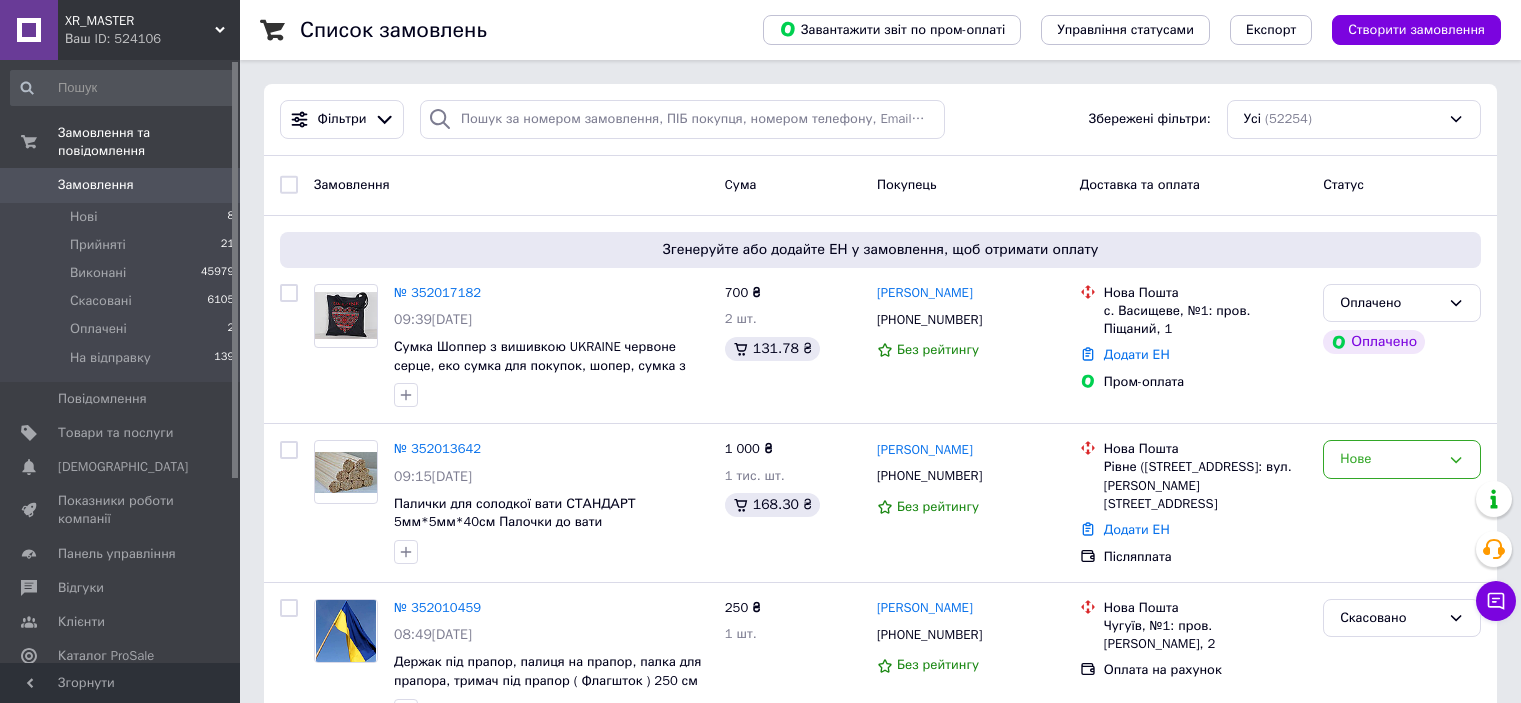 scroll, scrollTop: 0, scrollLeft: 0, axis: both 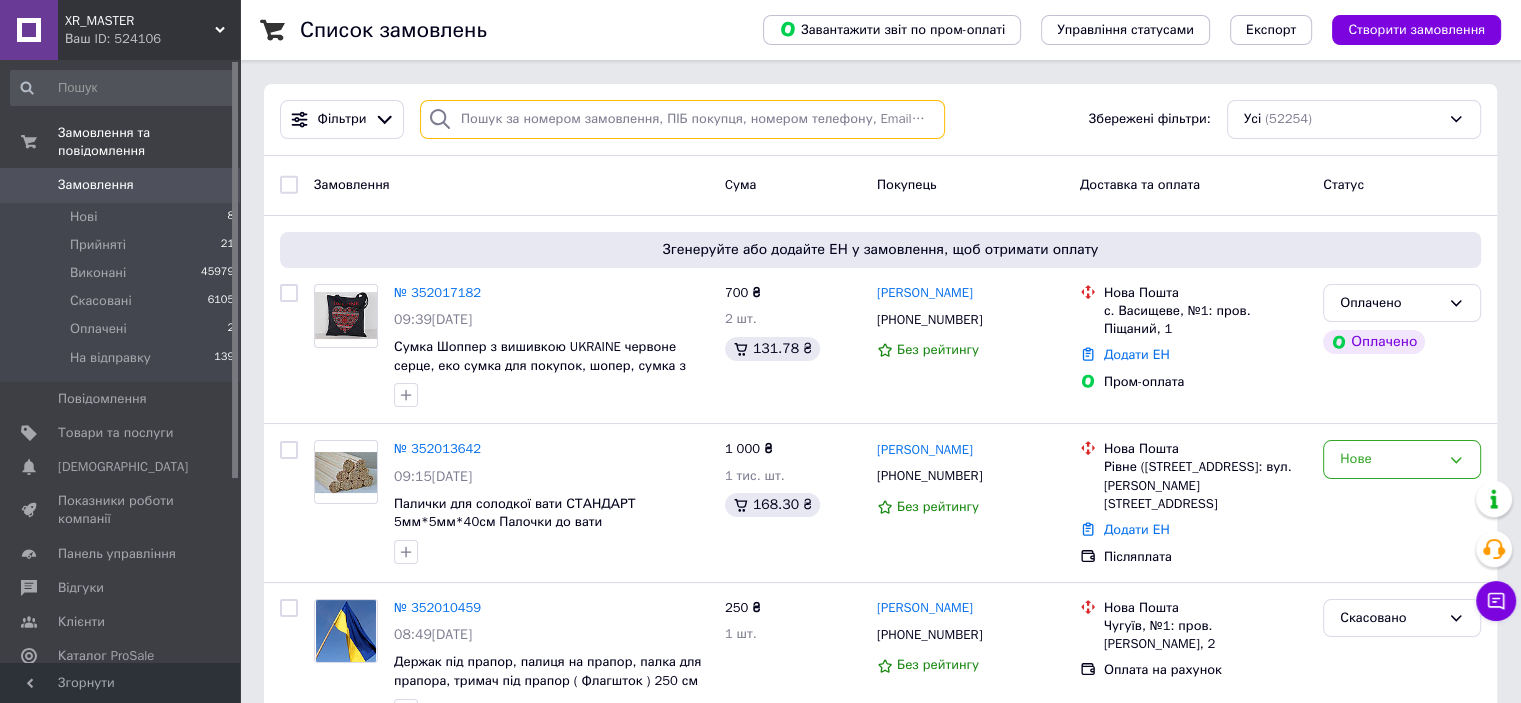 click at bounding box center (682, 119) 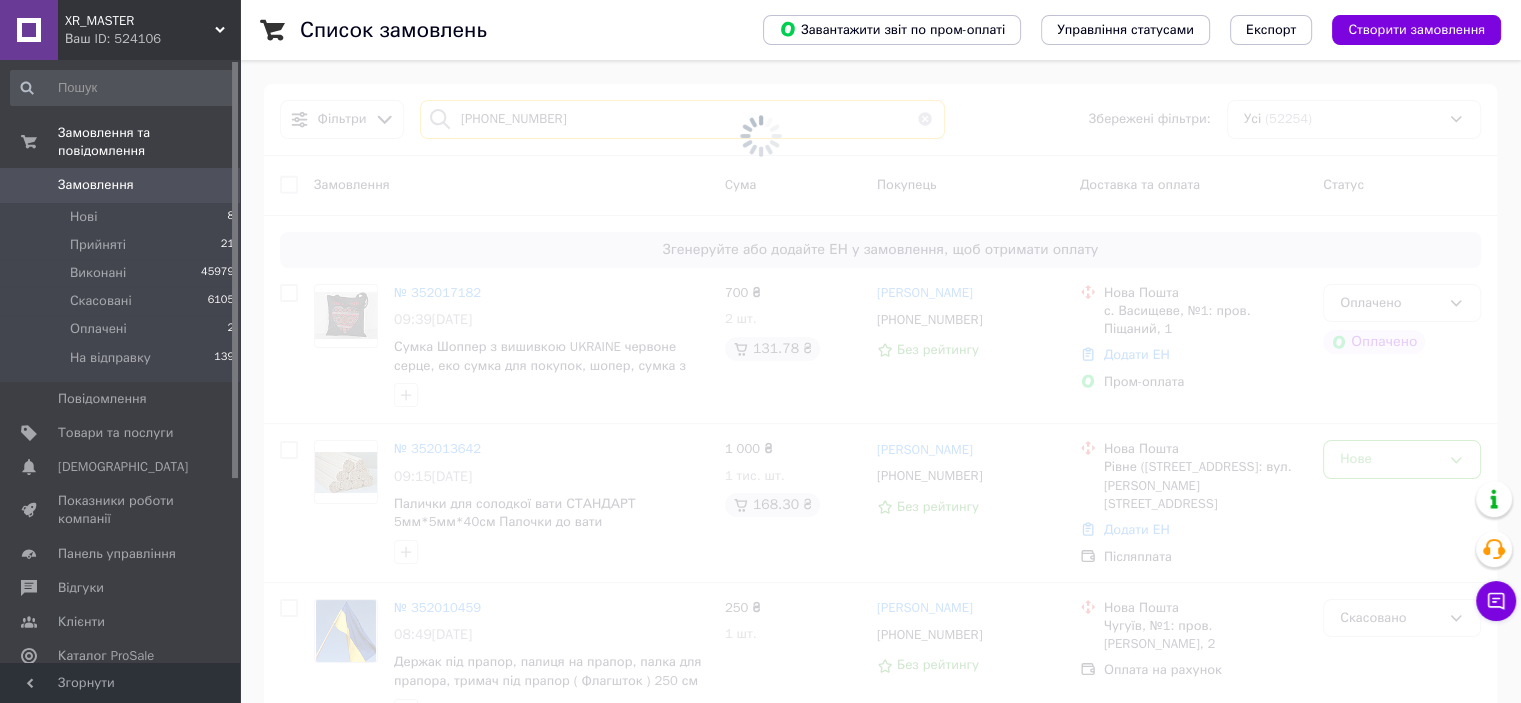 type on "[PHONE_NUMBER]" 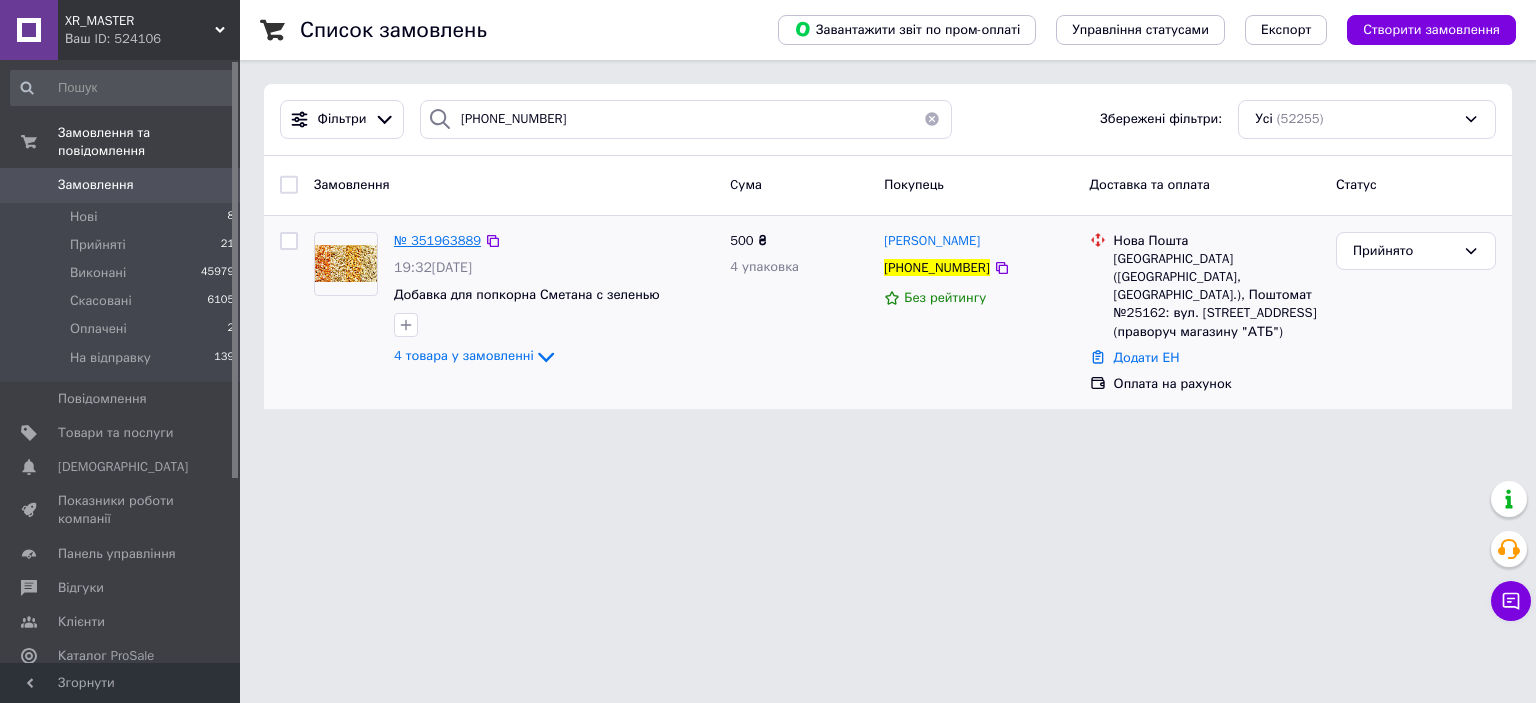 click on "№ 351963889" at bounding box center [437, 240] 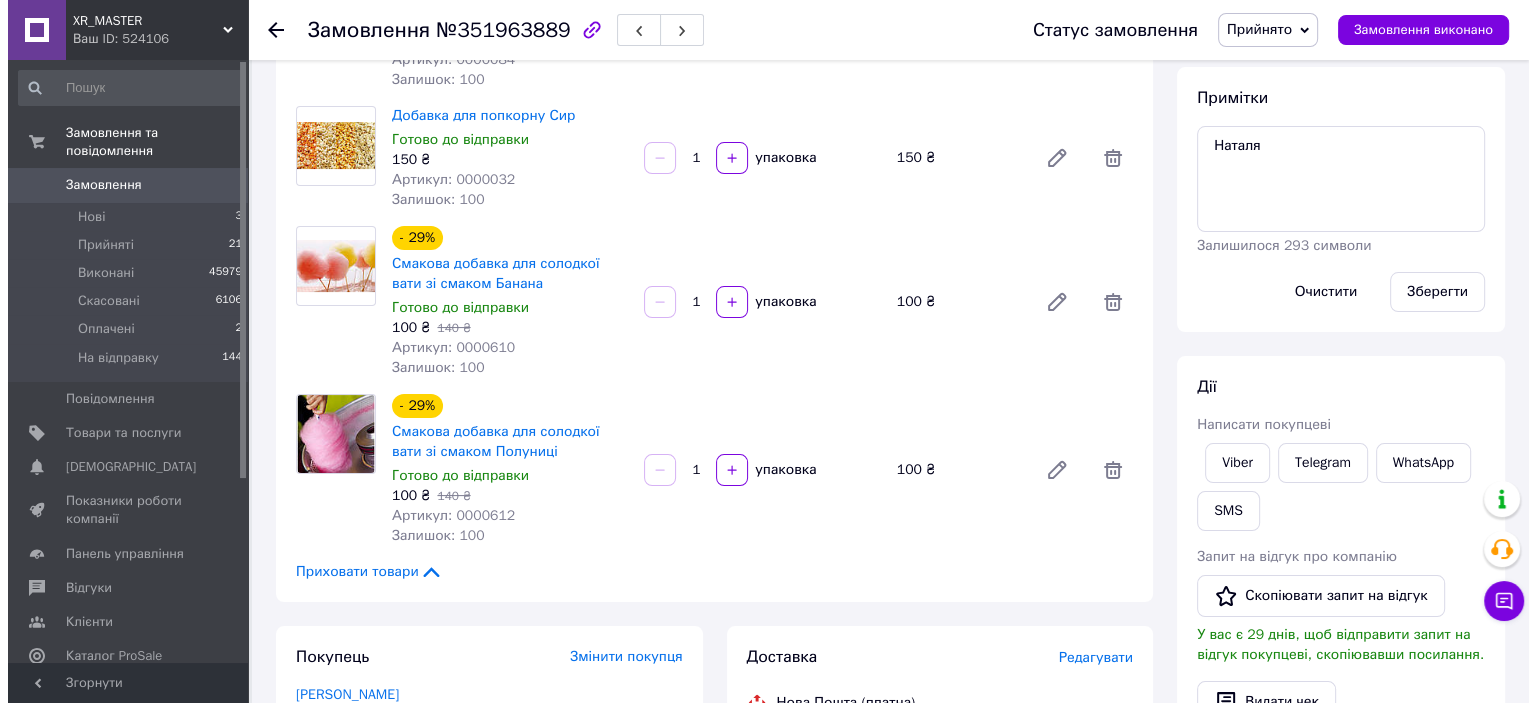 scroll, scrollTop: 400, scrollLeft: 0, axis: vertical 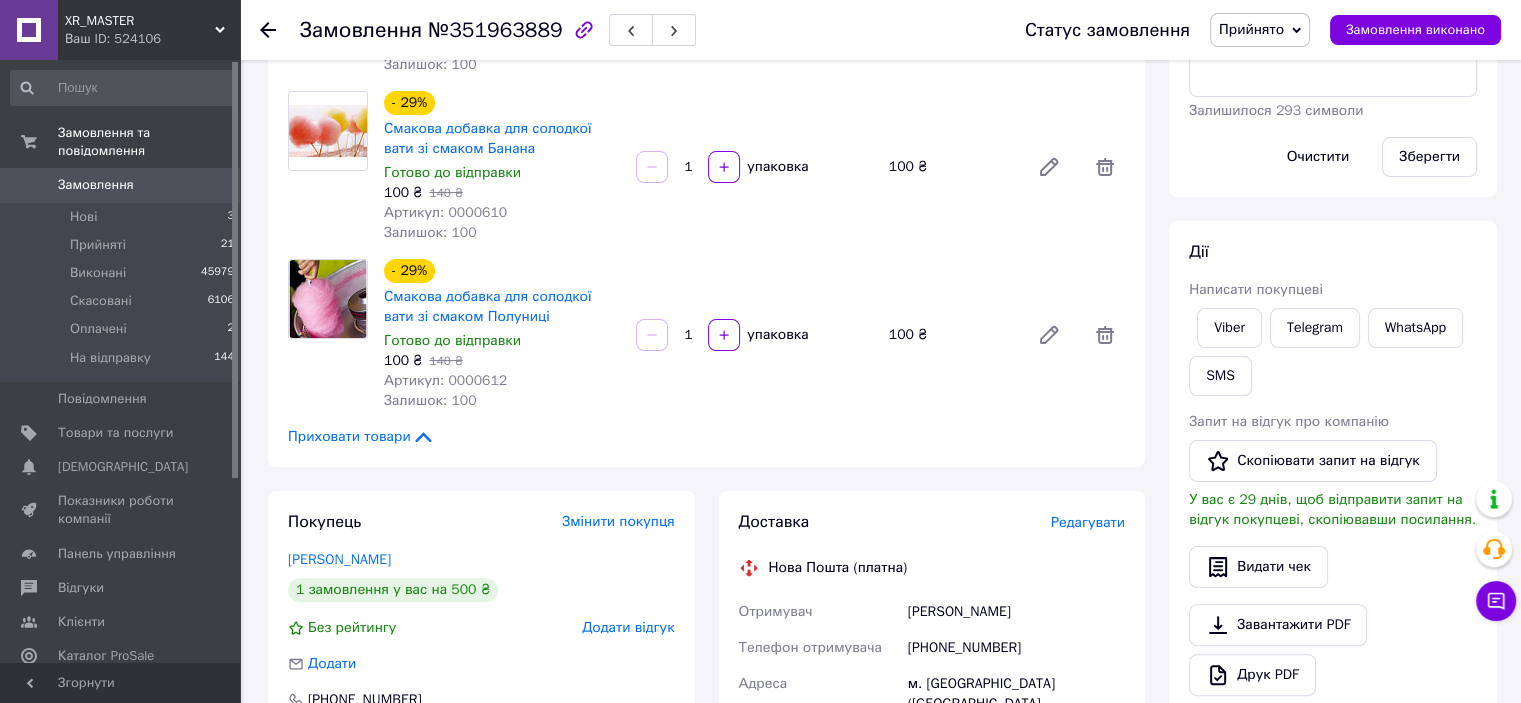 click on "Редагувати" at bounding box center (1088, 522) 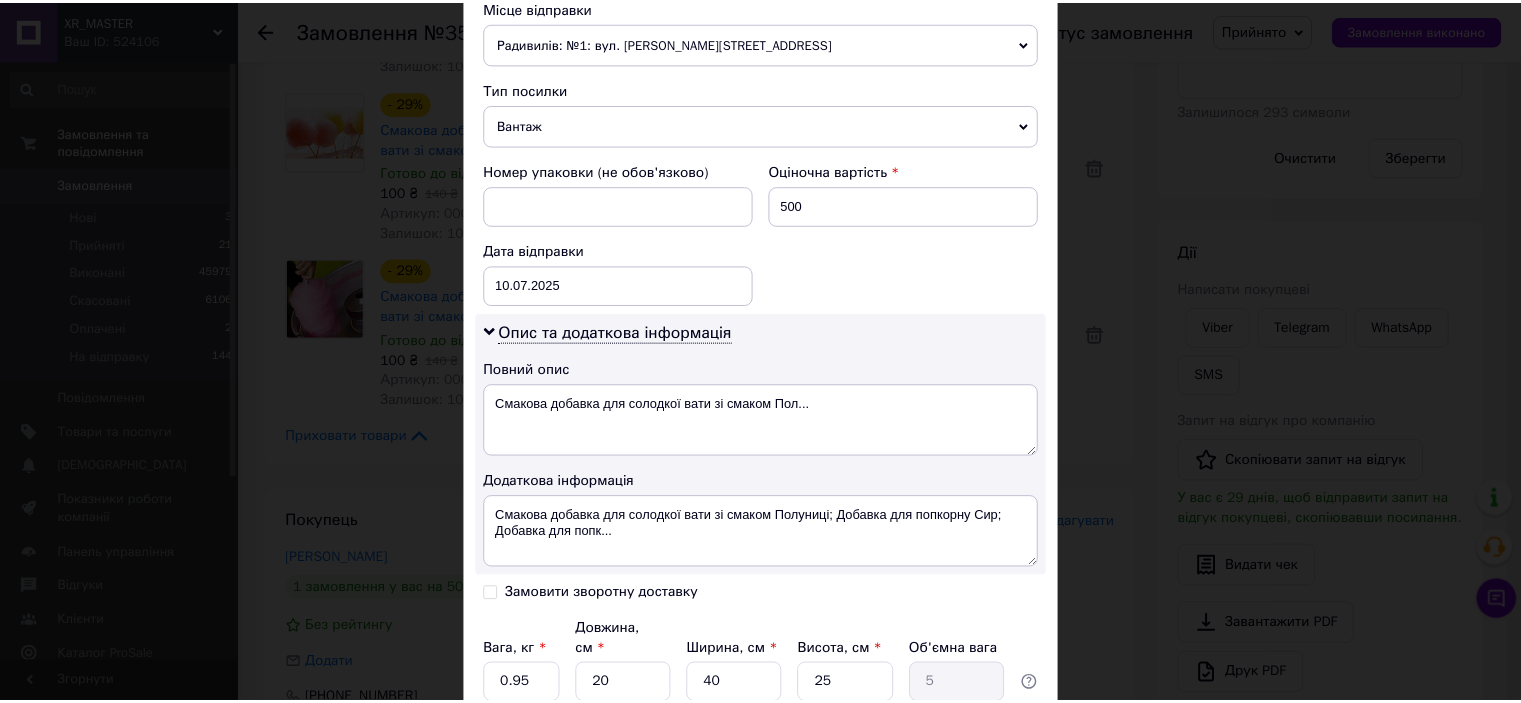 scroll, scrollTop: 878, scrollLeft: 0, axis: vertical 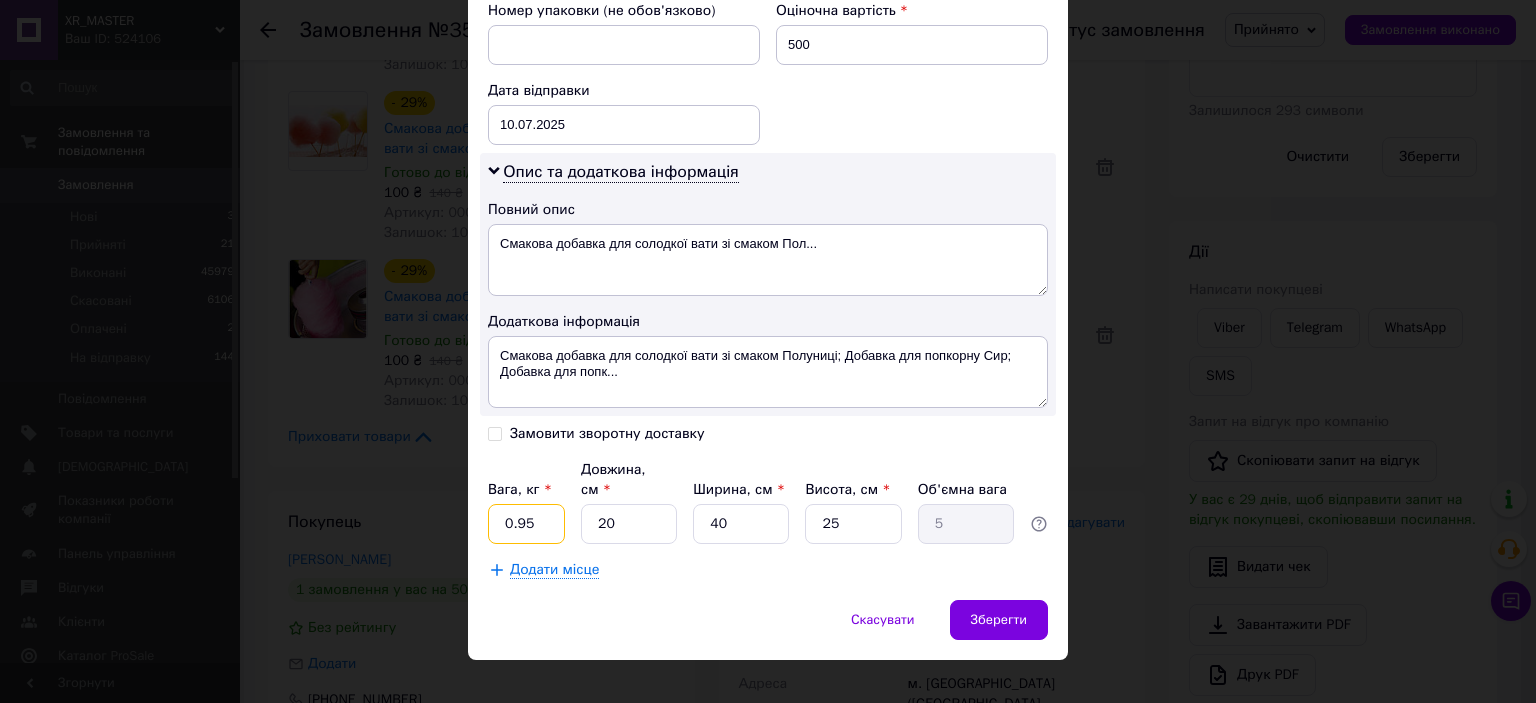 click on "0.95" at bounding box center (526, 524) 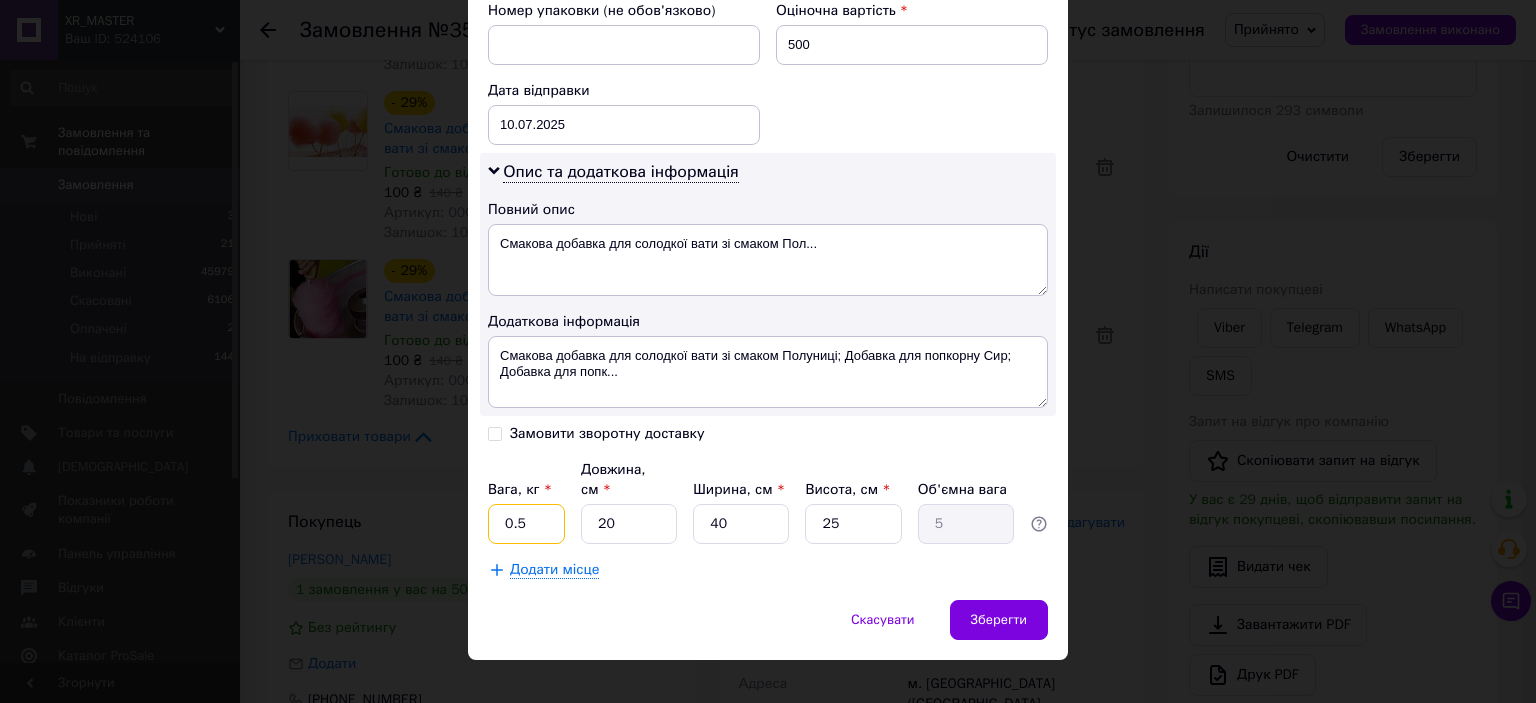 type on "0.5" 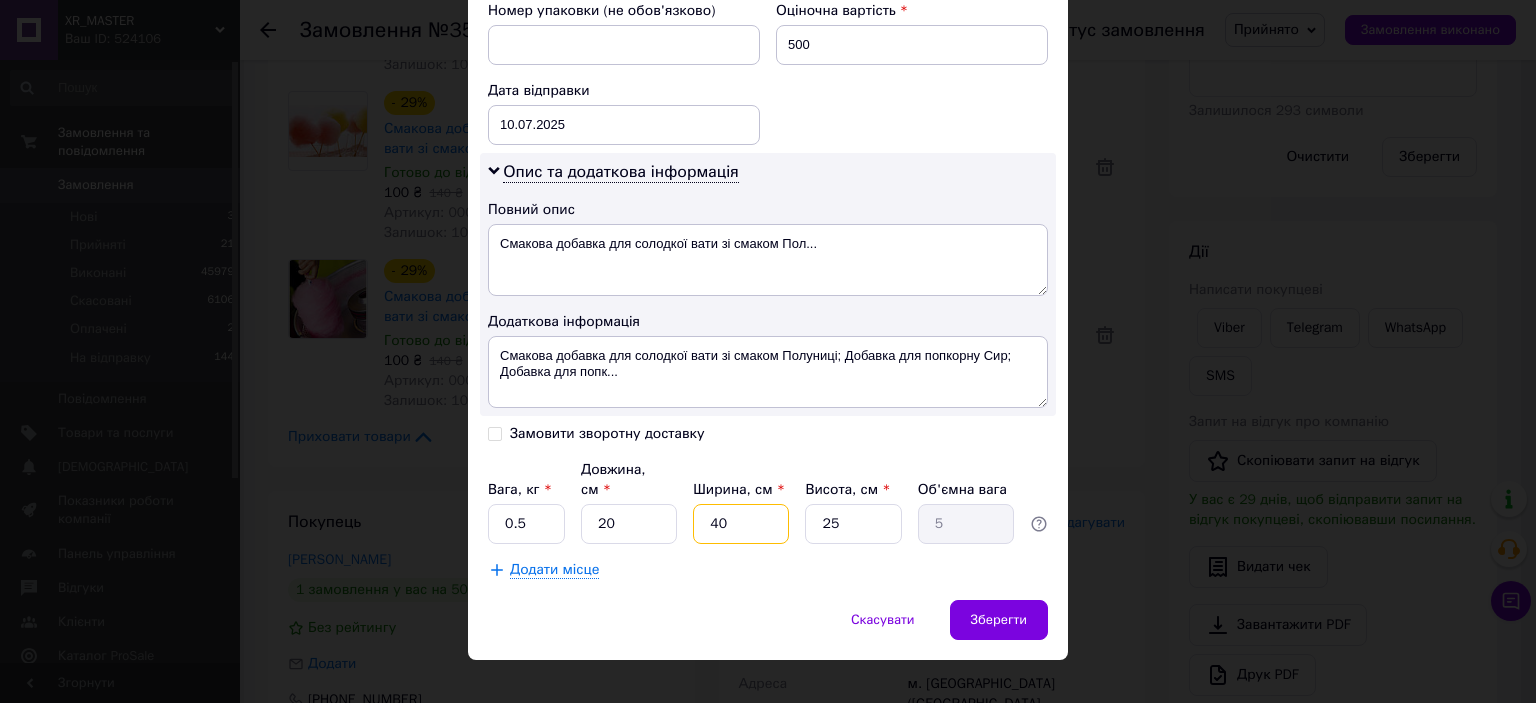 click on "40" at bounding box center (741, 524) 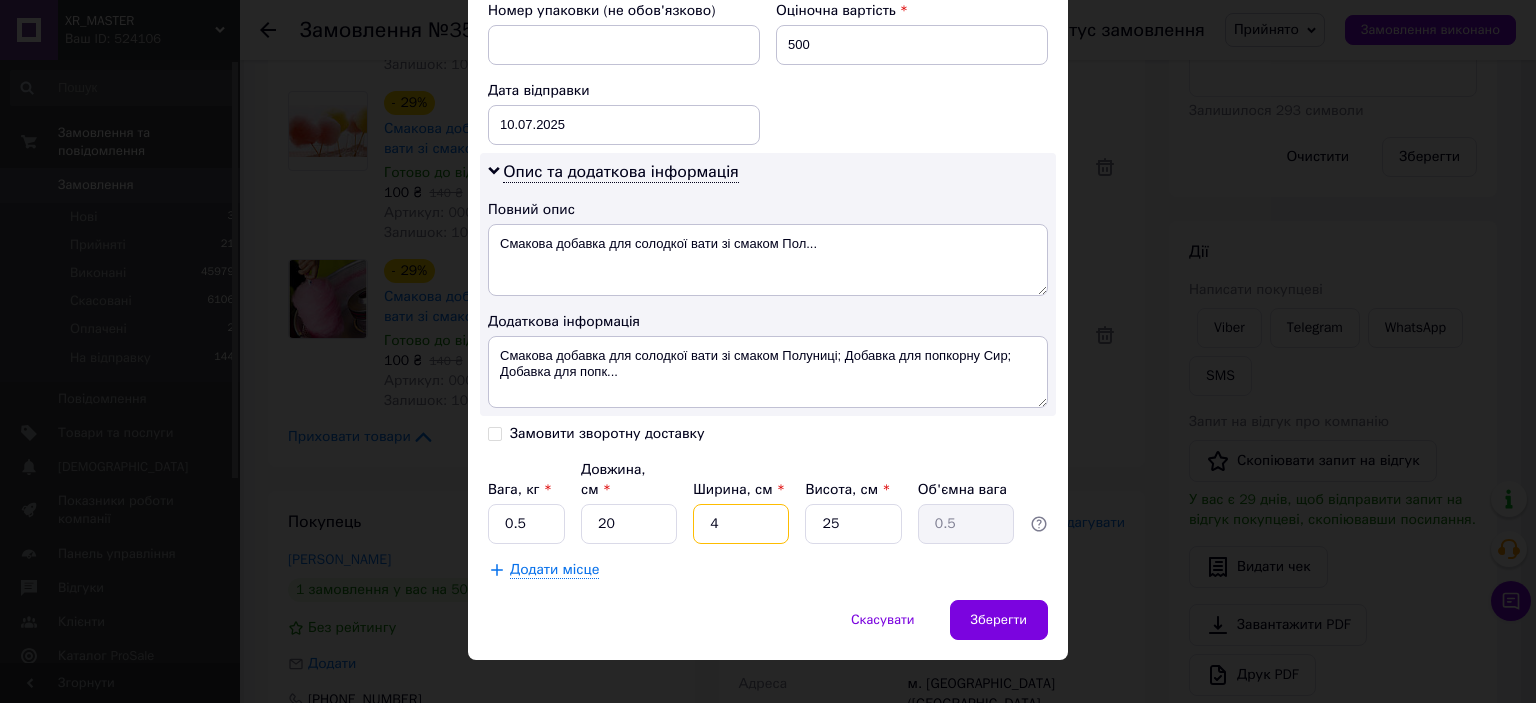 type 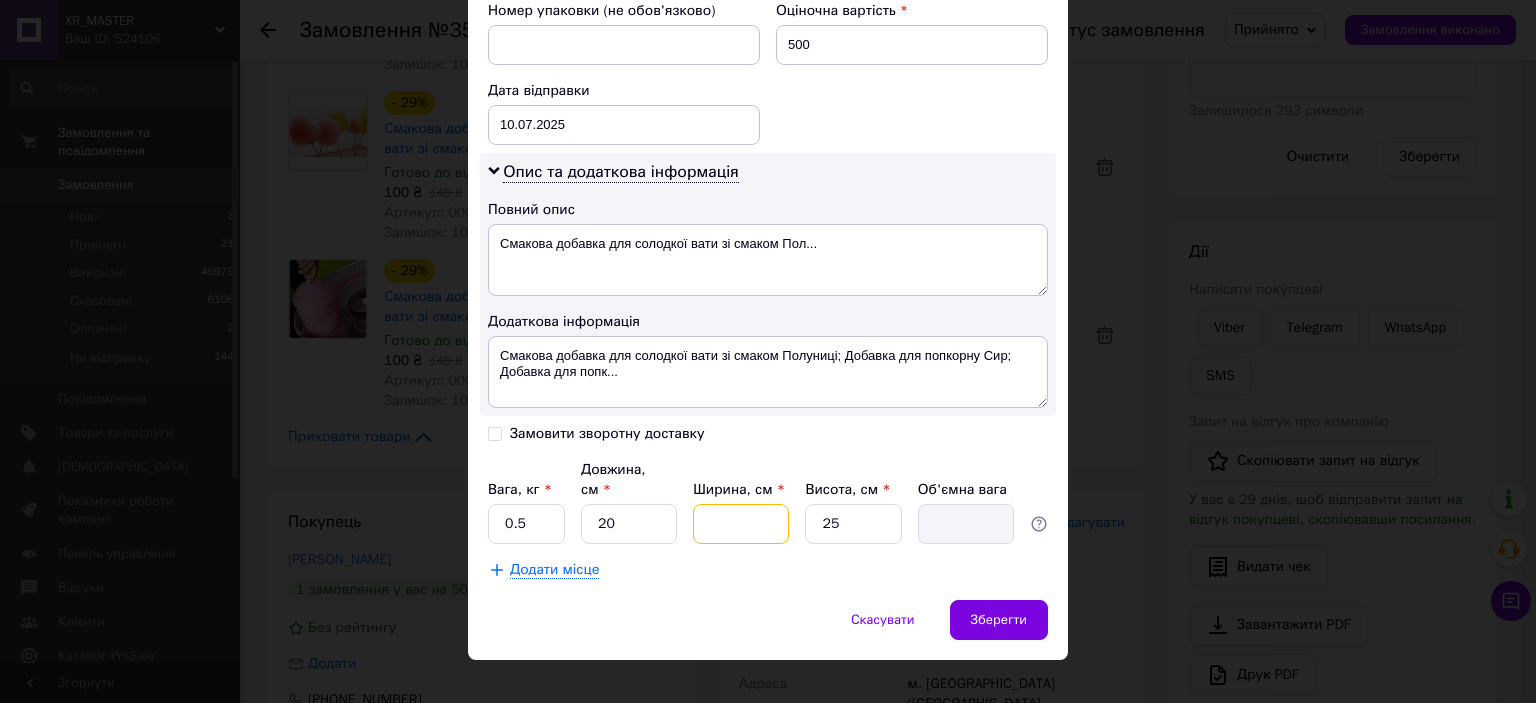 type on "1" 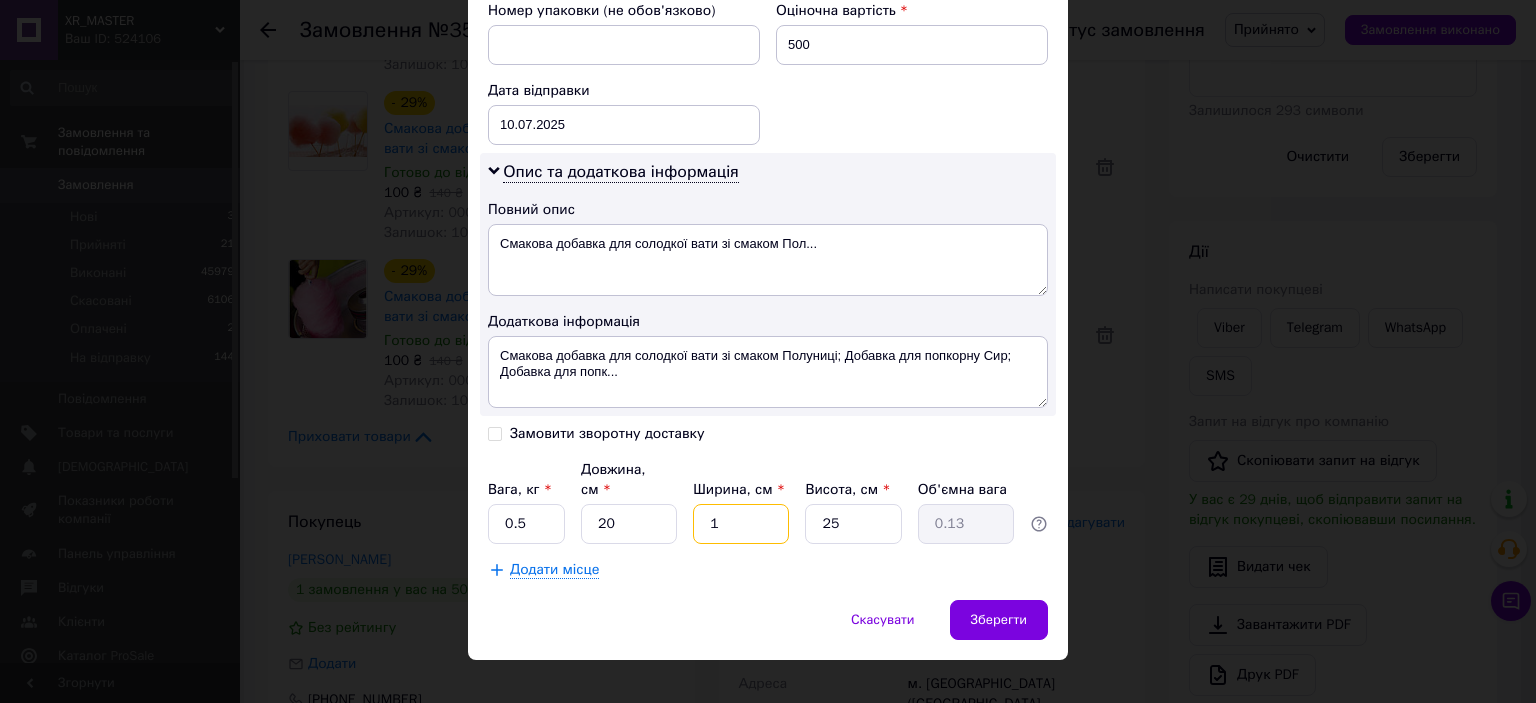 type on "10" 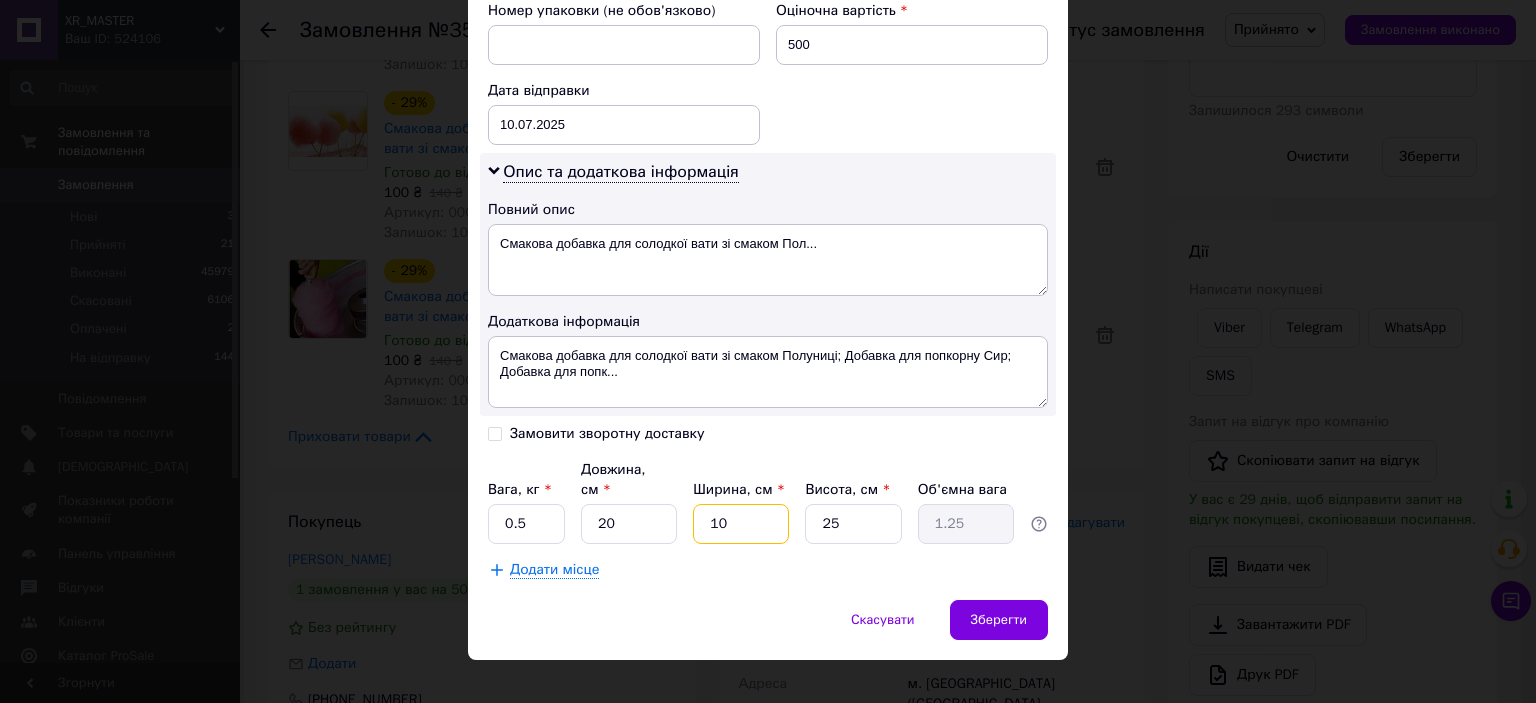 type on "10" 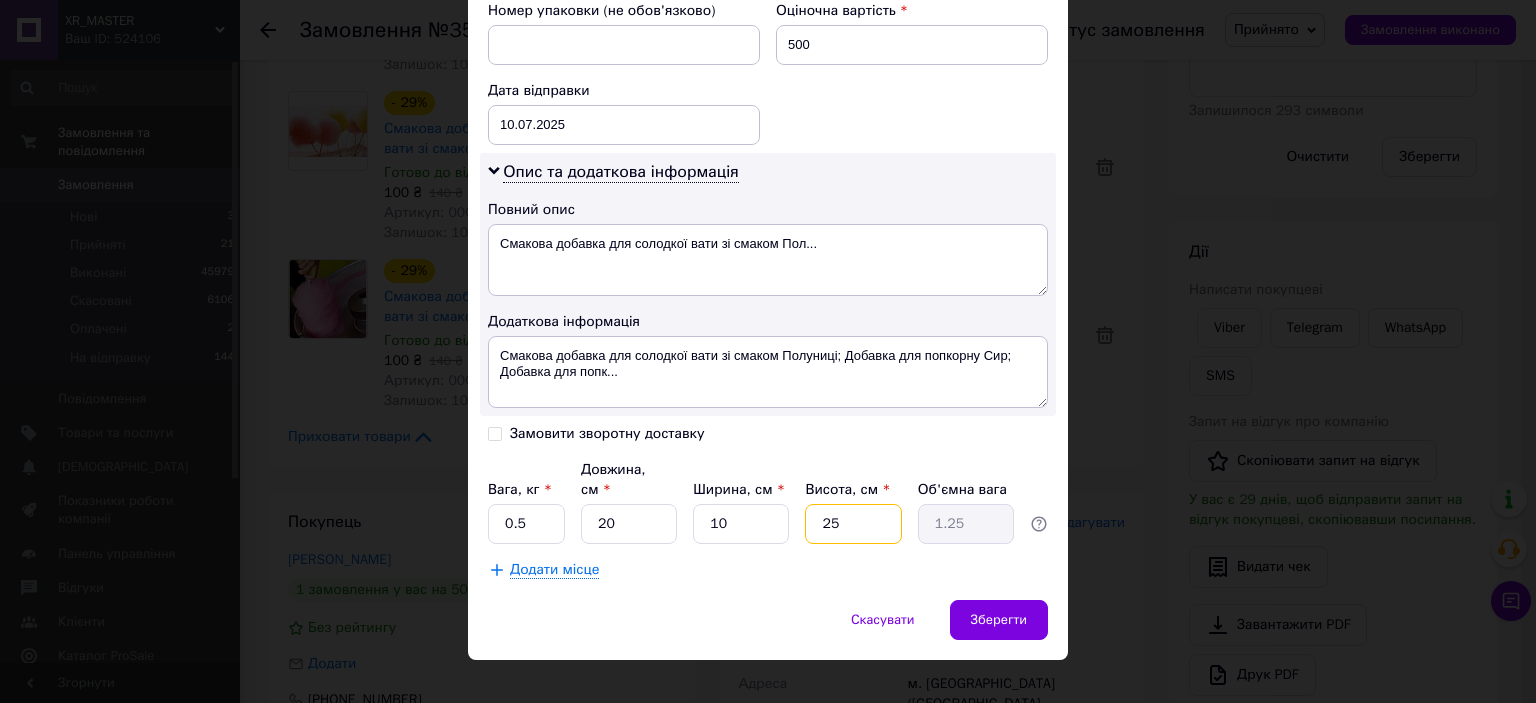 click on "25" at bounding box center (853, 524) 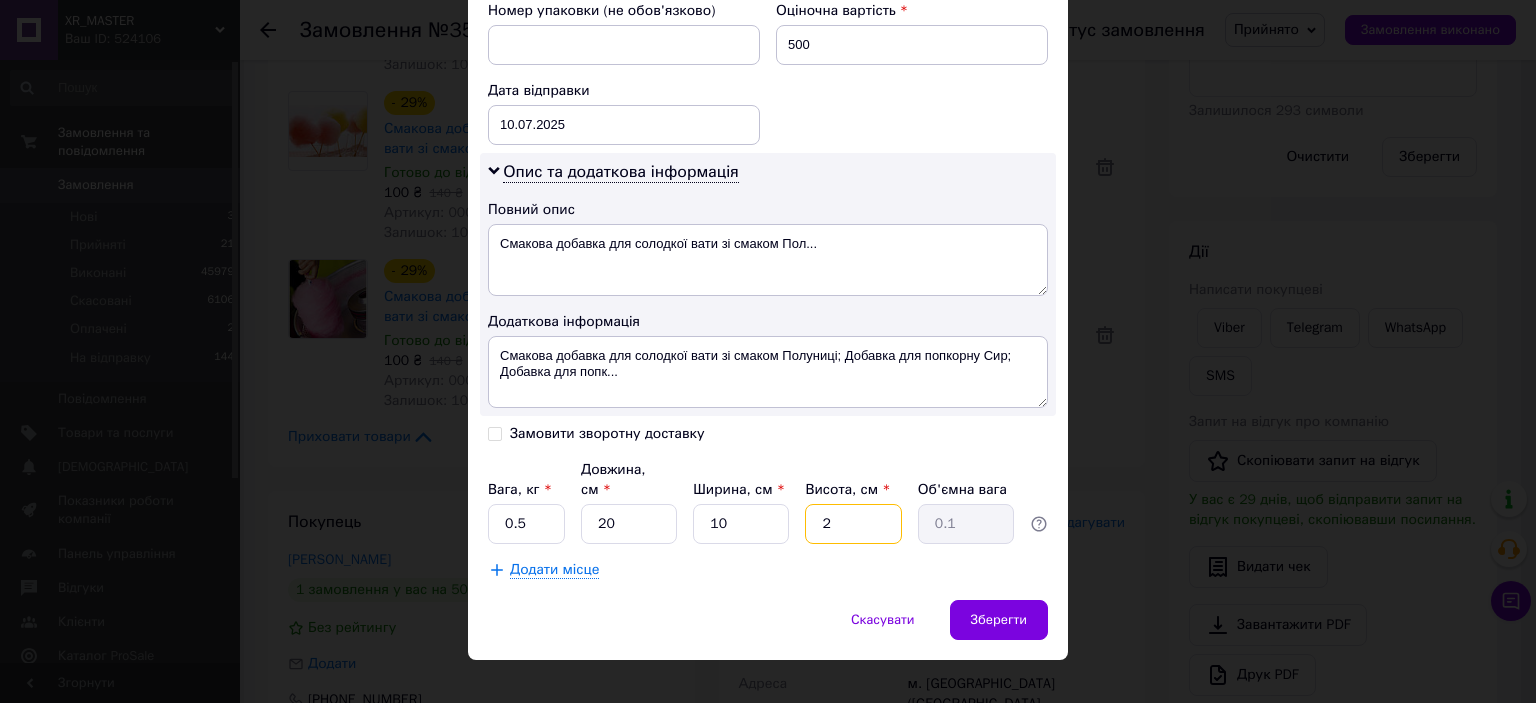 type 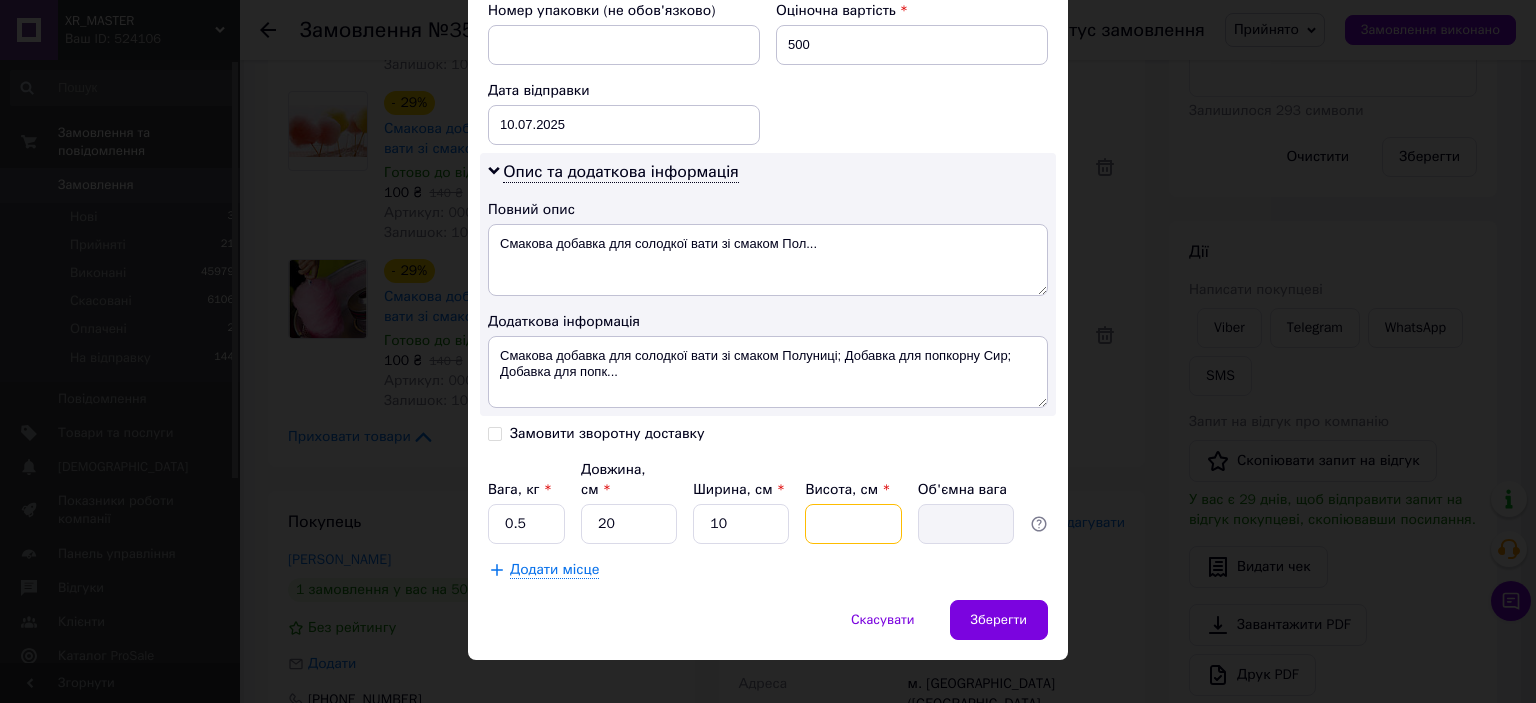 type on "1" 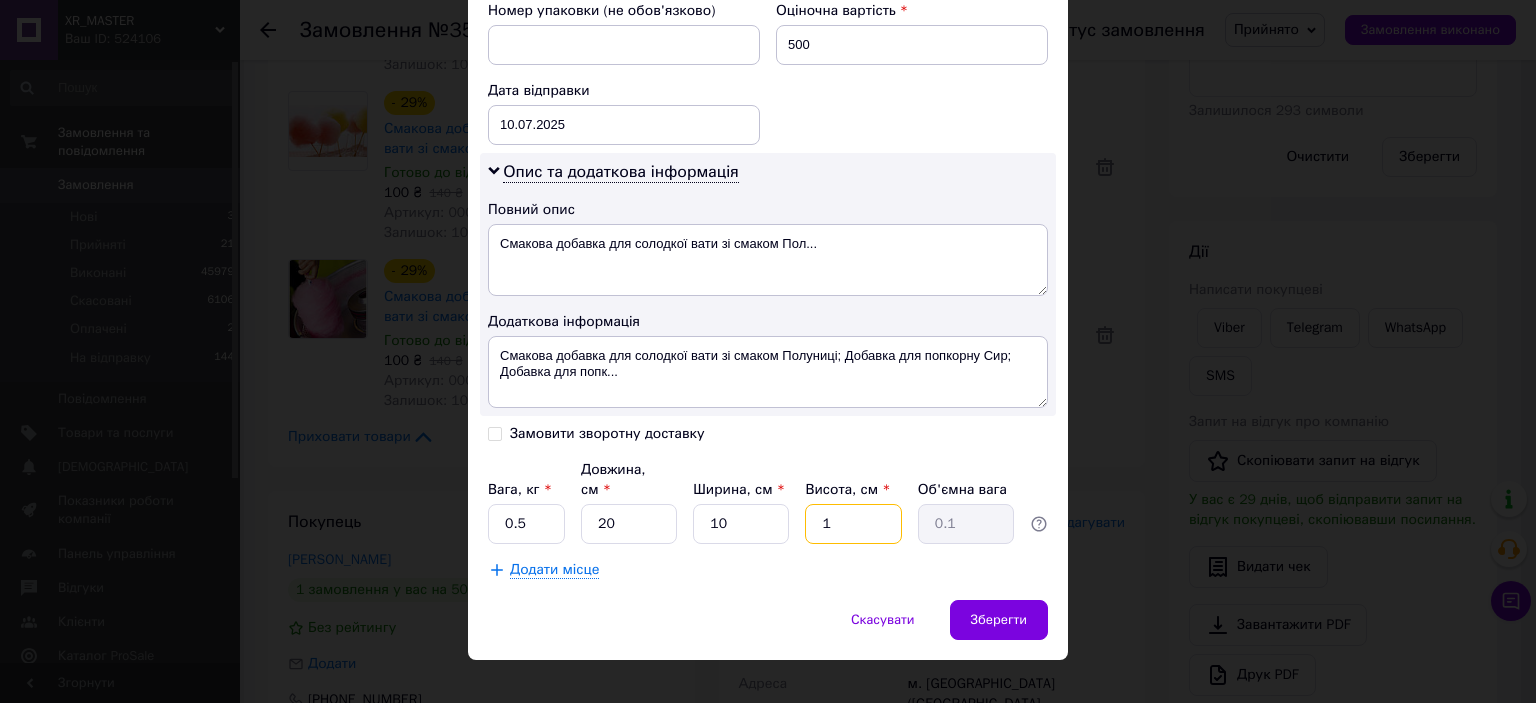 type on "10" 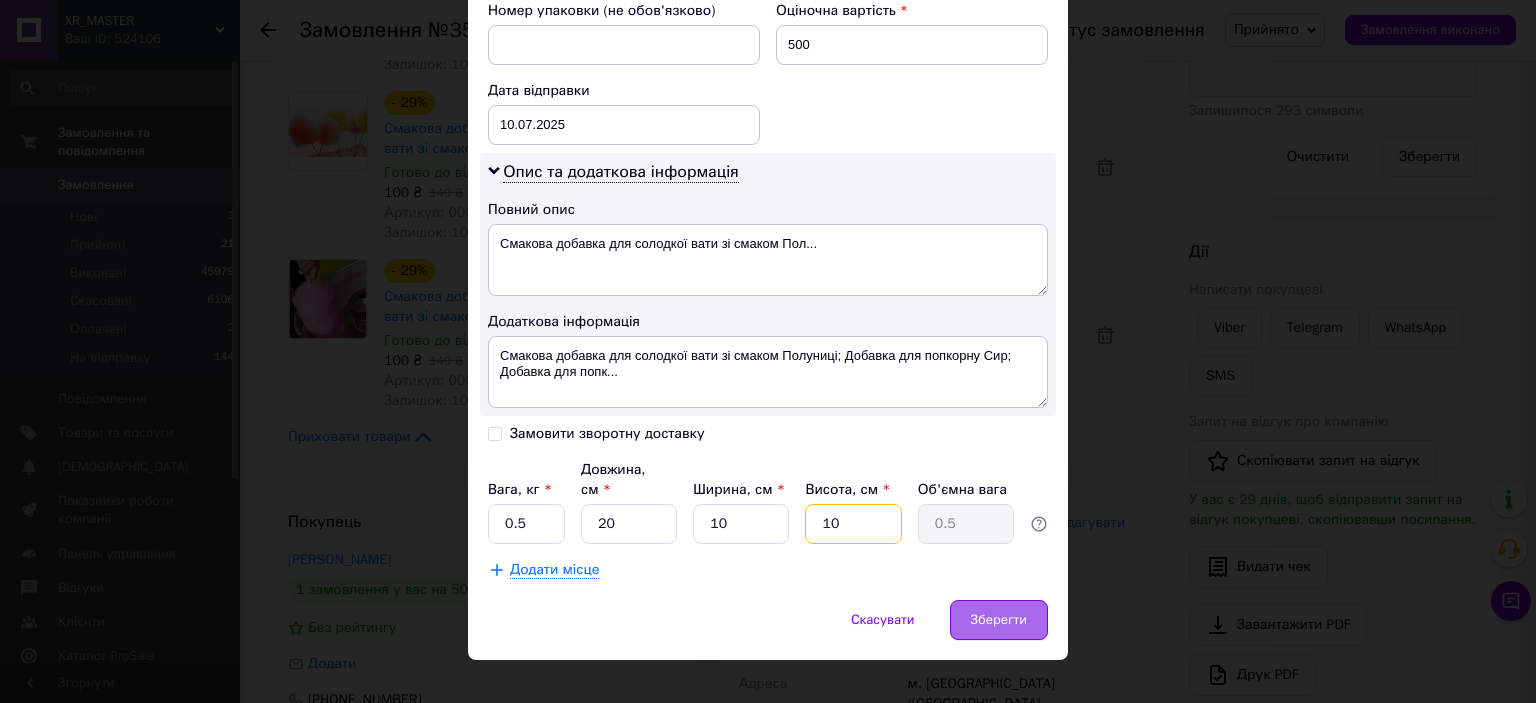 type on "10" 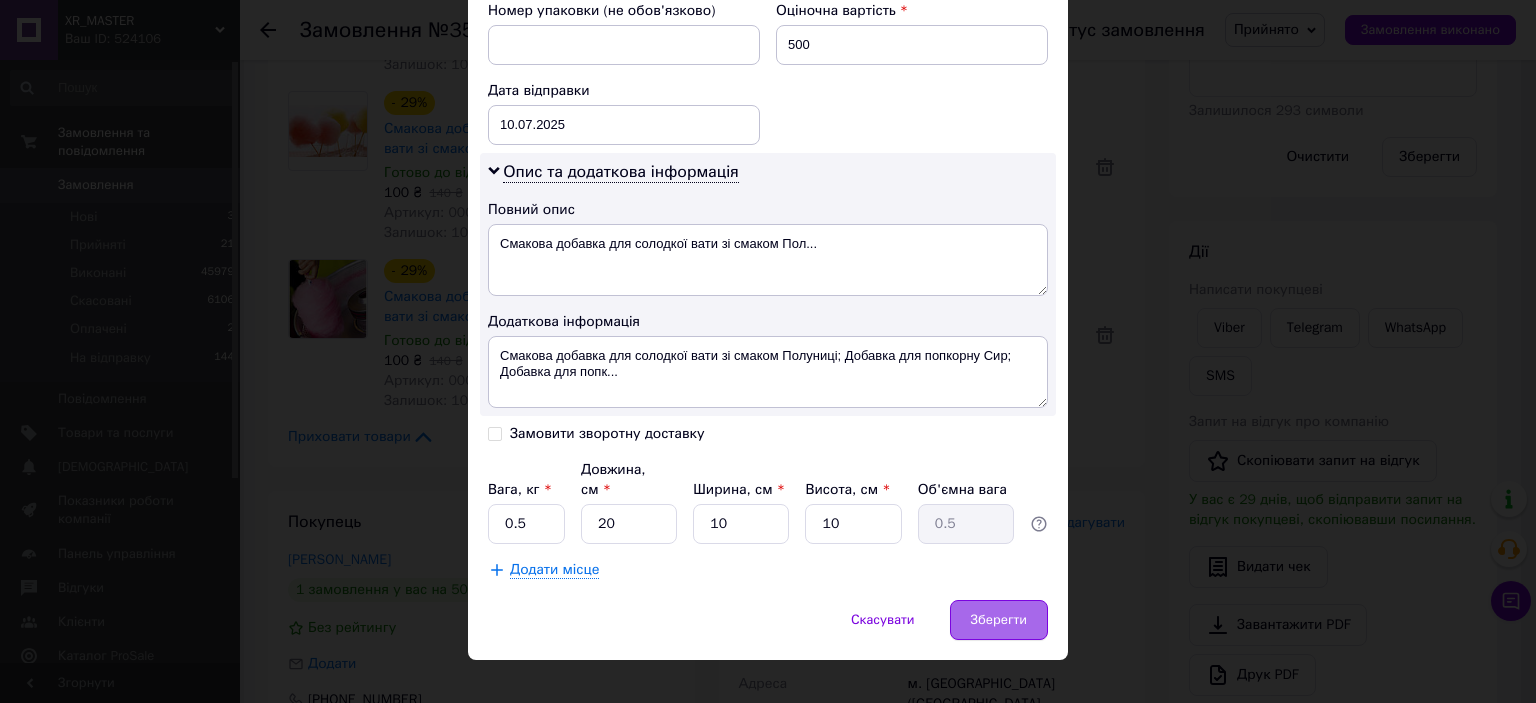 click on "Зберегти" at bounding box center [999, 620] 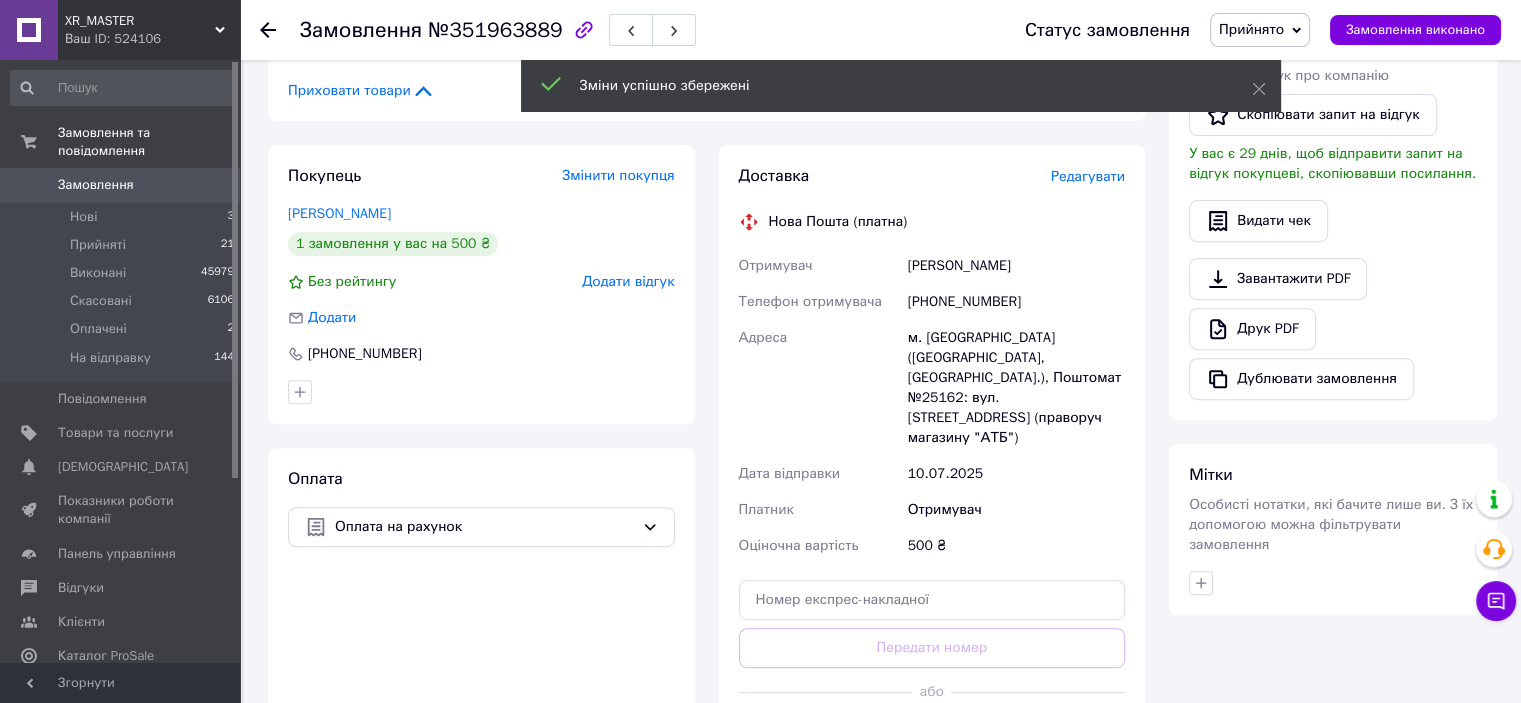 scroll, scrollTop: 900, scrollLeft: 0, axis: vertical 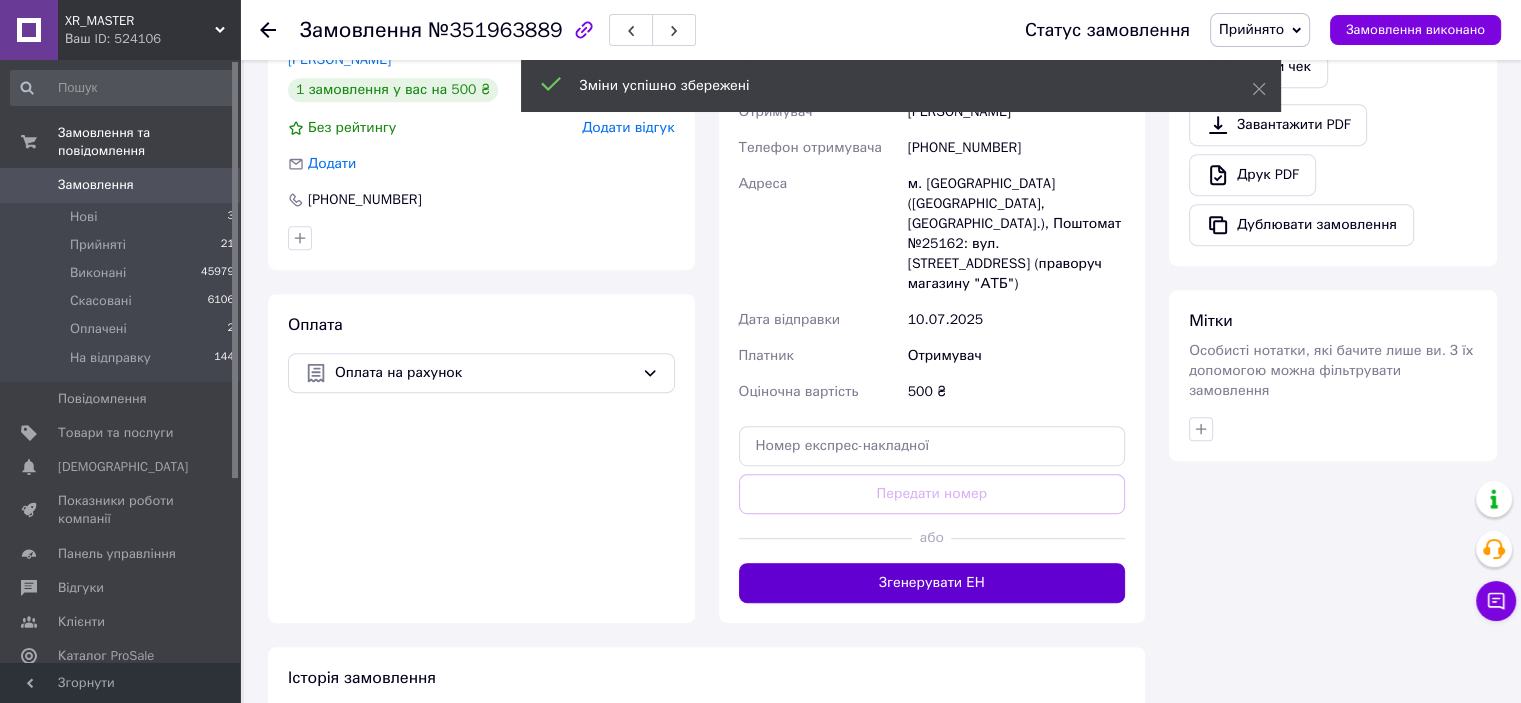 click on "Згенерувати ЕН" at bounding box center (932, 583) 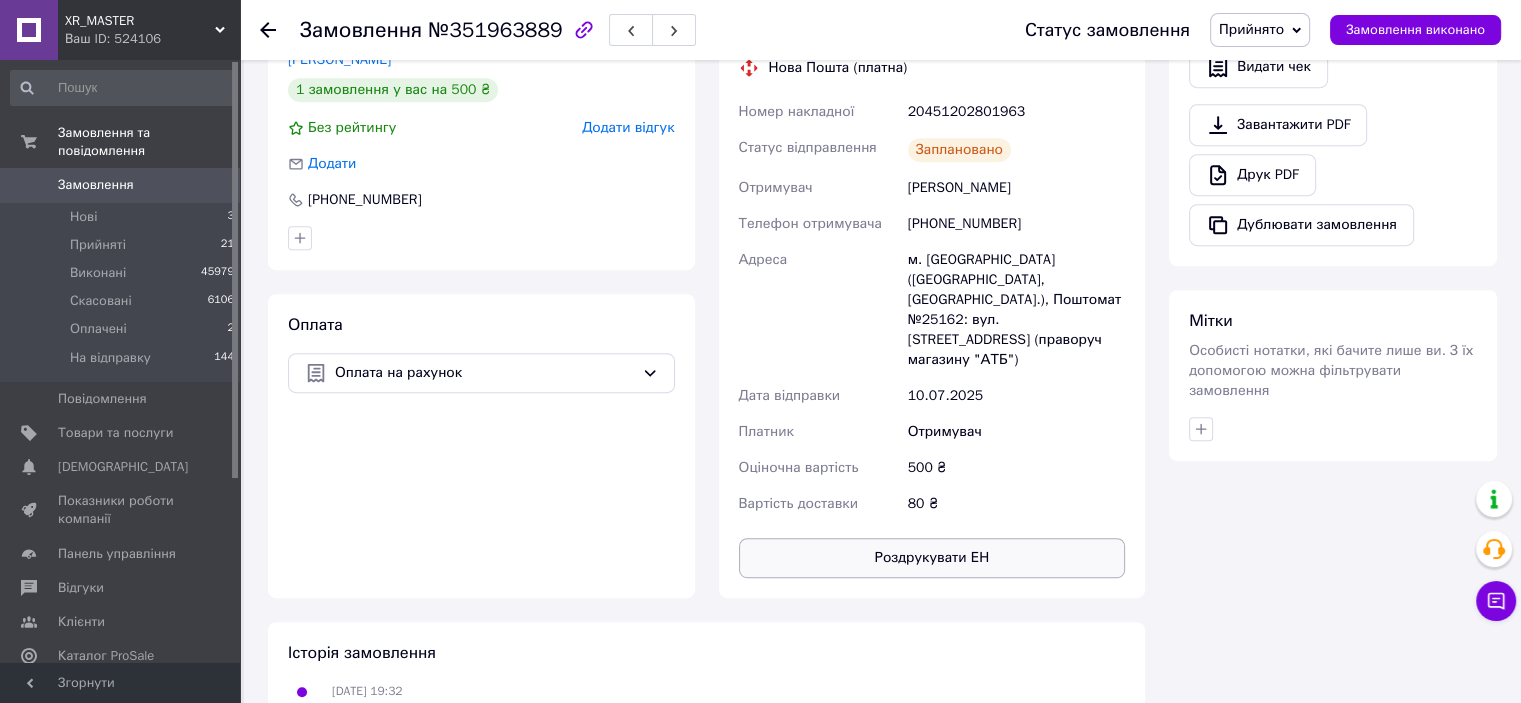 click on "Роздрукувати ЕН" at bounding box center [932, 558] 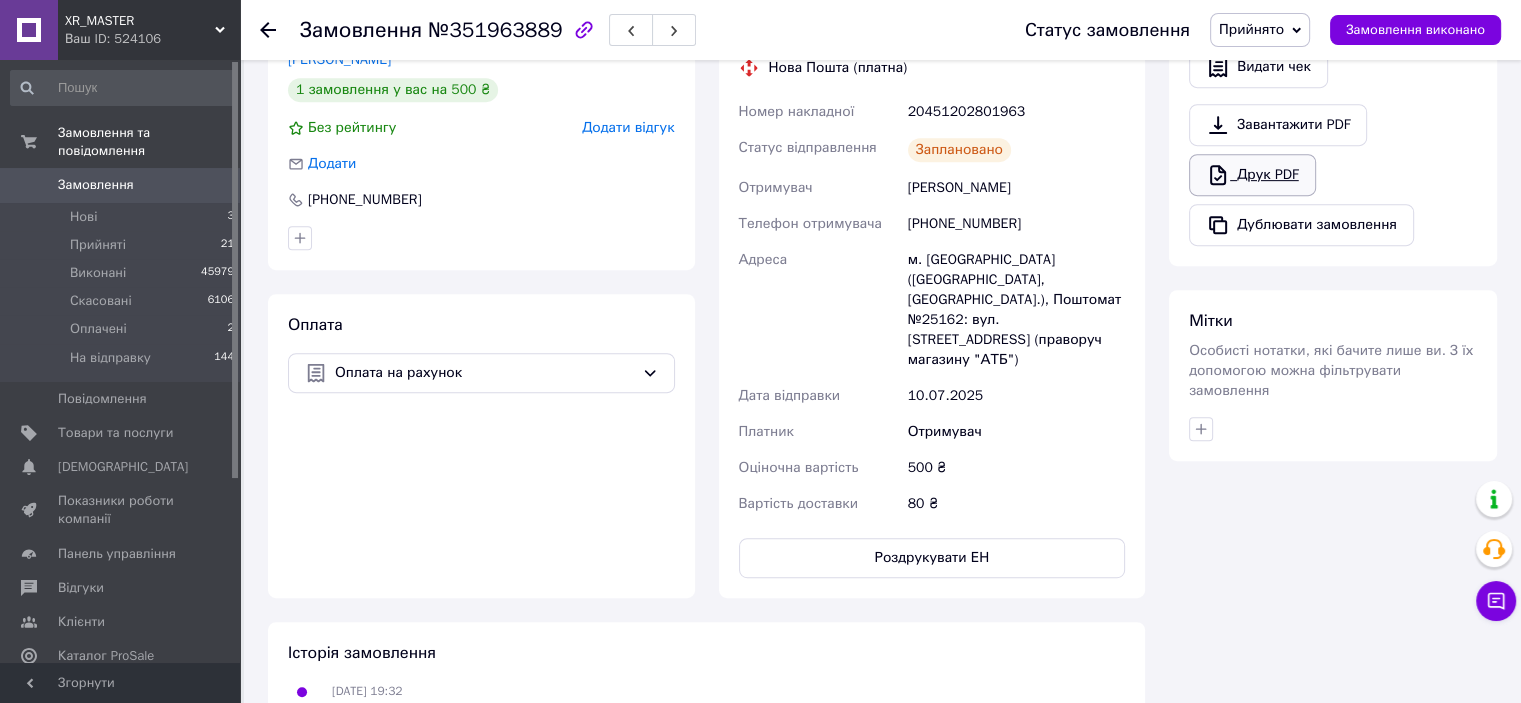 click on "Друк PDF" at bounding box center (1252, 175) 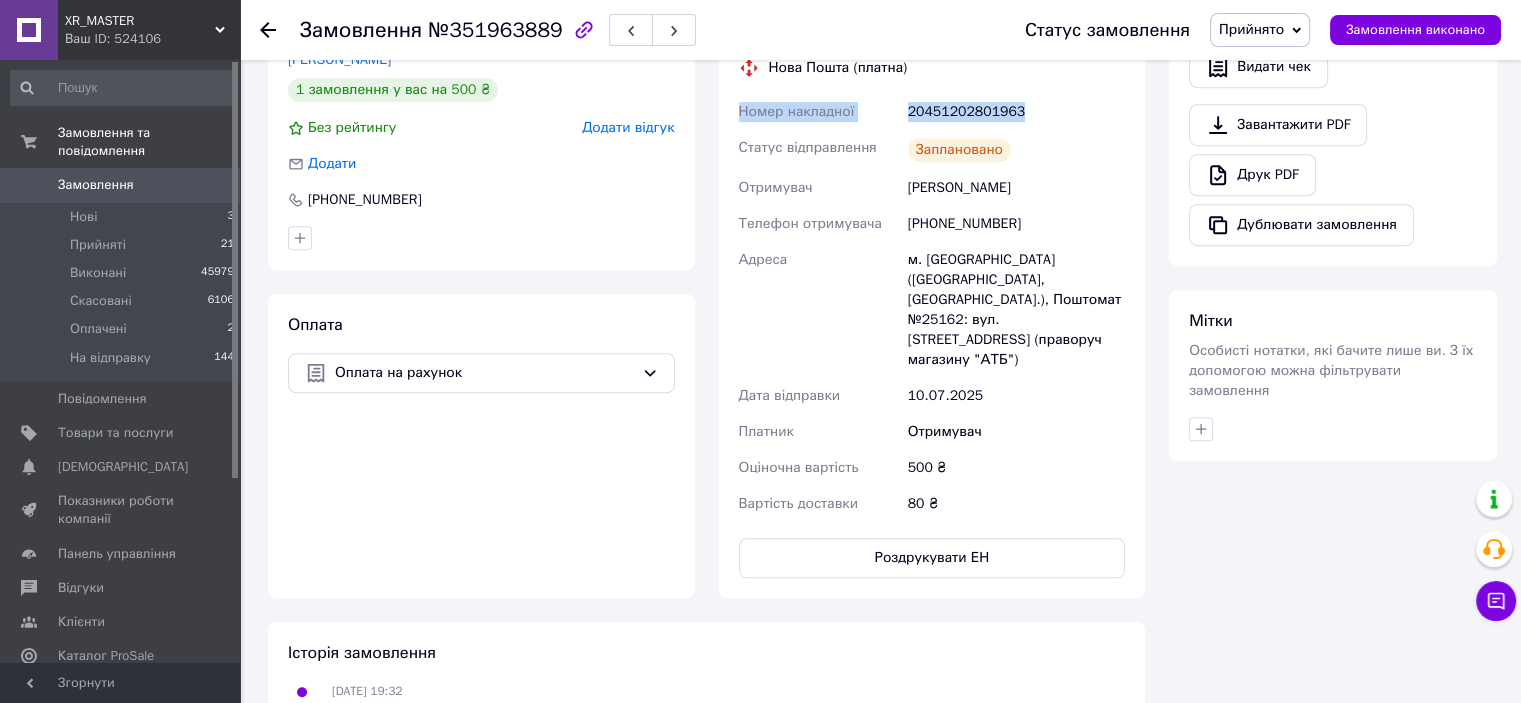 drag, startPoint x: 995, startPoint y: 118, endPoint x: 728, endPoint y: 123, distance: 267.0468 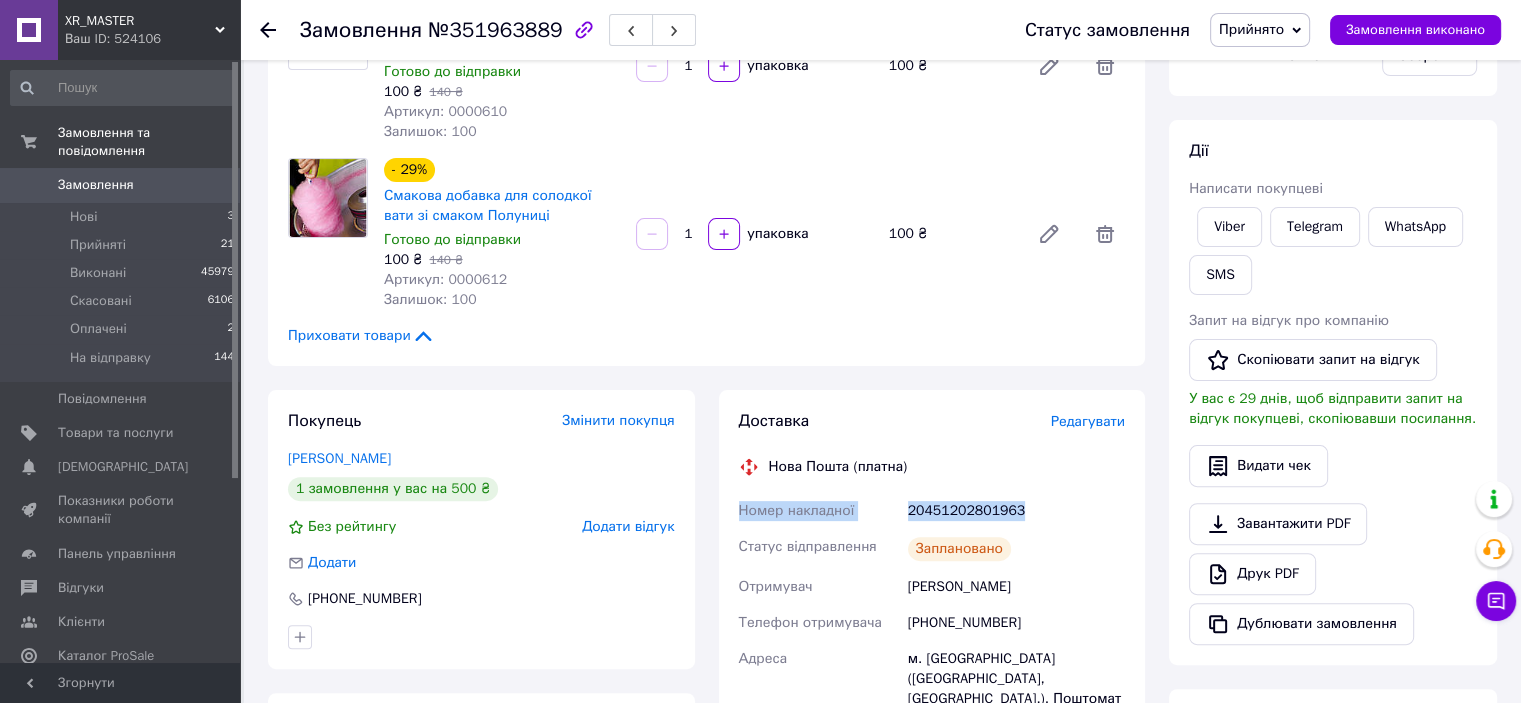 scroll, scrollTop: 500, scrollLeft: 0, axis: vertical 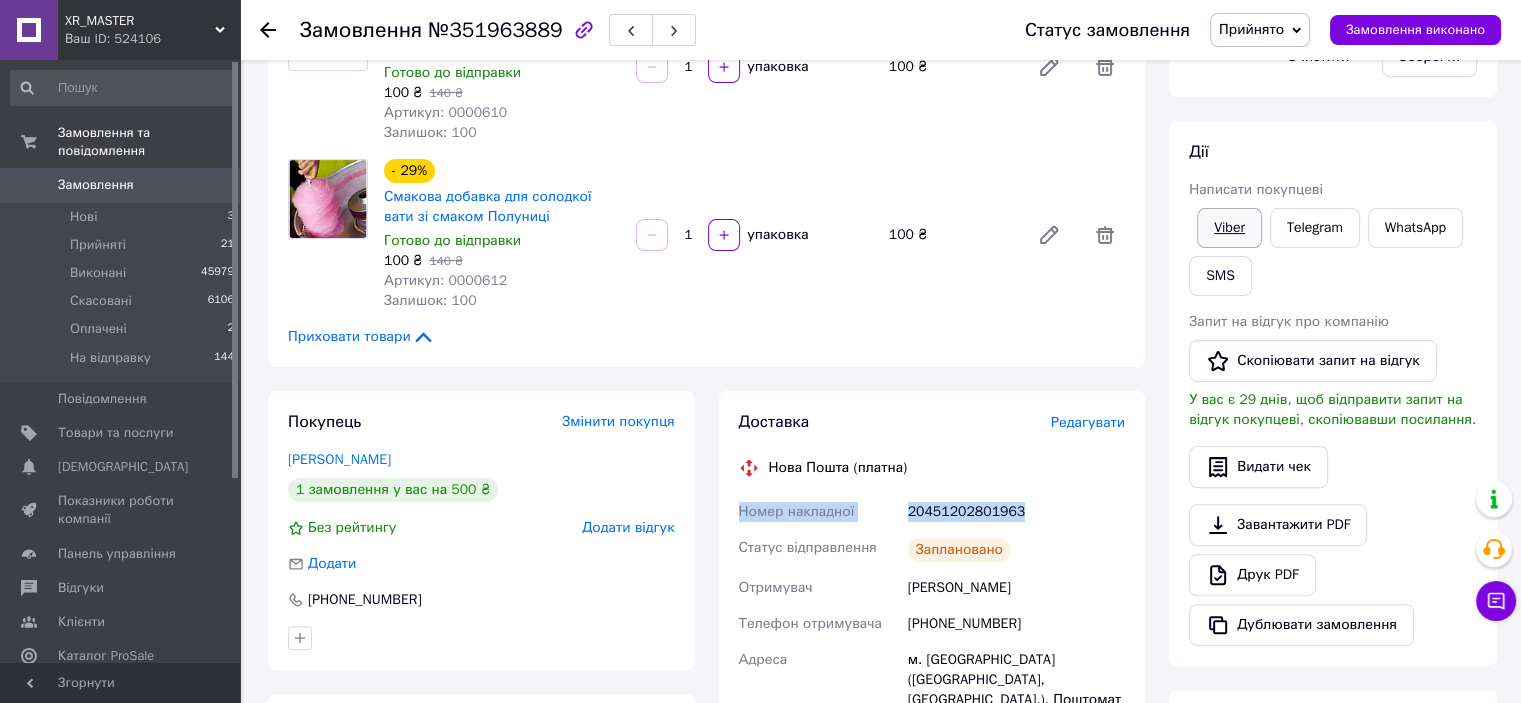click on "Viber" at bounding box center [1229, 228] 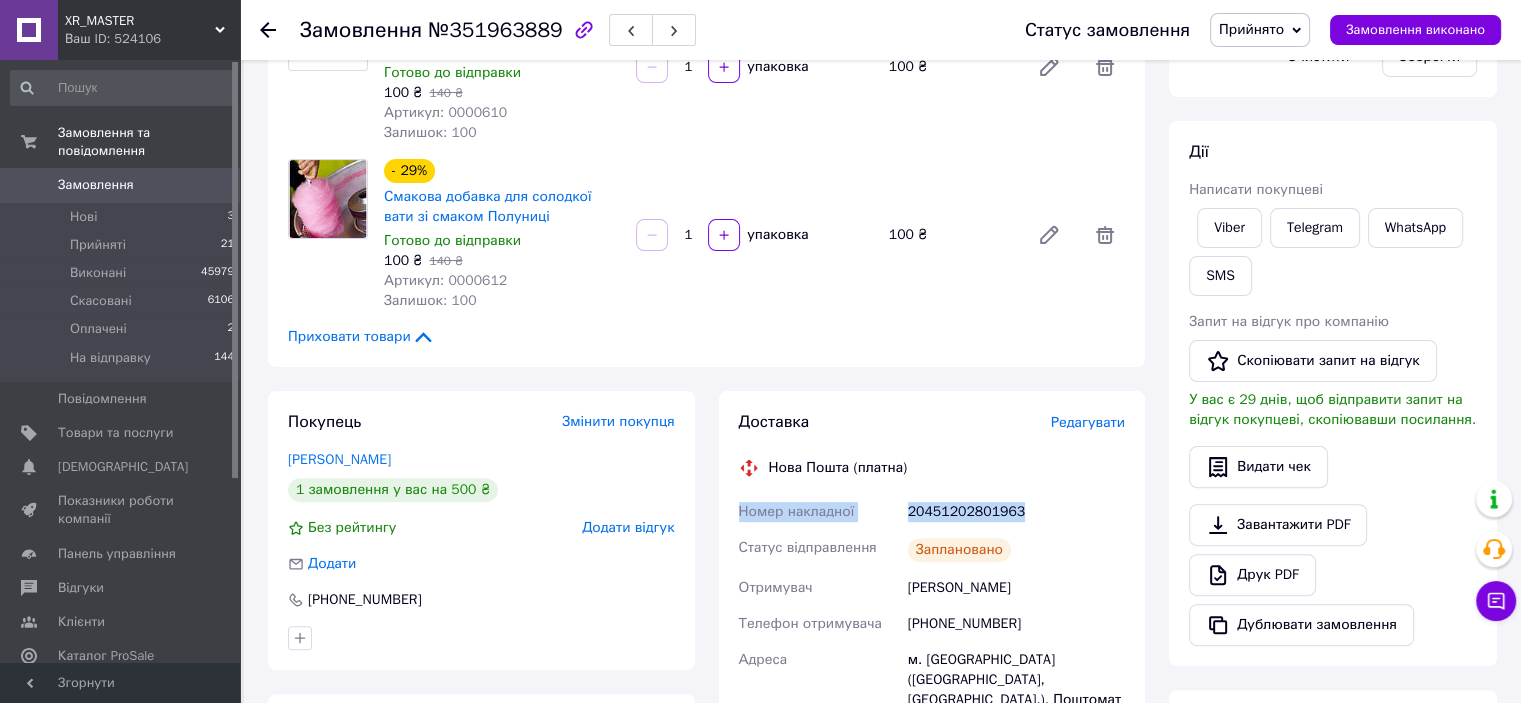 click on "Прийнято" at bounding box center [1251, 29] 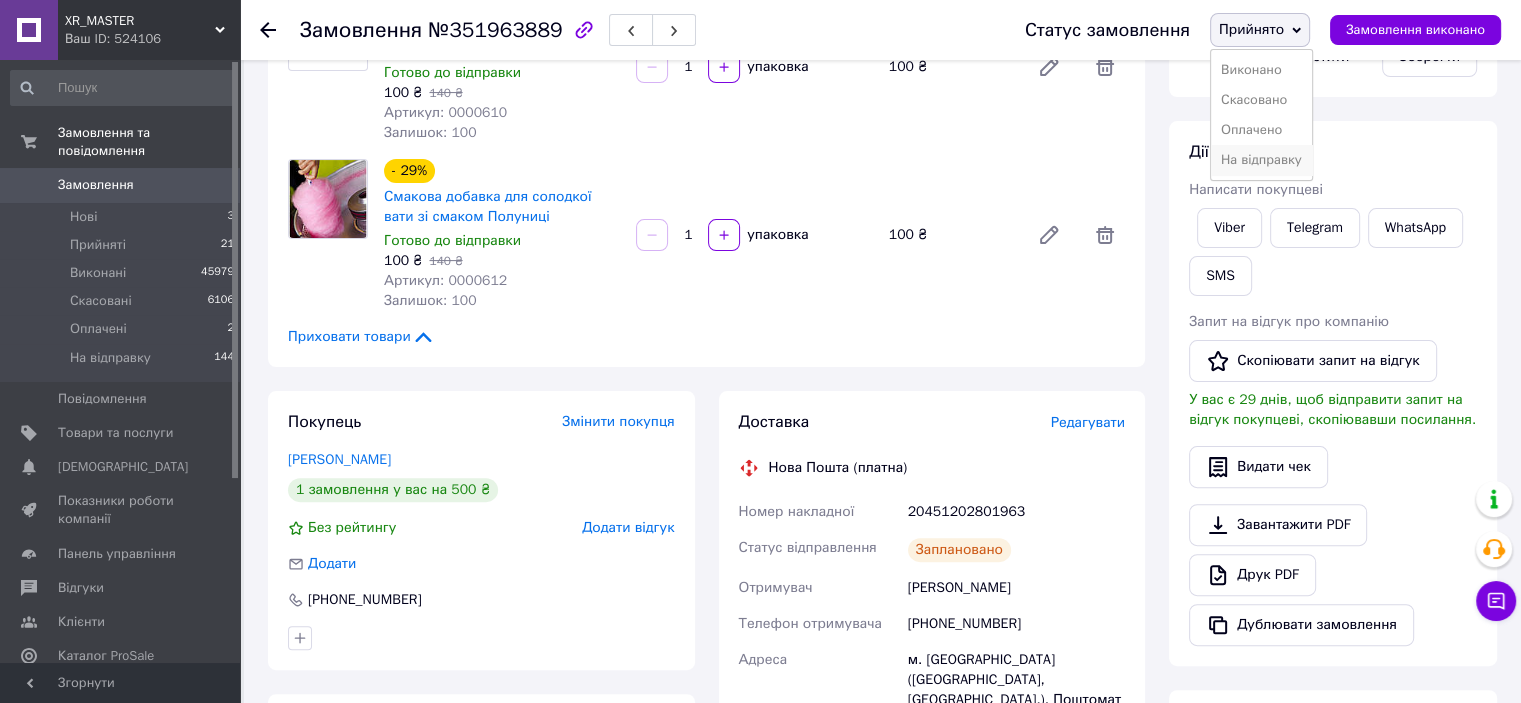 click on "На відправку" at bounding box center [1261, 160] 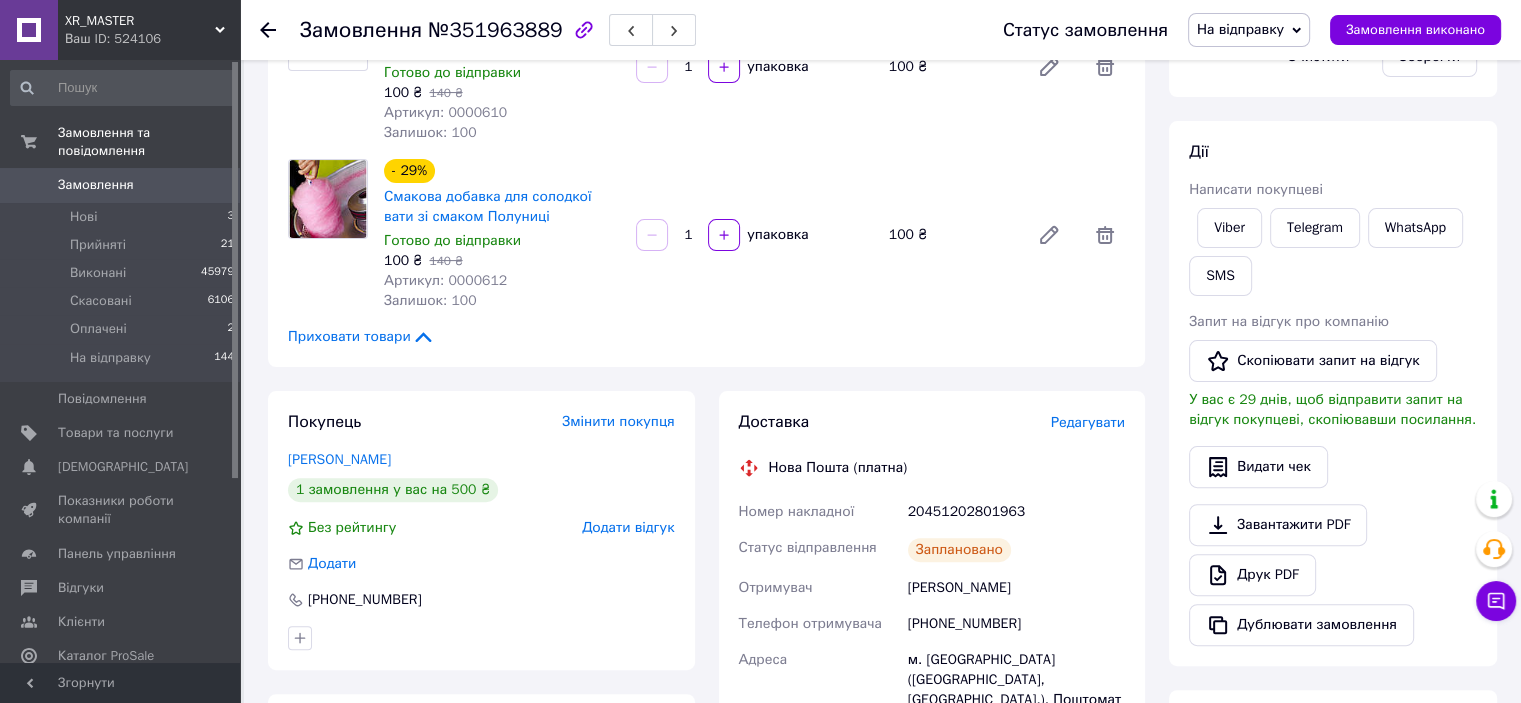 click on "Замовлення" at bounding box center [96, 185] 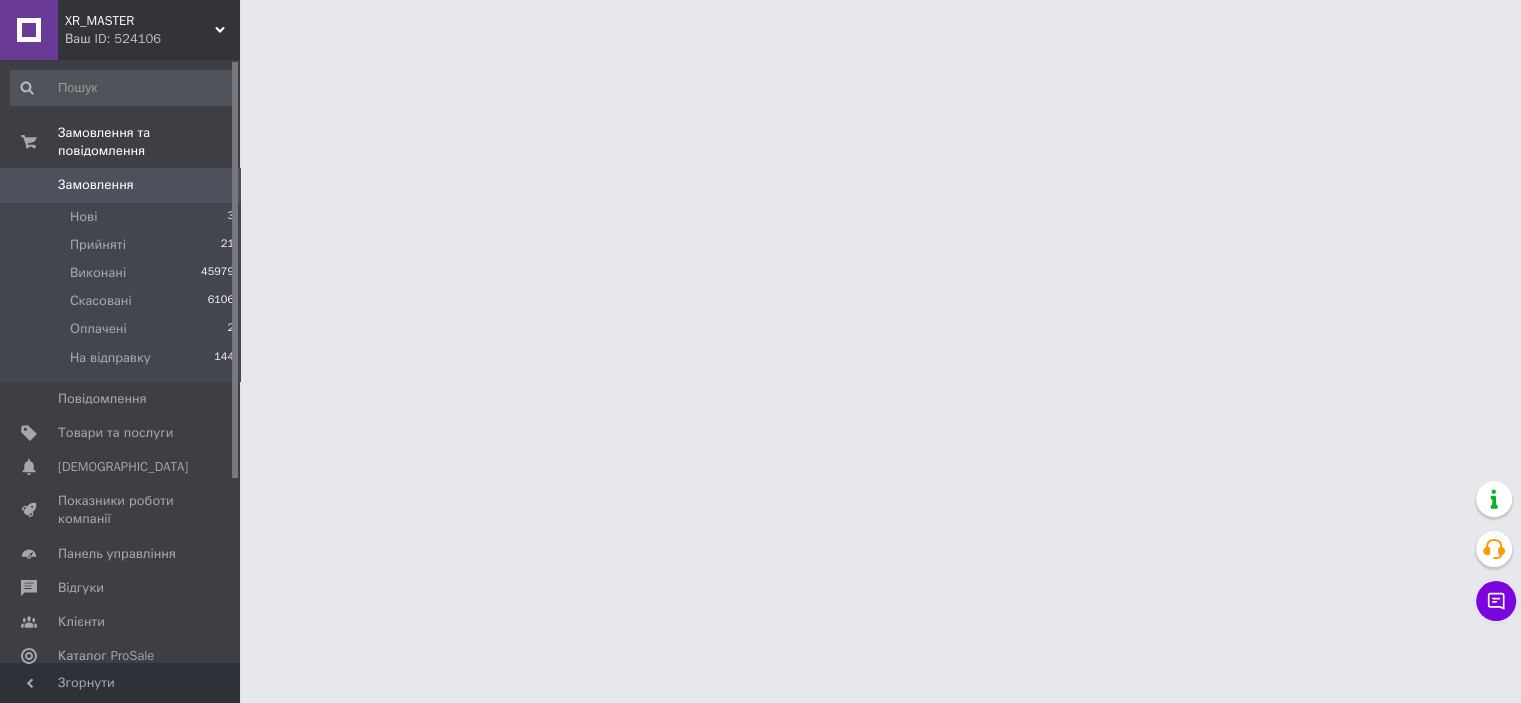 scroll, scrollTop: 0, scrollLeft: 0, axis: both 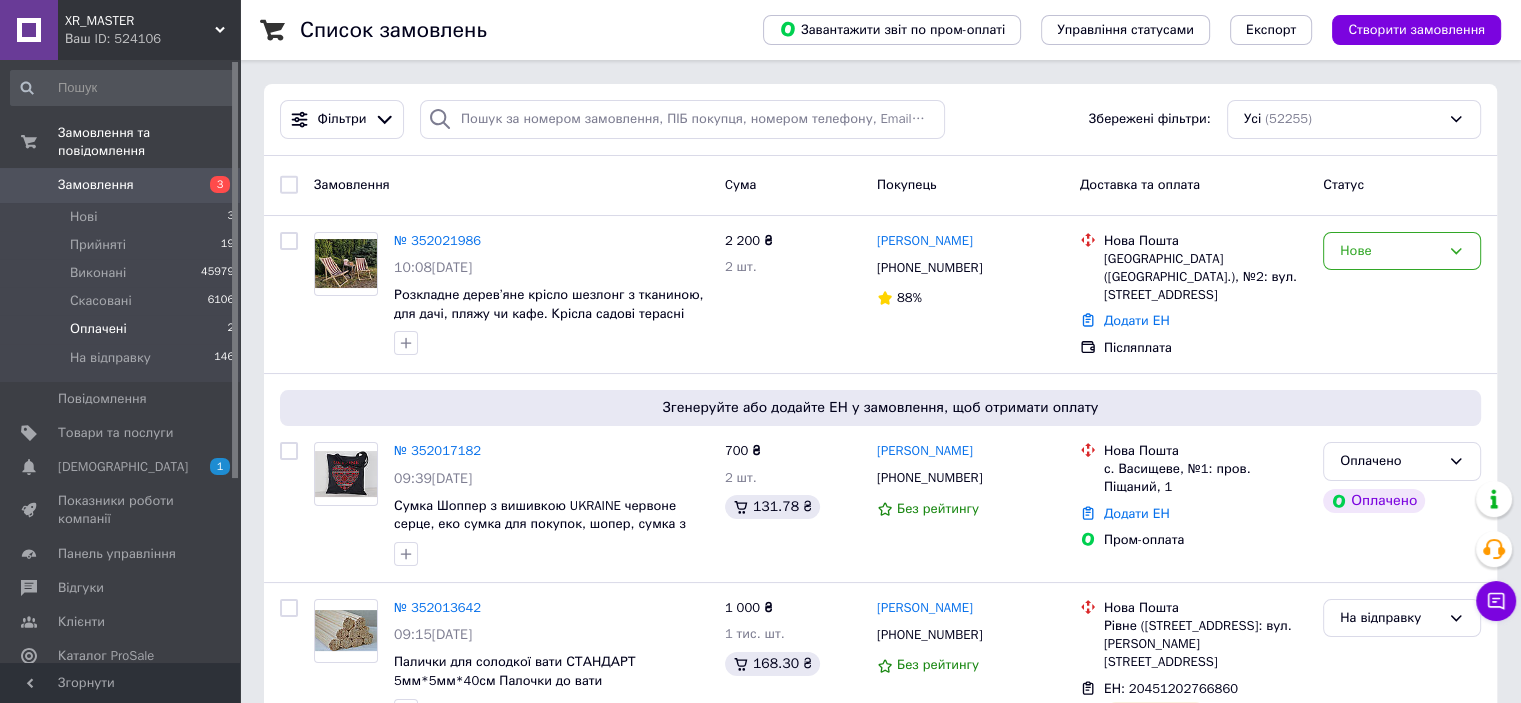 click on "Оплачені" at bounding box center (98, 329) 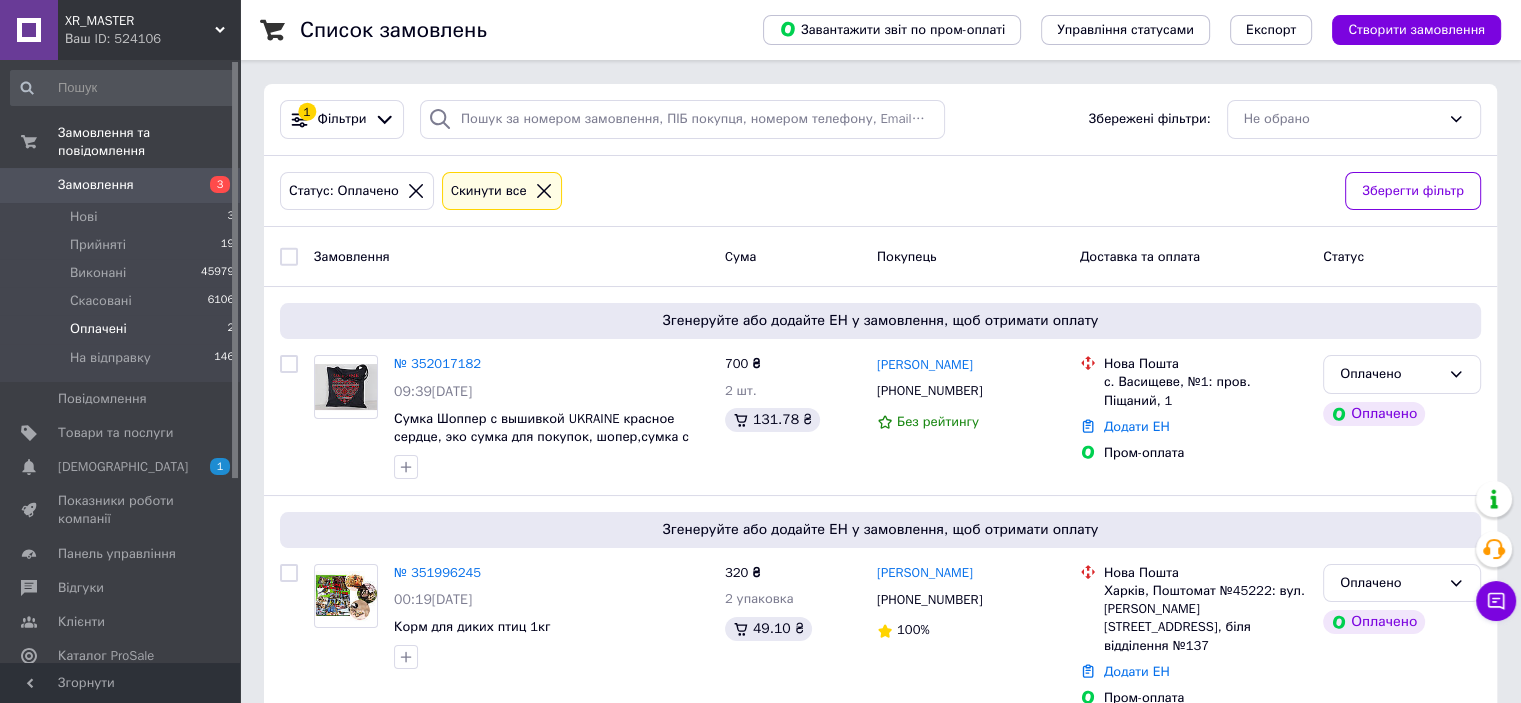 scroll, scrollTop: 24, scrollLeft: 0, axis: vertical 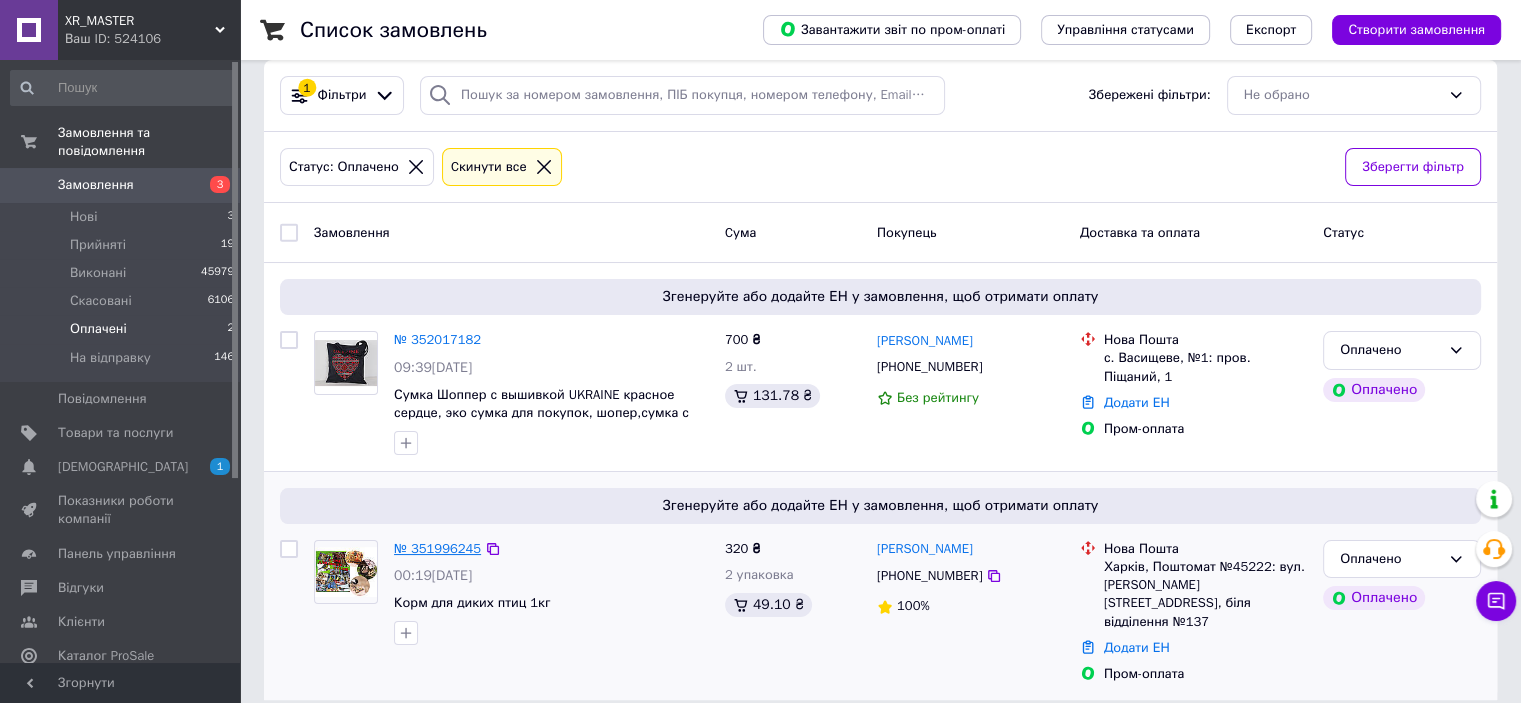 click on "№ 351996245" at bounding box center (437, 548) 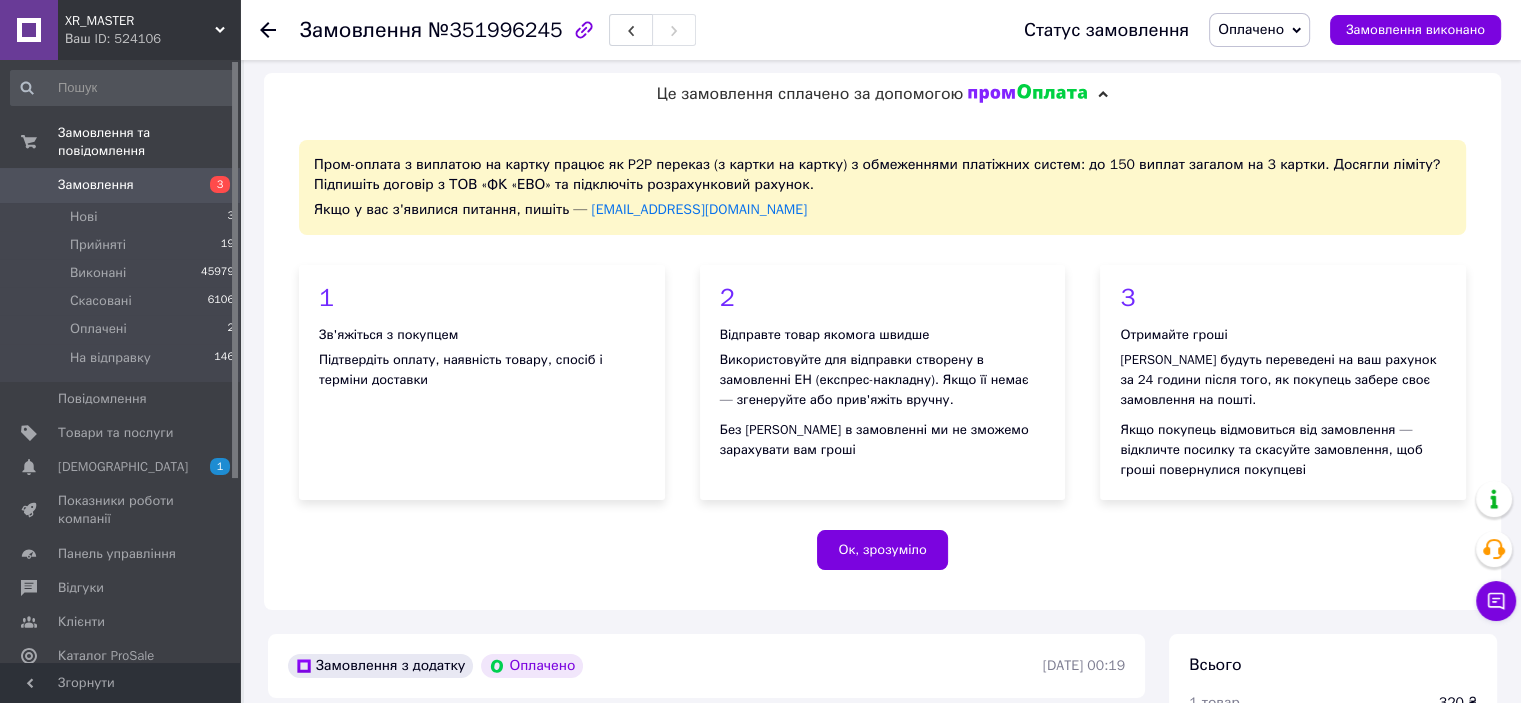 scroll, scrollTop: 0, scrollLeft: 0, axis: both 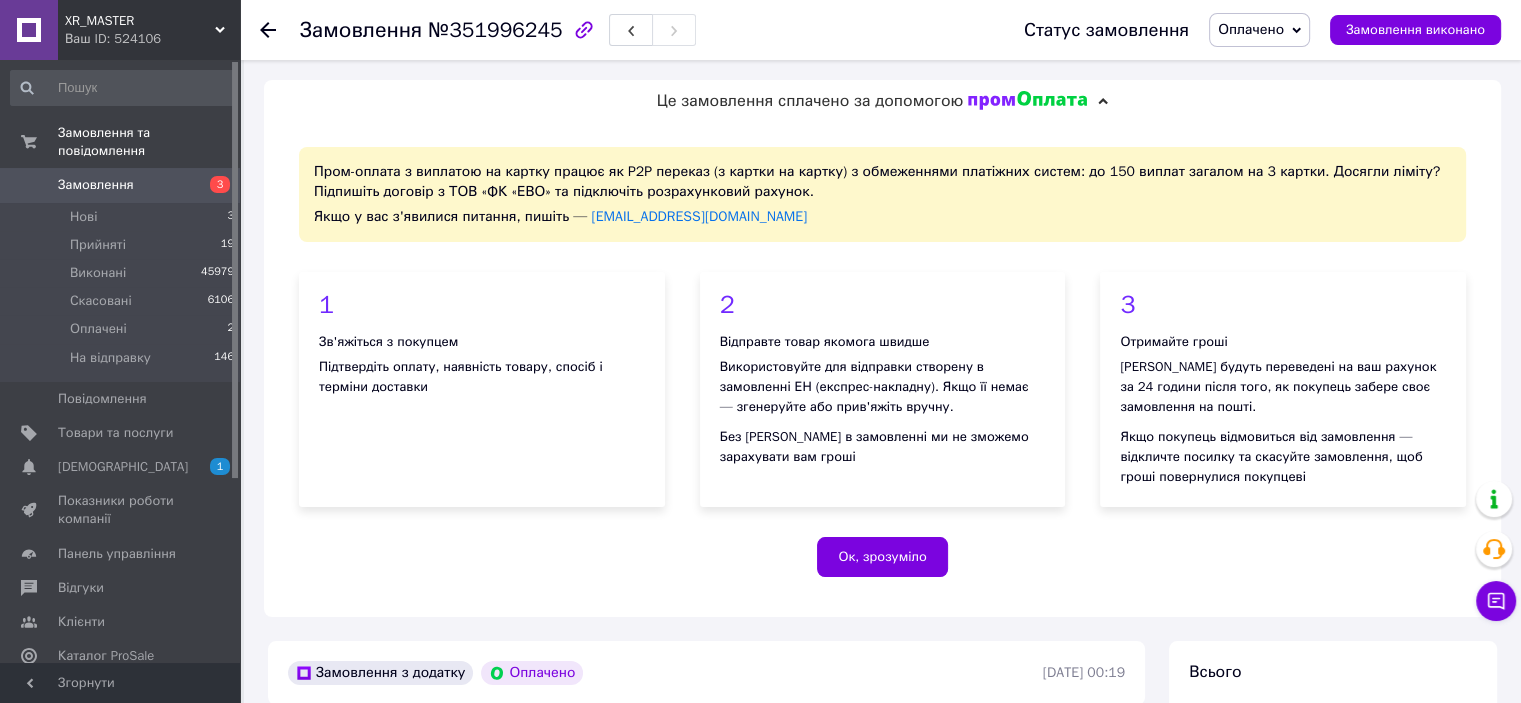 click on "Оплачено" at bounding box center [1251, 29] 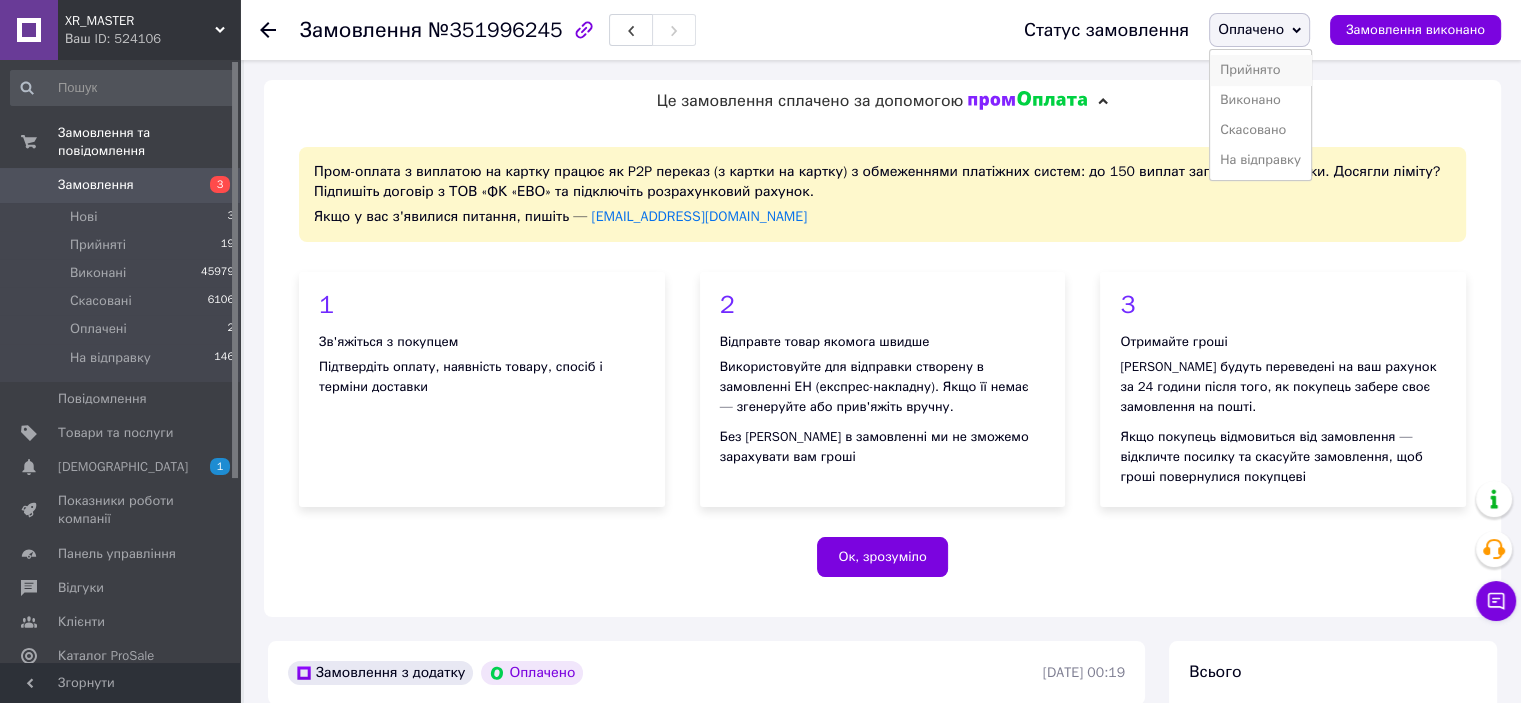 click on "Прийнято" at bounding box center [1260, 70] 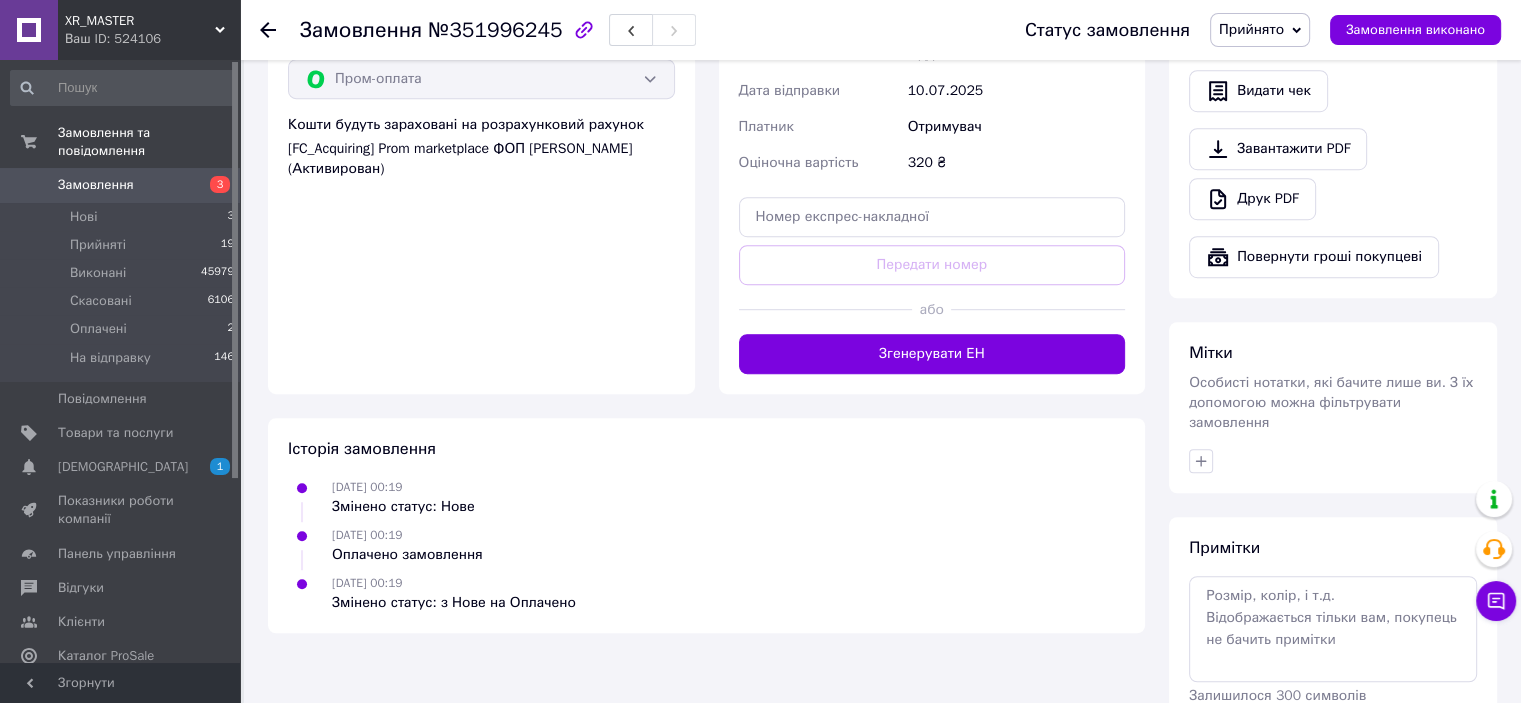 scroll, scrollTop: 1308, scrollLeft: 0, axis: vertical 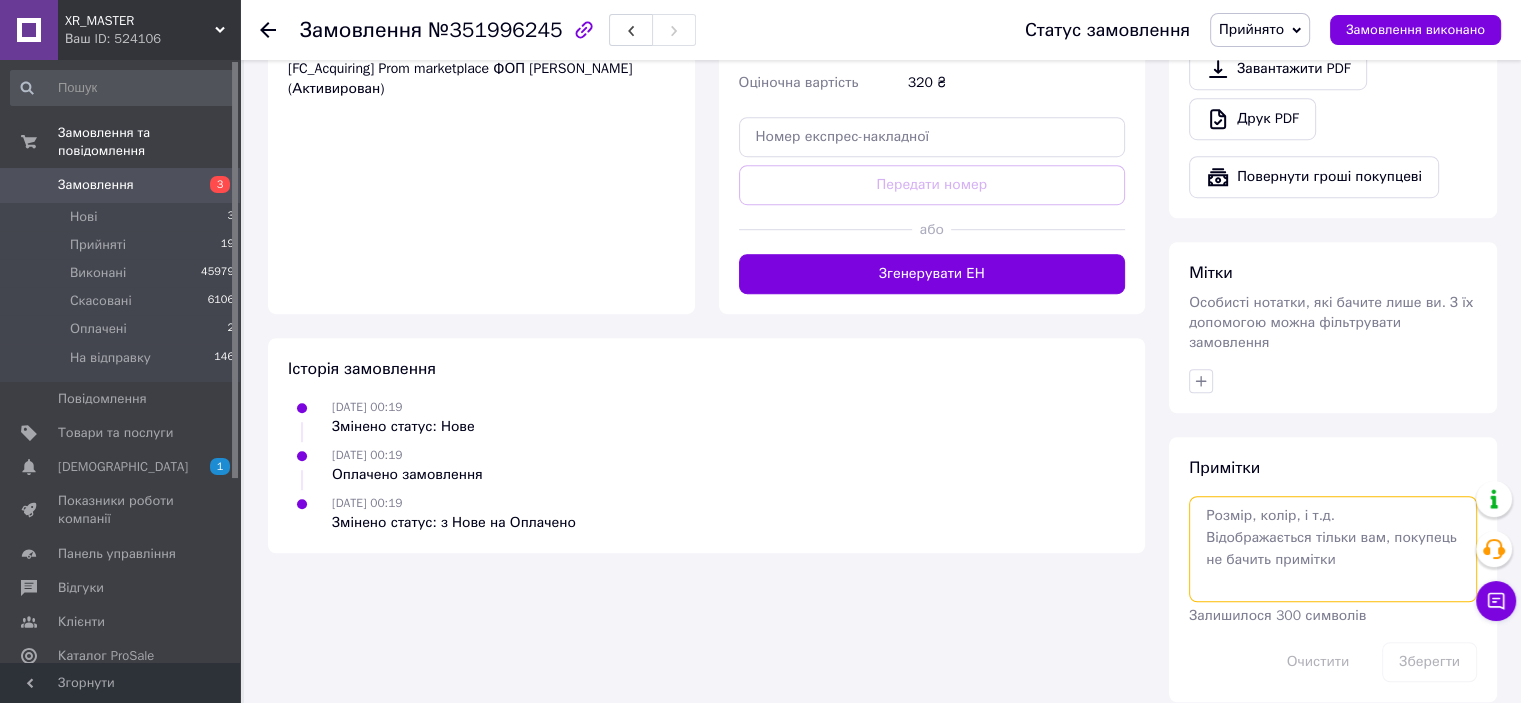 click at bounding box center [1333, 549] 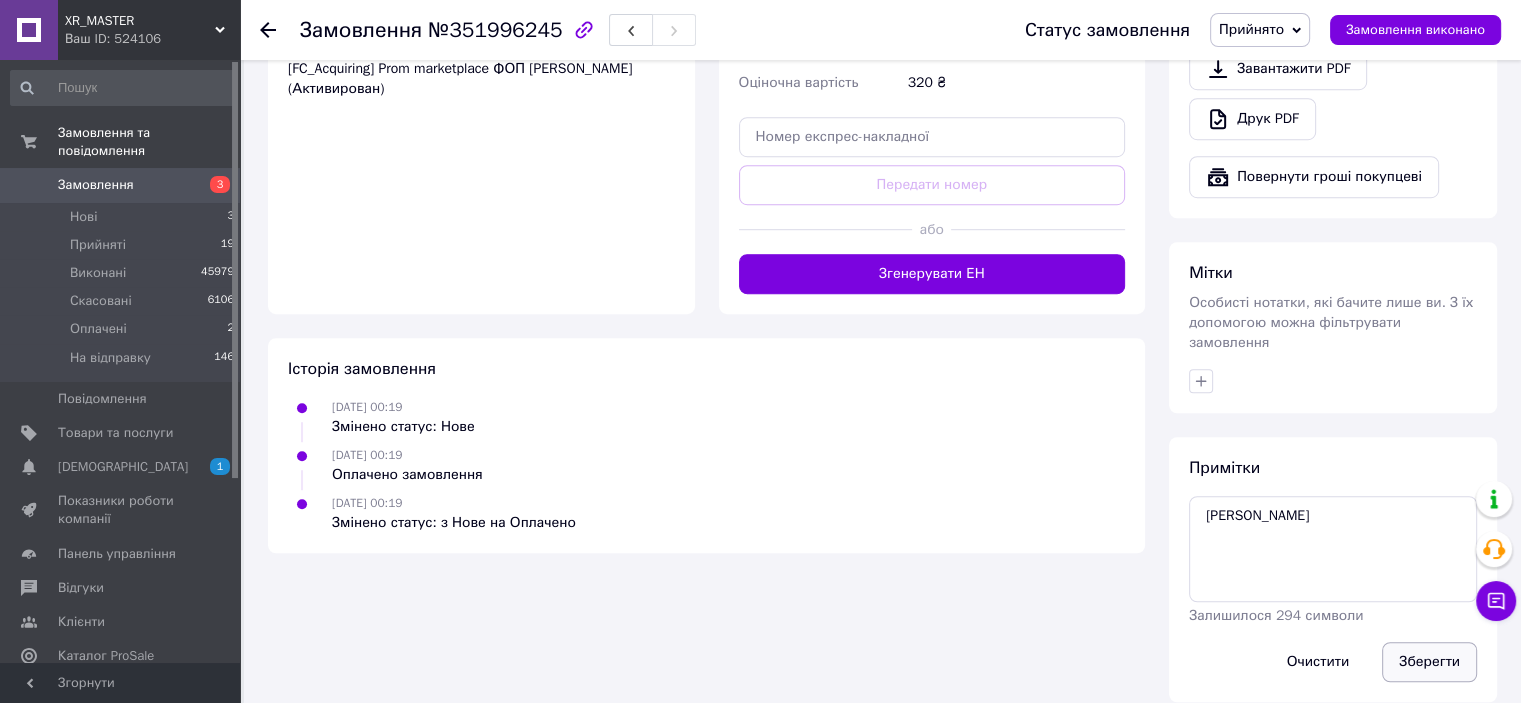 click on "Зберегти" at bounding box center (1429, 662) 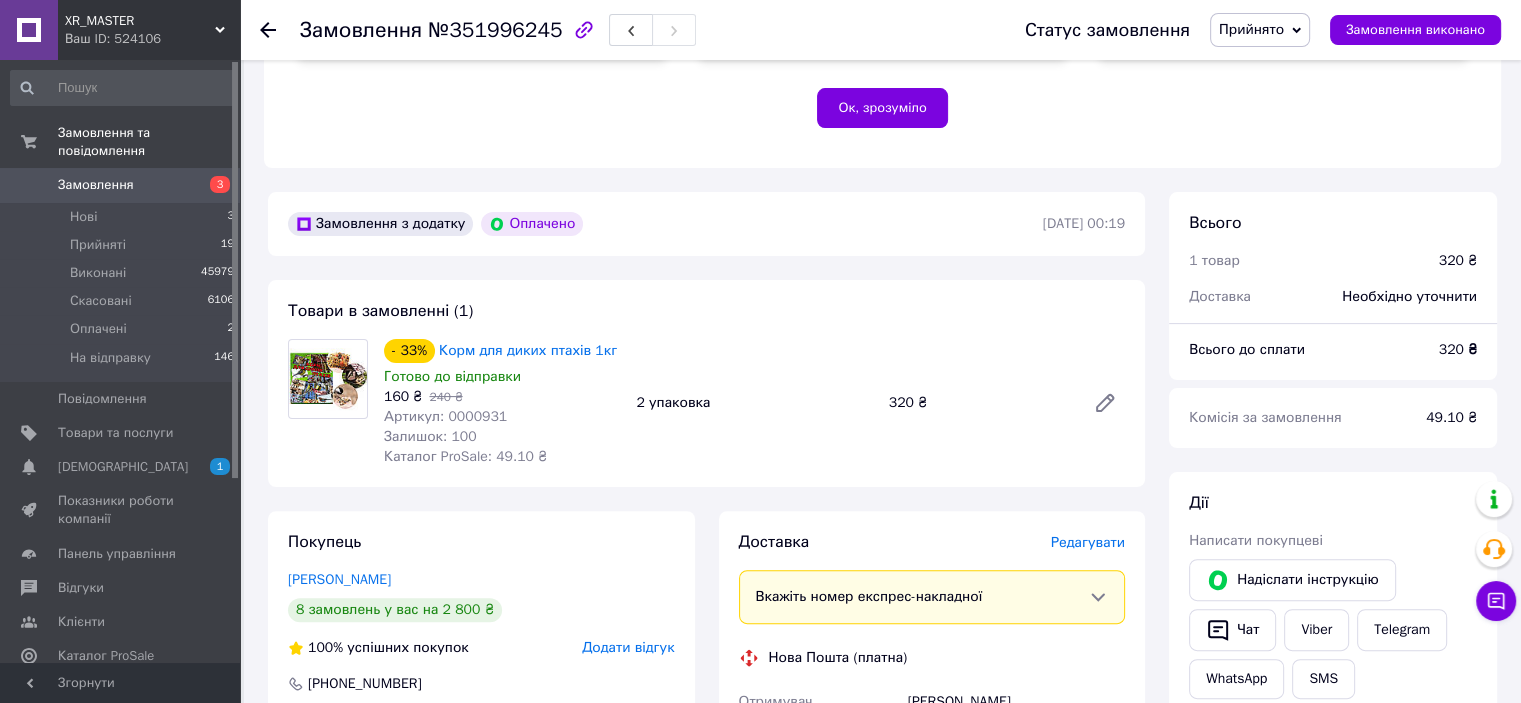 scroll, scrollTop: 408, scrollLeft: 0, axis: vertical 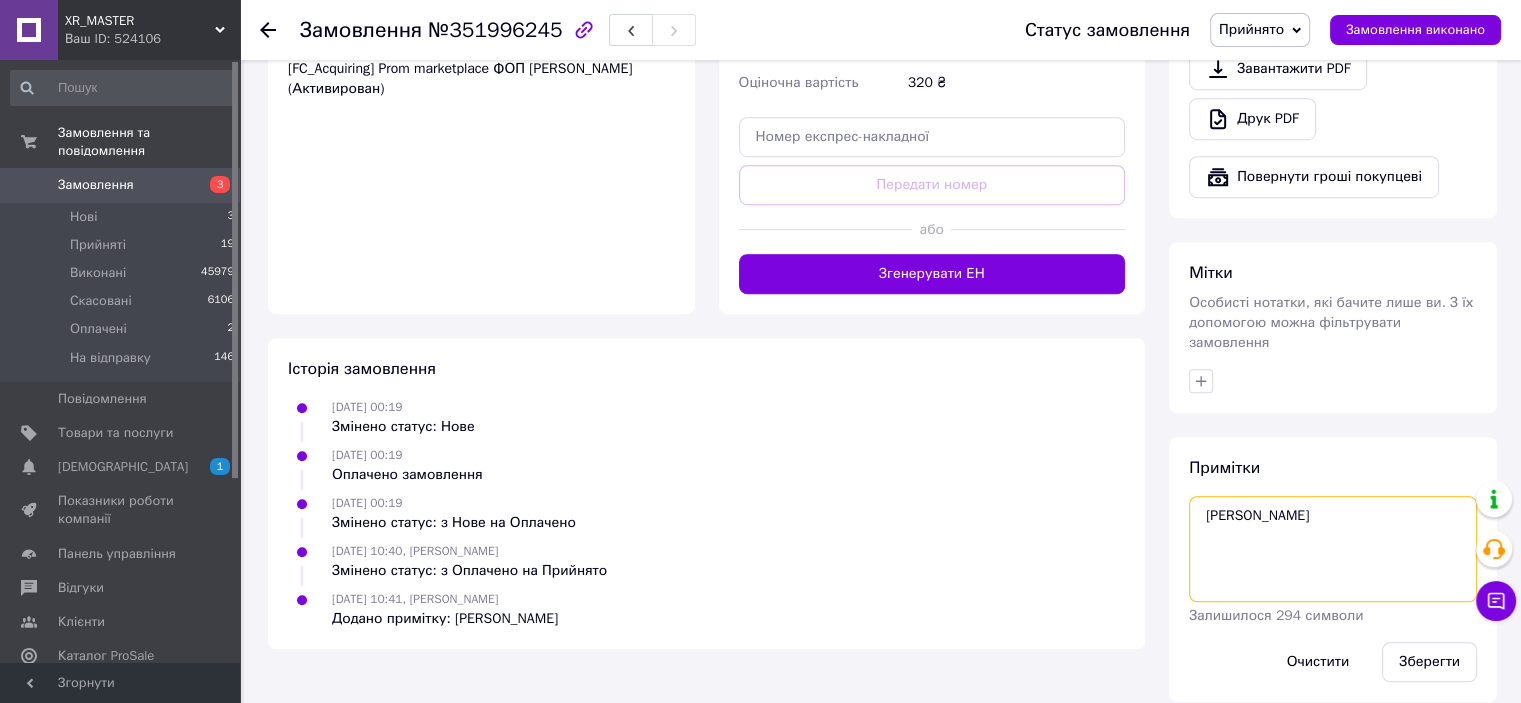 click on "[PERSON_NAME]" at bounding box center [1333, 549] 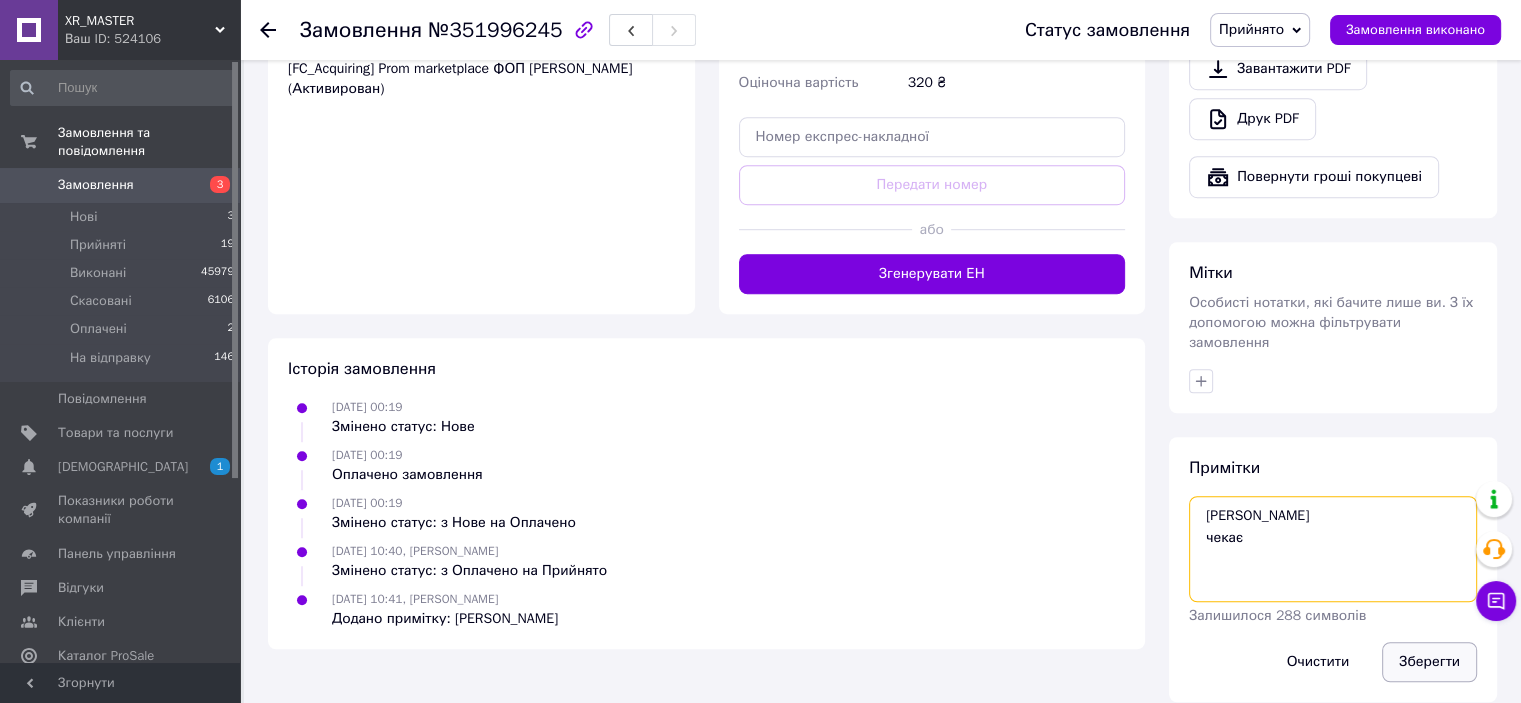 type on "наталя
чекає" 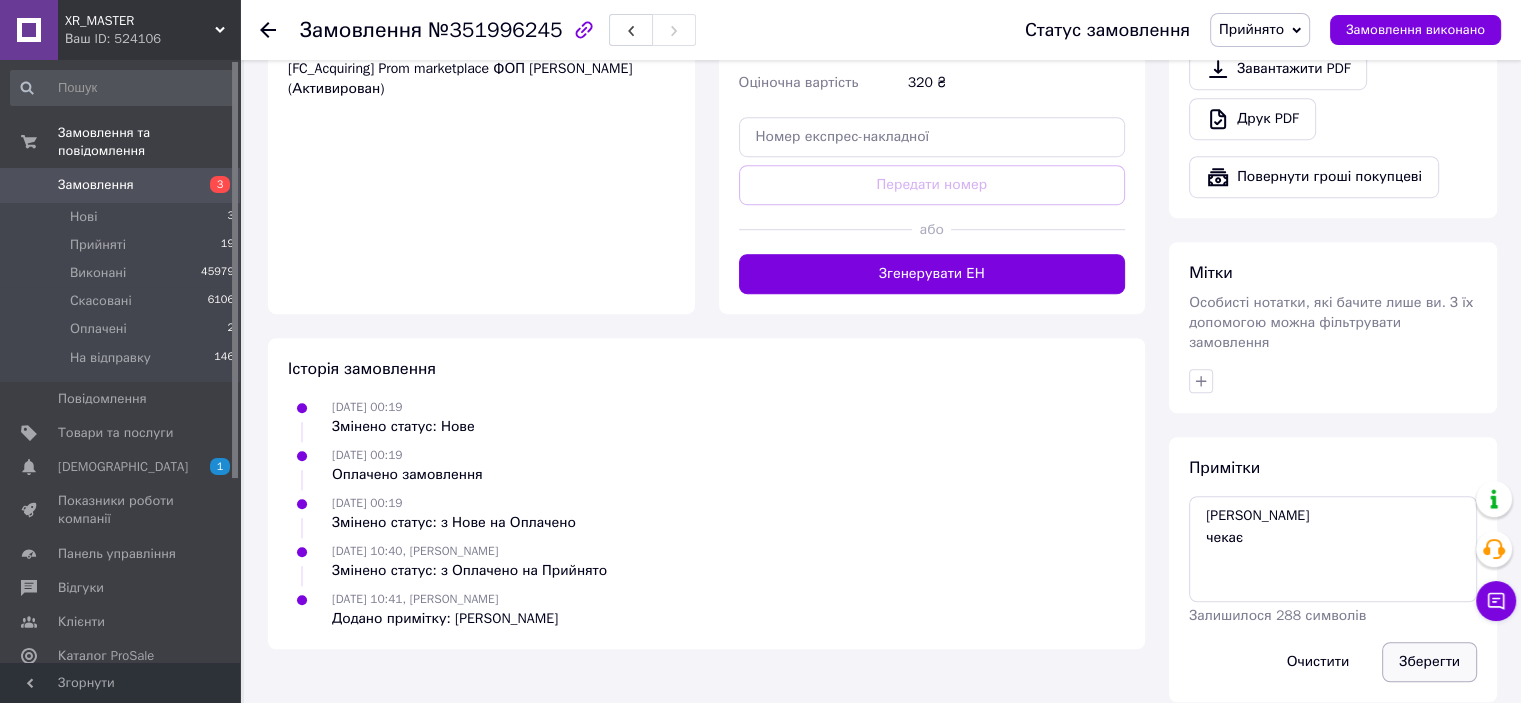 click on "Зберегти" at bounding box center [1429, 662] 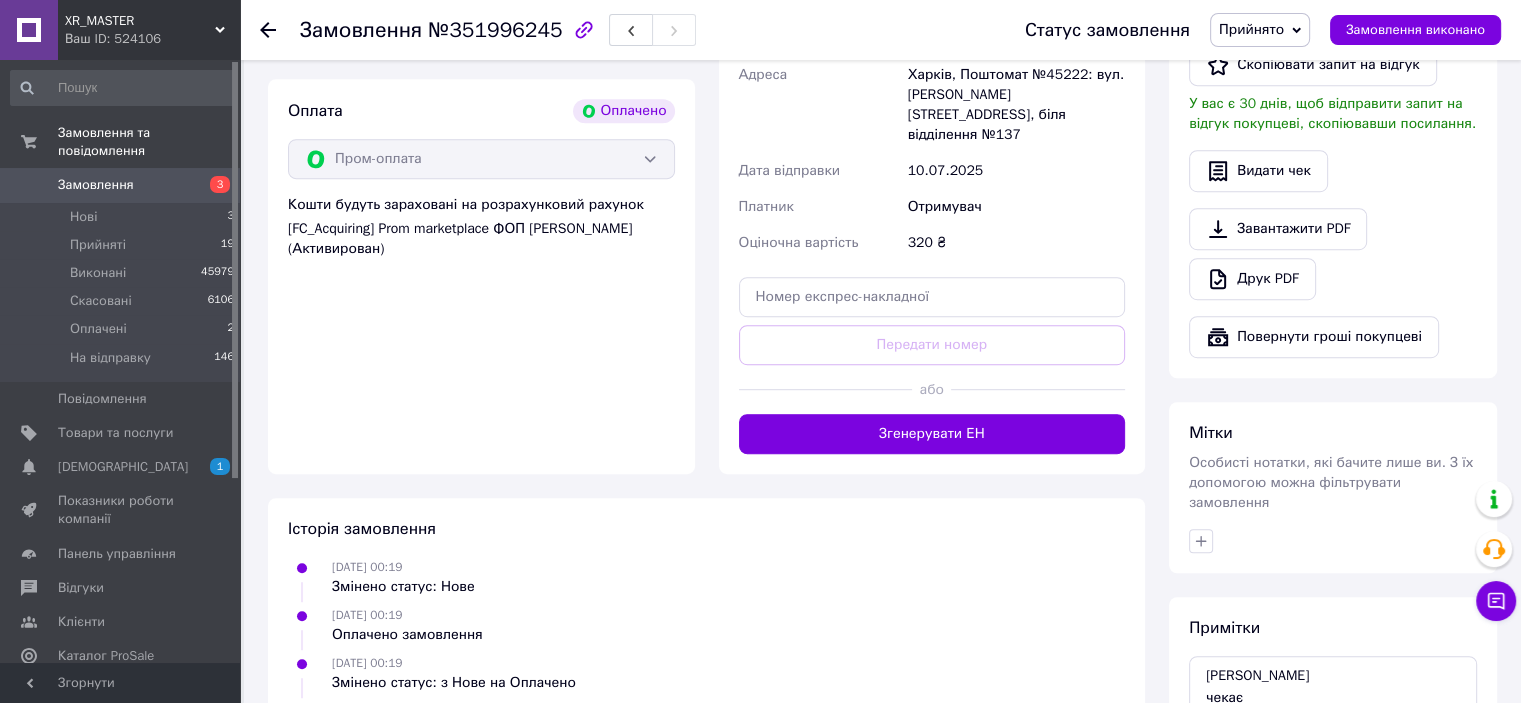 scroll, scrollTop: 808, scrollLeft: 0, axis: vertical 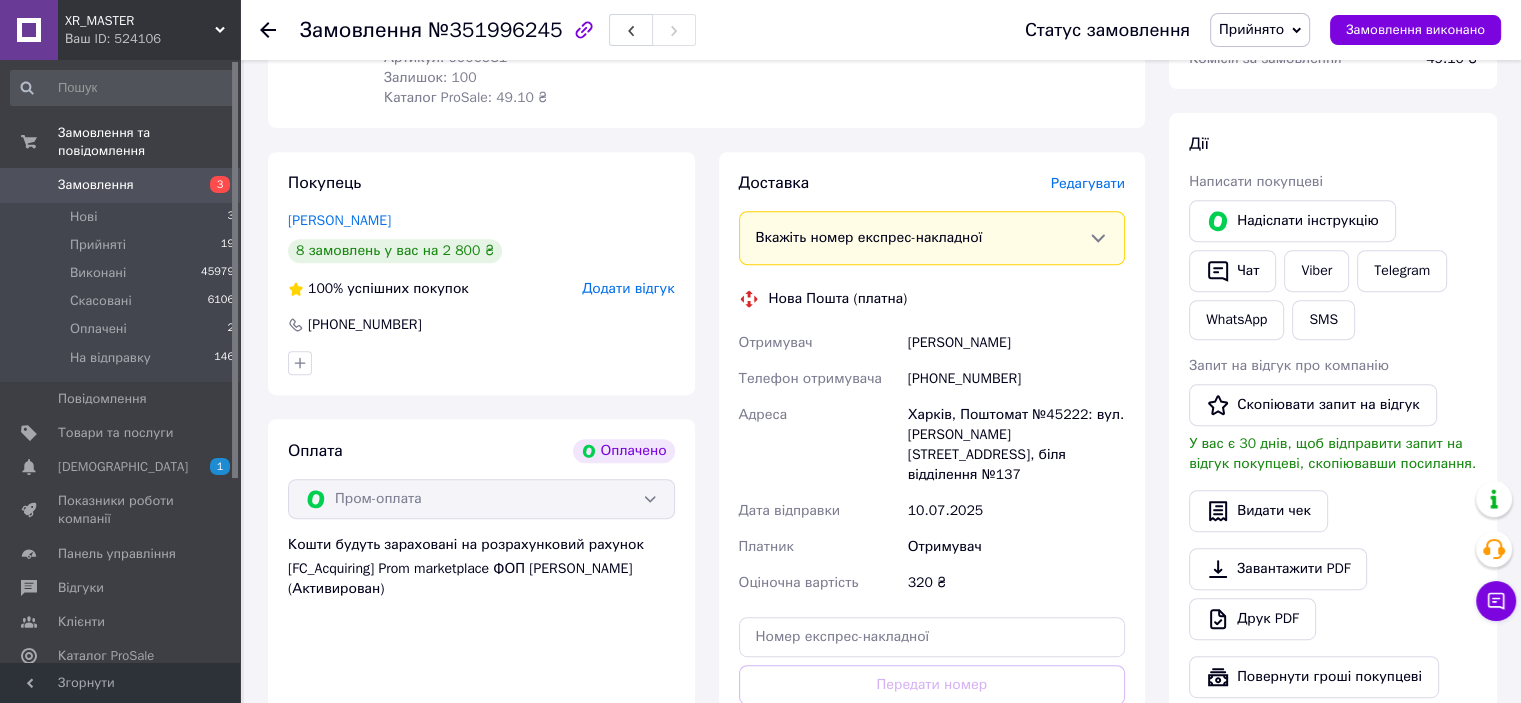 click on "Замовлення" at bounding box center (96, 185) 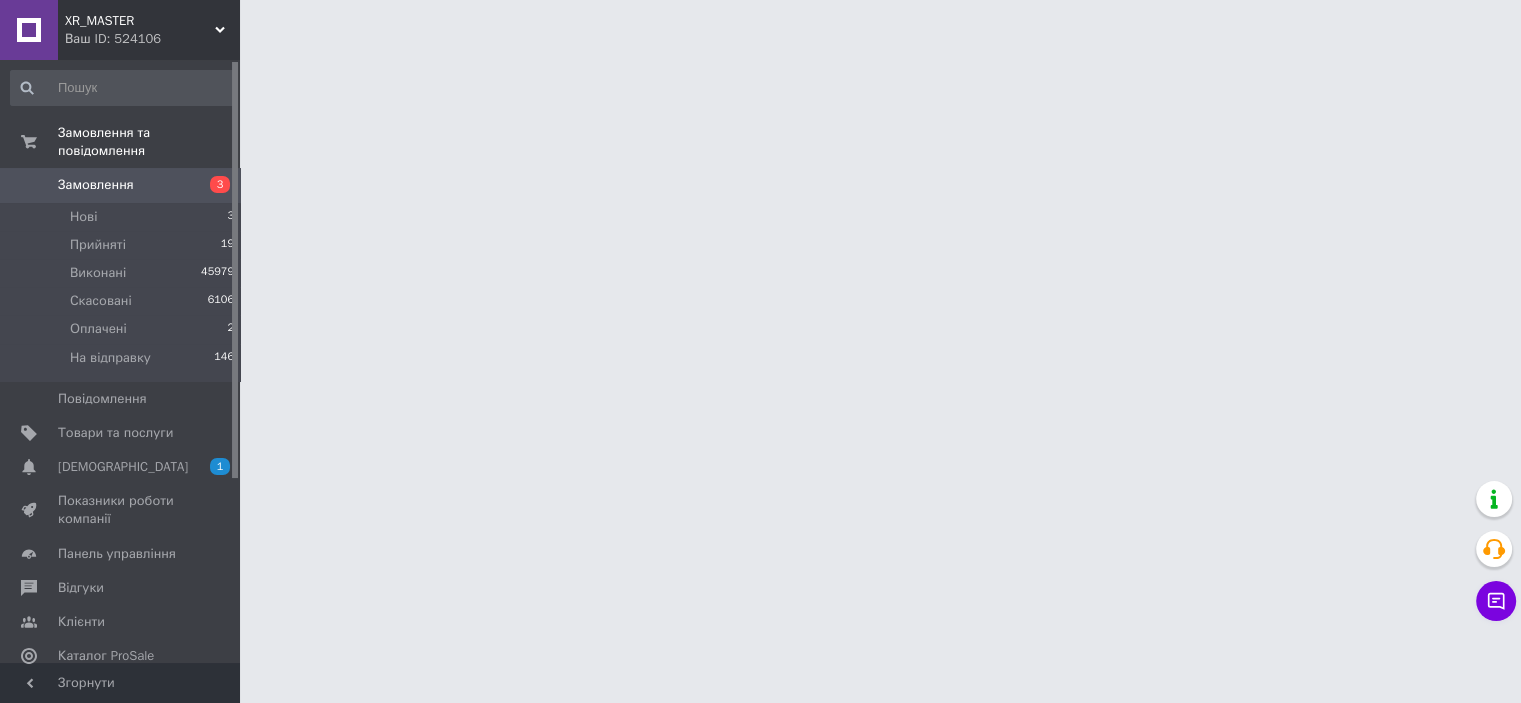 scroll, scrollTop: 0, scrollLeft: 0, axis: both 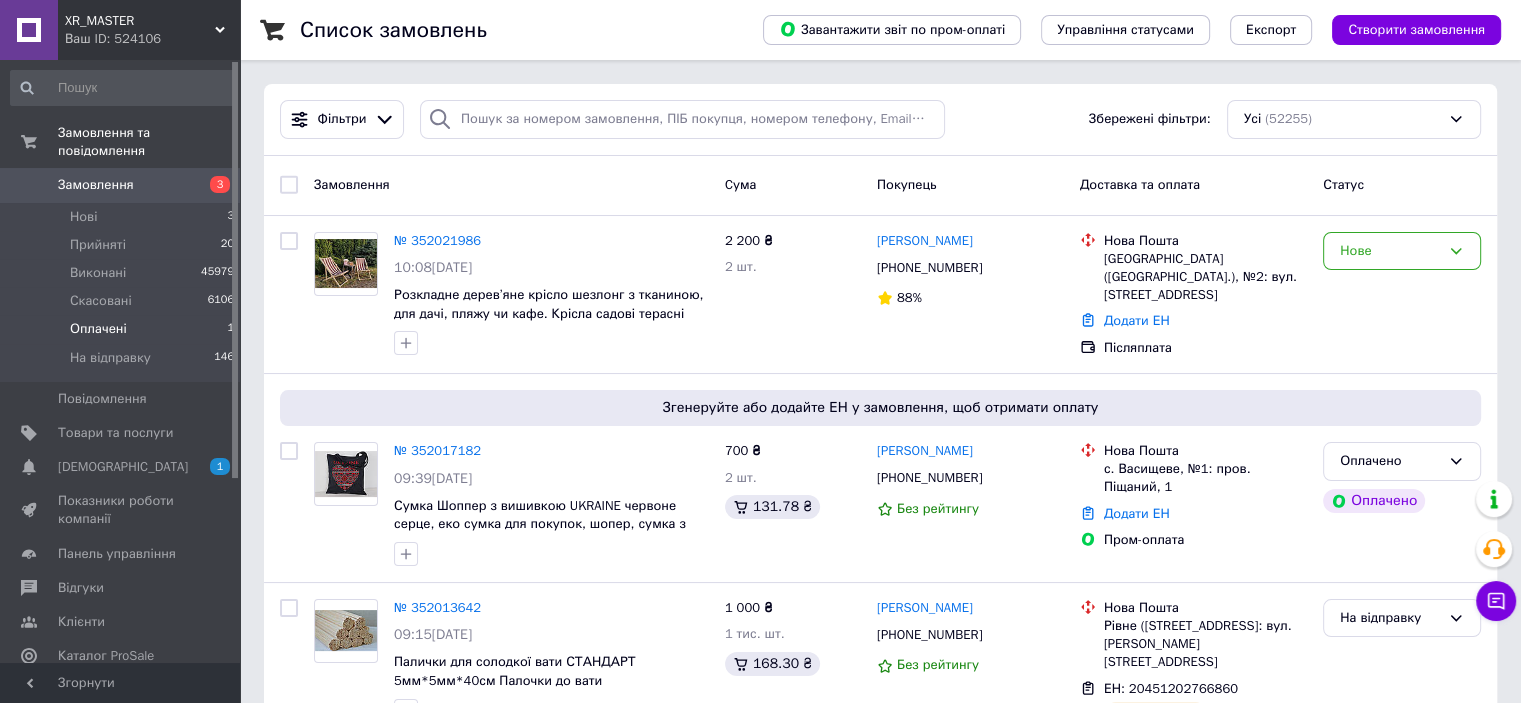 click on "Оплачені" at bounding box center (98, 329) 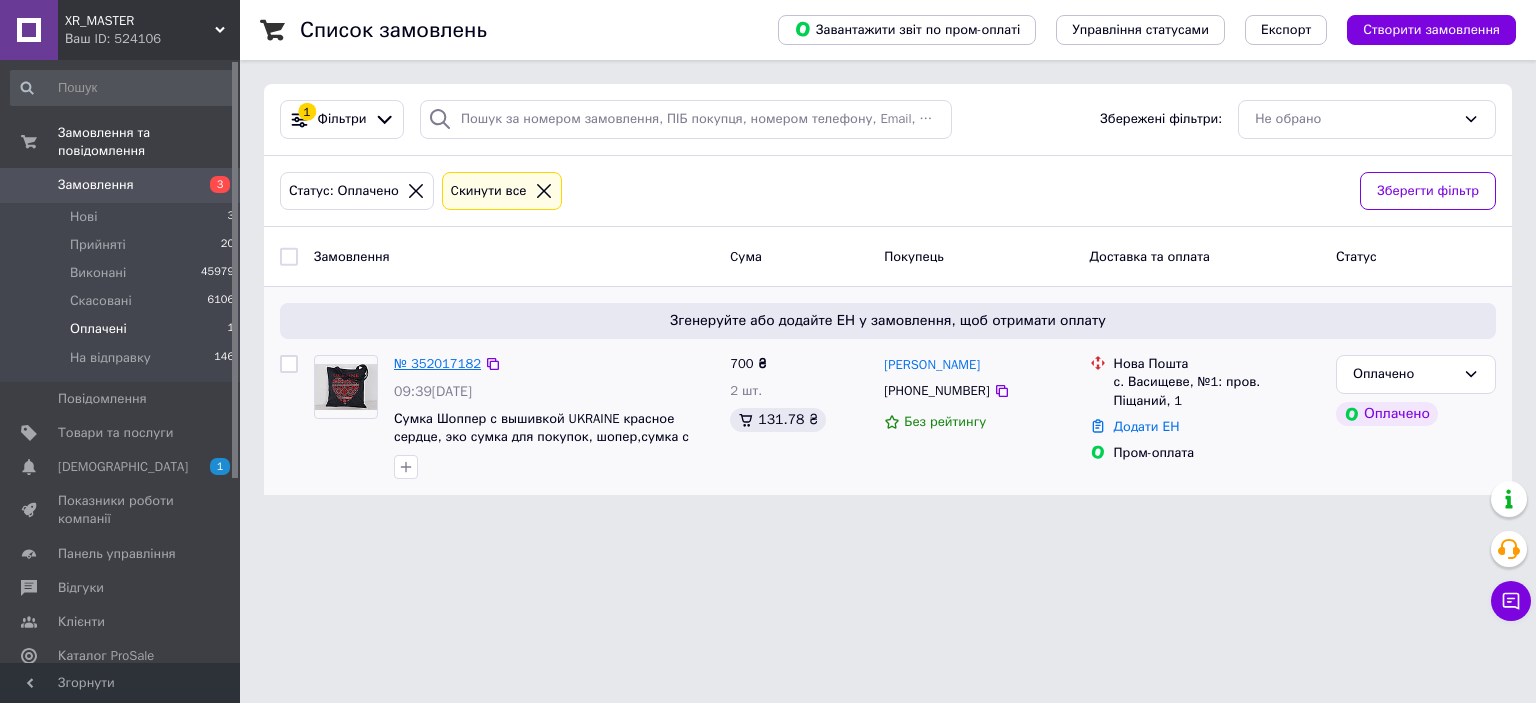 click on "№ 352017182" at bounding box center (437, 363) 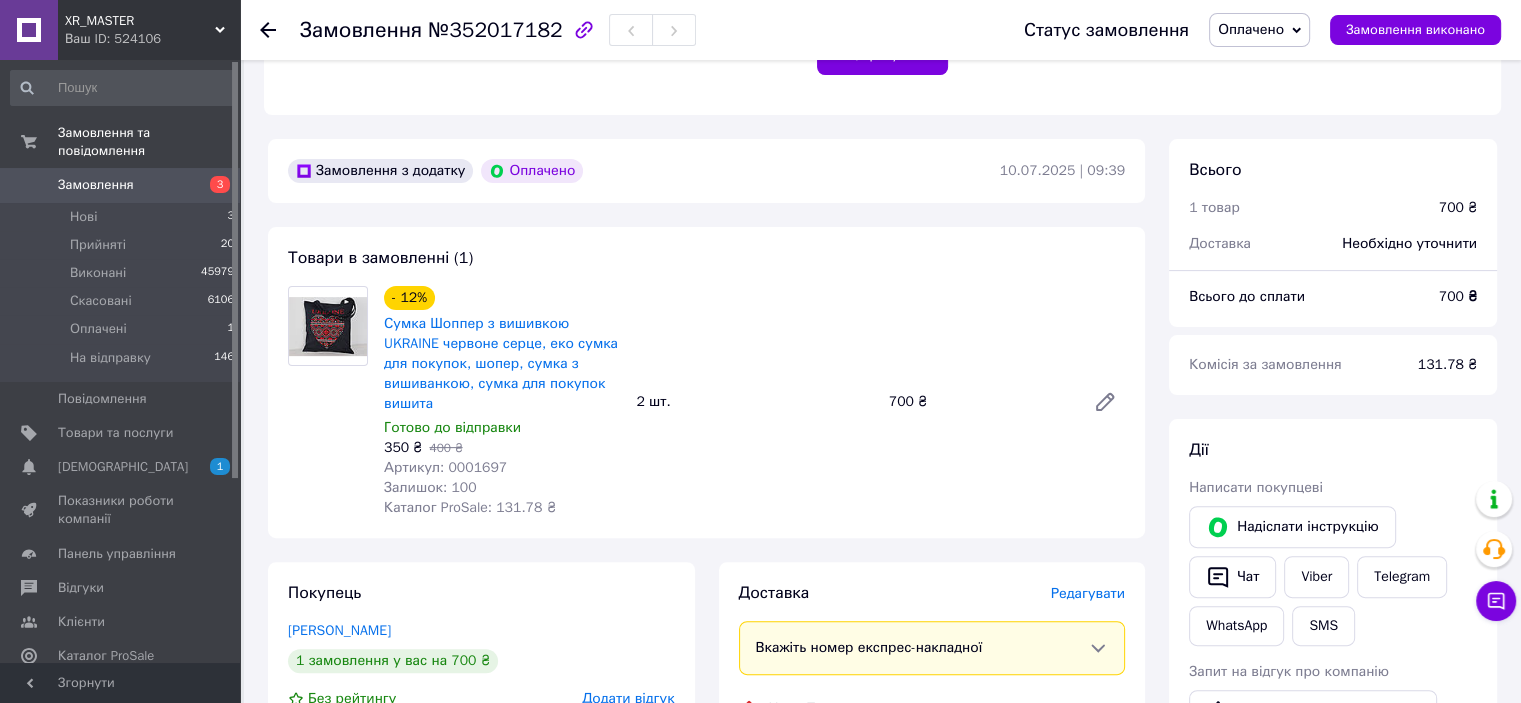 scroll, scrollTop: 400, scrollLeft: 0, axis: vertical 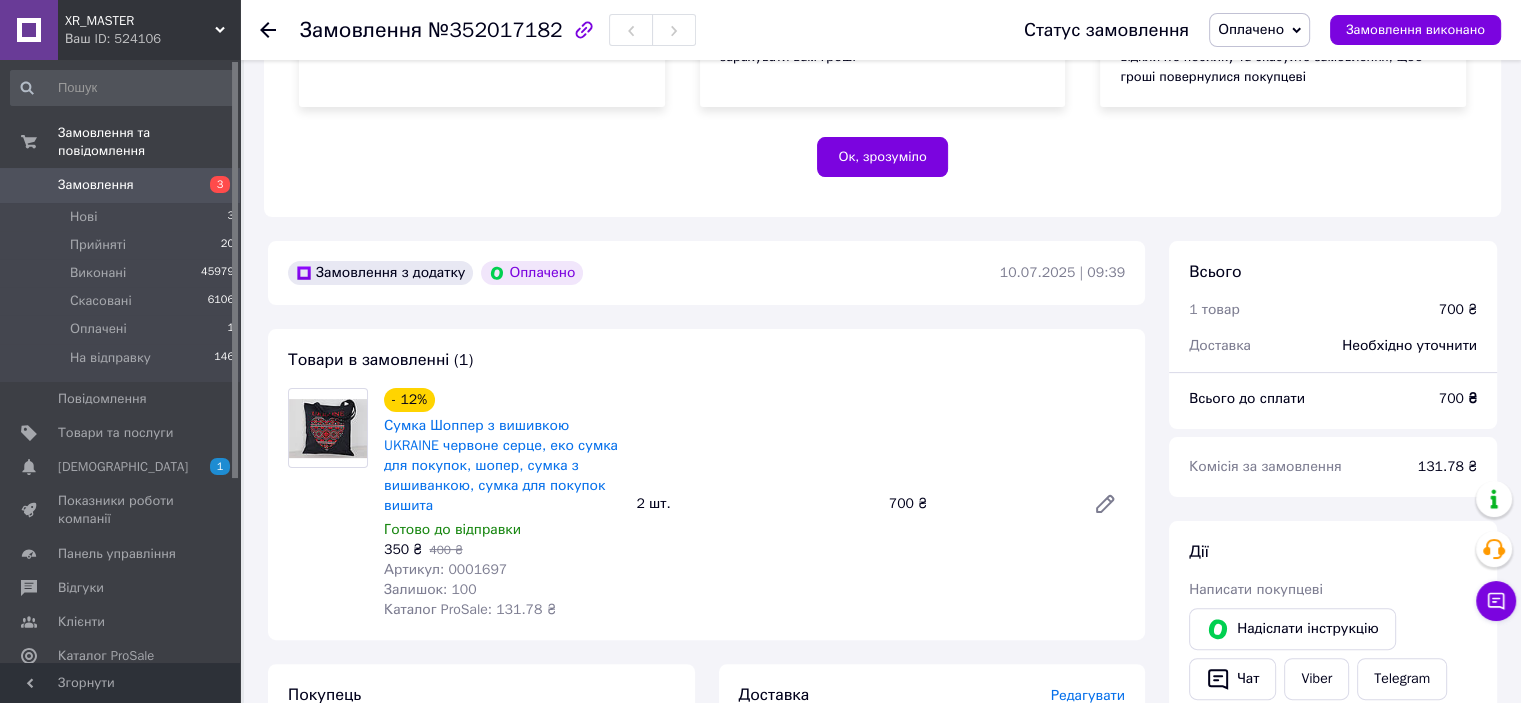 click on "Оплачено" at bounding box center (1259, 30) 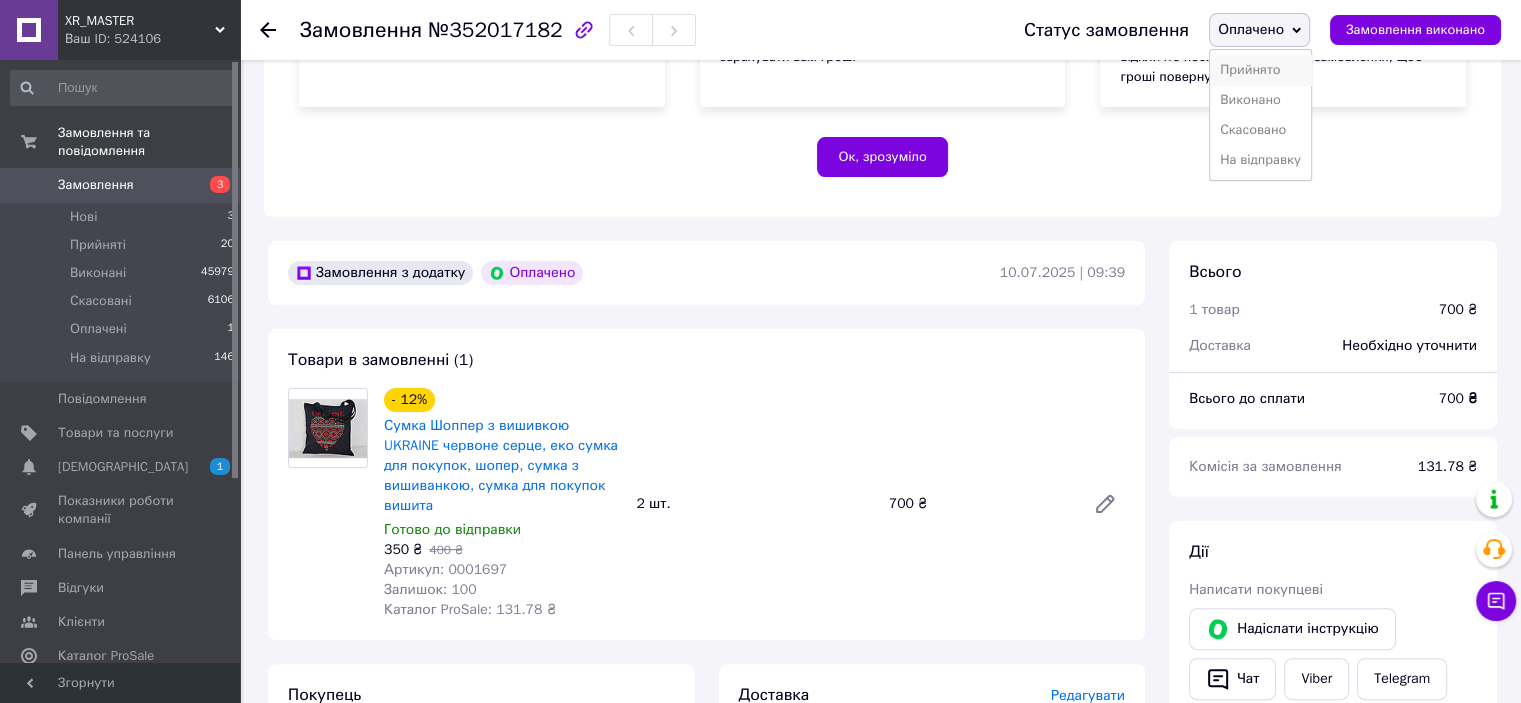 click on "Прийнято" at bounding box center [1260, 70] 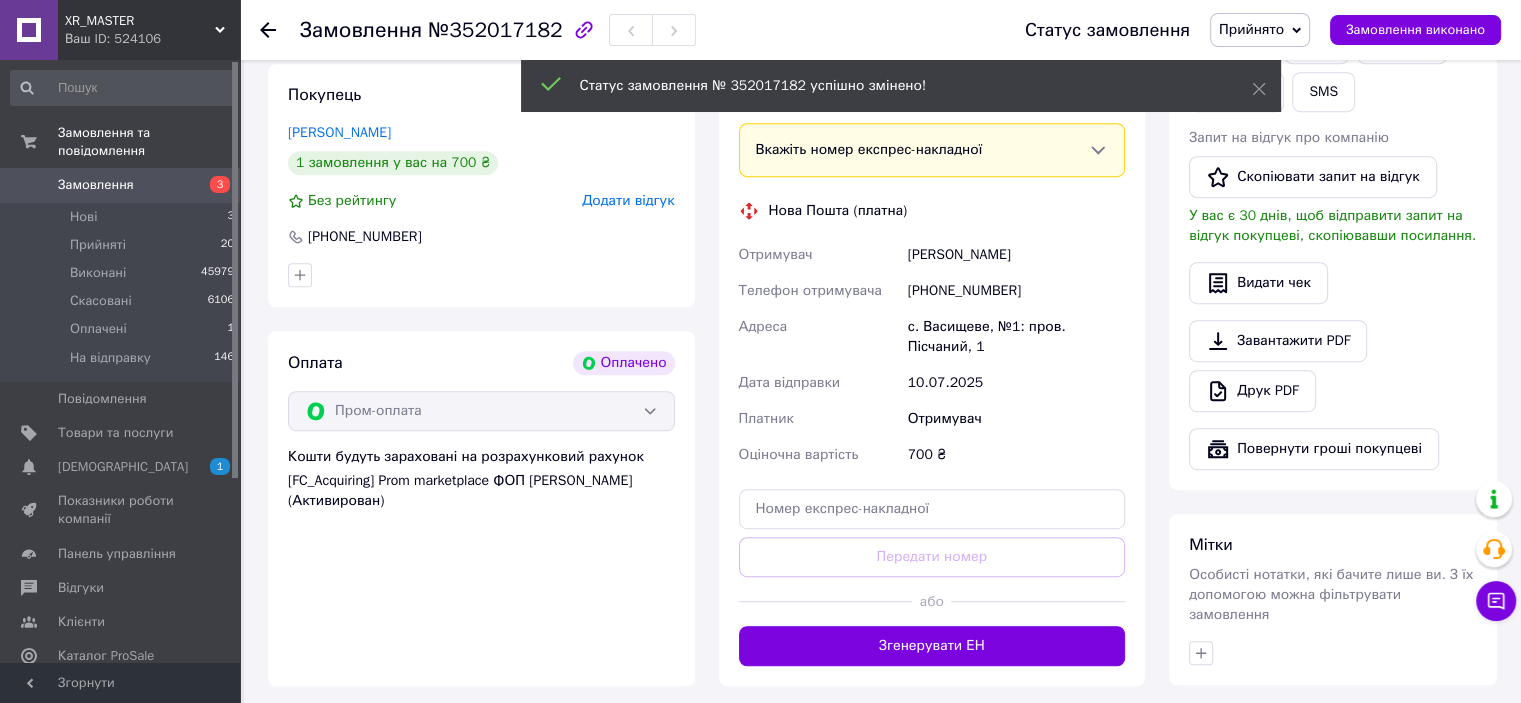 scroll, scrollTop: 1296, scrollLeft: 0, axis: vertical 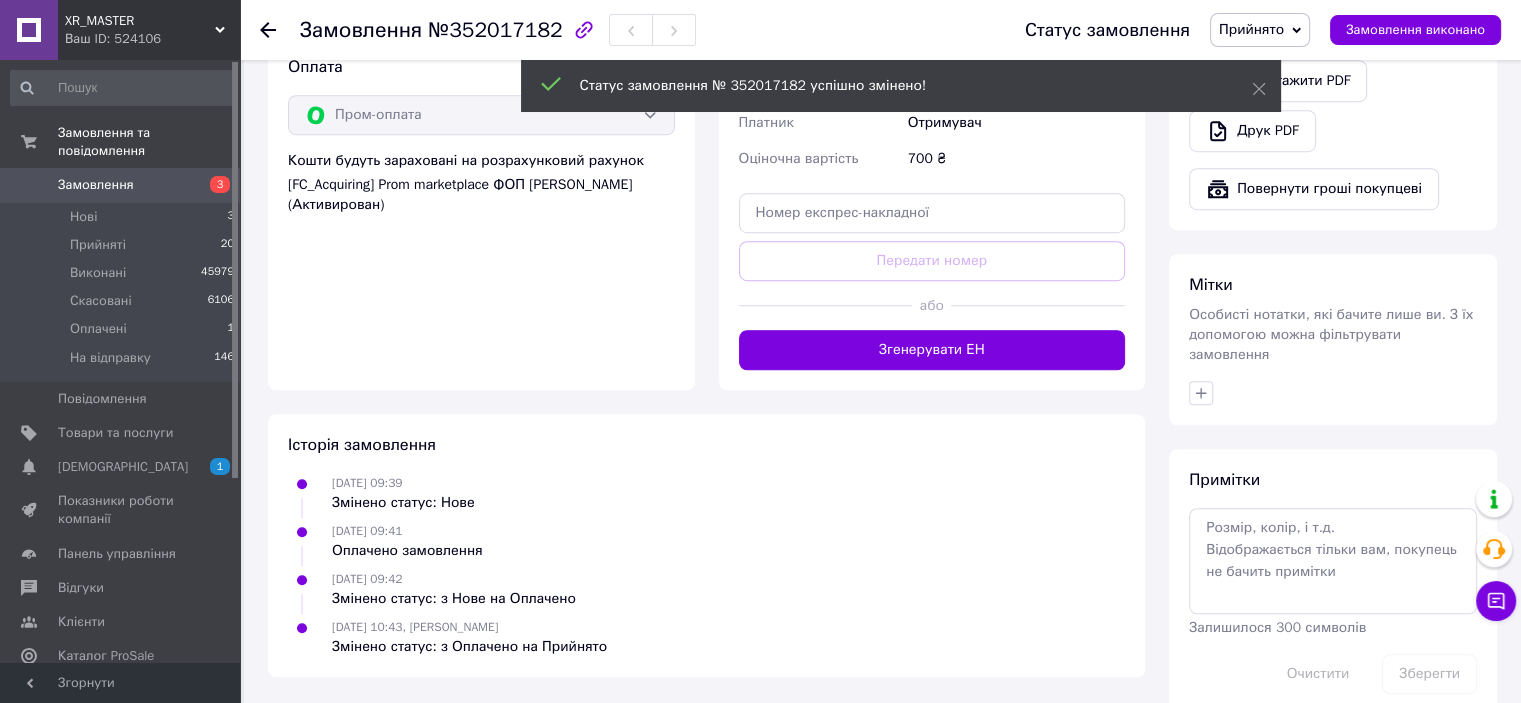 click on "Примітки Залишилося 300 символів Очистити Зберегти" at bounding box center [1333, 581] 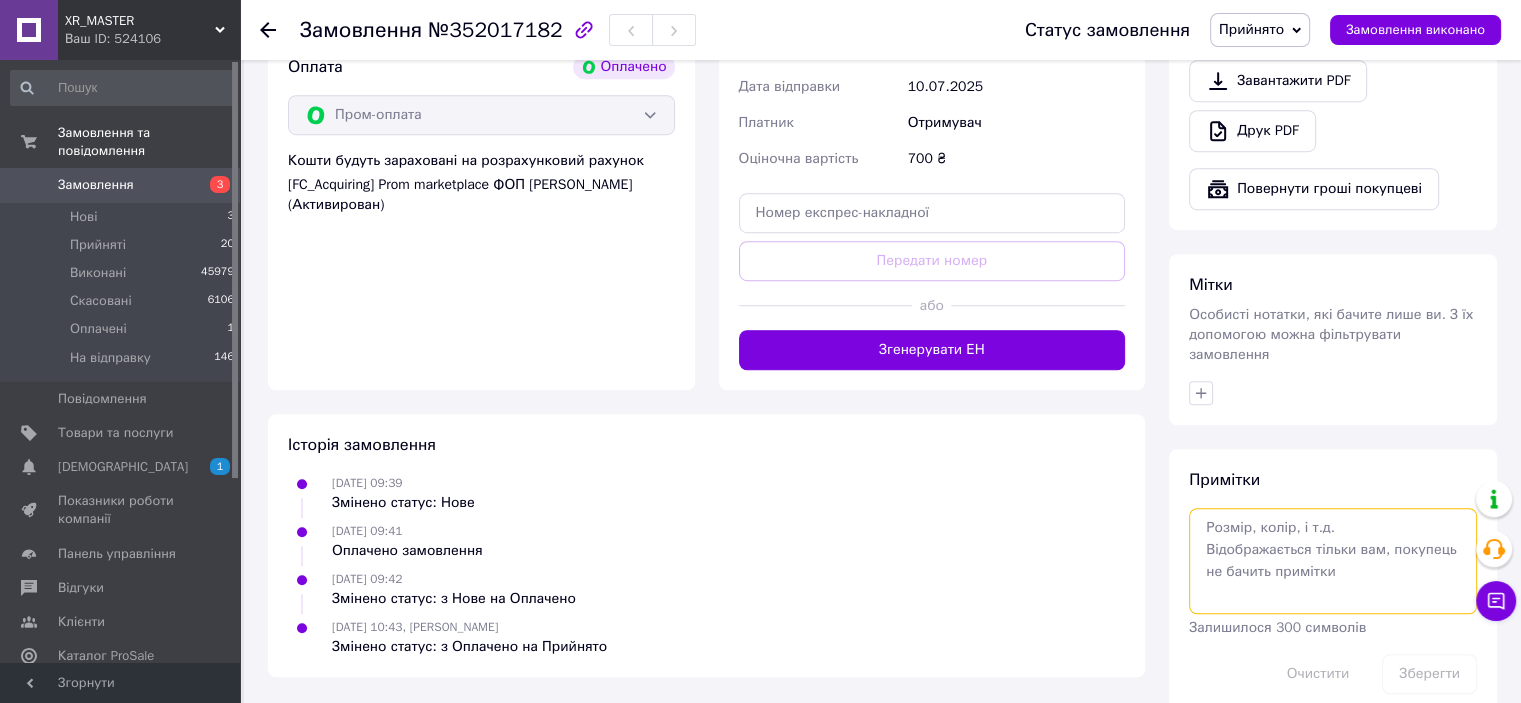 click at bounding box center (1333, 561) 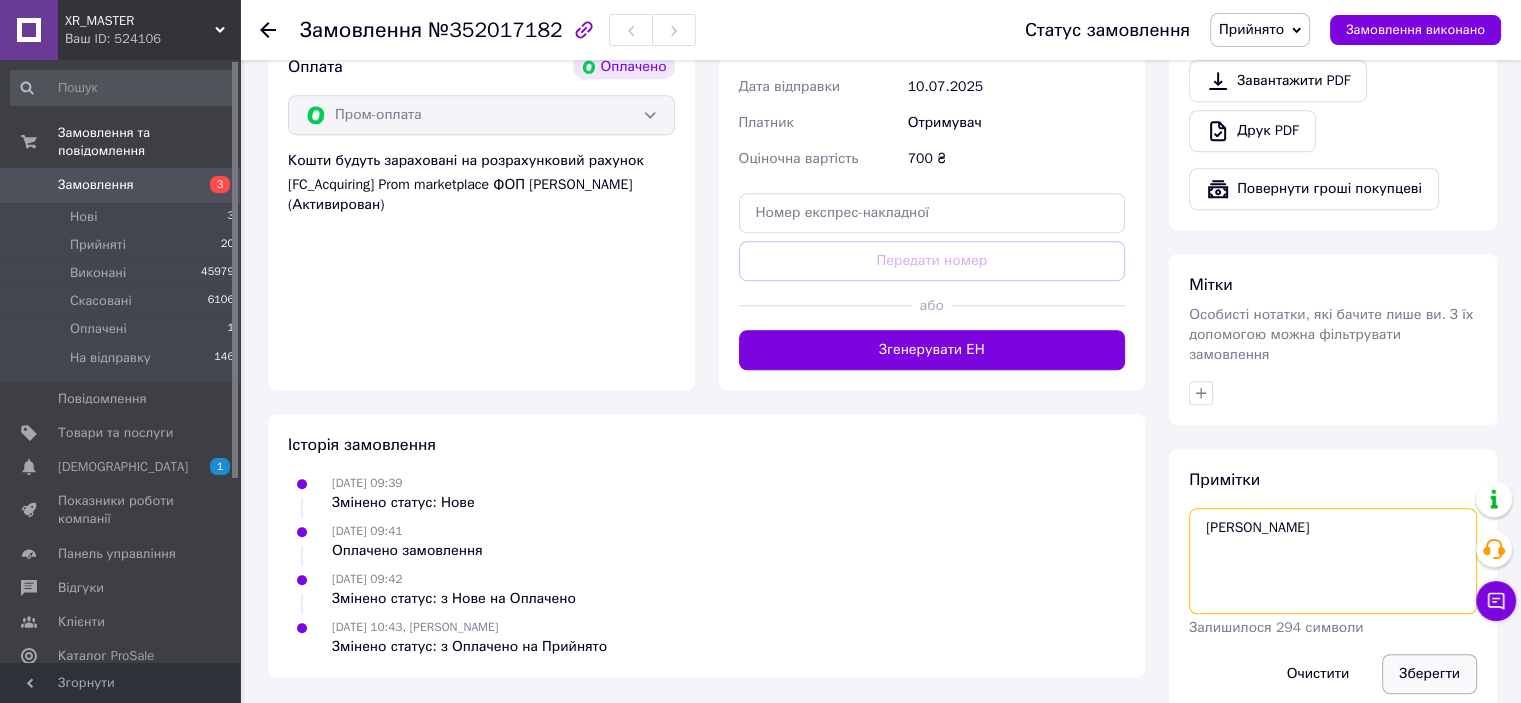 type on "[PERSON_NAME]" 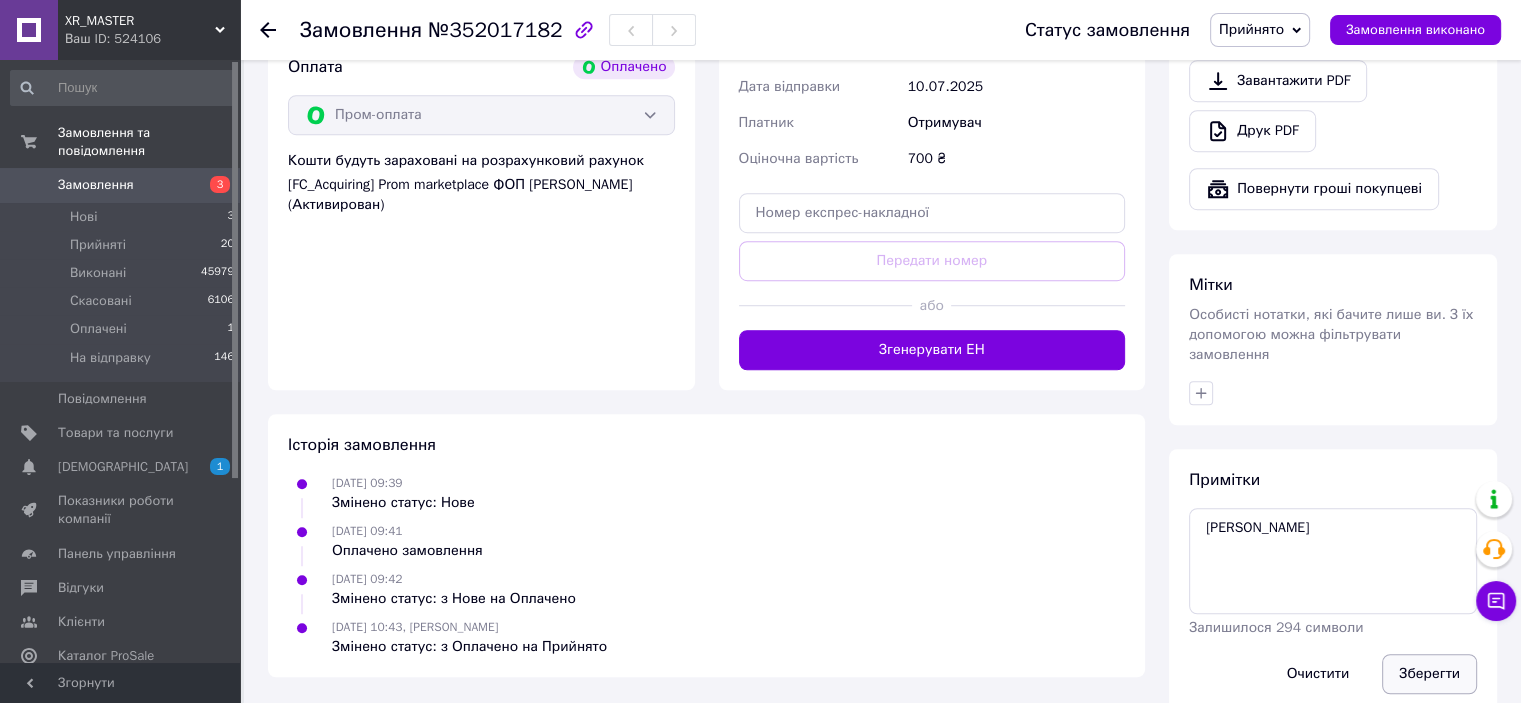click on "Зберегти" at bounding box center [1429, 674] 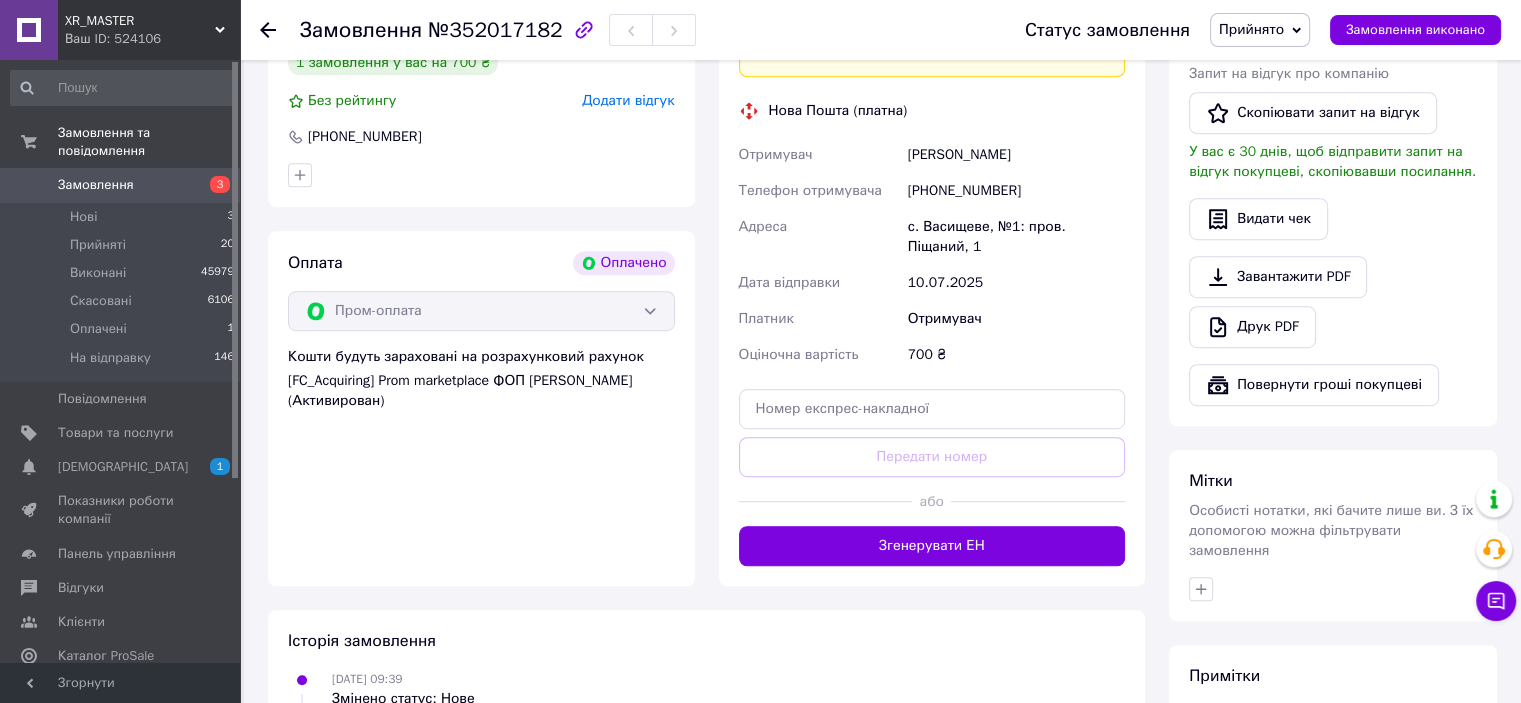 scroll, scrollTop: 1096, scrollLeft: 0, axis: vertical 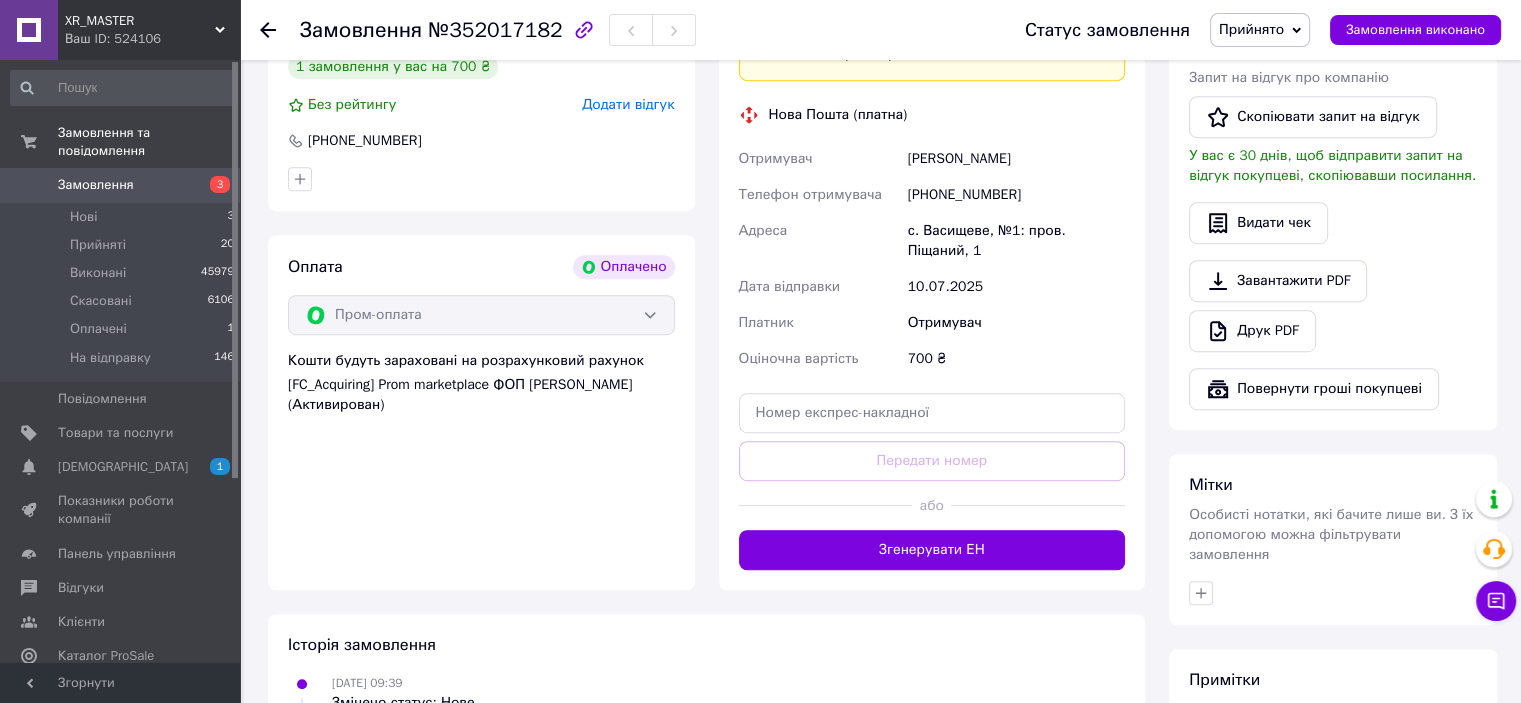 click on "Замовлення" at bounding box center (121, 185) 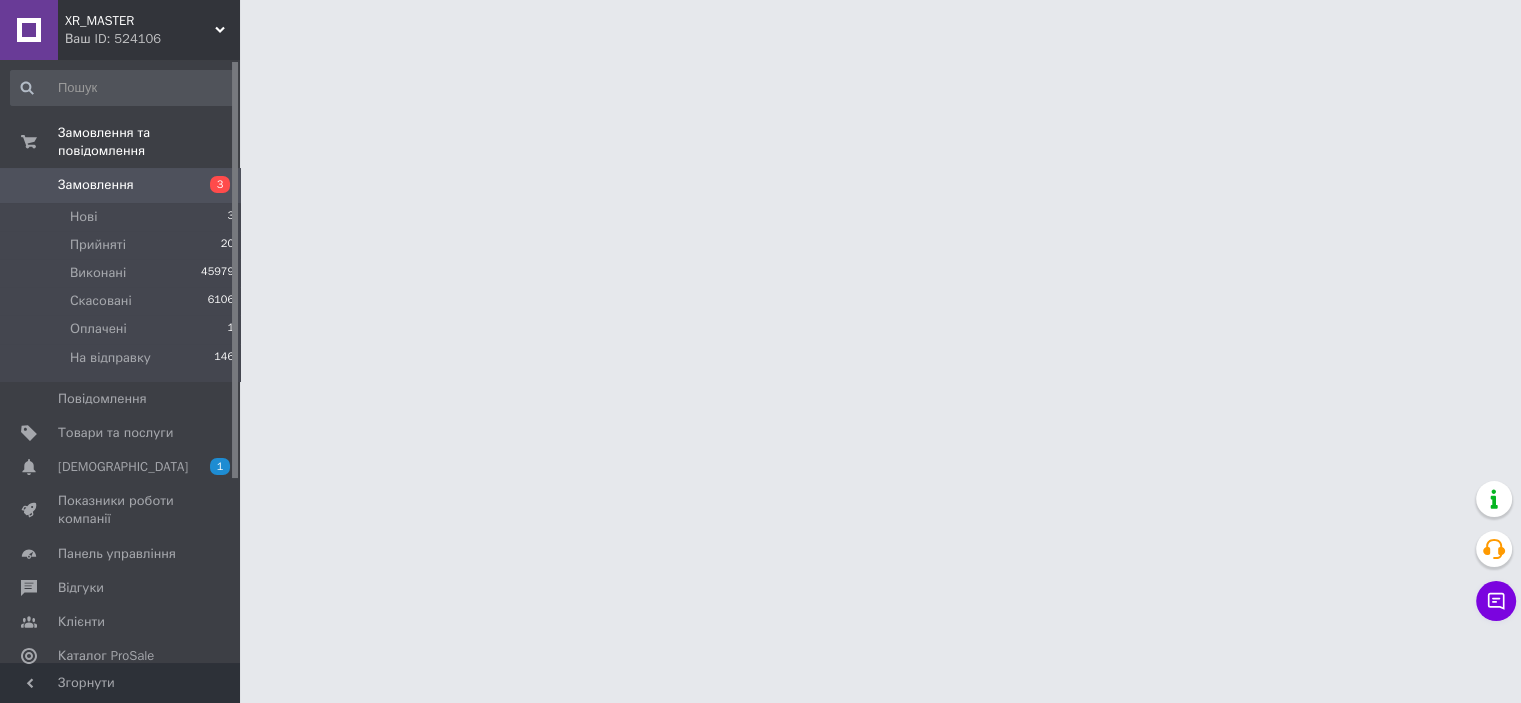 scroll, scrollTop: 0, scrollLeft: 0, axis: both 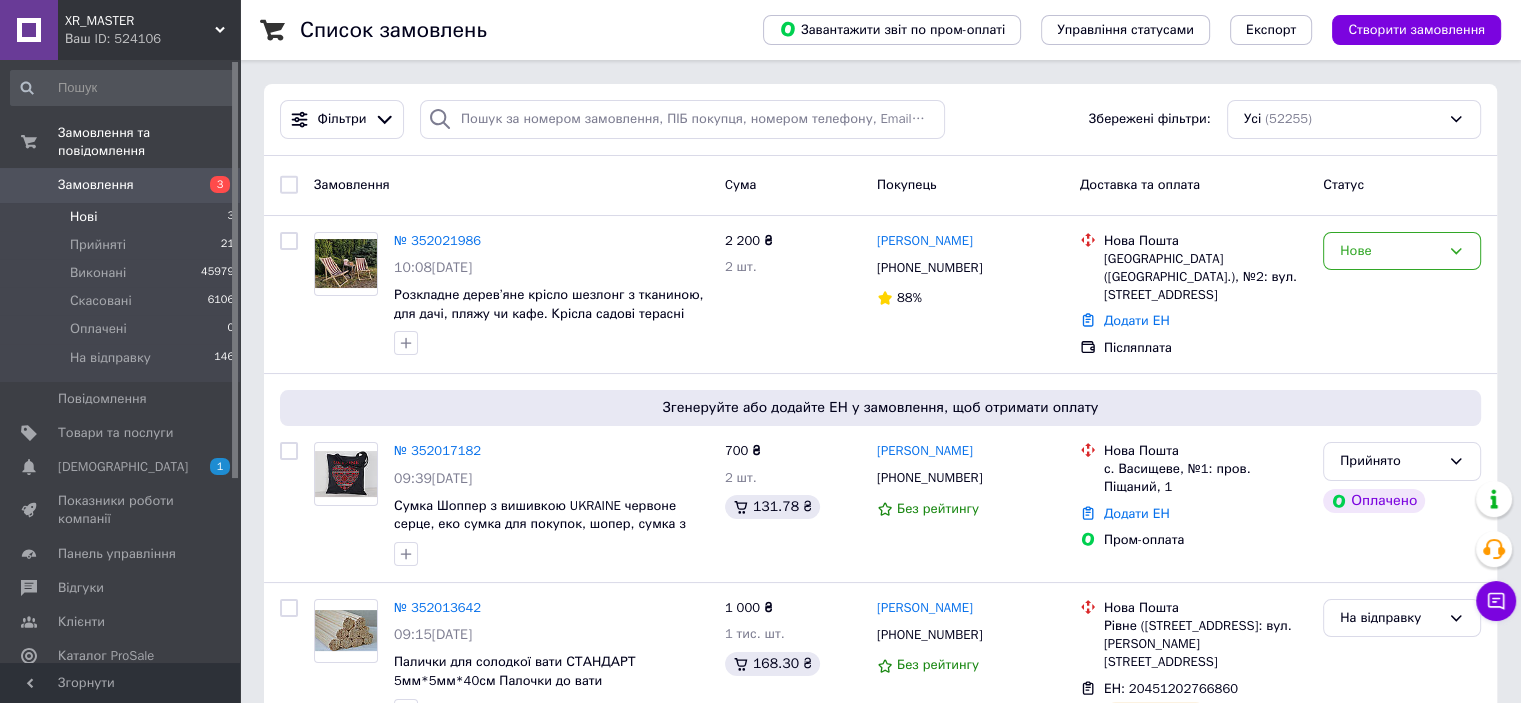 click on "Нові" at bounding box center [83, 217] 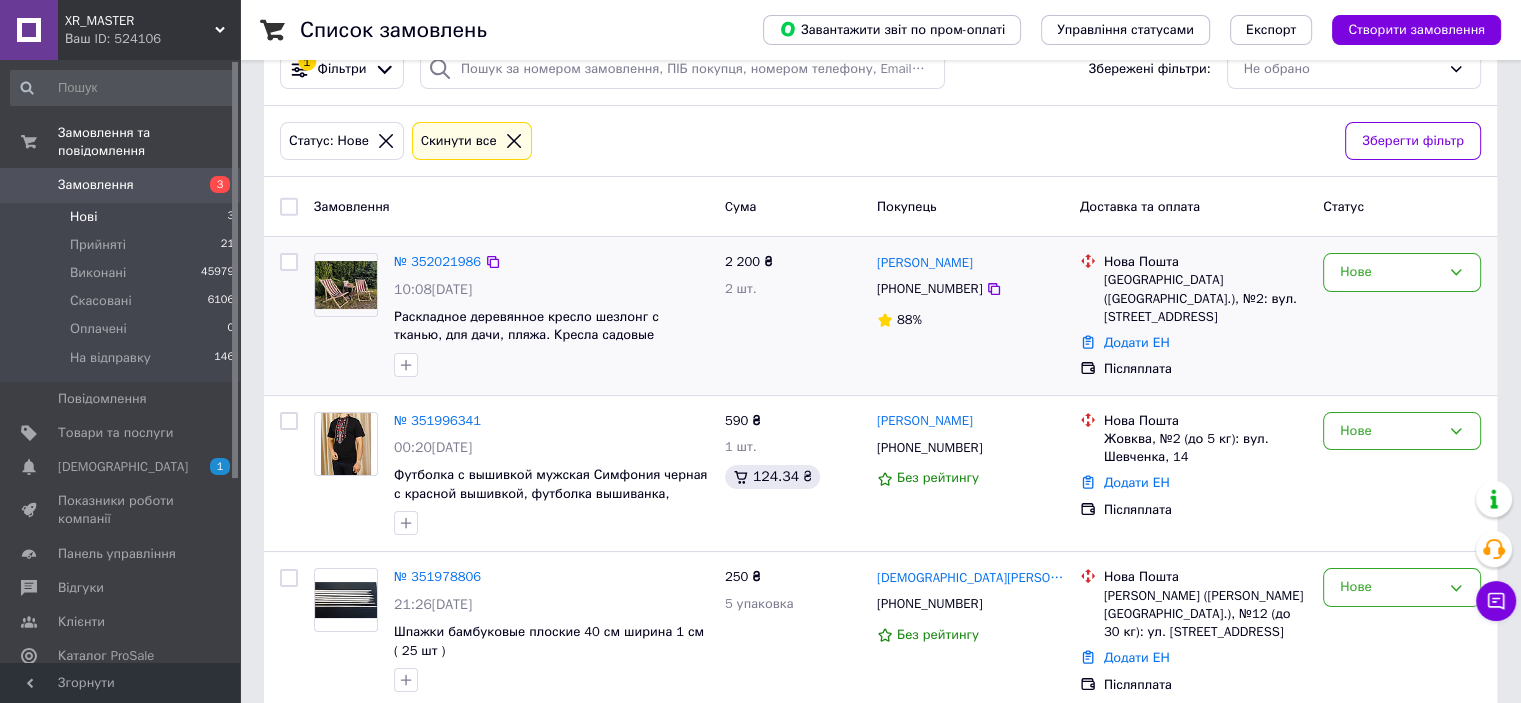 scroll, scrollTop: 77, scrollLeft: 0, axis: vertical 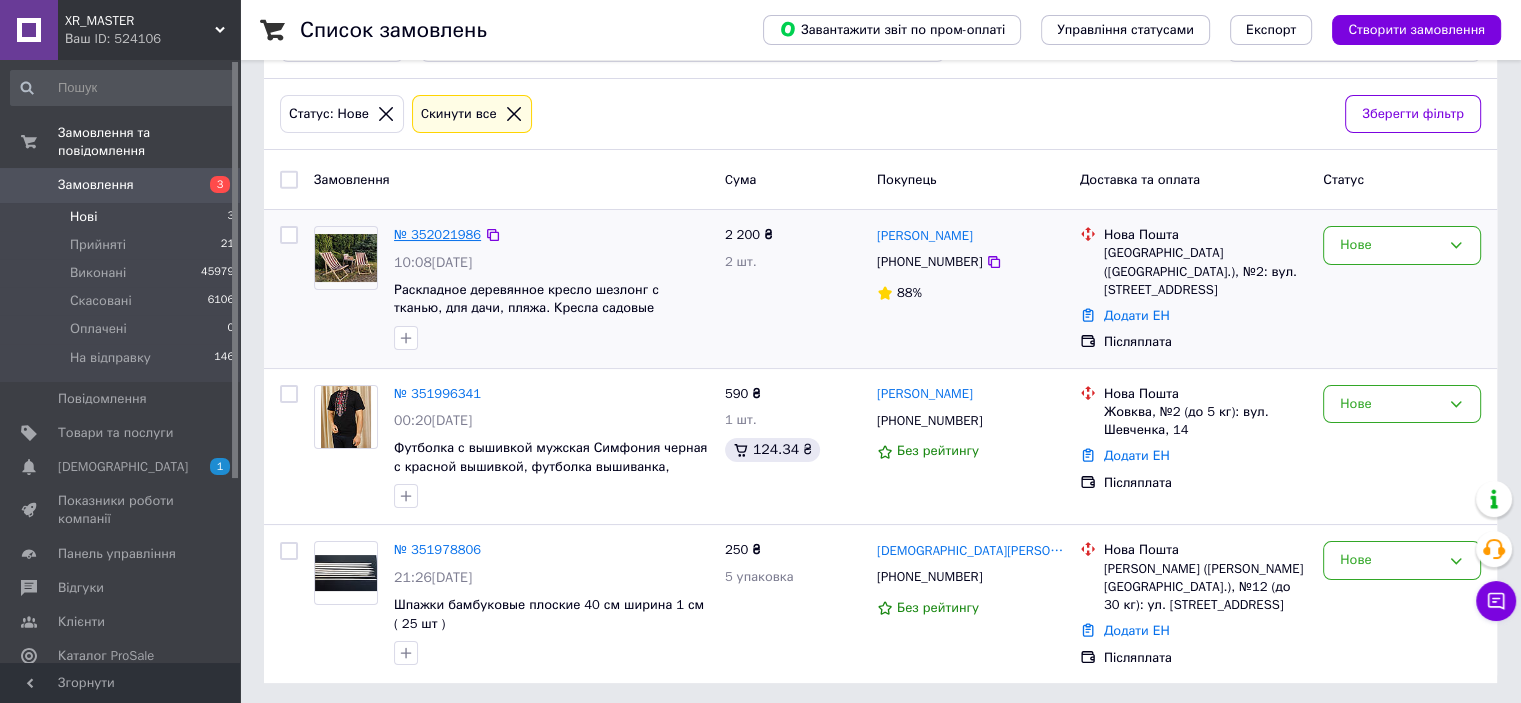 click on "№ 352021986" at bounding box center [437, 234] 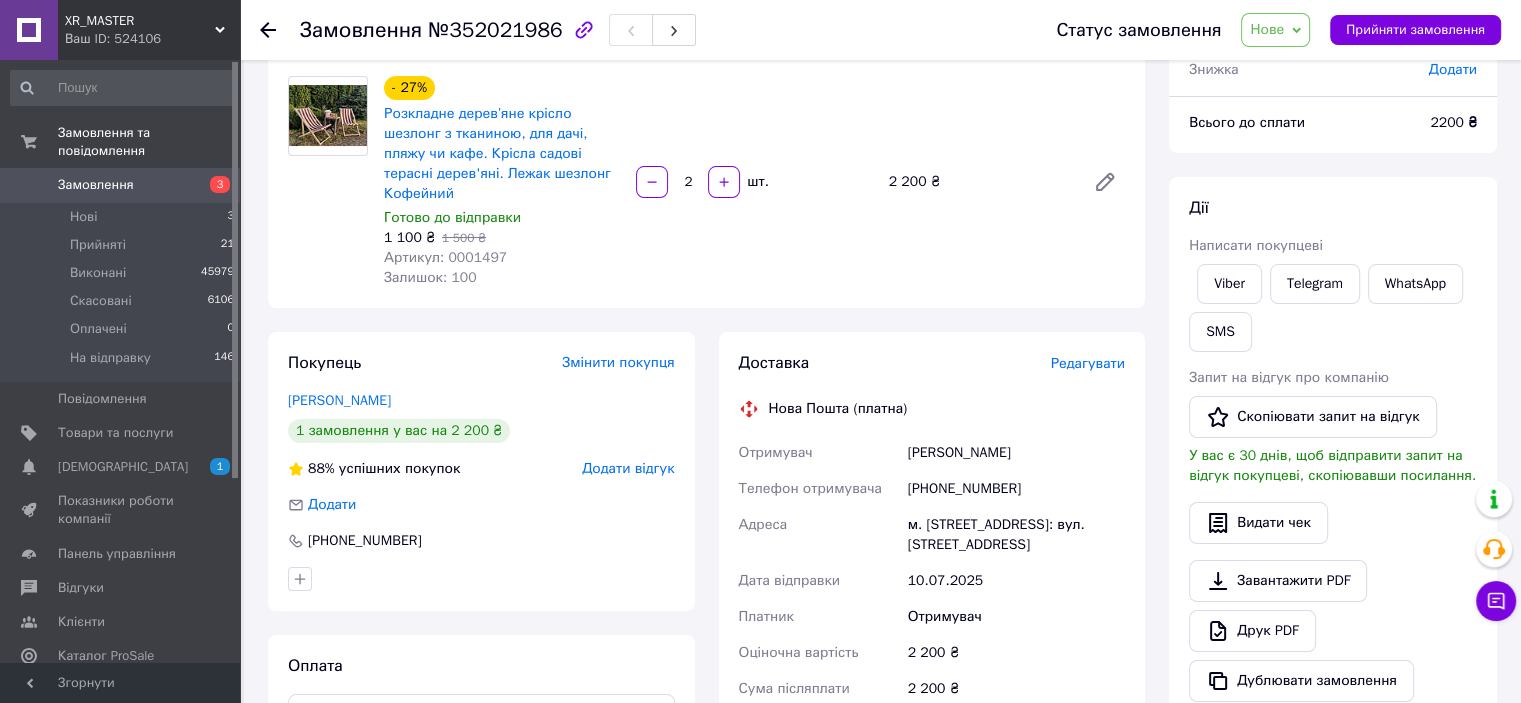 scroll, scrollTop: 0, scrollLeft: 0, axis: both 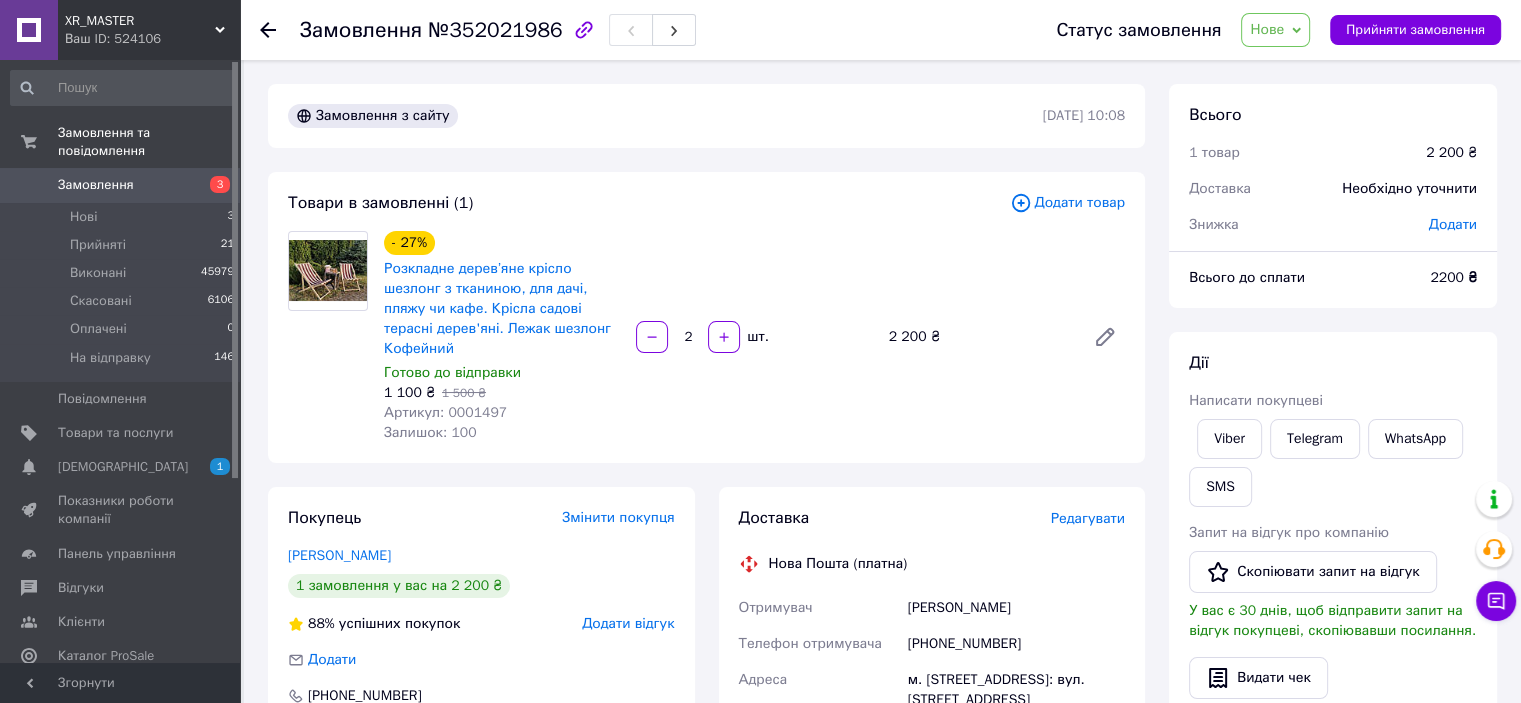 click on "Нове" at bounding box center [1267, 29] 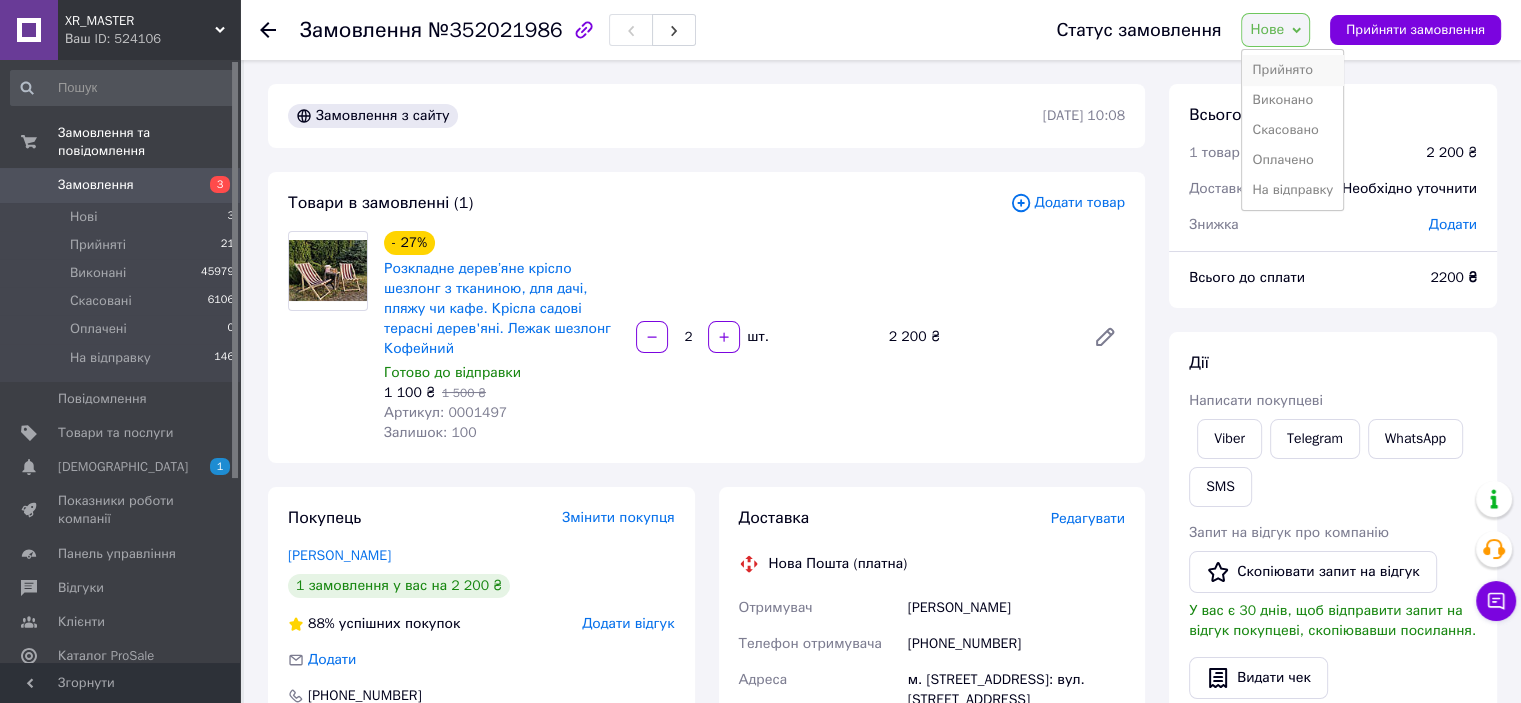 click on "Прийнято" at bounding box center (1292, 70) 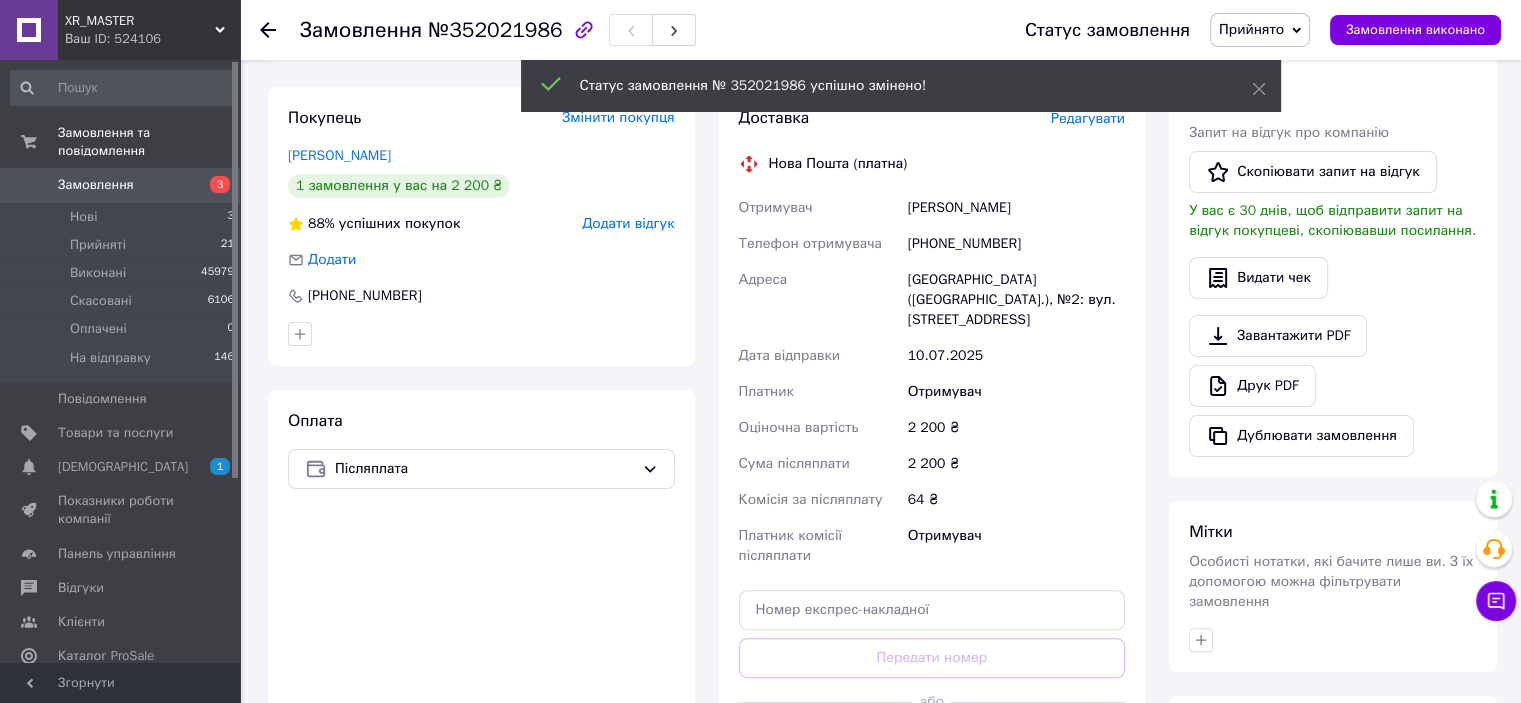 scroll, scrollTop: 600, scrollLeft: 0, axis: vertical 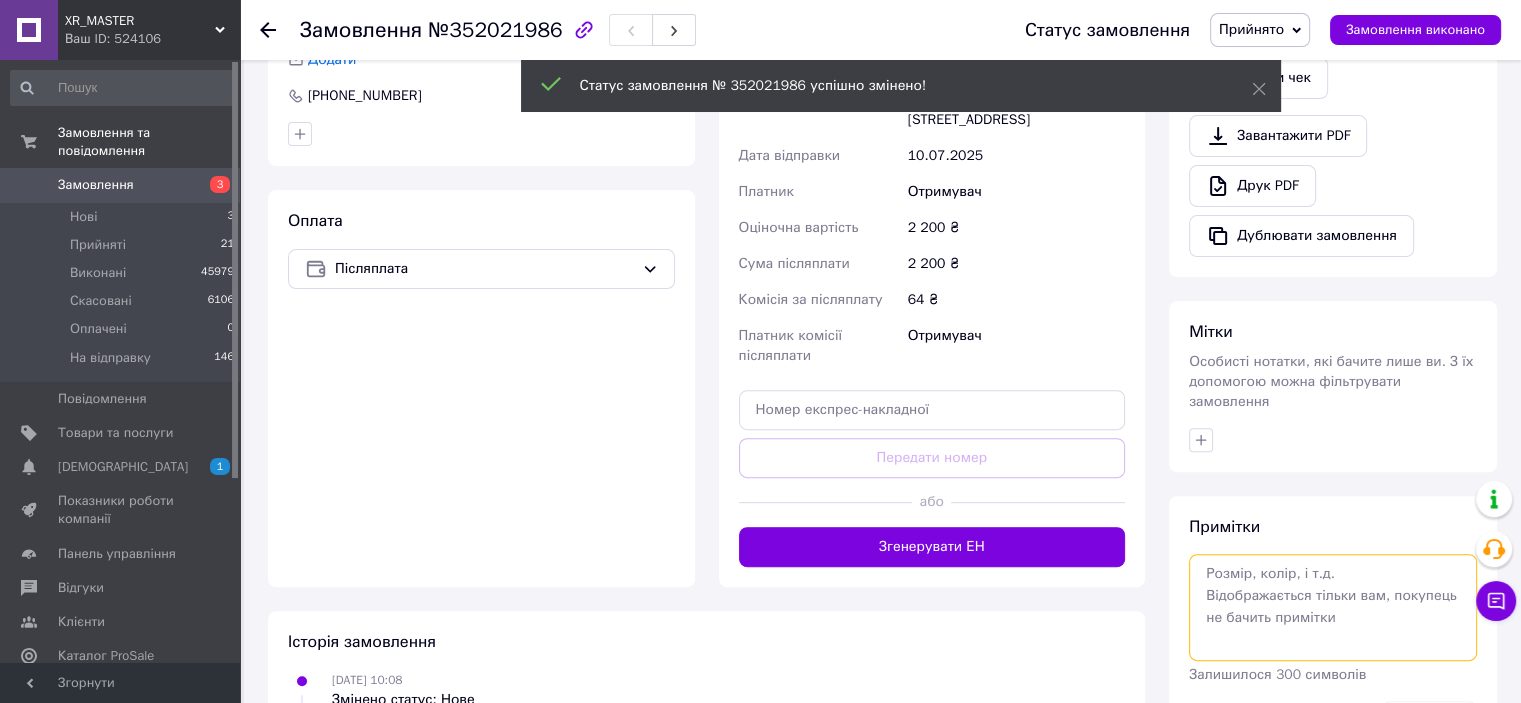 click at bounding box center [1333, 607] 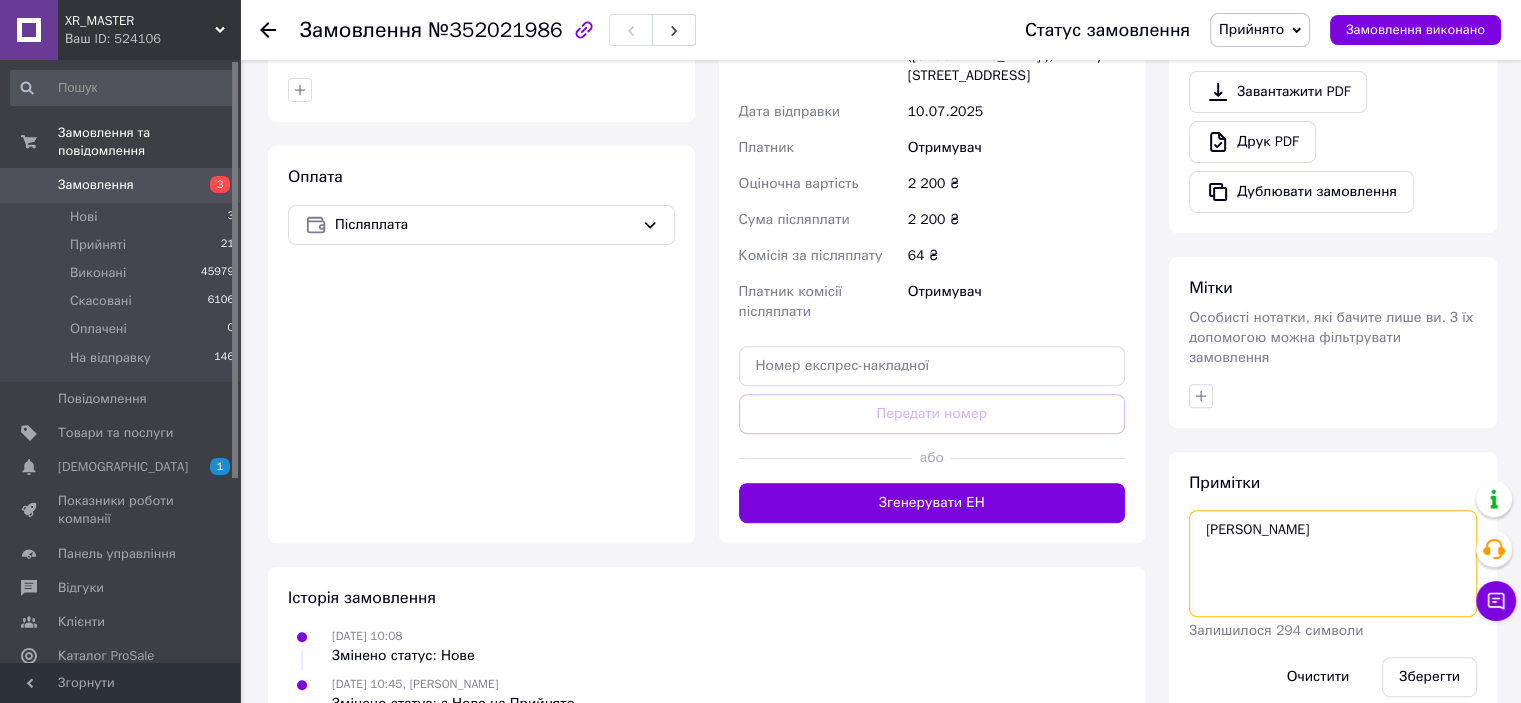 scroll, scrollTop: 679, scrollLeft: 0, axis: vertical 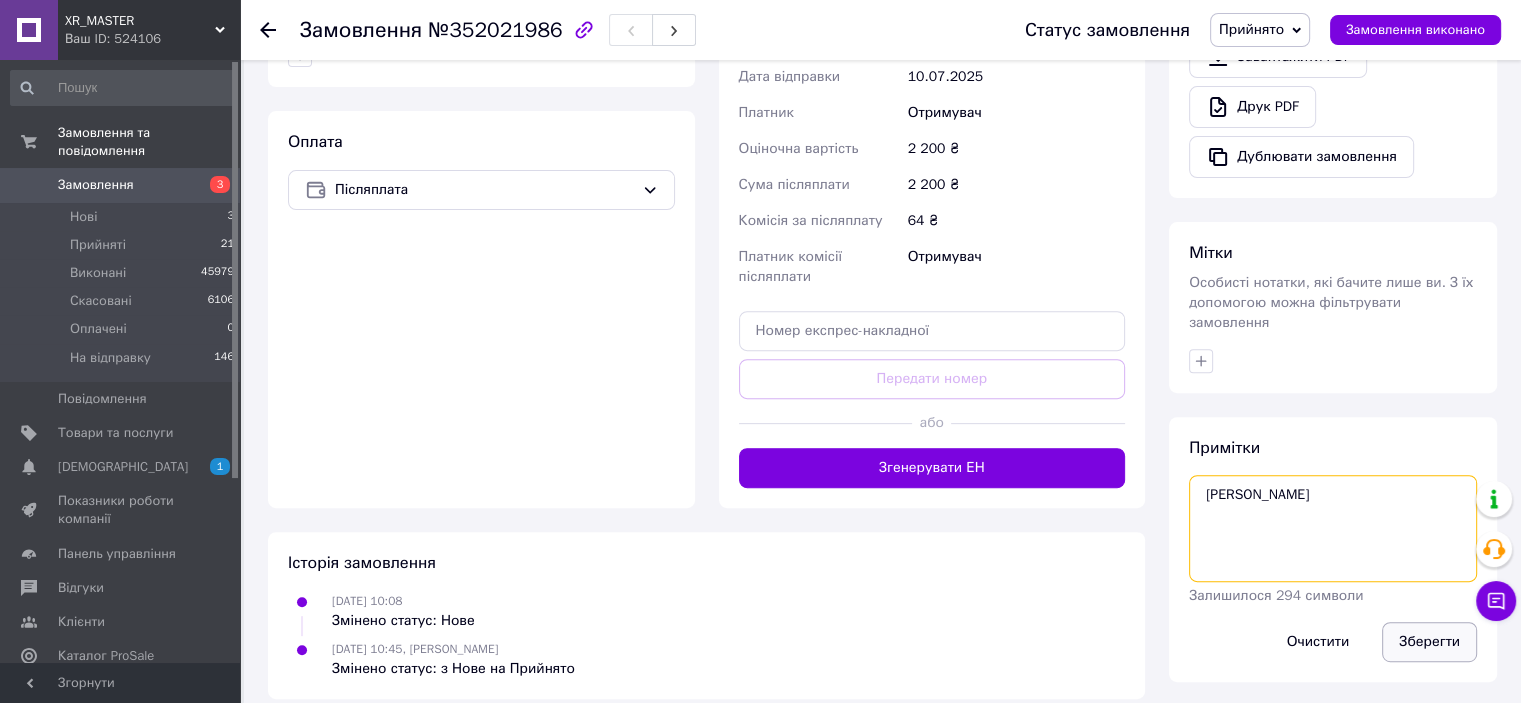 type on "[PERSON_NAME]" 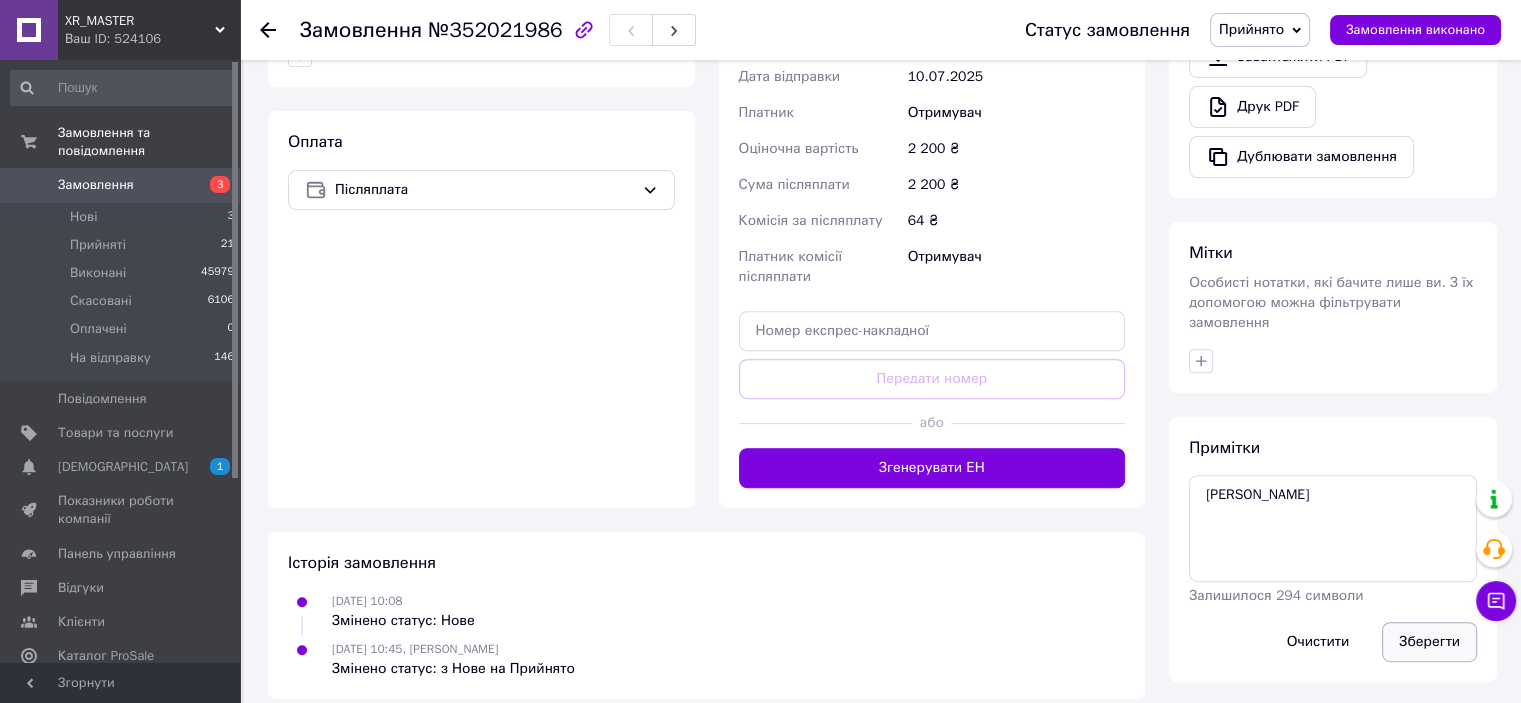 click on "Зберегти" at bounding box center [1429, 642] 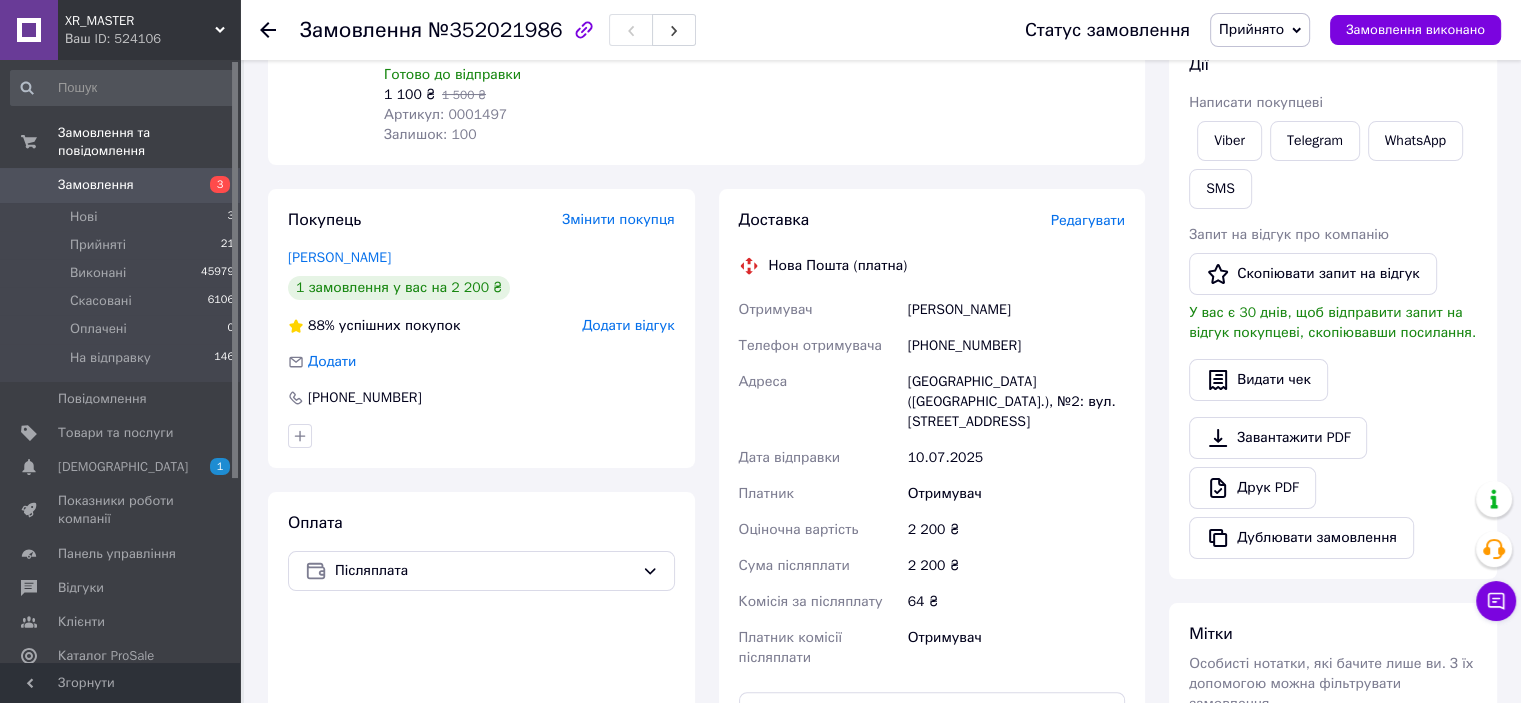 scroll, scrollTop: 300, scrollLeft: 0, axis: vertical 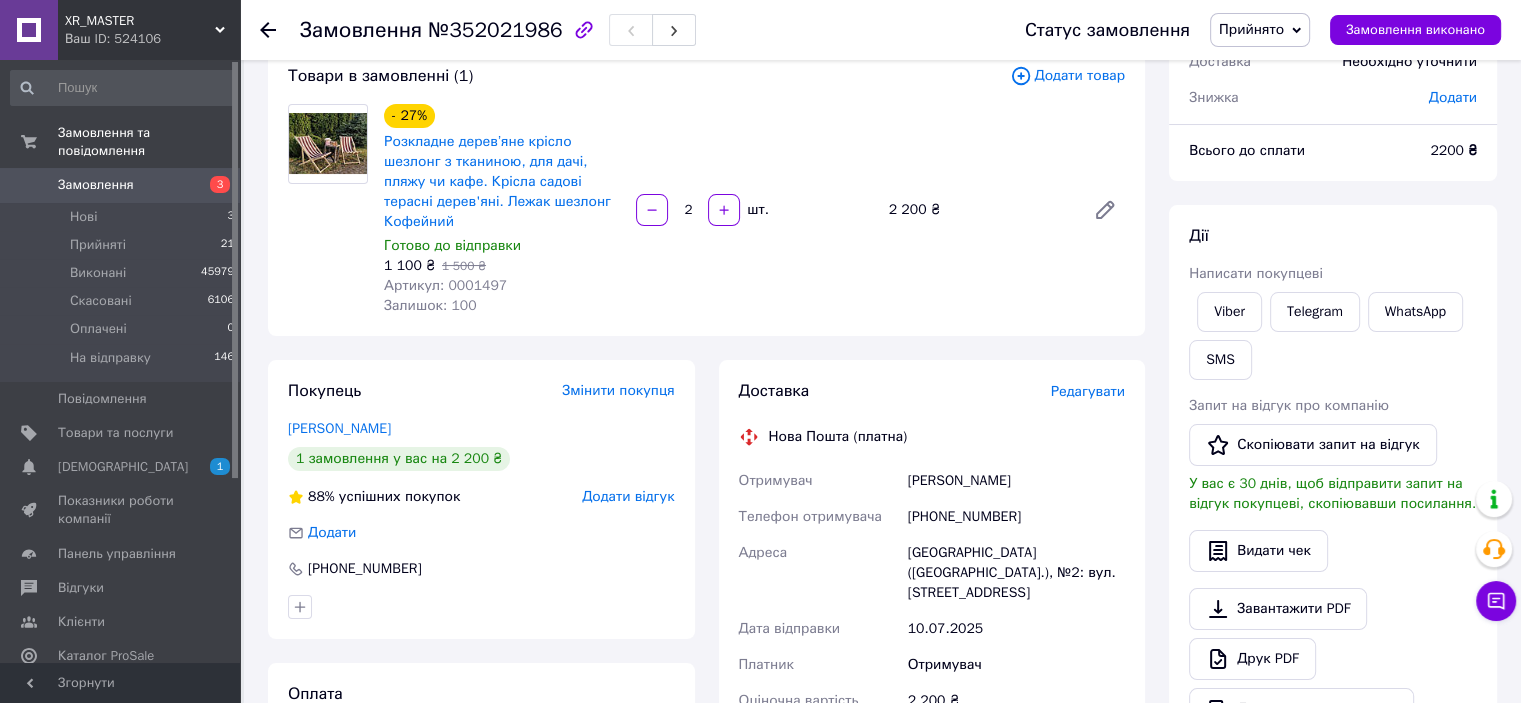 click on "Редагувати" at bounding box center (1088, 391) 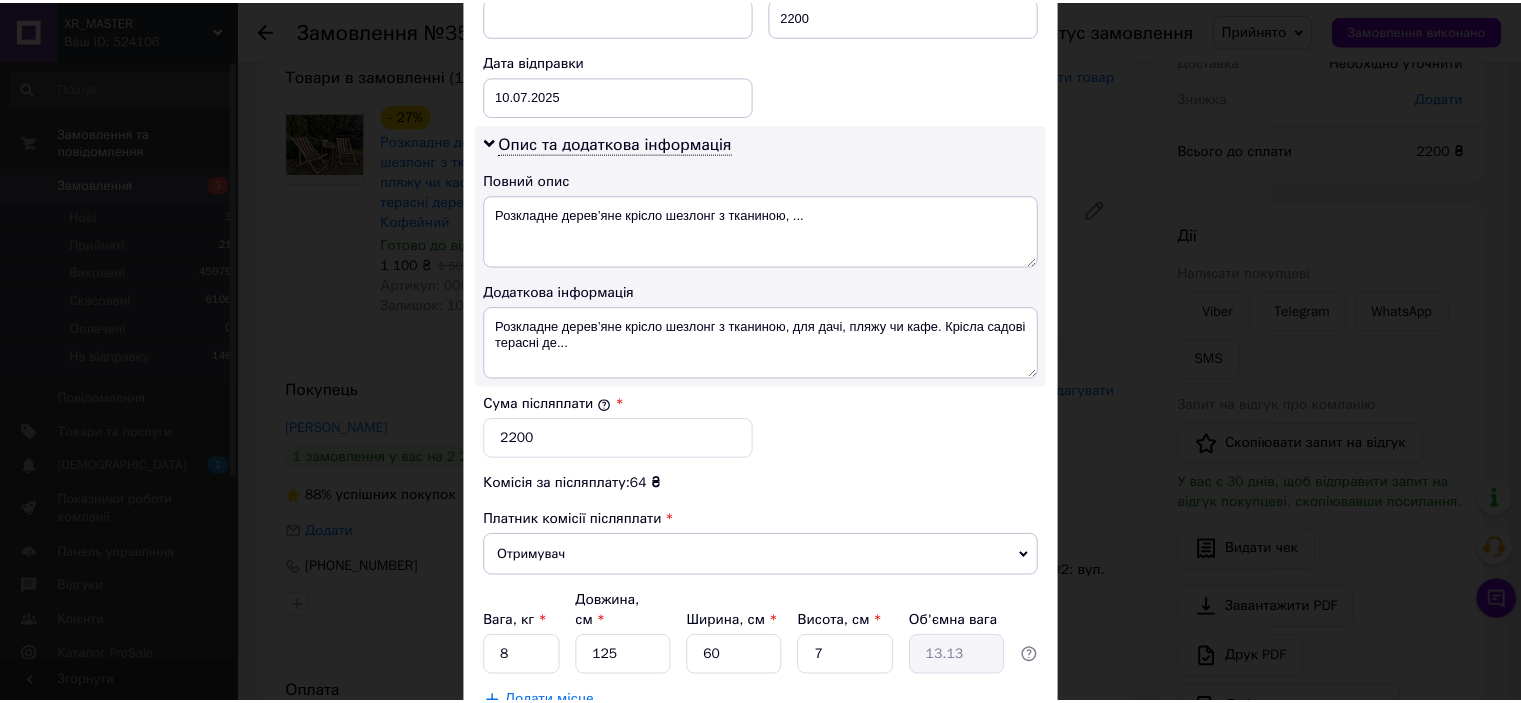 scroll, scrollTop: 1040, scrollLeft: 0, axis: vertical 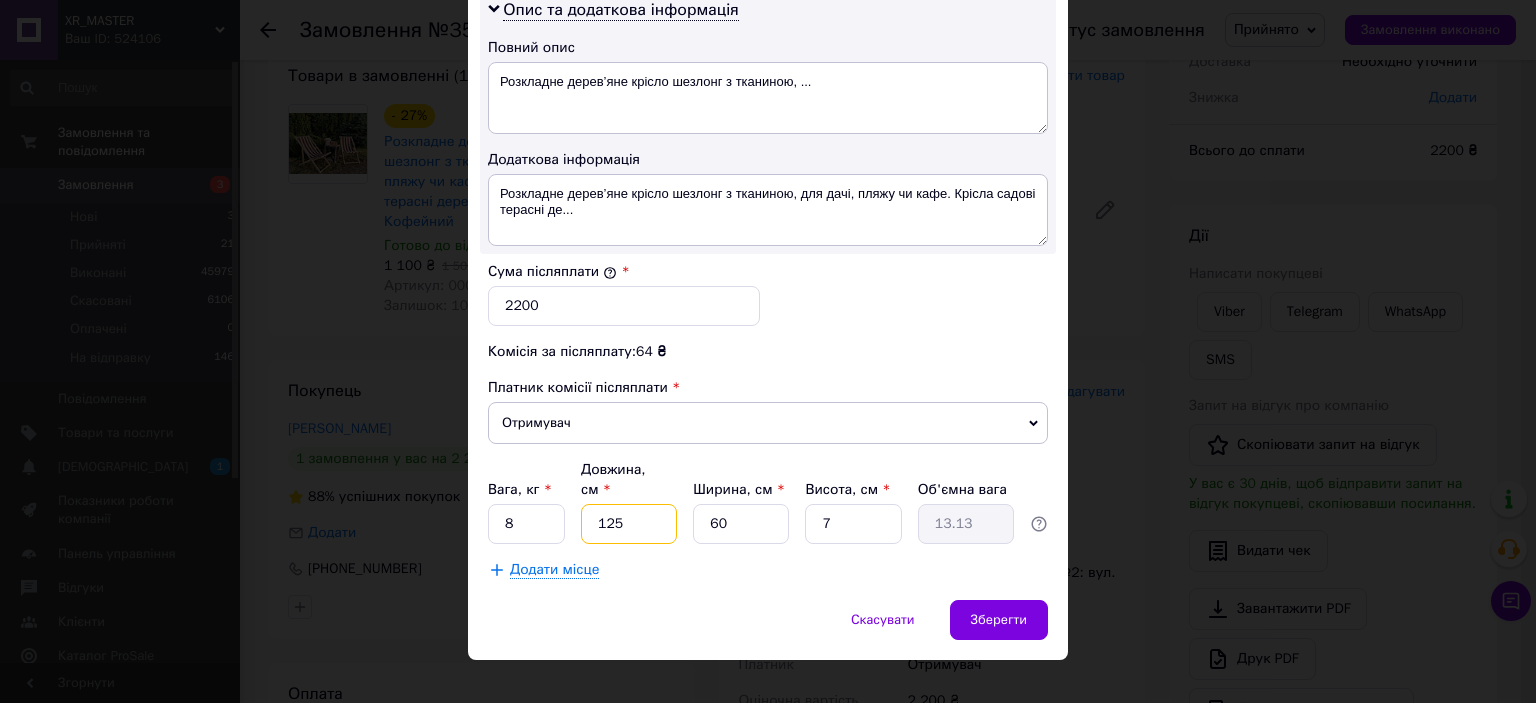 click on "125" at bounding box center [629, 524] 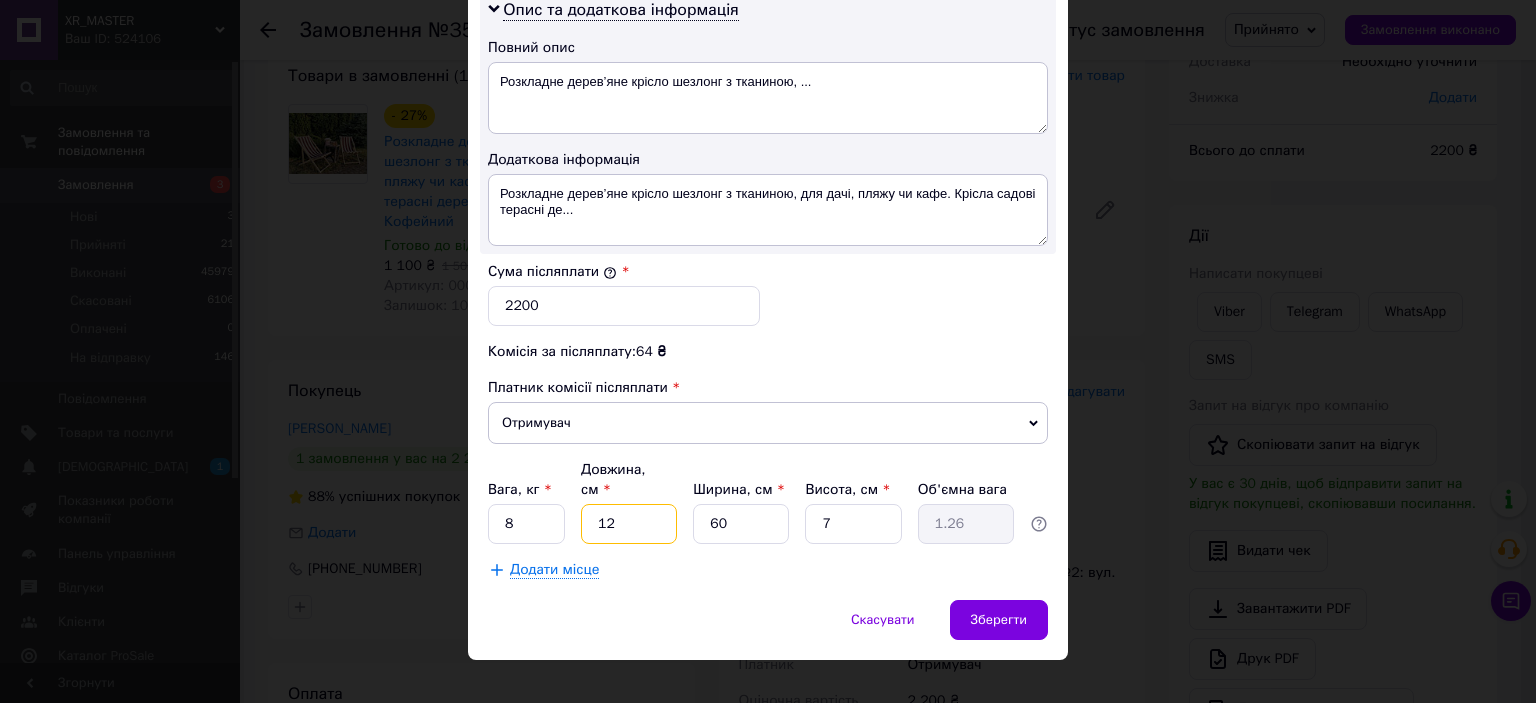 type on "1" 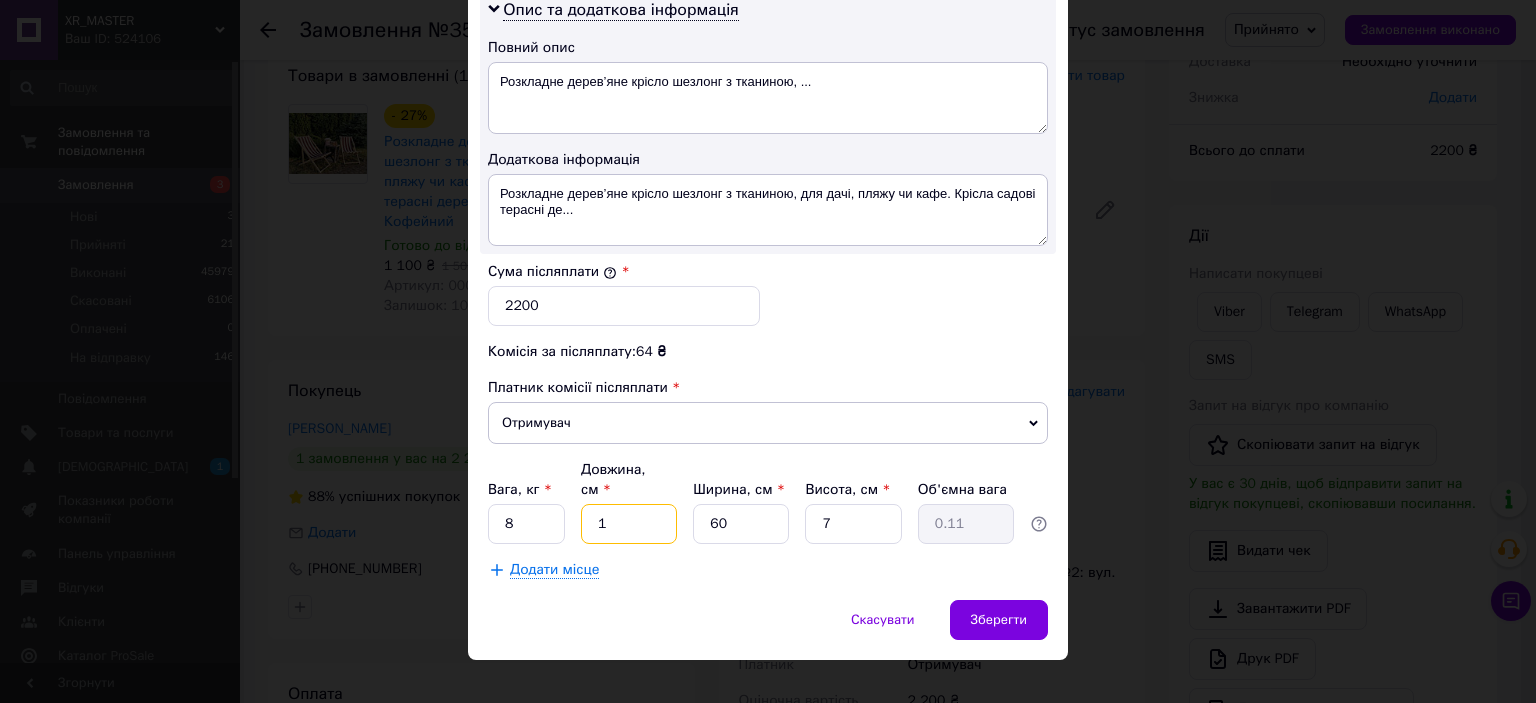 type on "13" 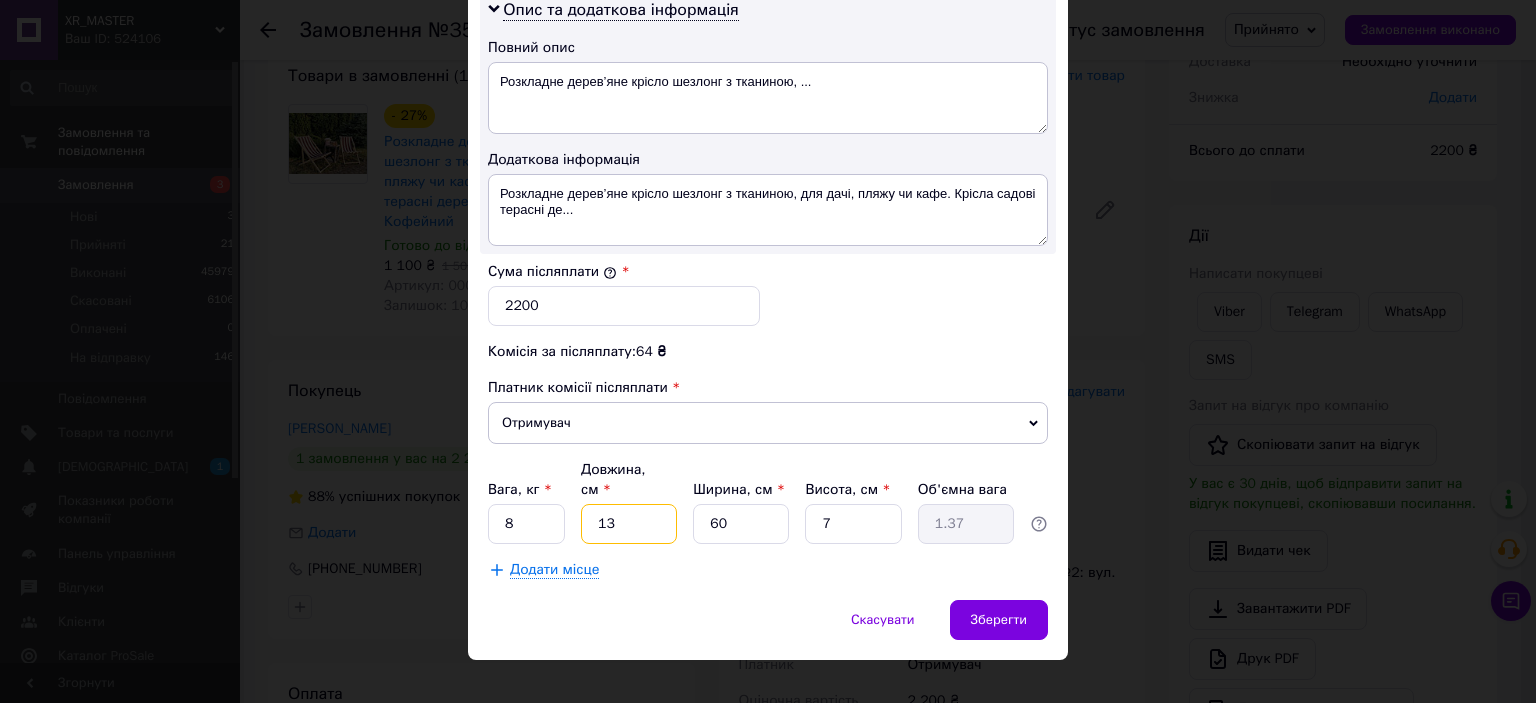 type on "130" 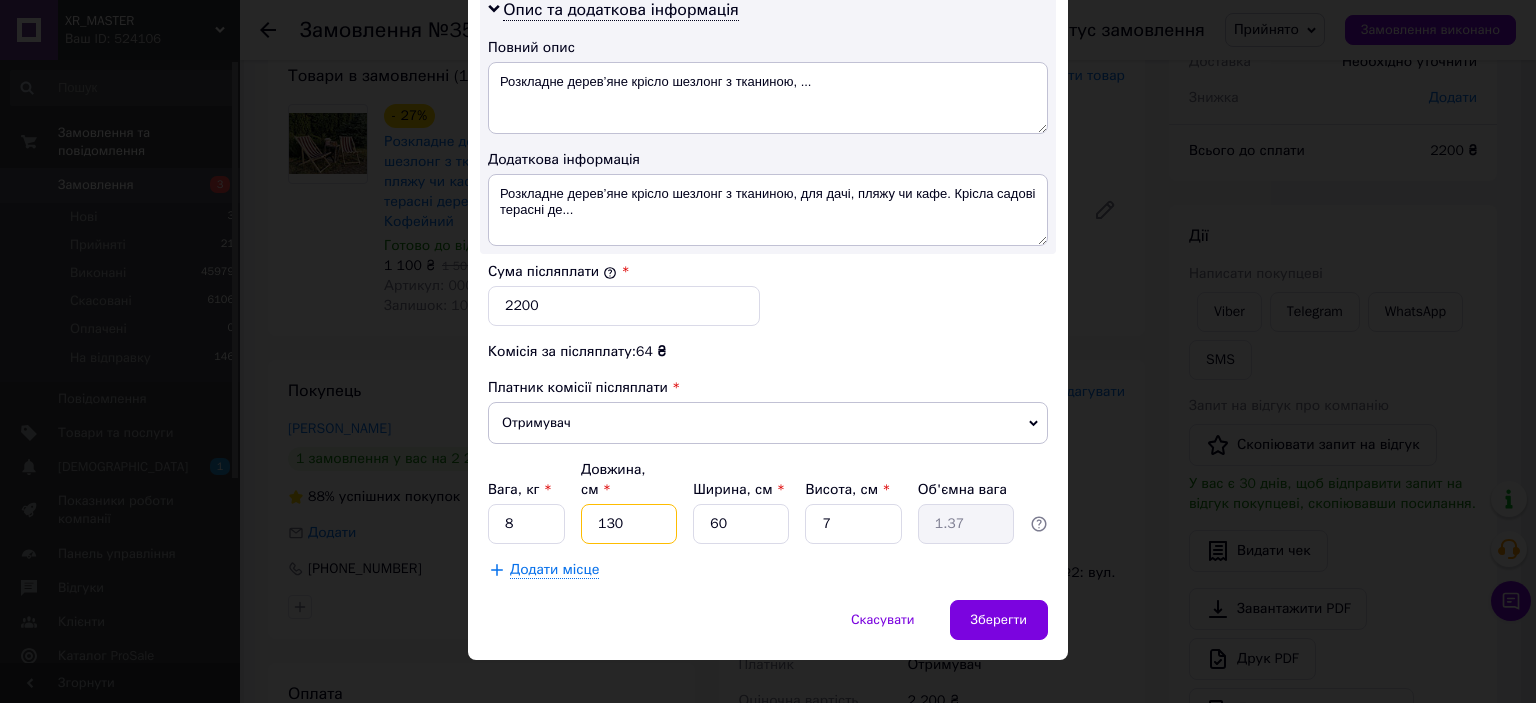 type on "13.65" 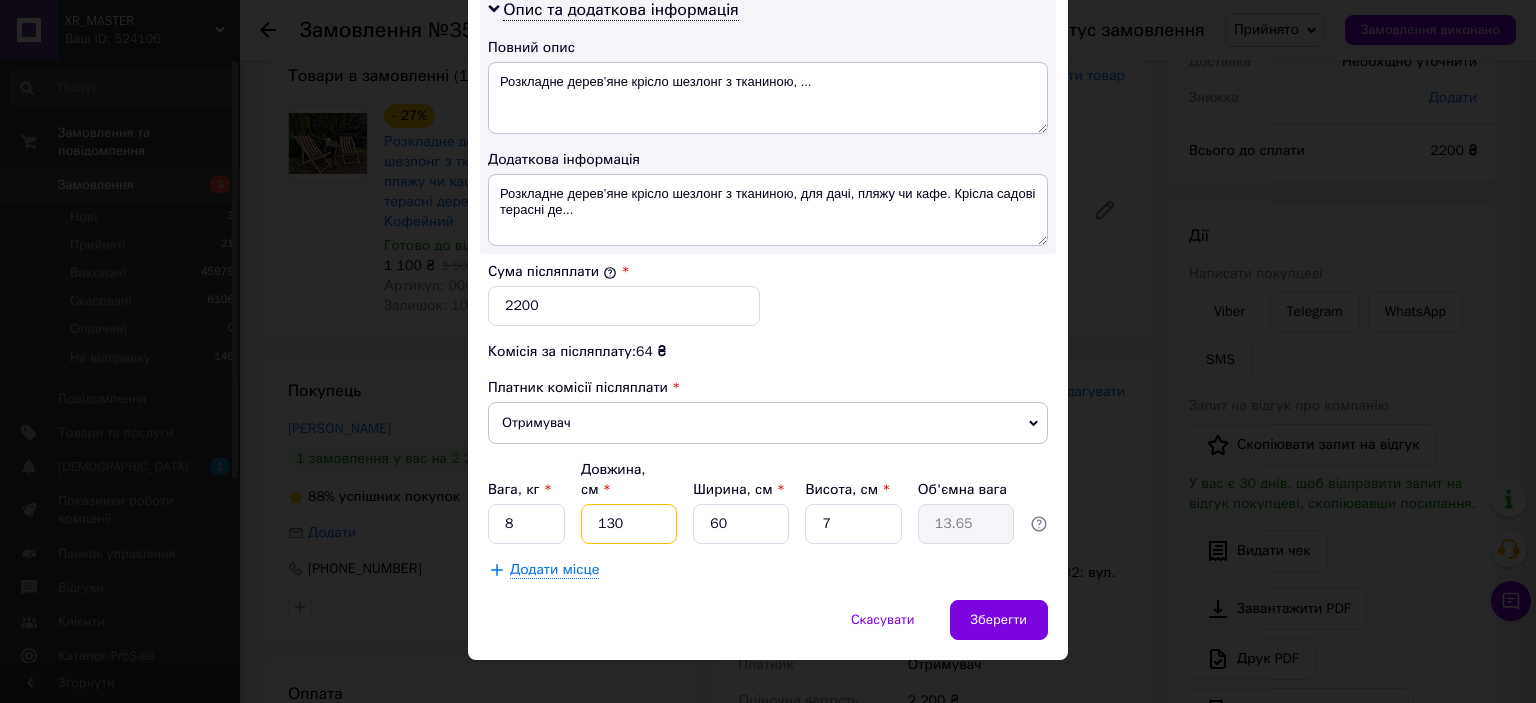 type on "130" 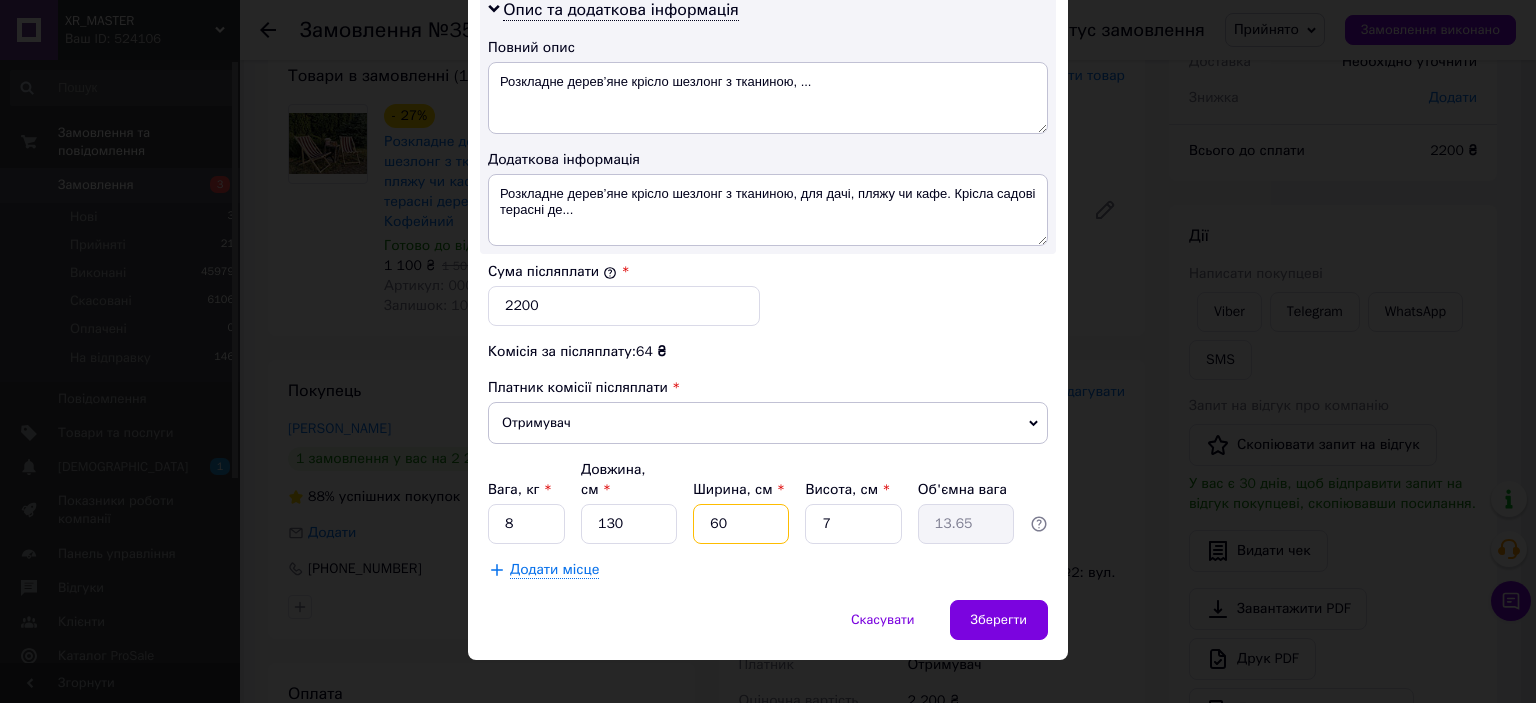 click on "60" at bounding box center (741, 524) 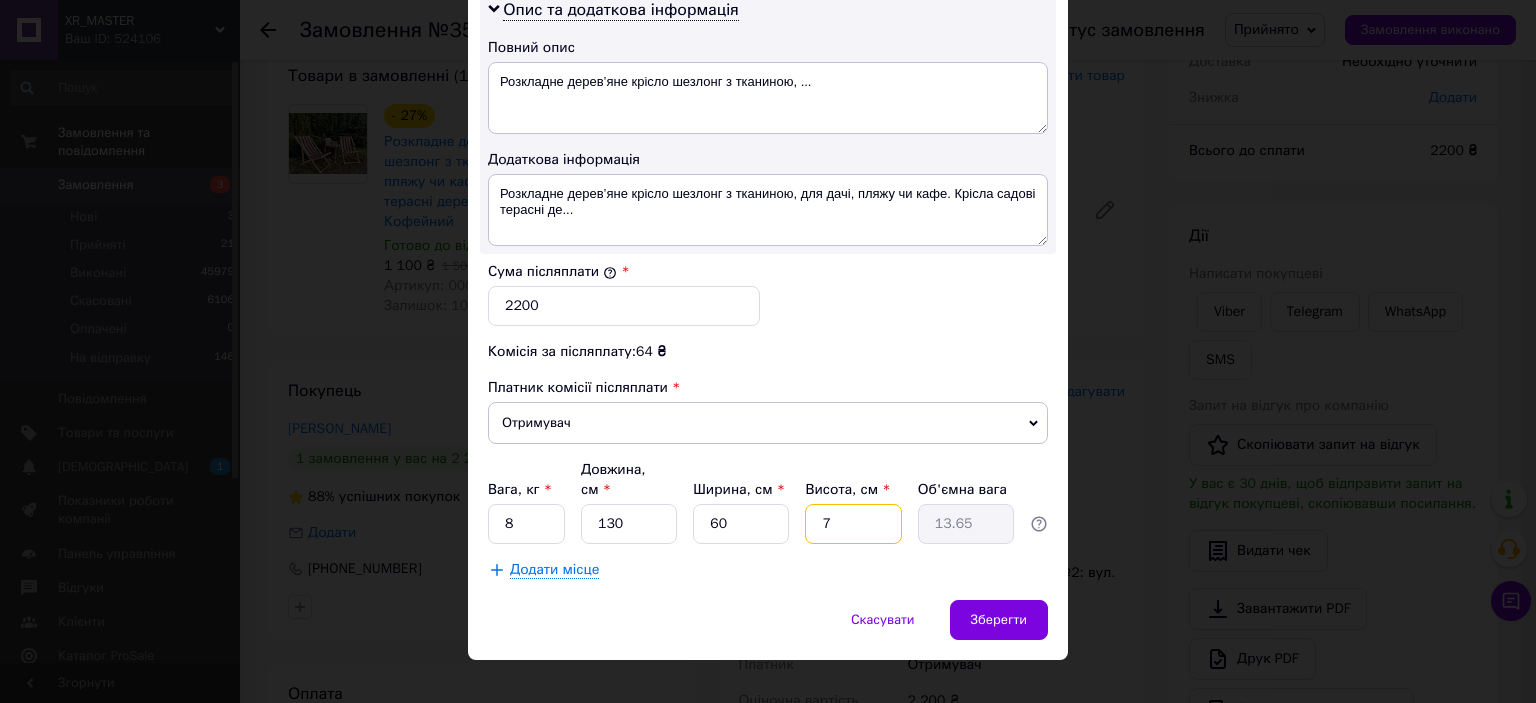 click on "7" at bounding box center [853, 524] 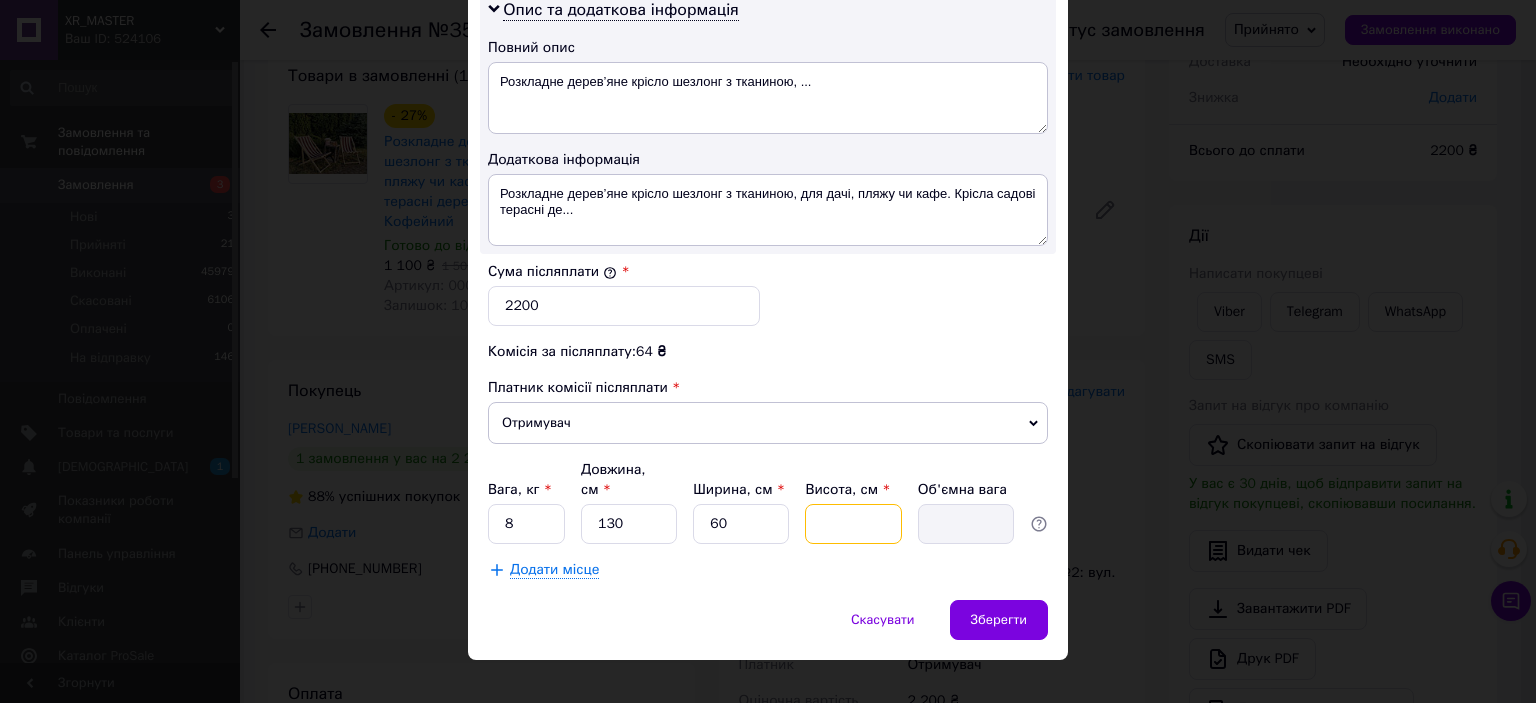 type on "1" 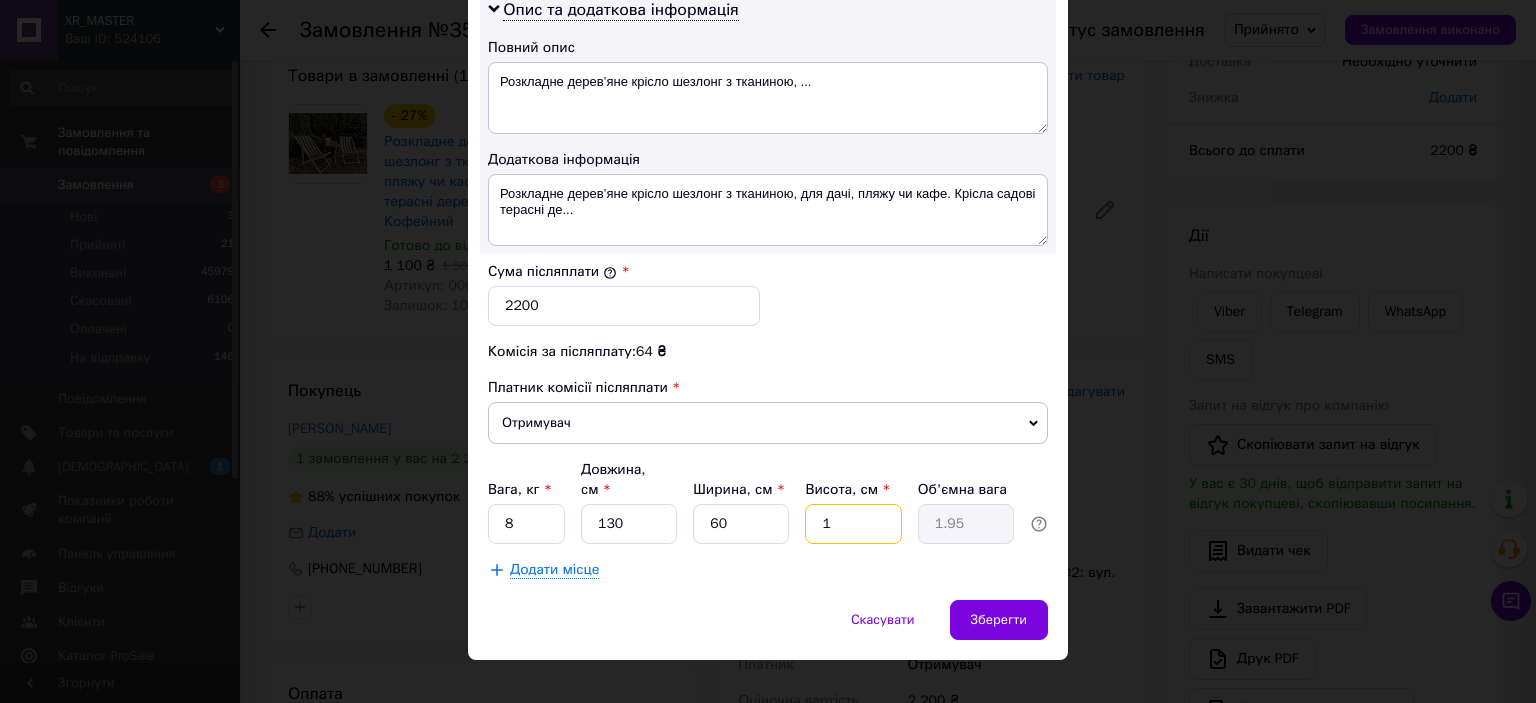 type on "12" 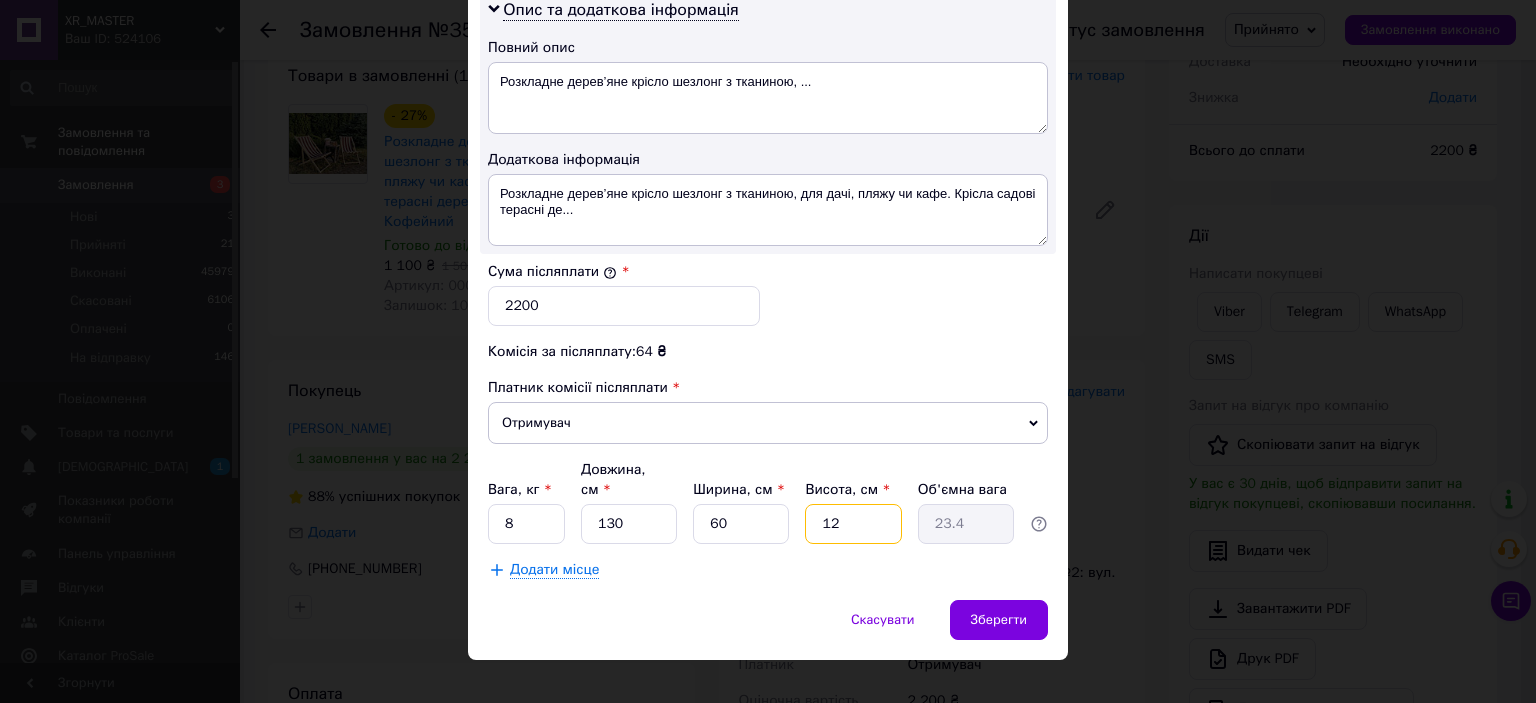 type on "12" 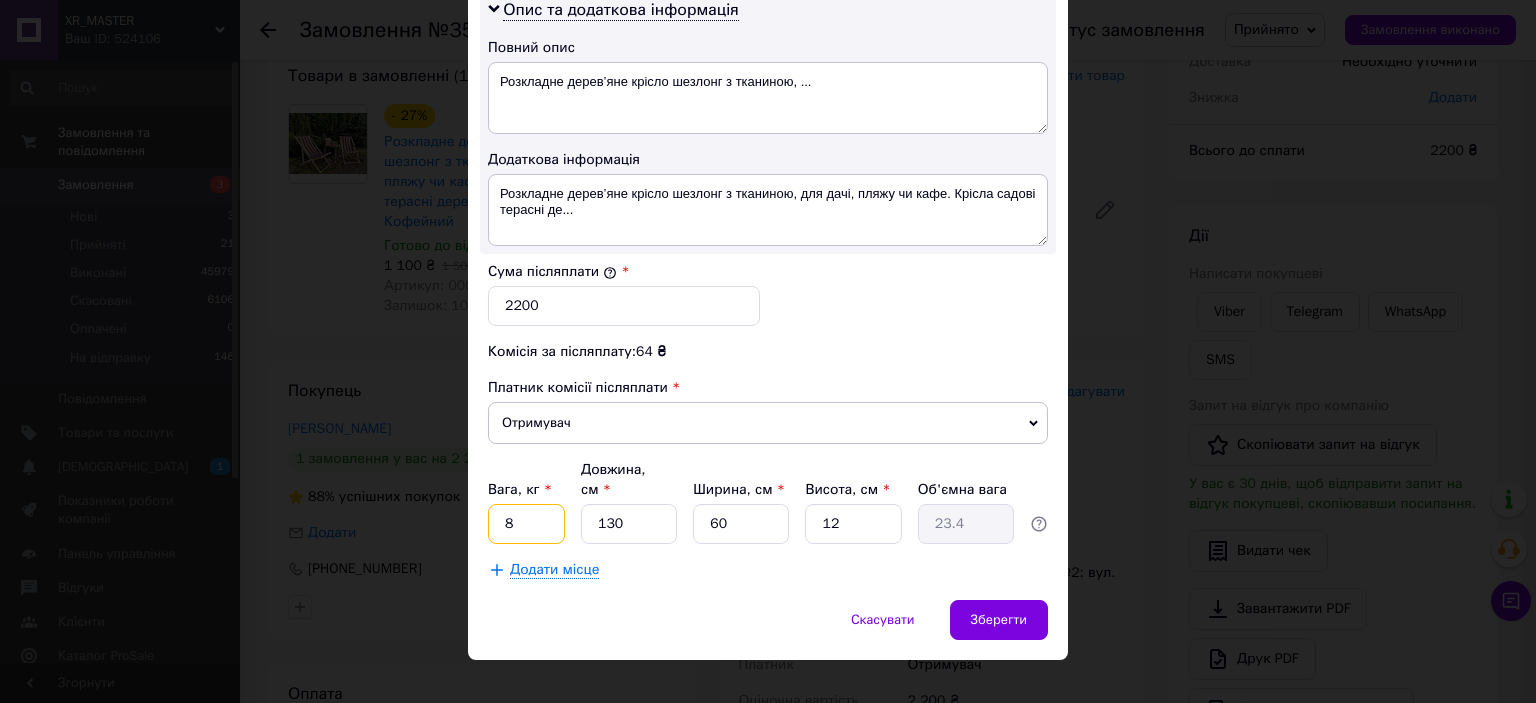 click on "8" at bounding box center [526, 524] 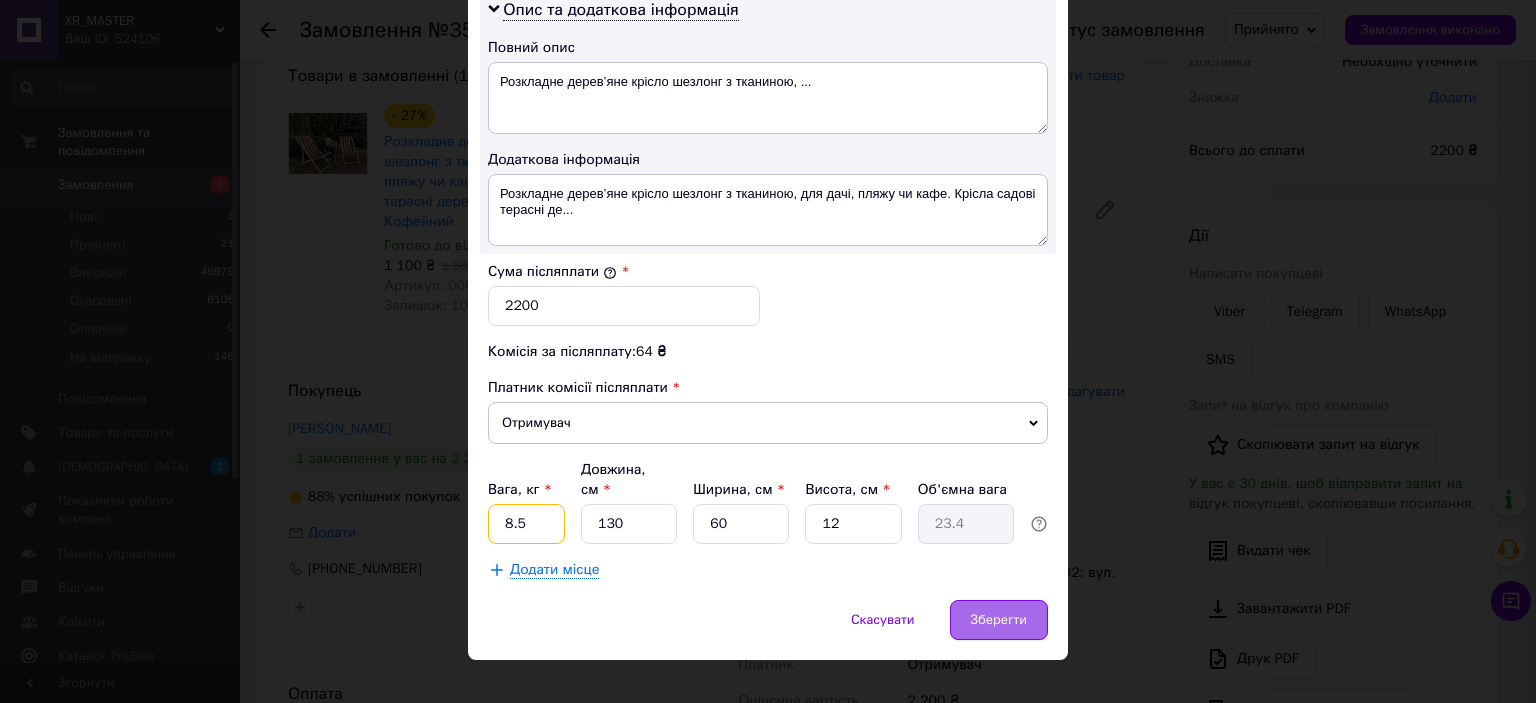 type on "8.5" 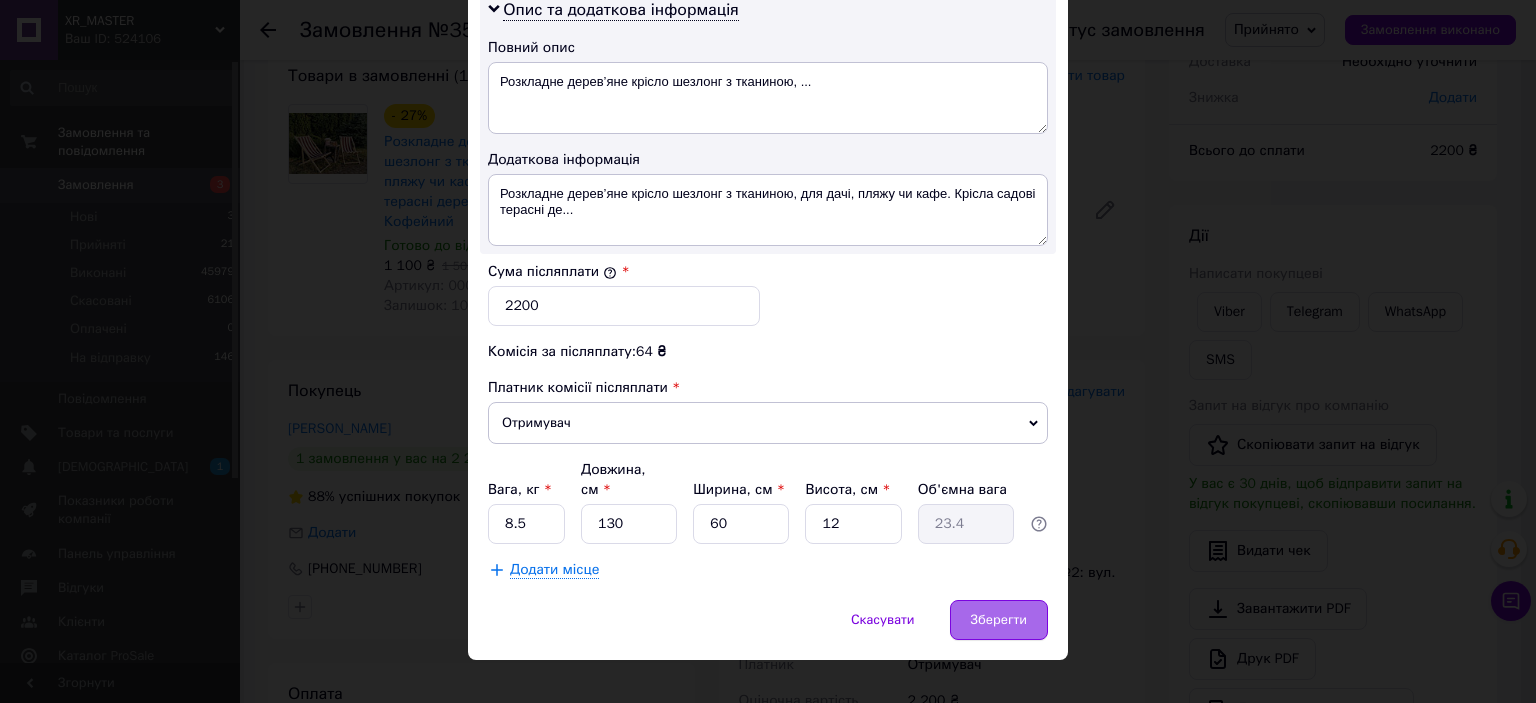 click on "Зберегти" at bounding box center [999, 620] 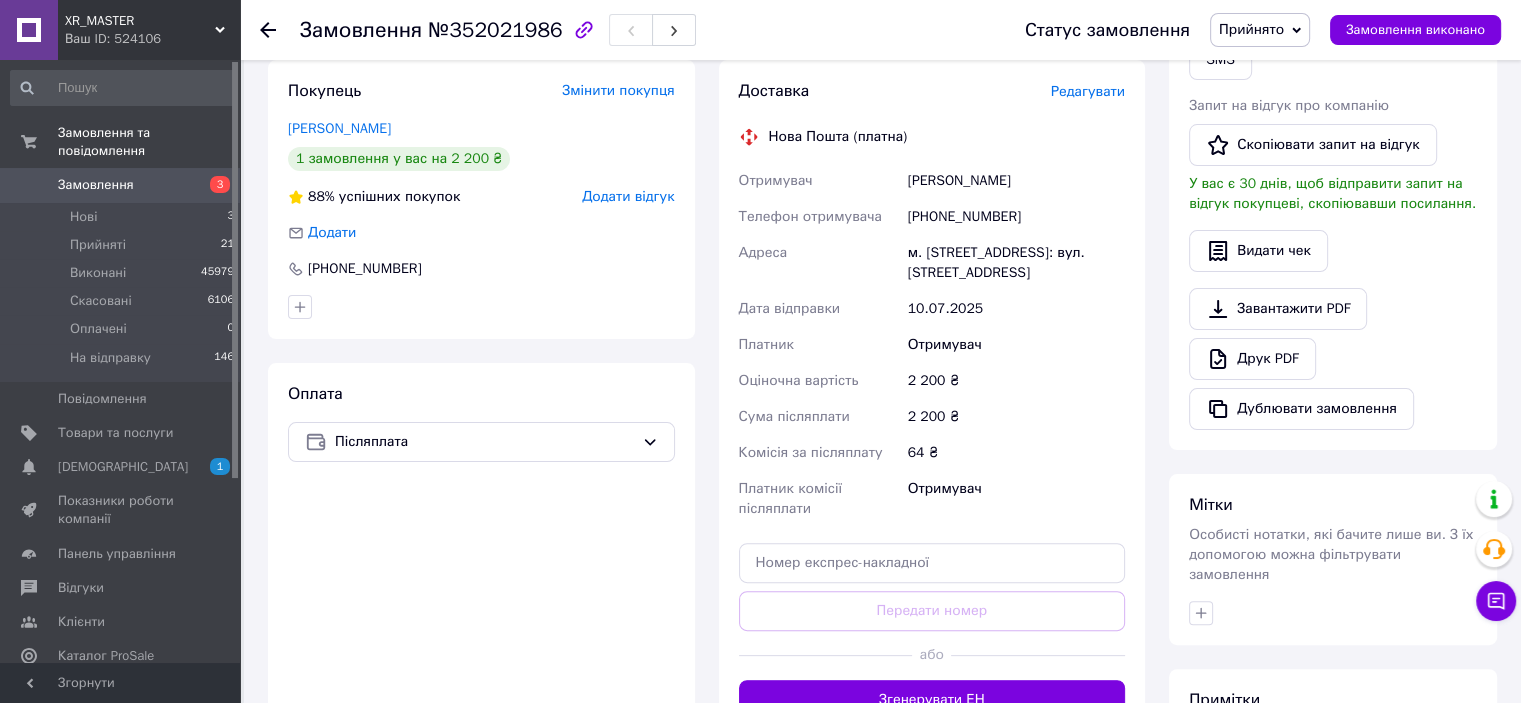 scroll, scrollTop: 627, scrollLeft: 0, axis: vertical 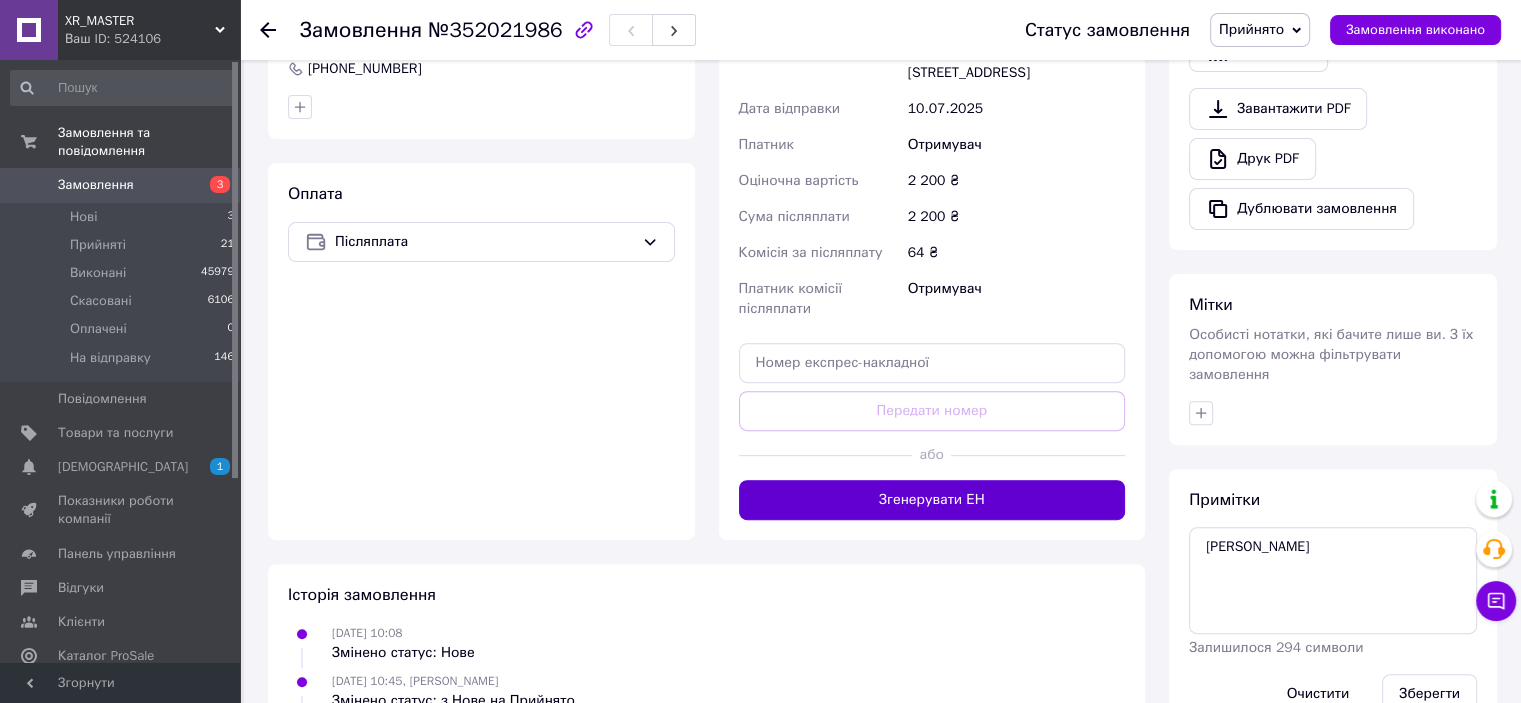 click on "Згенерувати ЕН" at bounding box center (932, 500) 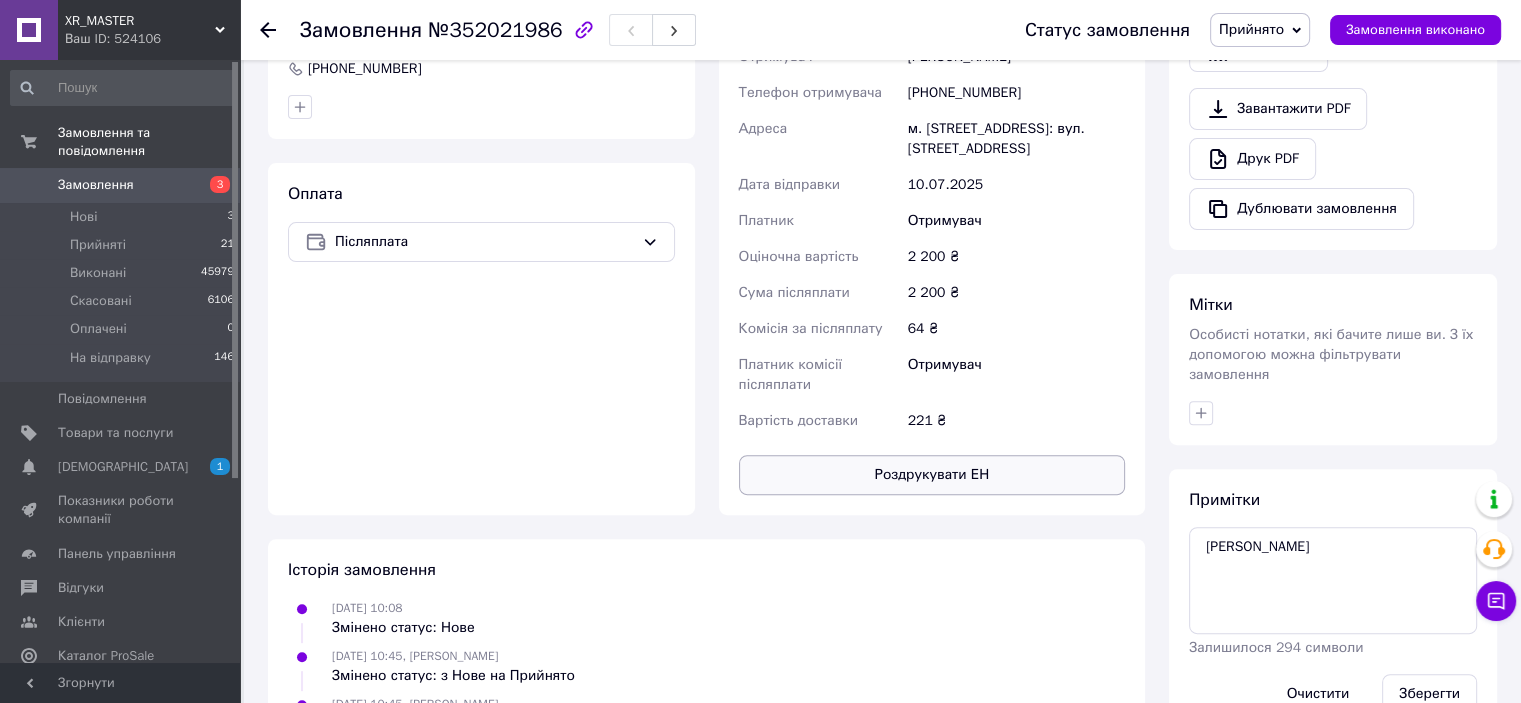 click on "Роздрукувати ЕН" at bounding box center (932, 475) 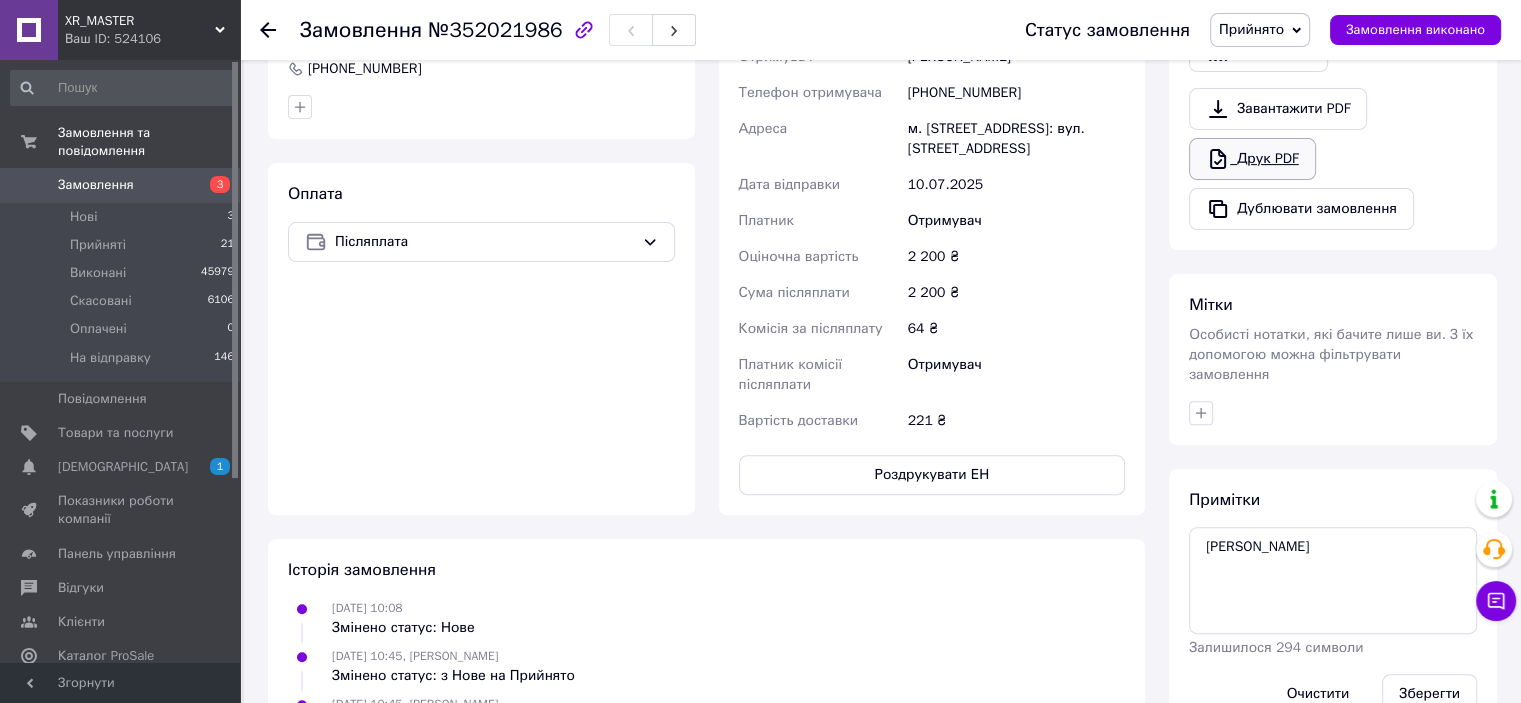 click on "Друк PDF" at bounding box center [1252, 159] 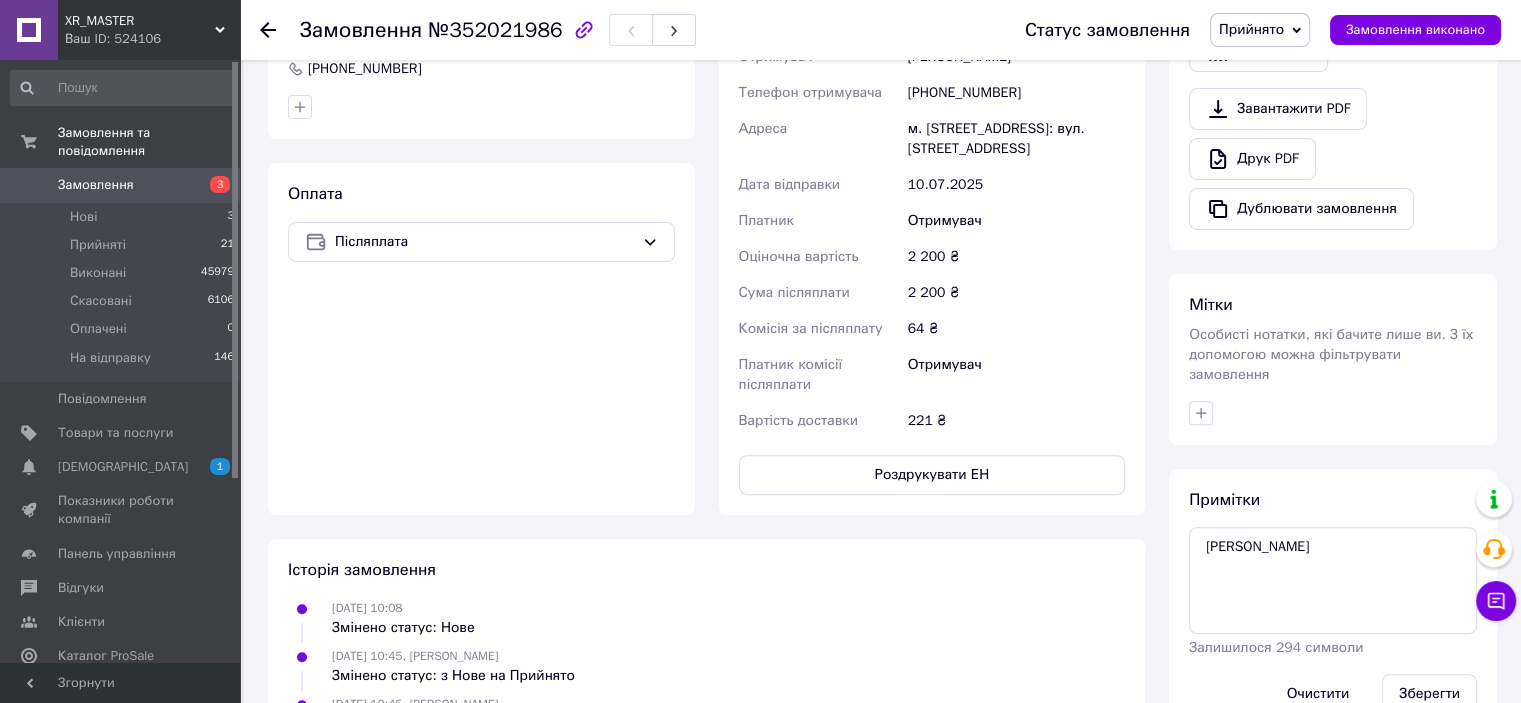 scroll, scrollTop: 427, scrollLeft: 0, axis: vertical 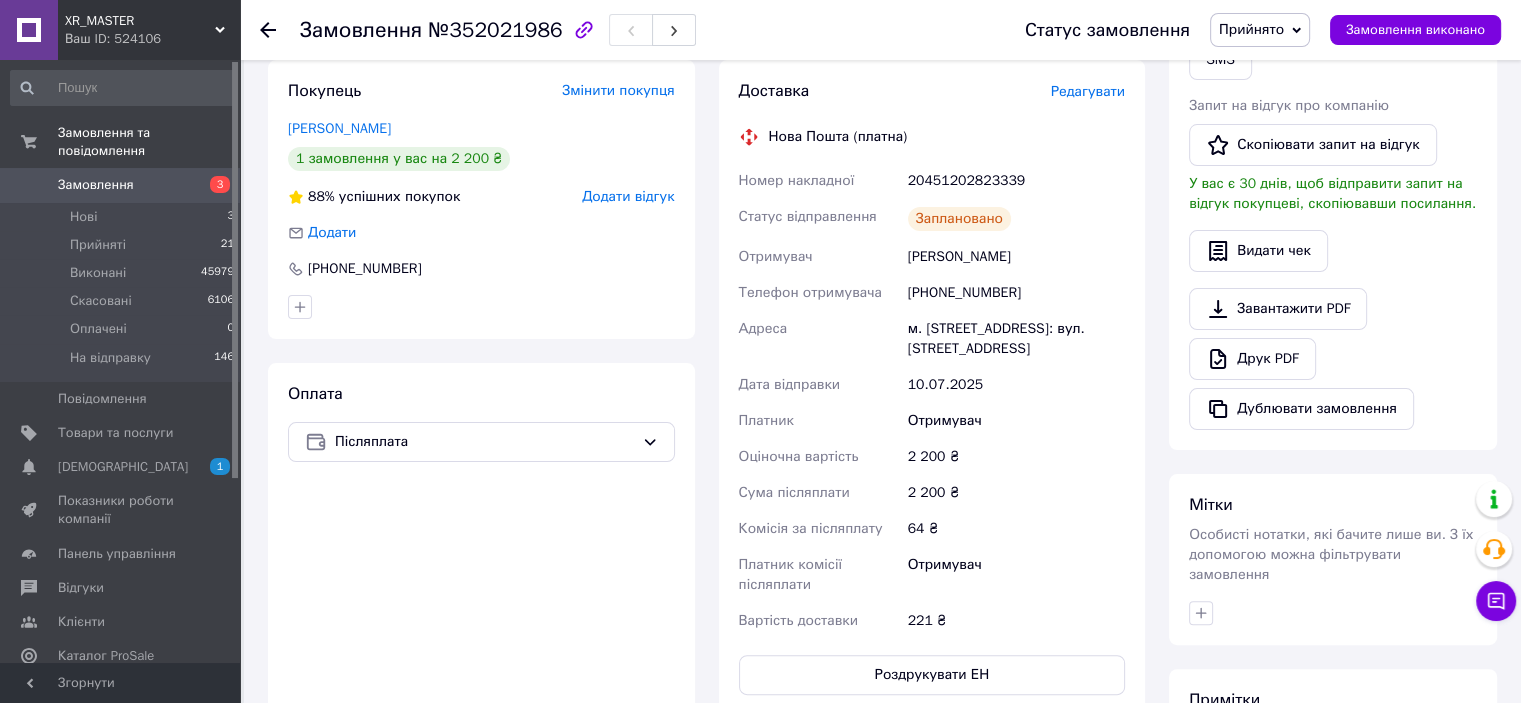 click on "20451202823339" at bounding box center (1016, 181) 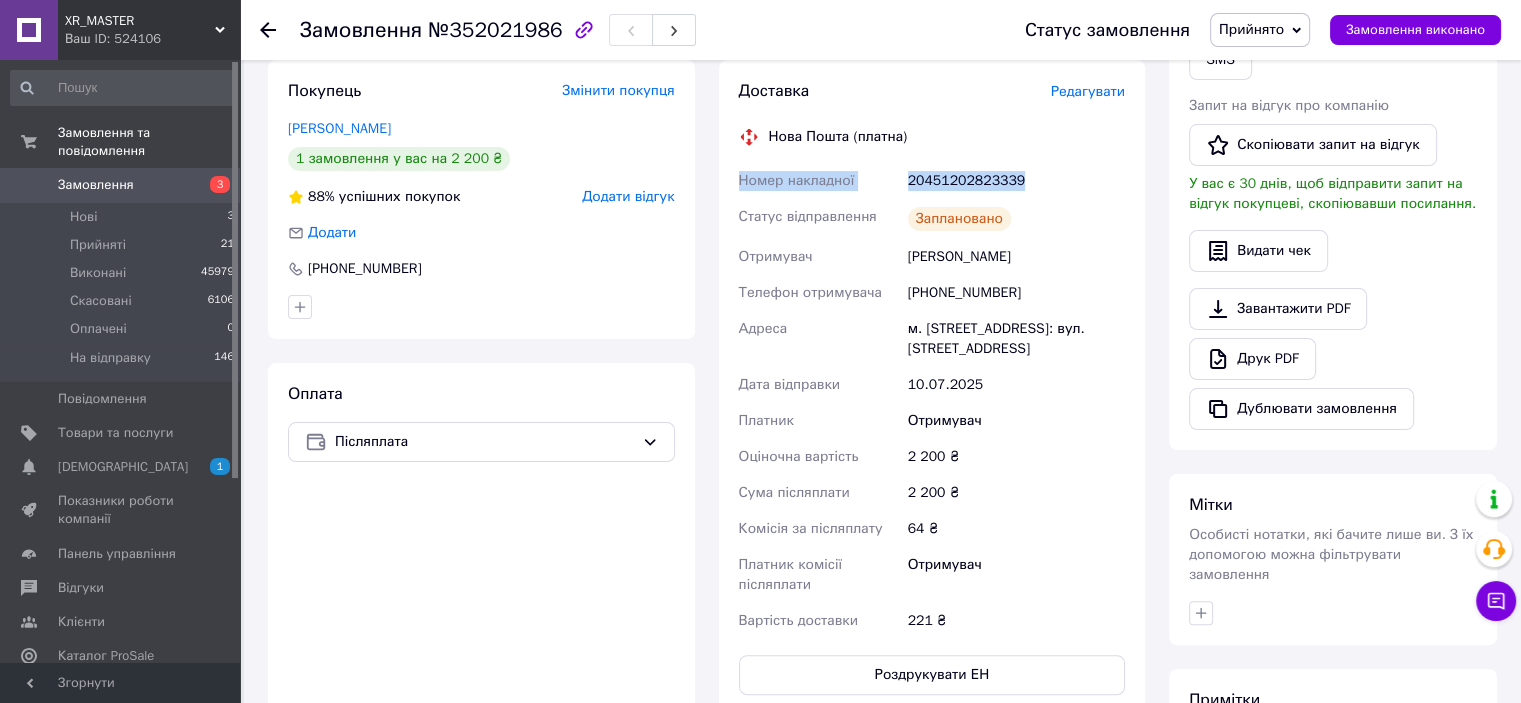 drag, startPoint x: 1018, startPoint y: 185, endPoint x: 737, endPoint y: 192, distance: 281.0872 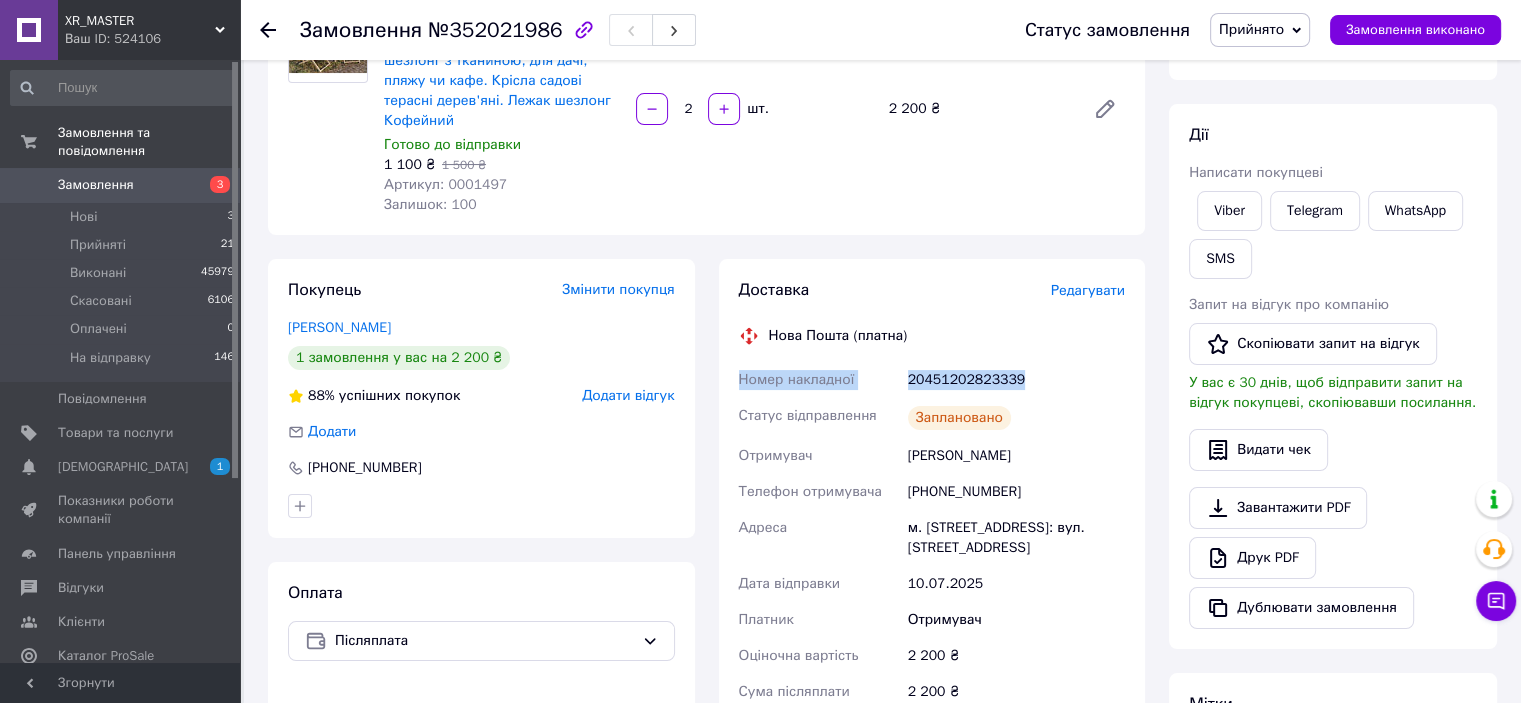 scroll, scrollTop: 227, scrollLeft: 0, axis: vertical 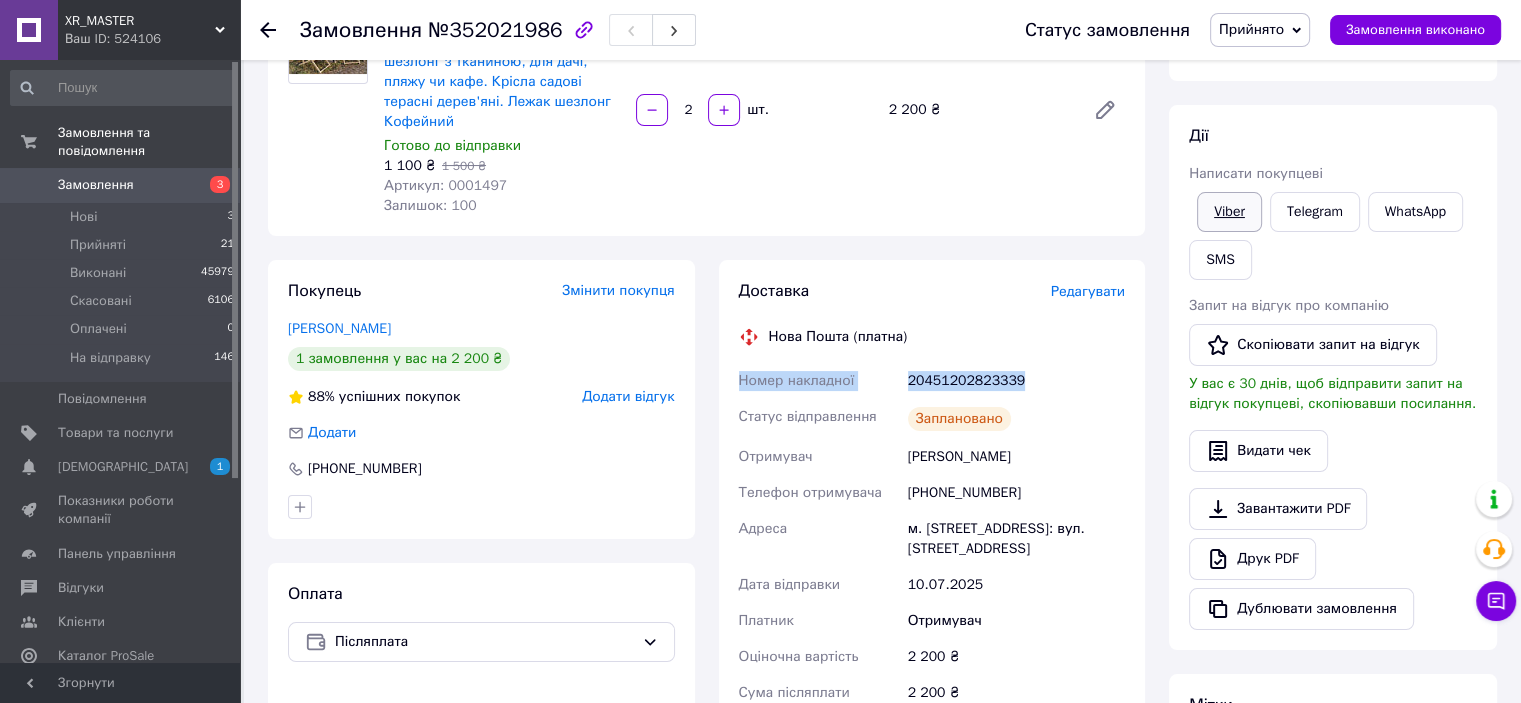 click on "Viber" at bounding box center [1229, 212] 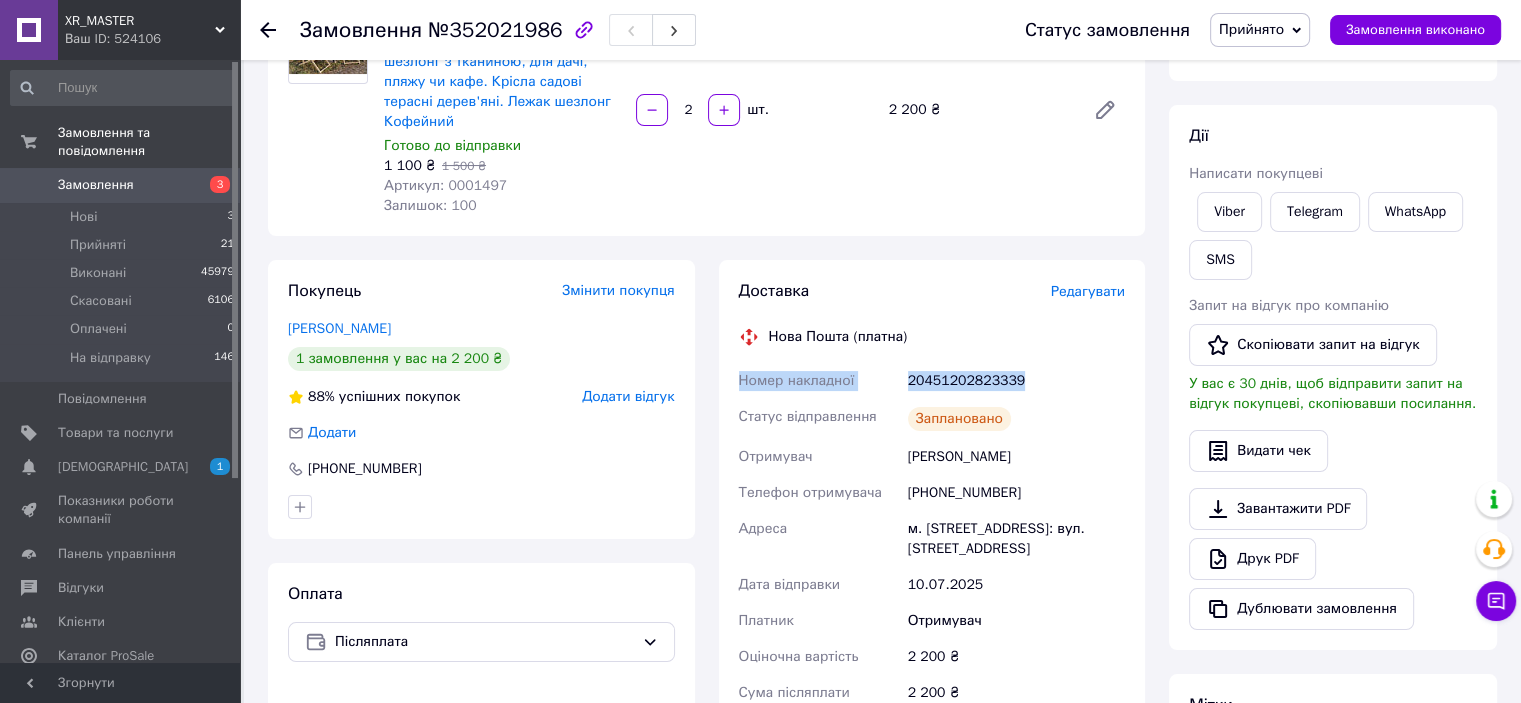 click on "Прийнято" at bounding box center (1251, 29) 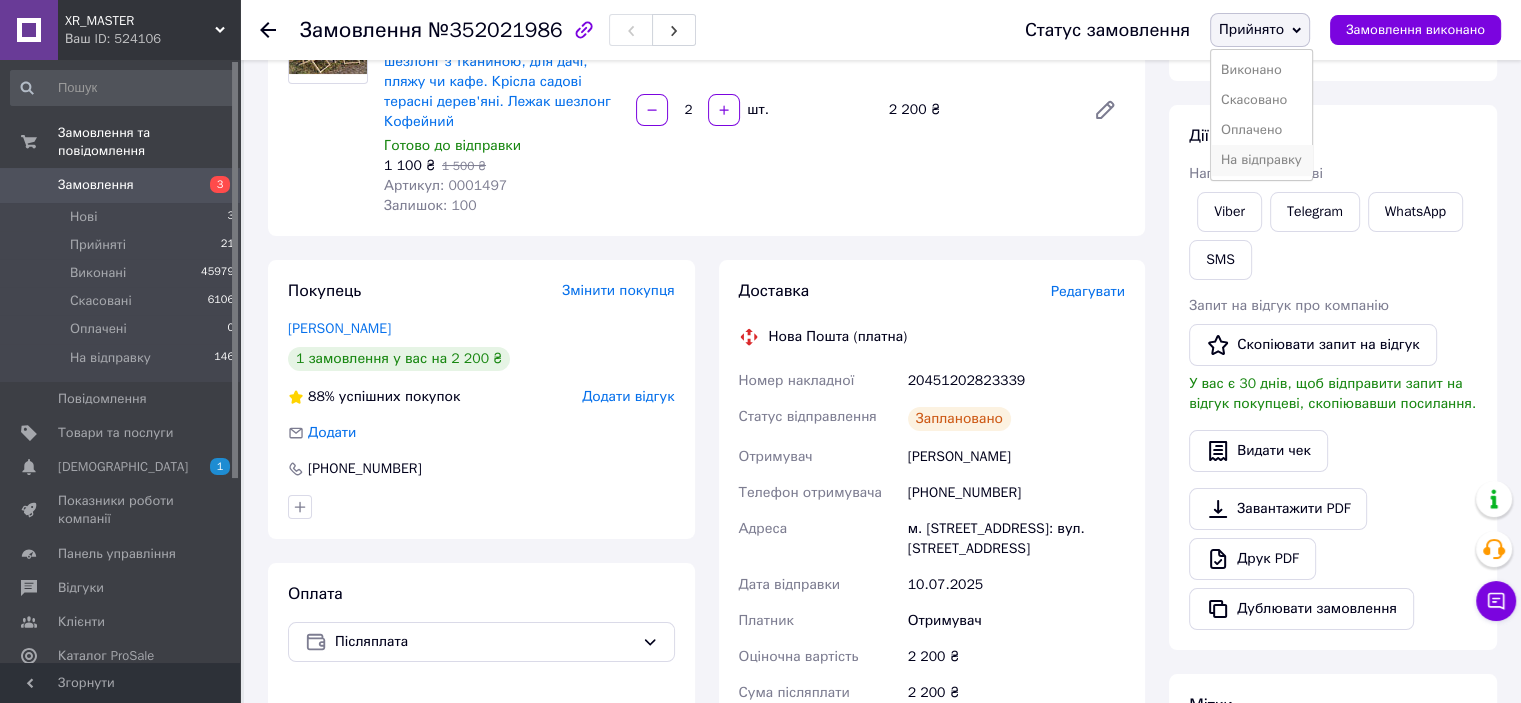 click on "На відправку" at bounding box center (1261, 160) 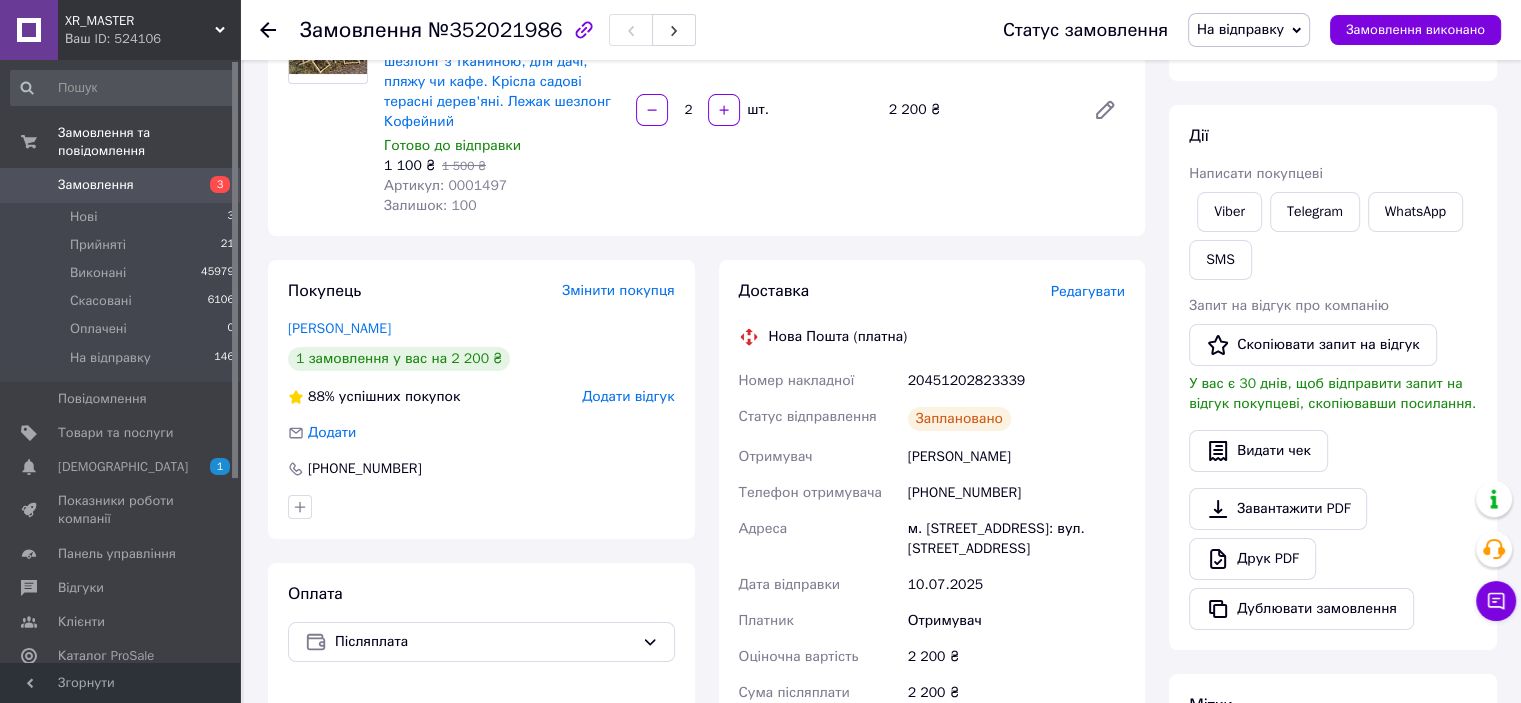 click on "Замовлення 3" at bounding box center [123, 185] 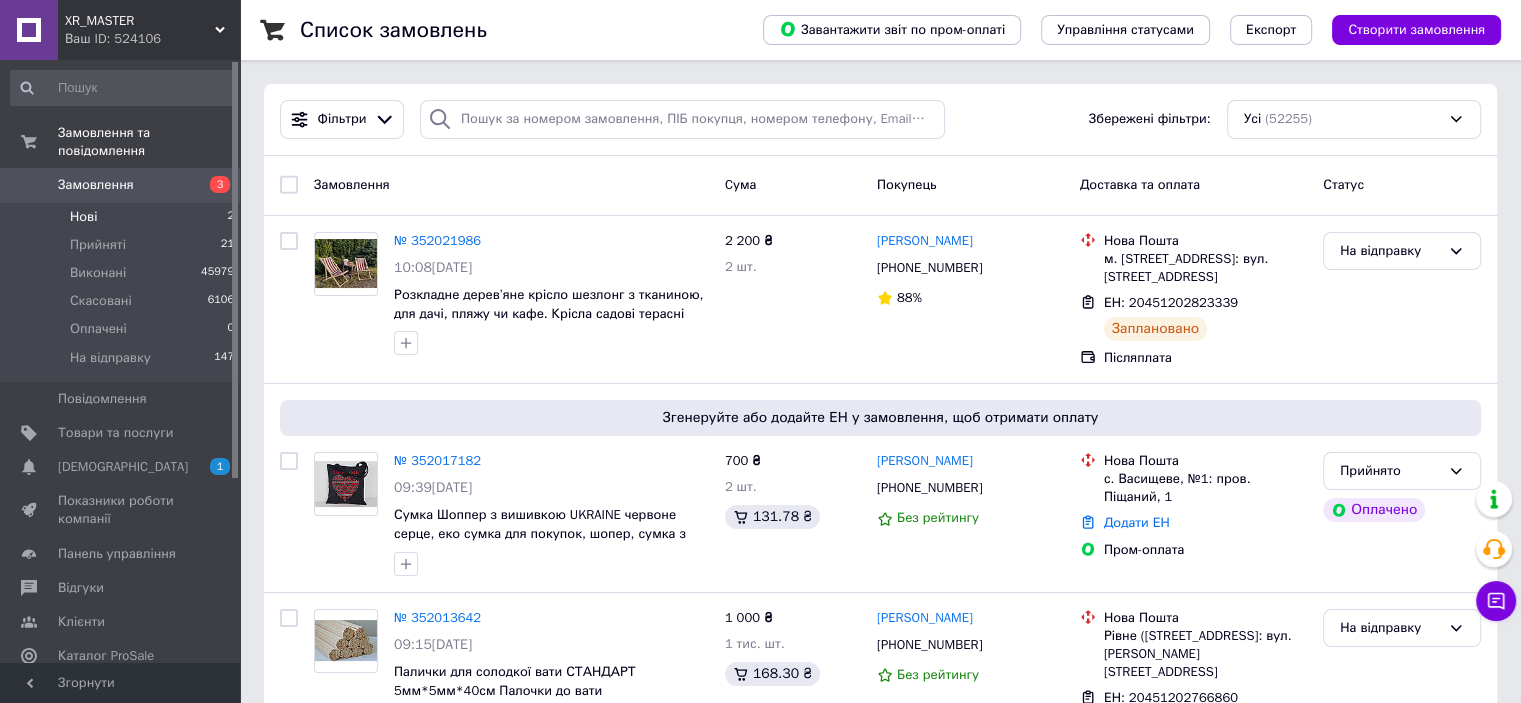 click on "Нові" at bounding box center [83, 217] 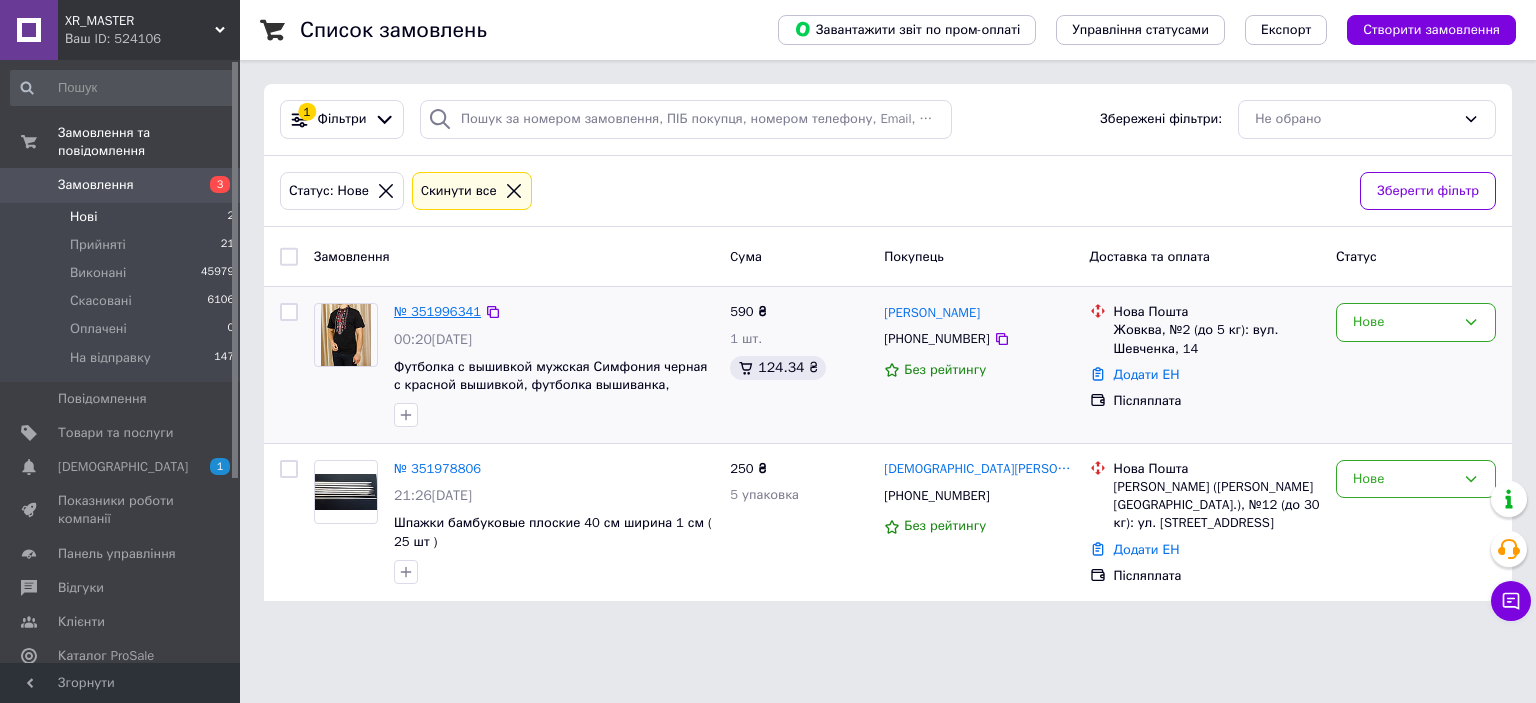 click on "№ 351996341" at bounding box center [437, 311] 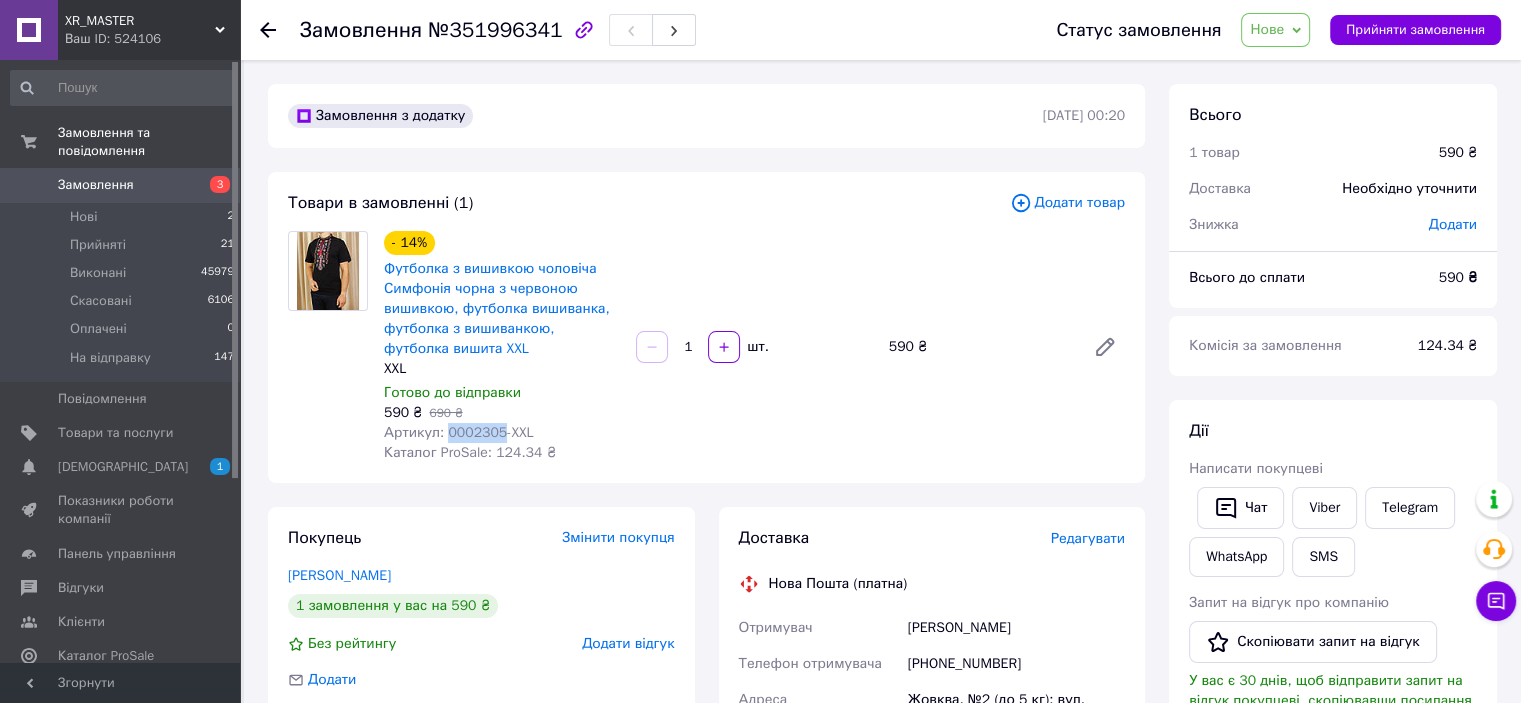 drag, startPoint x: 441, startPoint y: 437, endPoint x: 496, endPoint y: 432, distance: 55.226807 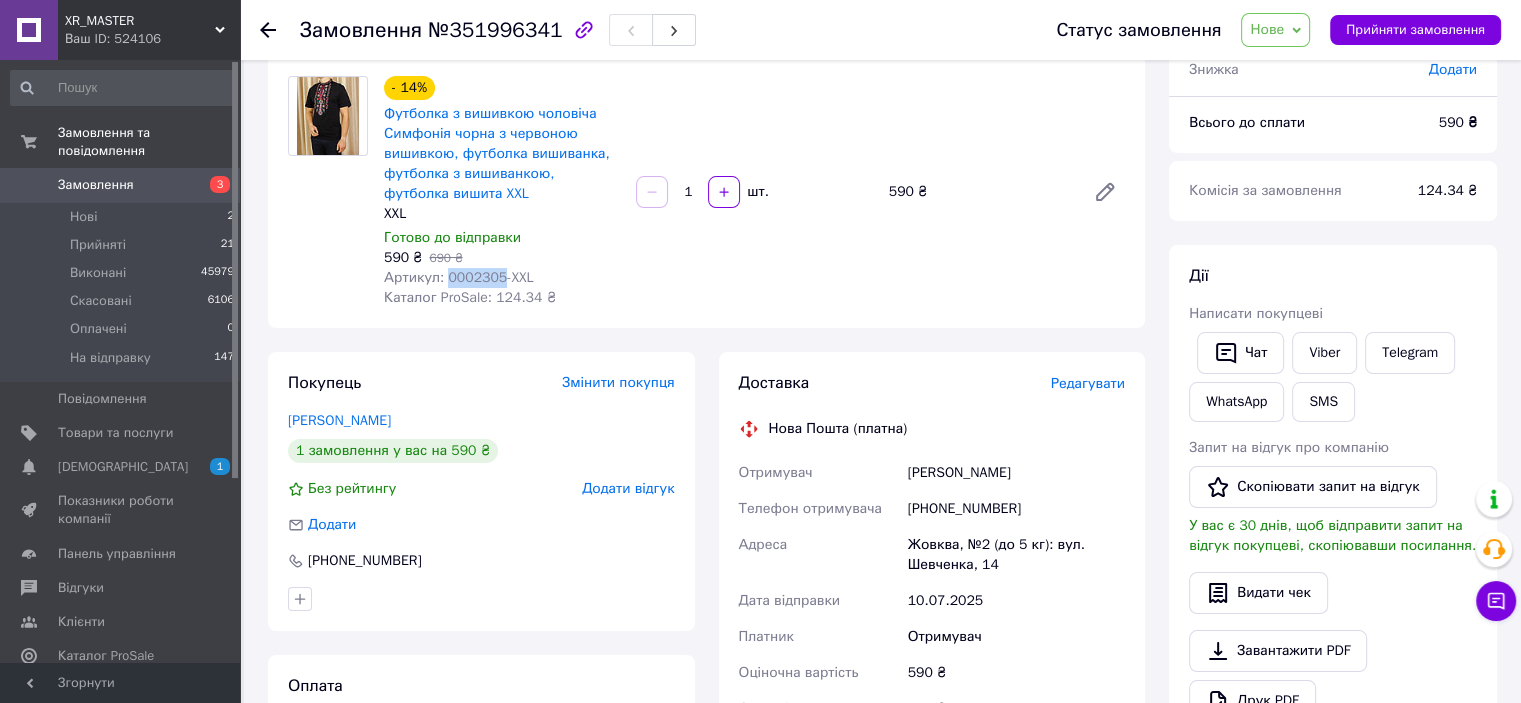 scroll, scrollTop: 200, scrollLeft: 0, axis: vertical 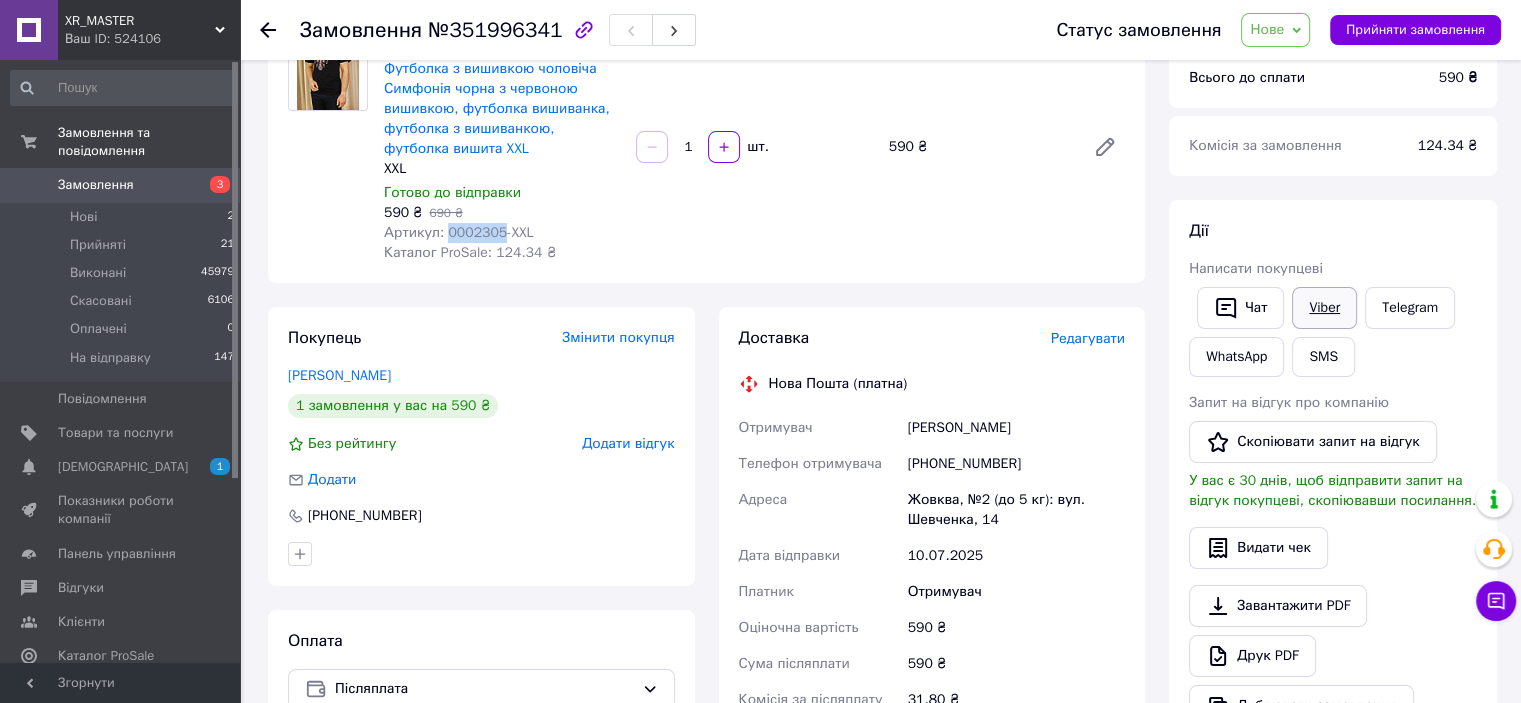 click on "Viber" at bounding box center (1324, 308) 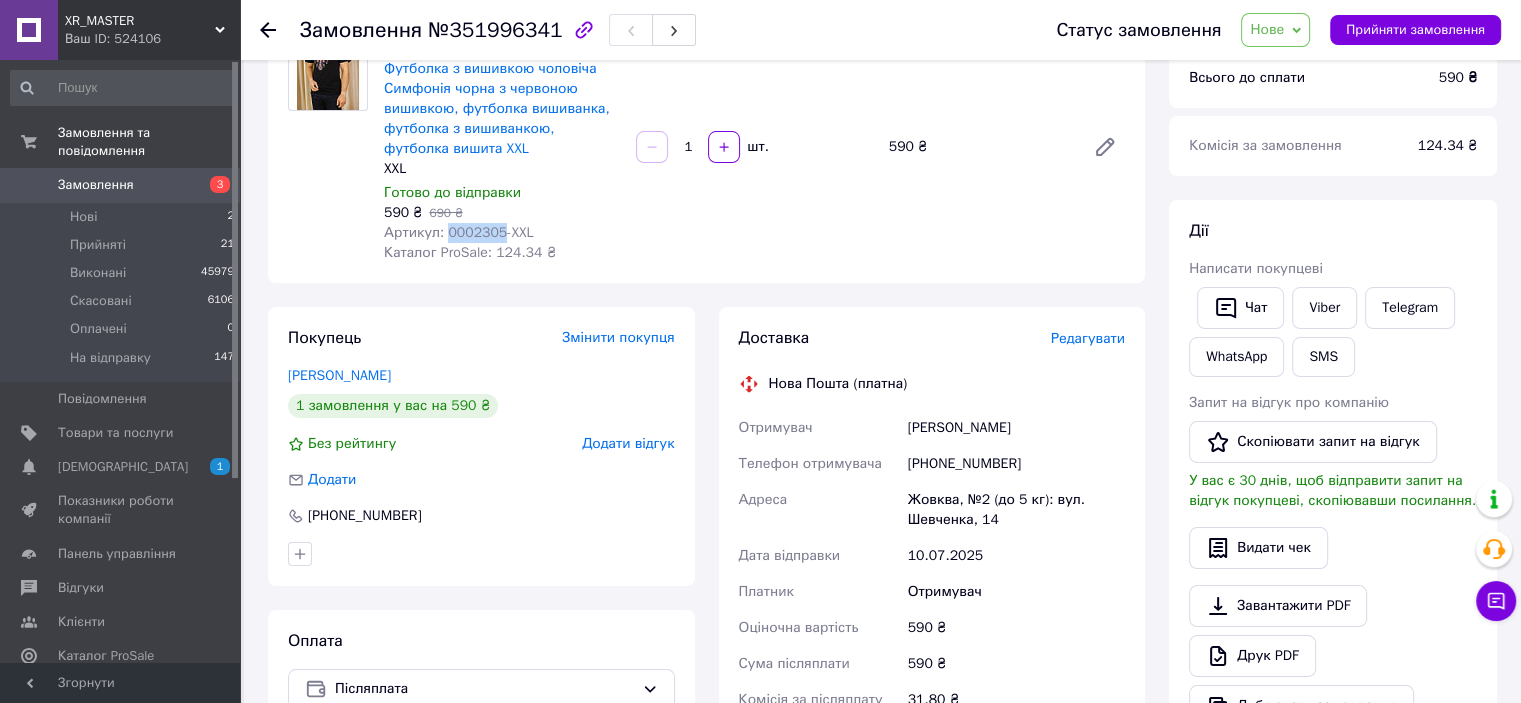 click on "Нове" at bounding box center (1267, 29) 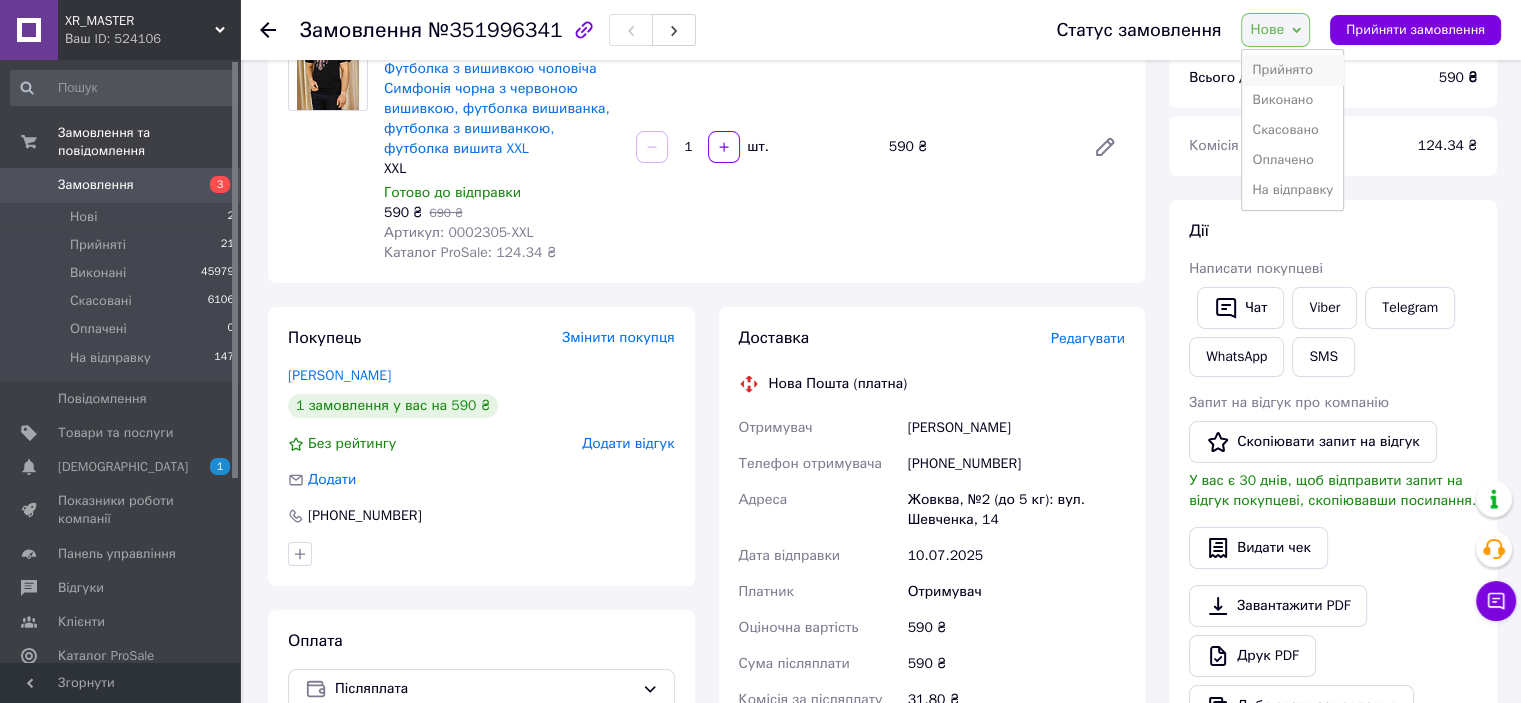 click on "Прийнято" at bounding box center [1292, 70] 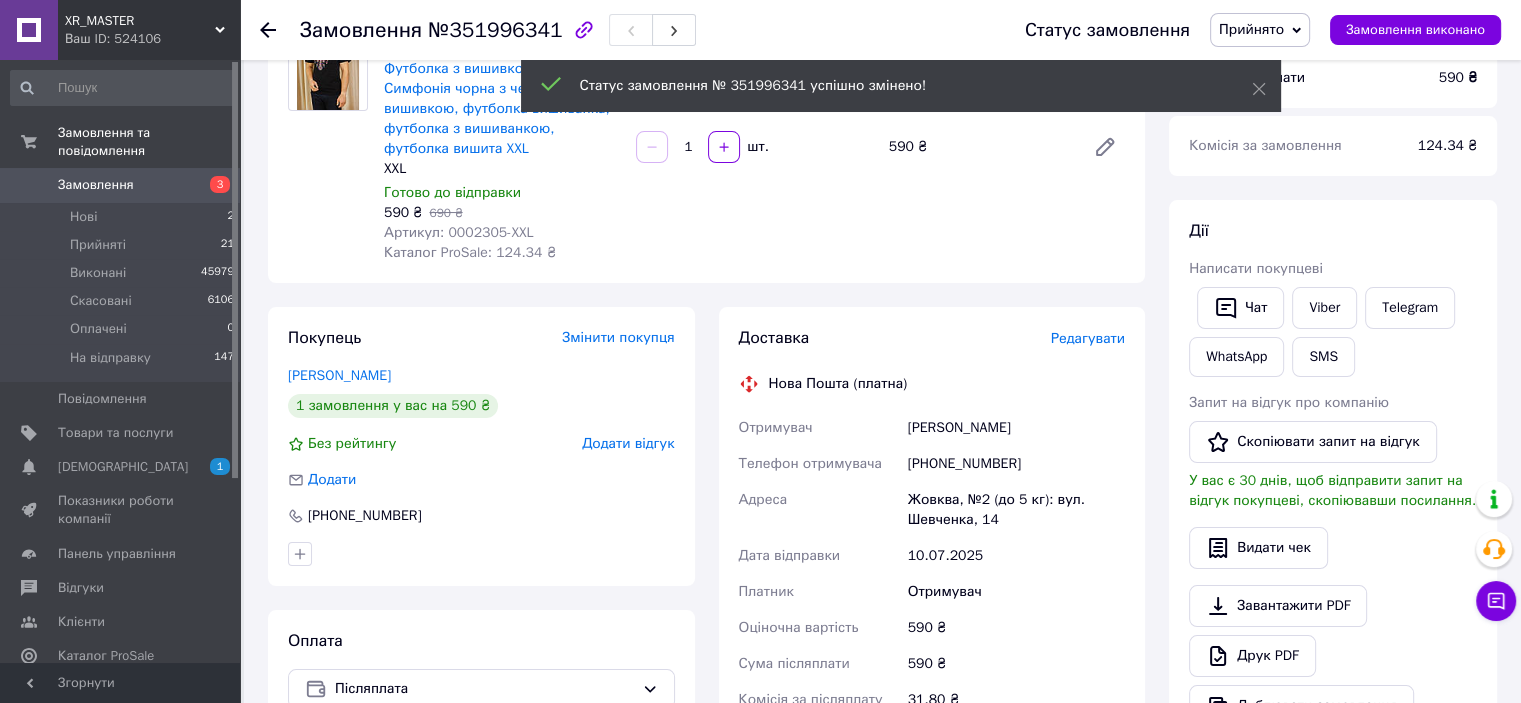 scroll, scrollTop: 100, scrollLeft: 0, axis: vertical 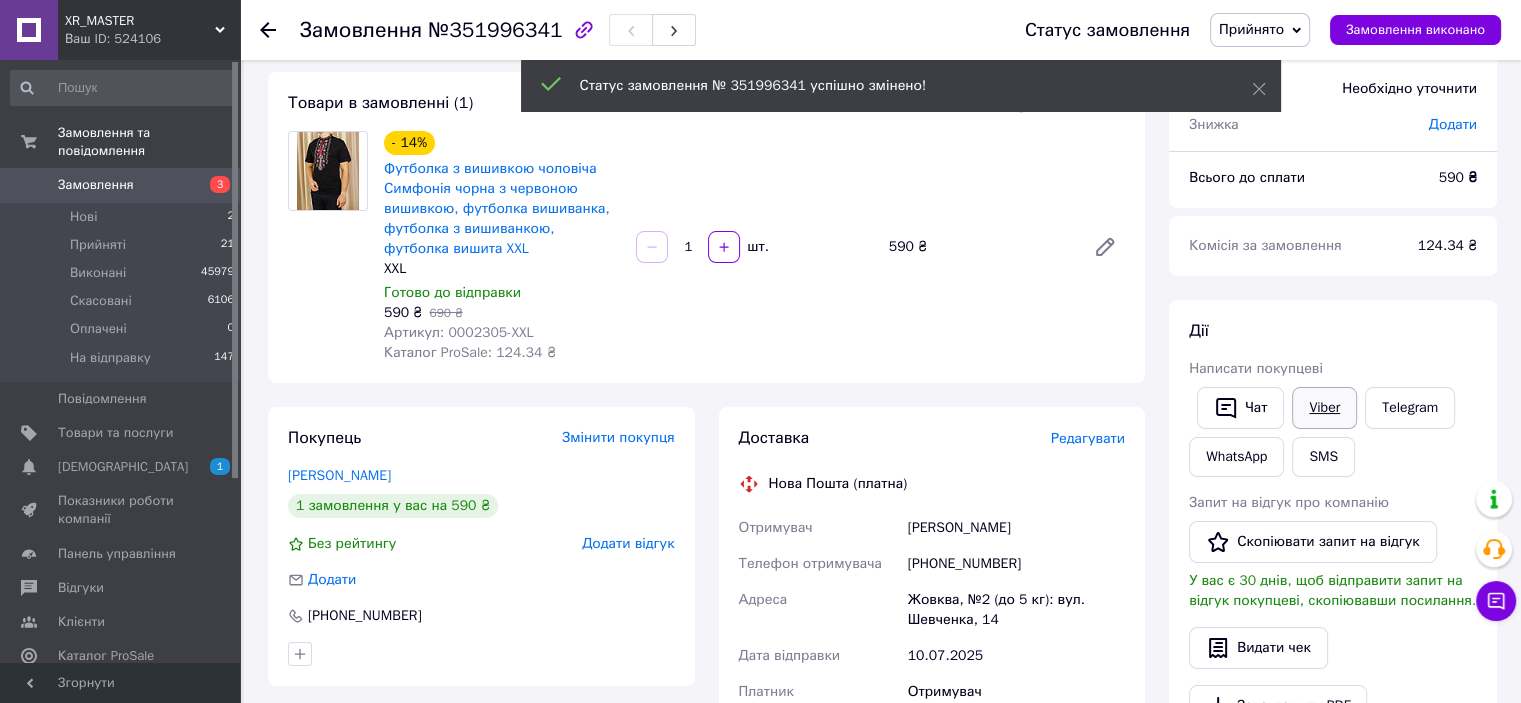 click on "Viber" at bounding box center (1324, 408) 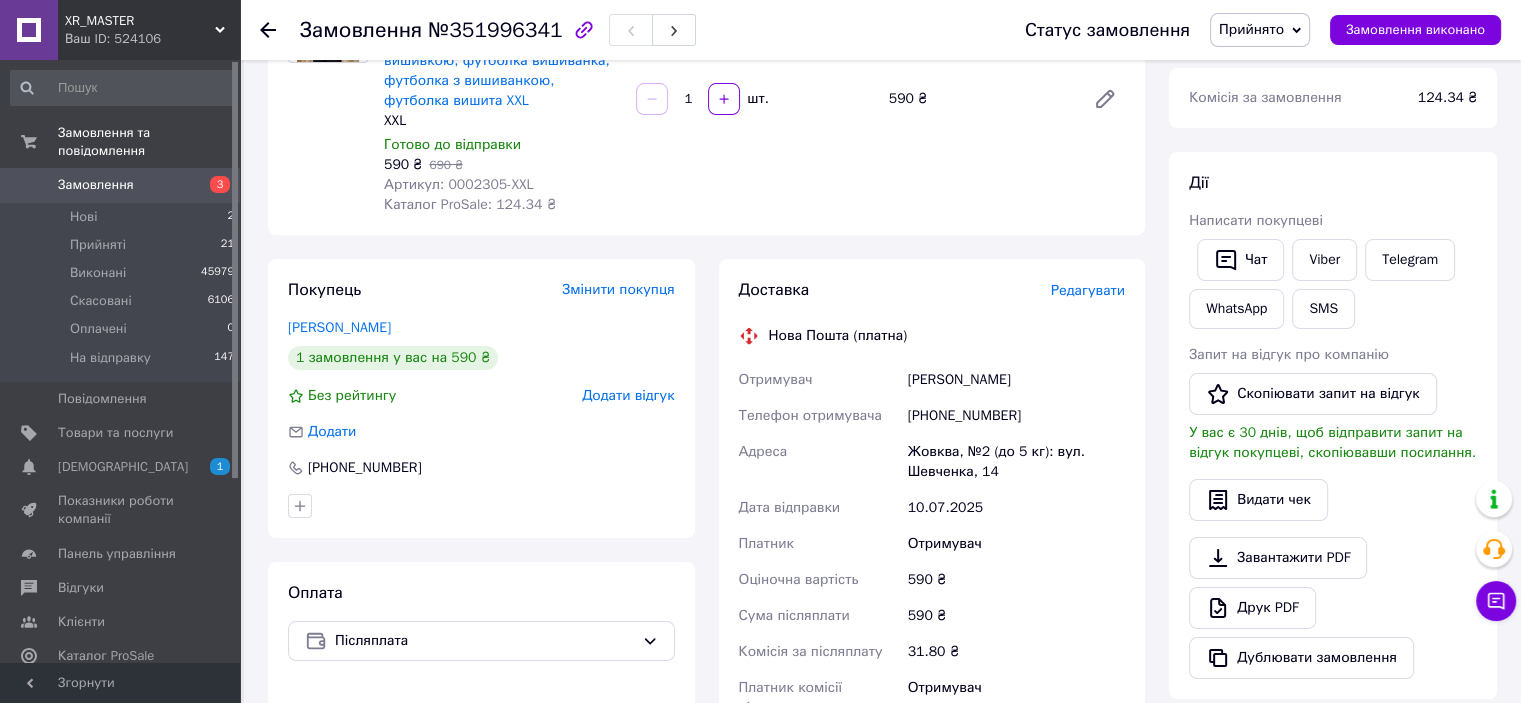 scroll, scrollTop: 100, scrollLeft: 0, axis: vertical 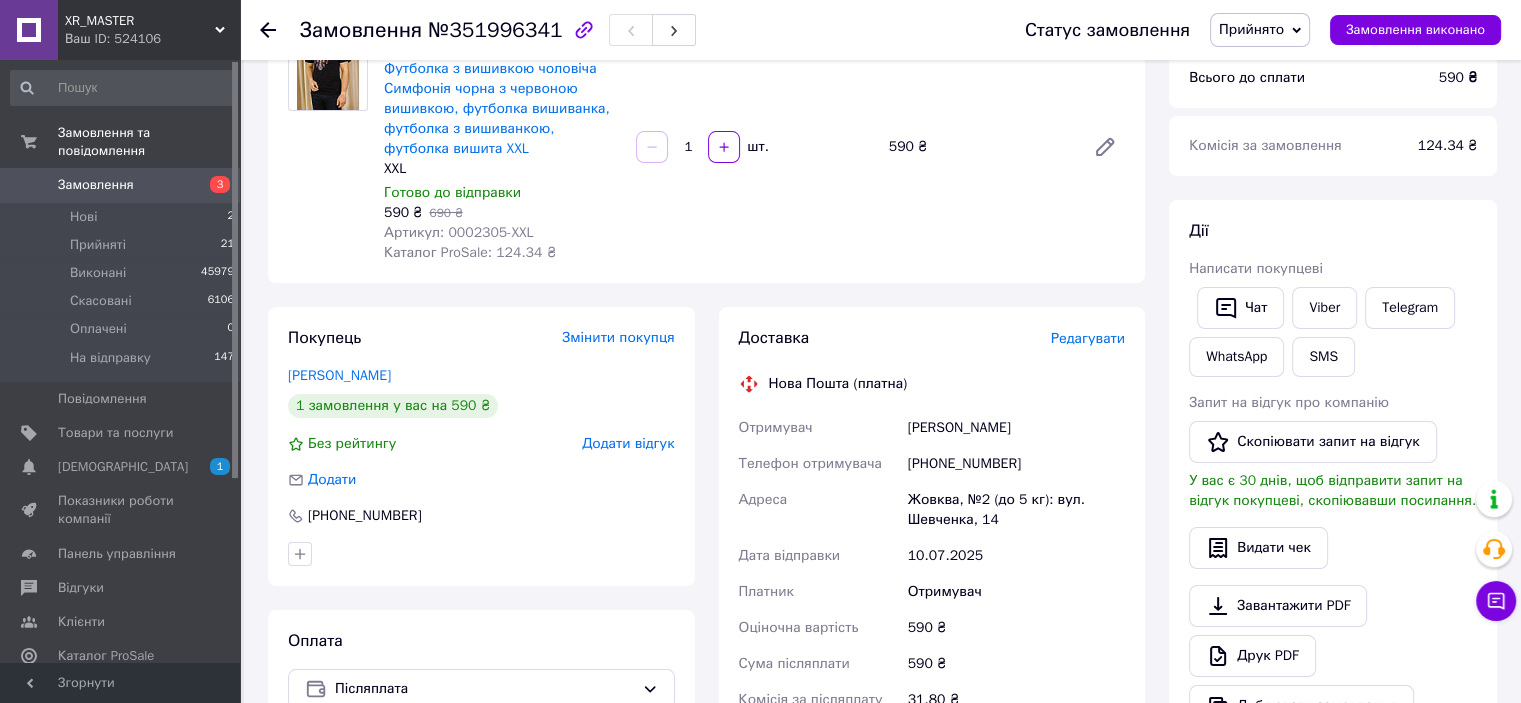 click on "Замовлення" at bounding box center (96, 185) 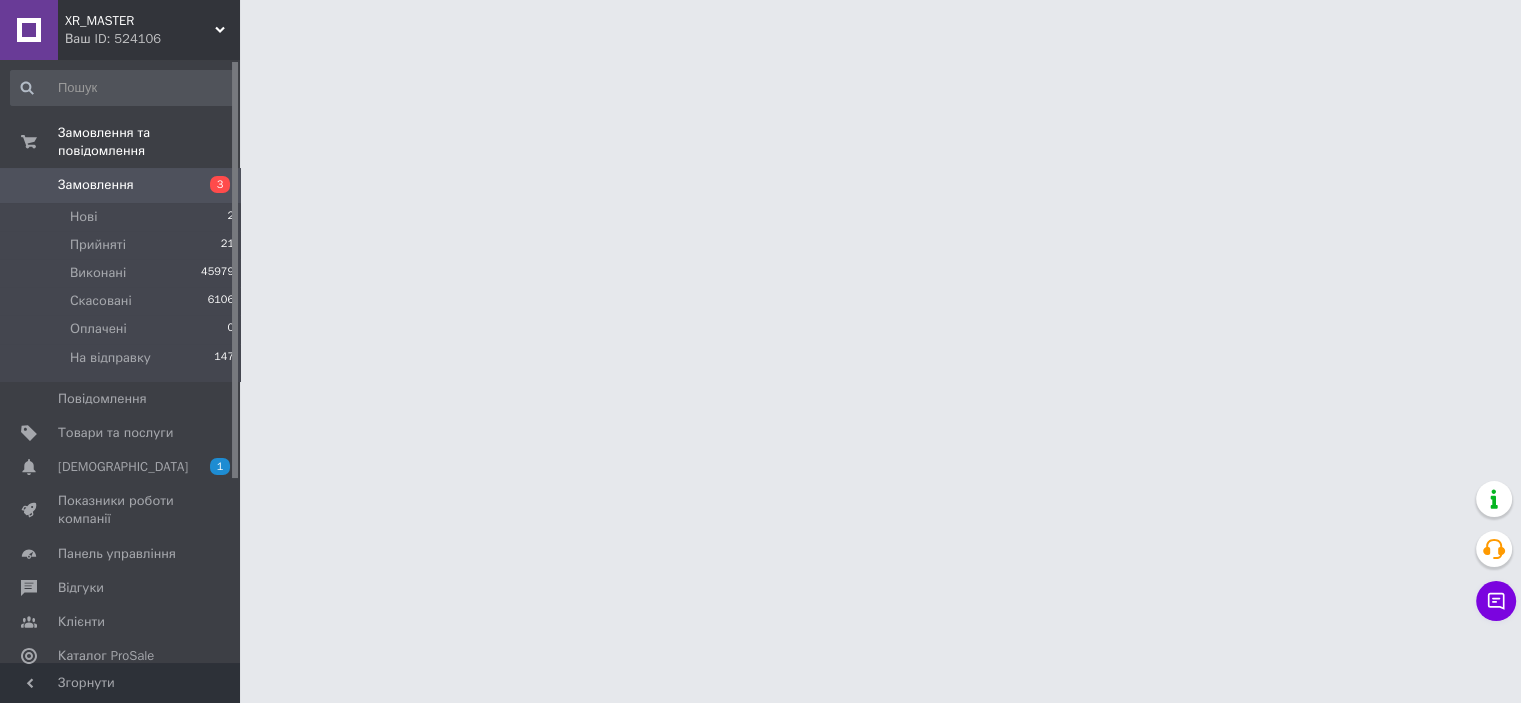 scroll, scrollTop: 0, scrollLeft: 0, axis: both 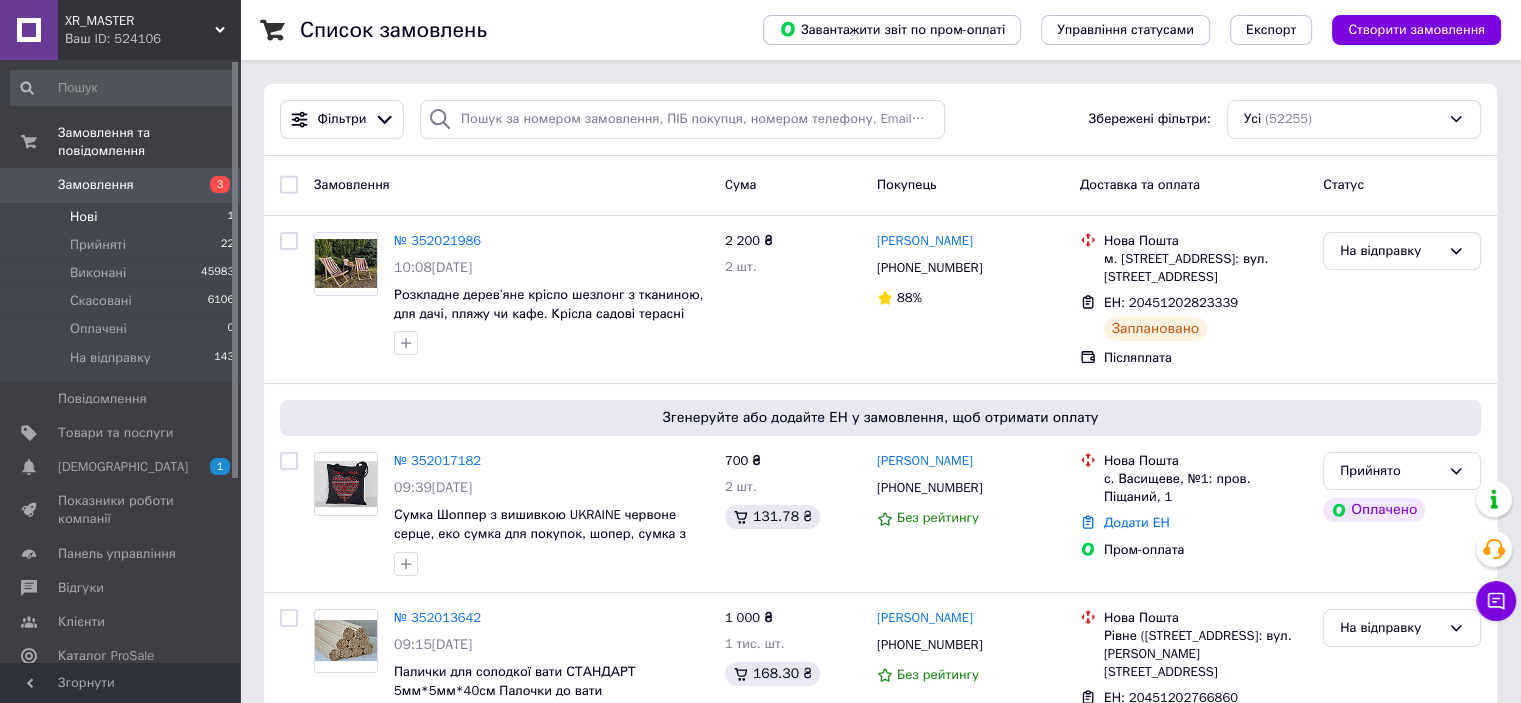 click on "Нові" at bounding box center (83, 217) 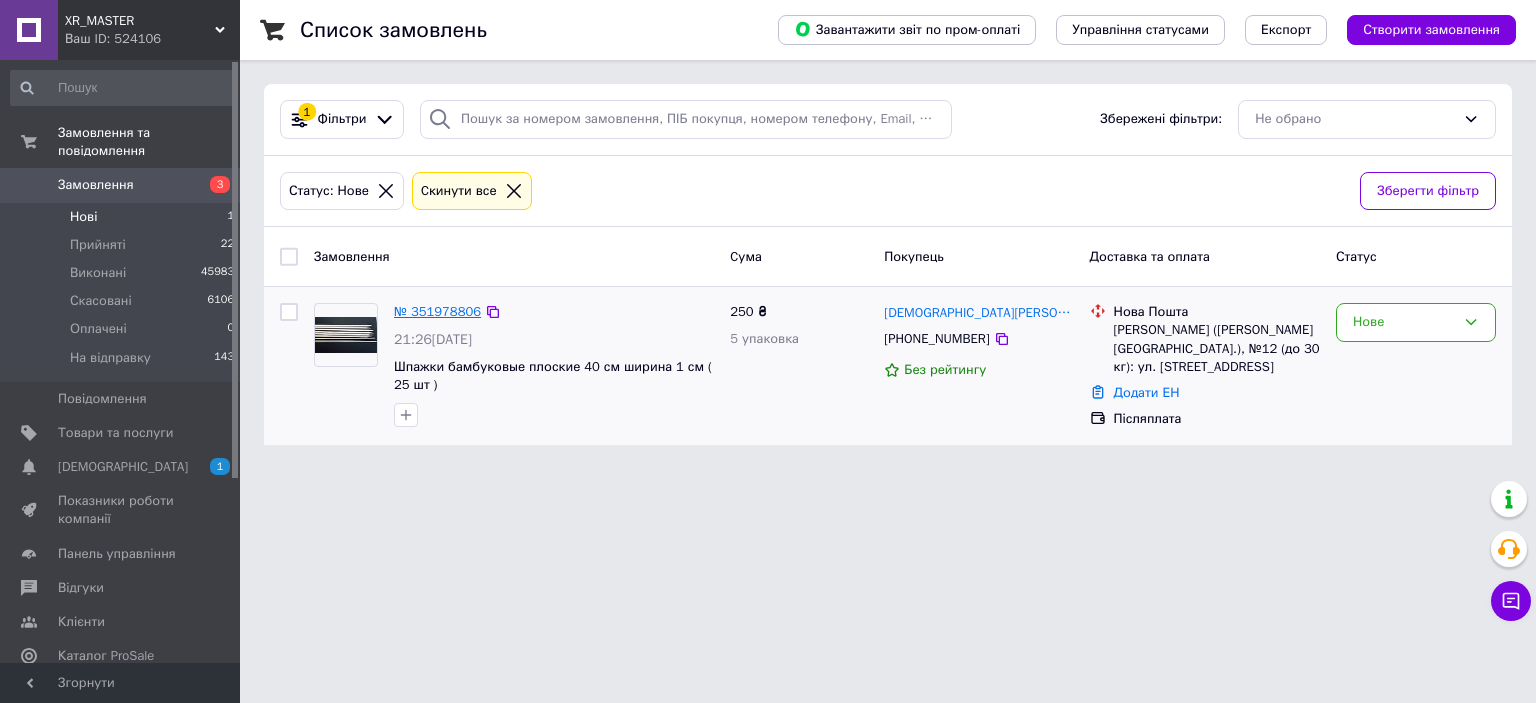 click on "№ 351978806" at bounding box center (437, 311) 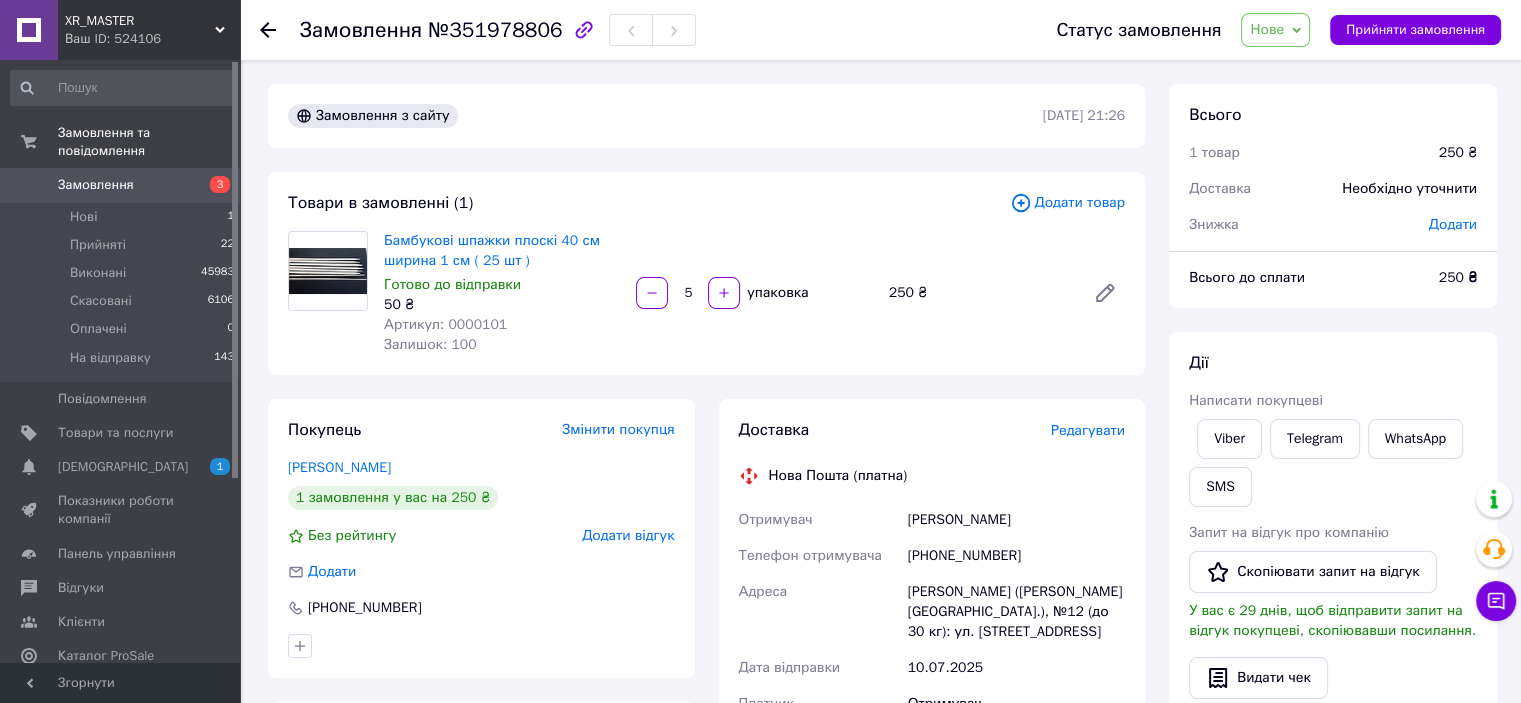 click on "Нове" at bounding box center [1267, 29] 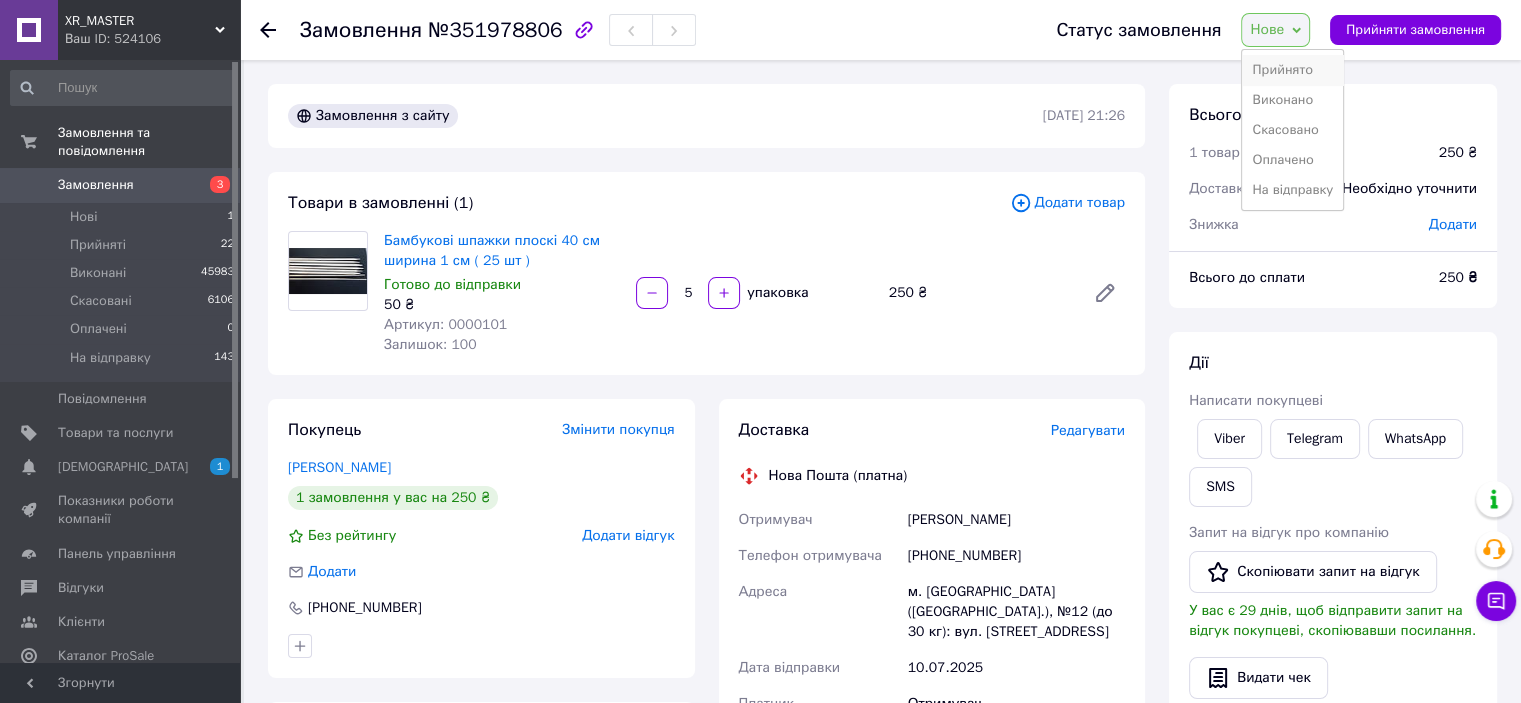 click on "Прийнято" at bounding box center (1292, 70) 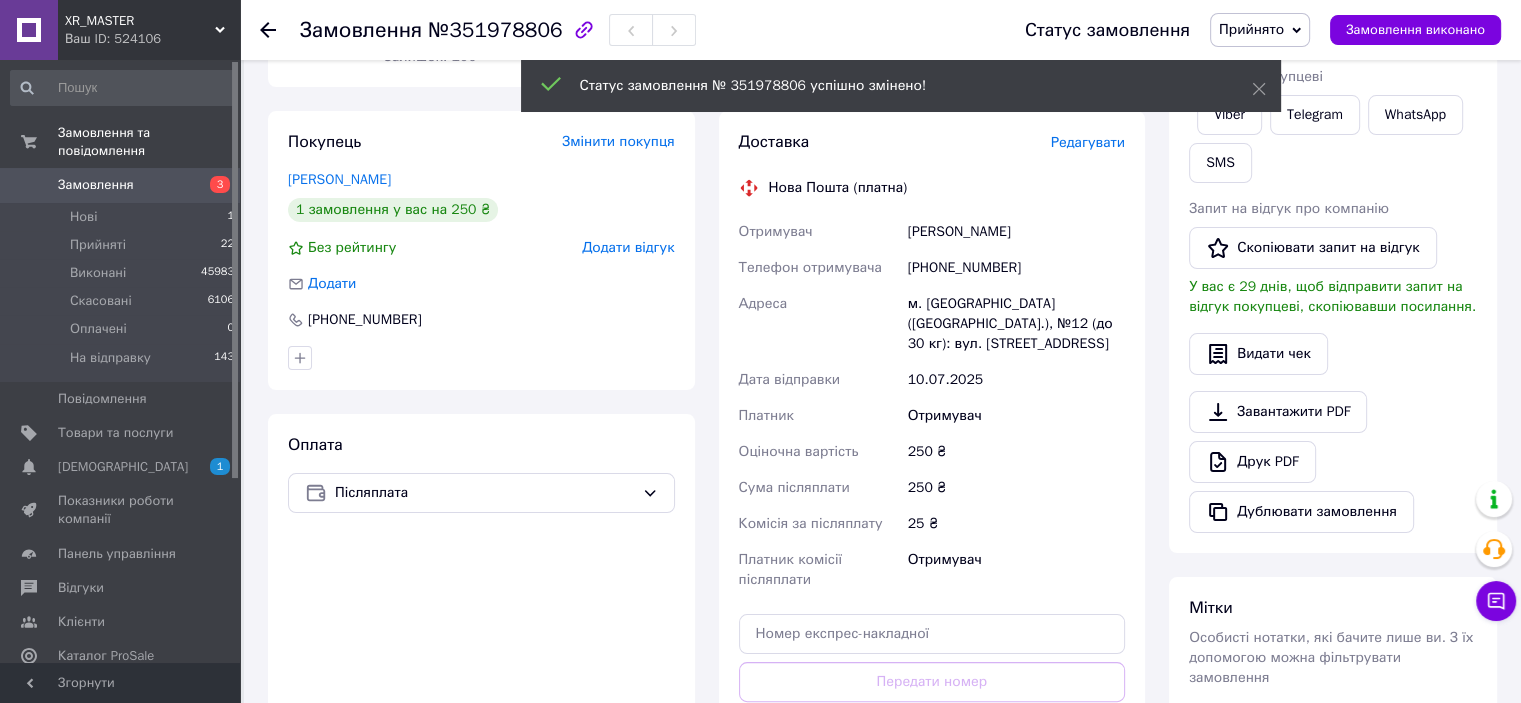 scroll, scrollTop: 100, scrollLeft: 0, axis: vertical 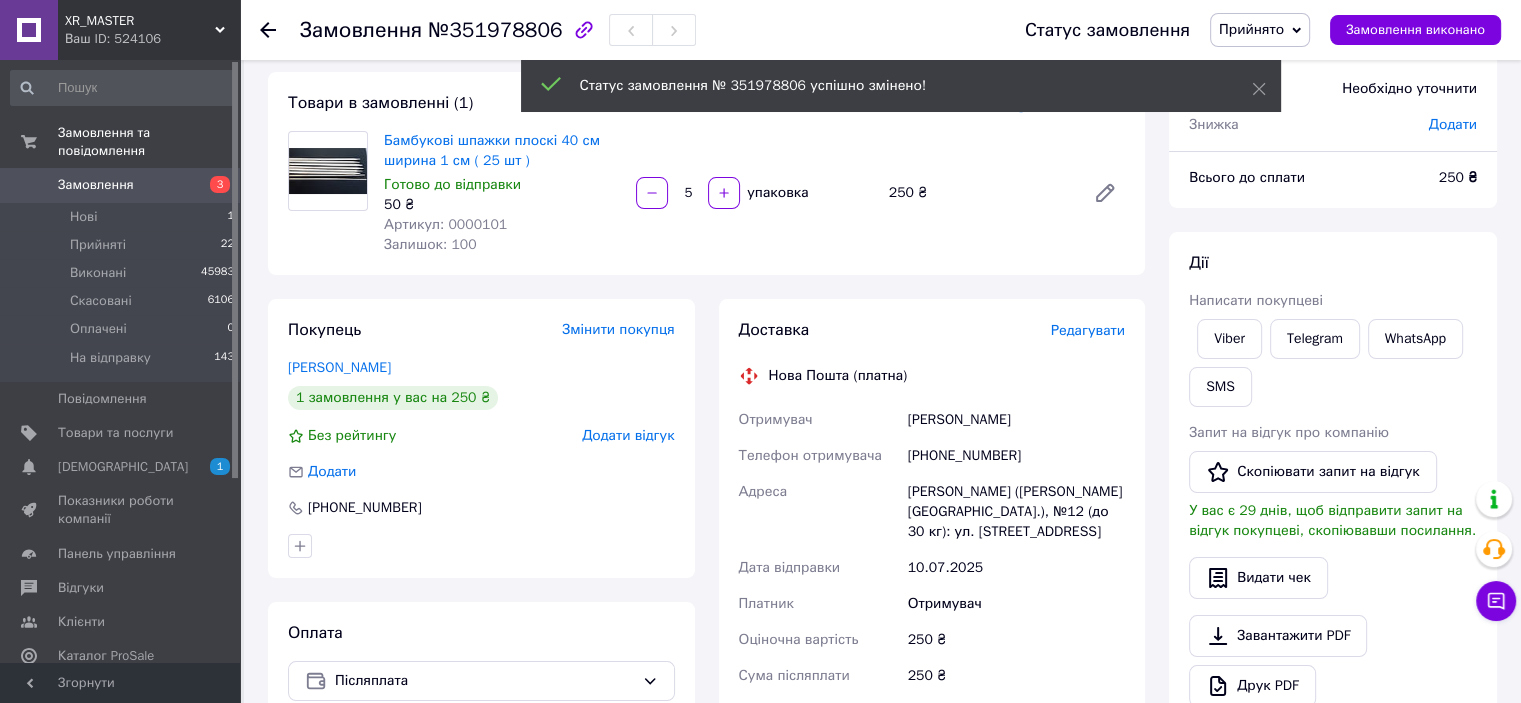 click on "Статус замовлення № 351978806 успішно змінено!" at bounding box center (901, 86) 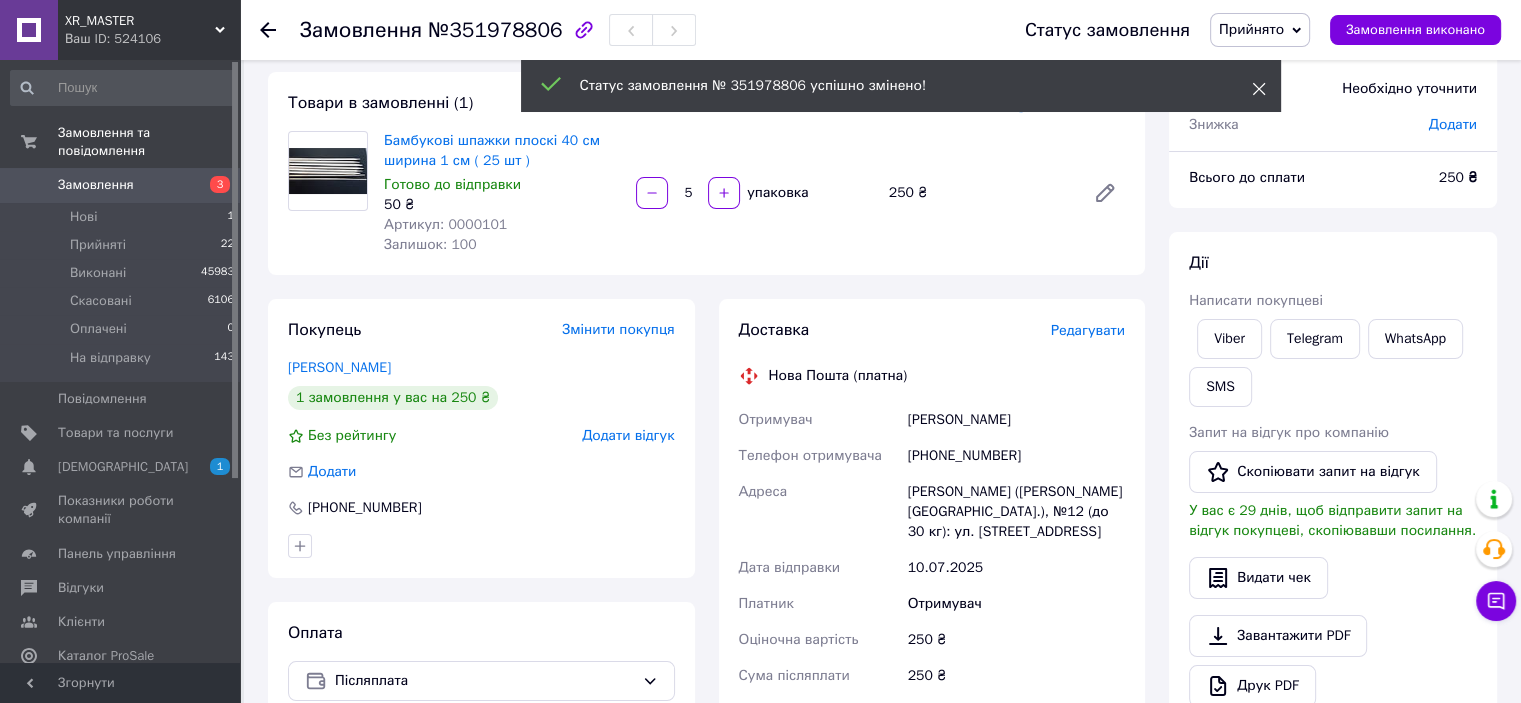 click 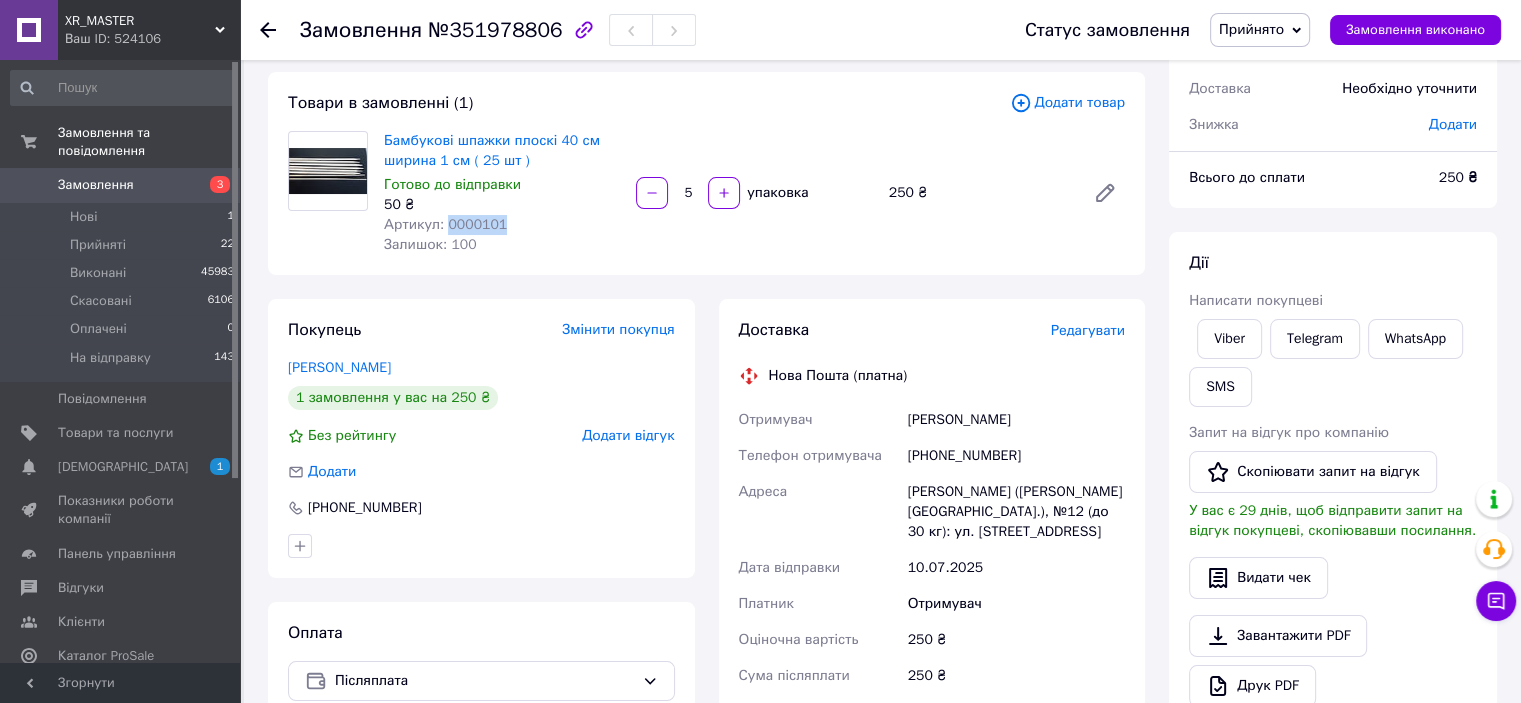 drag, startPoint x: 443, startPoint y: 231, endPoint x: 540, endPoint y: 233, distance: 97.020615 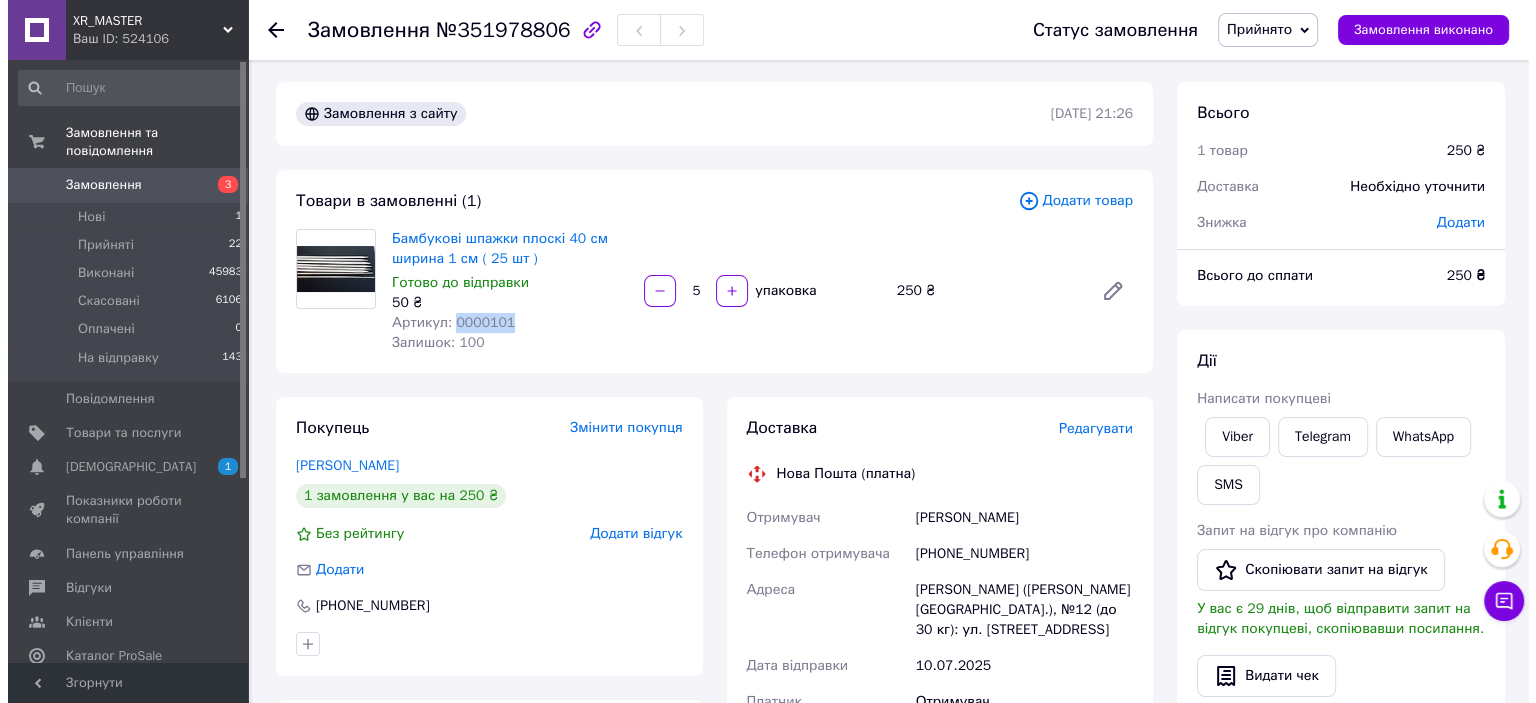 scroll, scrollTop: 0, scrollLeft: 0, axis: both 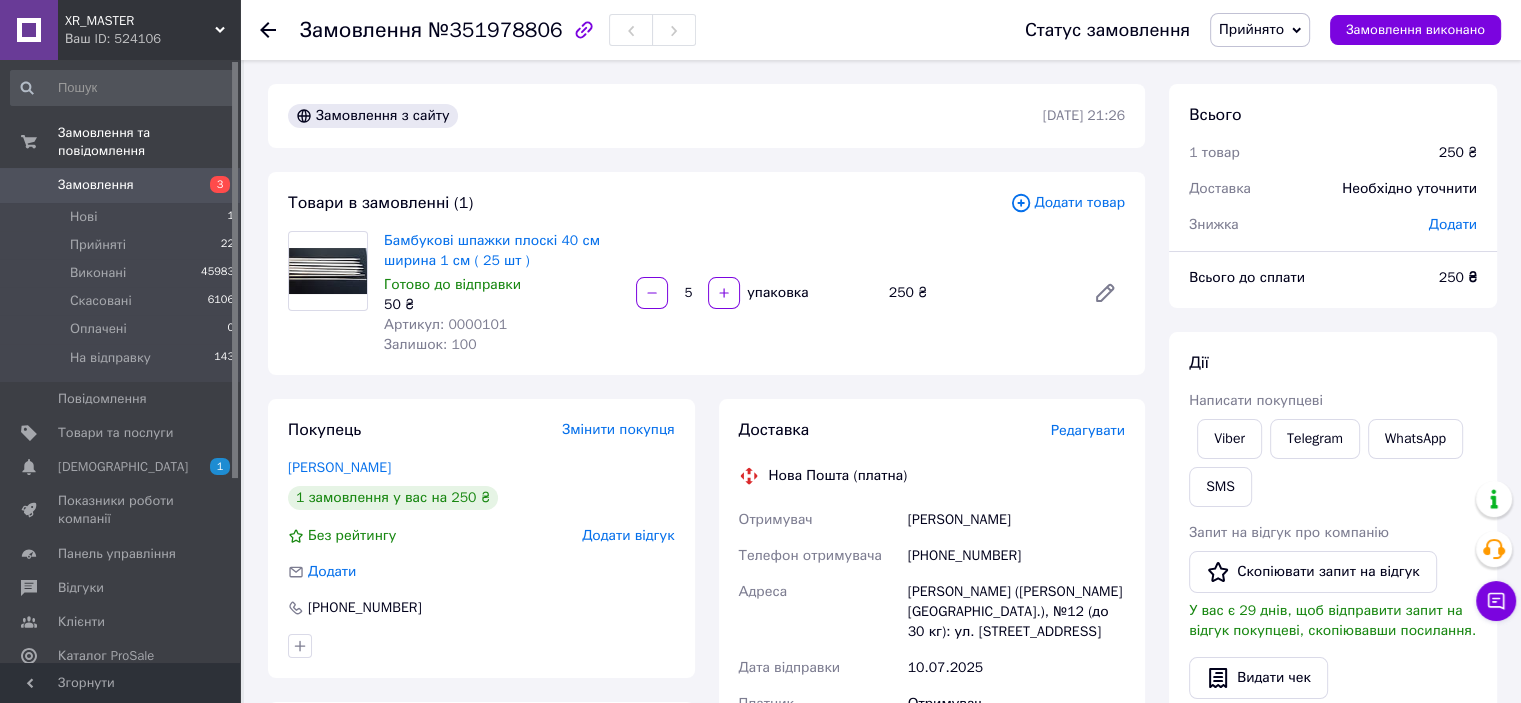click on "Редагувати" at bounding box center (1088, 430) 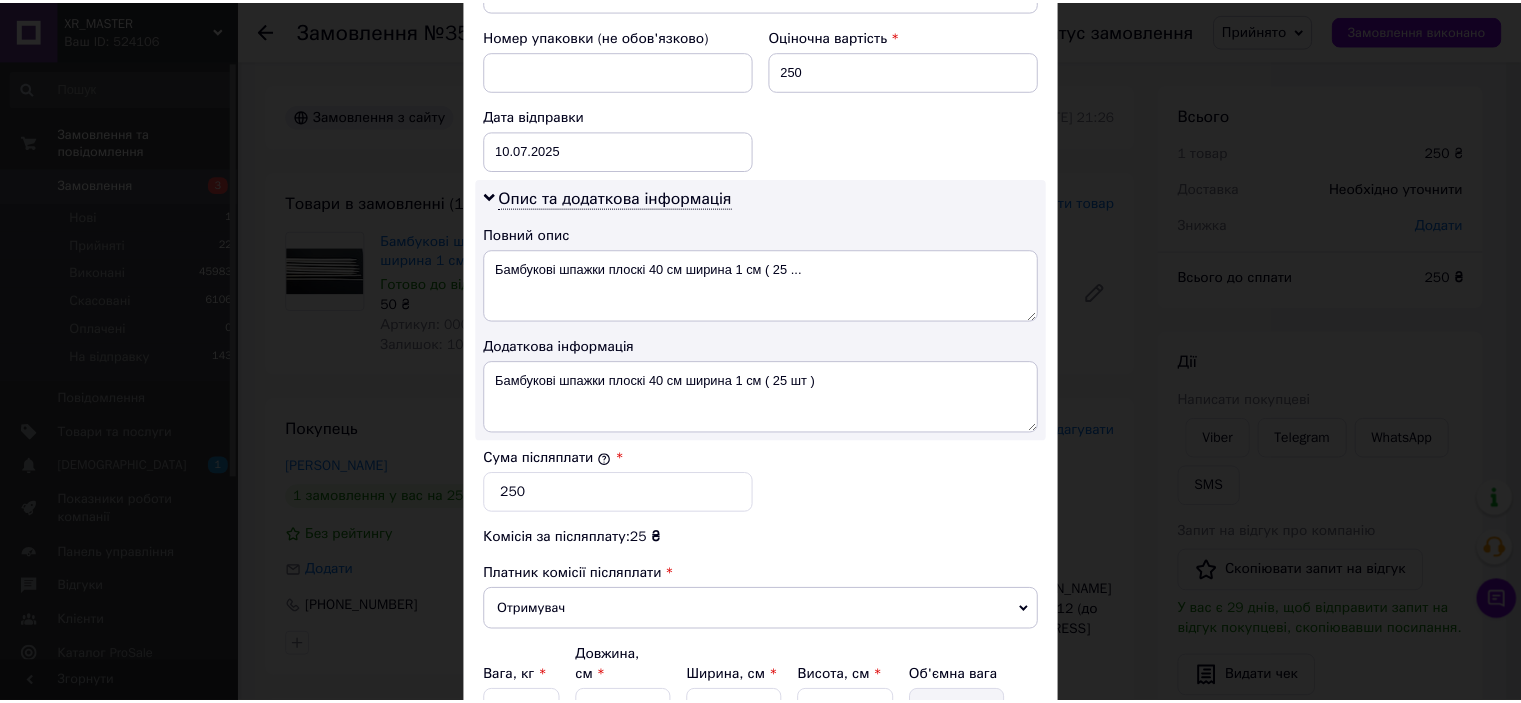 scroll, scrollTop: 1040, scrollLeft: 0, axis: vertical 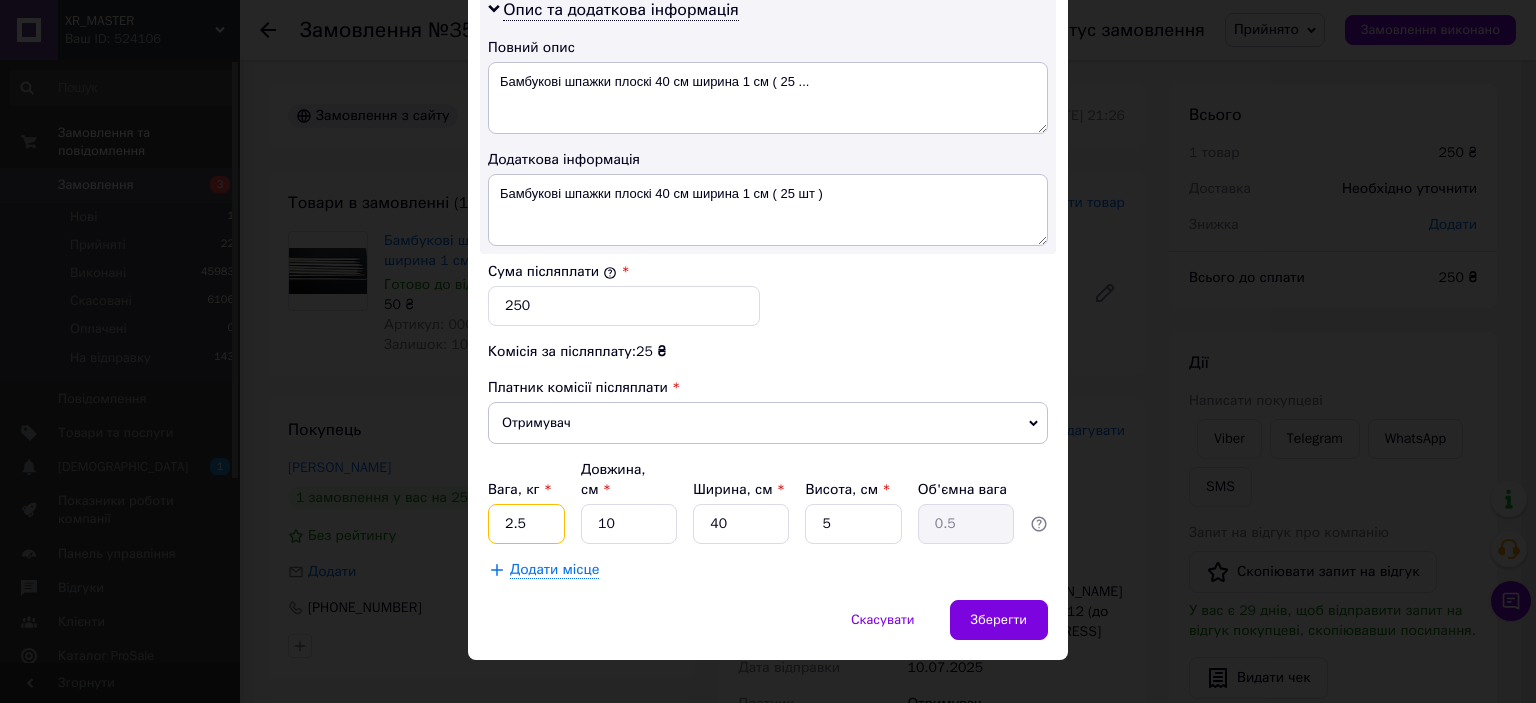 click on "2.5" at bounding box center [526, 524] 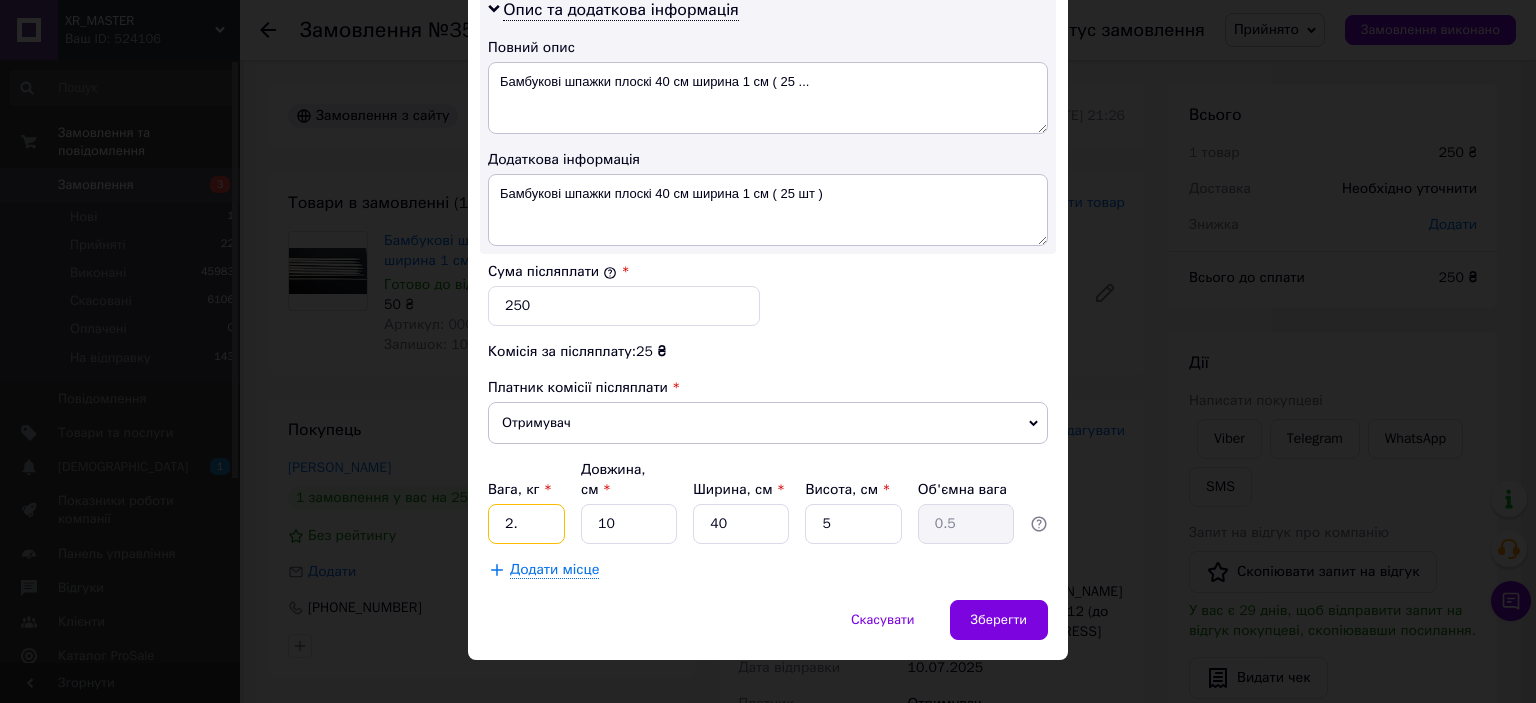 type on "2" 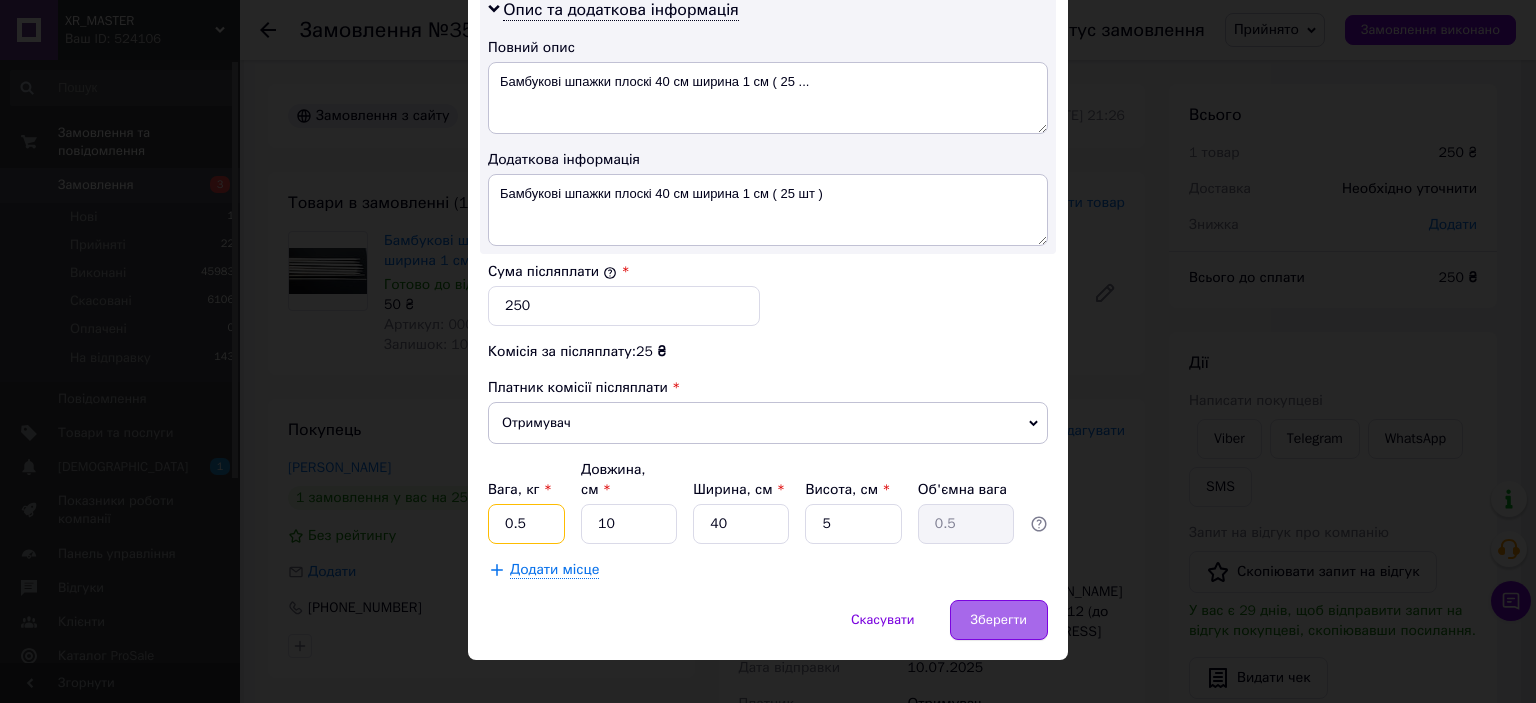 type on "0.5" 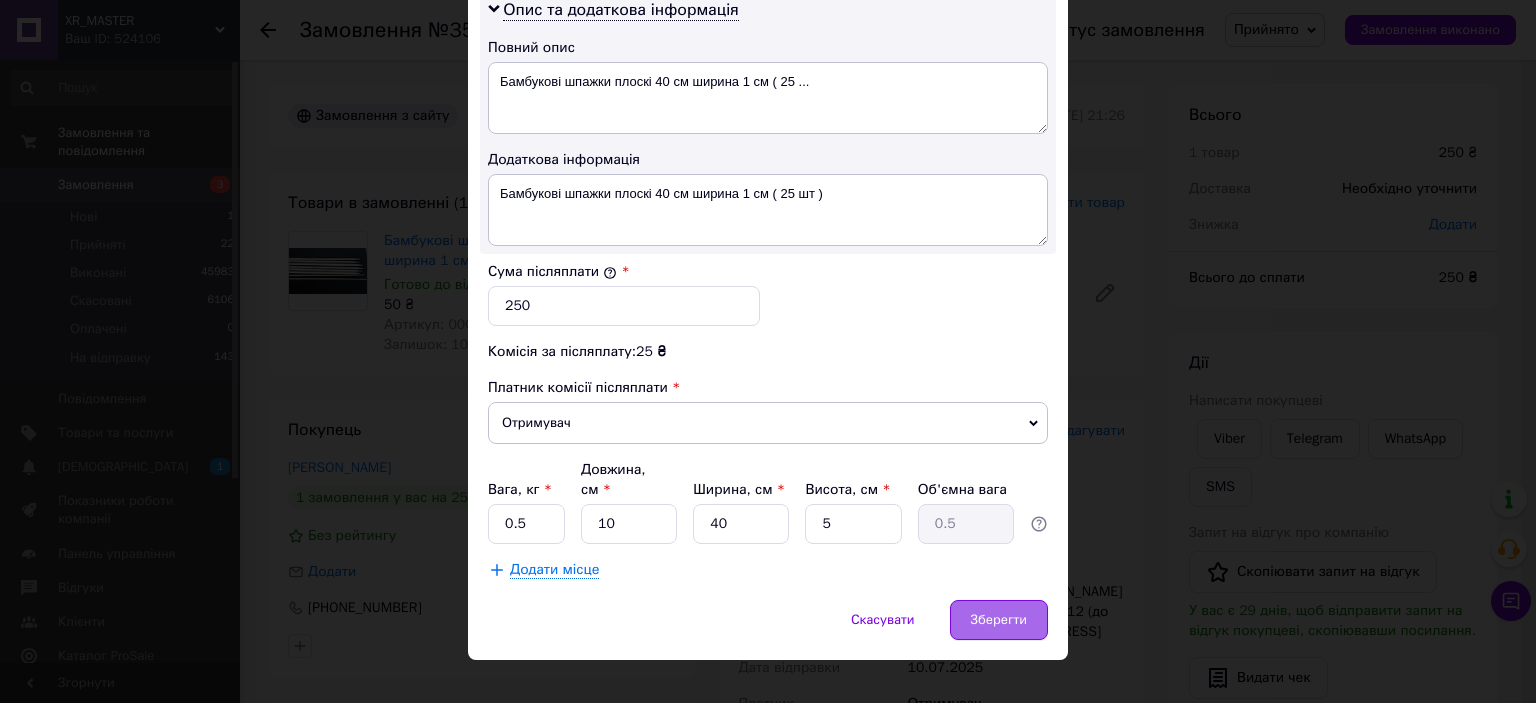 click on "Зберегти" at bounding box center [999, 620] 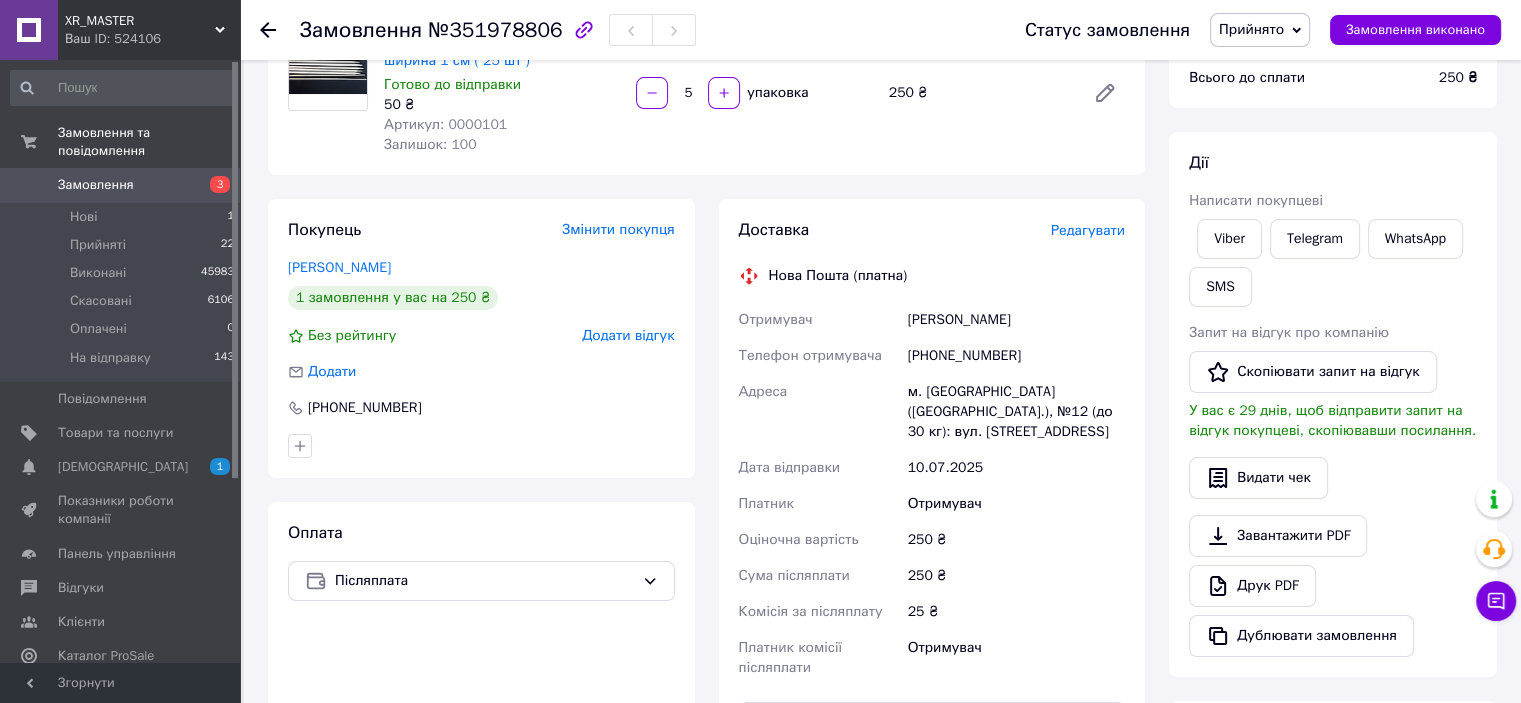 scroll, scrollTop: 300, scrollLeft: 0, axis: vertical 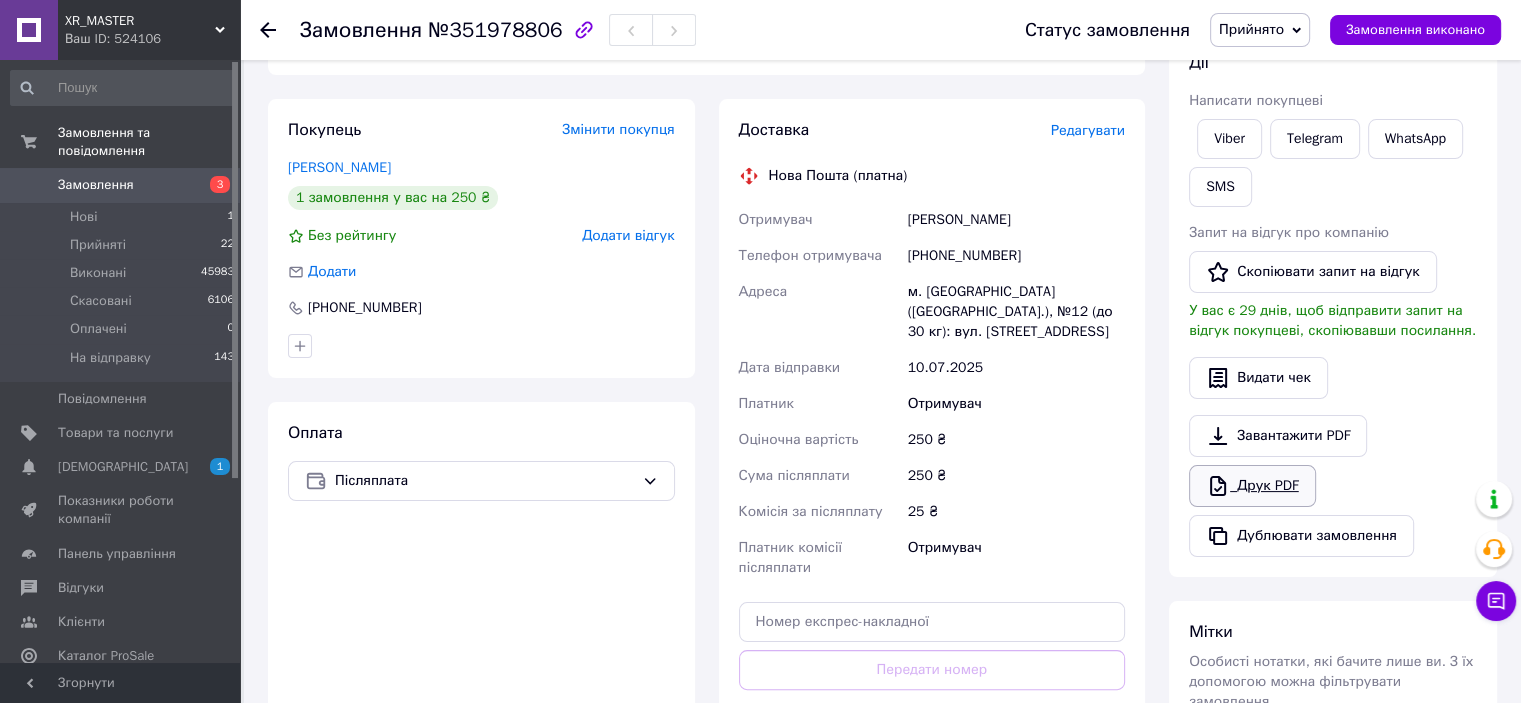 click on "Друк PDF" at bounding box center [1252, 486] 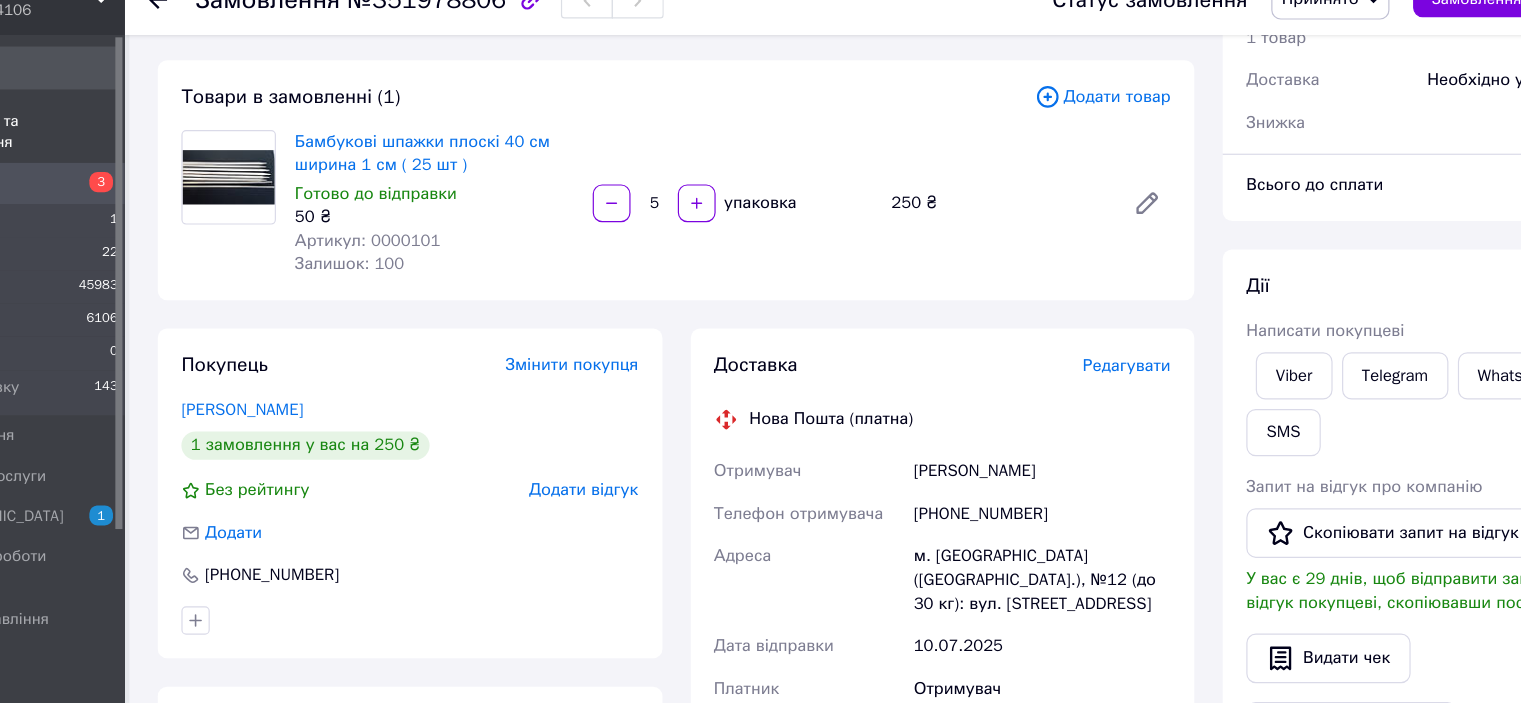 scroll, scrollTop: 91, scrollLeft: 0, axis: vertical 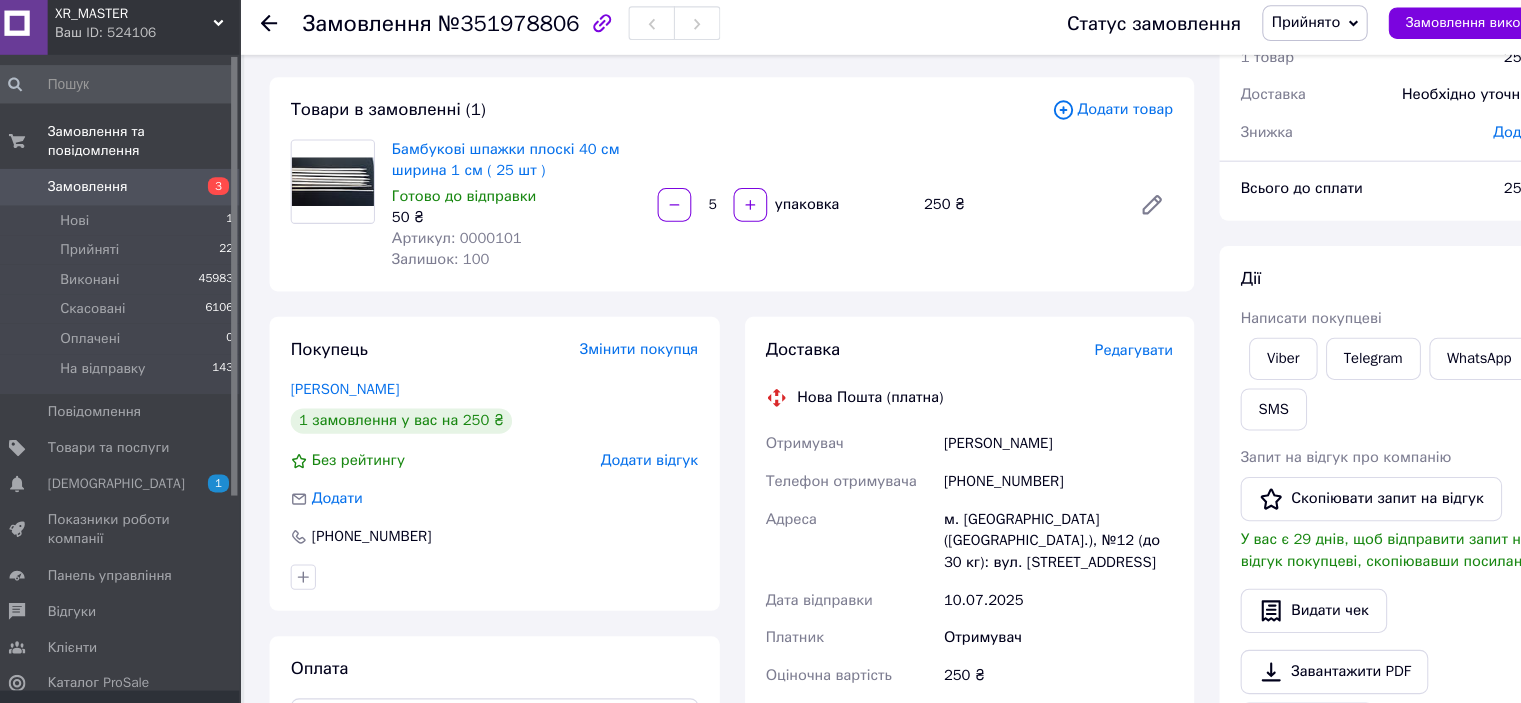 drag, startPoint x: 993, startPoint y: 413, endPoint x: 783, endPoint y: 179, distance: 314.41373 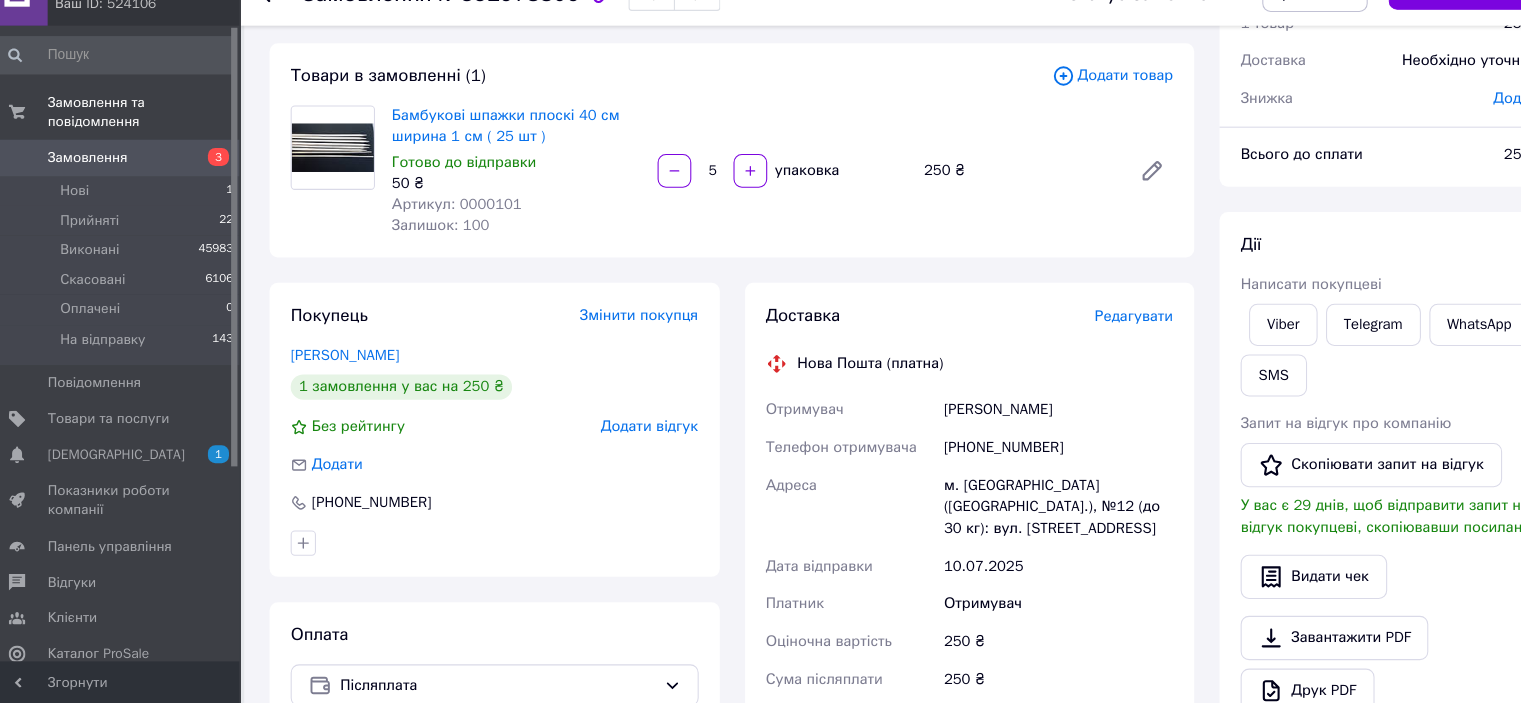 scroll, scrollTop: 537, scrollLeft: 0, axis: vertical 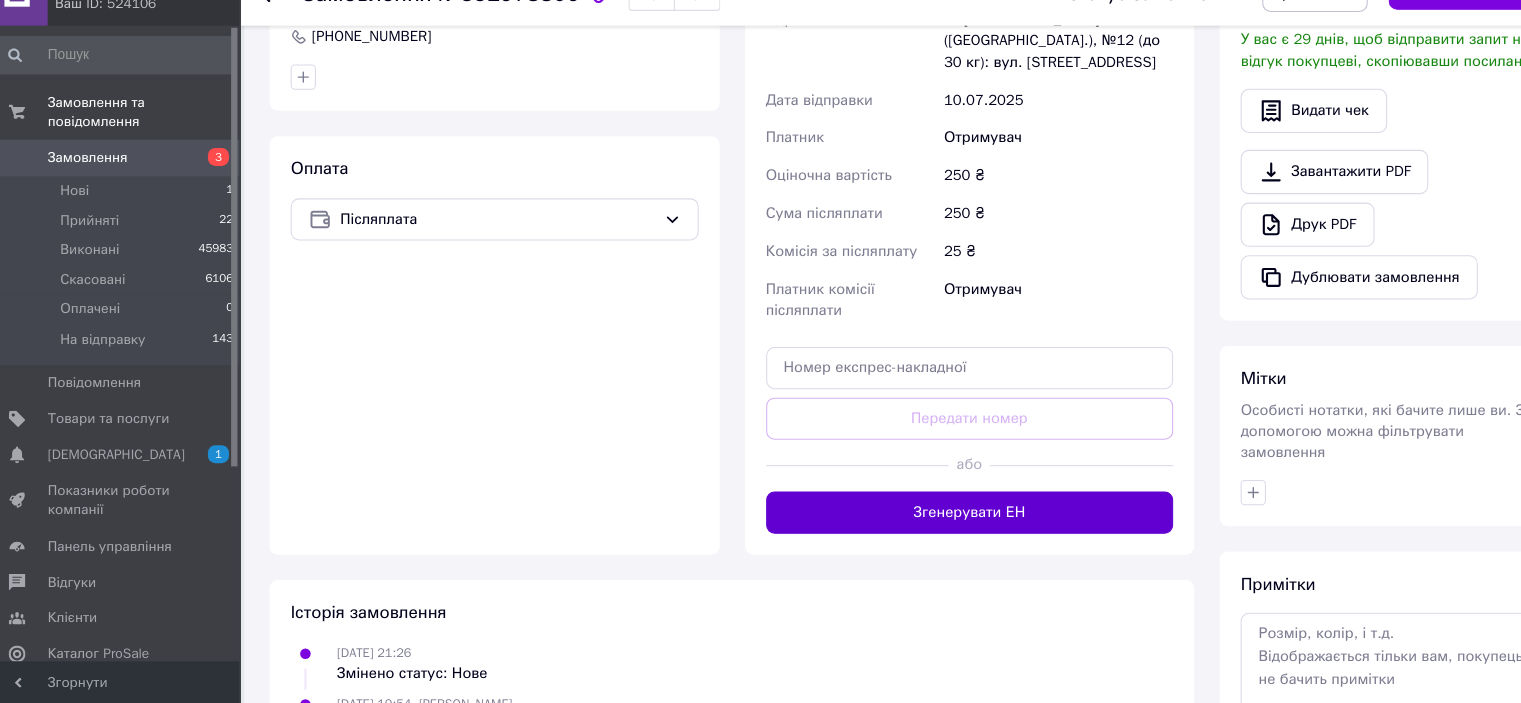click on "Згенерувати ЕН" at bounding box center (932, 522) 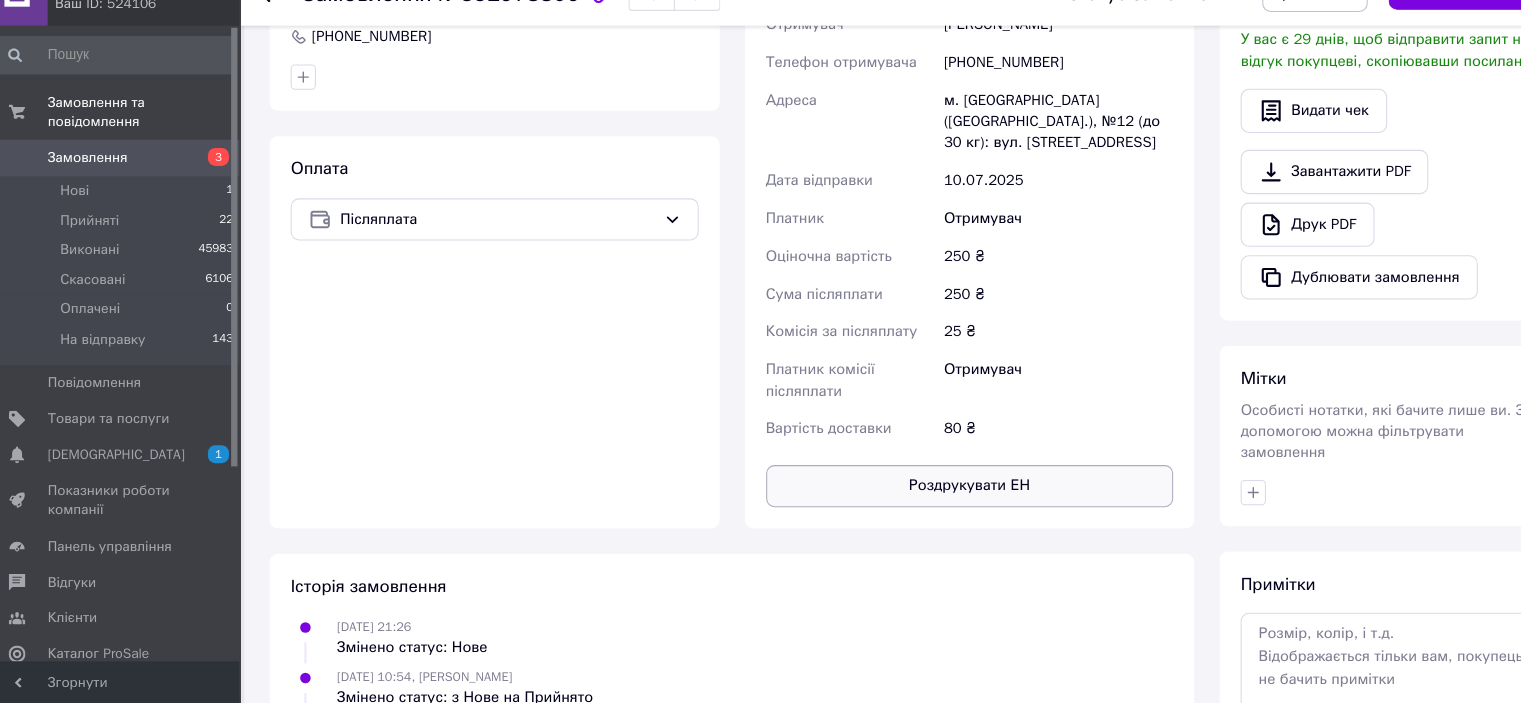 click on "Роздрукувати ЕН" at bounding box center [932, 497] 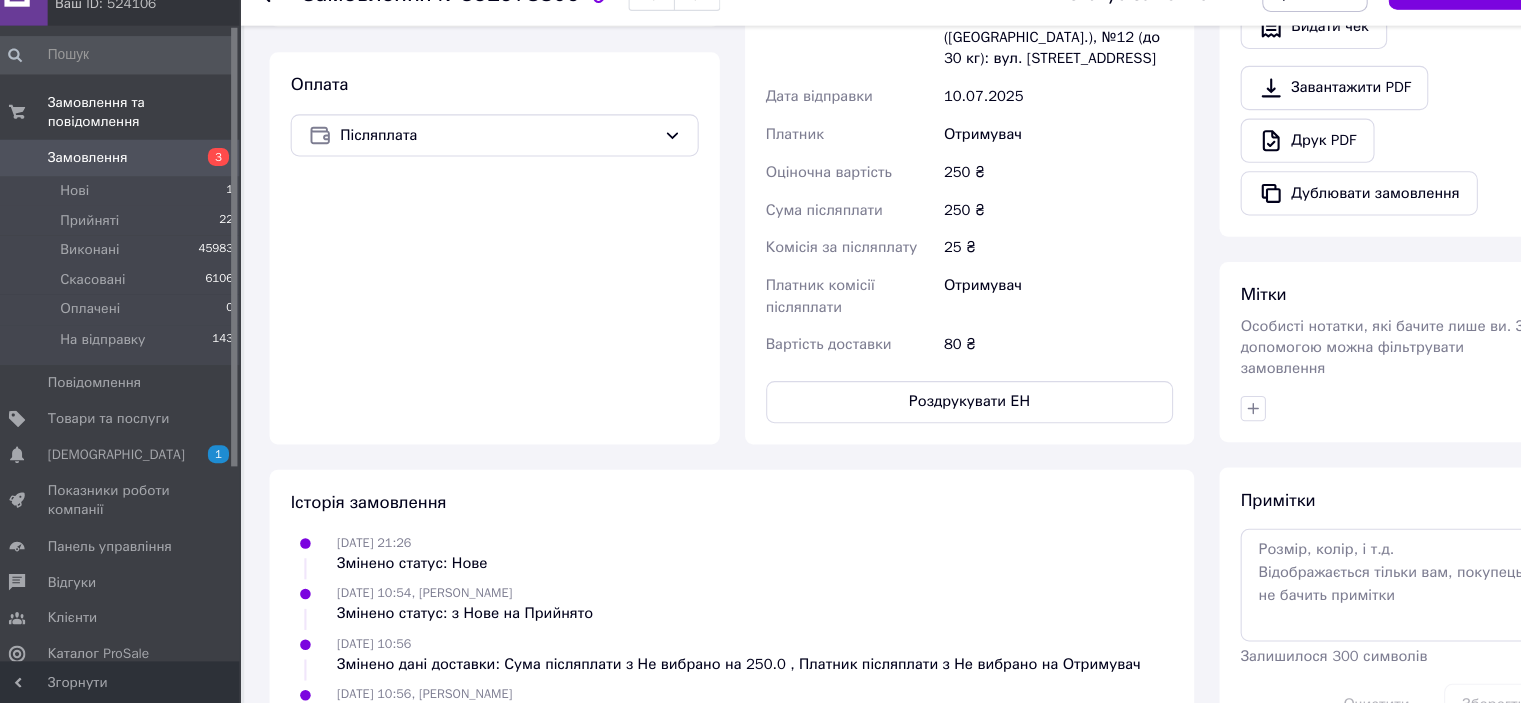 scroll, scrollTop: 726, scrollLeft: 0, axis: vertical 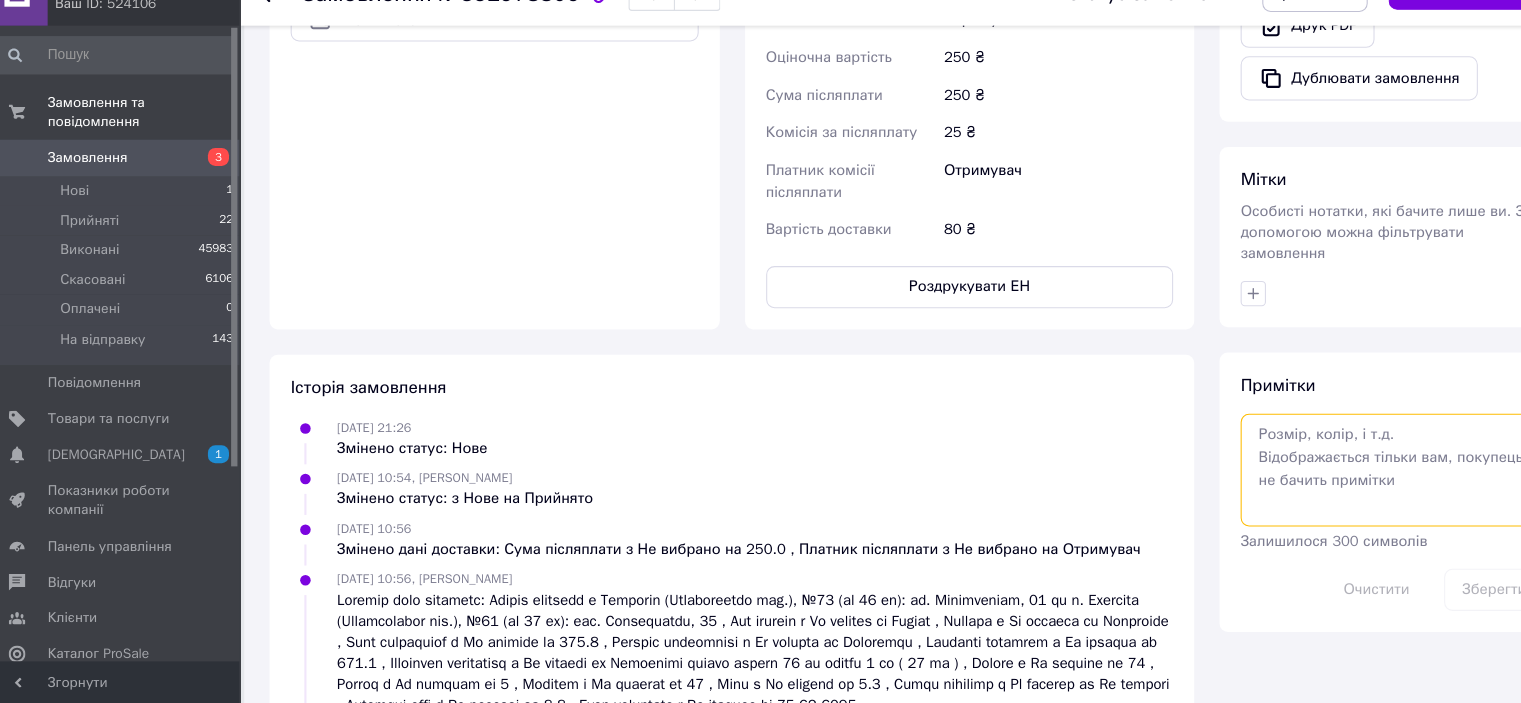 click at bounding box center [1333, 481] 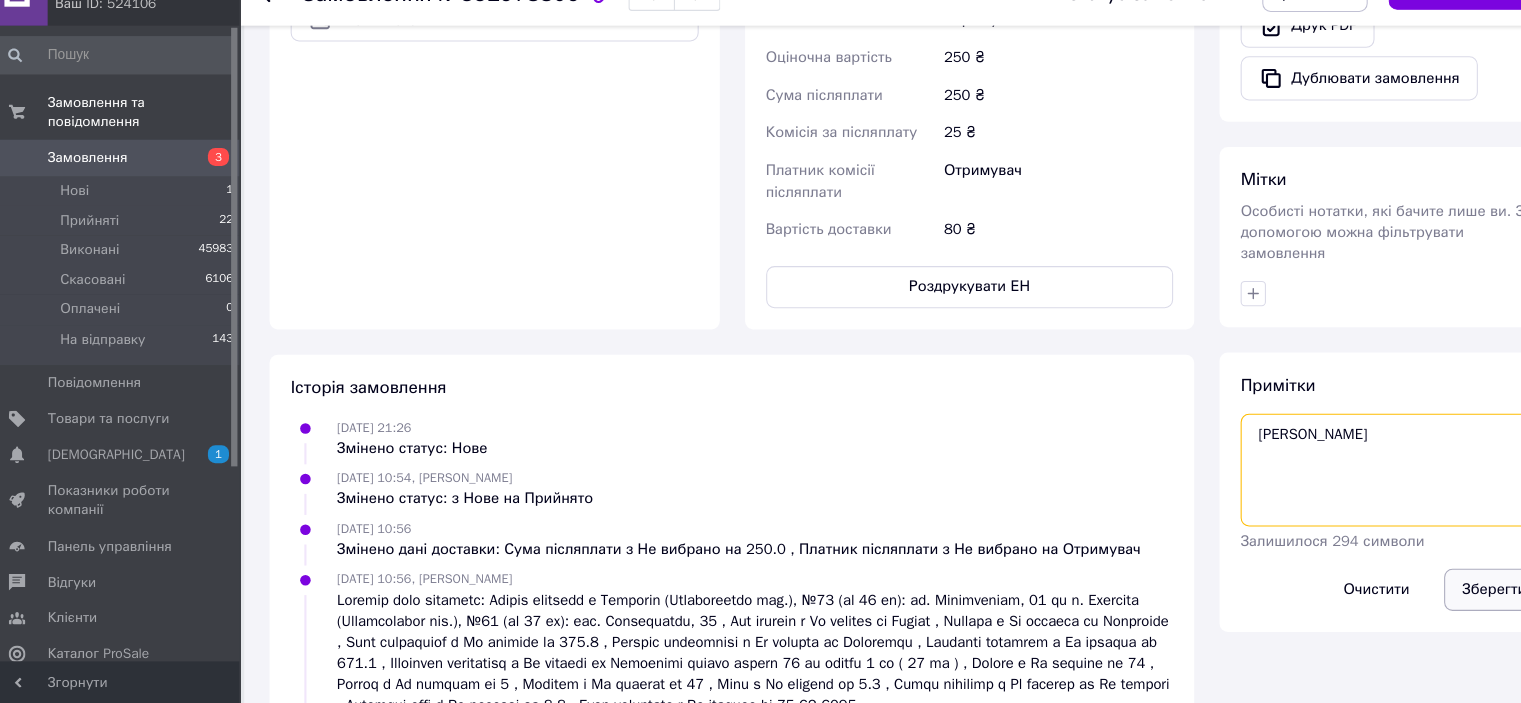 type on "[PERSON_NAME]" 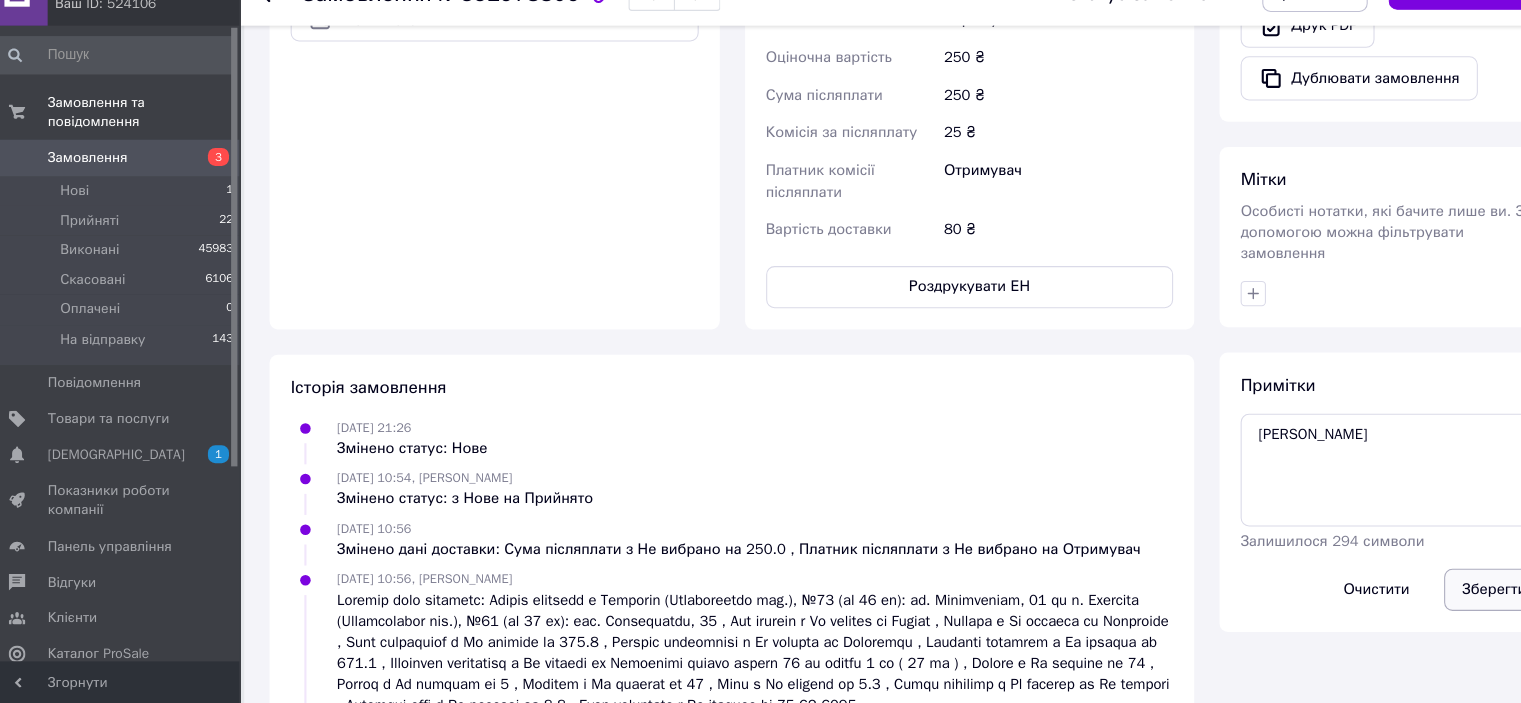click on "Зберегти" at bounding box center (1429, 595) 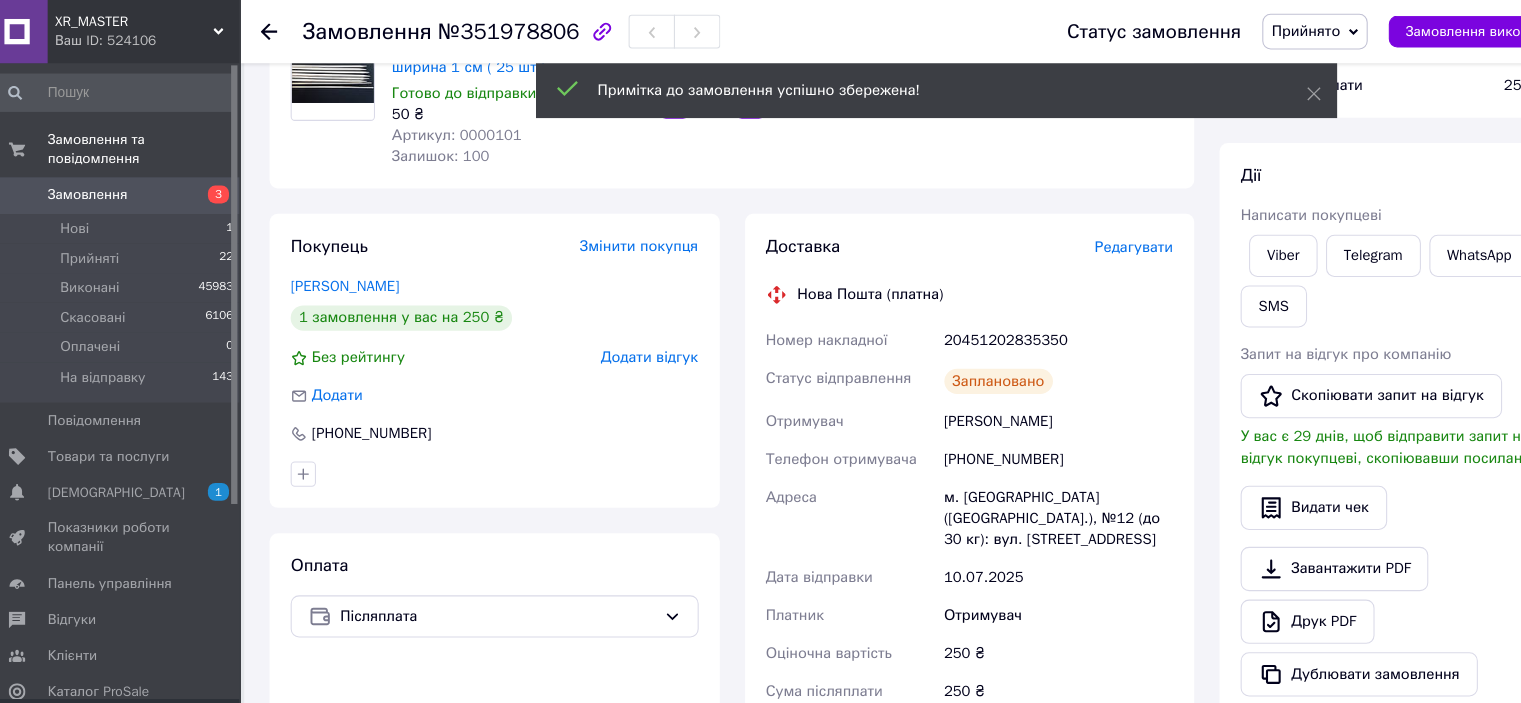 scroll, scrollTop: 193, scrollLeft: 0, axis: vertical 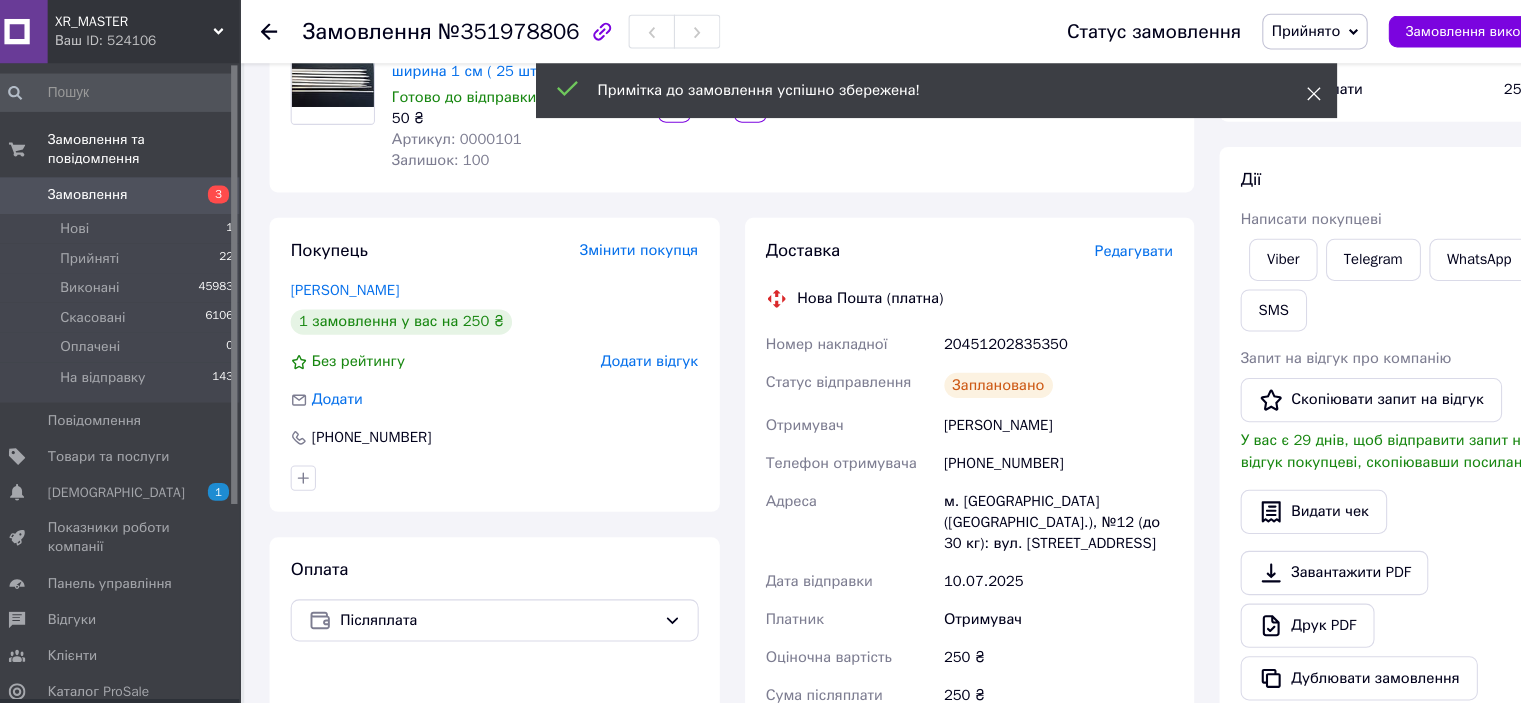 click 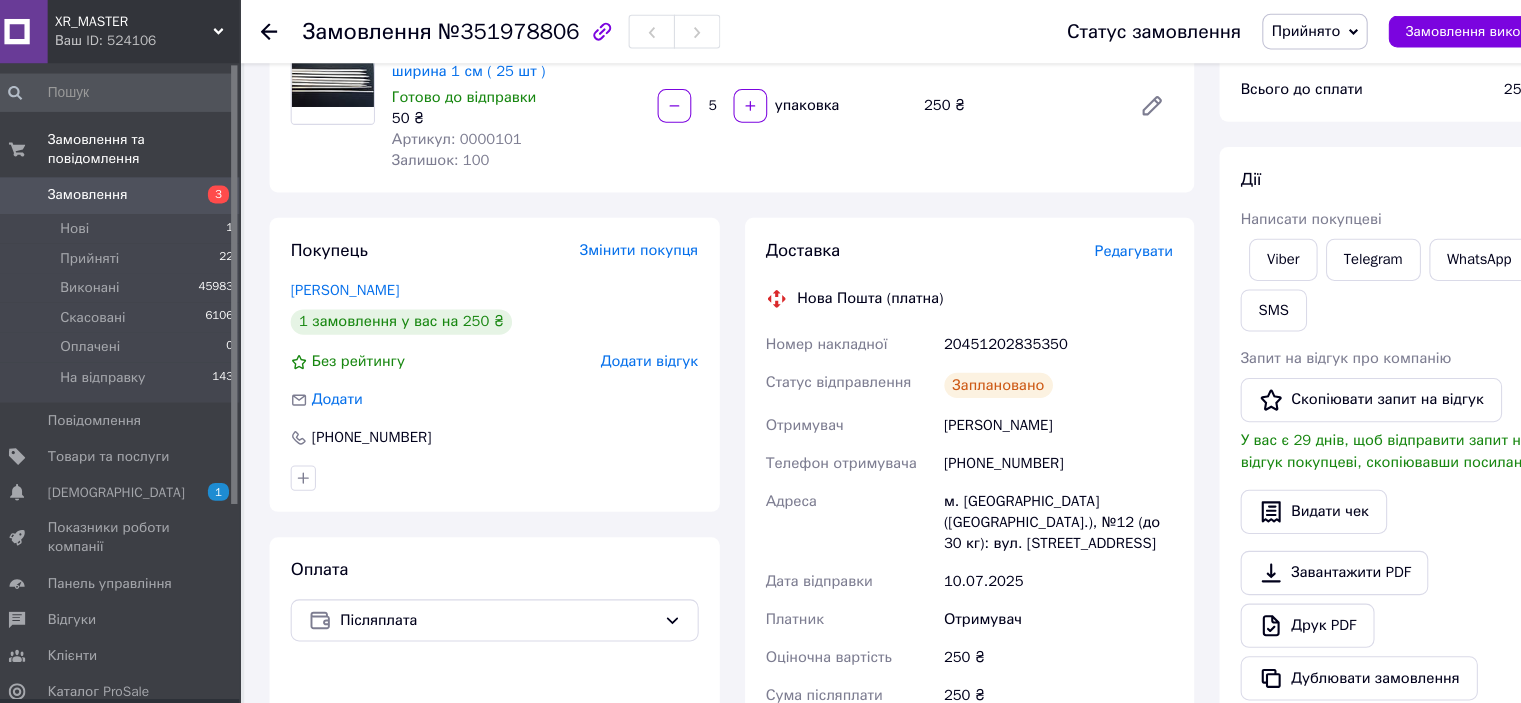 click on "Прийнято" at bounding box center [1251, 29] 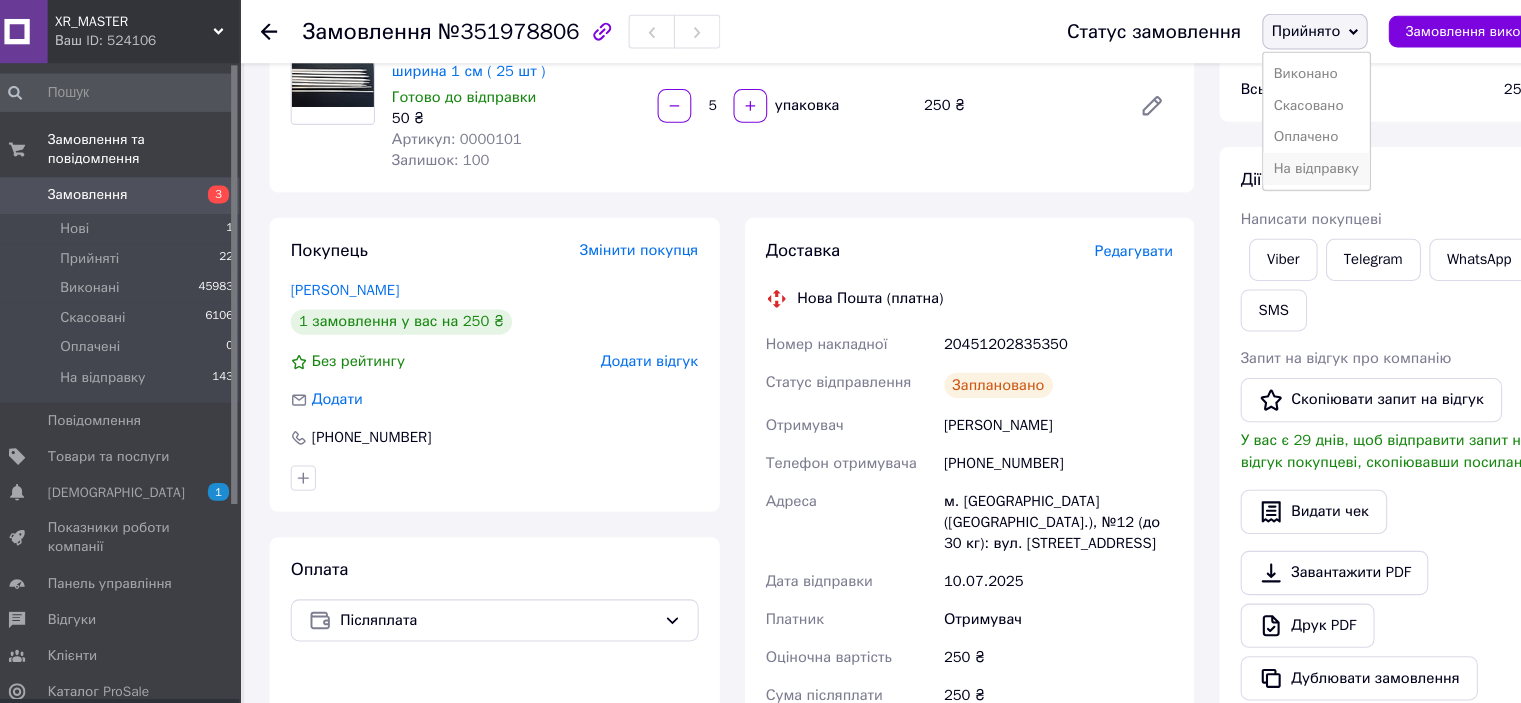 click on "На відправку" at bounding box center [1261, 160] 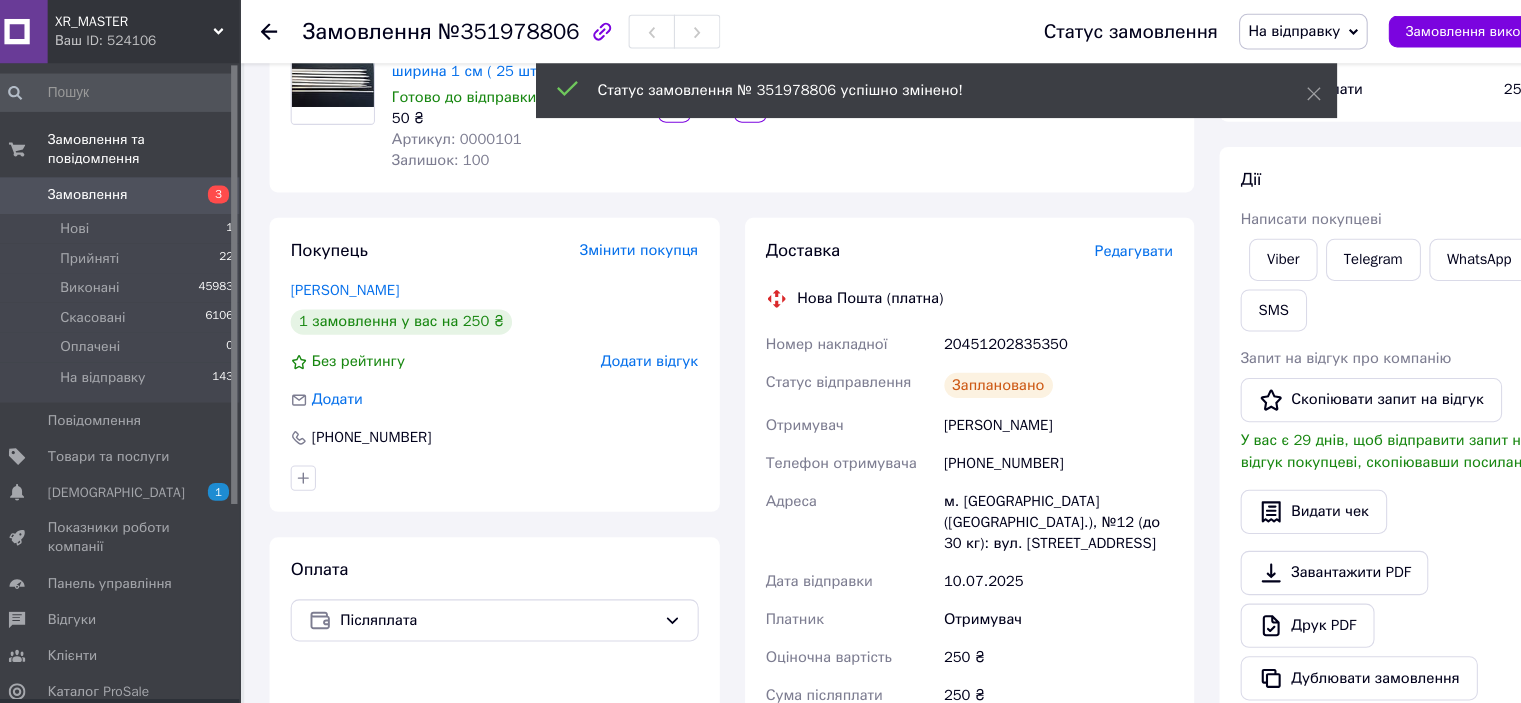 click on "Замовлення 3" at bounding box center (123, 185) 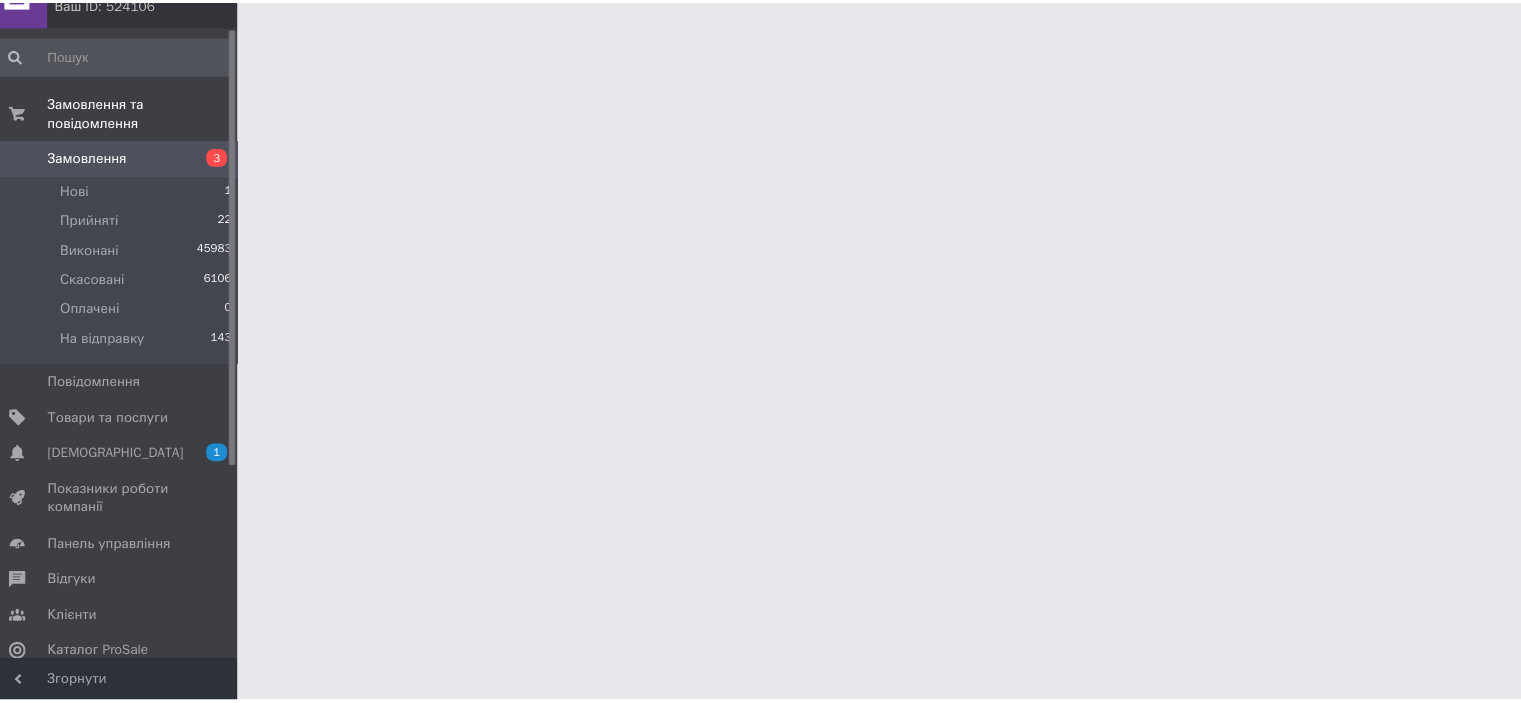 scroll, scrollTop: 157, scrollLeft: 0, axis: vertical 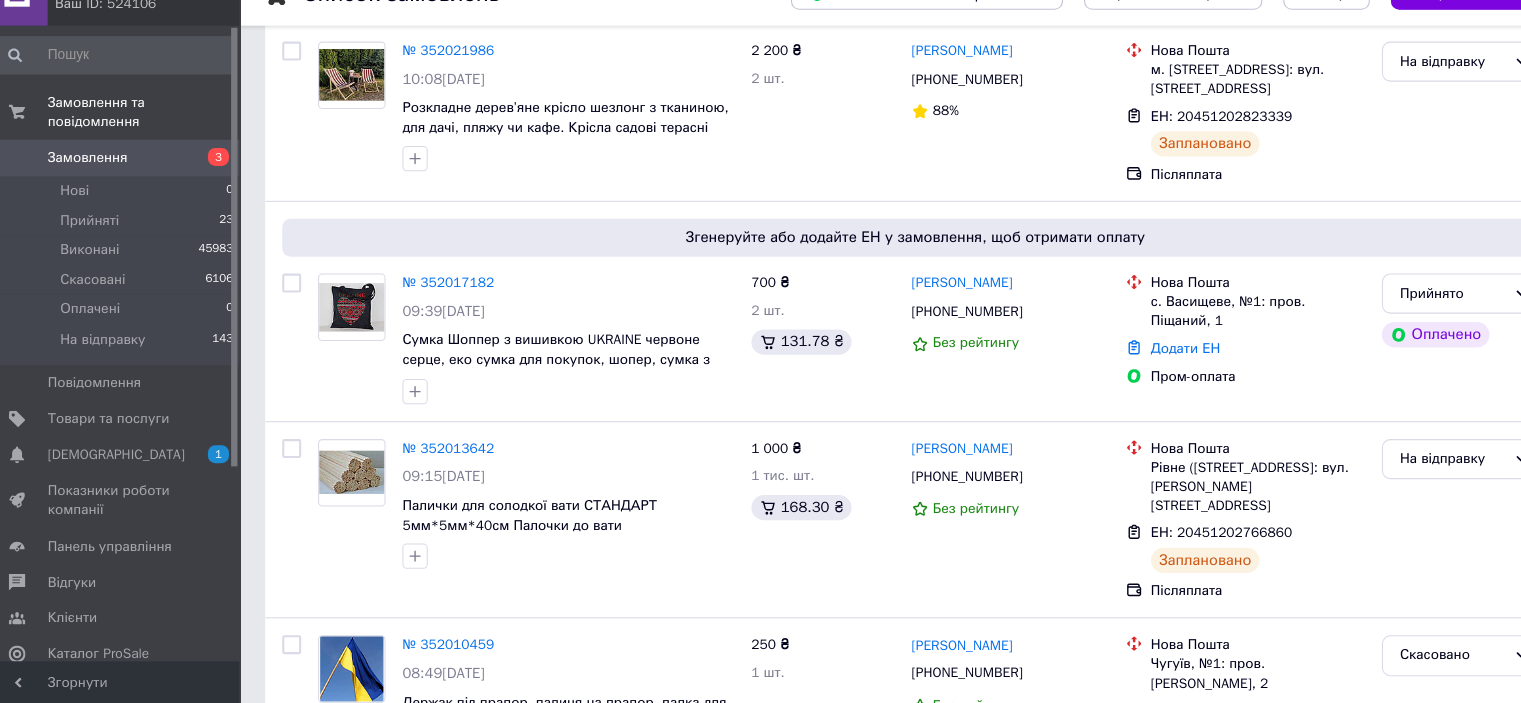 click on "Замовлення" at bounding box center (96, 185) 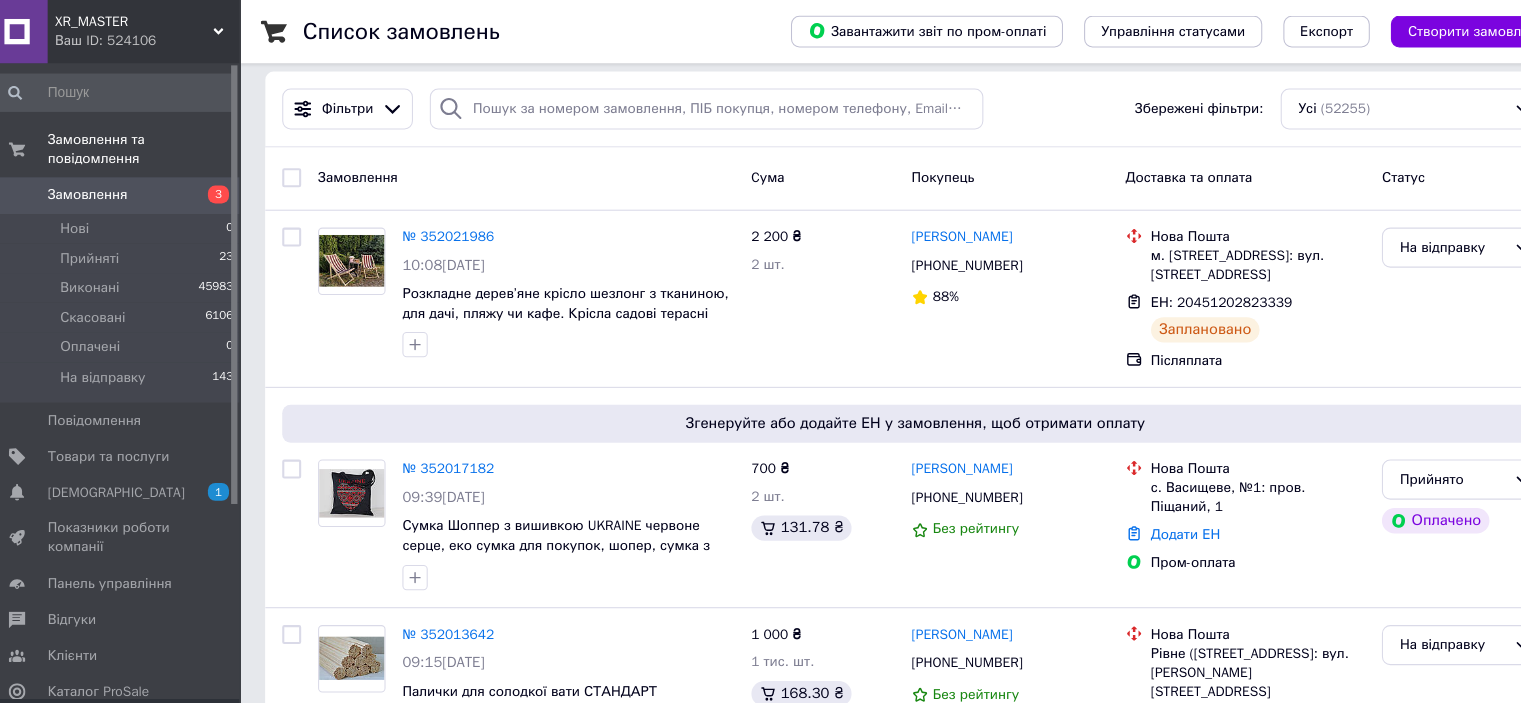 scroll, scrollTop: 0, scrollLeft: 0, axis: both 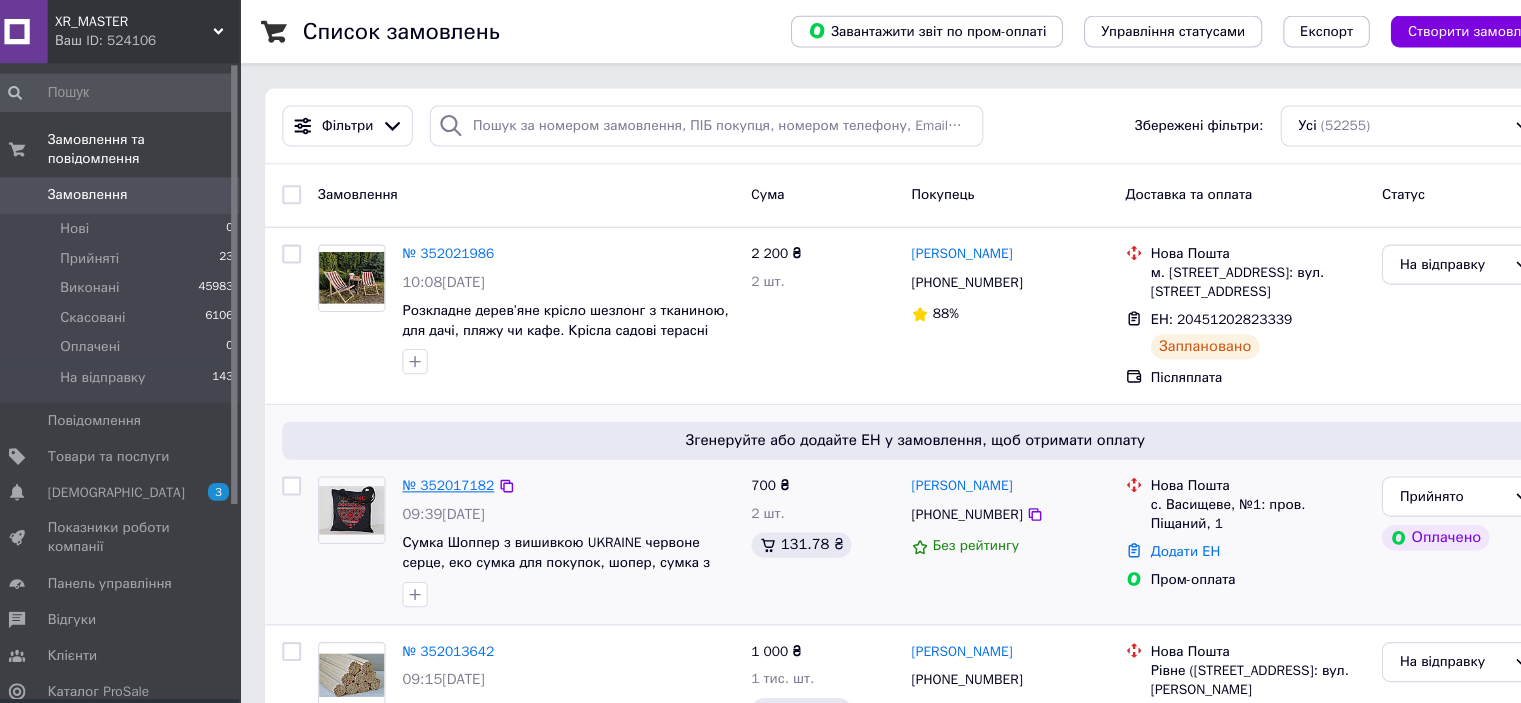click on "№ 352017182" at bounding box center [437, 460] 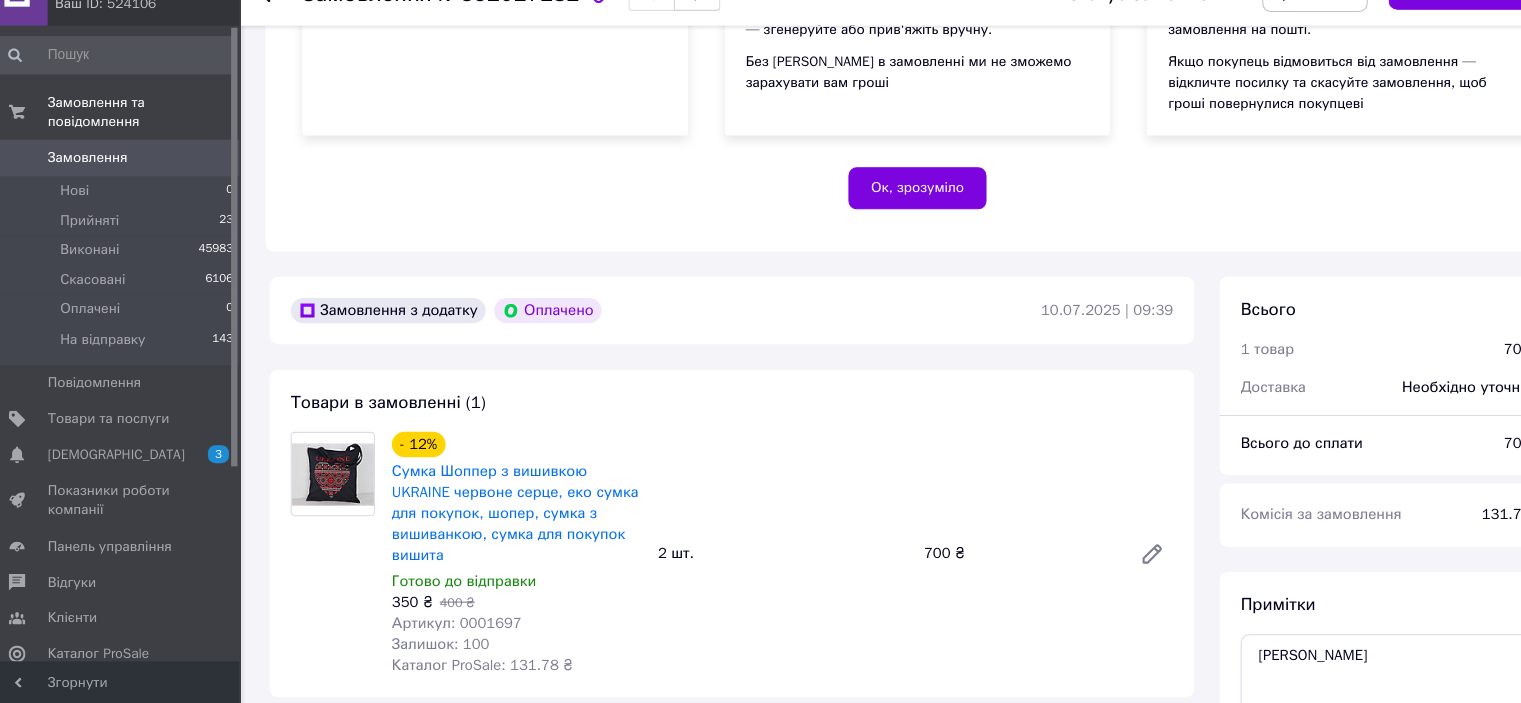 scroll, scrollTop: 486, scrollLeft: 0, axis: vertical 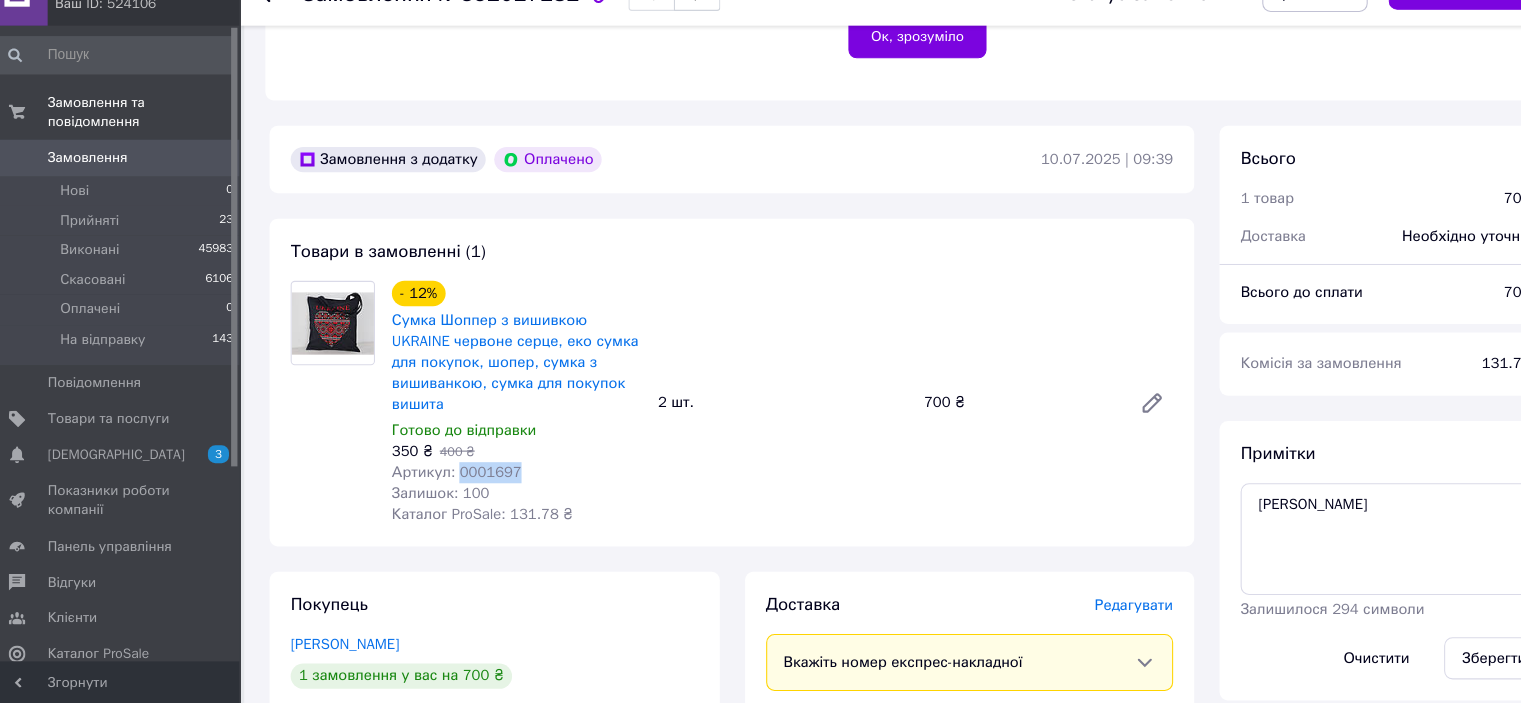 drag, startPoint x: 441, startPoint y: 487, endPoint x: 498, endPoint y: 476, distance: 58.0517 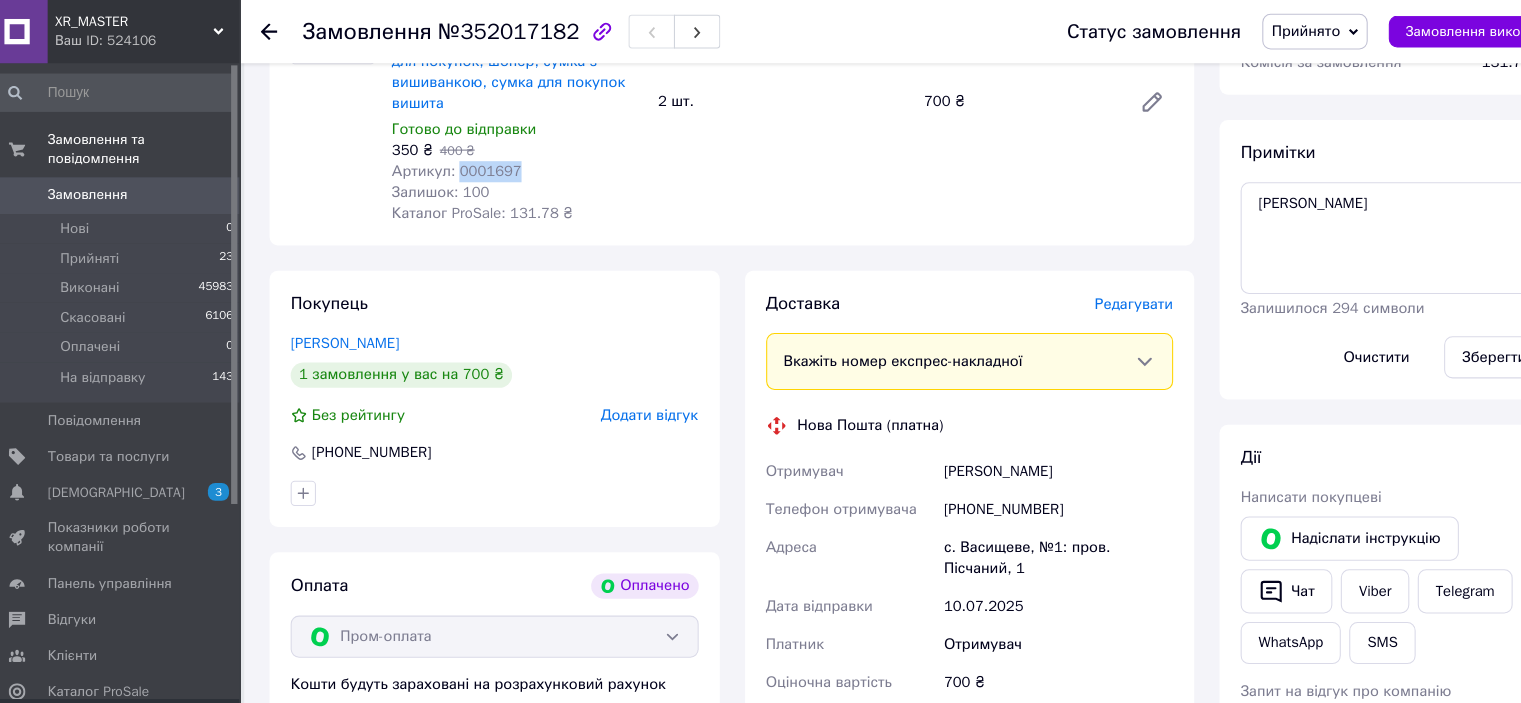 scroll, scrollTop: 617, scrollLeft: 0, axis: vertical 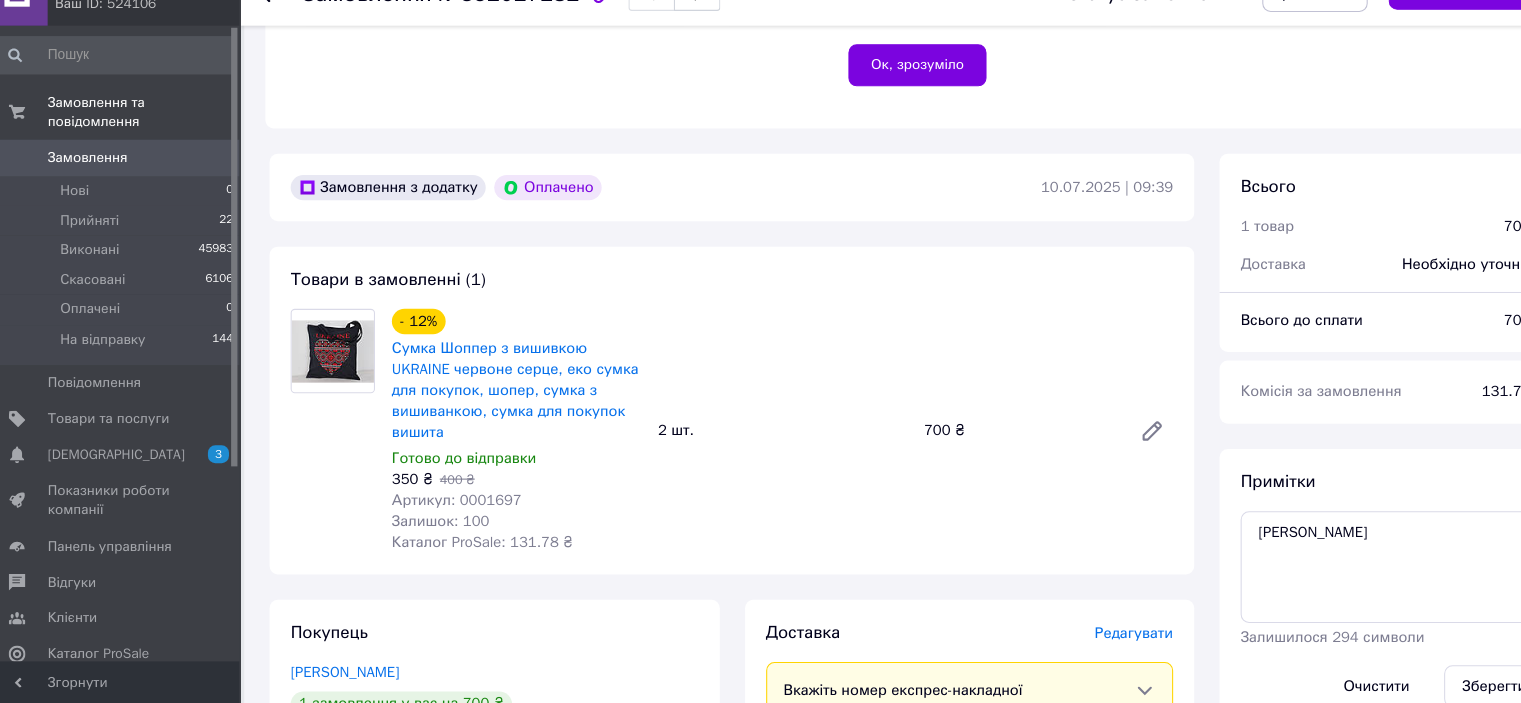 click on "Замовлення" at bounding box center (121, 185) 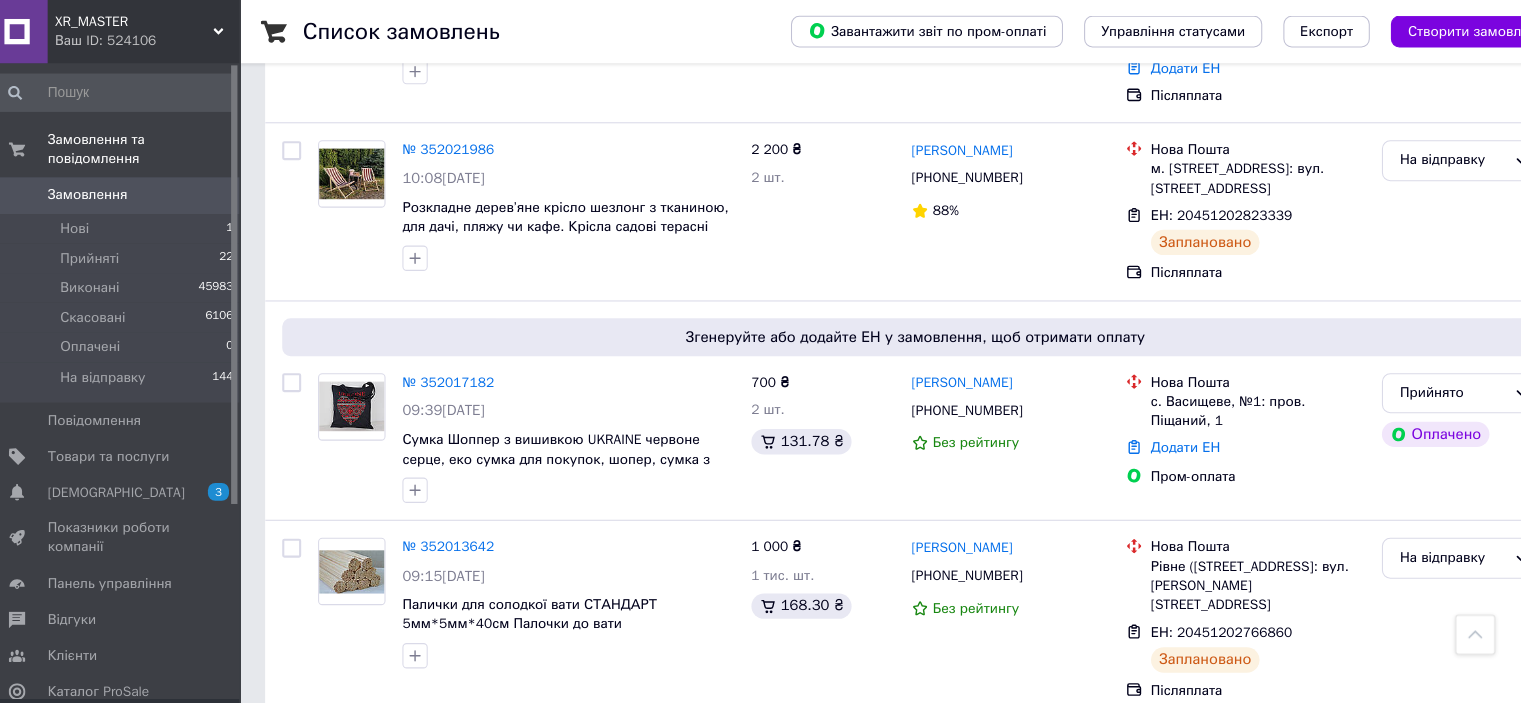 scroll, scrollTop: 20, scrollLeft: 0, axis: vertical 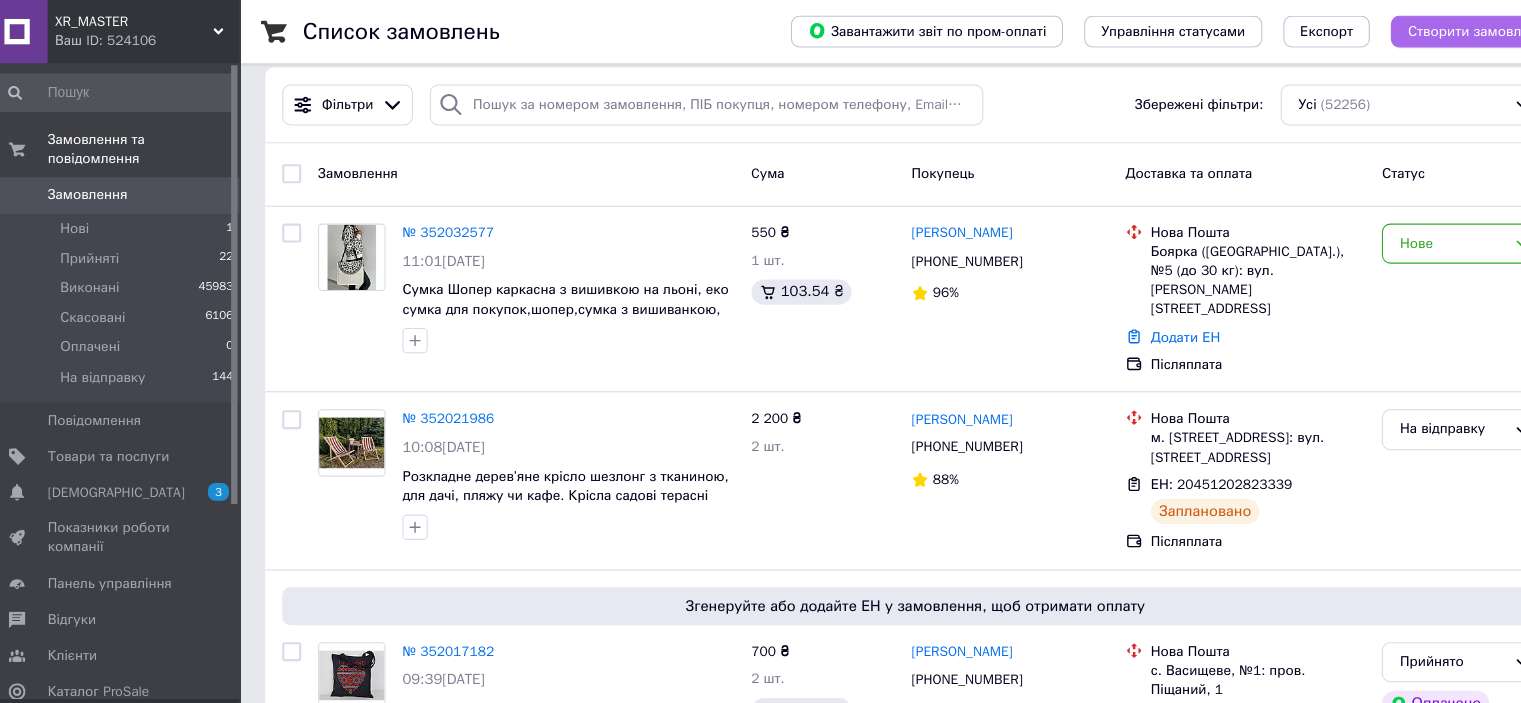 click on "Створити замовлення" at bounding box center [1416, 30] 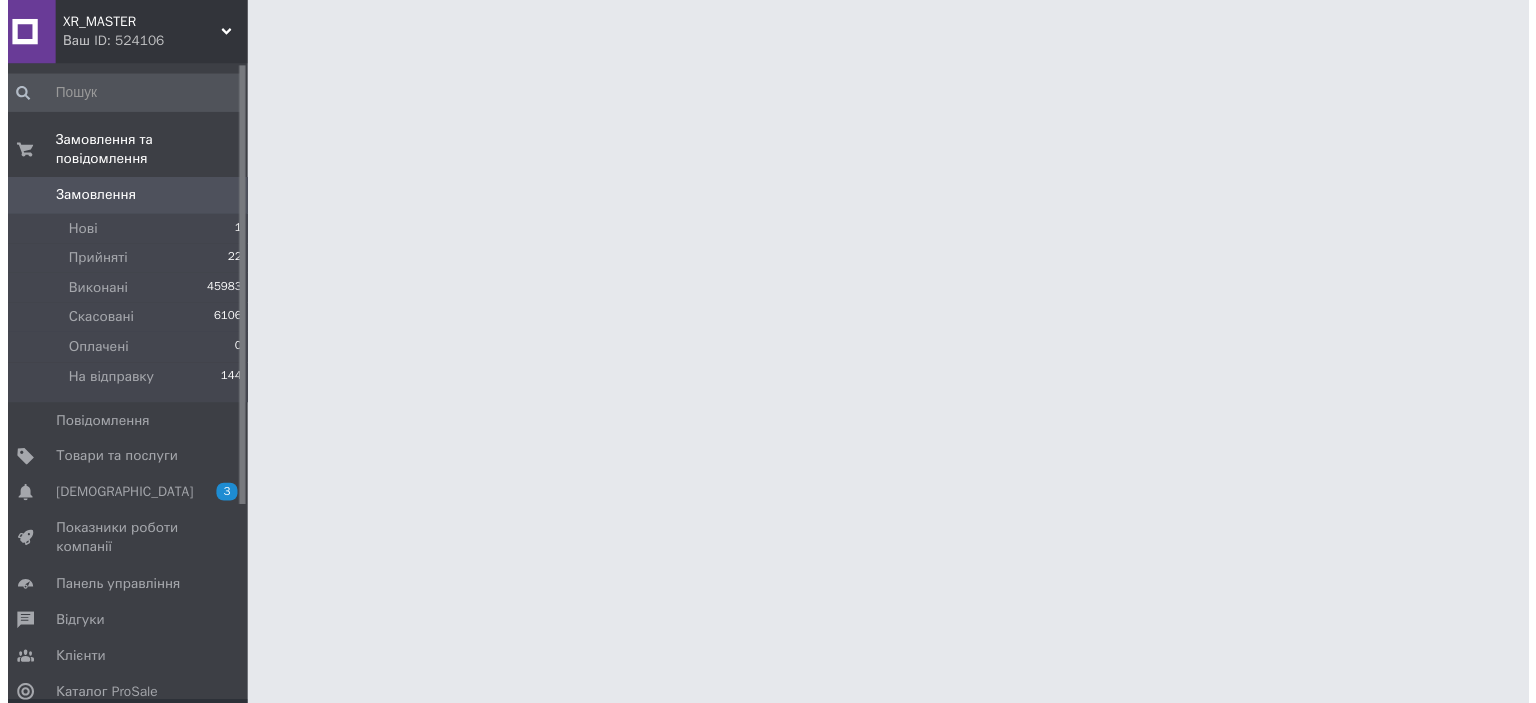 scroll, scrollTop: 0, scrollLeft: 0, axis: both 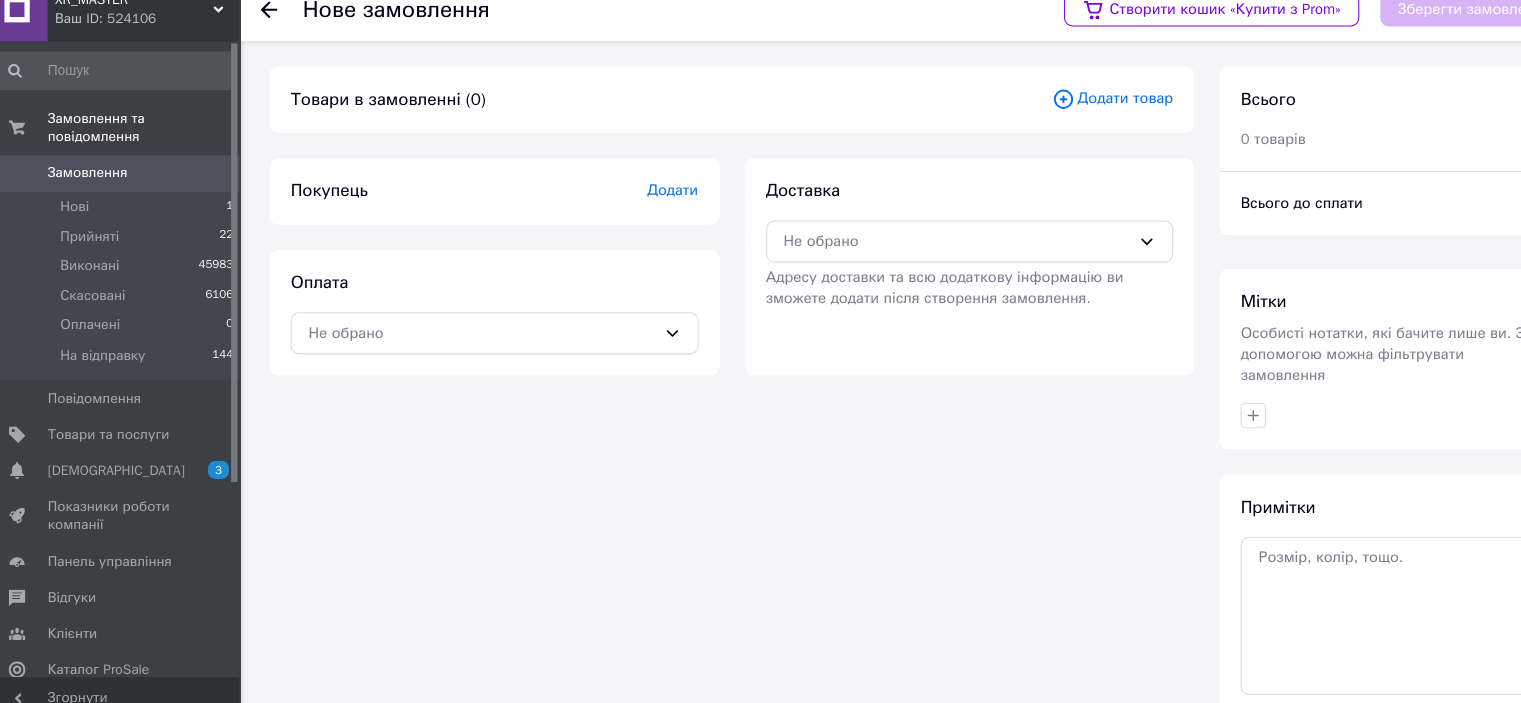 click on "Додати товар" at bounding box center [1067, 115] 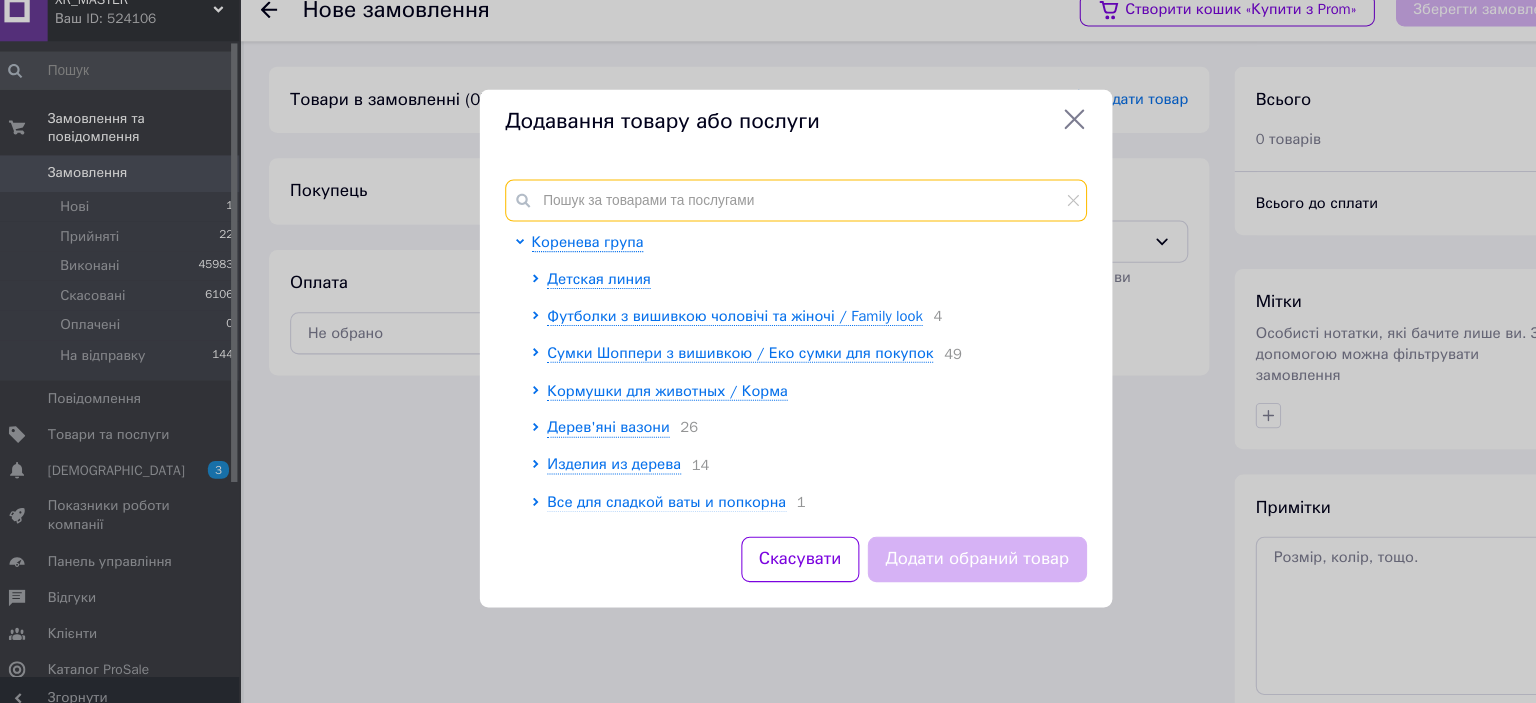 click at bounding box center [768, 211] 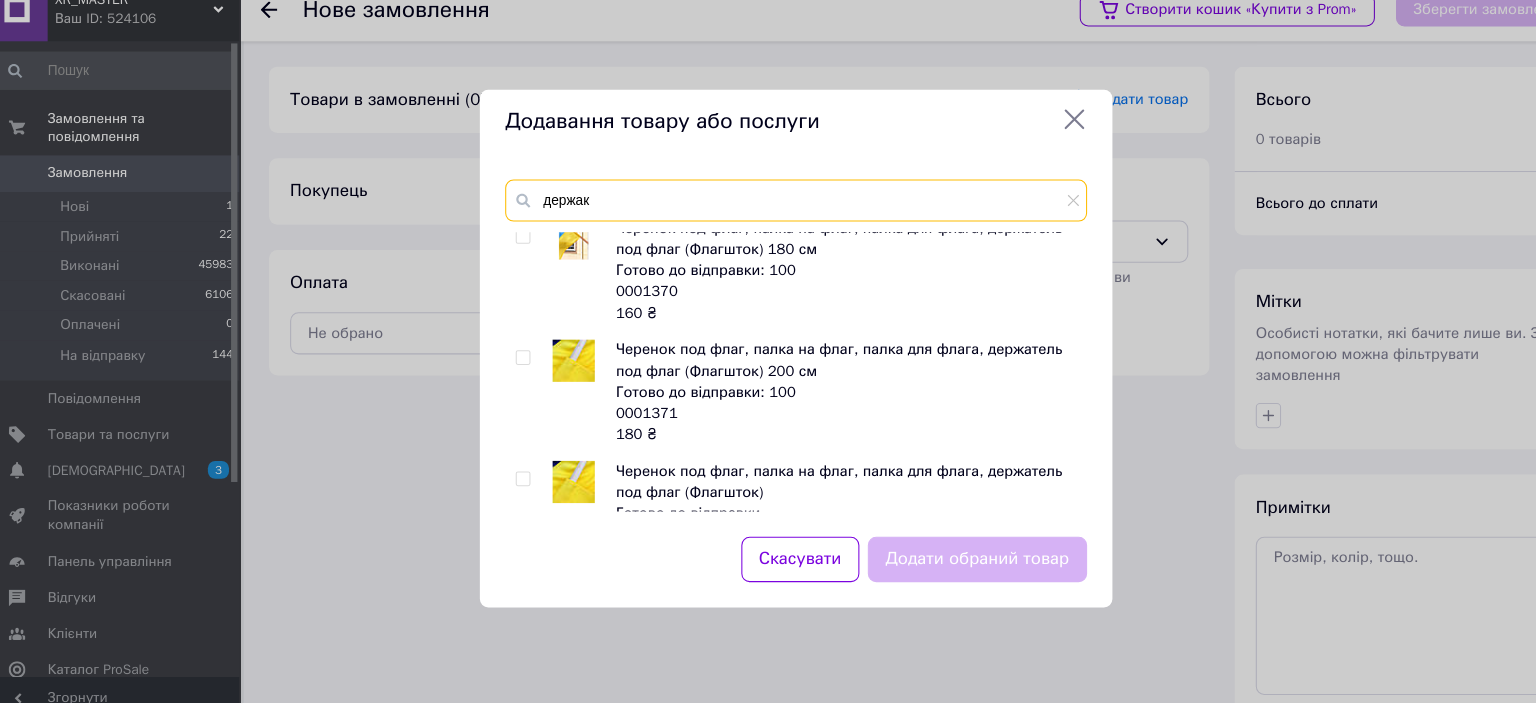 scroll, scrollTop: 568, scrollLeft: 0, axis: vertical 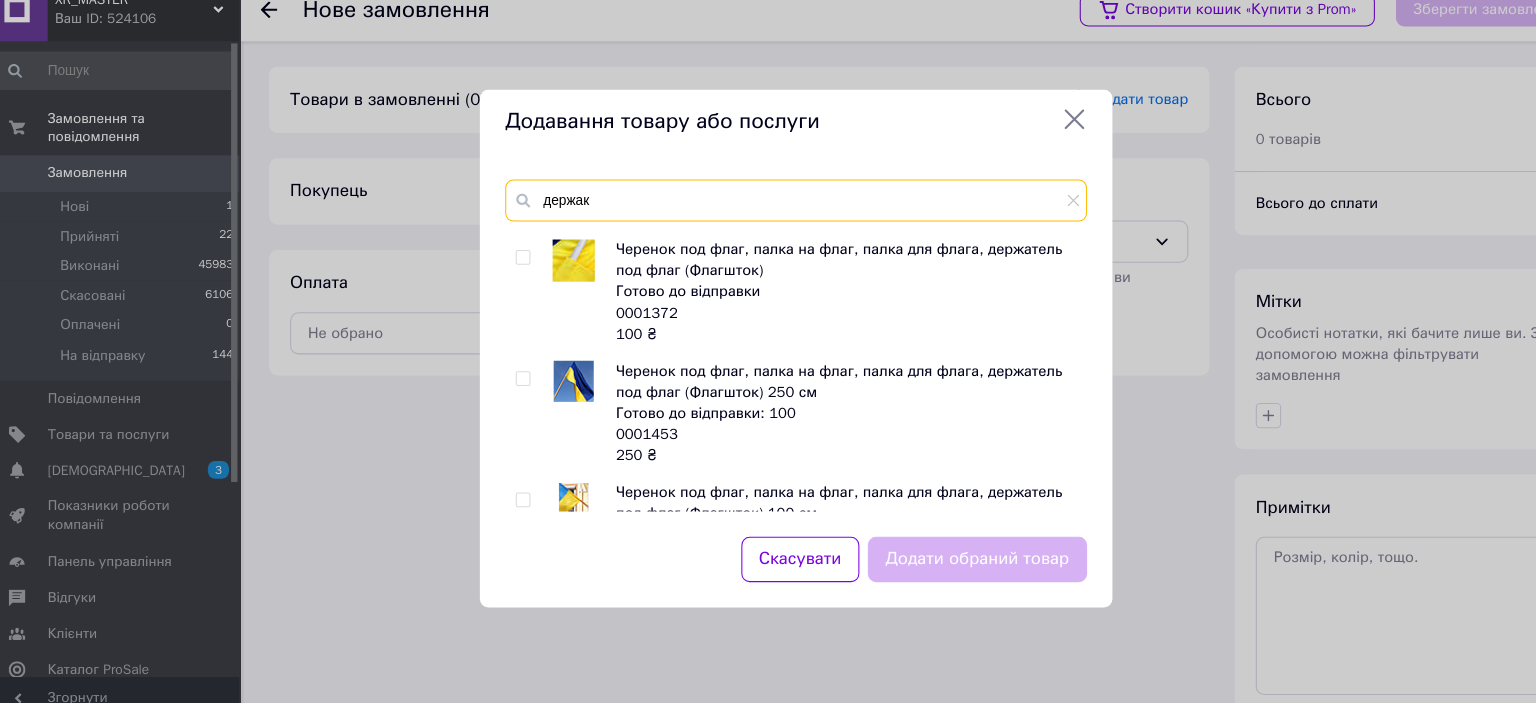 type on "держак" 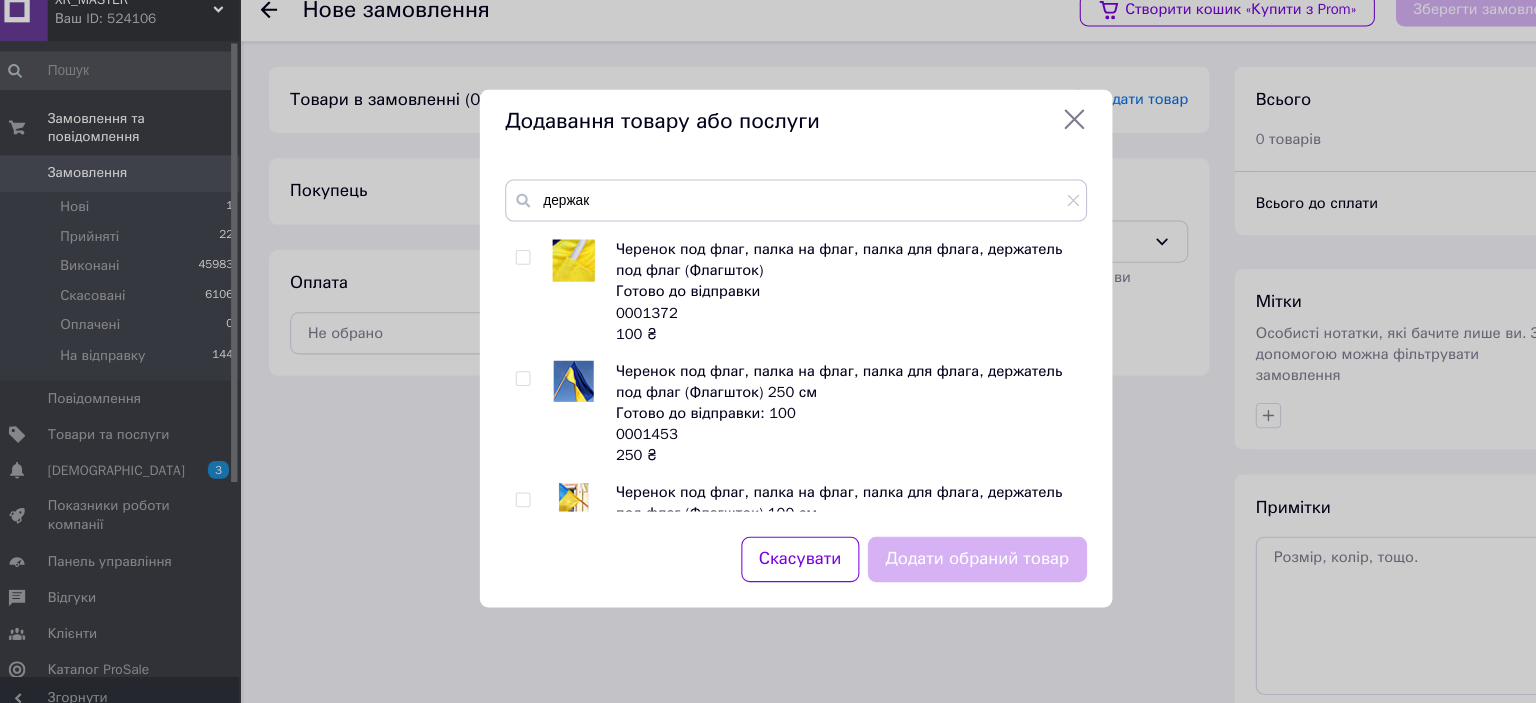 click at bounding box center (508, 380) 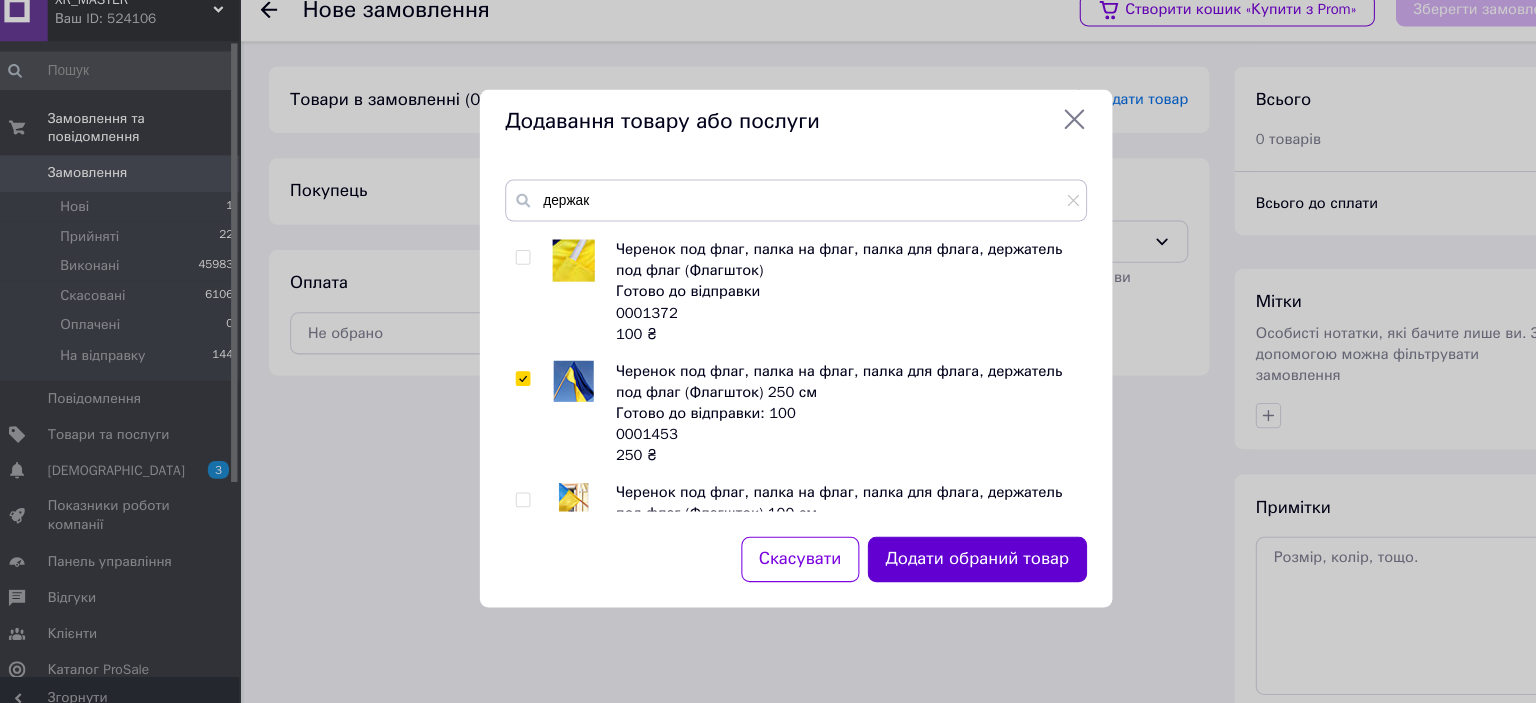 click on "Додати обраний товар" at bounding box center [940, 551] 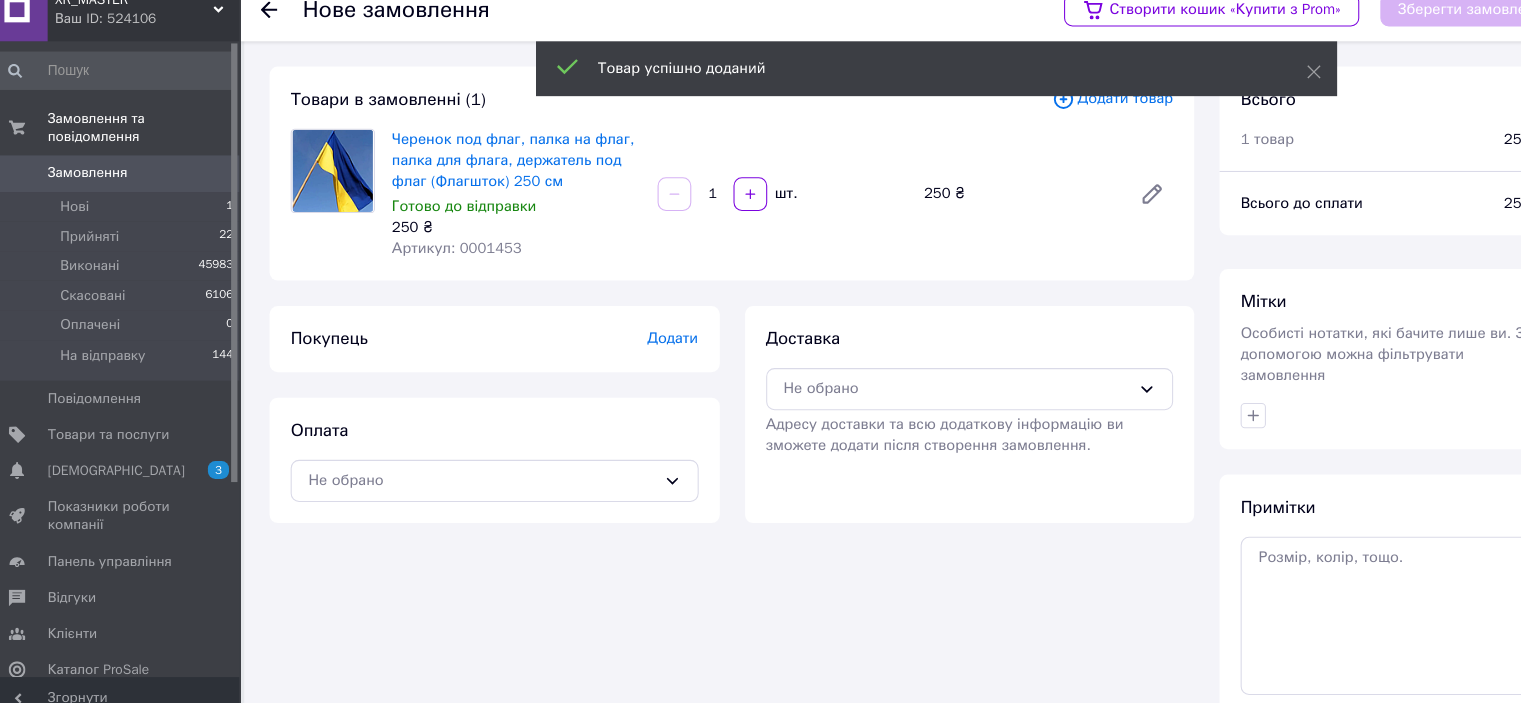 click on "Додати" at bounding box center [650, 341] 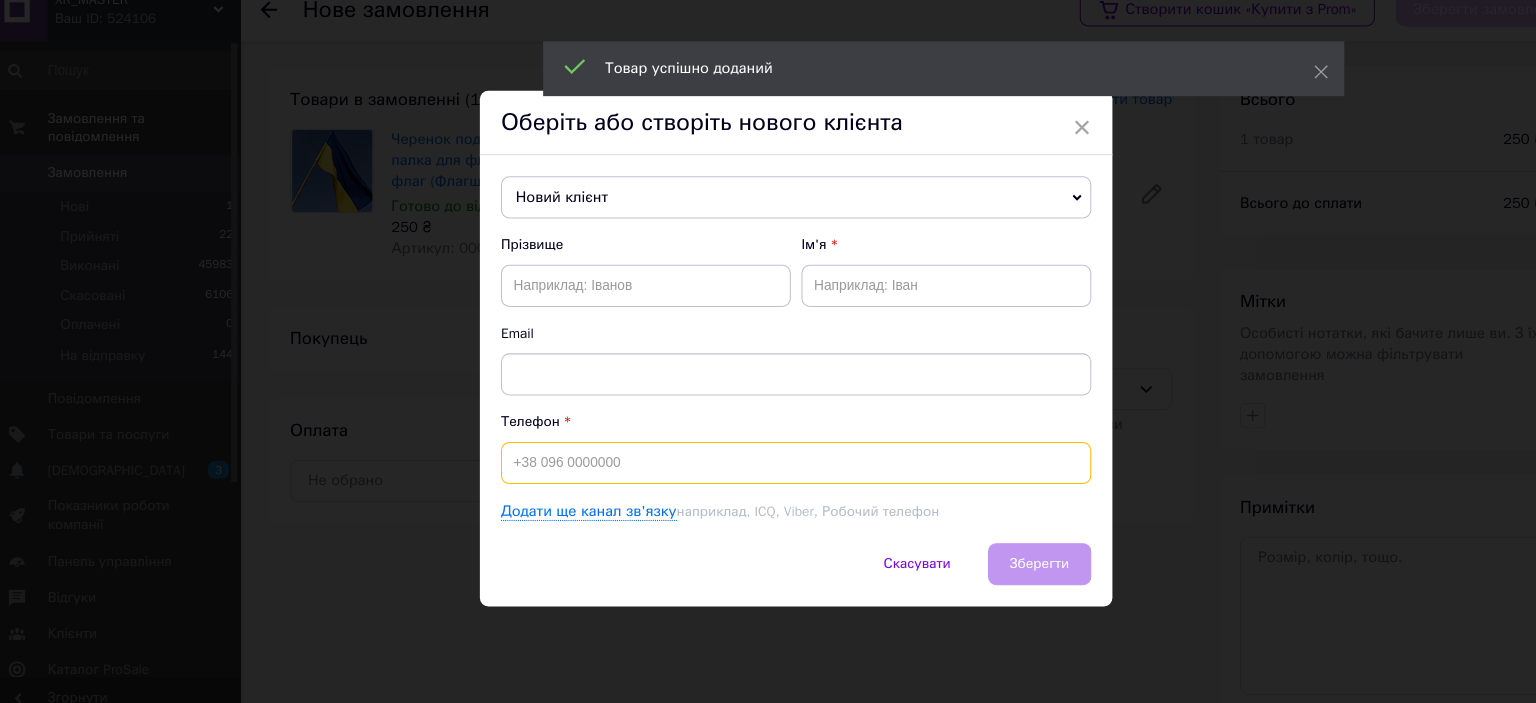 click at bounding box center (768, 460) 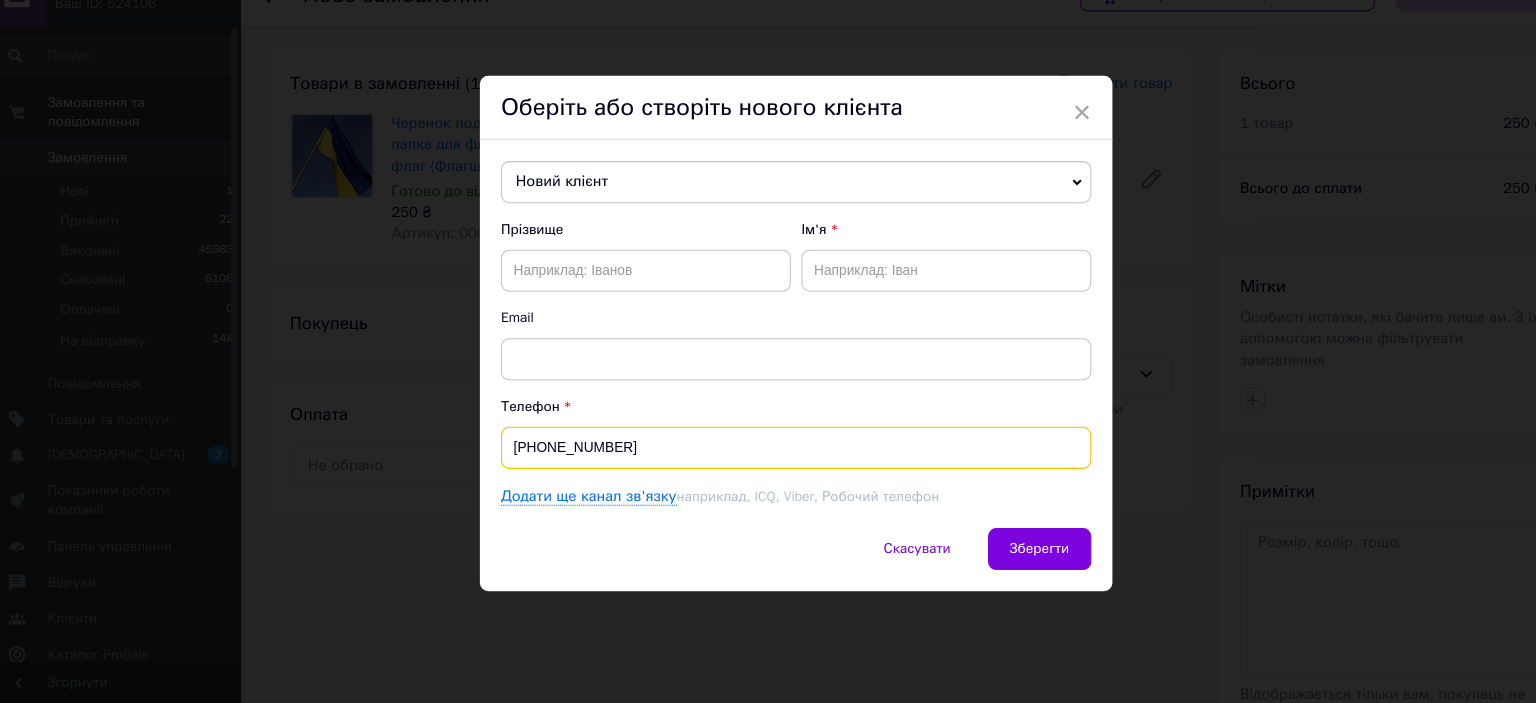 type on "[PHONE_NUMBER]" 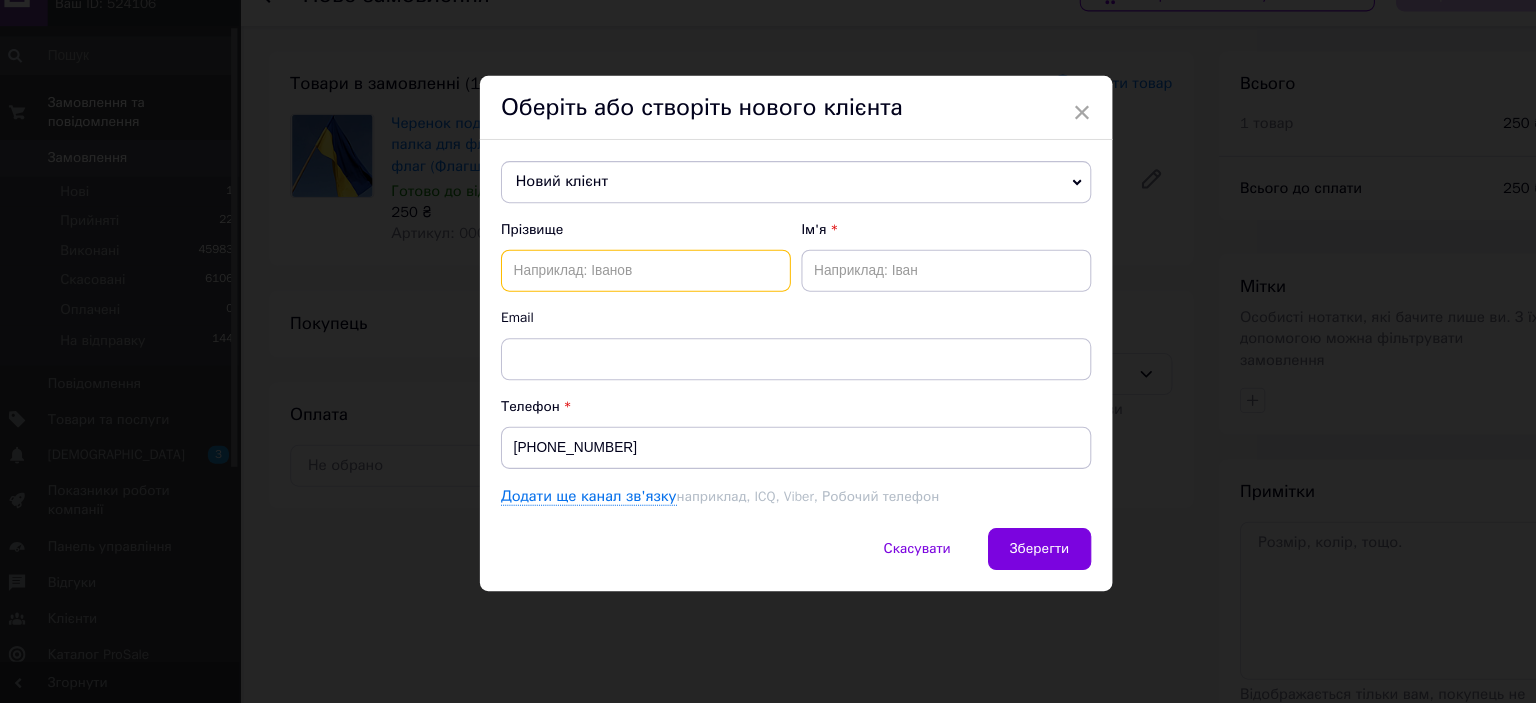 click at bounding box center [625, 292] 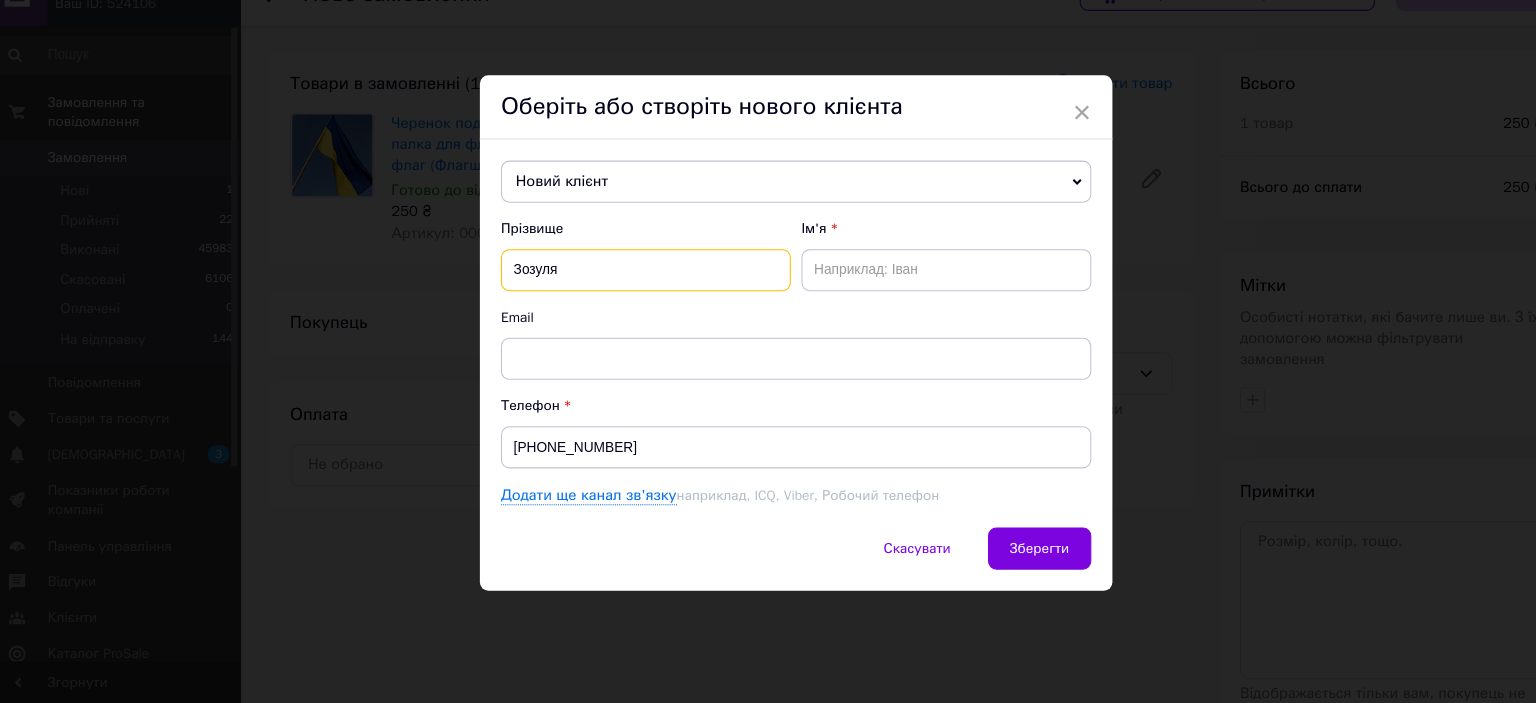 type on "Зозуля" 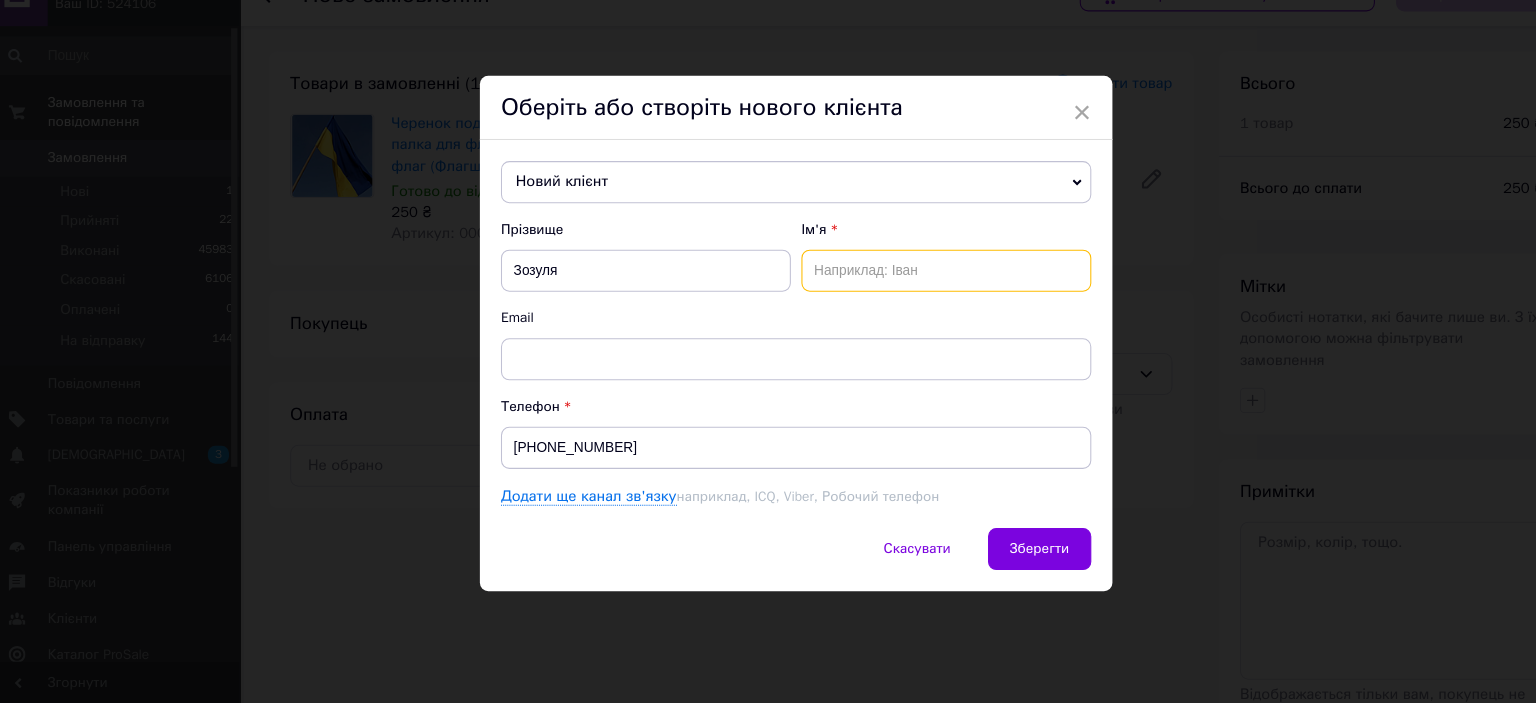 click at bounding box center [910, 292] 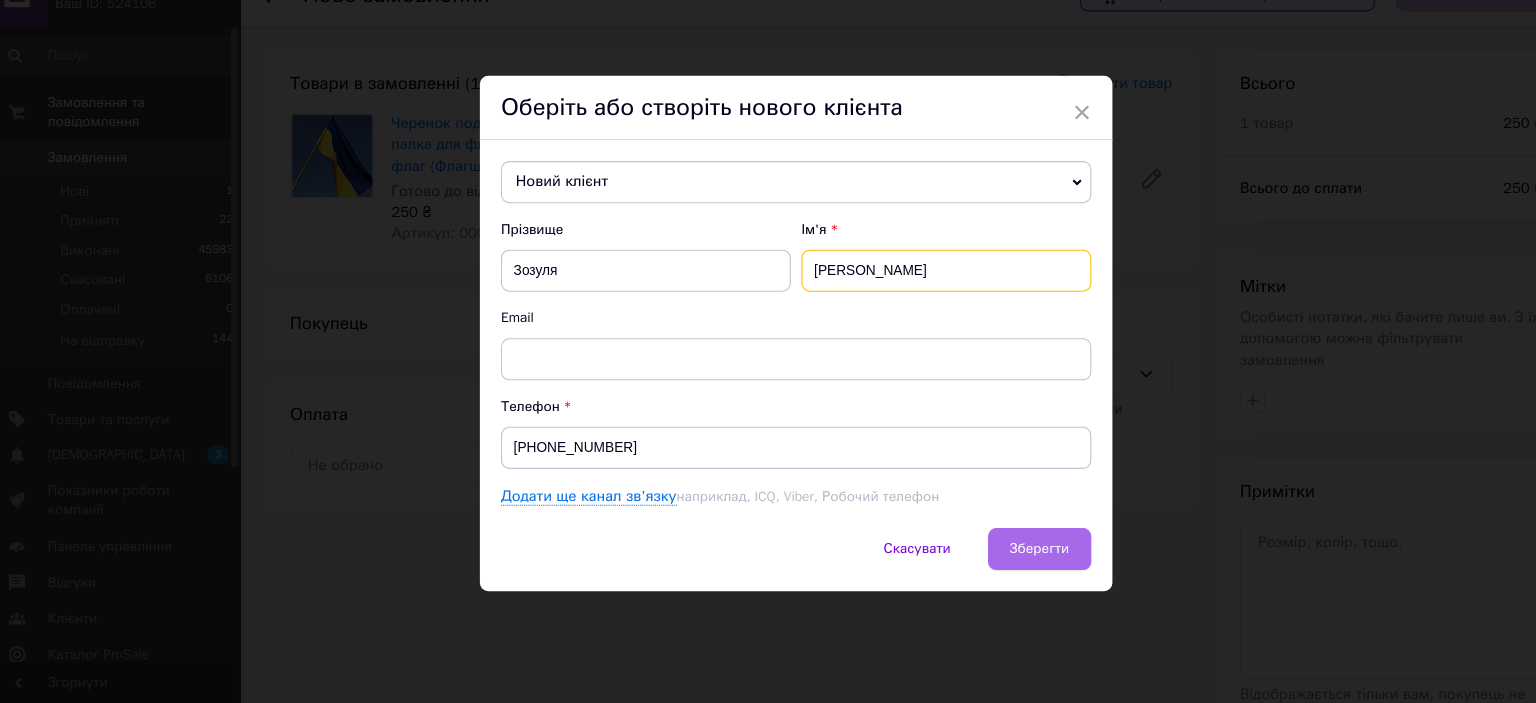 type on "[PERSON_NAME]" 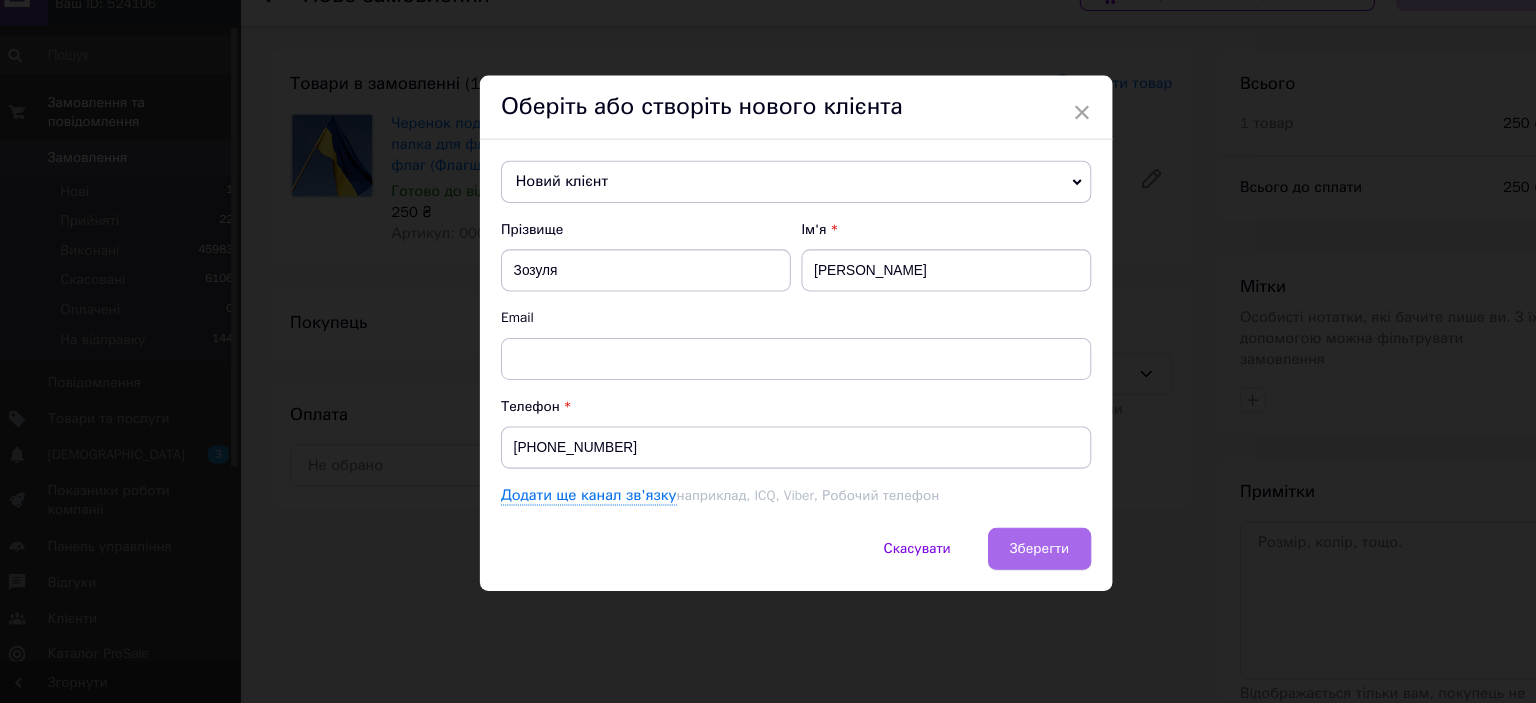 click on "Зберегти" at bounding box center (999, 555) 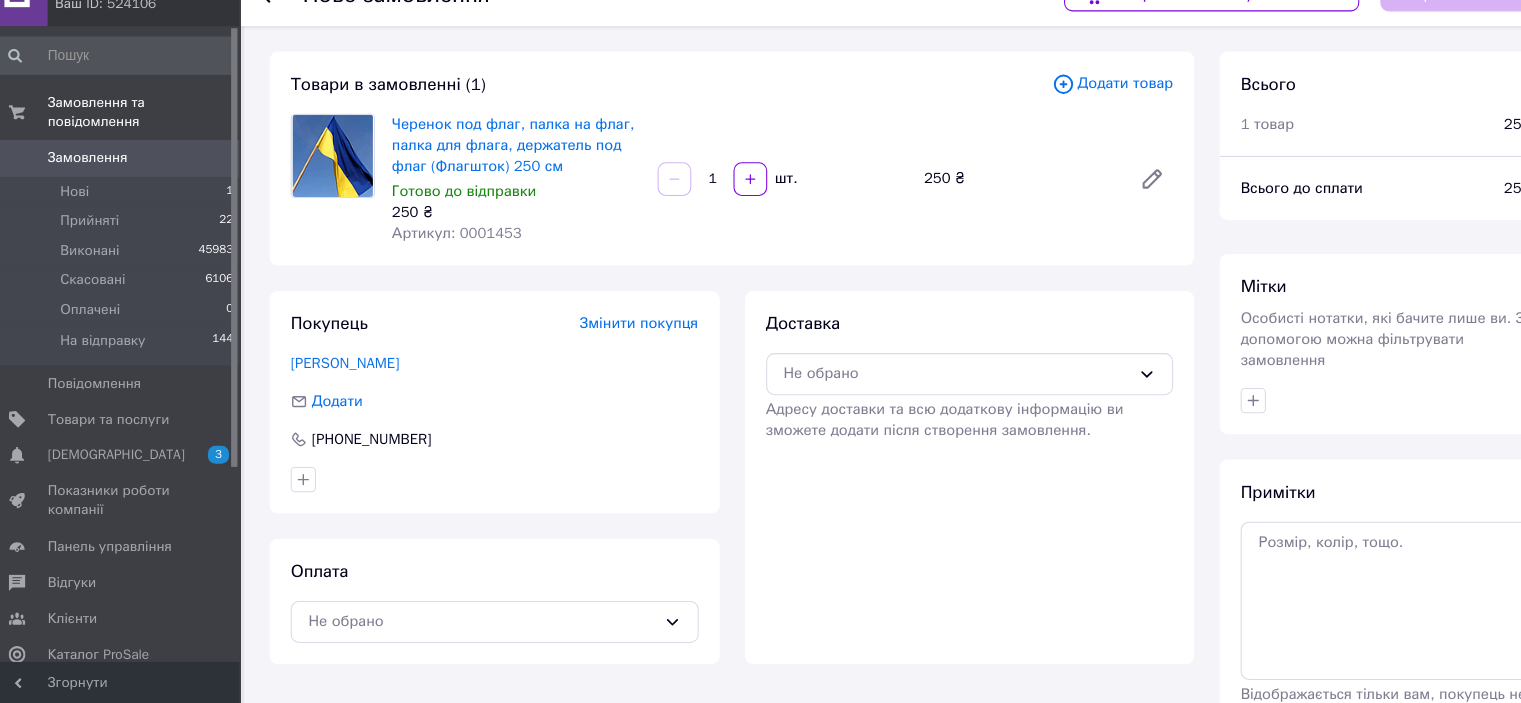 click on "1   шт." at bounding box center [754, 205] 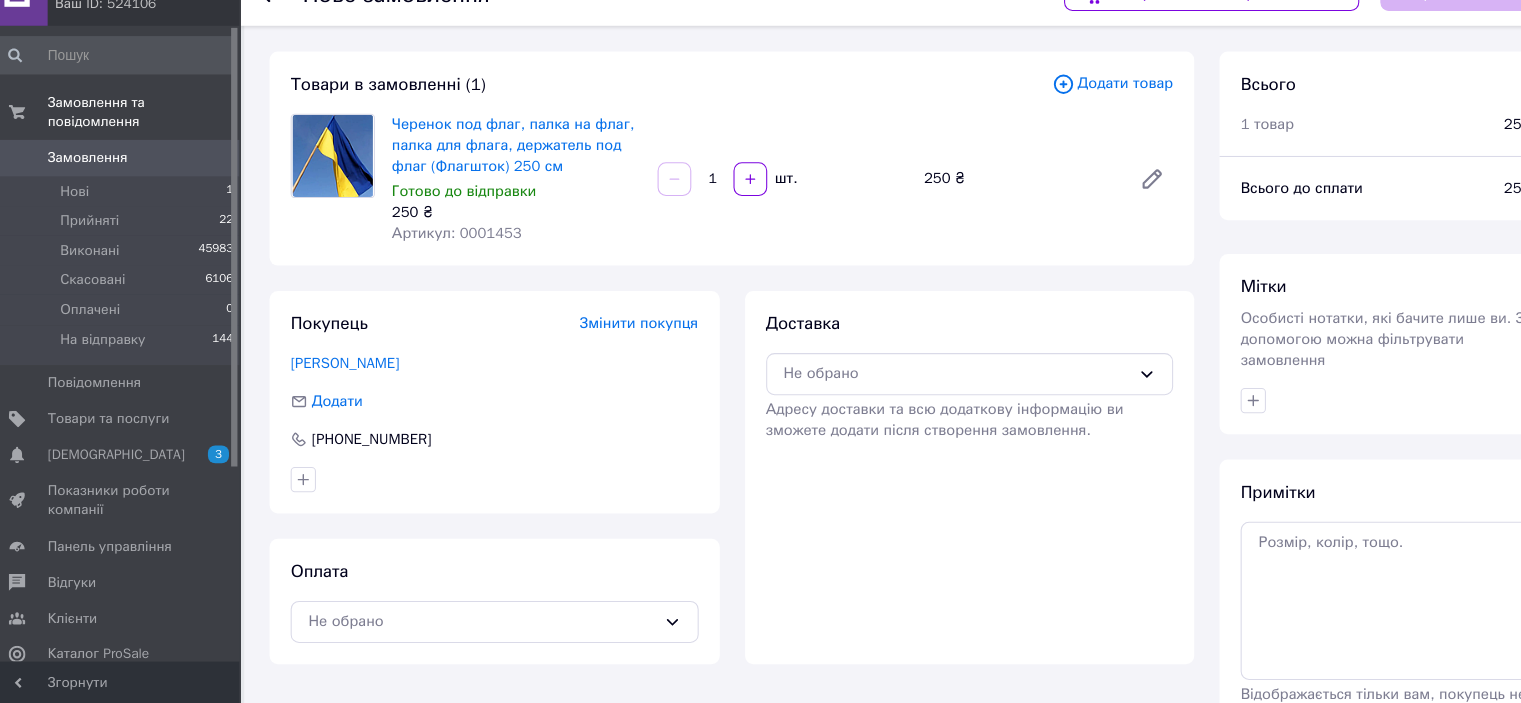 click on "1" at bounding box center (688, 205) 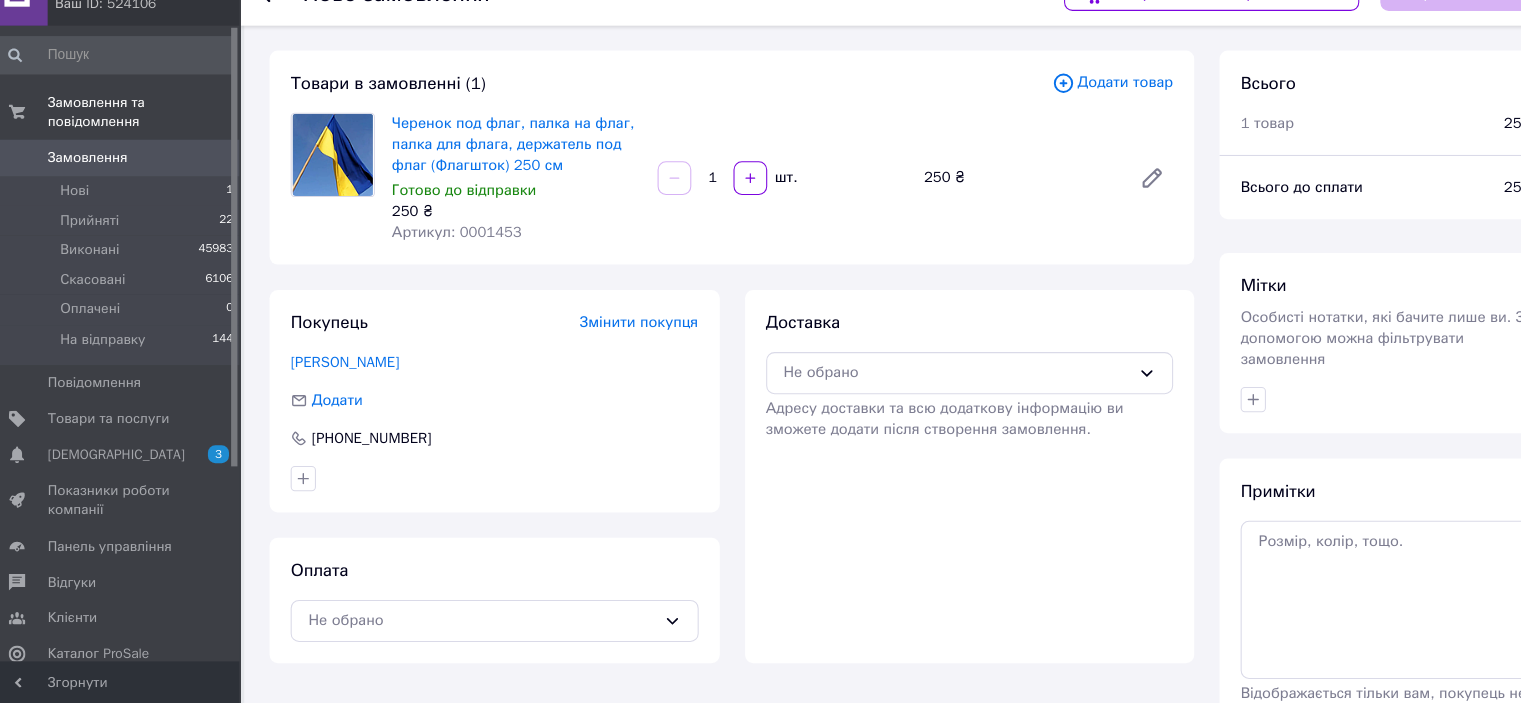 click on "1" at bounding box center [688, 205] 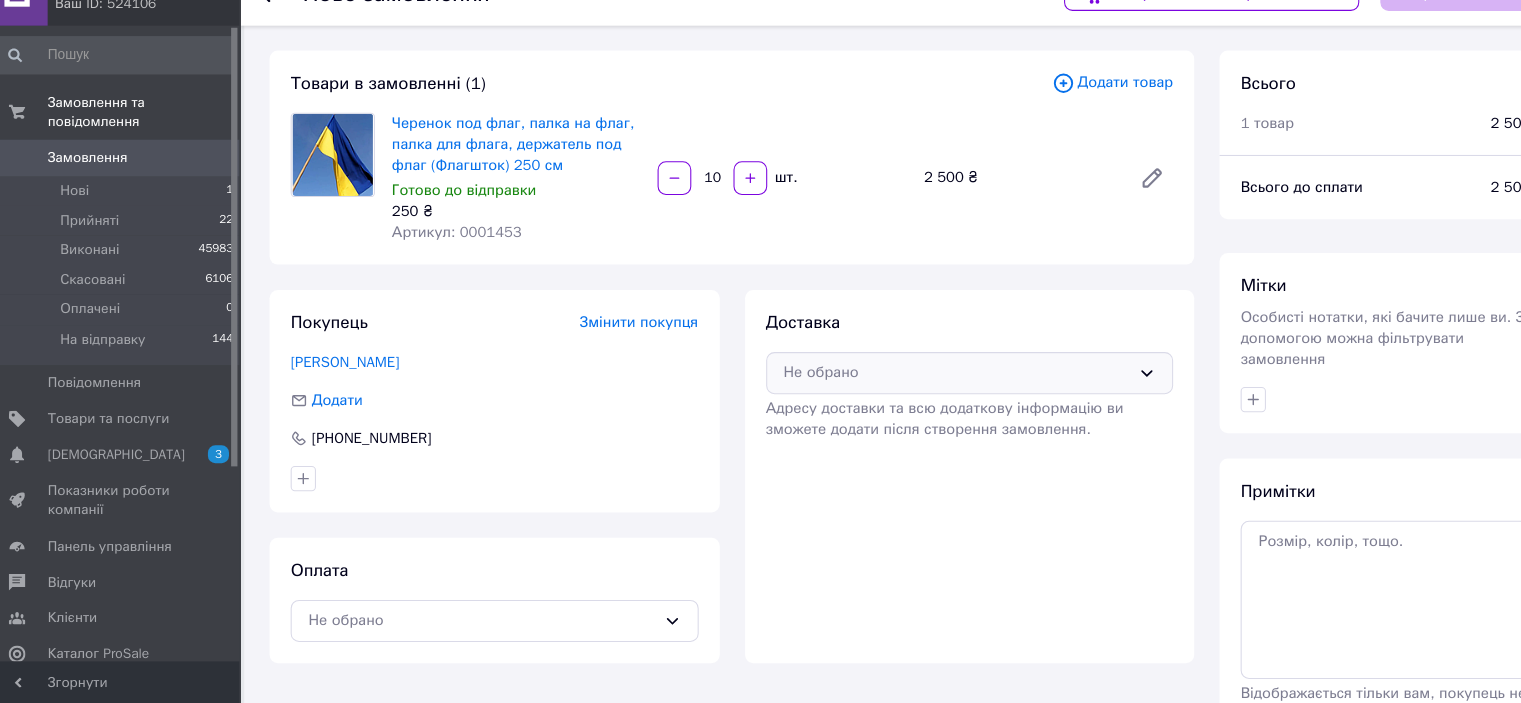 type on "10" 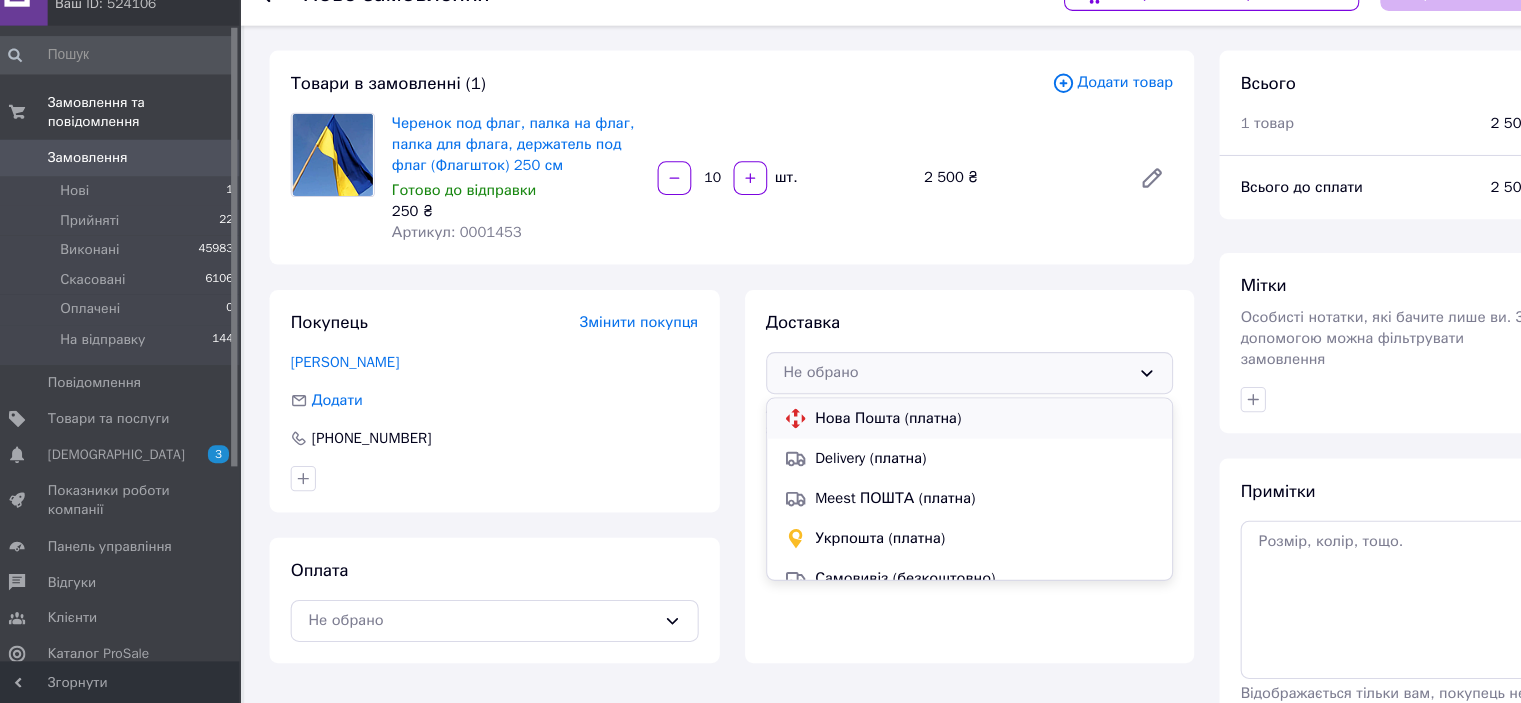 click on "Нова Пошта (платна)" at bounding box center [947, 433] 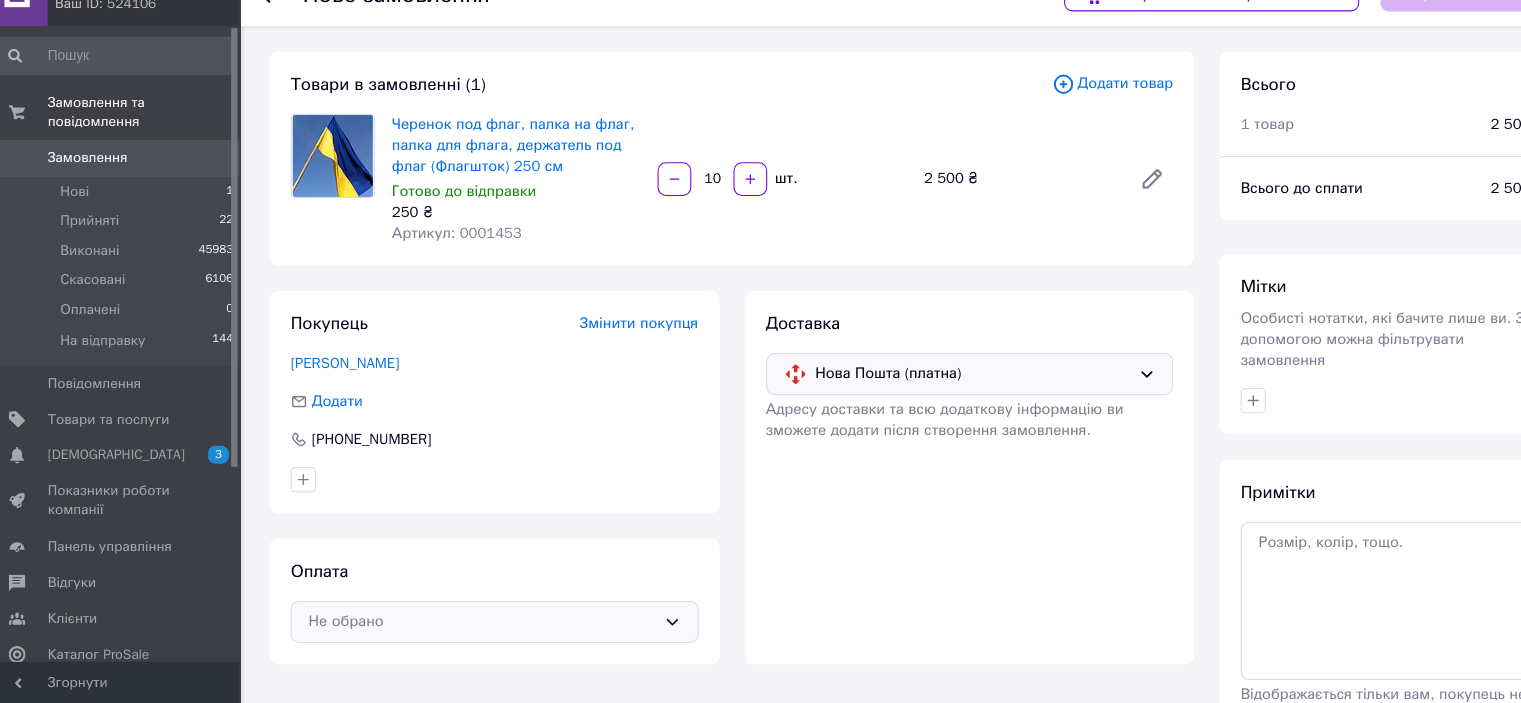 click on "Не обрано" at bounding box center (469, 625) 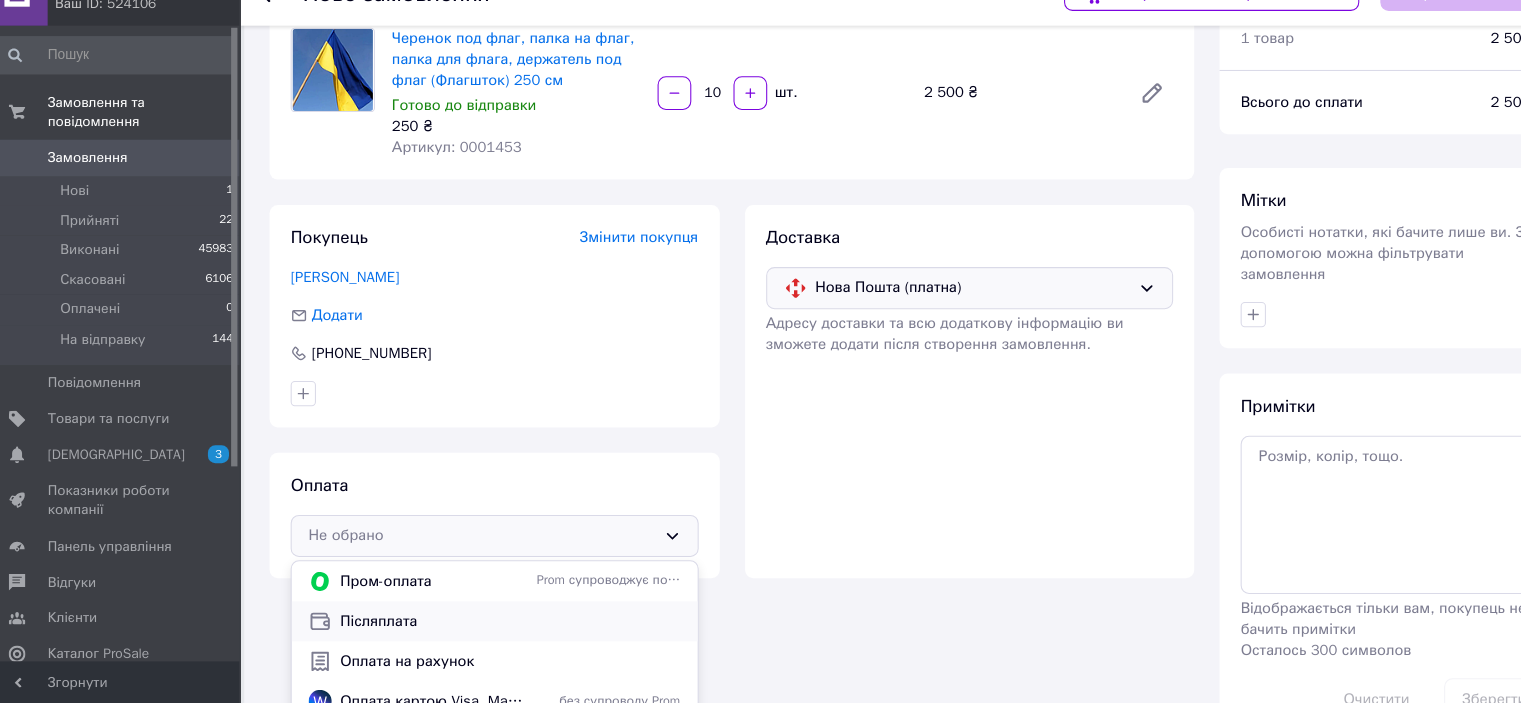 scroll, scrollTop: 120, scrollLeft: 0, axis: vertical 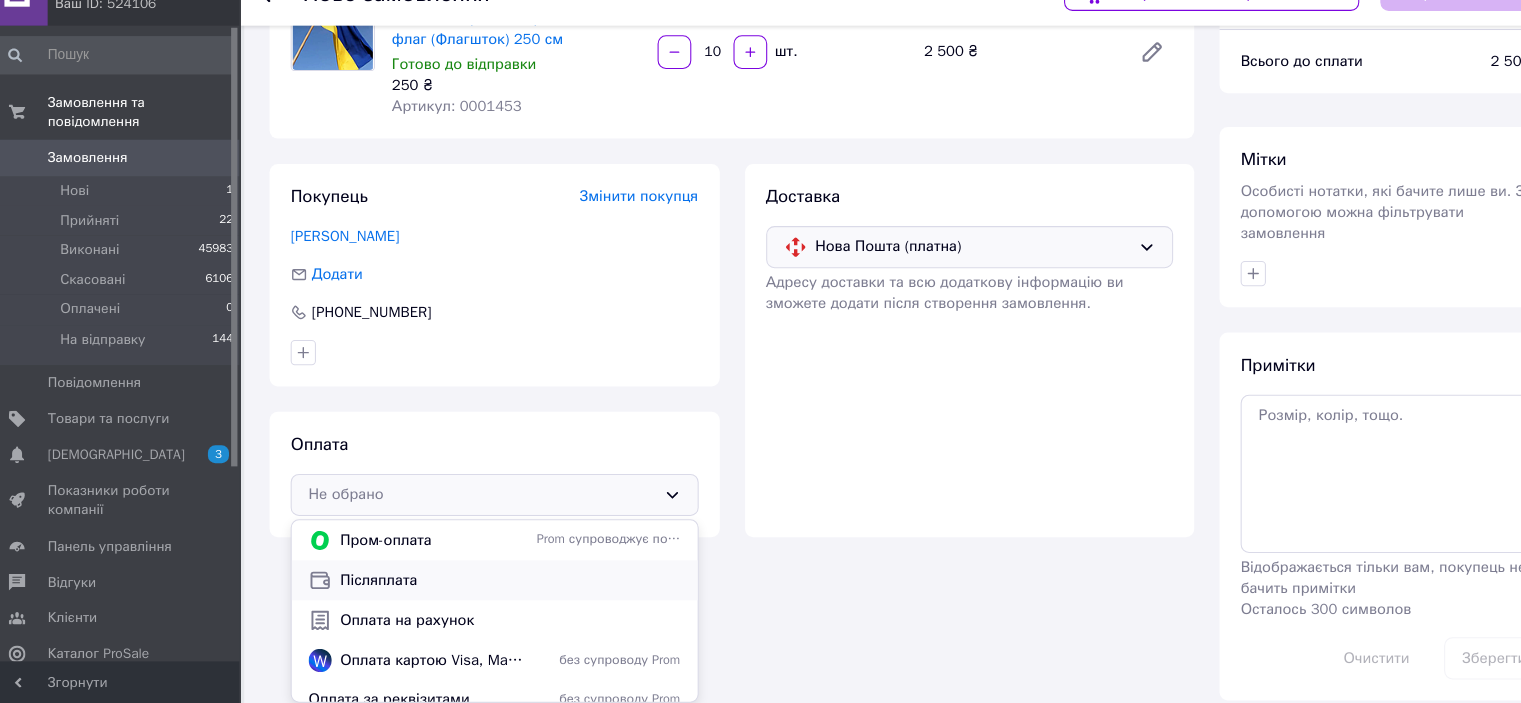 click on "Післяплата" at bounding box center (496, 586) 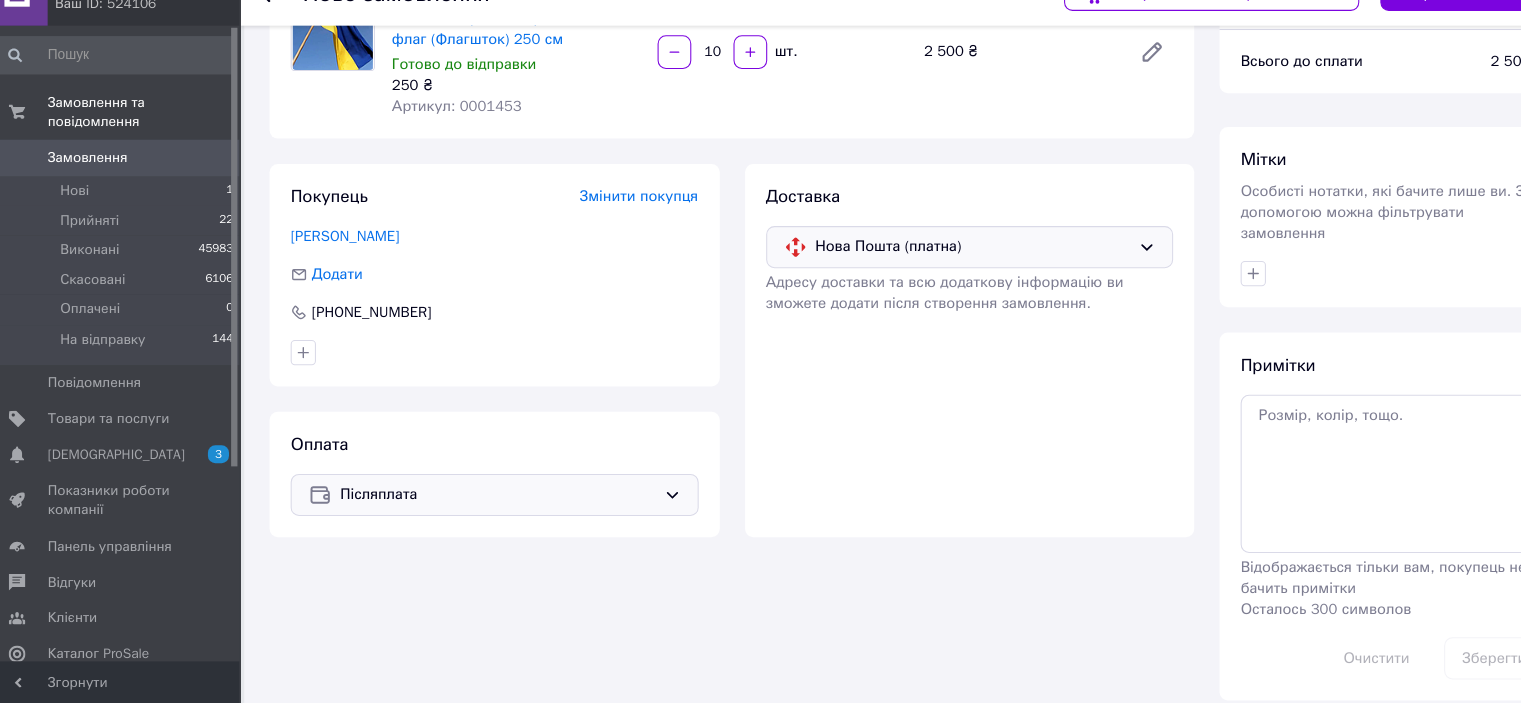 scroll, scrollTop: 0, scrollLeft: 0, axis: both 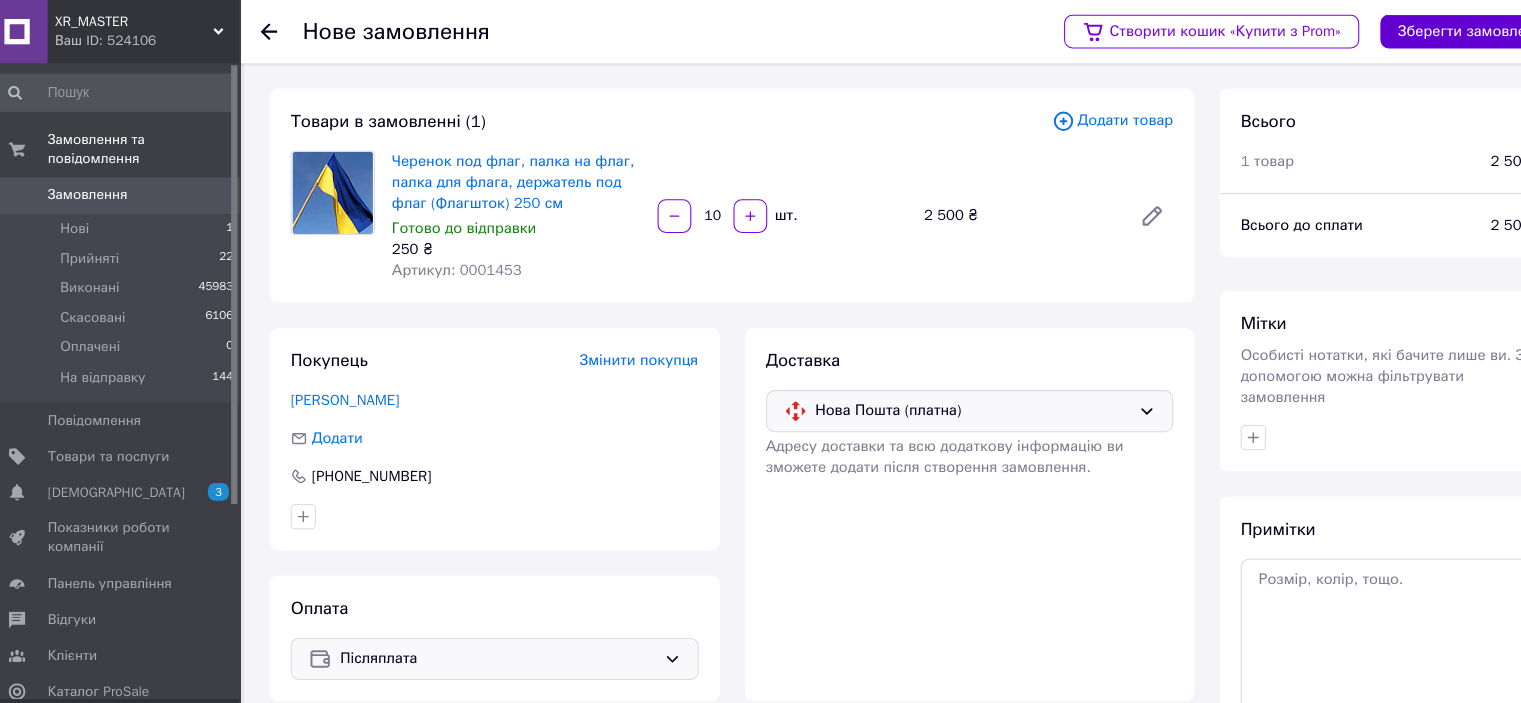 click on "Зберегти замовлення" at bounding box center (1411, 30) 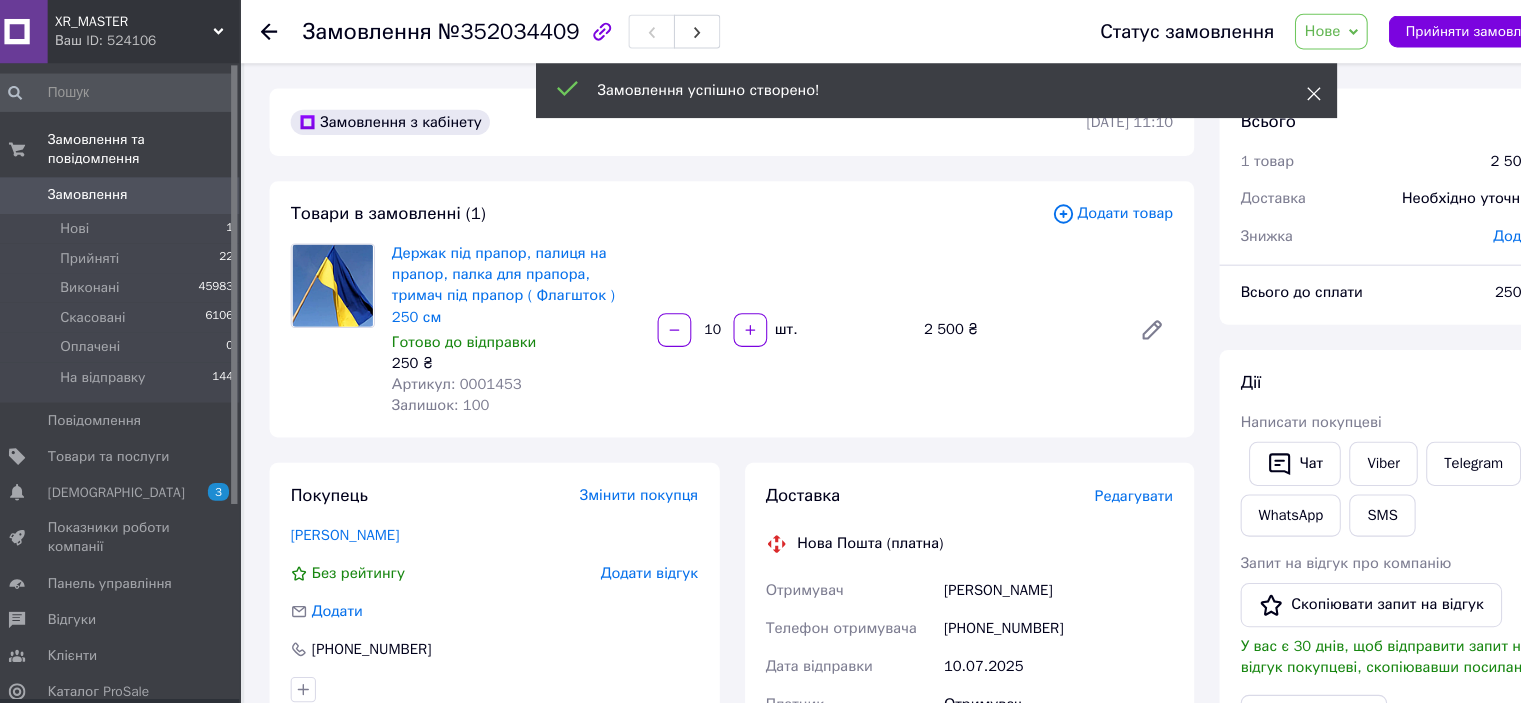 click 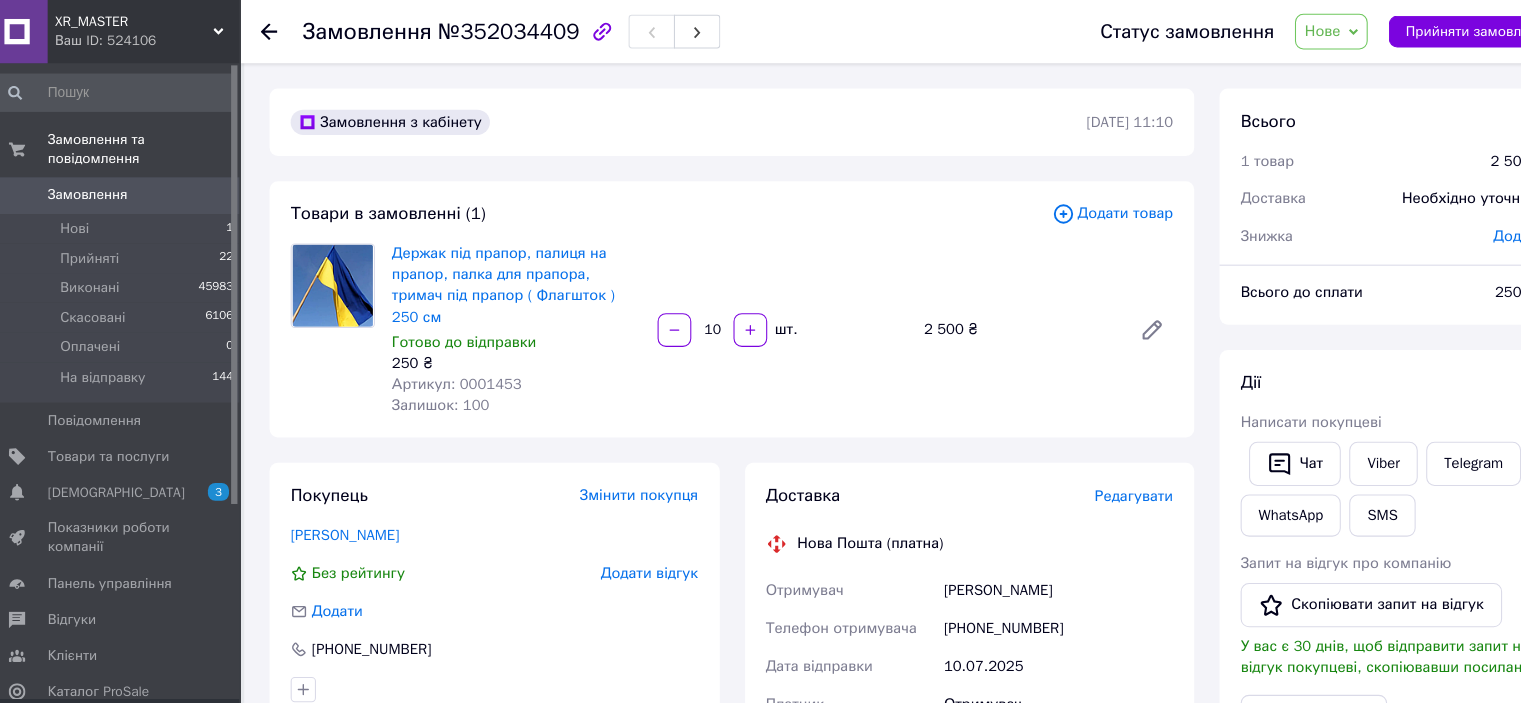 click on "Нове" at bounding box center [1275, 30] 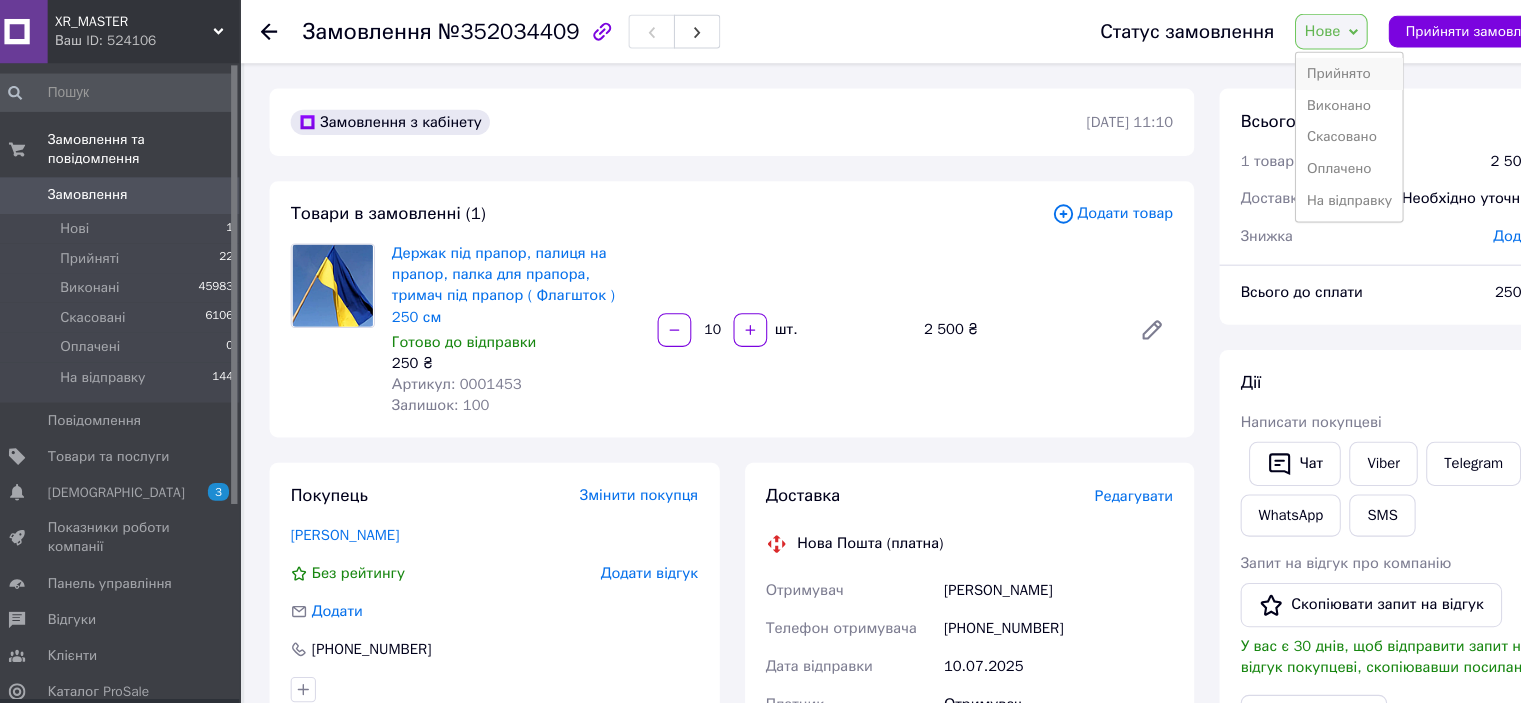 click on "Прийнято" at bounding box center [1292, 70] 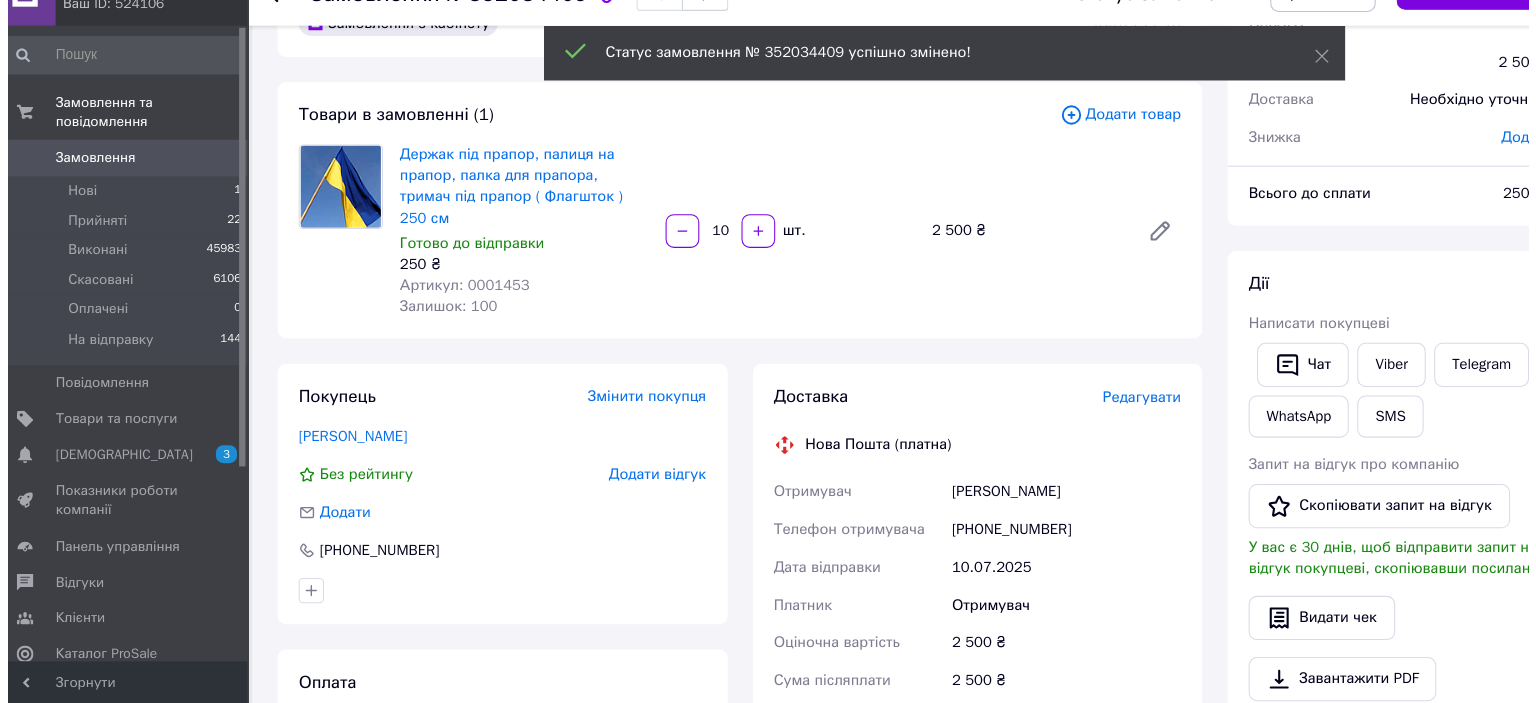 scroll, scrollTop: 153, scrollLeft: 0, axis: vertical 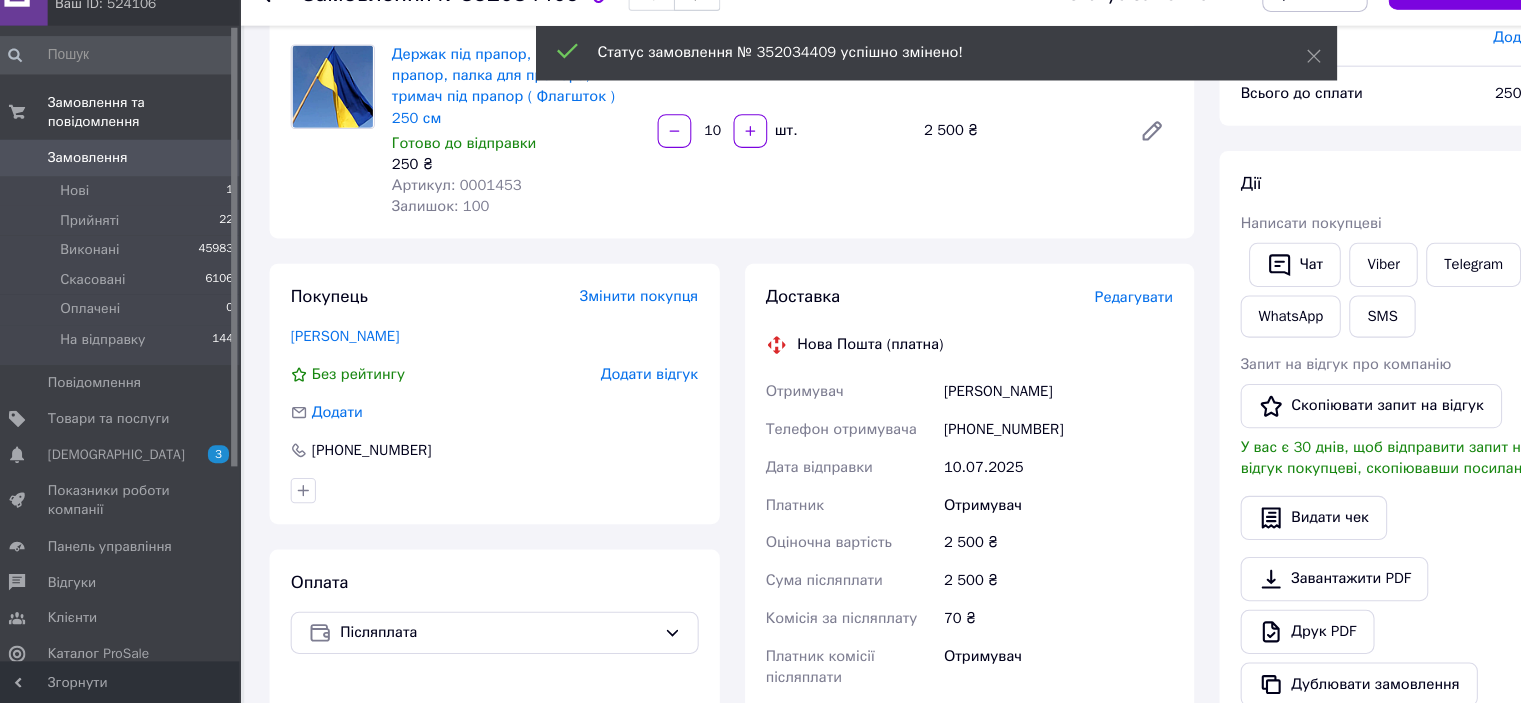 click on "Редагувати" at bounding box center (1088, 317) 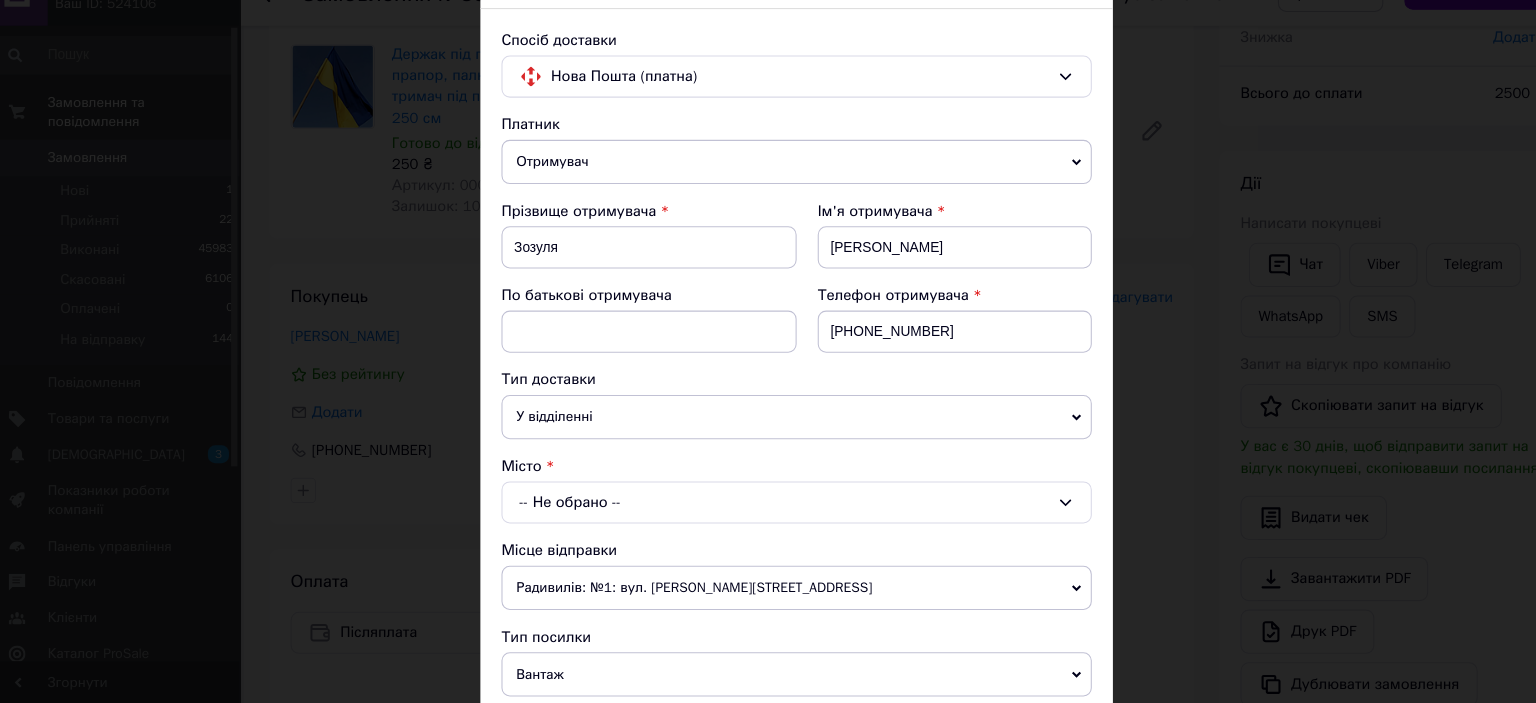 scroll, scrollTop: 189, scrollLeft: 0, axis: vertical 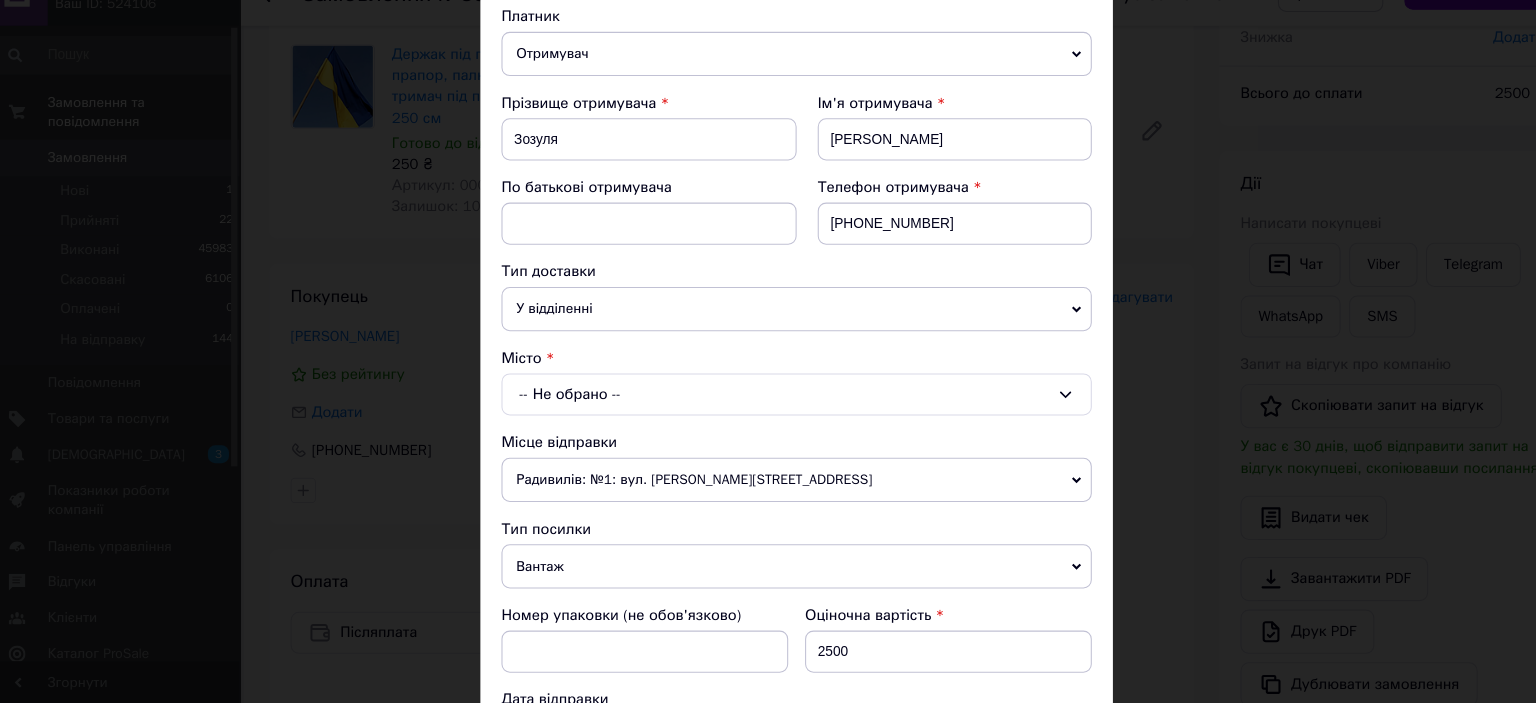 click on "-- Не обрано --" at bounding box center (768, 410) 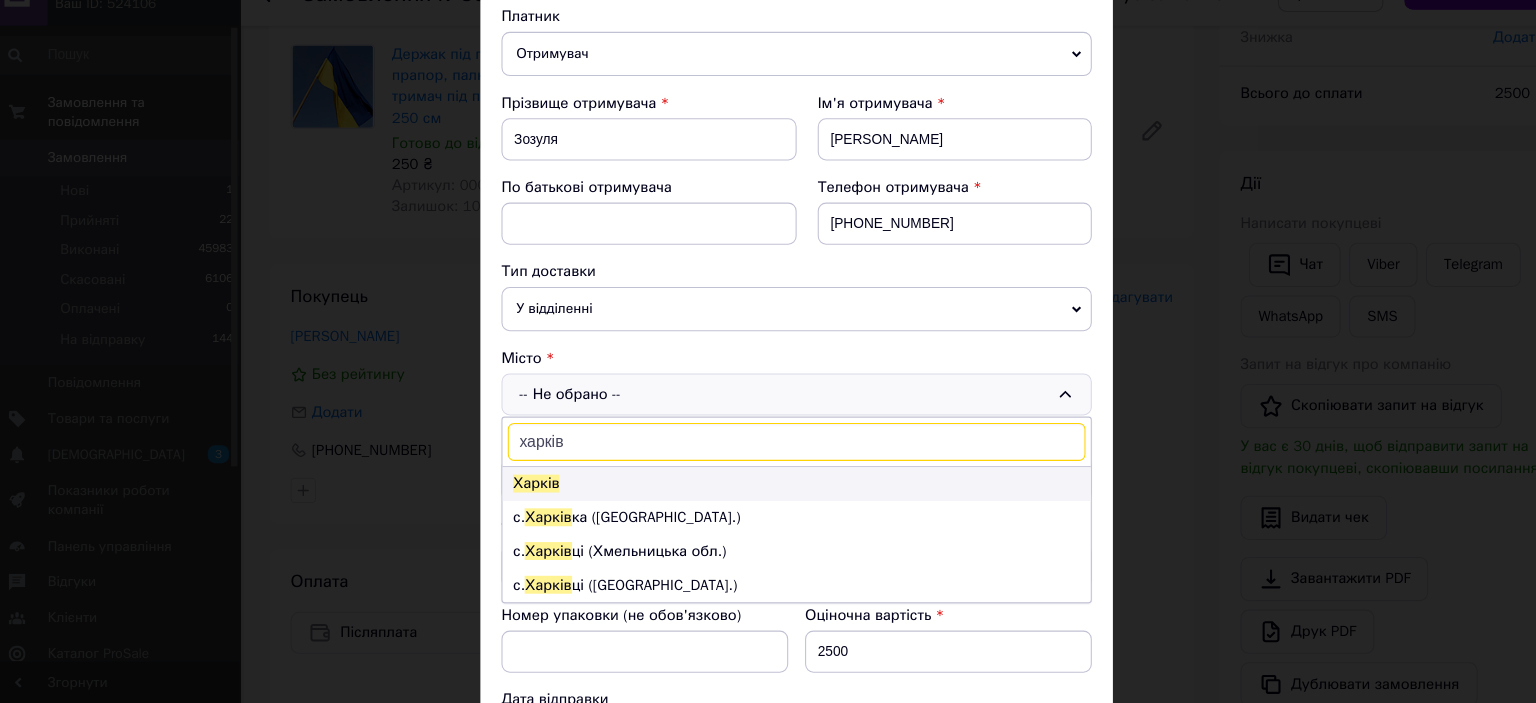type on "харків" 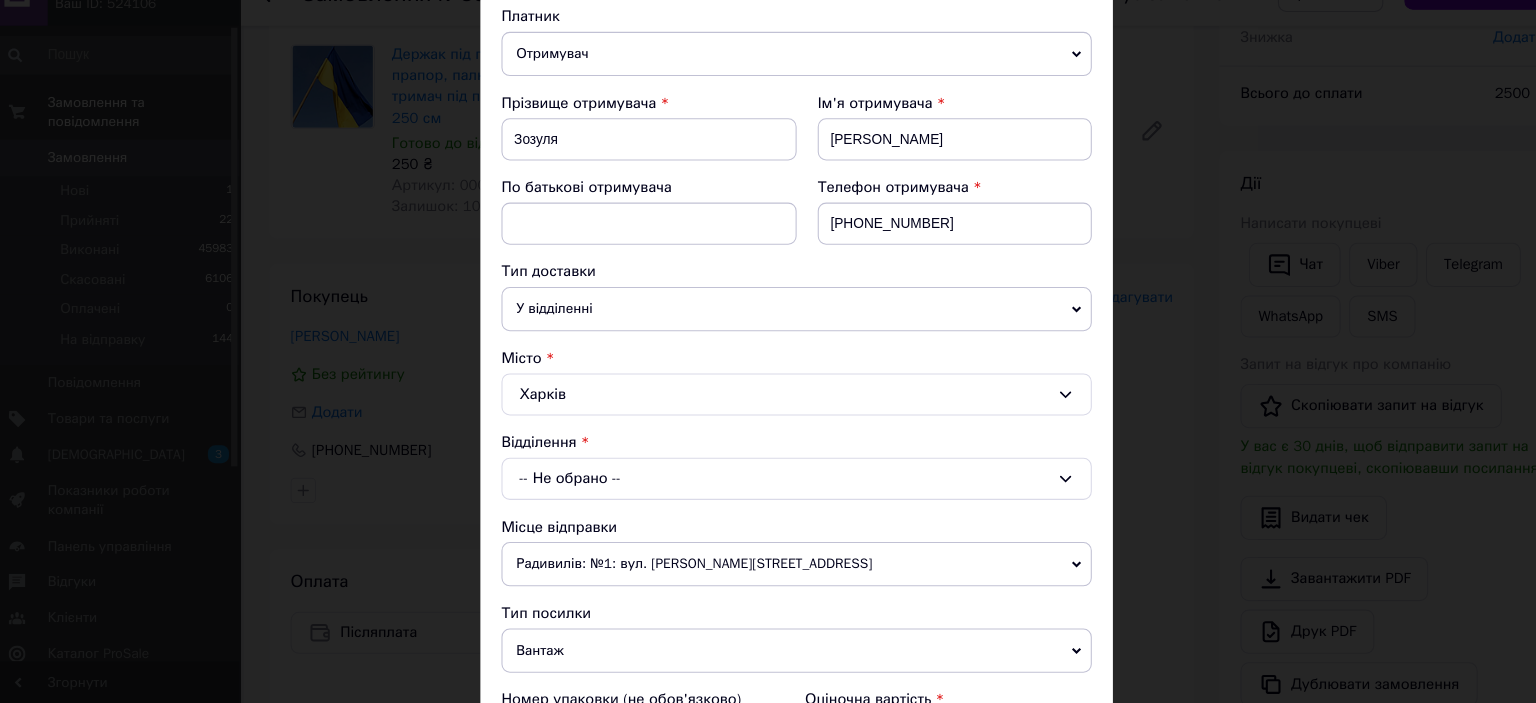 click on "-- Не обрано --" at bounding box center [768, 490] 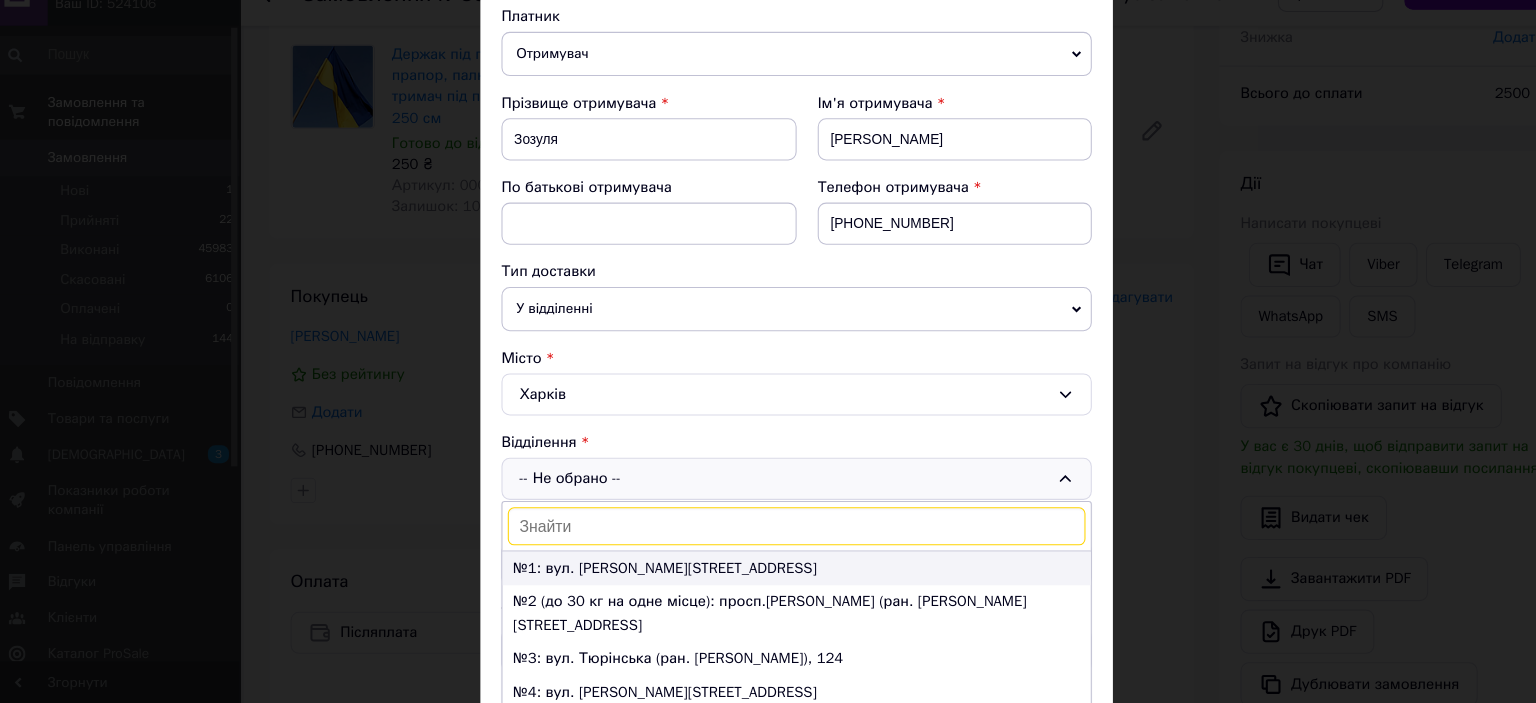 click on "№1: вул. Польова, 67" at bounding box center [768, 575] 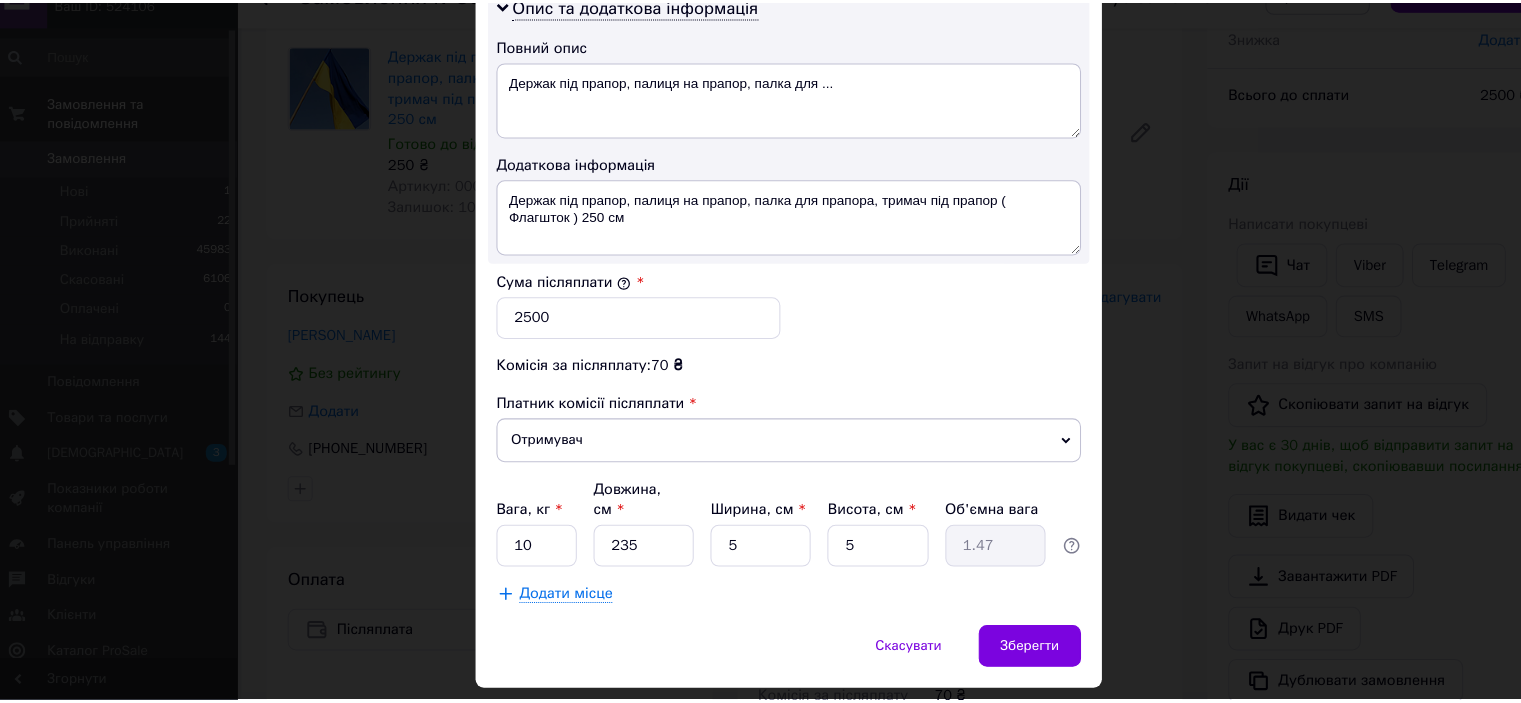 scroll, scrollTop: 1040, scrollLeft: 0, axis: vertical 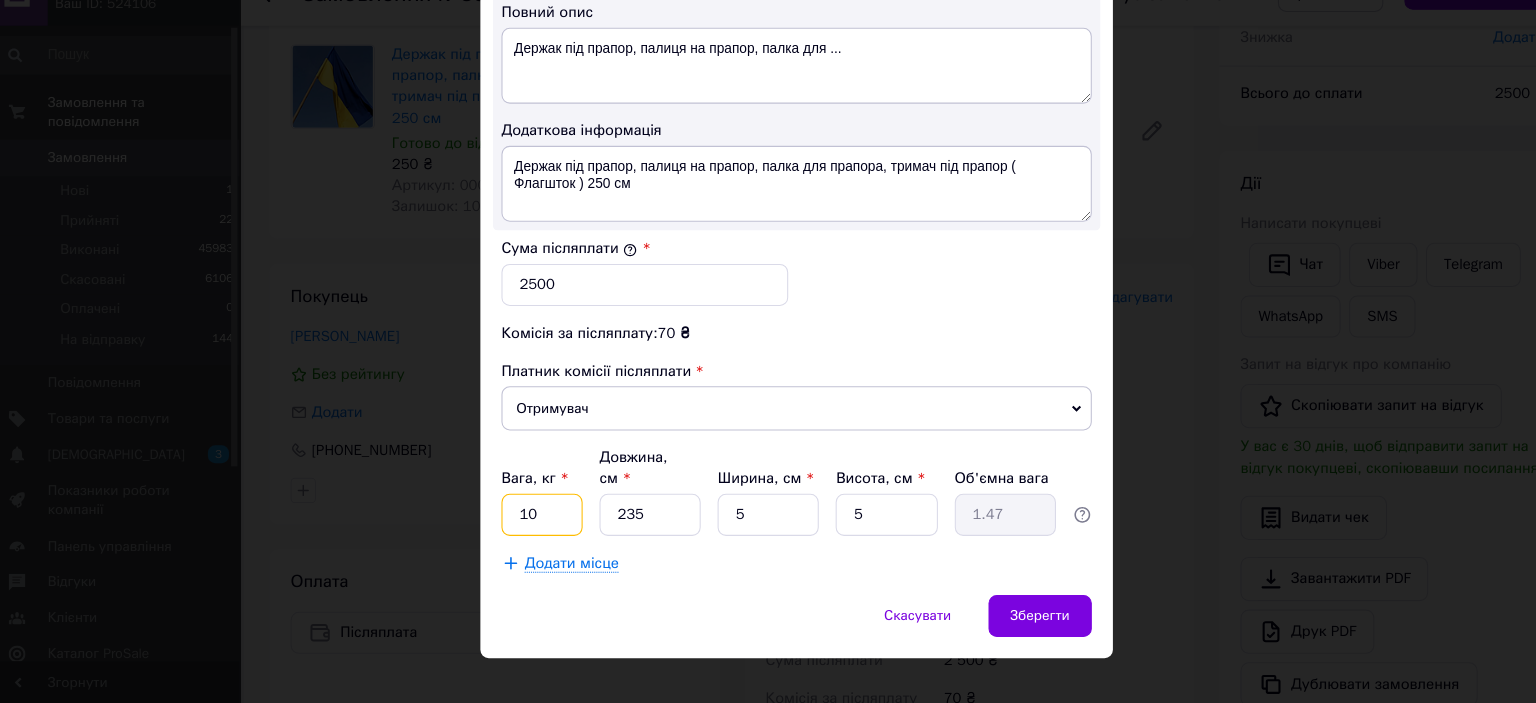 click on "10" at bounding box center [526, 524] 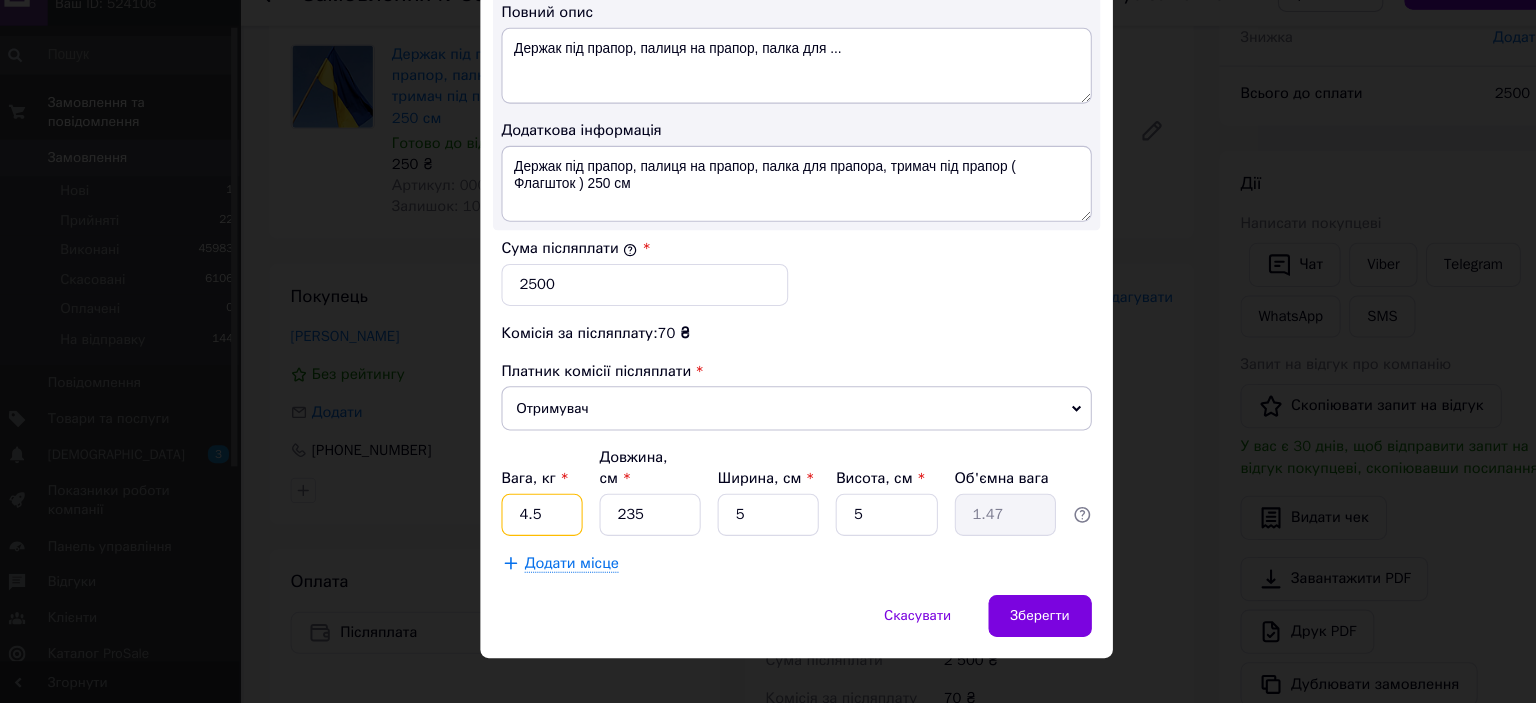type on "4.5" 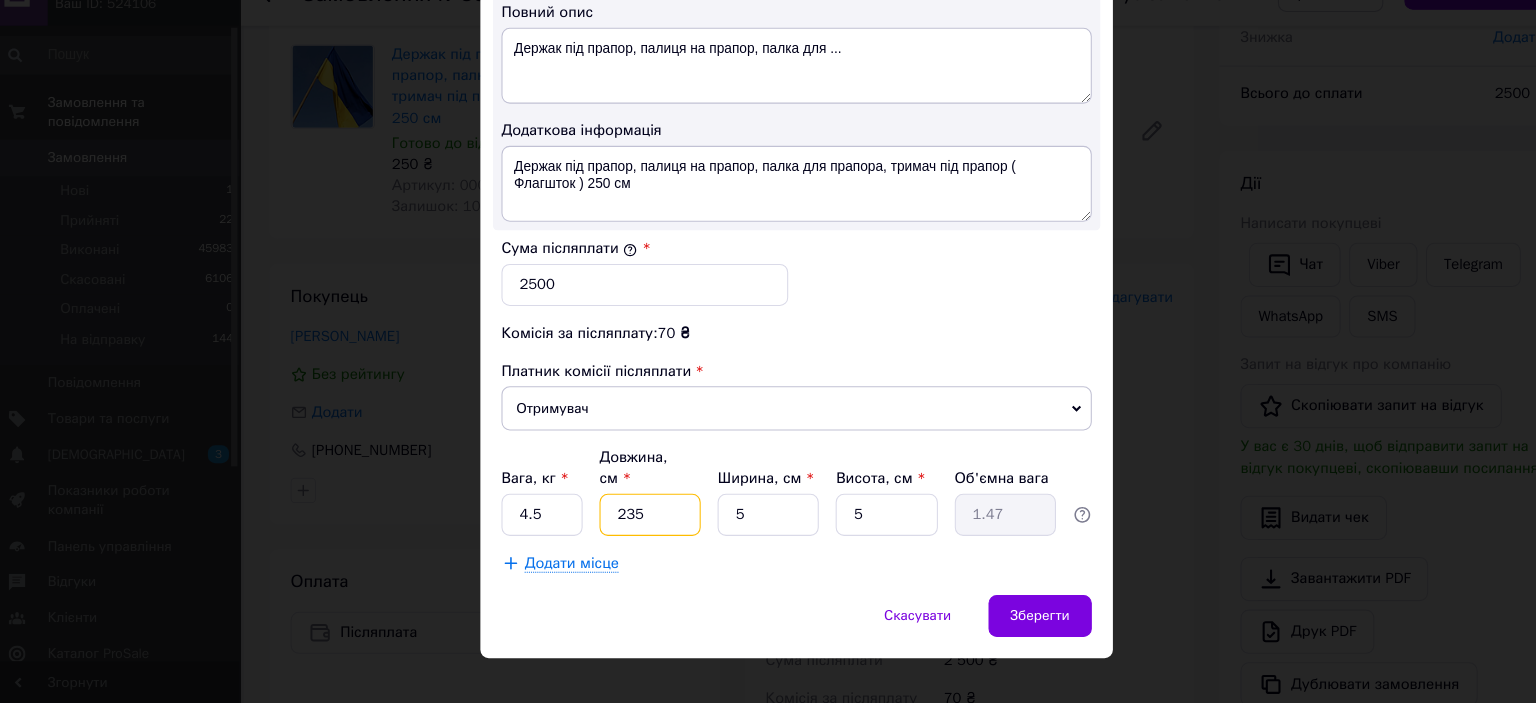 click on "235" at bounding box center (629, 524) 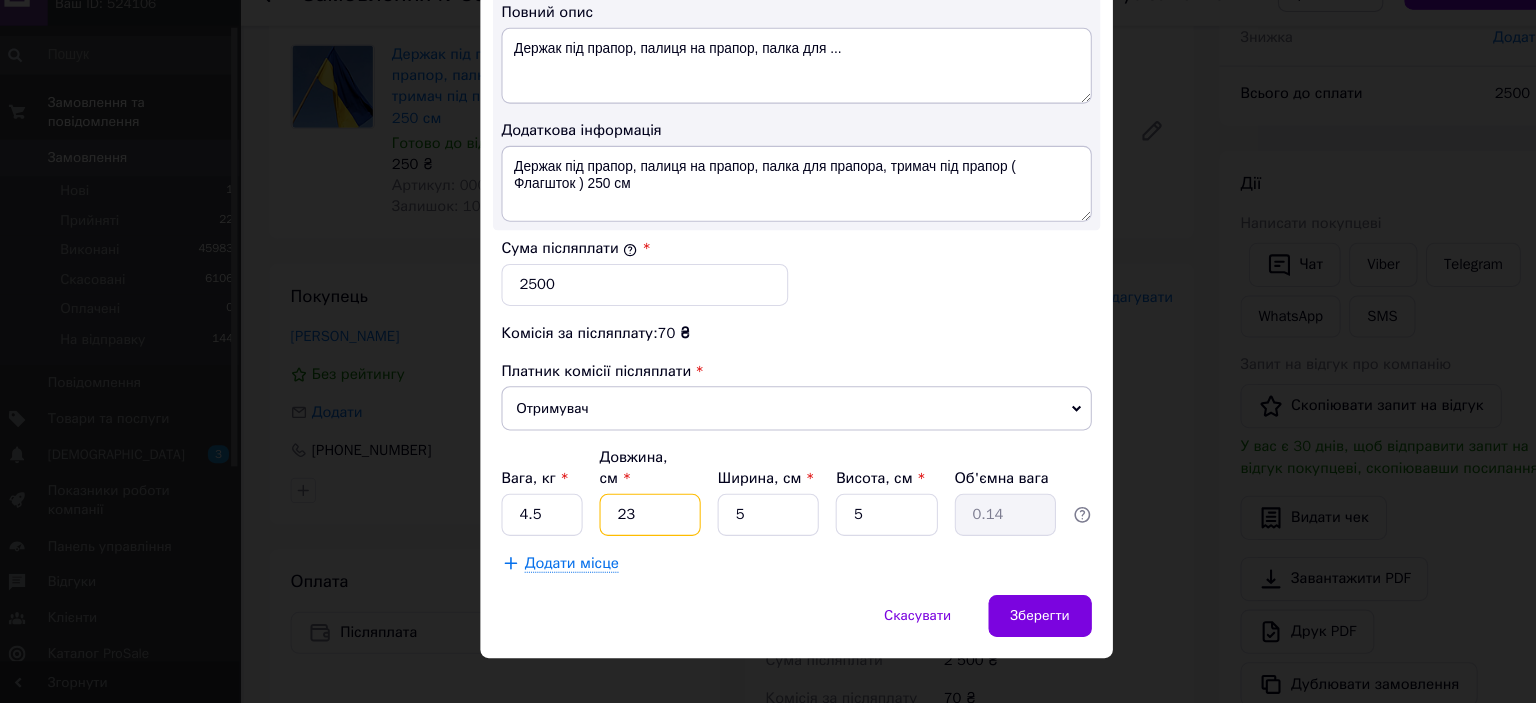 type on "2" 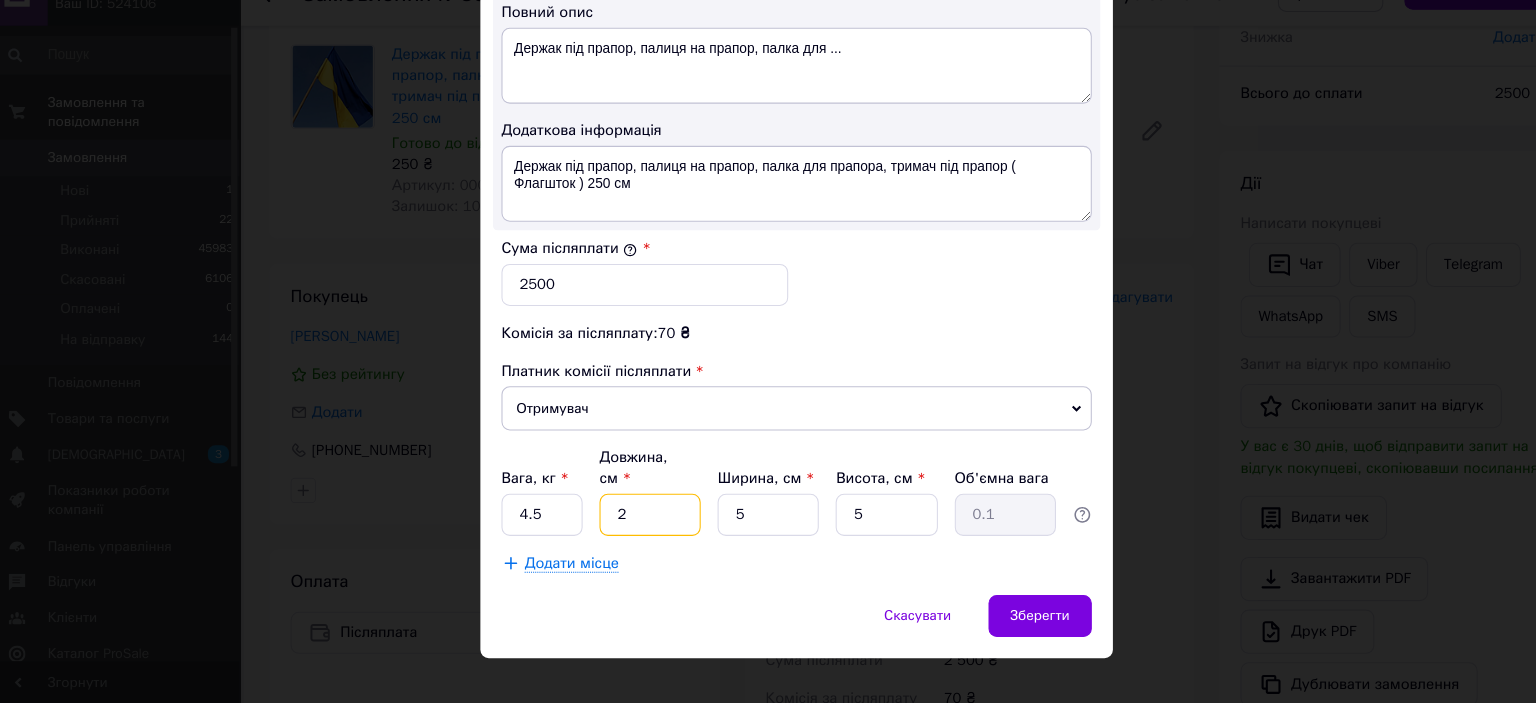type on "25" 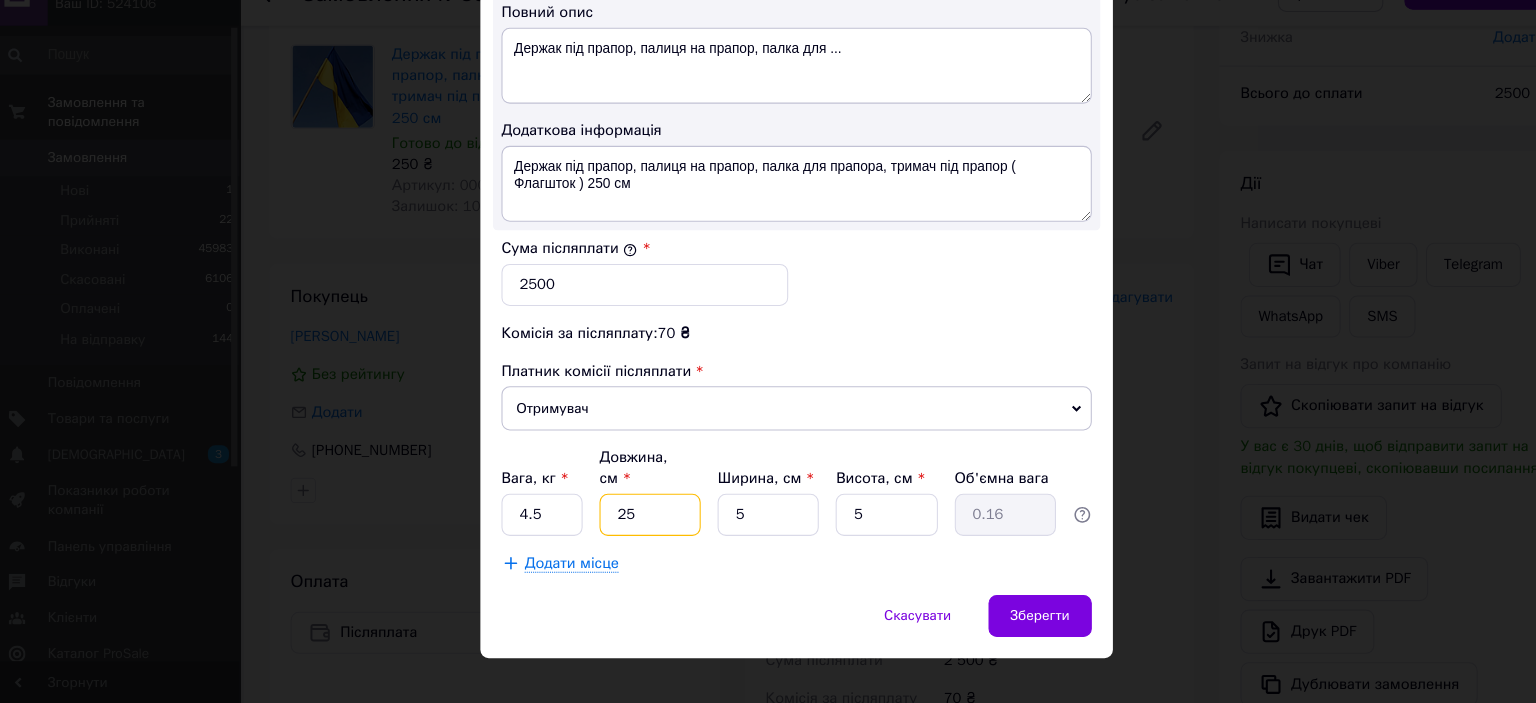 type on "250" 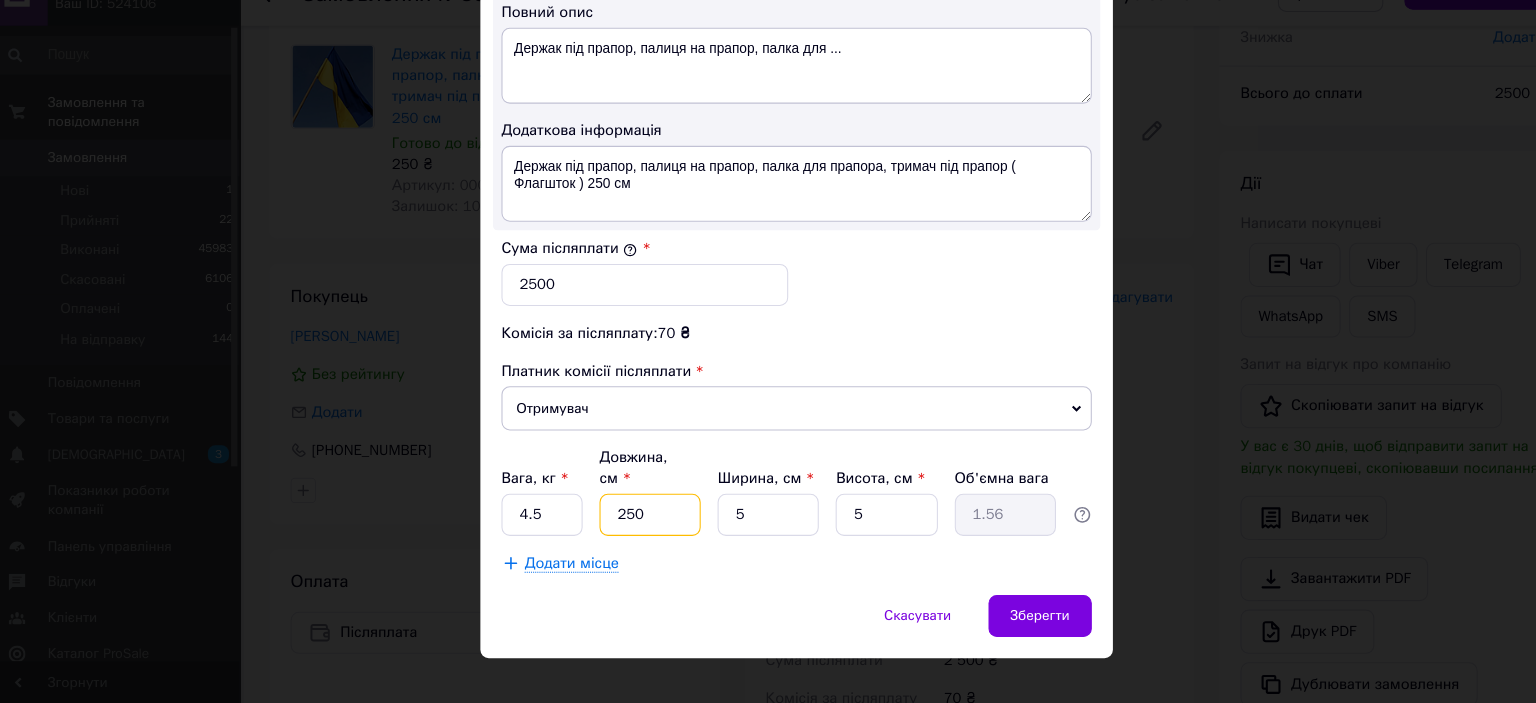 type on "250" 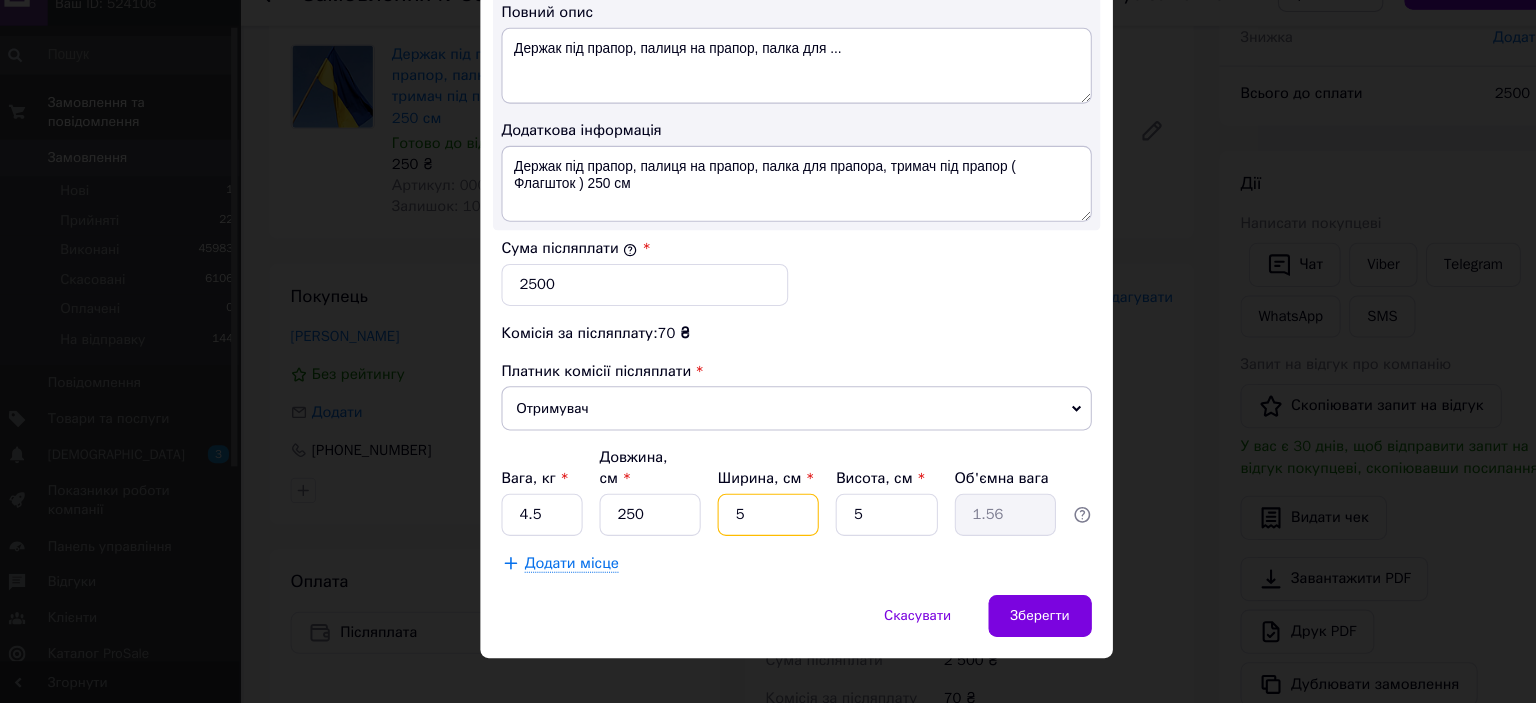 click on "5" at bounding box center [741, 524] 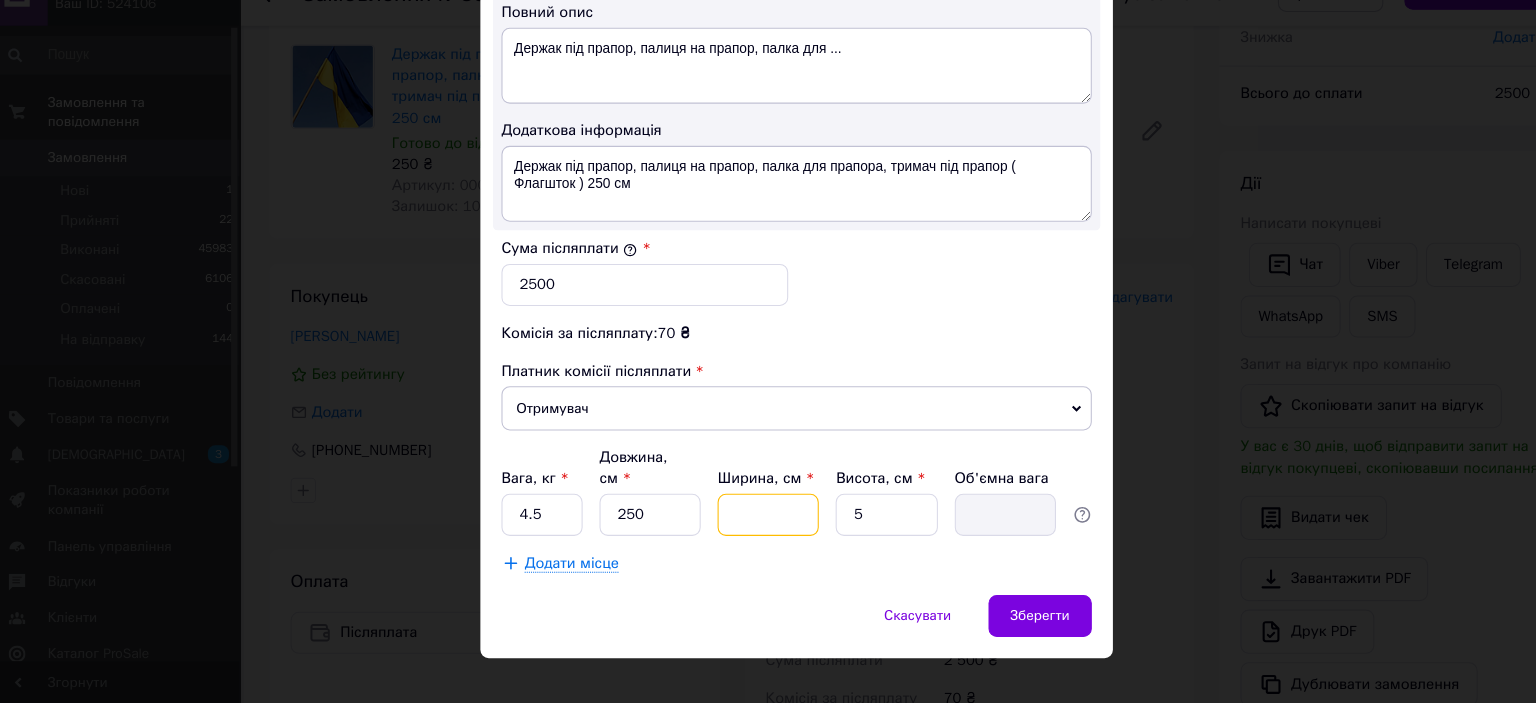 type on "1" 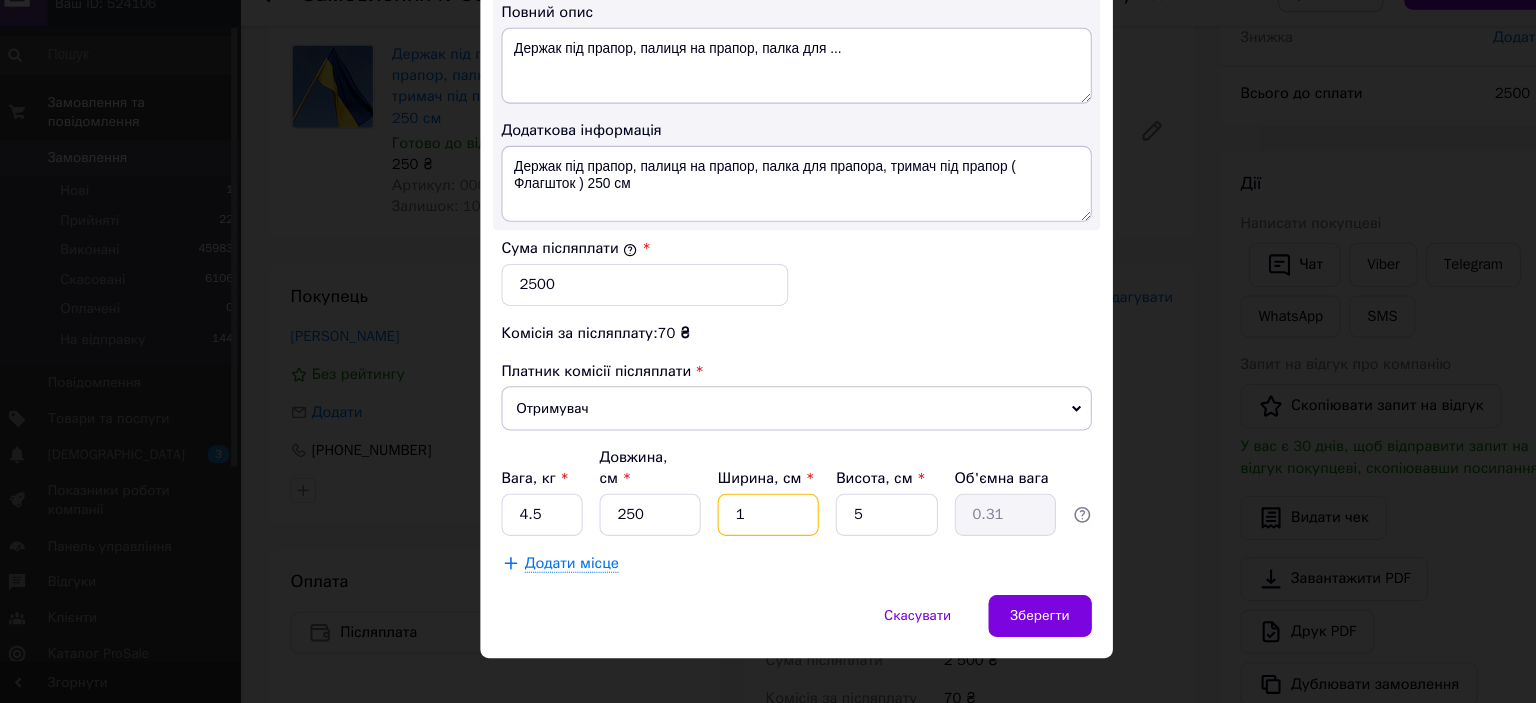 type on "10" 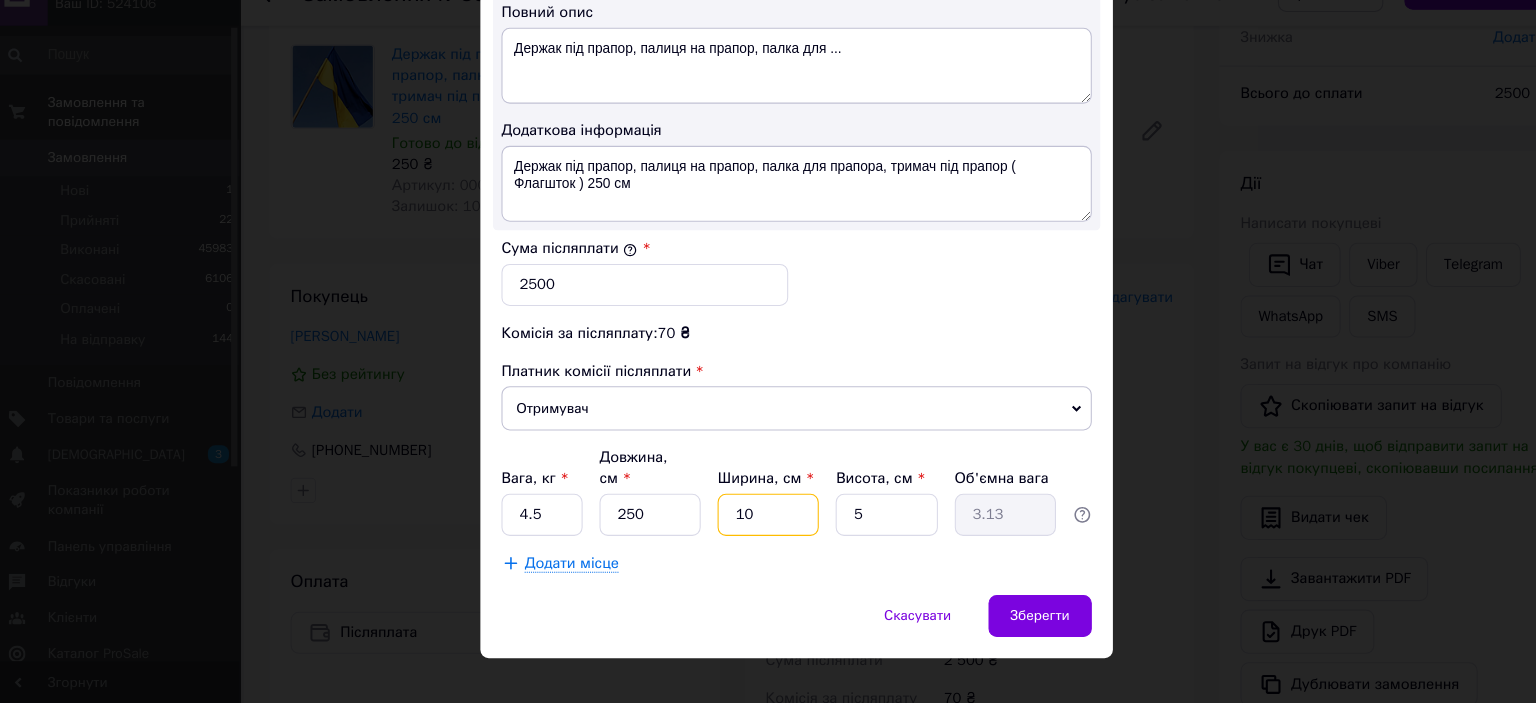 type on "10" 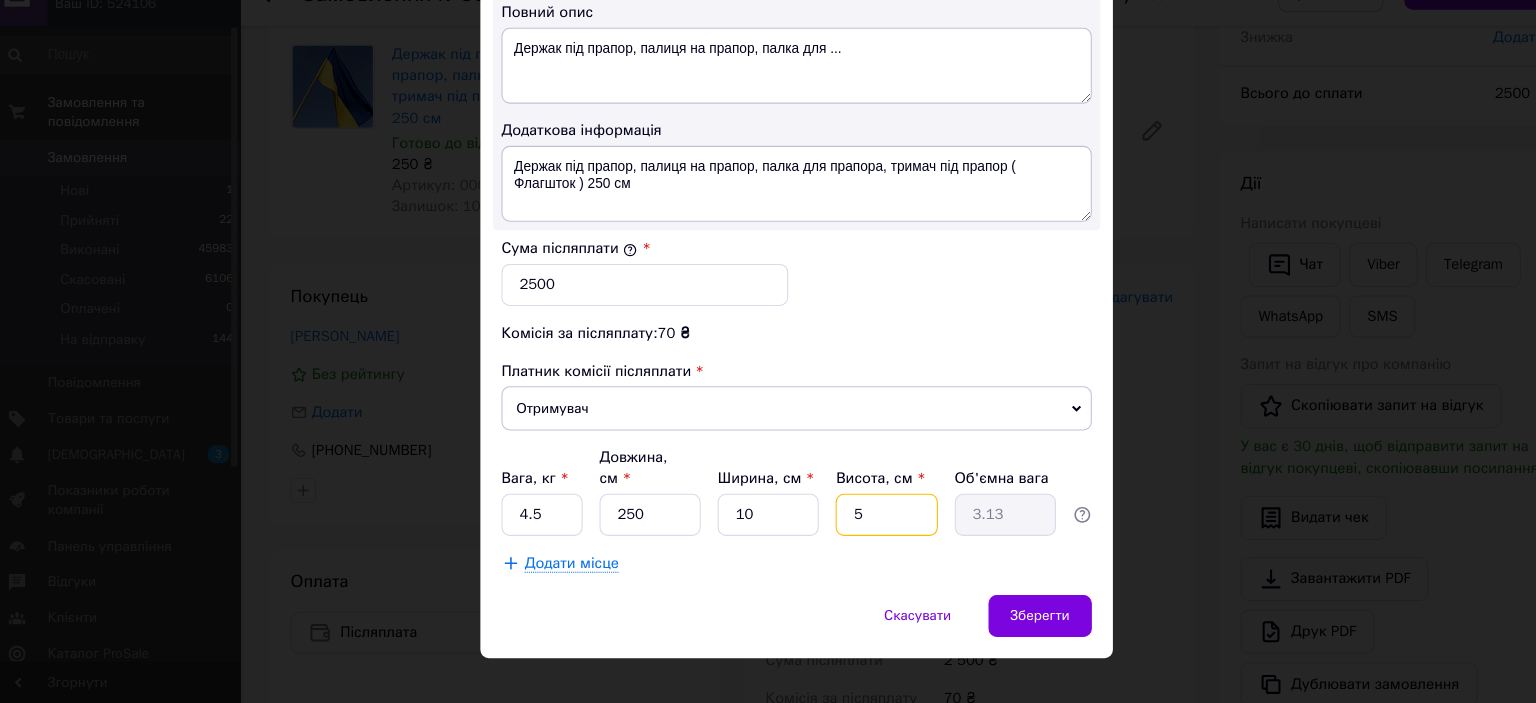 click on "5" at bounding box center (853, 524) 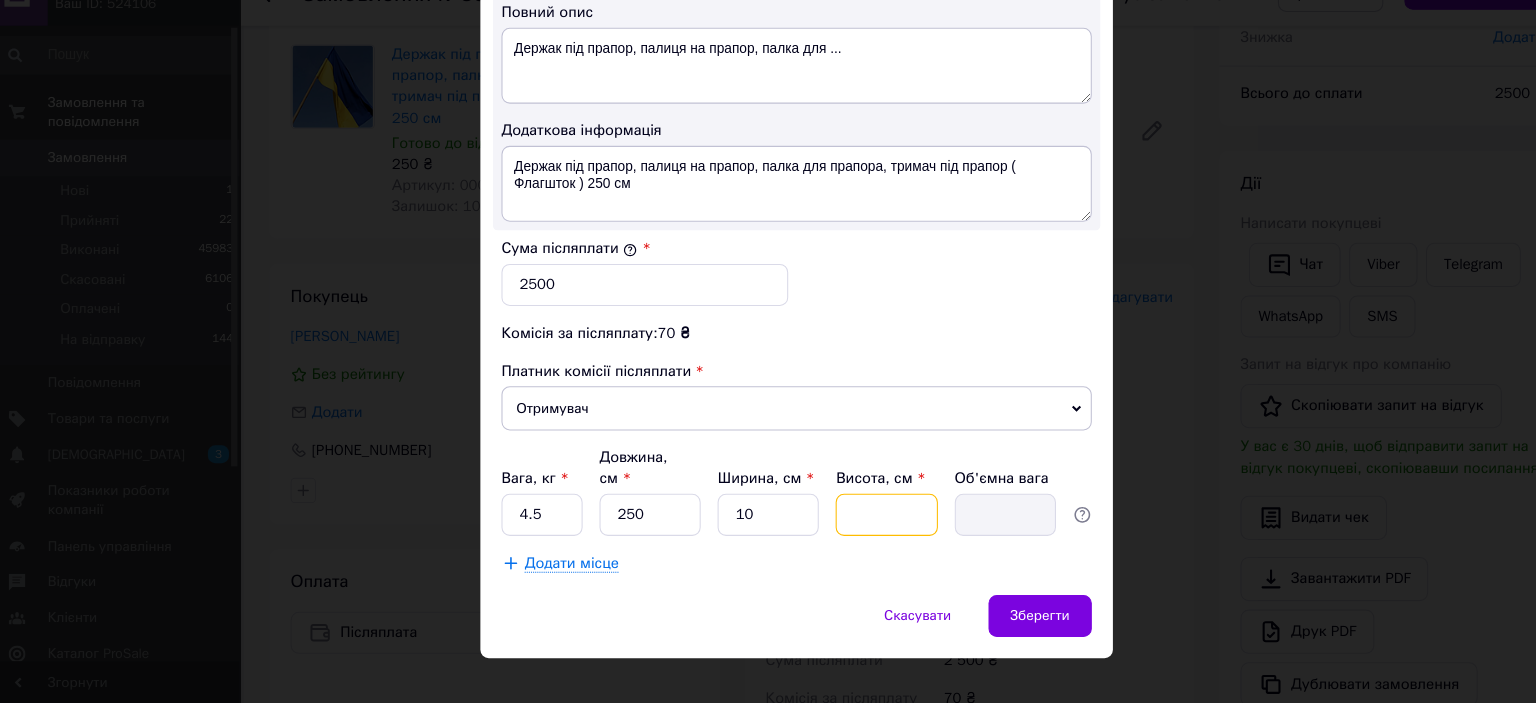 type on "1" 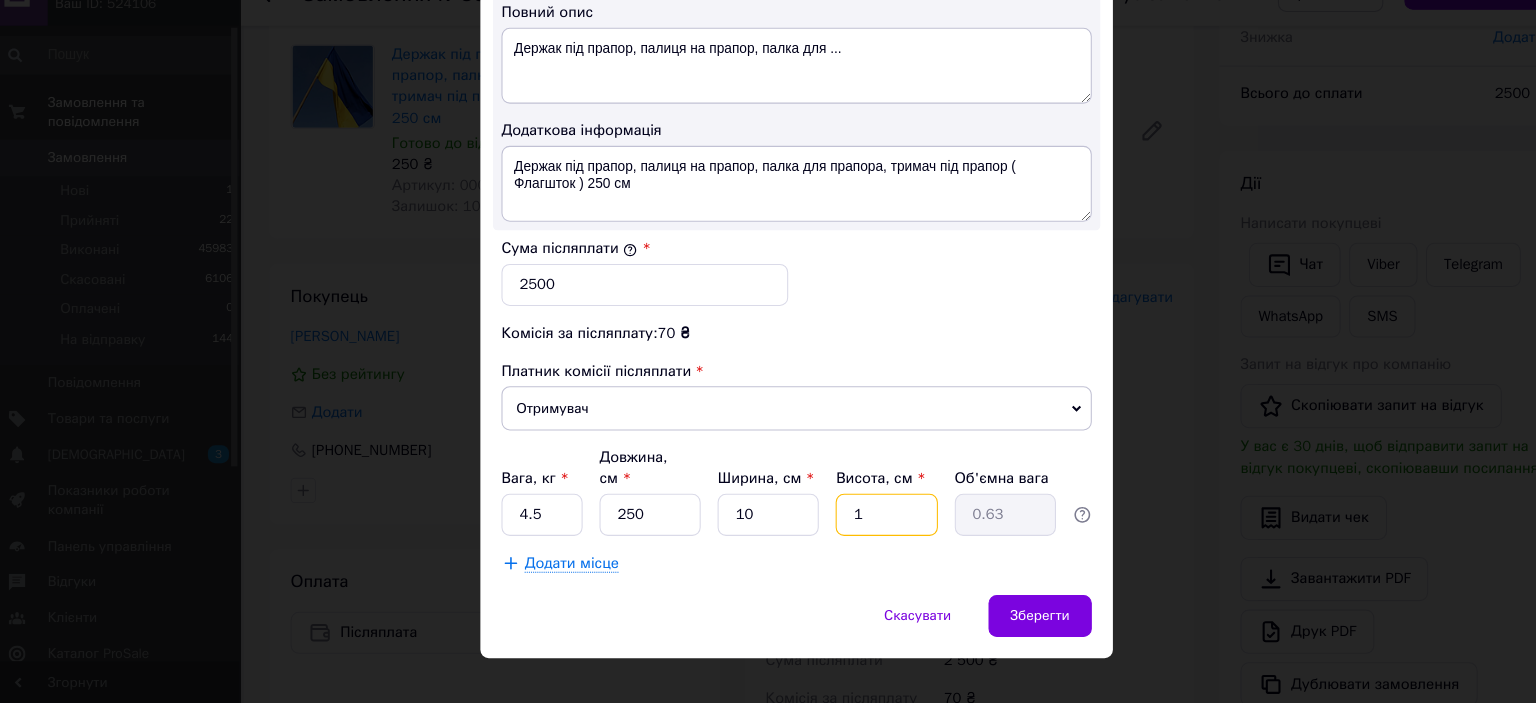 type on "10" 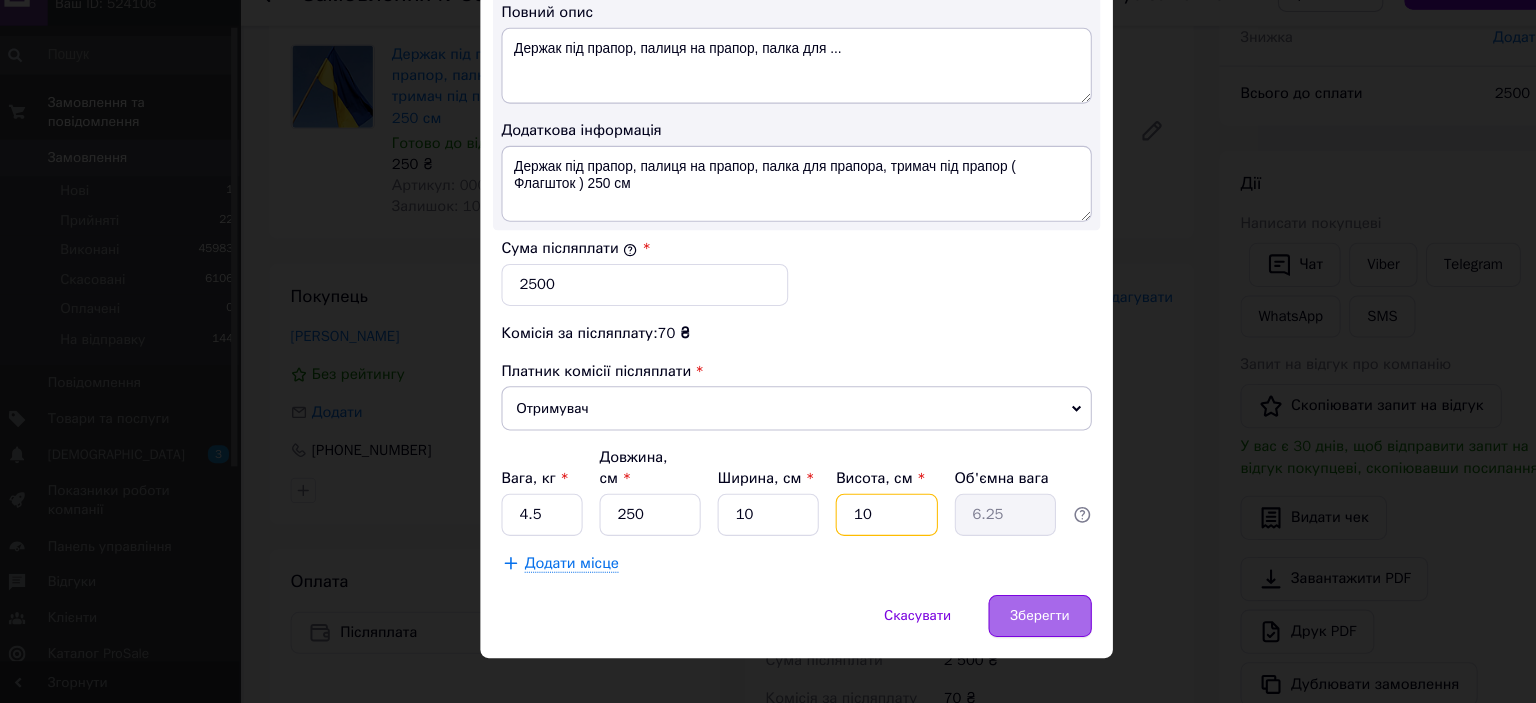 type on "10" 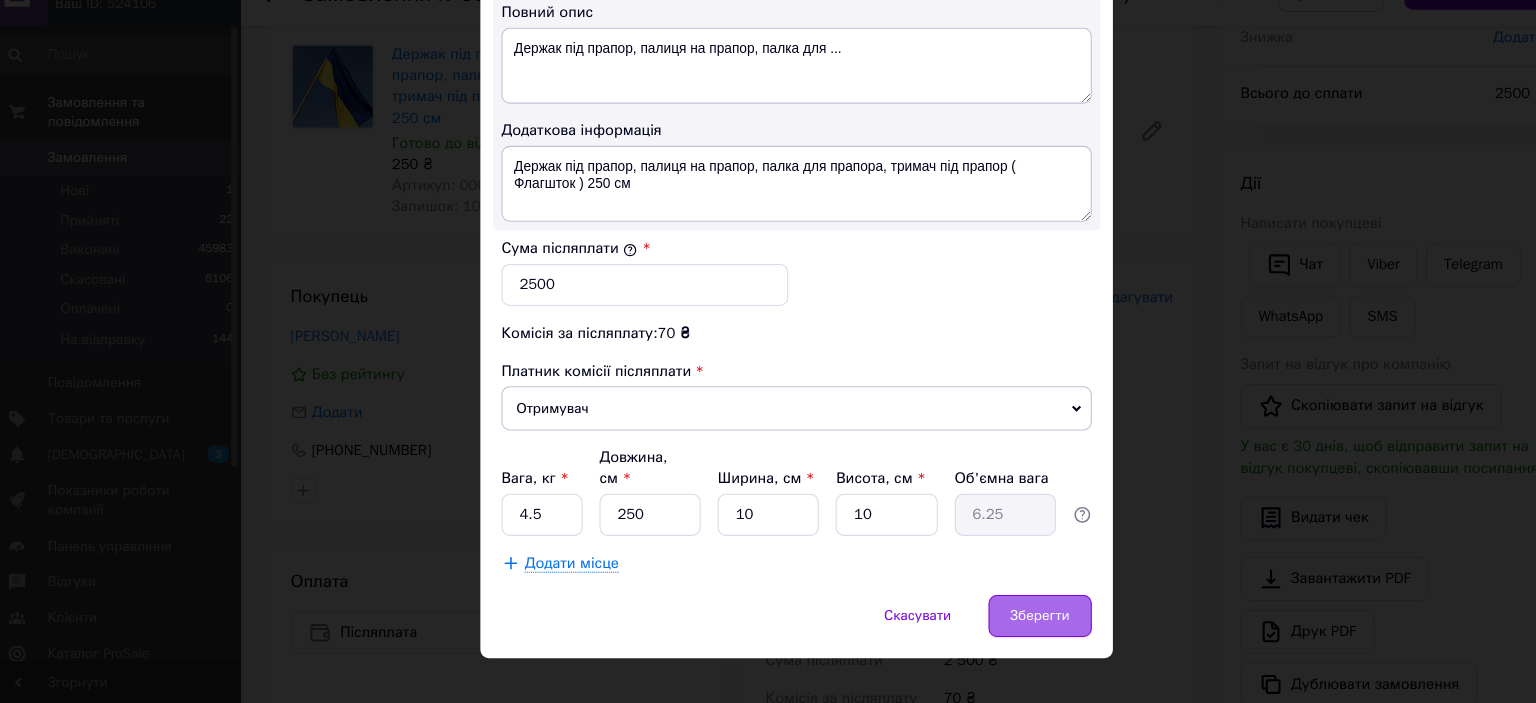click on "Зберегти" at bounding box center [999, 620] 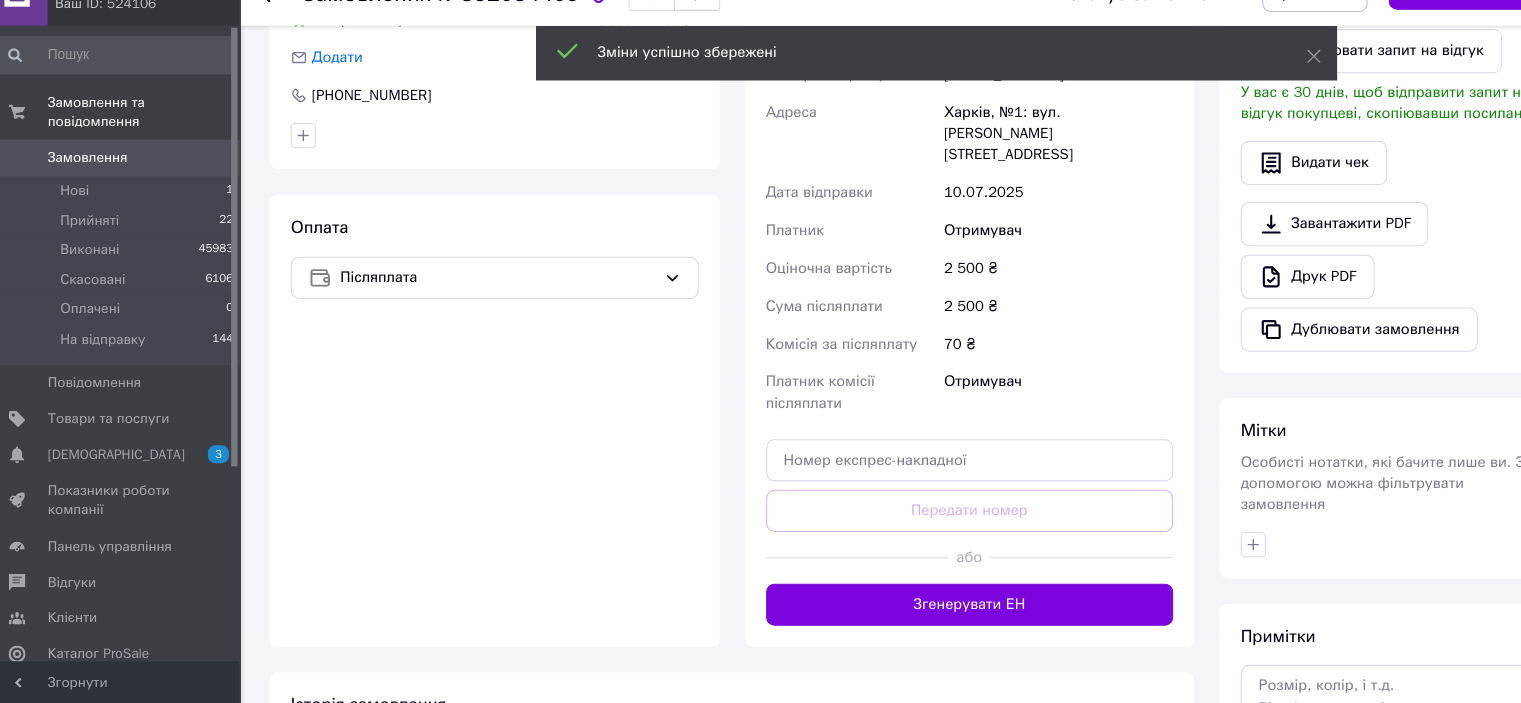 scroll, scrollTop: 533, scrollLeft: 0, axis: vertical 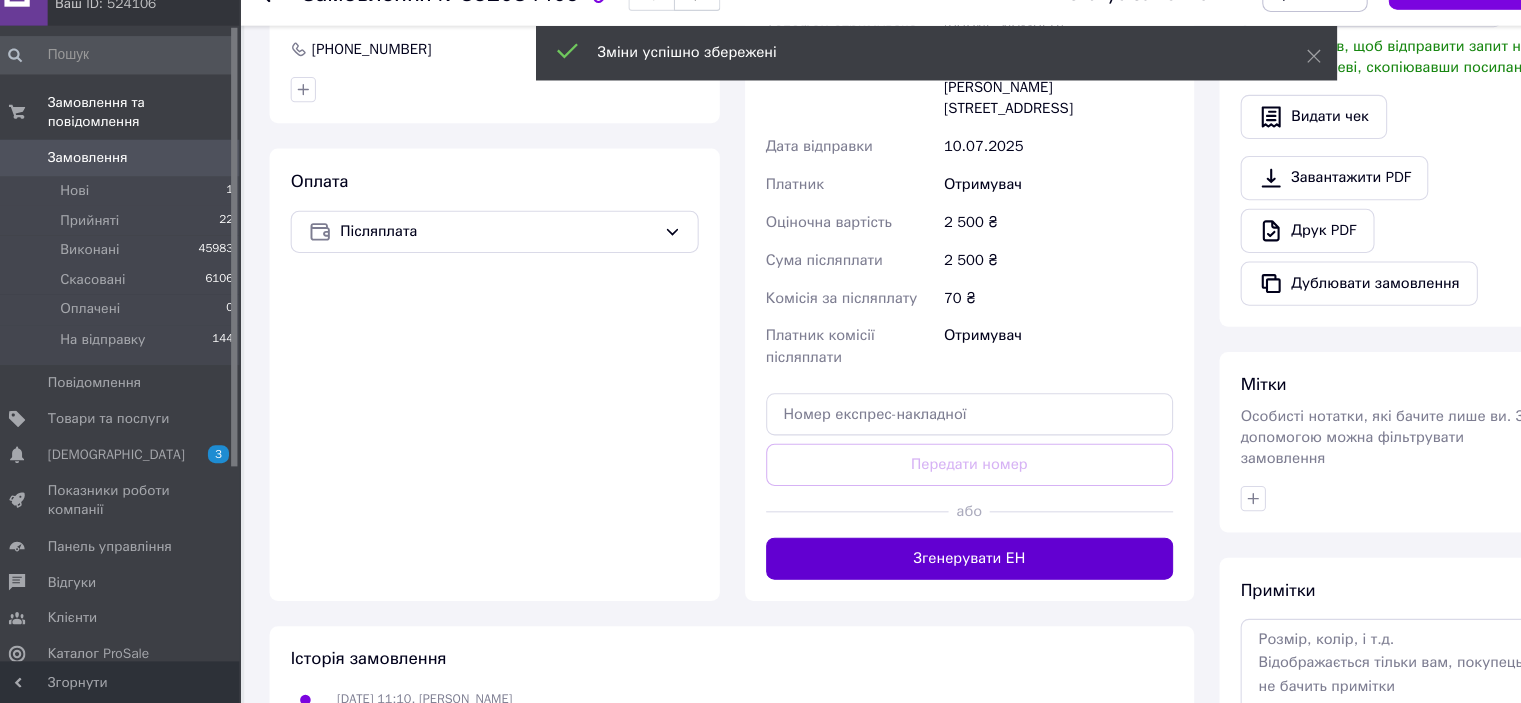 click on "Згенерувати ЕН" at bounding box center [932, 566] 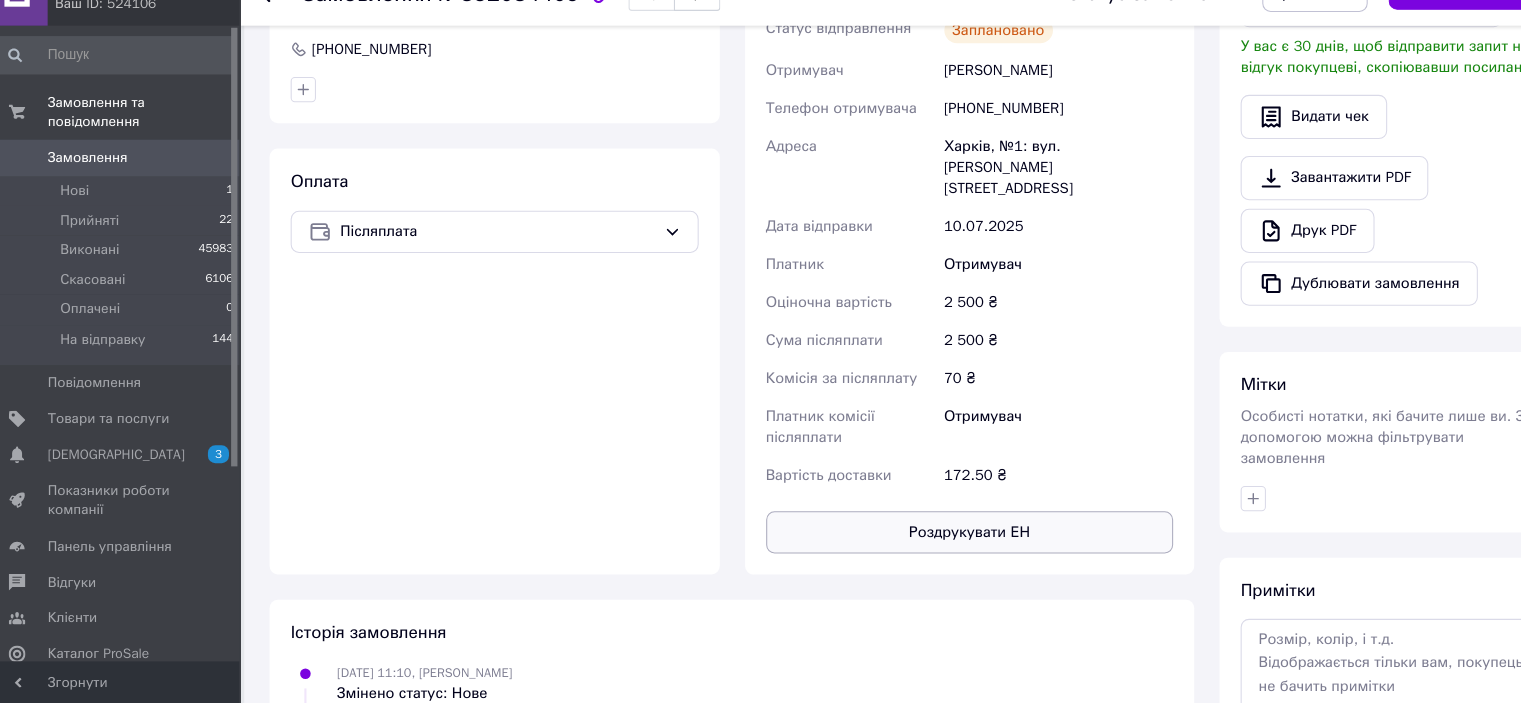 click on "Роздрукувати ЕН" at bounding box center (932, 541) 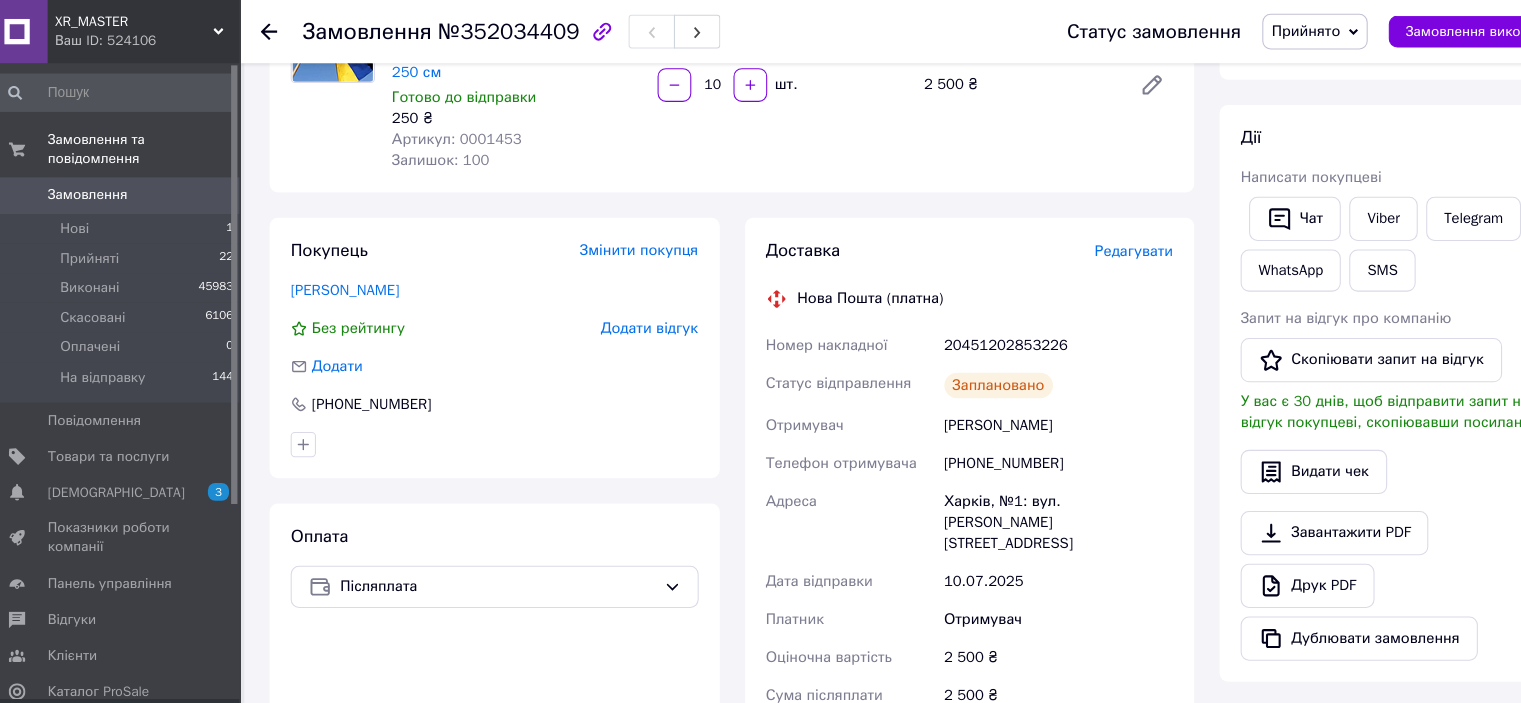 scroll, scrollTop: 189, scrollLeft: 0, axis: vertical 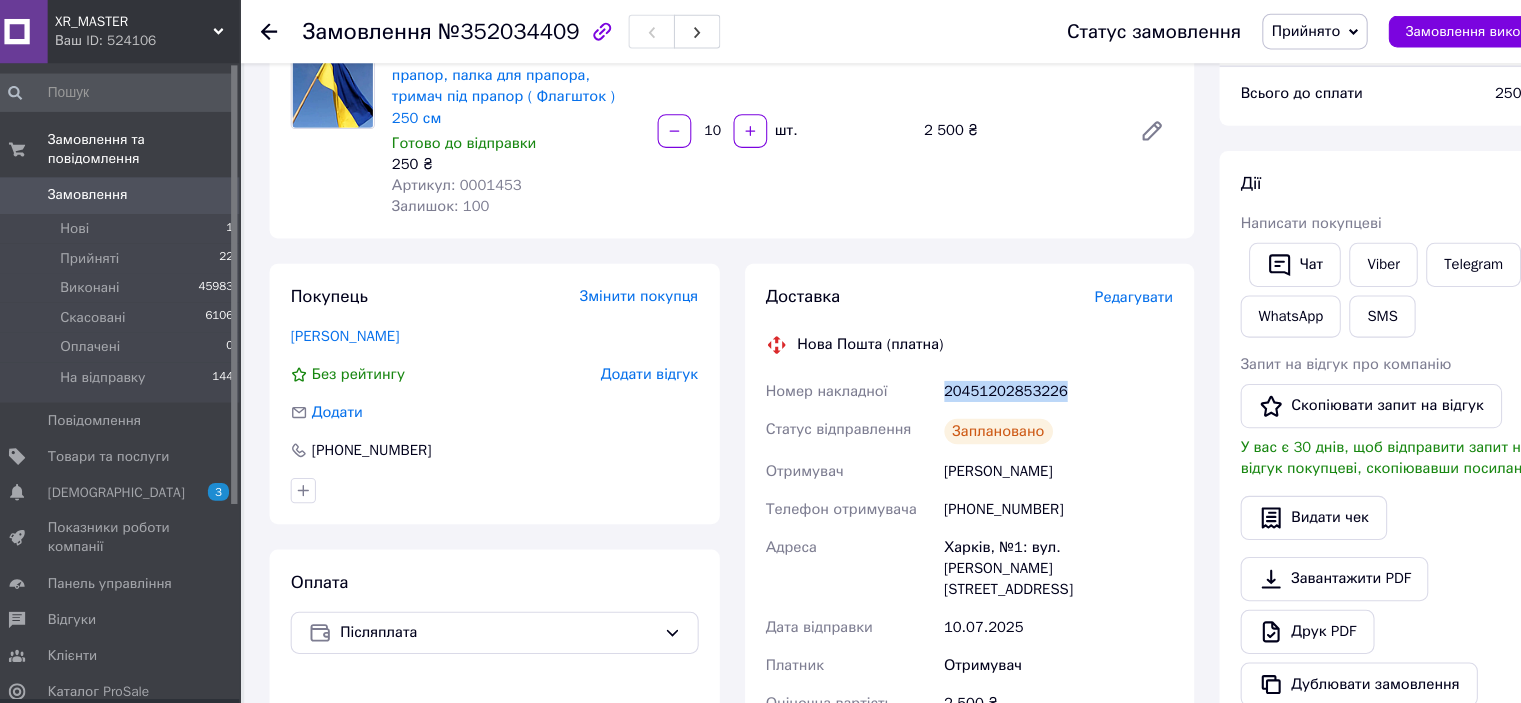 drag, startPoint x: 1013, startPoint y: 352, endPoint x: 896, endPoint y: 365, distance: 117.72001 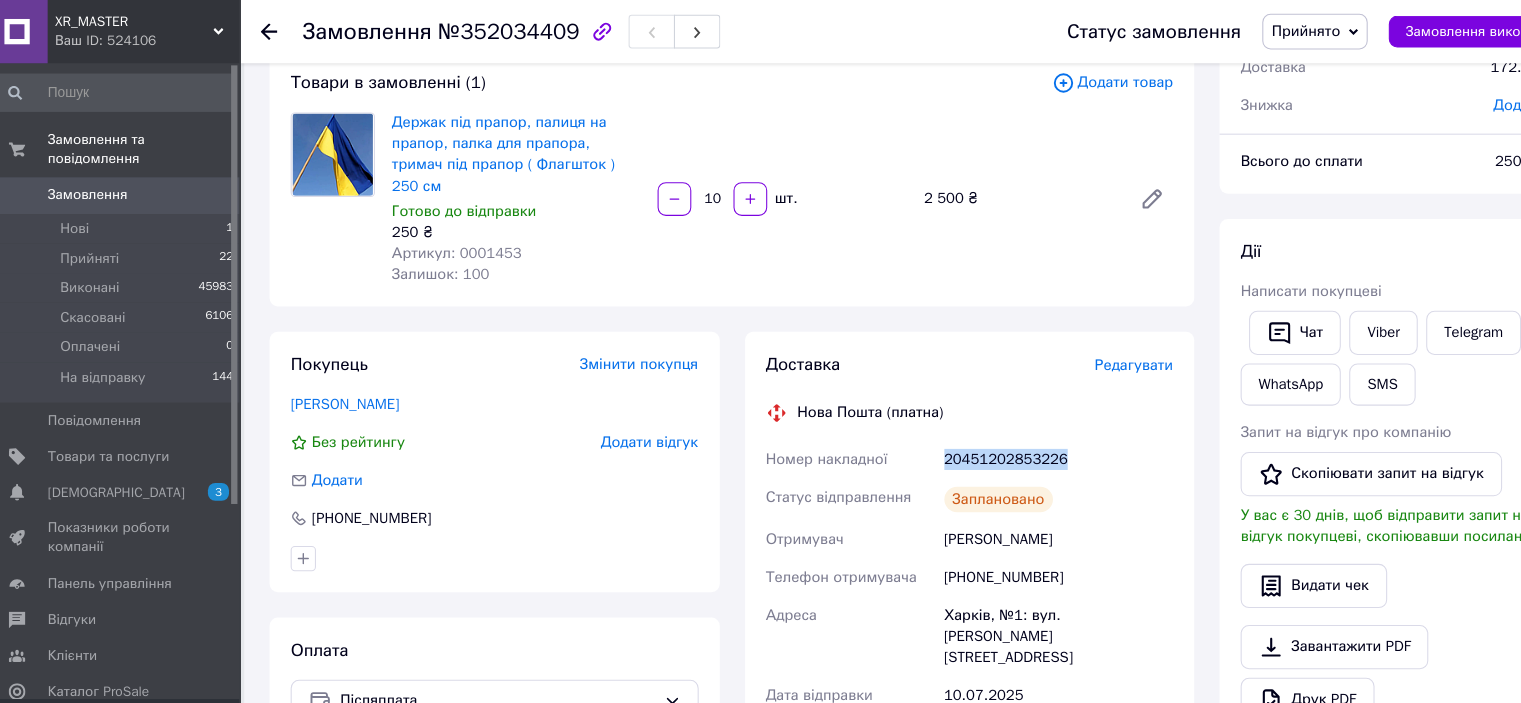 scroll, scrollTop: 0, scrollLeft: 0, axis: both 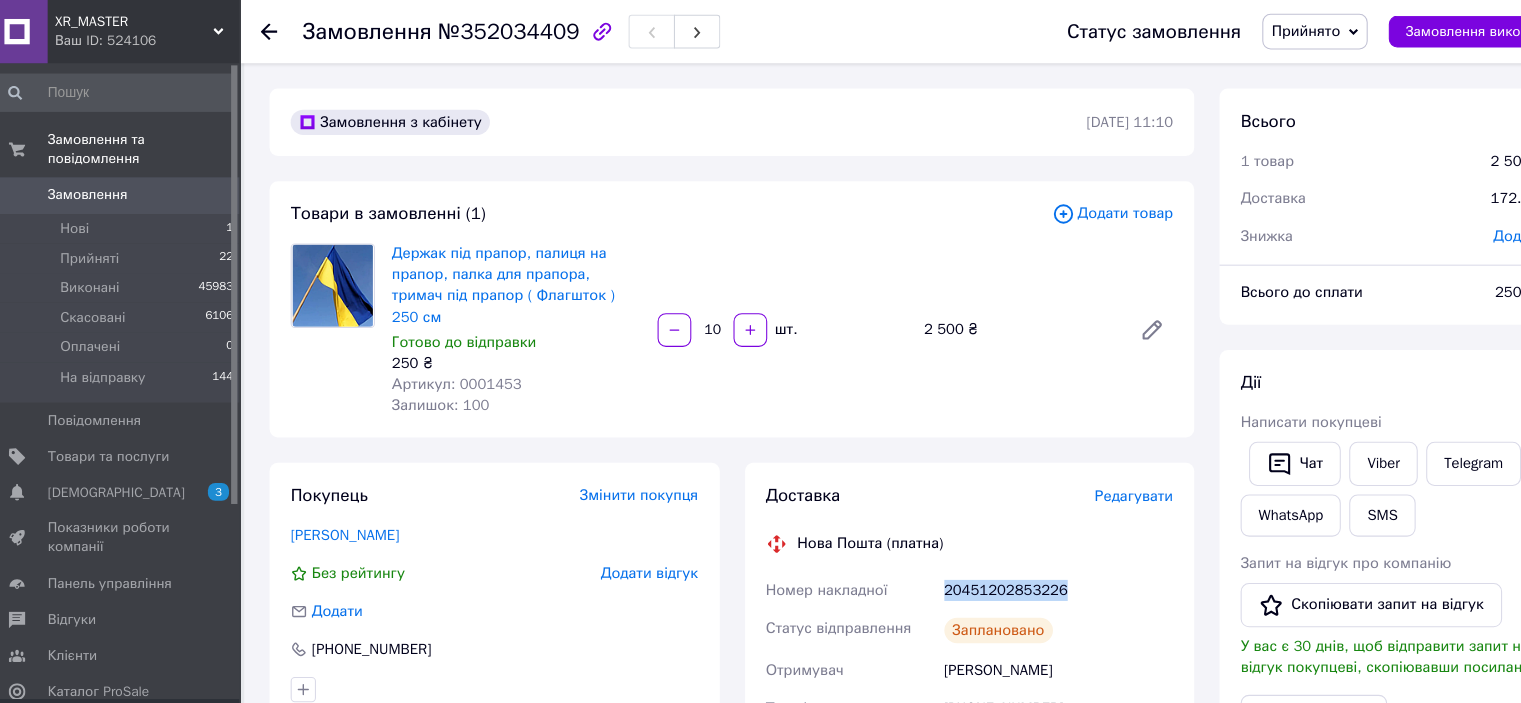 click on "Замовлення" at bounding box center [96, 185] 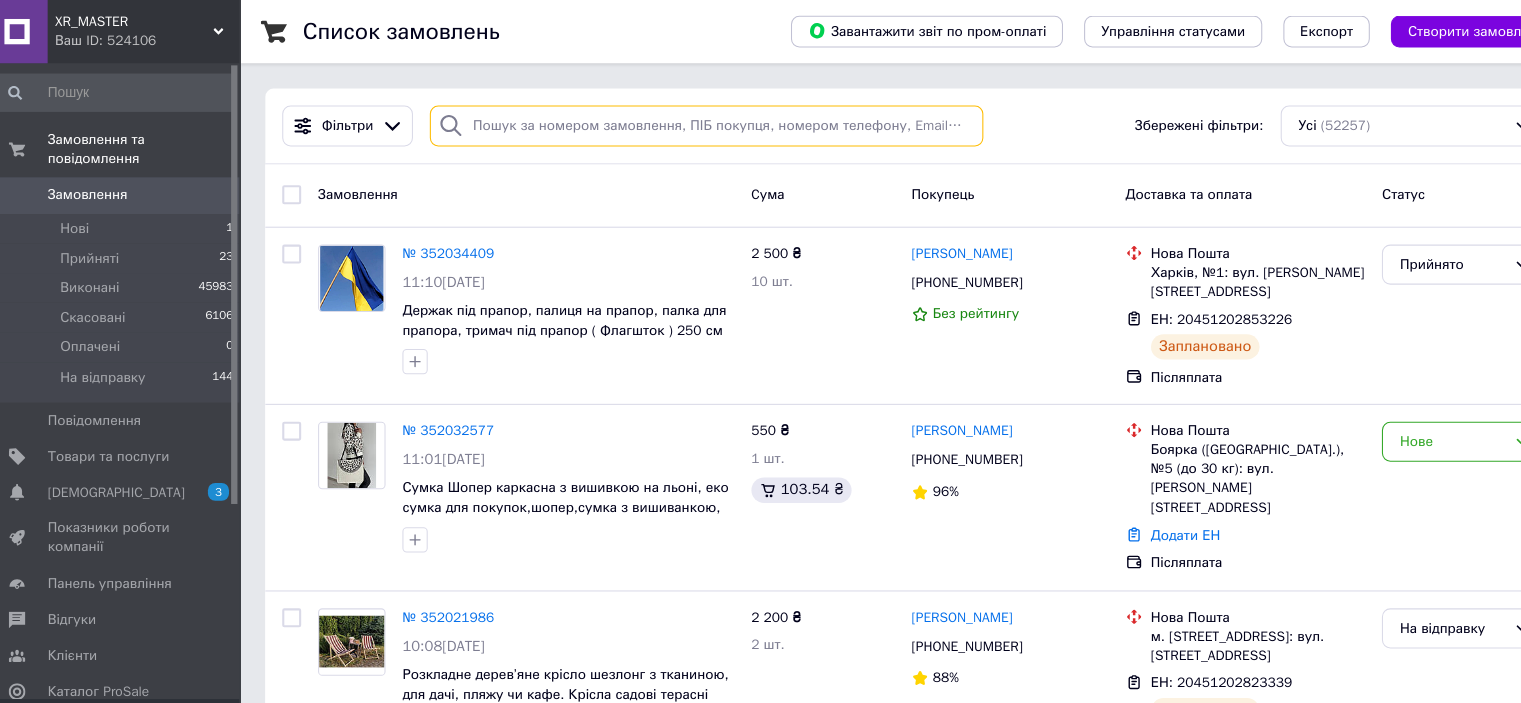 click at bounding box center (682, 119) 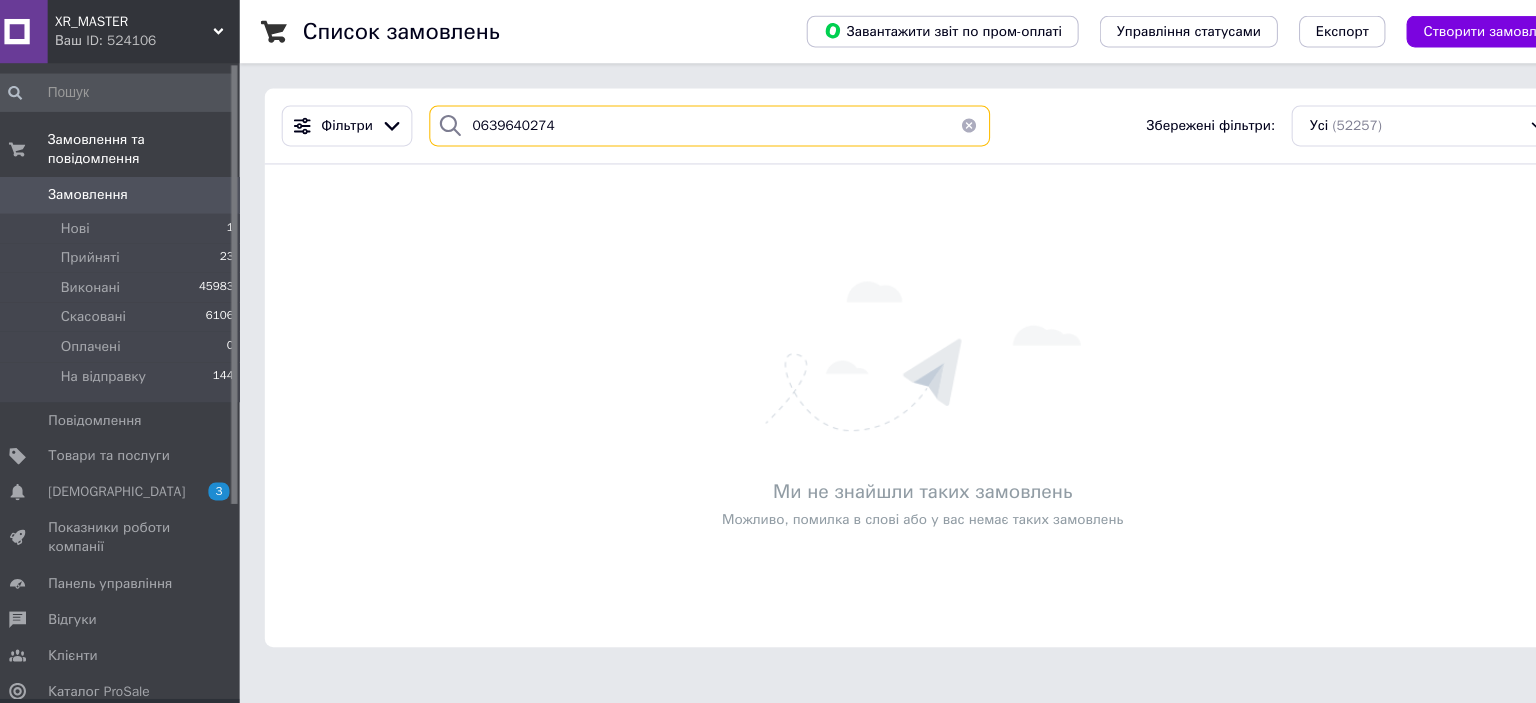 click on "0639640274" at bounding box center [686, 119] 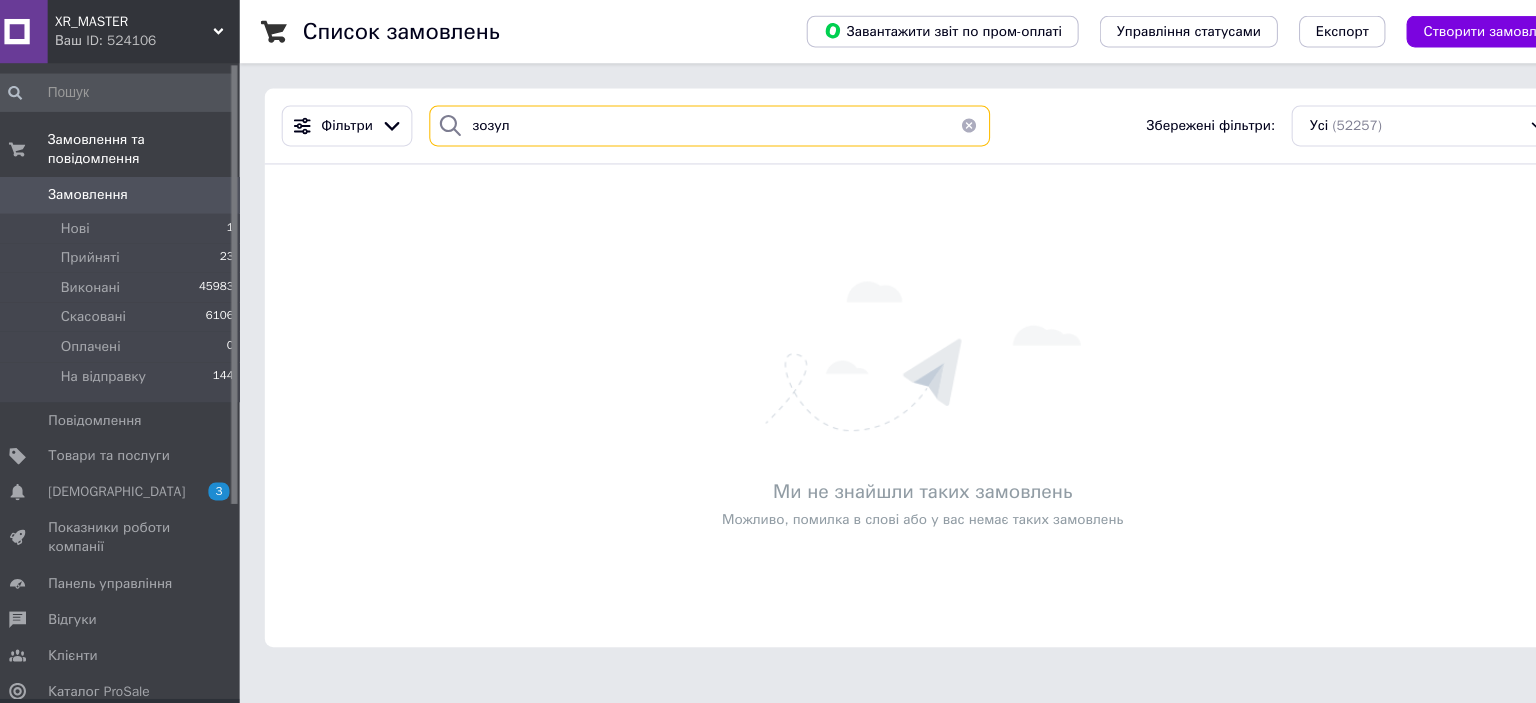 type on "зозуля" 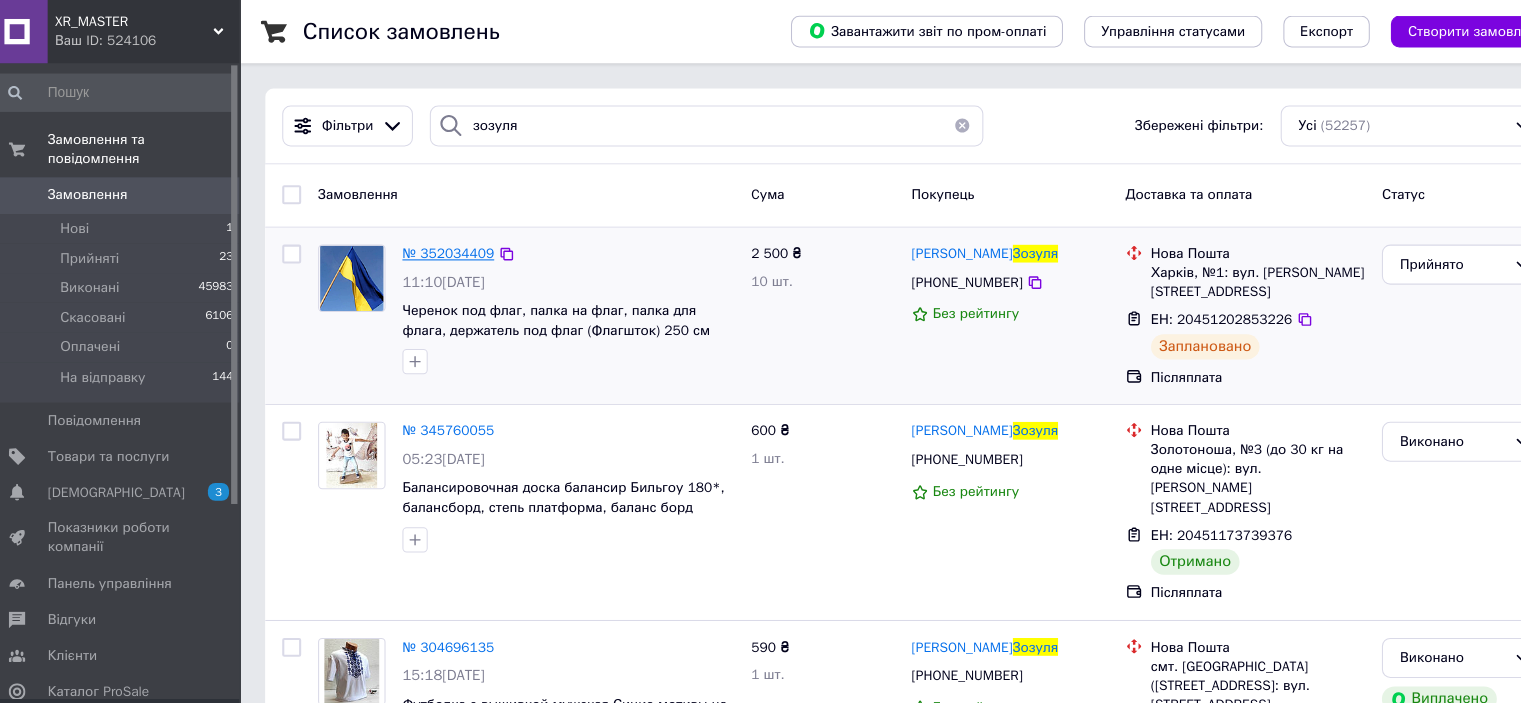 click on "№ 352034409" at bounding box center [437, 240] 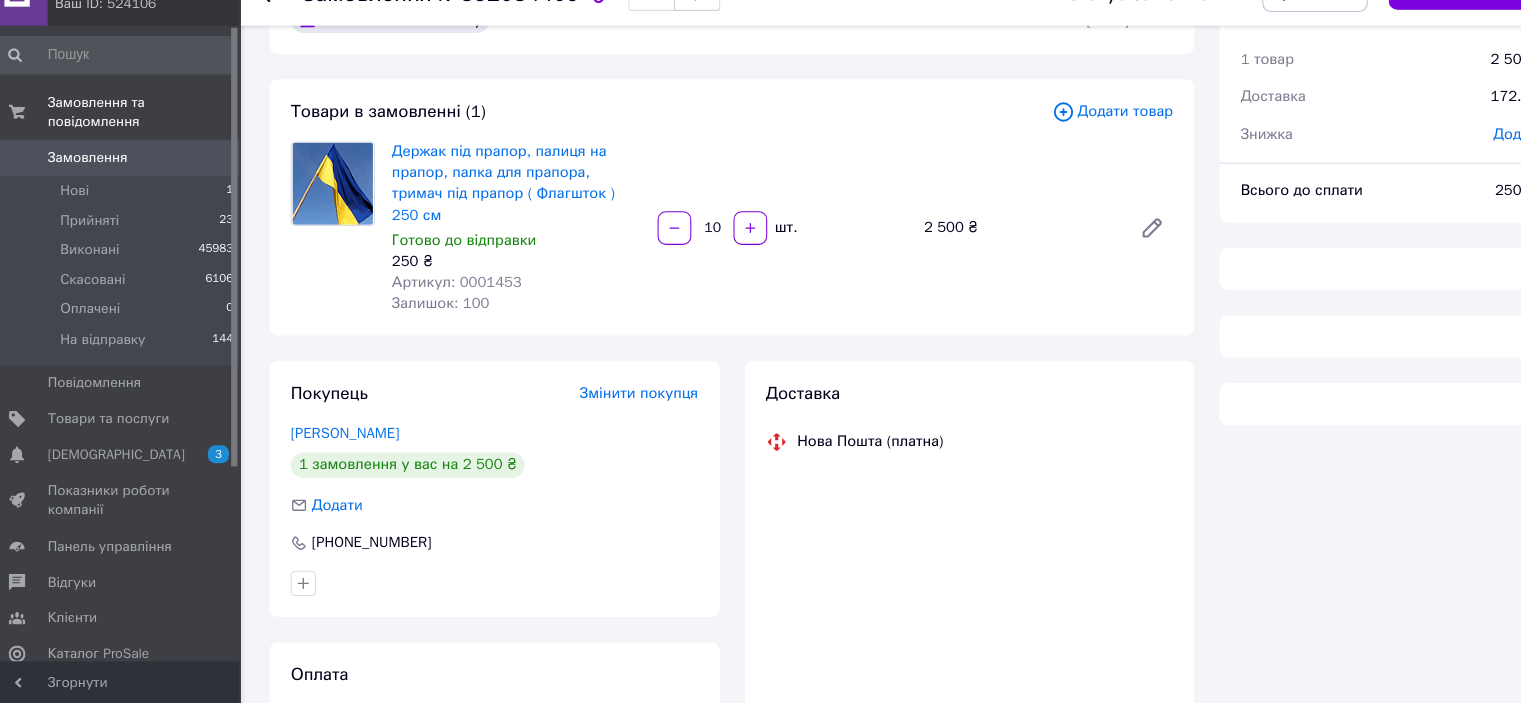 scroll, scrollTop: 190, scrollLeft: 0, axis: vertical 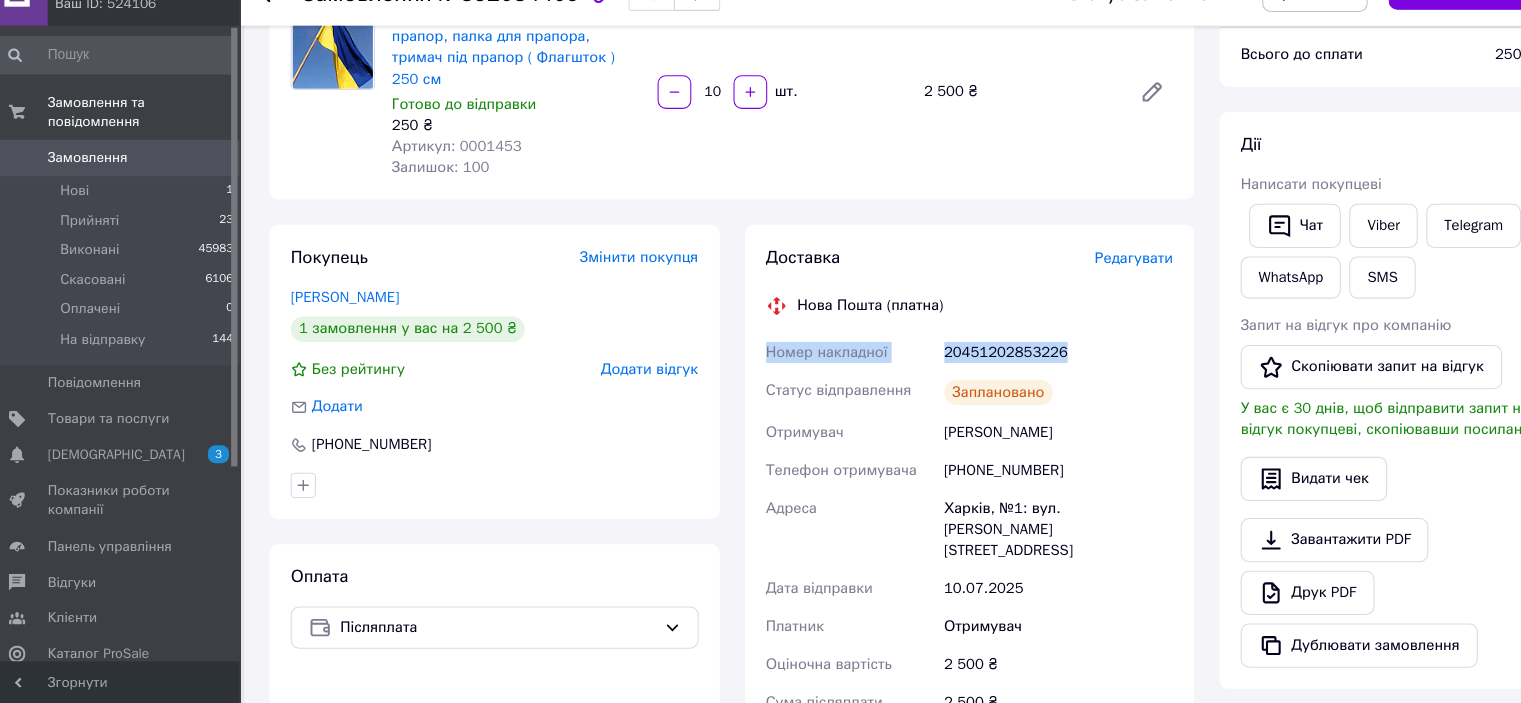 drag, startPoint x: 1018, startPoint y: 348, endPoint x: 732, endPoint y: 356, distance: 286.11188 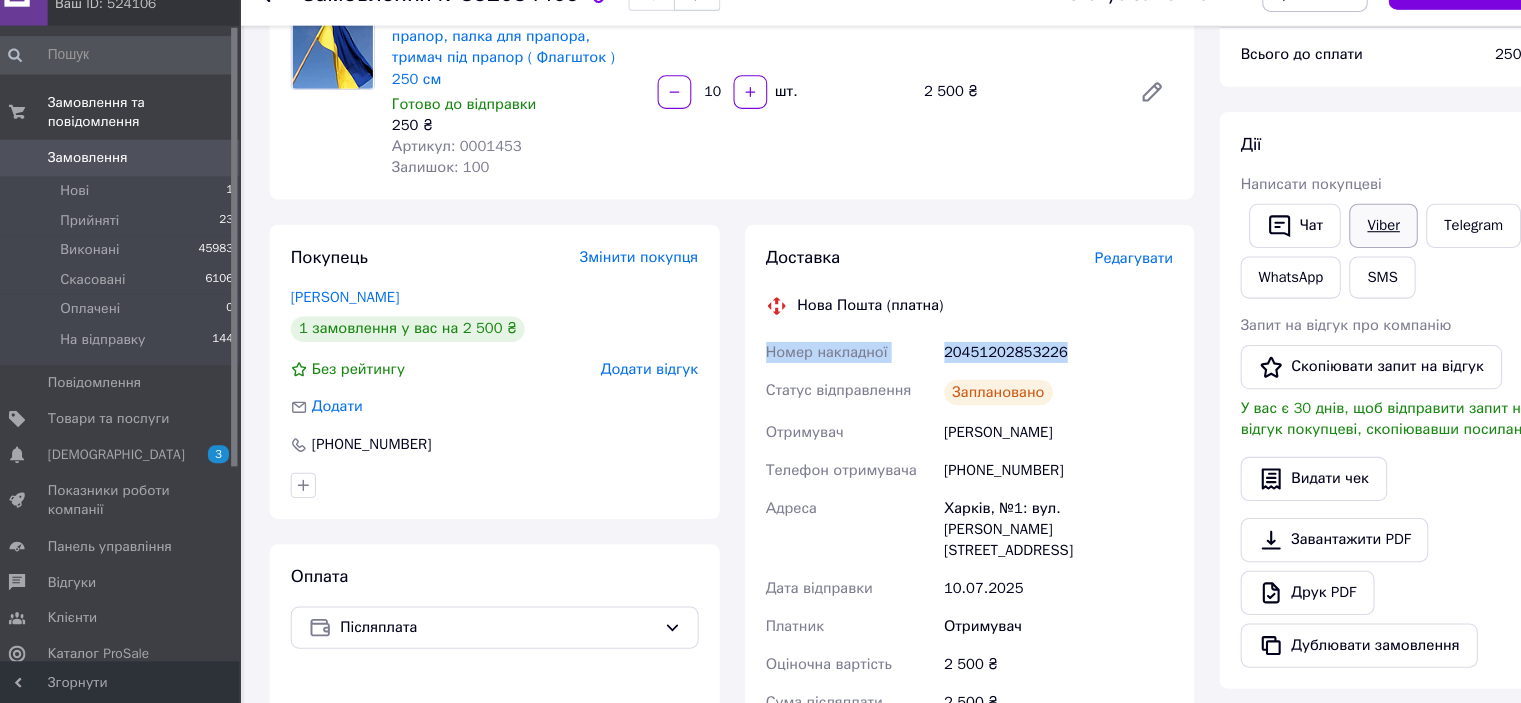 click on "Viber" at bounding box center [1324, 250] 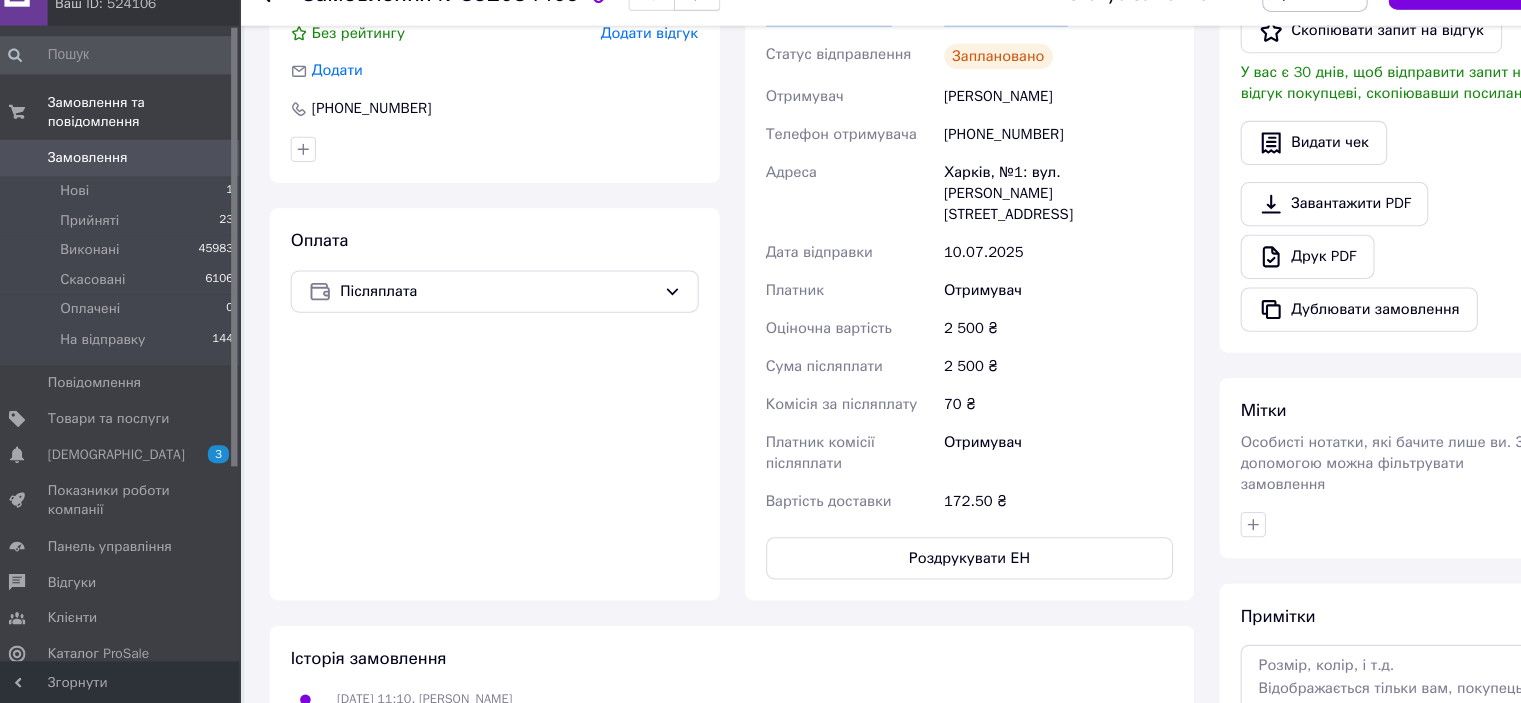 scroll, scrollTop: 628, scrollLeft: 0, axis: vertical 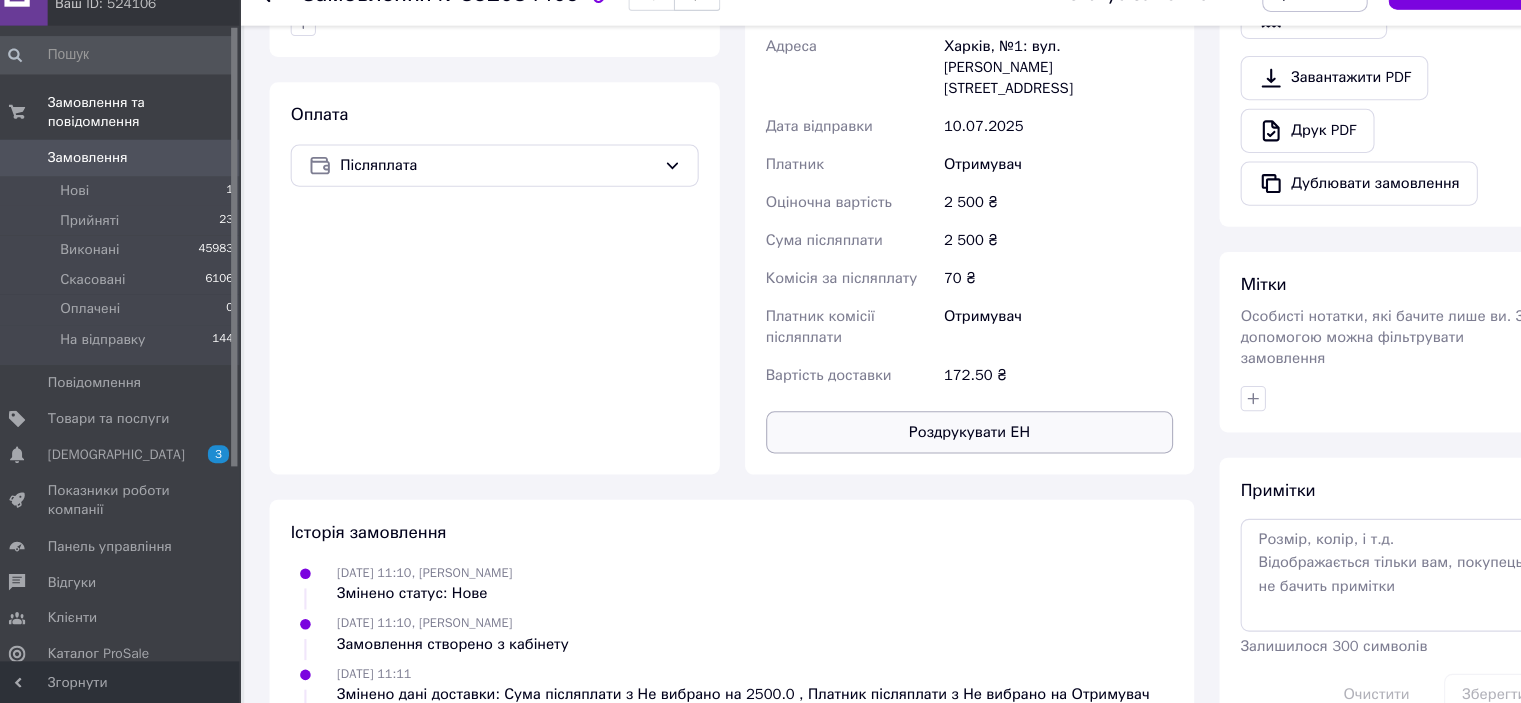 click on "Роздрукувати ЕН" at bounding box center [932, 446] 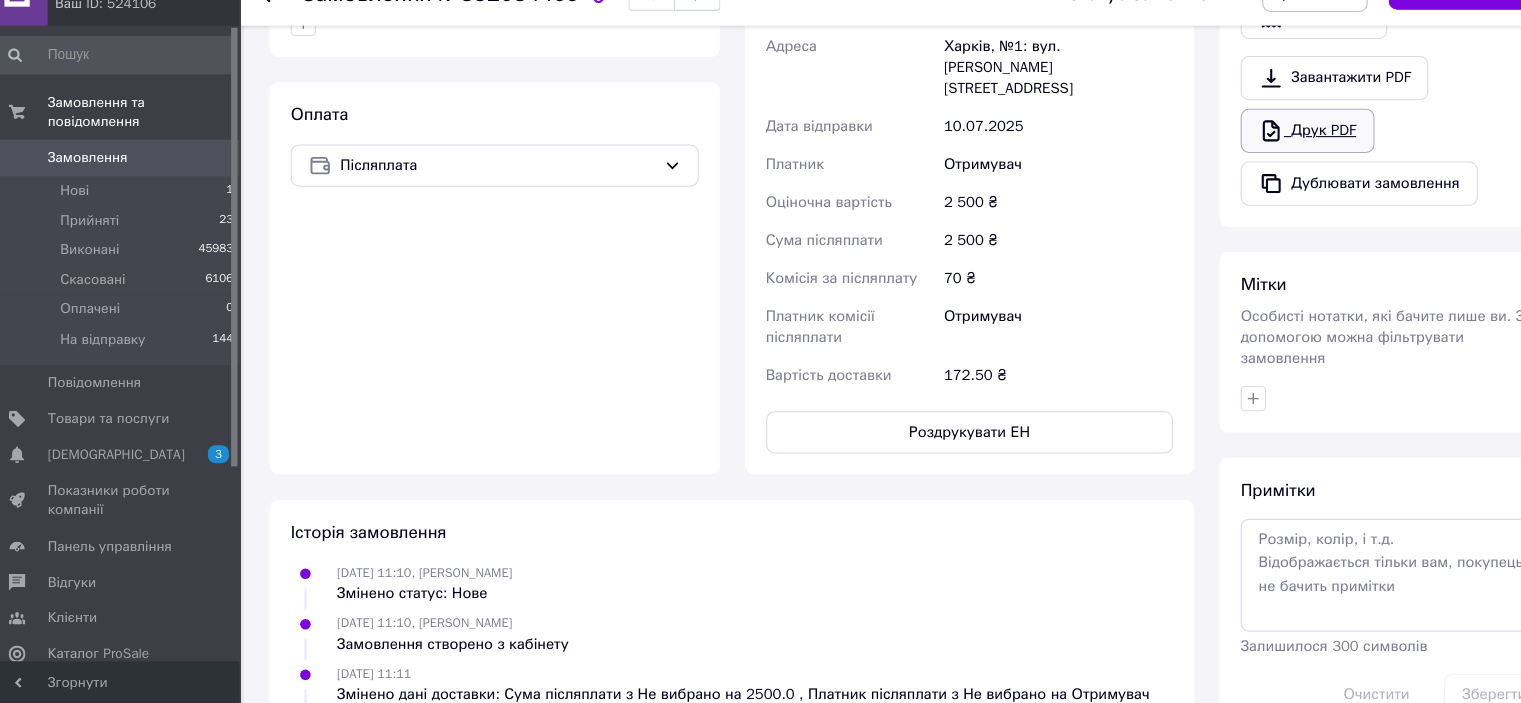 scroll, scrollTop: 568, scrollLeft: 0, axis: vertical 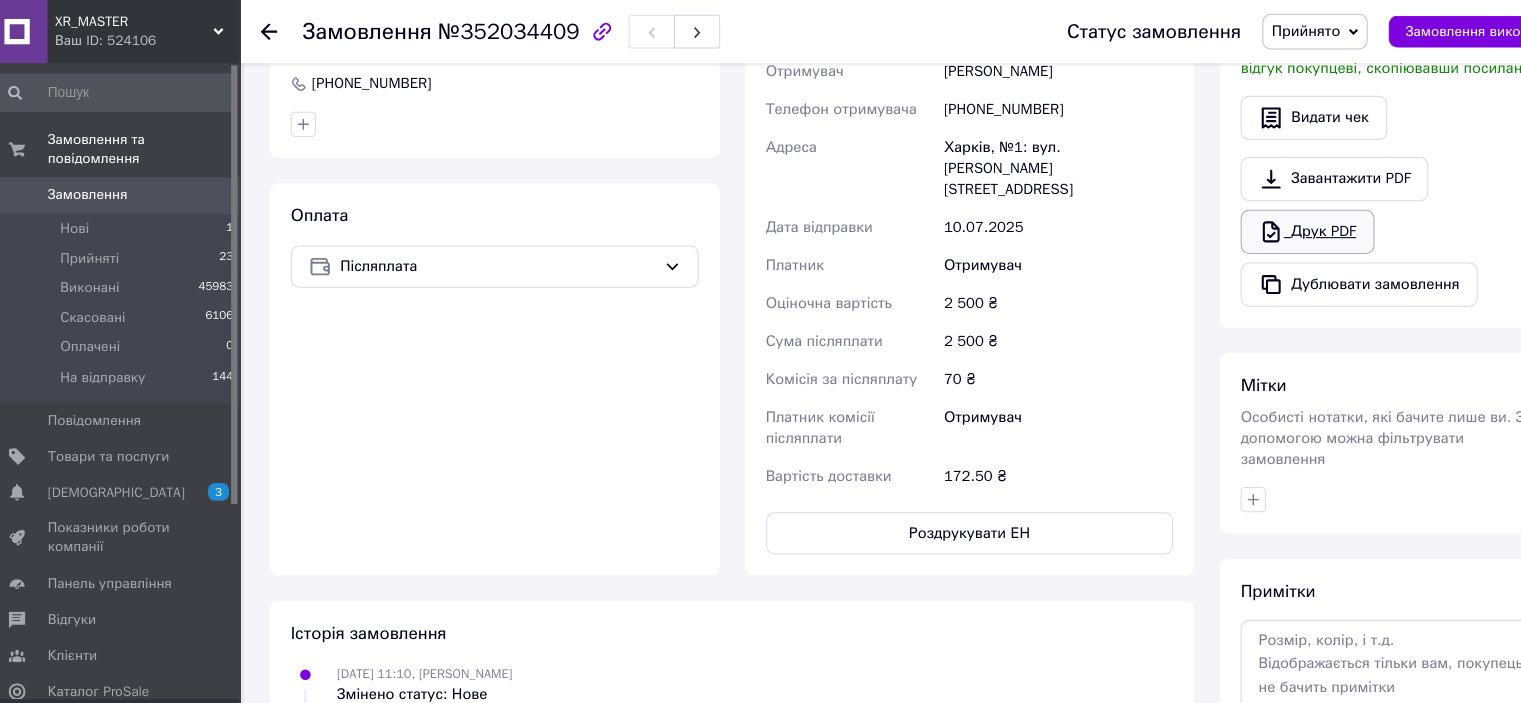 click on "Друк PDF" at bounding box center [1252, 220] 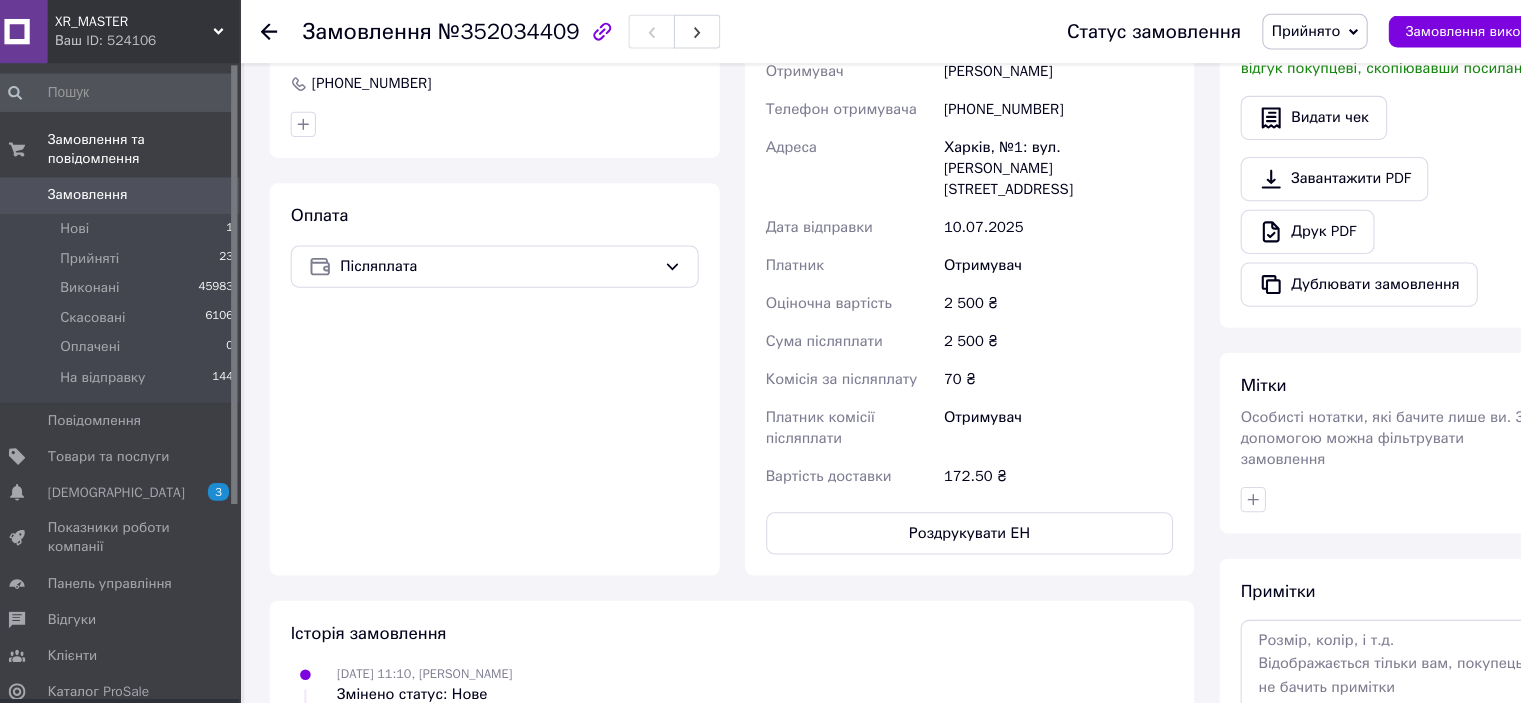 scroll, scrollTop: 379, scrollLeft: 0, axis: vertical 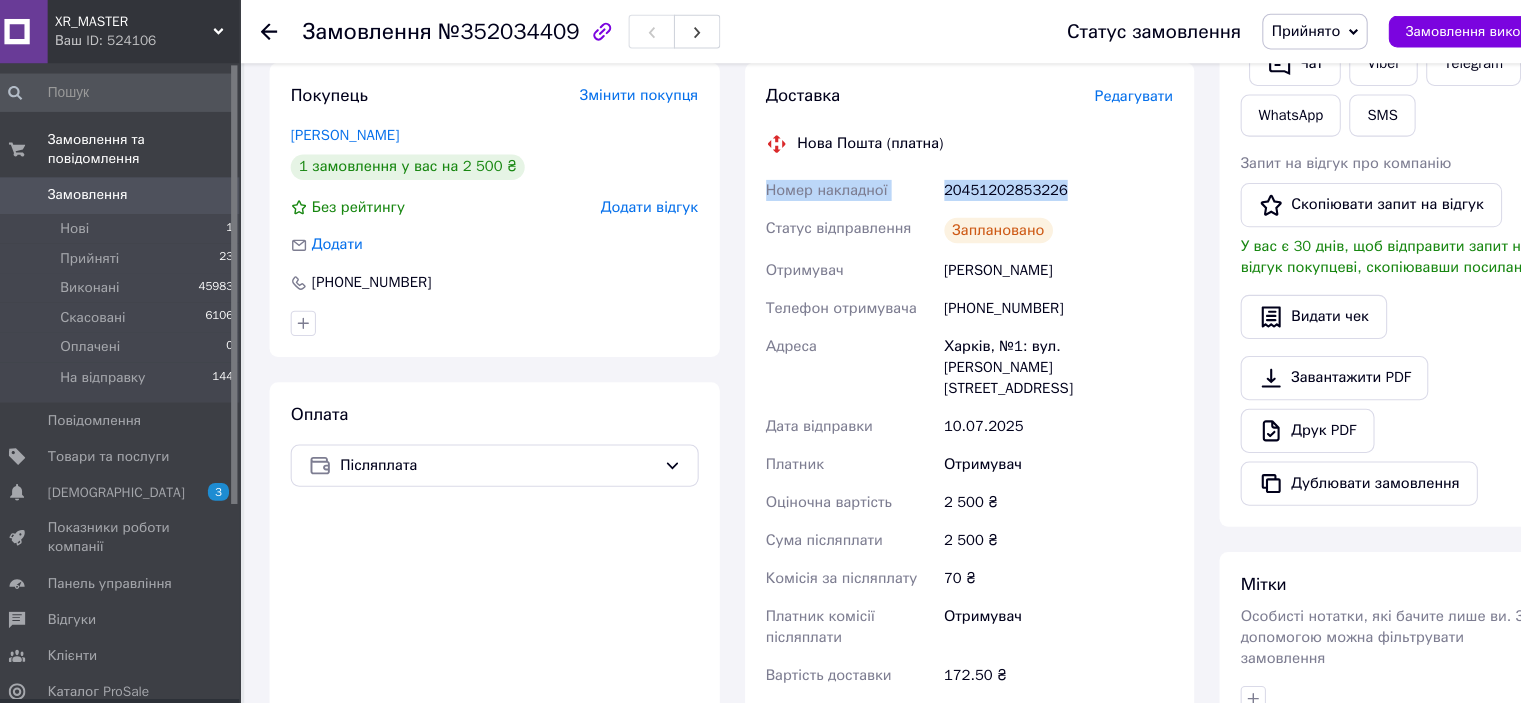 click on "Прийнято" at bounding box center [1251, 29] 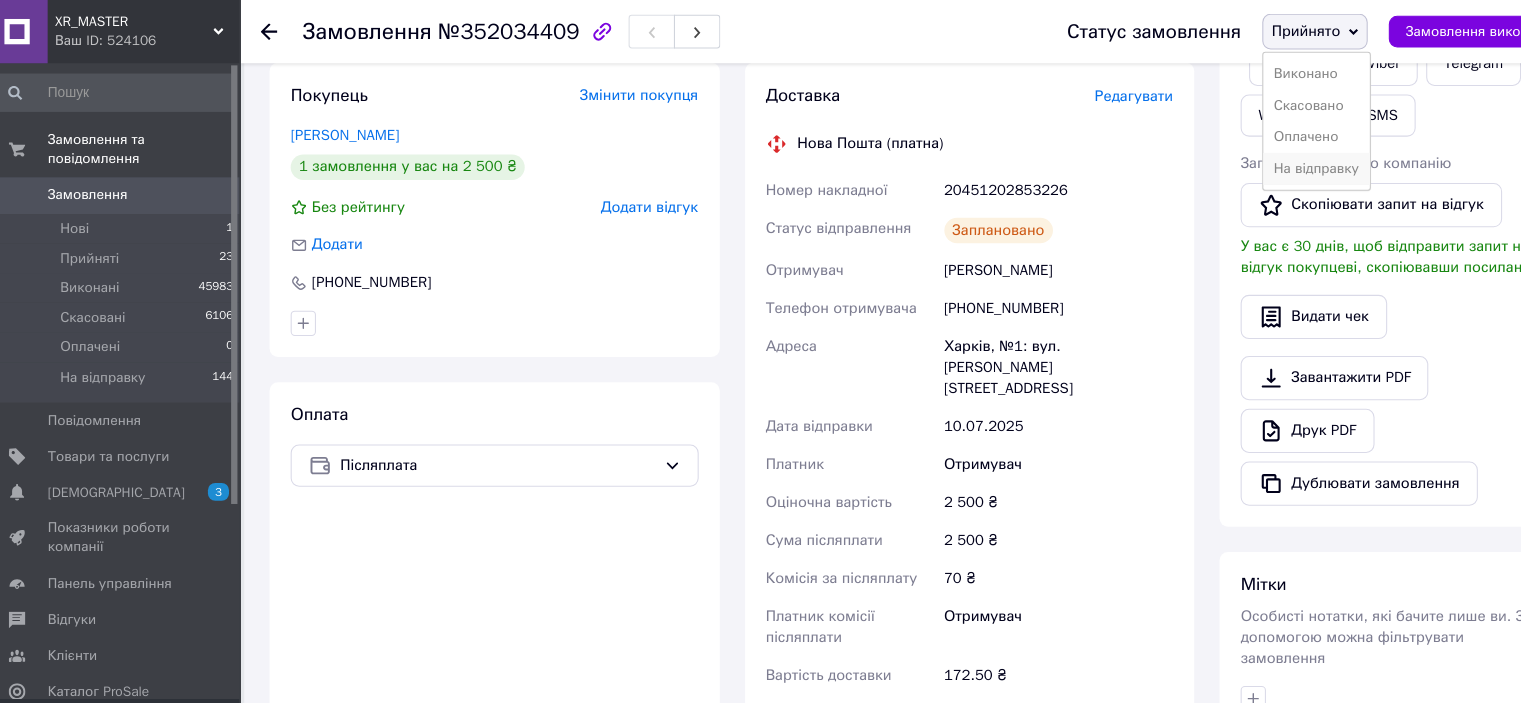 click on "На відправку" at bounding box center [1261, 160] 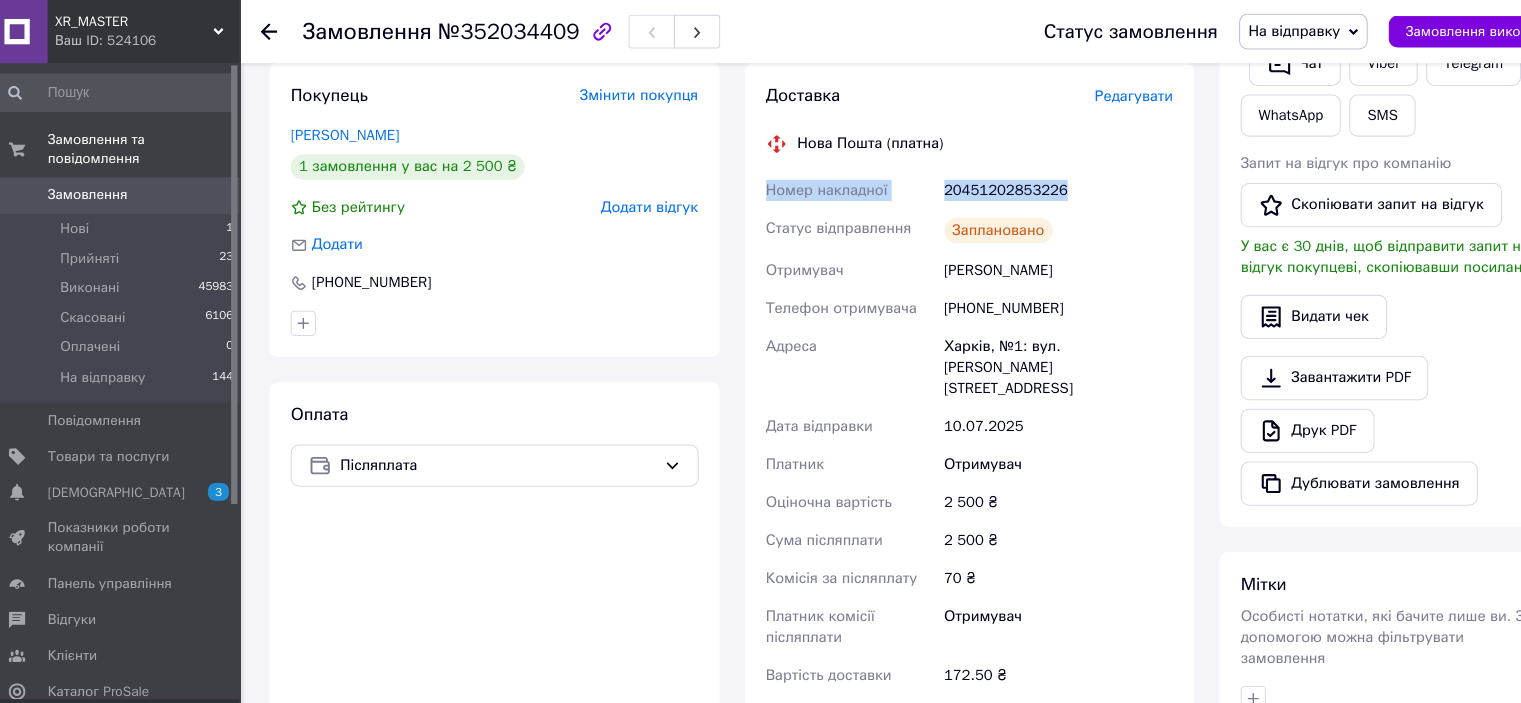 drag, startPoint x: 1034, startPoint y: 163, endPoint x: 723, endPoint y: 165, distance: 311.00644 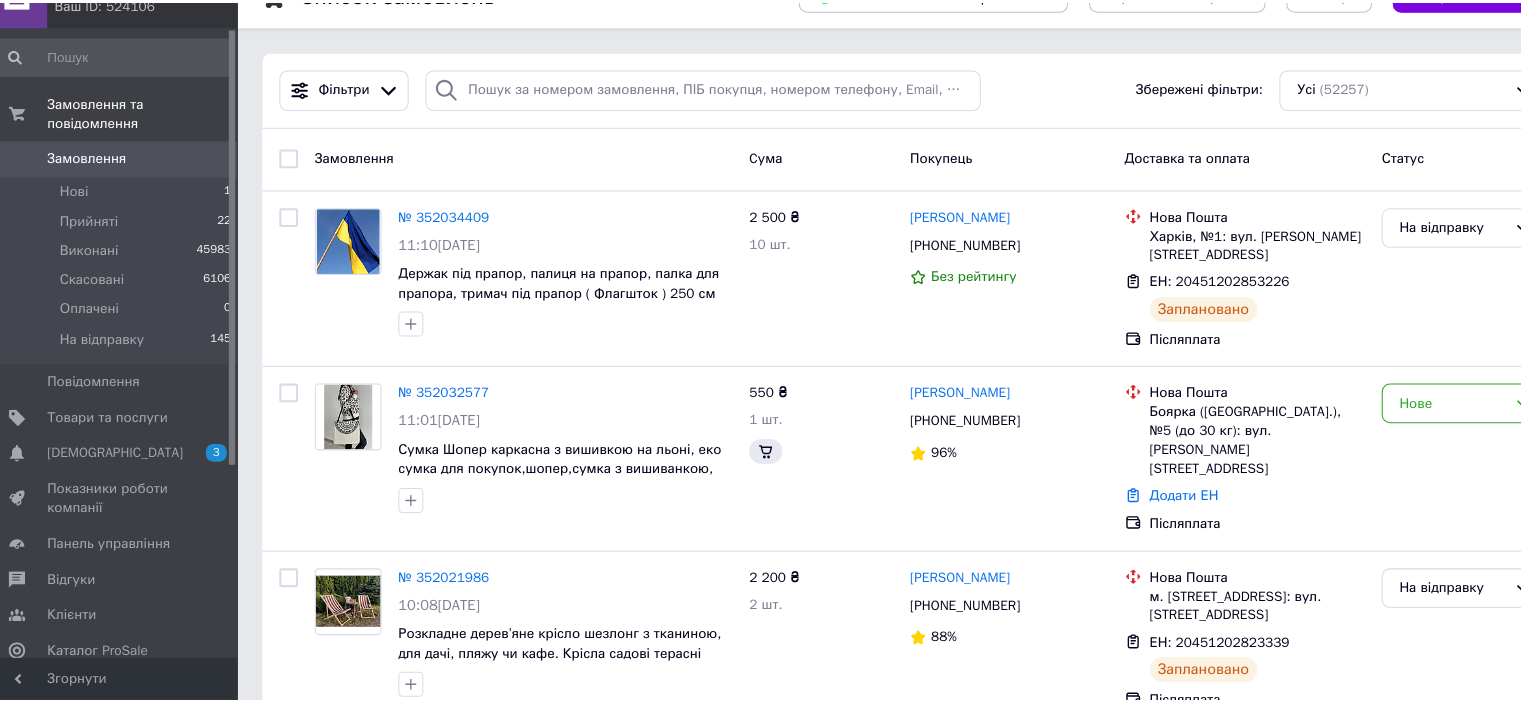 scroll, scrollTop: 343, scrollLeft: 0, axis: vertical 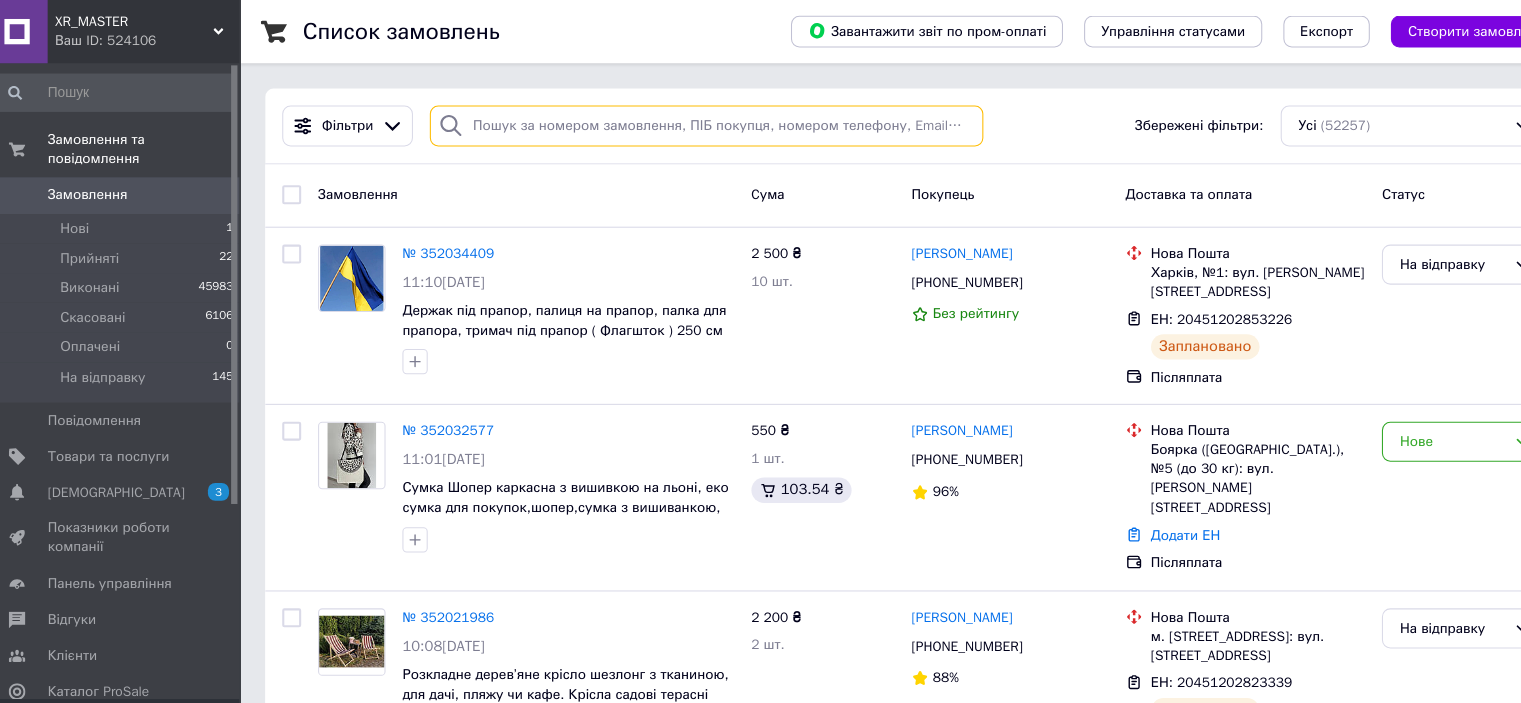 click at bounding box center [682, 119] 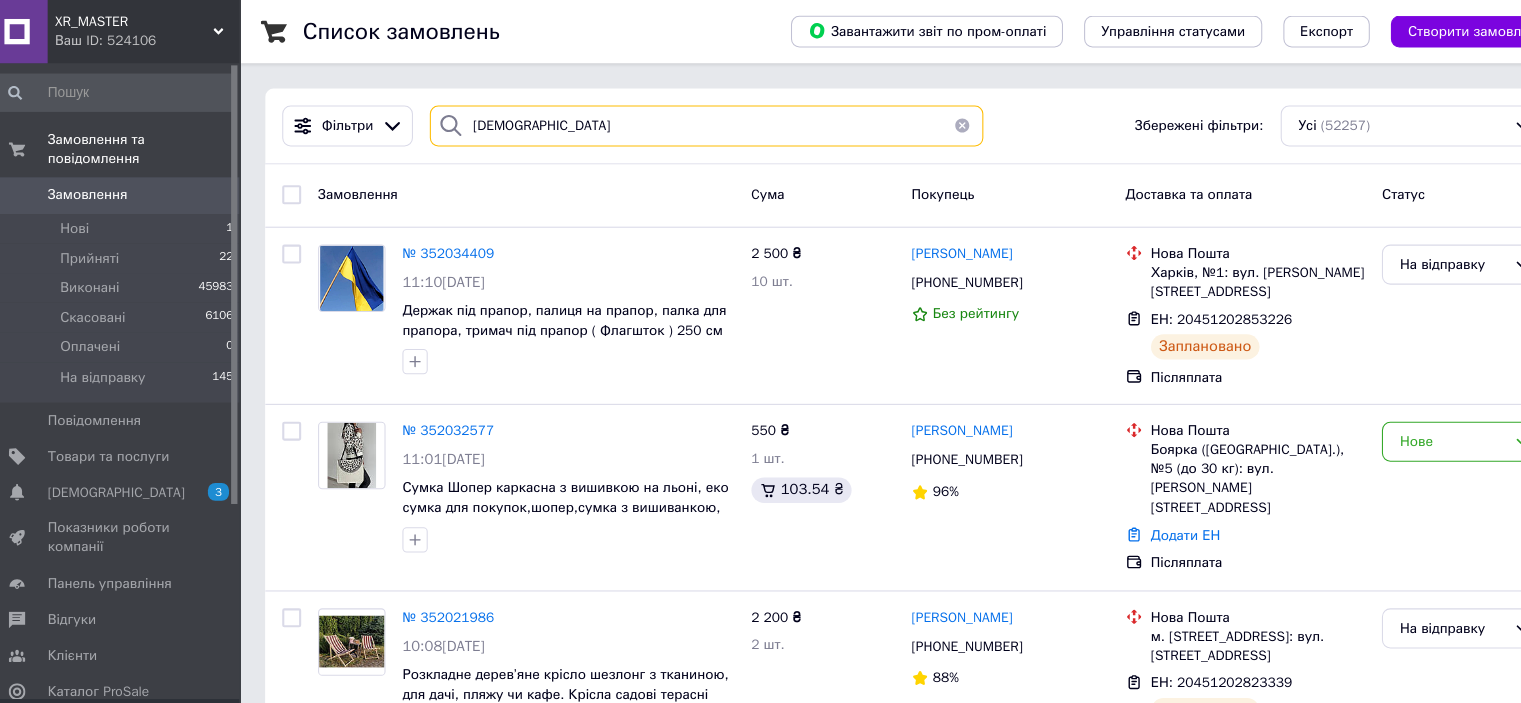 type on "пашнева" 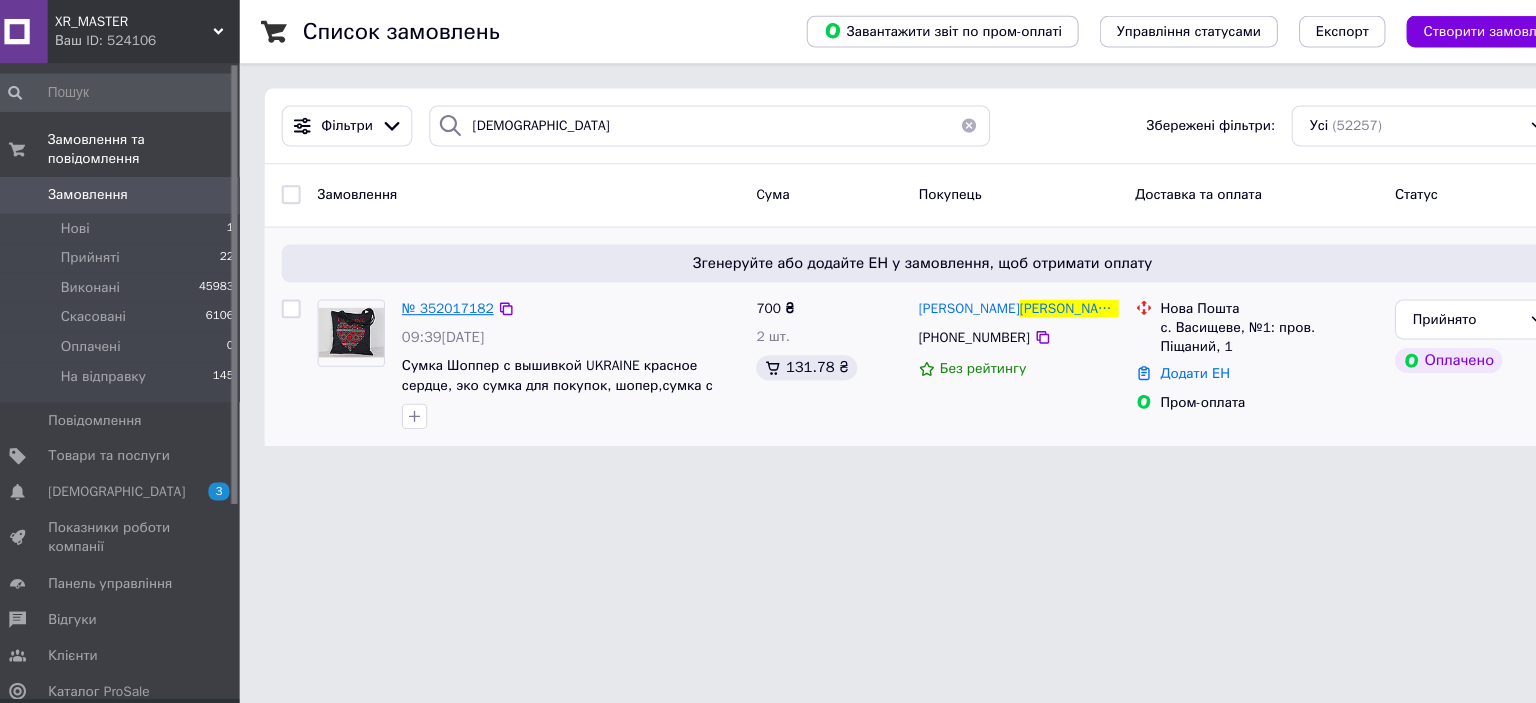 click on "№ 352017182" at bounding box center (437, 292) 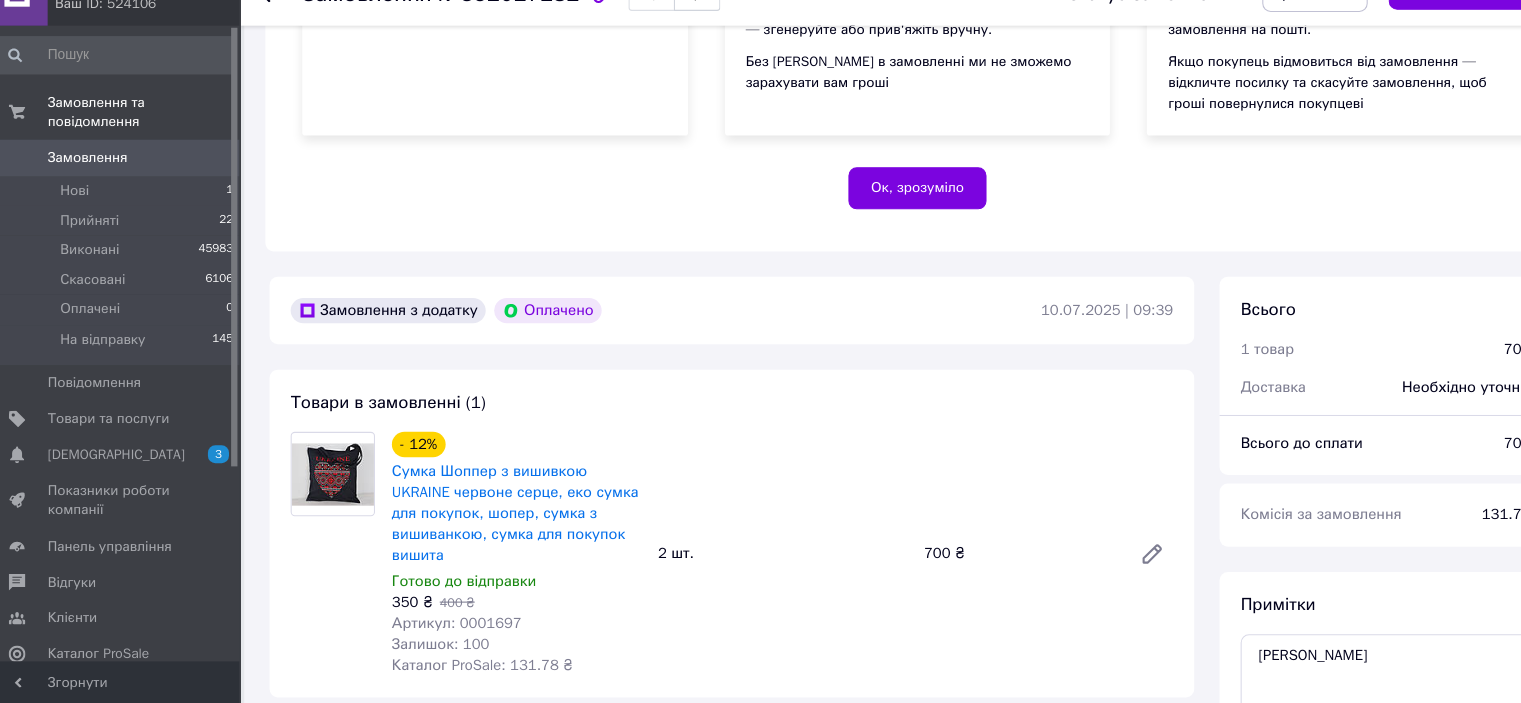 scroll, scrollTop: 533, scrollLeft: 0, axis: vertical 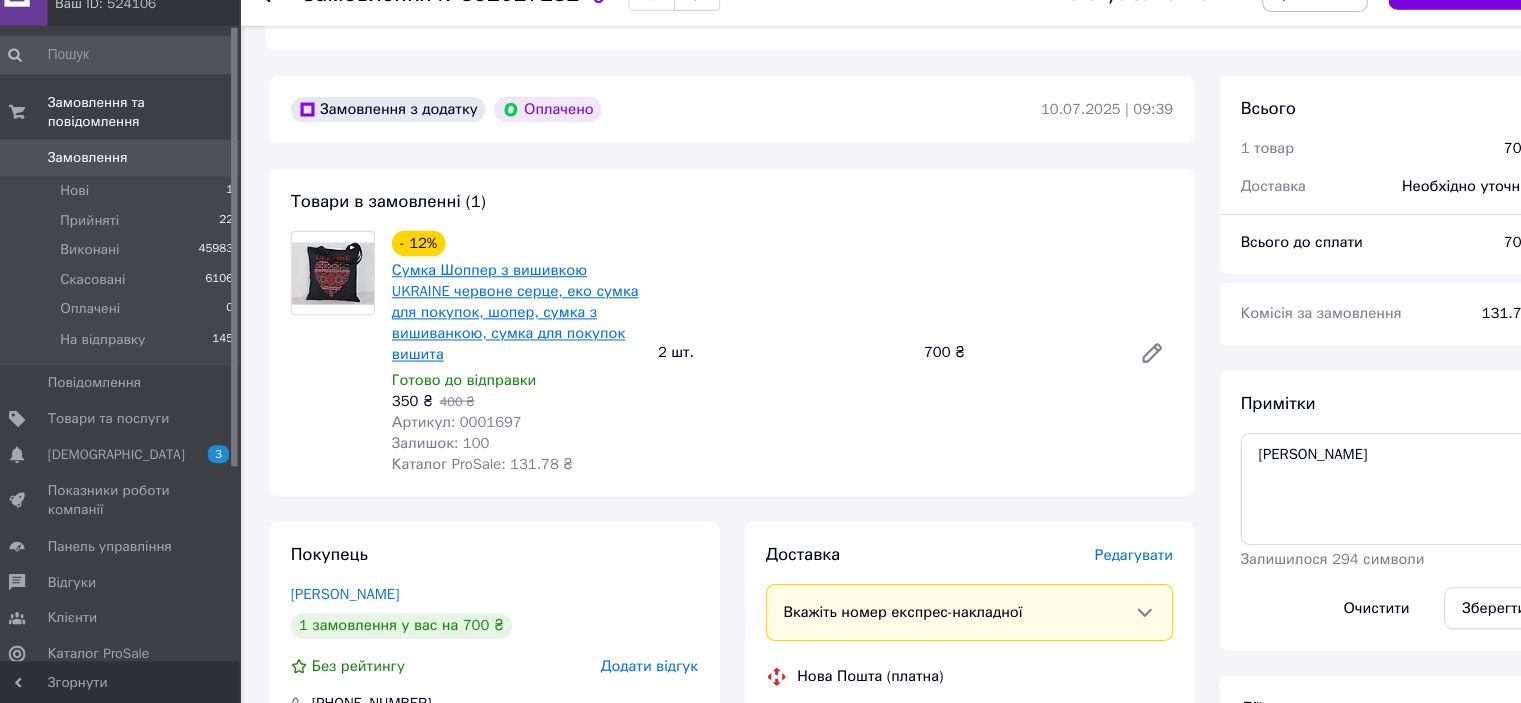 click on "Сумка Шоппер з вишивкою UKRAINE червоне серце, еко сумка для покупок, шопер, сумка з вишиванкою, сумка для покупок вишита" at bounding box center (501, 332) 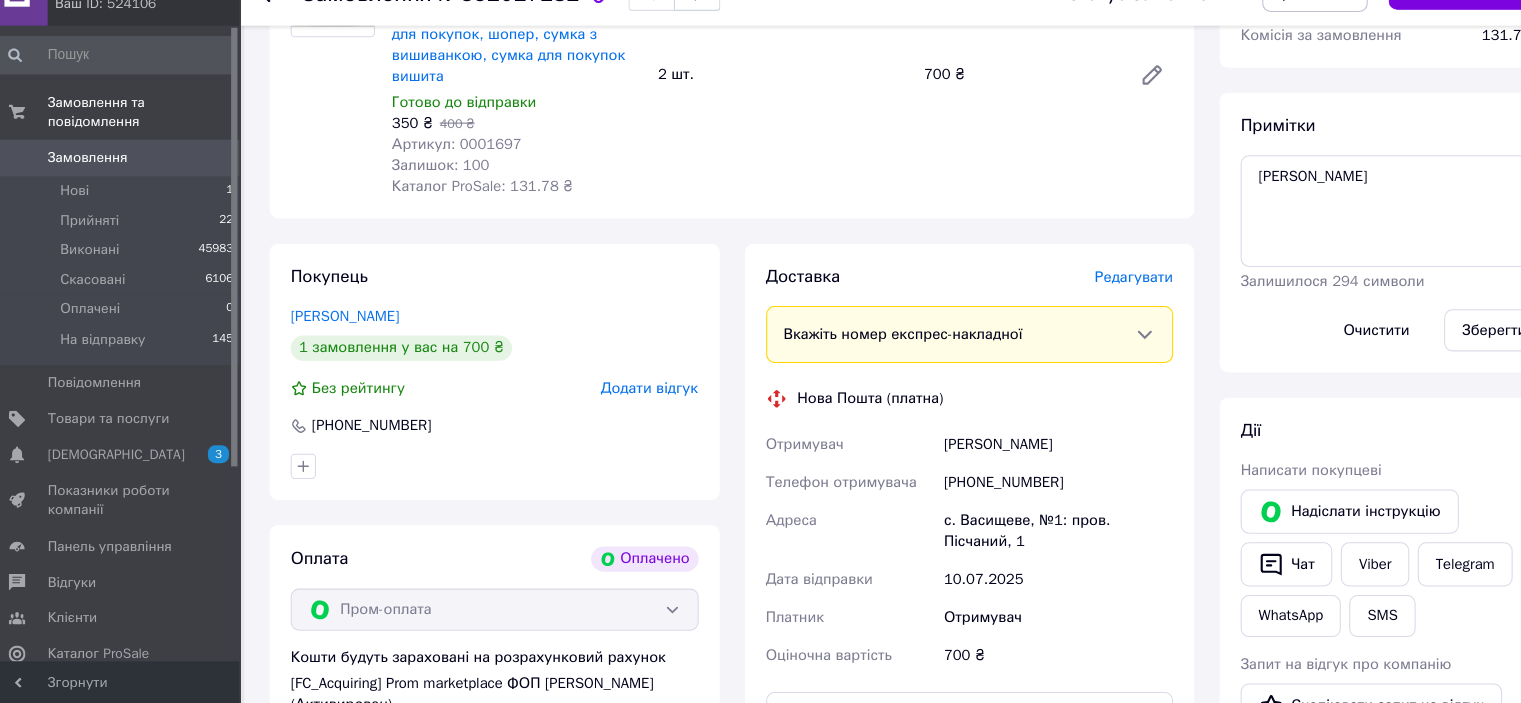 scroll, scrollTop: 911, scrollLeft: 0, axis: vertical 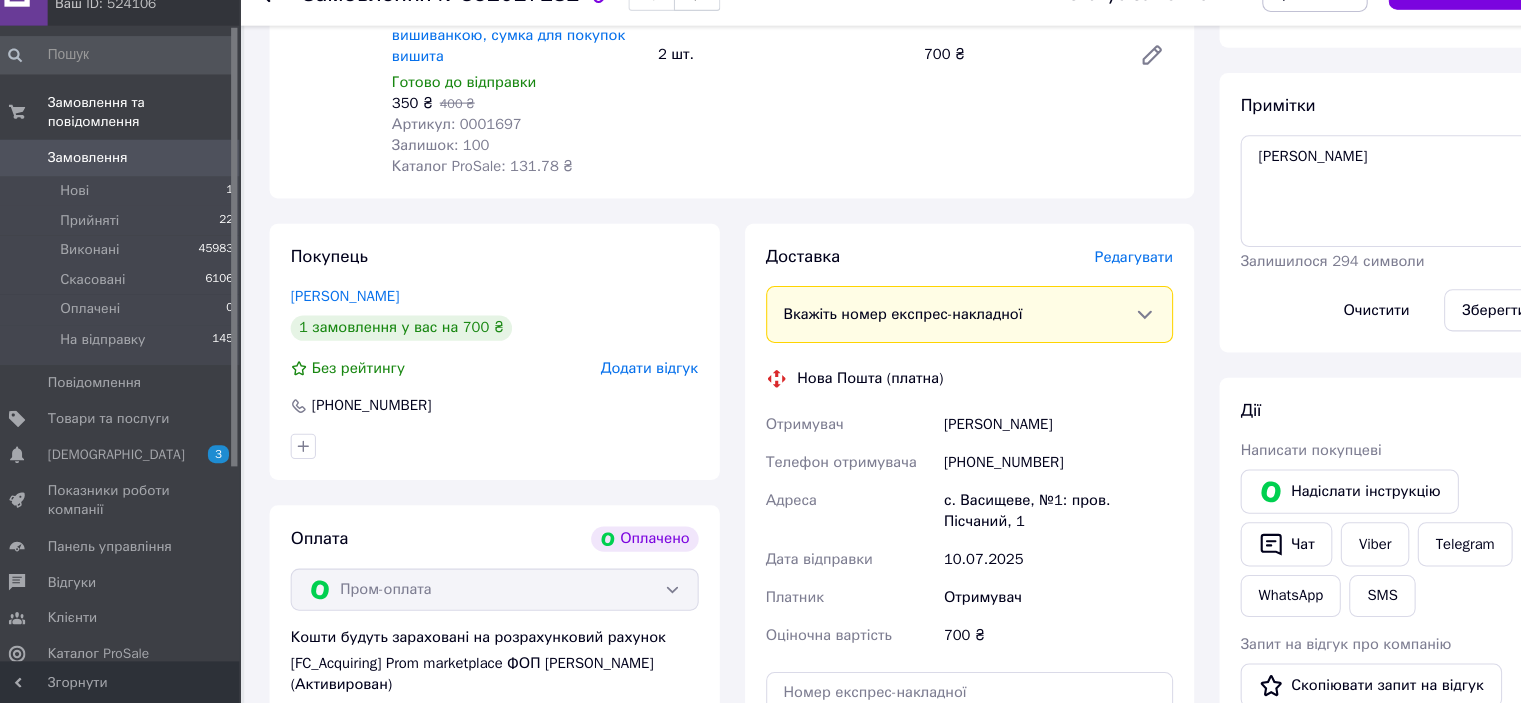 click on "Редагувати" at bounding box center [1088, 279] 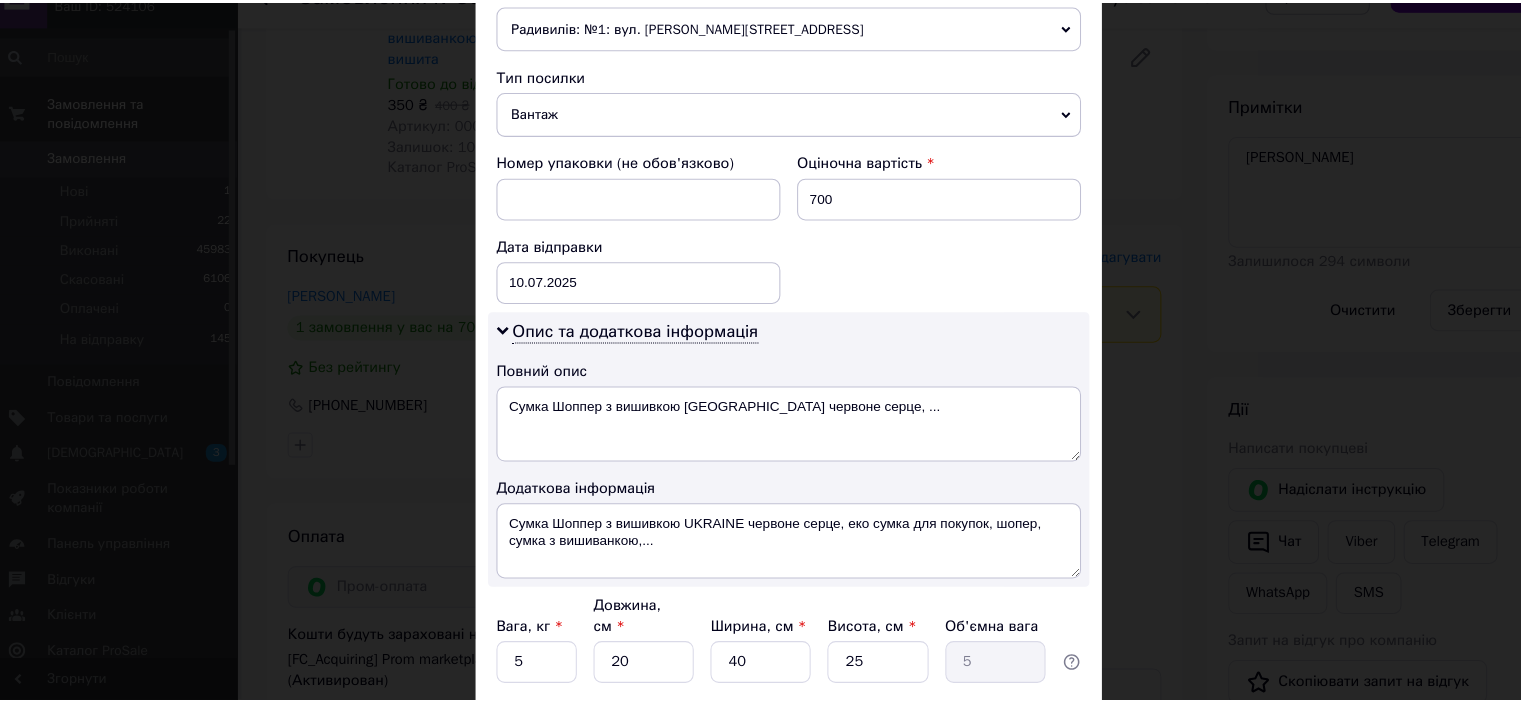 scroll, scrollTop: 842, scrollLeft: 0, axis: vertical 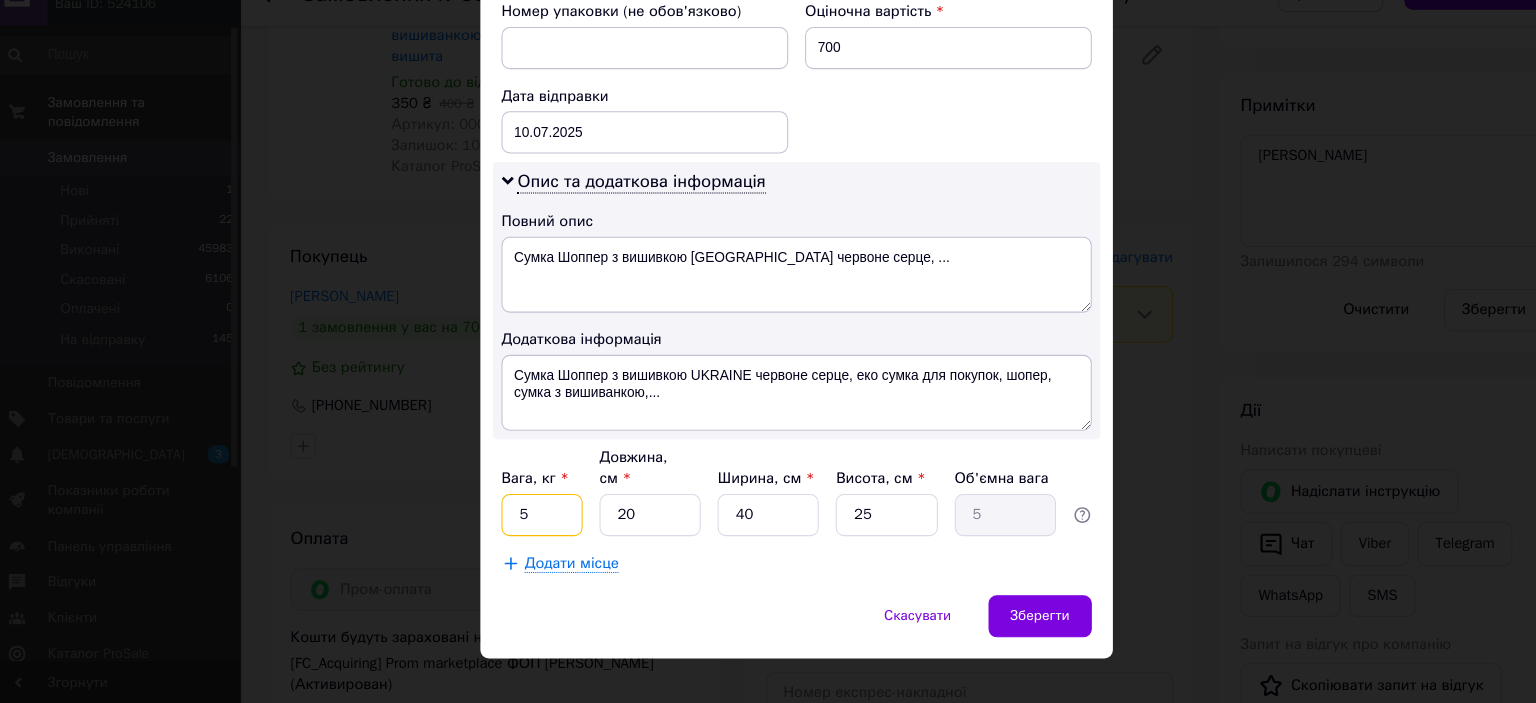 click on "5" at bounding box center (526, 524) 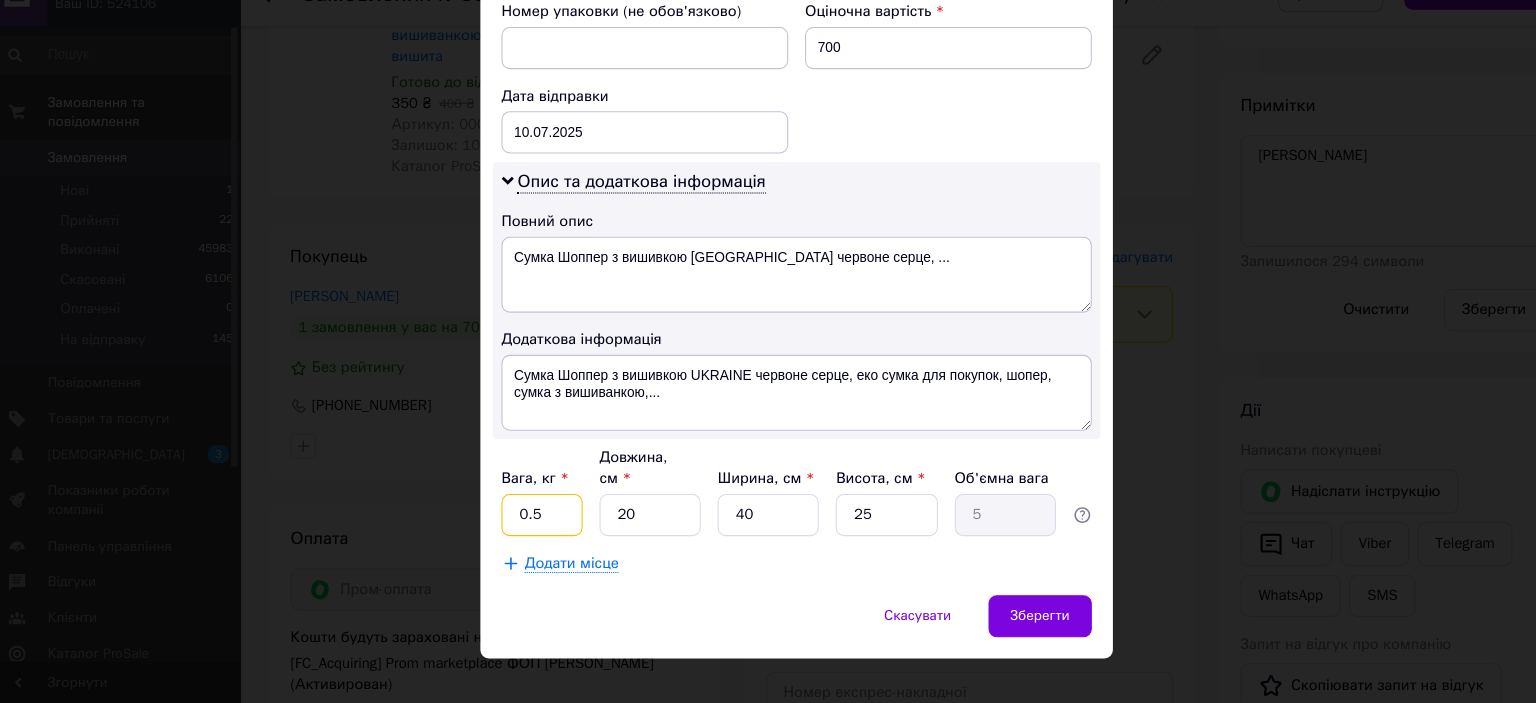 type on "0.5" 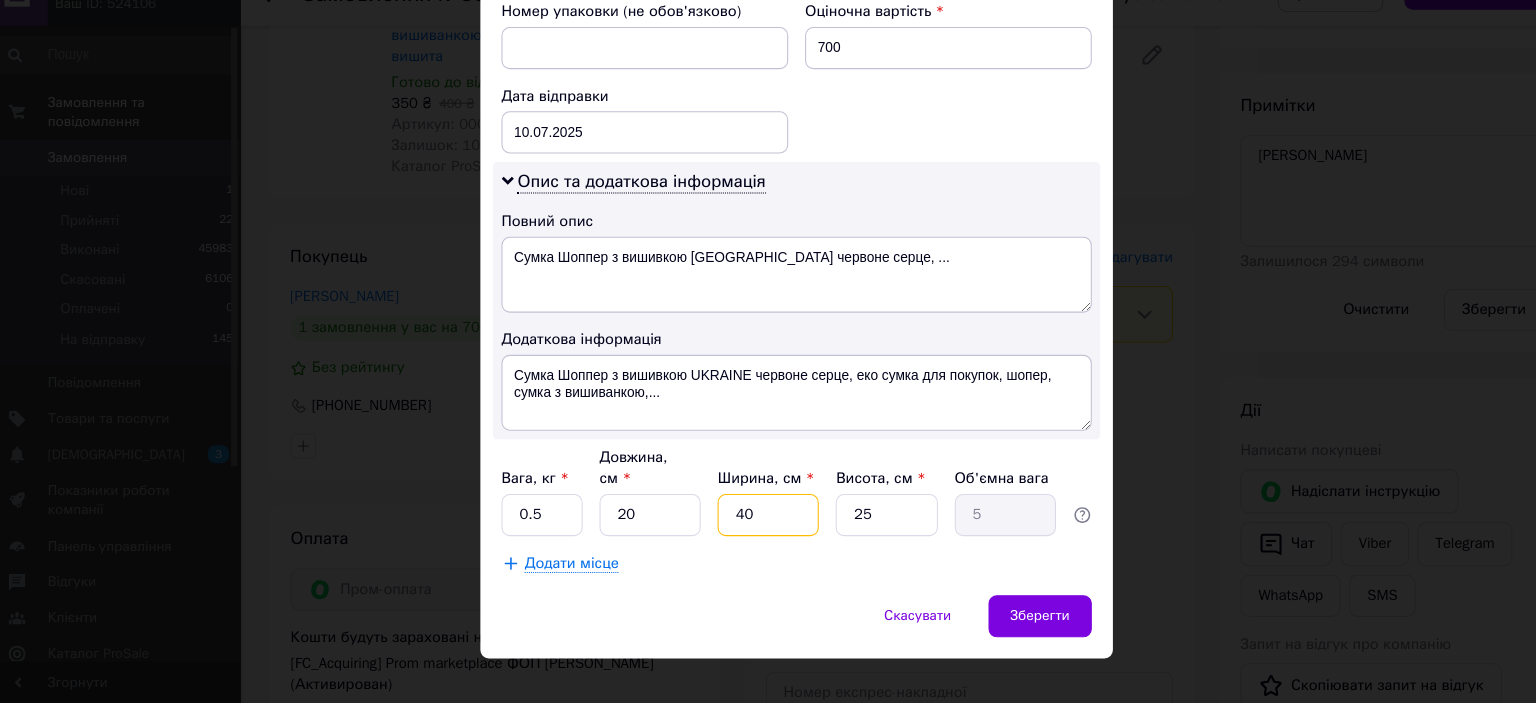 click on "40" at bounding box center (741, 524) 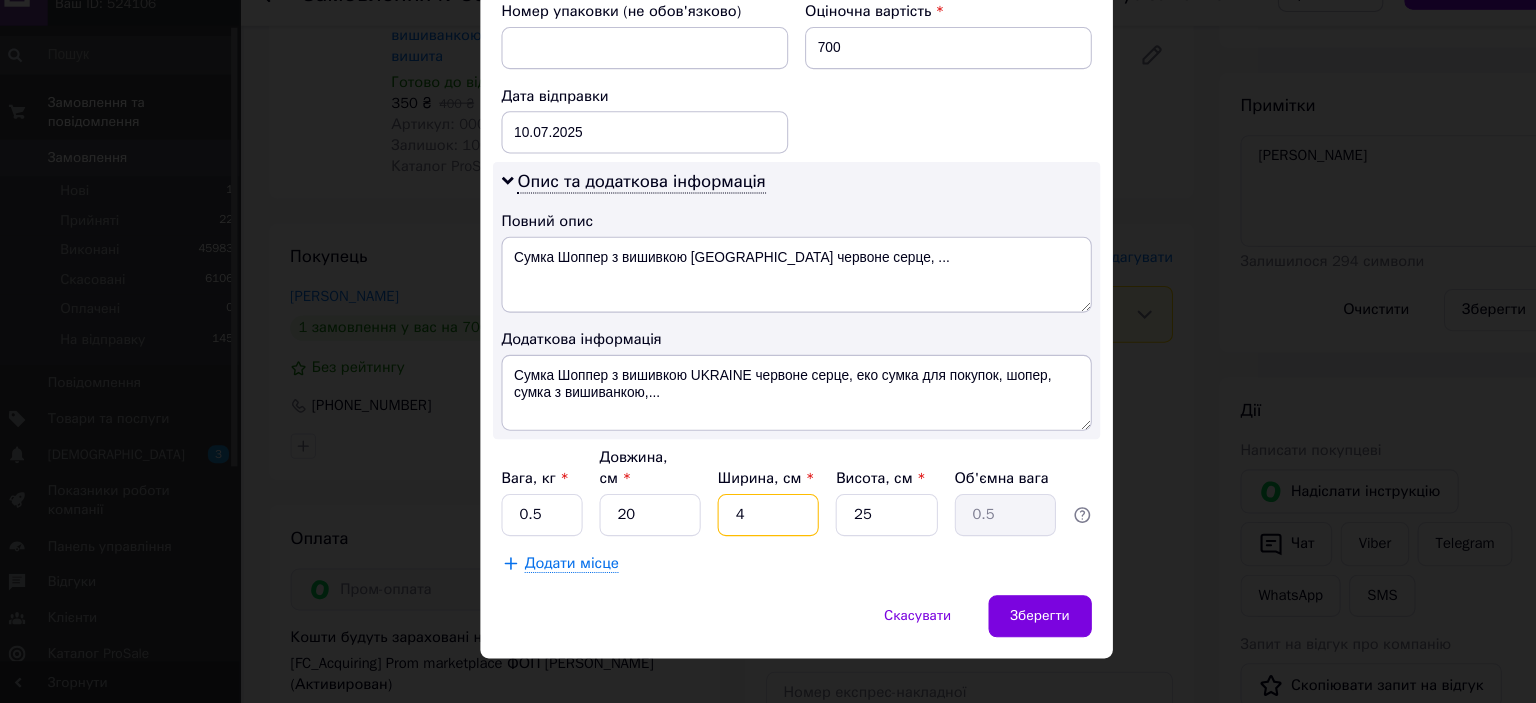 type 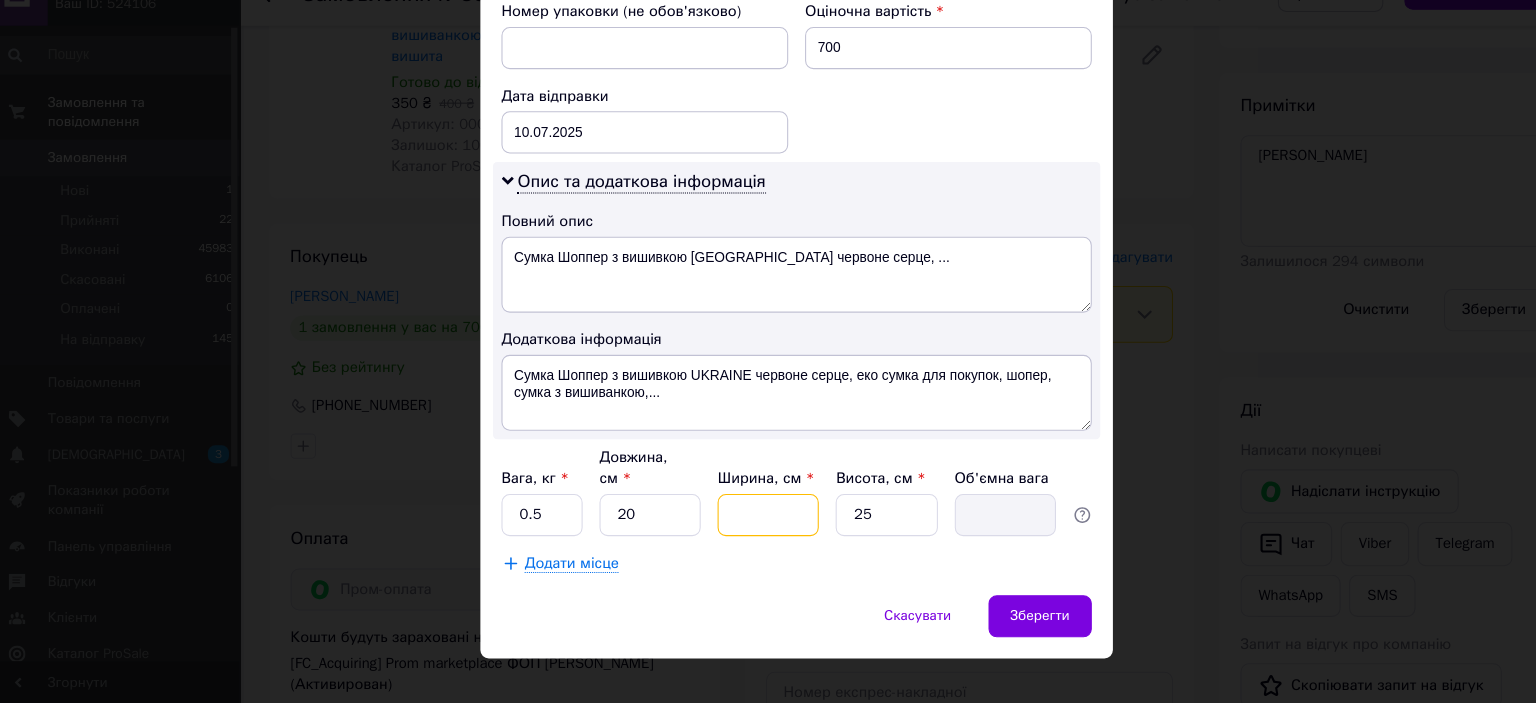 type on "1" 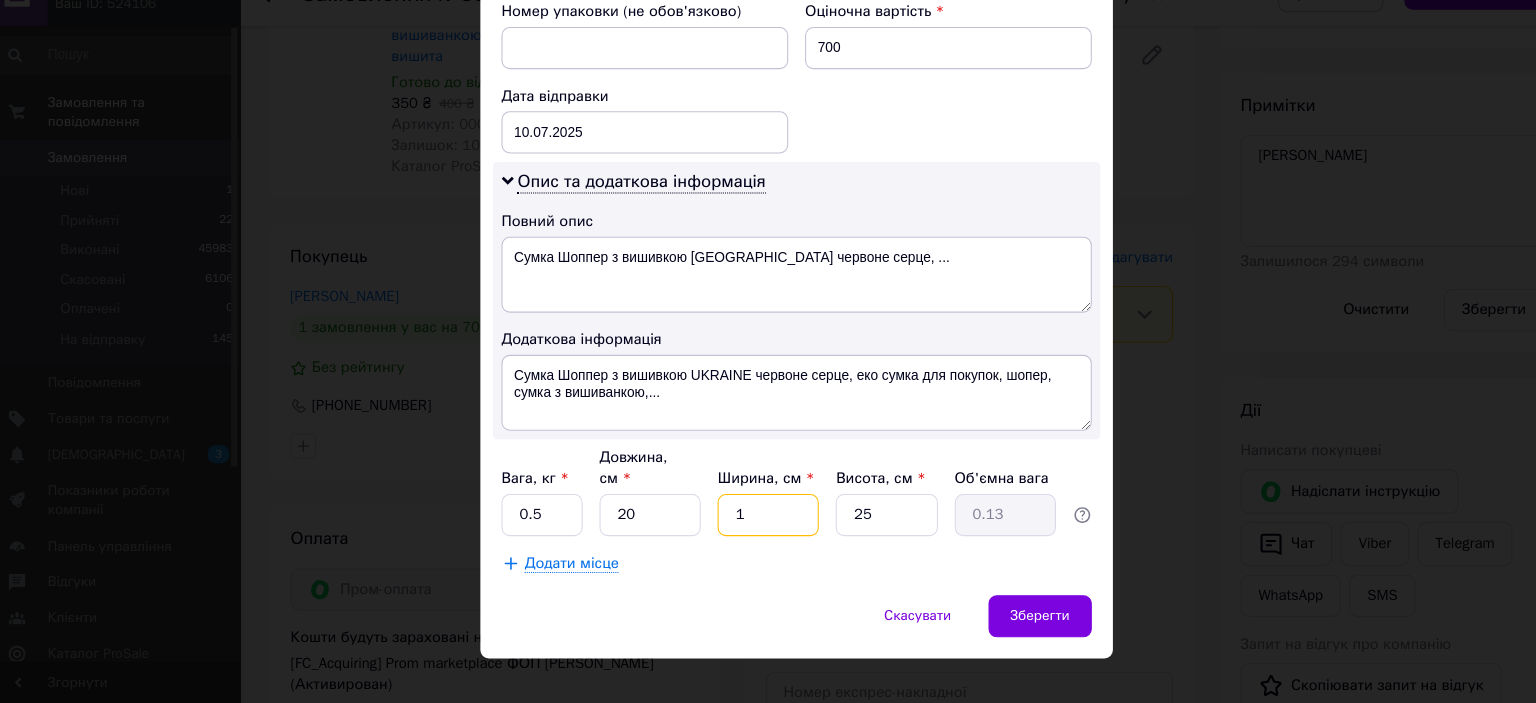 type on "10" 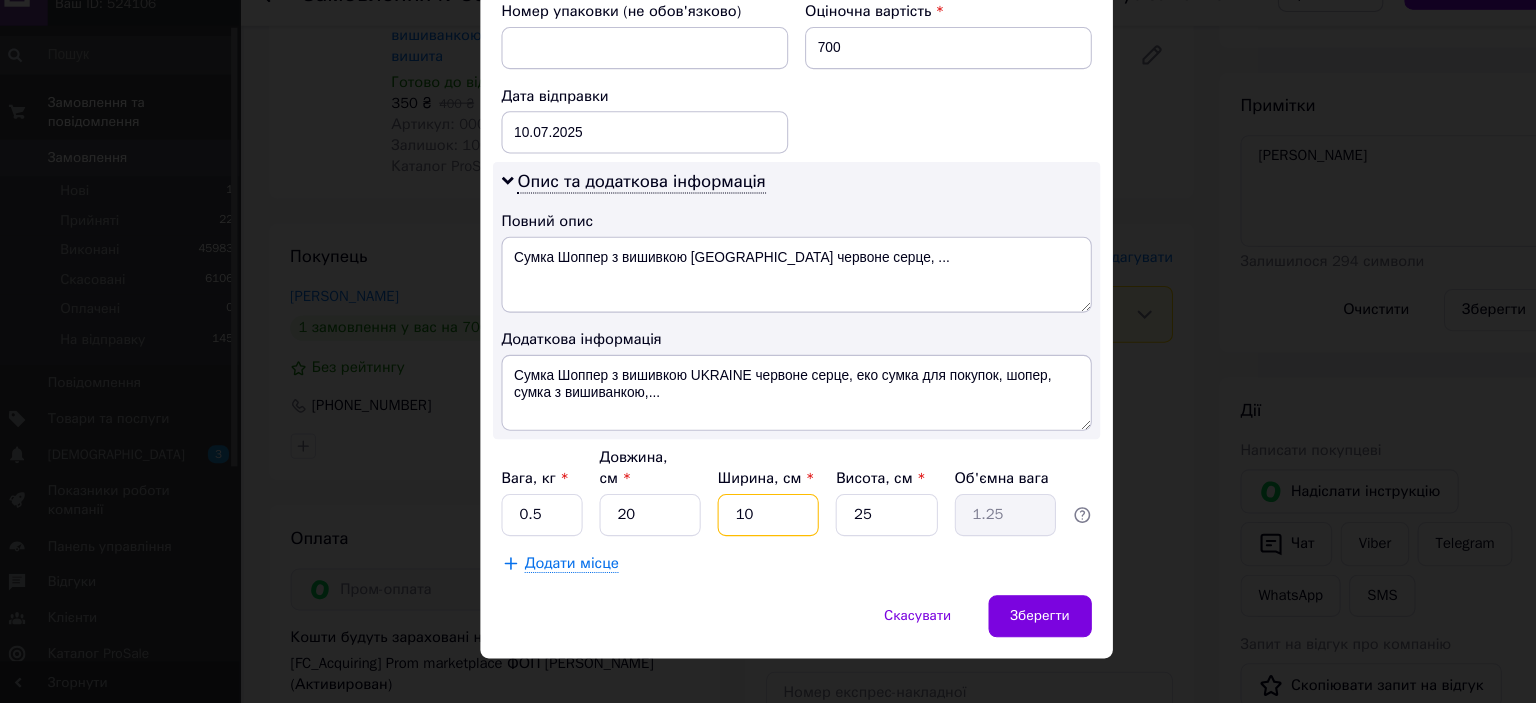 type on "10" 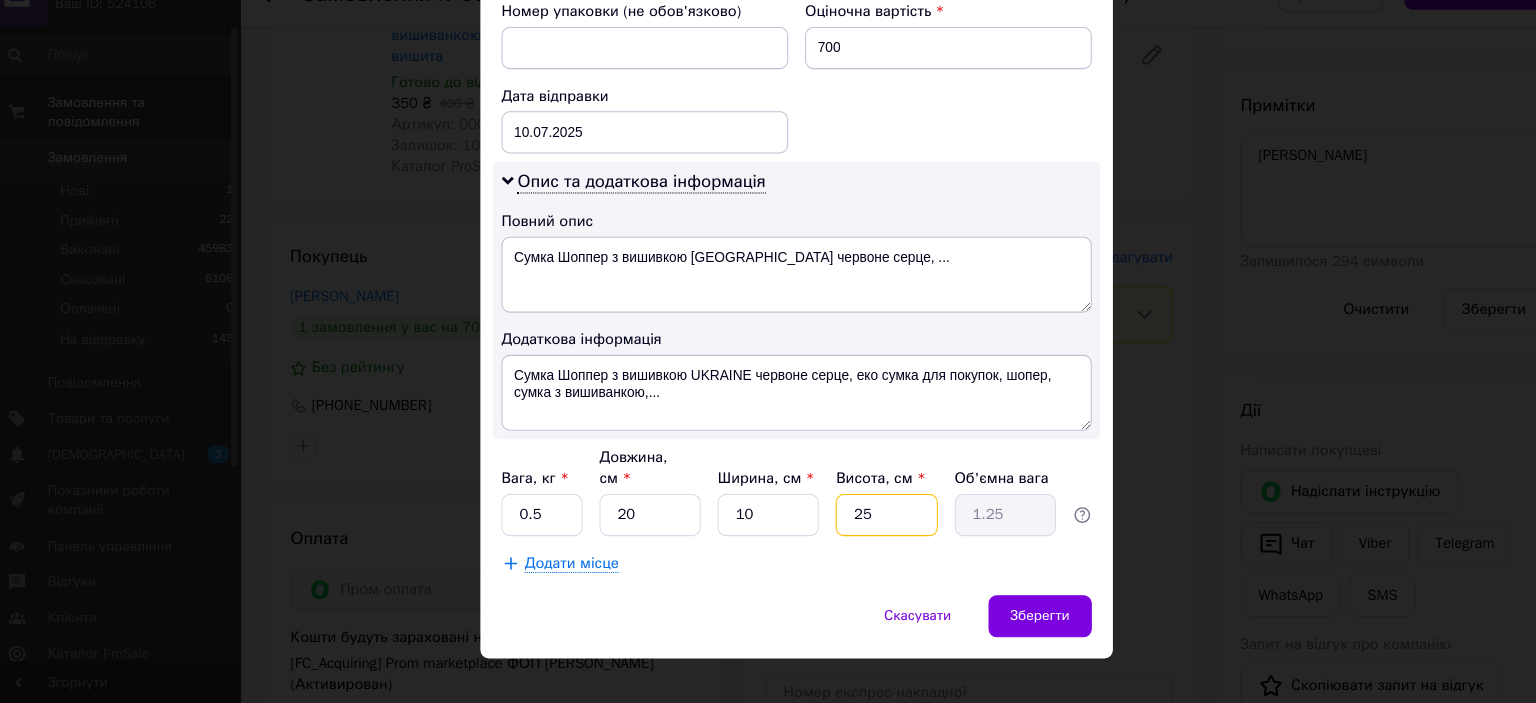 click on "25" at bounding box center [853, 524] 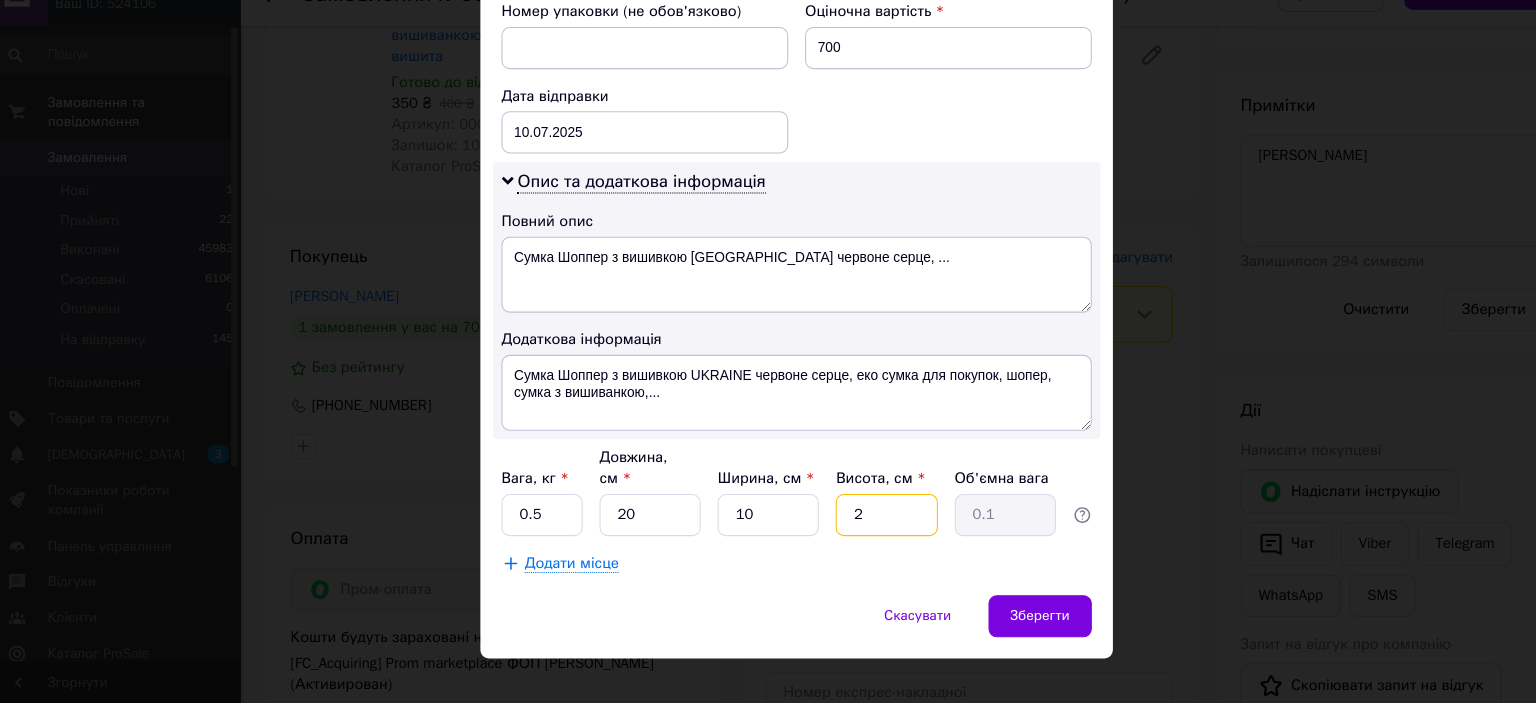 type 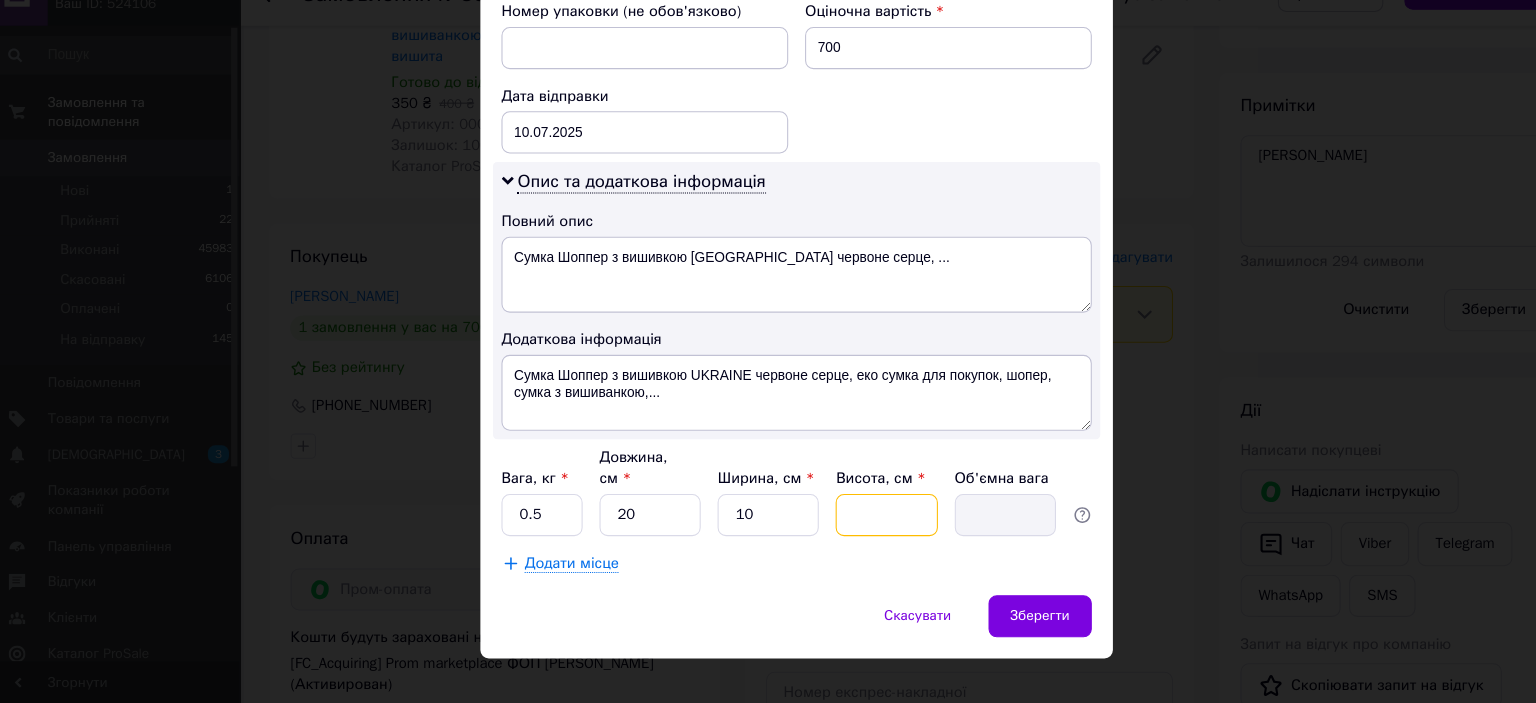 type on "5" 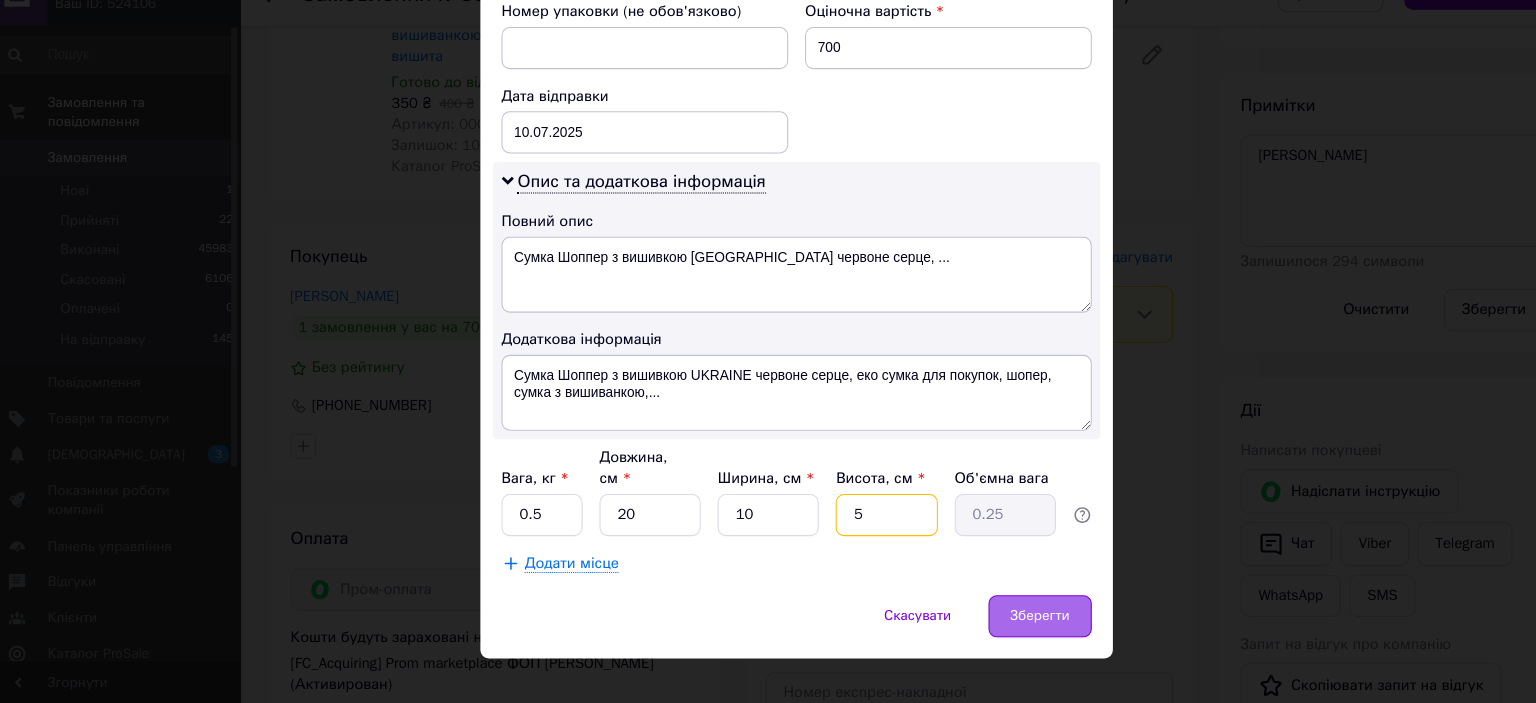 type on "5" 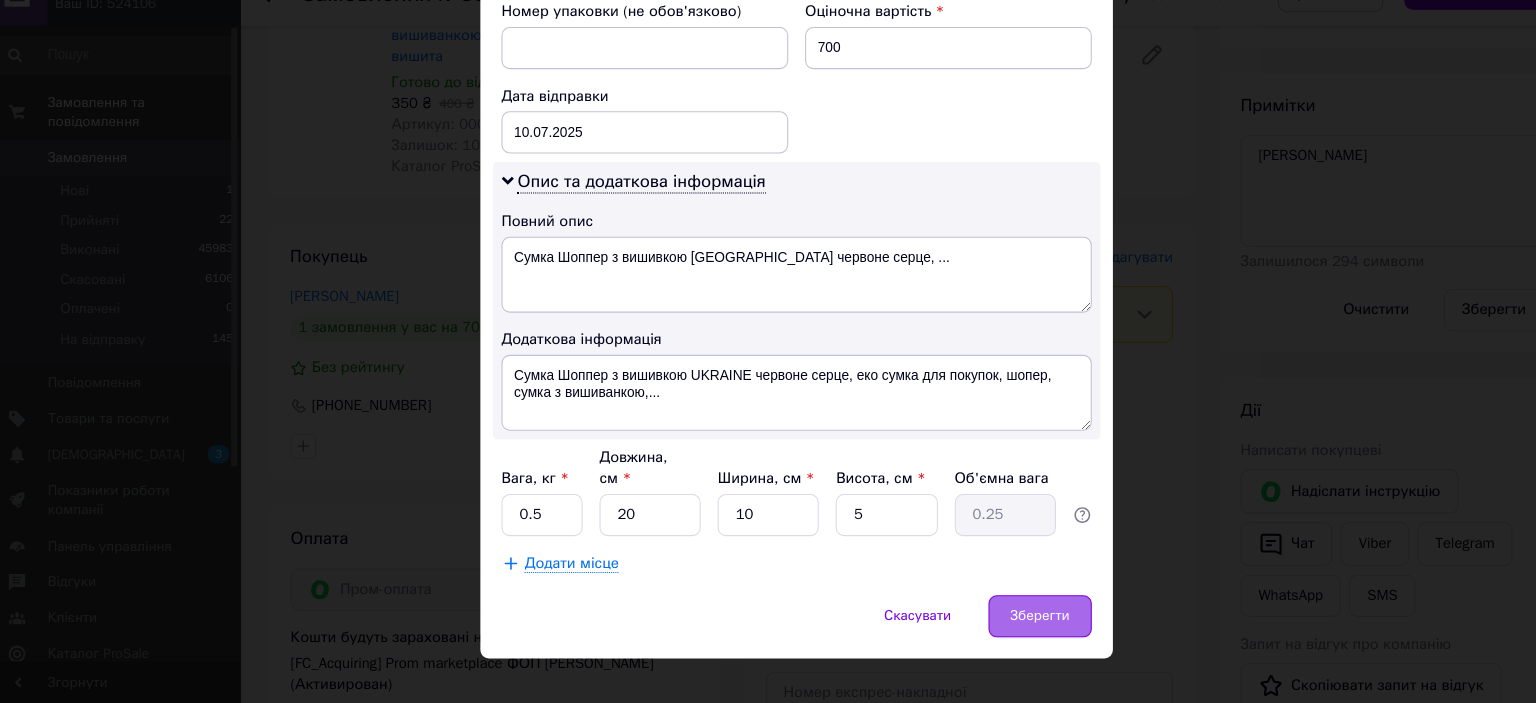 click on "Зберегти" at bounding box center [999, 620] 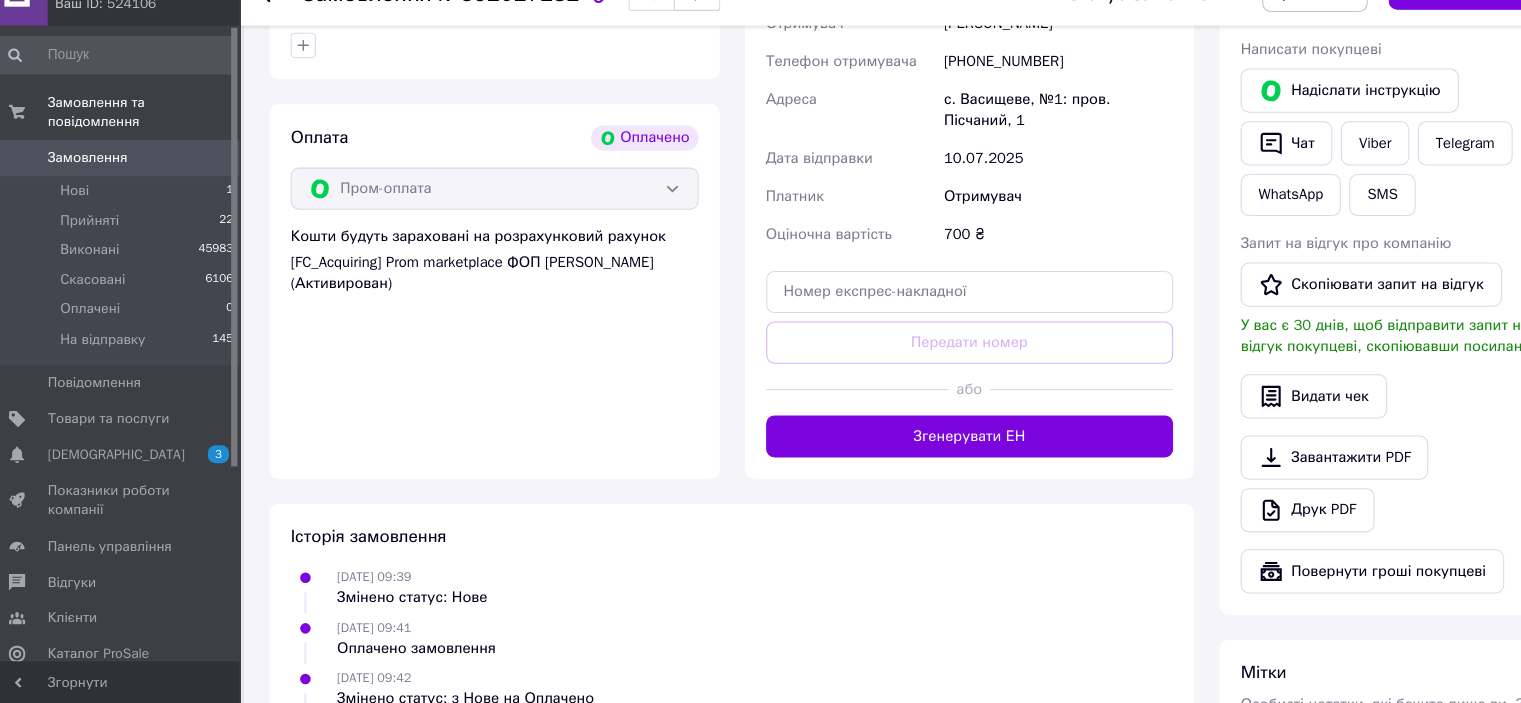 scroll, scrollTop: 1289, scrollLeft: 0, axis: vertical 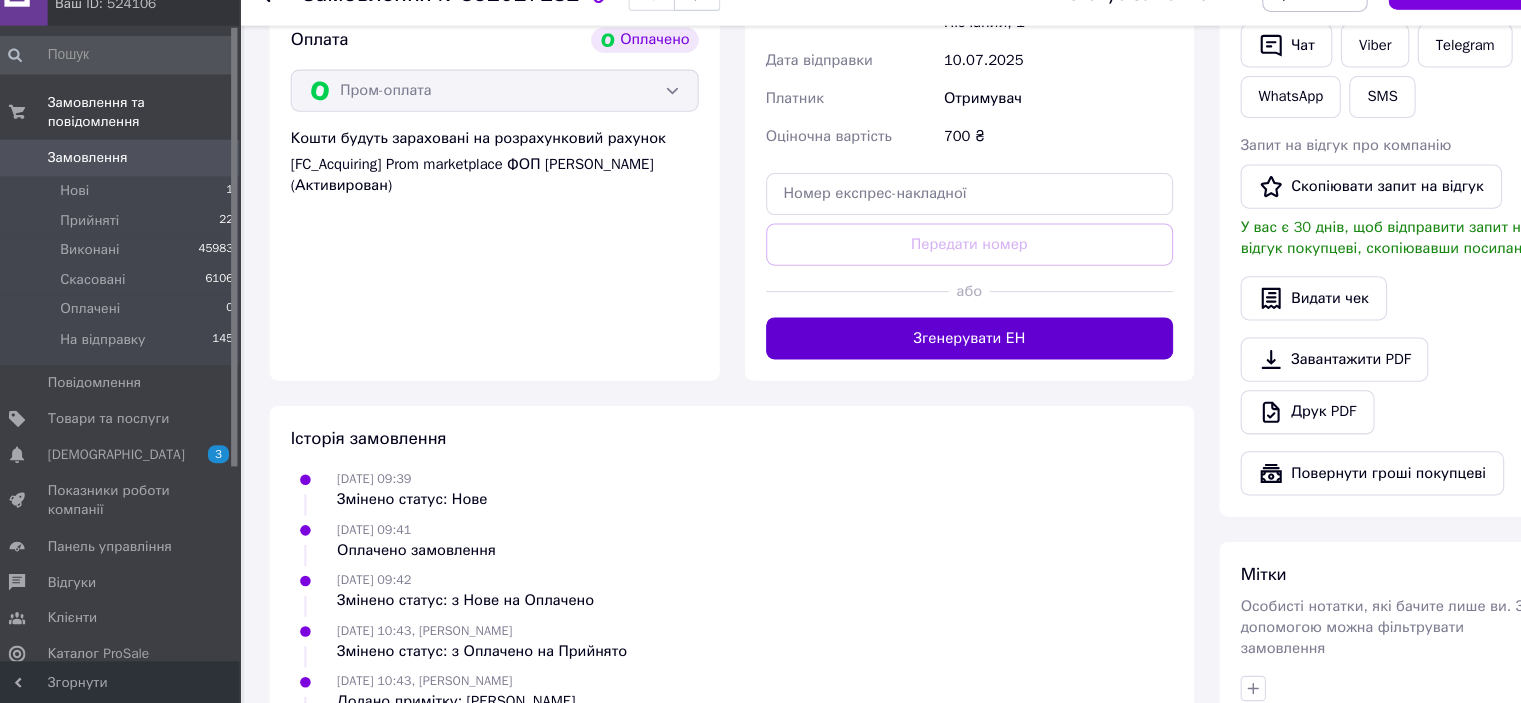 click on "Згенерувати ЕН" at bounding box center (932, 357) 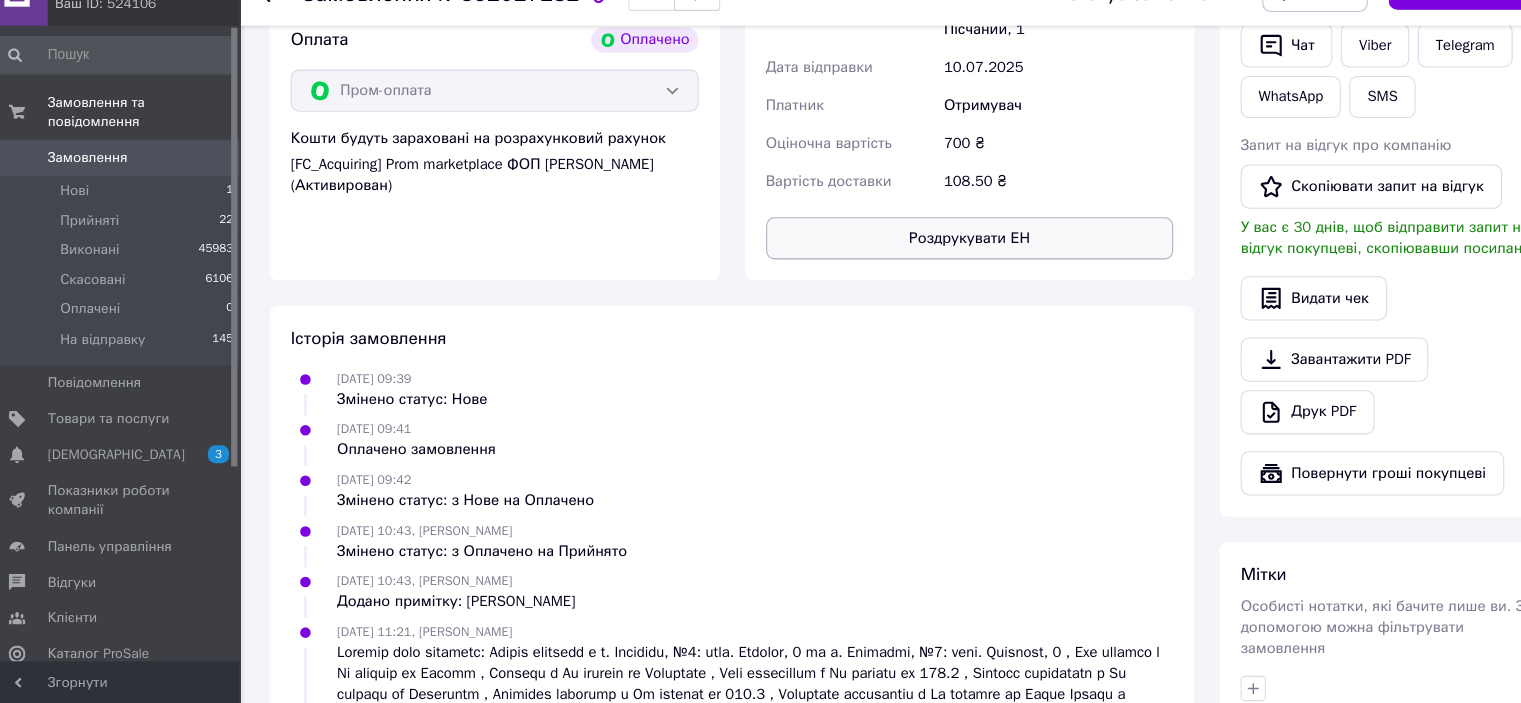click on "Роздрукувати ЕН" at bounding box center (932, 262) 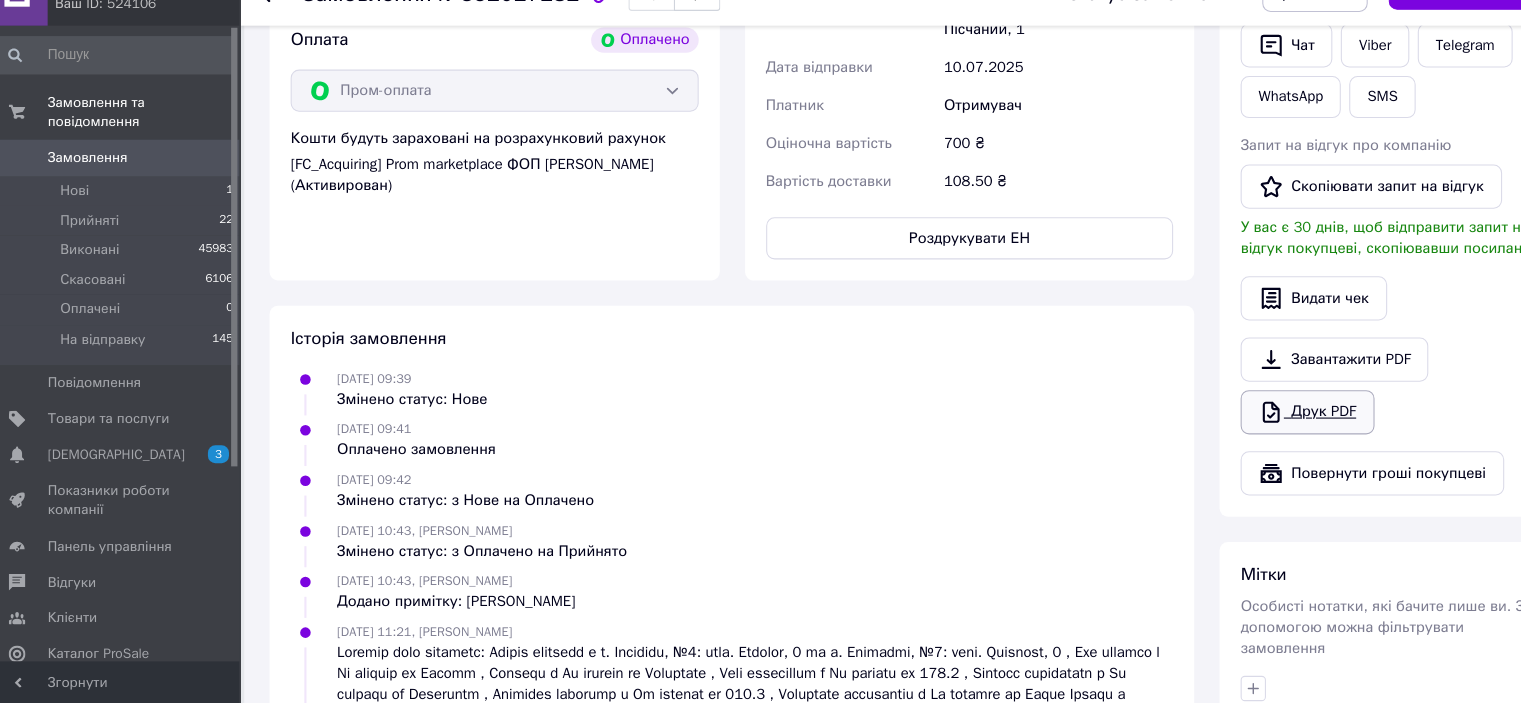 click on "Друк PDF" at bounding box center (1252, 427) 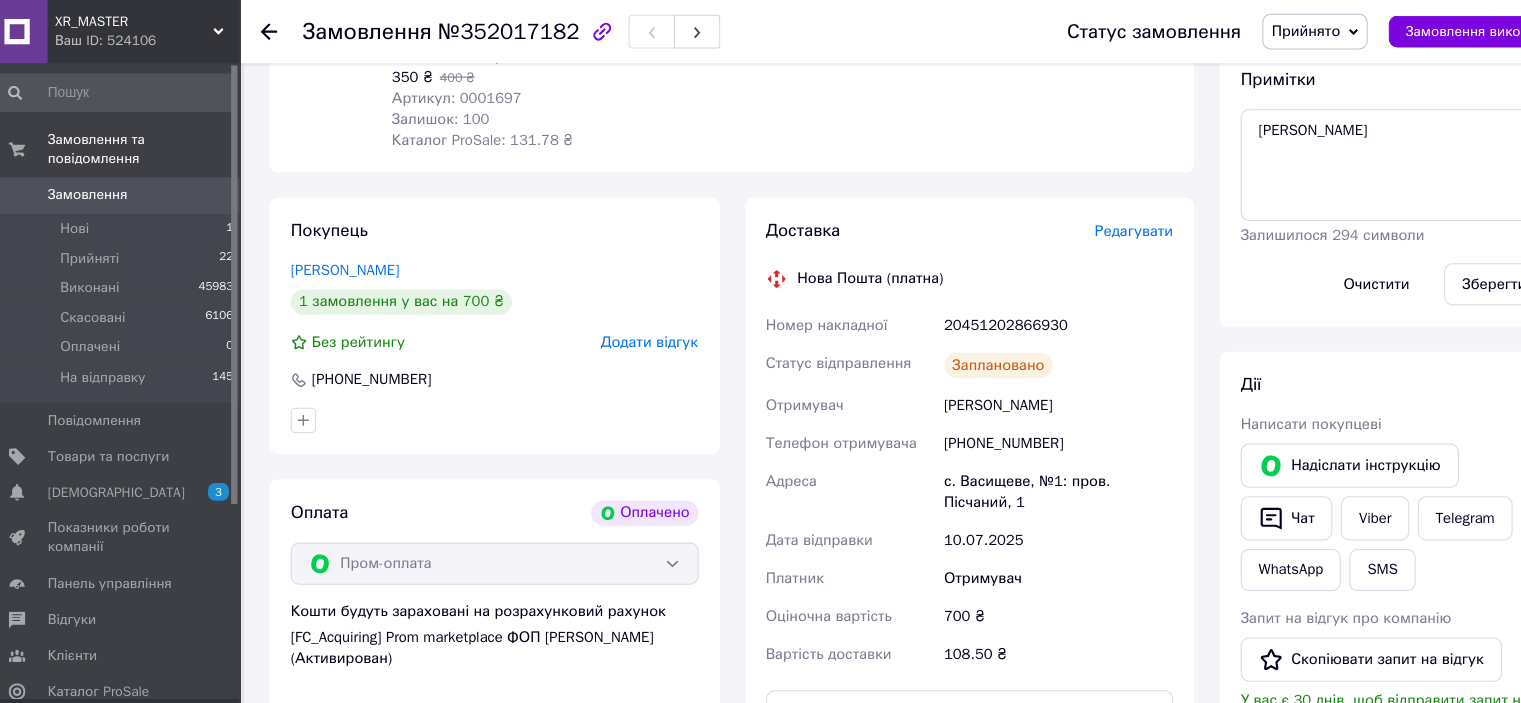 scroll, scrollTop: 851, scrollLeft: 0, axis: vertical 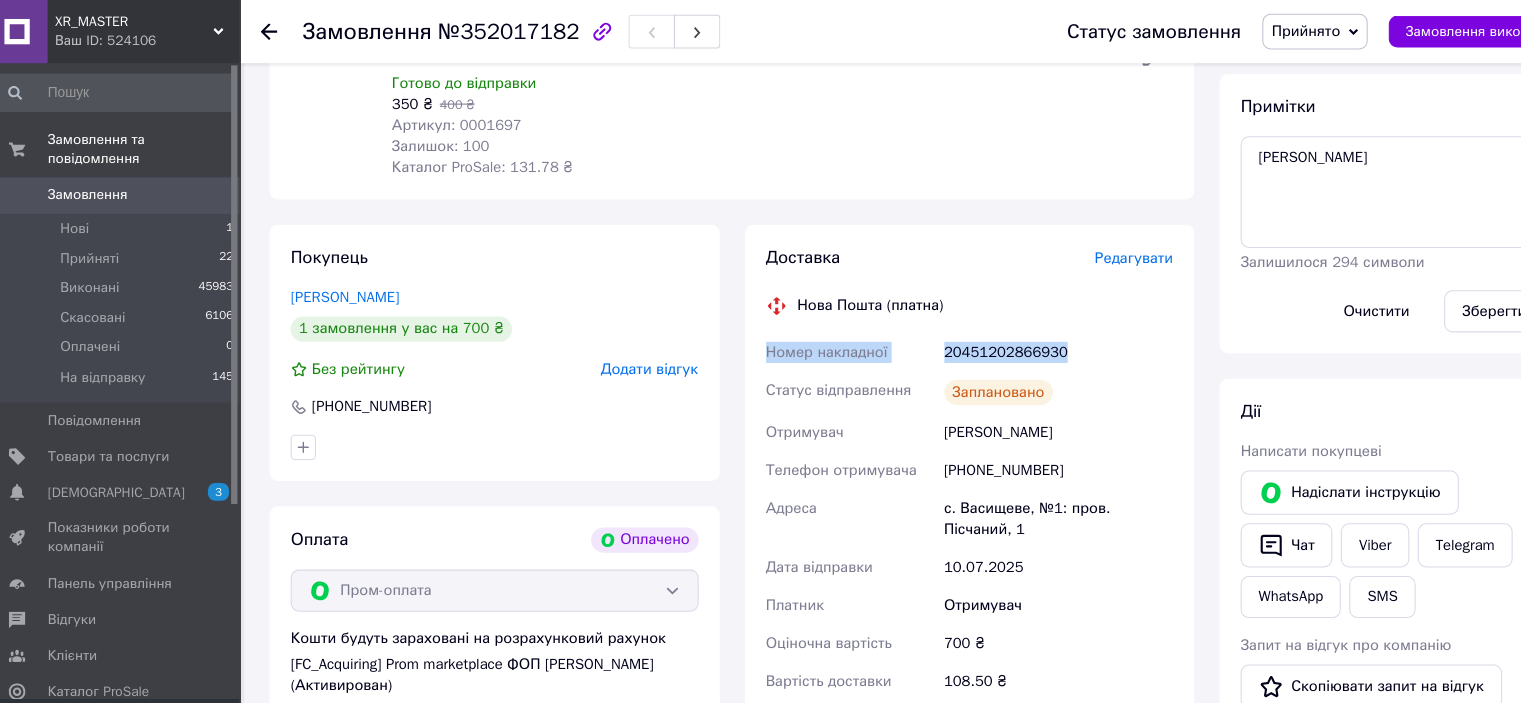 drag, startPoint x: 1028, startPoint y: 336, endPoint x: 737, endPoint y: 326, distance: 291.17178 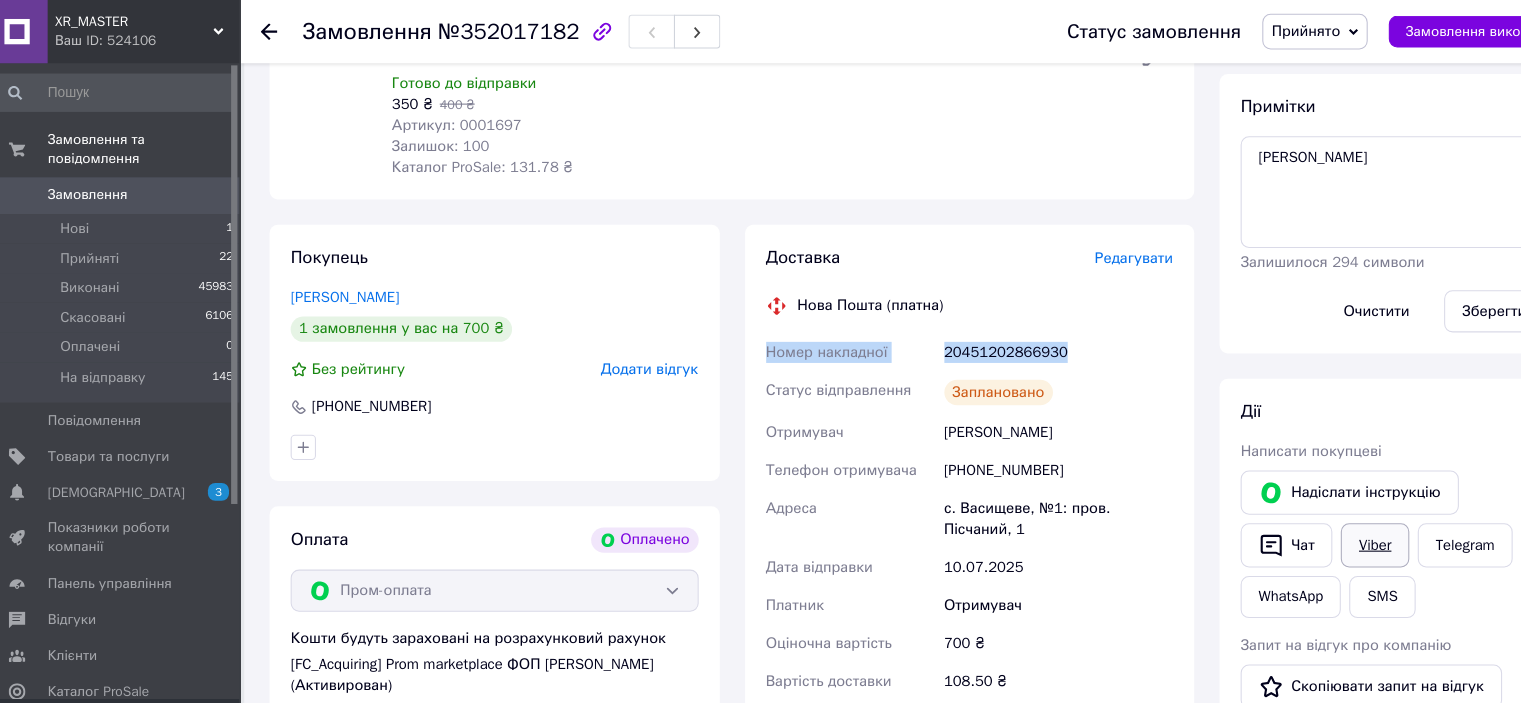click on "Viber" at bounding box center [1316, 517] 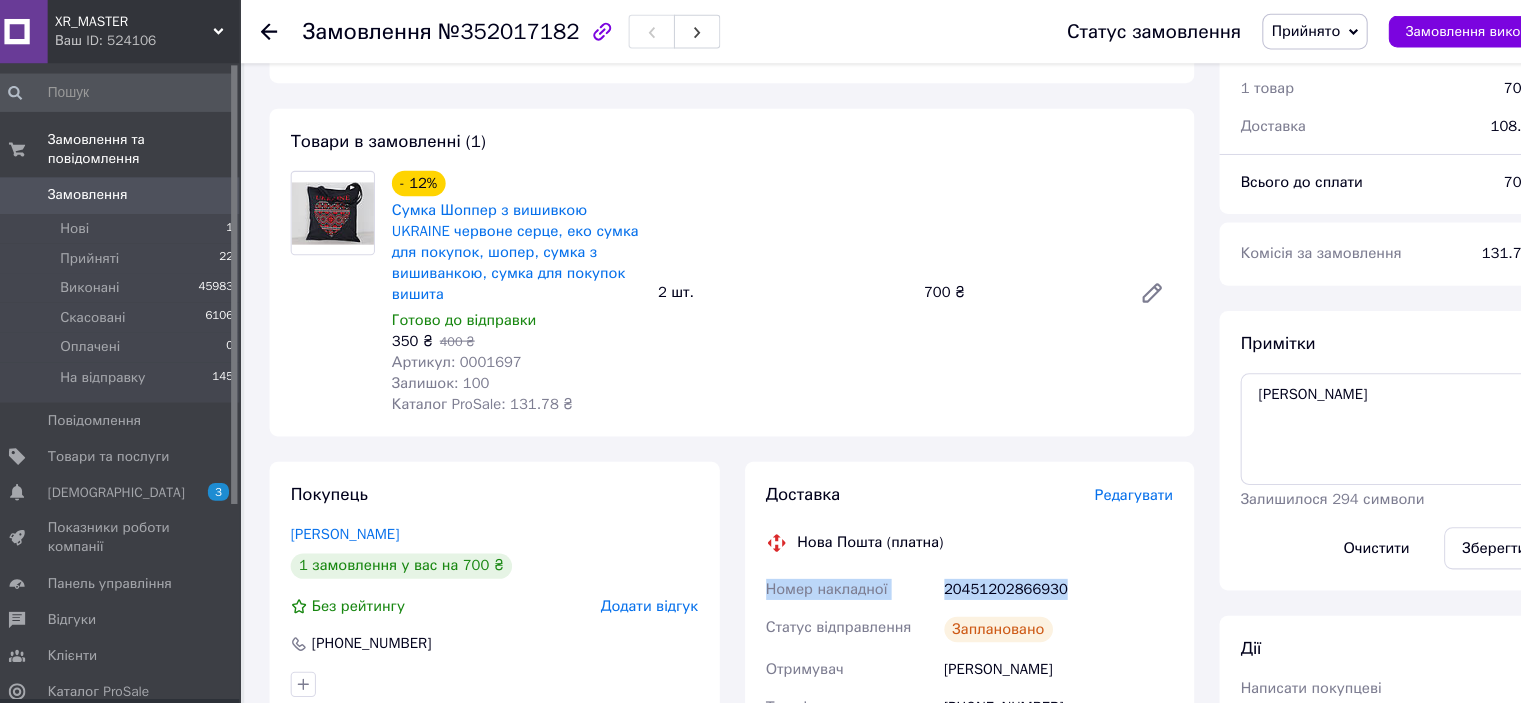 scroll, scrollTop: 567, scrollLeft: 0, axis: vertical 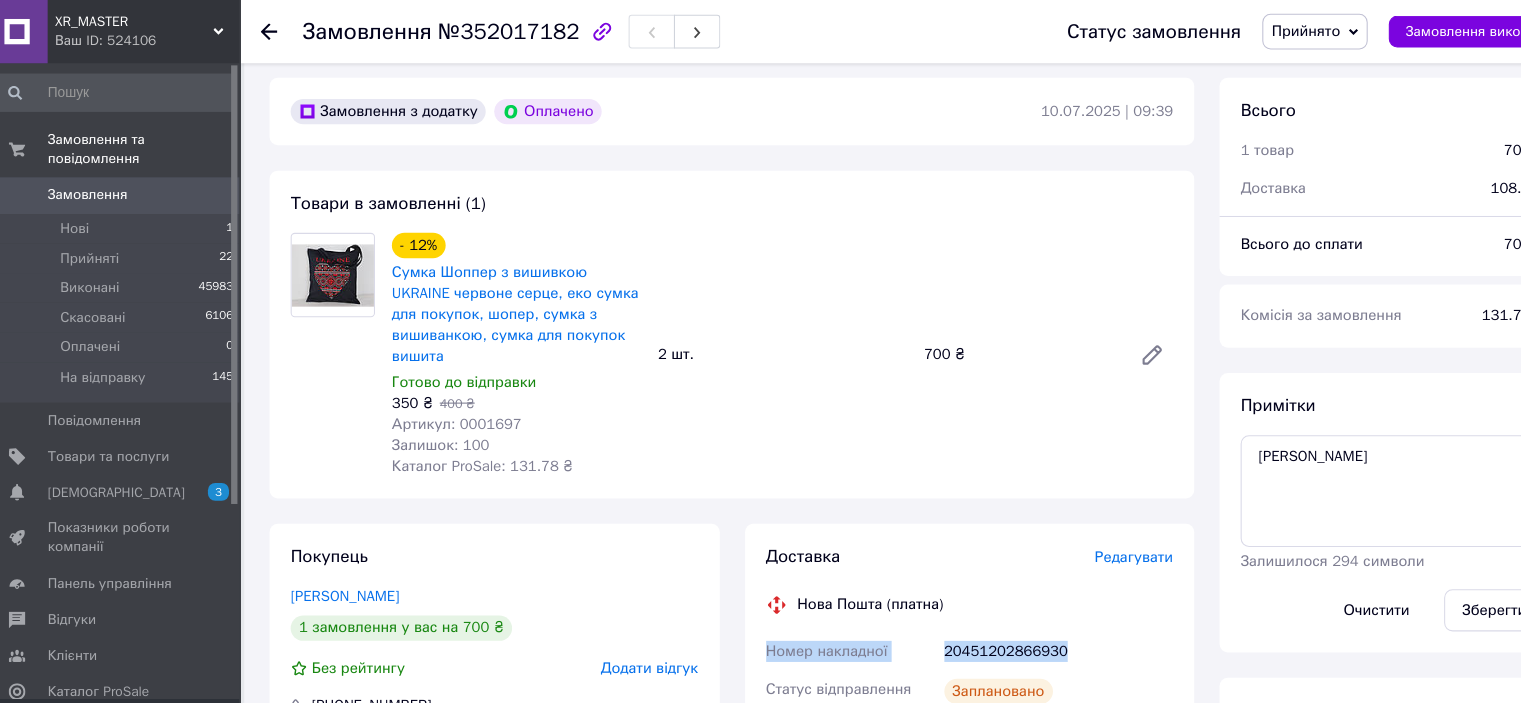 click on "Прийнято" at bounding box center (1251, 29) 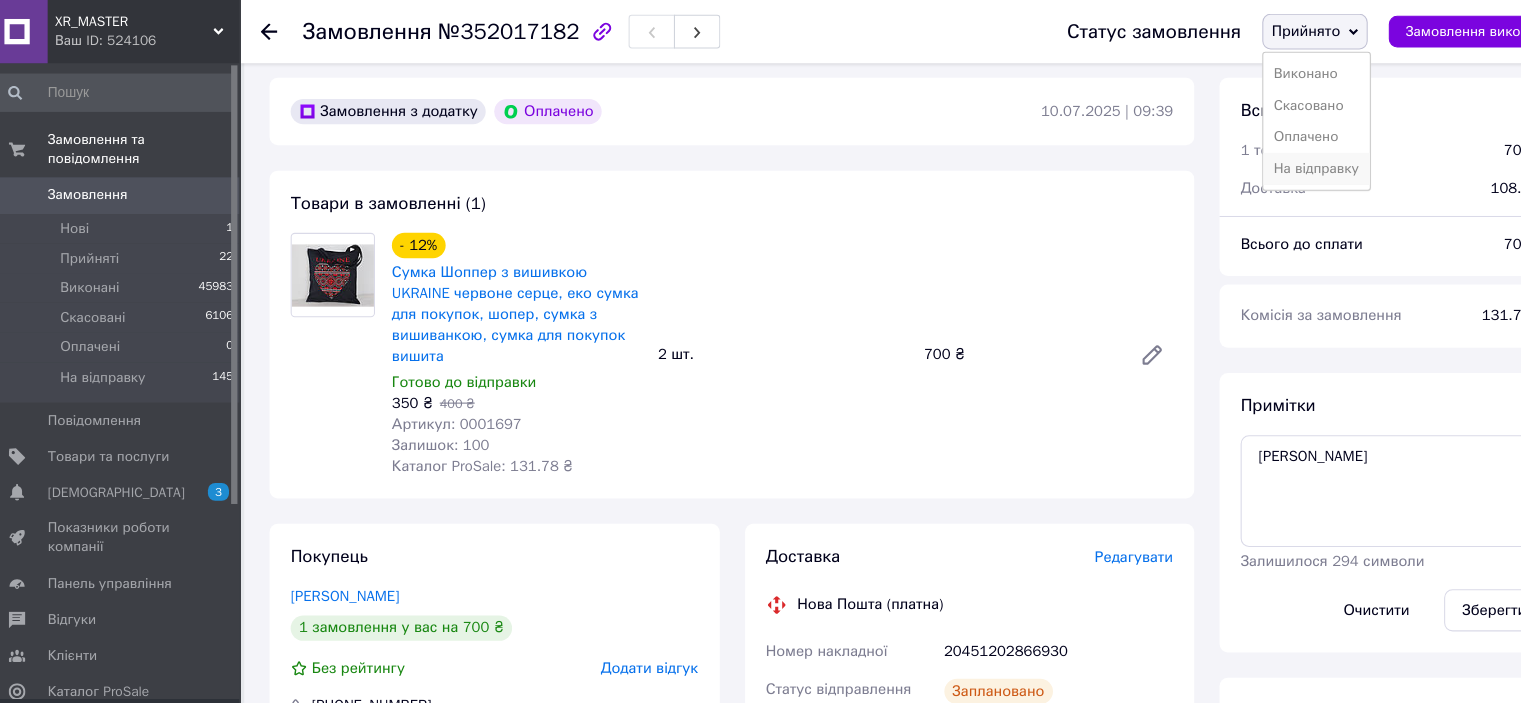 click on "На відправку" at bounding box center [1261, 160] 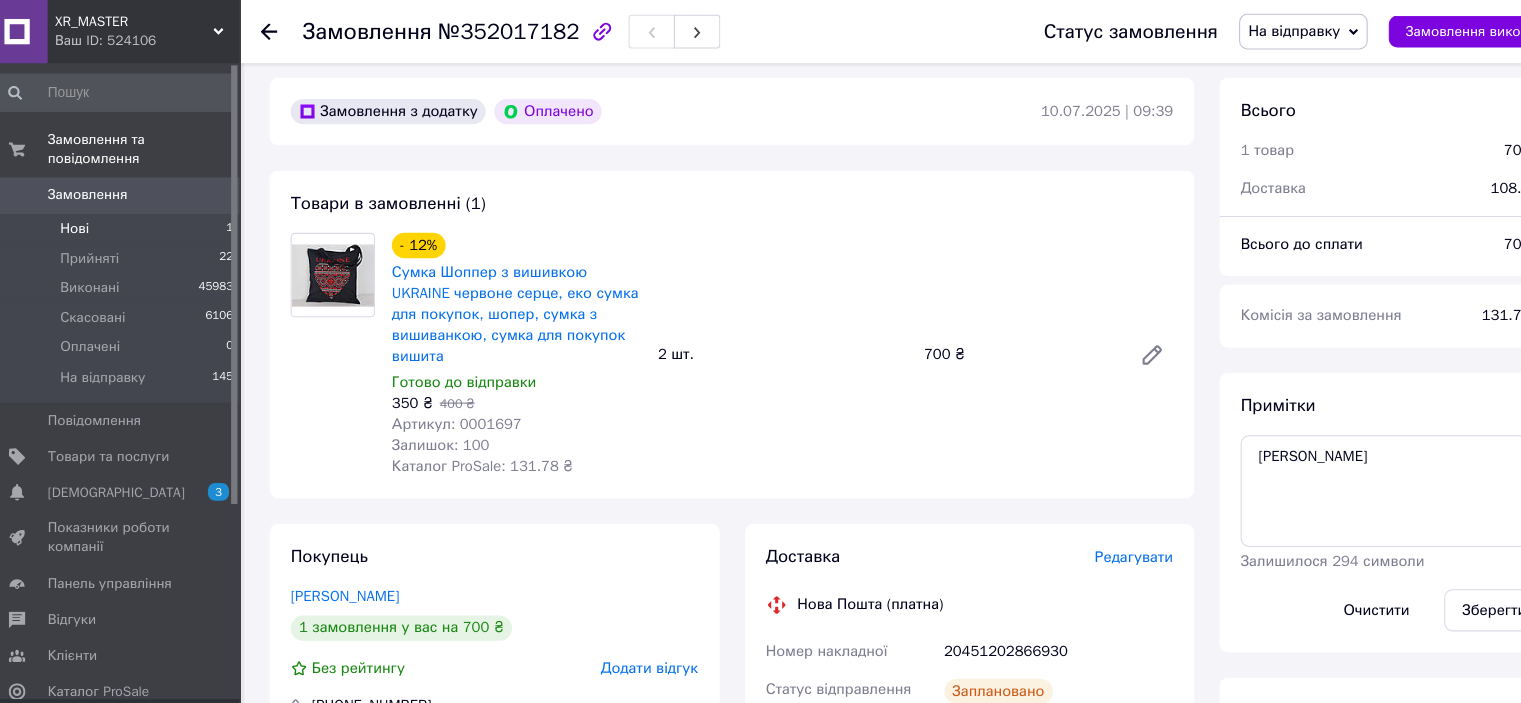 click on "Нові" at bounding box center (83, 217) 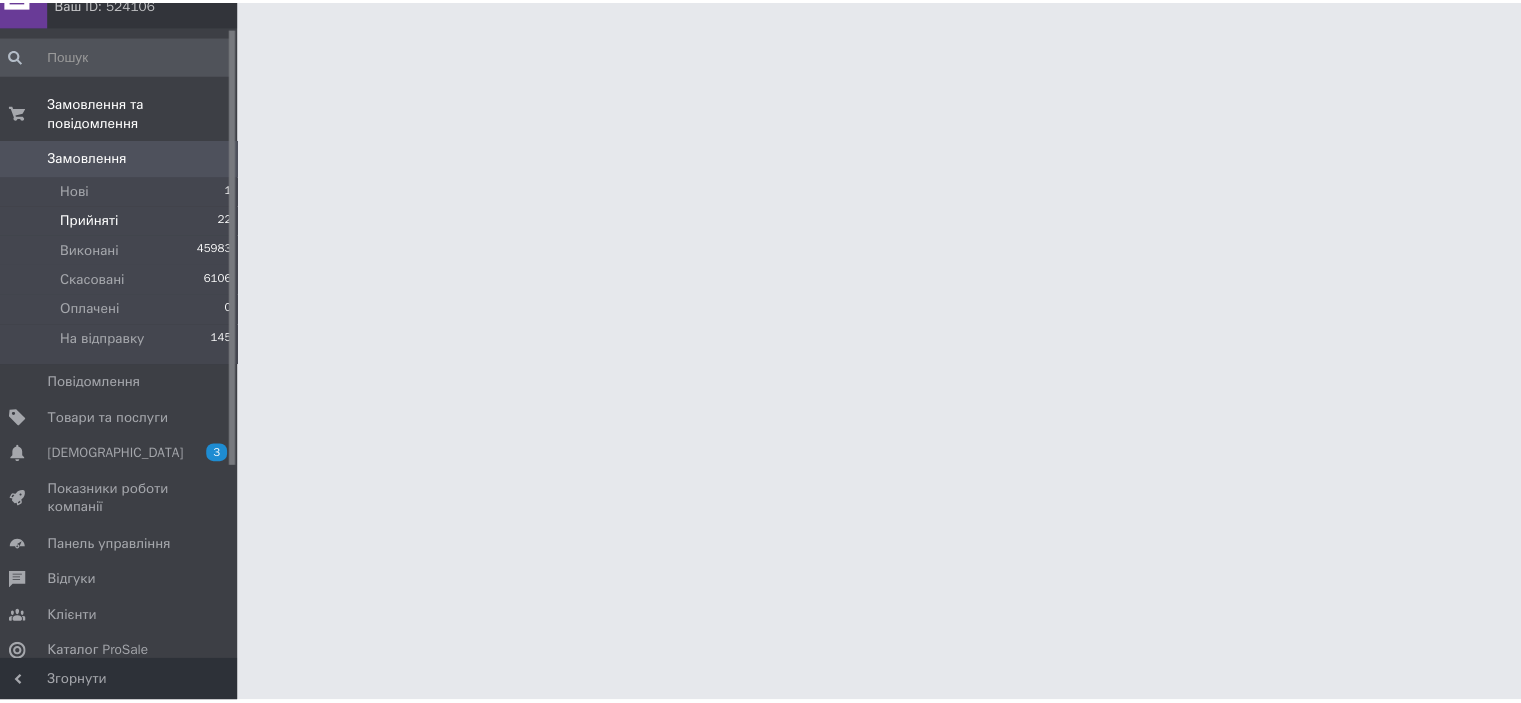 scroll, scrollTop: 531, scrollLeft: 0, axis: vertical 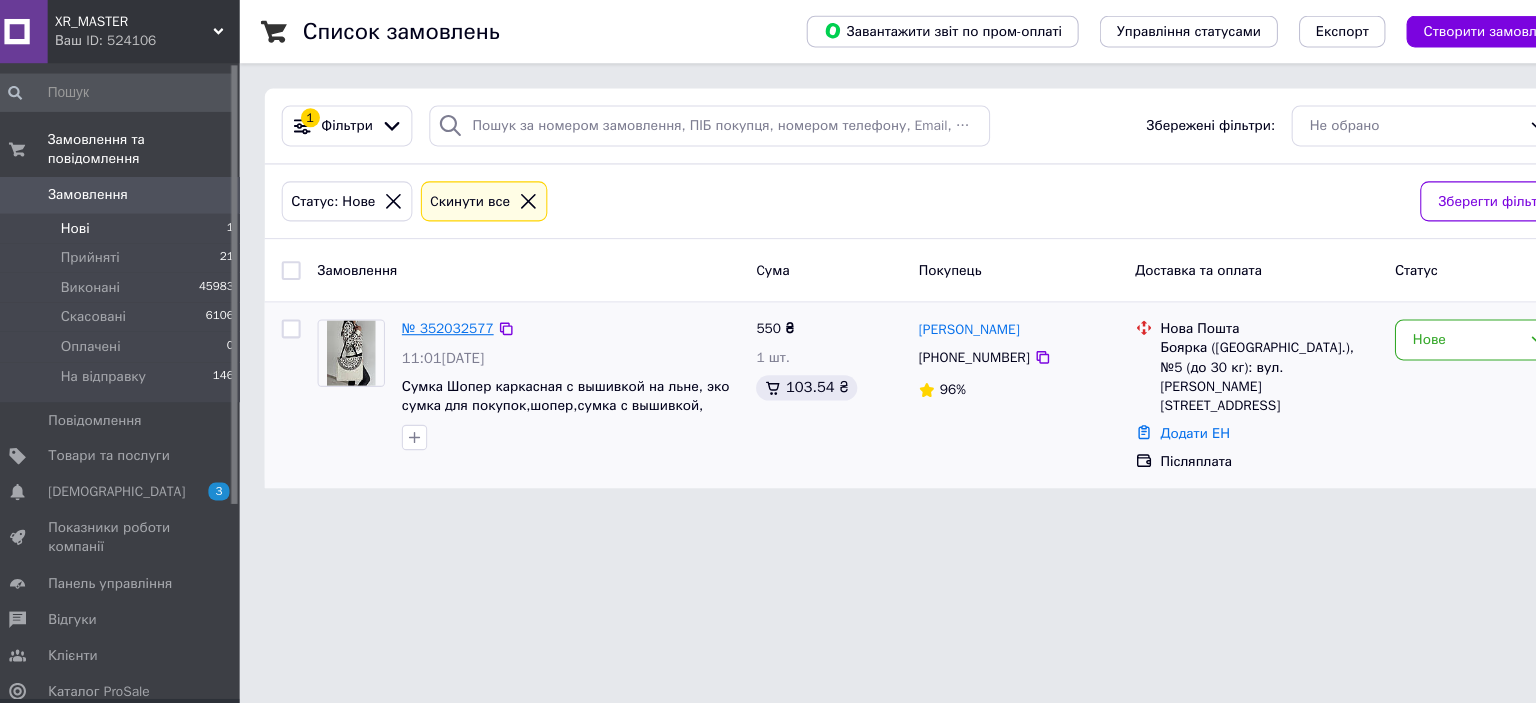 click on "№ 352032577" at bounding box center (437, 311) 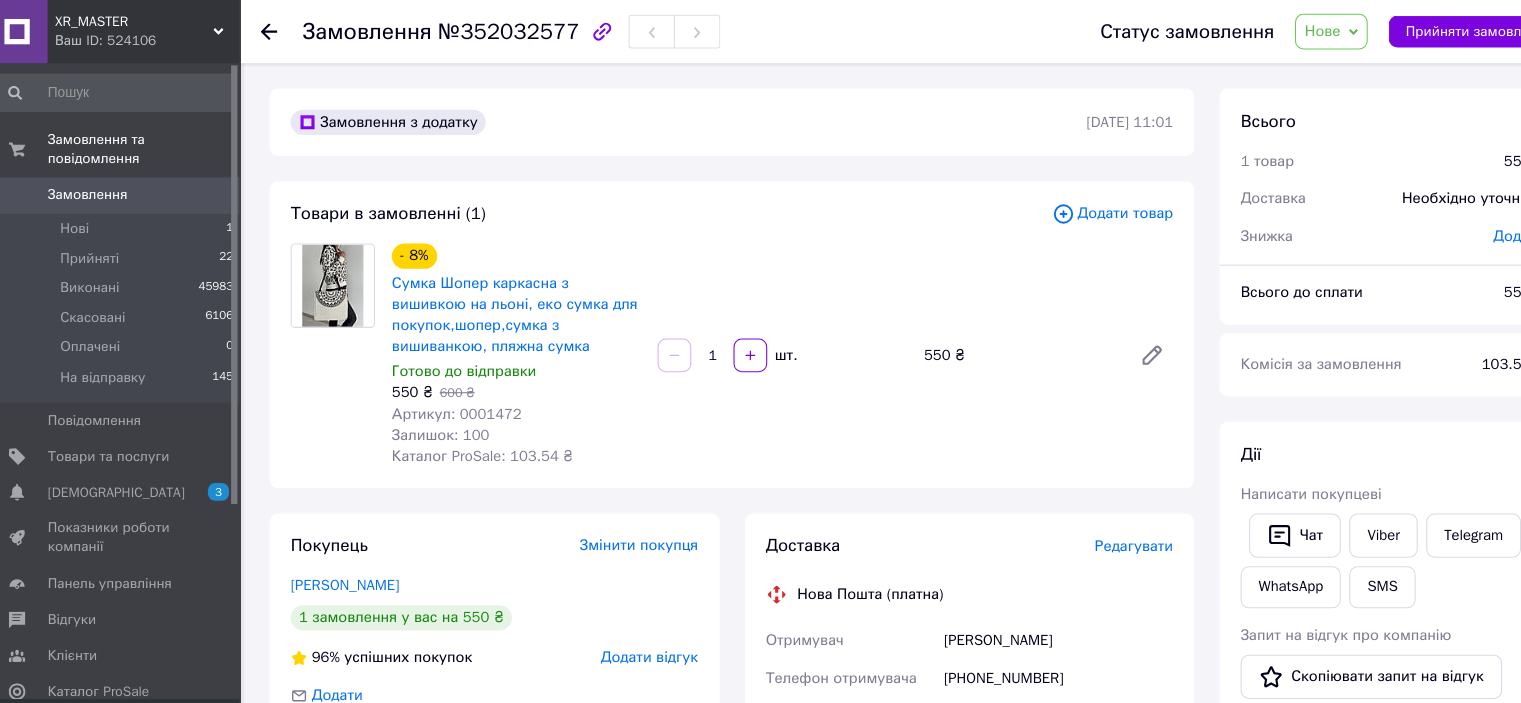 click on "Нове" at bounding box center (1267, 29) 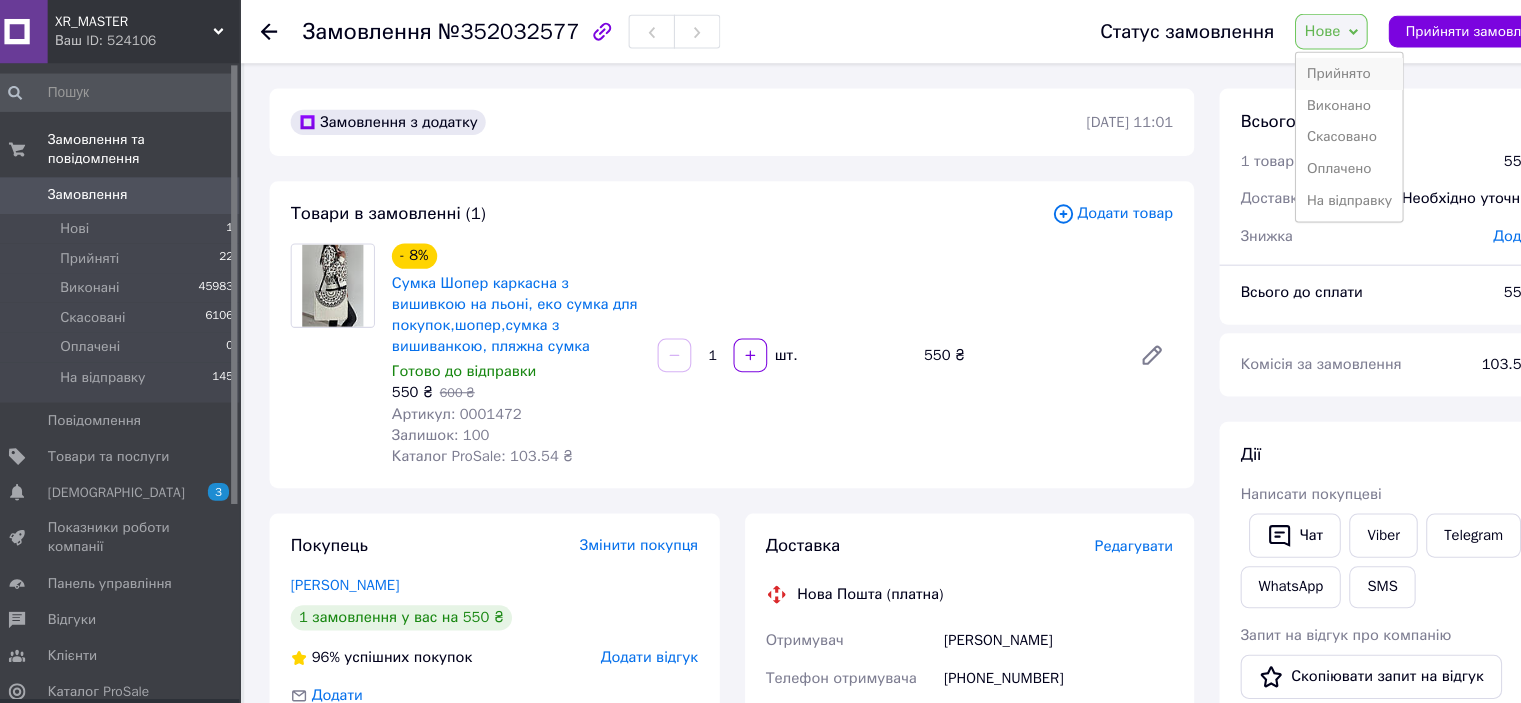 click on "Прийнято" at bounding box center (1292, 70) 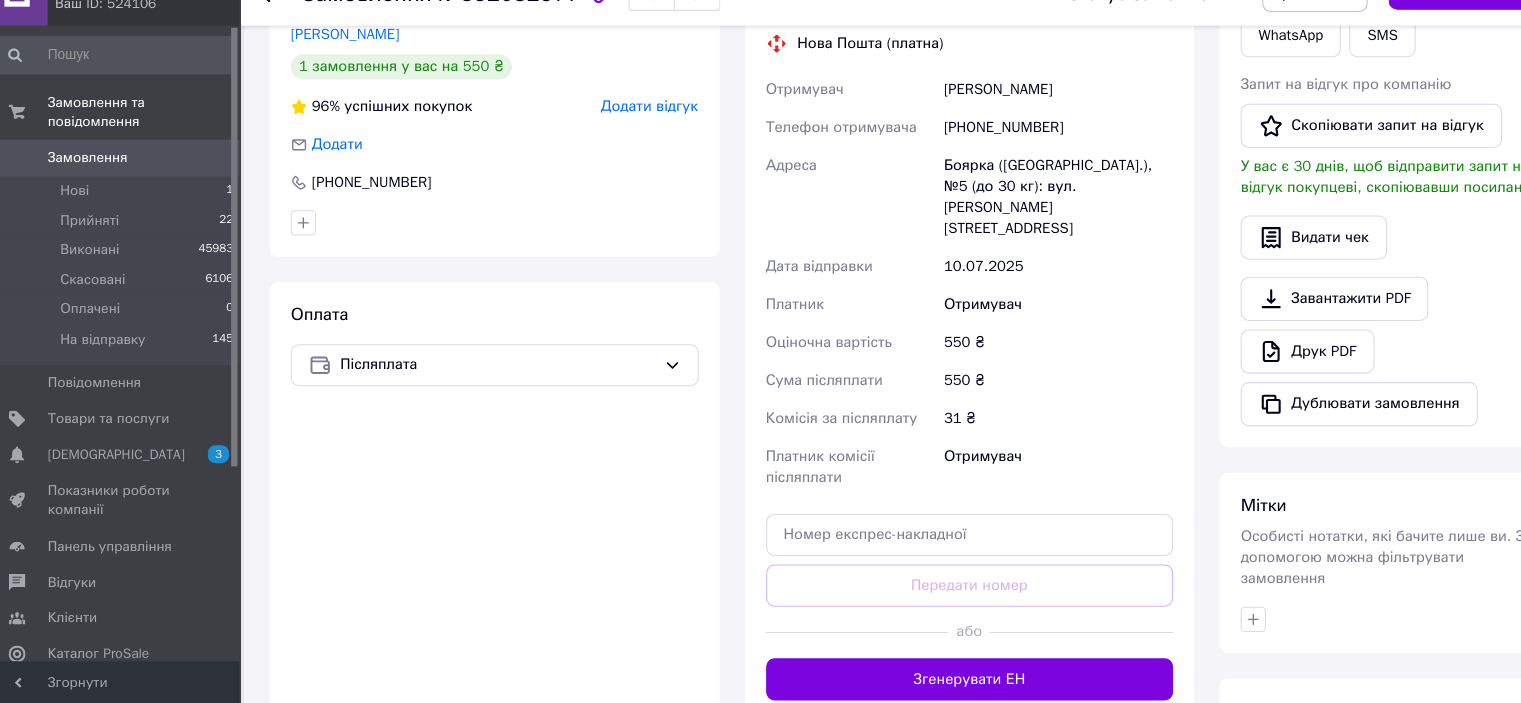 scroll, scrollTop: 627, scrollLeft: 0, axis: vertical 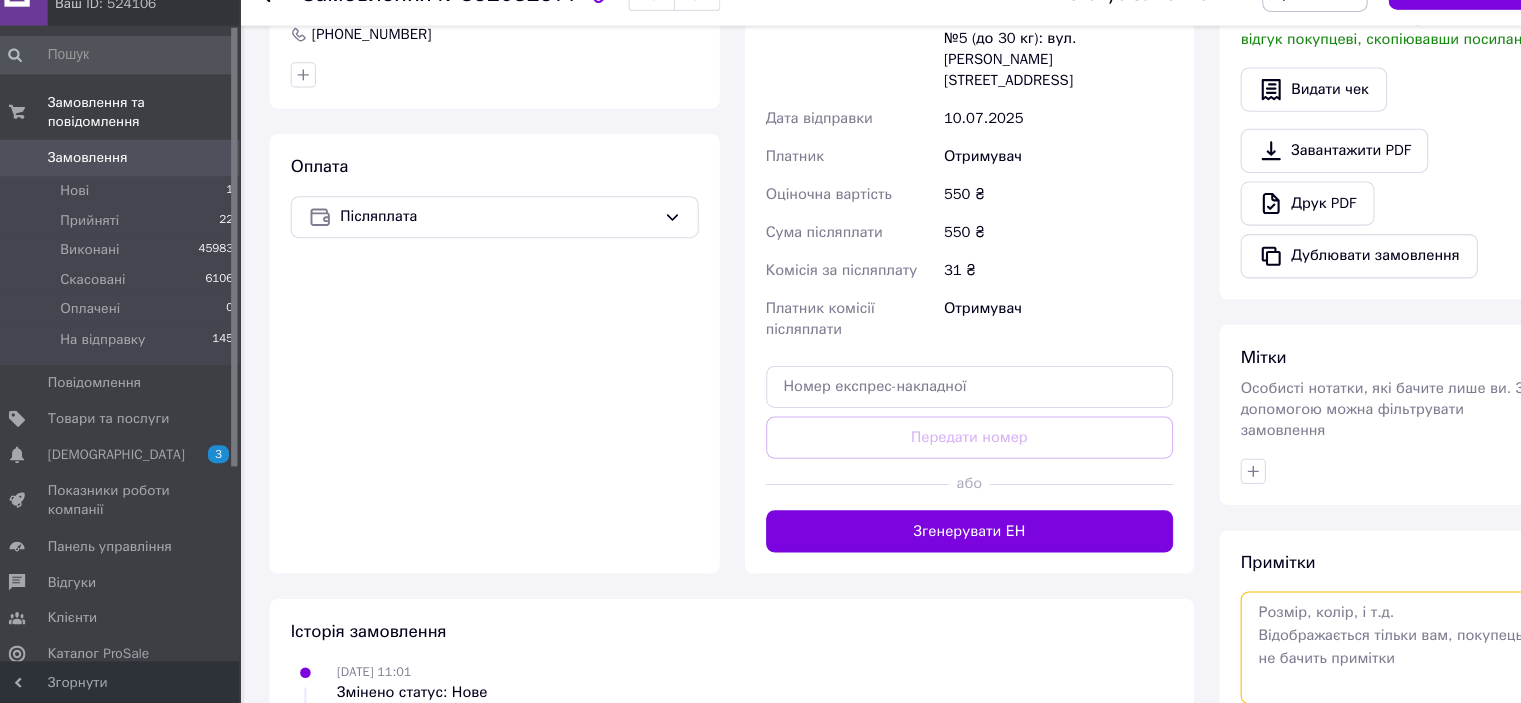 click at bounding box center [1333, 650] 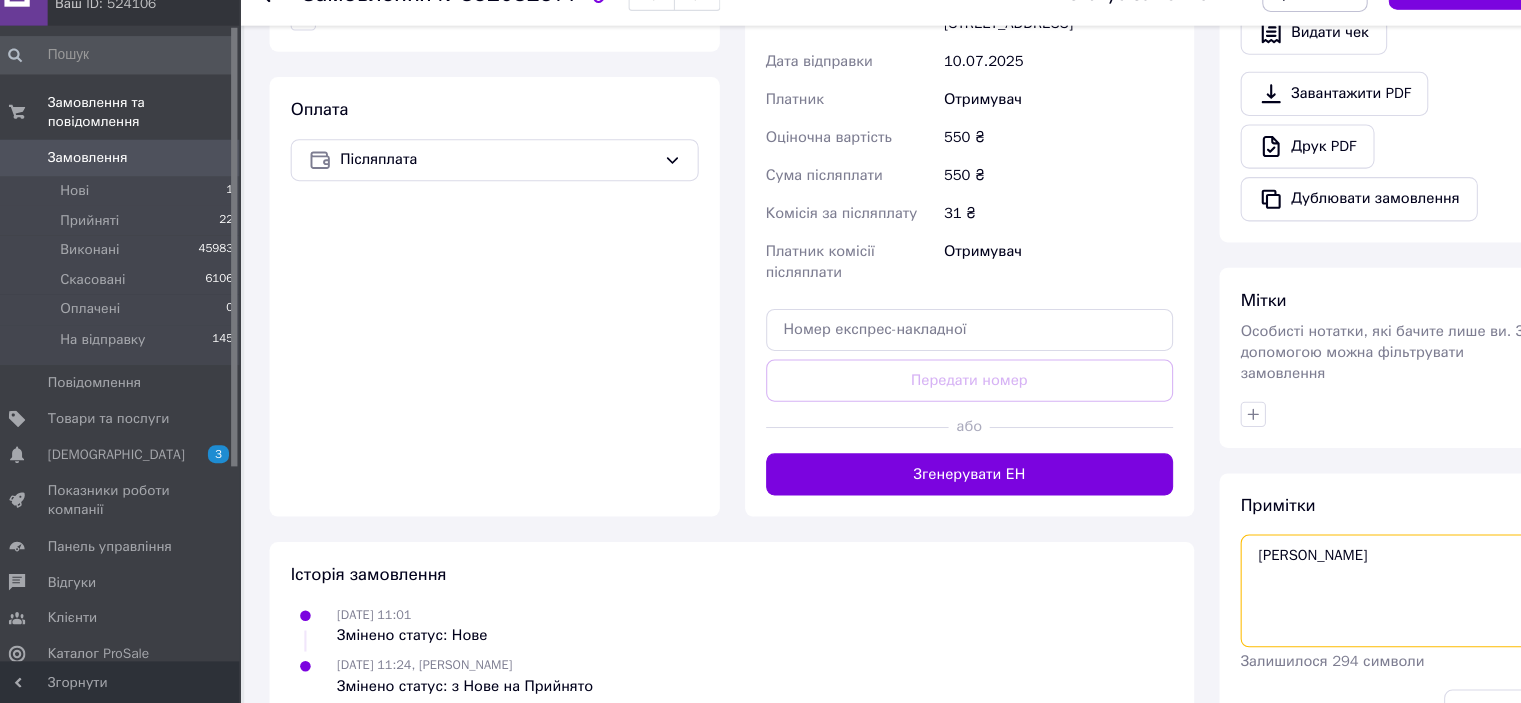 scroll, scrollTop: 729, scrollLeft: 0, axis: vertical 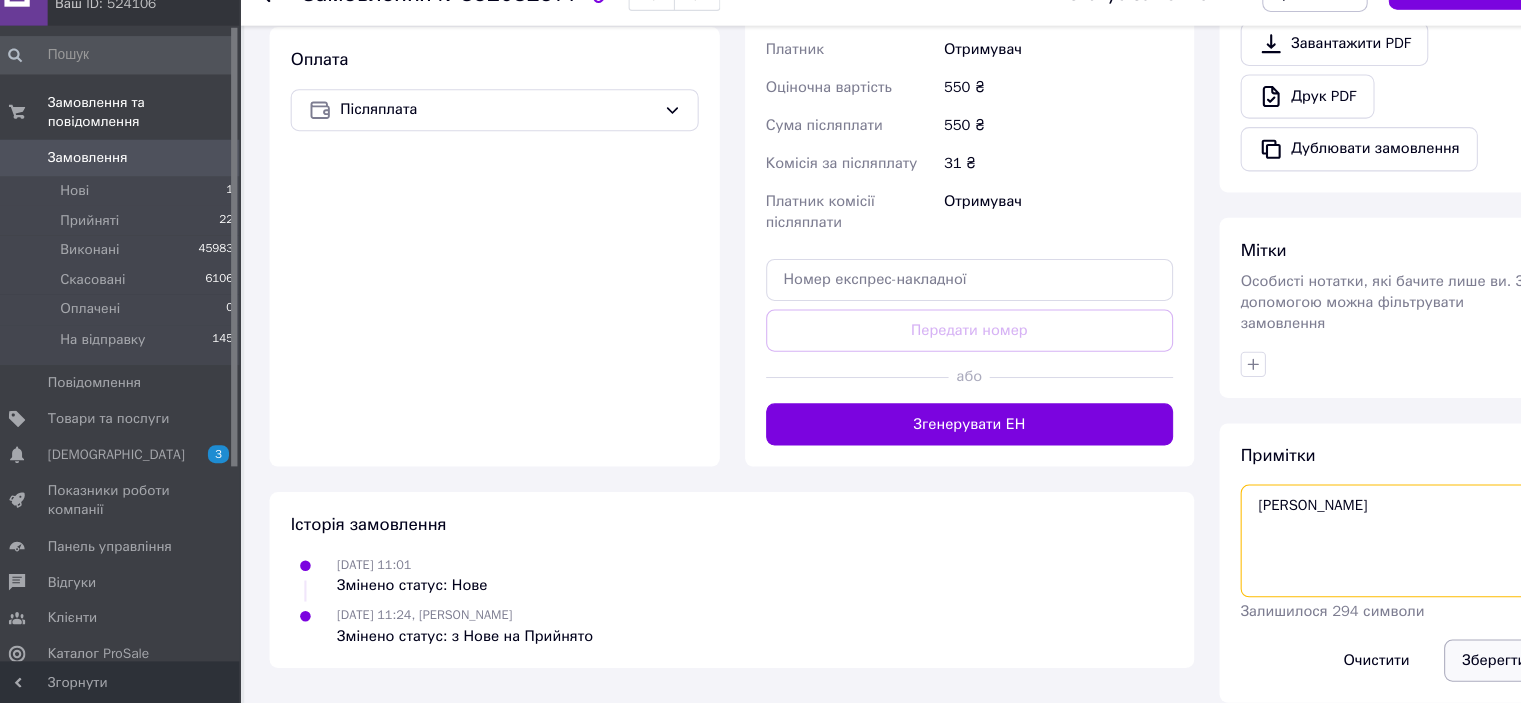 type on "[PERSON_NAME]" 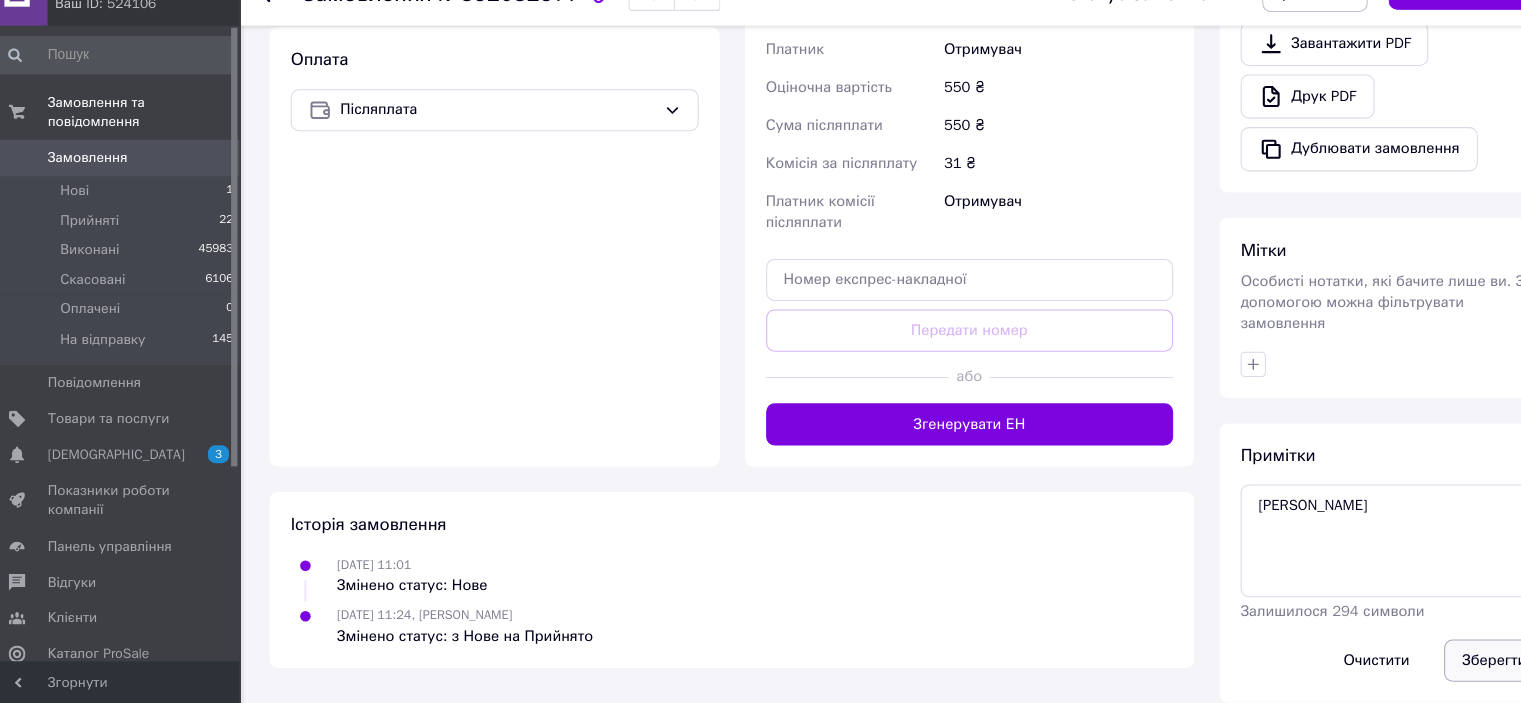 click on "Зберегти" at bounding box center (1429, 662) 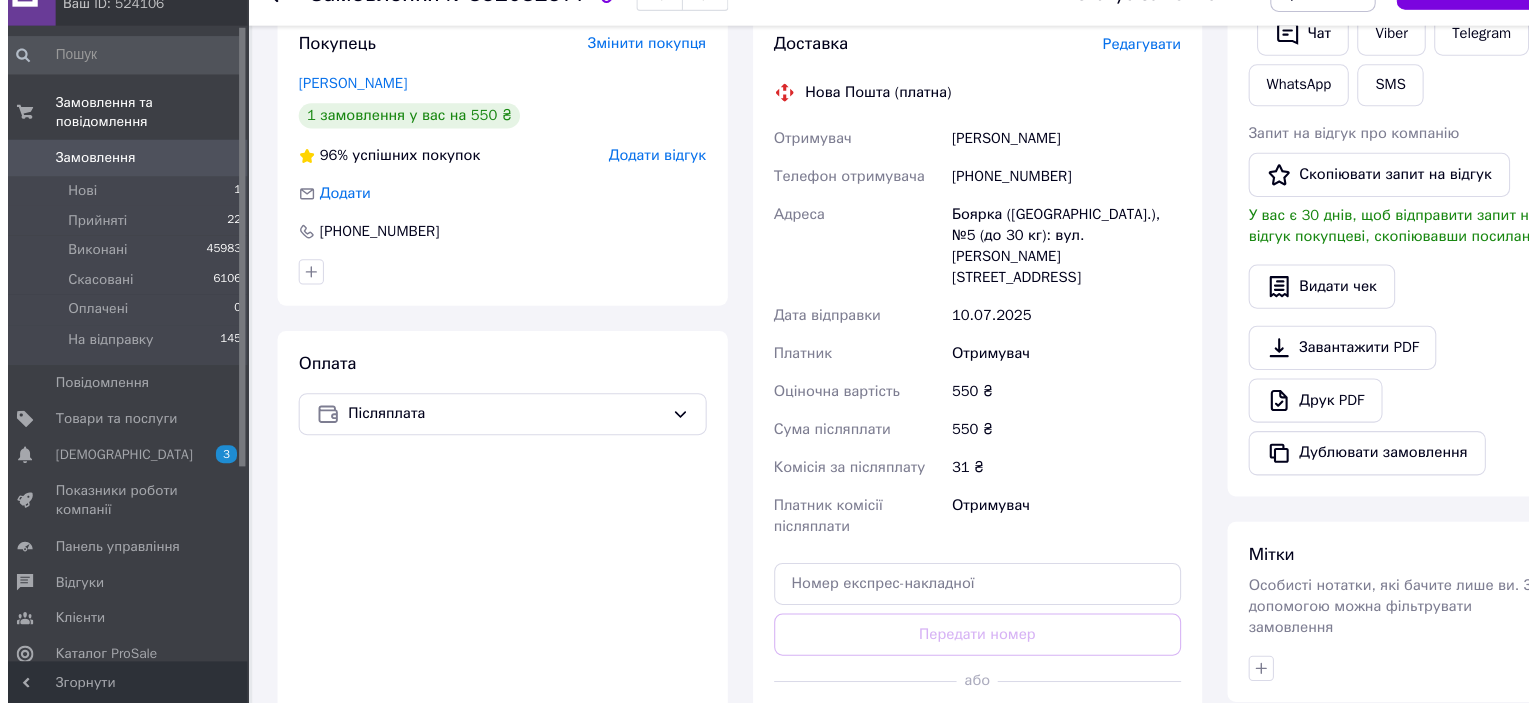 scroll, scrollTop: 442, scrollLeft: 0, axis: vertical 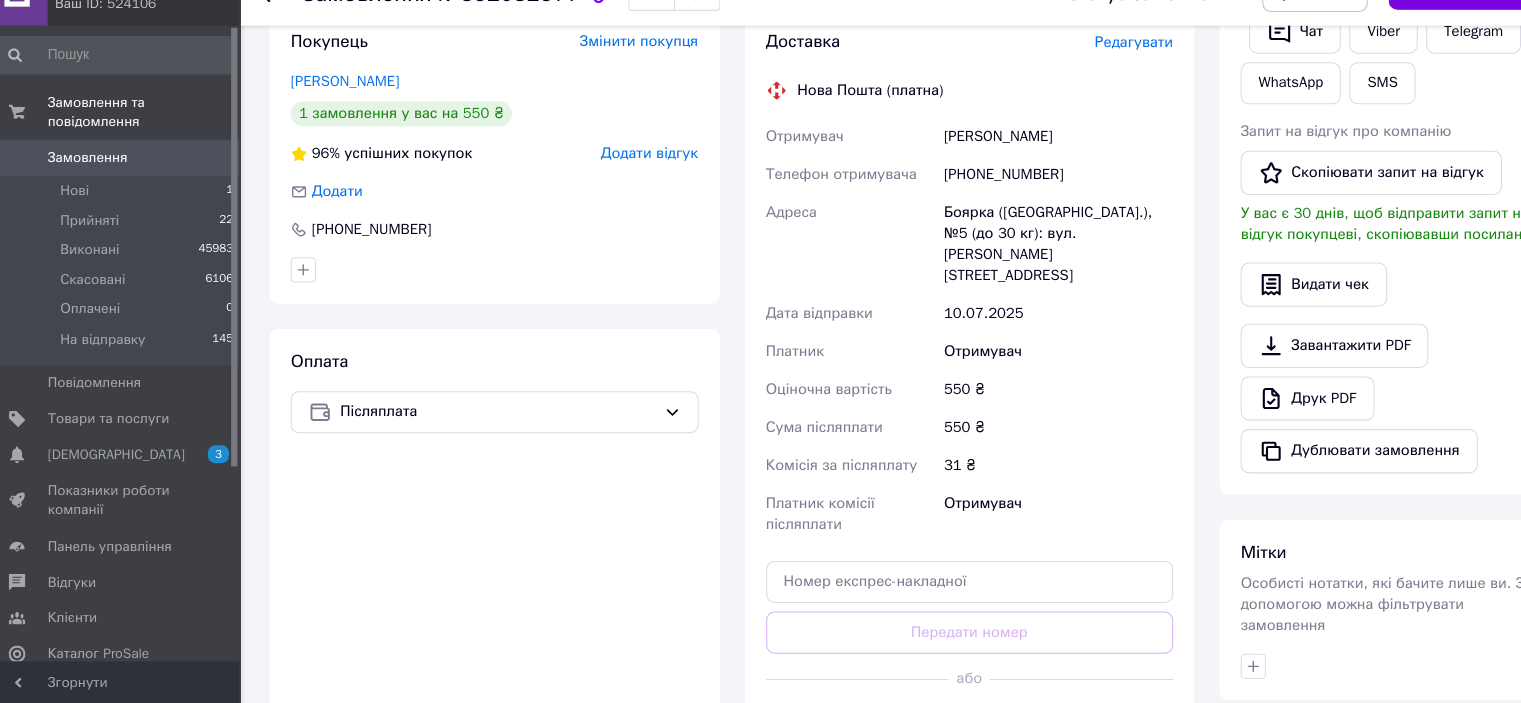 click on "Редагувати" at bounding box center [1088, 76] 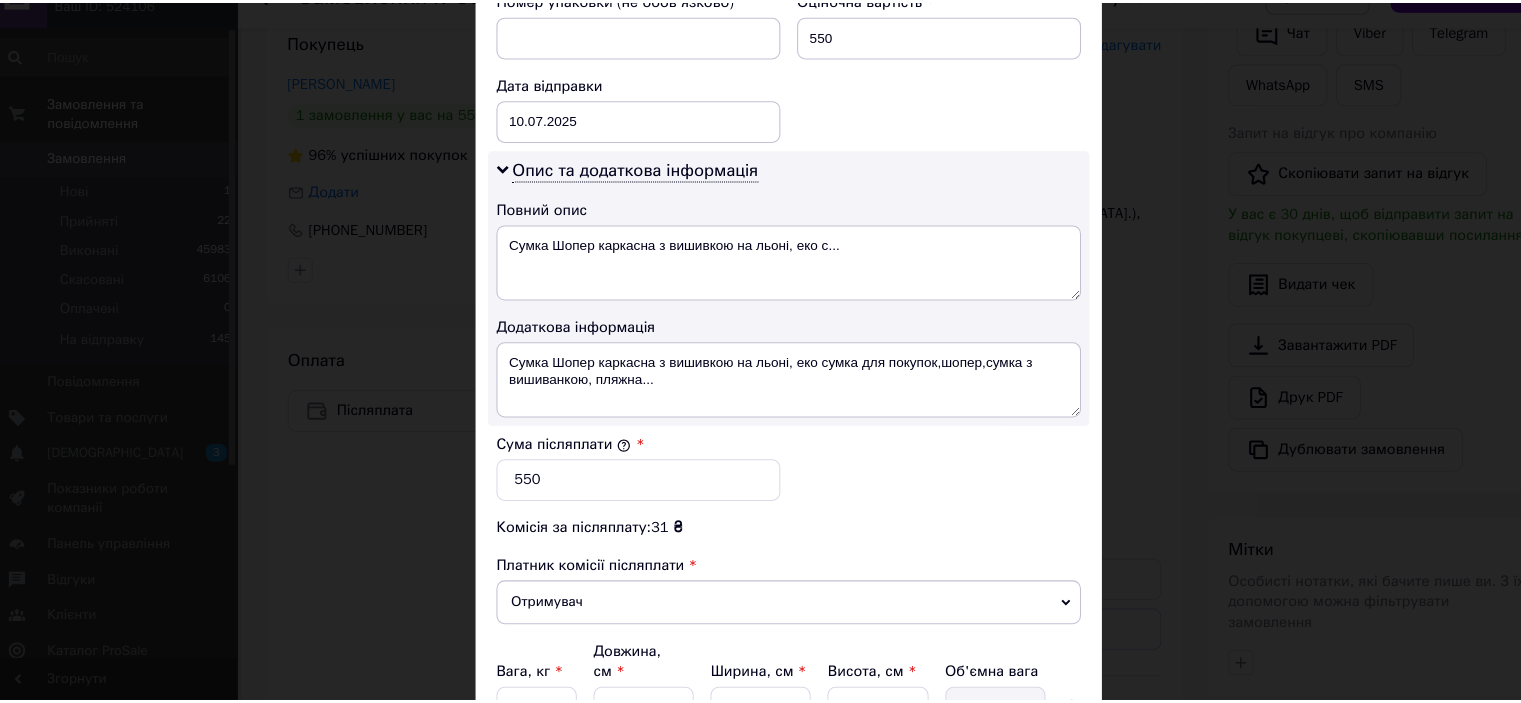 scroll, scrollTop: 1040, scrollLeft: 0, axis: vertical 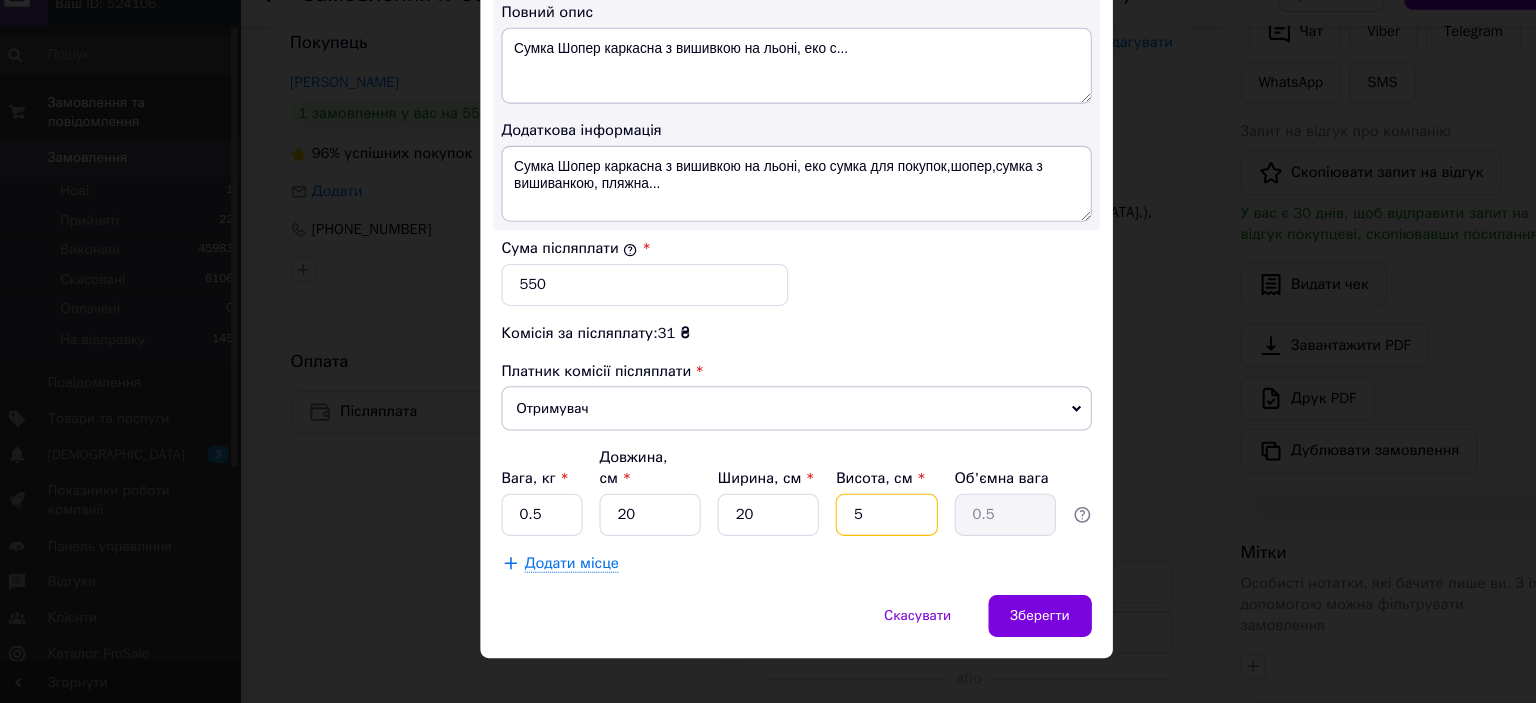 click on "5" at bounding box center [853, 524] 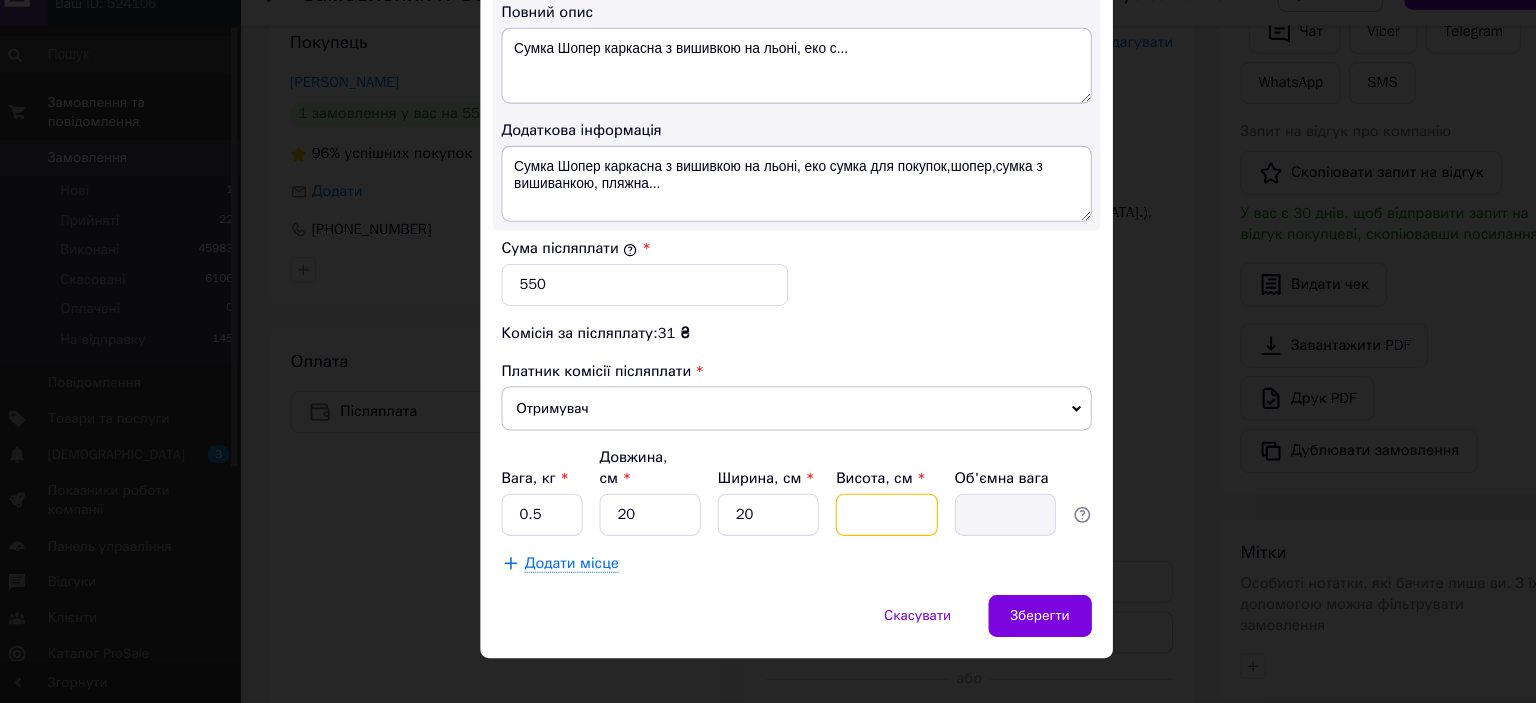 type on "1" 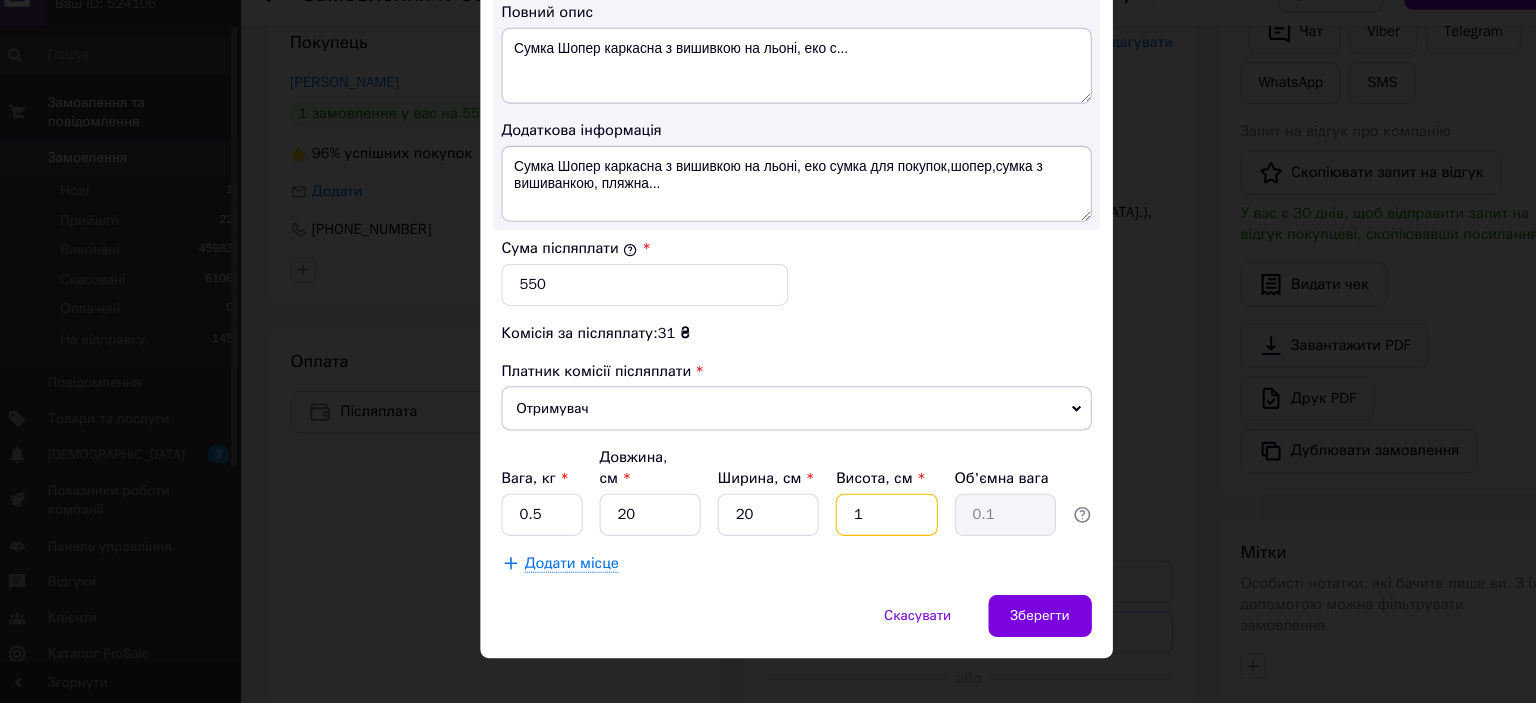 type on "10" 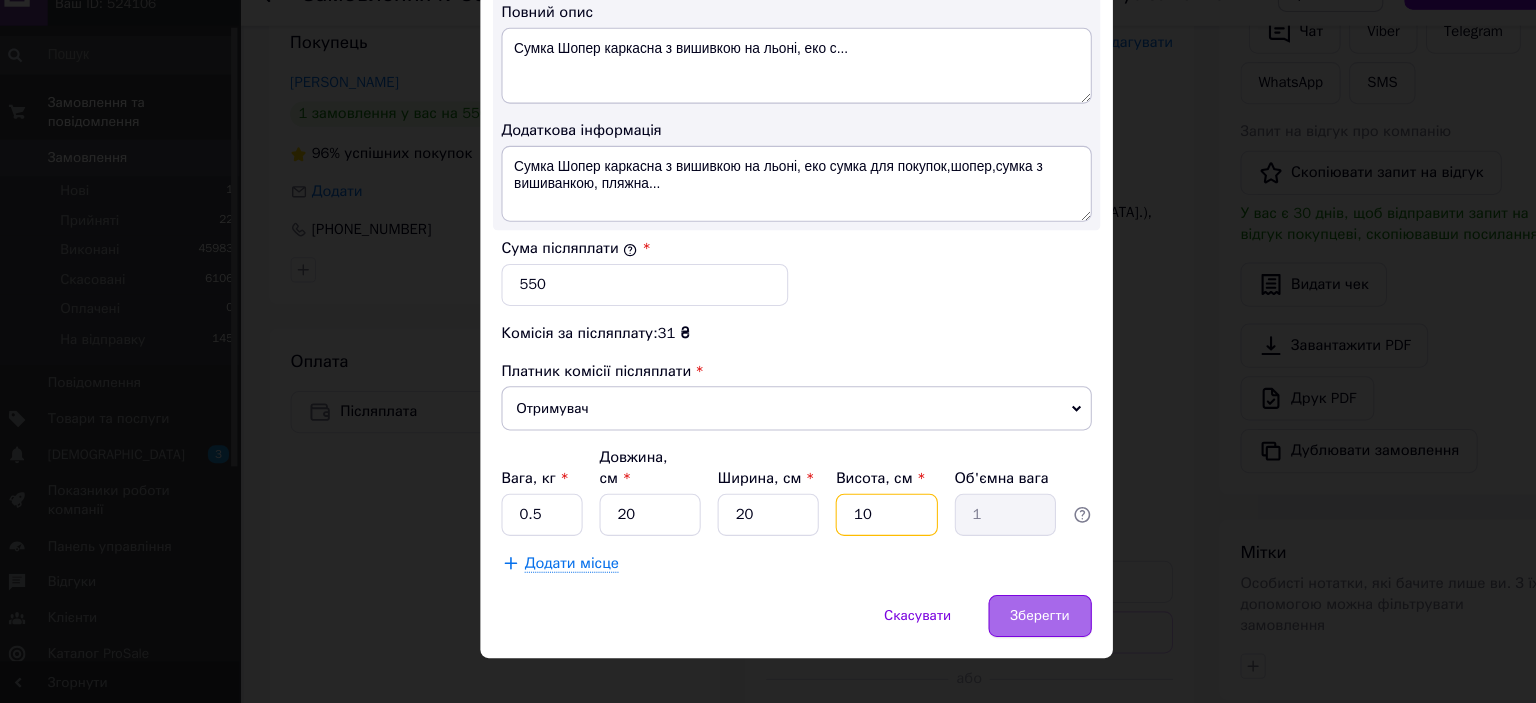 type on "10" 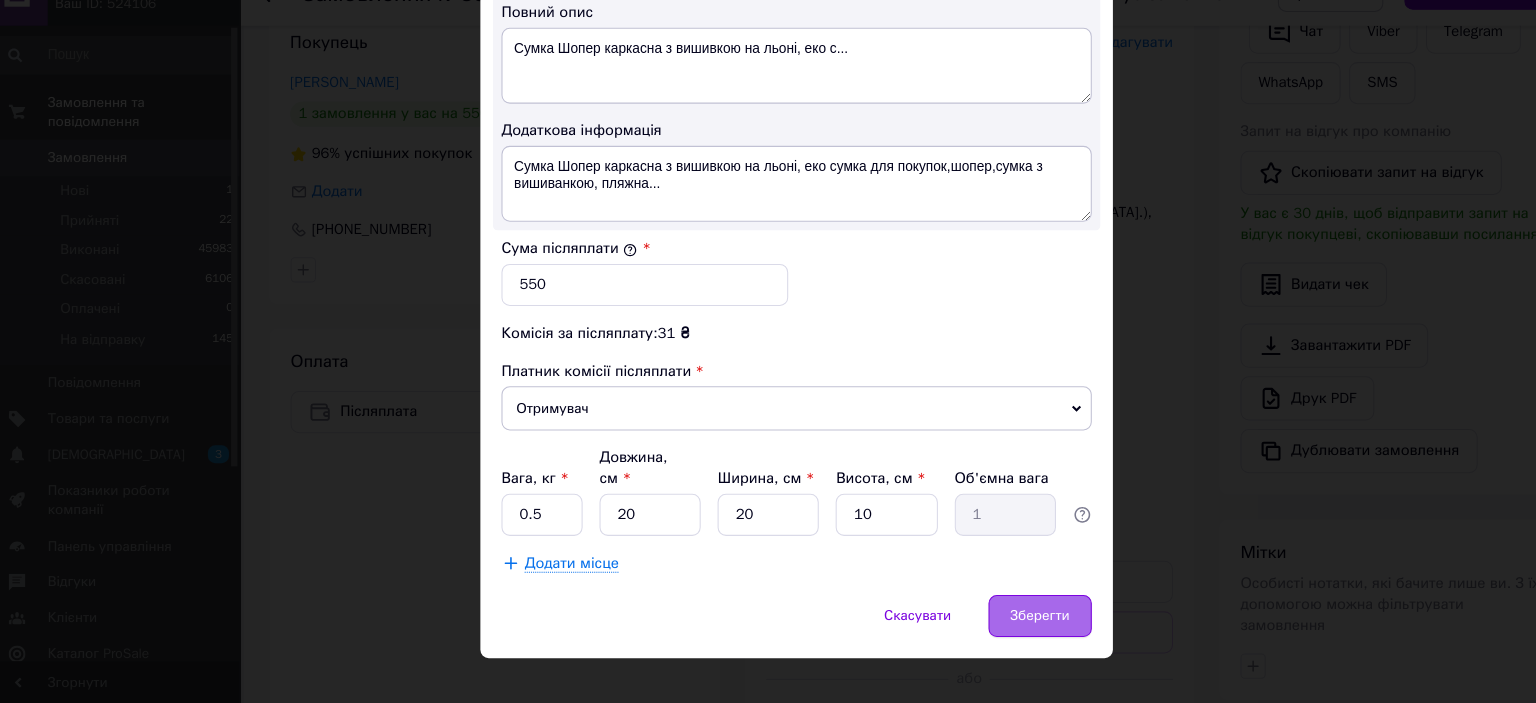 click on "Зберегти" at bounding box center (999, 620) 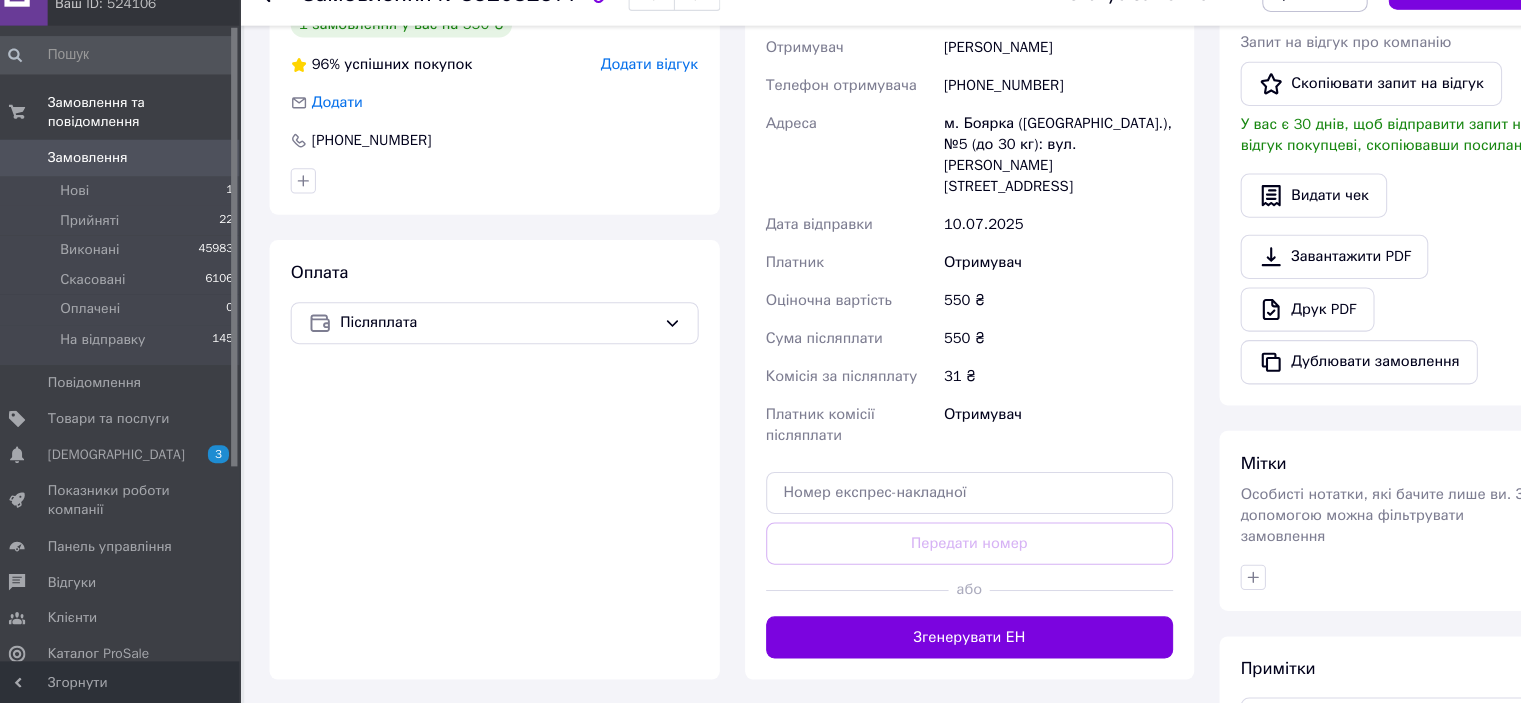 scroll, scrollTop: 632, scrollLeft: 0, axis: vertical 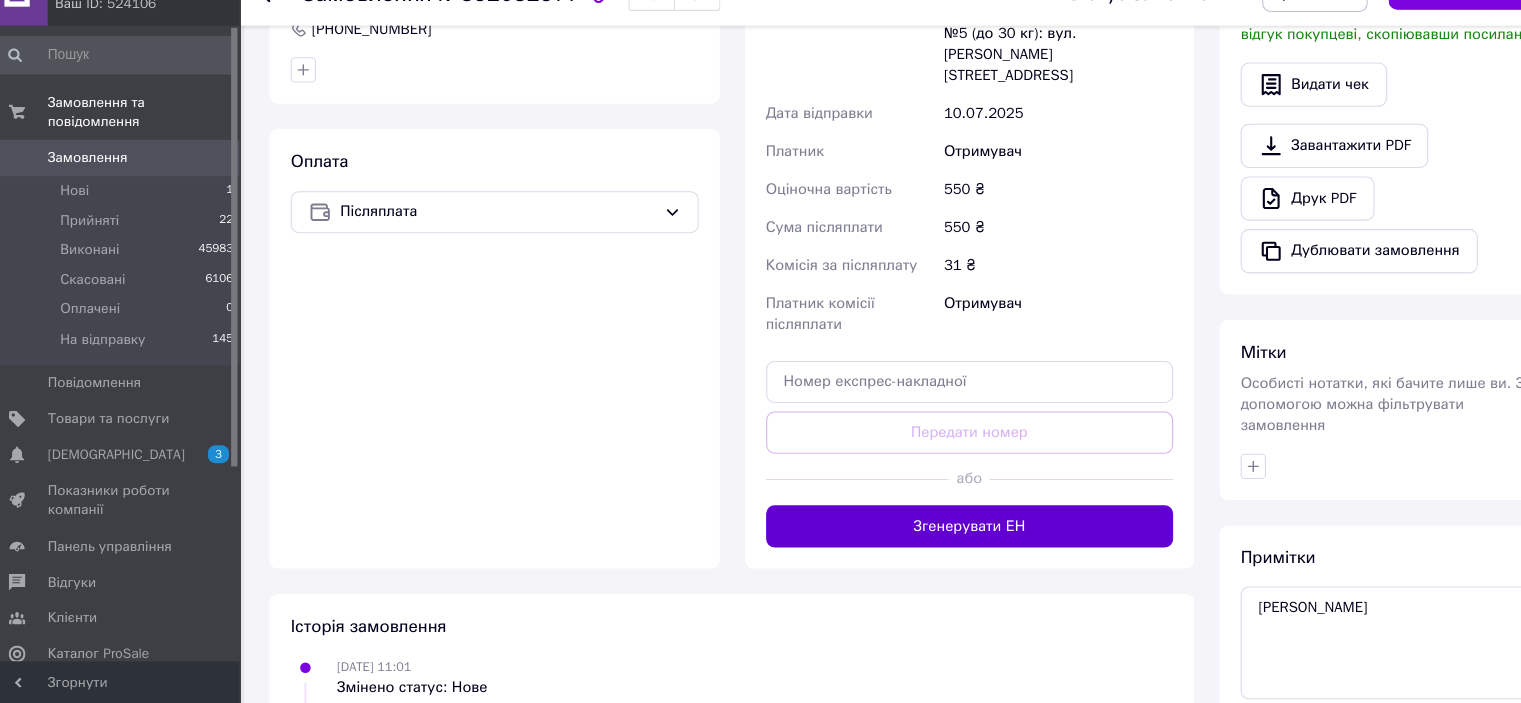click on "Згенерувати ЕН" at bounding box center [932, 535] 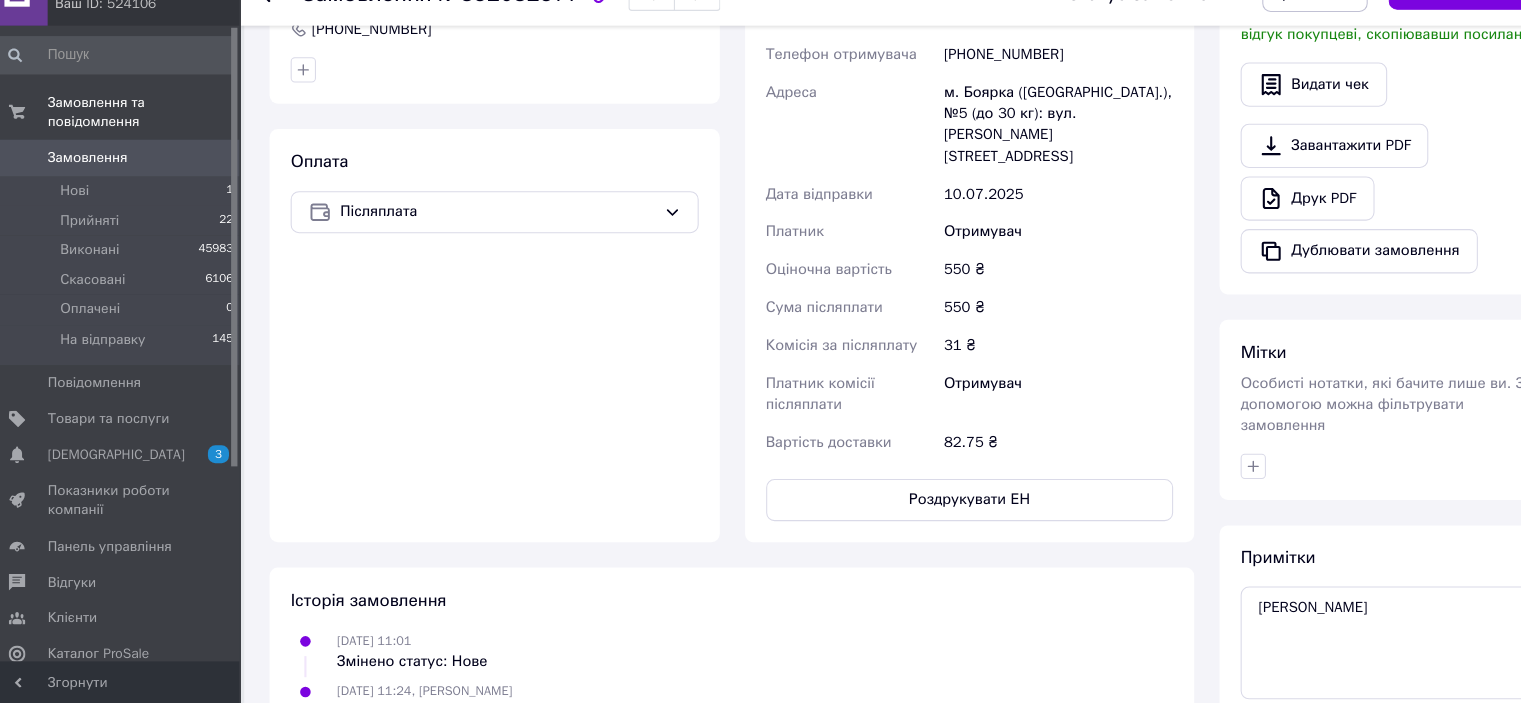scroll, scrollTop: 572, scrollLeft: 0, axis: vertical 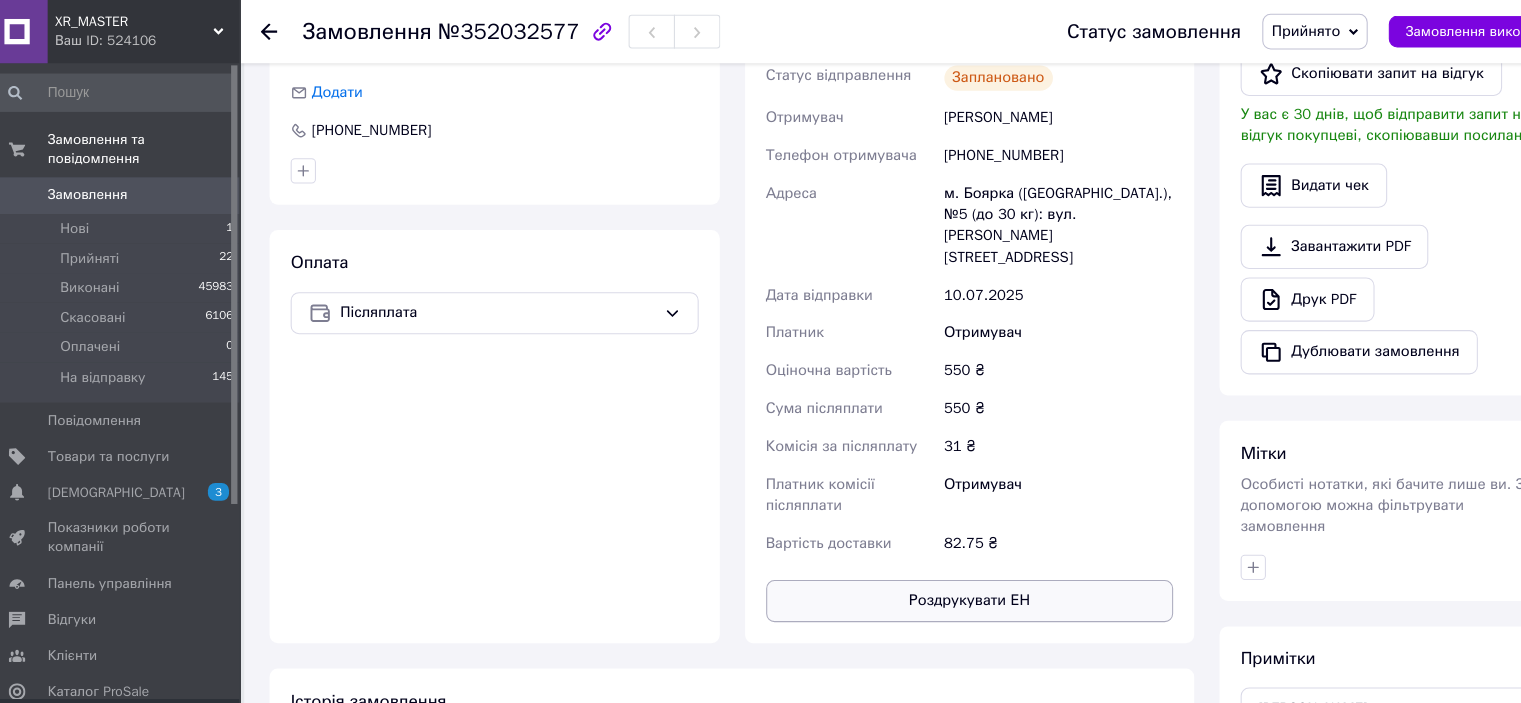 click on "Роздрукувати ЕН" at bounding box center [932, 570] 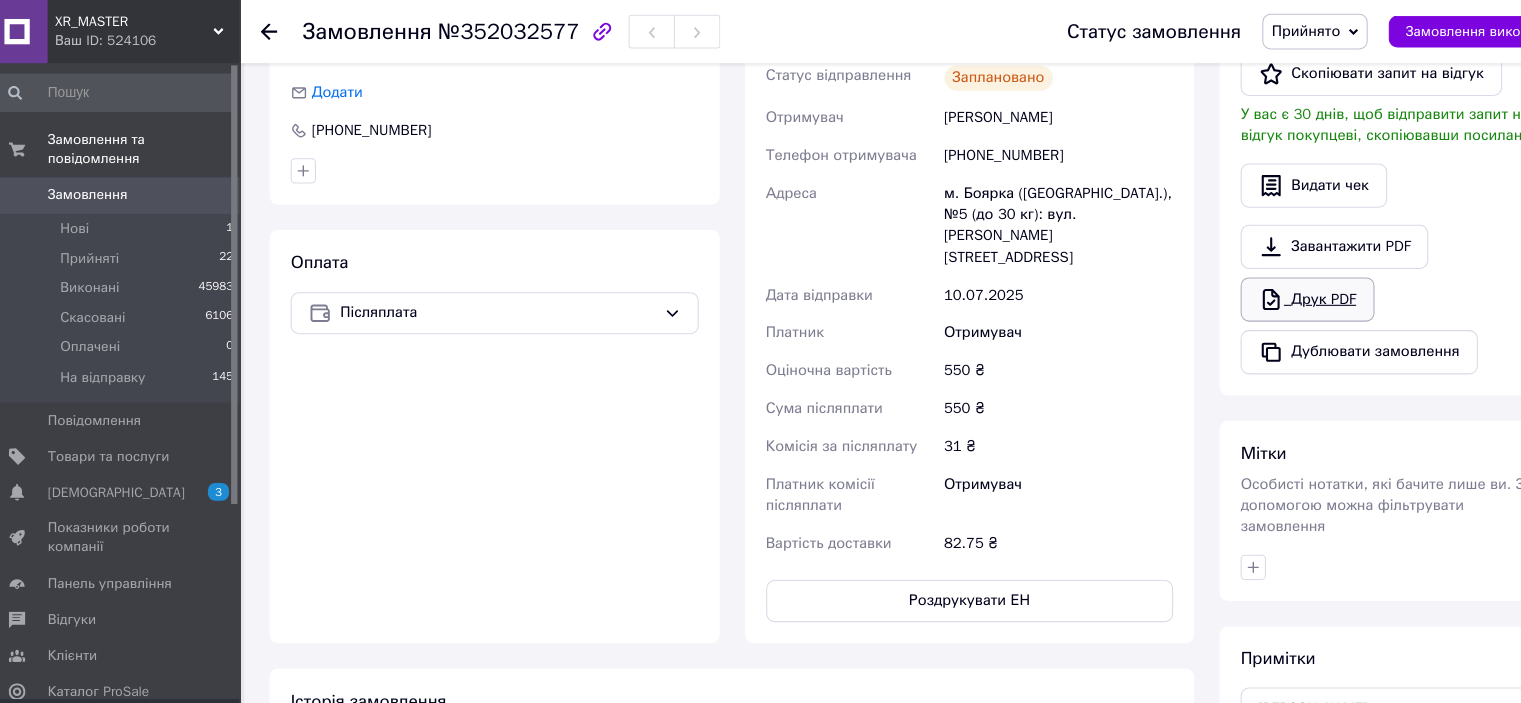 click on "Друк PDF" at bounding box center (1252, 284) 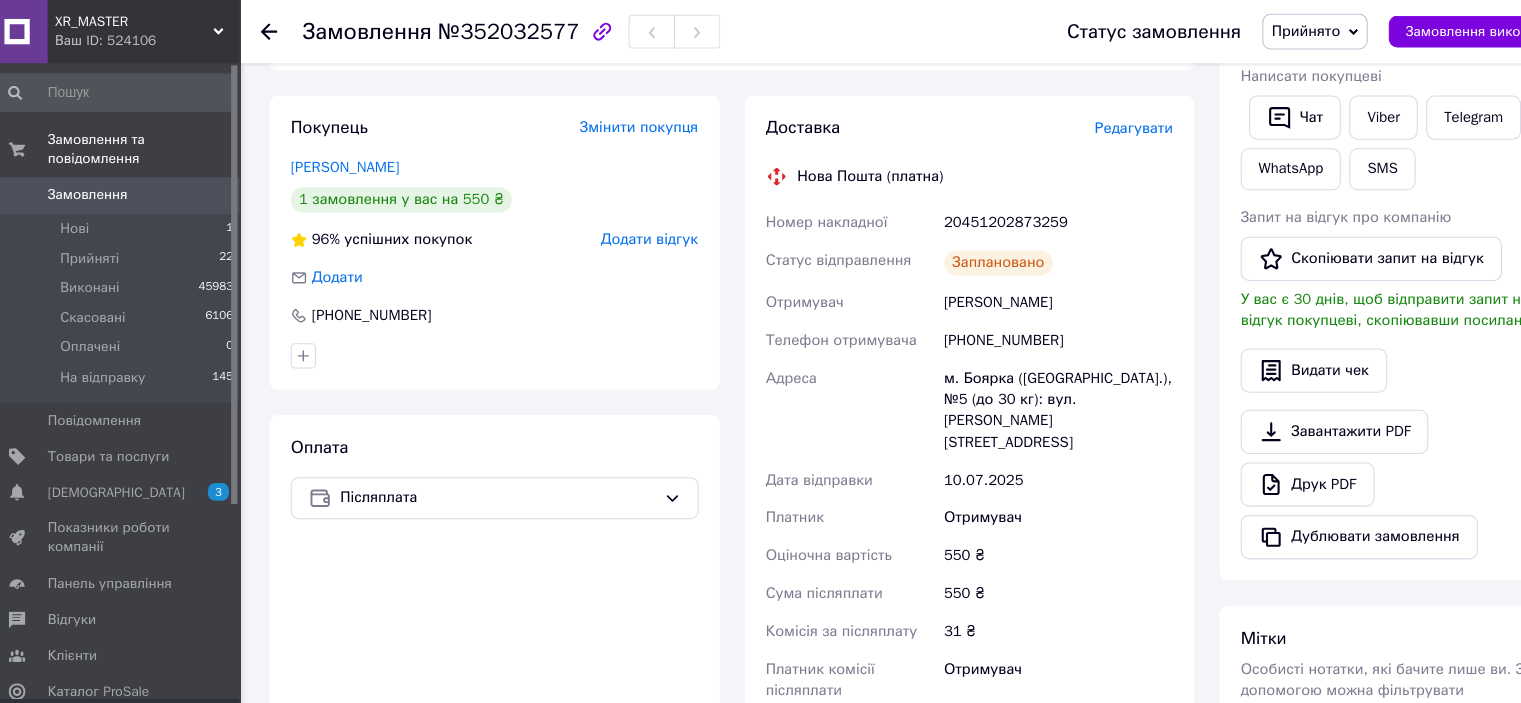 scroll, scrollTop: 383, scrollLeft: 0, axis: vertical 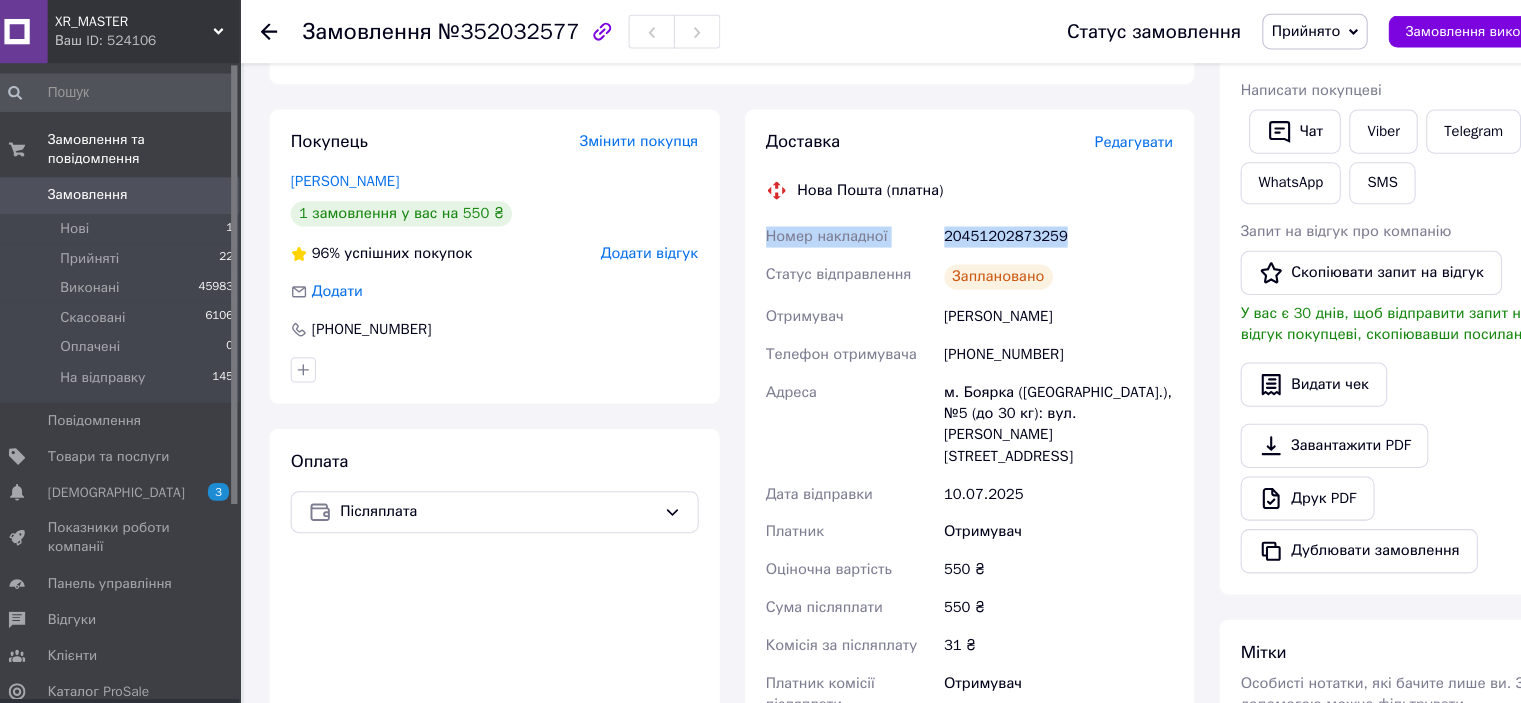 drag, startPoint x: 1009, startPoint y: 229, endPoint x: 718, endPoint y: 243, distance: 291.33658 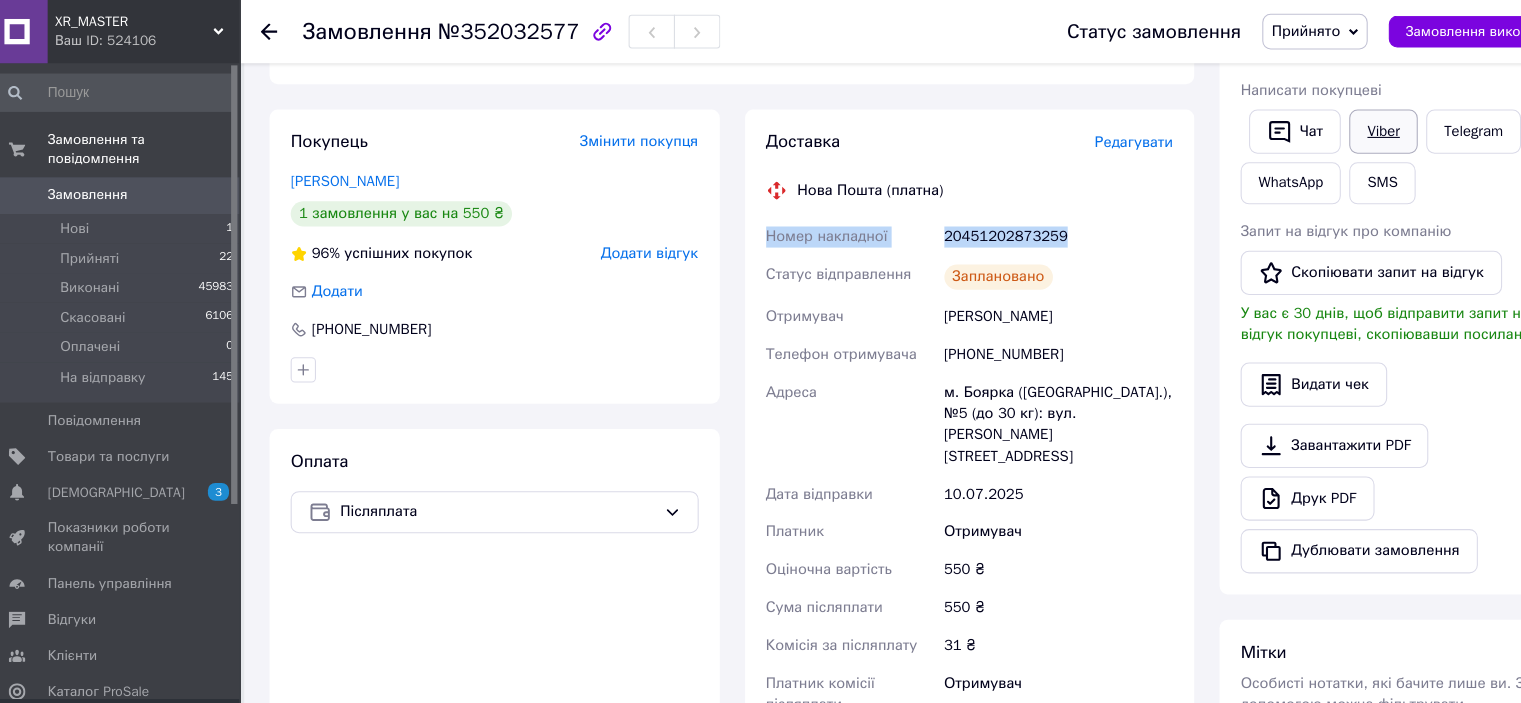 click on "Viber" at bounding box center [1324, 125] 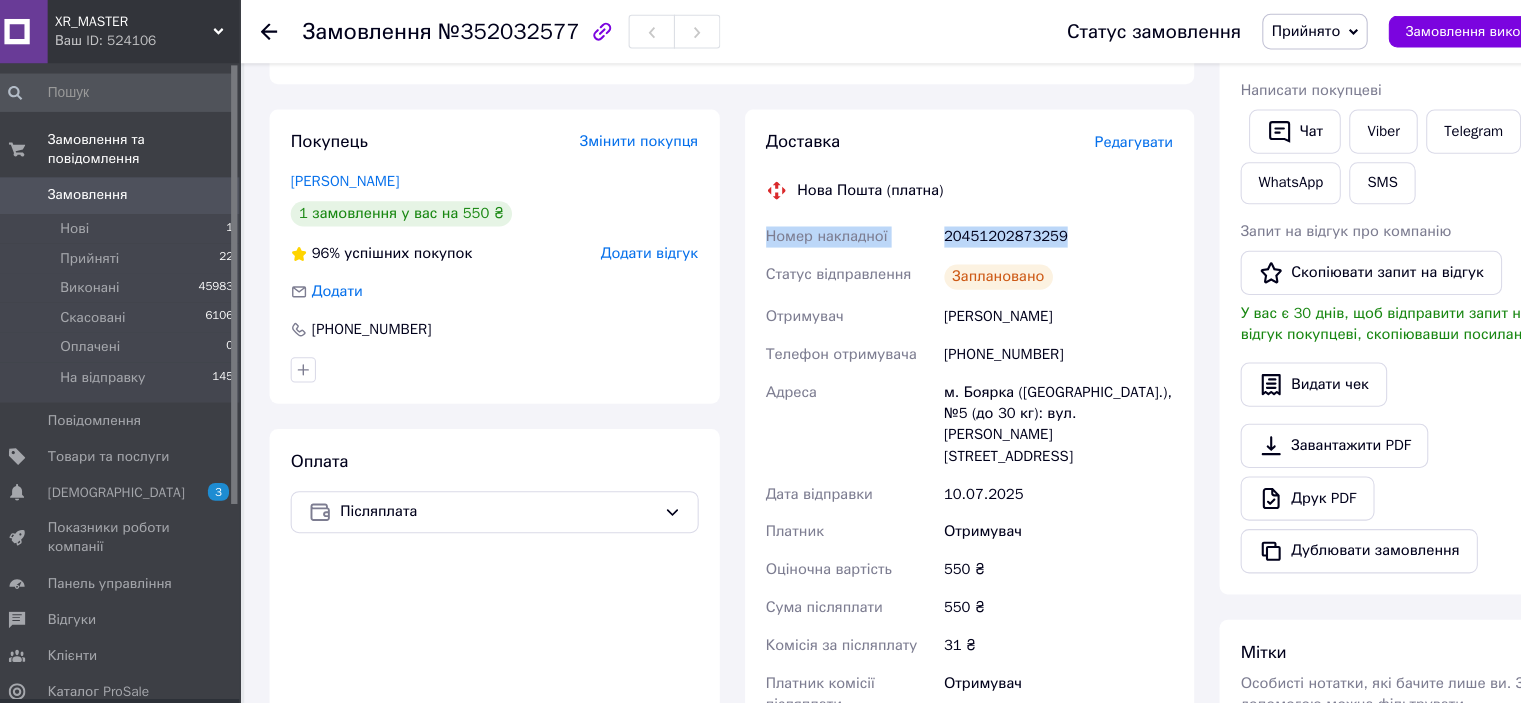 click on "Прийнято" at bounding box center [1251, 29] 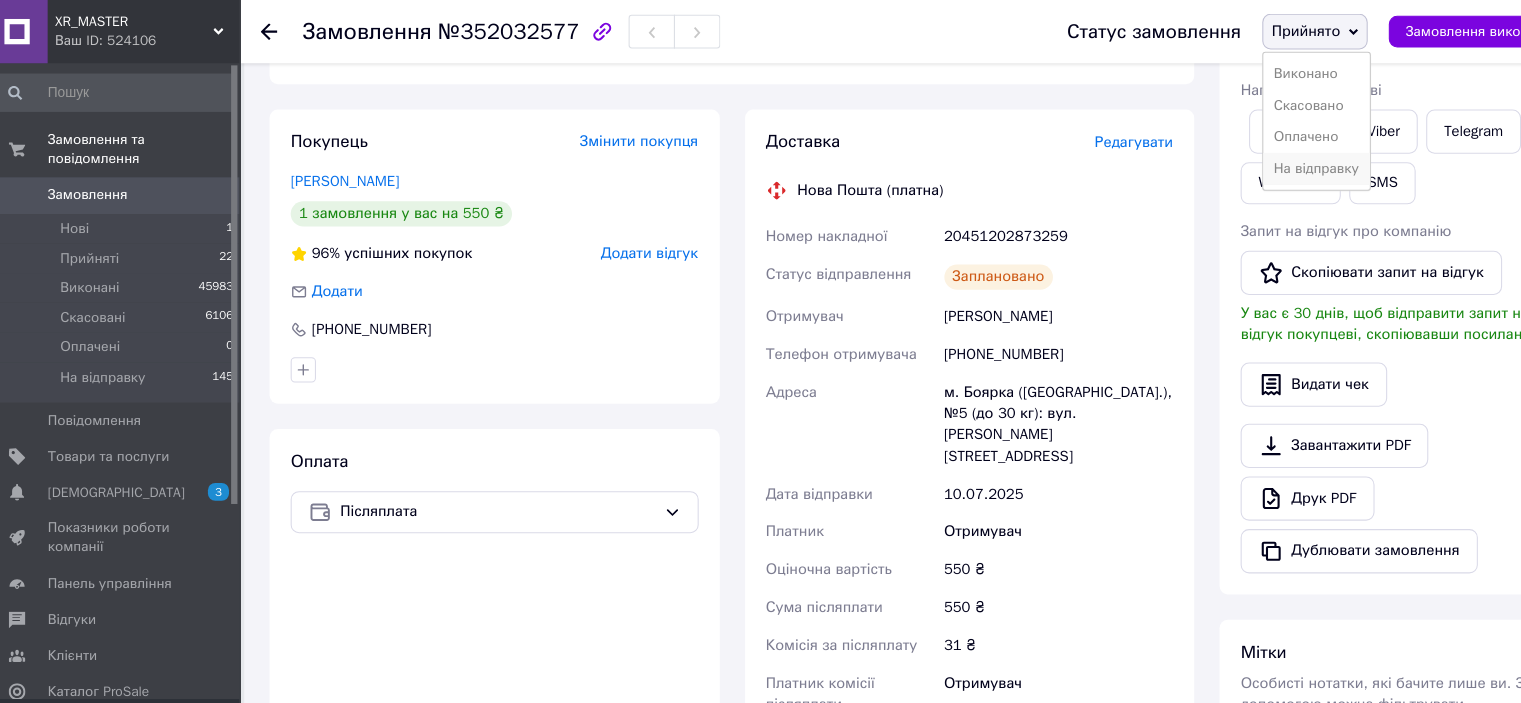 click on "На відправку" at bounding box center [1261, 160] 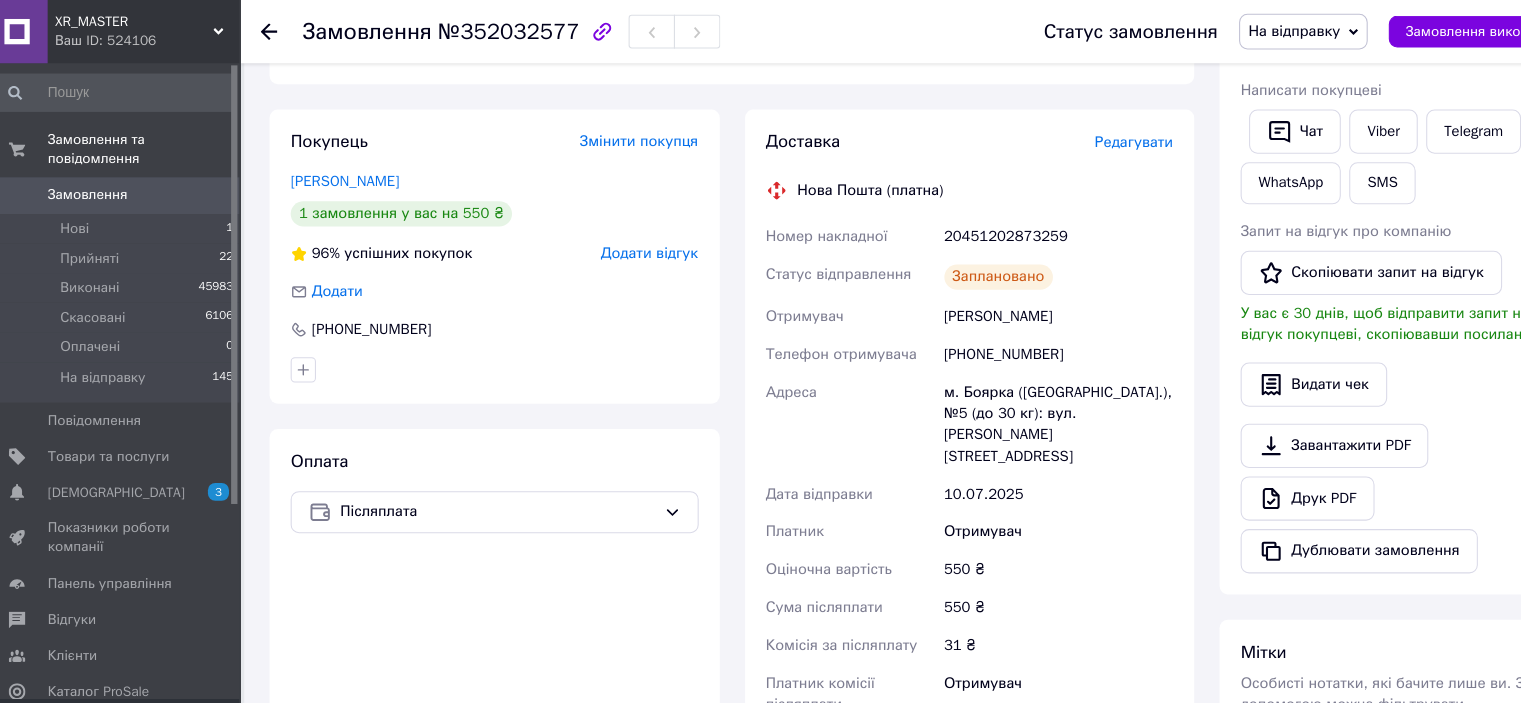 click on "Замовлення" at bounding box center [96, 185] 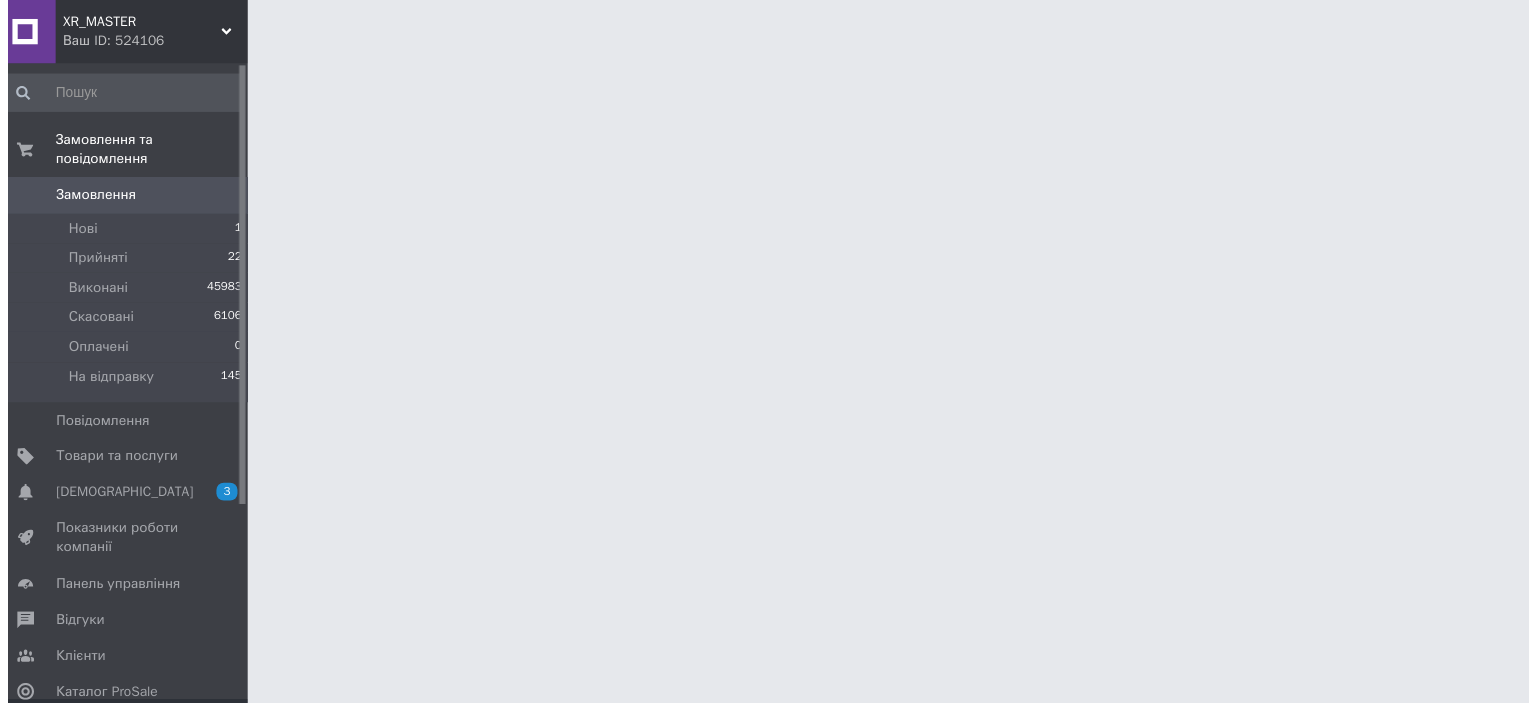 scroll, scrollTop: 0, scrollLeft: 0, axis: both 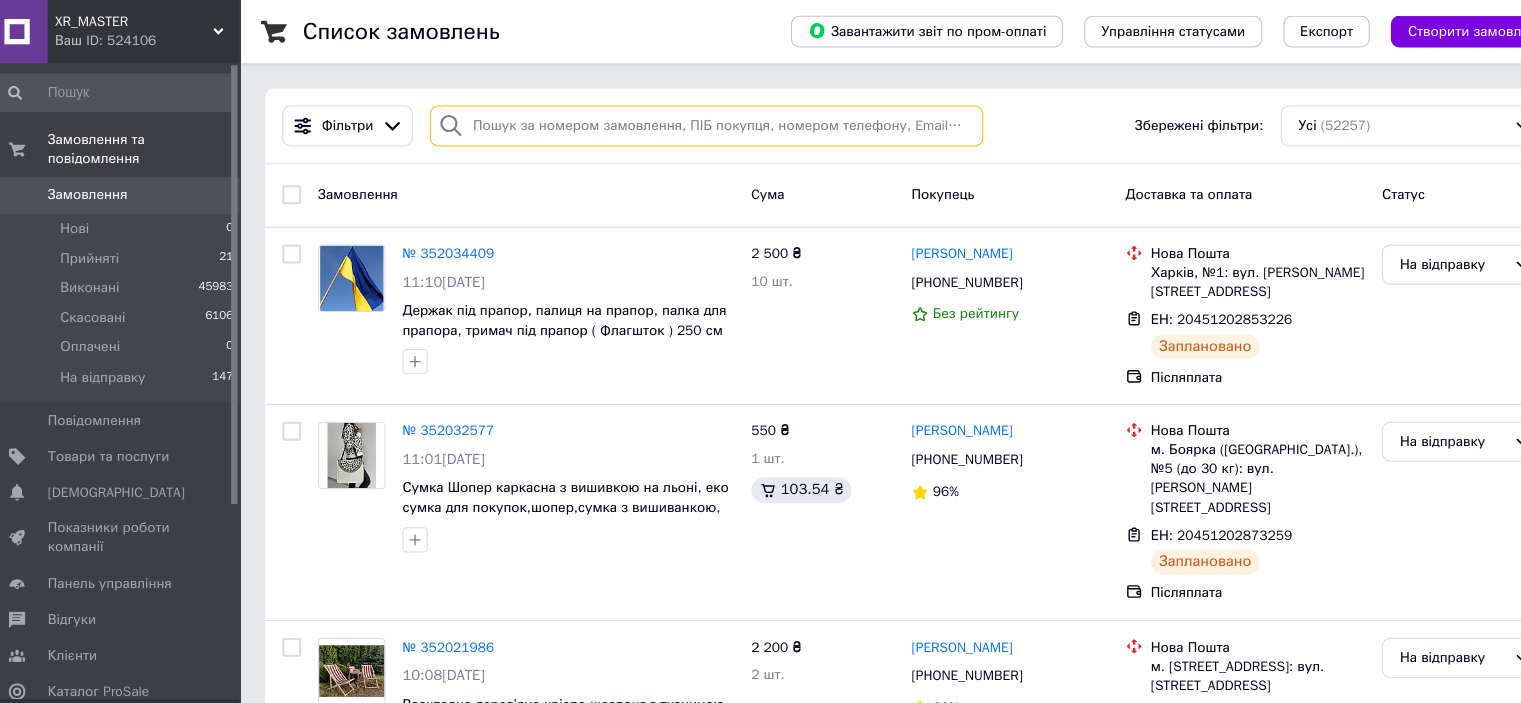 click at bounding box center [682, 119] 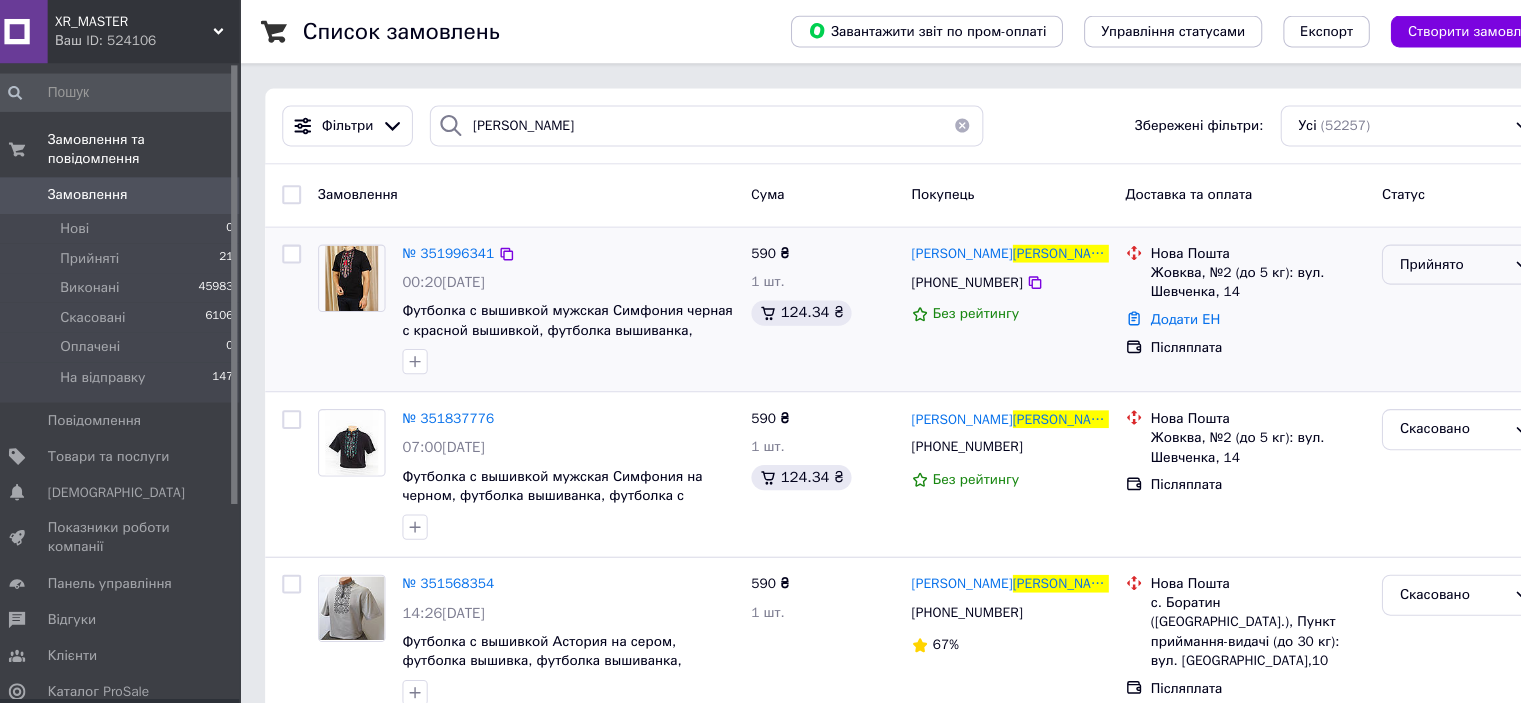click on "Прийнято" at bounding box center [1390, 251] 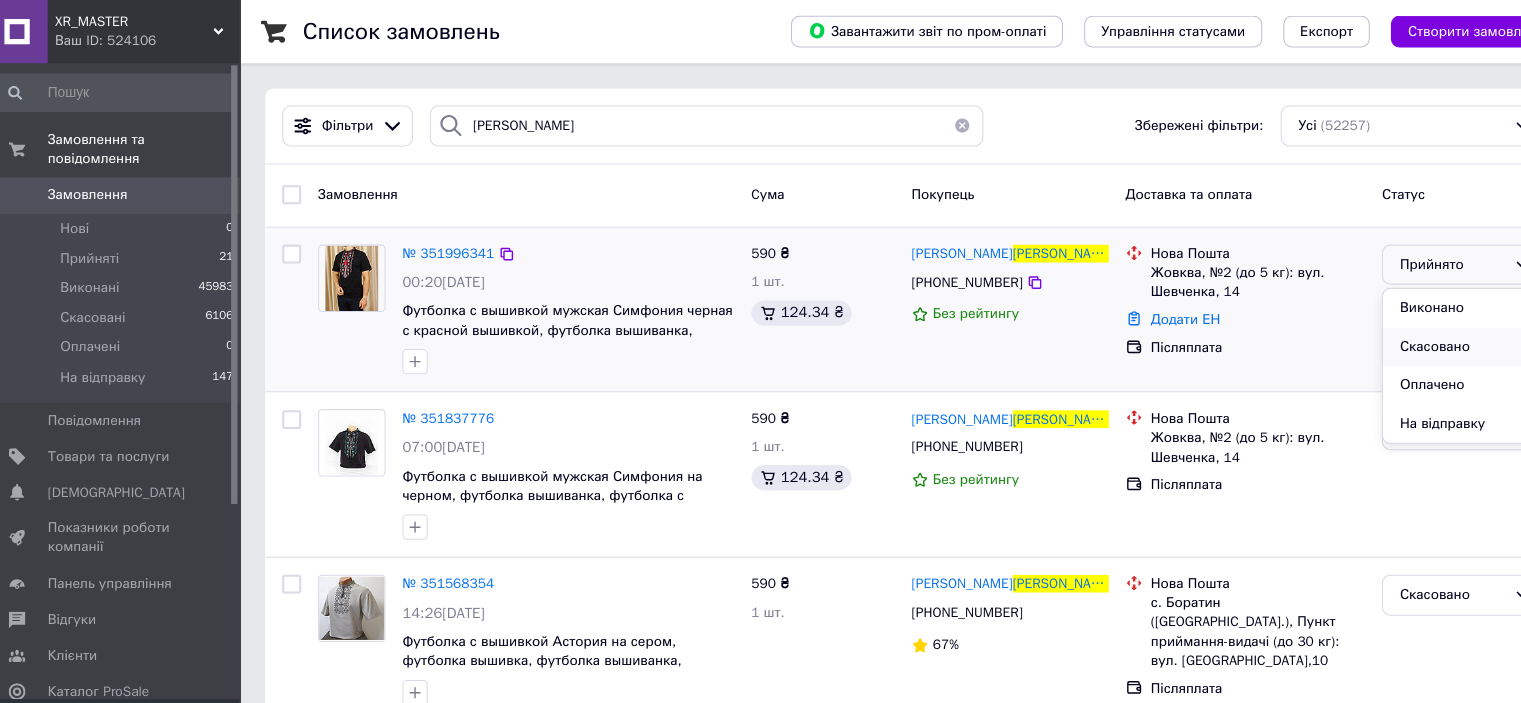 click on "Скасовано" at bounding box center [1402, 329] 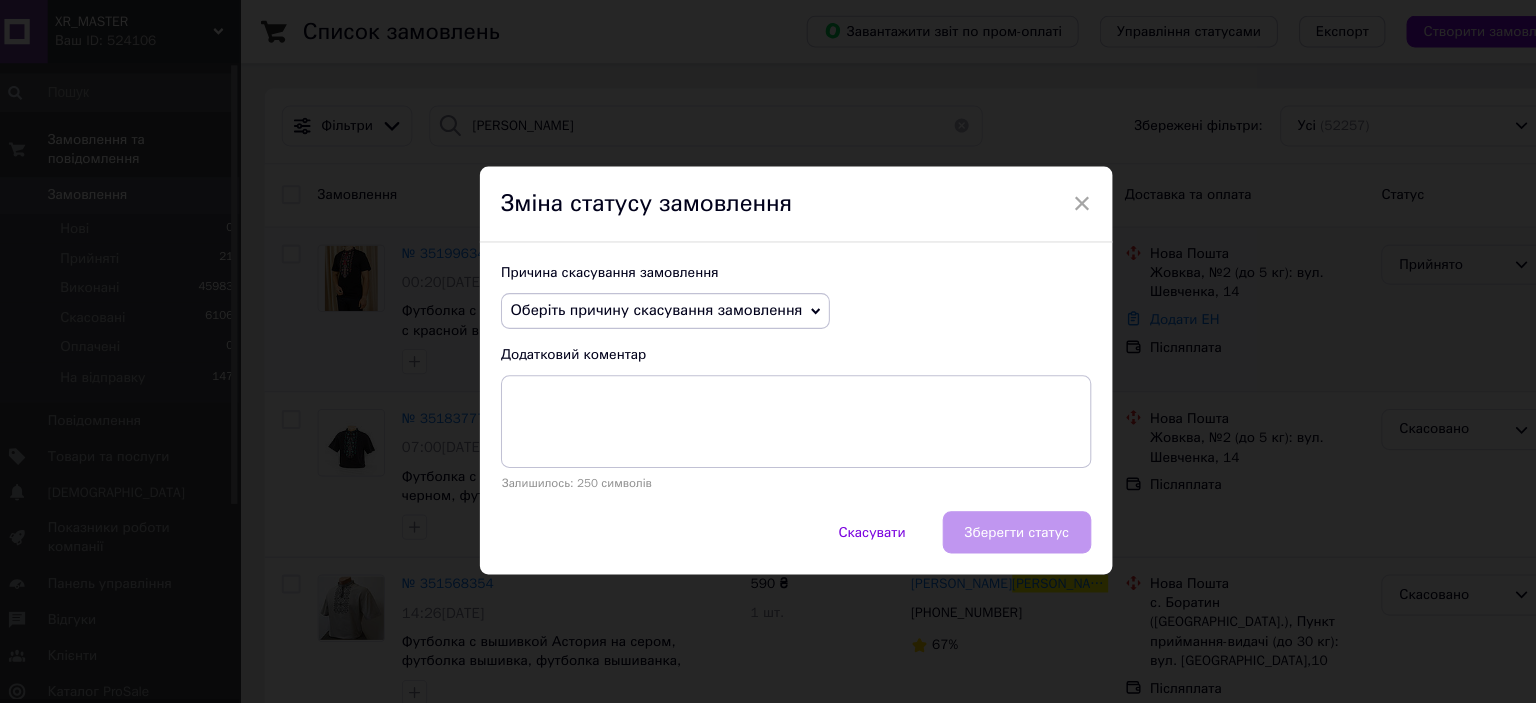 click on "Оберіть причину скасування замовлення" at bounding box center (635, 294) 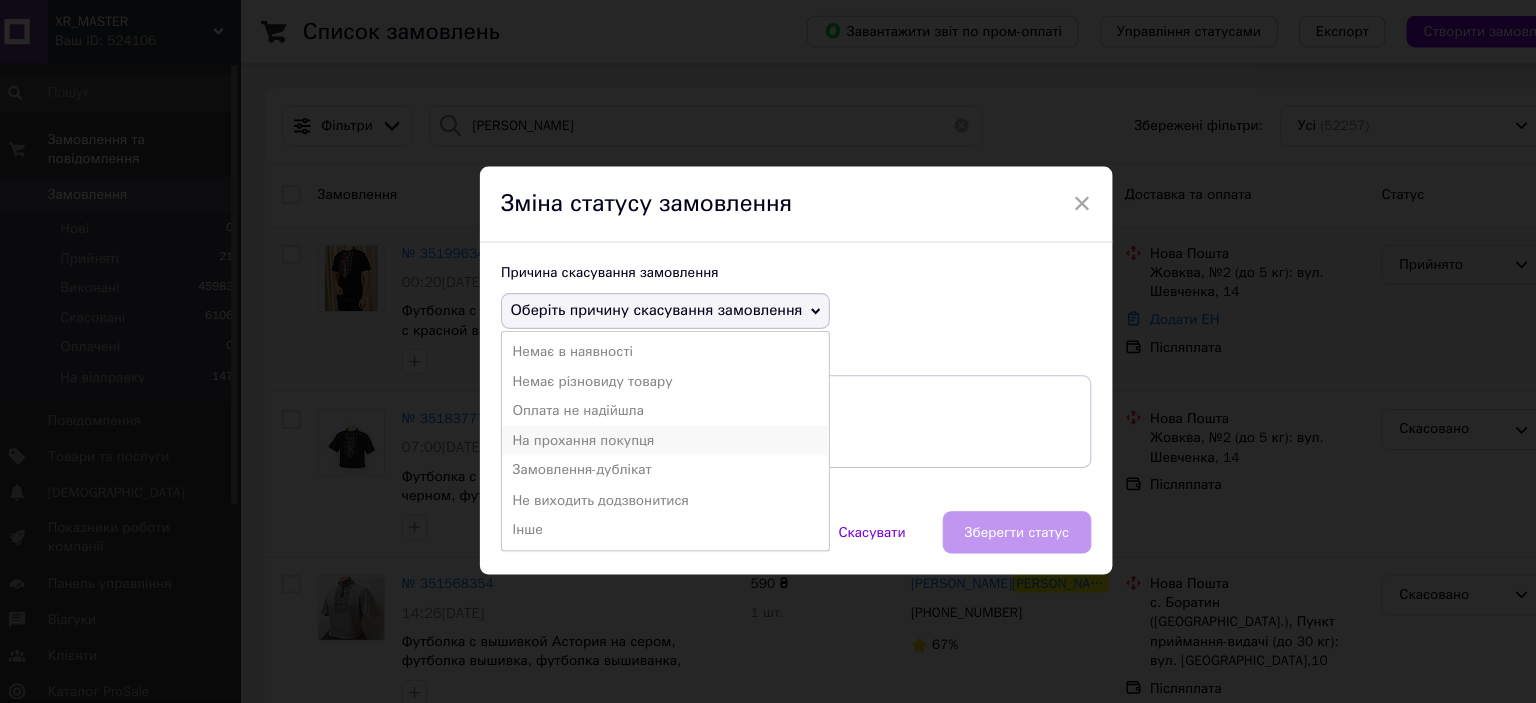 click on "На прохання покупця" at bounding box center [644, 418] 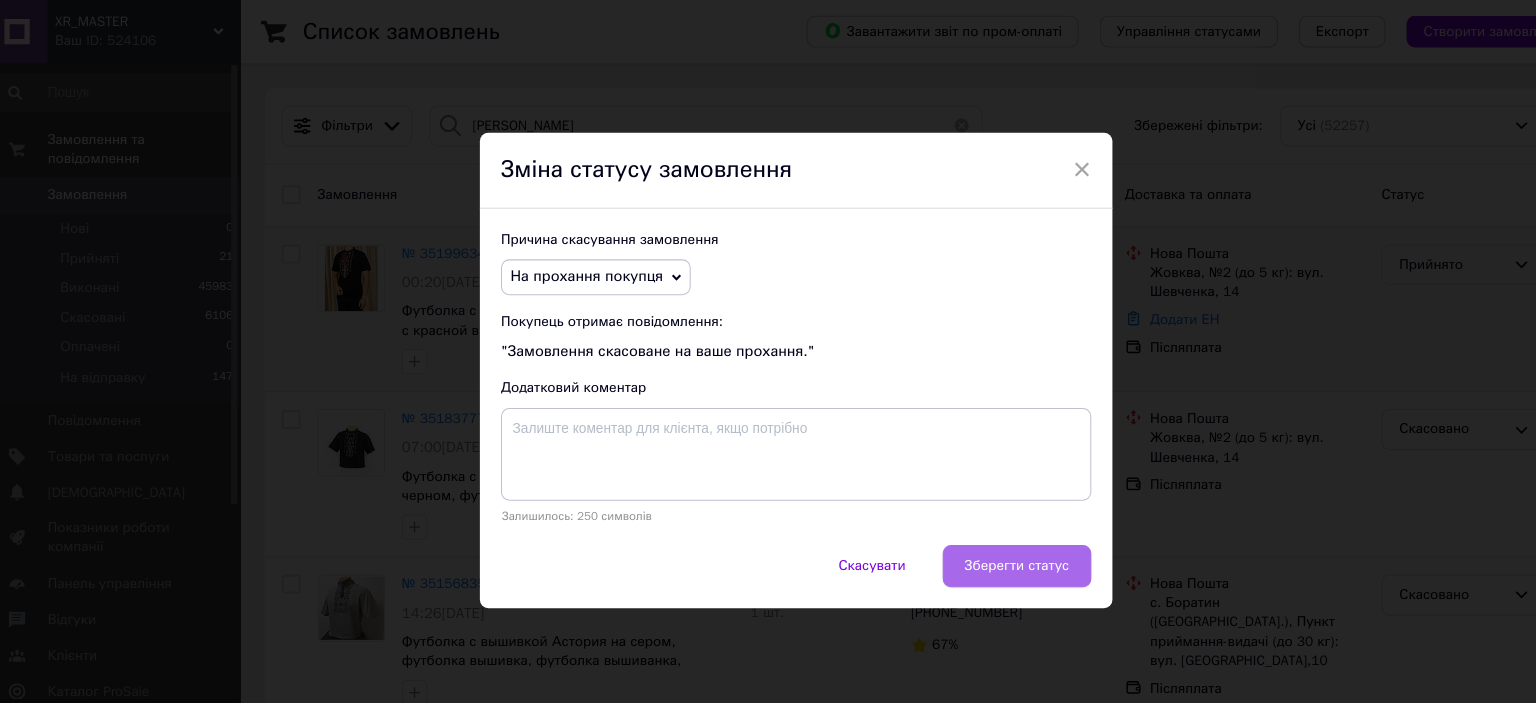 click on "Зберегти статус" at bounding box center [977, 537] 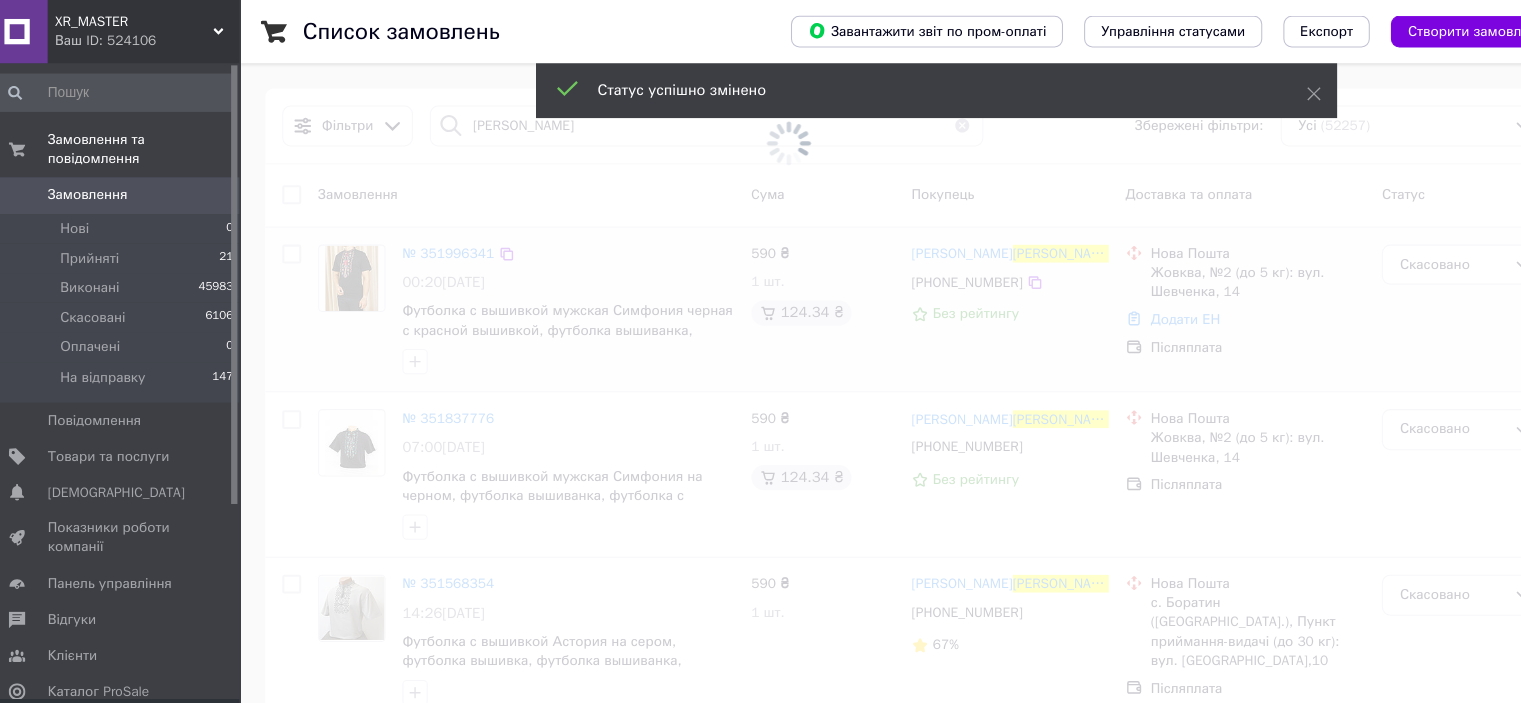 click on "Статус успішно змінено" at bounding box center (901, 86) 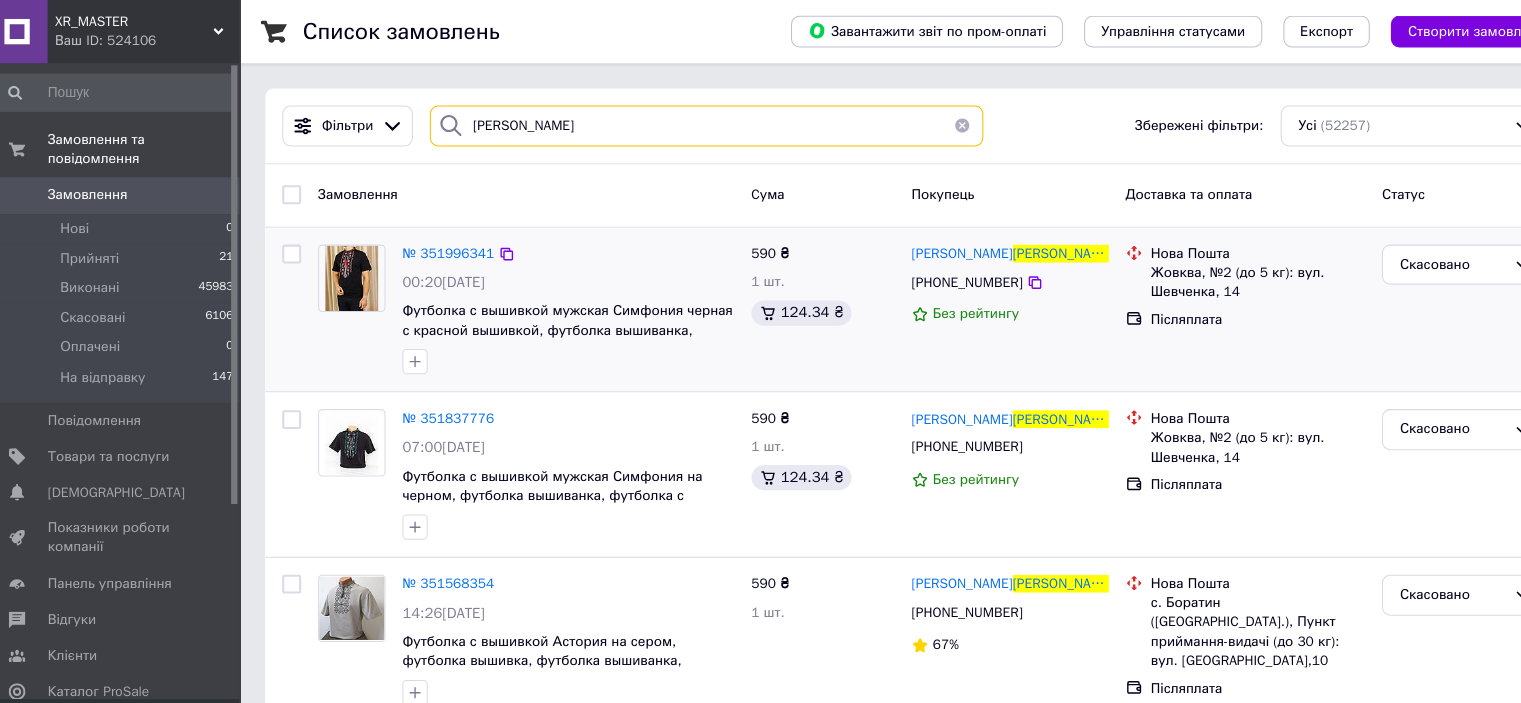 click on "[PERSON_NAME]" at bounding box center [682, 119] 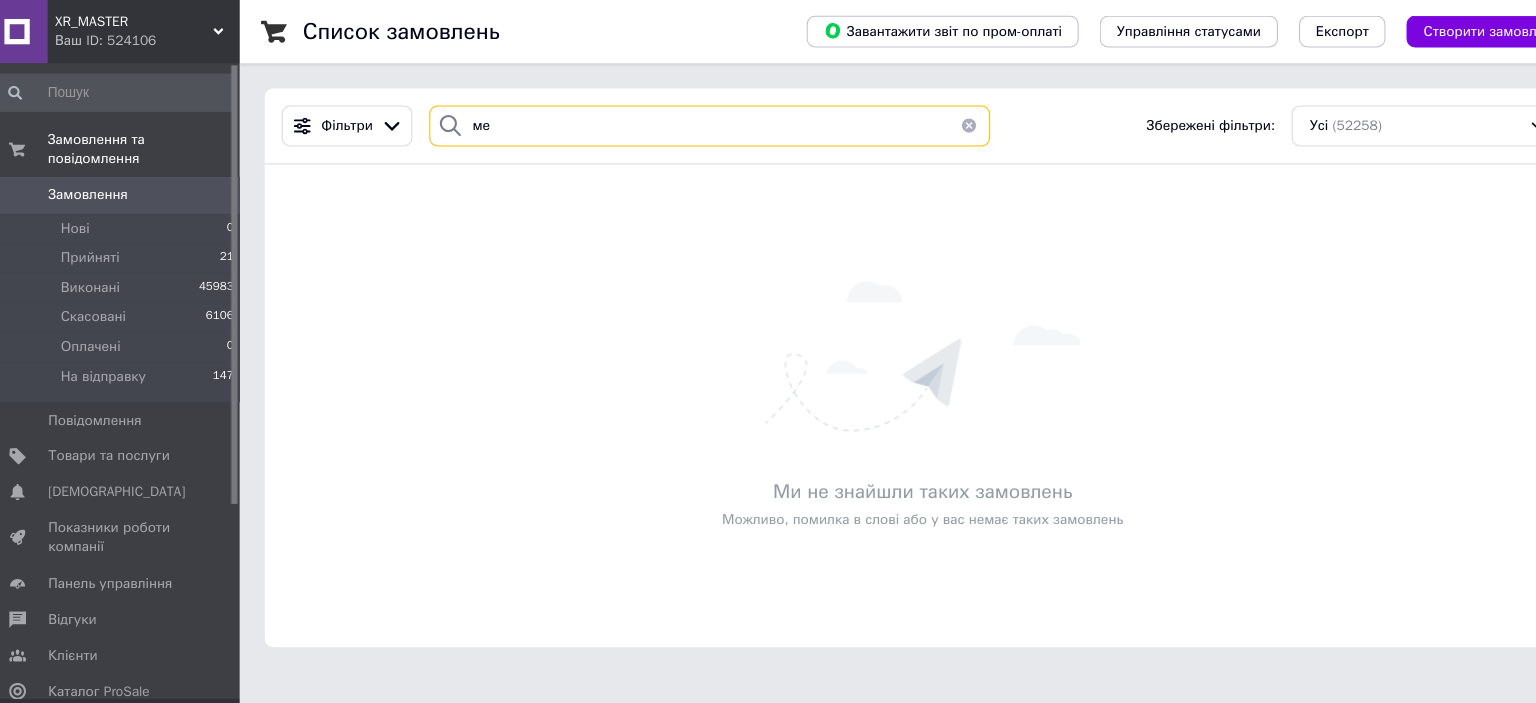type on "м" 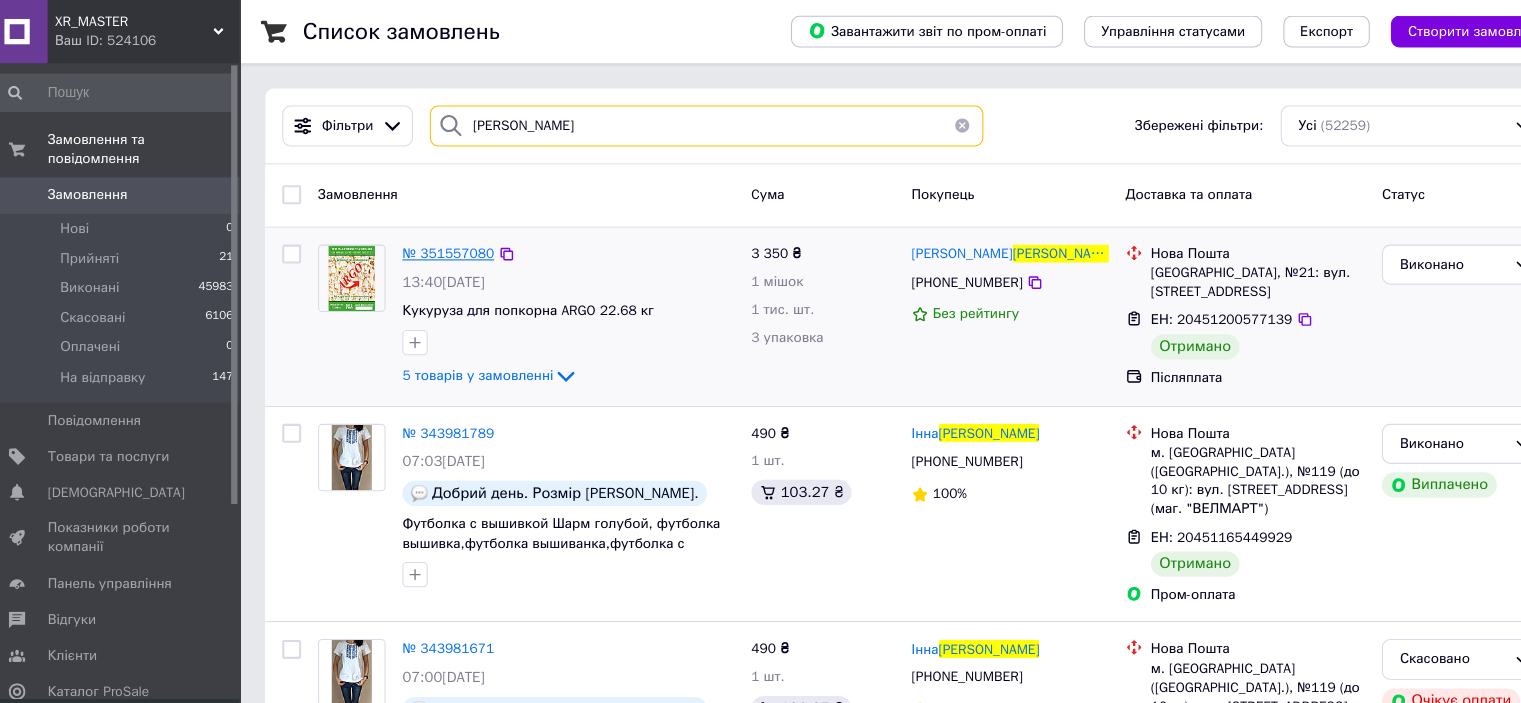 type on "[PERSON_NAME]" 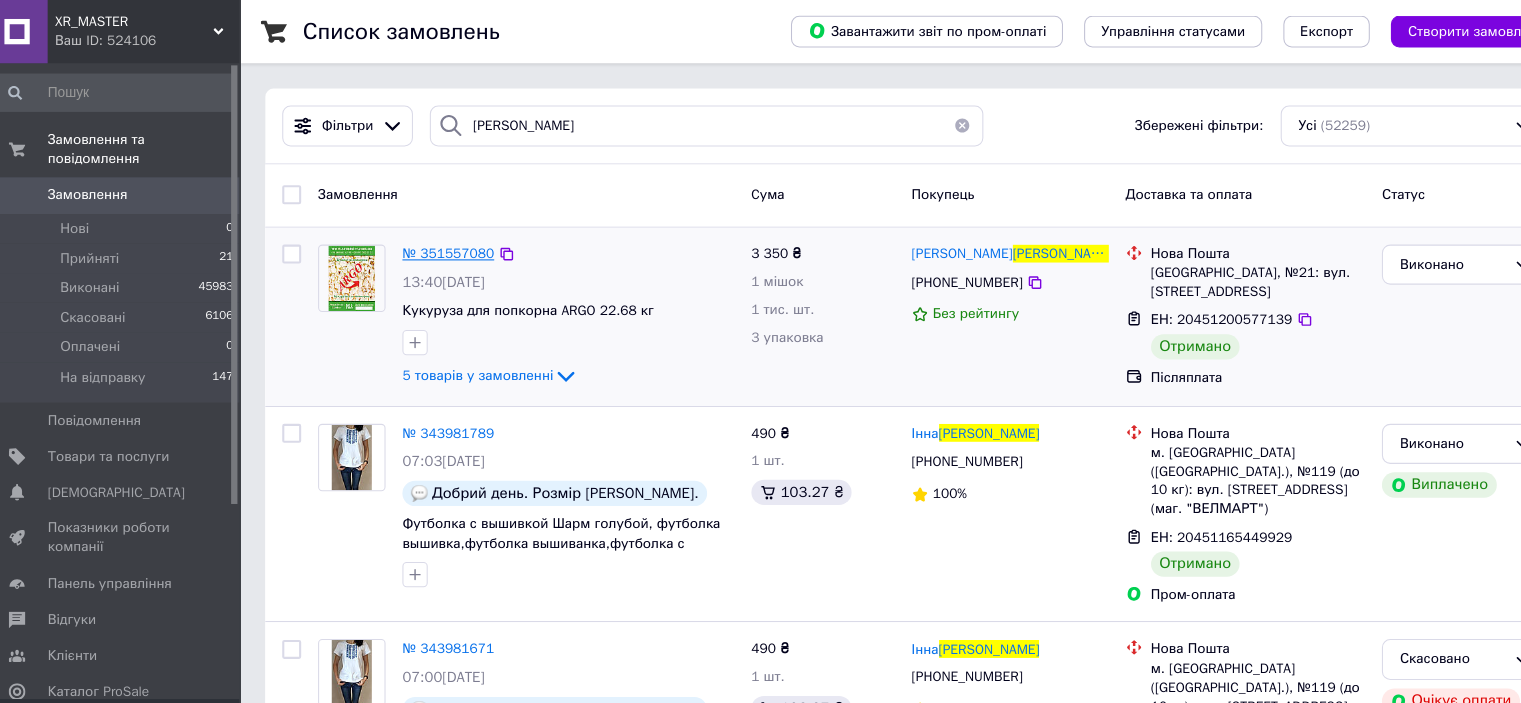click on "№ 351557080" at bounding box center (437, 240) 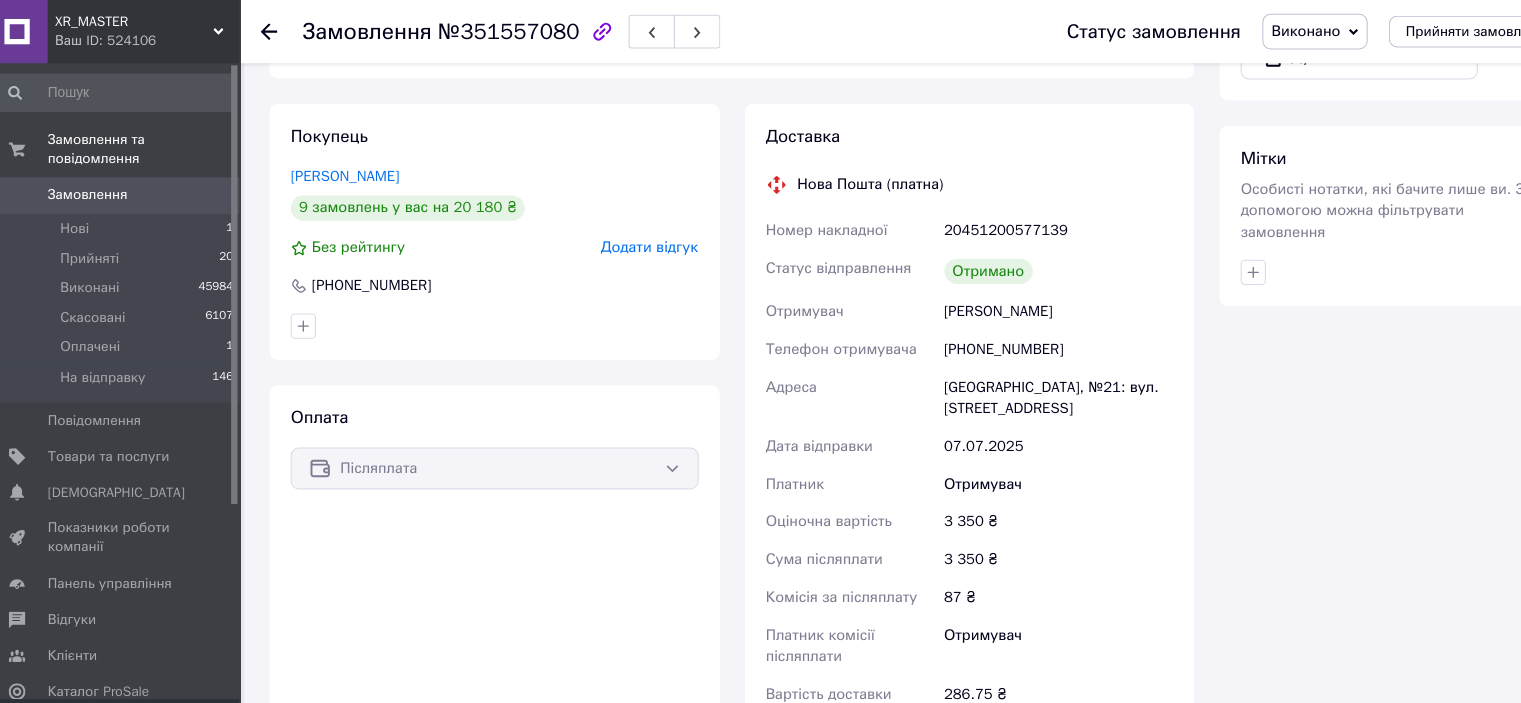 scroll, scrollTop: 852, scrollLeft: 0, axis: vertical 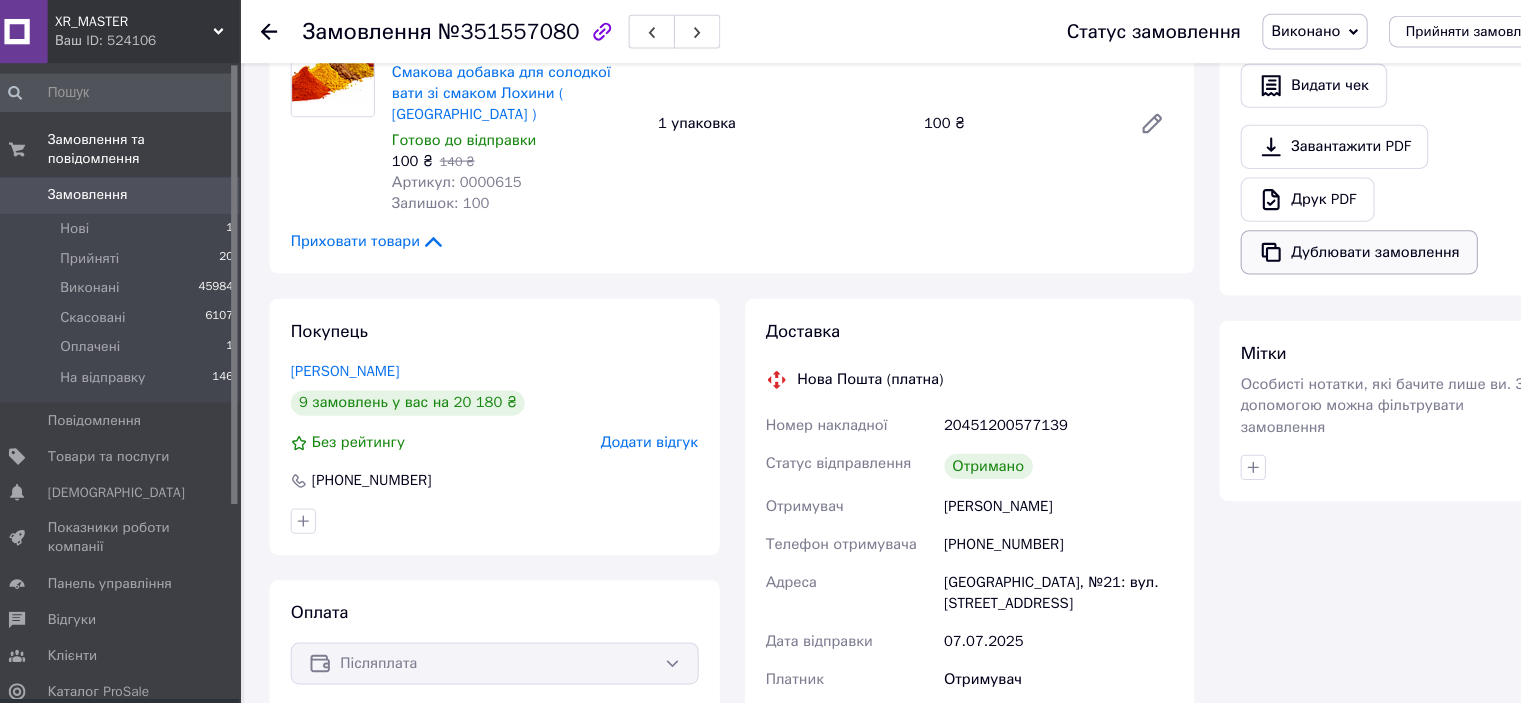 click on "Дублювати замовлення" at bounding box center [1301, 239] 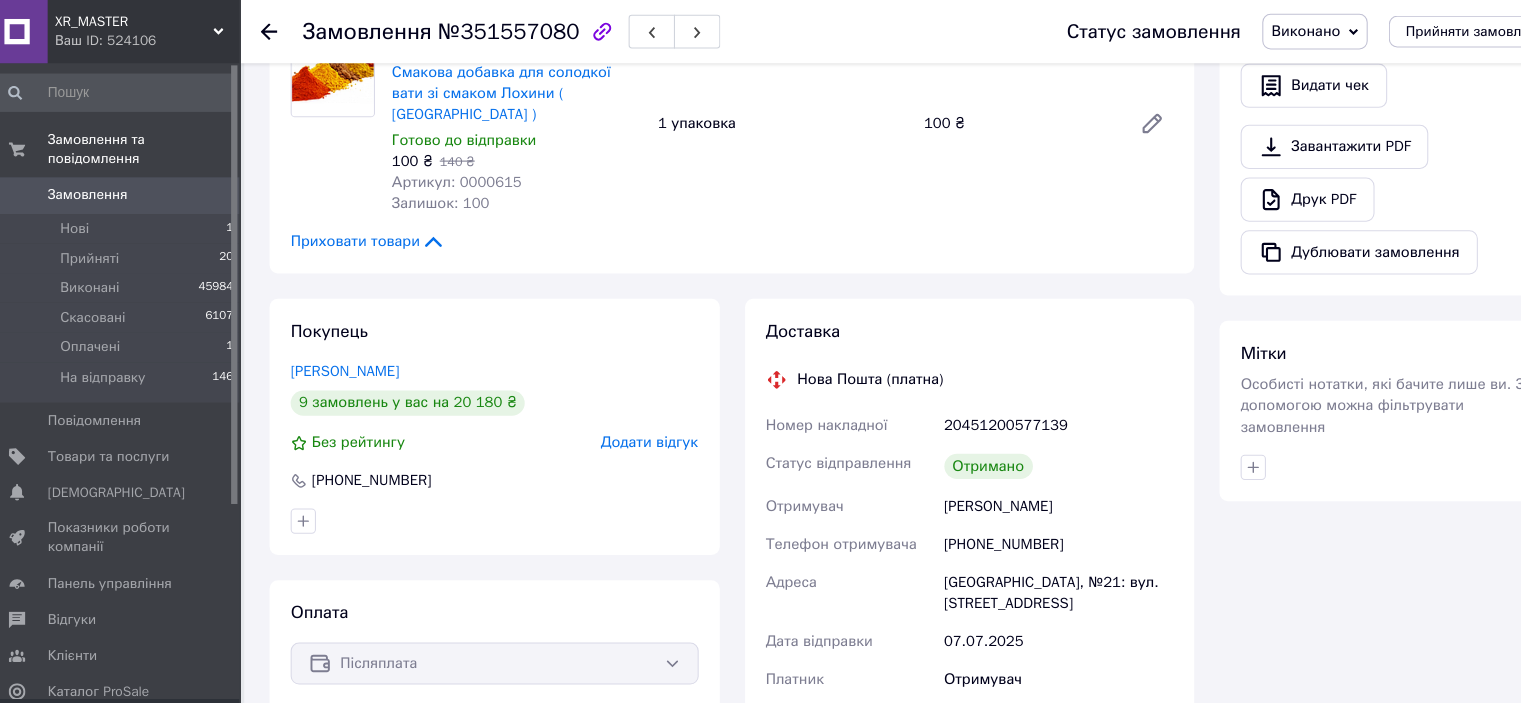 click on "Замовлення" at bounding box center [96, 185] 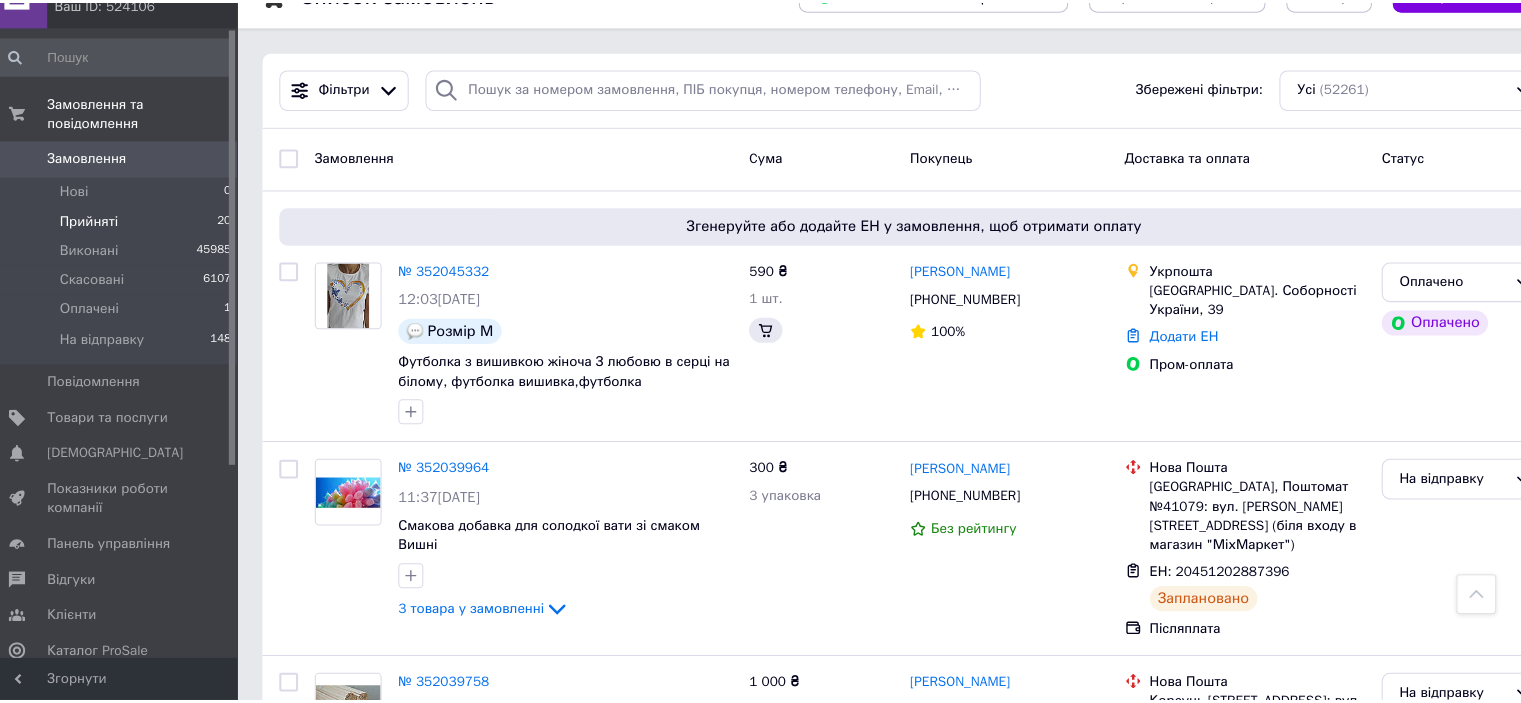 scroll, scrollTop: 817, scrollLeft: 0, axis: vertical 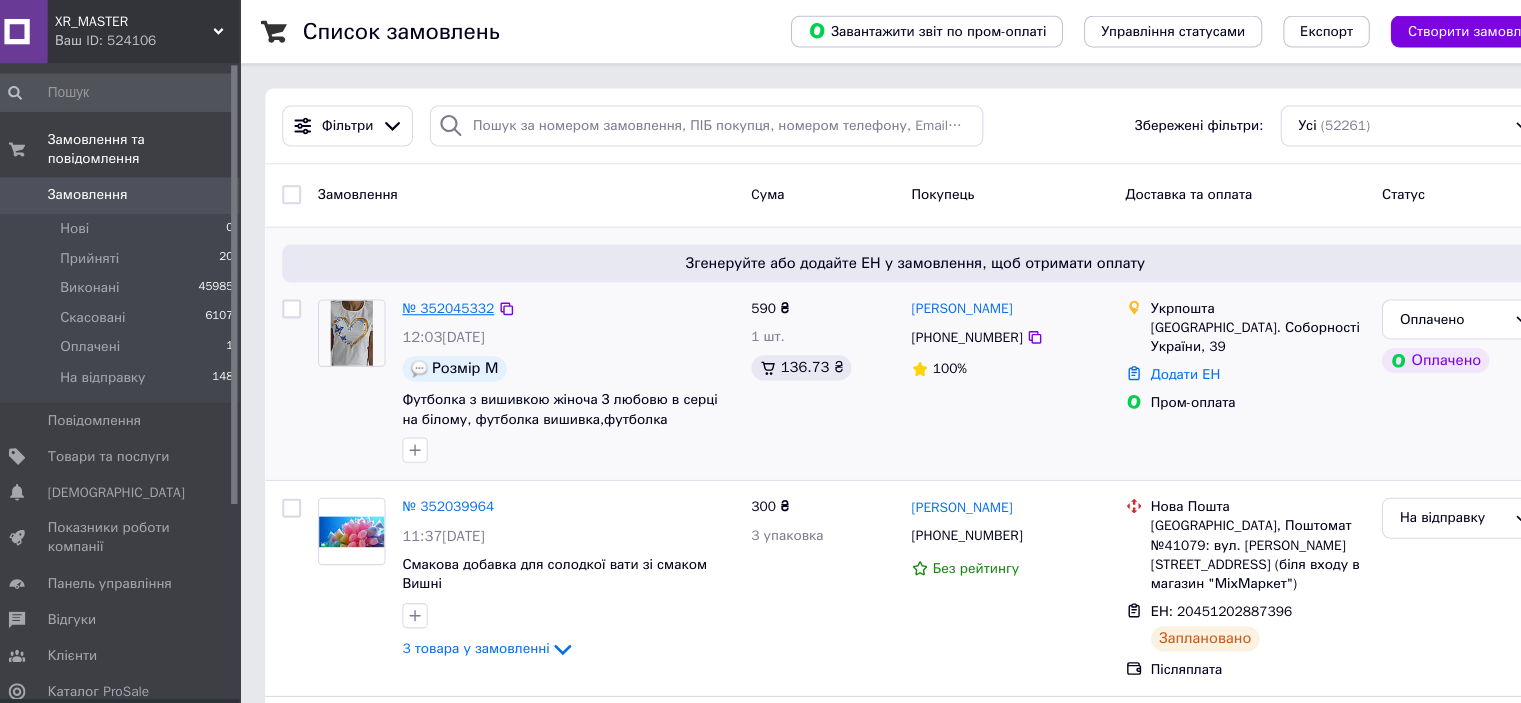 click on "№ 352045332" at bounding box center (437, 292) 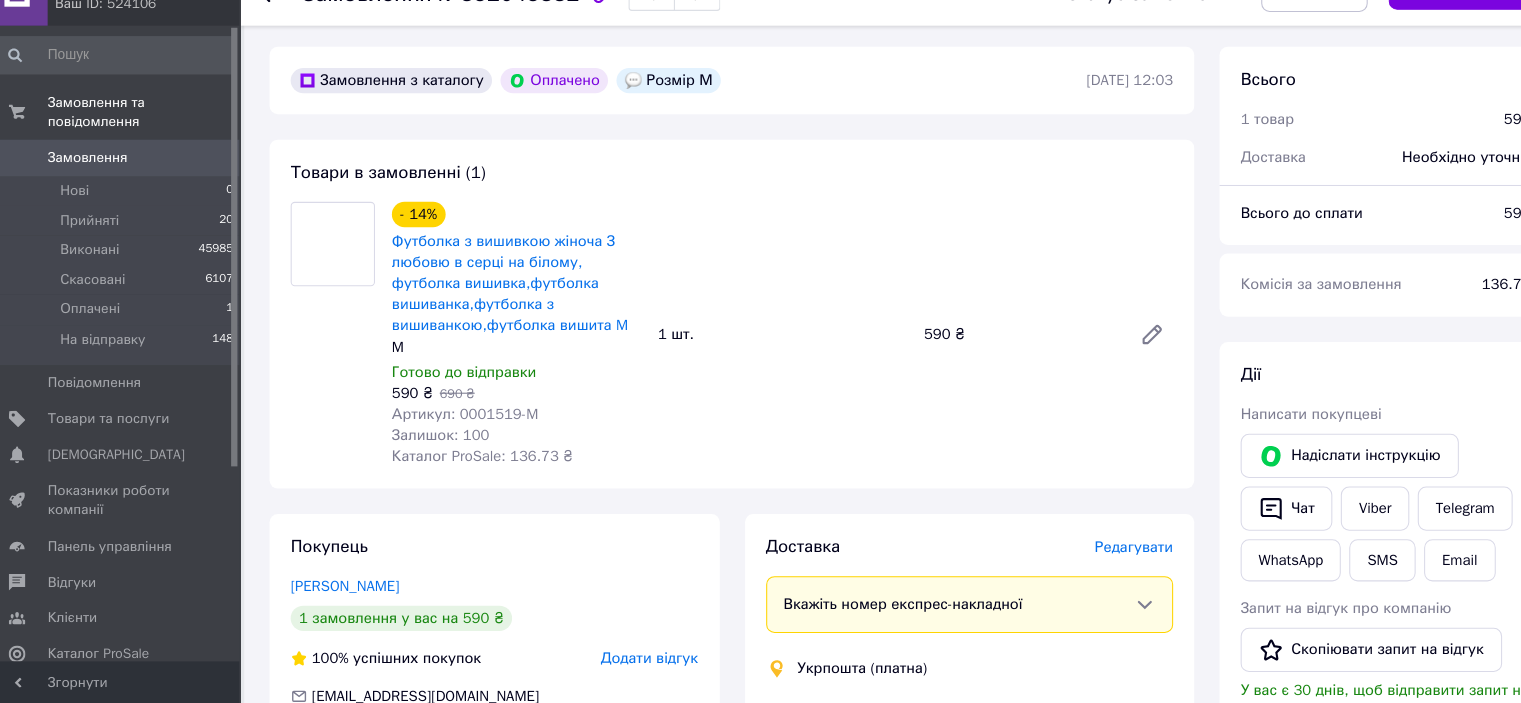 scroll, scrollTop: 627, scrollLeft: 0, axis: vertical 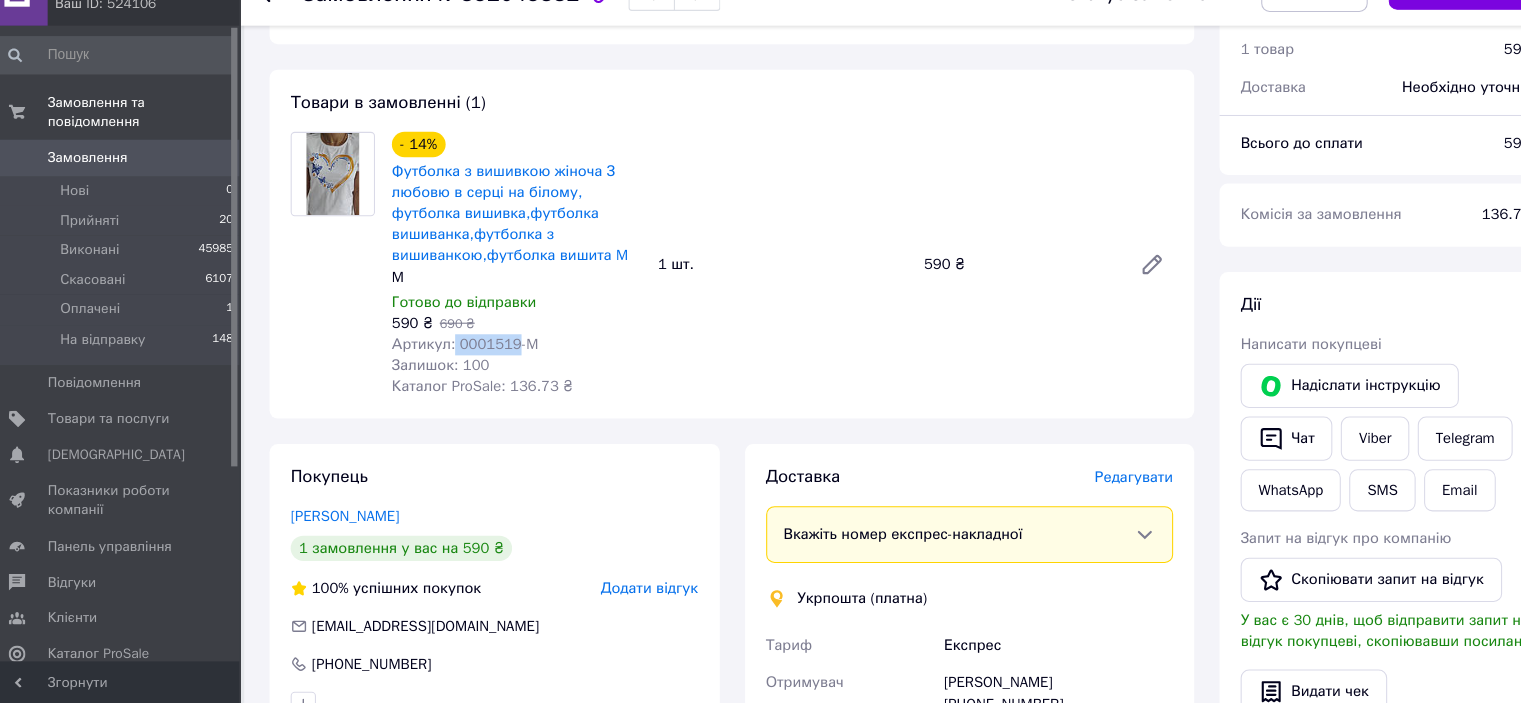 drag, startPoint x: 440, startPoint y: 368, endPoint x: 496, endPoint y: 373, distance: 56.22277 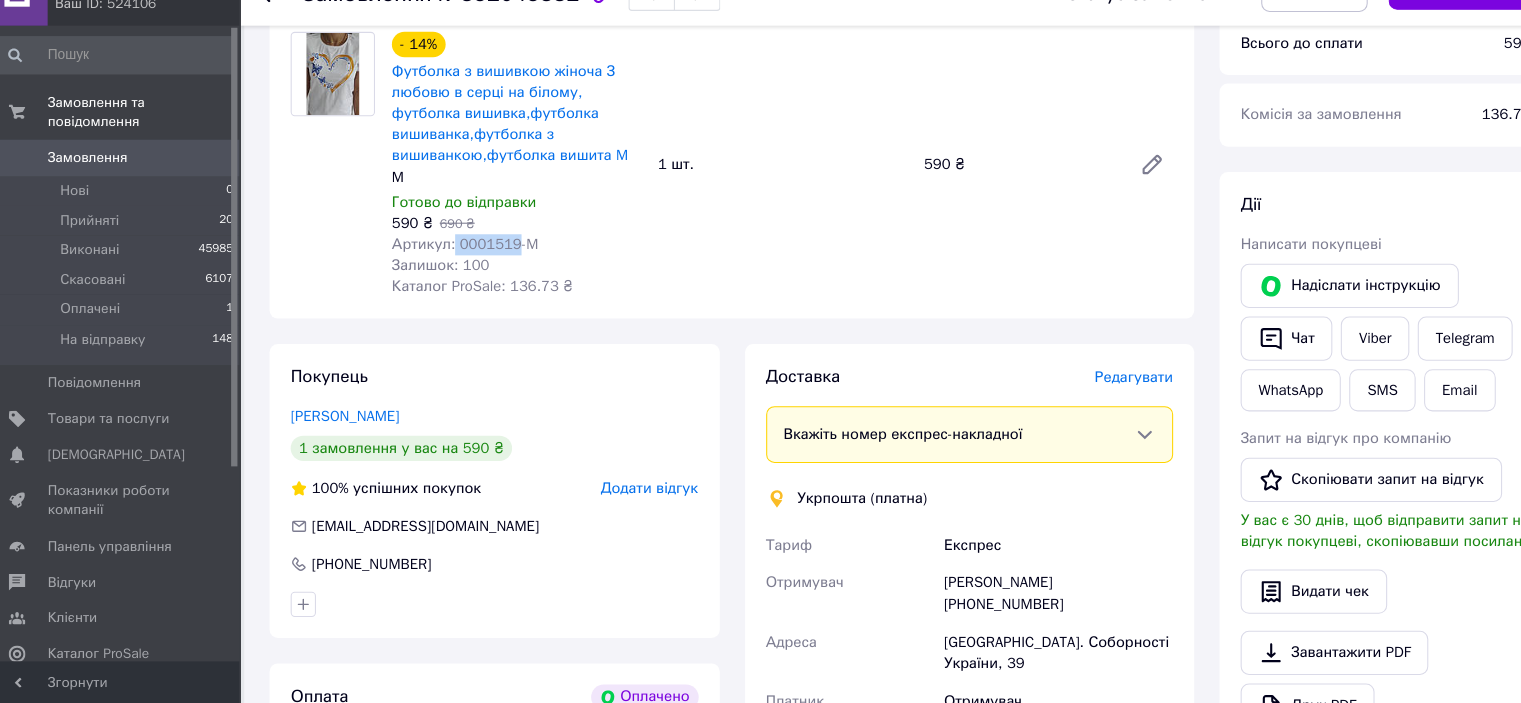 scroll, scrollTop: 817, scrollLeft: 0, axis: vertical 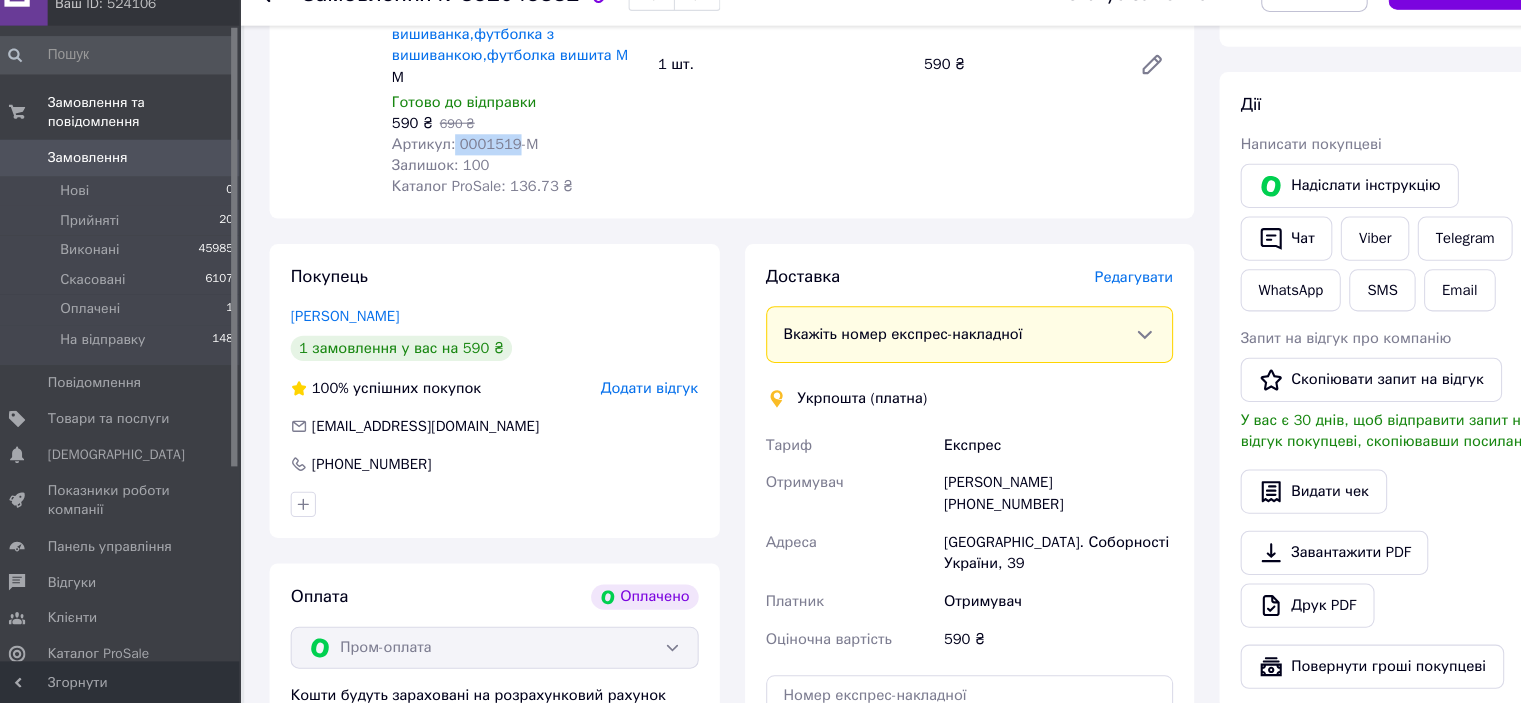 click on "Замовлення" at bounding box center (96, 185) 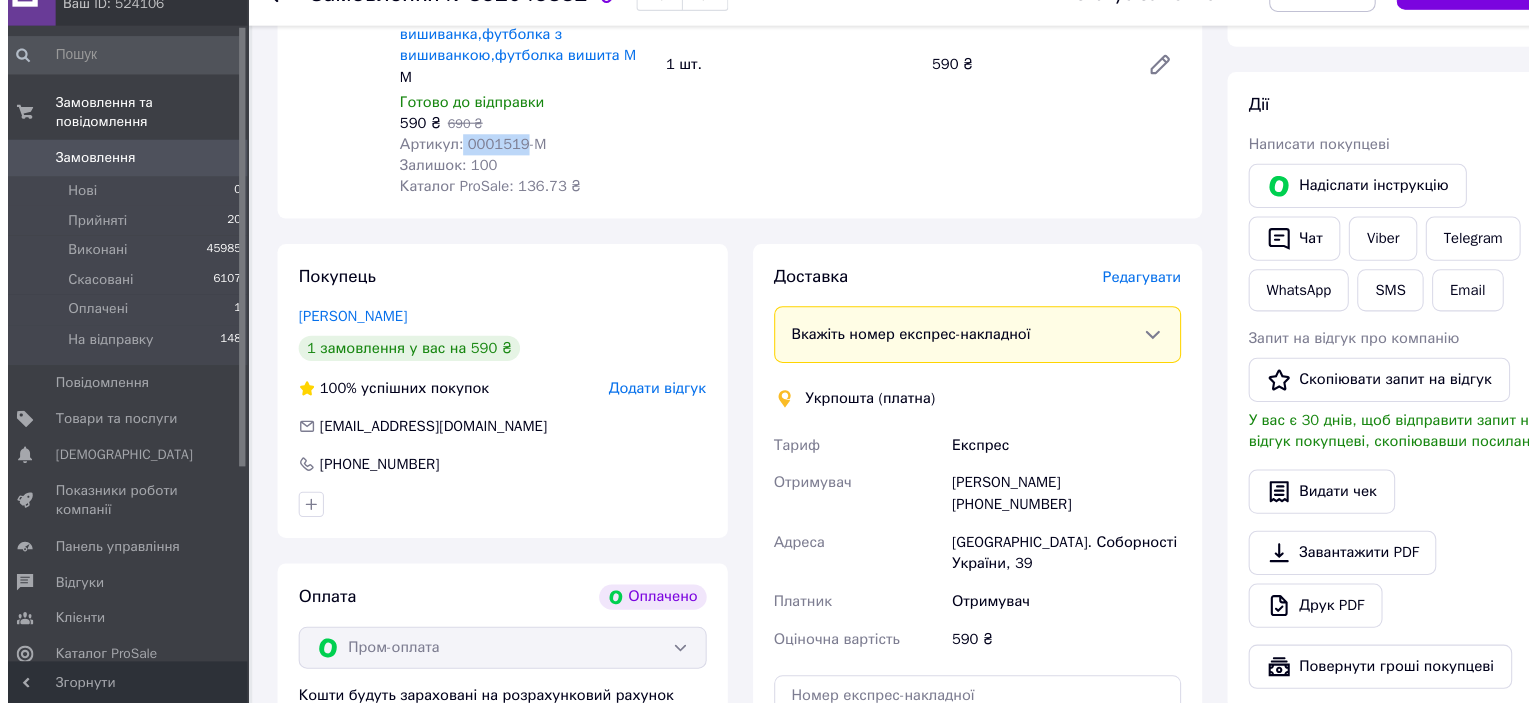 scroll, scrollTop: 0, scrollLeft: 0, axis: both 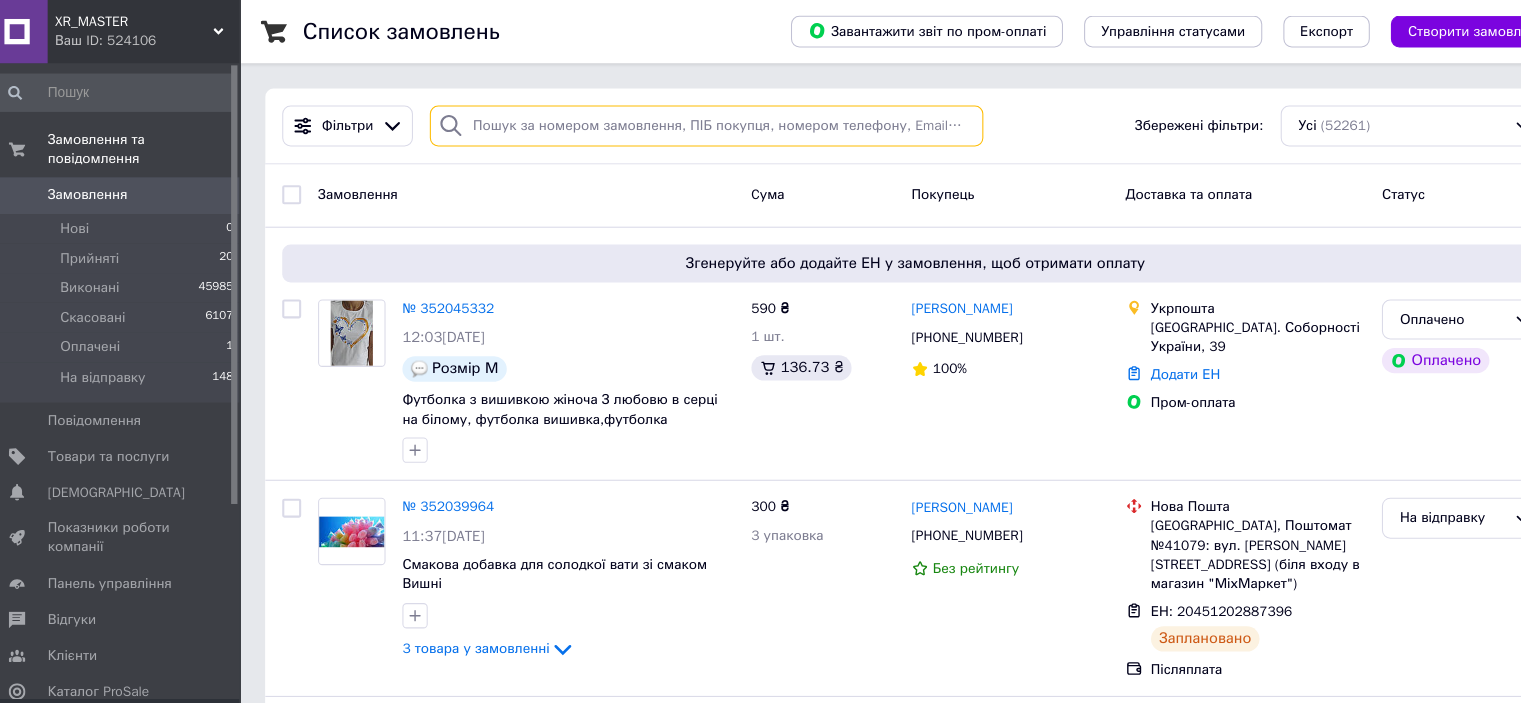 click at bounding box center [682, 119] 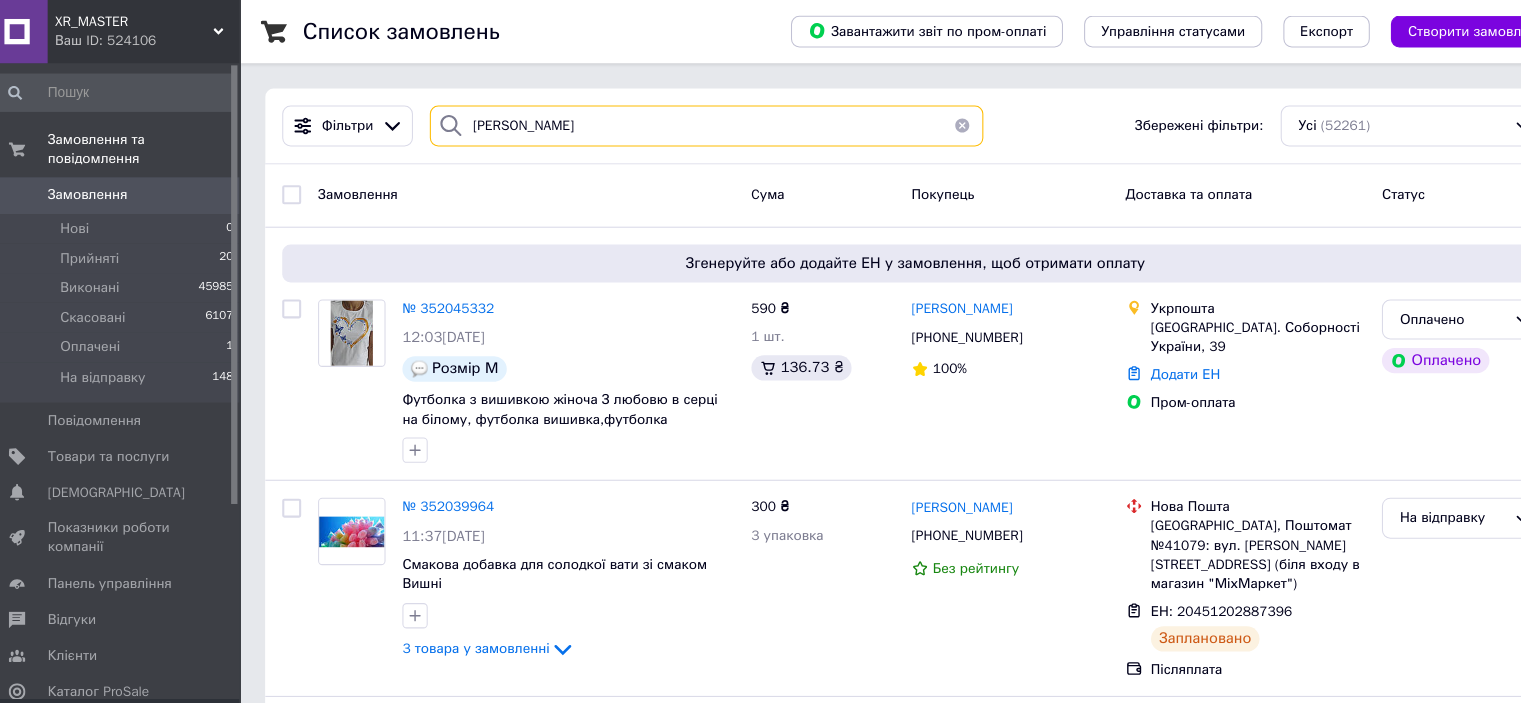 type on "[PERSON_NAME]" 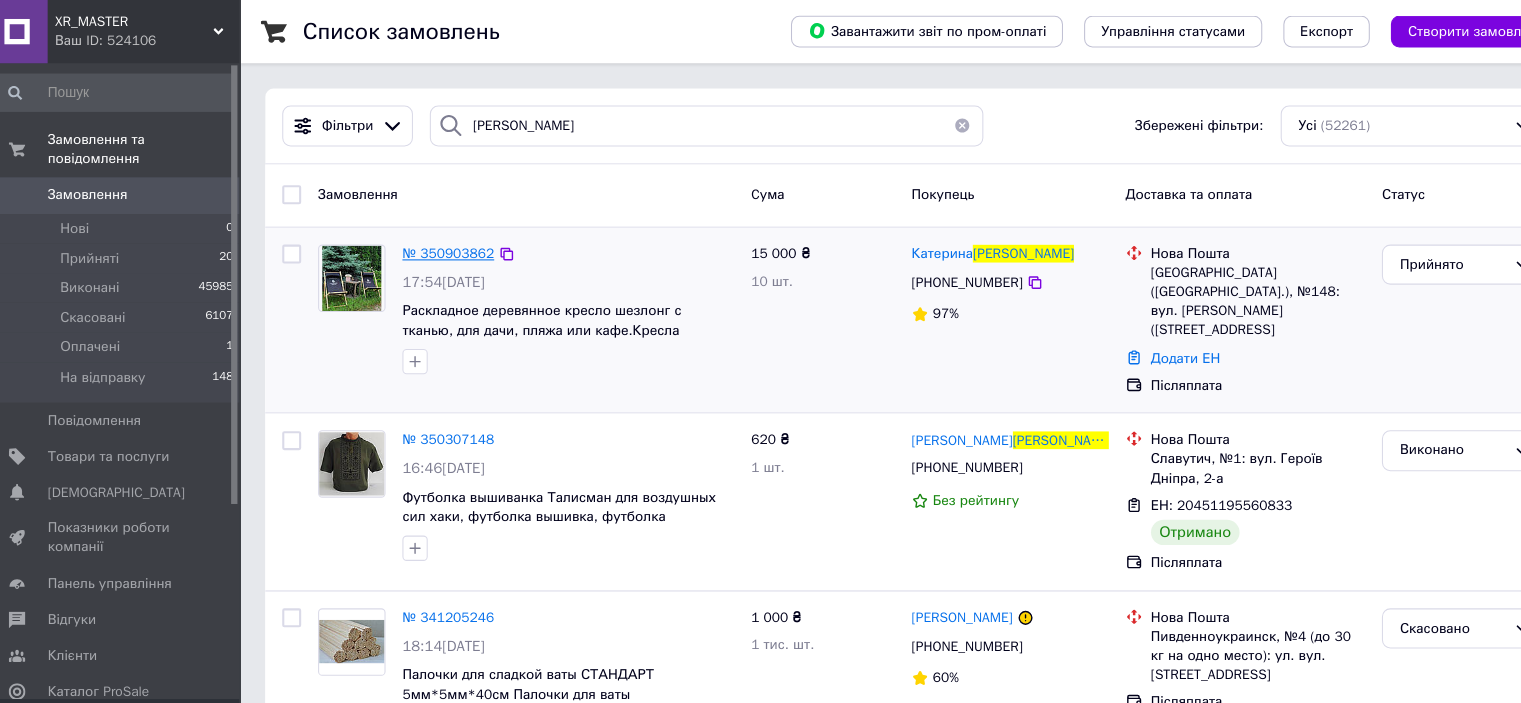click on "№ 350903862" at bounding box center (437, 240) 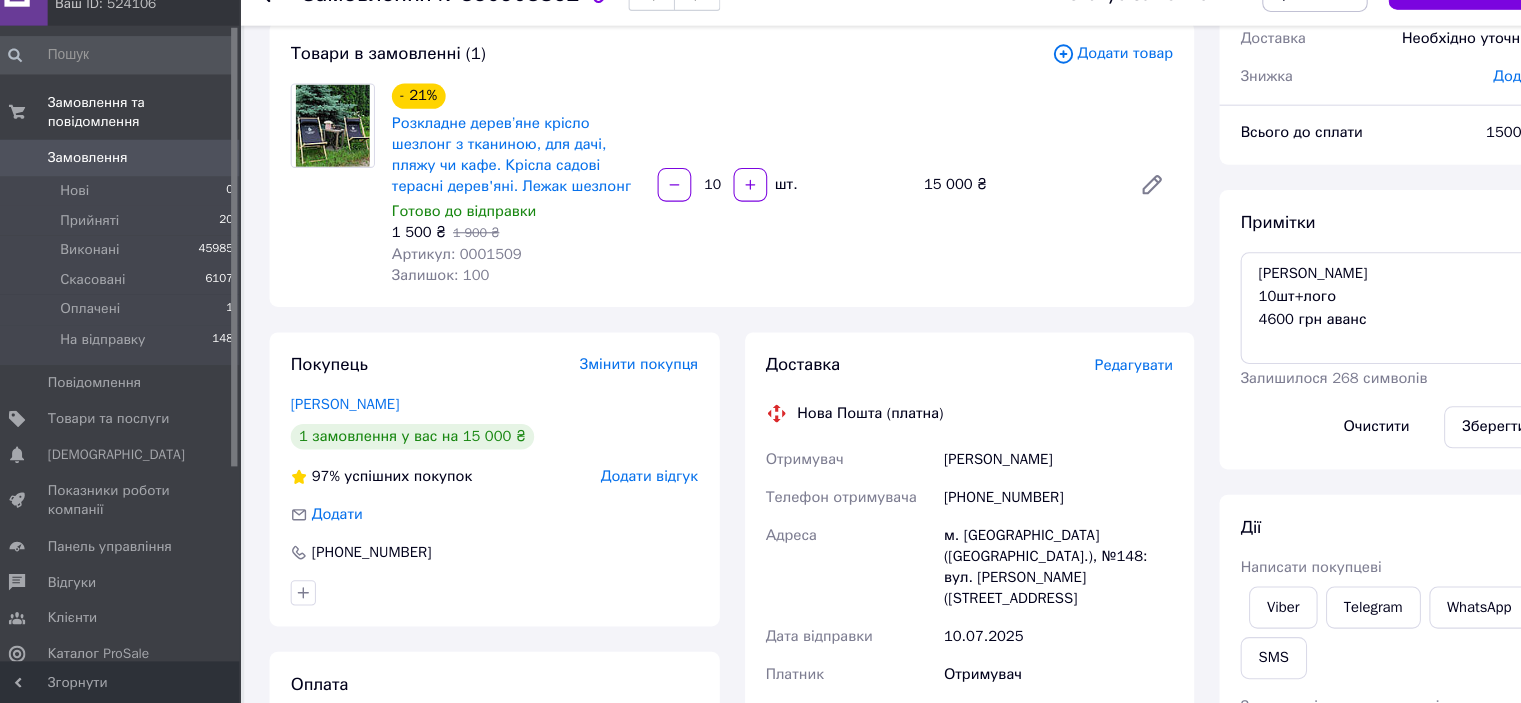 scroll, scrollTop: 151, scrollLeft: 0, axis: vertical 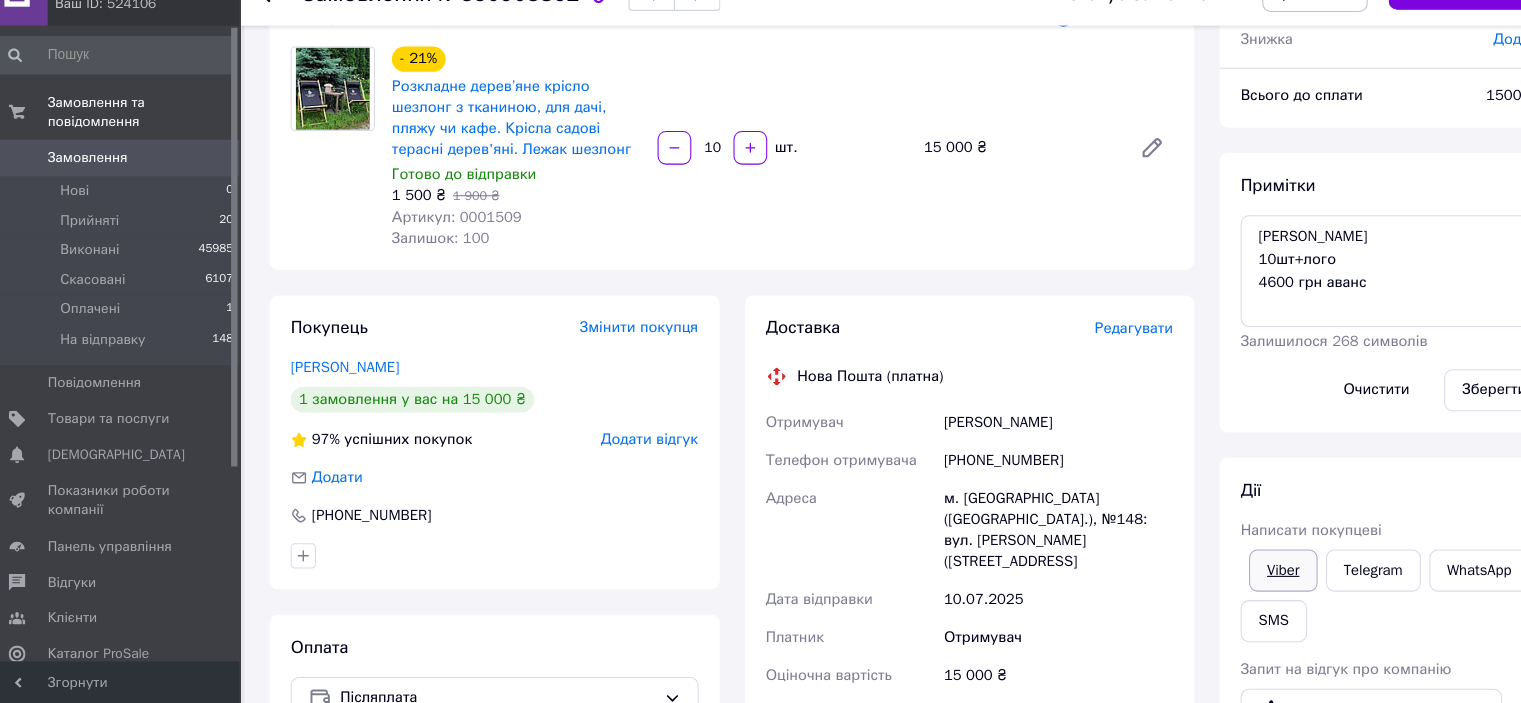 click on "Viber" at bounding box center [1229, 577] 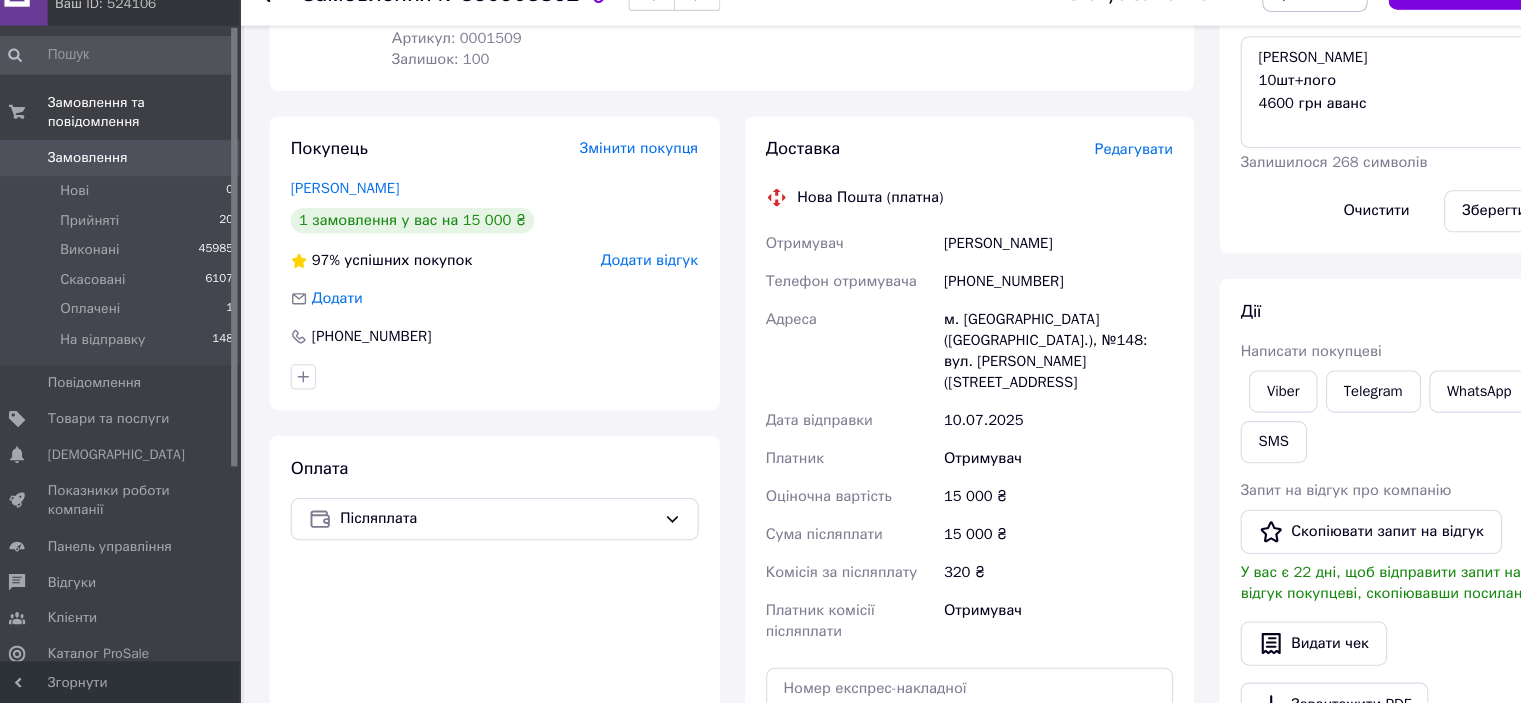 scroll, scrollTop: 435, scrollLeft: 0, axis: vertical 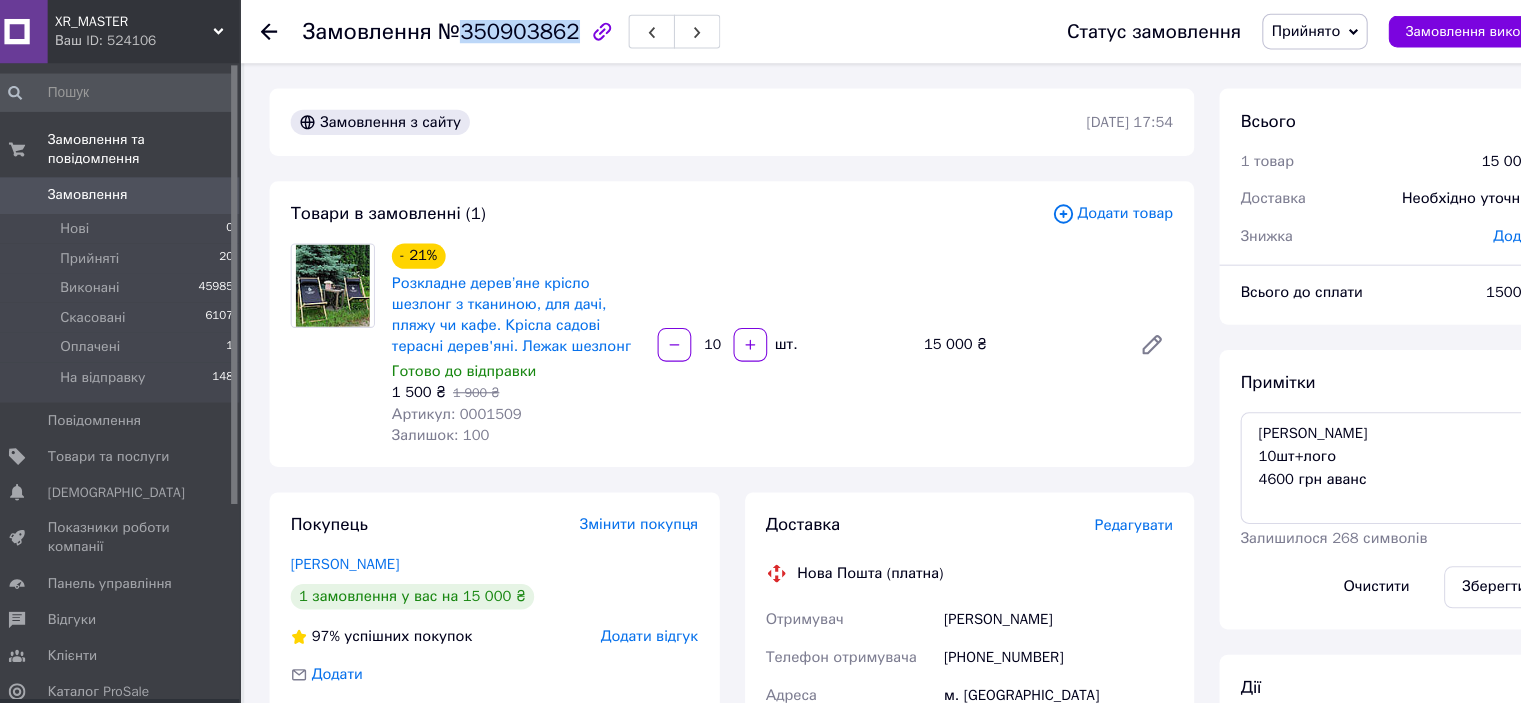 drag, startPoint x: 447, startPoint y: 35, endPoint x: 537, endPoint y: 49, distance: 91.08238 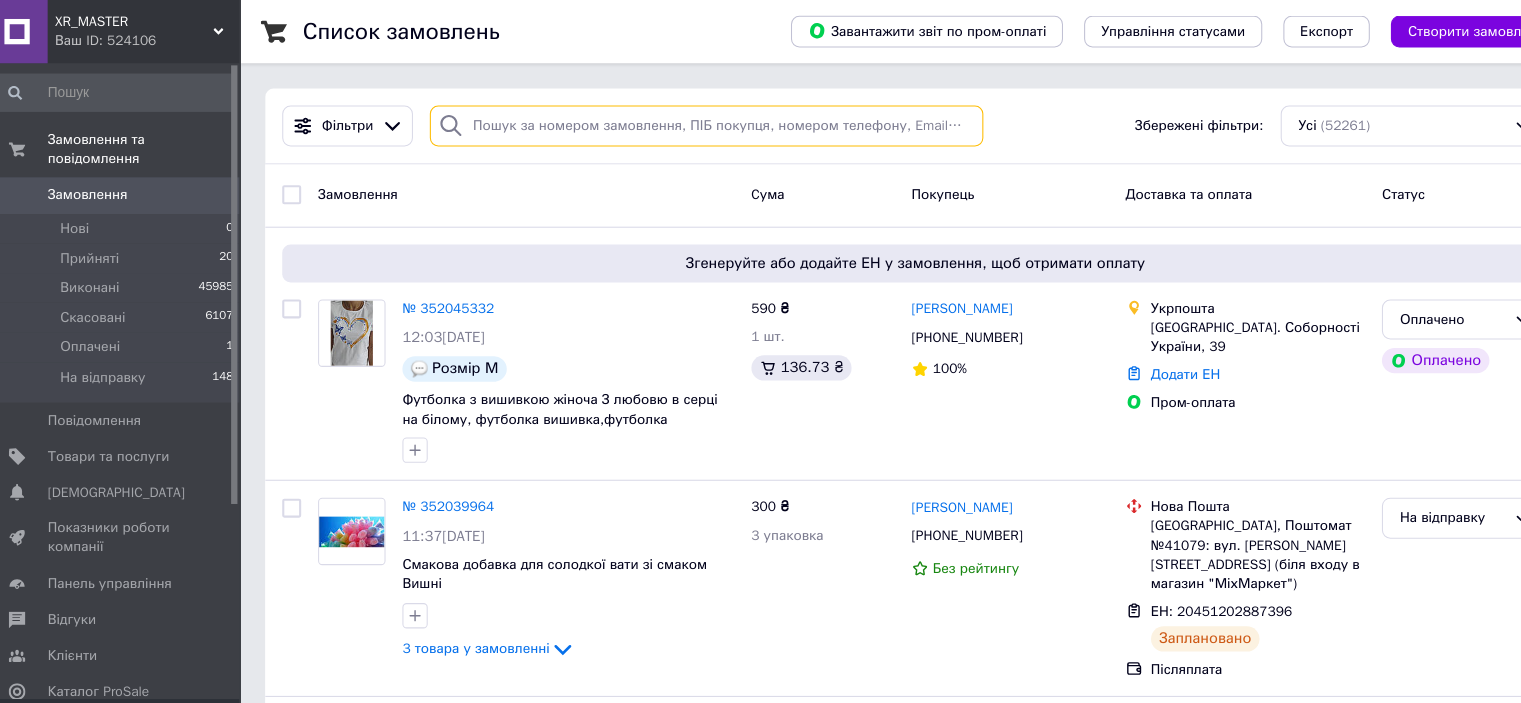 click at bounding box center [682, 119] 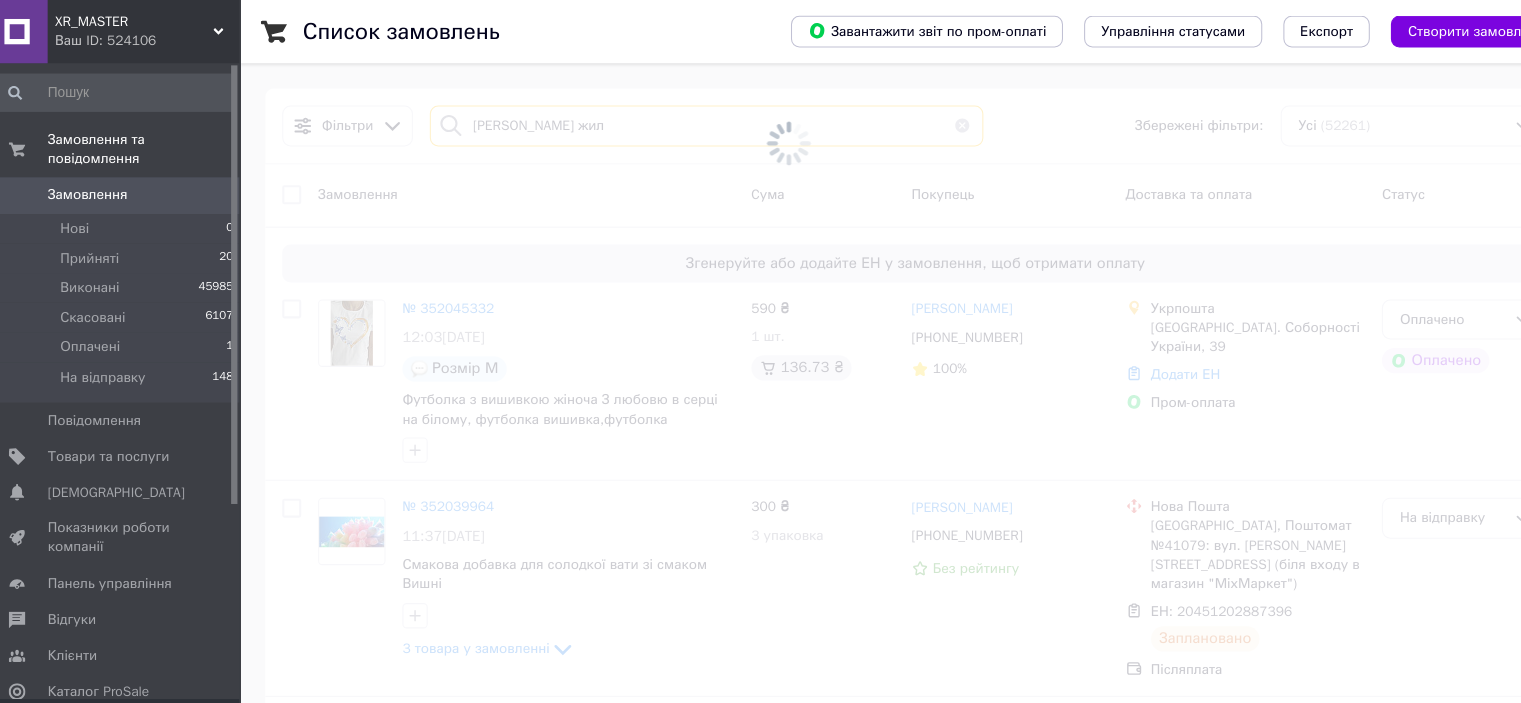 type on "яна жила" 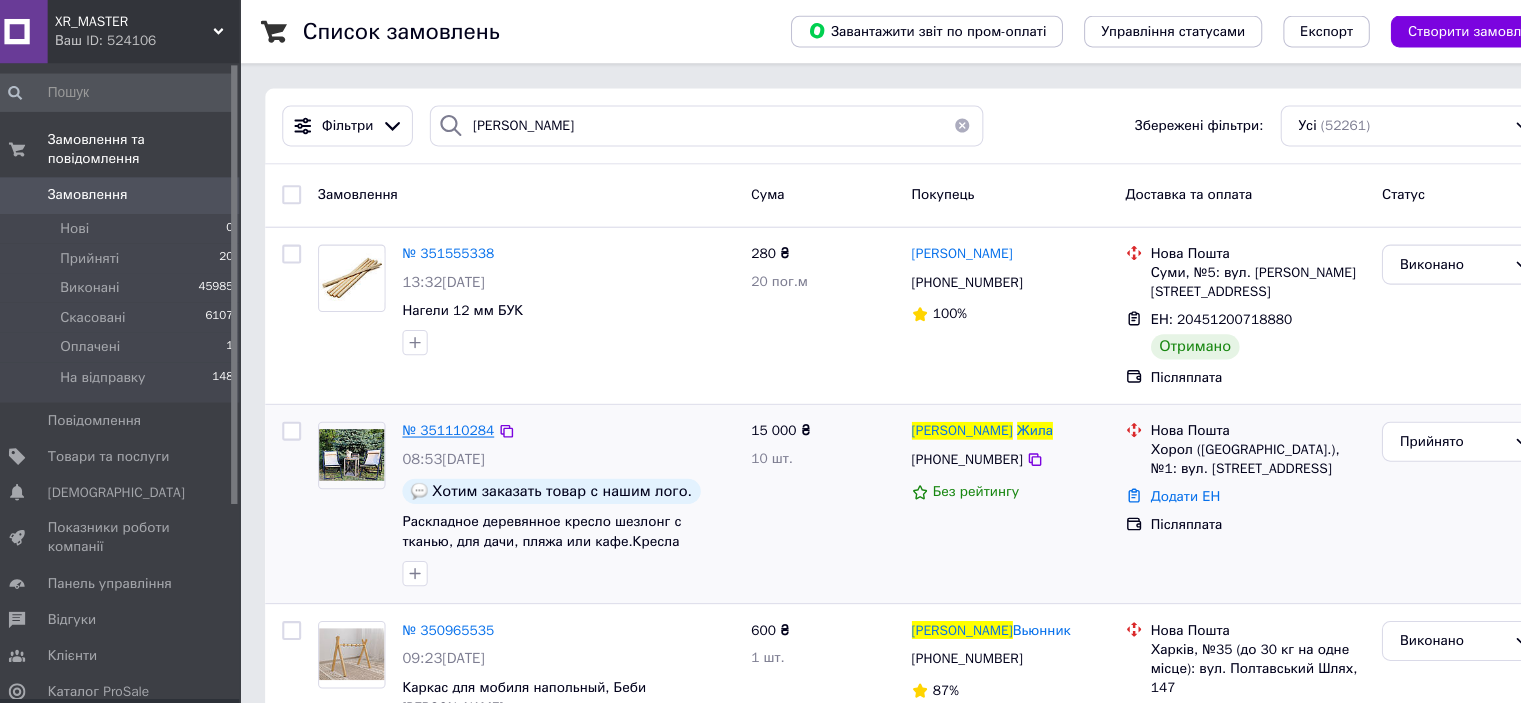 click on "№ 351110284" at bounding box center [437, 408] 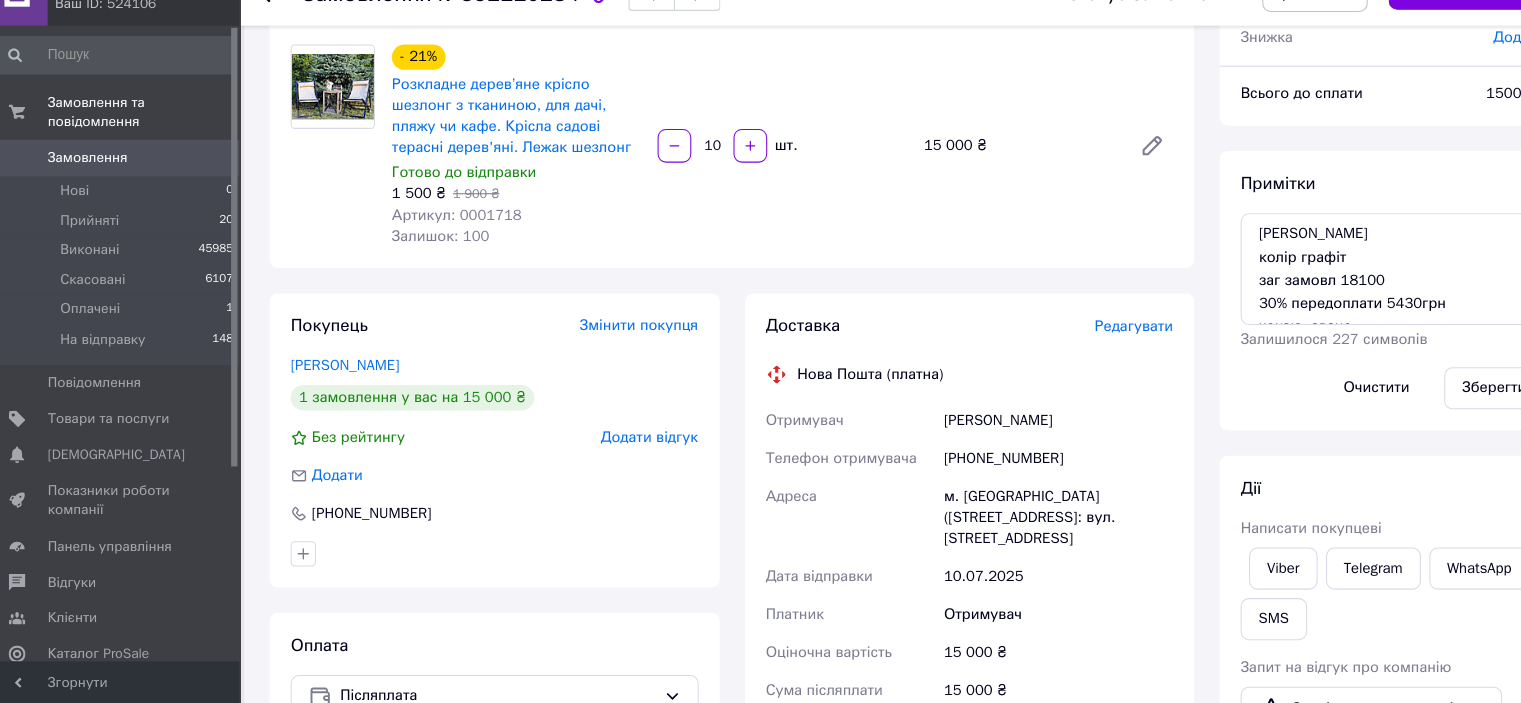 scroll, scrollTop: 0, scrollLeft: 0, axis: both 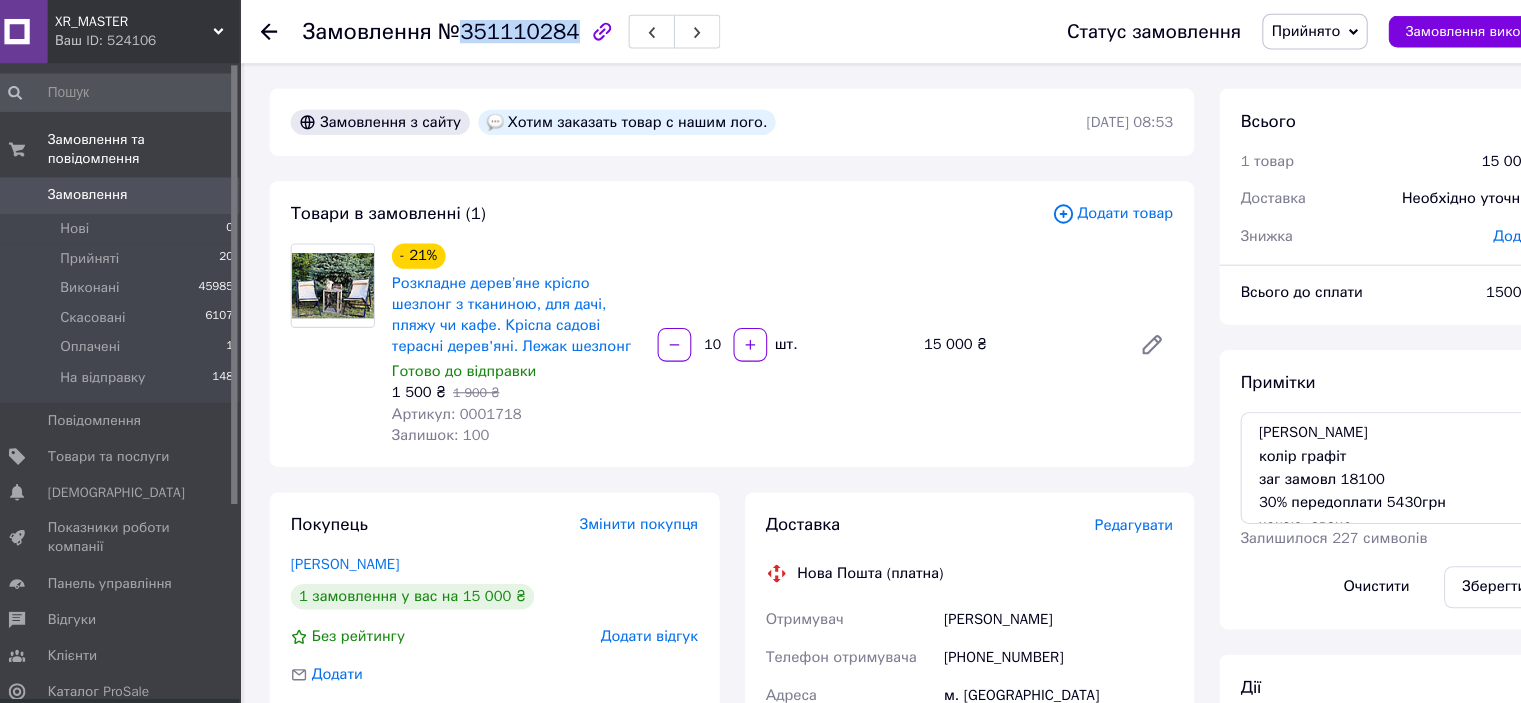 drag, startPoint x: 447, startPoint y: 33, endPoint x: 543, endPoint y: 43, distance: 96.519424 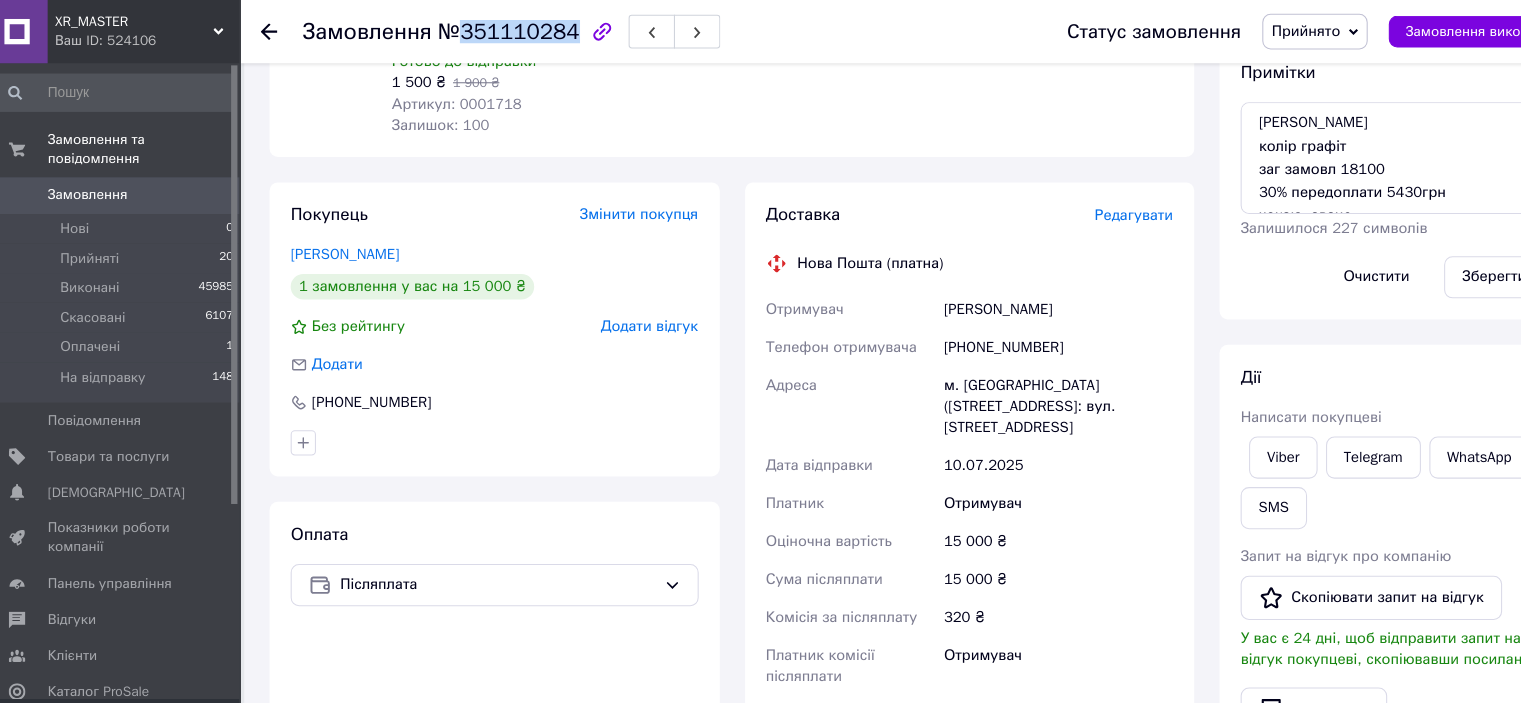 scroll, scrollTop: 189, scrollLeft: 0, axis: vertical 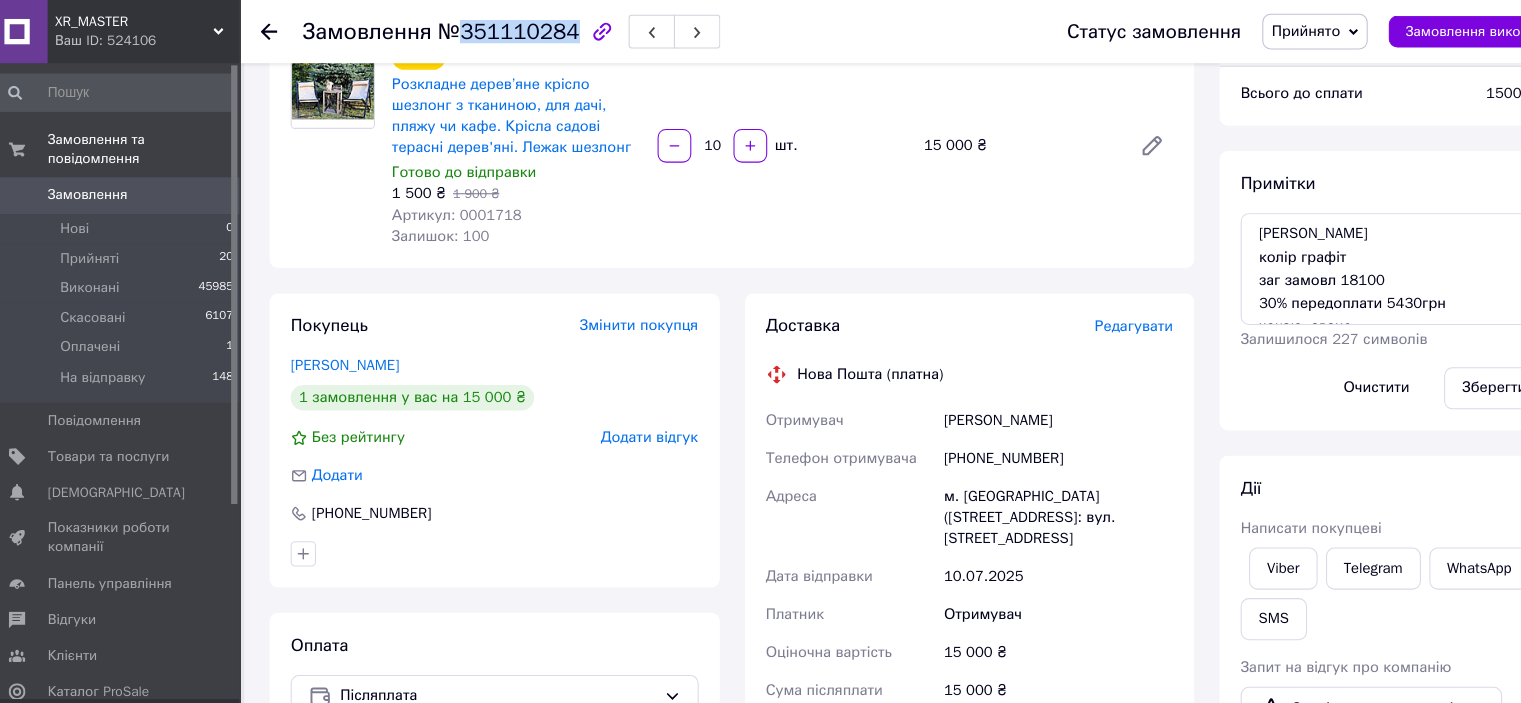 click on "Замовлення" at bounding box center [96, 185] 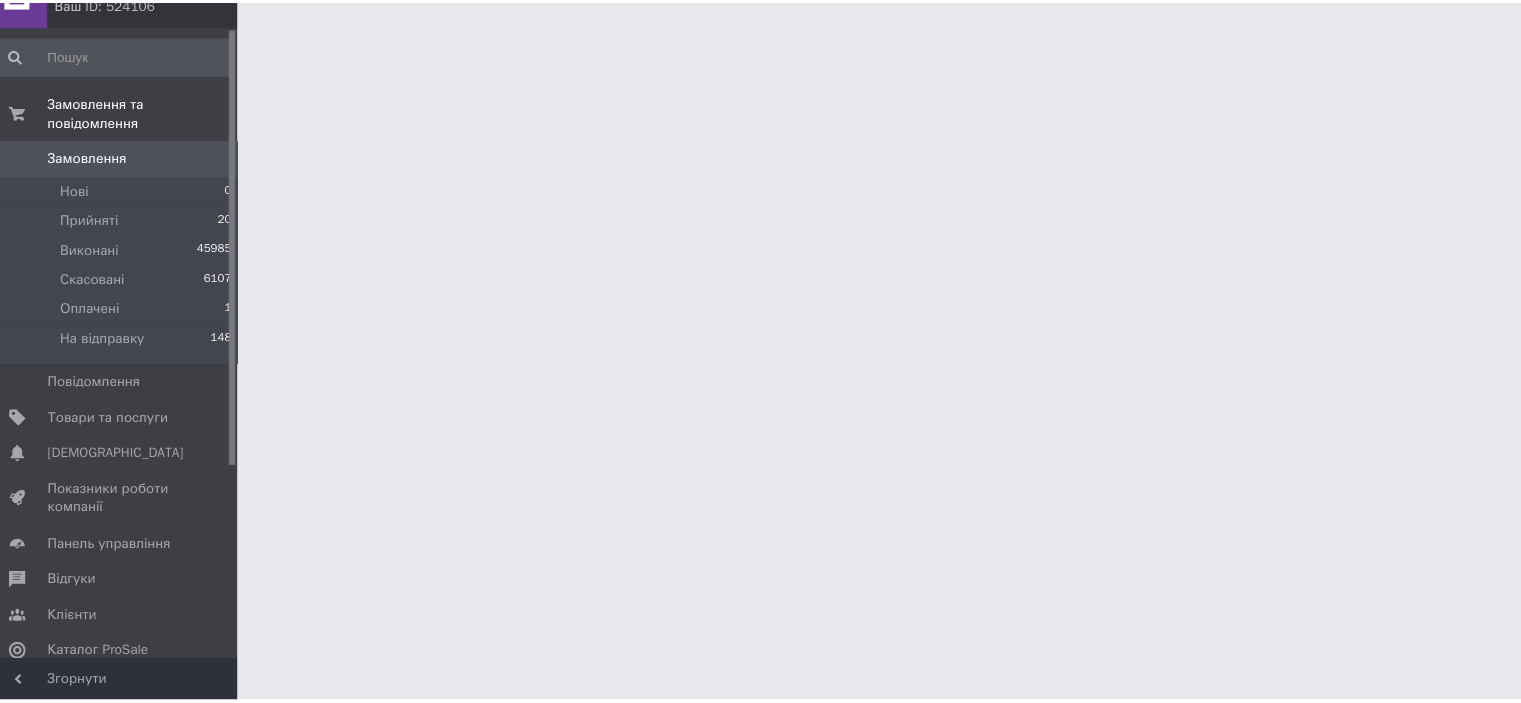 scroll, scrollTop: 153, scrollLeft: 0, axis: vertical 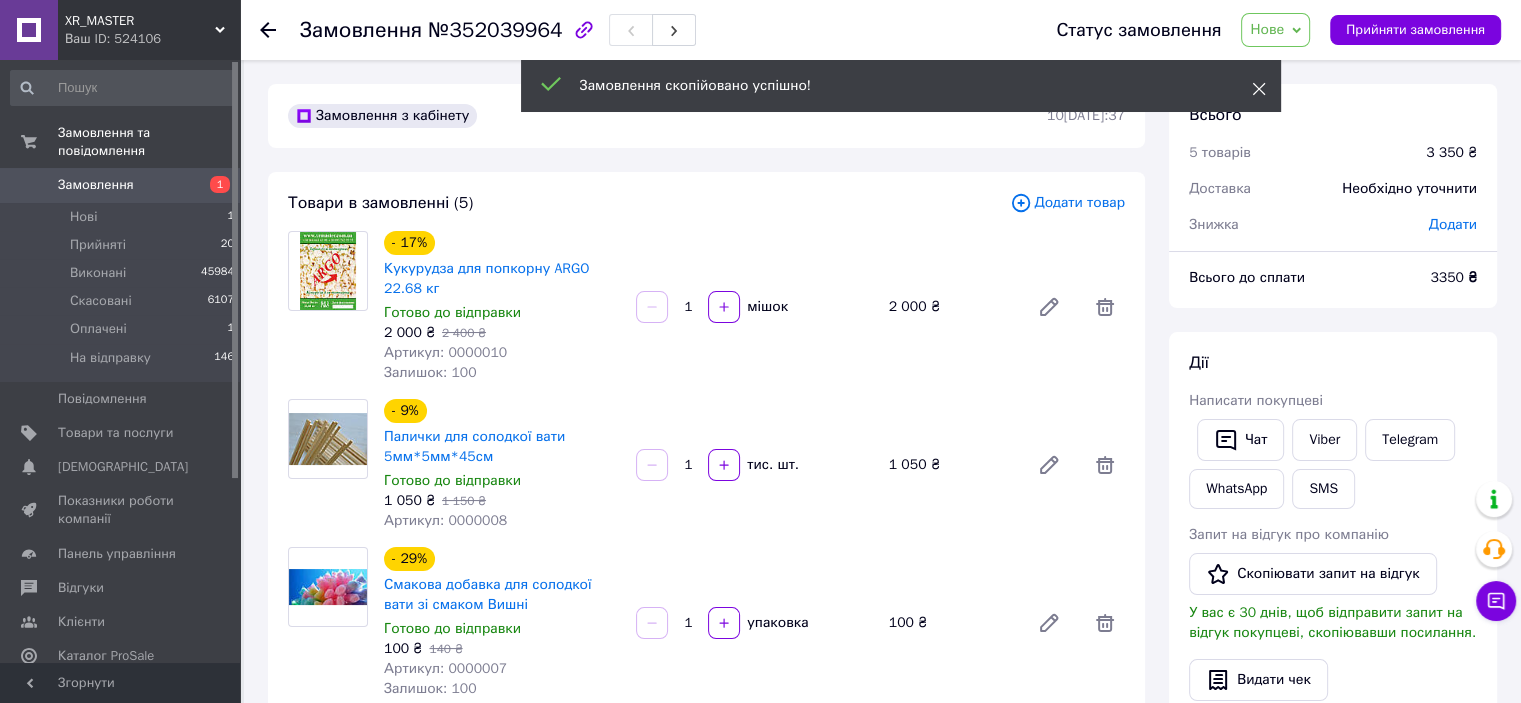 click 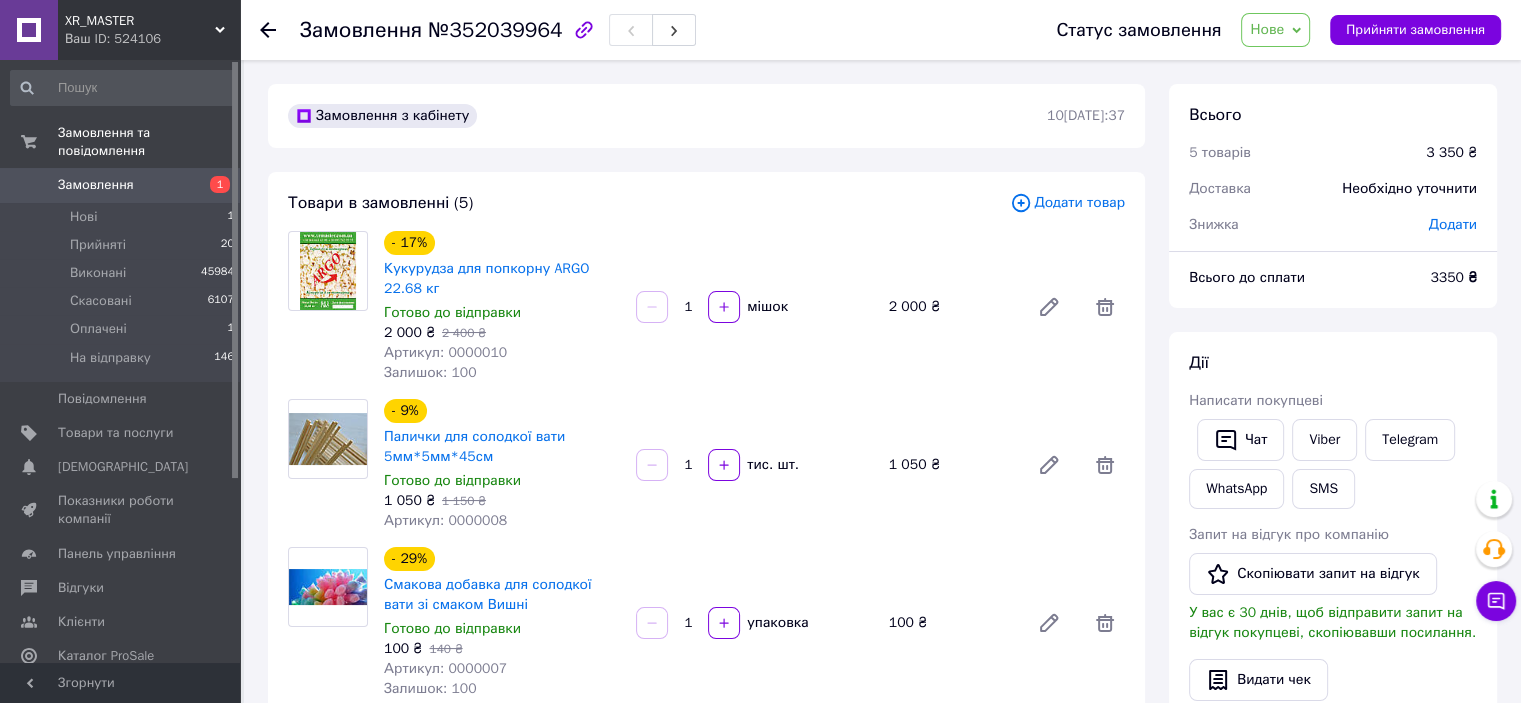 drag, startPoint x: 1268, startPoint y: 37, endPoint x: 1271, endPoint y: 56, distance: 19.235384 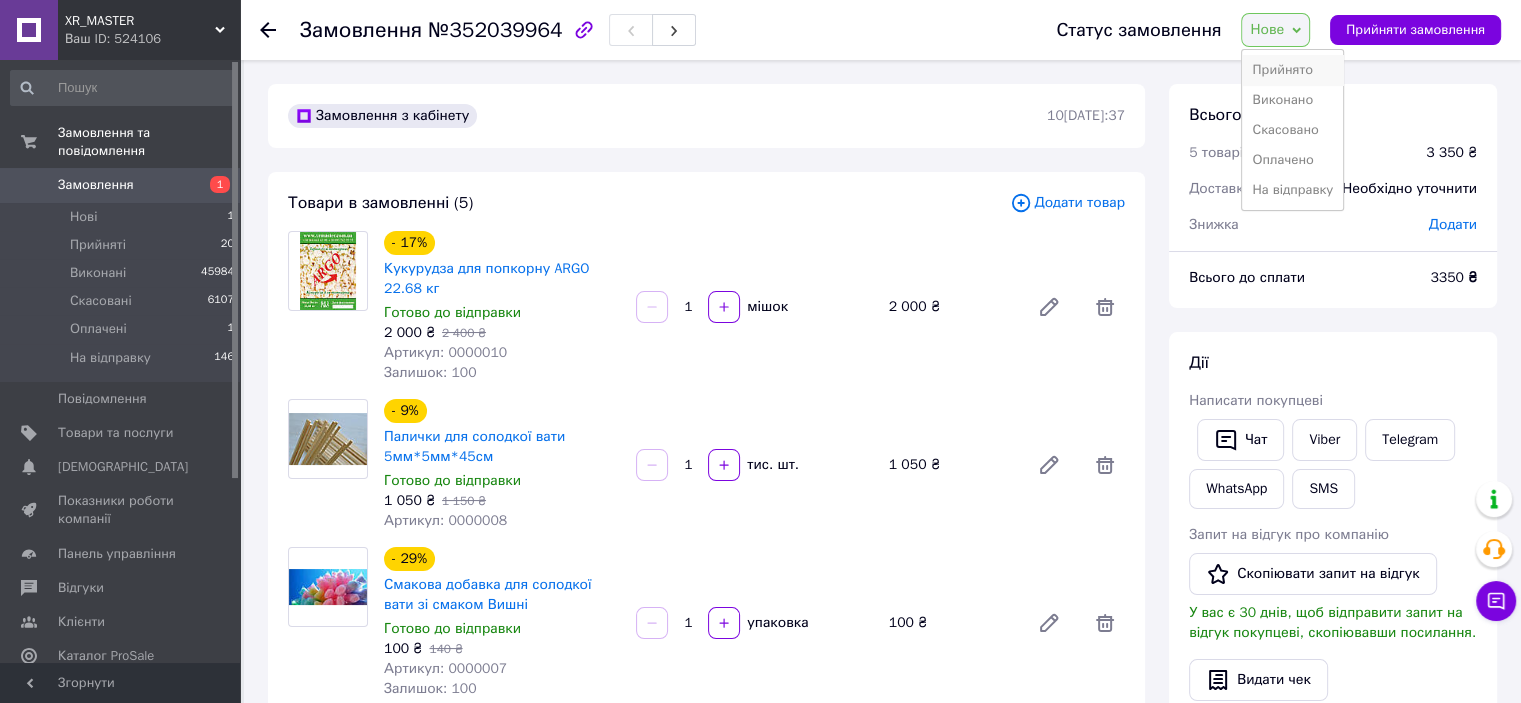 click on "Прийнято" at bounding box center [1292, 70] 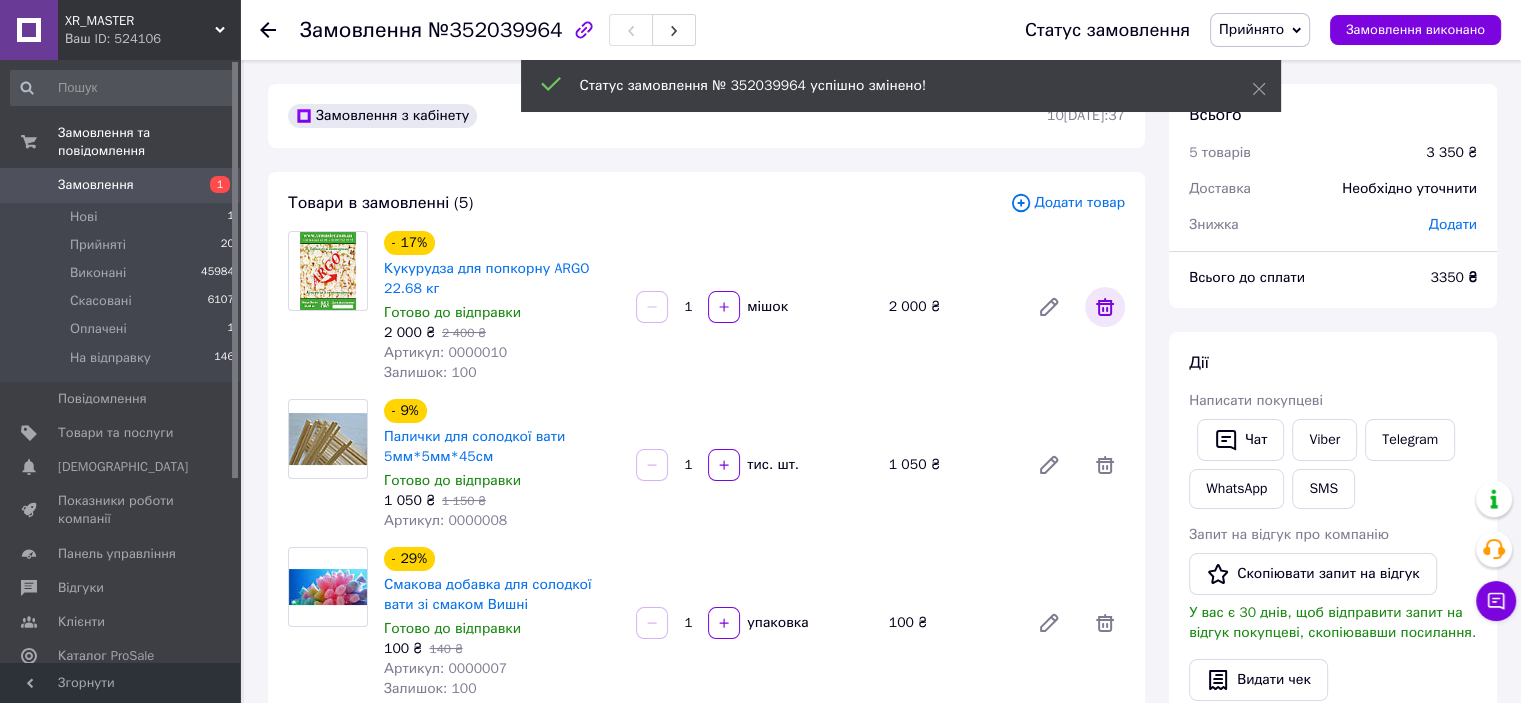 click 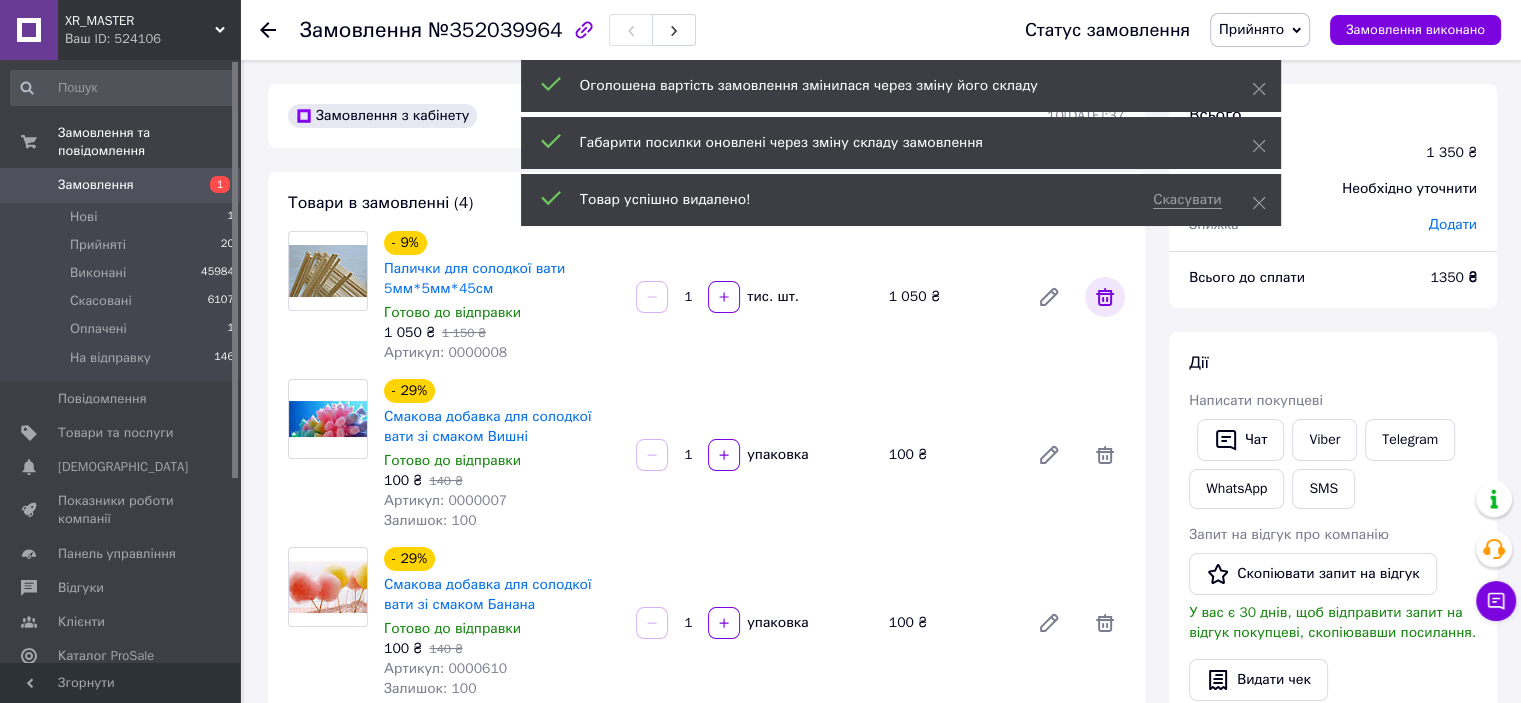 click 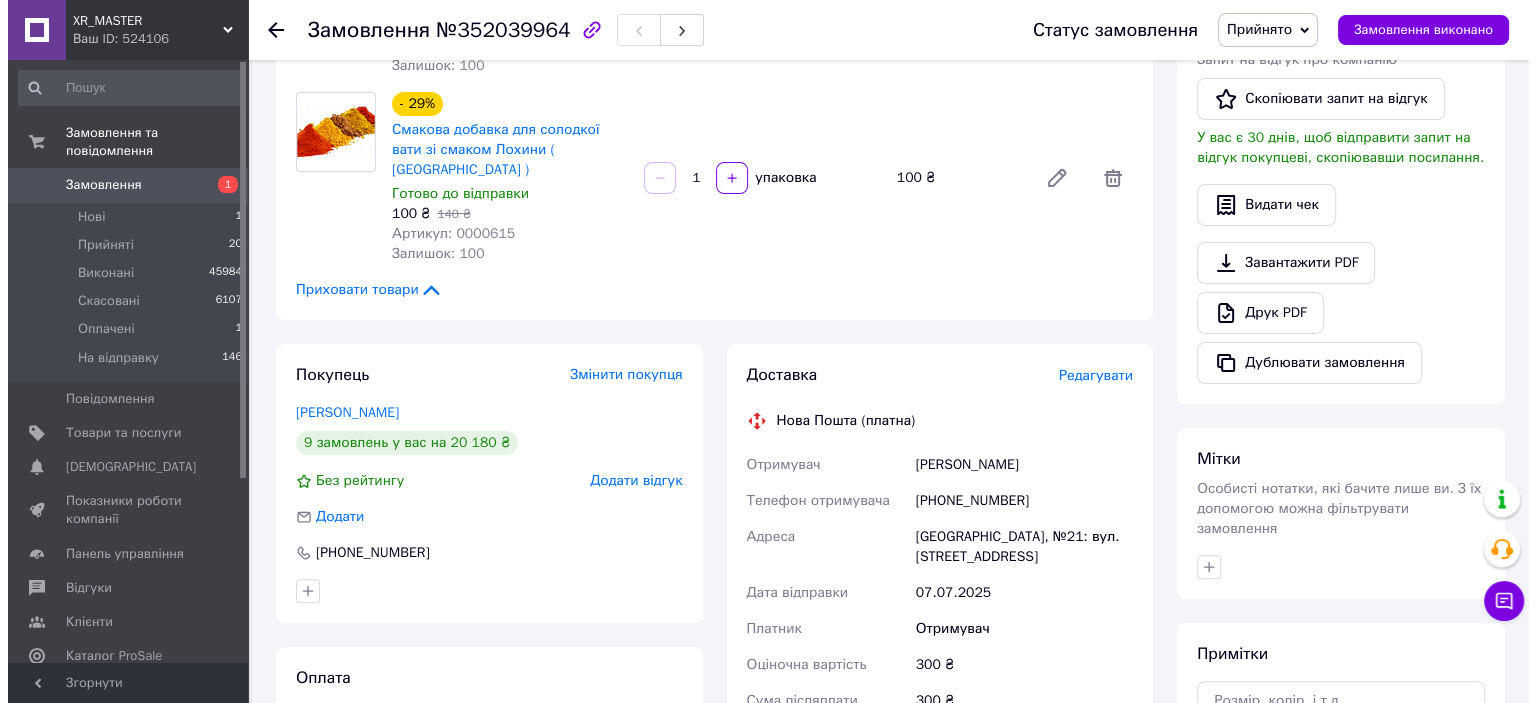 scroll, scrollTop: 600, scrollLeft: 0, axis: vertical 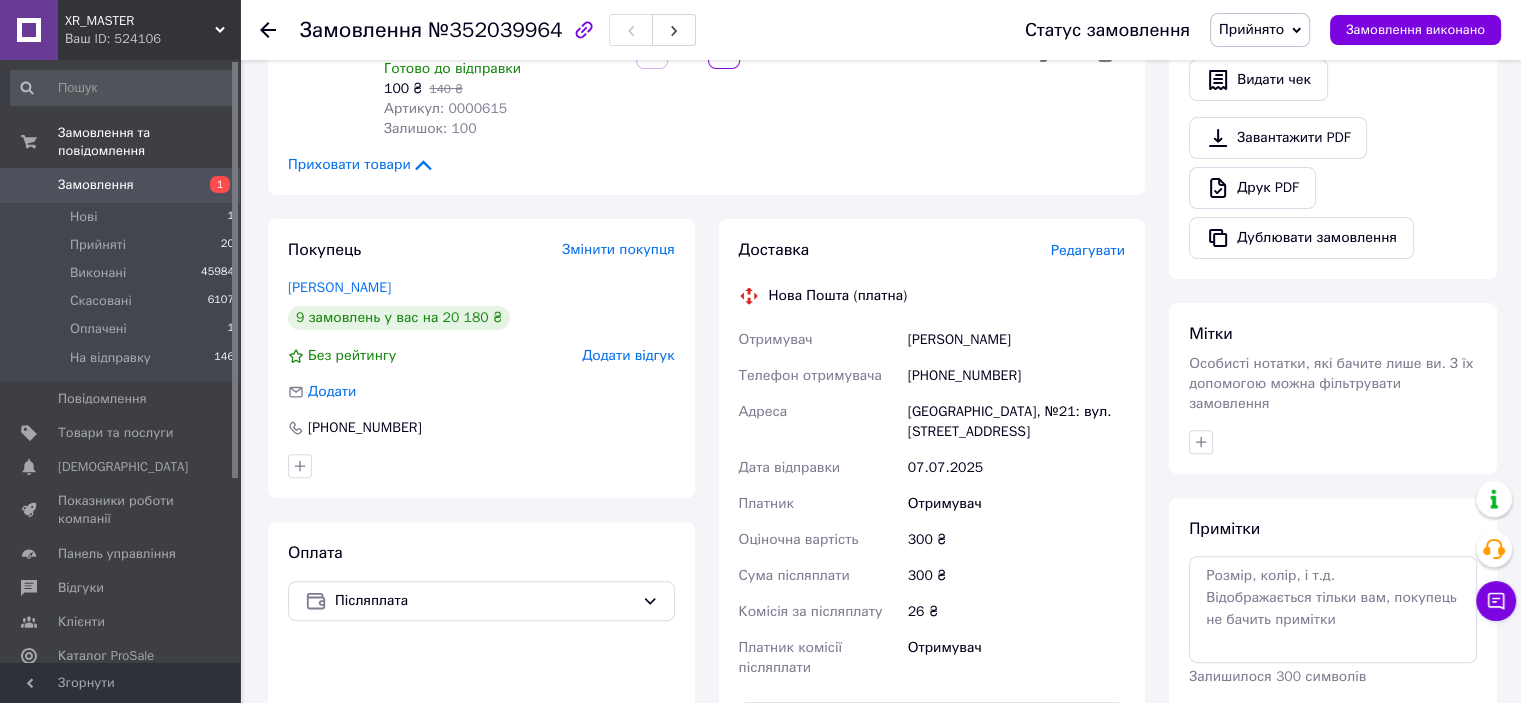 click on "Редагувати" at bounding box center (1088, 250) 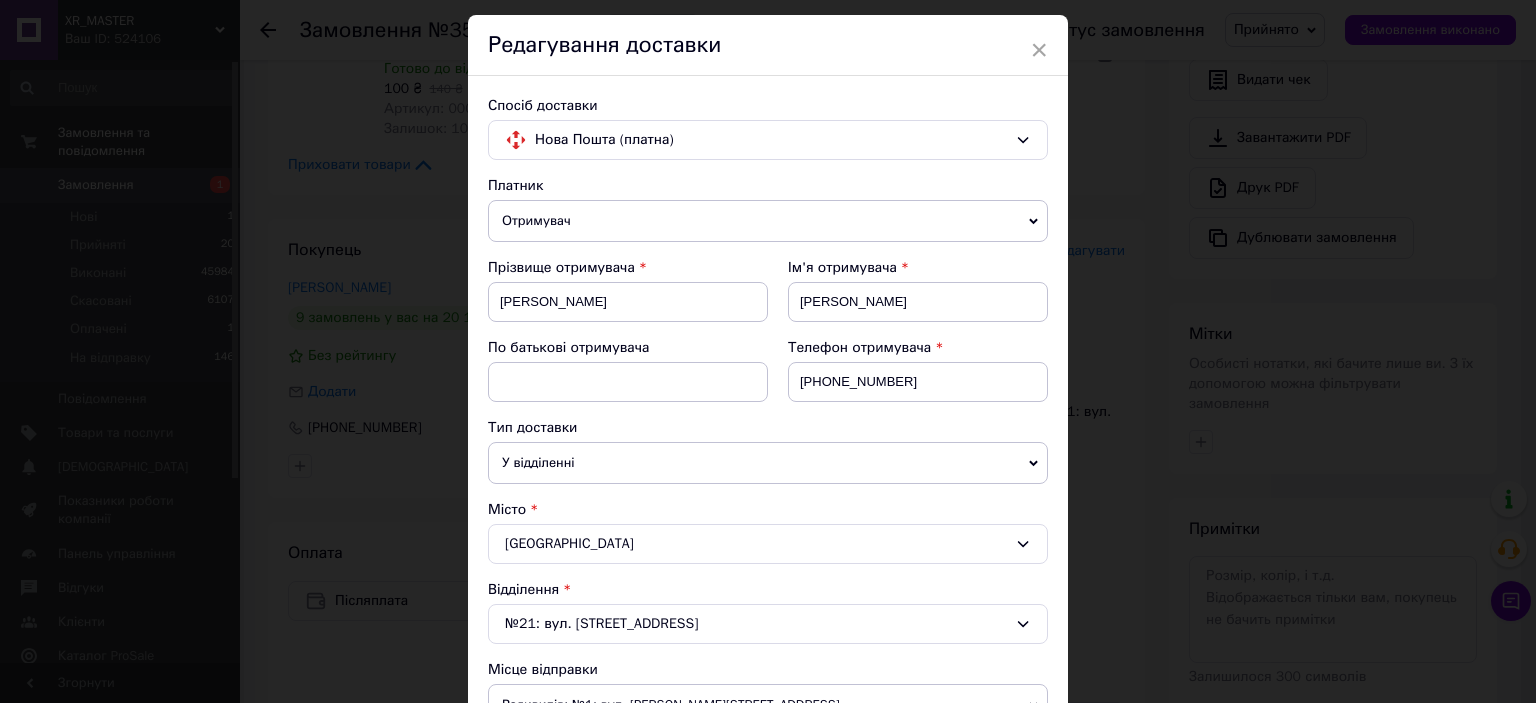 scroll, scrollTop: 100, scrollLeft: 0, axis: vertical 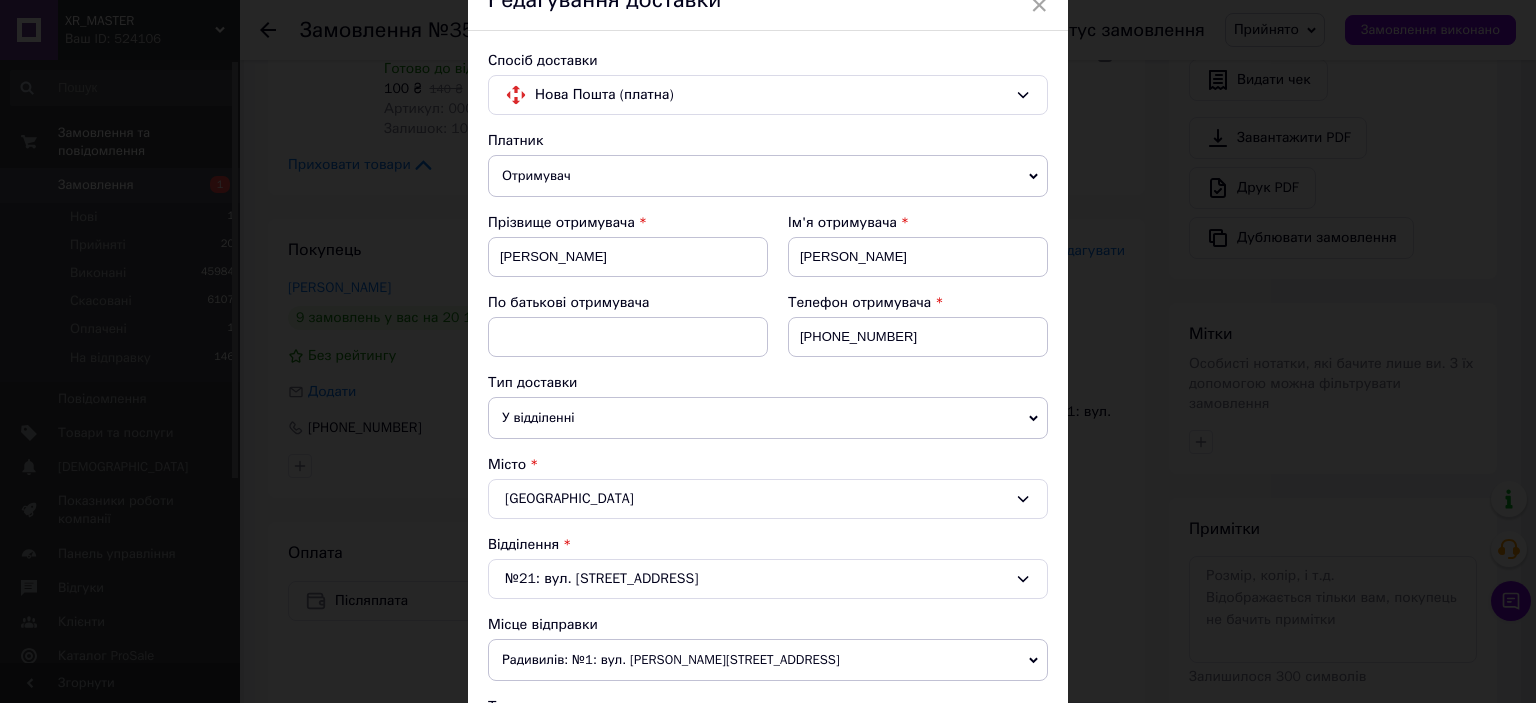 click on "У відділенні" at bounding box center (768, 418) 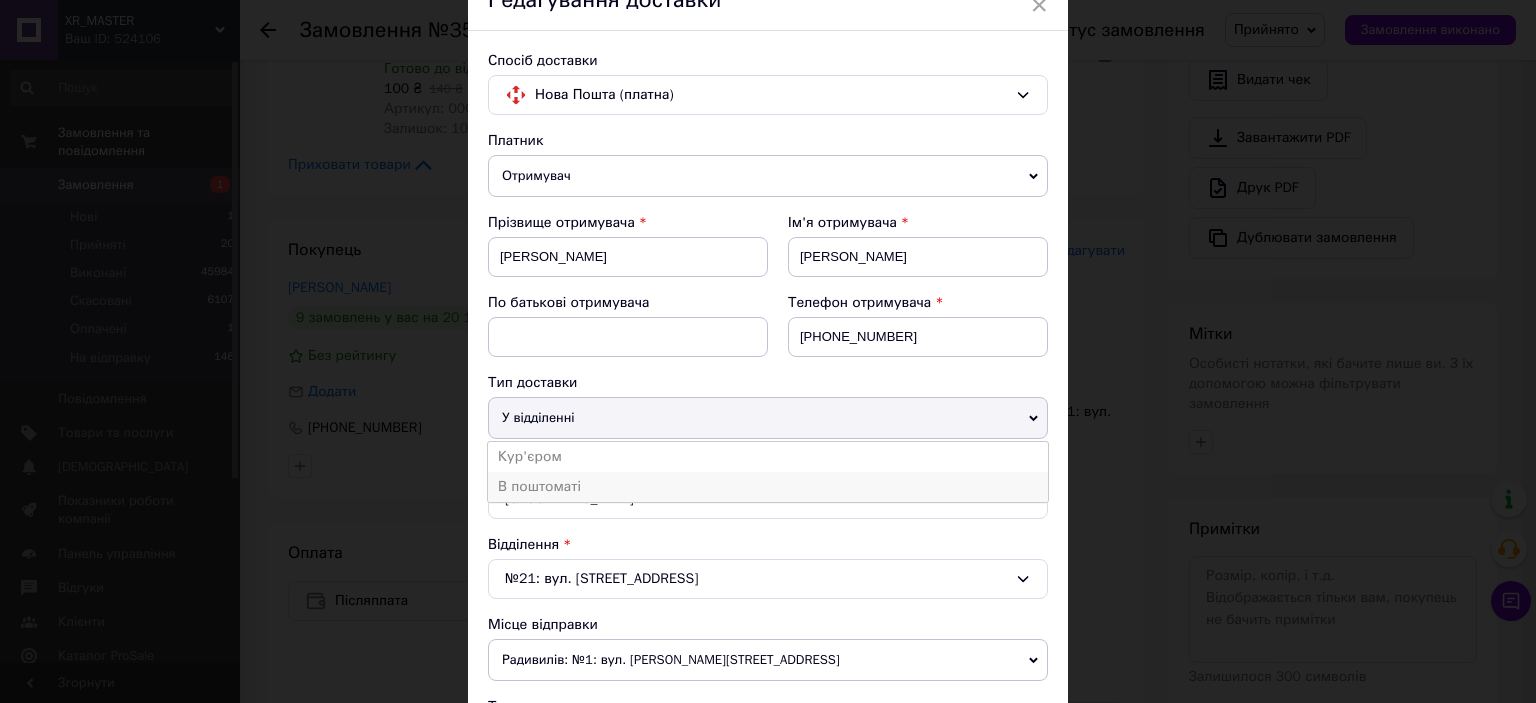click on "В поштоматі" at bounding box center [768, 487] 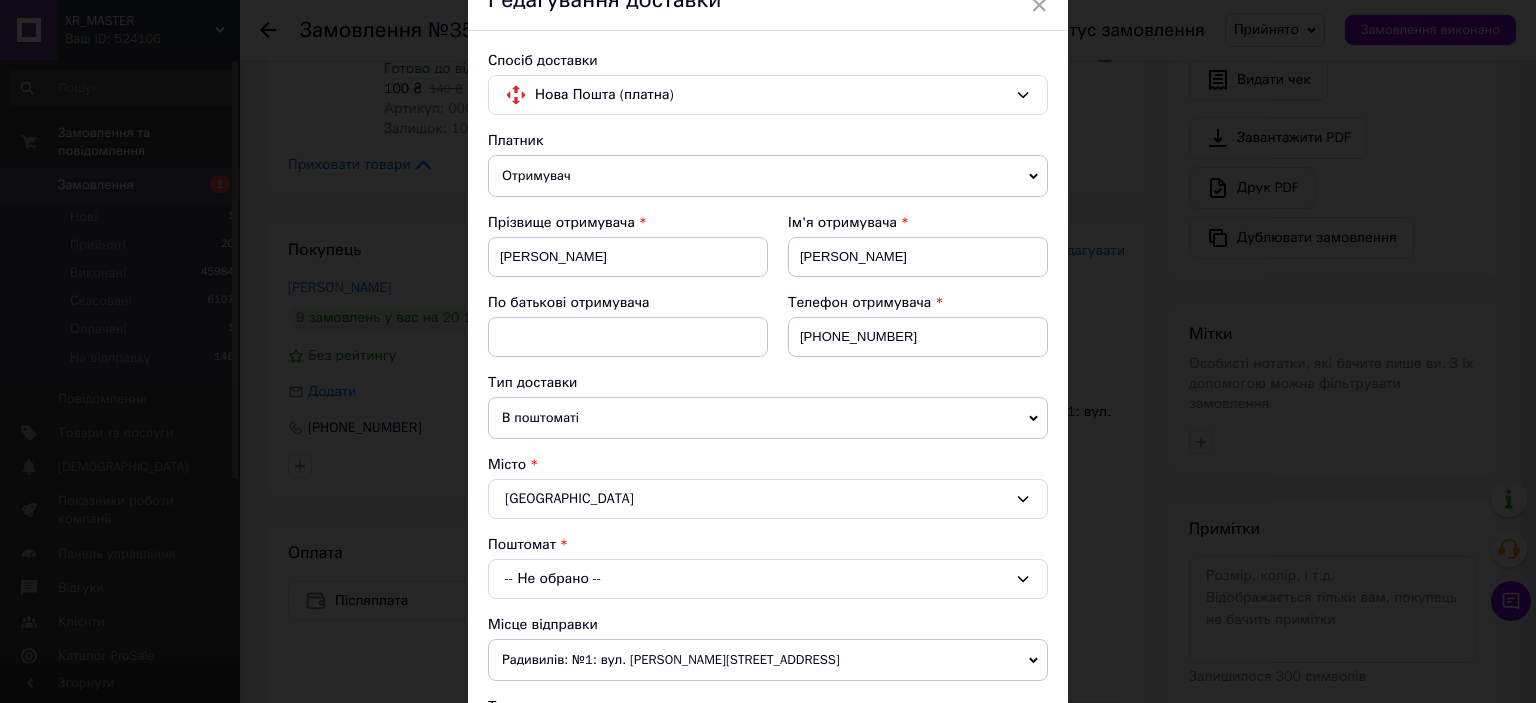 scroll, scrollTop: 300, scrollLeft: 0, axis: vertical 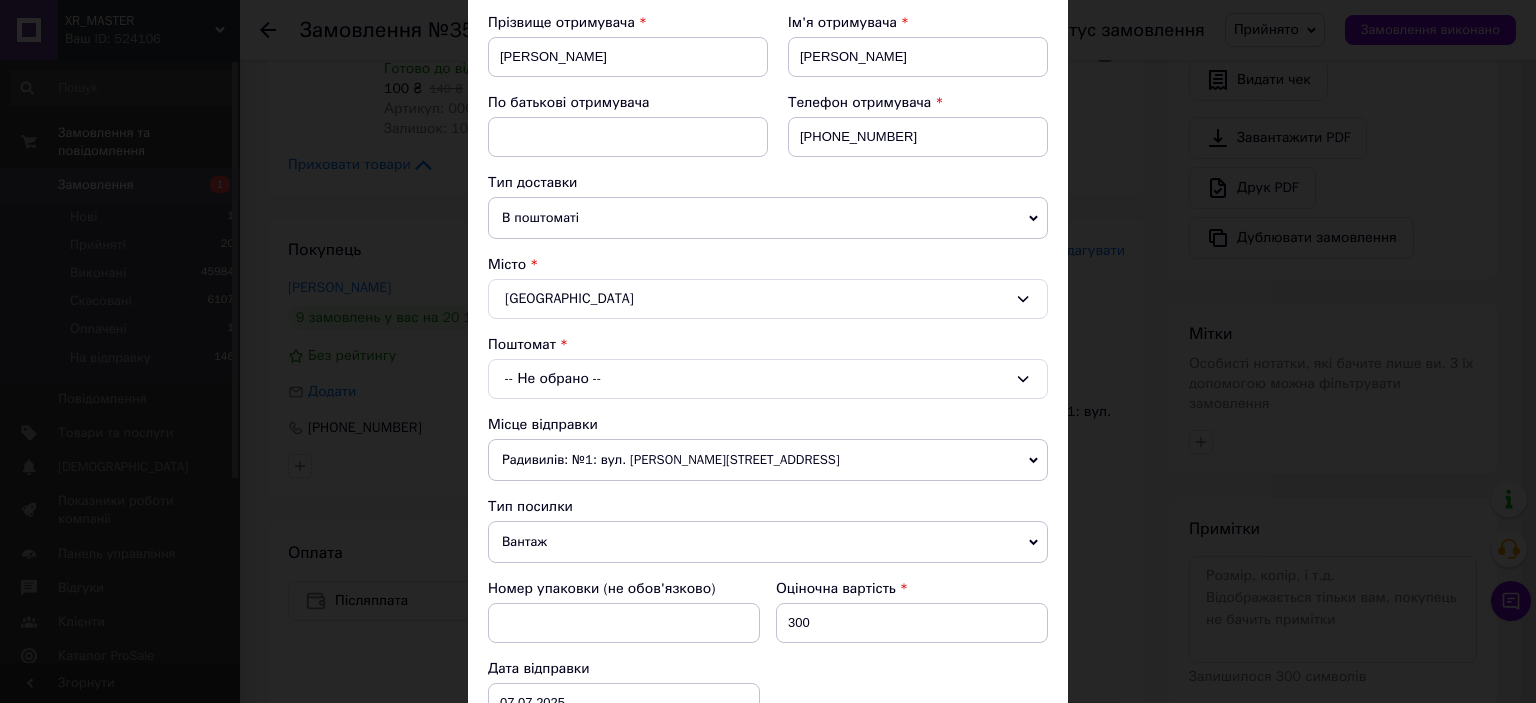click on "-- Не обрано --" at bounding box center (768, 379) 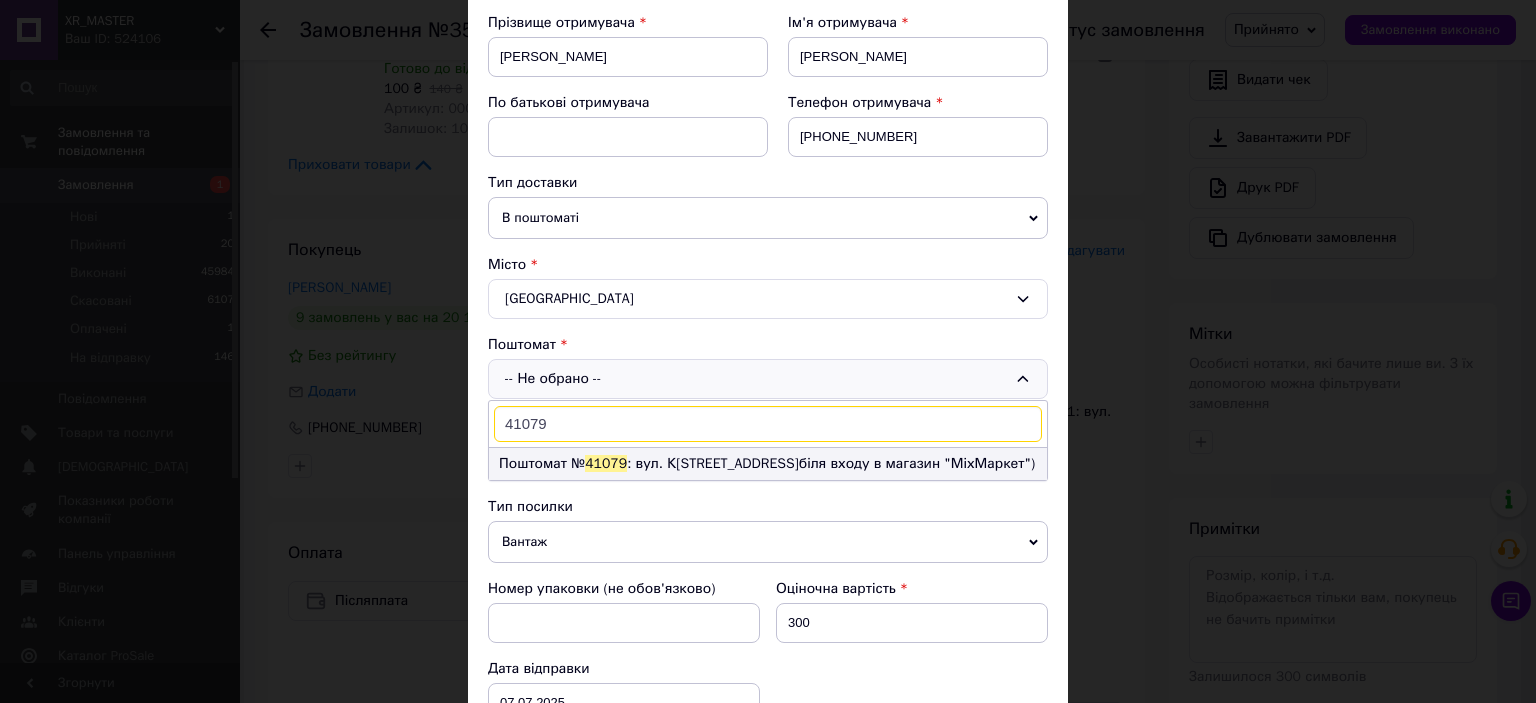 type on "41079" 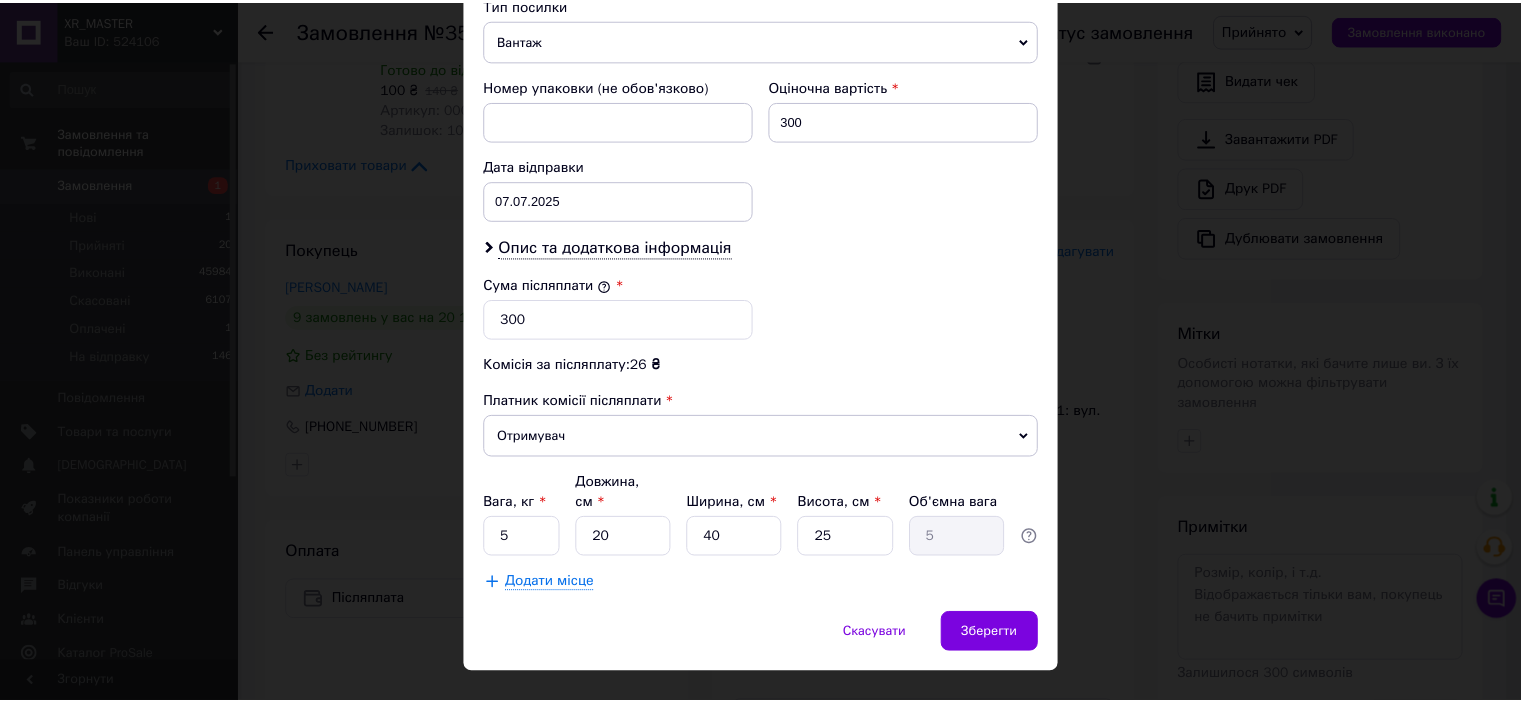 scroll, scrollTop: 838, scrollLeft: 0, axis: vertical 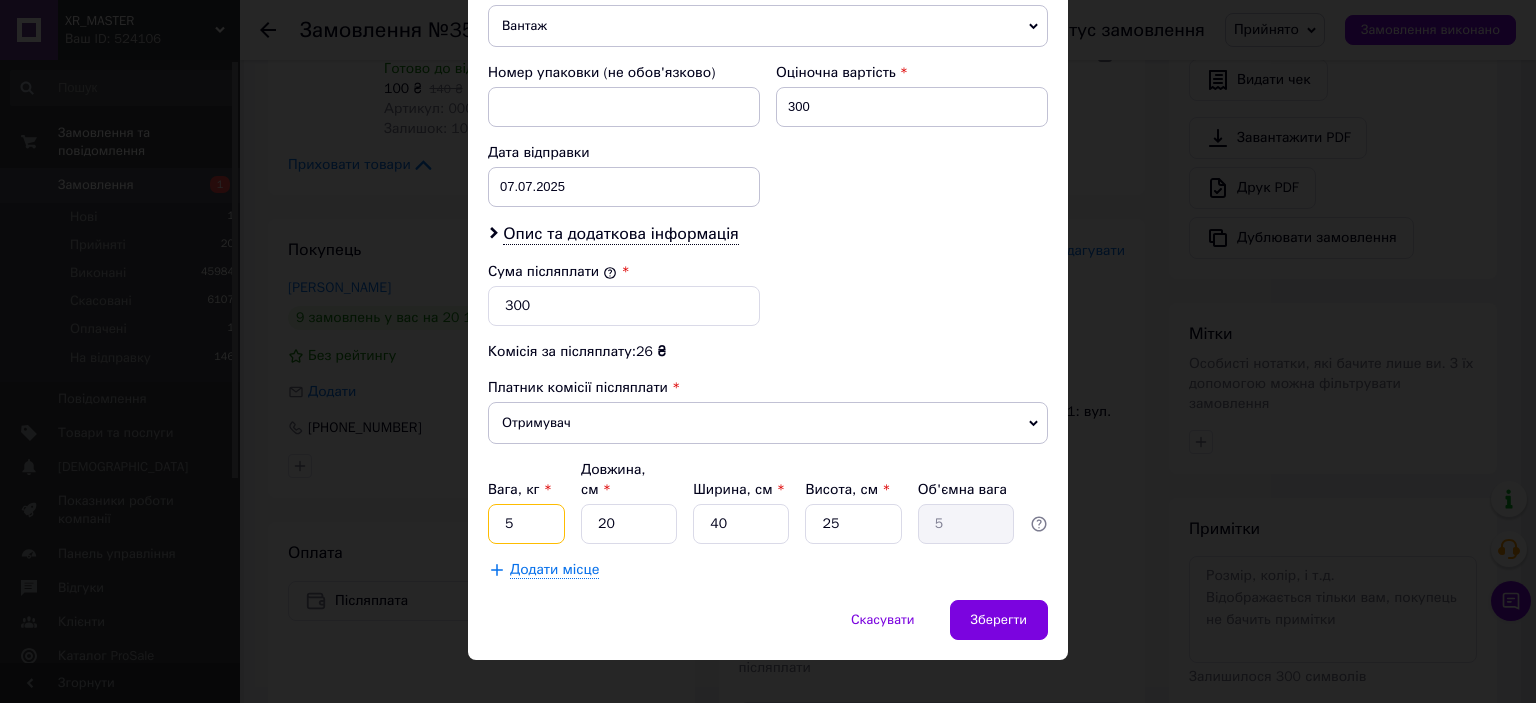 click on "5" at bounding box center [526, 524] 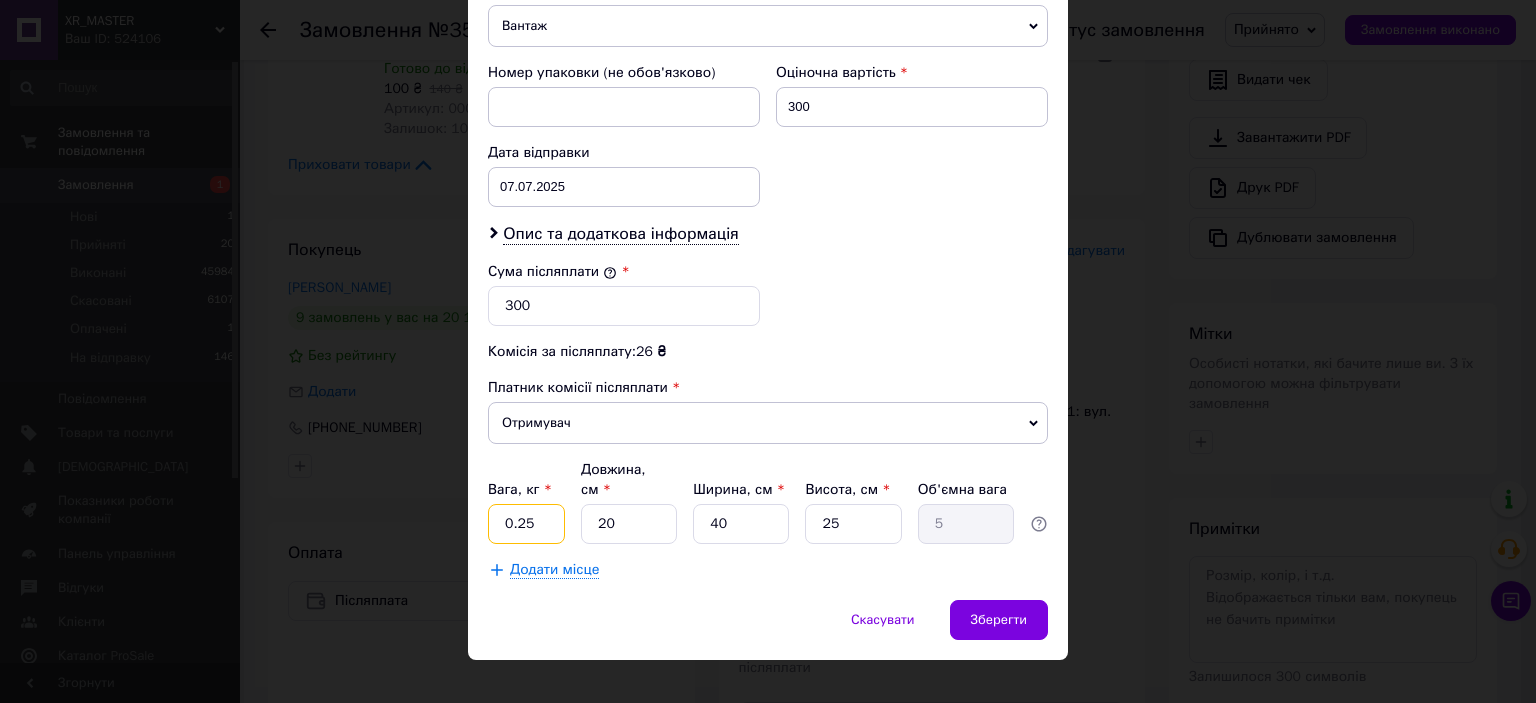 type on "0.25" 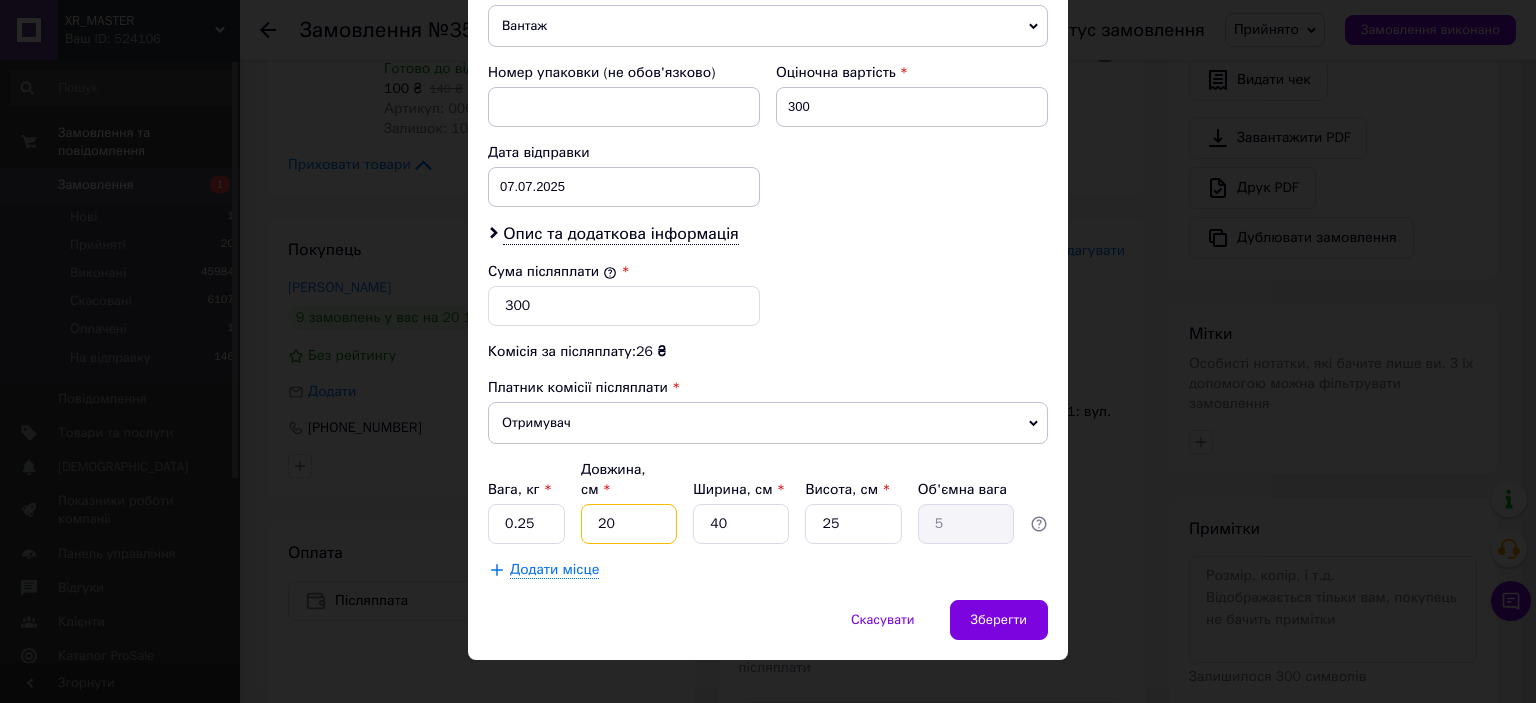 click on "20" at bounding box center [629, 524] 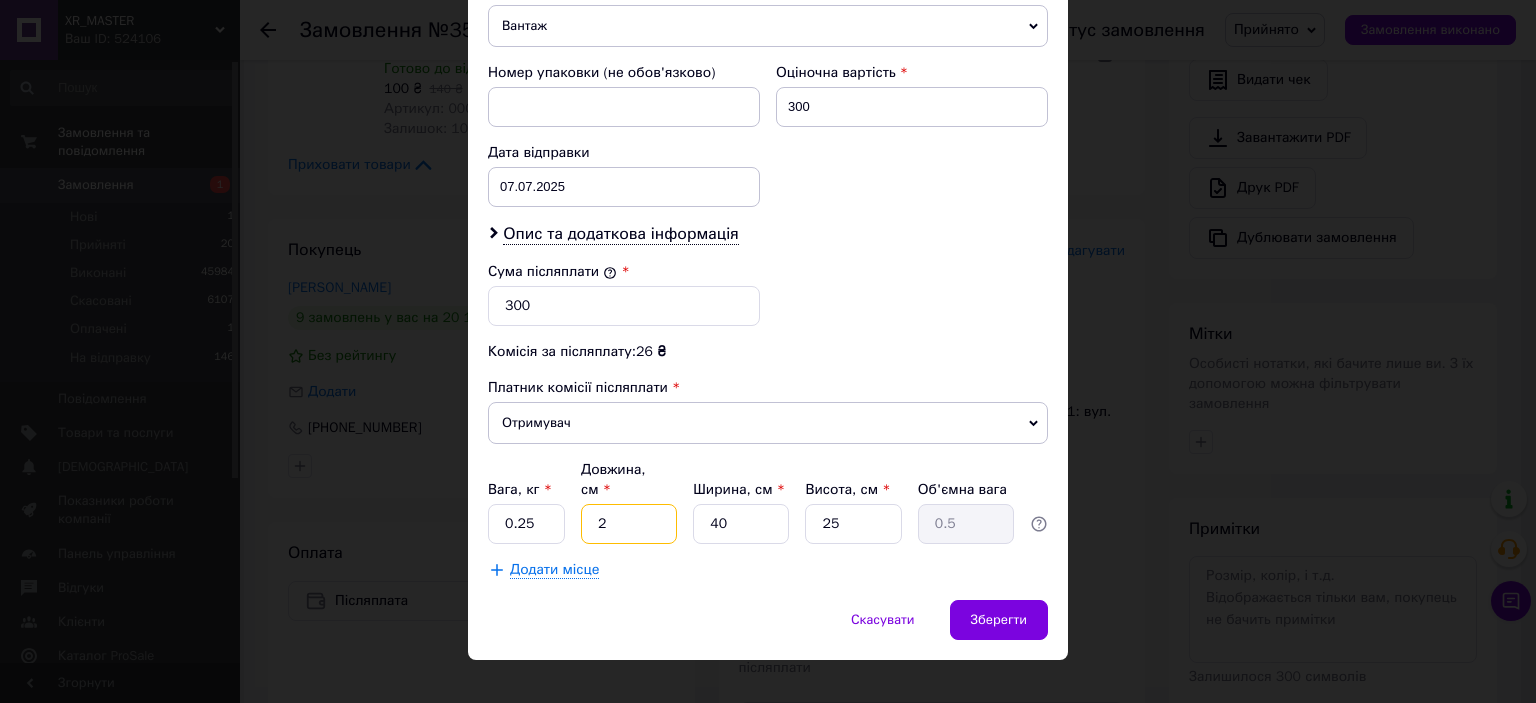 type 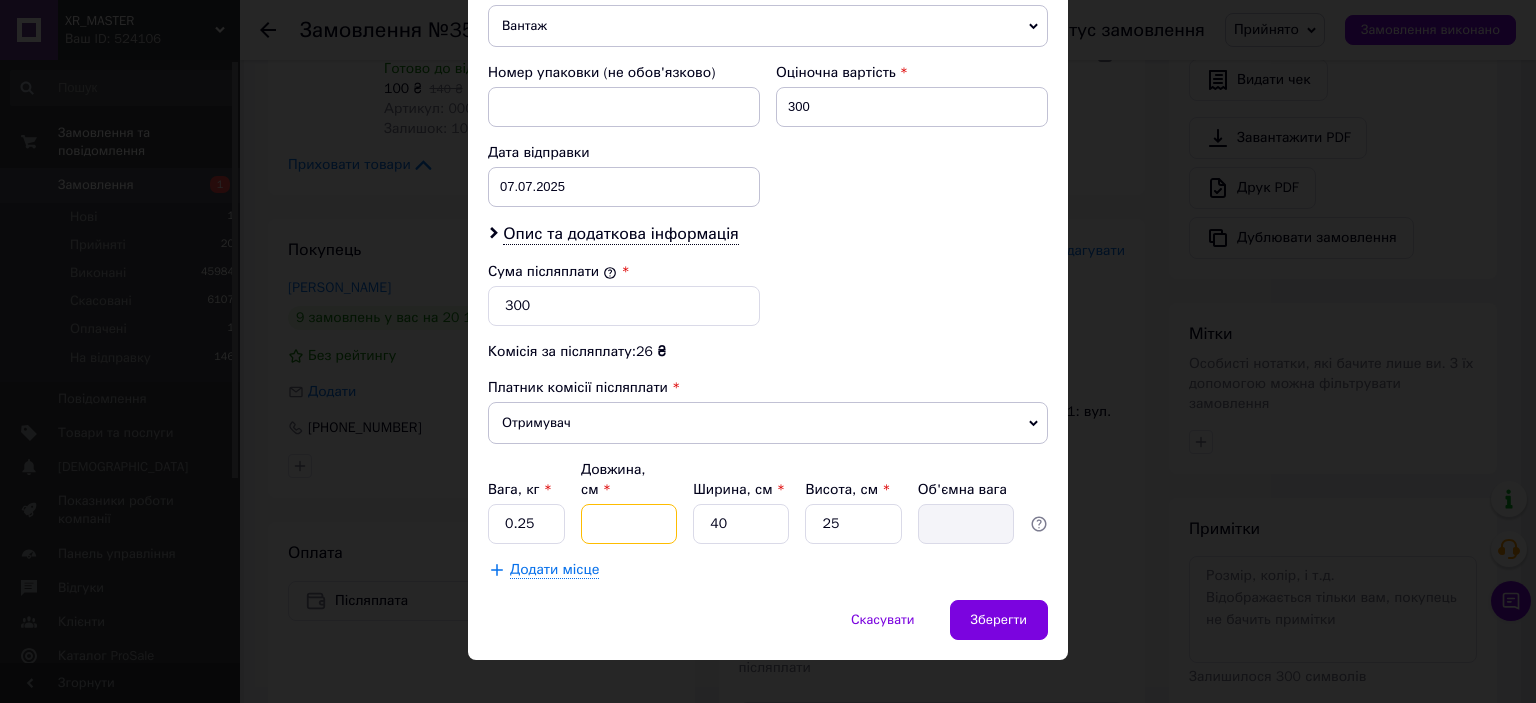 type on "1" 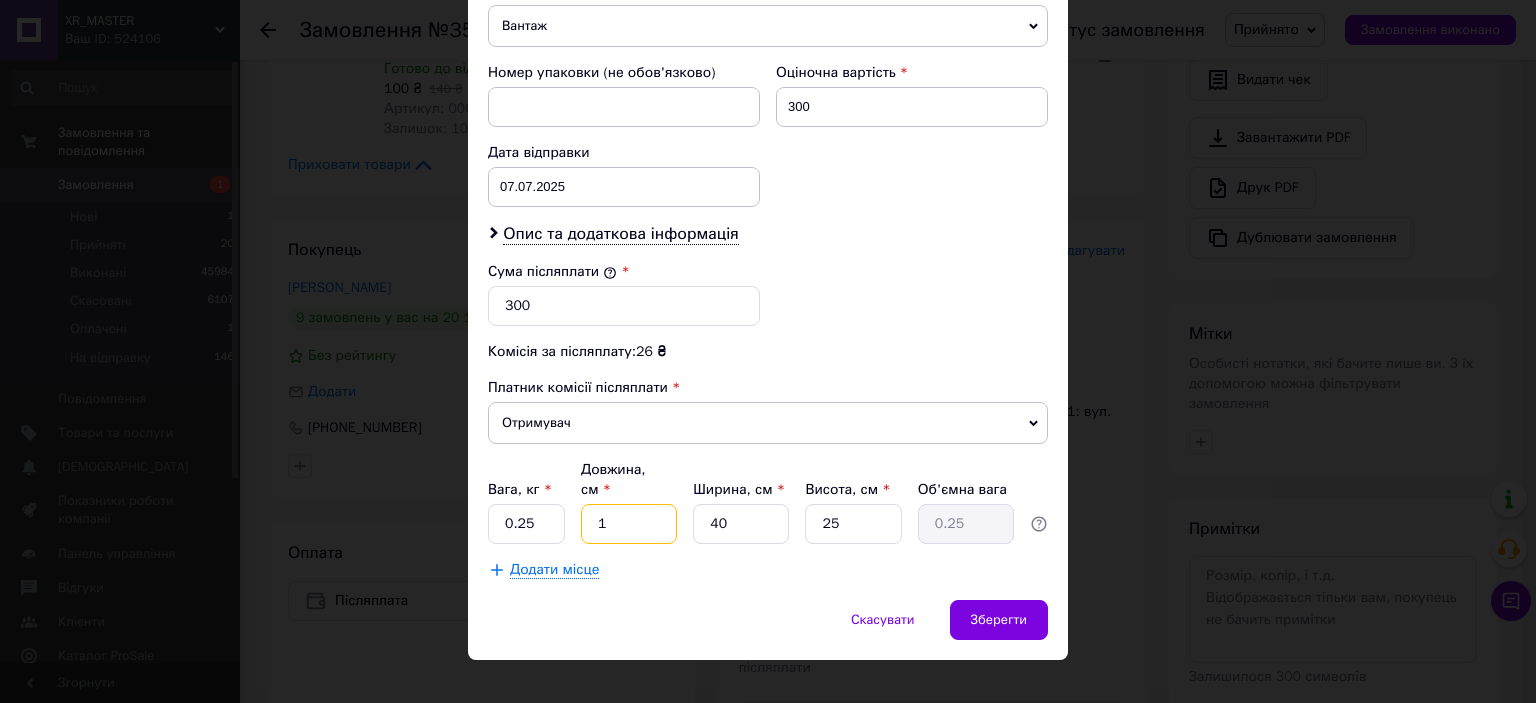 type on "10" 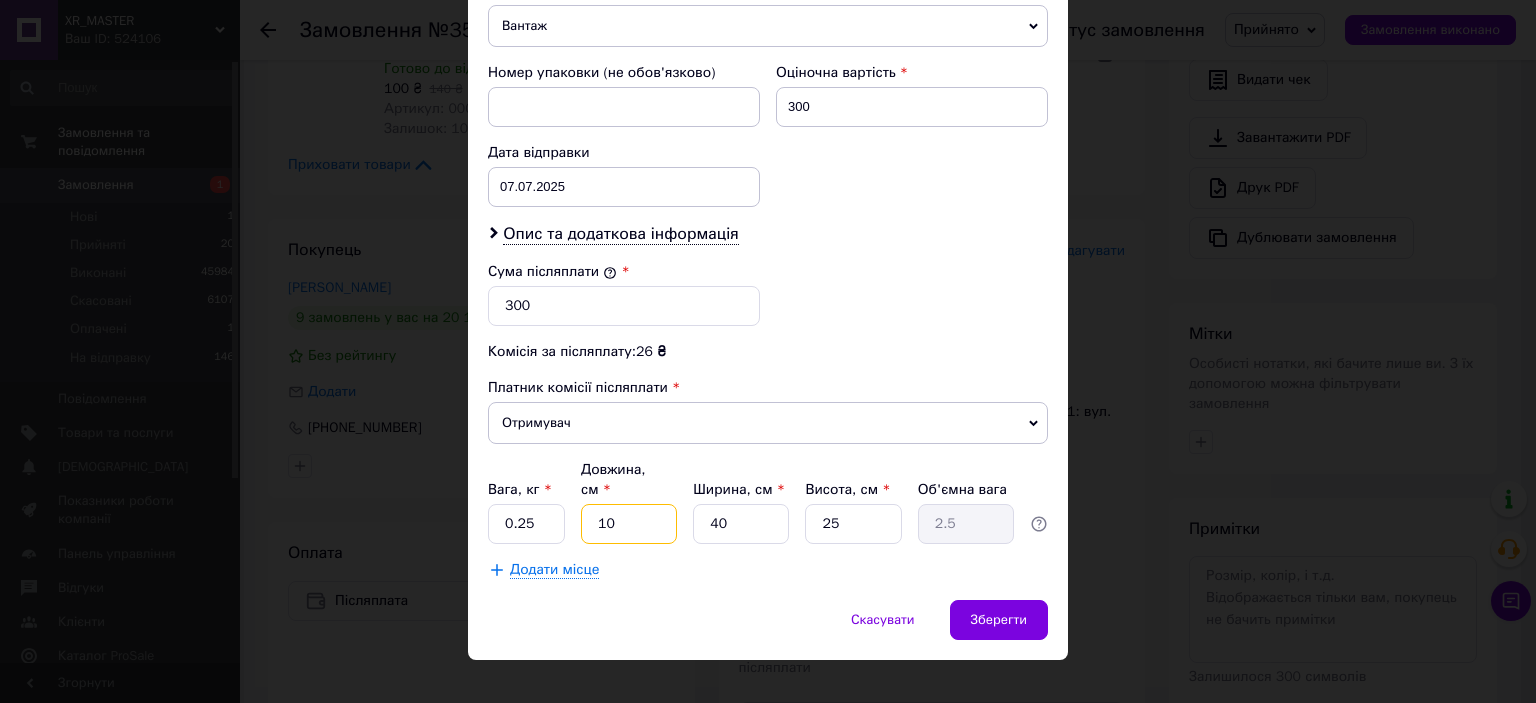 type on "1" 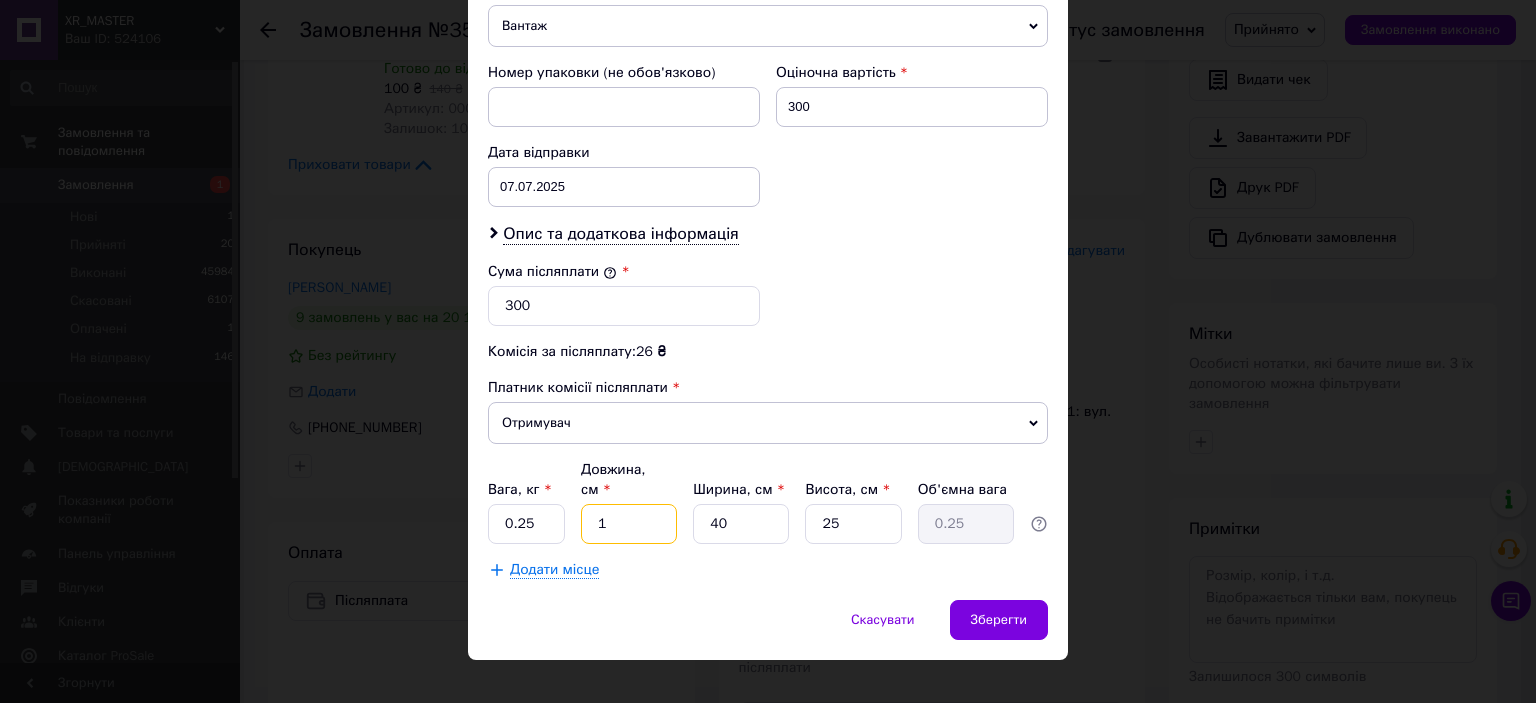 type on "15" 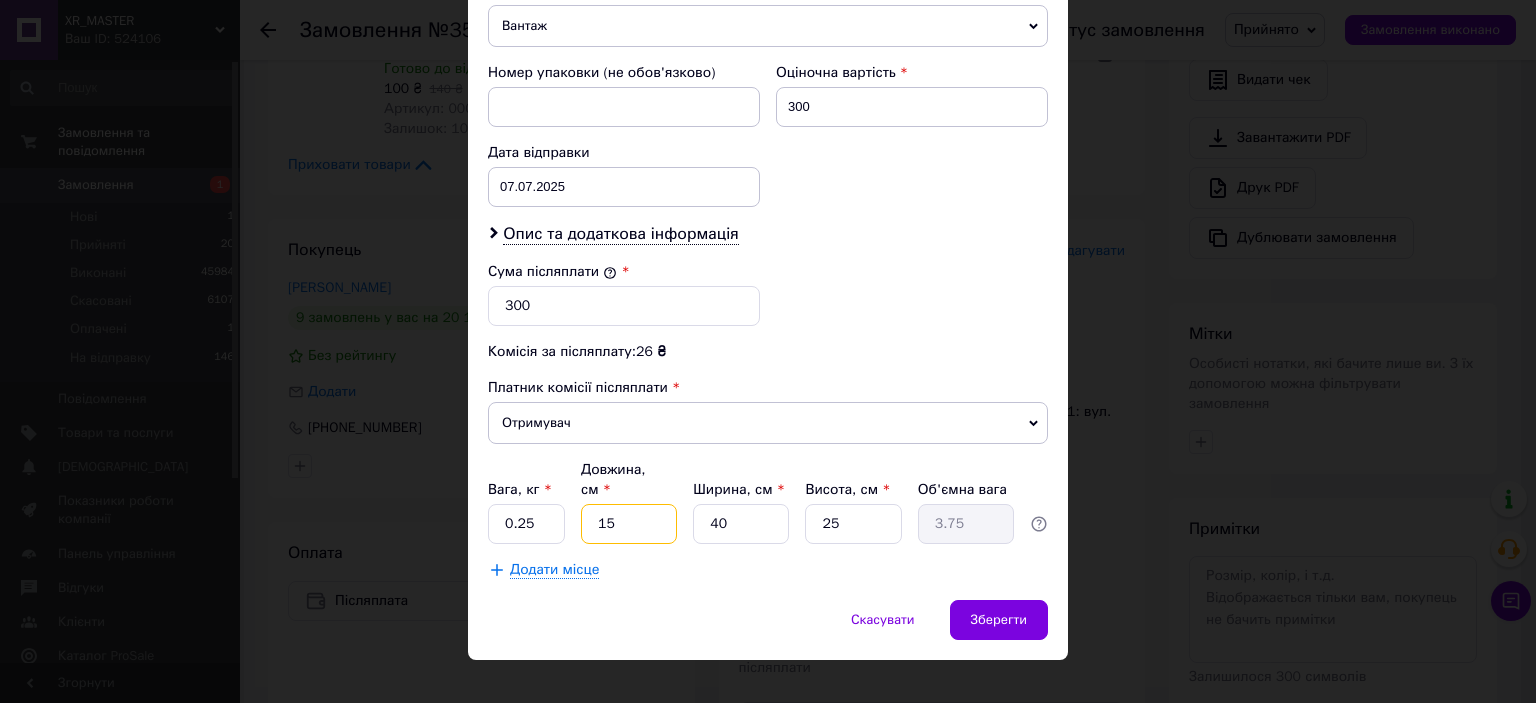 type on "15" 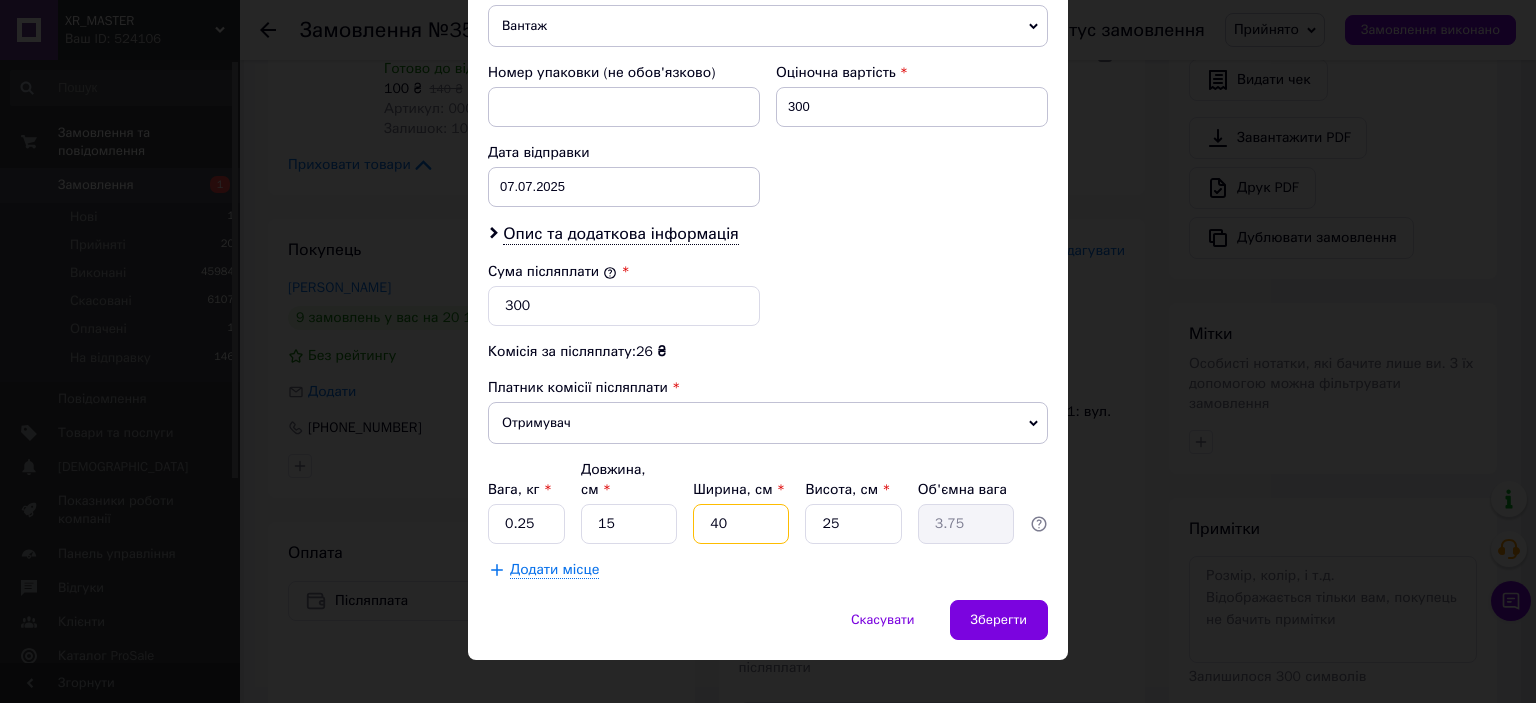 click on "40" at bounding box center [741, 524] 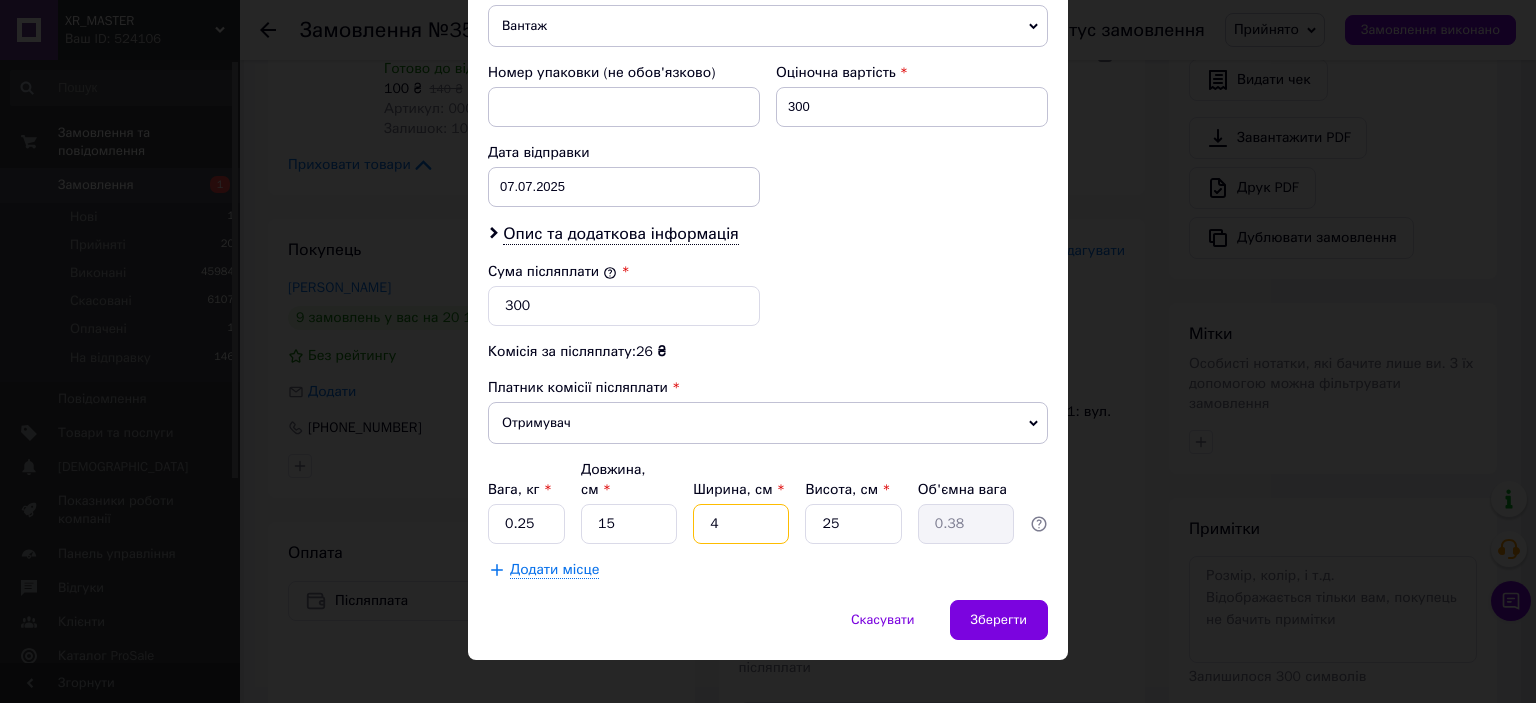 type 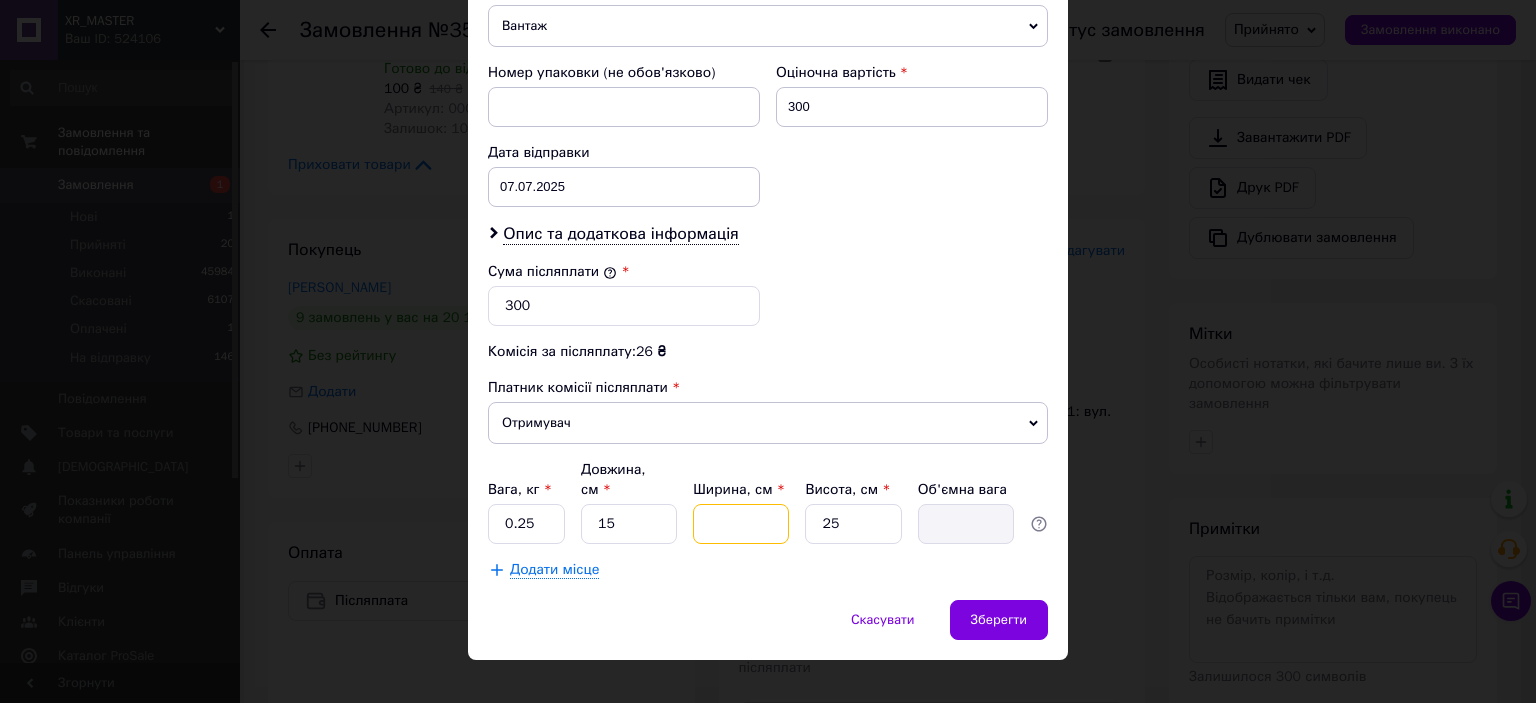 type on "1" 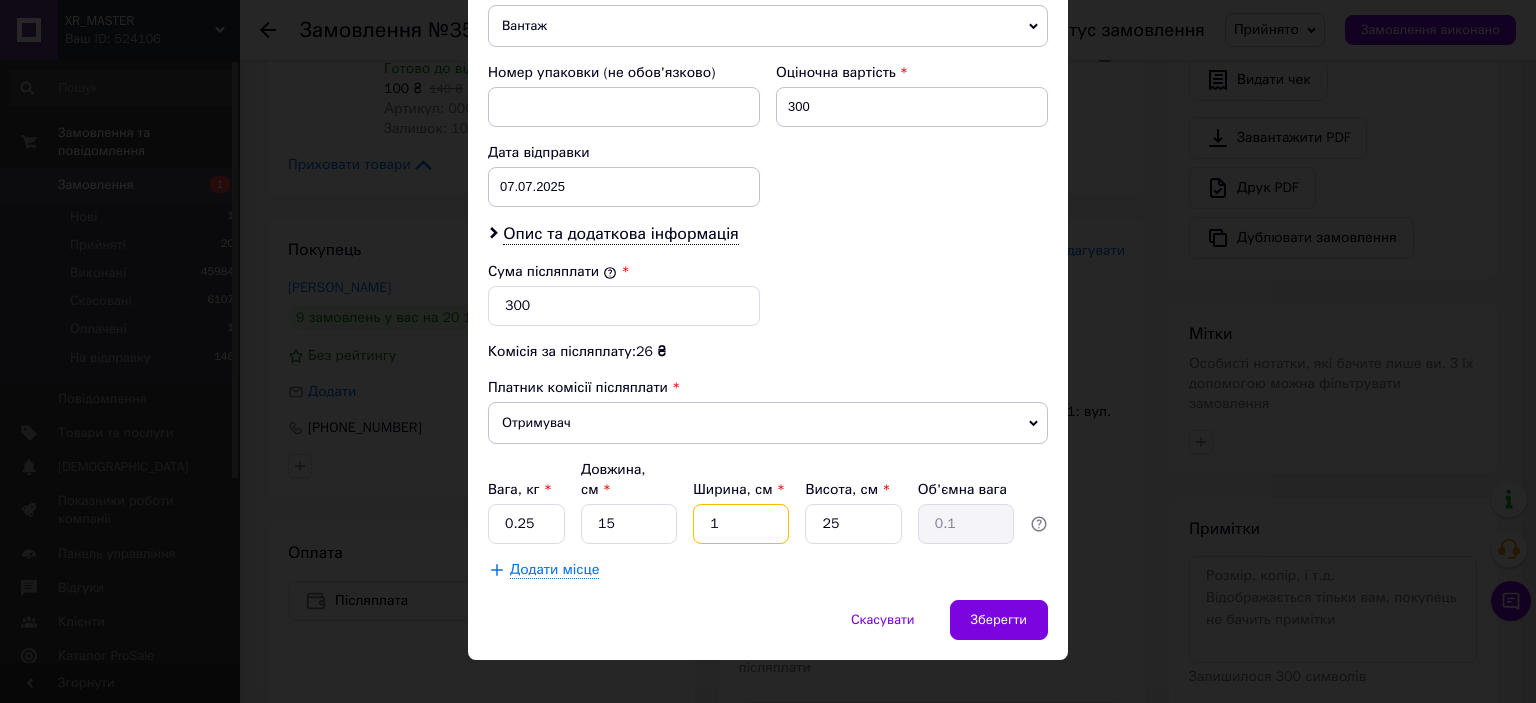 type on "10" 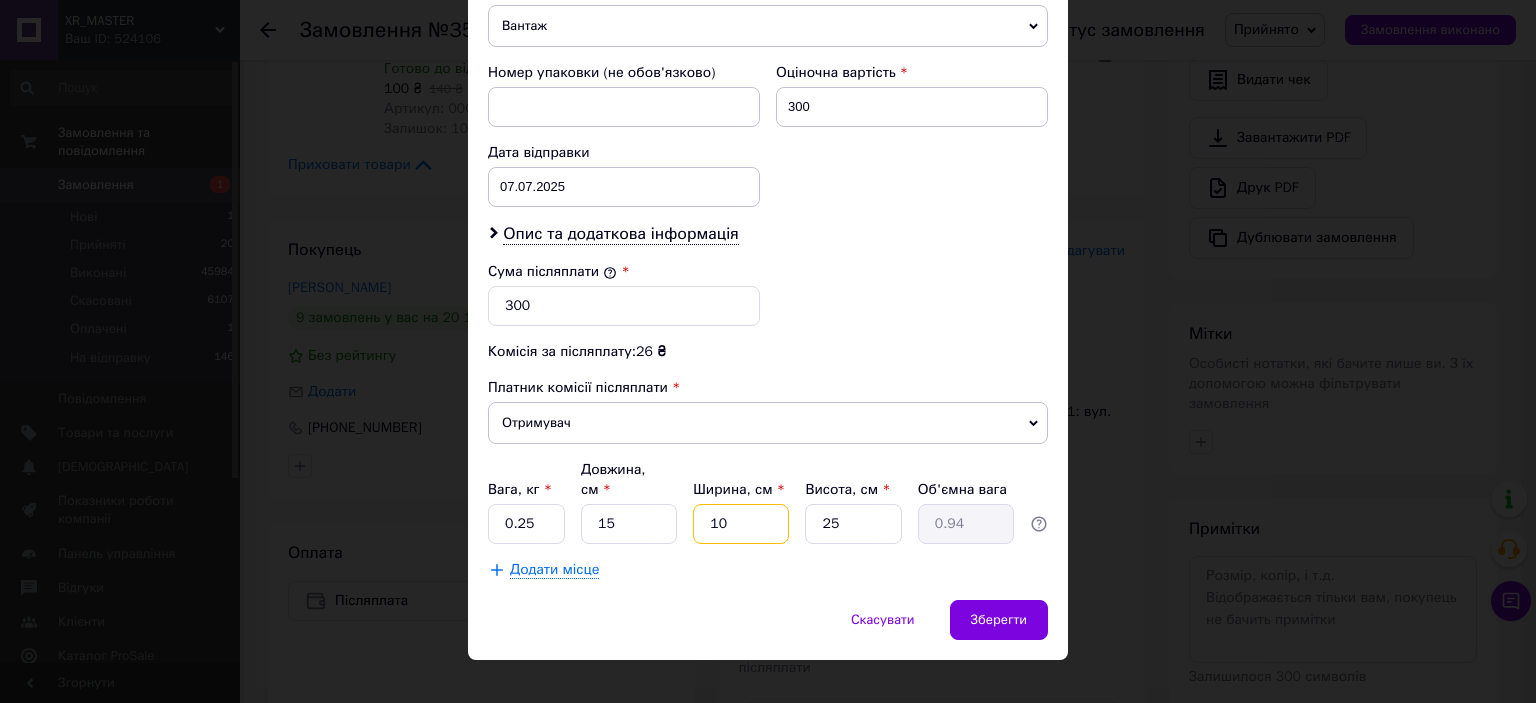 type on "10" 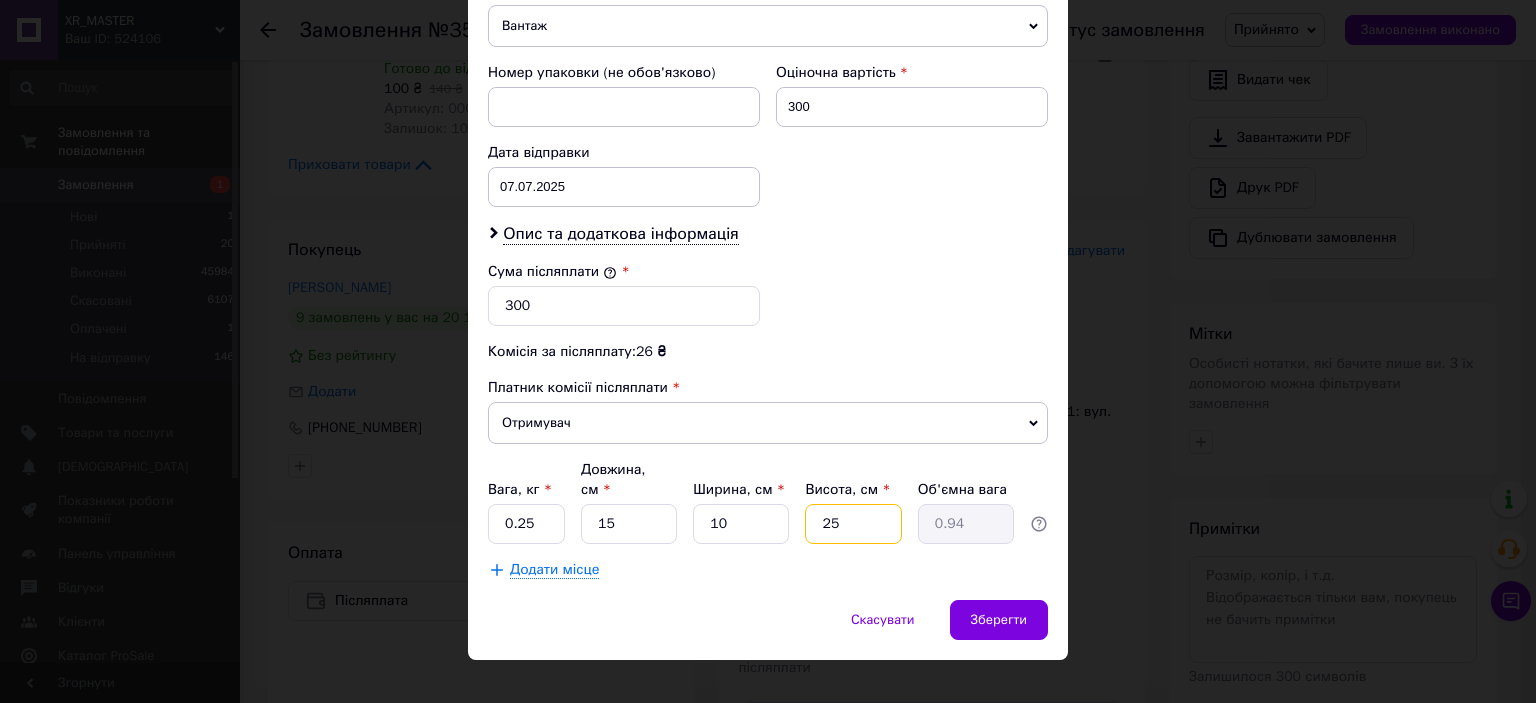 click on "25" at bounding box center [853, 524] 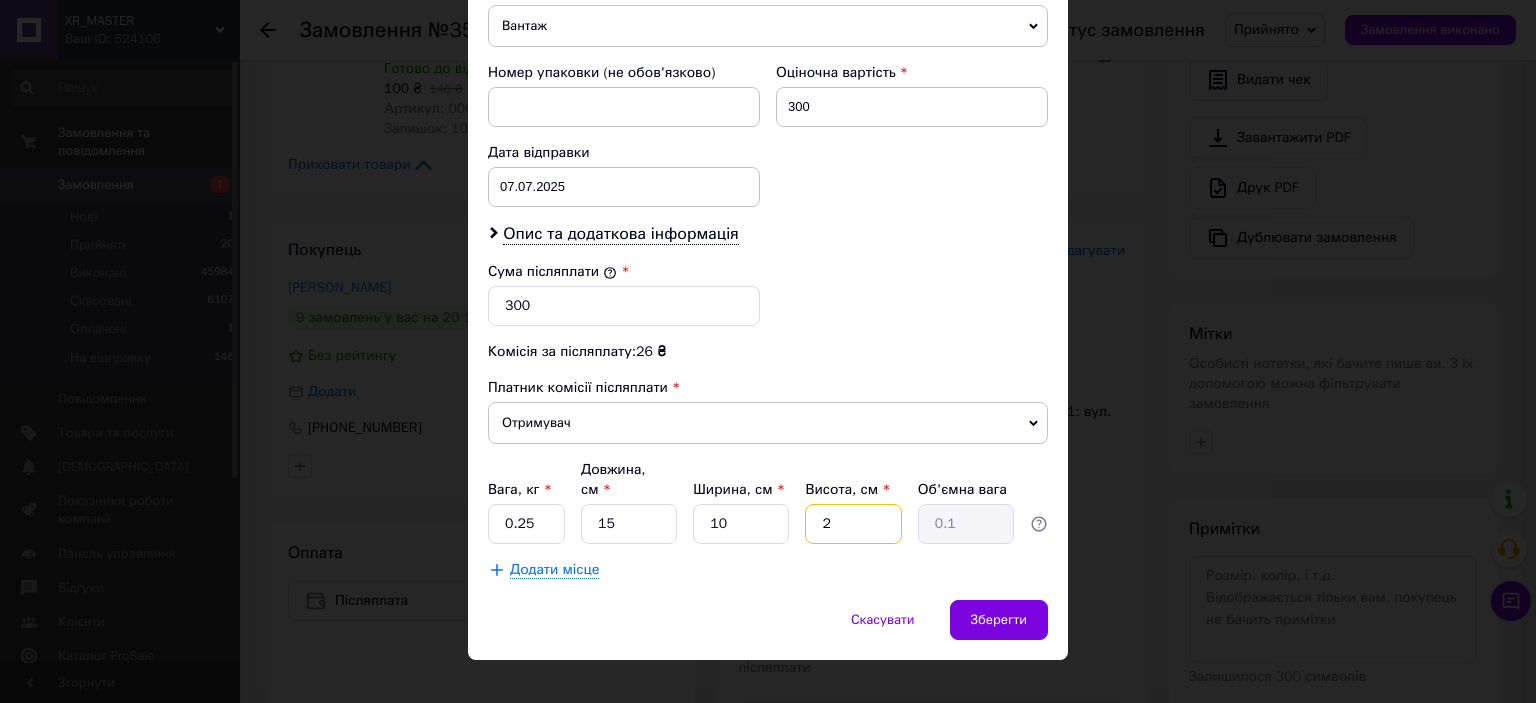type 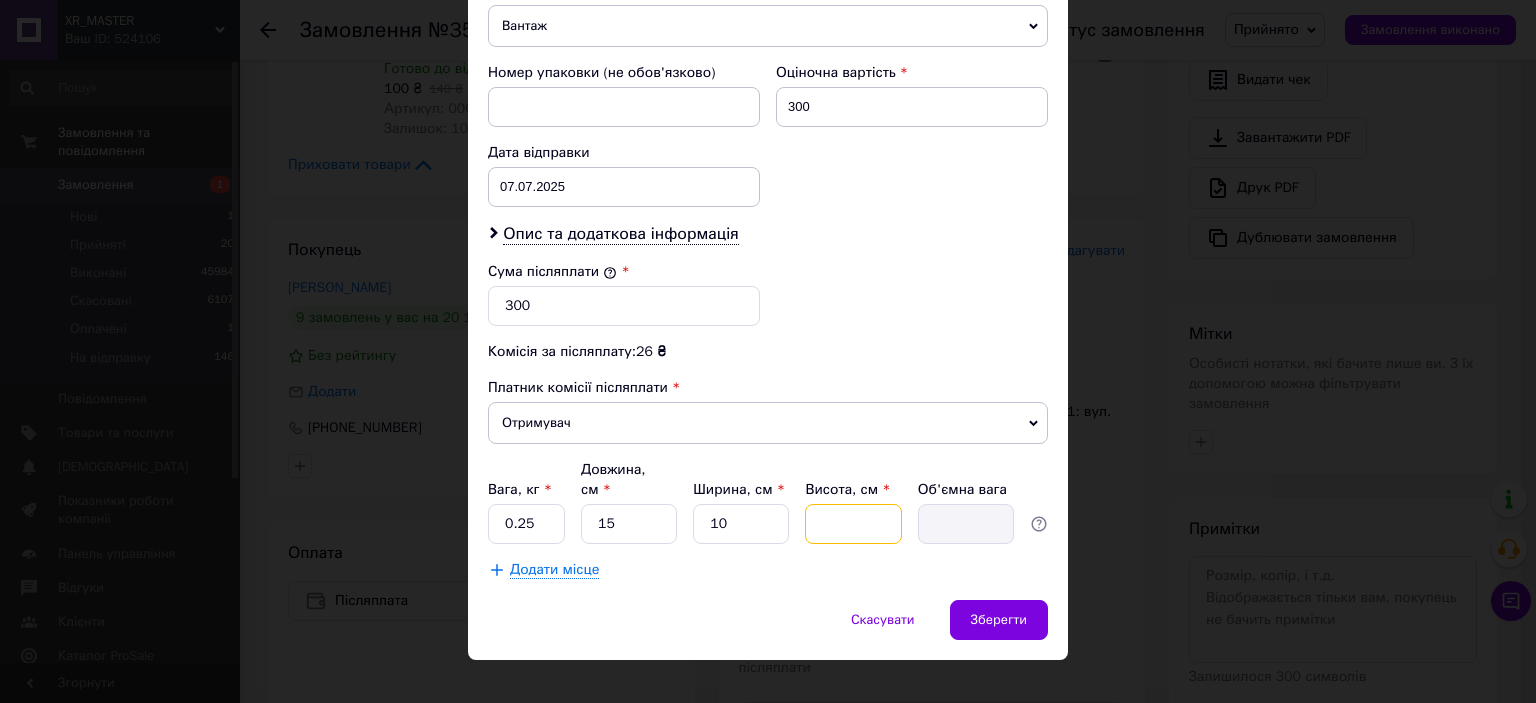 type on "1" 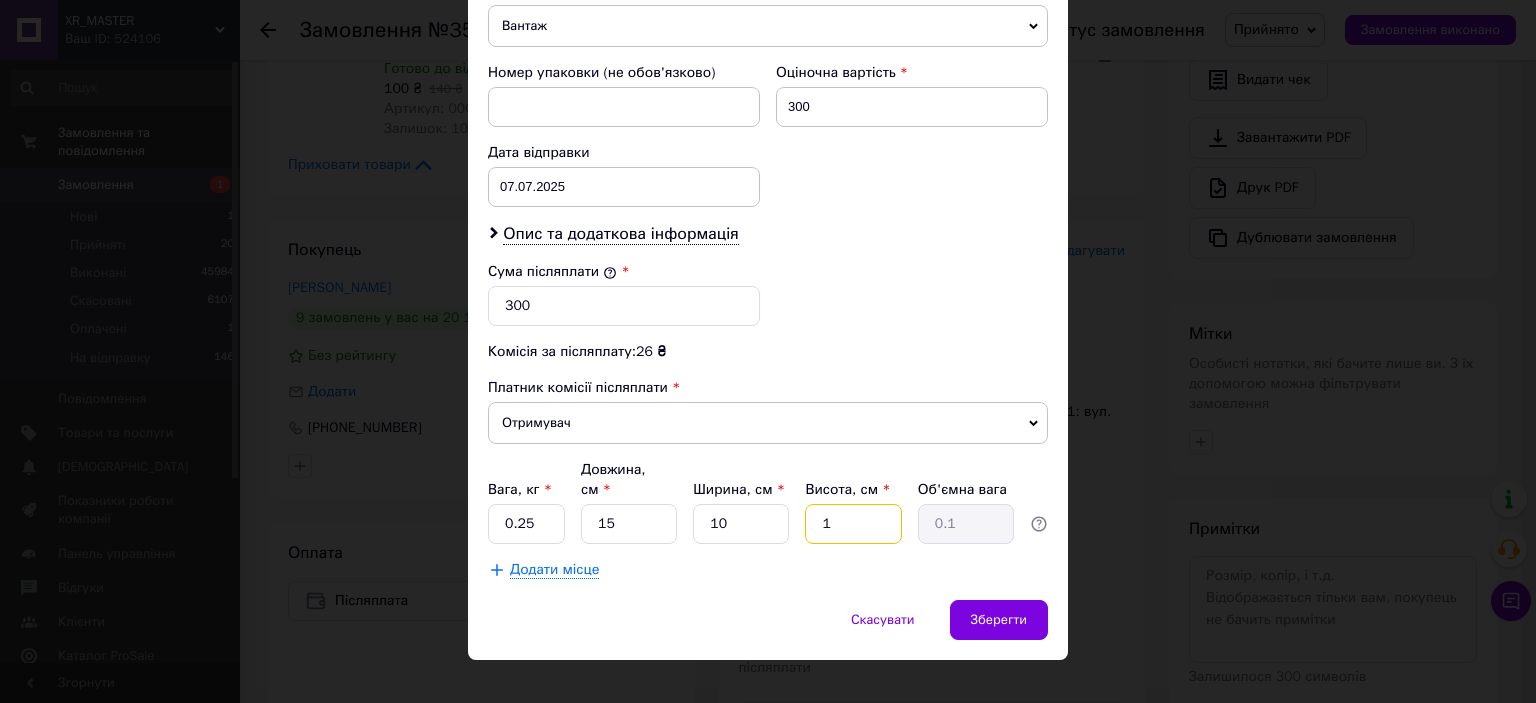 type on "10" 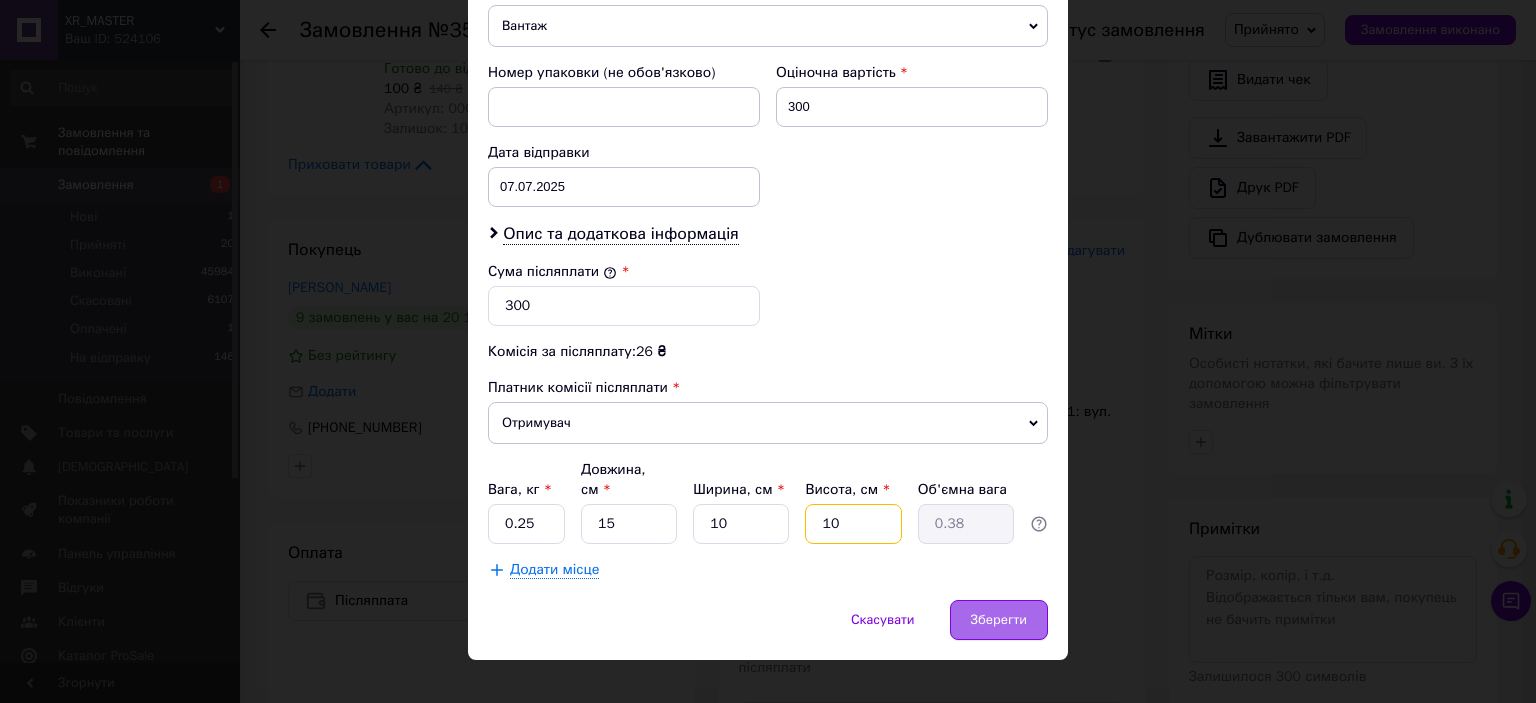 type on "10" 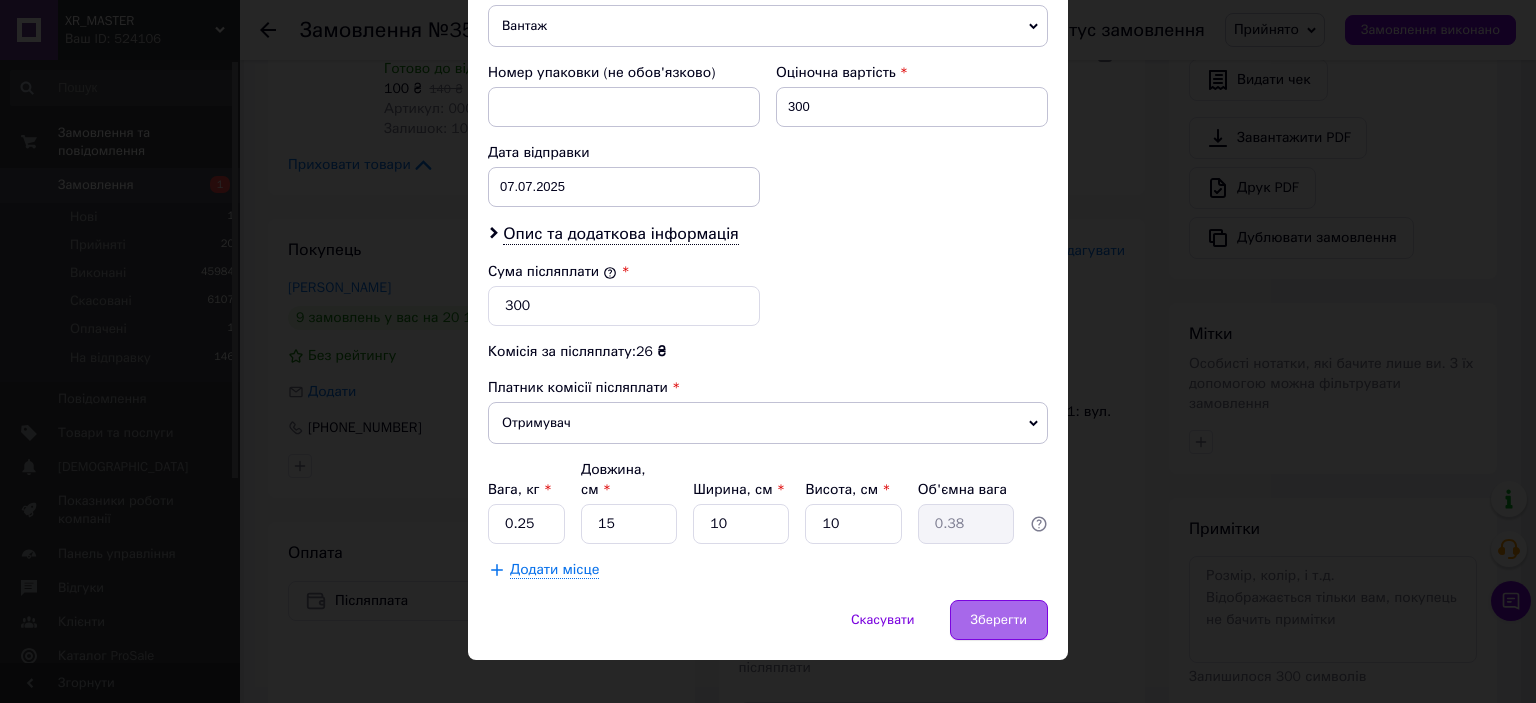 click on "Зберегти" at bounding box center (999, 620) 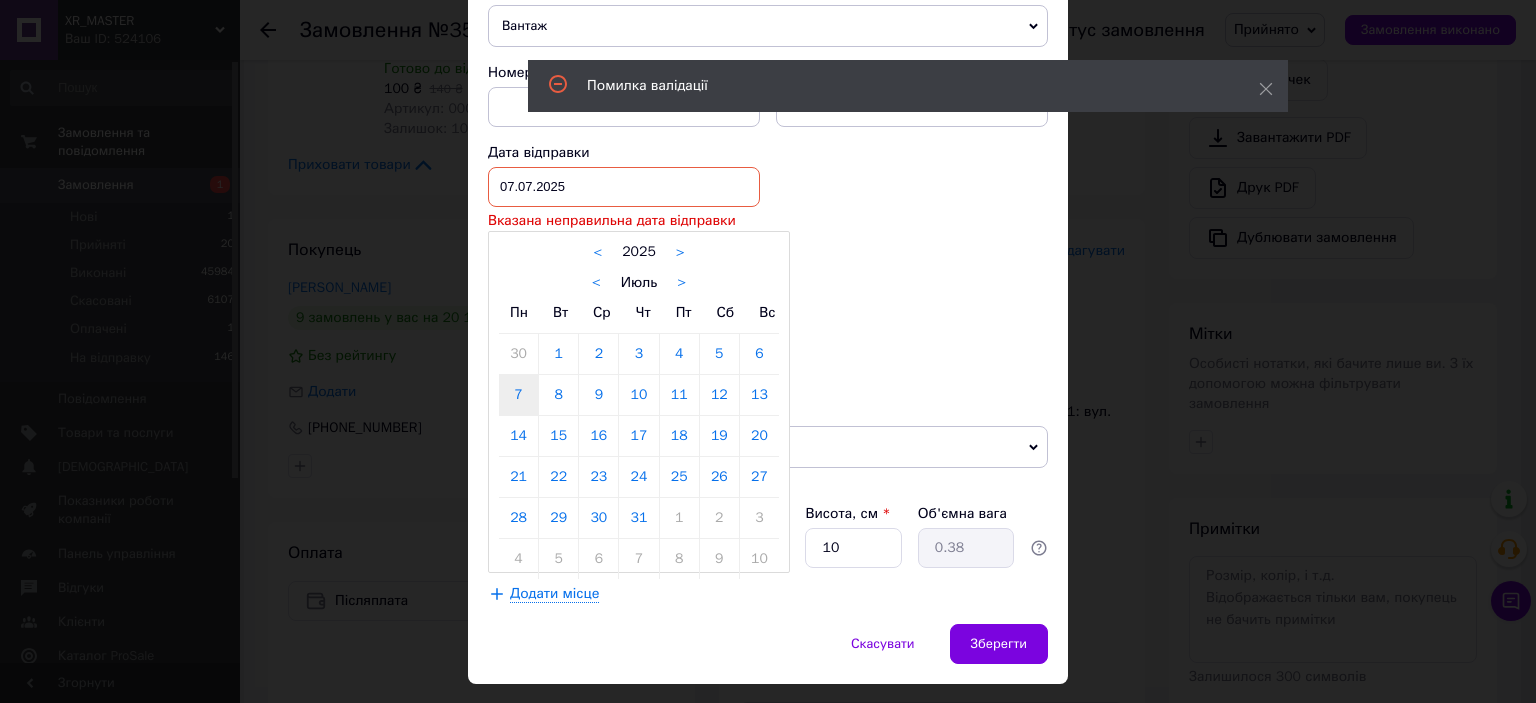 click on "07.07.2025 < 2025 > < Июль > Пн Вт Ср Чт Пт Сб Вс 30 1 2 3 4 5 6 7 8 9 10 11 12 13 14 15 16 17 18 19 20 21 22 23 24 25 26 27 28 29 30 31 1 2 3 4 5 6 7 8 9 10" at bounding box center (624, 187) 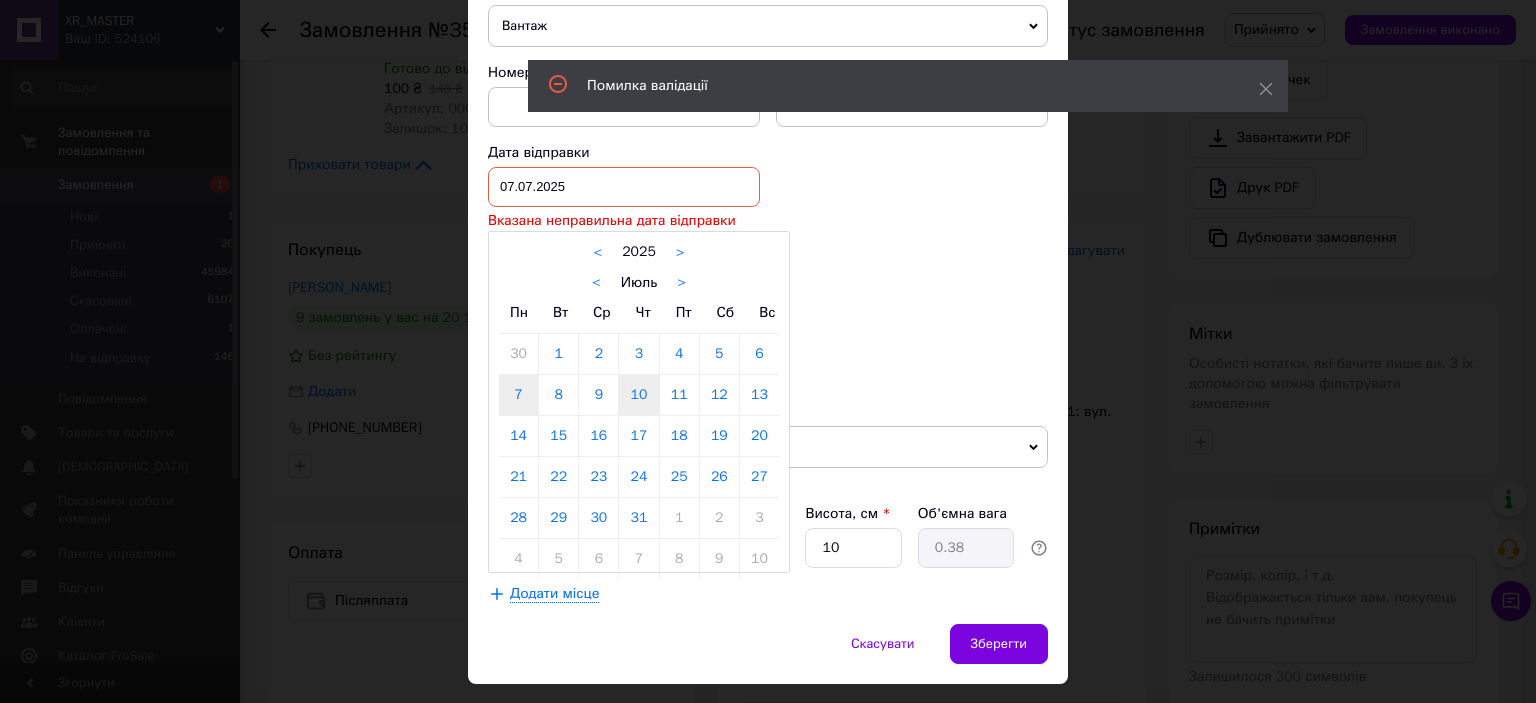 click on "10" at bounding box center [638, 395] 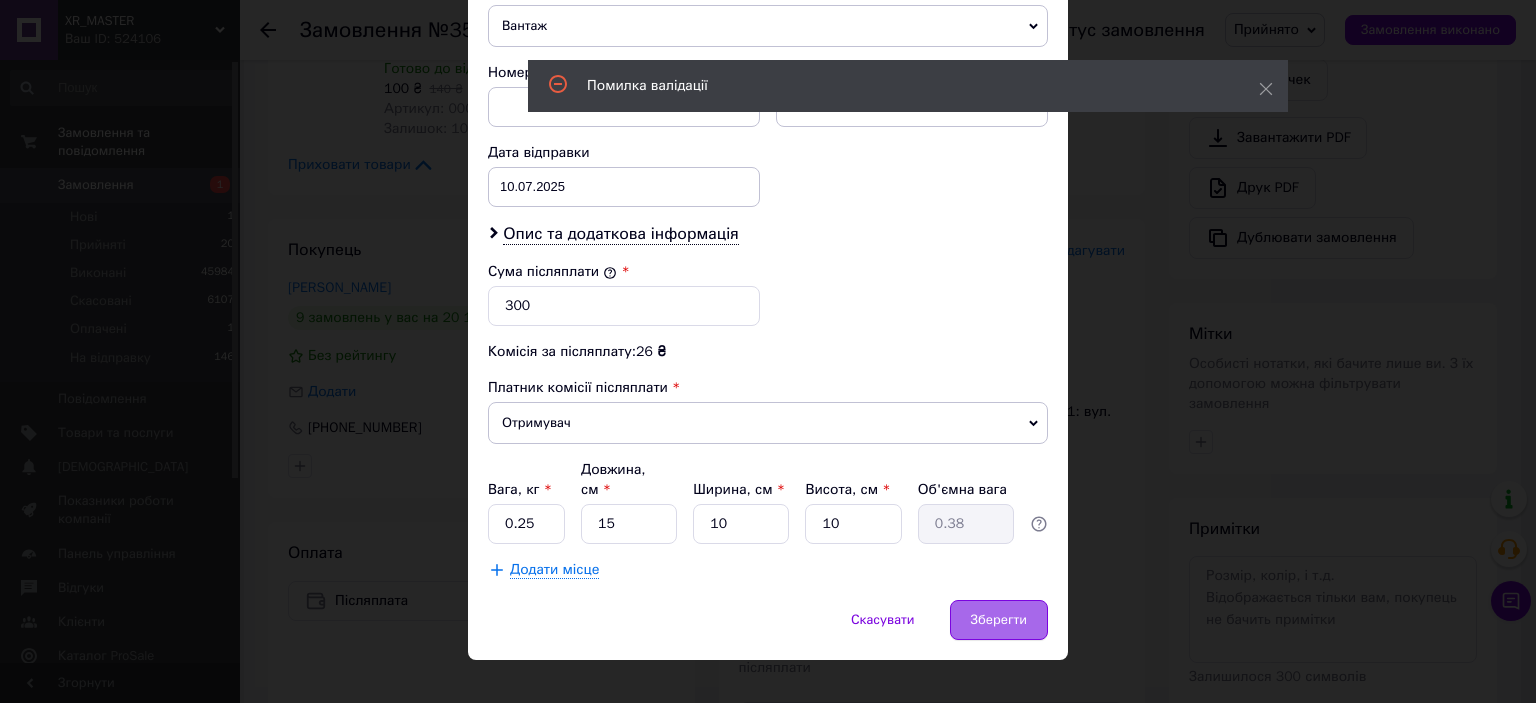 click on "Зберегти" at bounding box center (999, 620) 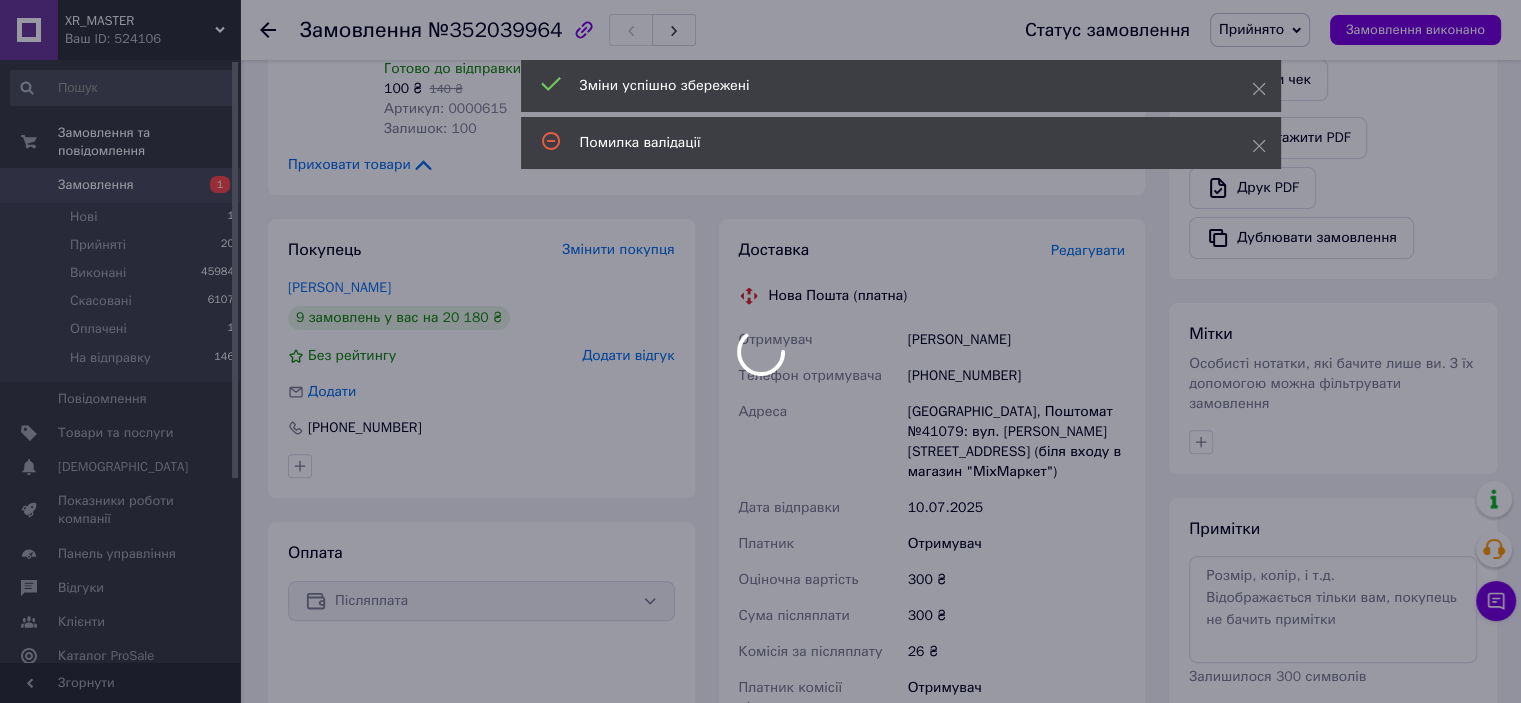scroll, scrollTop: 1000, scrollLeft: 0, axis: vertical 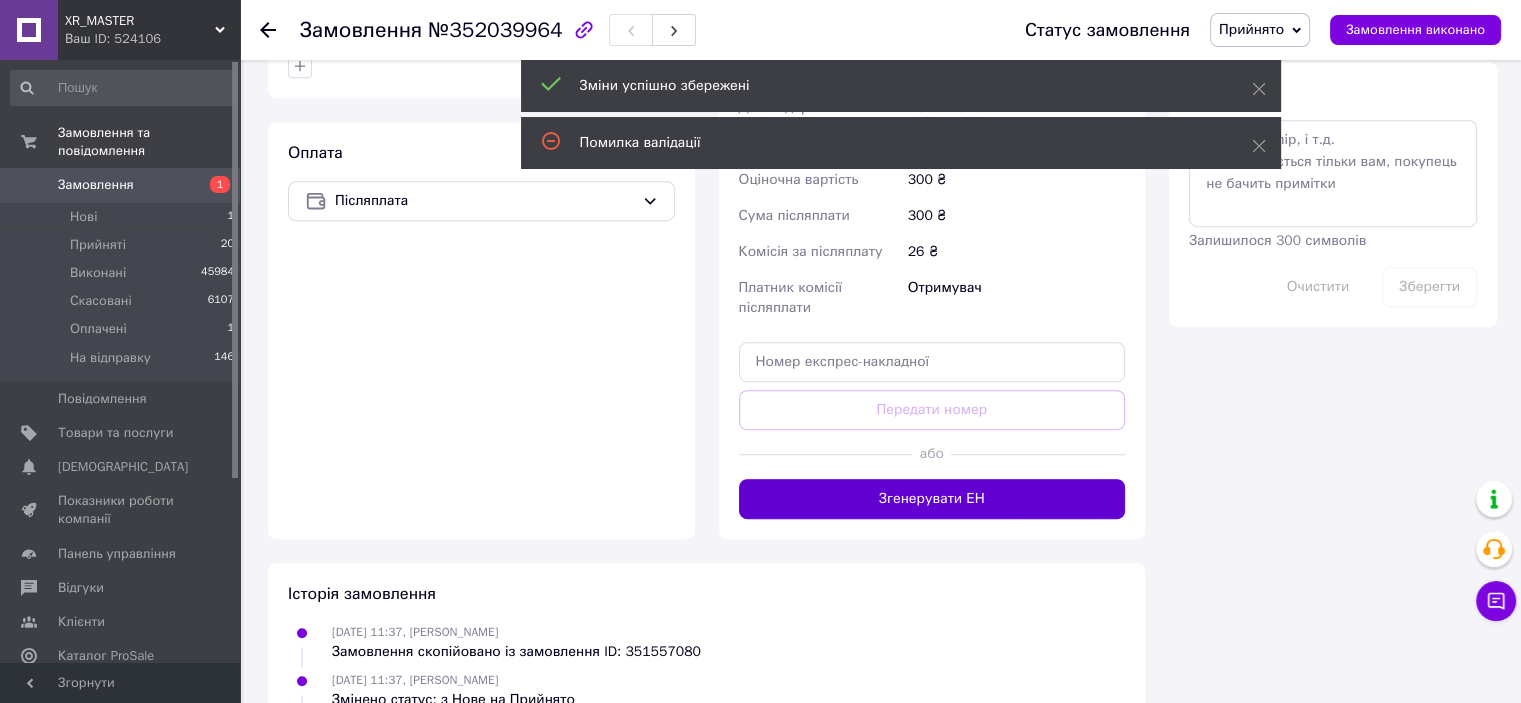 click on "Згенерувати ЕН" at bounding box center [932, 499] 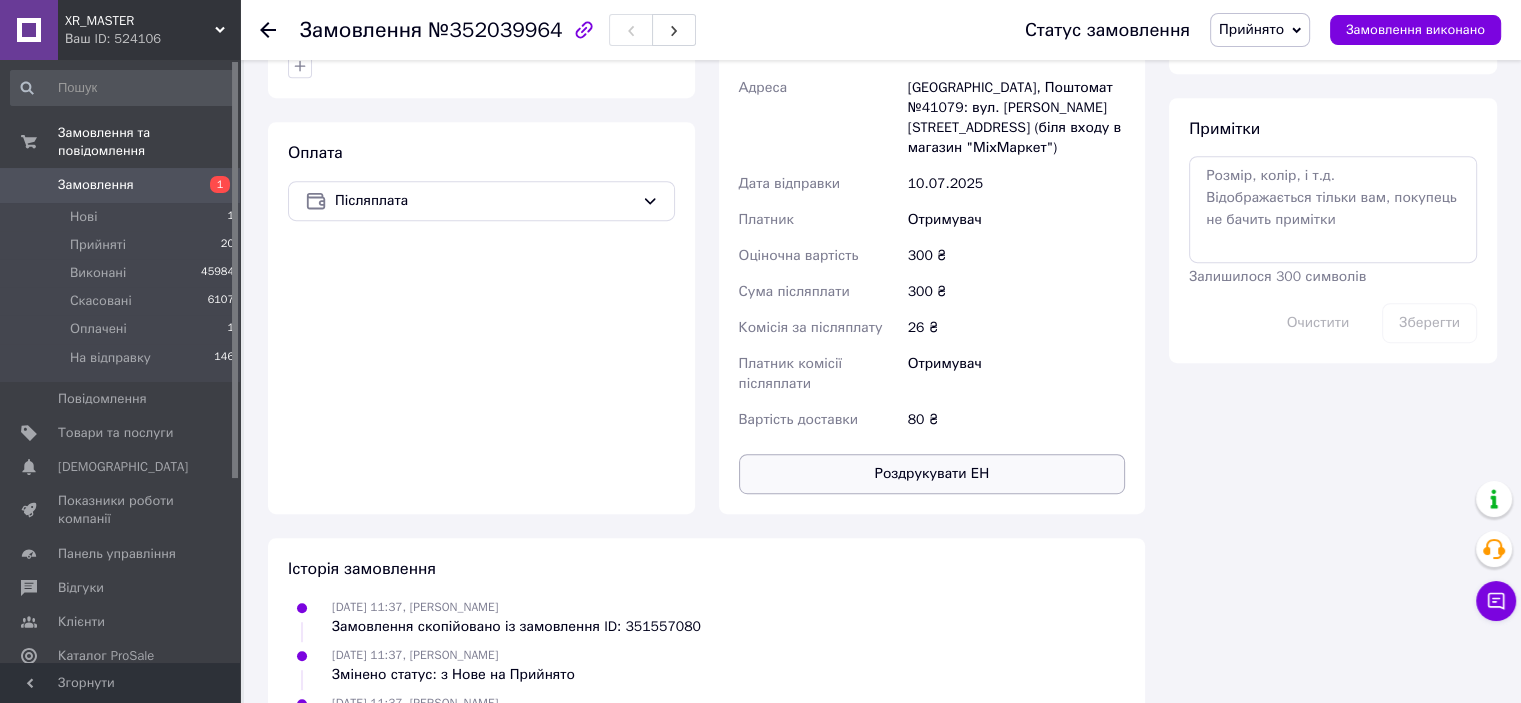 click on "Роздрукувати ЕН" at bounding box center [932, 474] 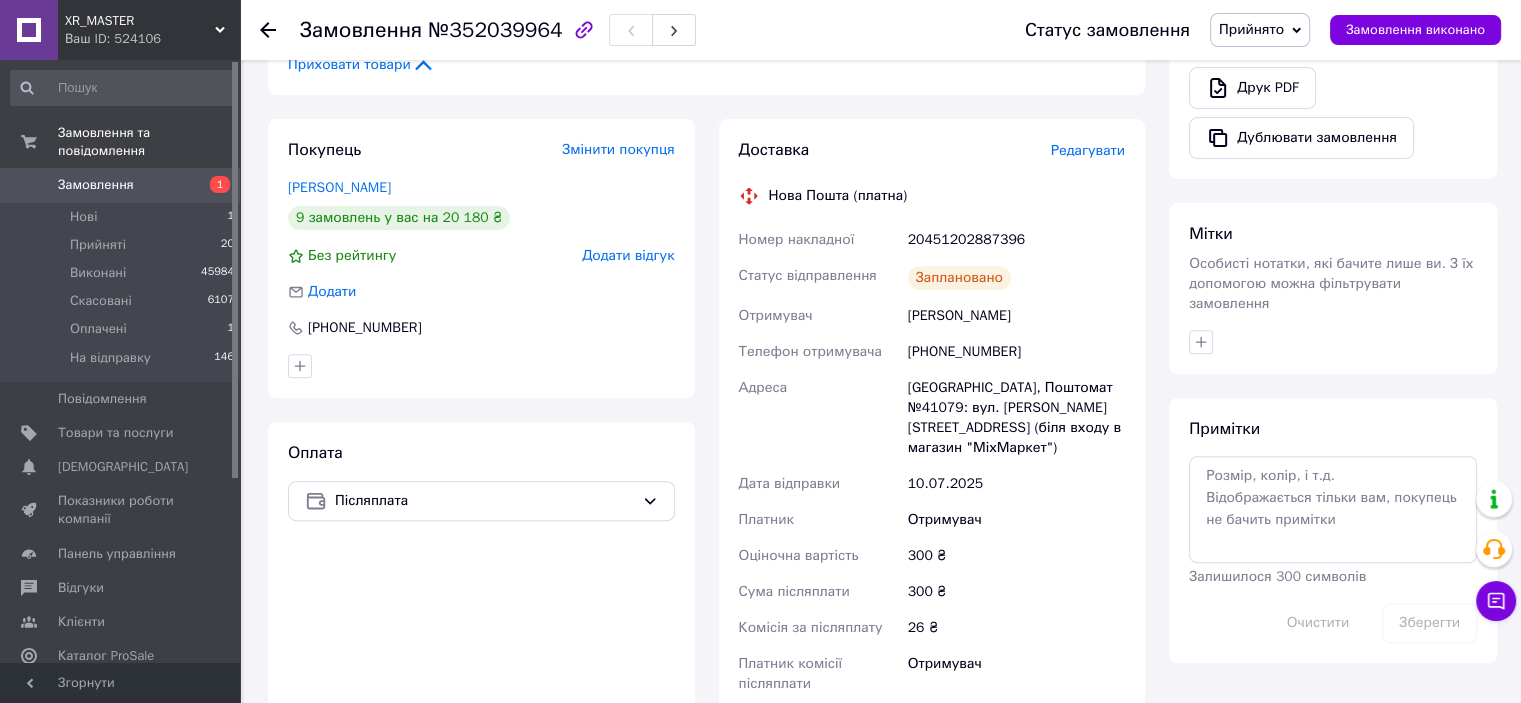 scroll, scrollTop: 500, scrollLeft: 0, axis: vertical 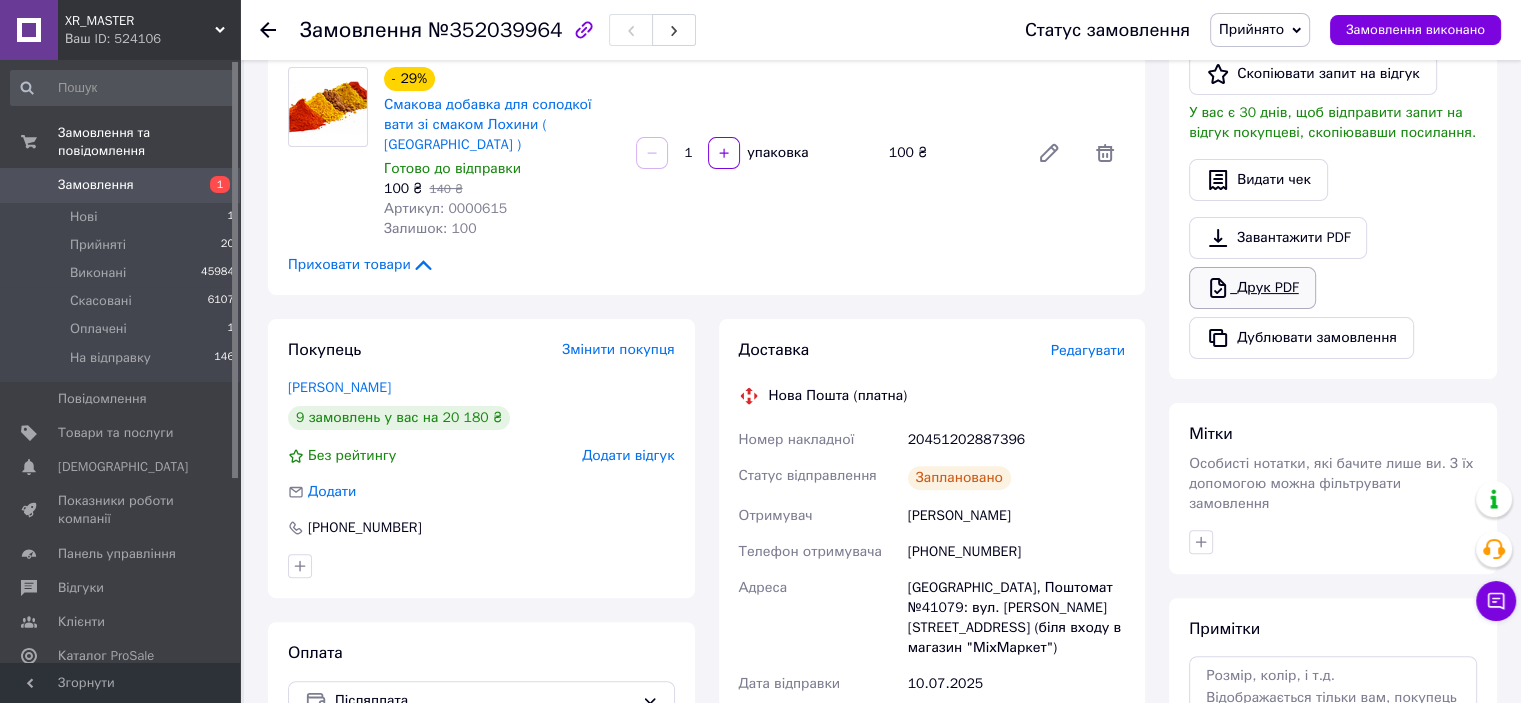 click on "Друк PDF" at bounding box center (1252, 288) 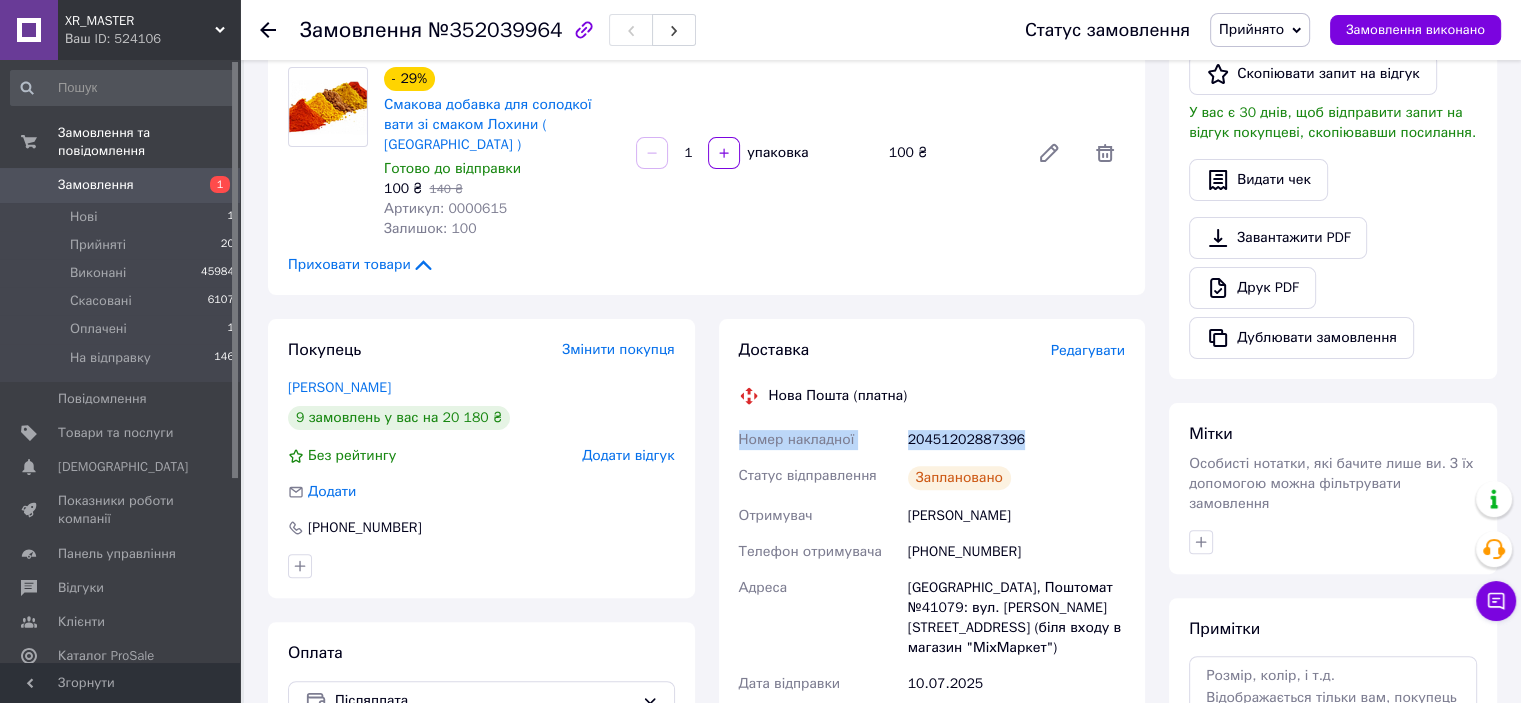 drag, startPoint x: 1036, startPoint y: 424, endPoint x: 737, endPoint y: 425, distance: 299.00168 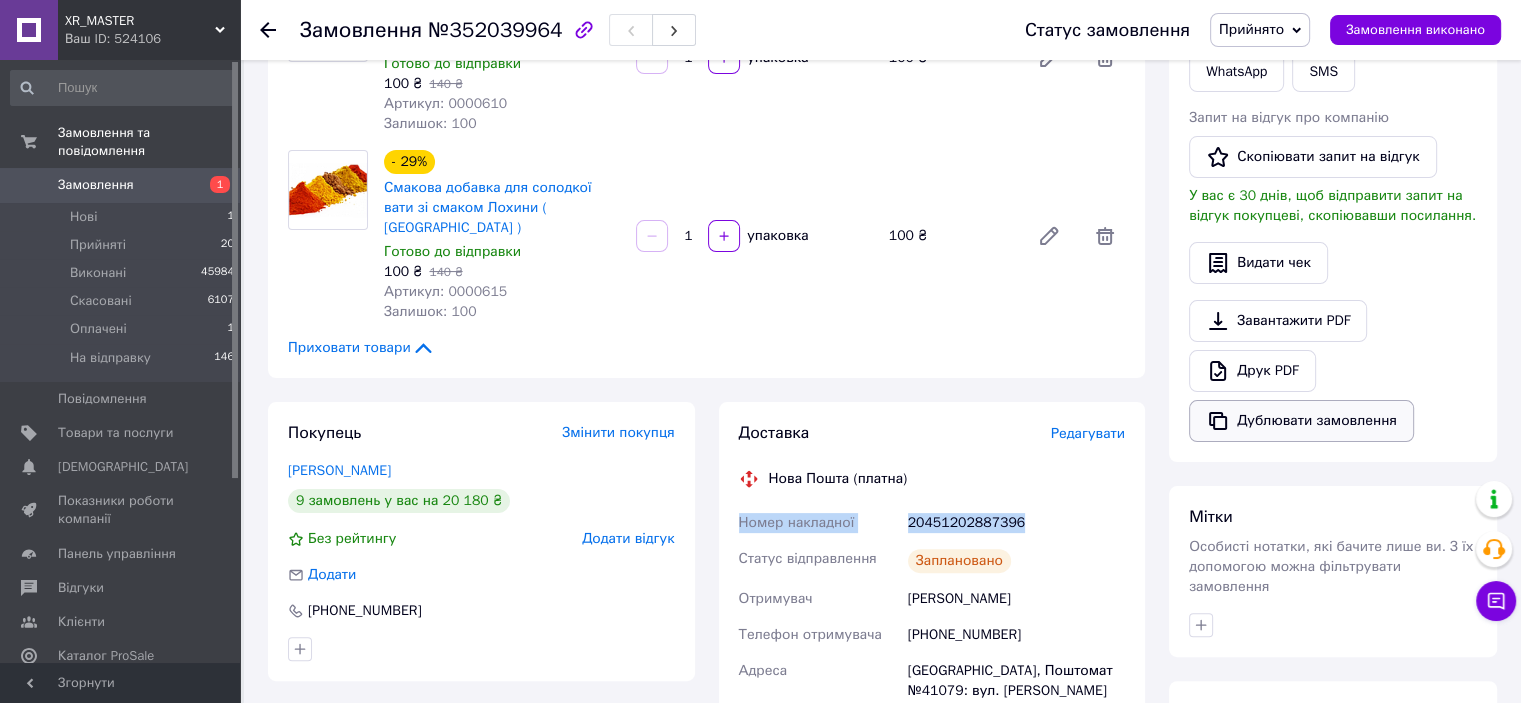 scroll, scrollTop: 300, scrollLeft: 0, axis: vertical 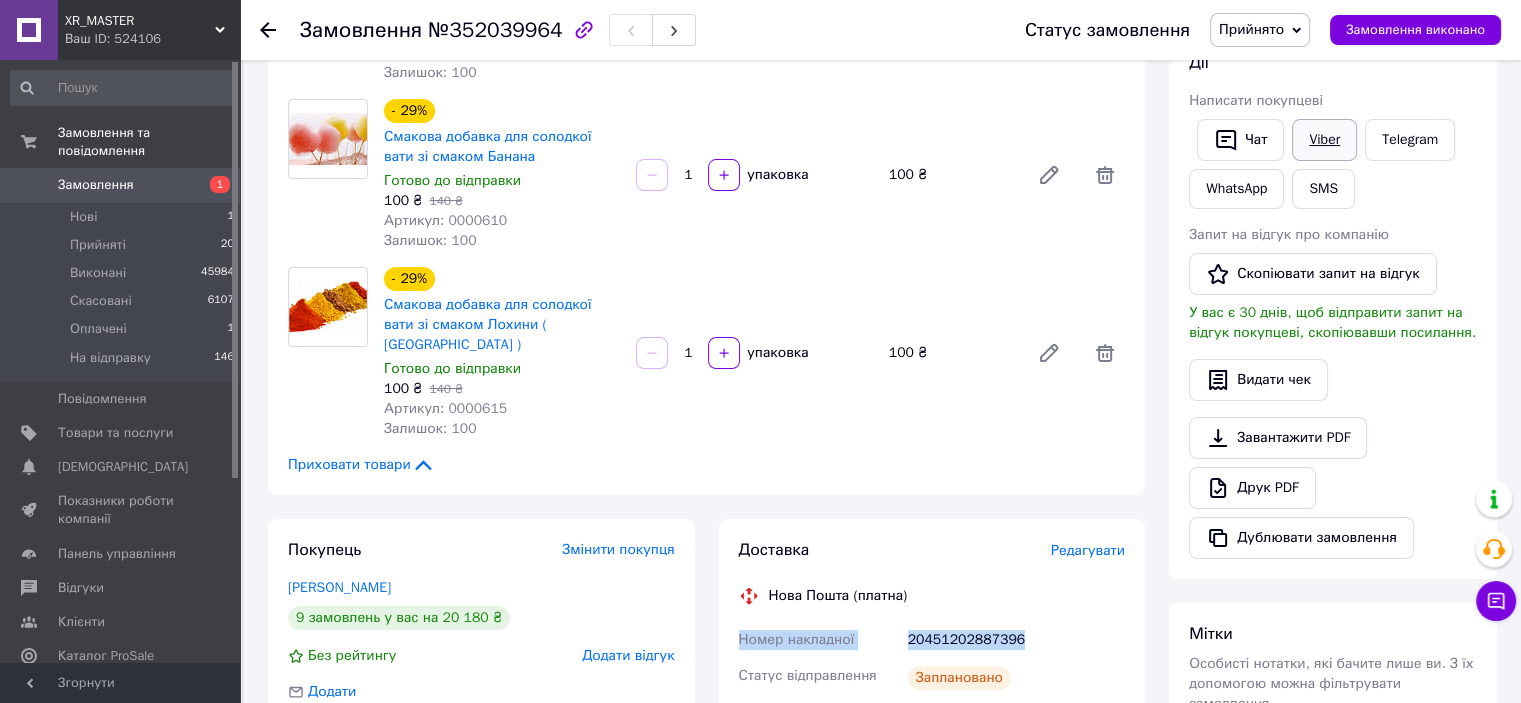 click on "Viber" at bounding box center (1324, 140) 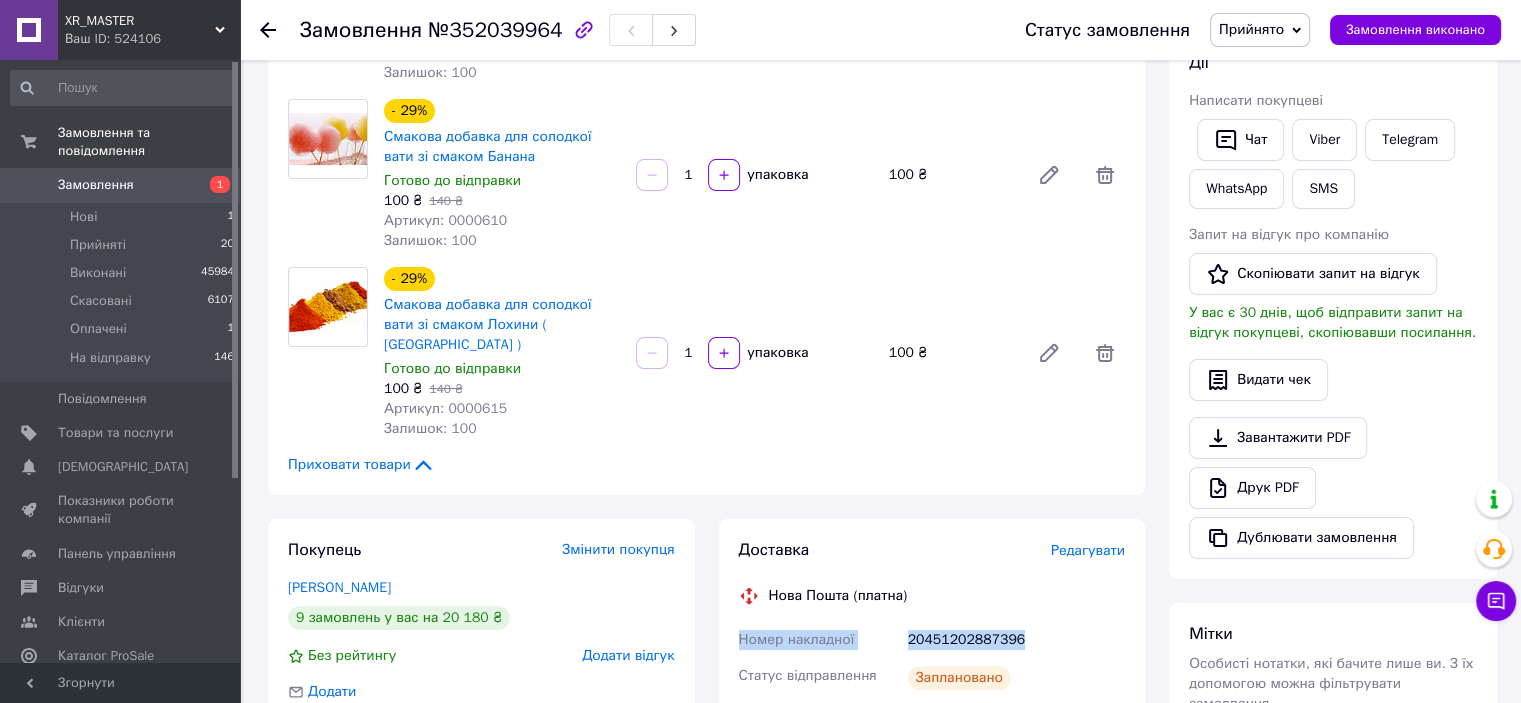 click on "Прийнято" at bounding box center (1260, 30) 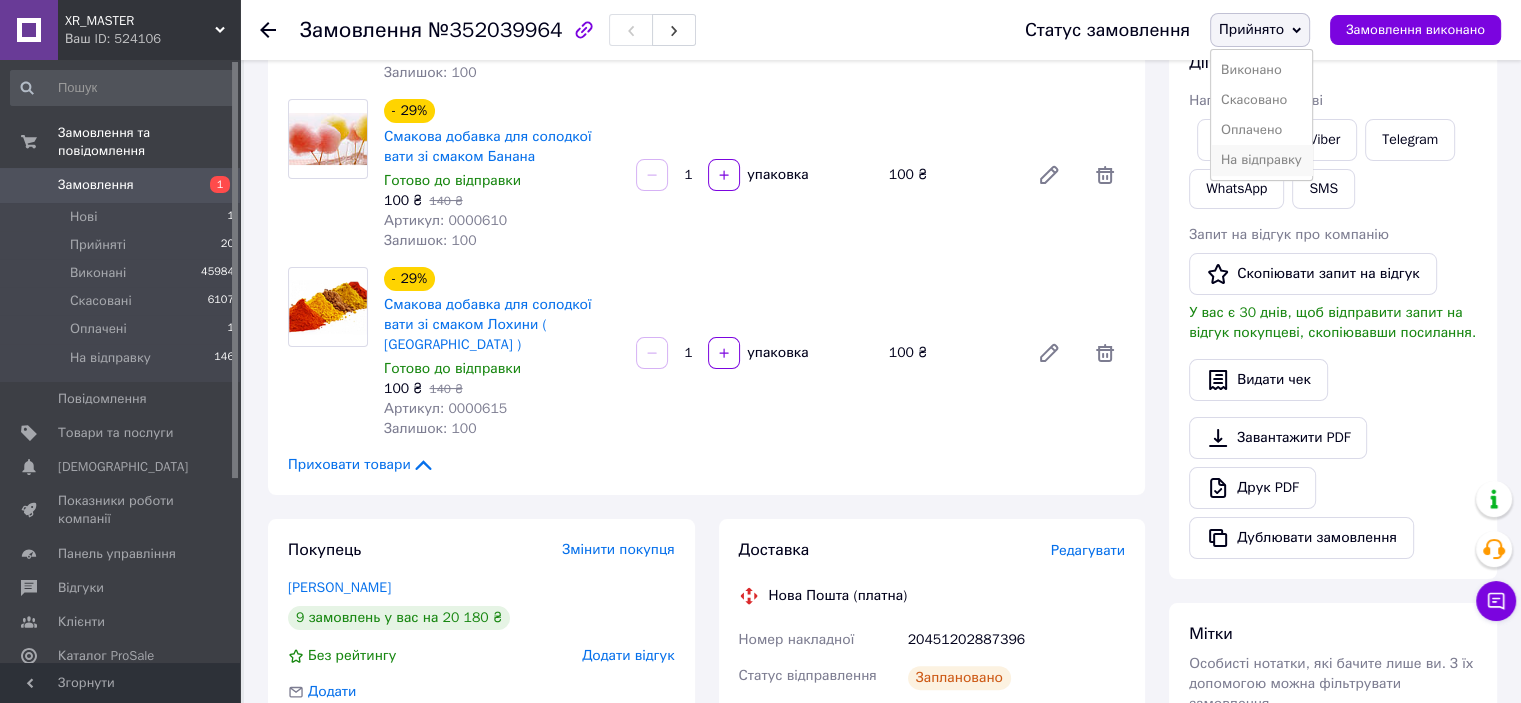 click on "На відправку" at bounding box center (1261, 160) 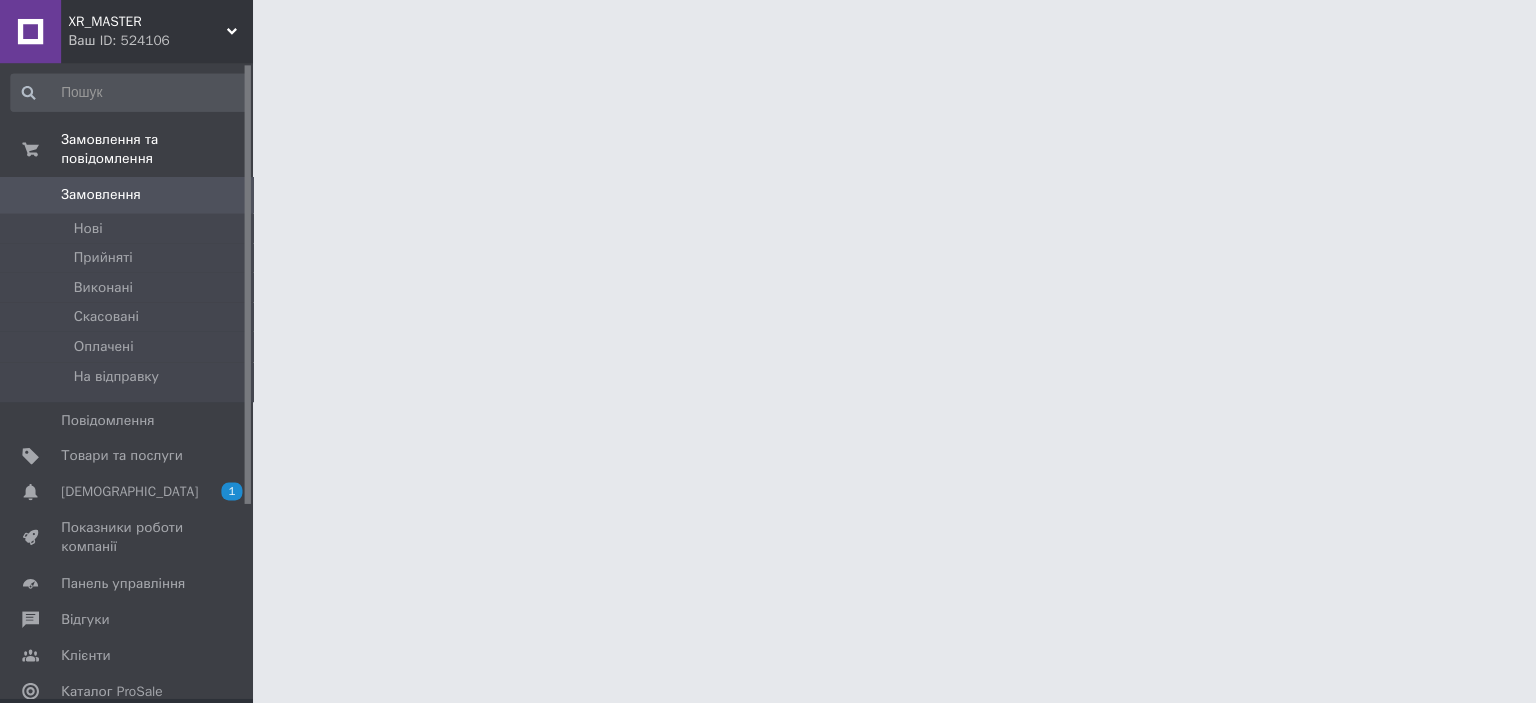 scroll, scrollTop: 0, scrollLeft: 0, axis: both 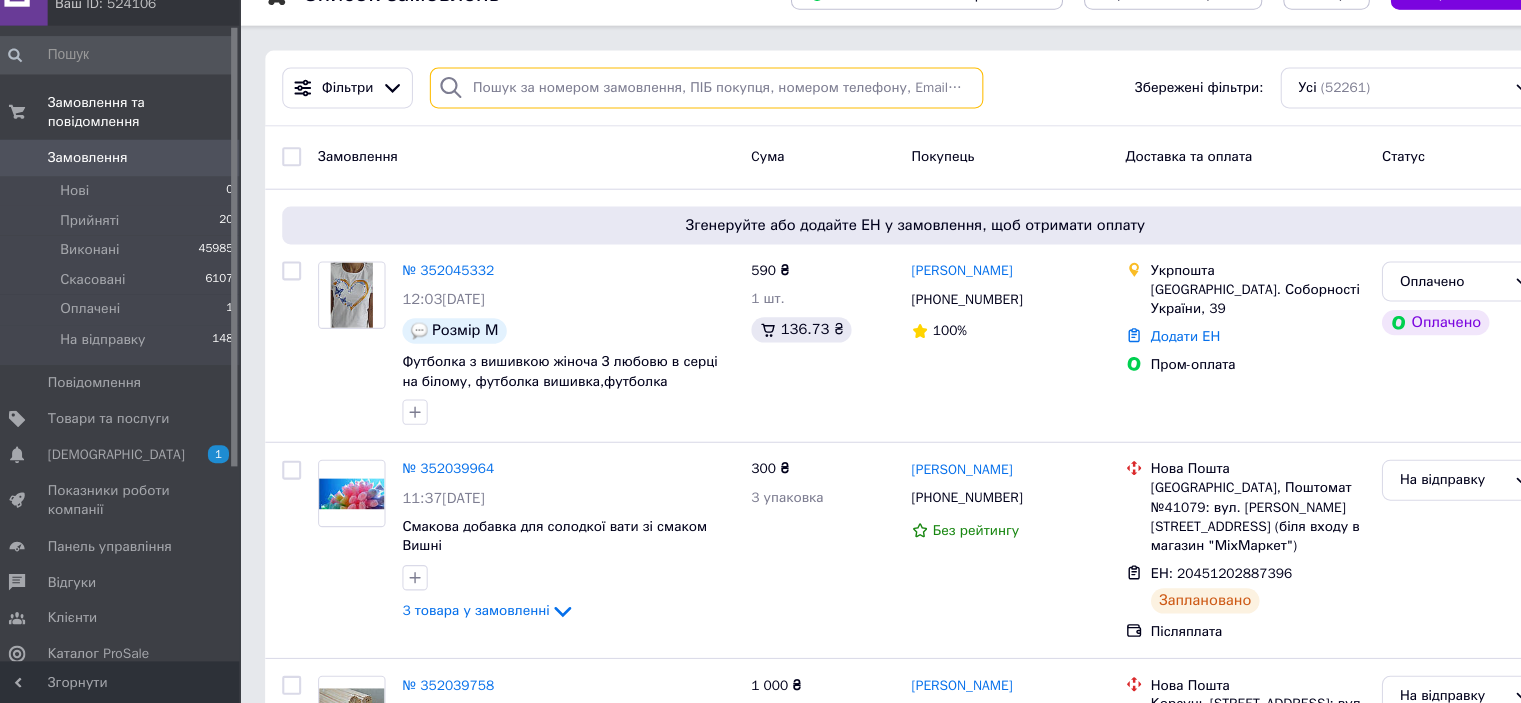 click at bounding box center [682, 119] 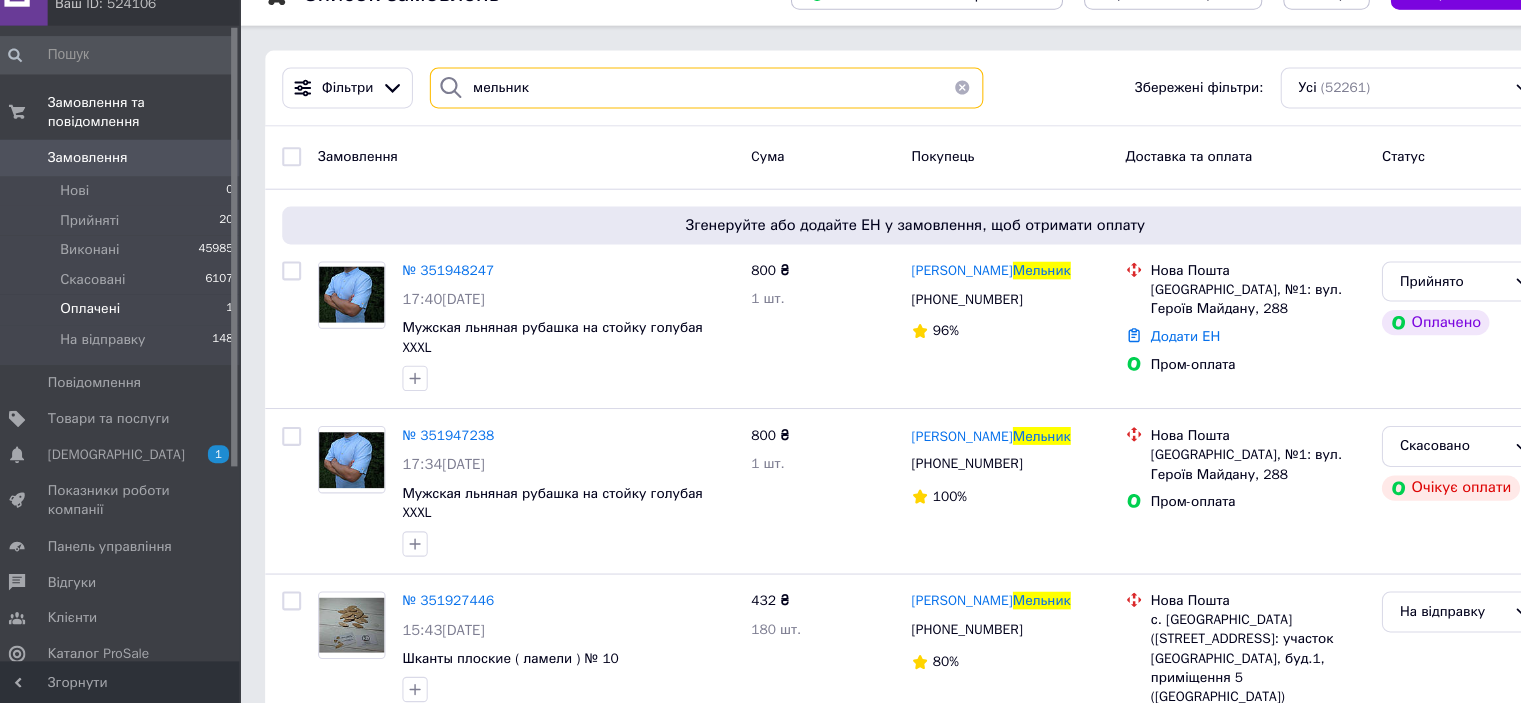type on "мельник" 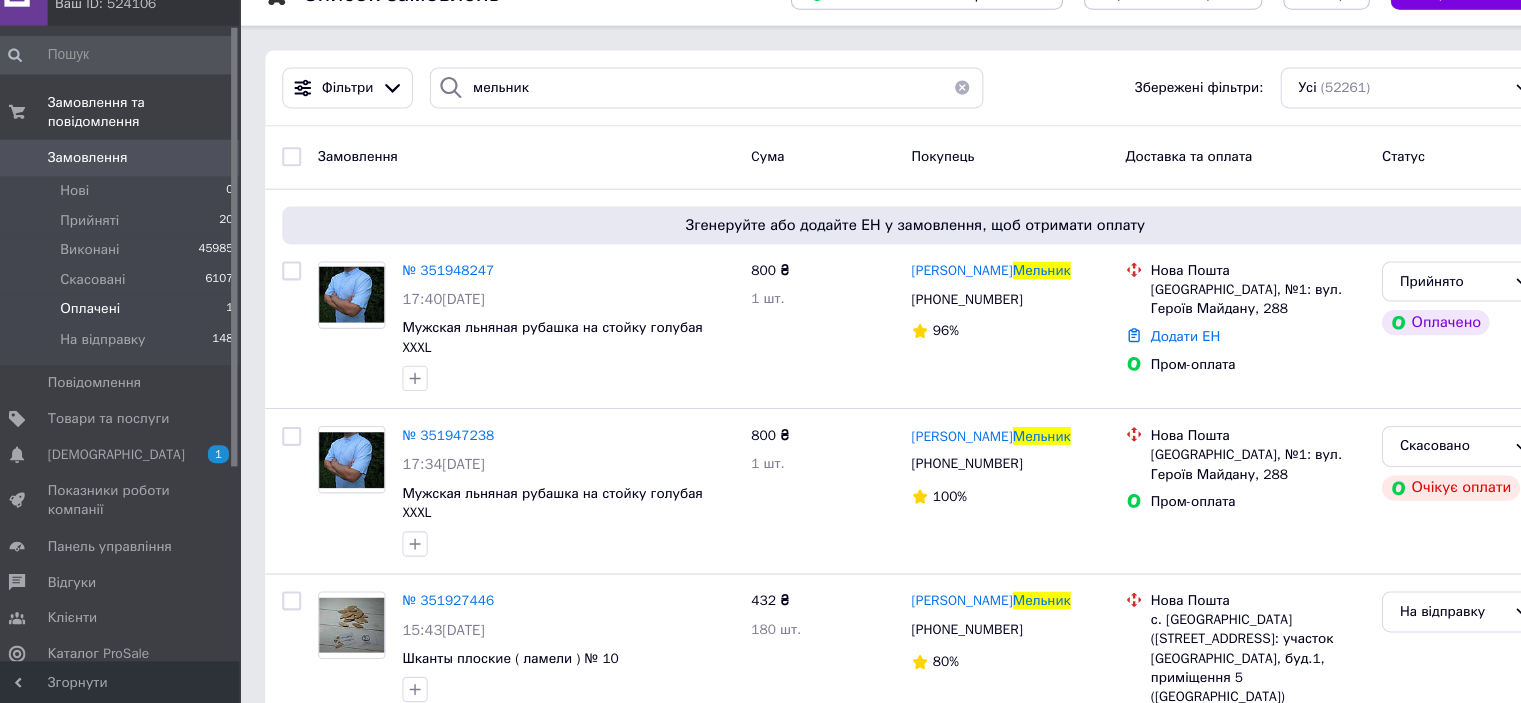click on "Оплачені 1" at bounding box center (123, 329) 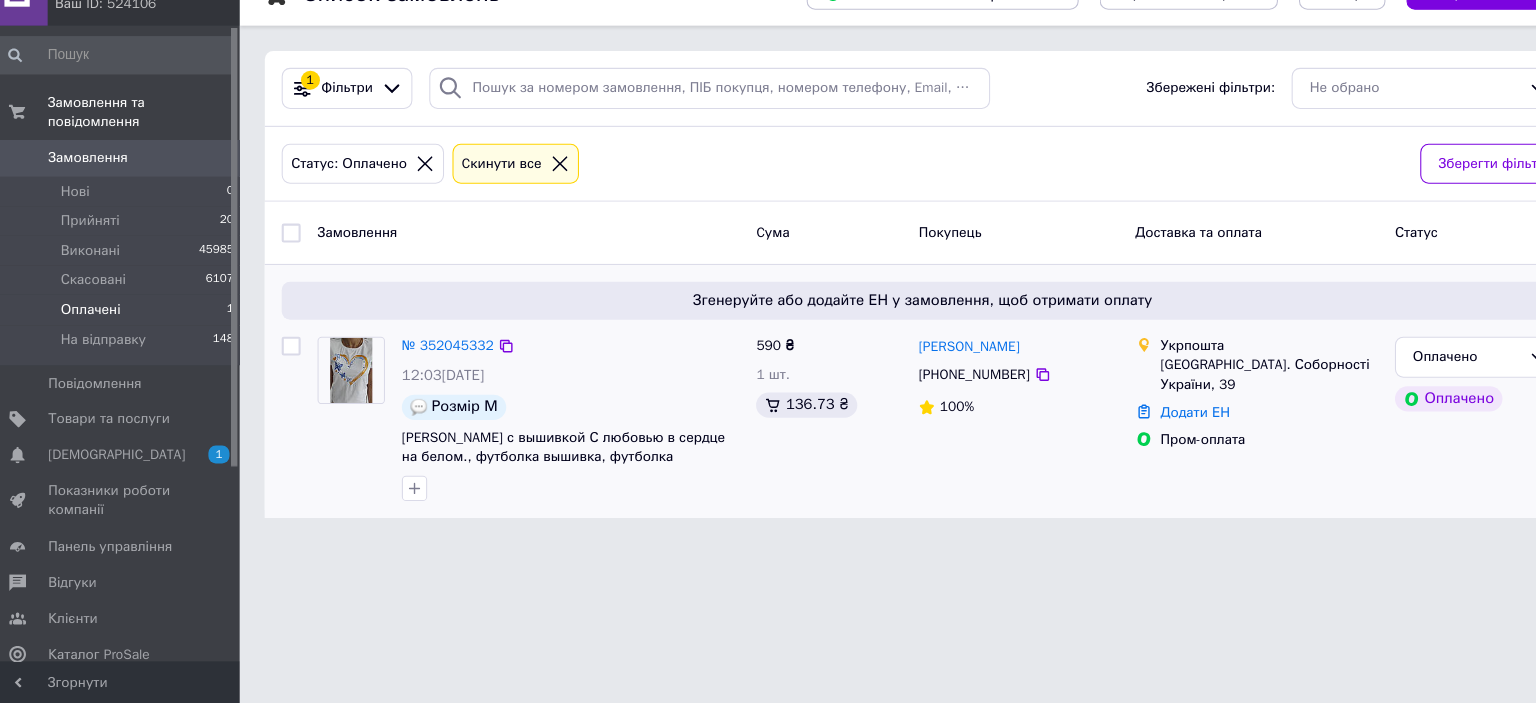 scroll, scrollTop: 0, scrollLeft: 0, axis: both 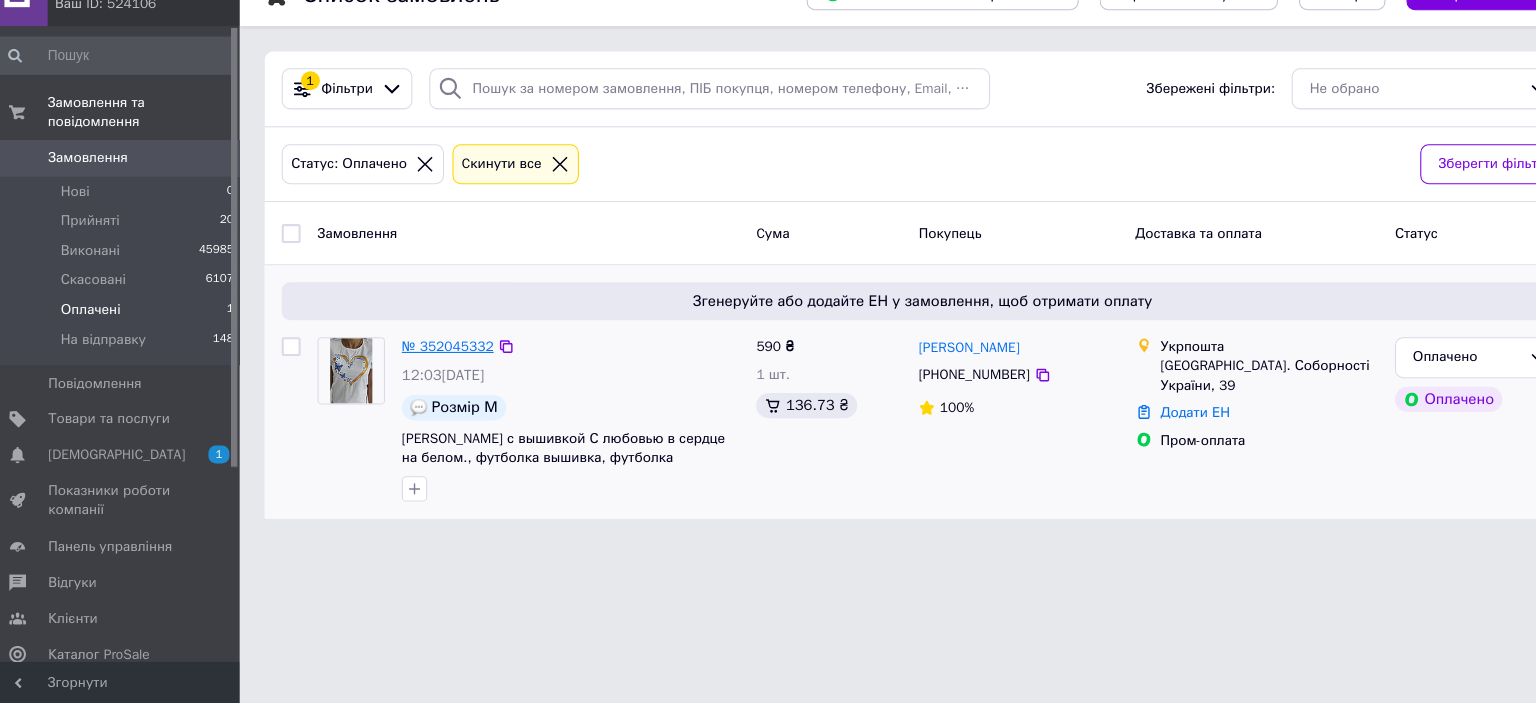 click on "№ 352045332" at bounding box center (437, 363) 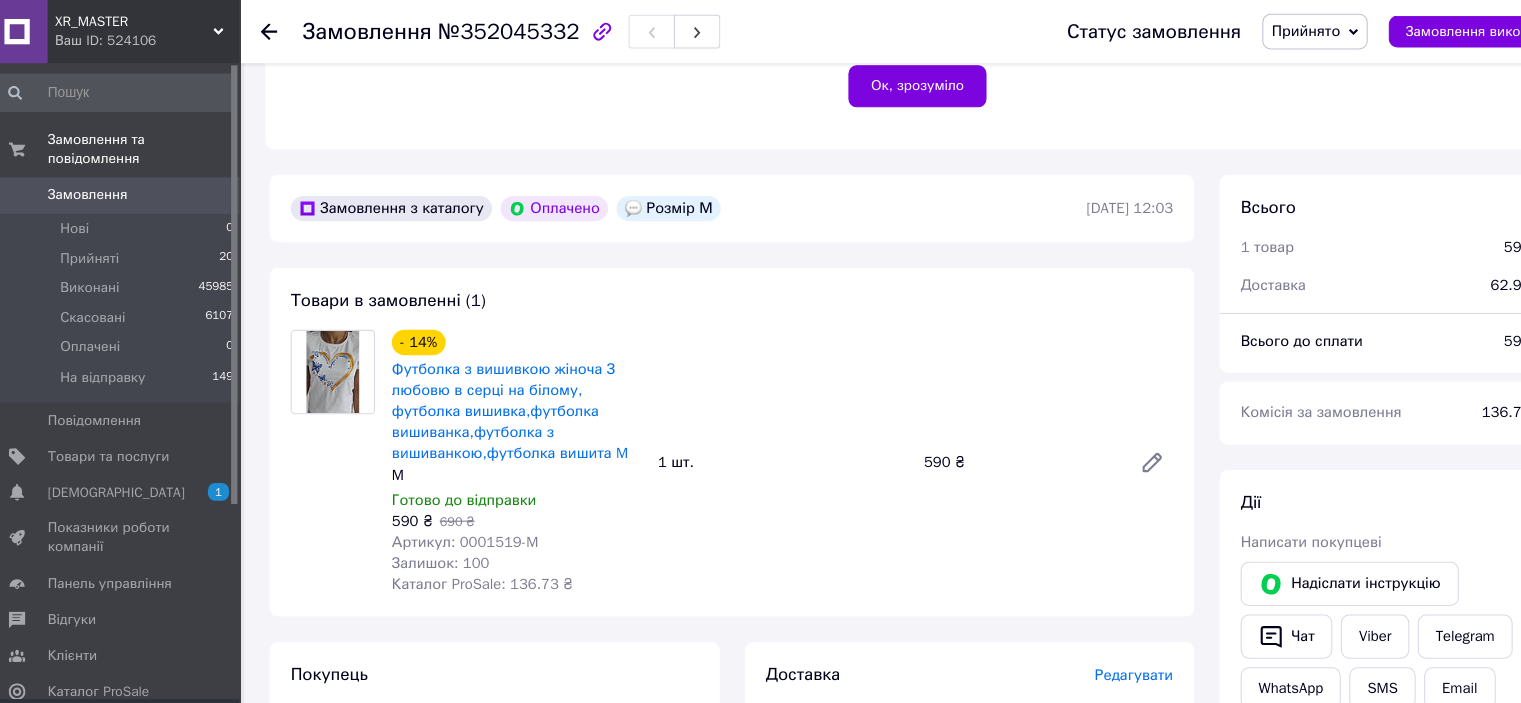 scroll, scrollTop: 473, scrollLeft: 0, axis: vertical 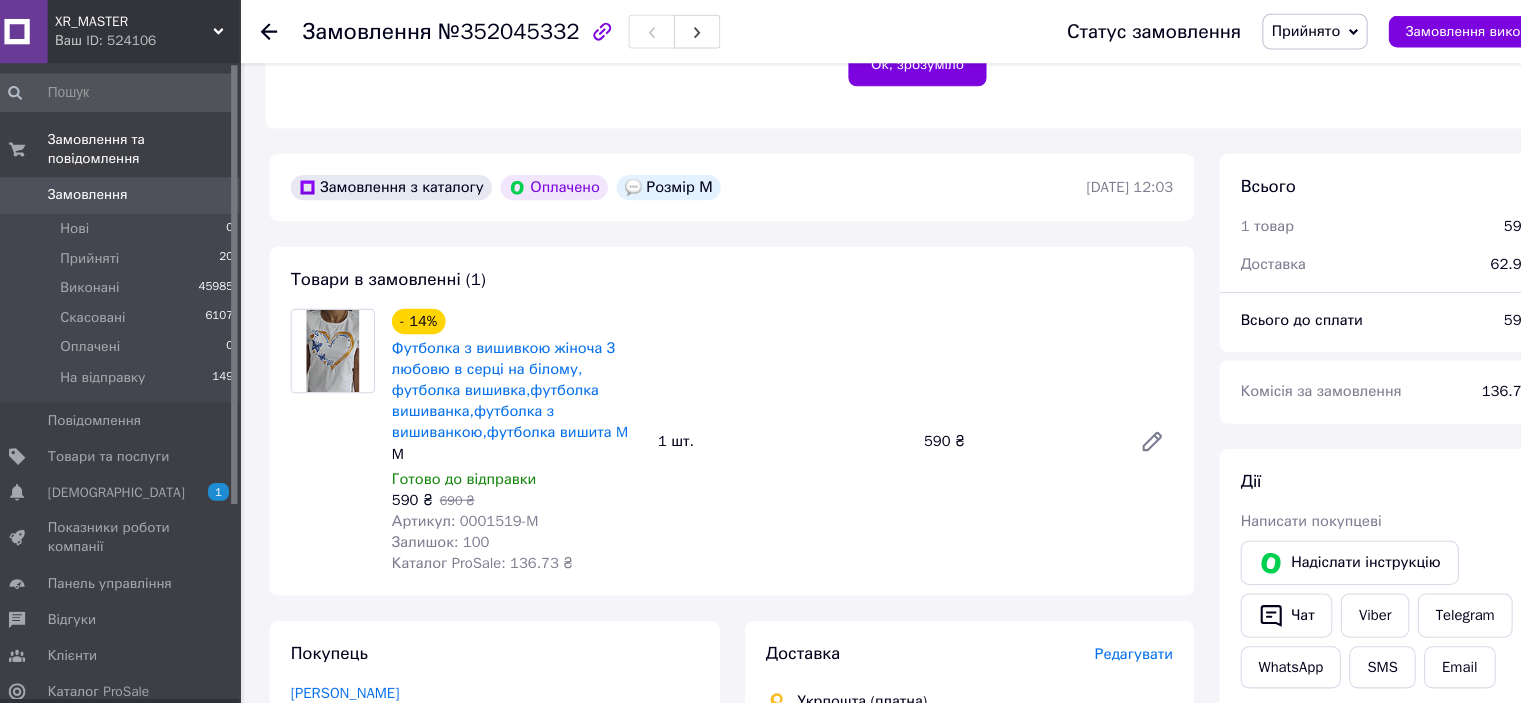 click on "Замовлення" at bounding box center (96, 185) 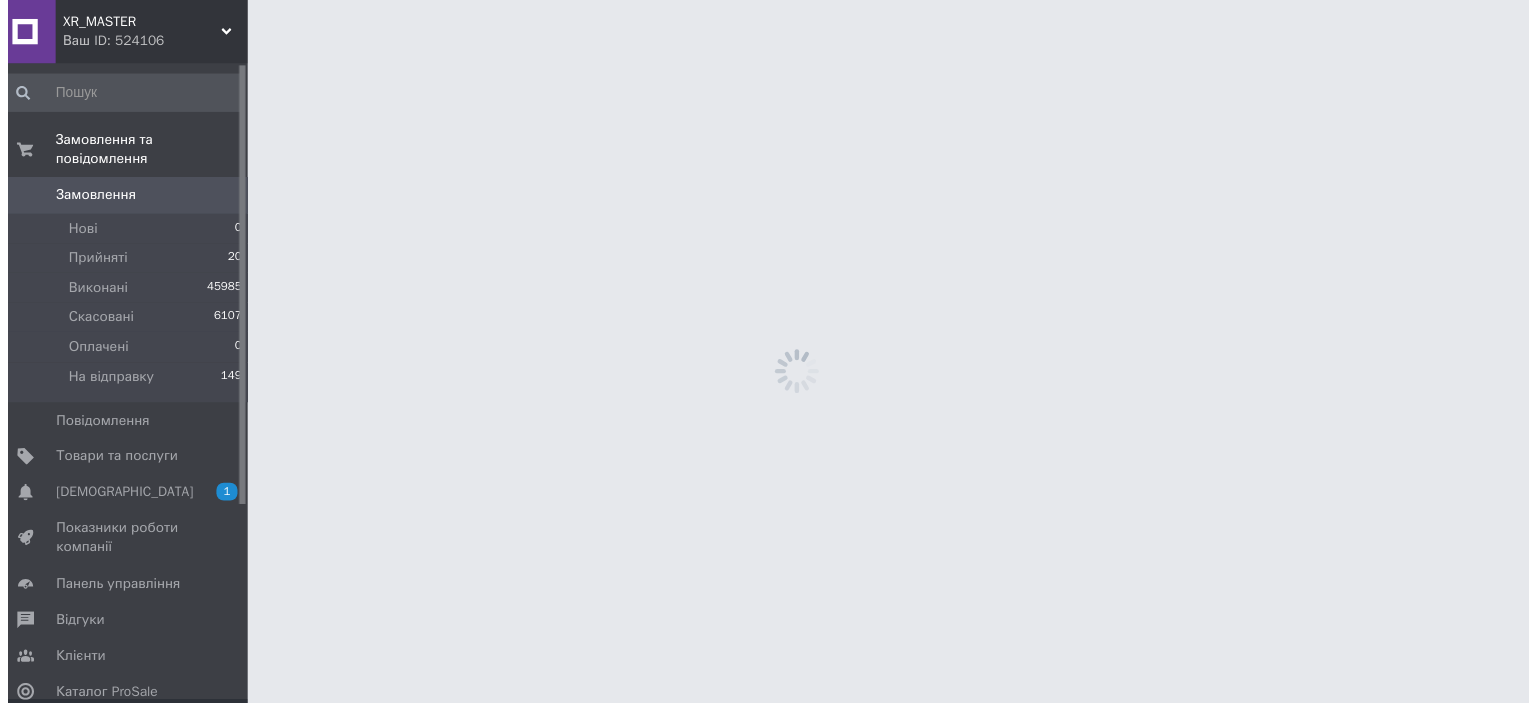 scroll, scrollTop: 0, scrollLeft: 0, axis: both 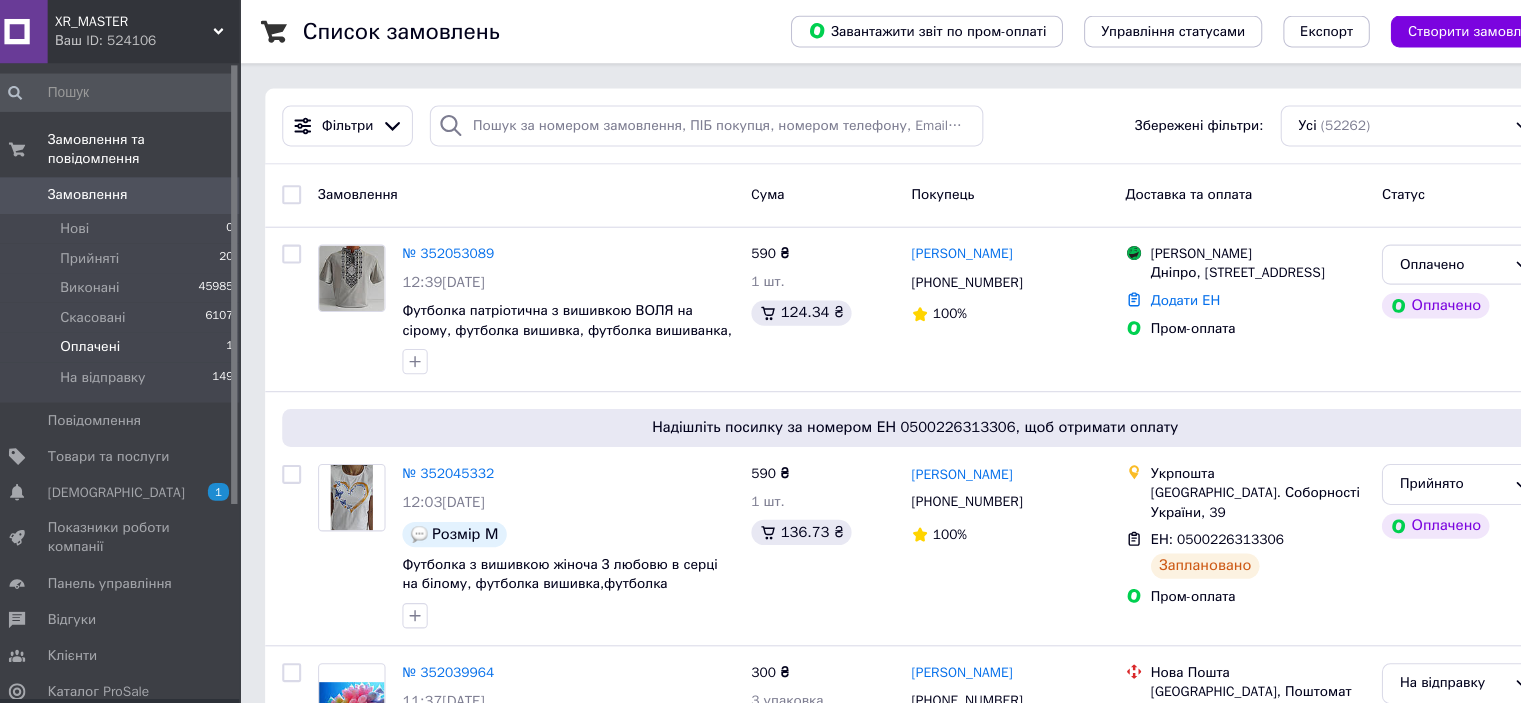 click on "Оплачені" at bounding box center [98, 329] 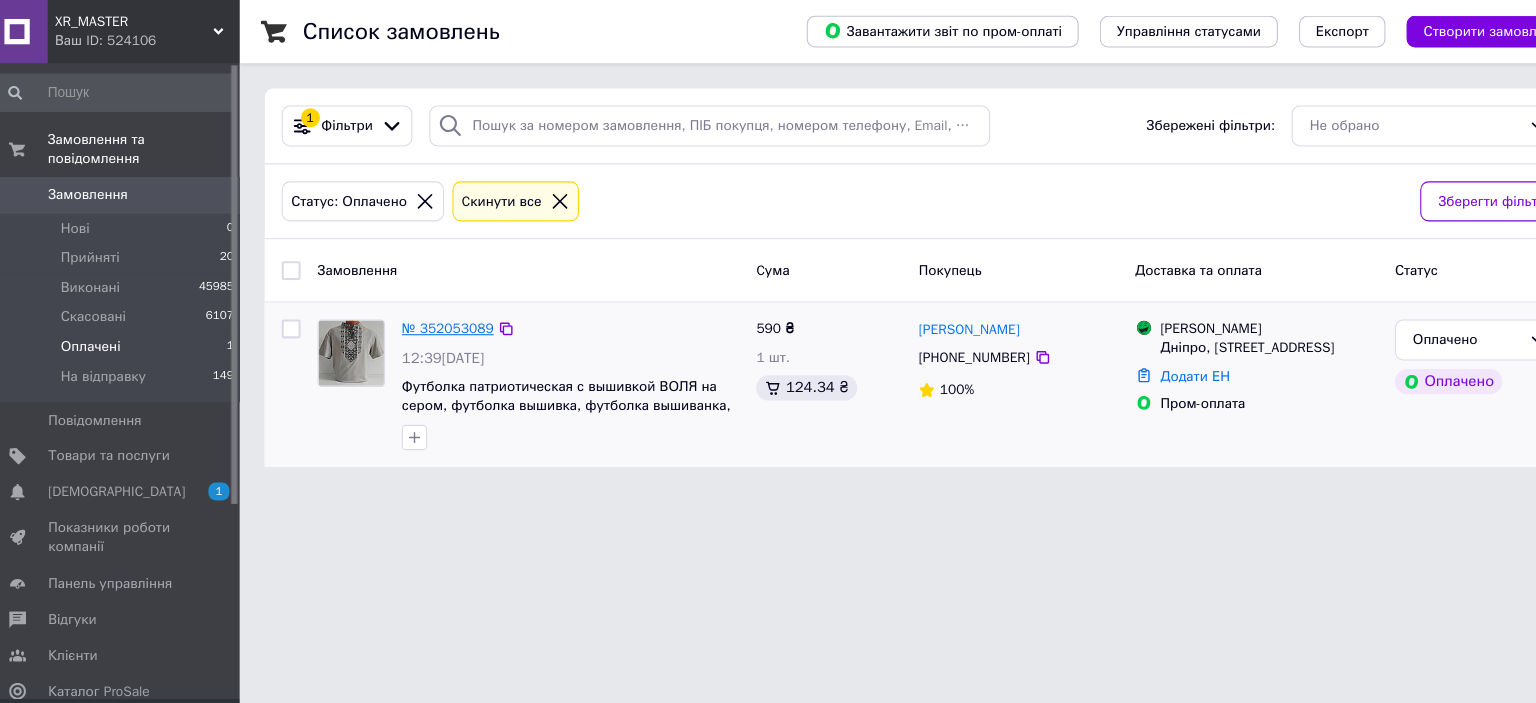click on "№ 352053089" at bounding box center (437, 311) 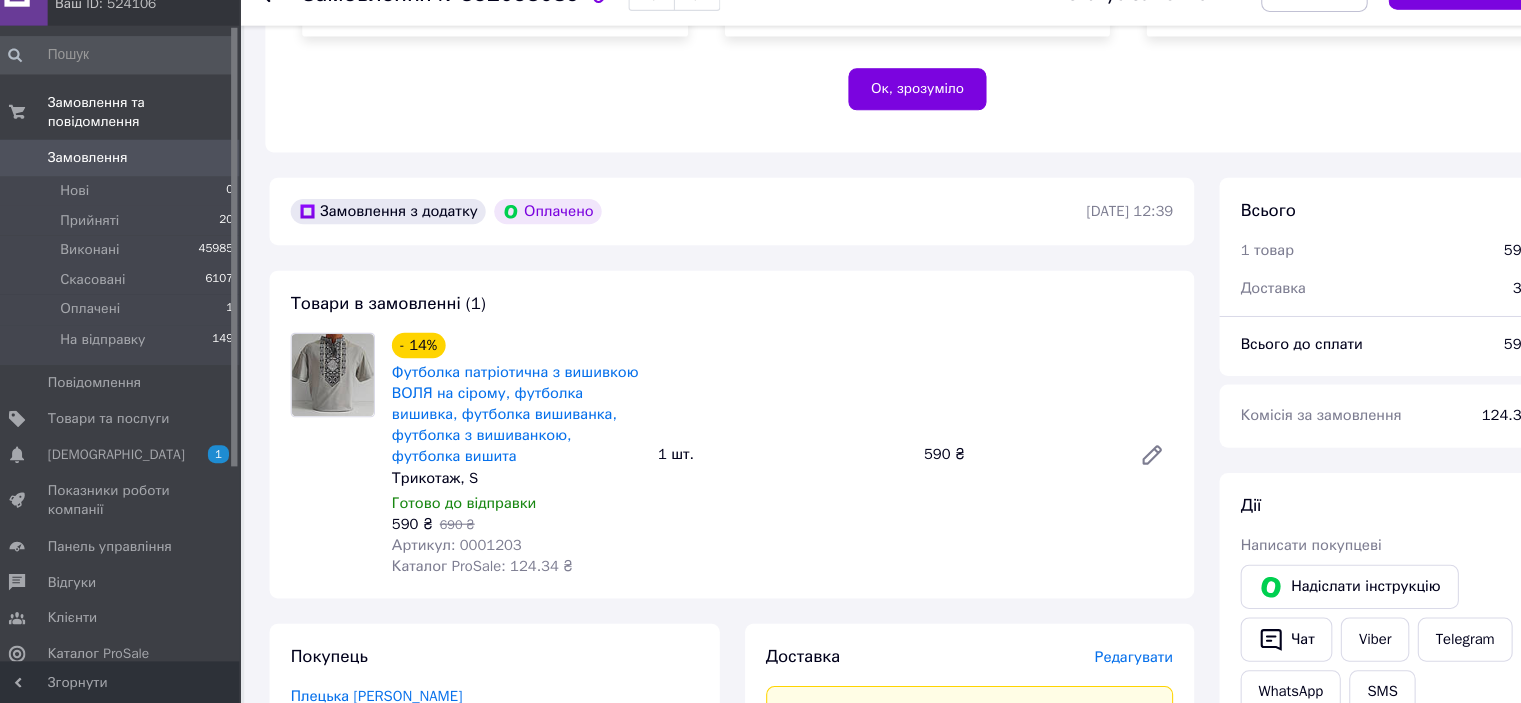 scroll, scrollTop: 627, scrollLeft: 0, axis: vertical 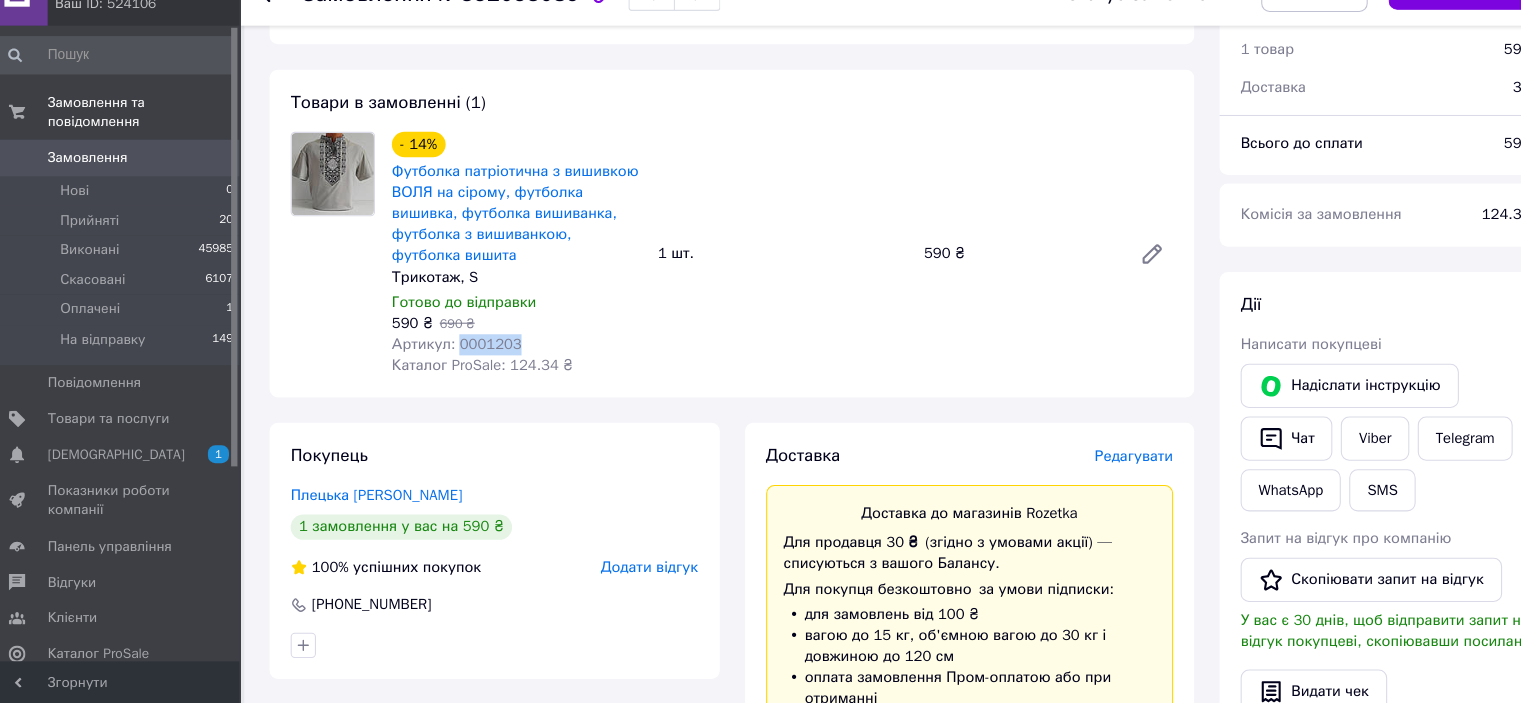 drag, startPoint x: 442, startPoint y: 346, endPoint x: 496, endPoint y: 347, distance: 54.00926 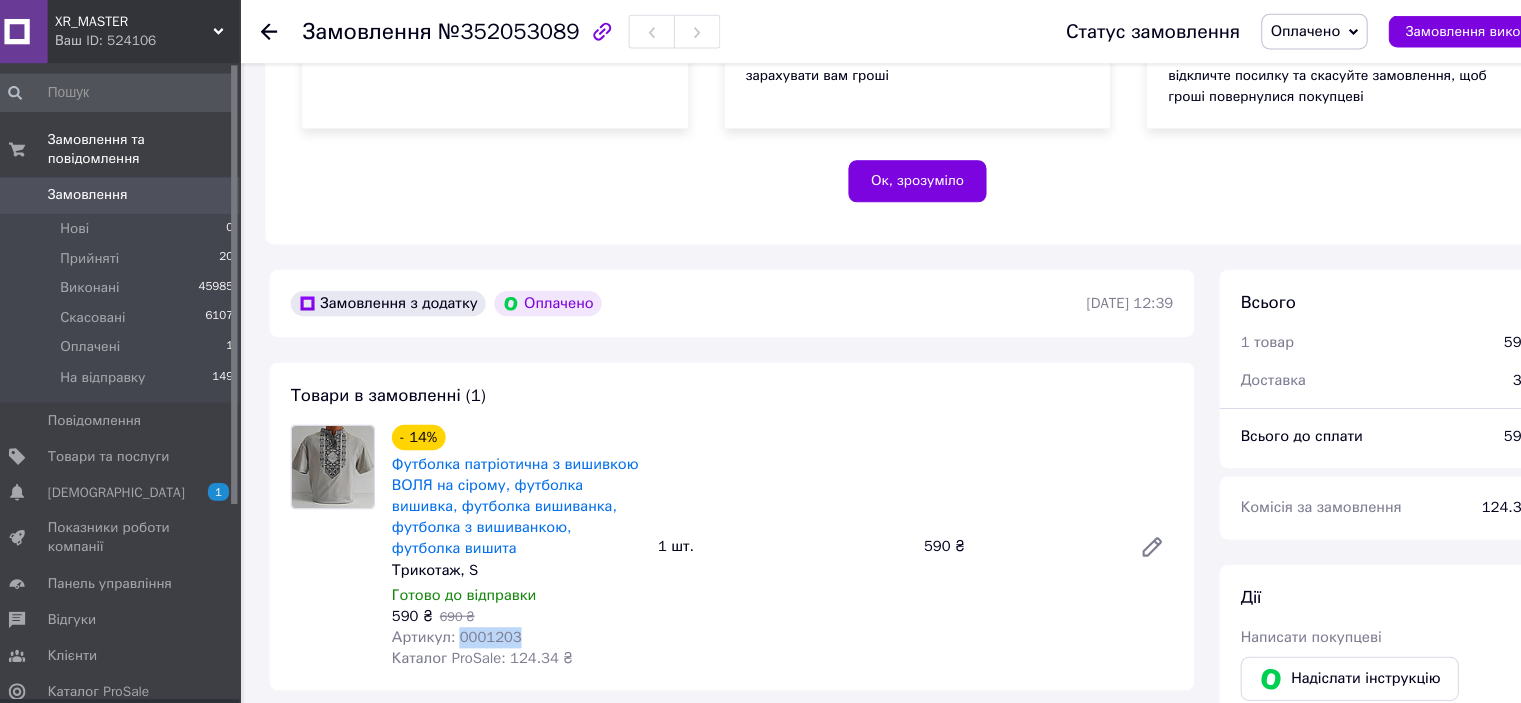 scroll, scrollTop: 378, scrollLeft: 0, axis: vertical 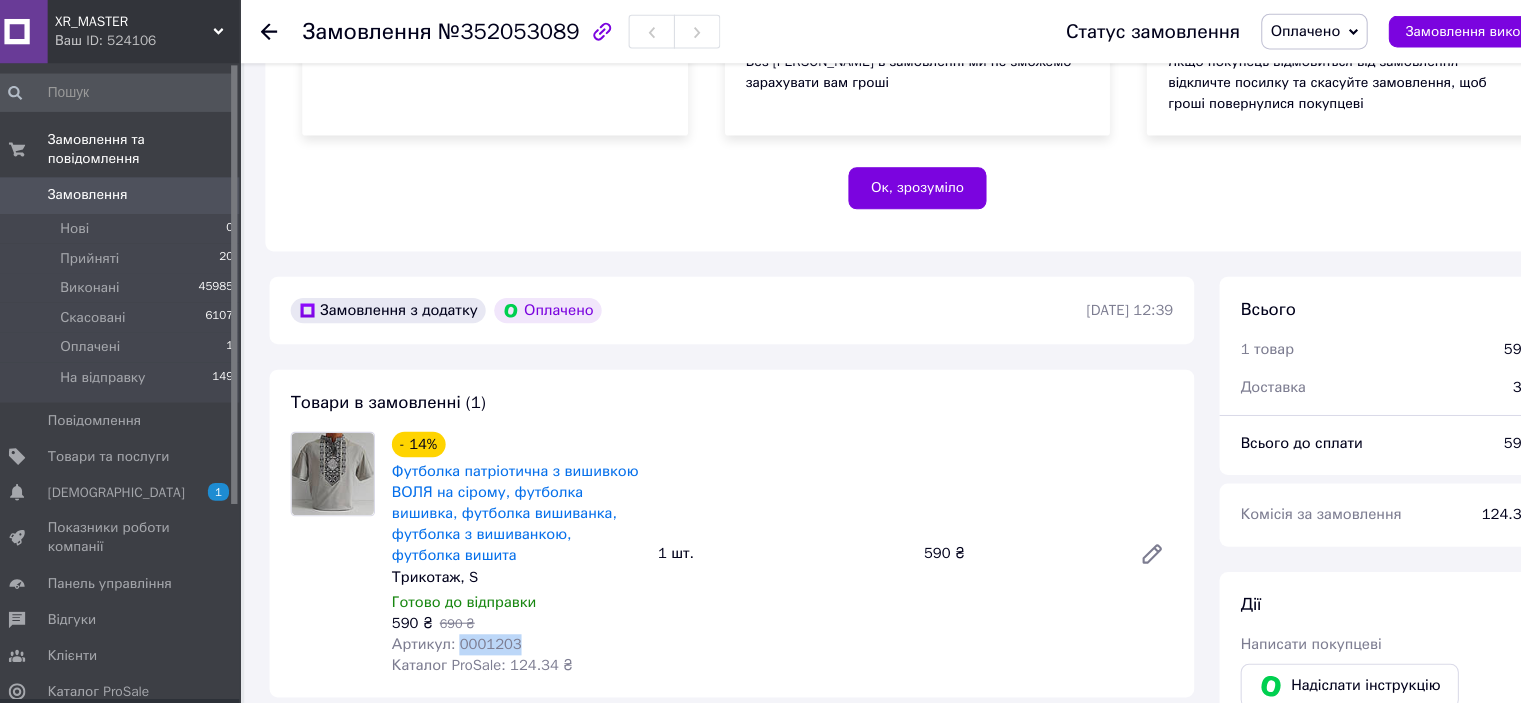 click on "Оплачено" at bounding box center [1251, 29] 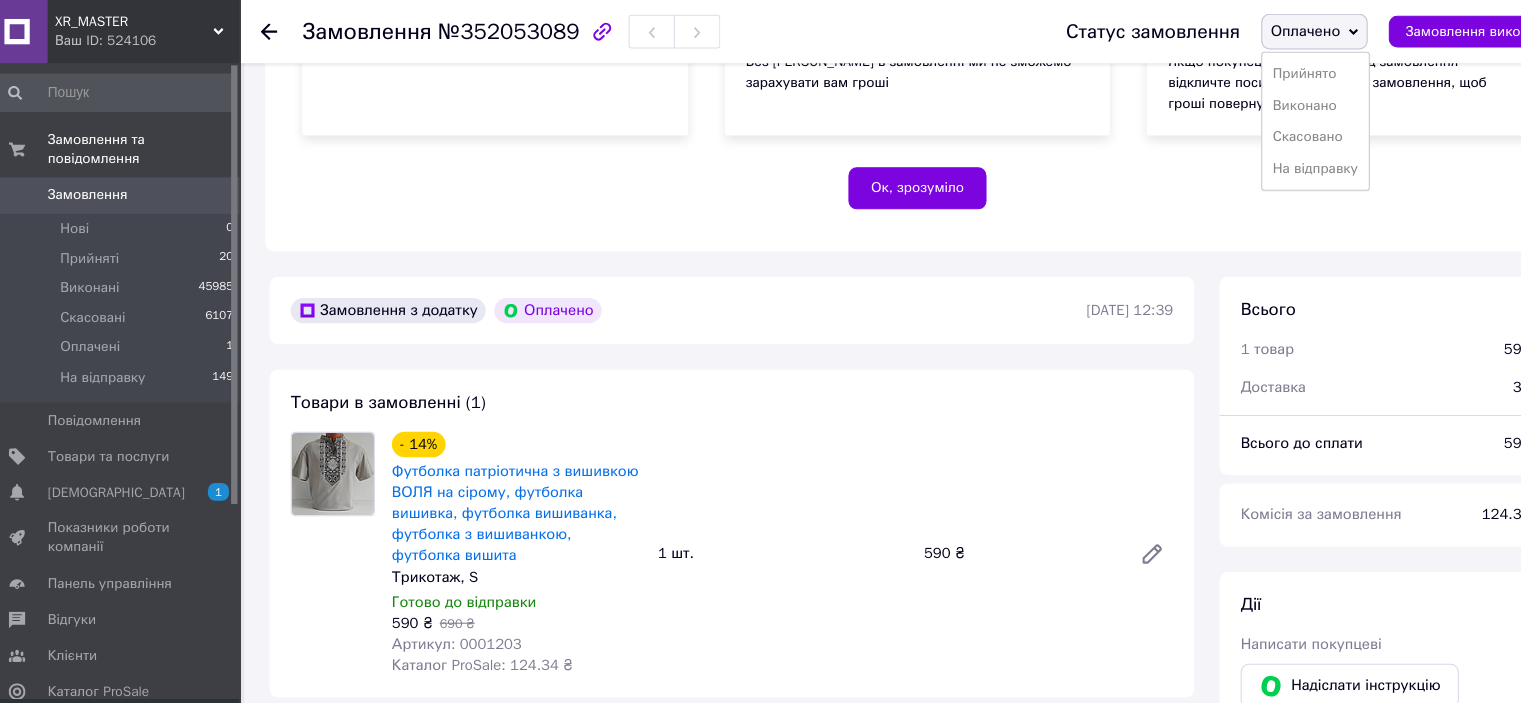 click on "Прийнято" at bounding box center [1260, 70] 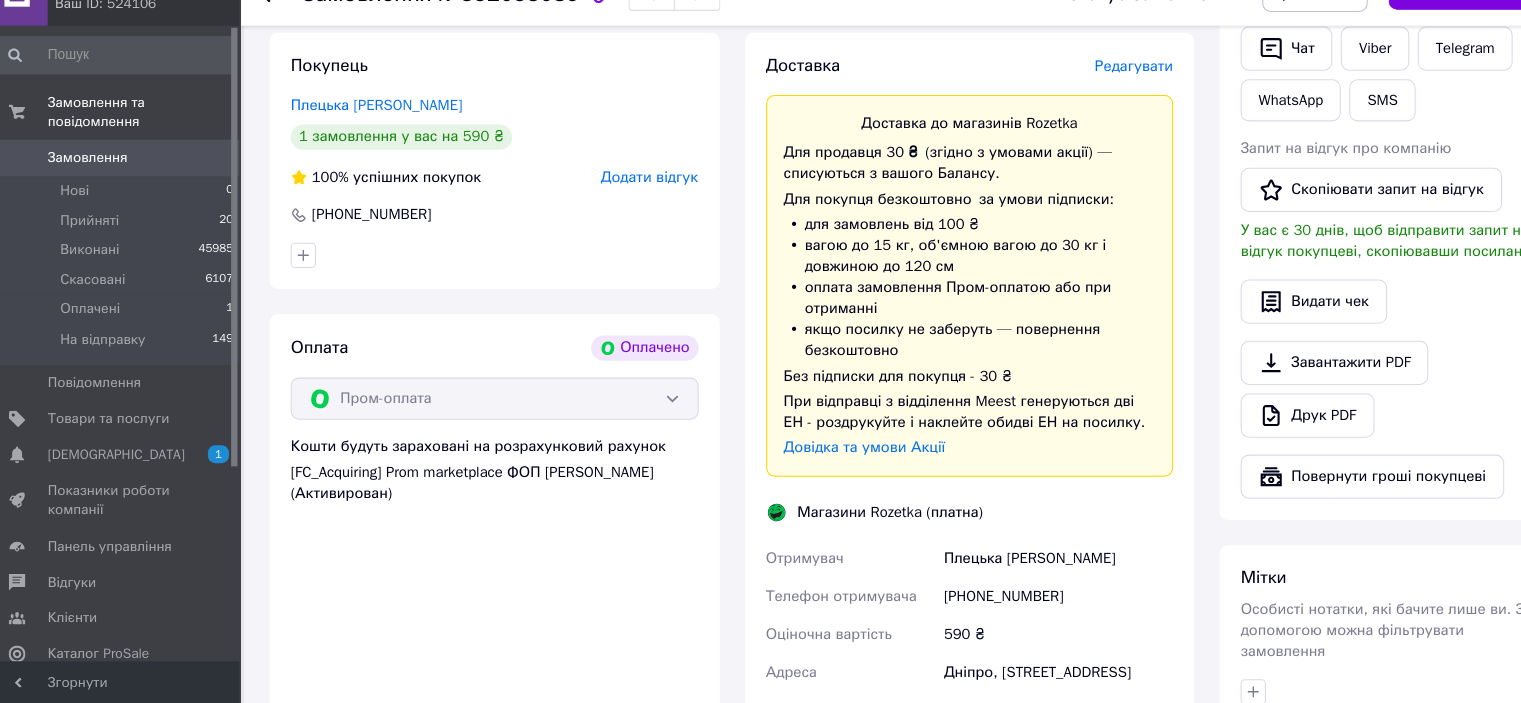 scroll, scrollTop: 1290, scrollLeft: 0, axis: vertical 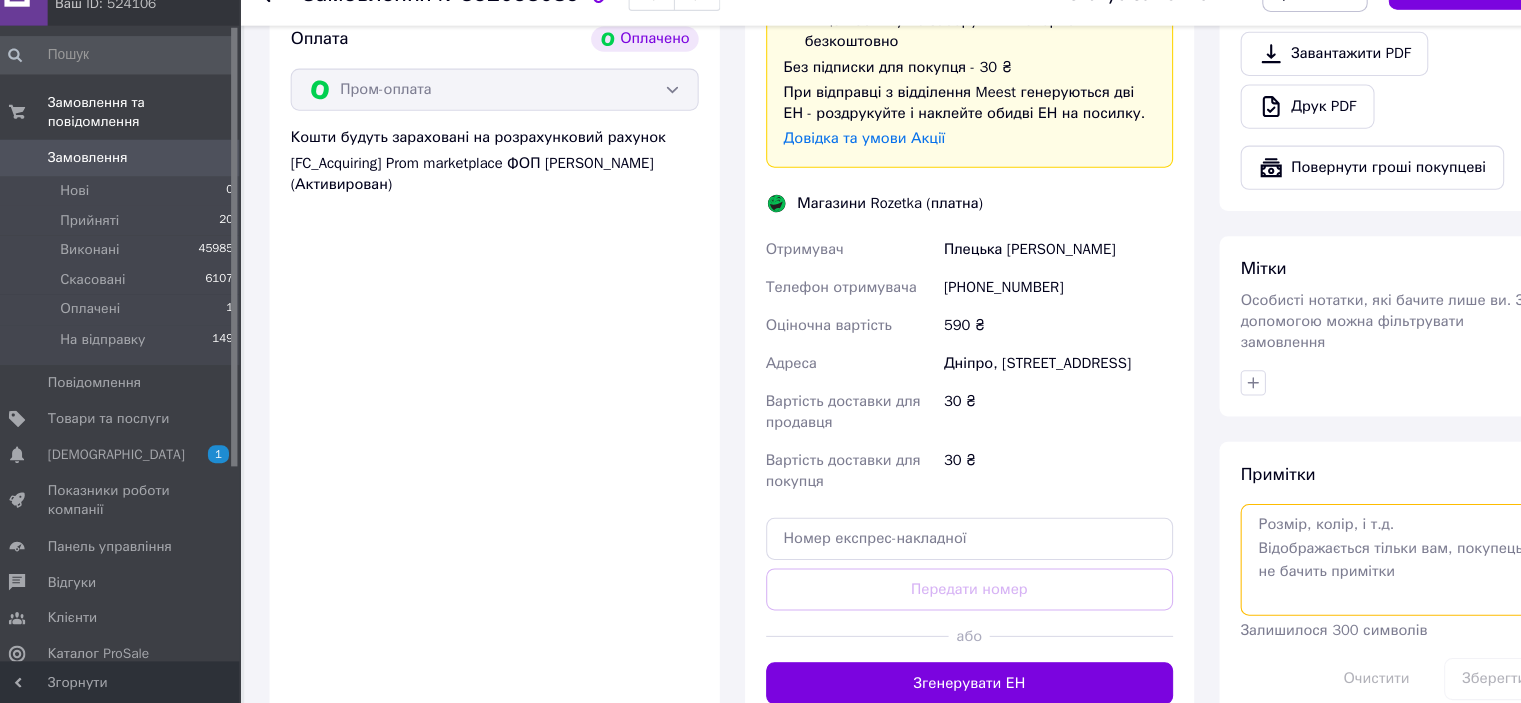 click at bounding box center (1333, 567) 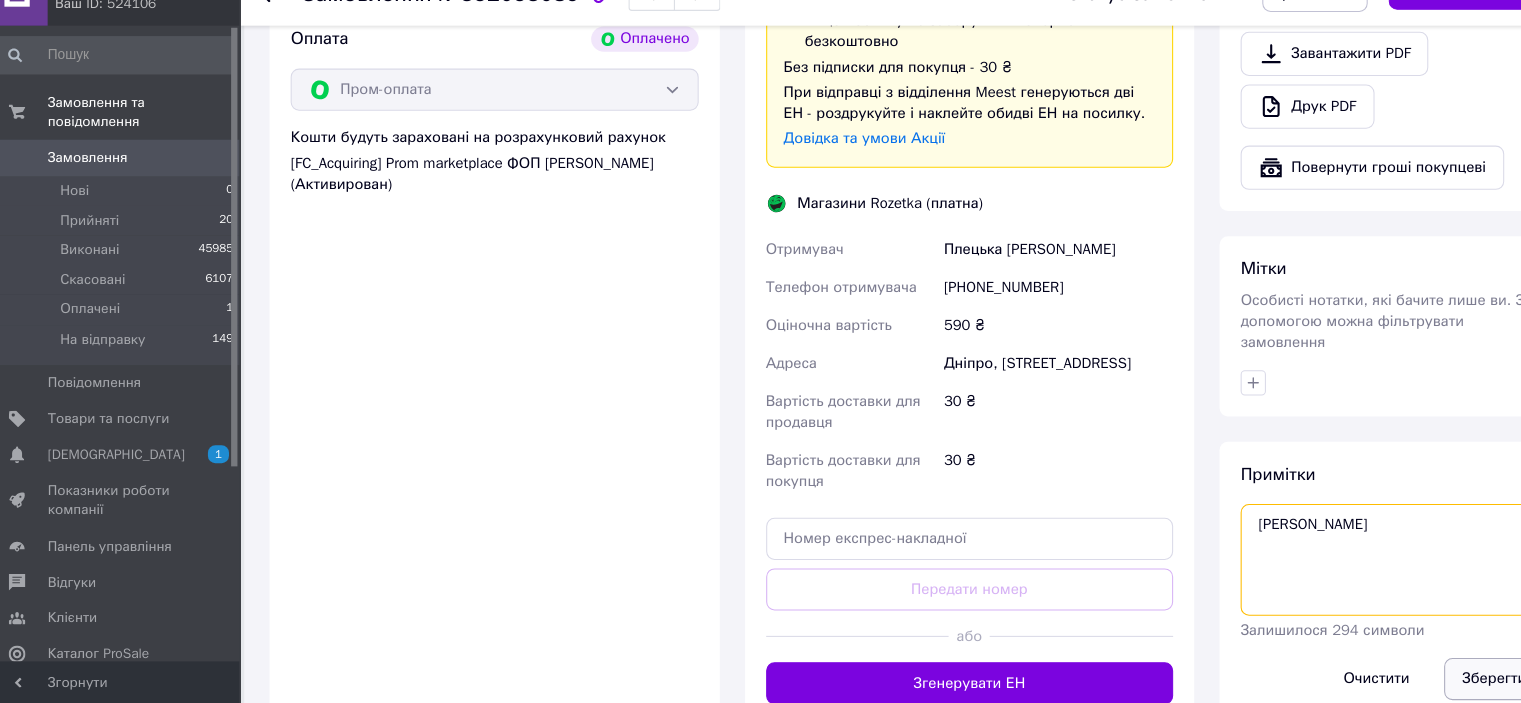 type on "[PERSON_NAME]" 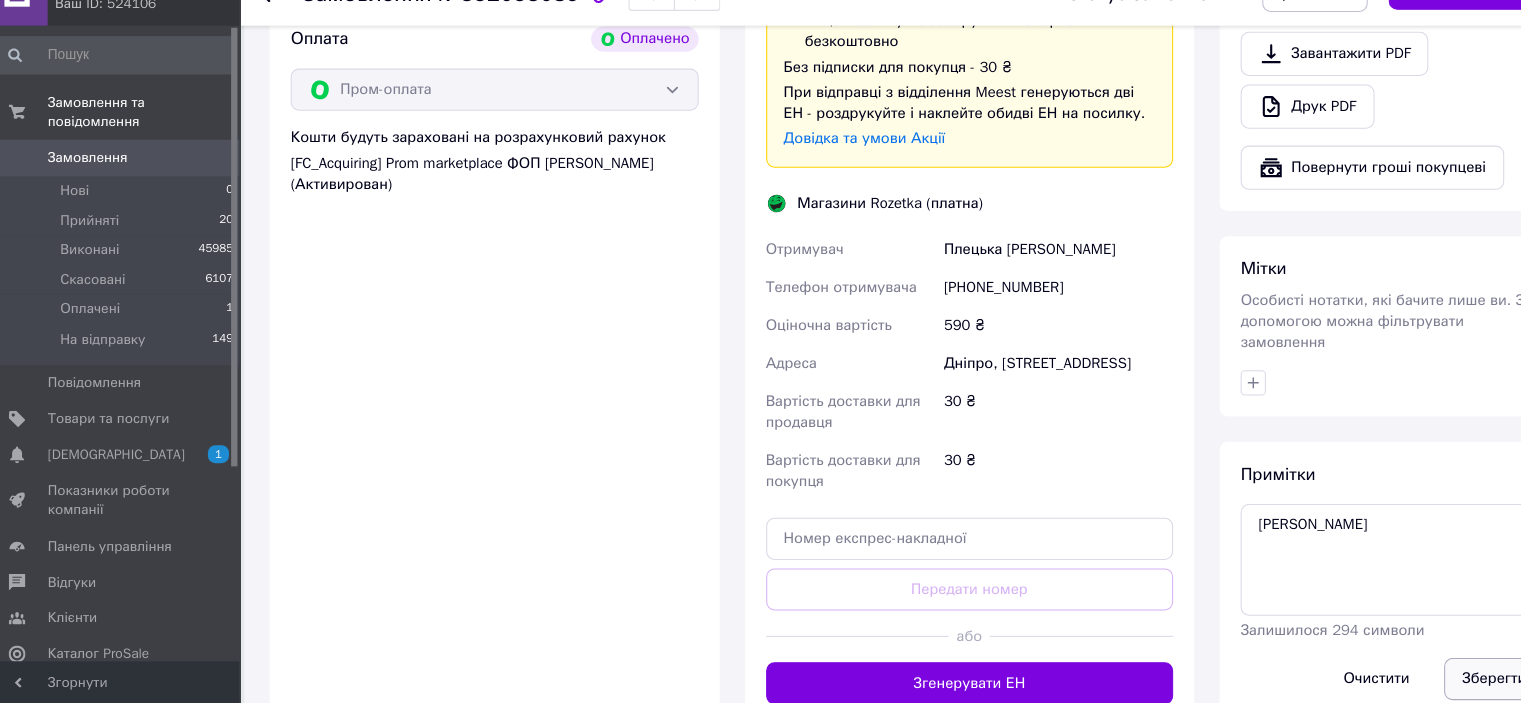 click on "Зберегти" at bounding box center (1429, 680) 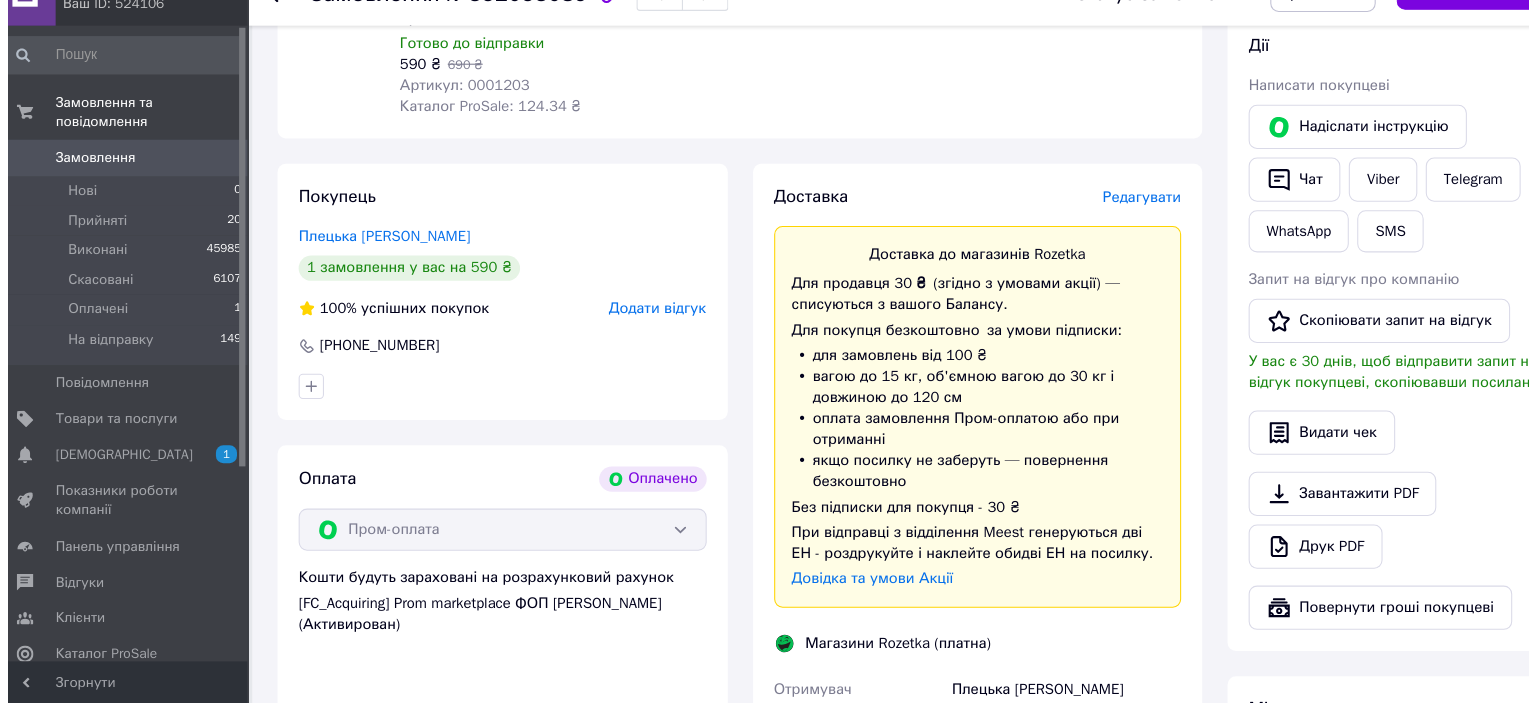 scroll, scrollTop: 909, scrollLeft: 0, axis: vertical 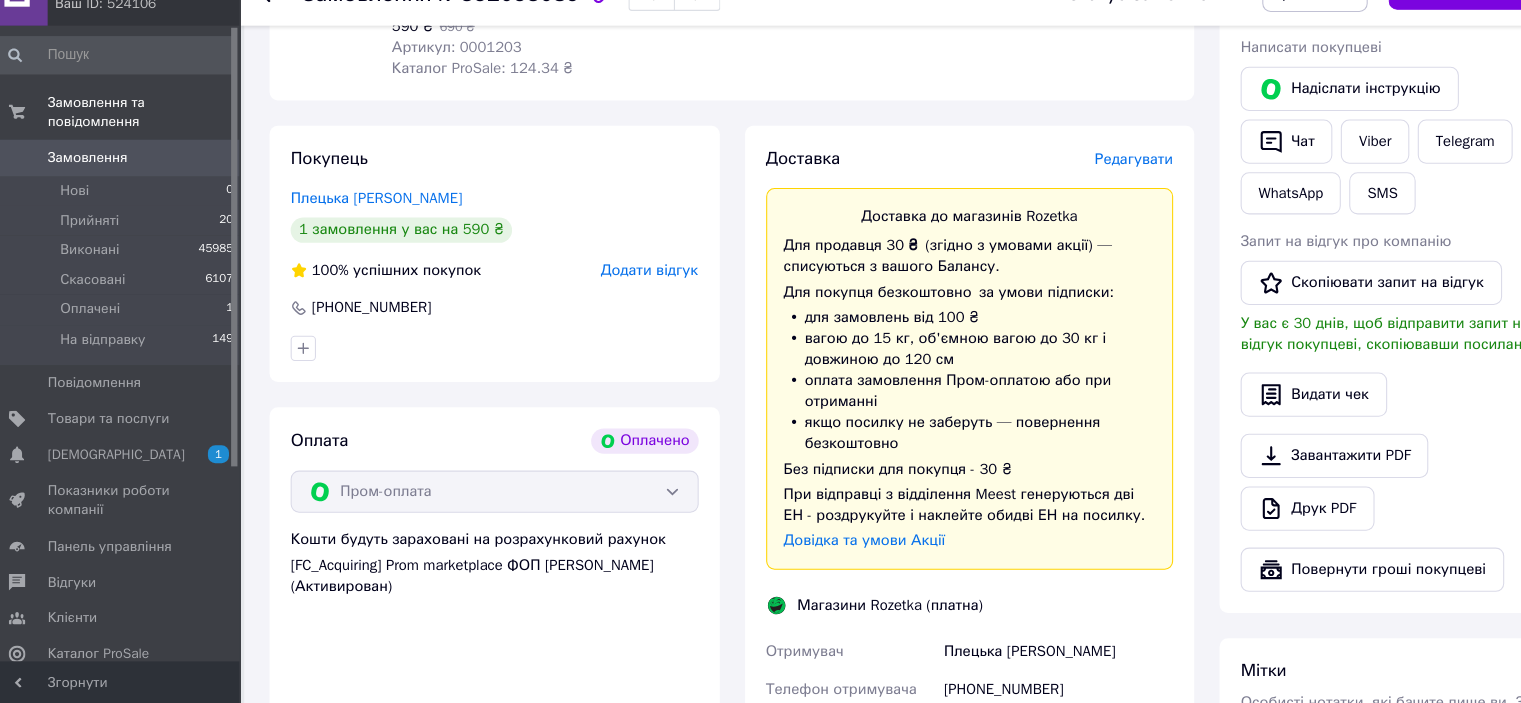 click on "Редагувати" at bounding box center [1088, 186] 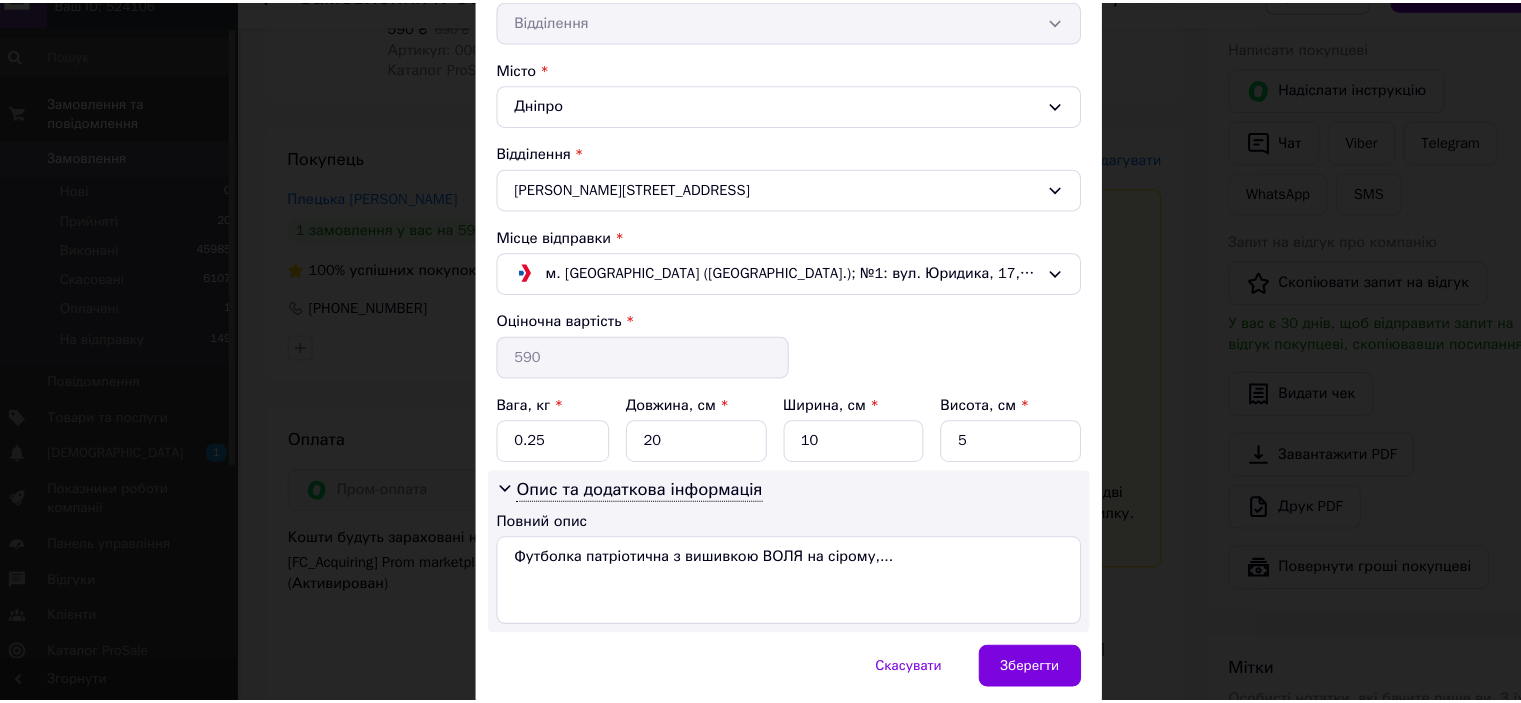 scroll, scrollTop: 532, scrollLeft: 0, axis: vertical 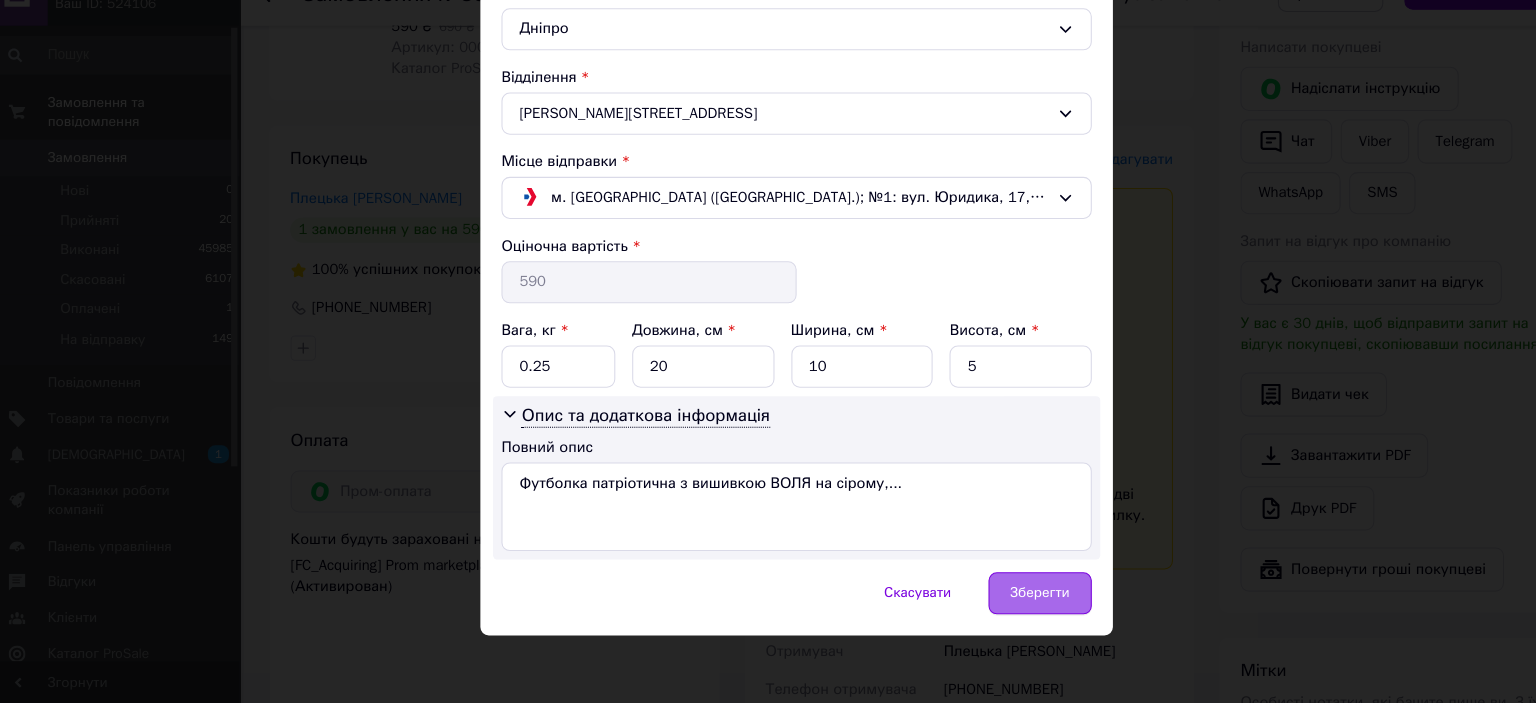 click on "Зберегти" at bounding box center (999, 598) 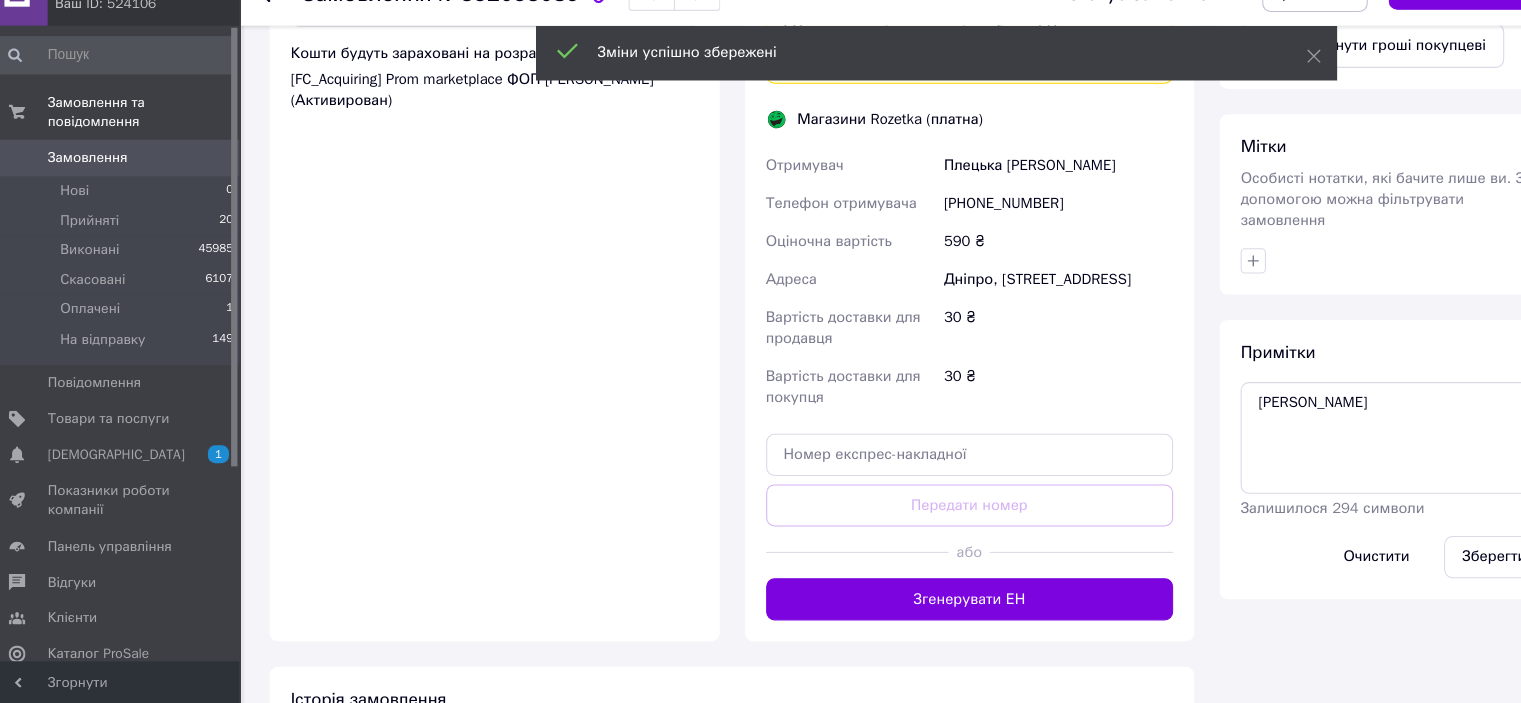 scroll, scrollTop: 1383, scrollLeft: 0, axis: vertical 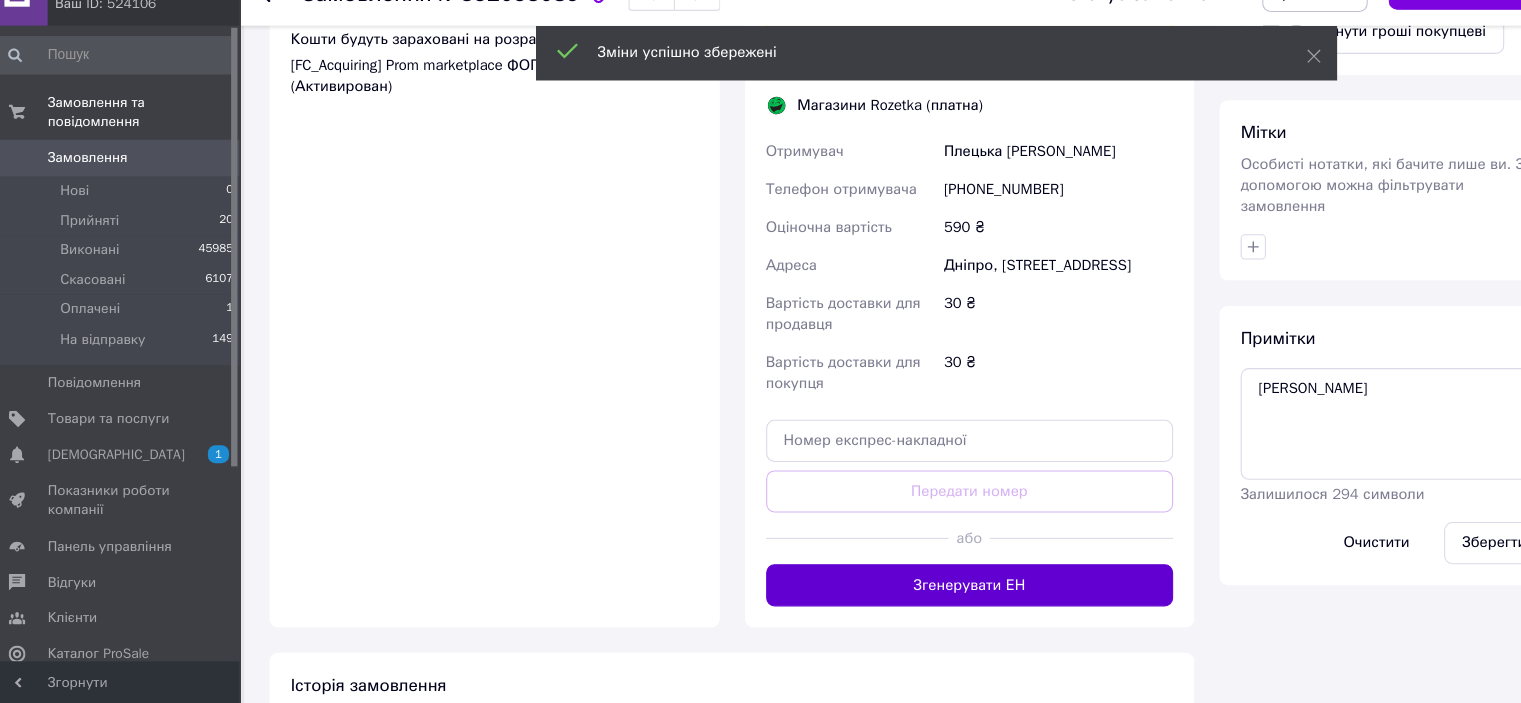 click on "Згенерувати ЕН" at bounding box center (932, 591) 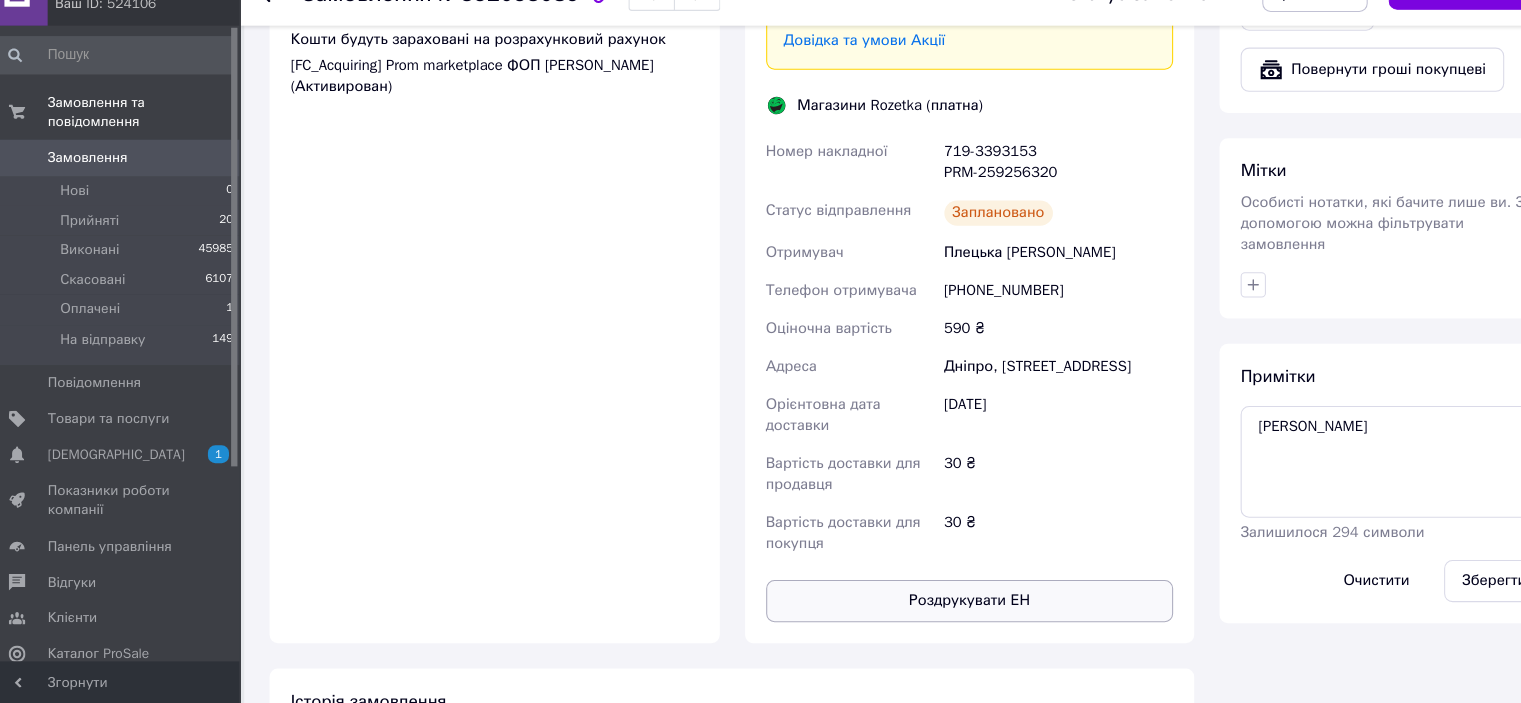 click on "Роздрукувати ЕН" at bounding box center (932, 606) 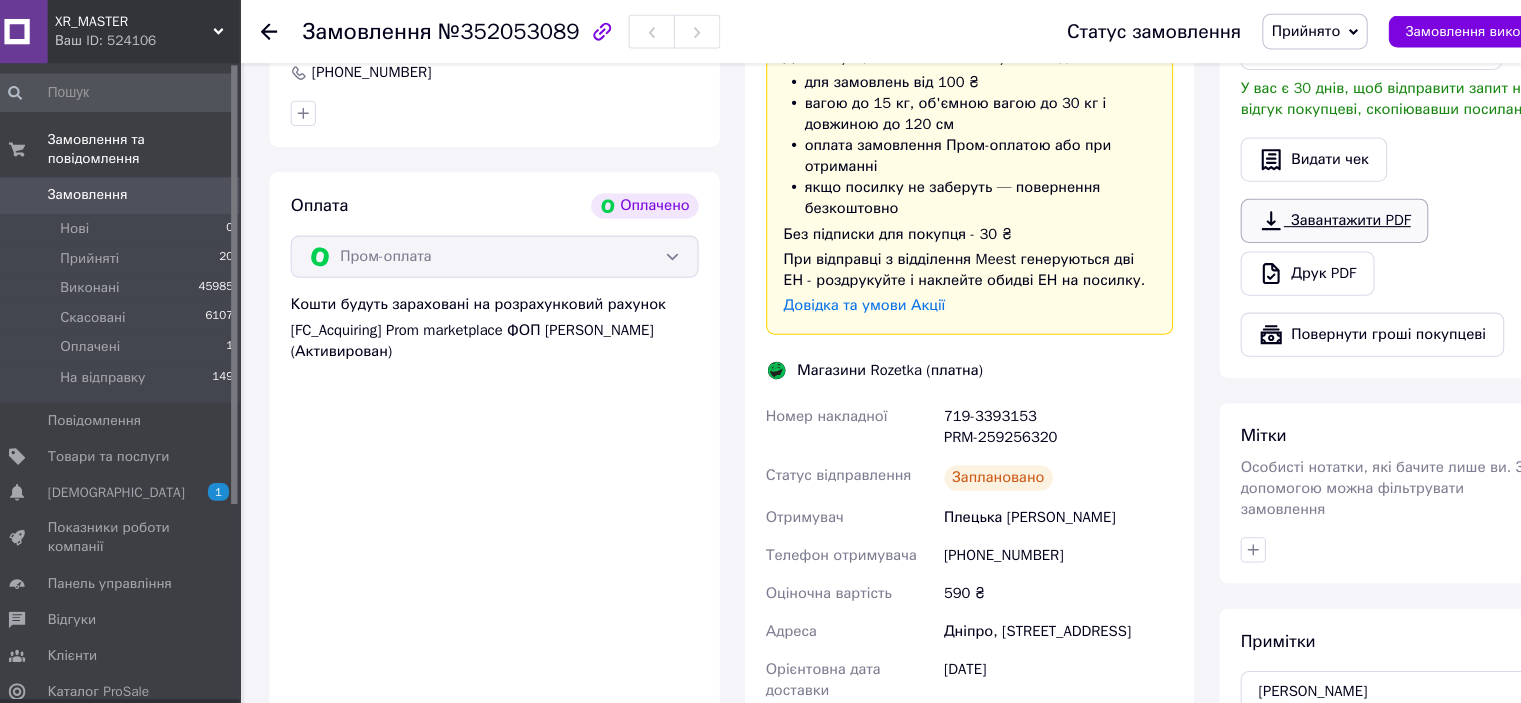 scroll, scrollTop: 1134, scrollLeft: 0, axis: vertical 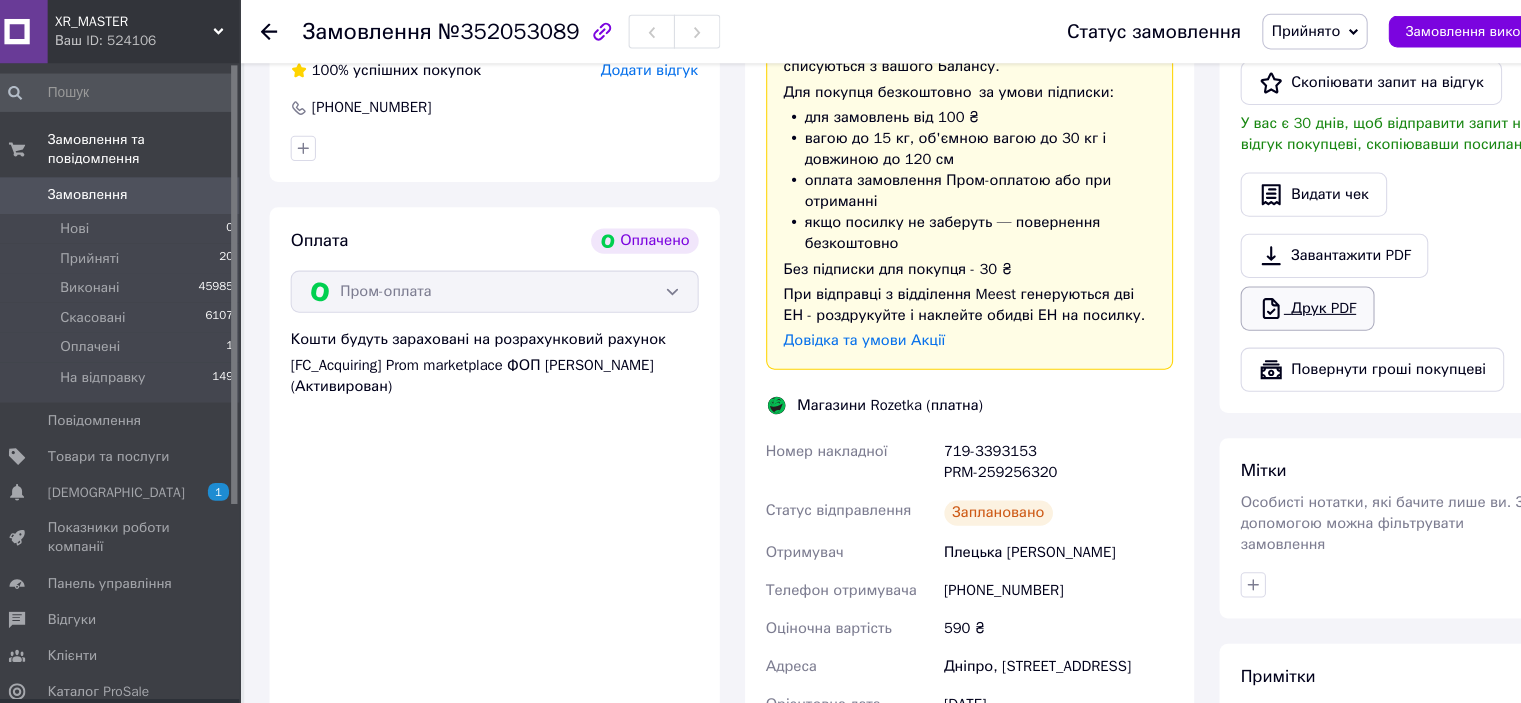 click on "Друк PDF" at bounding box center [1252, 293] 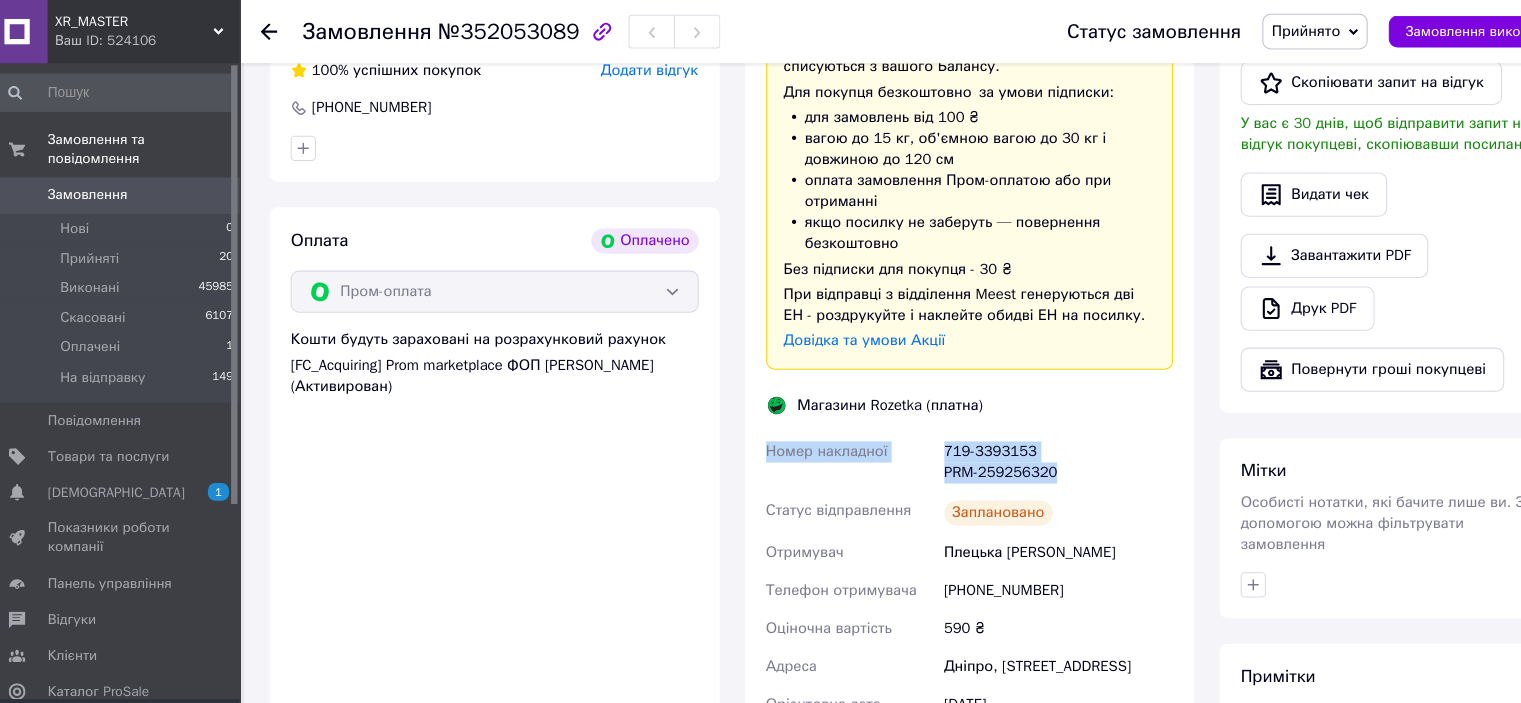 drag, startPoint x: 1036, startPoint y: 428, endPoint x: 730, endPoint y: 436, distance: 306.10455 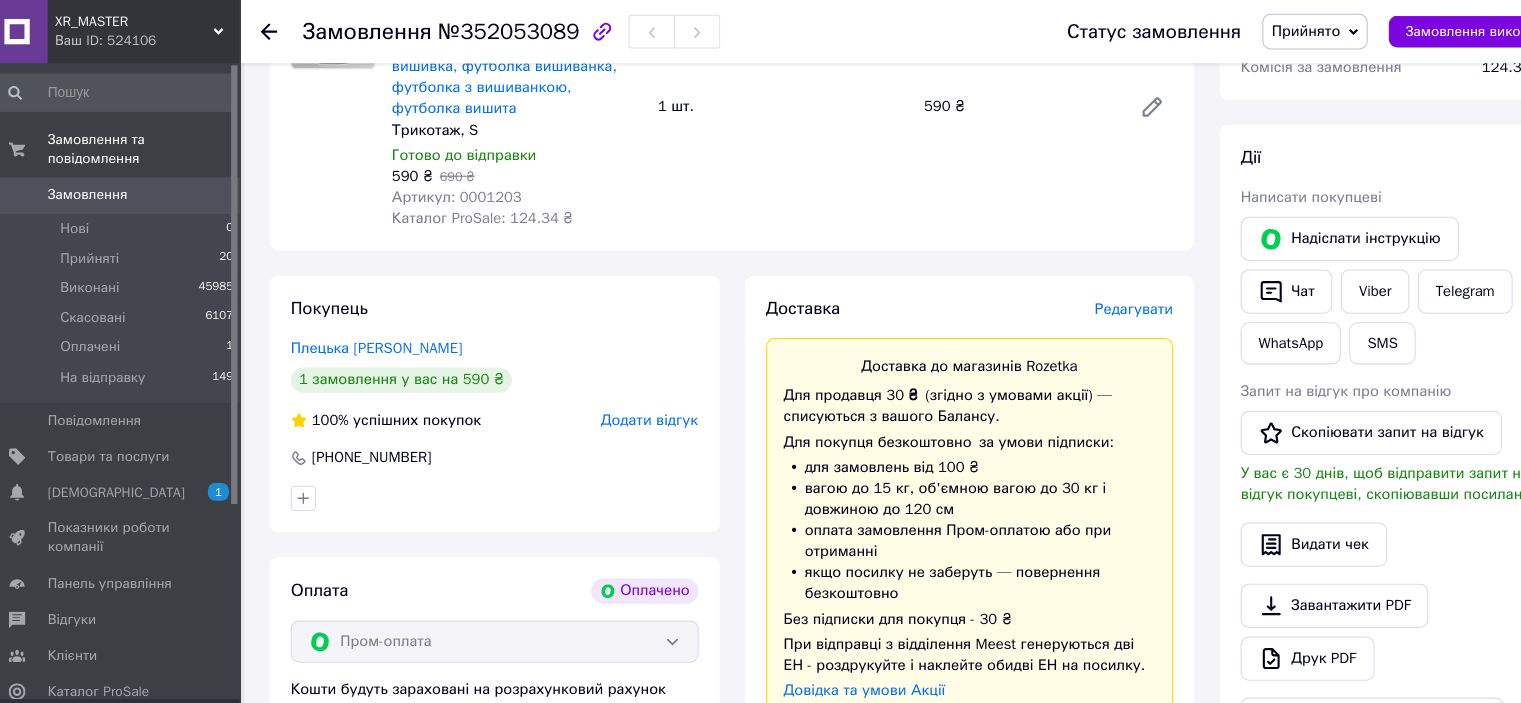 scroll, scrollTop: 755, scrollLeft: 0, axis: vertical 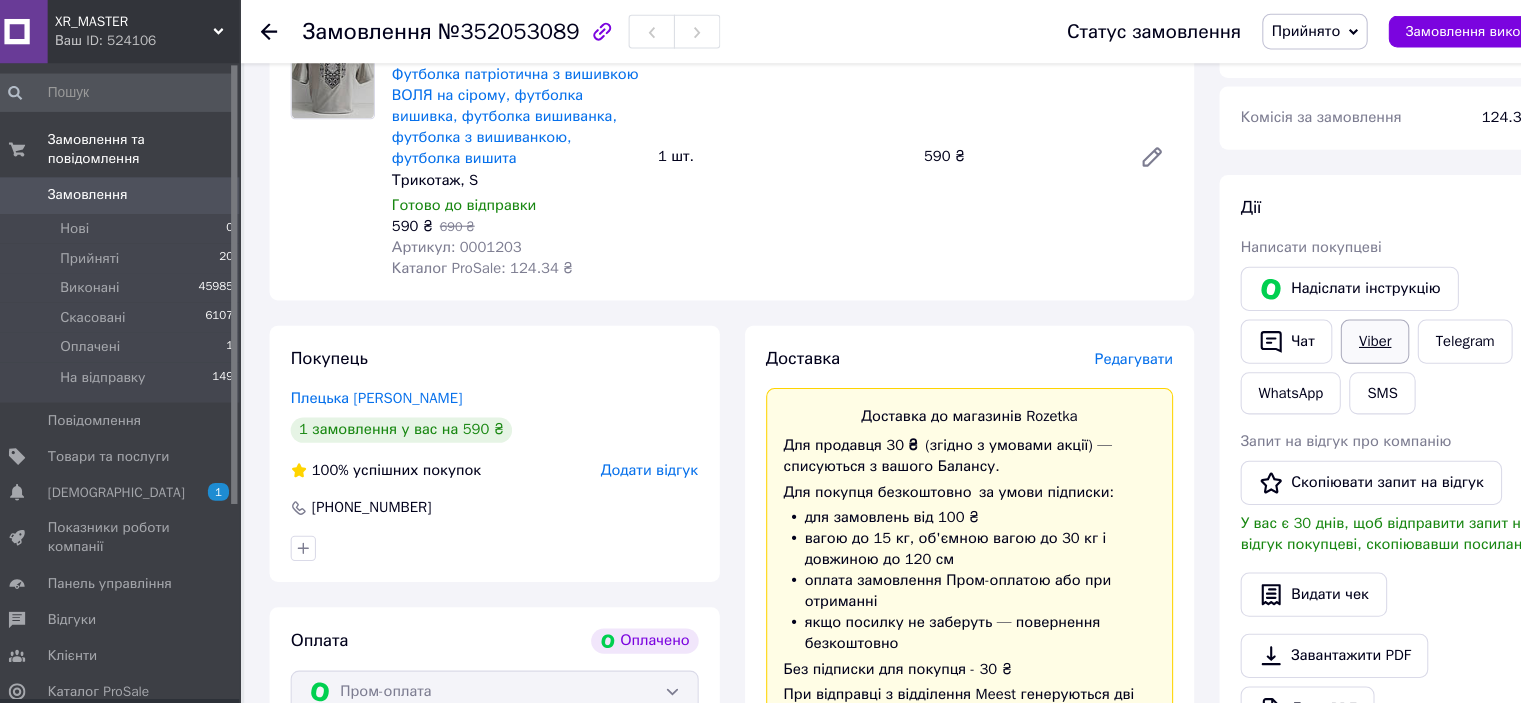 click on "Viber" at bounding box center [1316, 324] 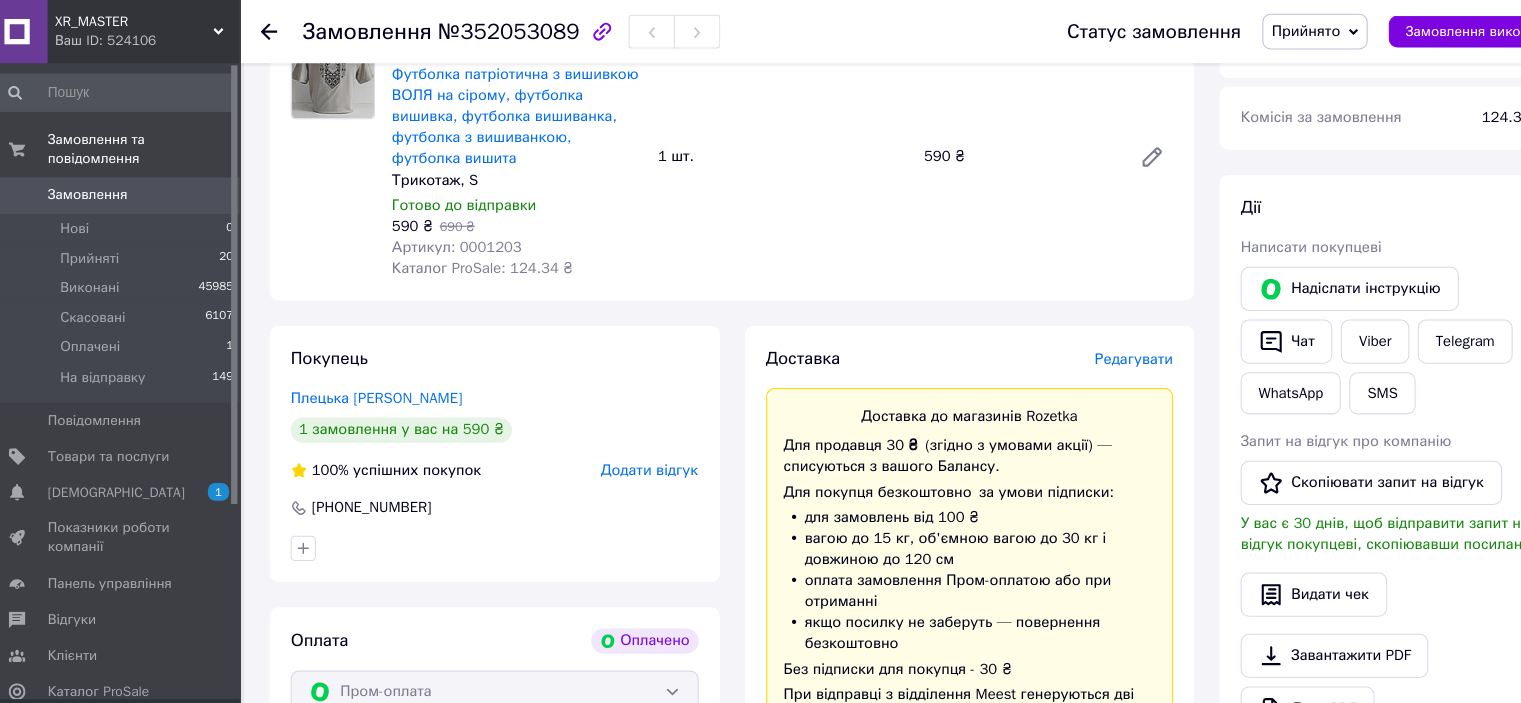 click on "Прийнято" at bounding box center (1251, 29) 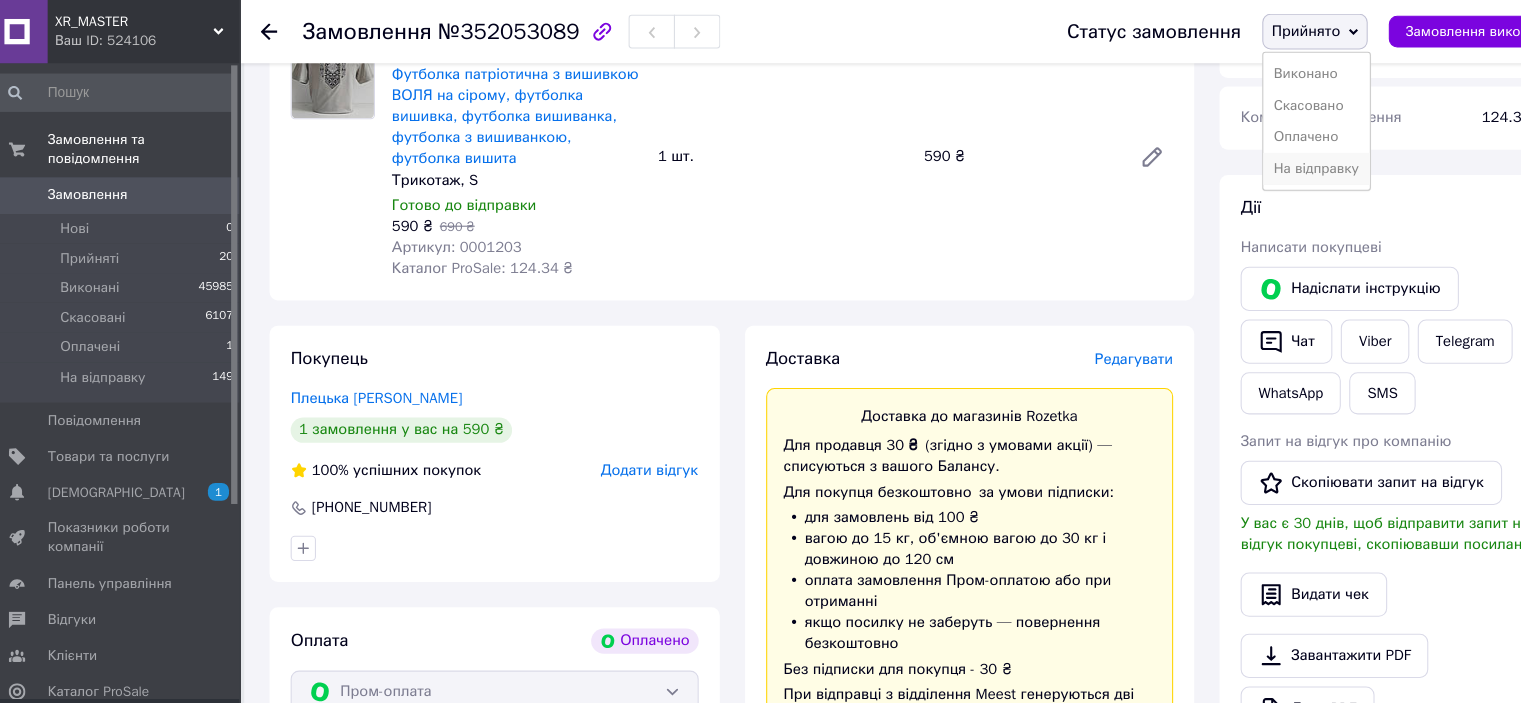 click on "На відправку" at bounding box center [1261, 160] 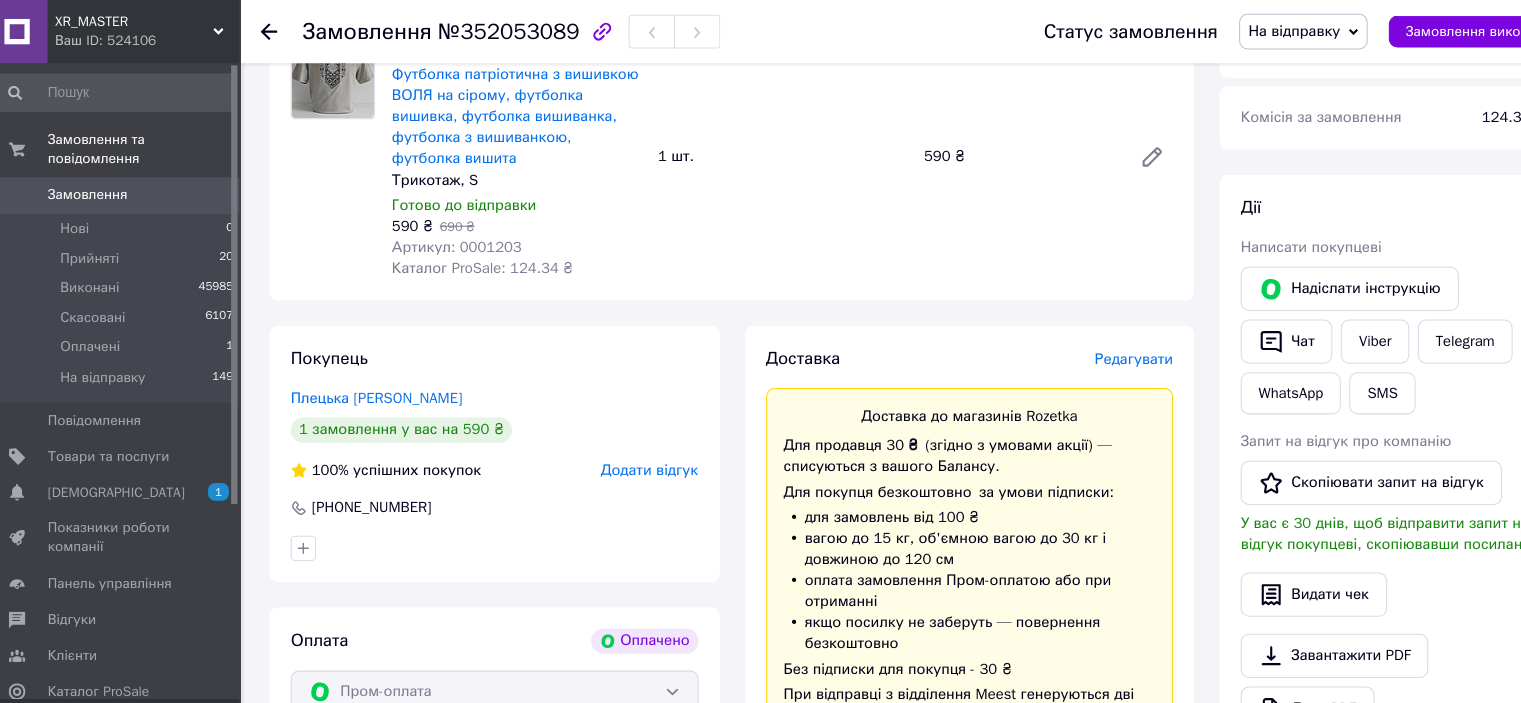 click on "Замовлення" at bounding box center (96, 185) 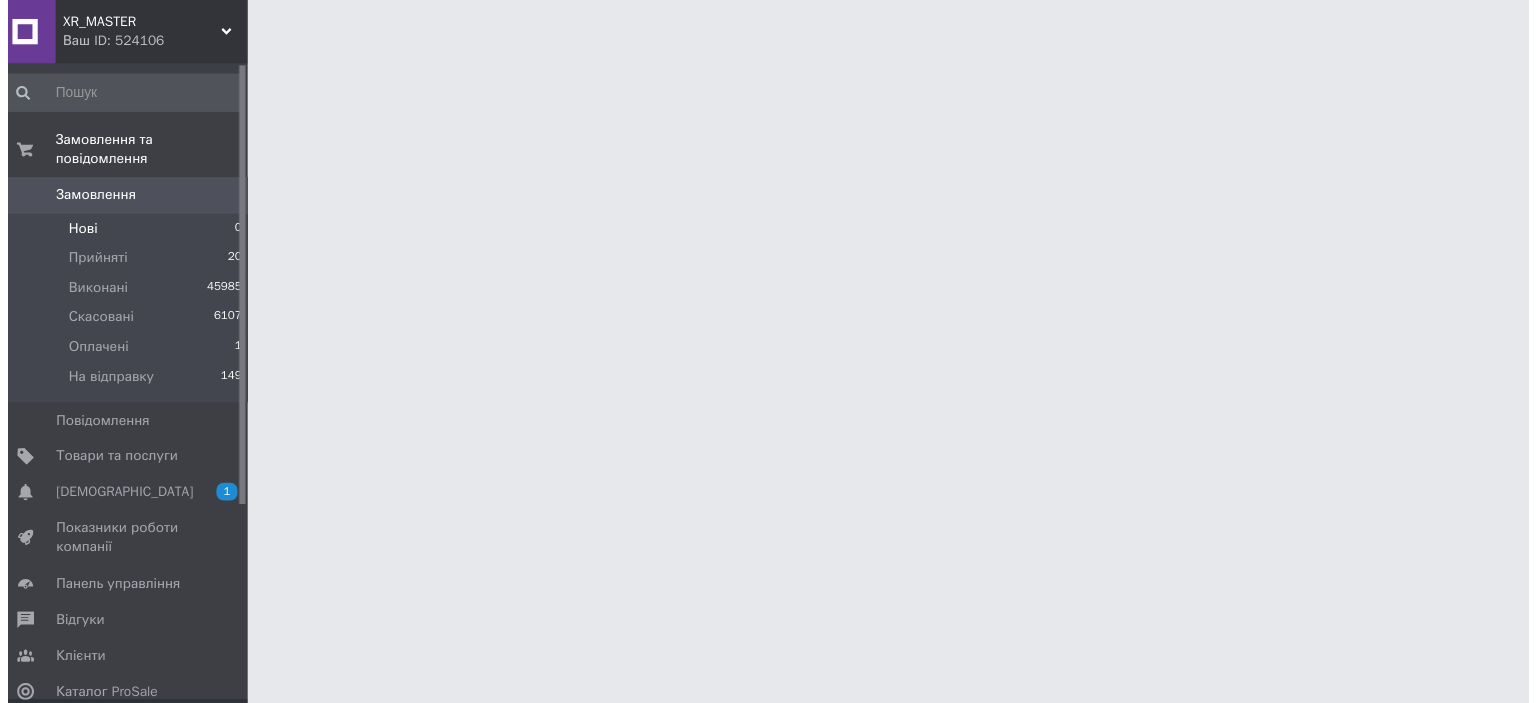 scroll, scrollTop: 0, scrollLeft: 0, axis: both 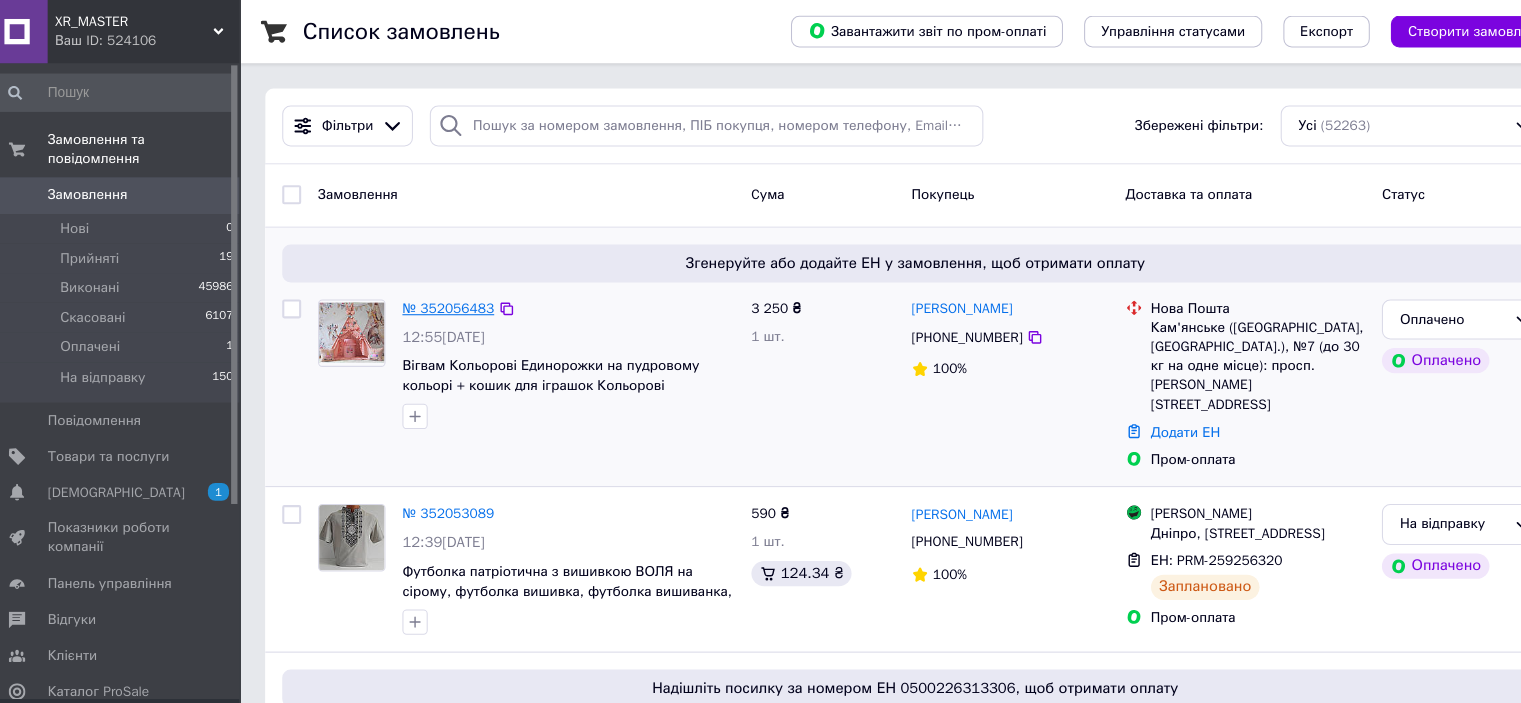click on "№ 352056483" at bounding box center (437, 292) 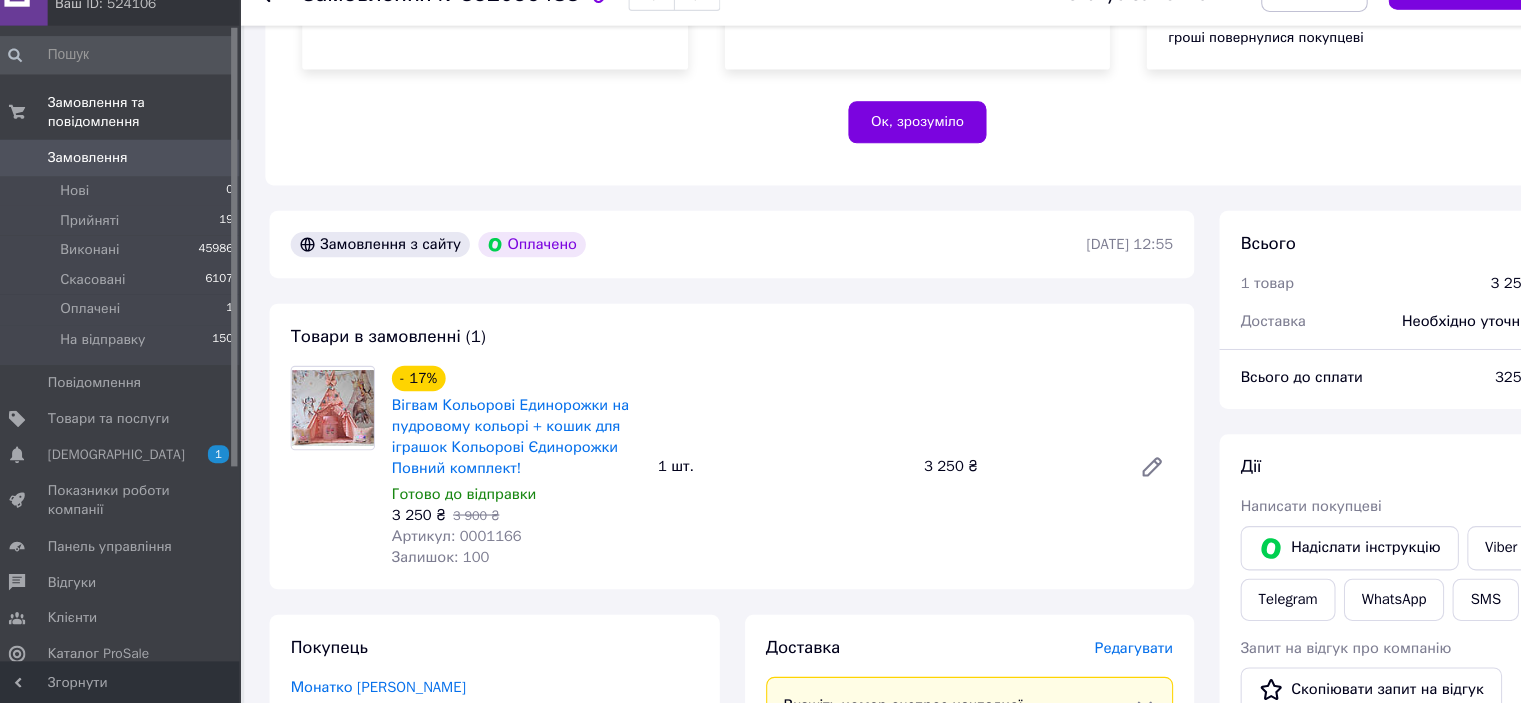 scroll, scrollTop: 438, scrollLeft: 0, axis: vertical 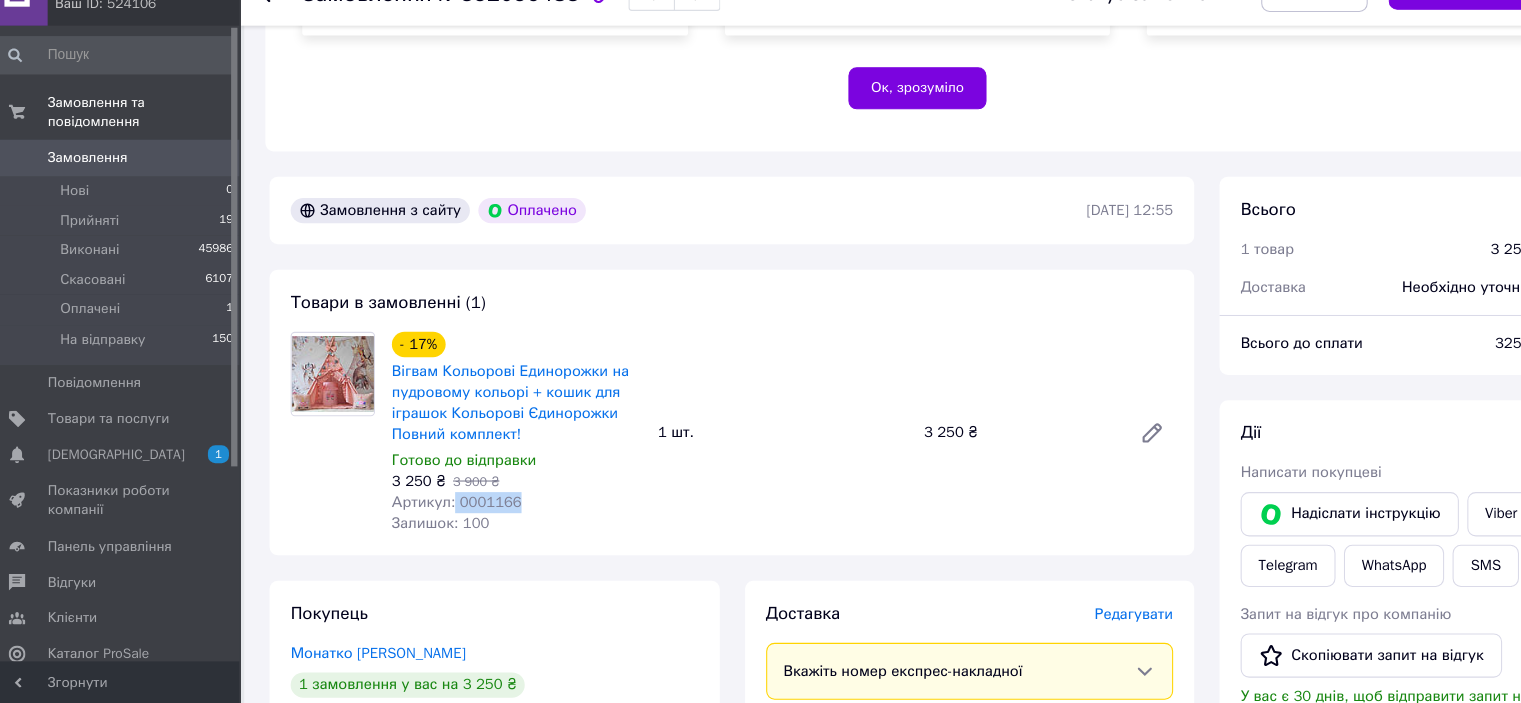 drag, startPoint x: 440, startPoint y: 522, endPoint x: 499, endPoint y: 522, distance: 59 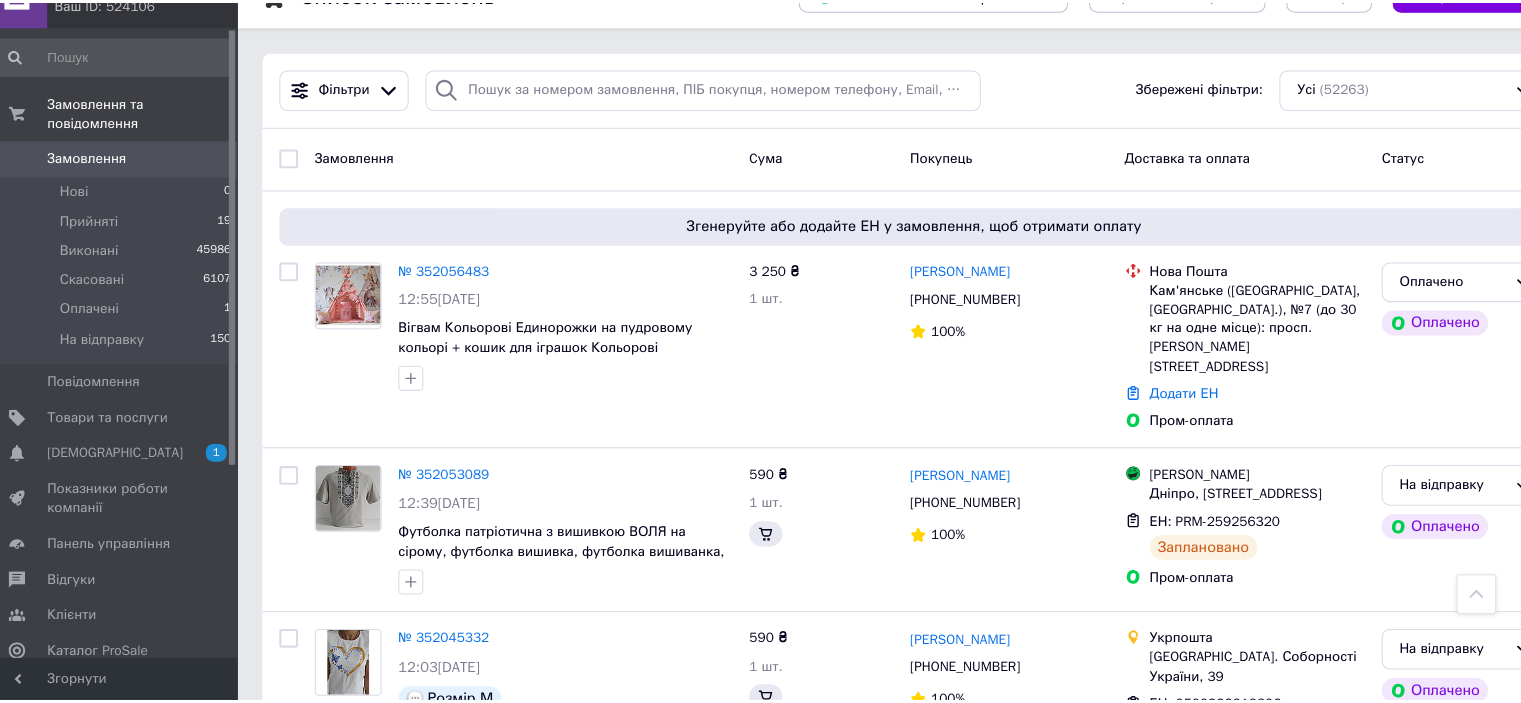 scroll, scrollTop: 438, scrollLeft: 0, axis: vertical 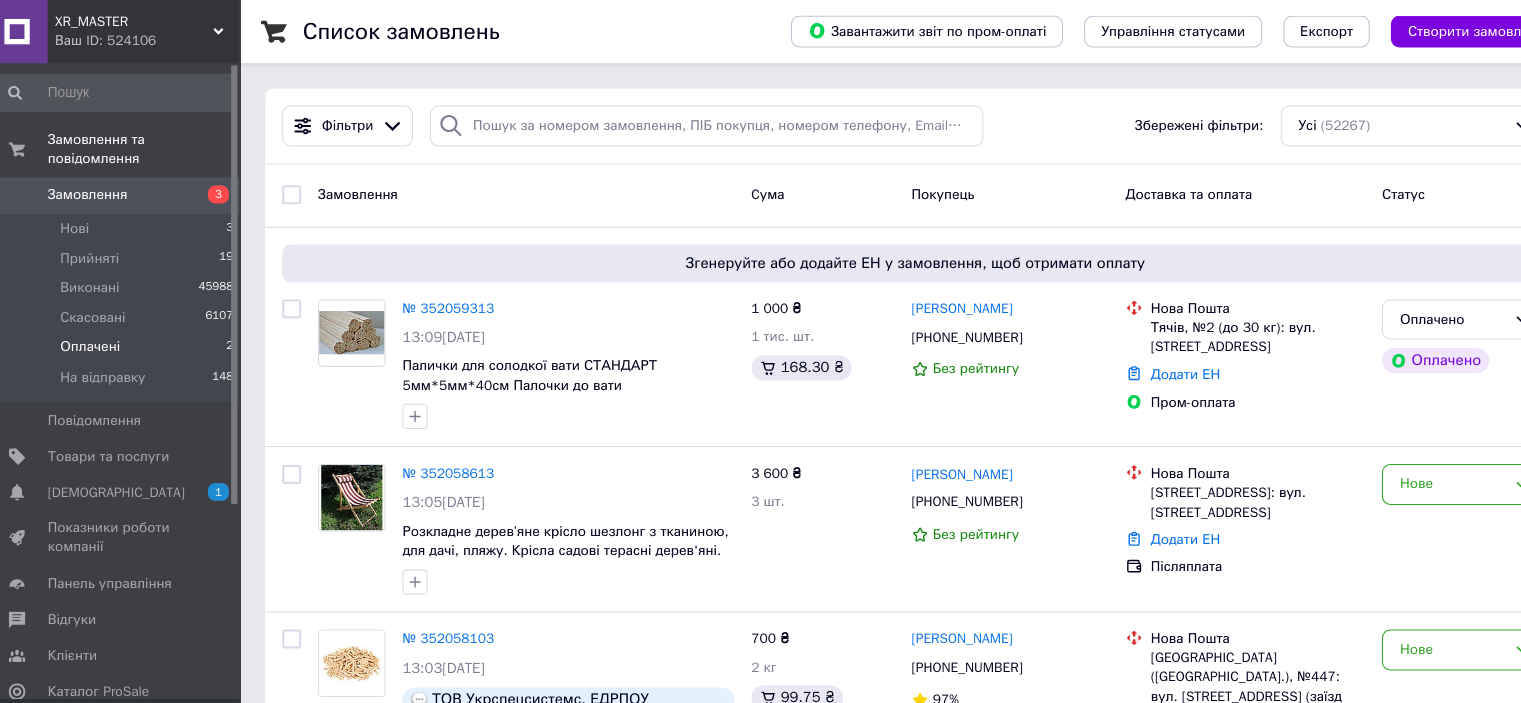 click on "Оплачені" at bounding box center (98, 329) 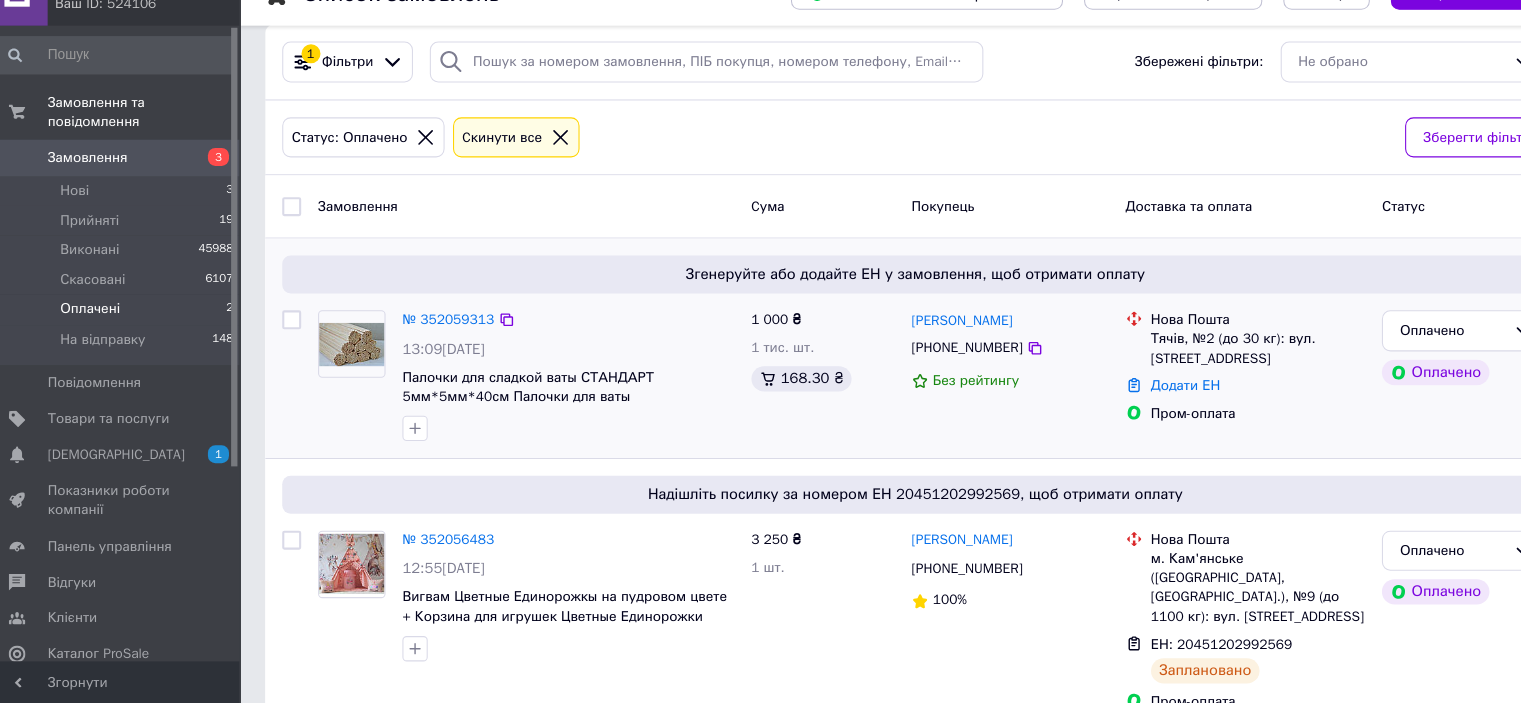 scroll, scrollTop: 52, scrollLeft: 0, axis: vertical 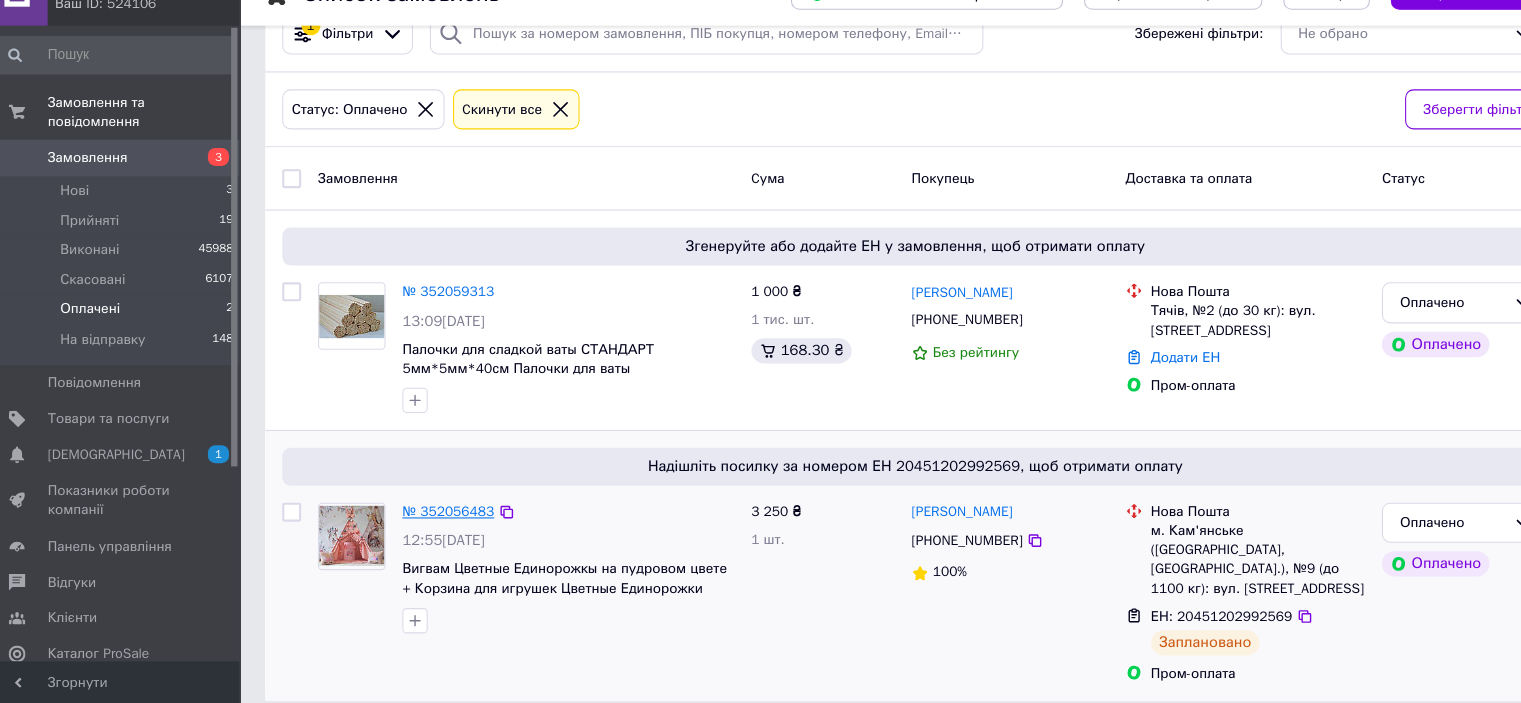 click on "№ 352056483" at bounding box center [437, 520] 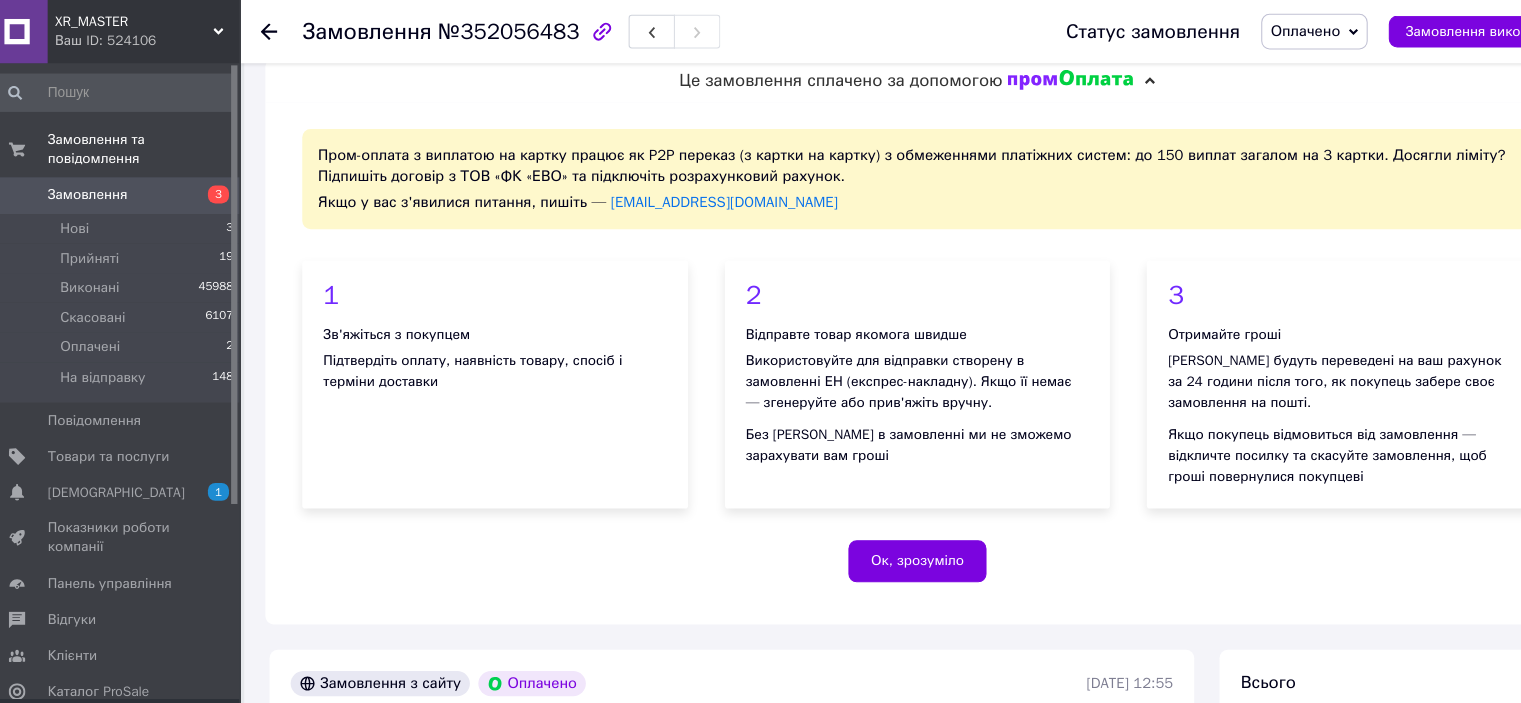 scroll, scrollTop: 0, scrollLeft: 0, axis: both 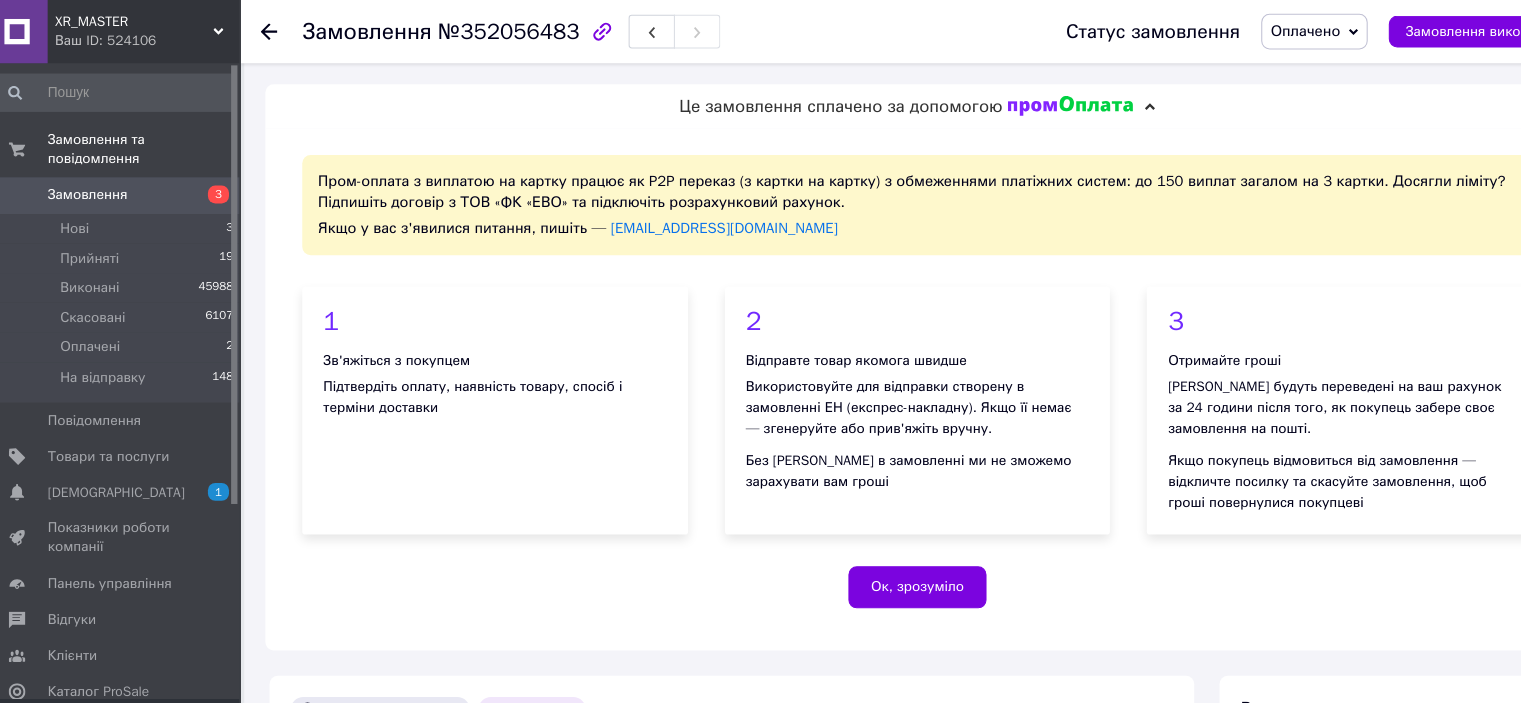 click on "Оплачено" at bounding box center [1251, 29] 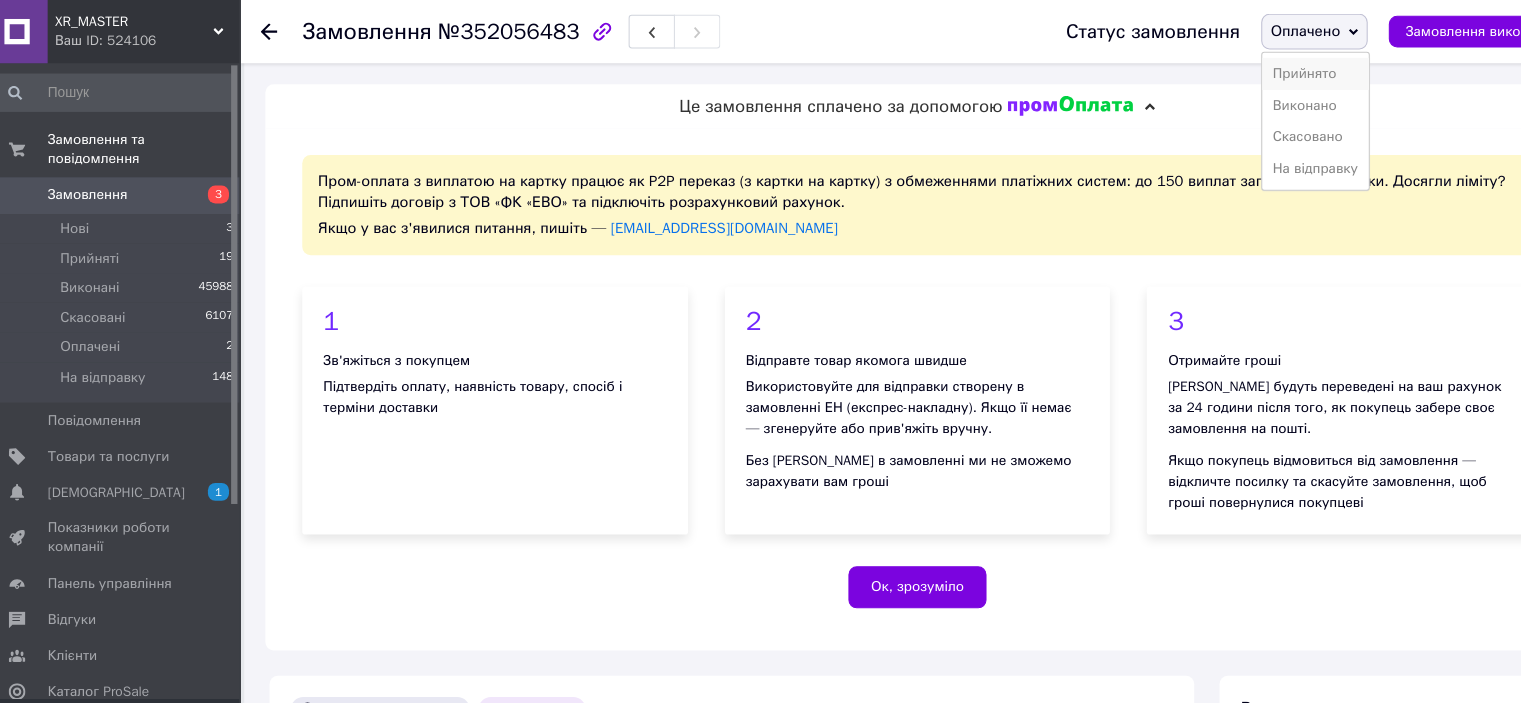 click on "Прийнято" at bounding box center (1260, 70) 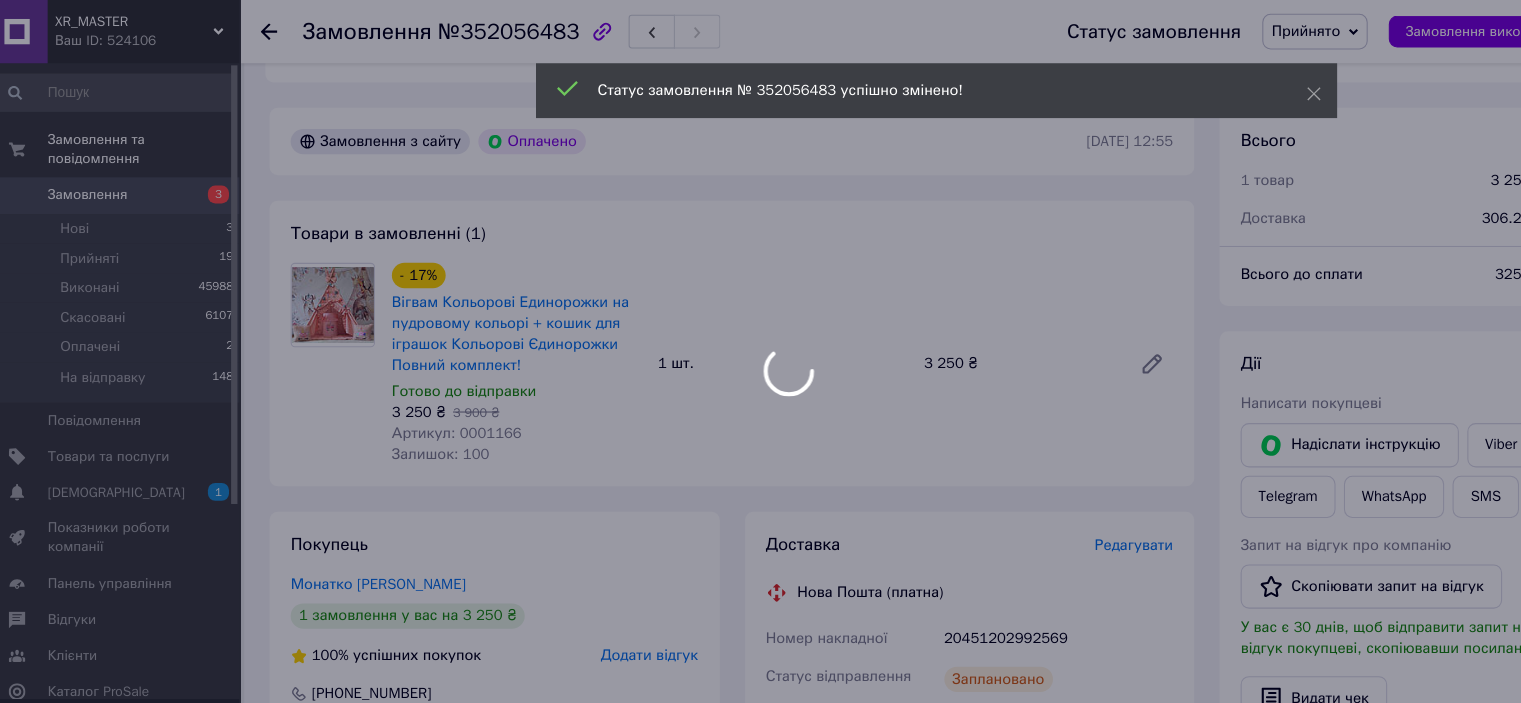 scroll, scrollTop: 473, scrollLeft: 0, axis: vertical 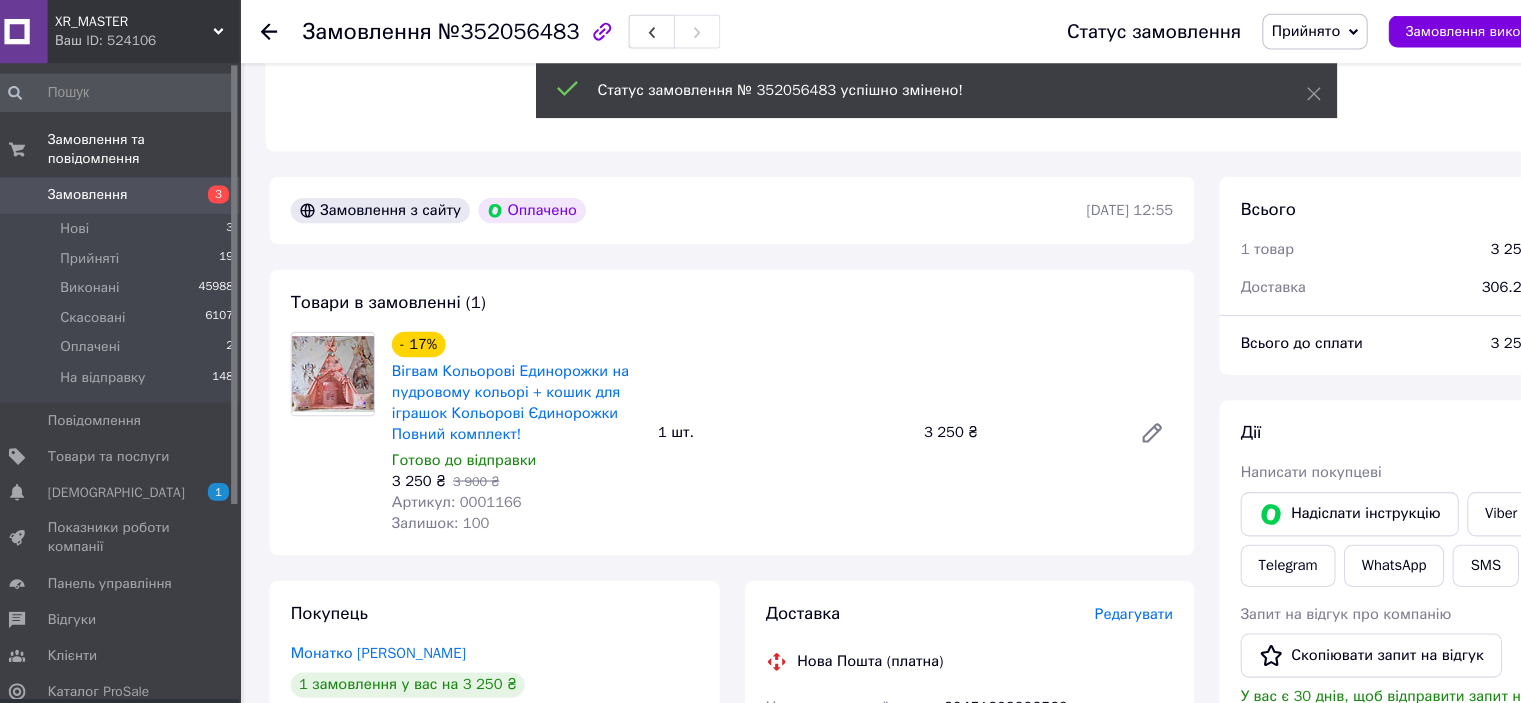 click on "Замовлення" at bounding box center [96, 185] 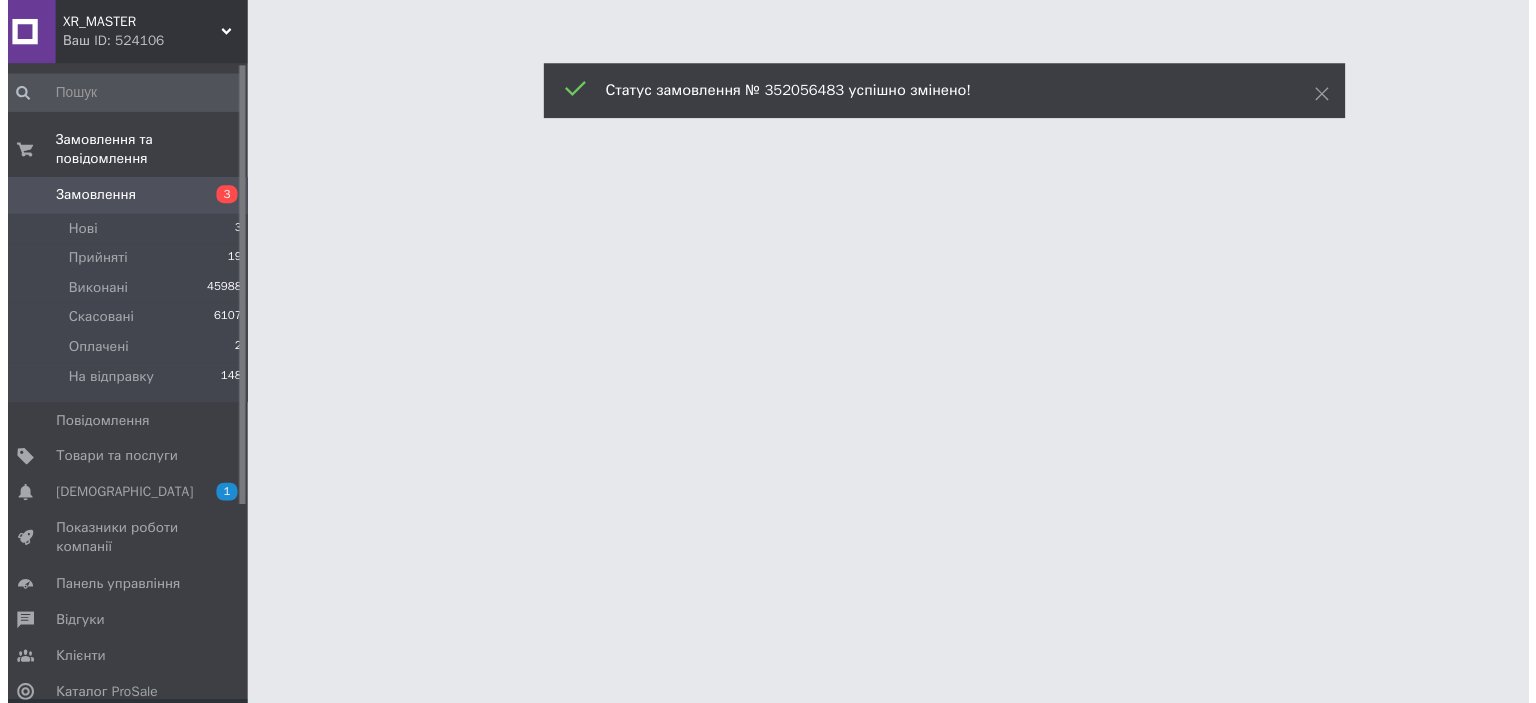 scroll, scrollTop: 0, scrollLeft: 0, axis: both 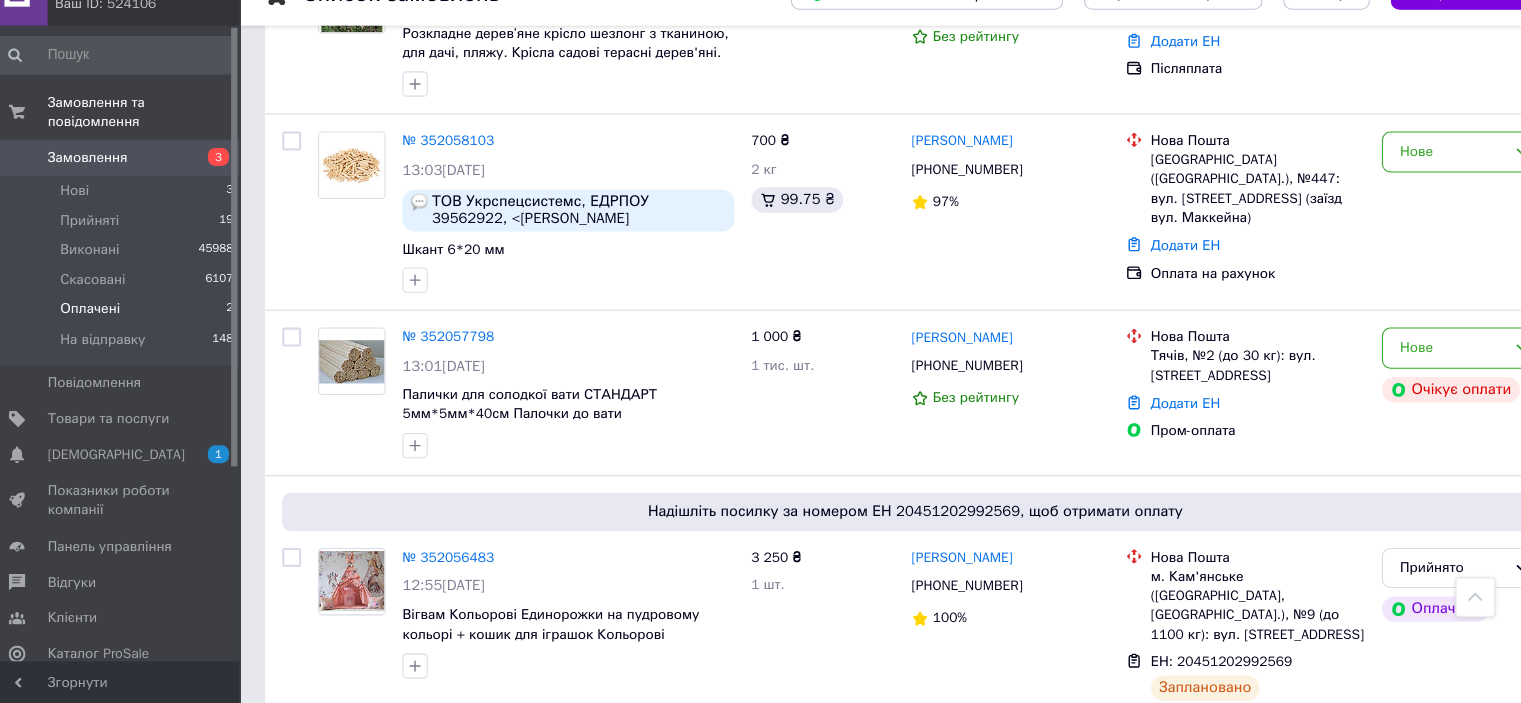 click on "Оплачені" at bounding box center [98, 329] 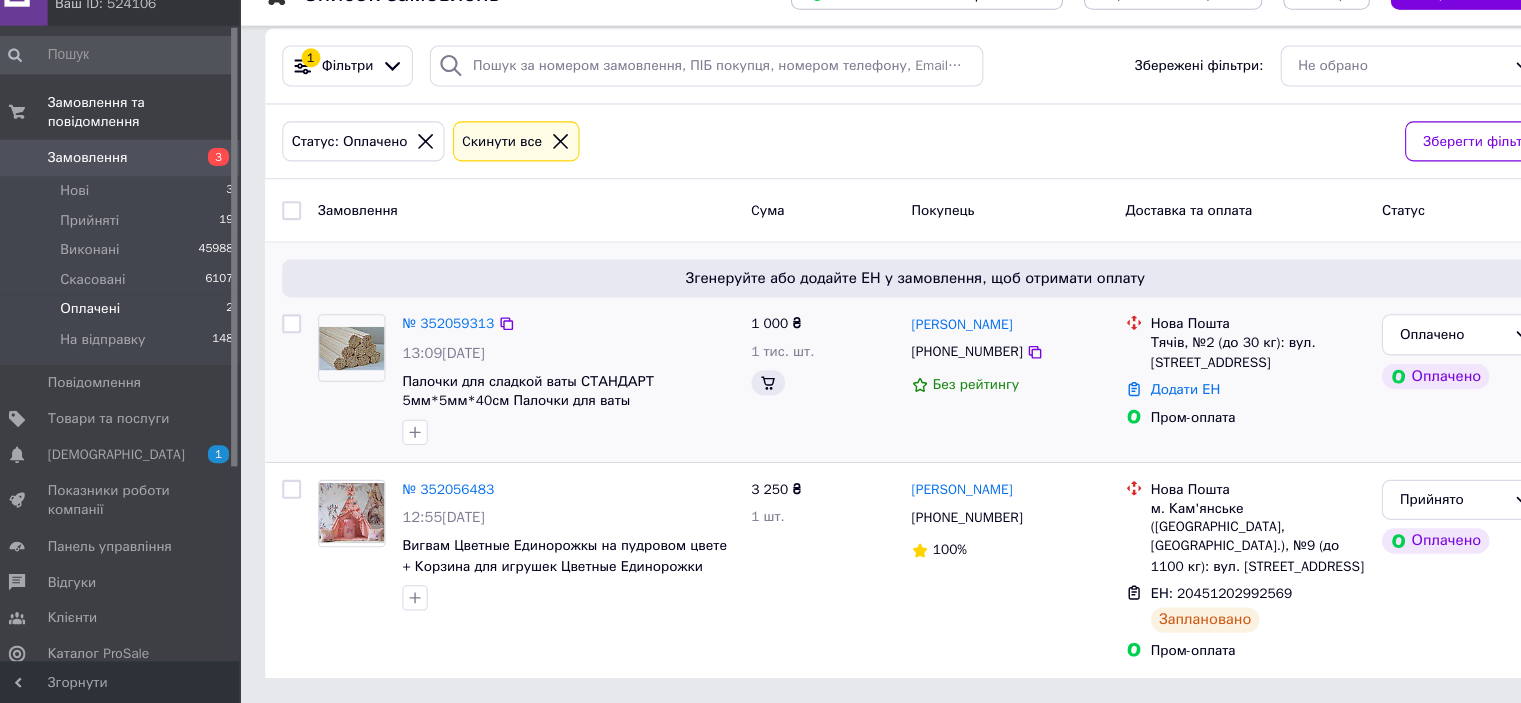 scroll, scrollTop: 0, scrollLeft: 0, axis: both 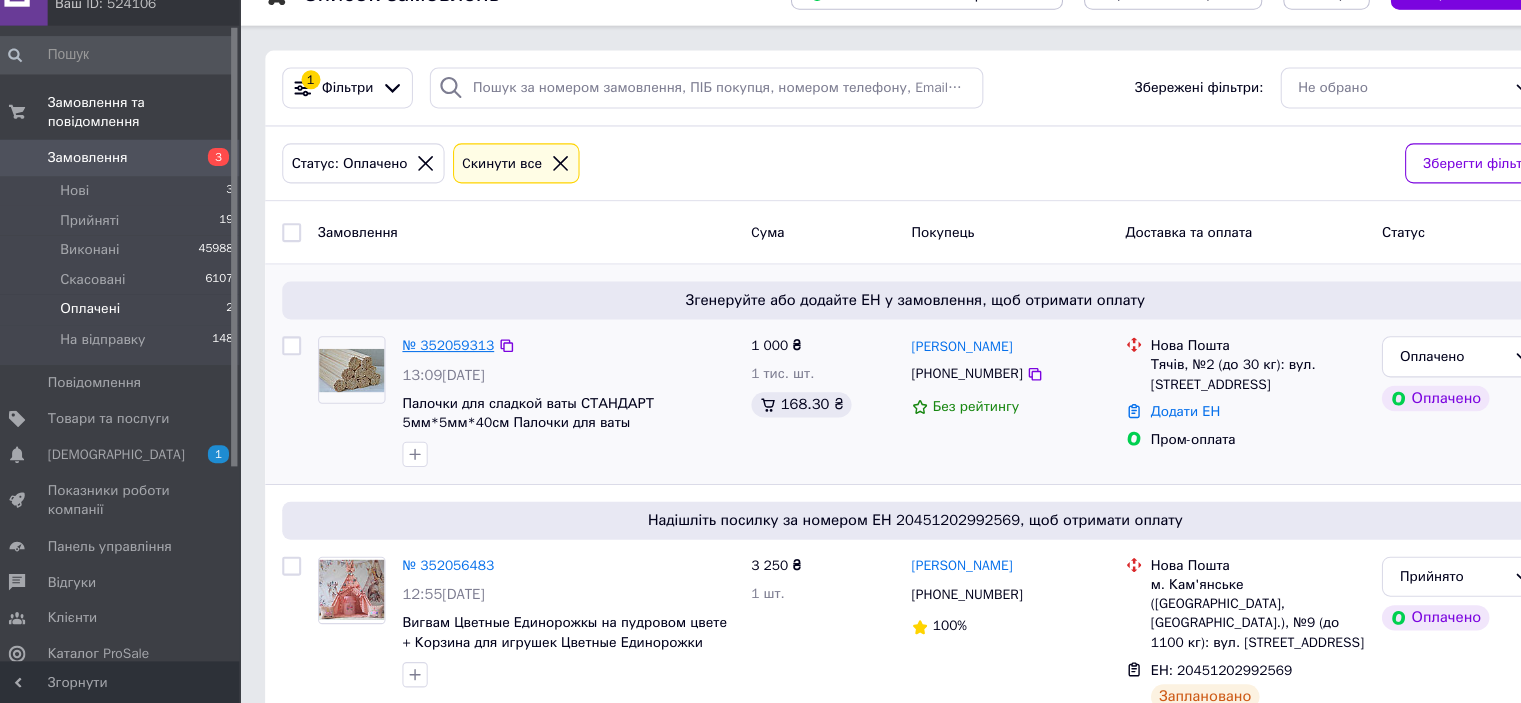 click on "№ 352059313" at bounding box center (437, 363) 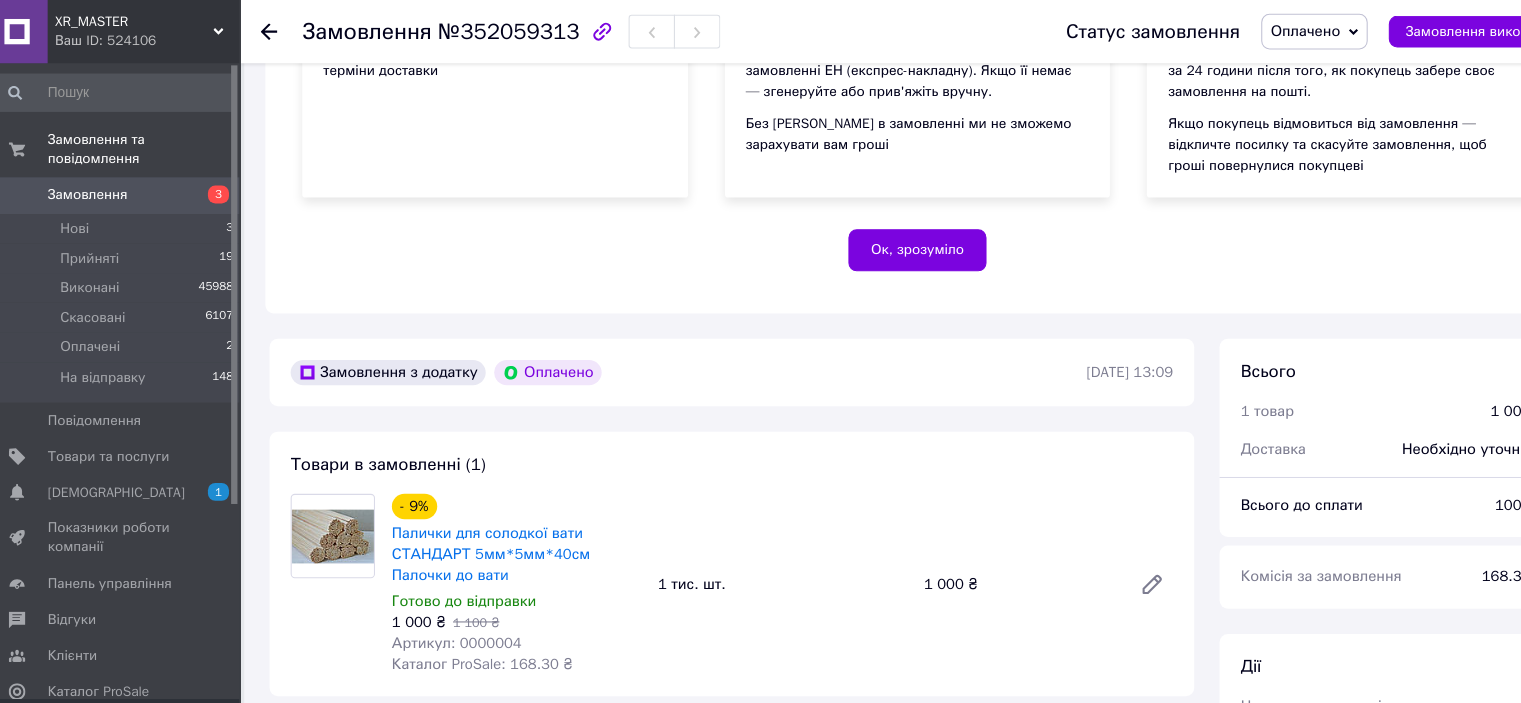 scroll, scrollTop: 663, scrollLeft: 0, axis: vertical 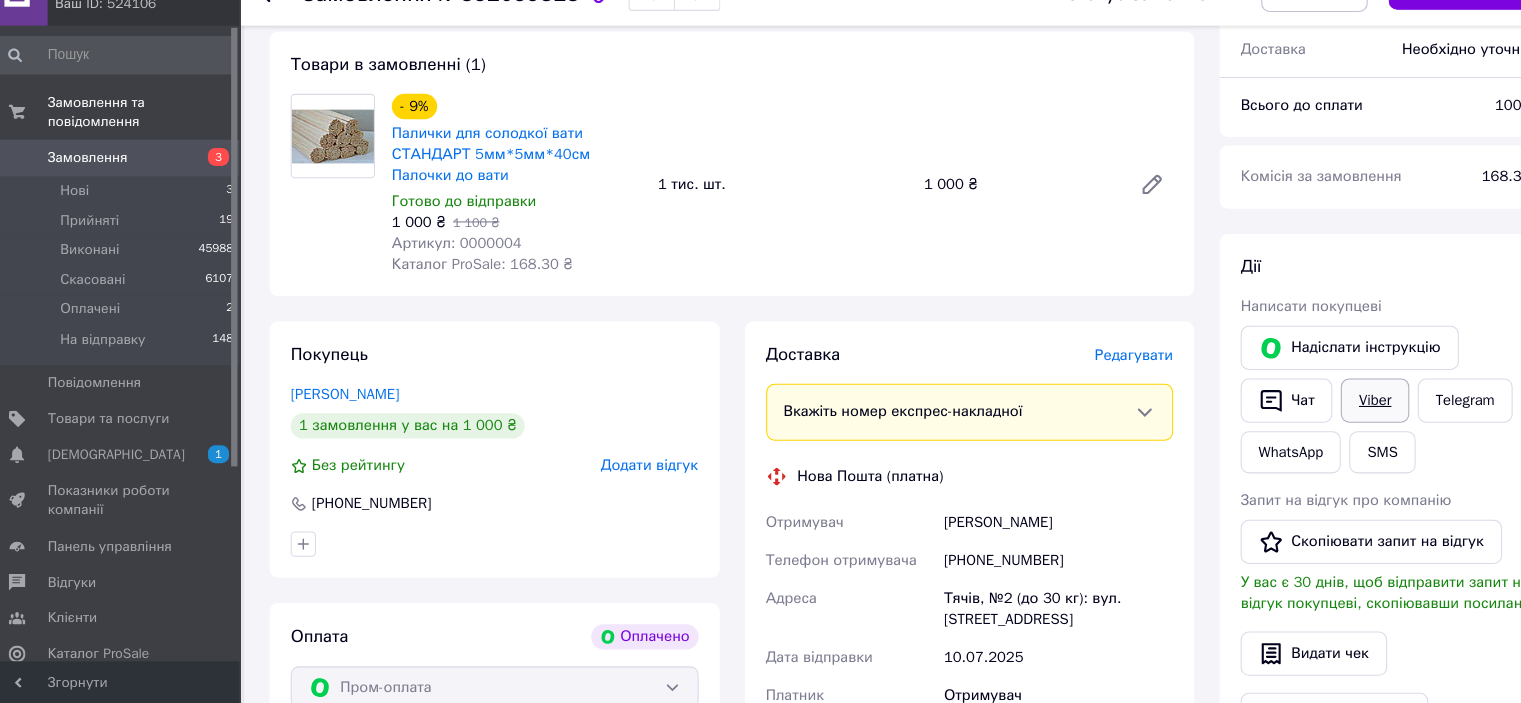 click on "Viber" at bounding box center (1316, 416) 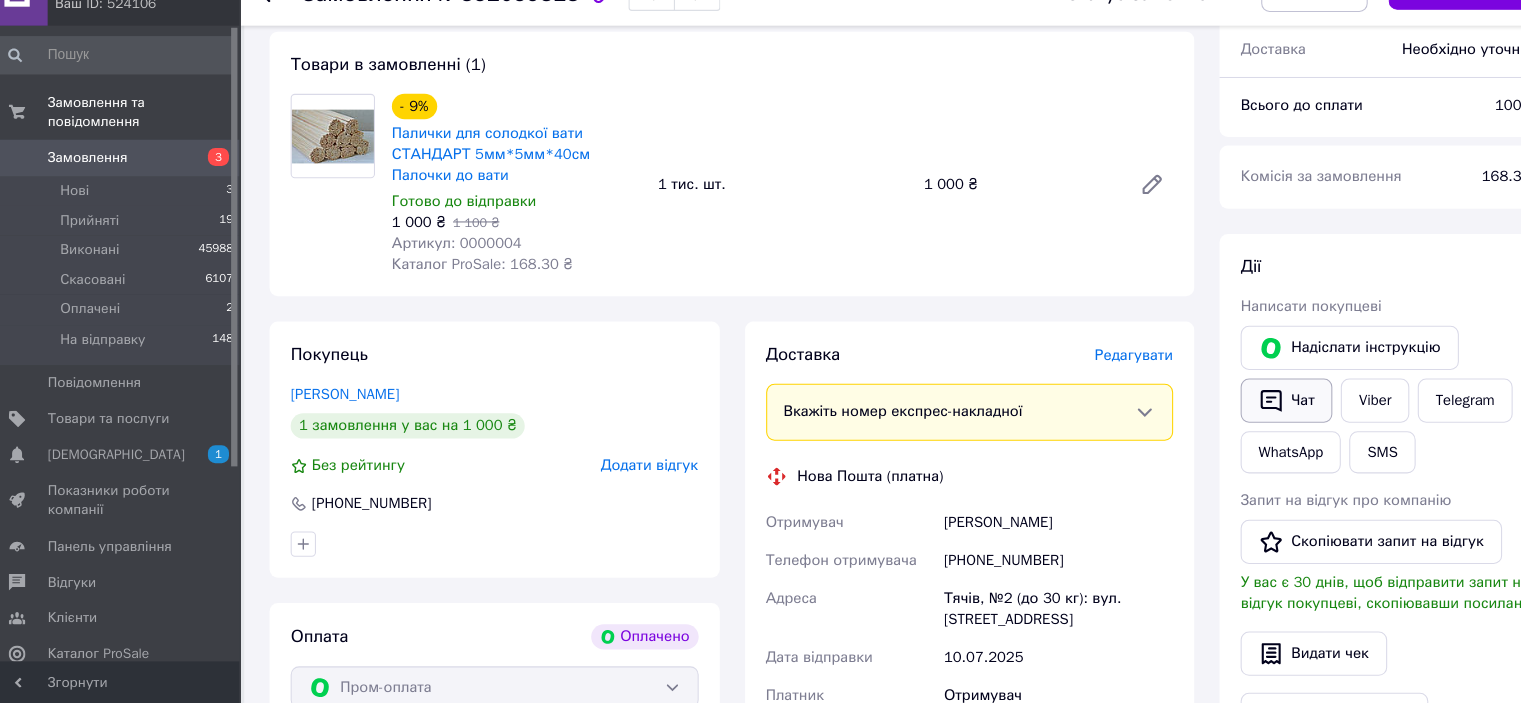 click on "Чат" at bounding box center [1232, 416] 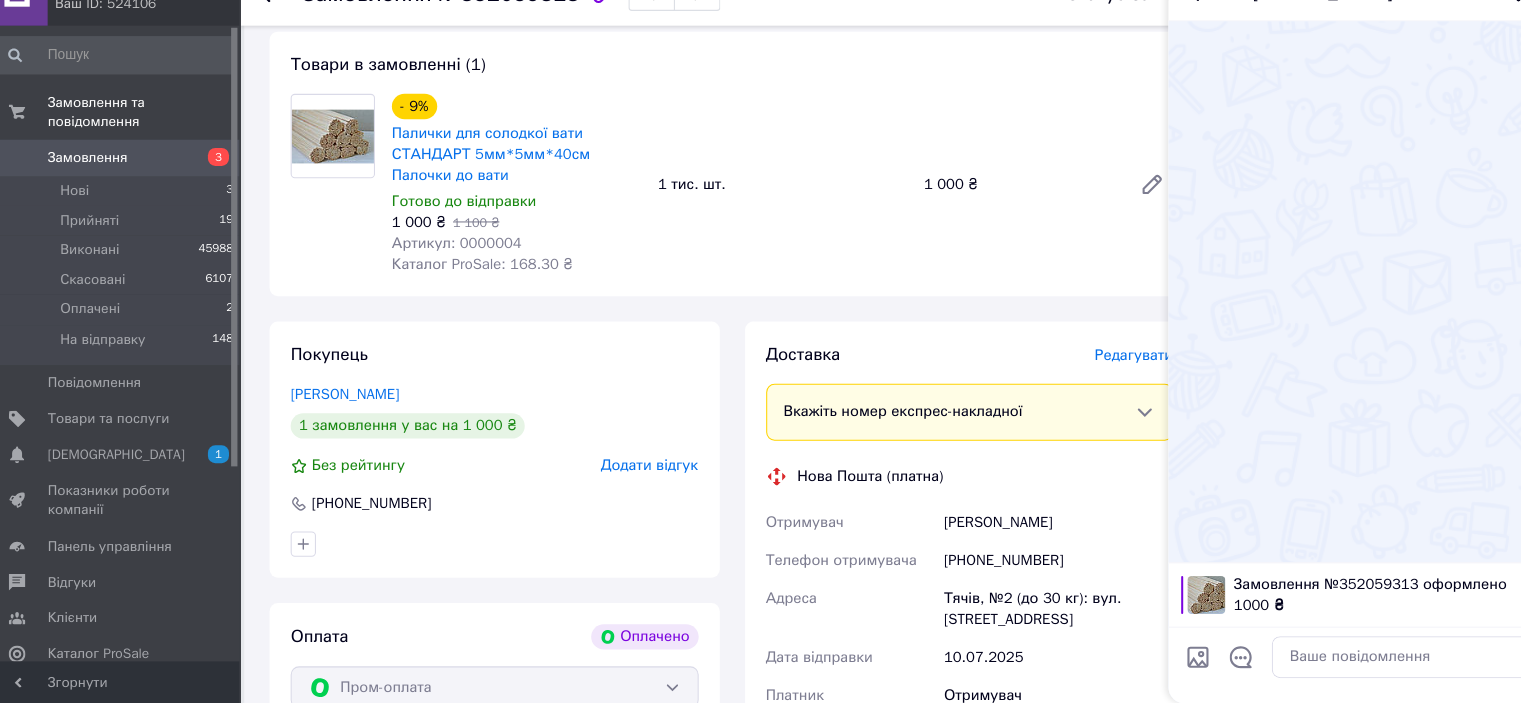 click on "Товари в замовленні (1) - 9% Палички для солодкої вати СТАНДАРТ 5мм*5мм*40см Палочки до вати Готово до відправки 1 000 ₴   1 100 ₴ Артикул: 0000004 Каталог ProSale: 168.30 ₴  1 тис. шт. 1 000 ₴" at bounding box center (706, 191) 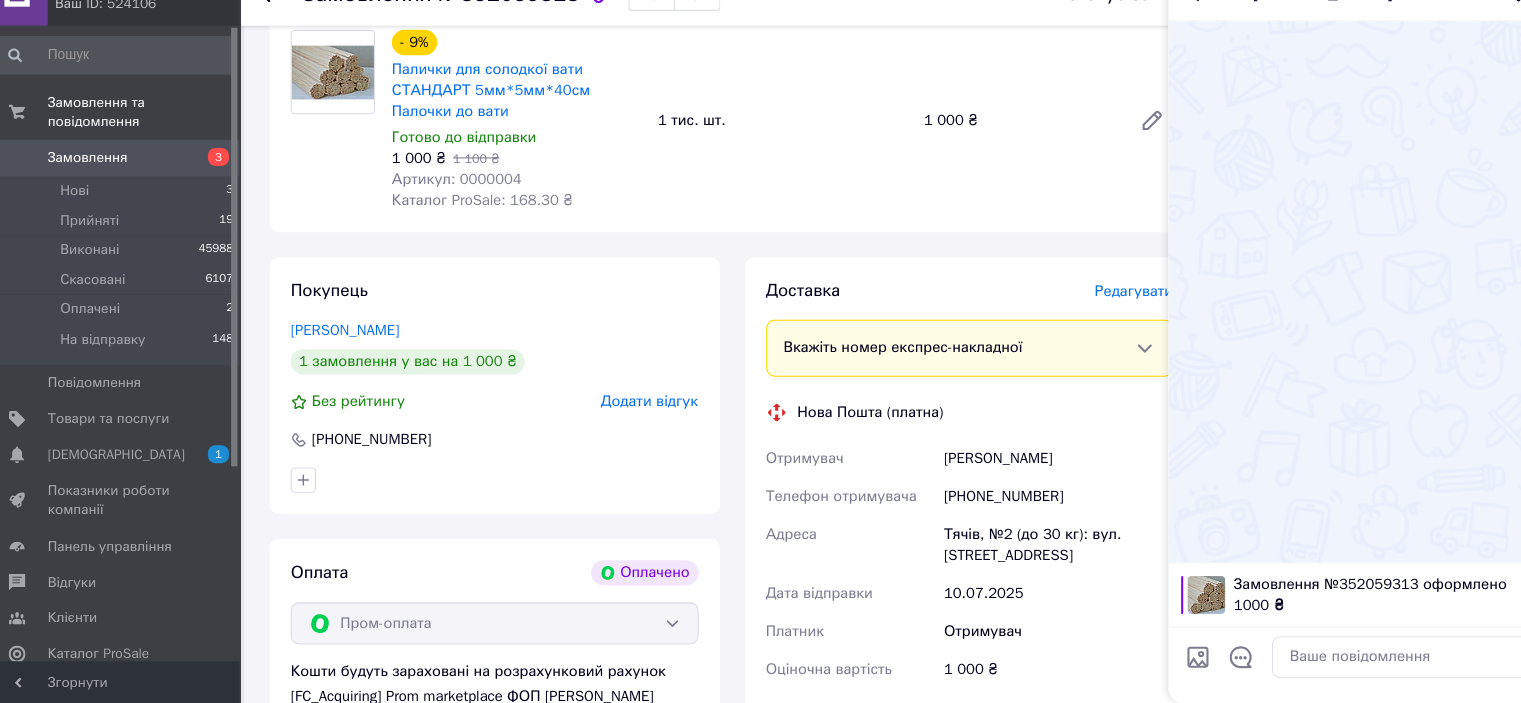 scroll, scrollTop: 663, scrollLeft: 0, axis: vertical 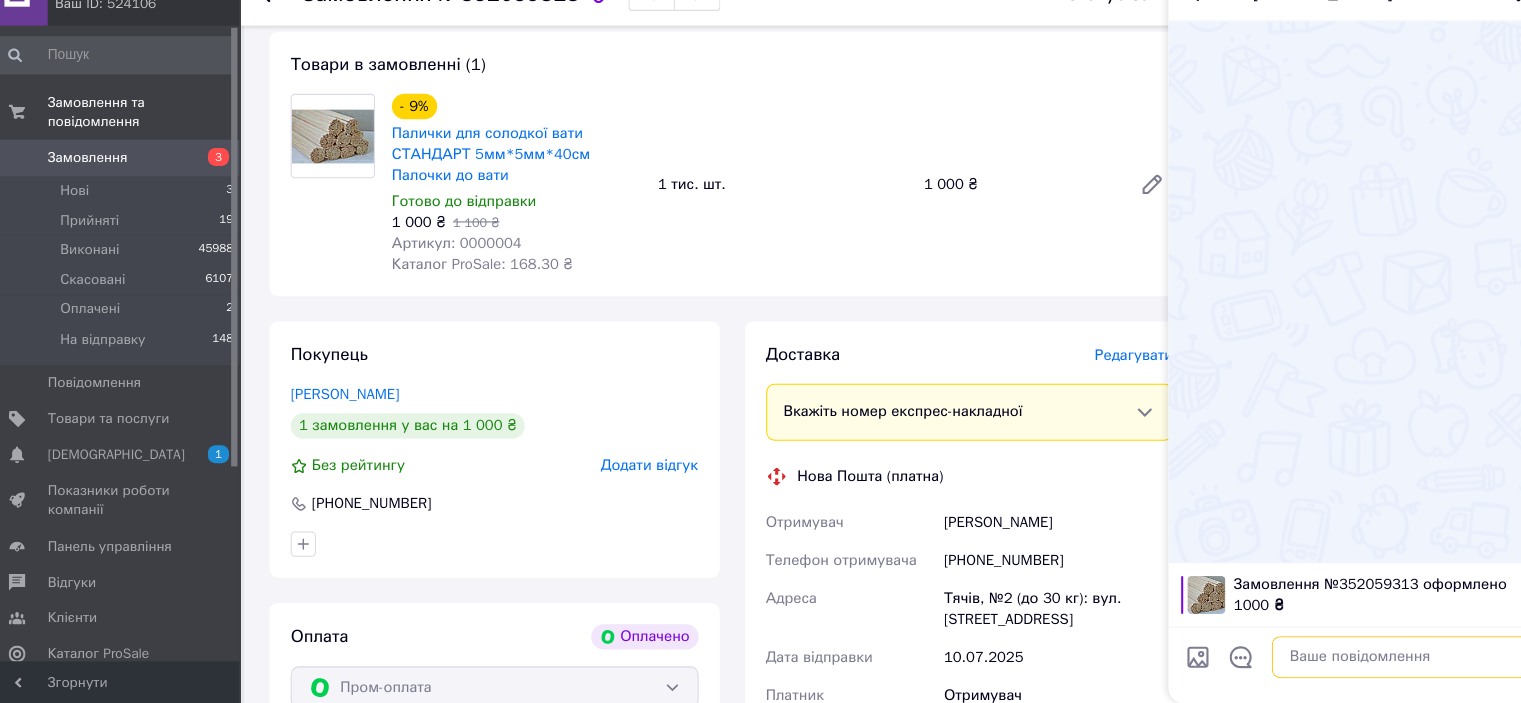 click at bounding box center [1342, 659] 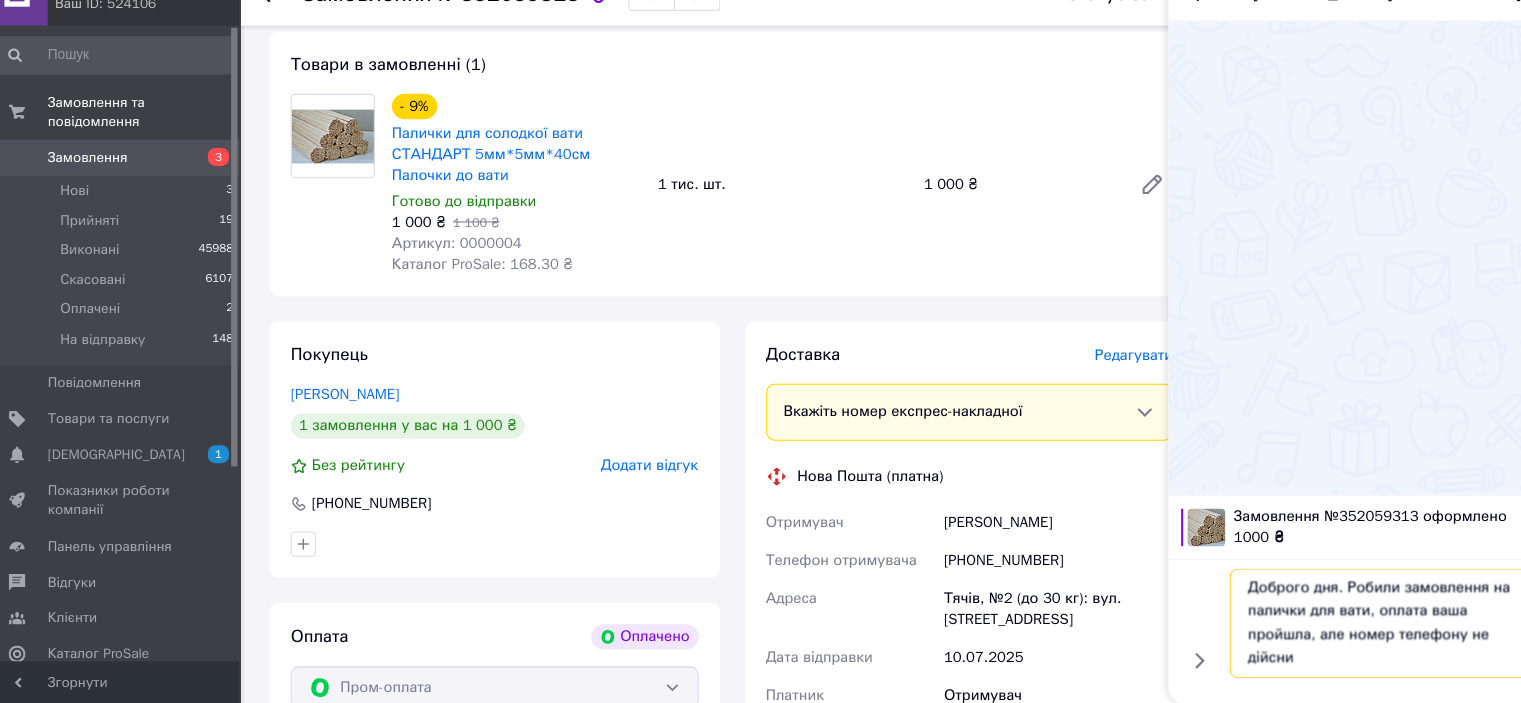 scroll, scrollTop: 1, scrollLeft: 0, axis: vertical 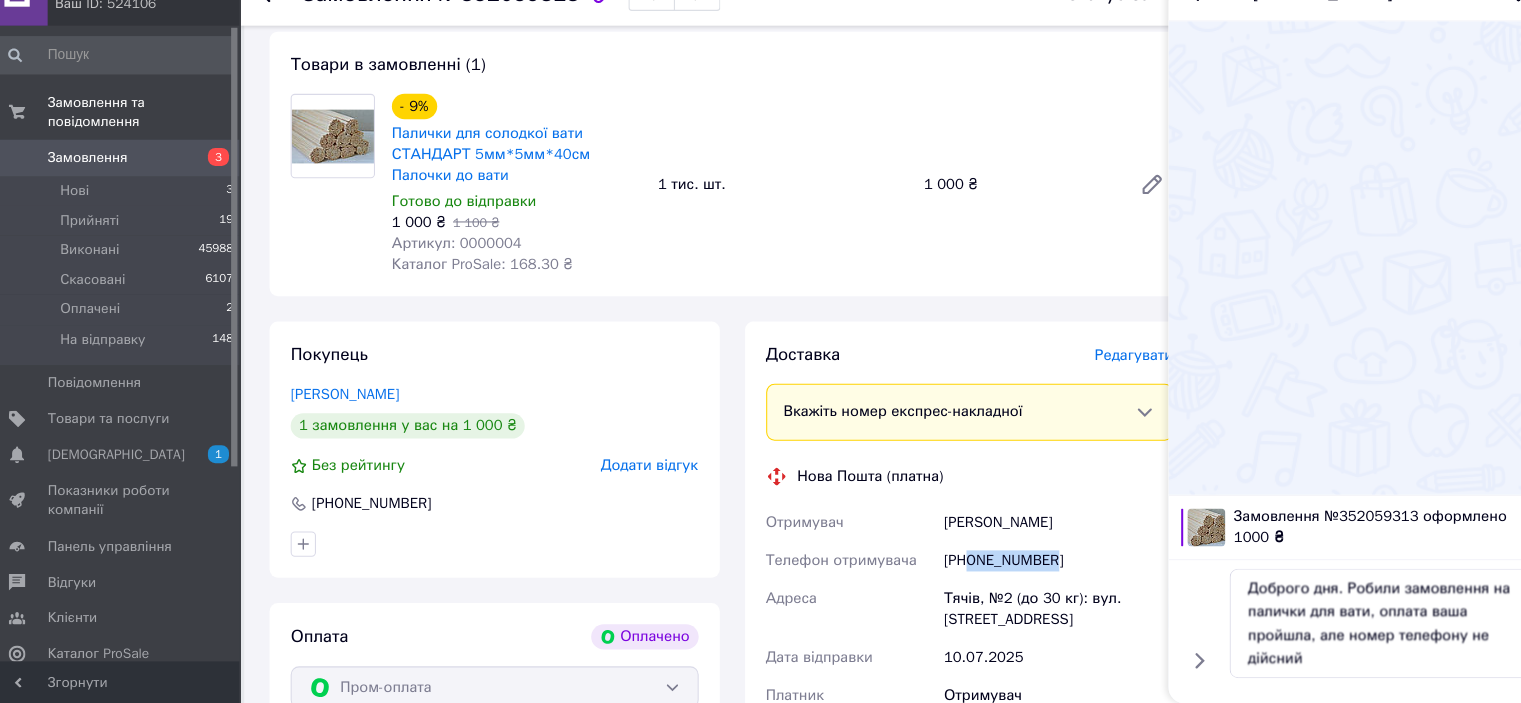 drag, startPoint x: 1019, startPoint y: 570, endPoint x: 934, endPoint y: 572, distance: 85.02353 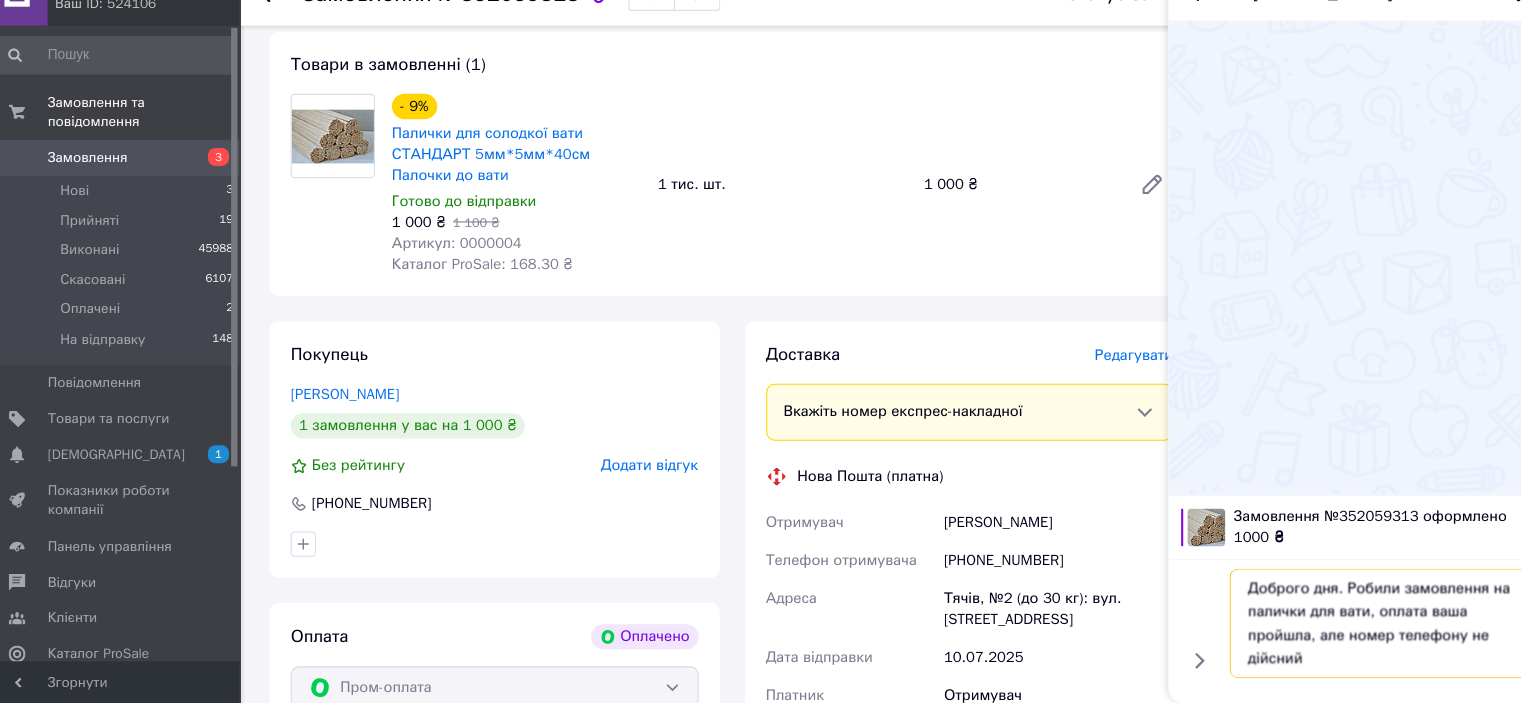 click on "Доброго дня. Робили замовлення на палички для вати, оплата ваша пройшла, але номер телефону не дійсний" at bounding box center (1322, 627) 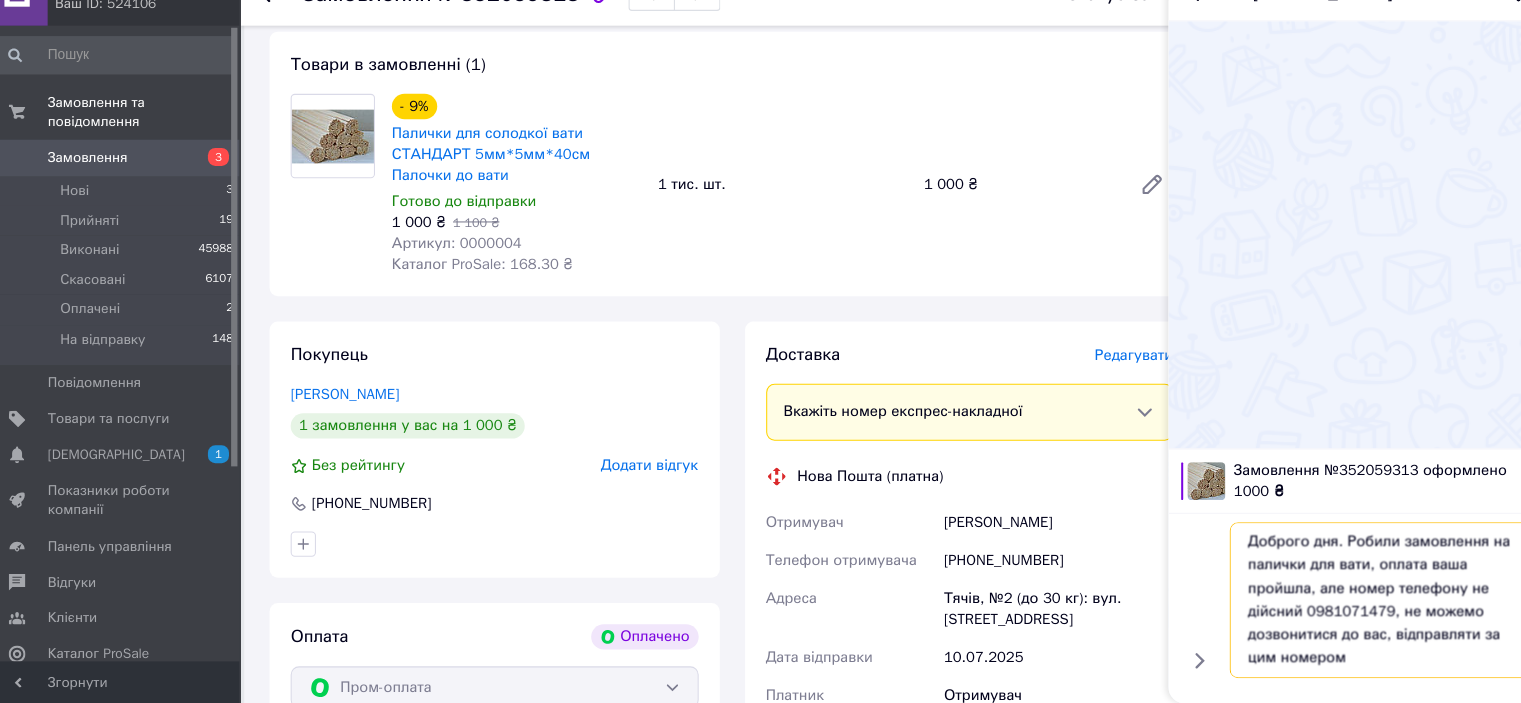 type on "Доброго дня. Робили замовлення на палички для вати, оплата ваша пройшла, але номер телефону не дійсний 0981071479, не можемо дозвонитися до вас, відправляти за цим номером?" 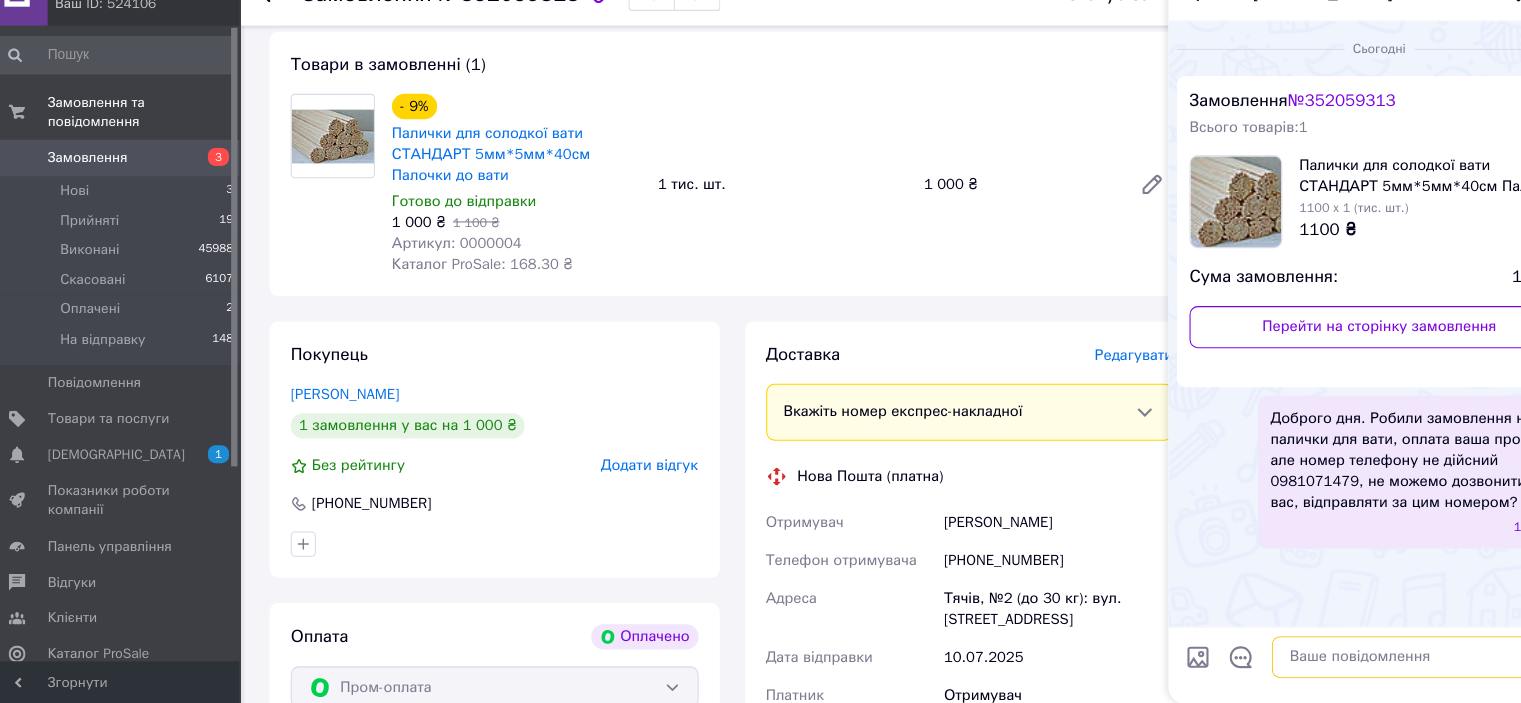 scroll, scrollTop: 0, scrollLeft: 0, axis: both 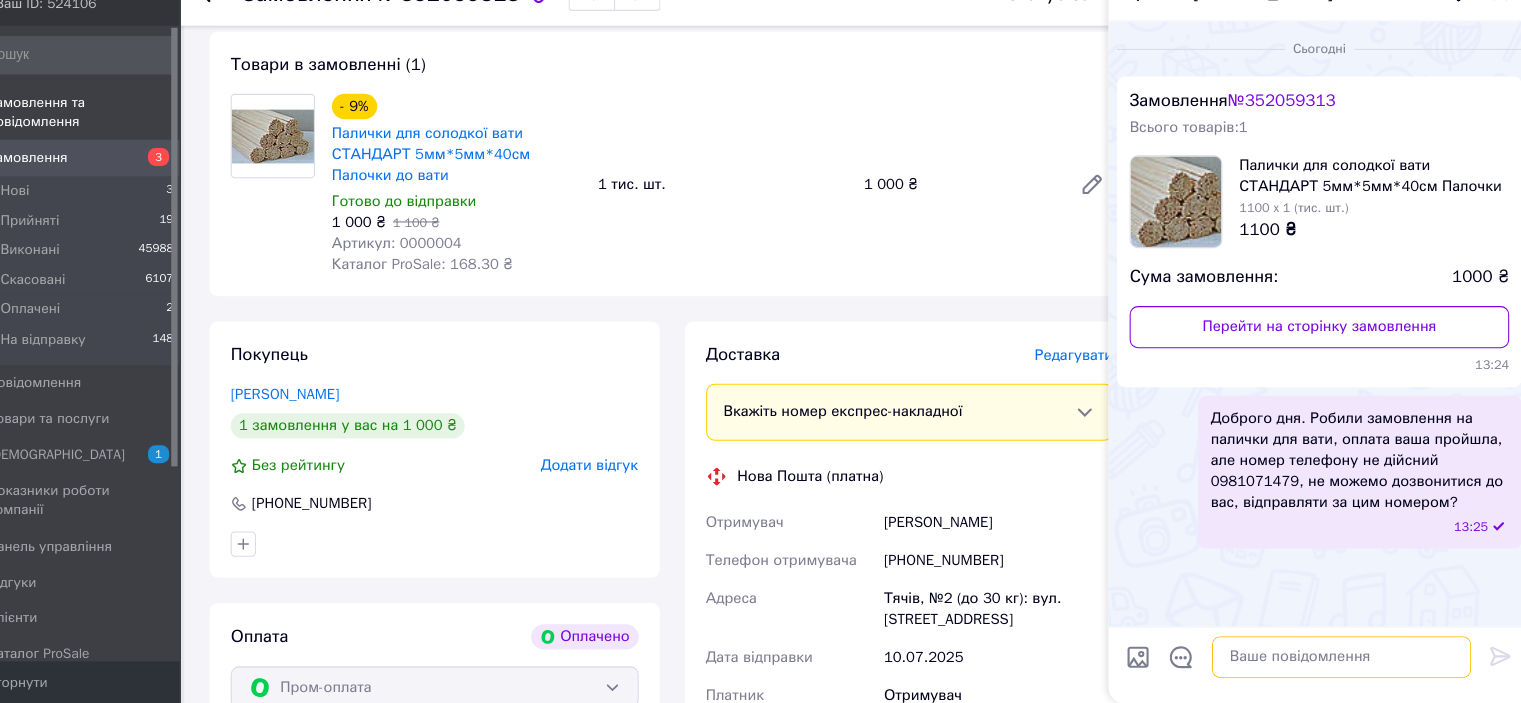 type 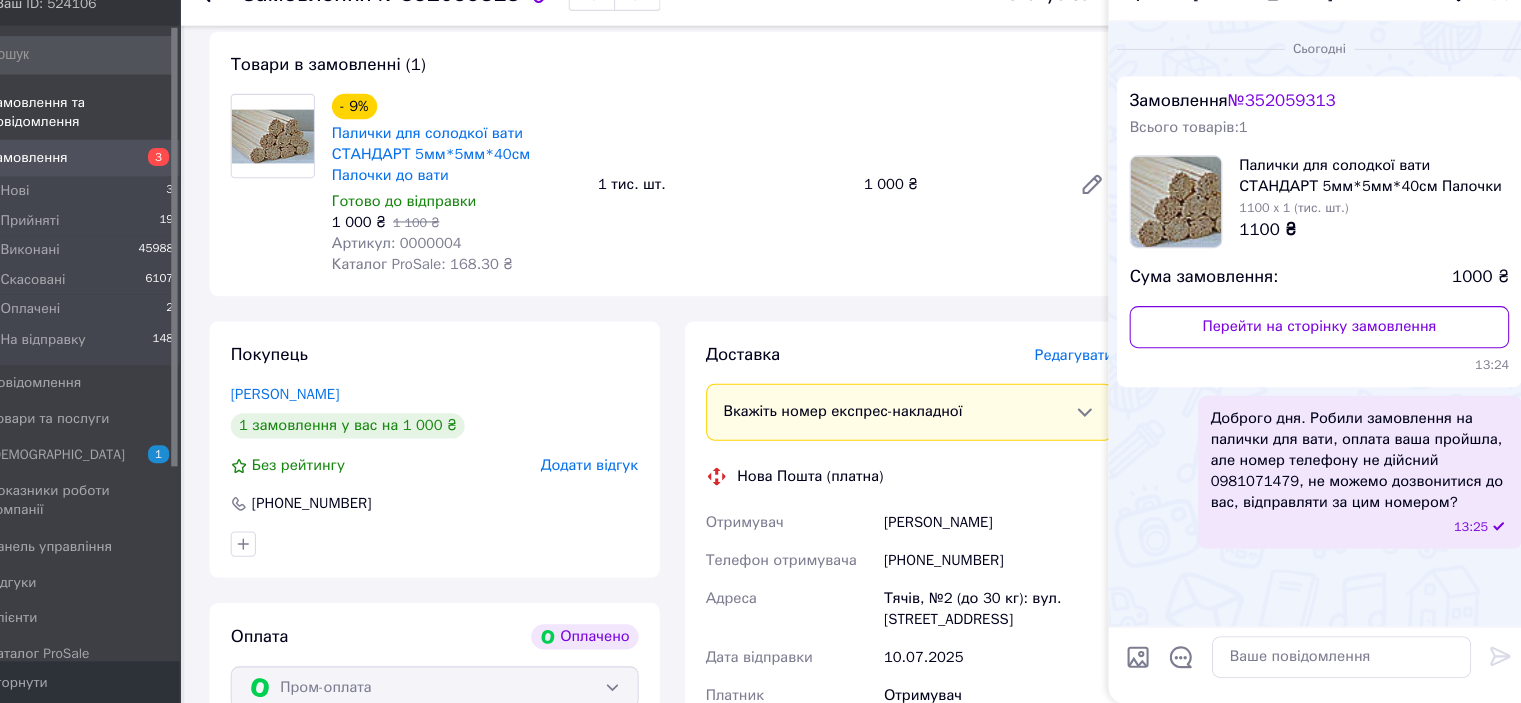 click on "- 9% Палички для солодкої вати СТАНДАРТ 5мм*5мм*40см Палочки до вати Готово до відправки 1 000 ₴   1 100 ₴ Артикул: 0000004 Каталог ProSale: 168.30 ₴  1 тис. шт. 1 000 ₴" at bounding box center (754, 211) 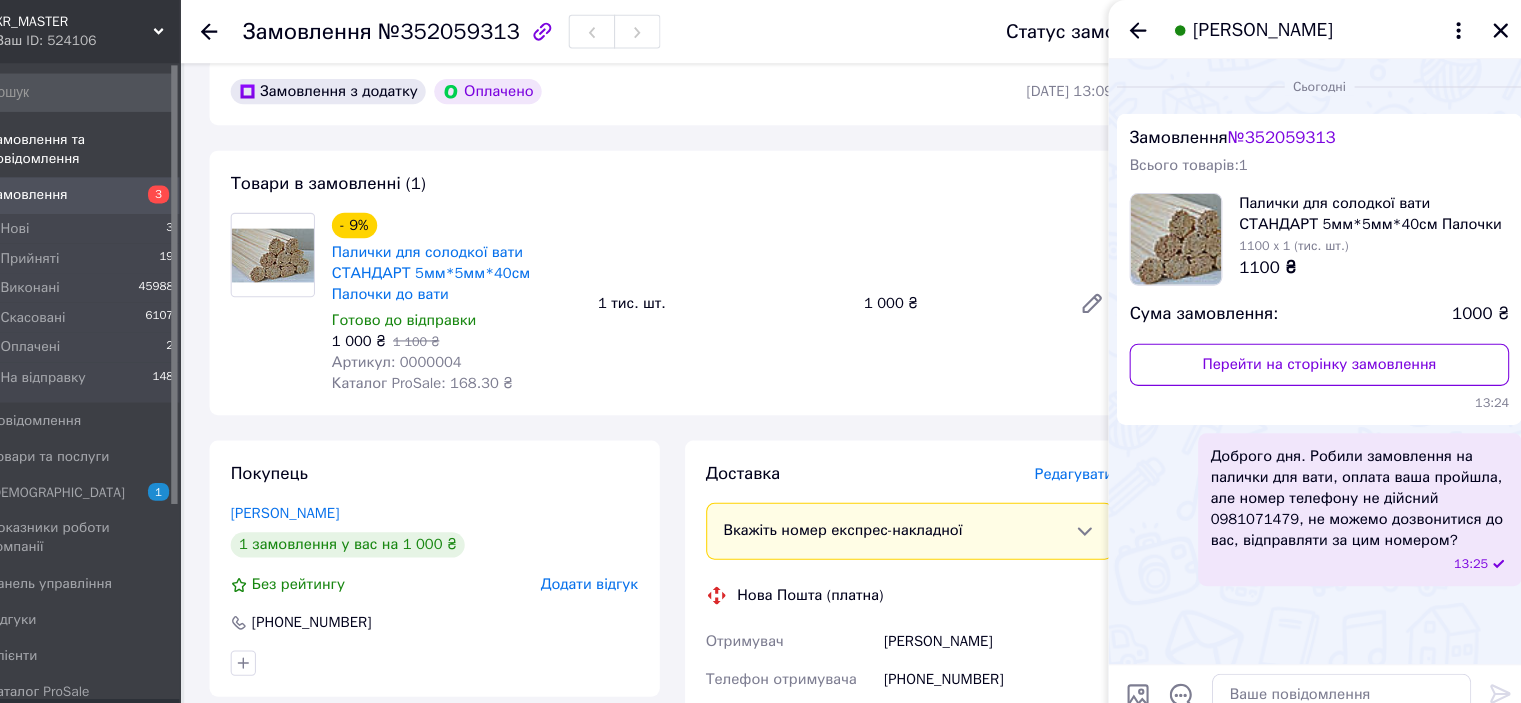 scroll, scrollTop: 414, scrollLeft: 0, axis: vertical 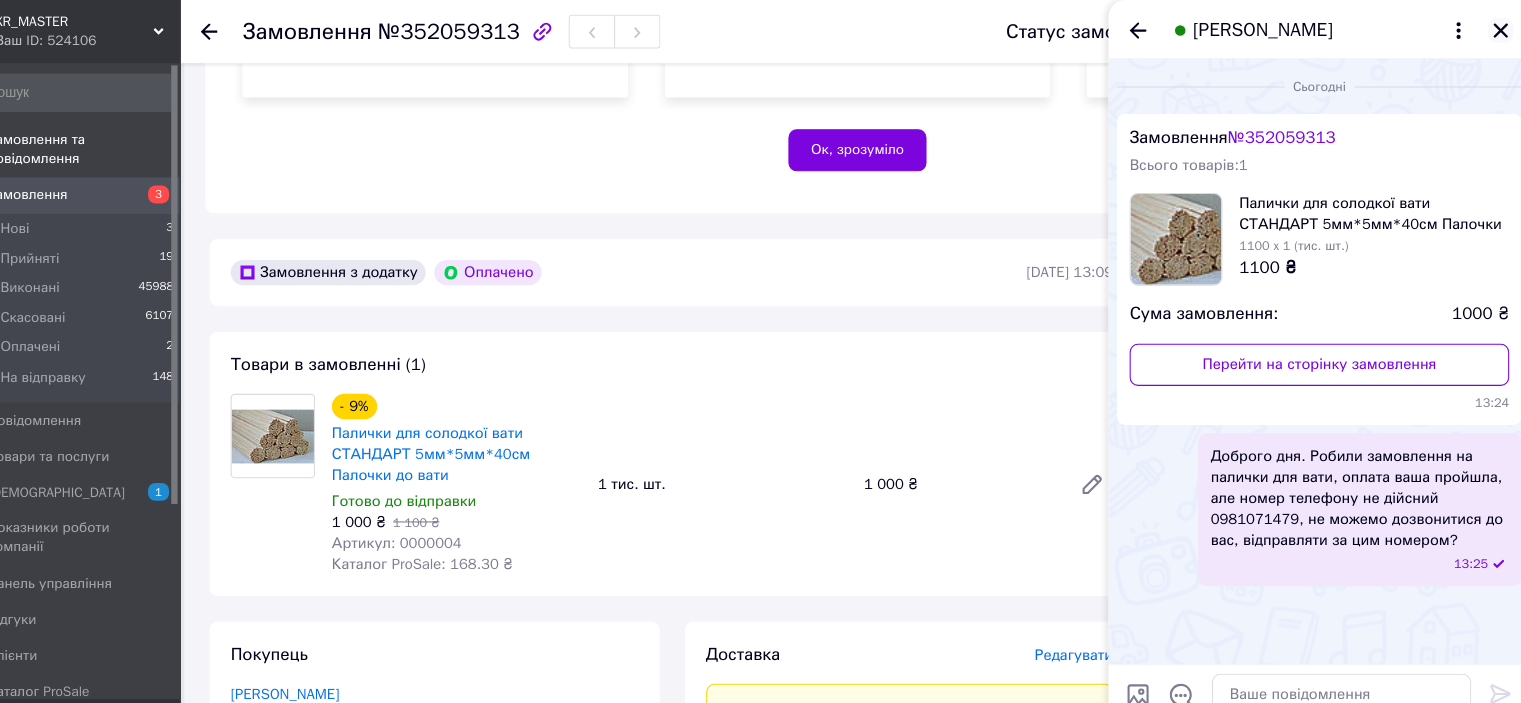 click 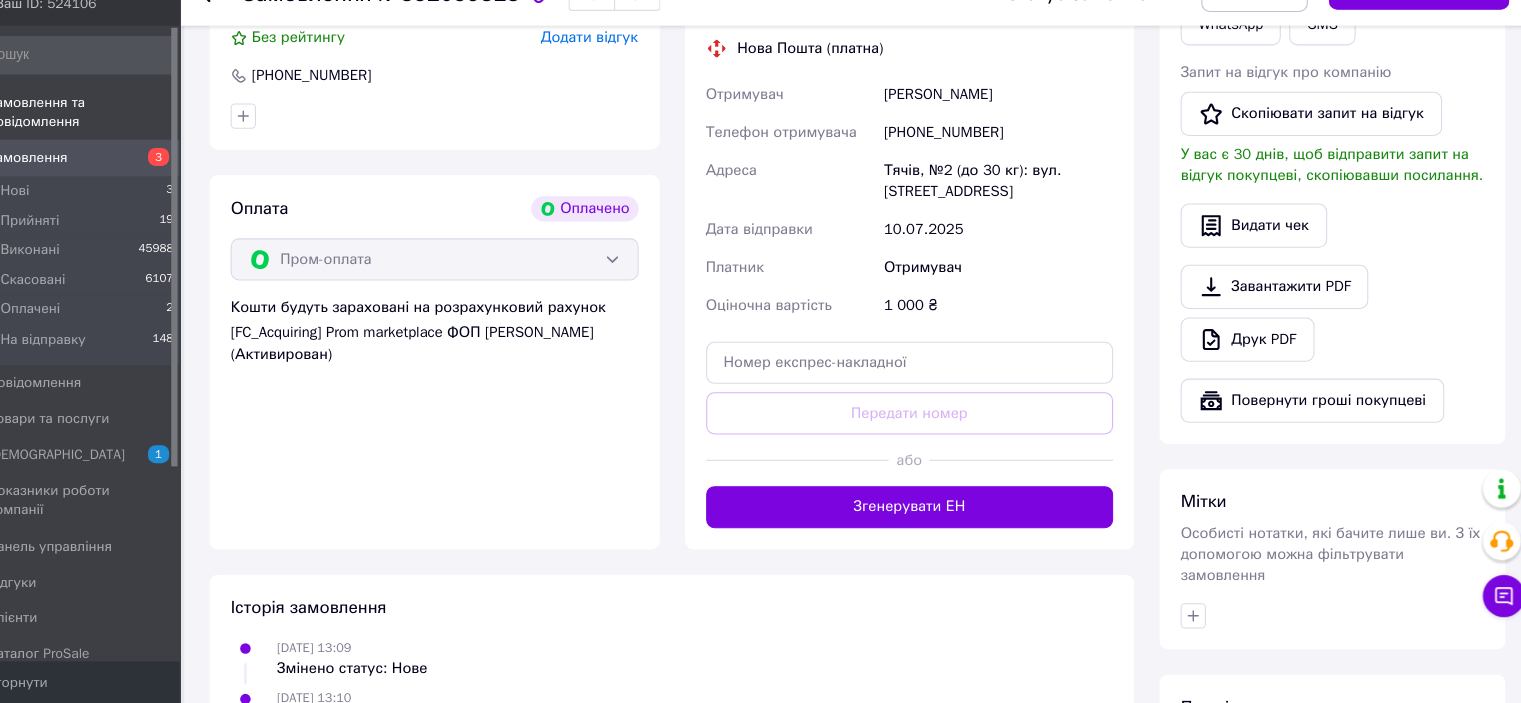scroll, scrollTop: 1309, scrollLeft: 0, axis: vertical 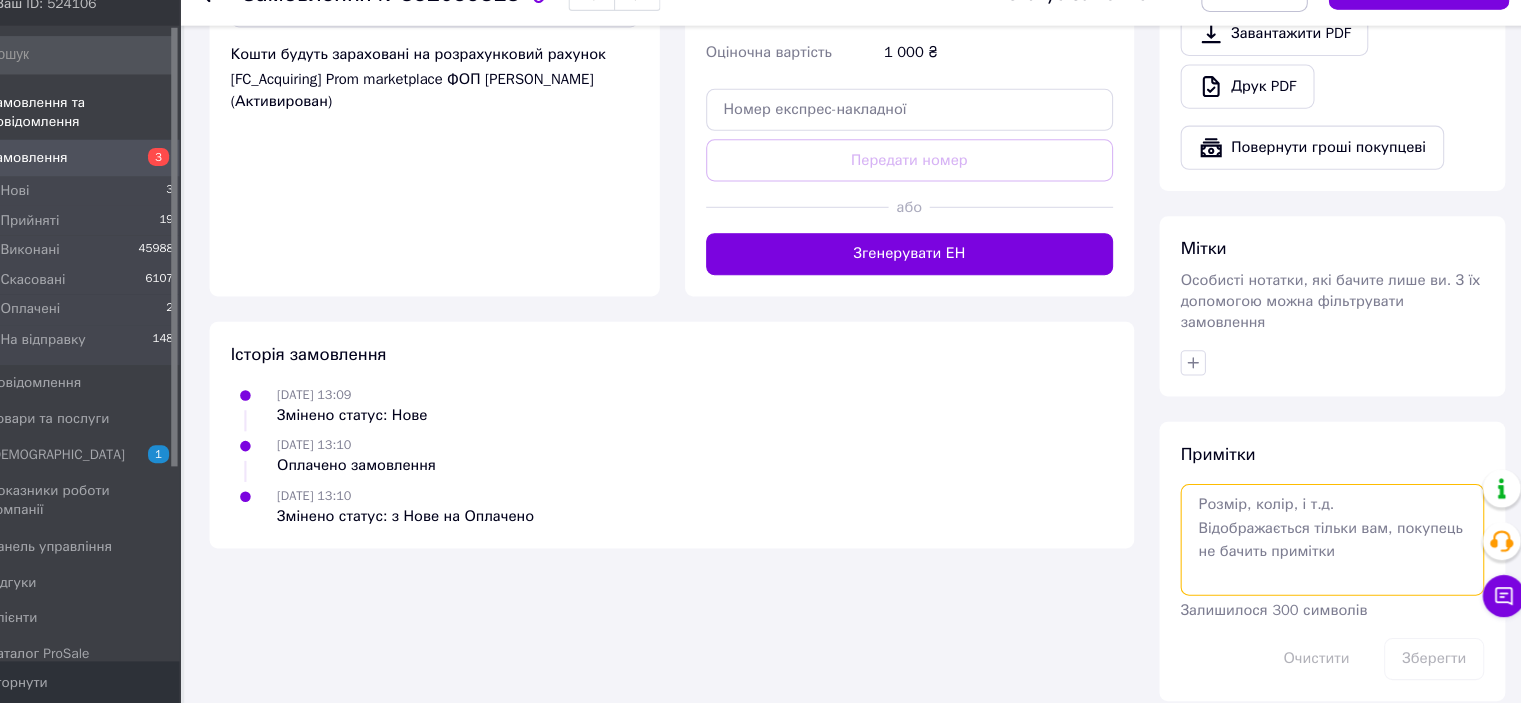 click at bounding box center (1333, 548) 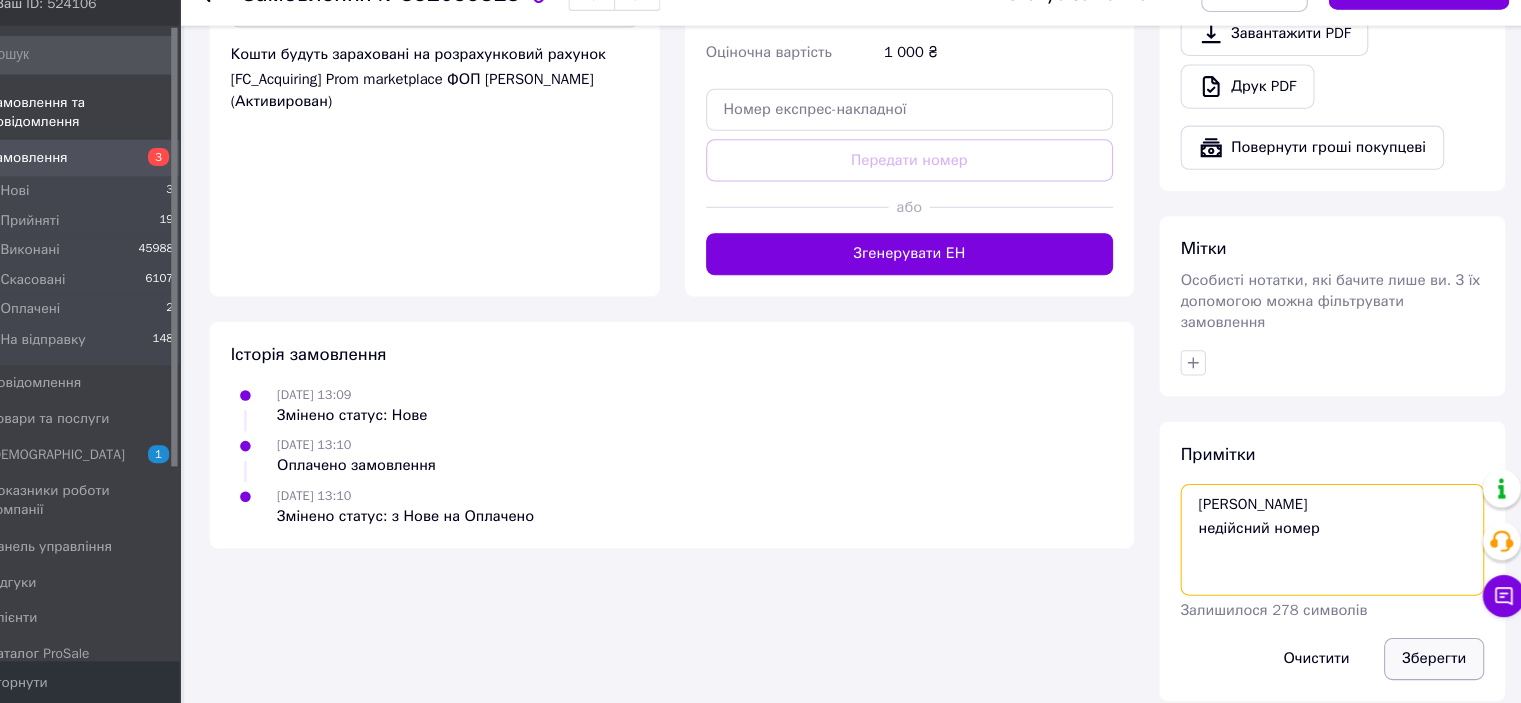 type on "наталя
недійсний номер" 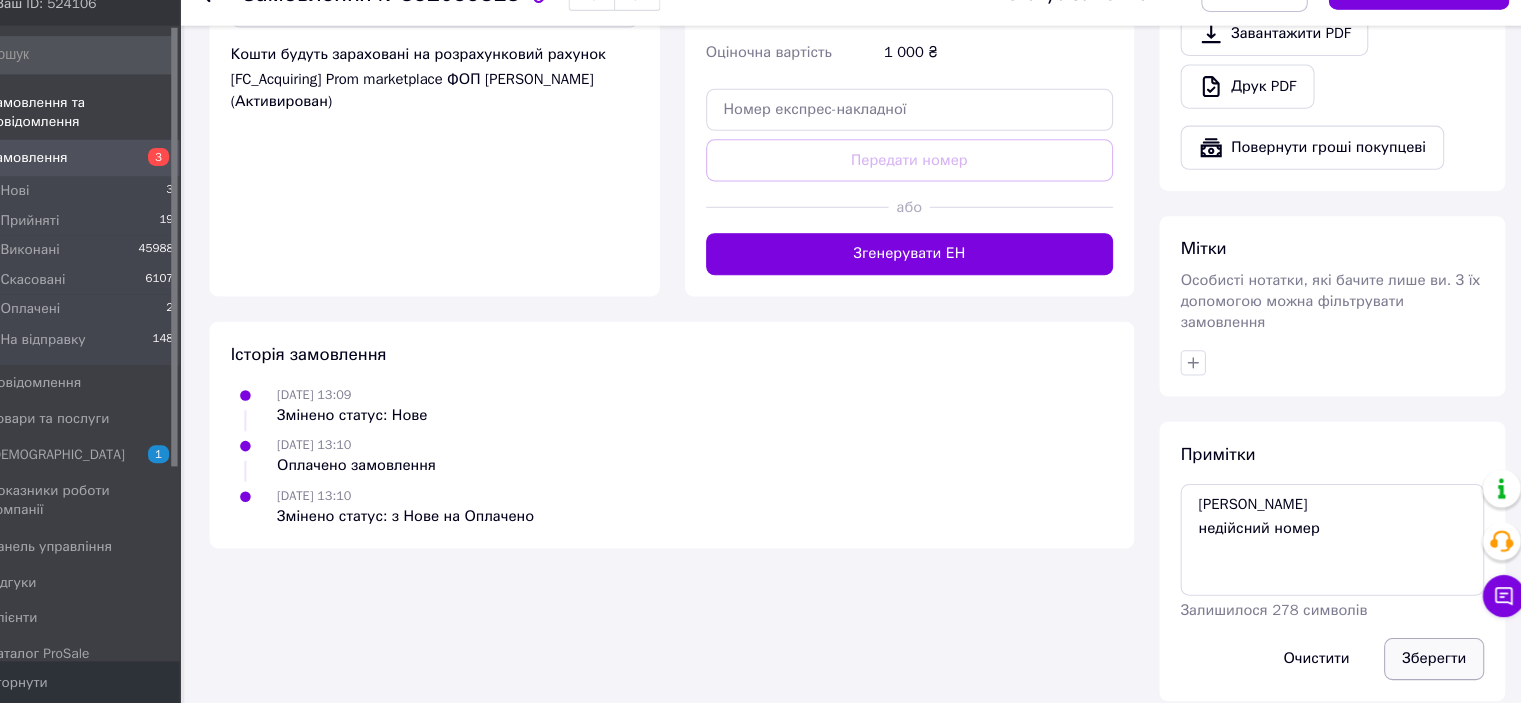 click on "Зберегти" at bounding box center (1429, 661) 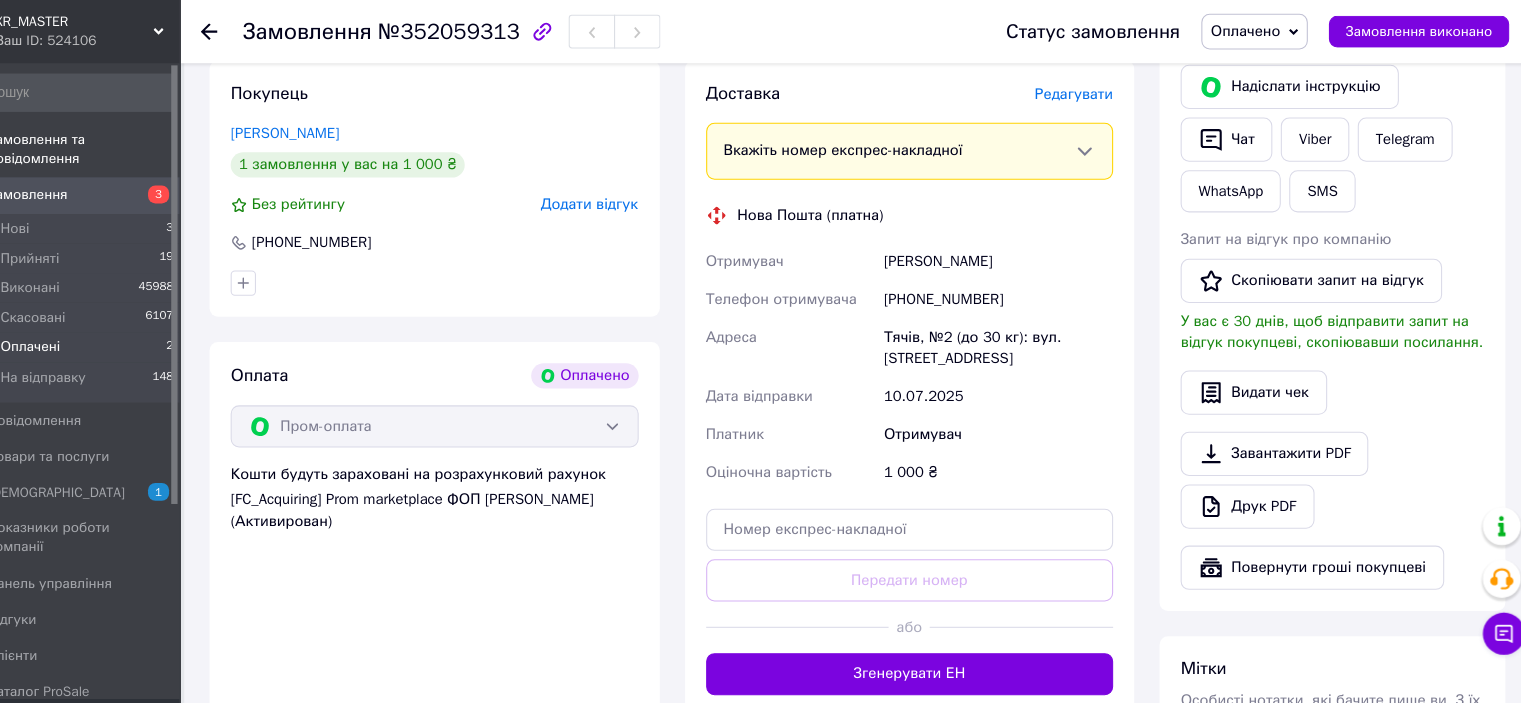 scroll, scrollTop: 776, scrollLeft: 0, axis: vertical 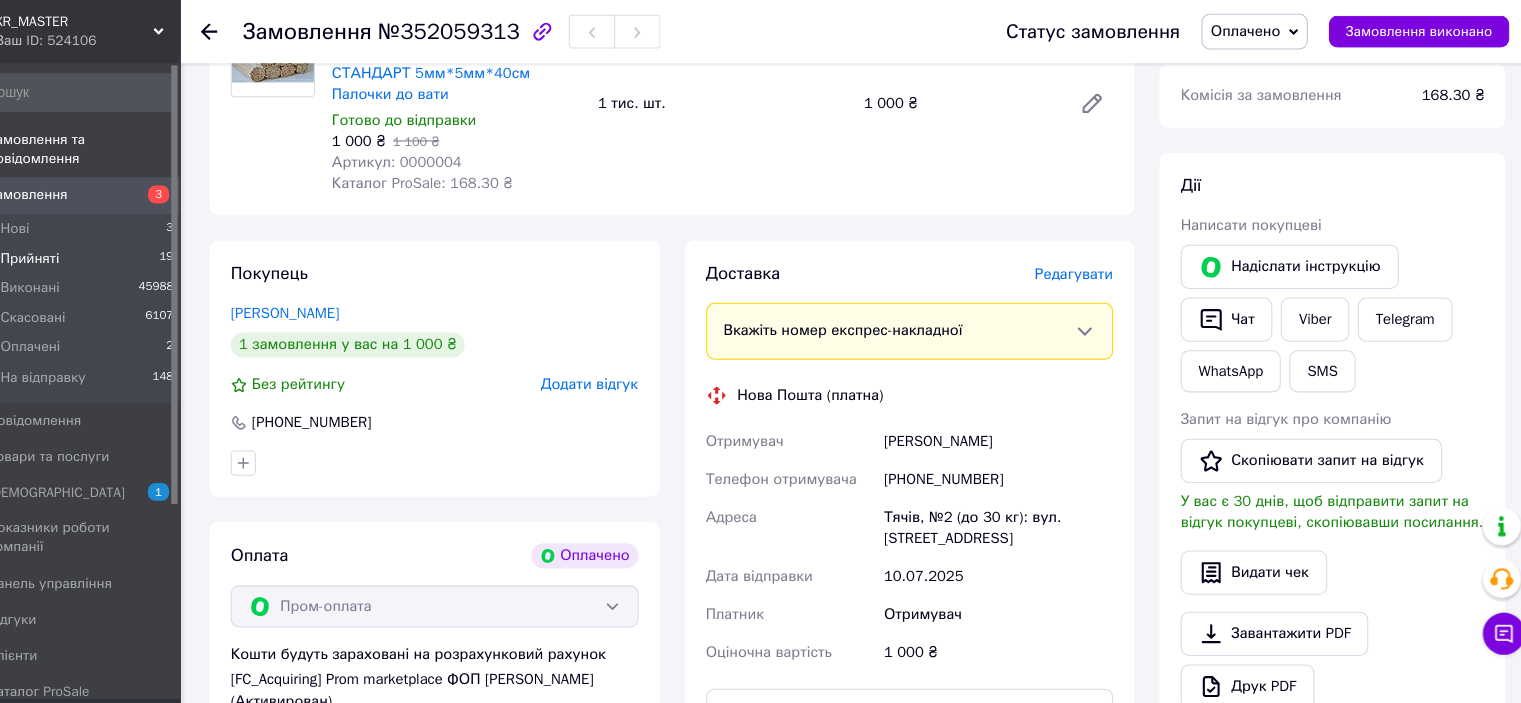 drag, startPoint x: 110, startPoint y: 183, endPoint x: 110, endPoint y: 217, distance: 34 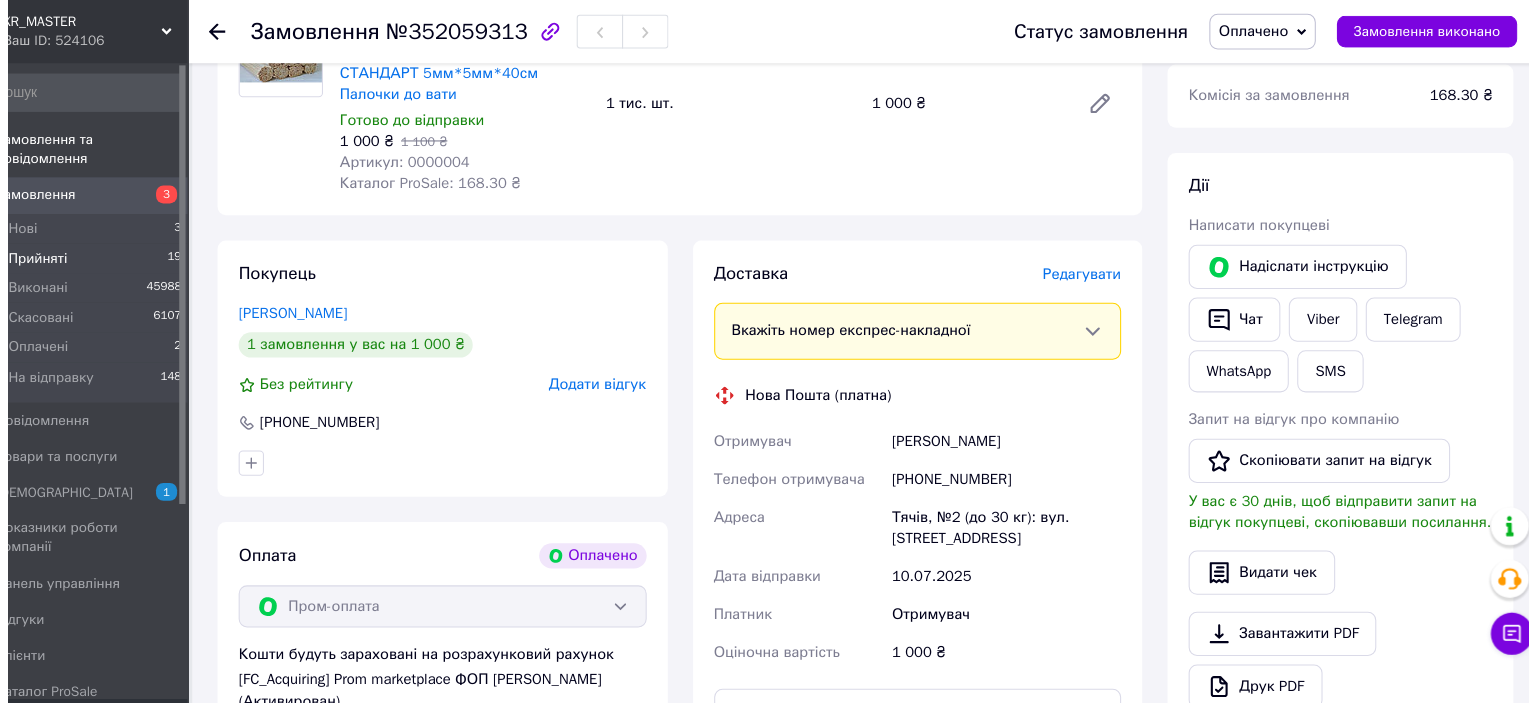 scroll, scrollTop: 0, scrollLeft: 0, axis: both 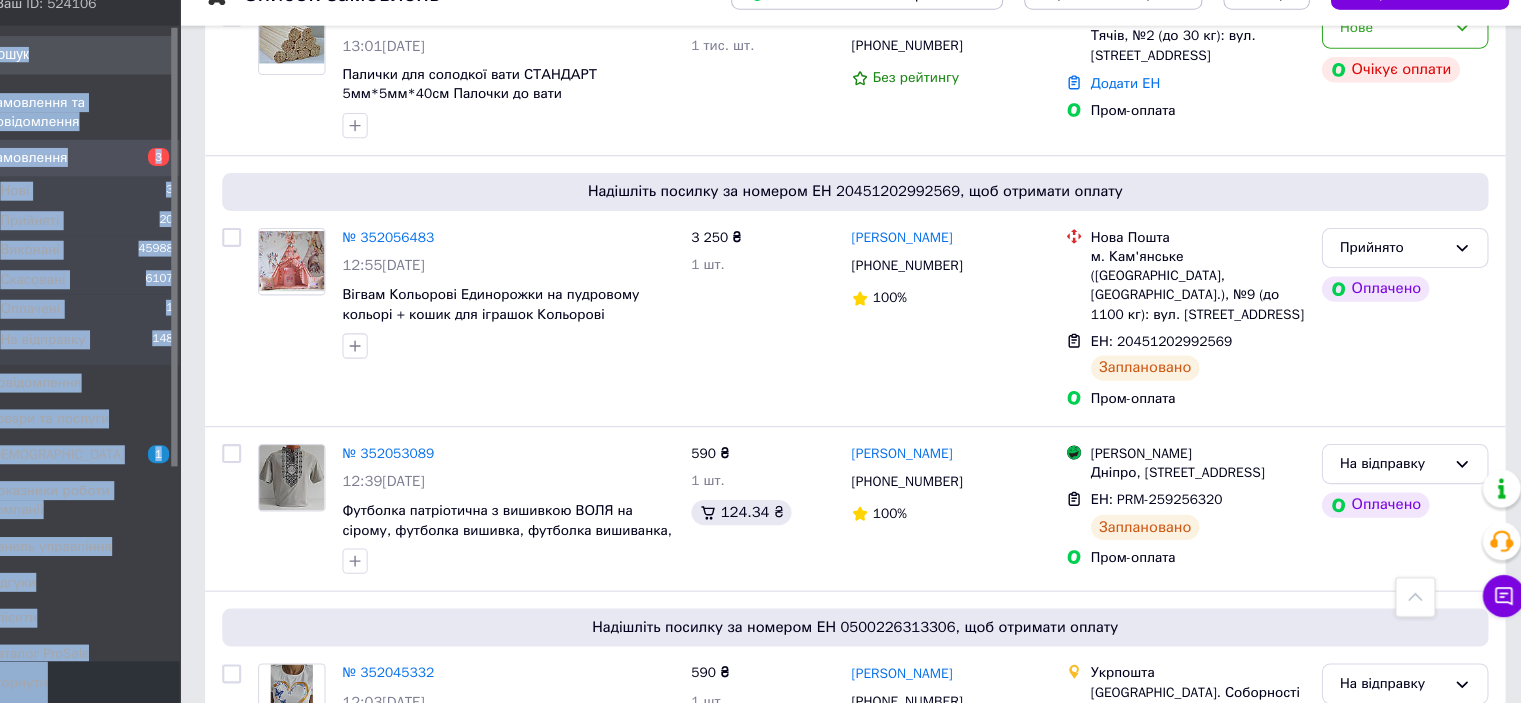 drag, startPoint x: 282, startPoint y: 58, endPoint x: 297, endPoint y: 58, distance: 15 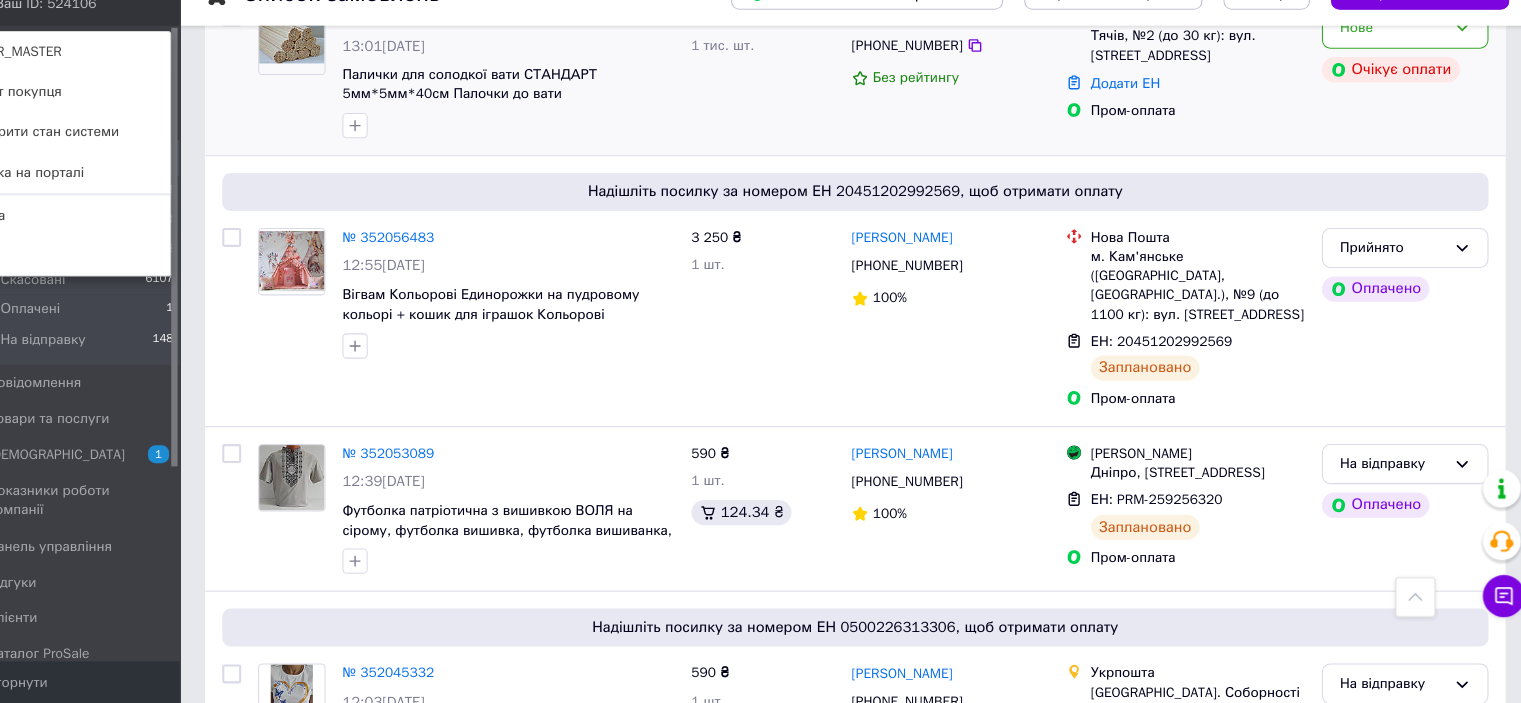 click at bounding box center (551, 155) 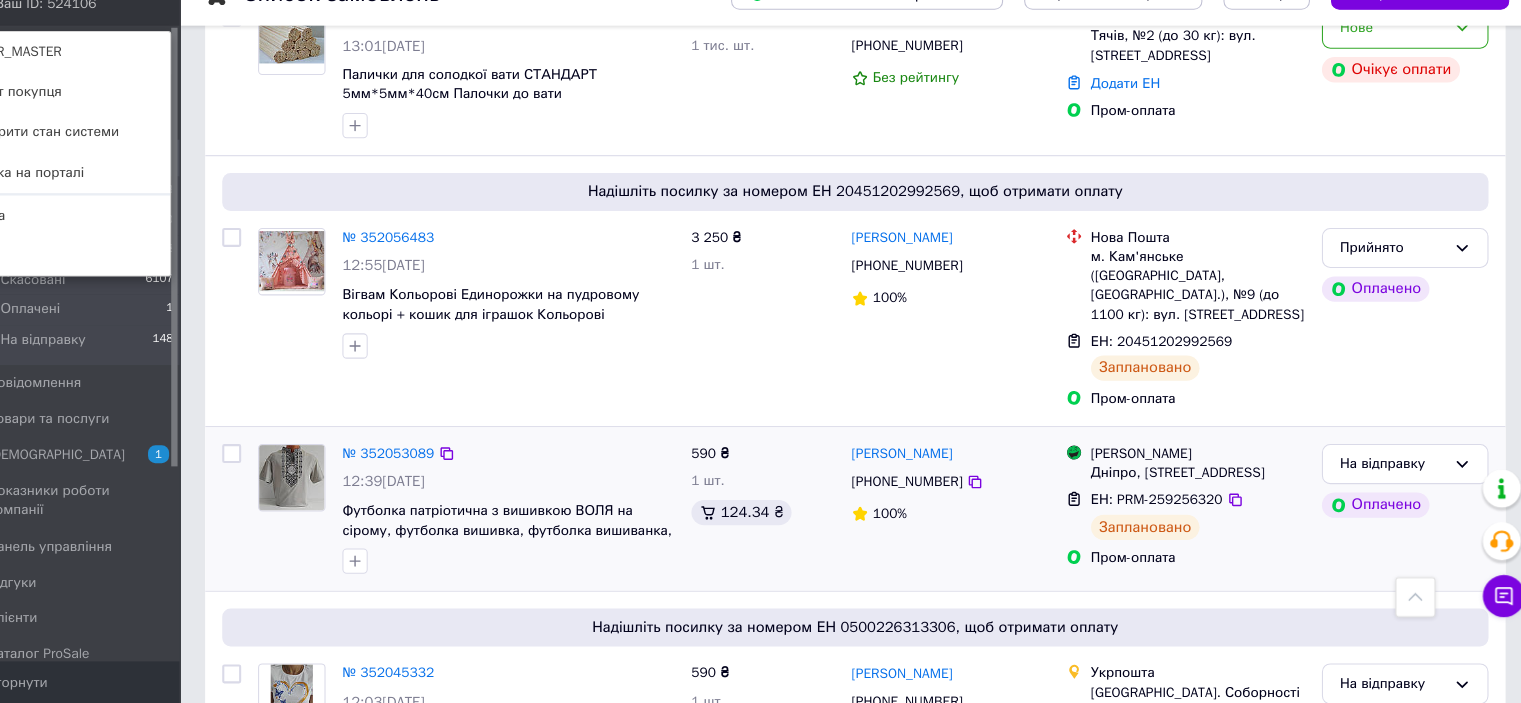 click at bounding box center (346, 519) 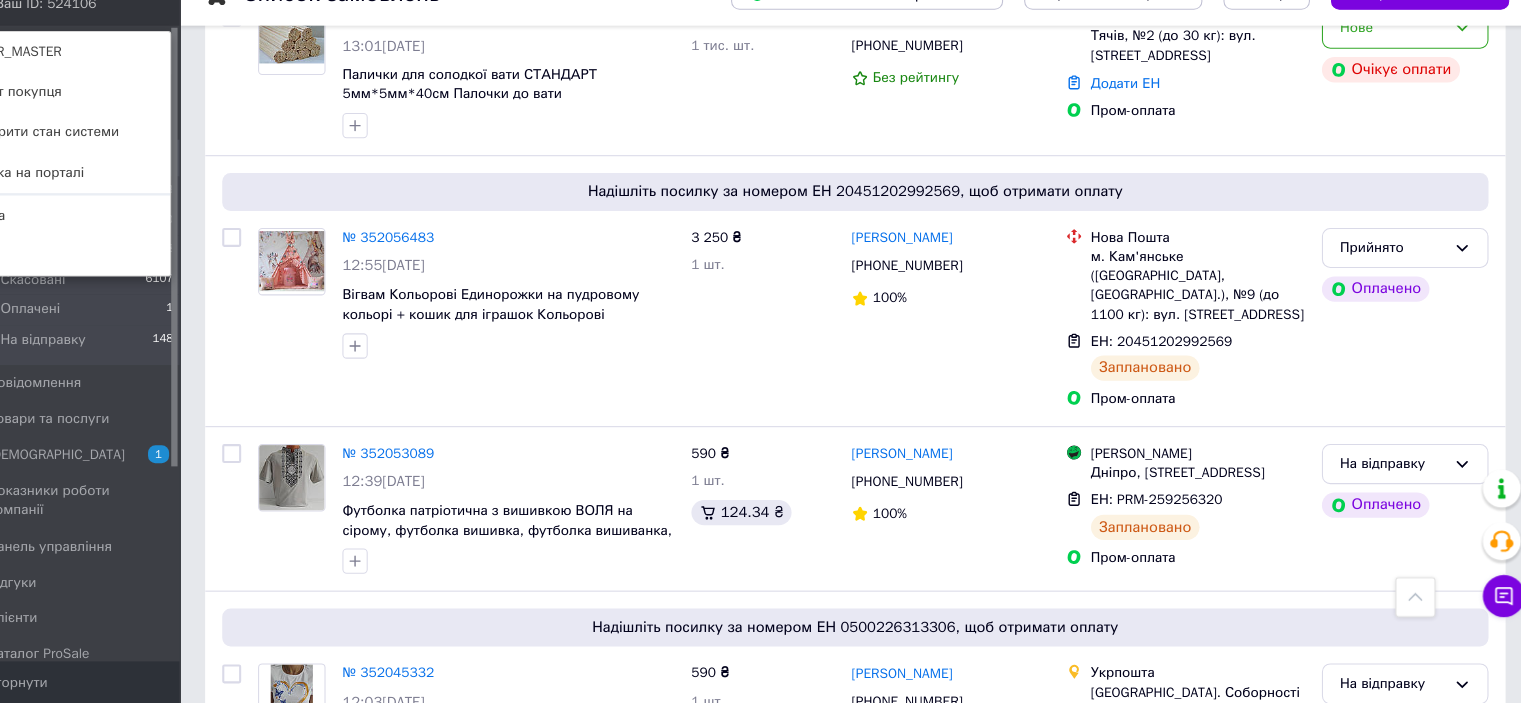 click on "XR_MASTER Ваш ID: 524106 Сайт XR_MASTER Кабінет покупця Перевірити стан системи Сторінка на порталі Довідка Вийти" at bounding box center [120, 30] 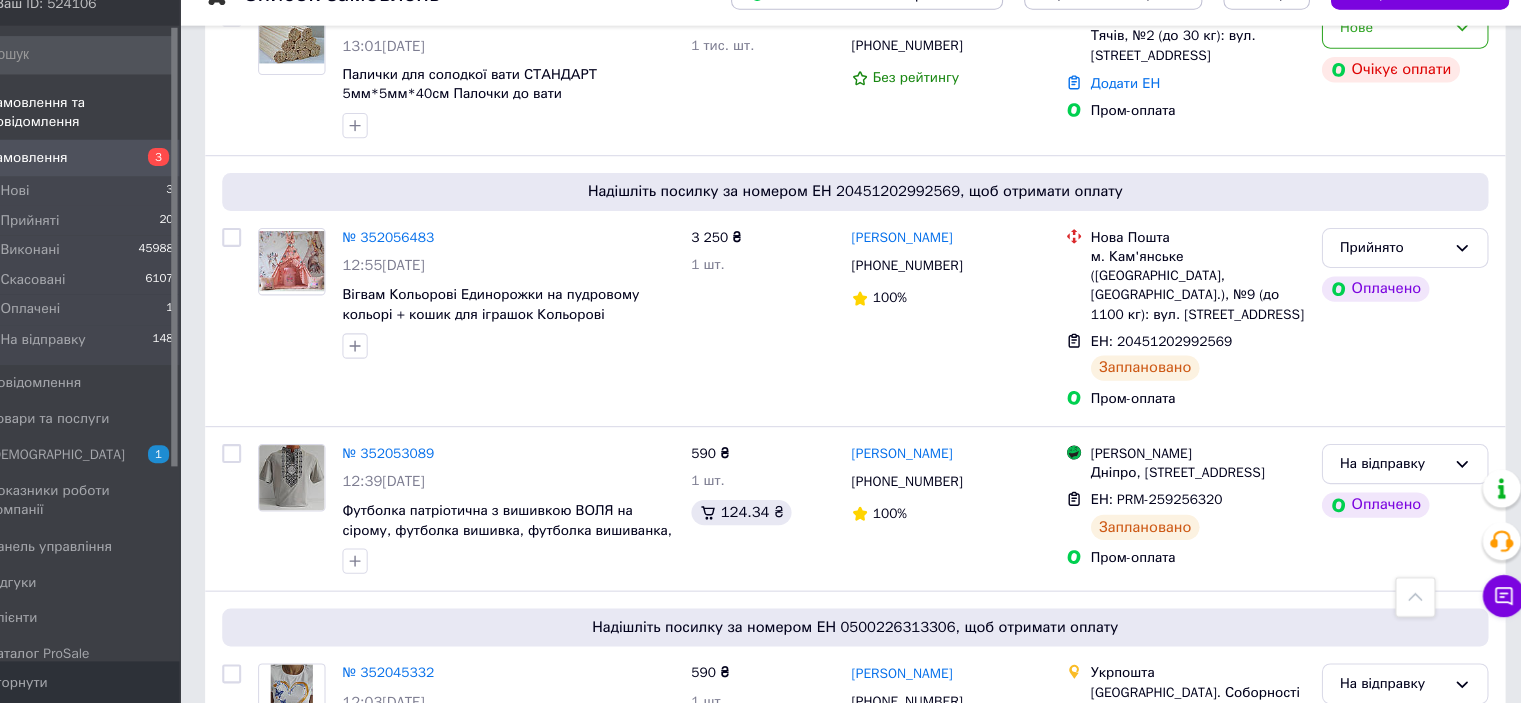 click on "Замовлення" at bounding box center (121, 185) 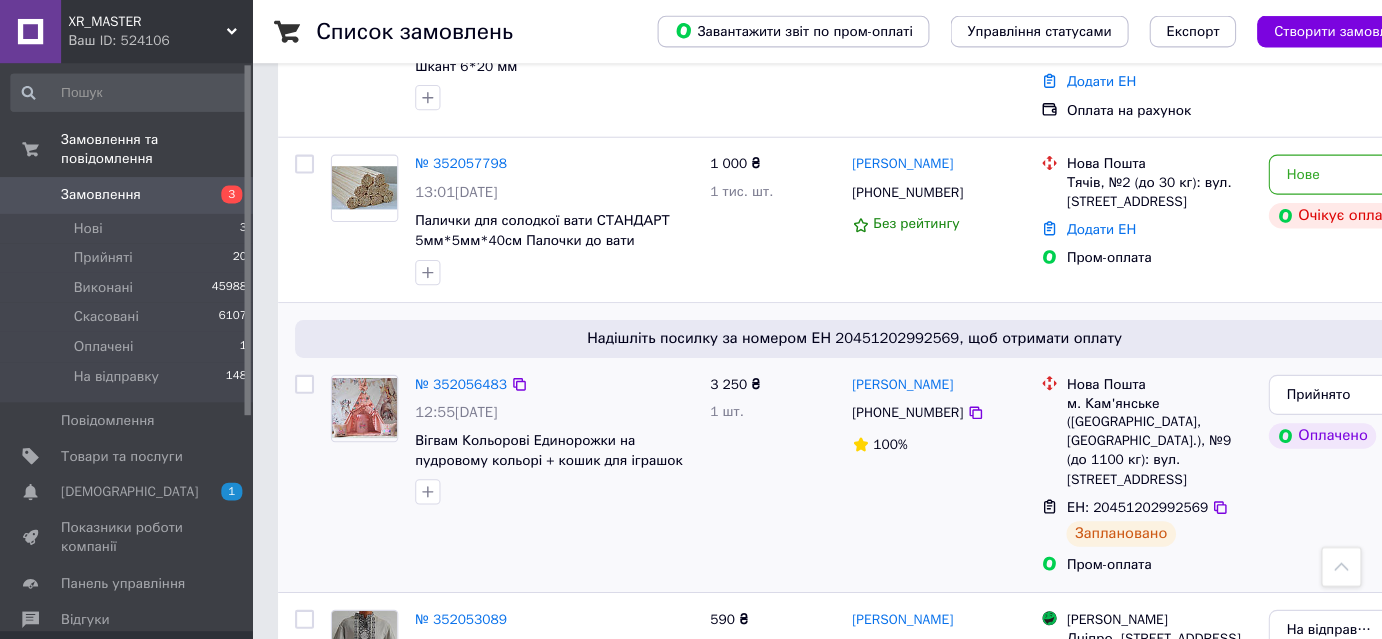 scroll, scrollTop: 618, scrollLeft: 0, axis: vertical 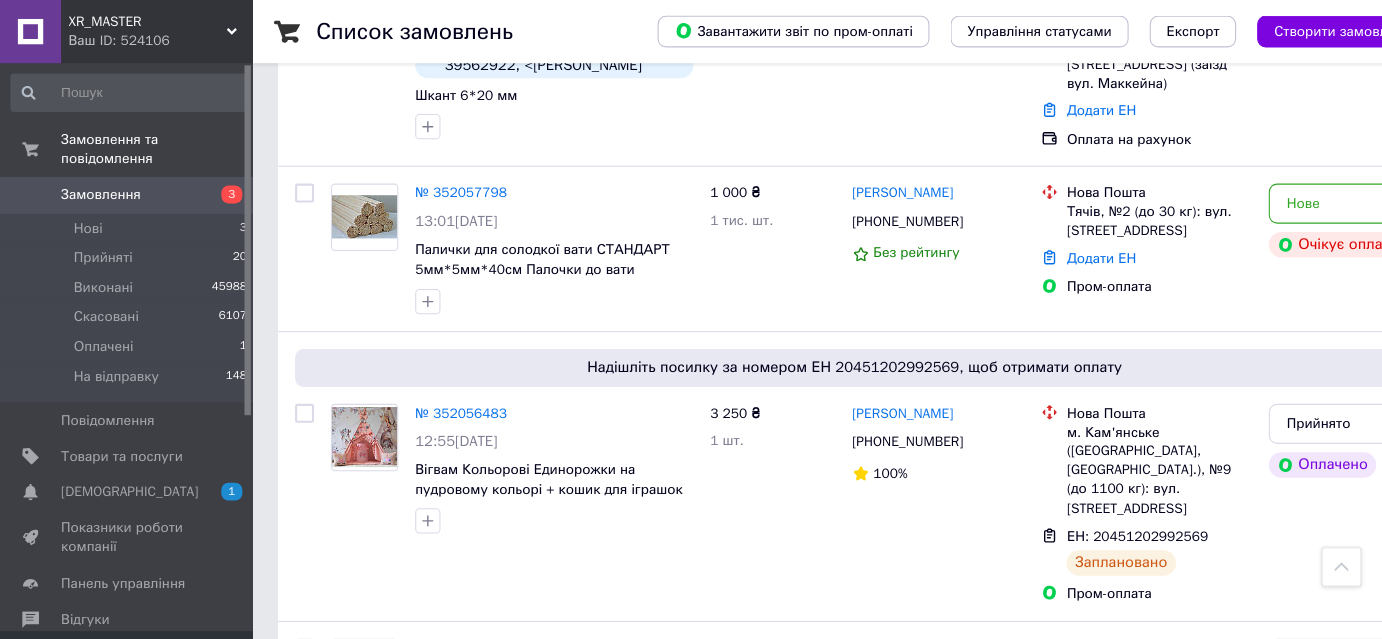 click on "Замовлення" at bounding box center (96, 185) 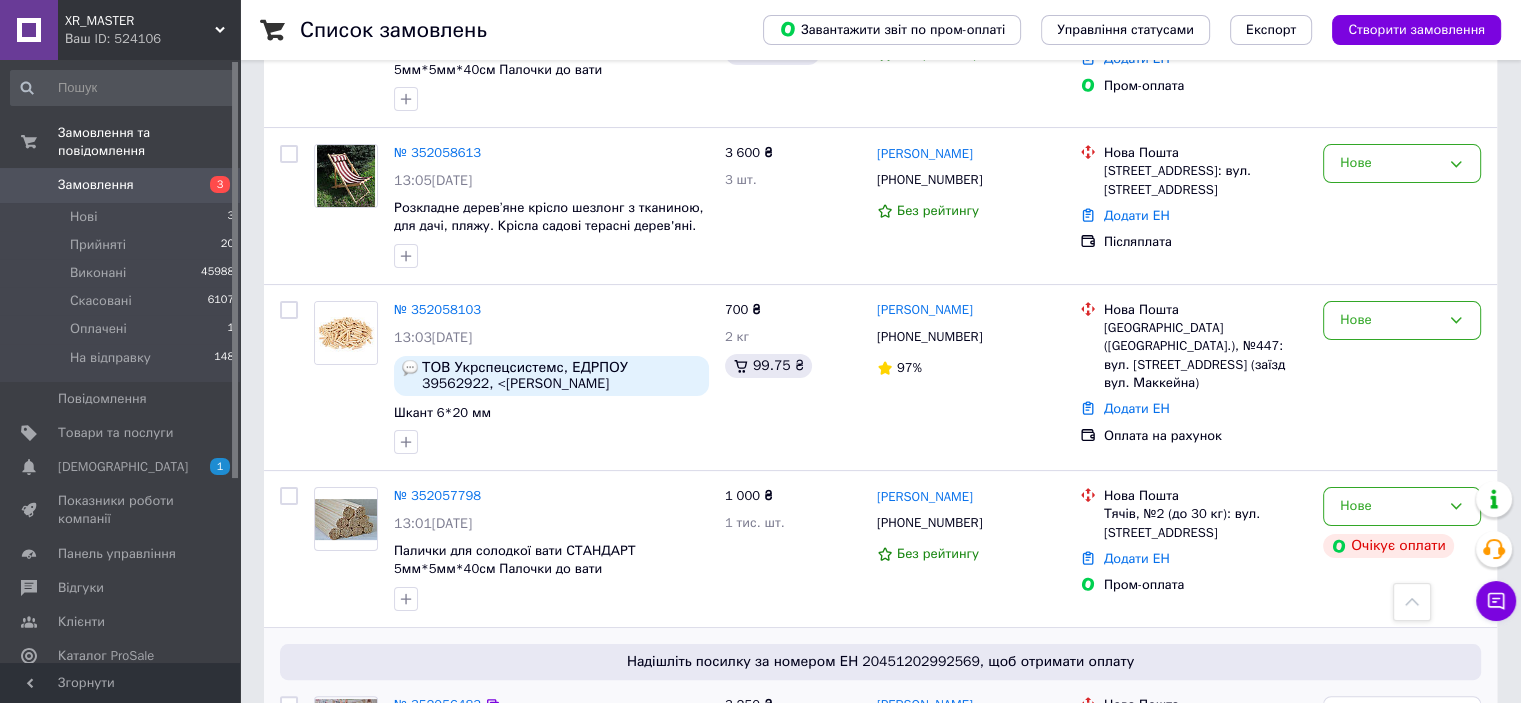 scroll, scrollTop: 286, scrollLeft: 0, axis: vertical 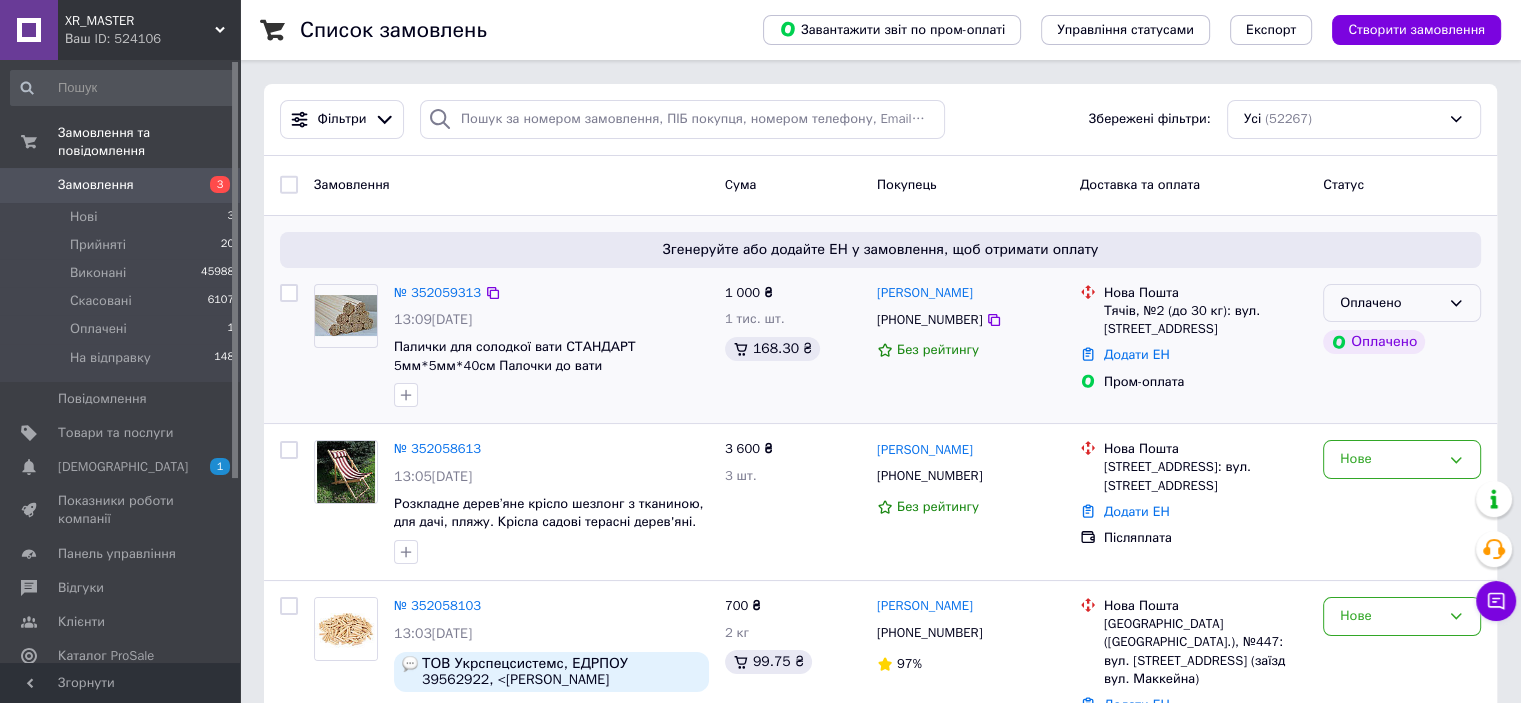 click on "Оплачено" at bounding box center (1390, 303) 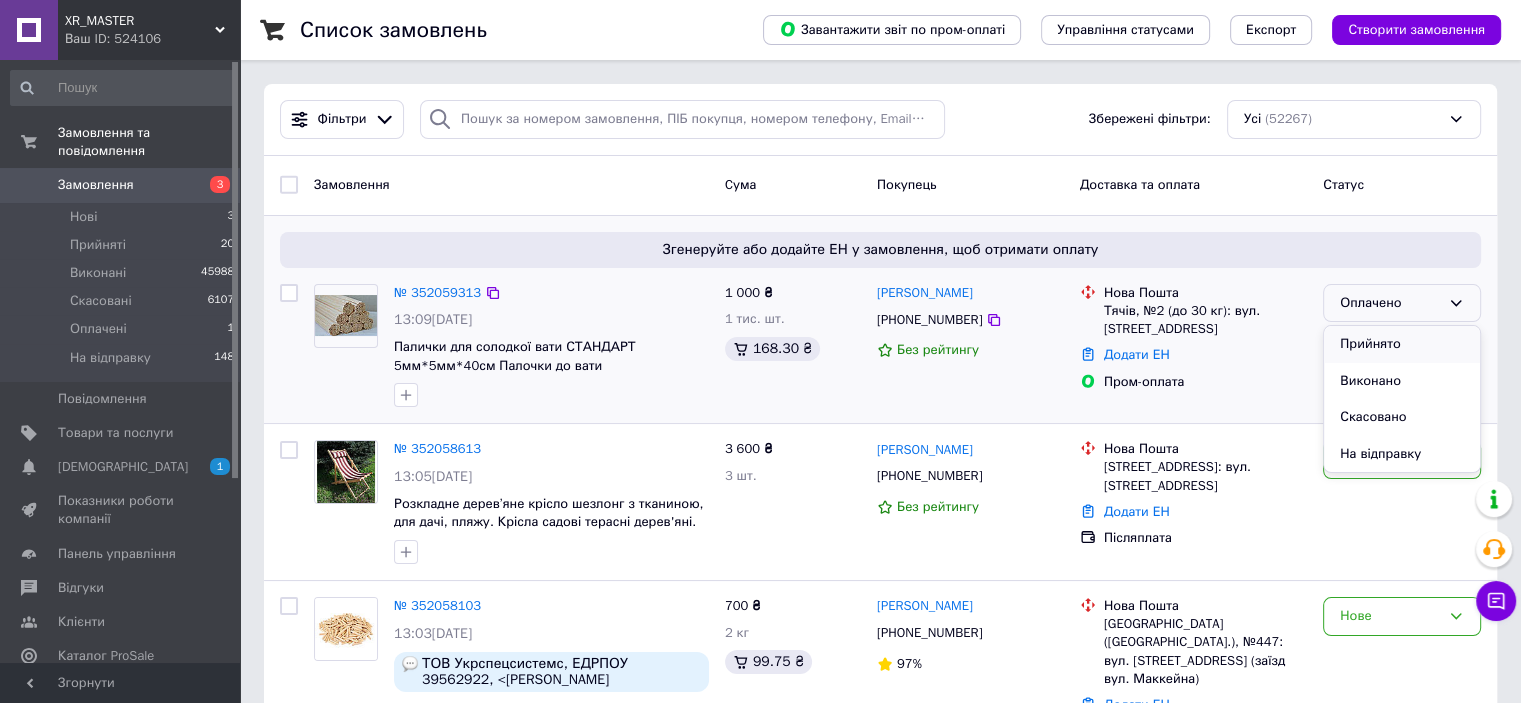 click on "Прийнято" at bounding box center [1402, 344] 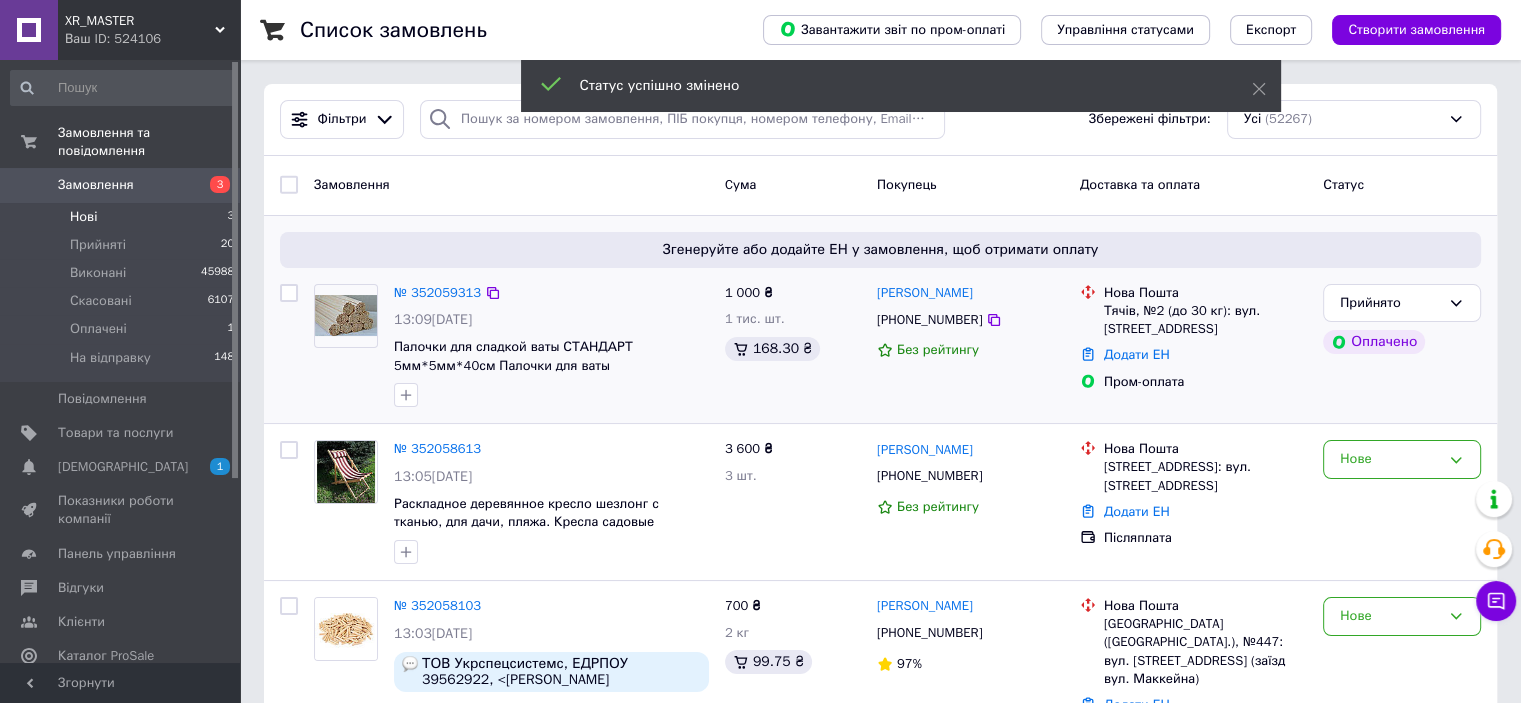 click on "Нові" at bounding box center (83, 217) 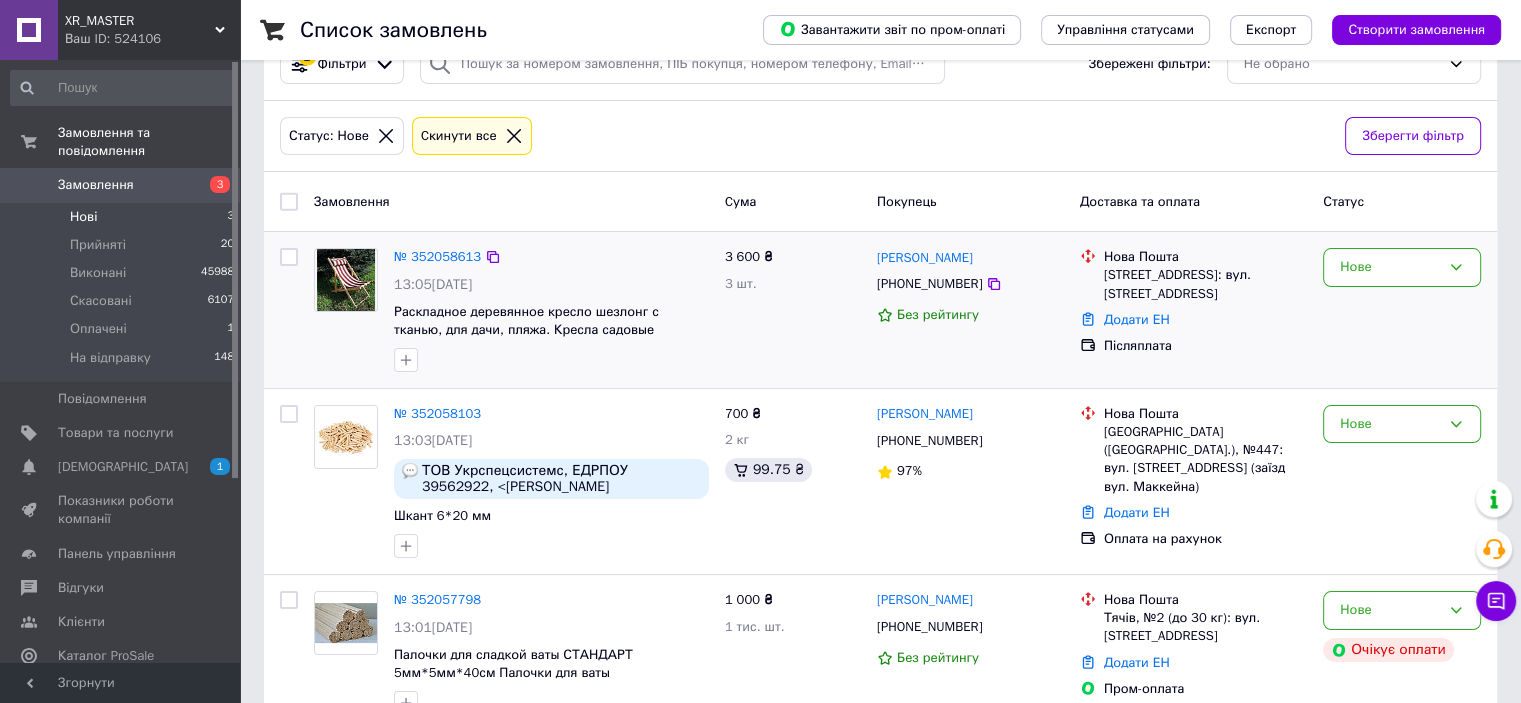 scroll, scrollTop: 104, scrollLeft: 0, axis: vertical 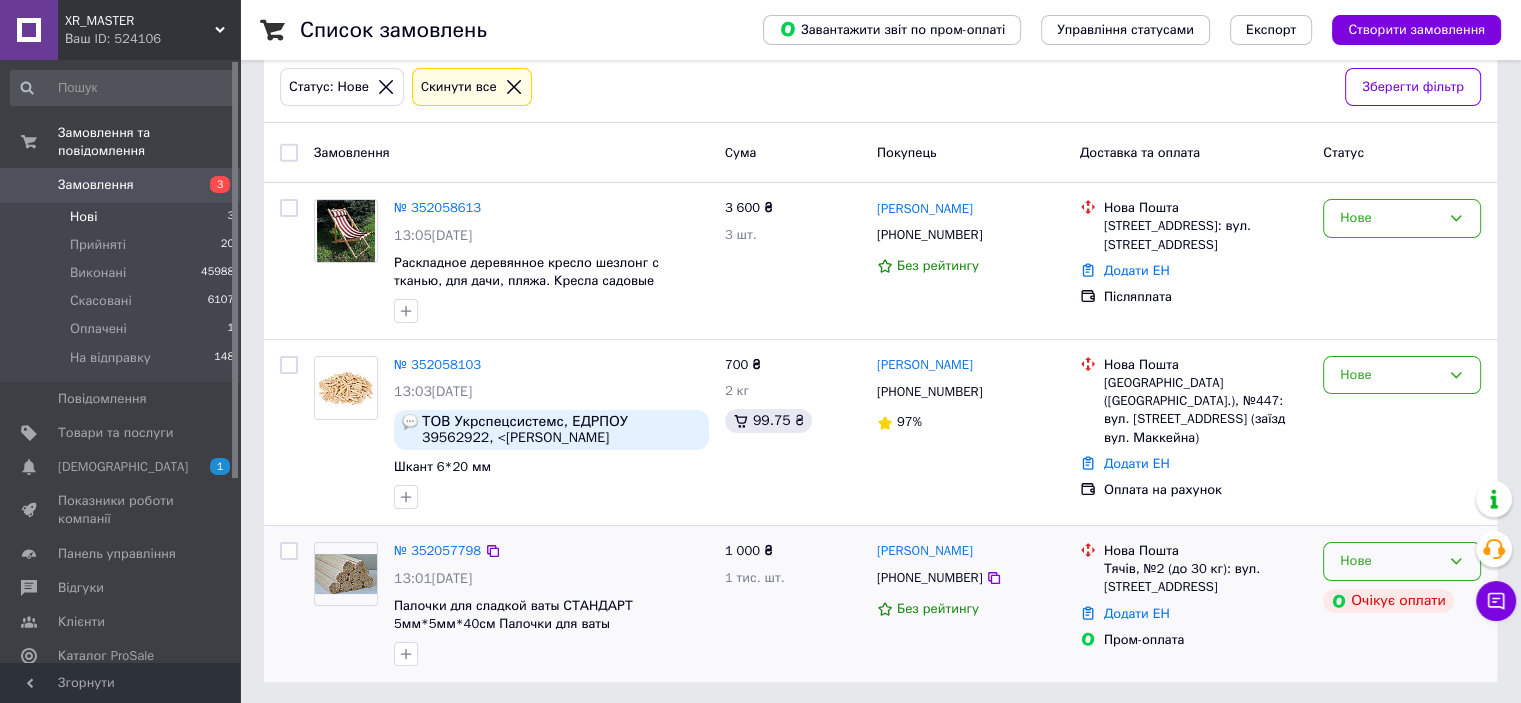 click on "Нове" at bounding box center (1390, 561) 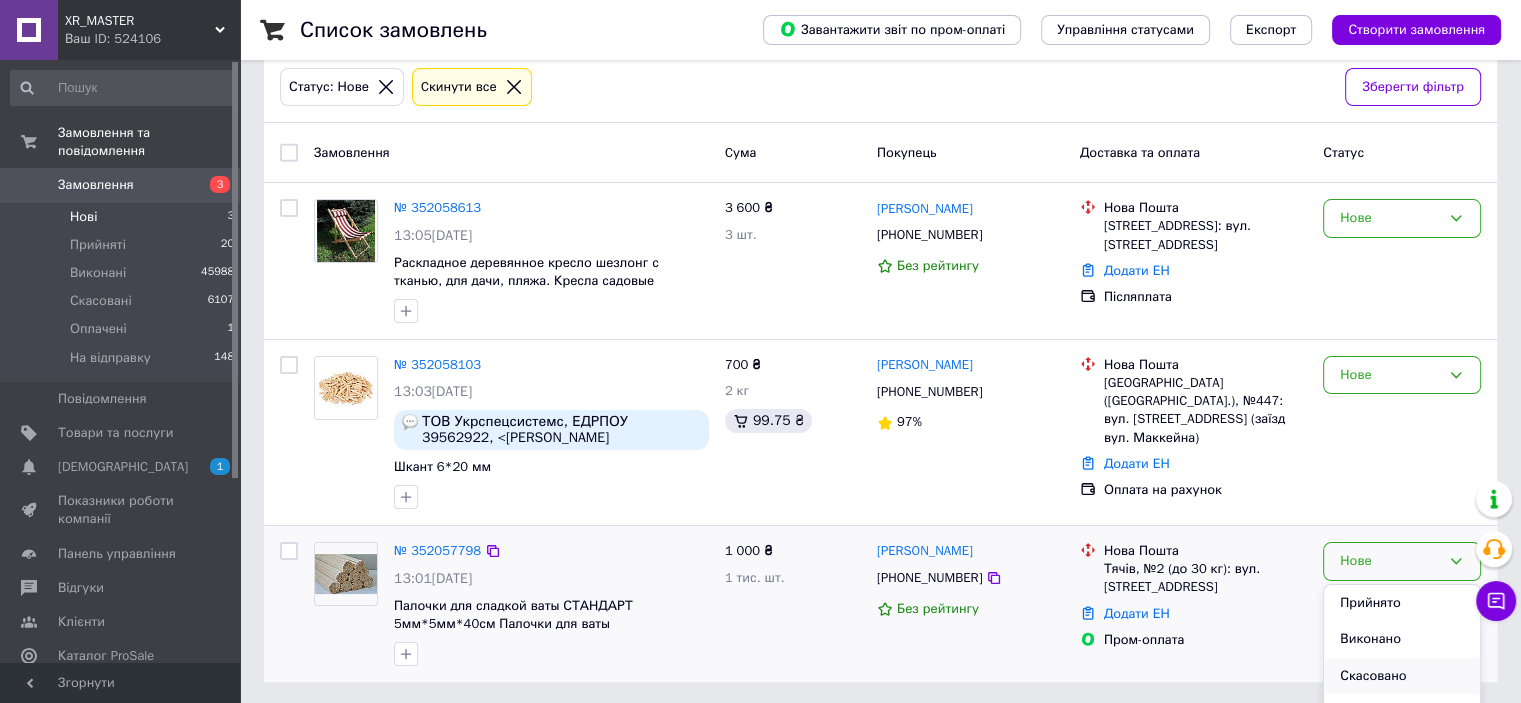 click on "Скасовано" at bounding box center [1402, 676] 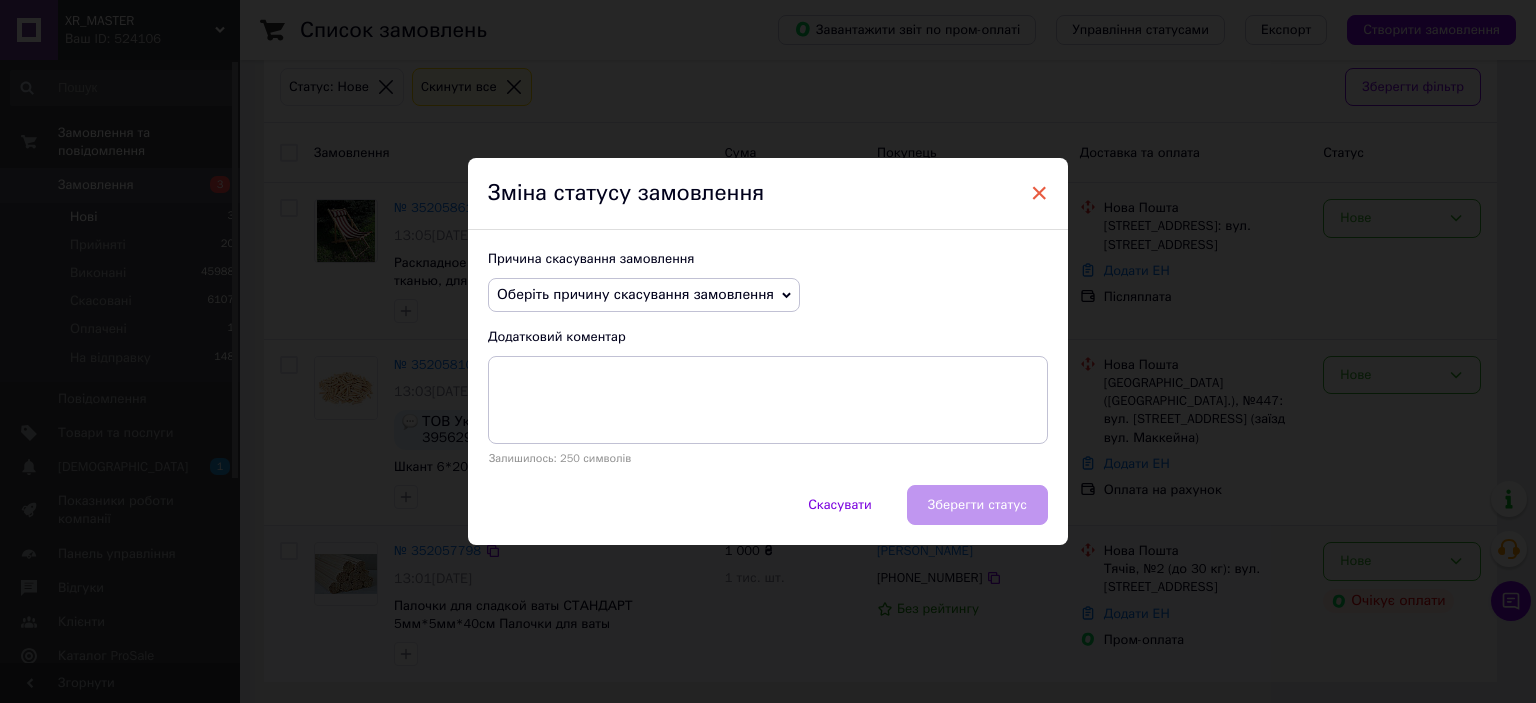 click on "×" at bounding box center [1039, 193] 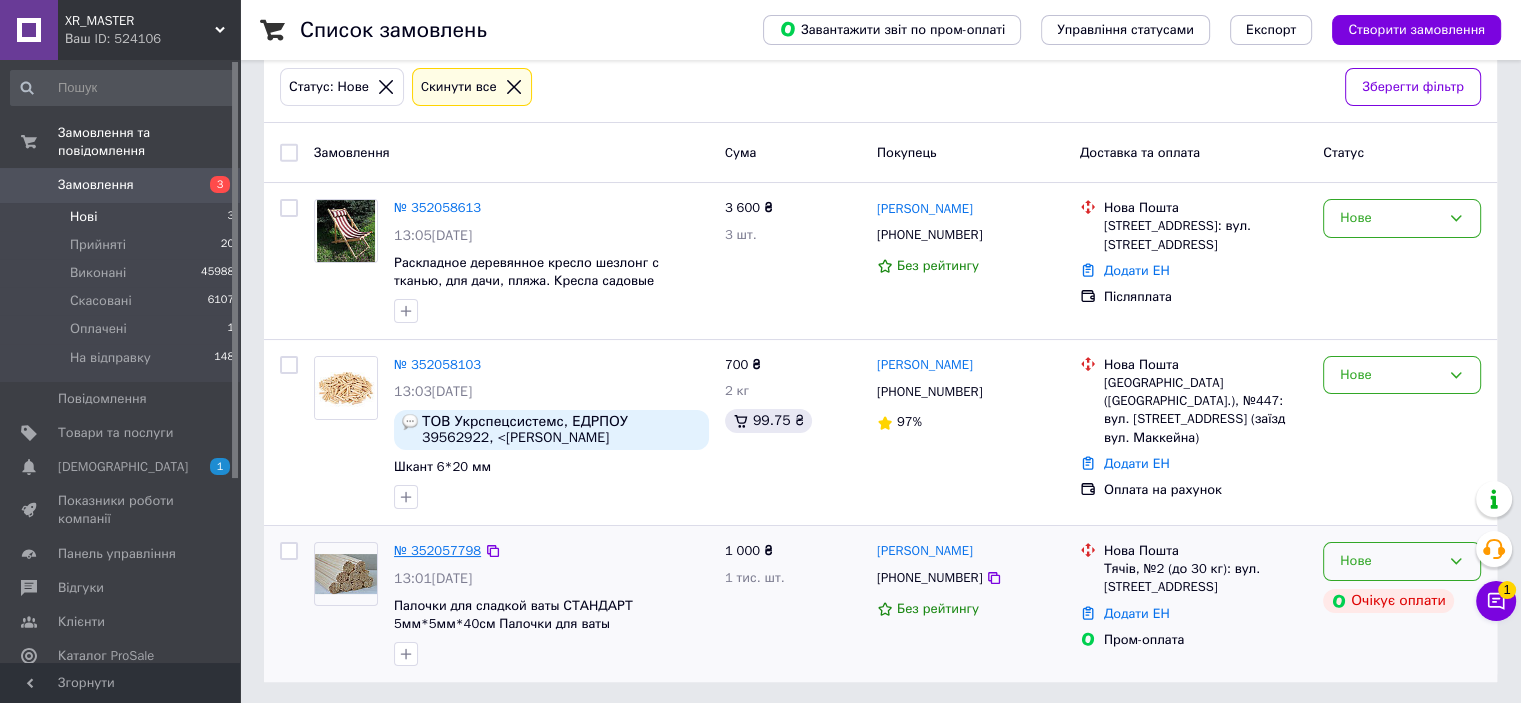click on "№ 352057798" at bounding box center (437, 550) 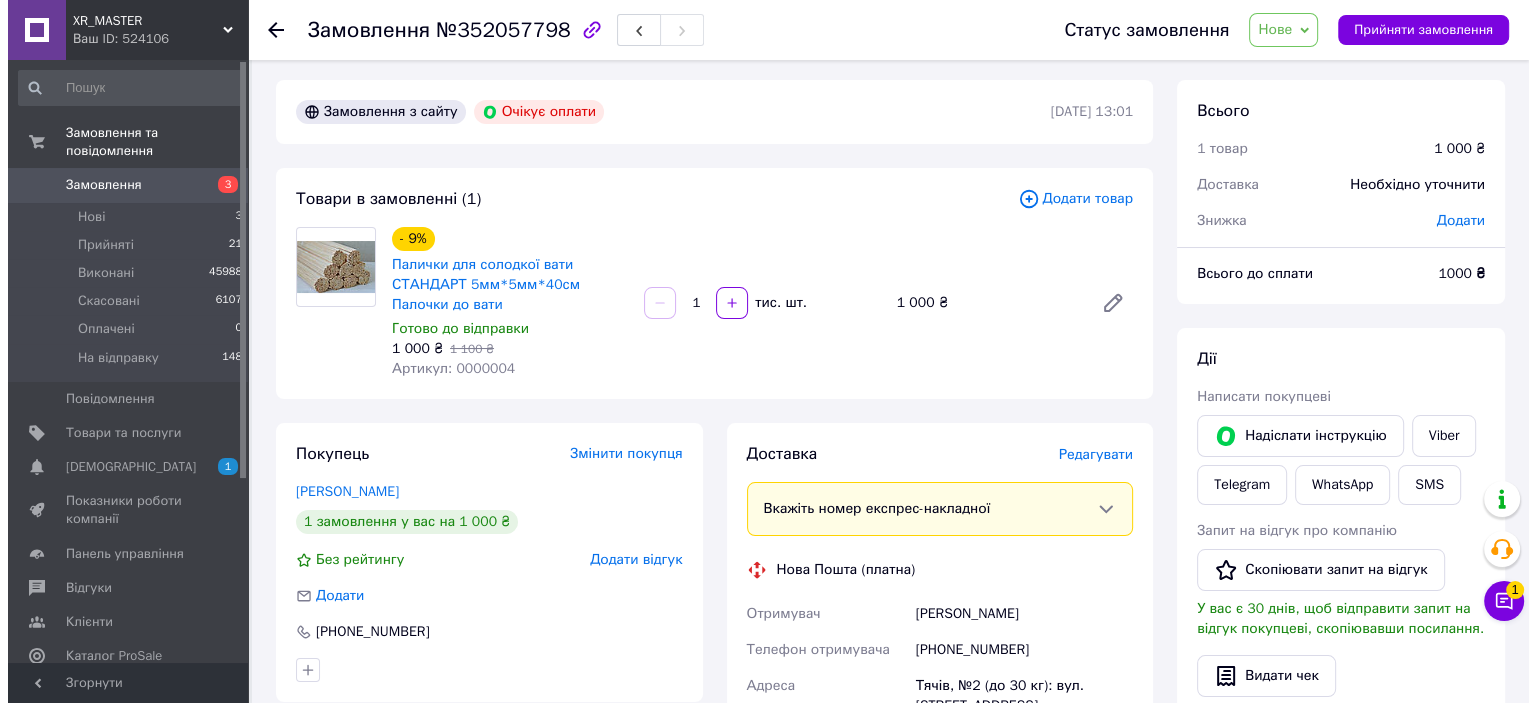 scroll, scrollTop: 0, scrollLeft: 0, axis: both 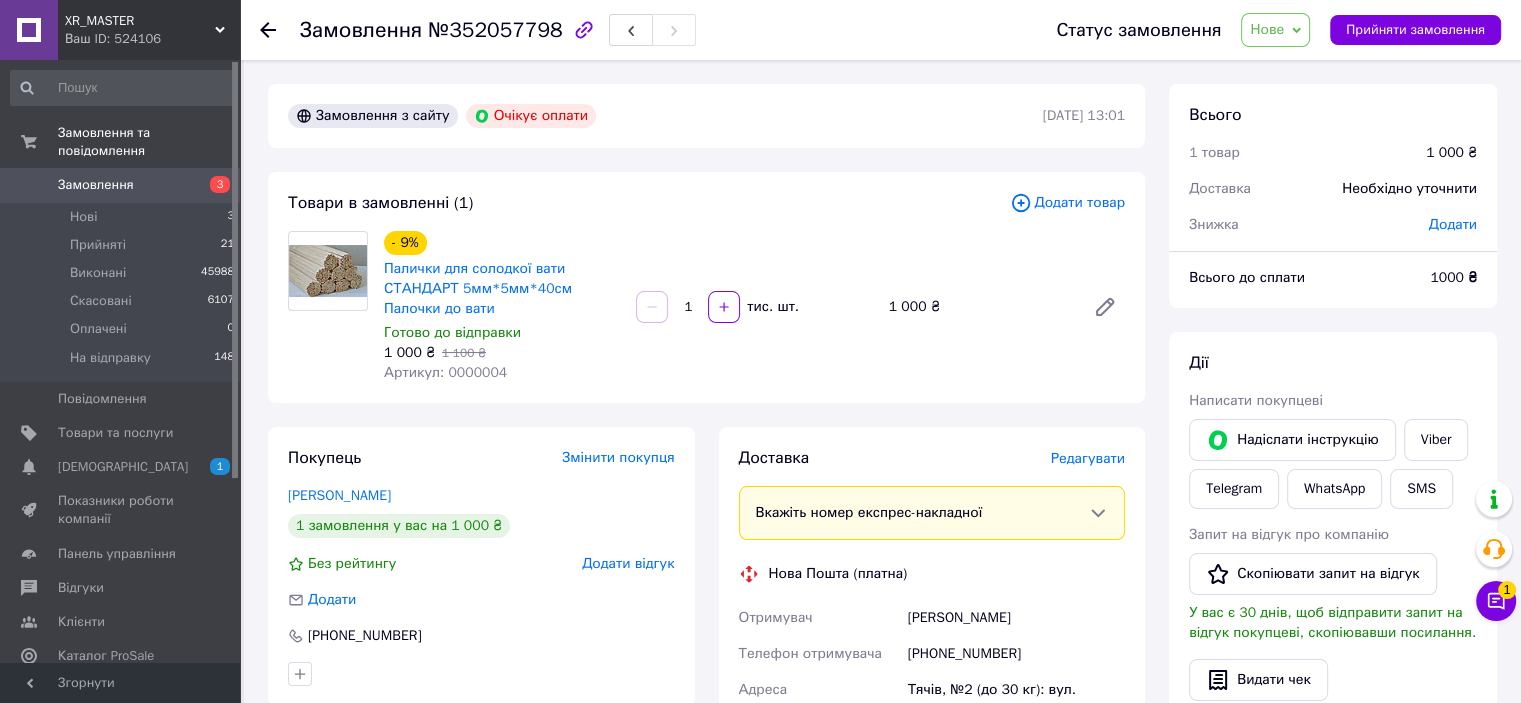 click on "Нове" at bounding box center (1267, 29) 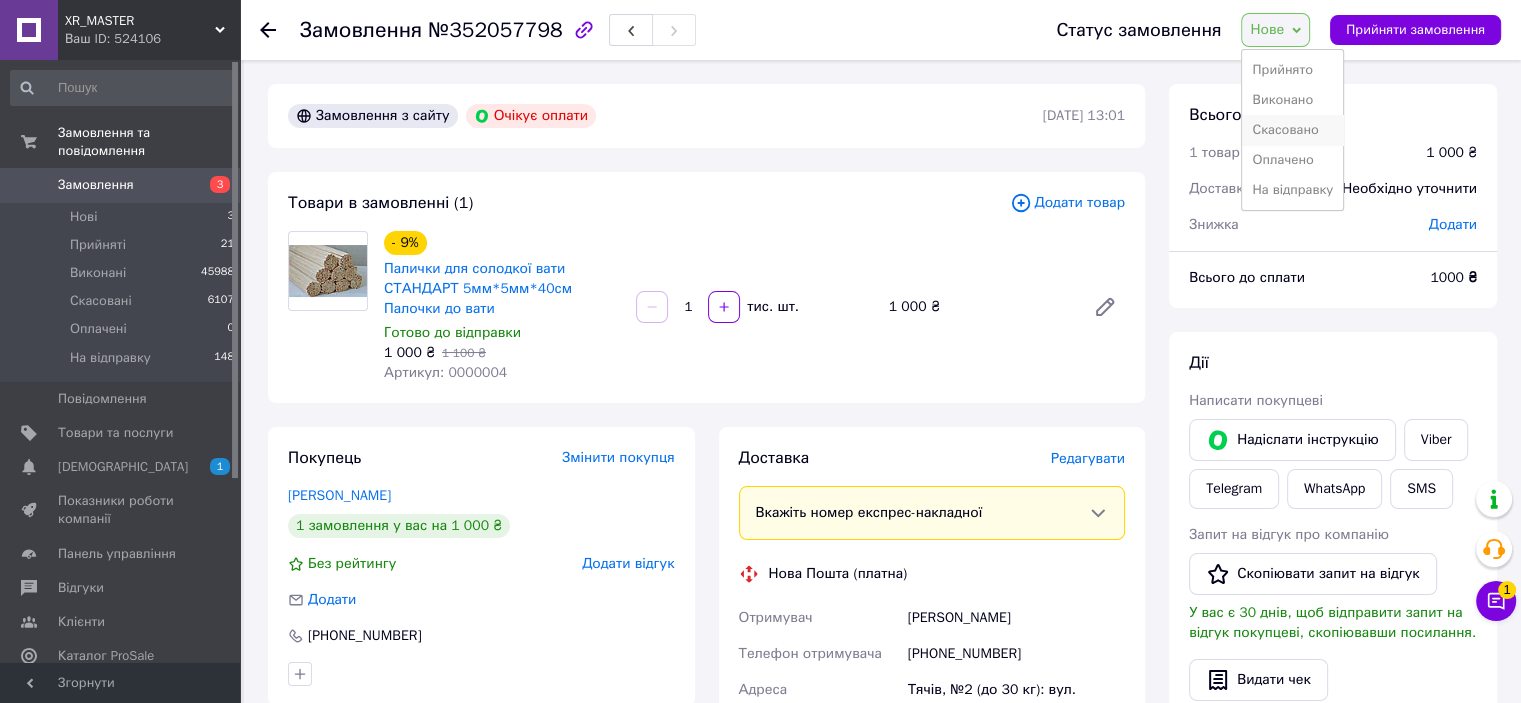 click on "Скасовано" at bounding box center (1292, 130) 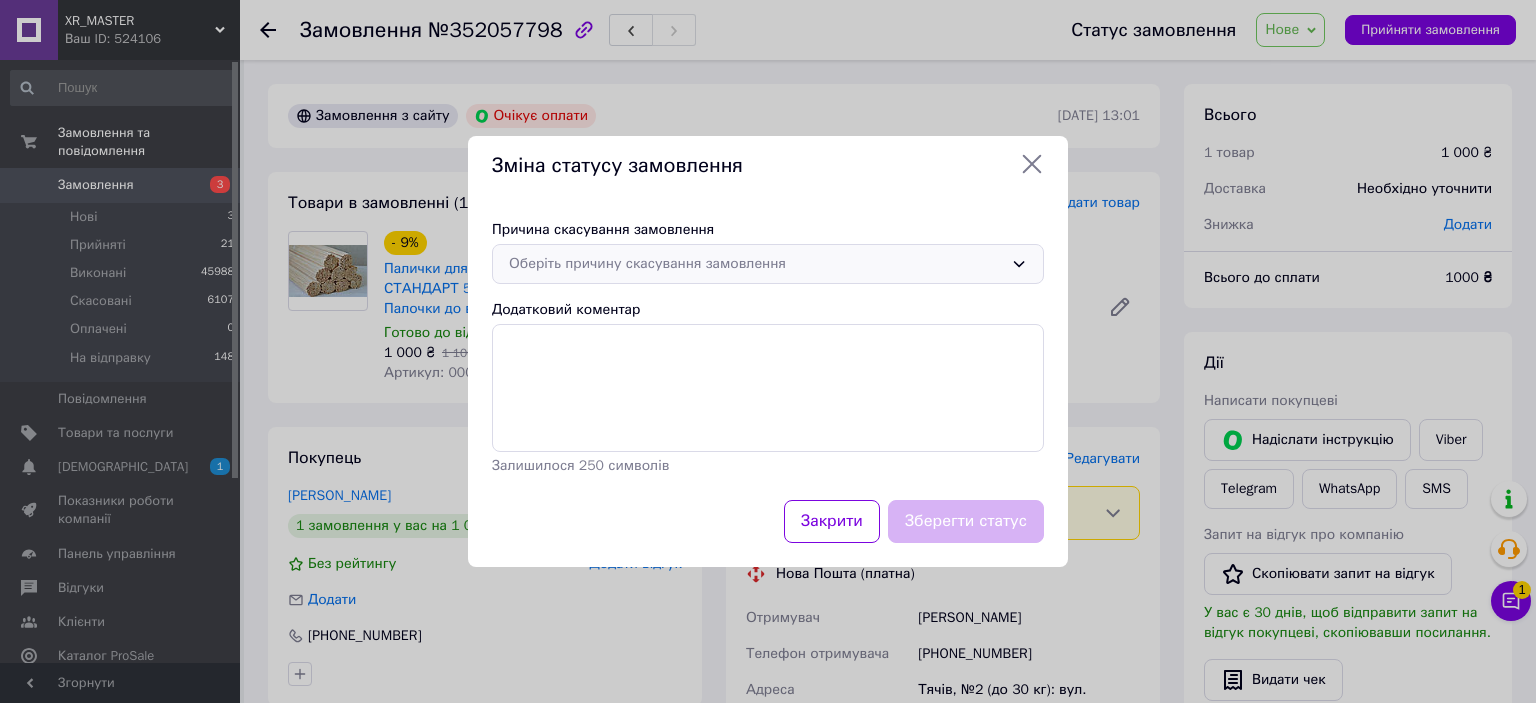 click on "Оберіть причину скасування замовлення" at bounding box center [756, 264] 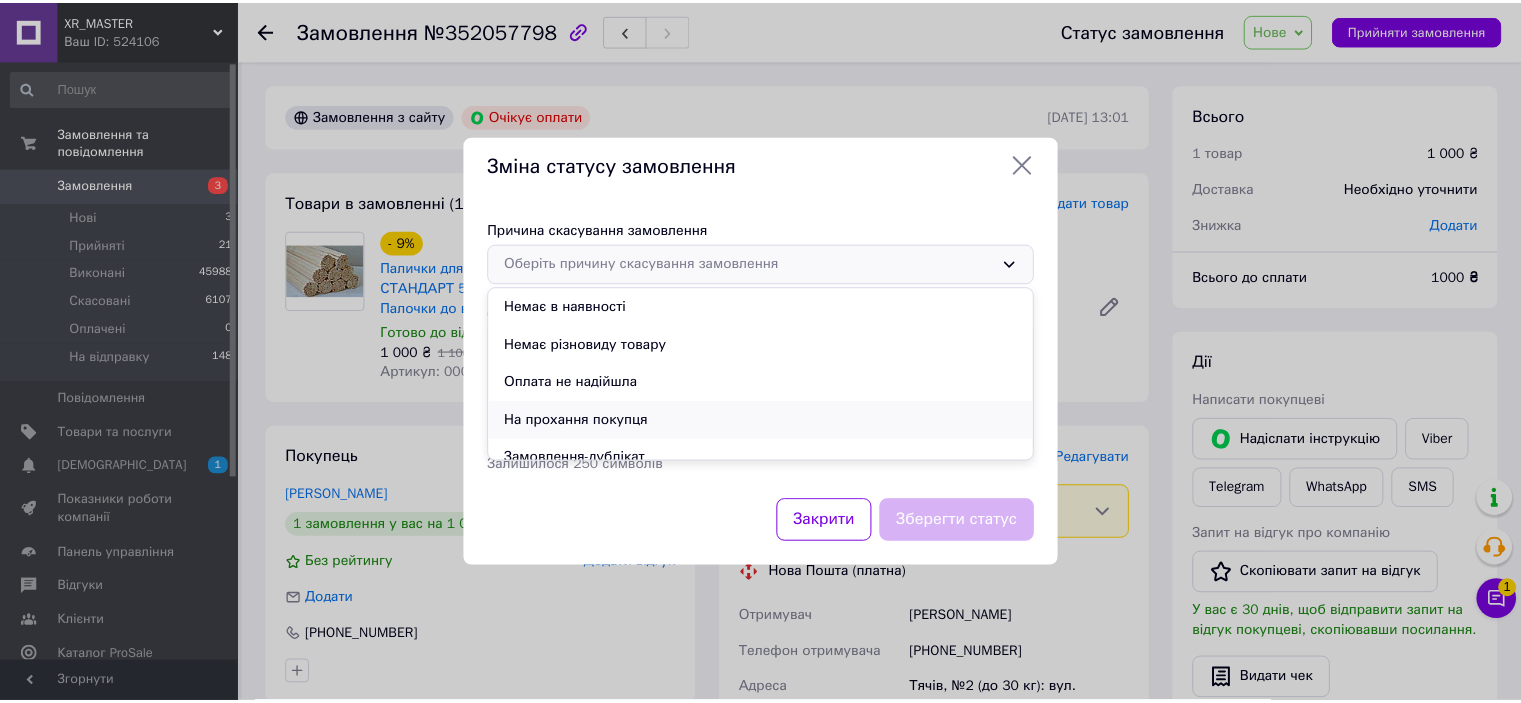 scroll, scrollTop: 93, scrollLeft: 0, axis: vertical 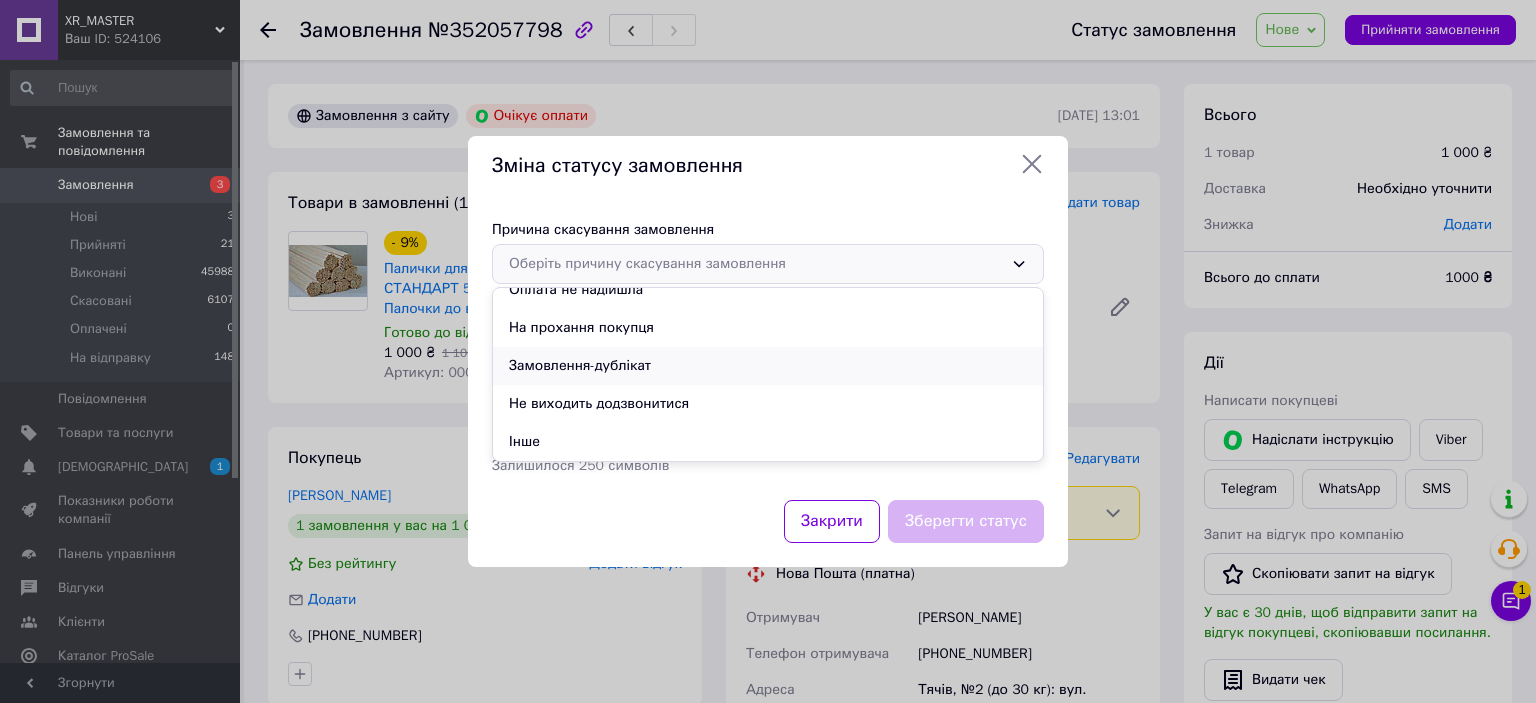 click on "Замовлення-дублікат" at bounding box center (768, 366) 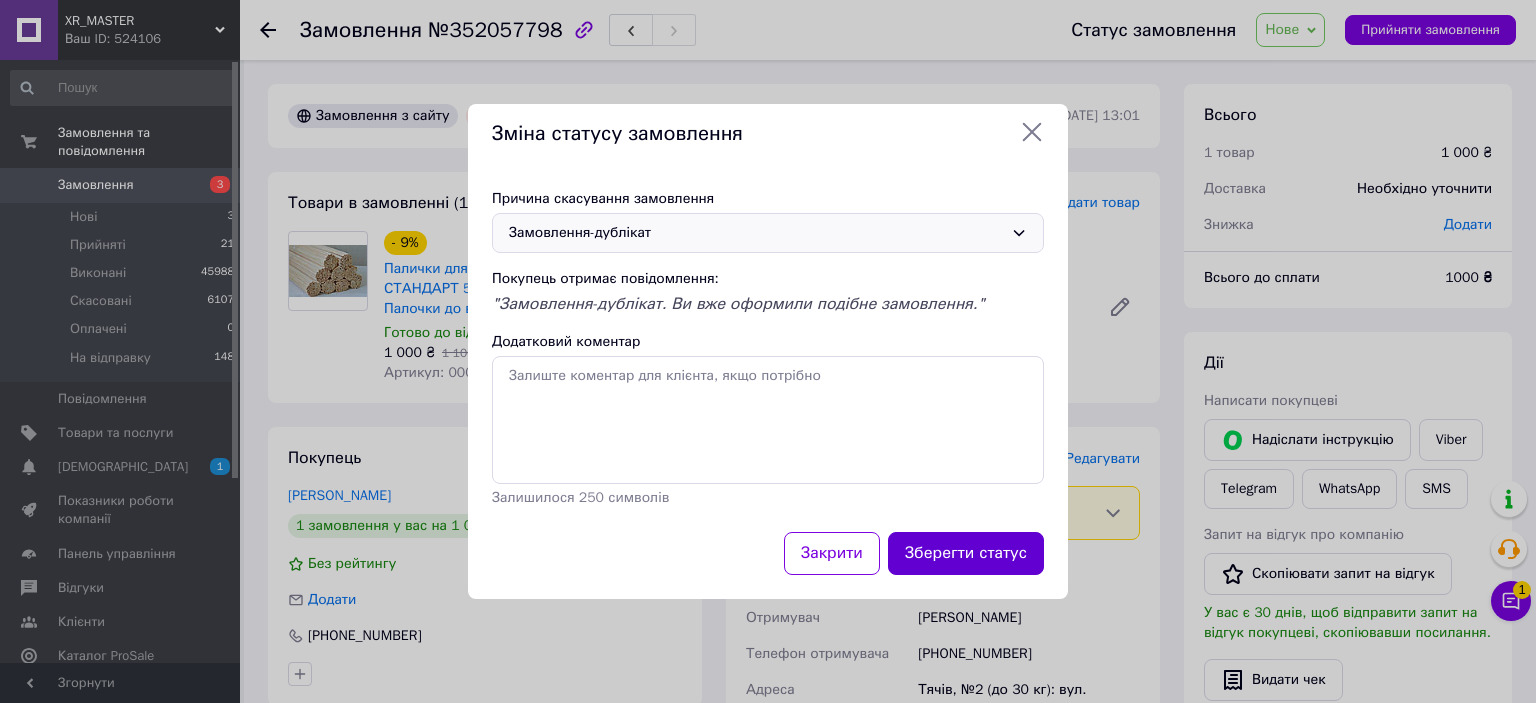 click on "Зберегти статус" at bounding box center (966, 553) 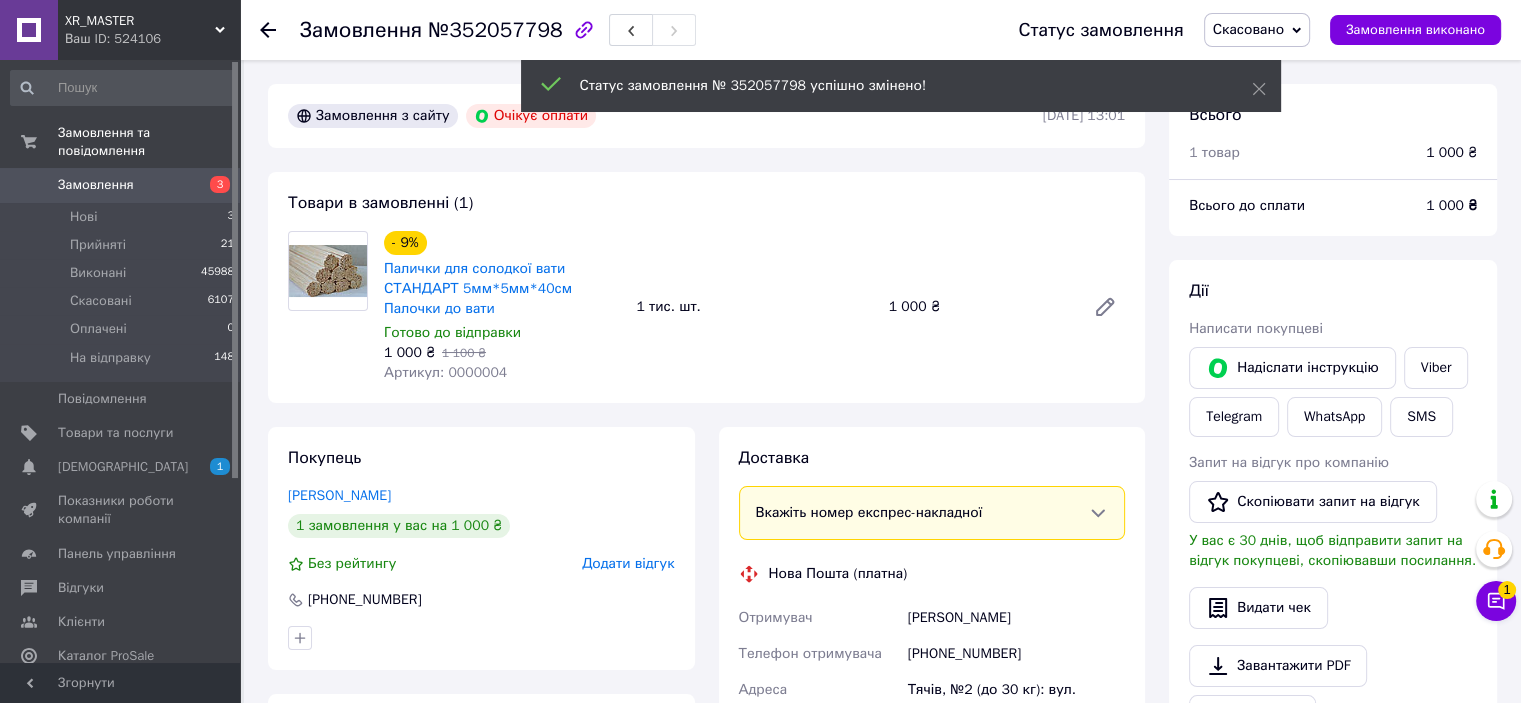 click on "Замовлення" at bounding box center [96, 185] 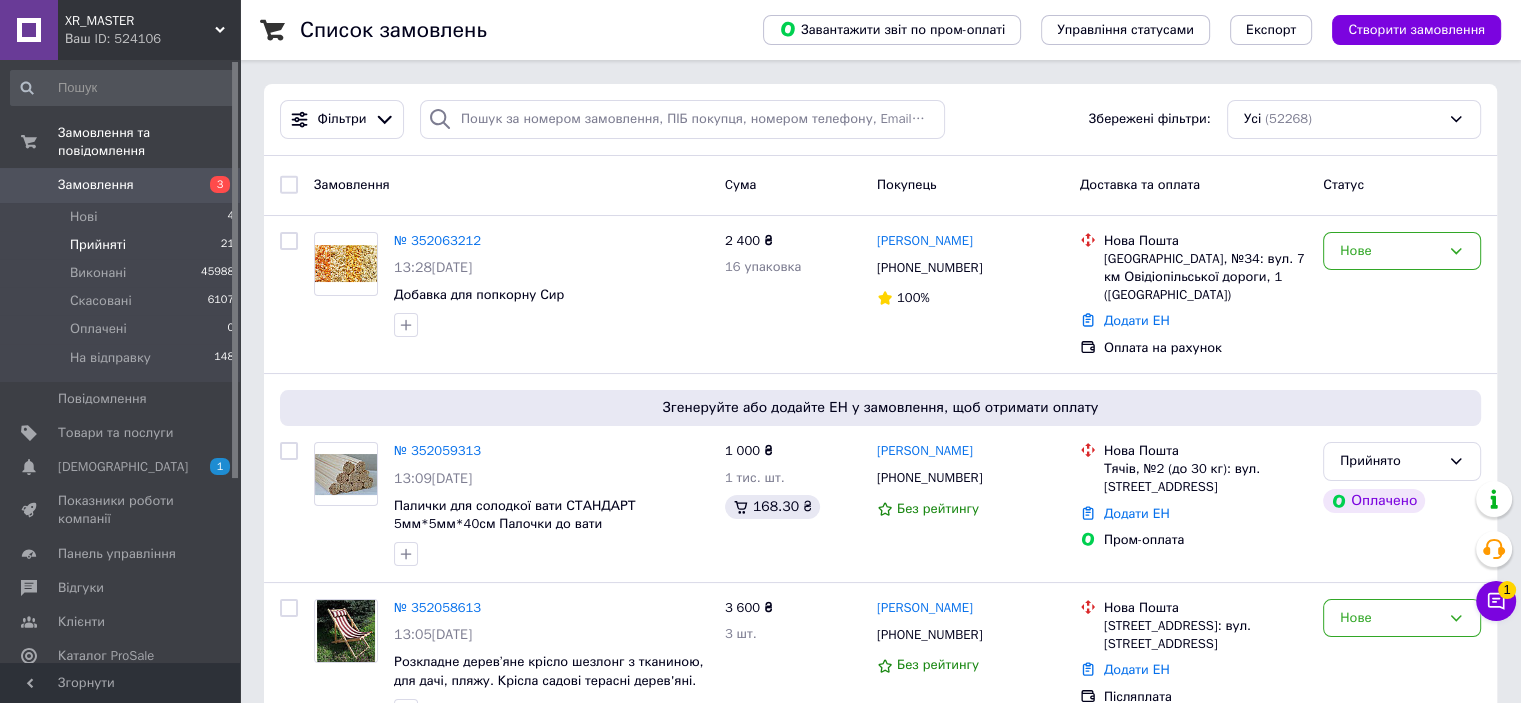 click on "Прийняті" at bounding box center (98, 245) 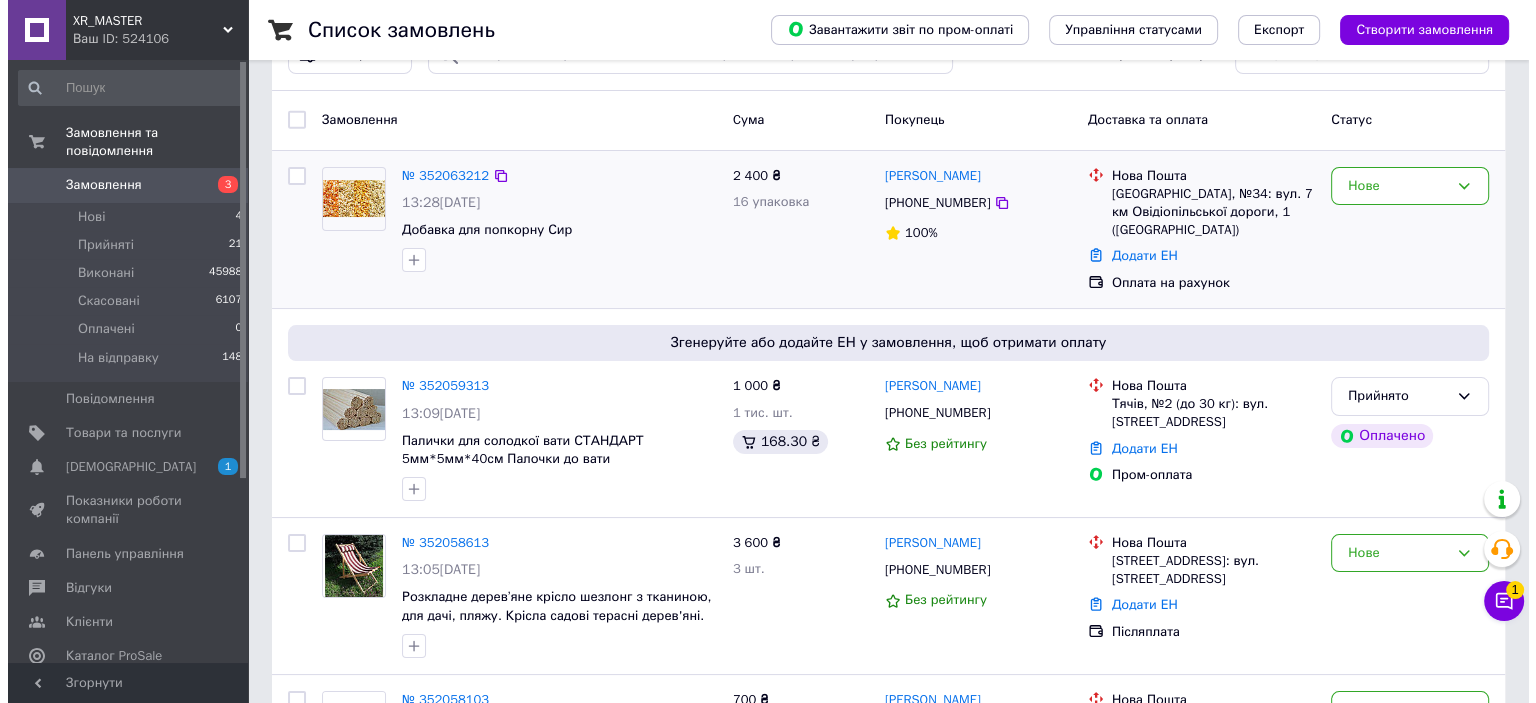scroll, scrollTop: 100, scrollLeft: 0, axis: vertical 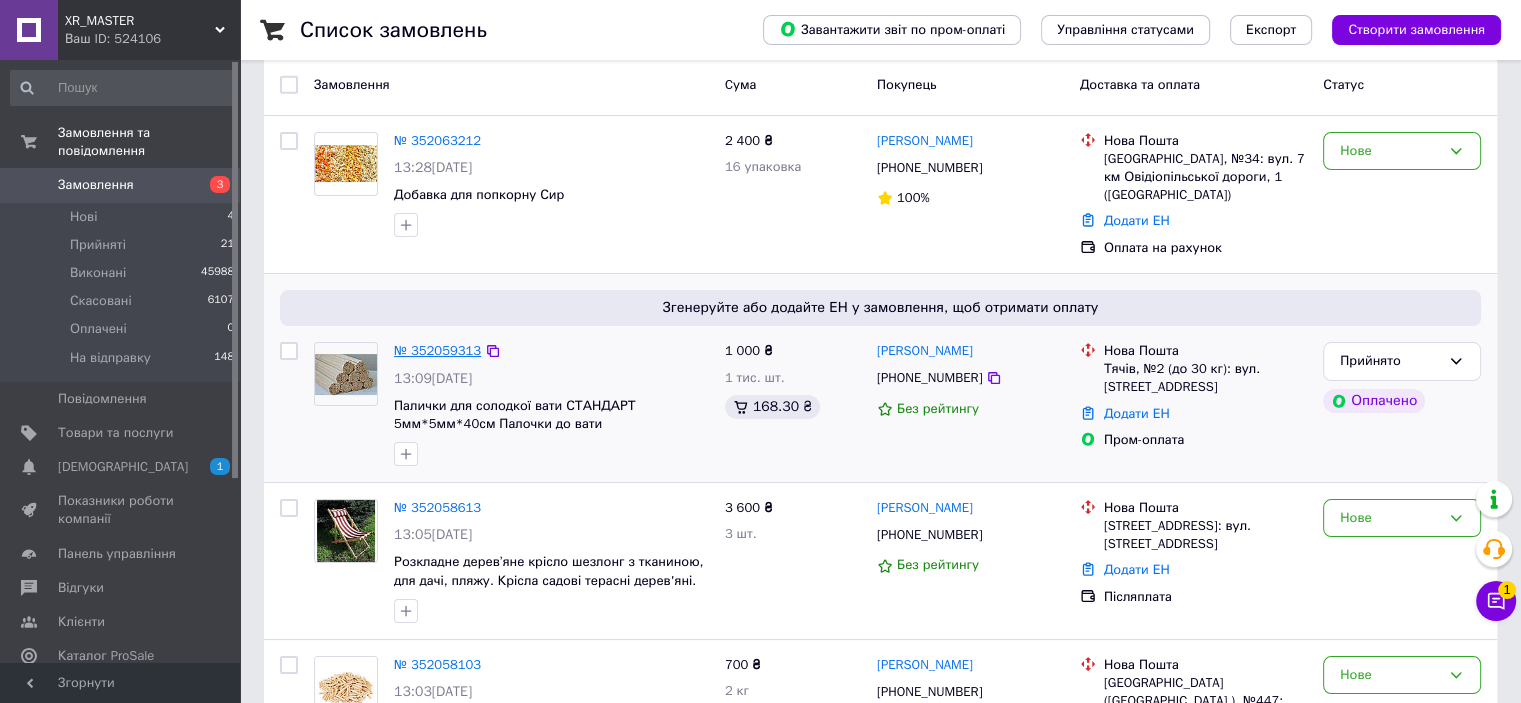 click on "№ 352059313" at bounding box center (437, 350) 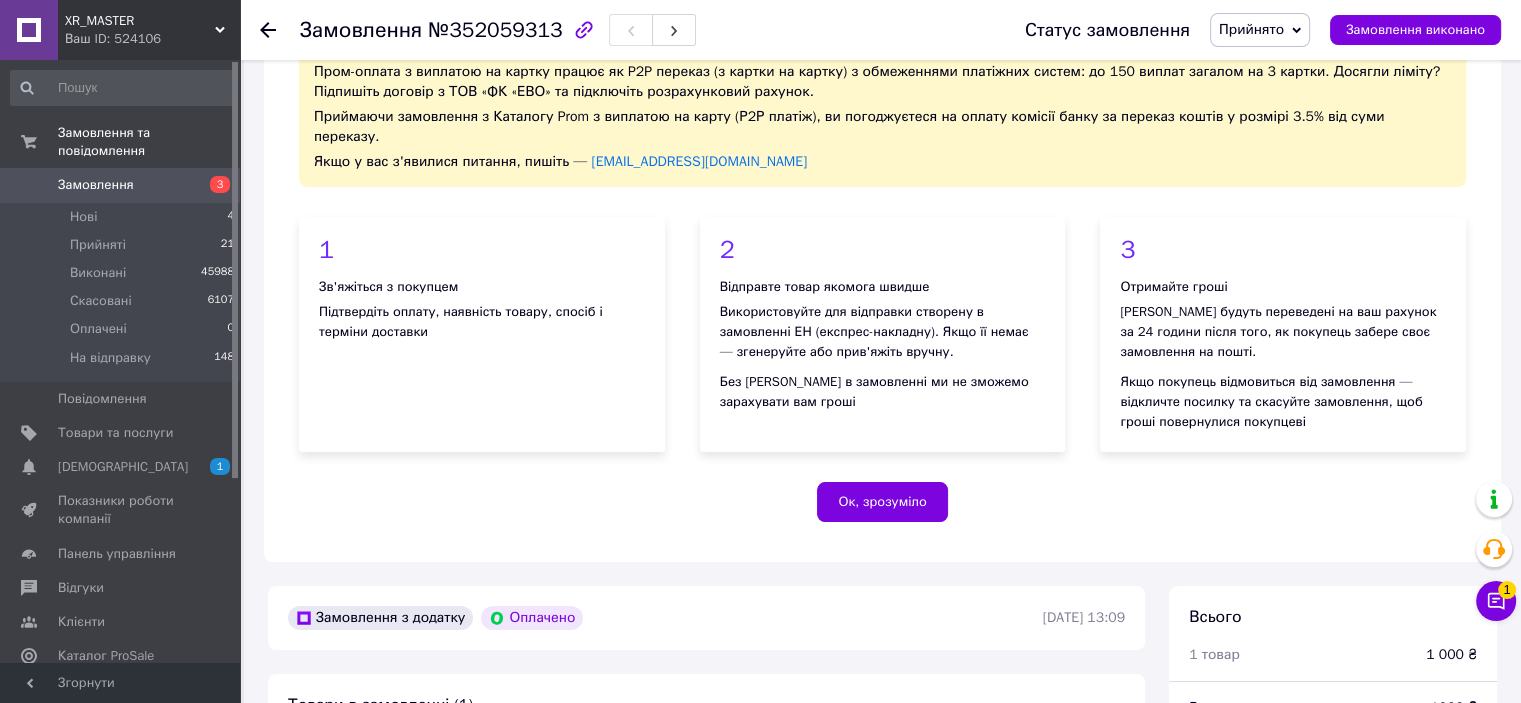 drag, startPoint x: 1260, startPoint y: 30, endPoint x: 1254, endPoint y: 43, distance: 14.3178215 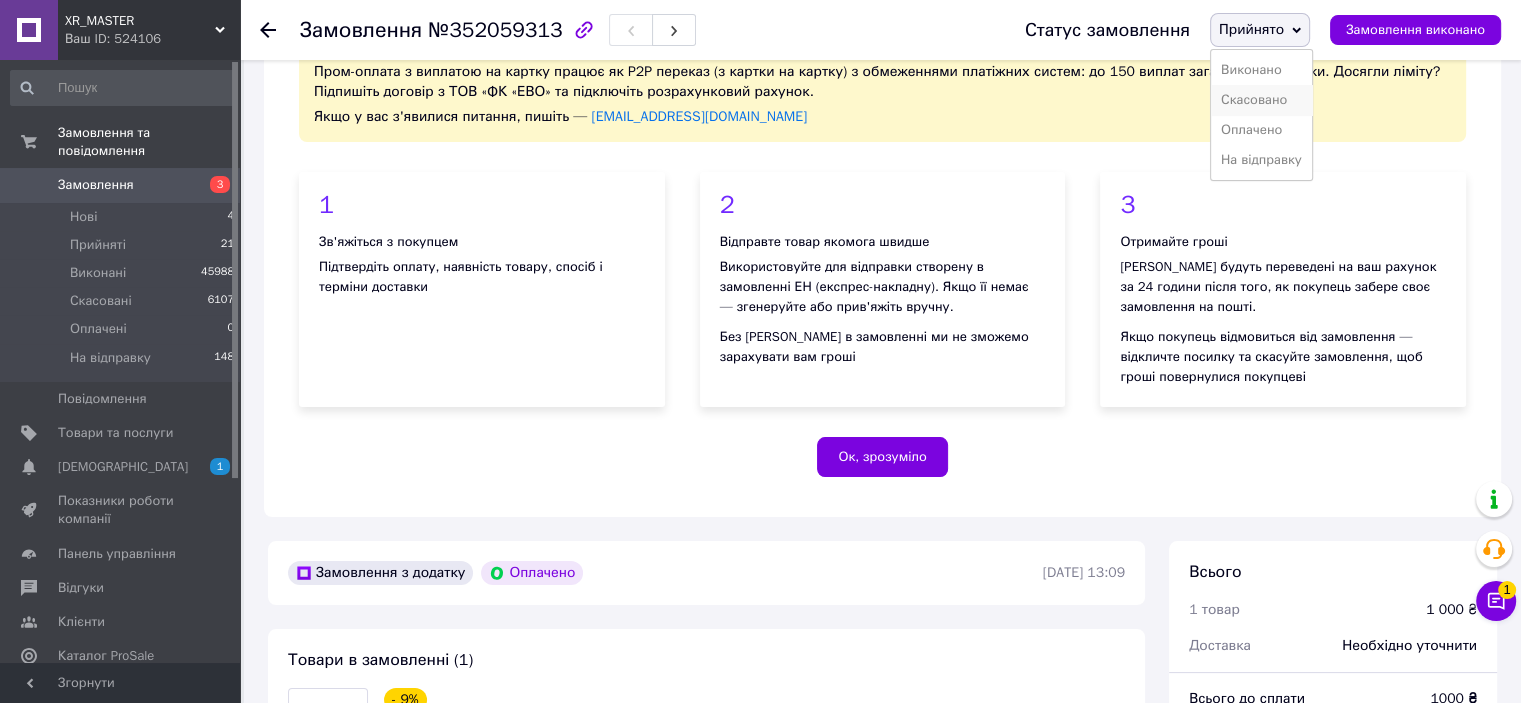 click on "Скасовано" at bounding box center [1261, 100] 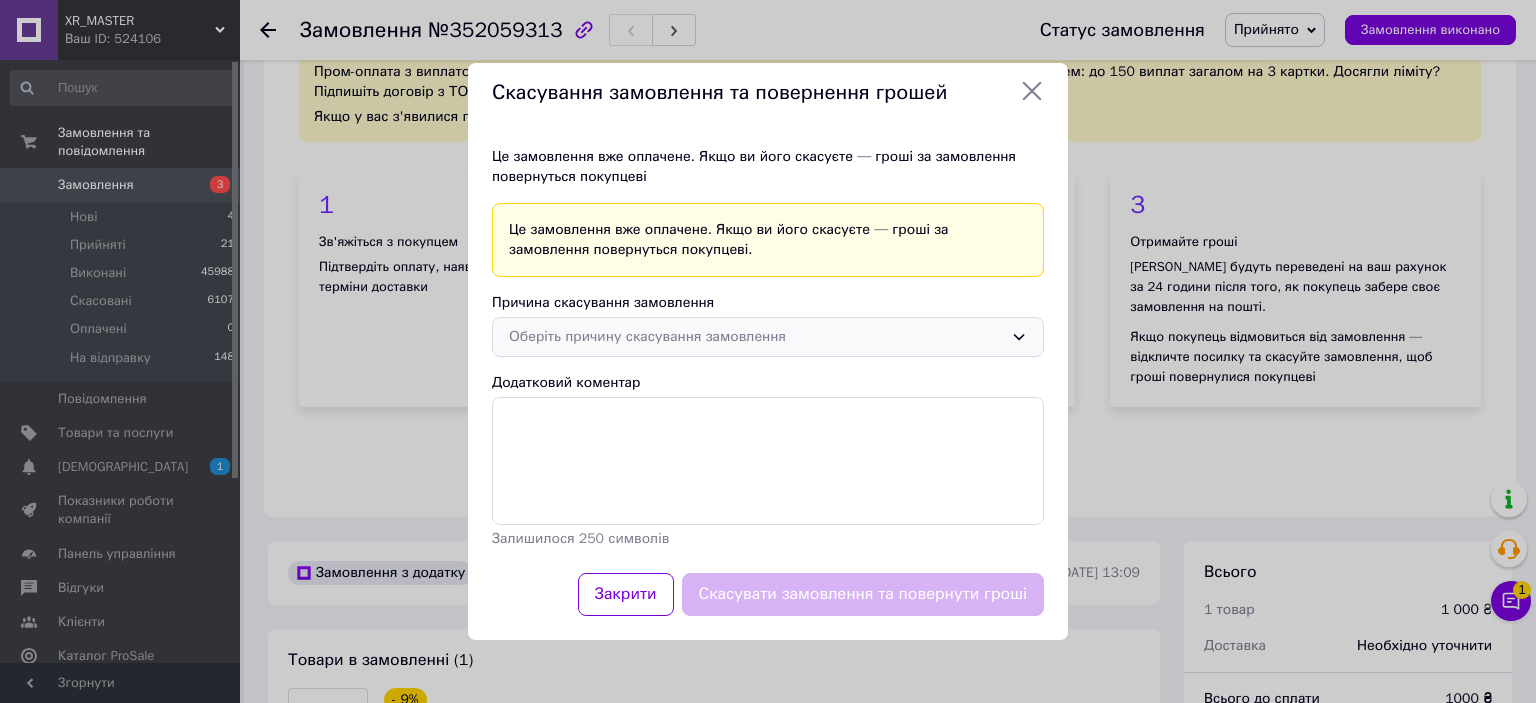 click on "Оберіть причину скасування замовлення" at bounding box center (768, 337) 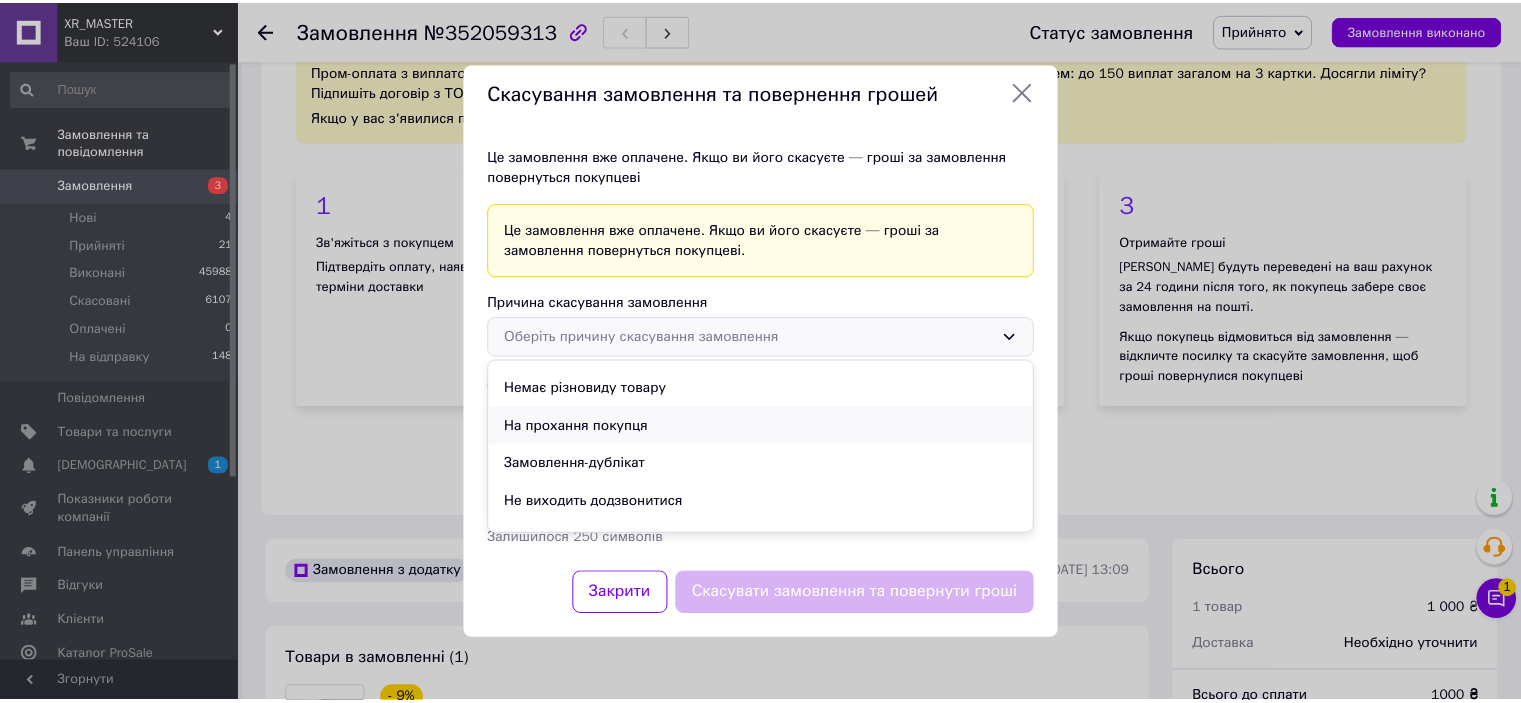scroll, scrollTop: 56, scrollLeft: 0, axis: vertical 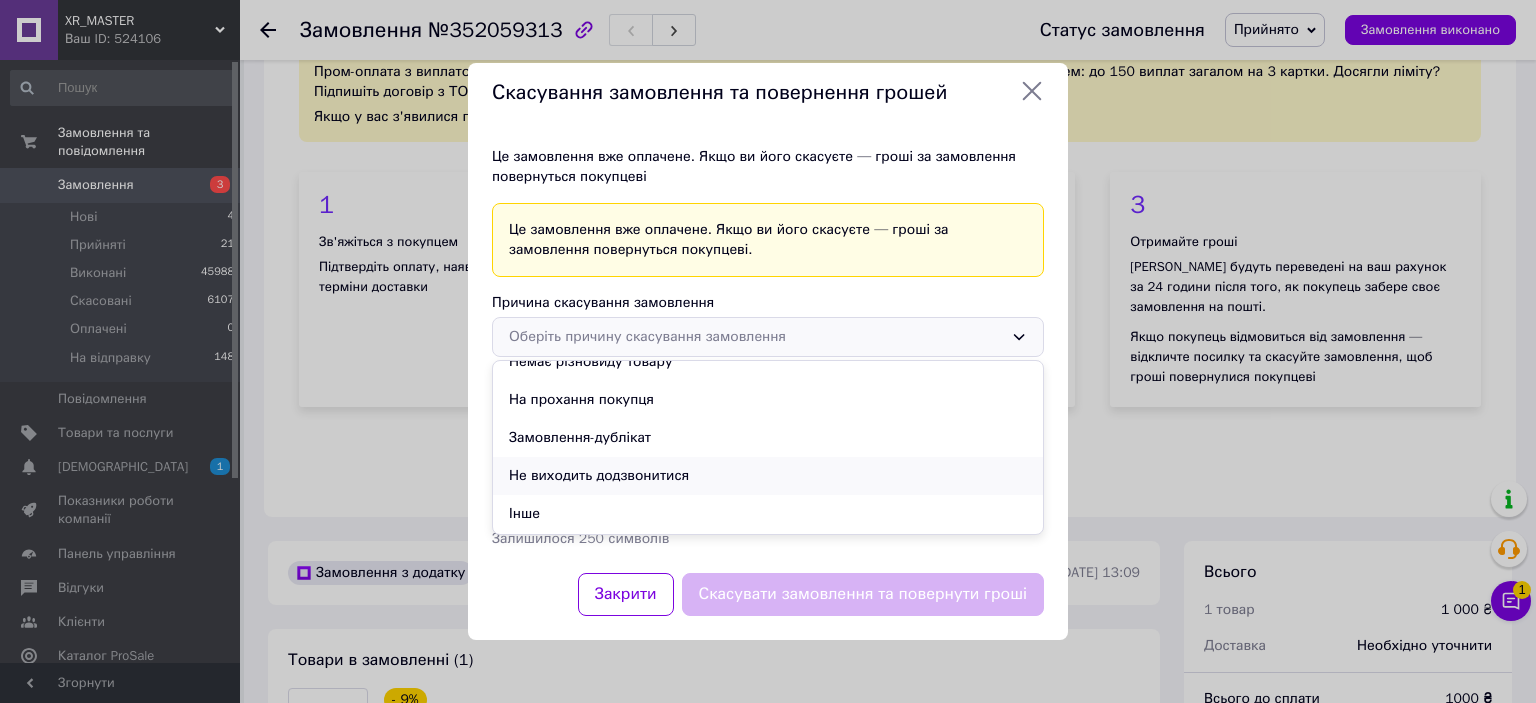 click on "Не виходить додзвонитися" at bounding box center [768, 476] 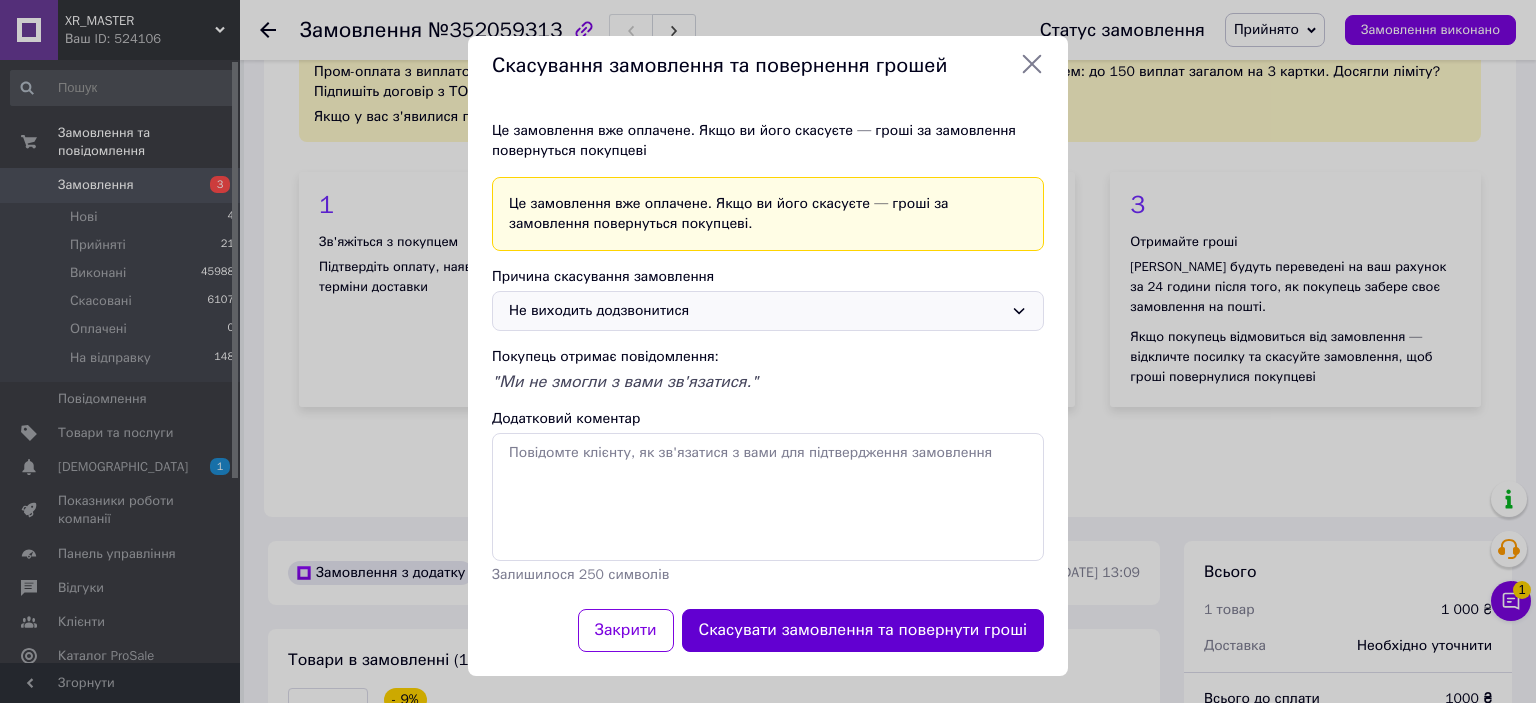 click on "Скасувати замовлення та повернути гроші" at bounding box center [863, 630] 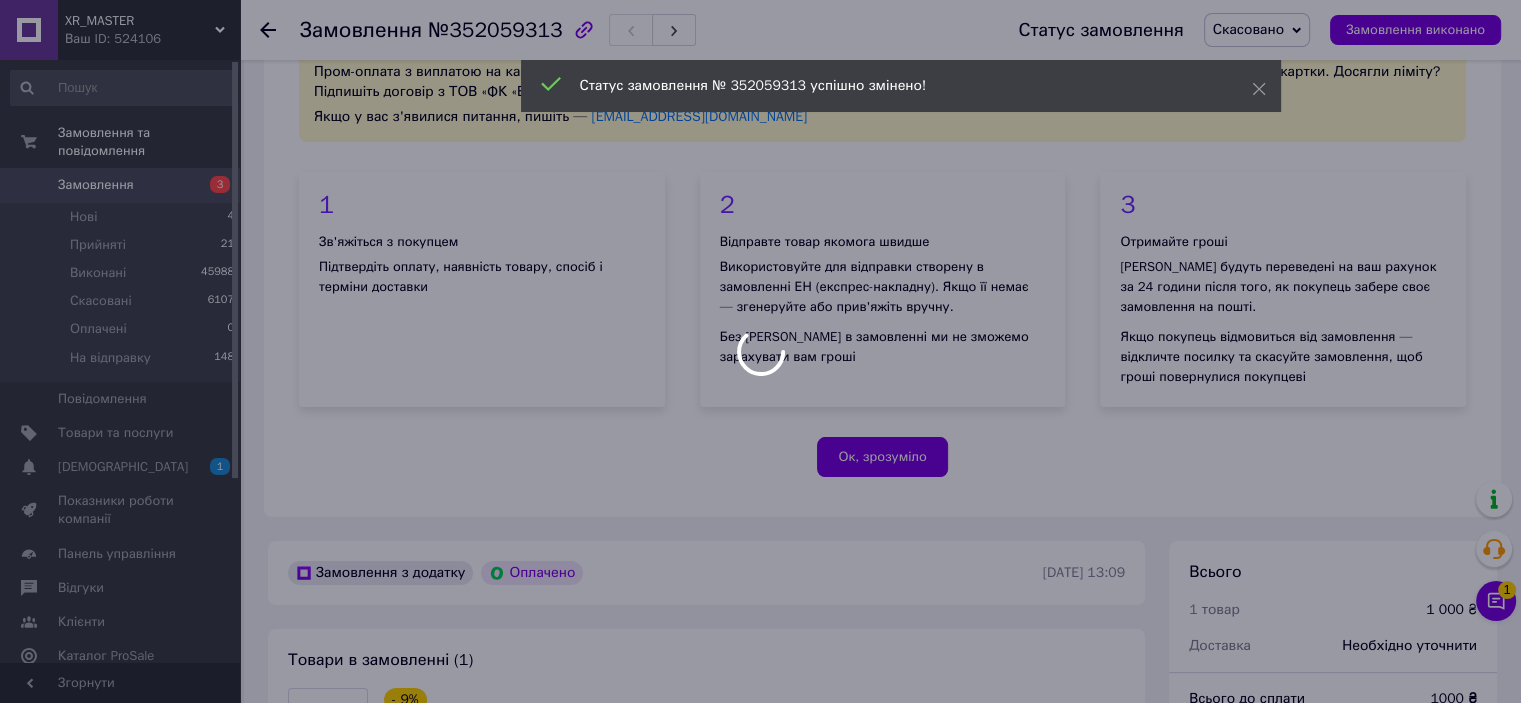 scroll, scrollTop: 0, scrollLeft: 0, axis: both 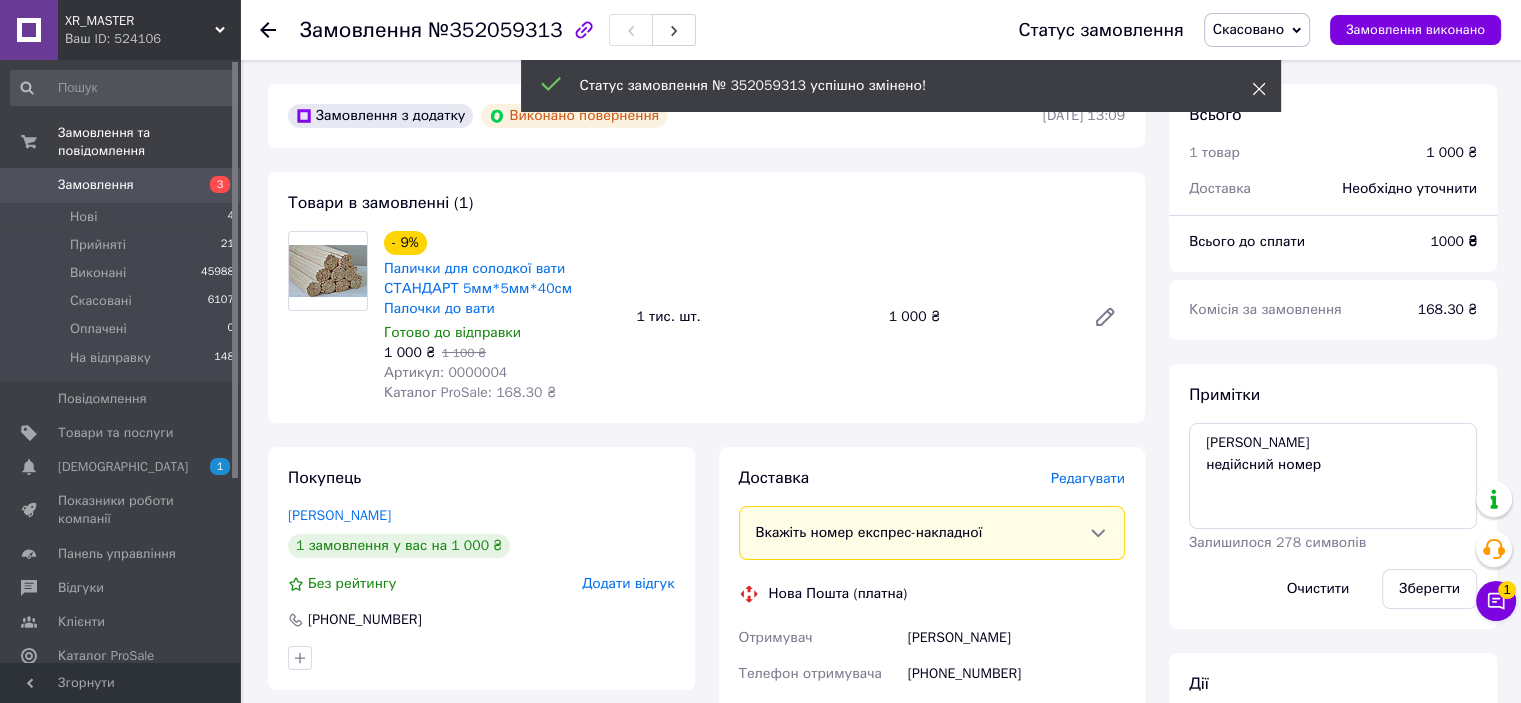 click 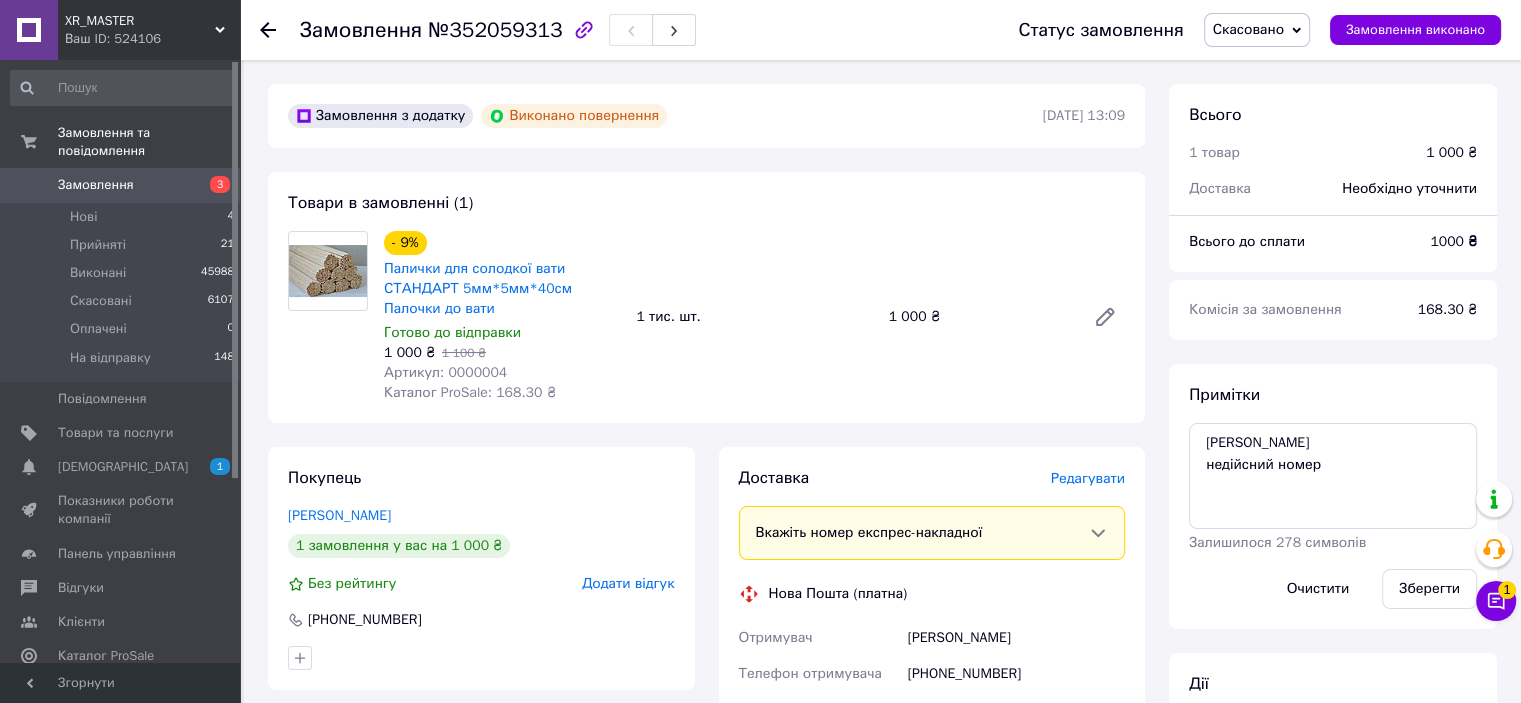 click on "Замовлення" at bounding box center (96, 185) 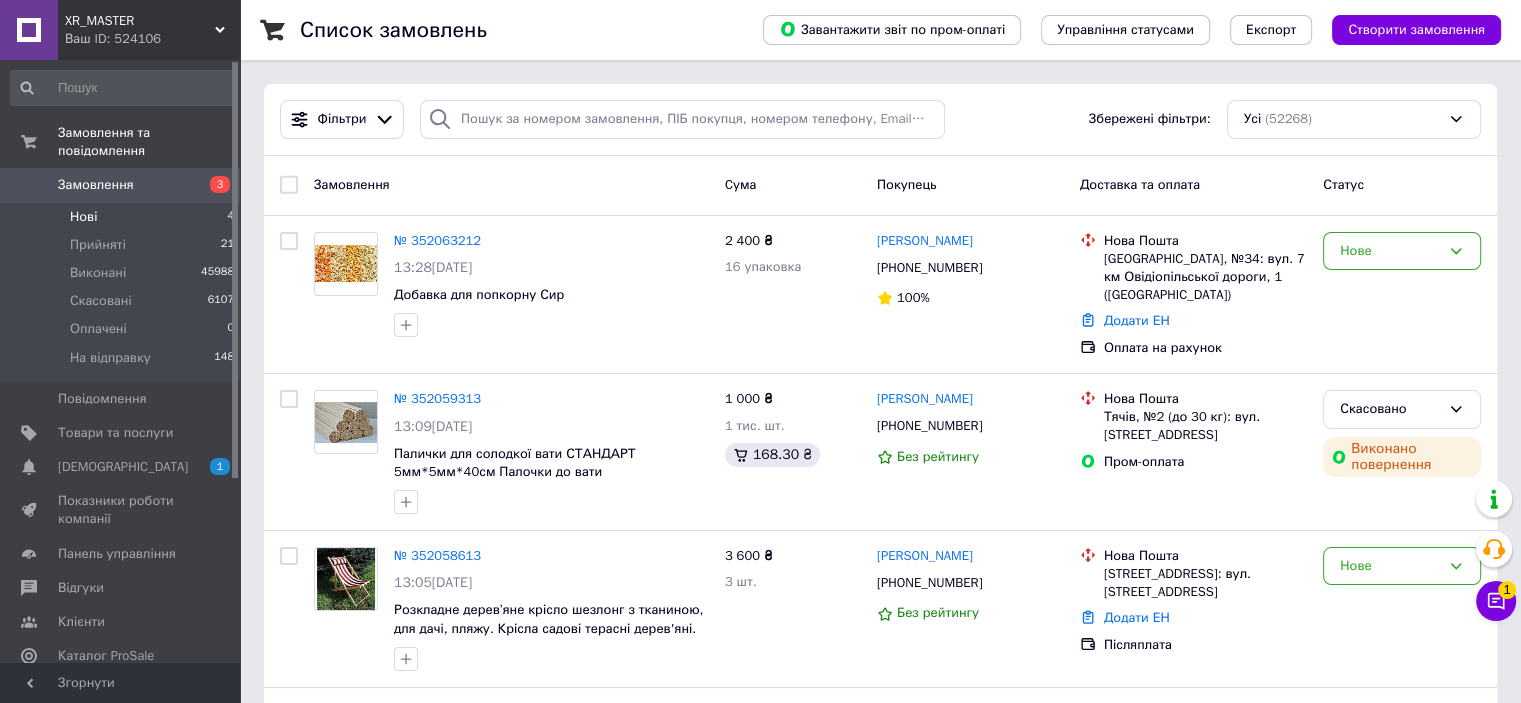 click on "Нові 4" at bounding box center [123, 217] 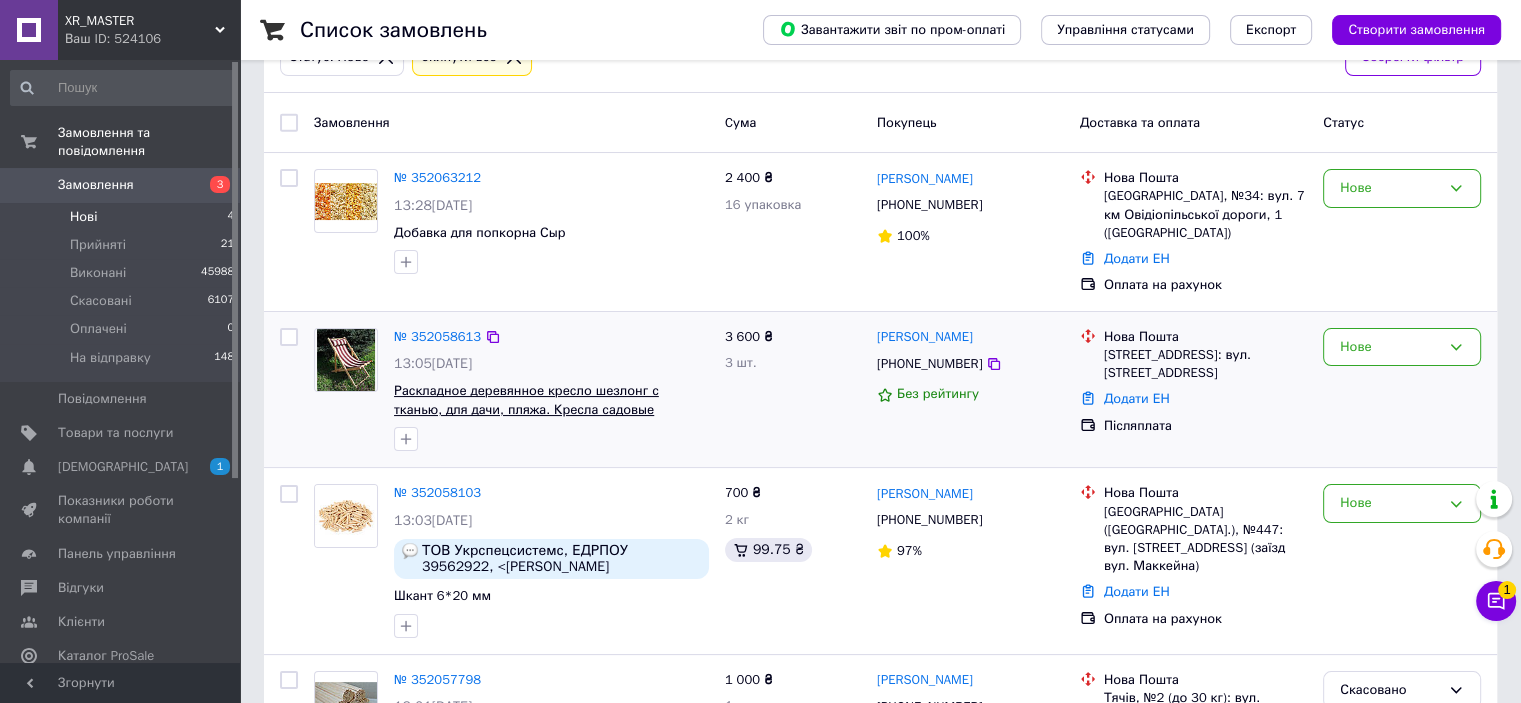 scroll, scrollTop: 100, scrollLeft: 0, axis: vertical 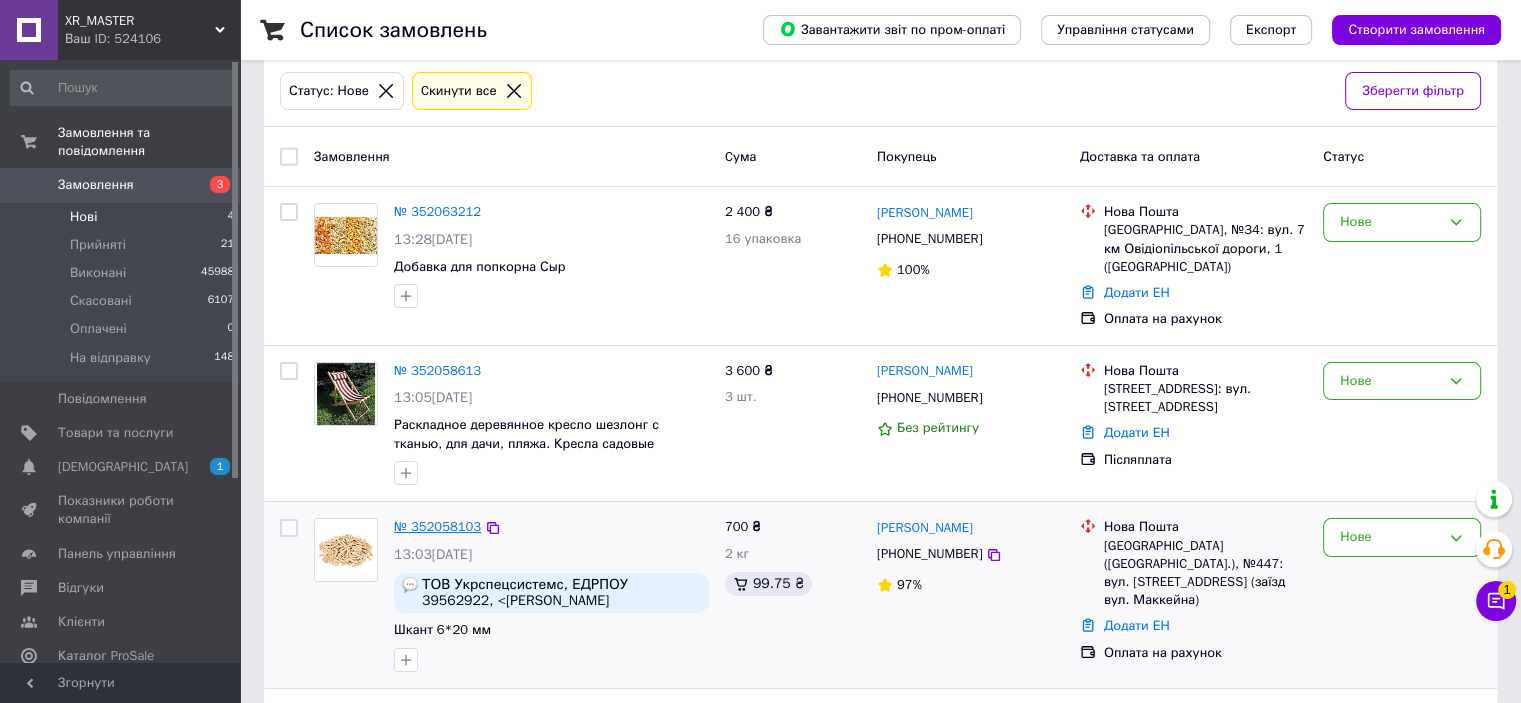 click on "№ 352058103" at bounding box center (437, 526) 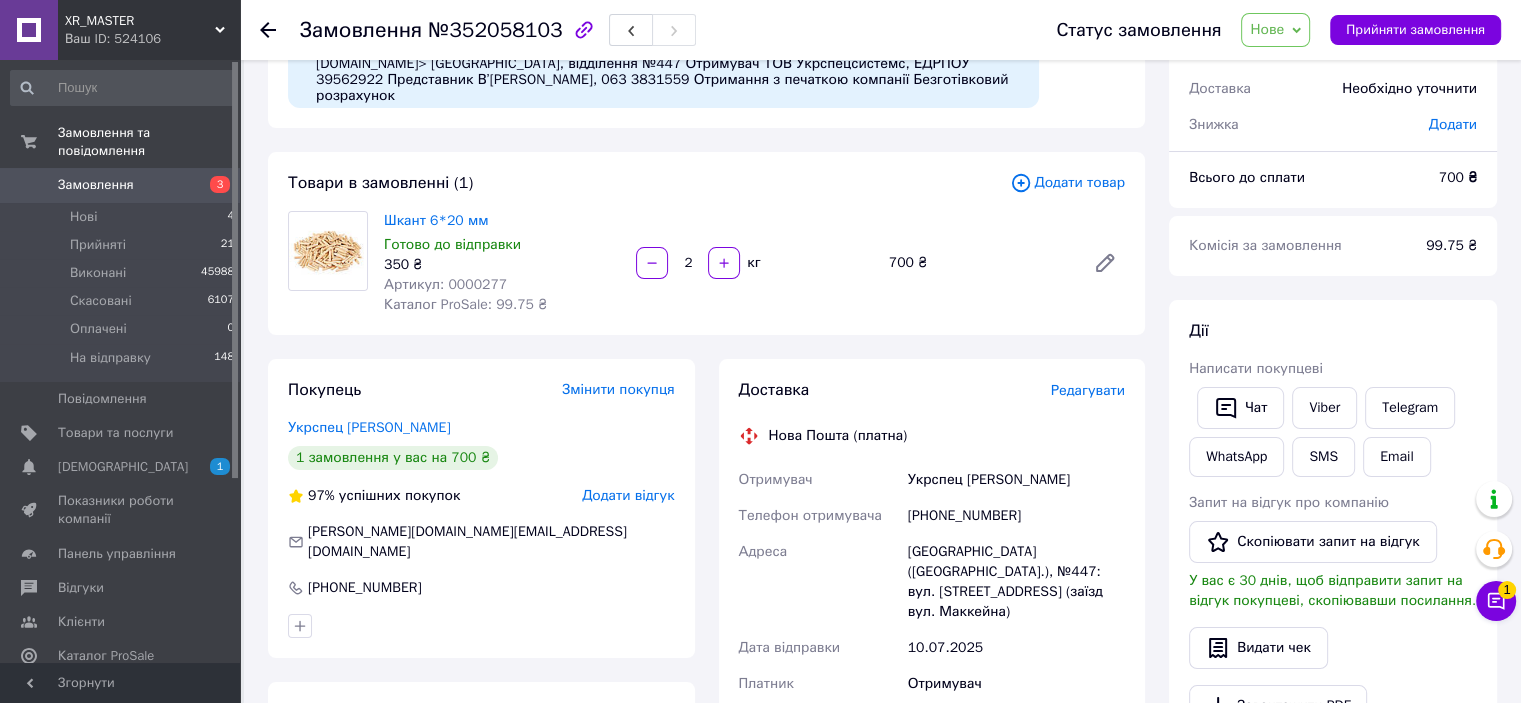 click on "Нове" at bounding box center (1275, 30) 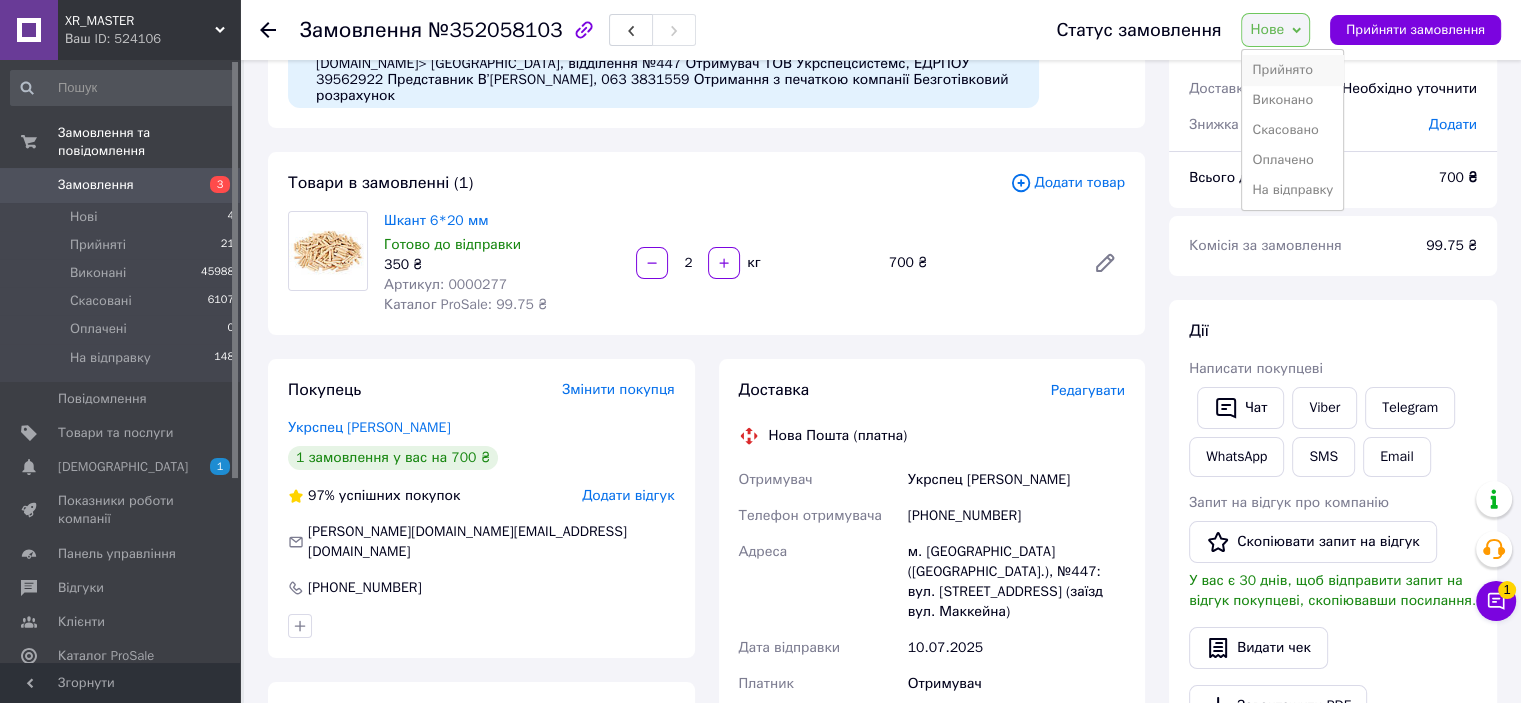 click on "Прийнято" at bounding box center (1292, 70) 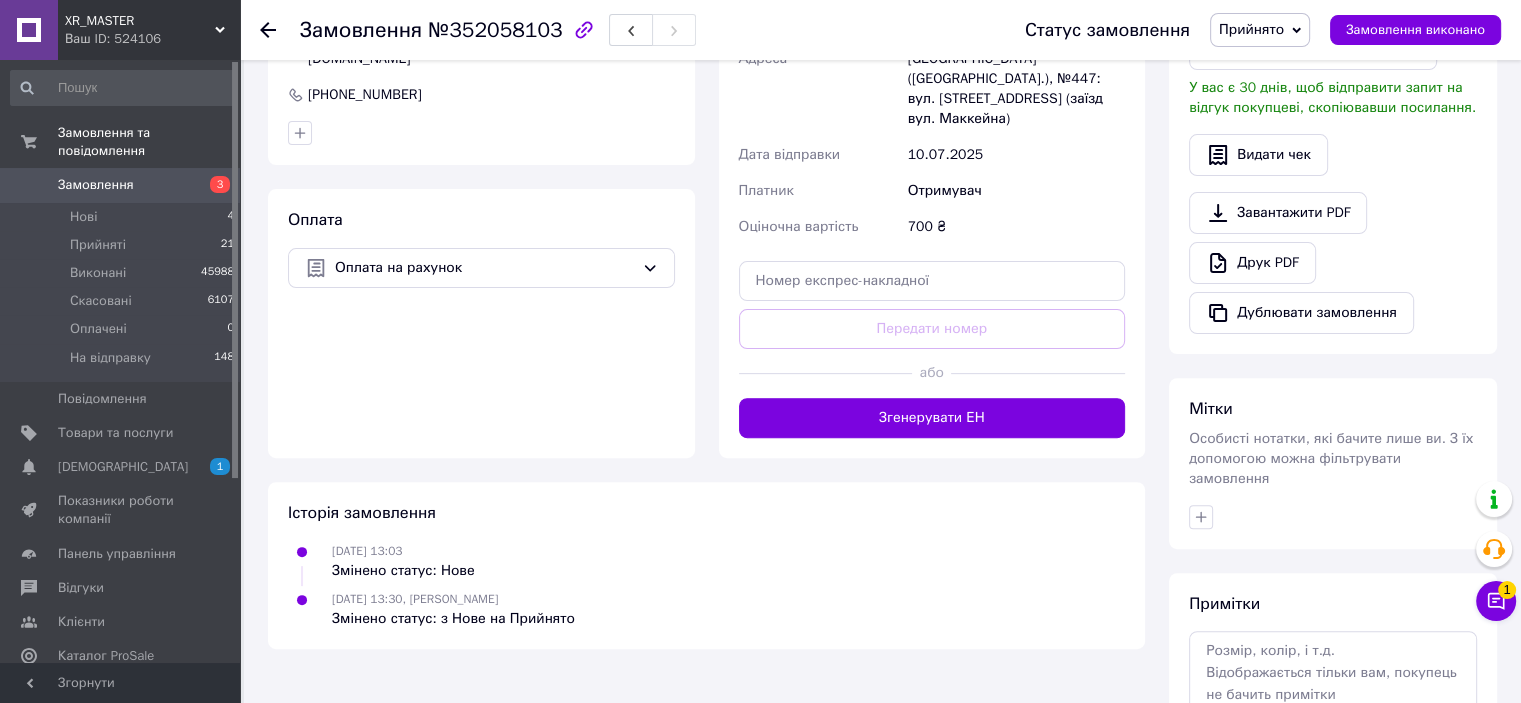 scroll, scrollTop: 728, scrollLeft: 0, axis: vertical 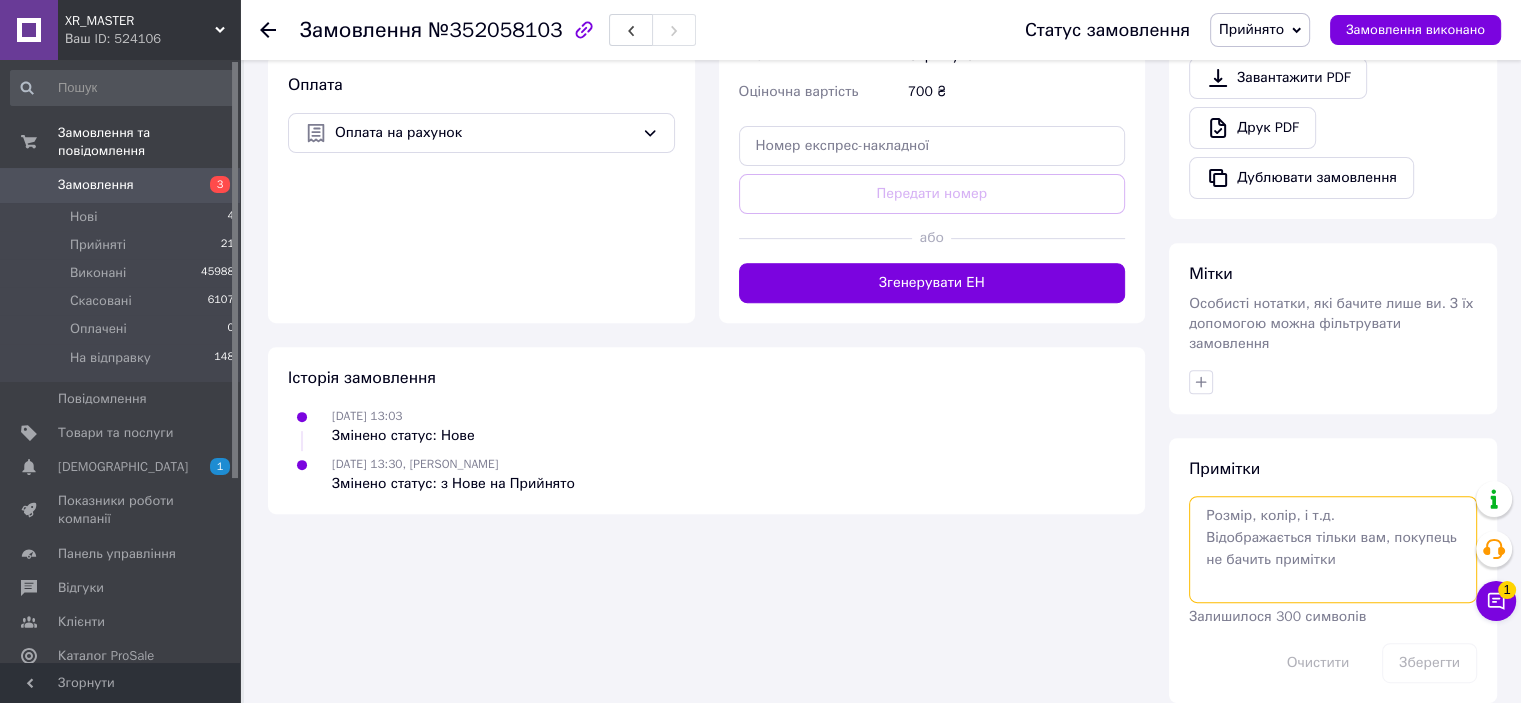 click at bounding box center [1333, 549] 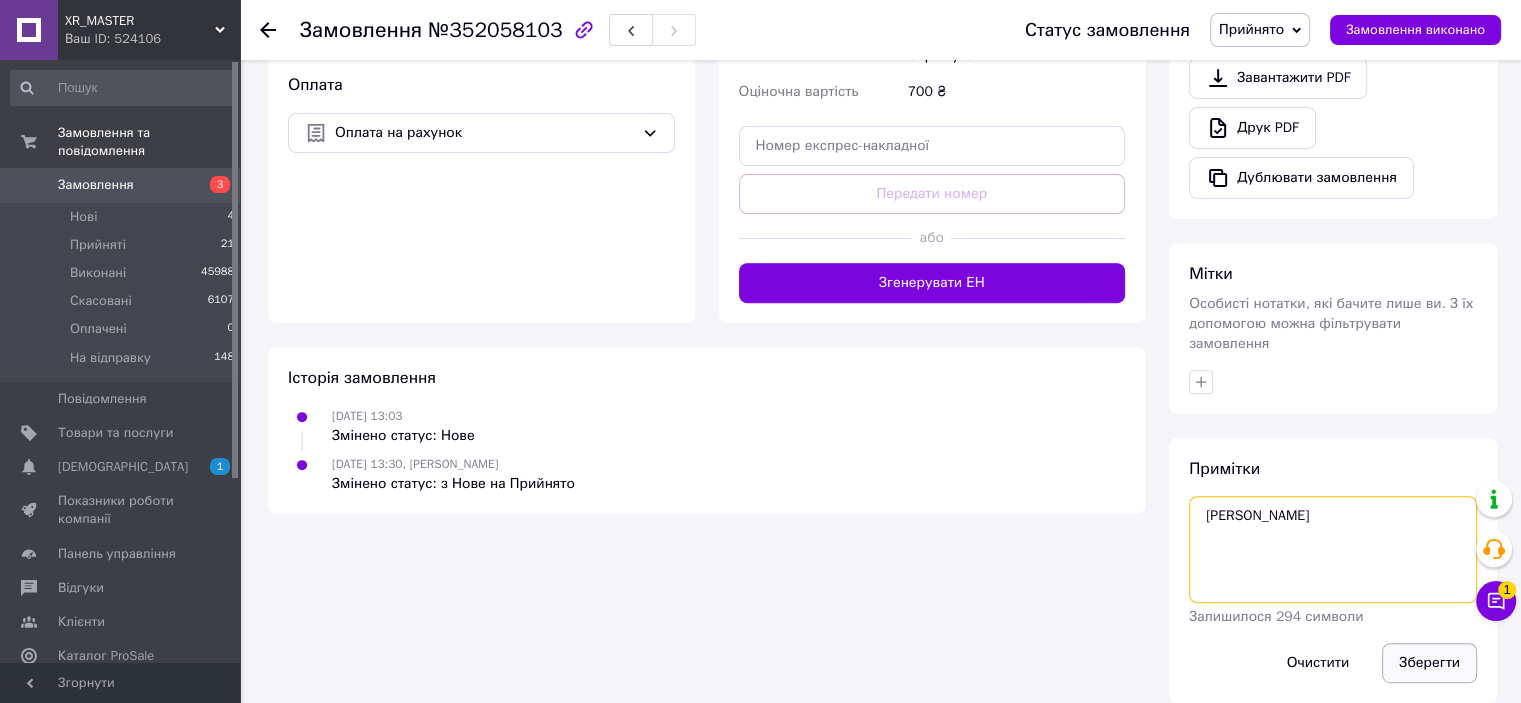 type on "[PERSON_NAME]" 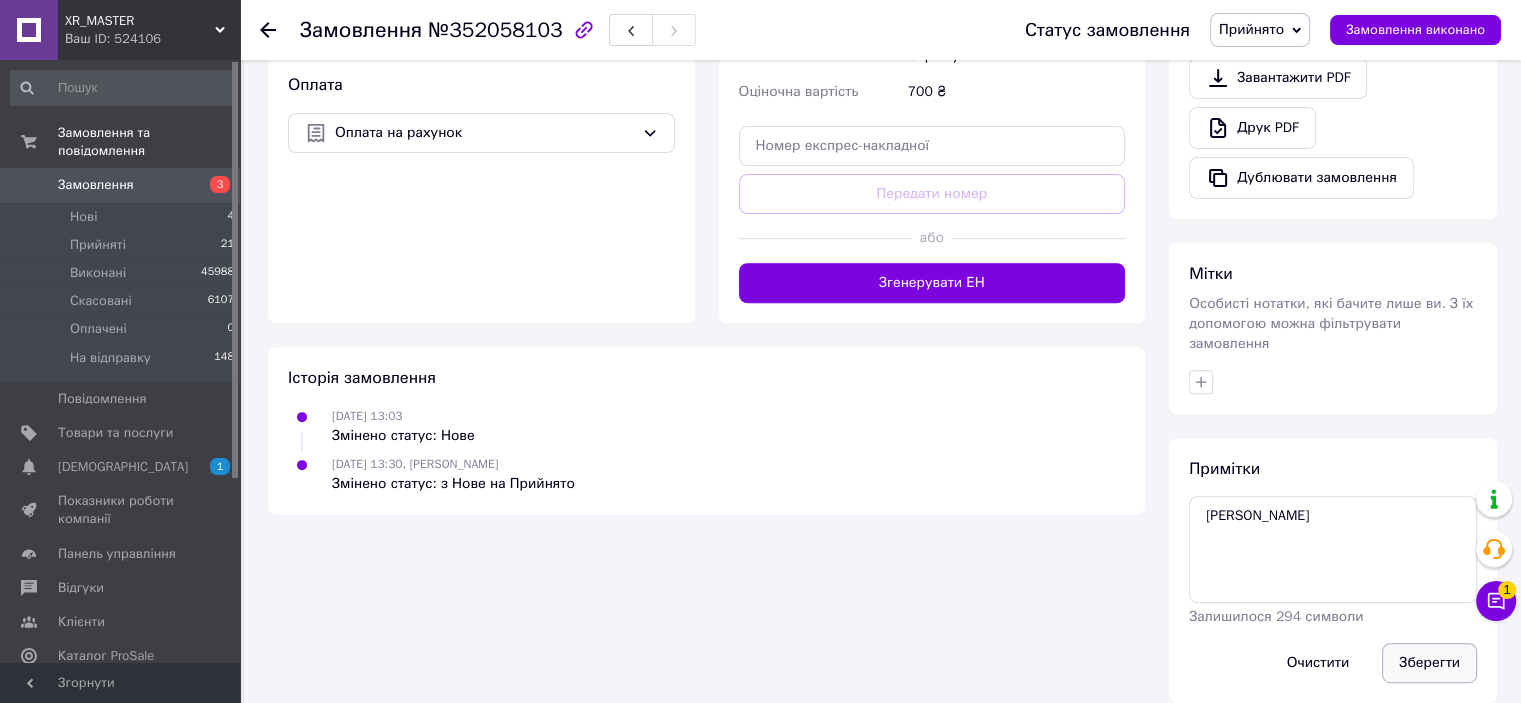 drag, startPoint x: 1422, startPoint y: 640, endPoint x: 1408, endPoint y: 644, distance: 14.56022 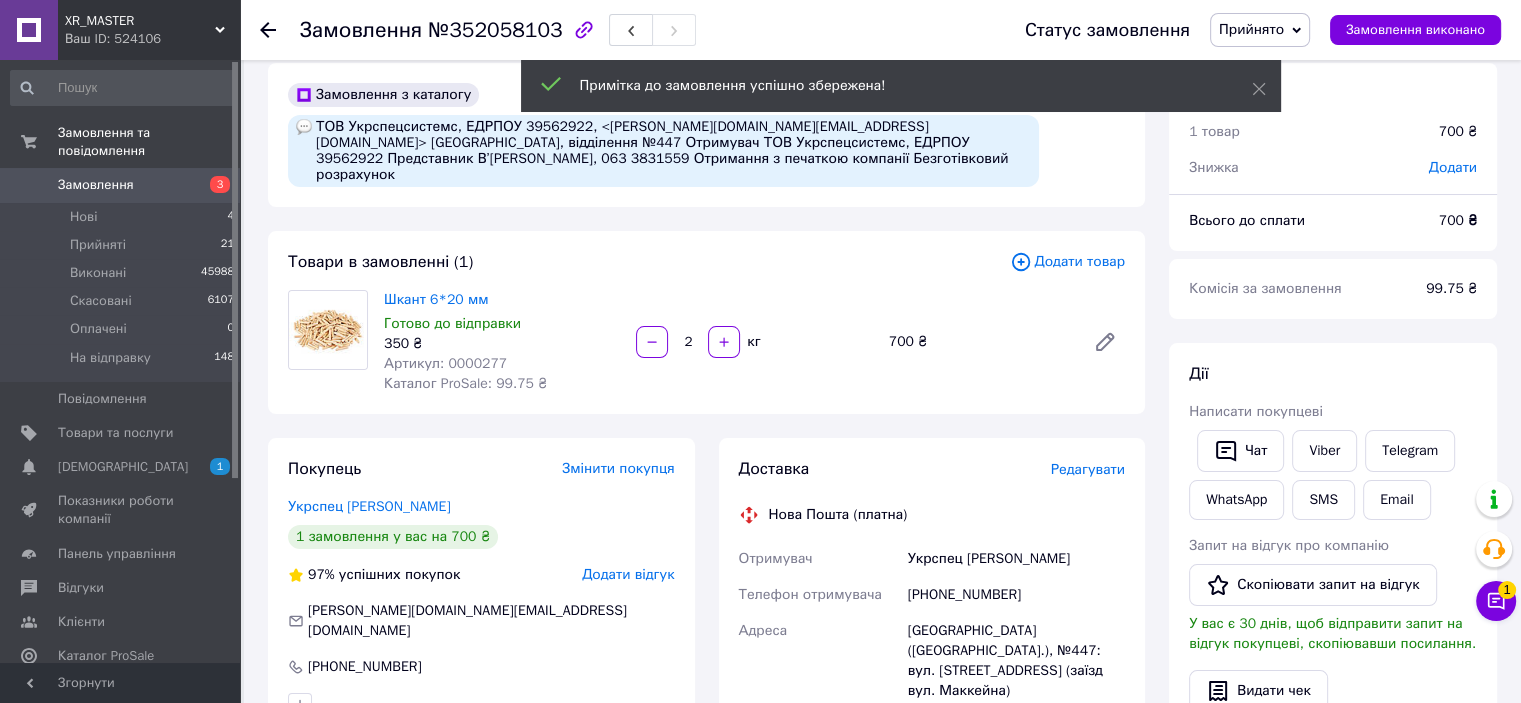 scroll, scrollTop: 0, scrollLeft: 0, axis: both 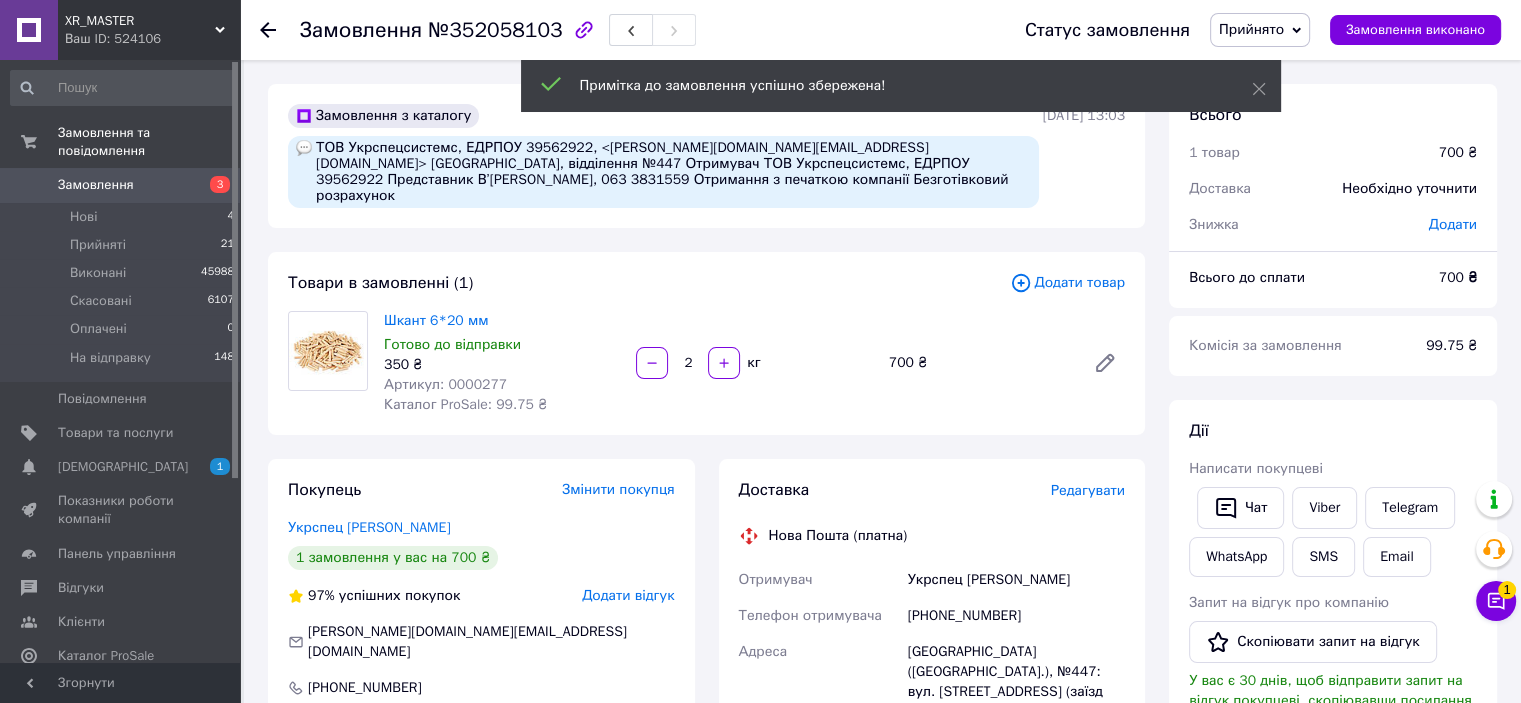 click on "Замовлення" at bounding box center (96, 185) 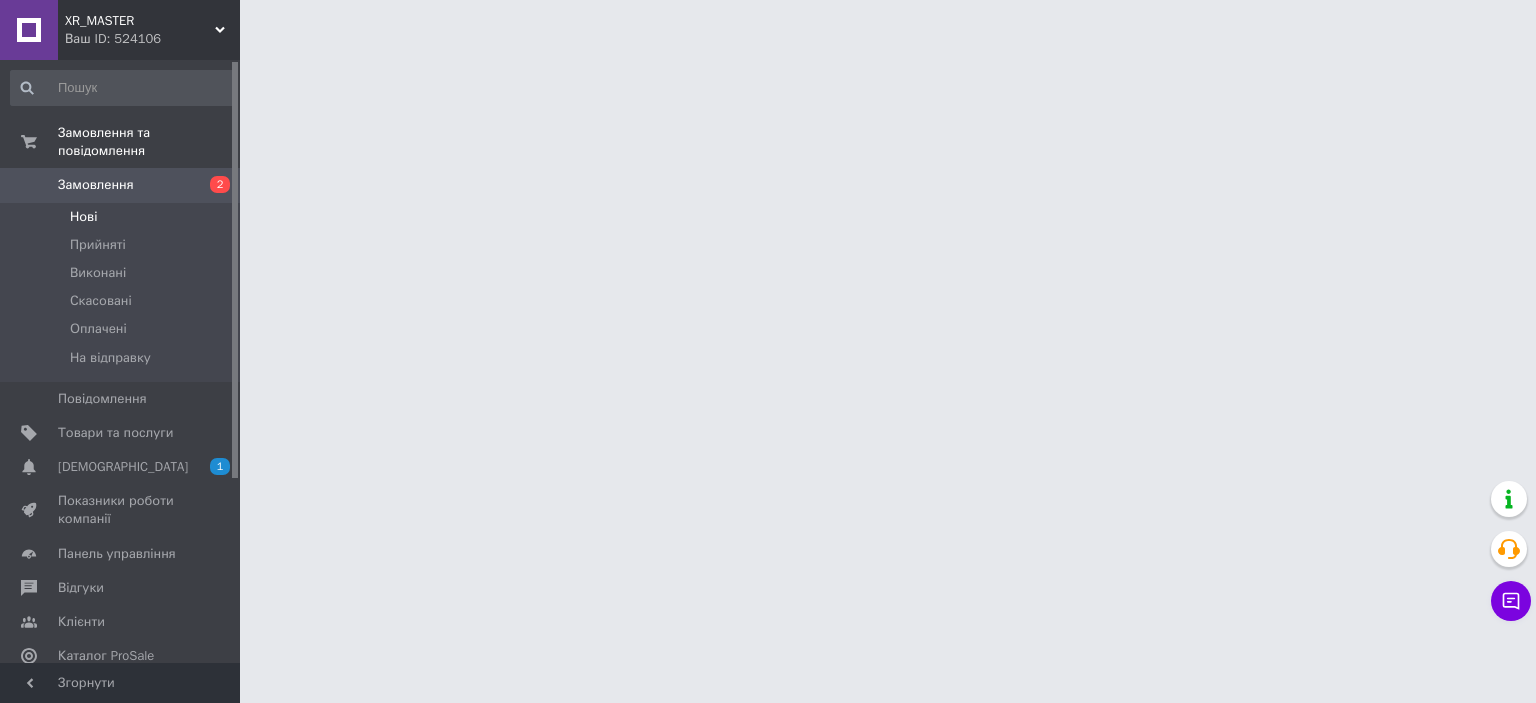 scroll, scrollTop: 0, scrollLeft: 0, axis: both 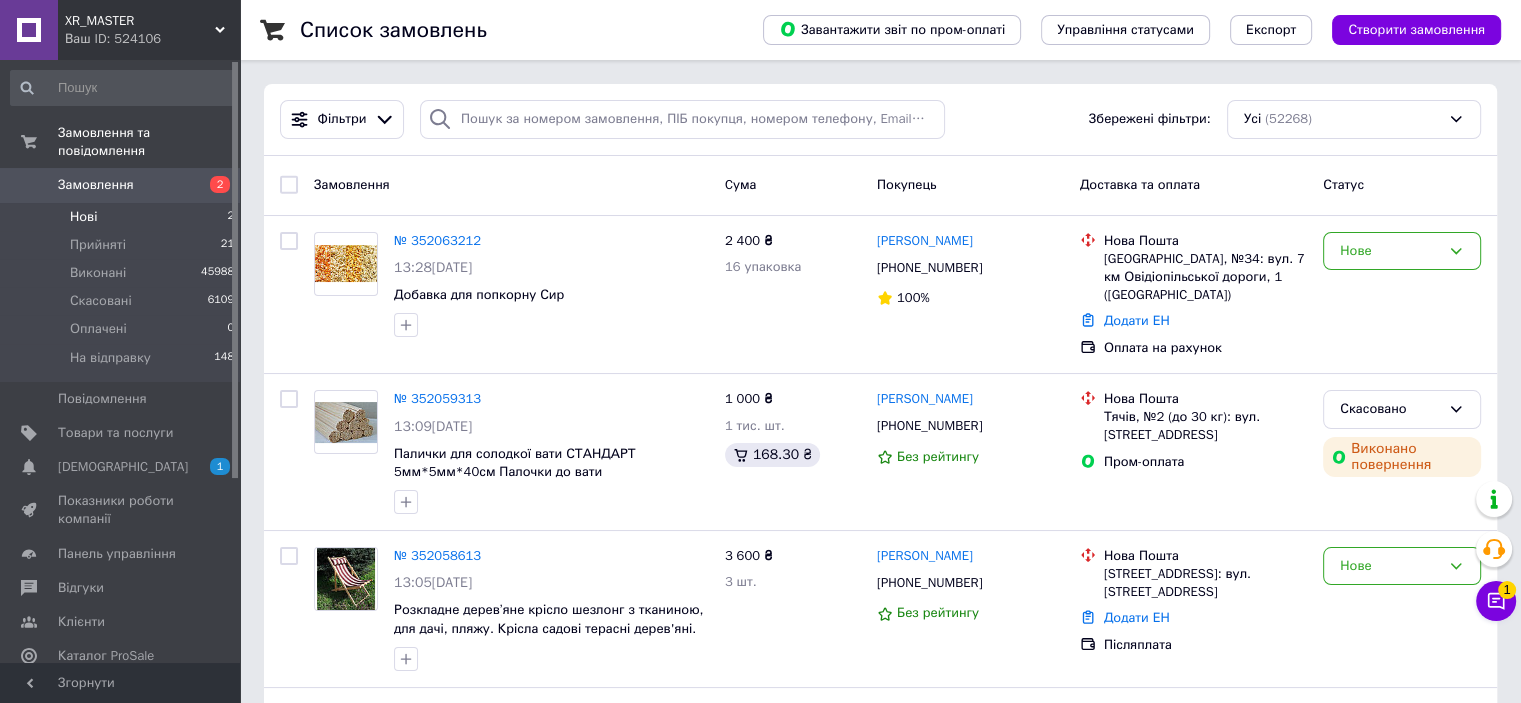 click on "Нові" at bounding box center (83, 217) 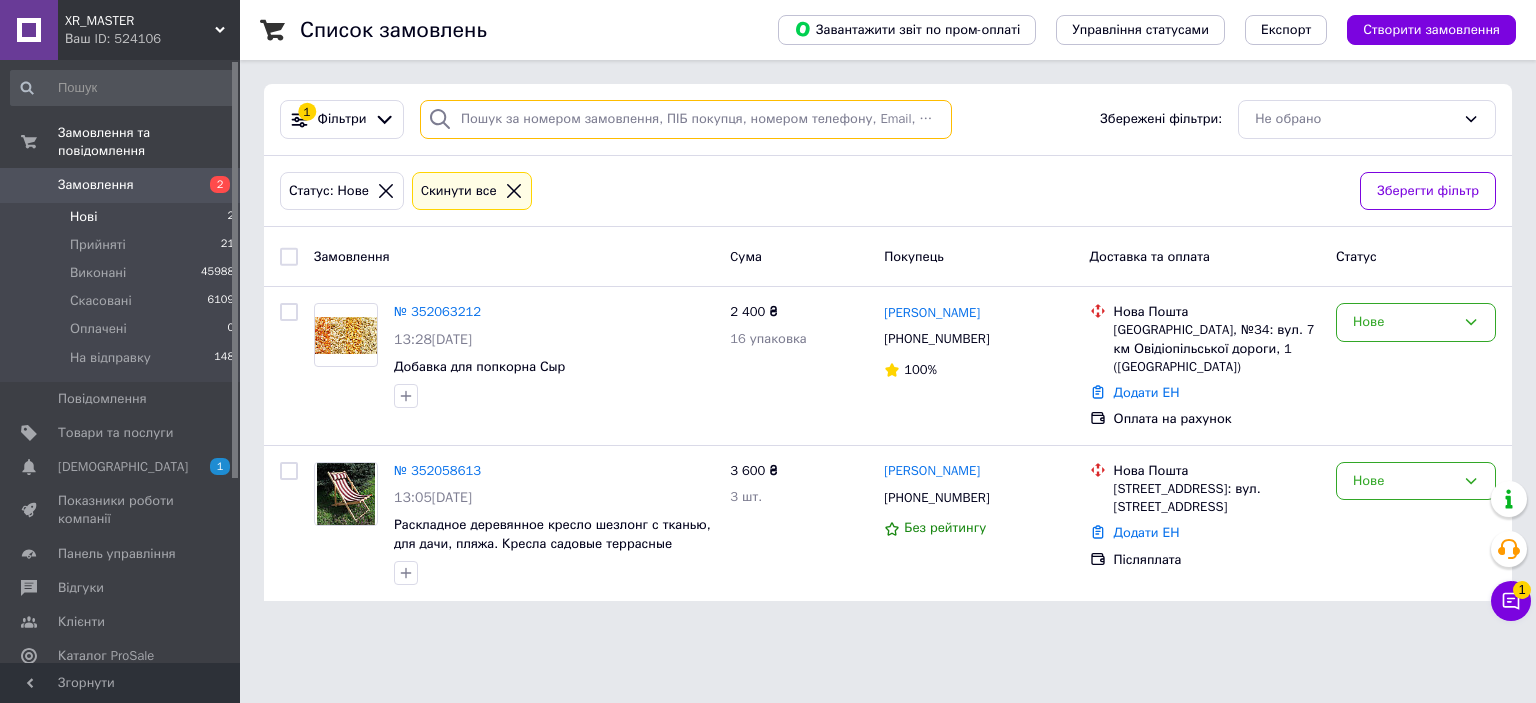 click at bounding box center (686, 119) 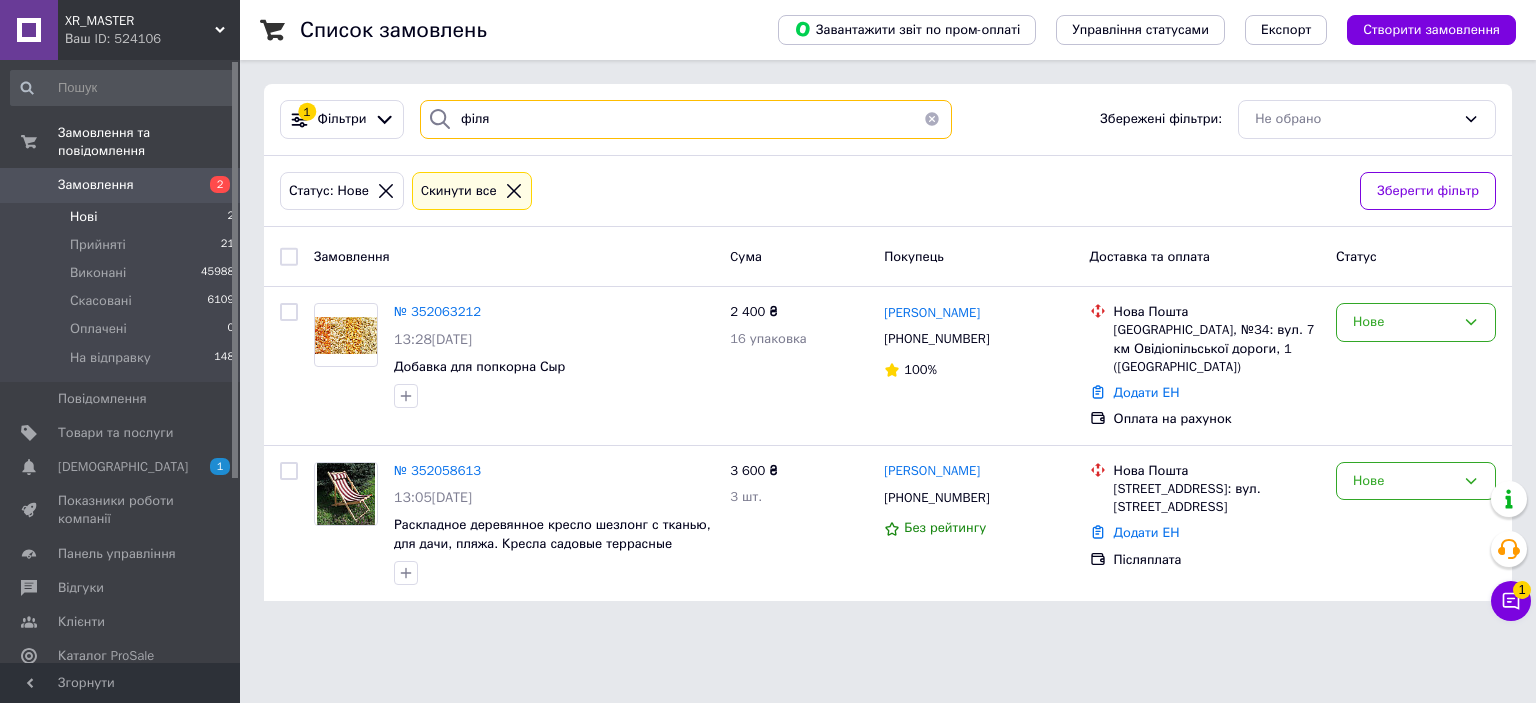 type on "філяк" 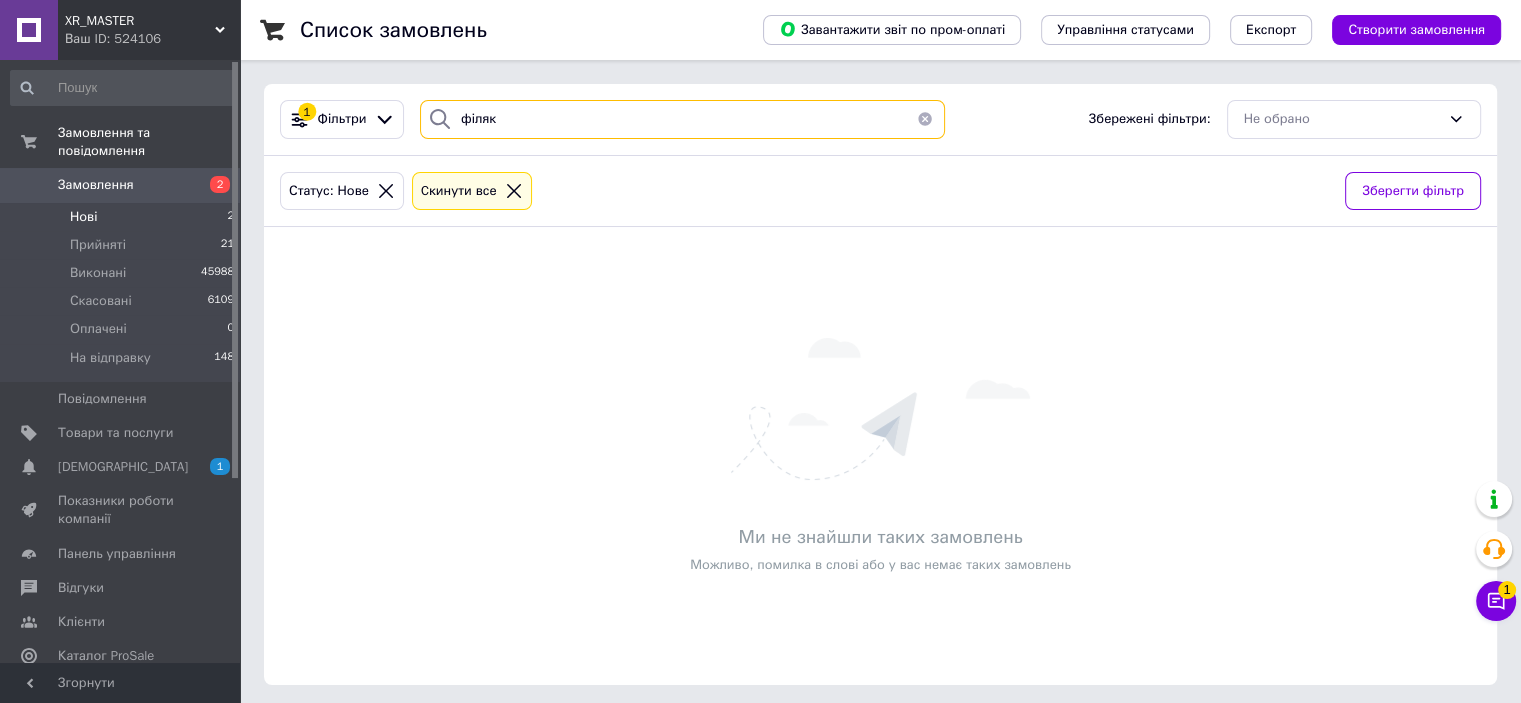 click on "філяк" at bounding box center (682, 119) 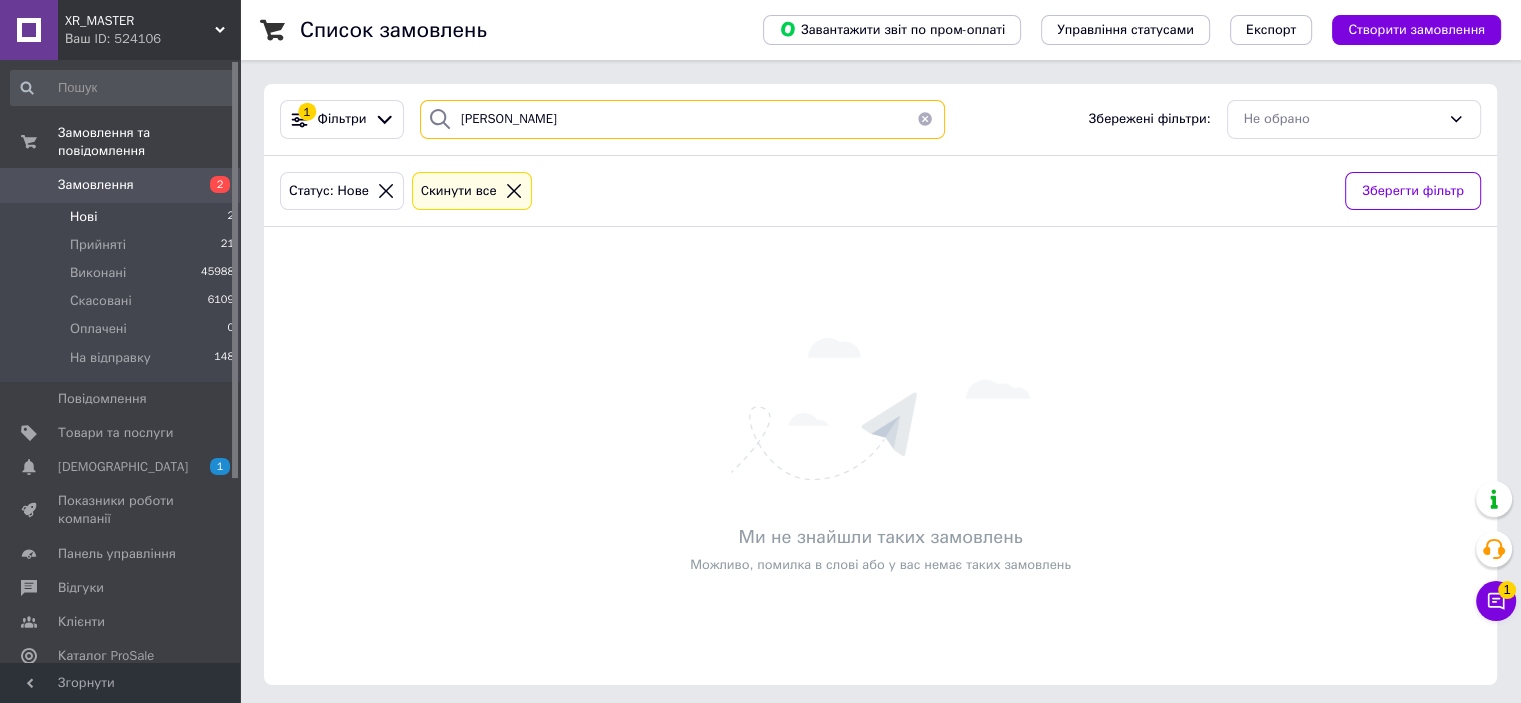 click on "філяк ірина" at bounding box center (682, 119) 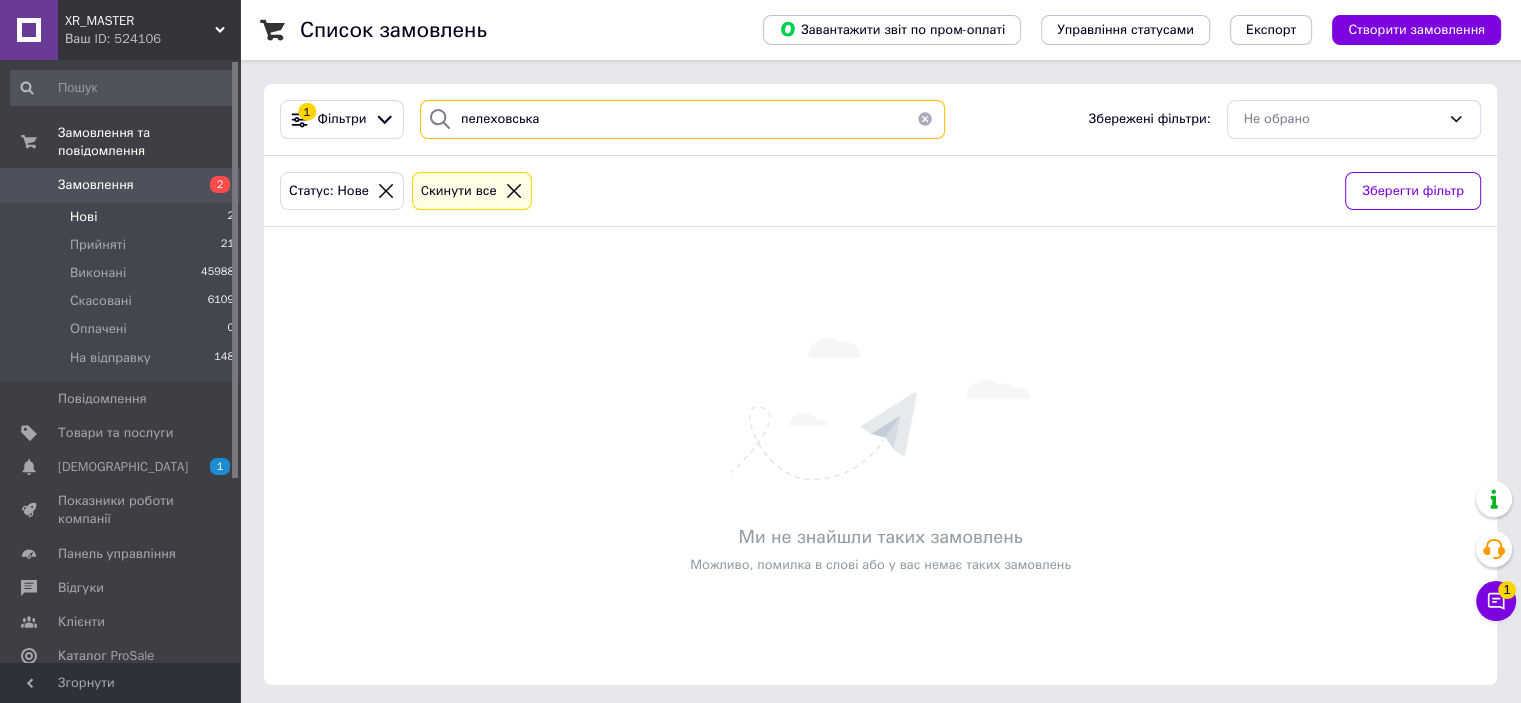 click on "пелеховська" at bounding box center [682, 119] 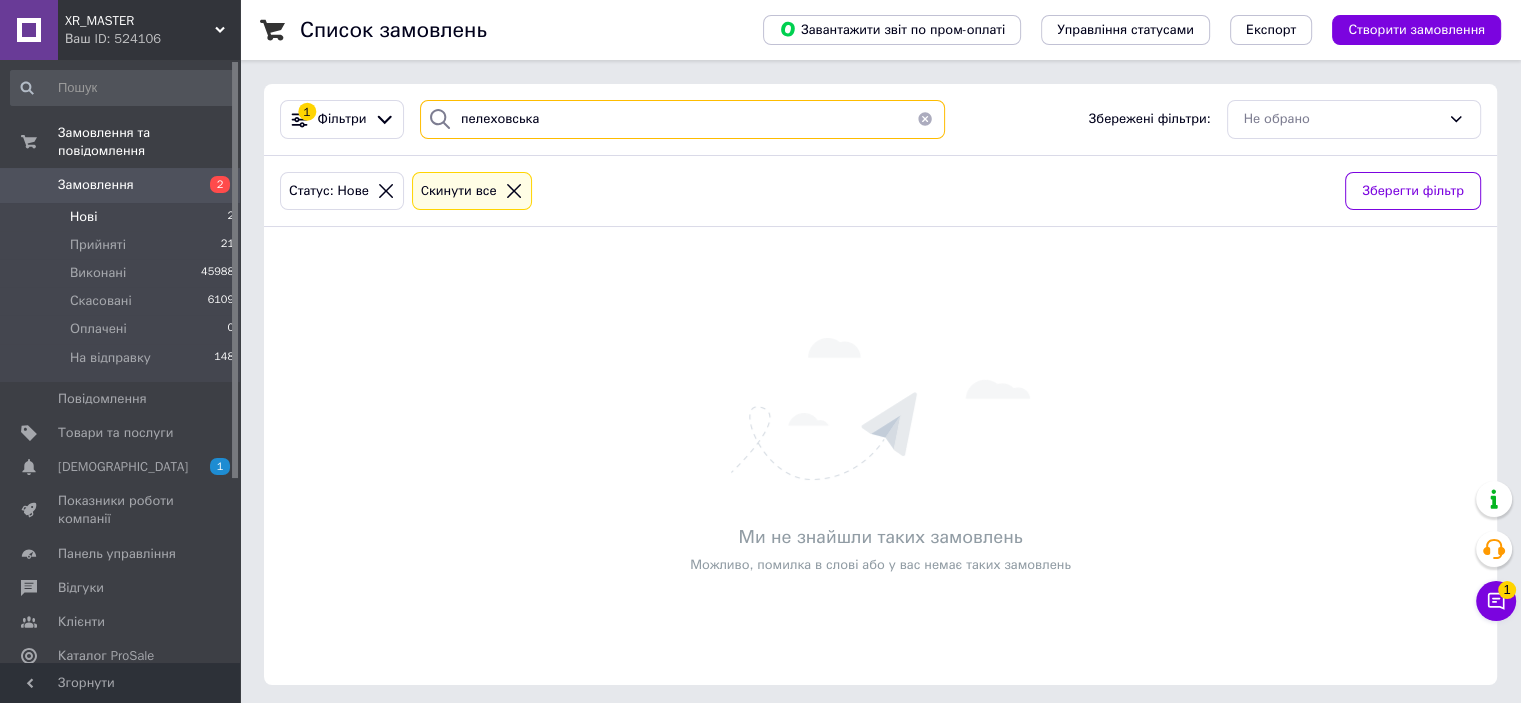 type on "пелеховська" 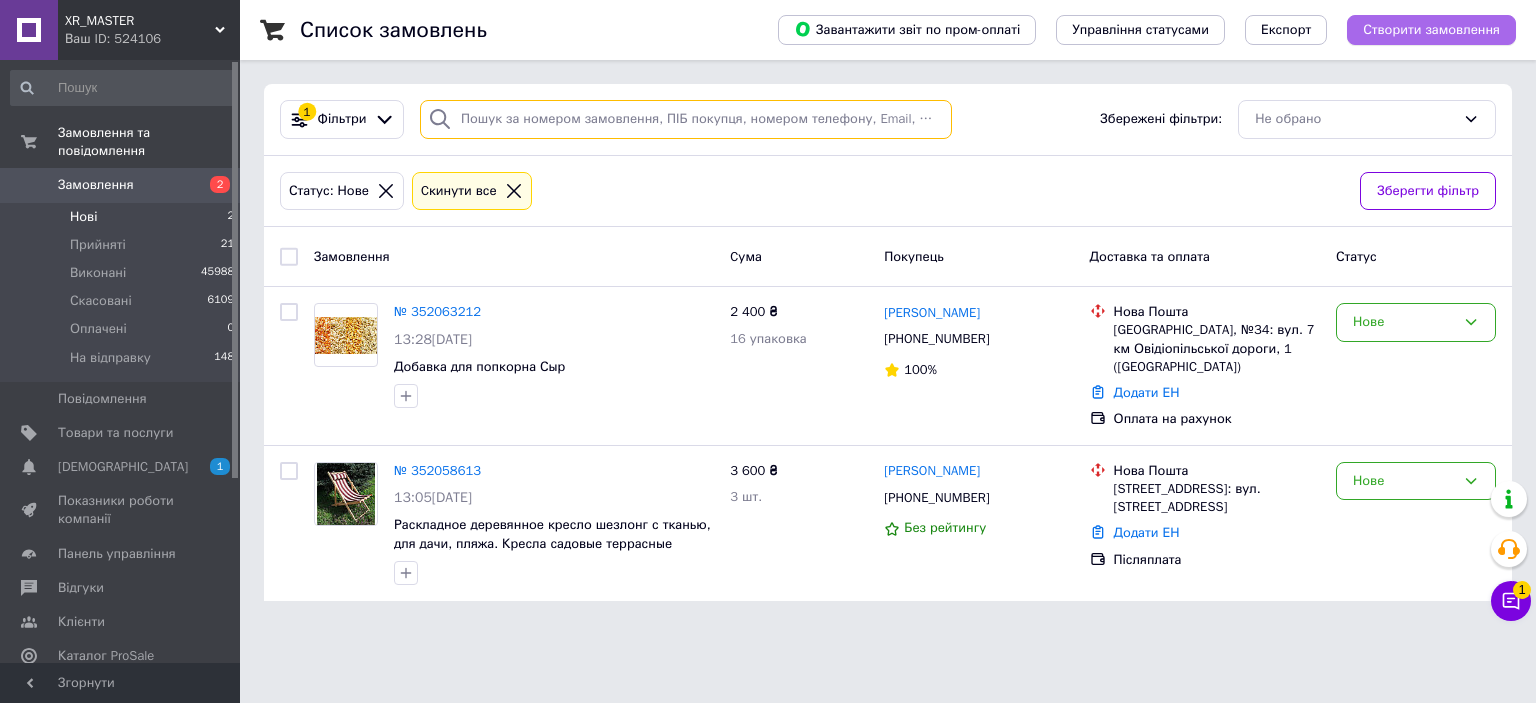 type 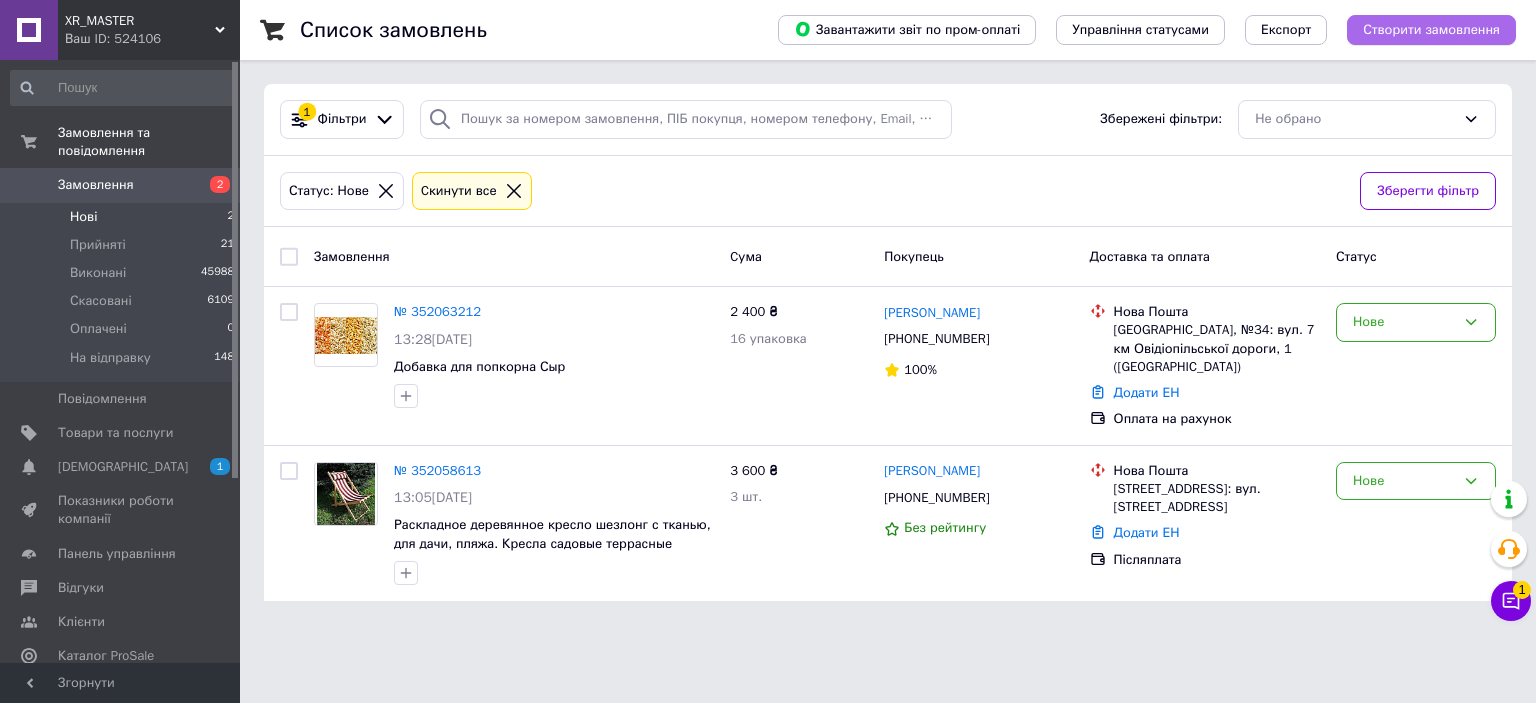 click on "Створити замовлення" at bounding box center (1431, 30) 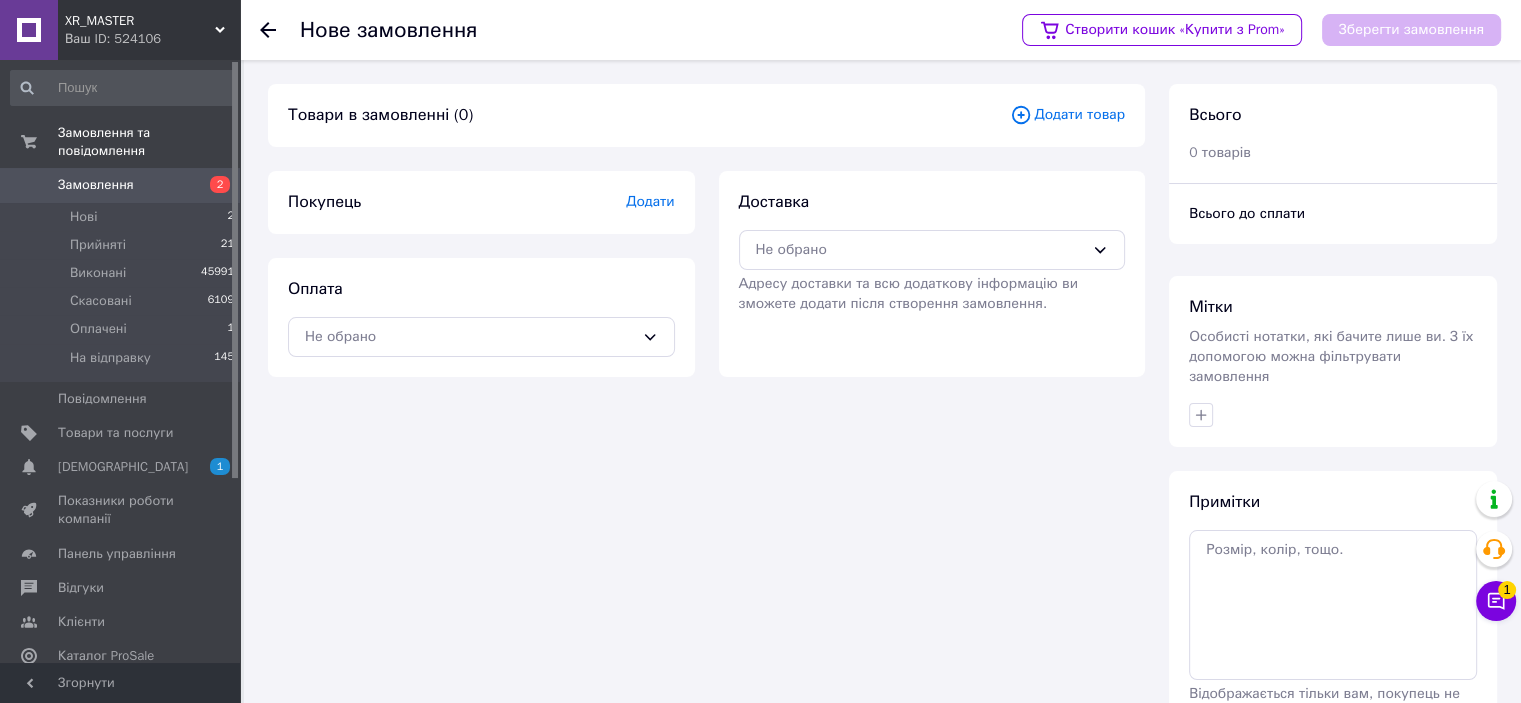 click on "Додати товар" at bounding box center [1067, 115] 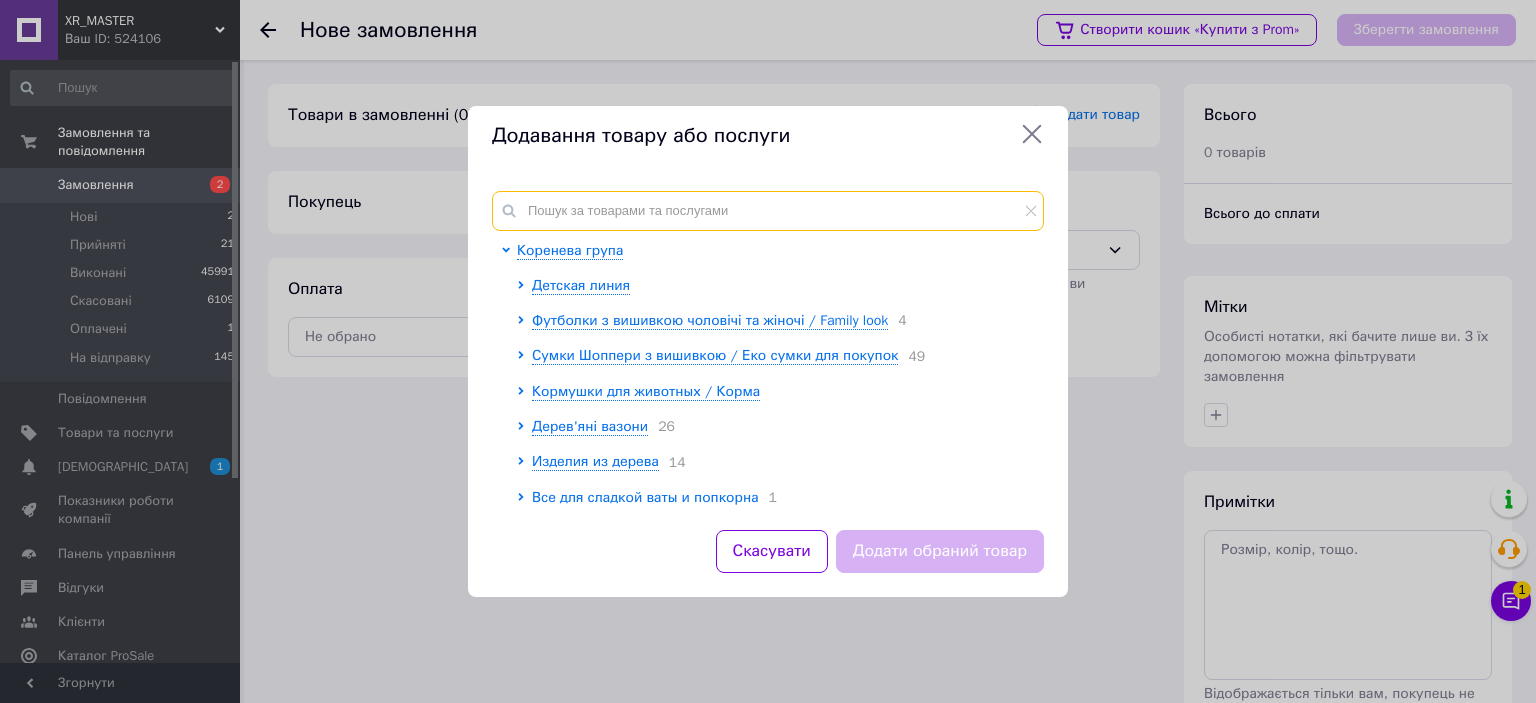 click at bounding box center (768, 211) 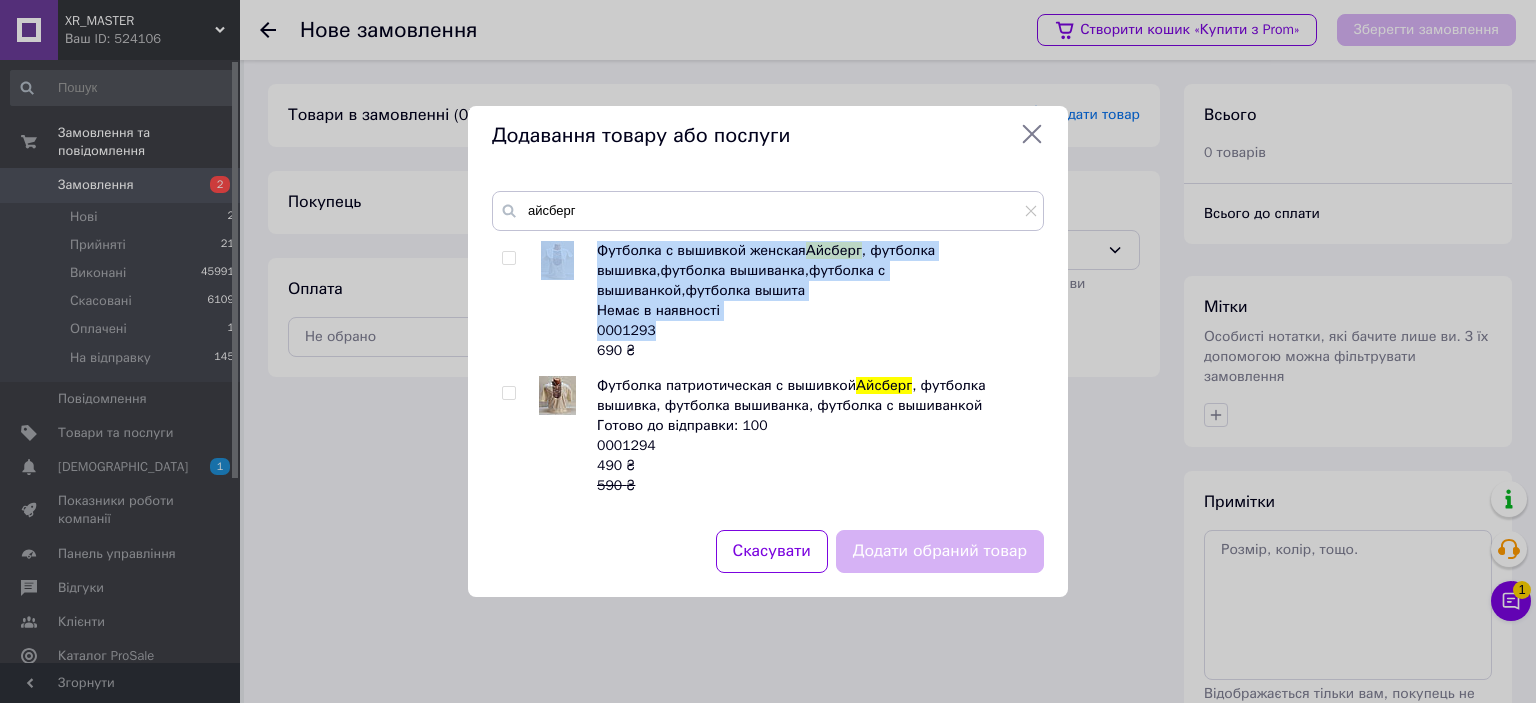 drag, startPoint x: 660, startPoint y: 335, endPoint x: 594, endPoint y: 326, distance: 66.61081 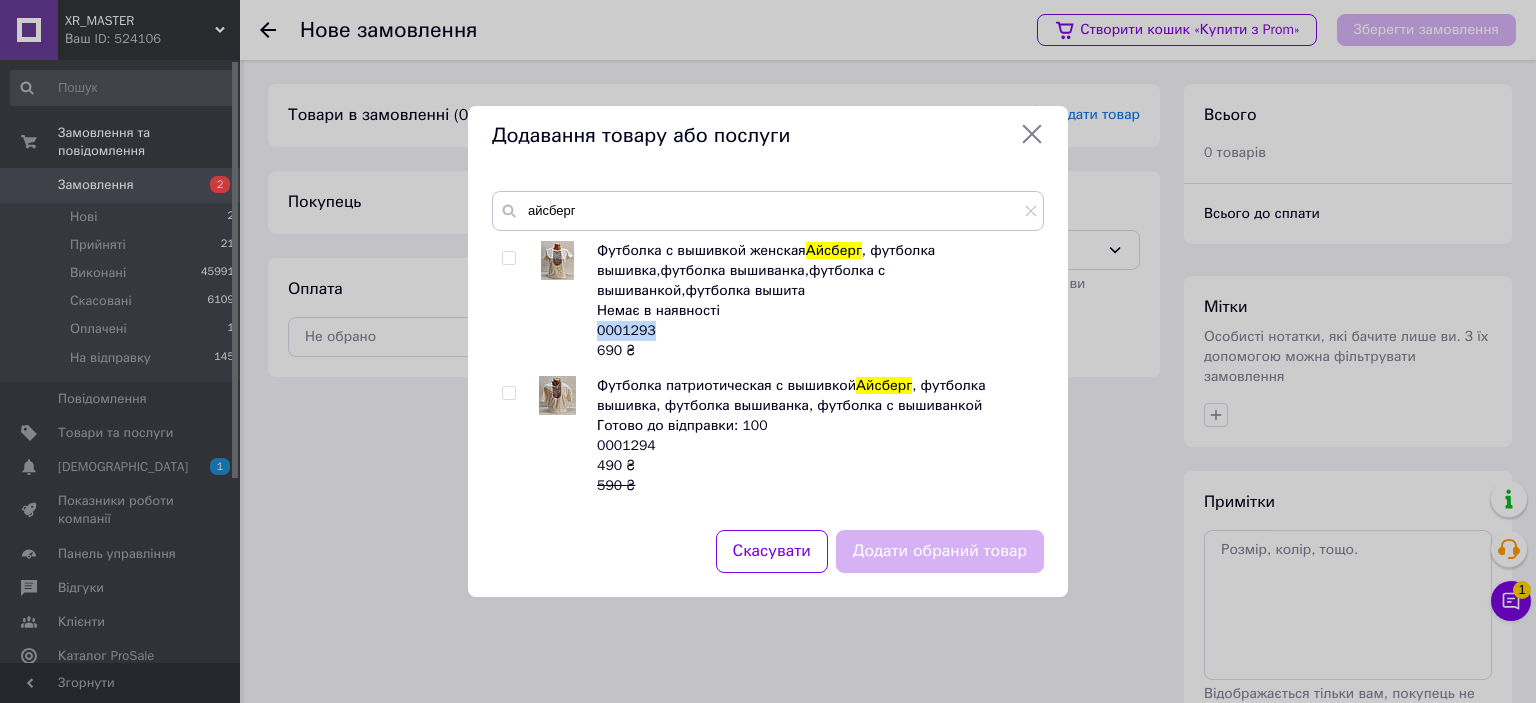 drag, startPoint x: 654, startPoint y: 328, endPoint x: 613, endPoint y: 331, distance: 41.109608 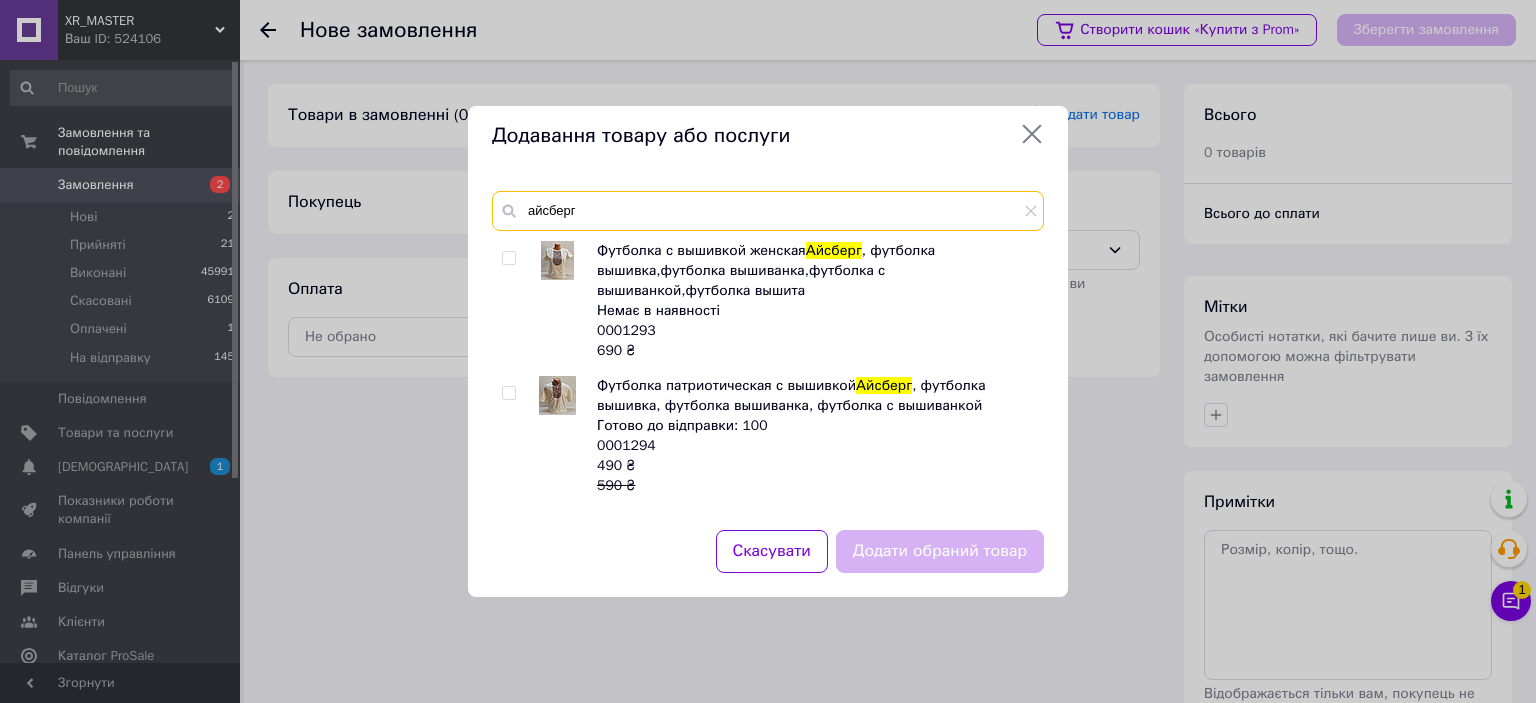 click on "айсберг" at bounding box center [768, 211] 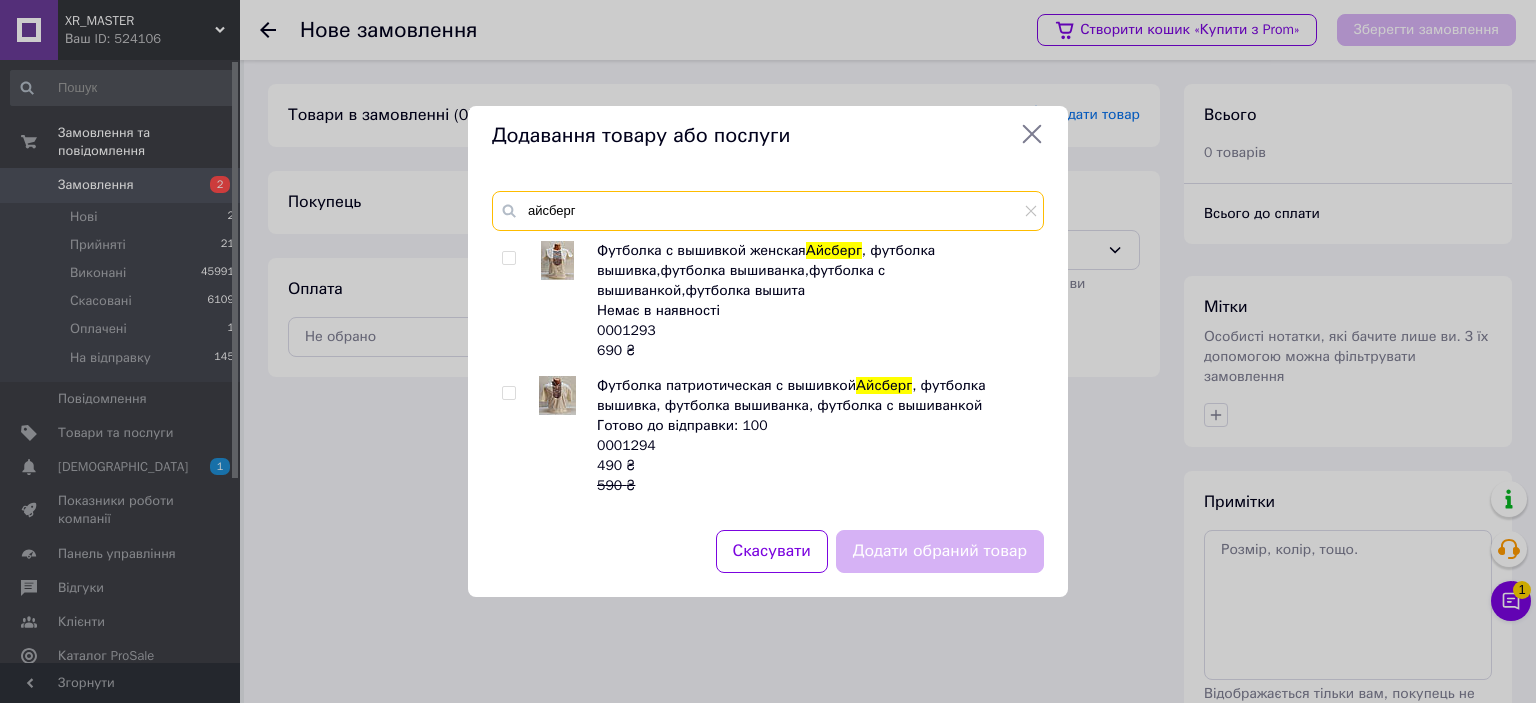 paste on "0001293" 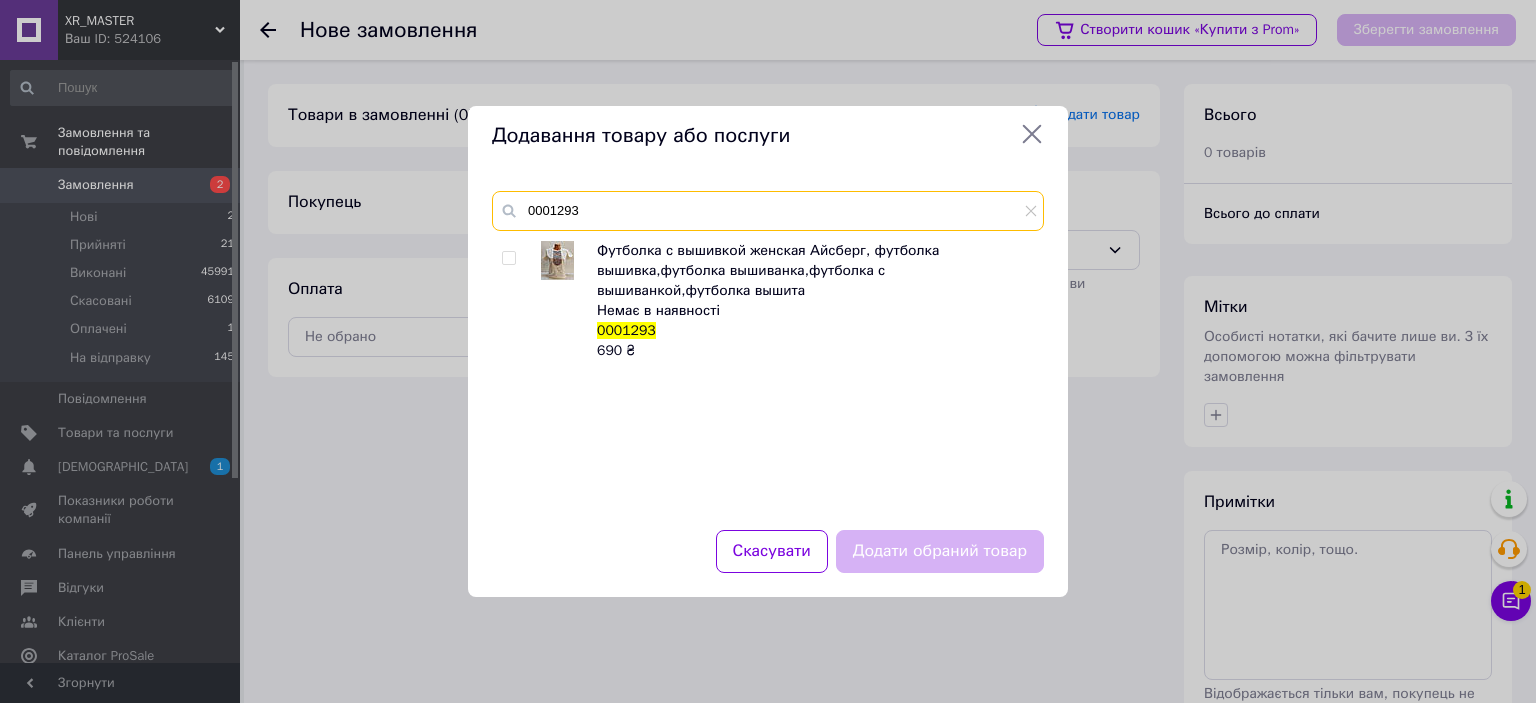 click on "0001293" at bounding box center (768, 211) 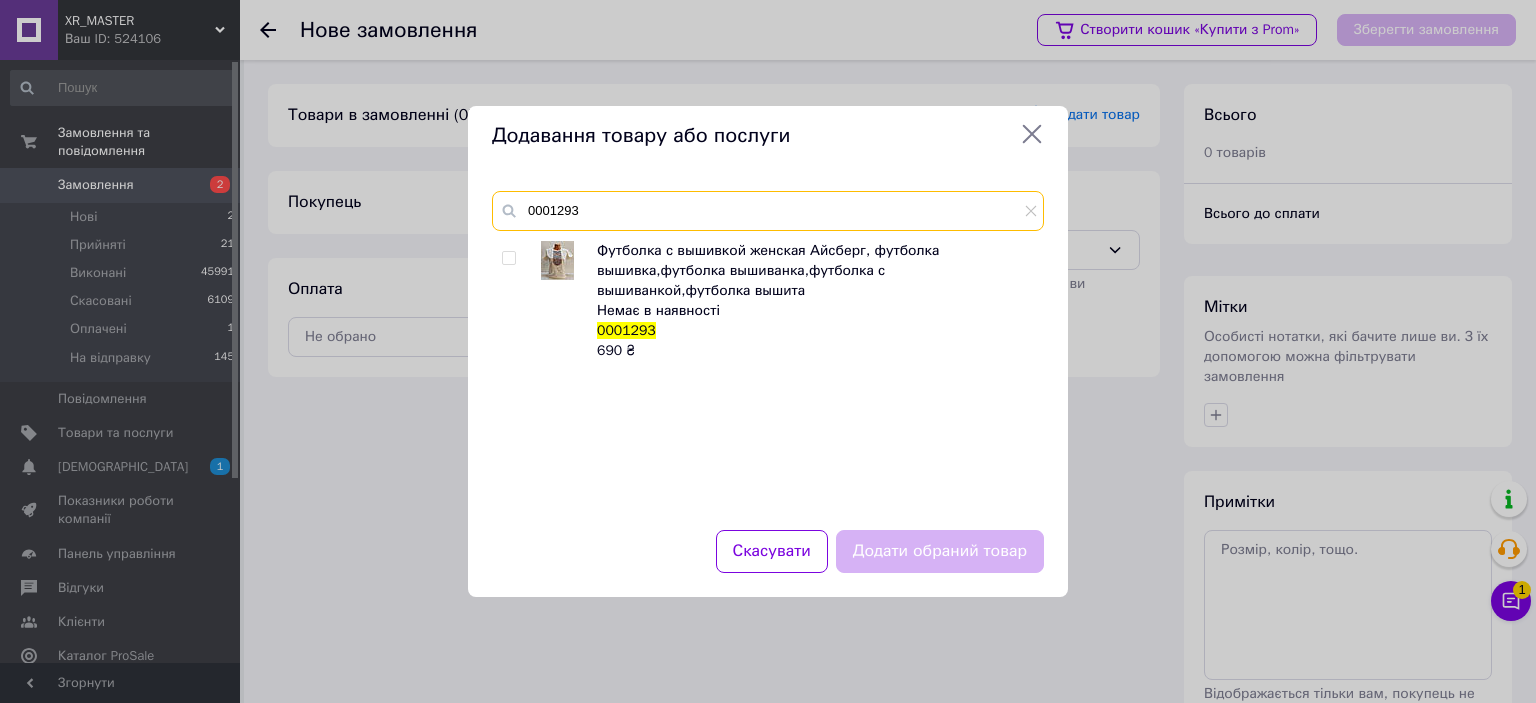 click on "0001293" at bounding box center (768, 211) 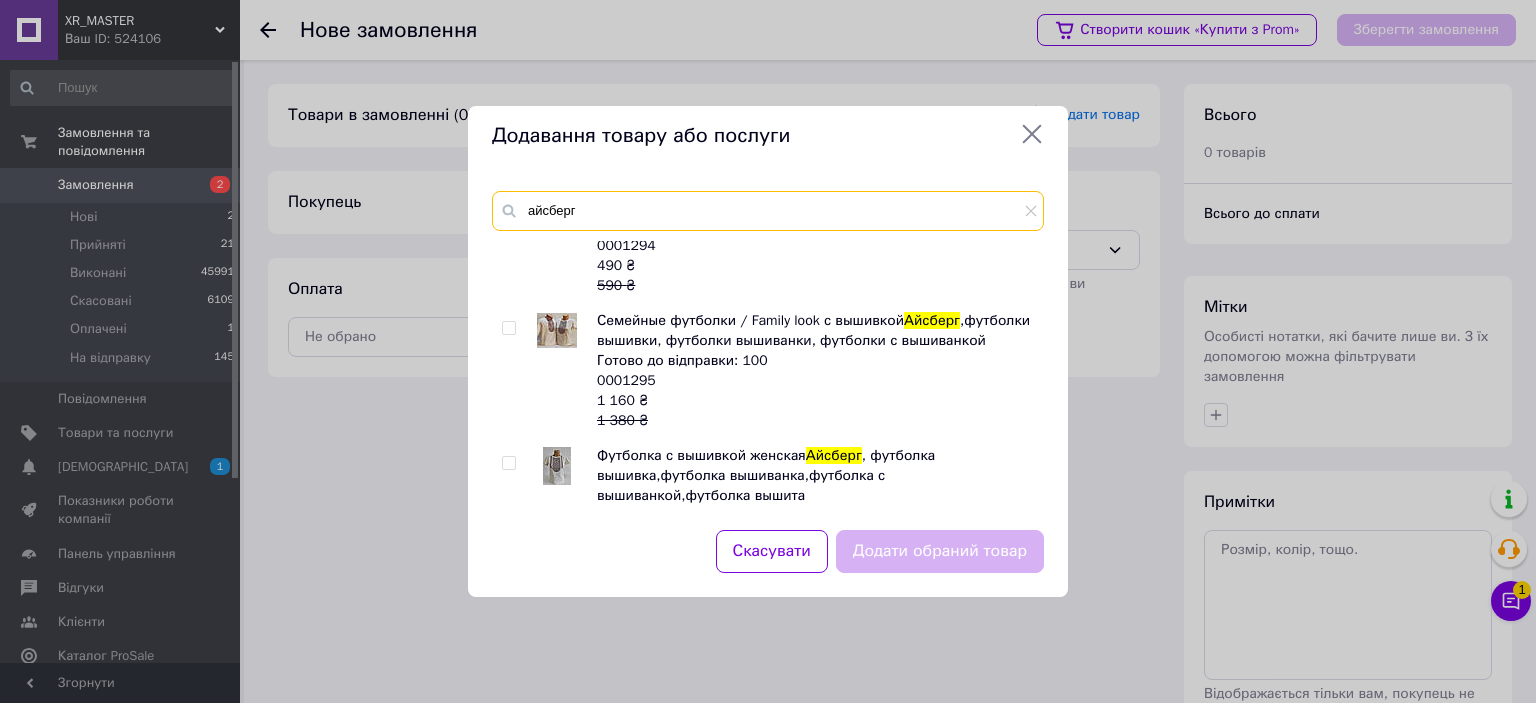 scroll, scrollTop: 300, scrollLeft: 0, axis: vertical 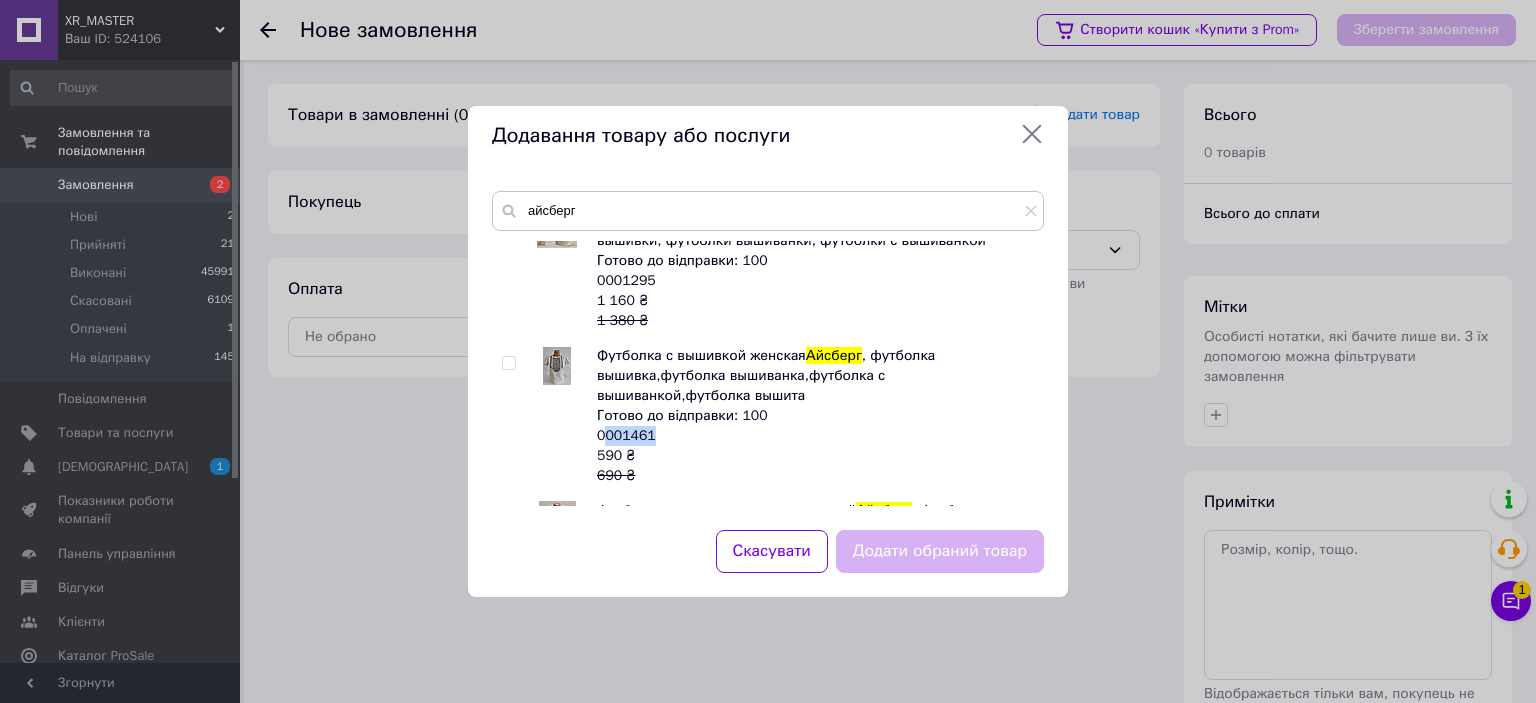 drag, startPoint x: 649, startPoint y: 431, endPoint x: 636, endPoint y: 446, distance: 19.849434 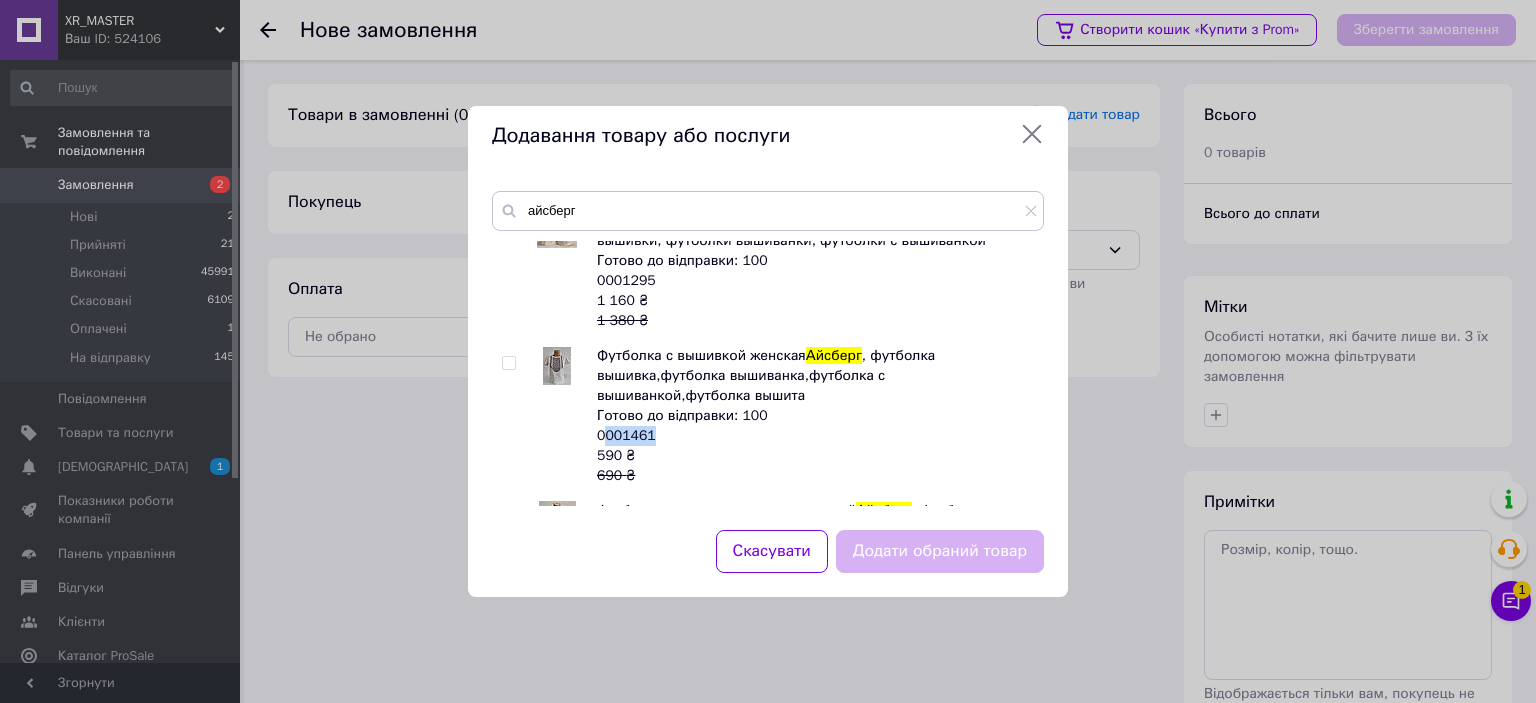 click on "Футболка с вышивкой женская  Айсберг , футболка вышивка,футболка вышиванка,футболка с вышиванкой,футболка вышита Готово до відправки: 100 0001461 590   ₴ 690   ₴" at bounding box center [815, 416] 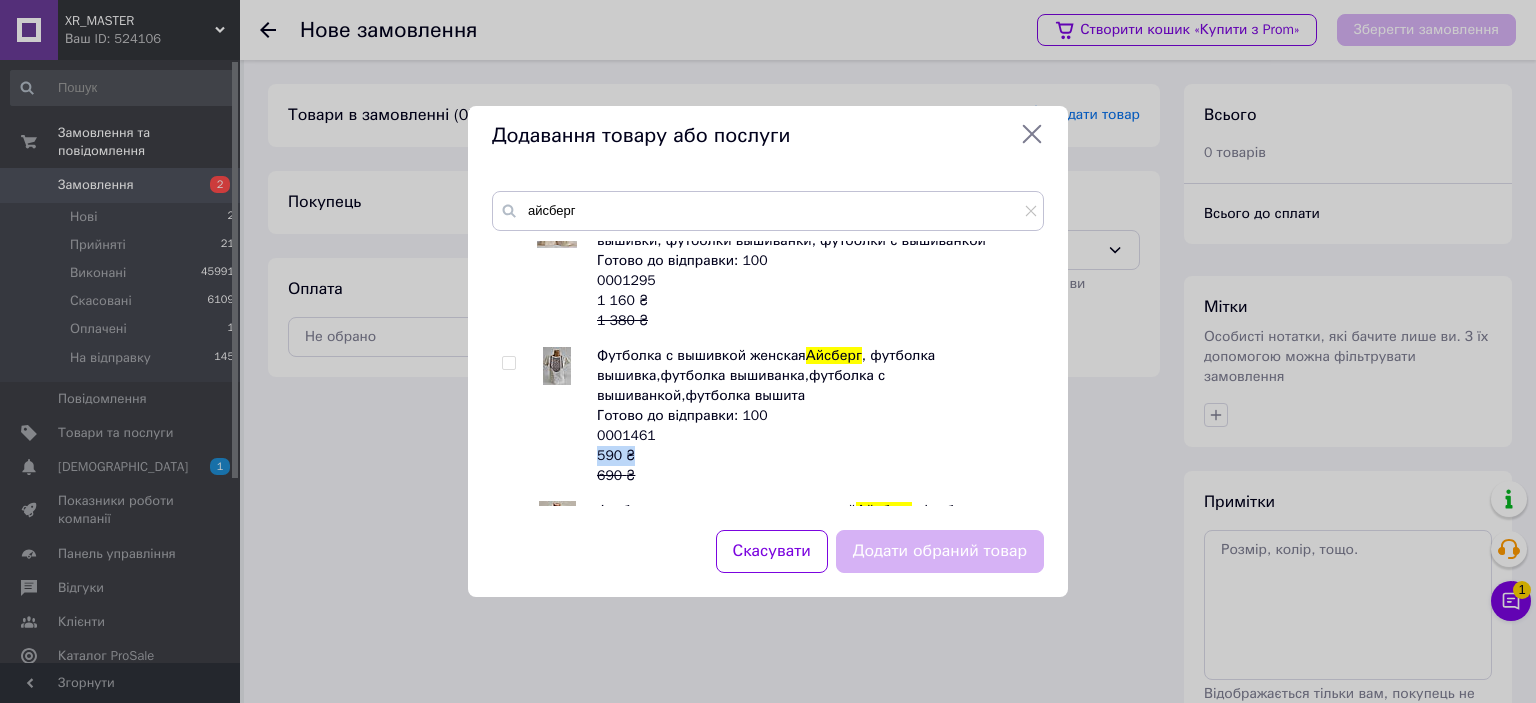 click on "Футболка с вышивкой женская  Айсберг , футболка вышивка,футболка вышиванка,футболка с вышиванкой,футболка вышита Готово до відправки: 100 0001461 590   ₴ 690   ₴" at bounding box center [815, 416] 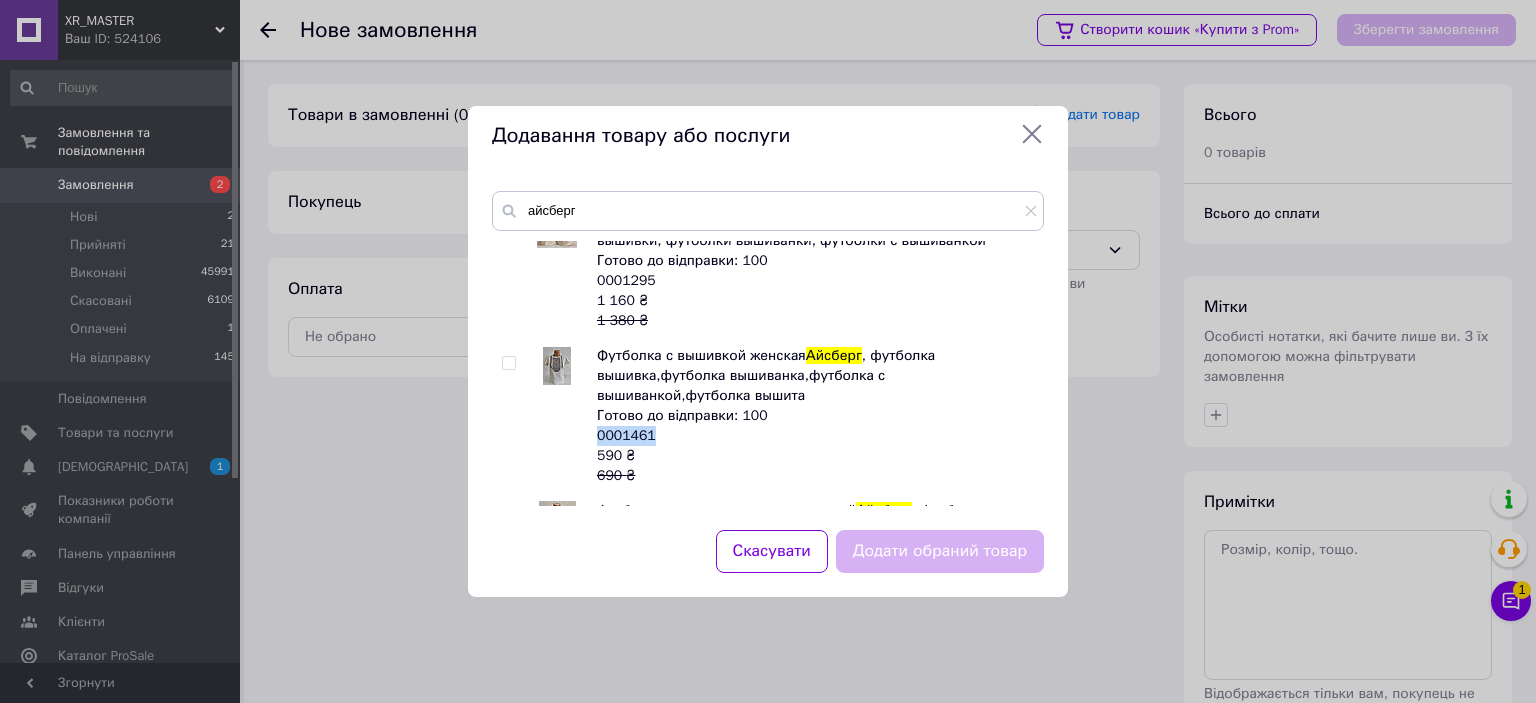 drag, startPoint x: 657, startPoint y: 435, endPoint x: 598, endPoint y: 430, distance: 59.211487 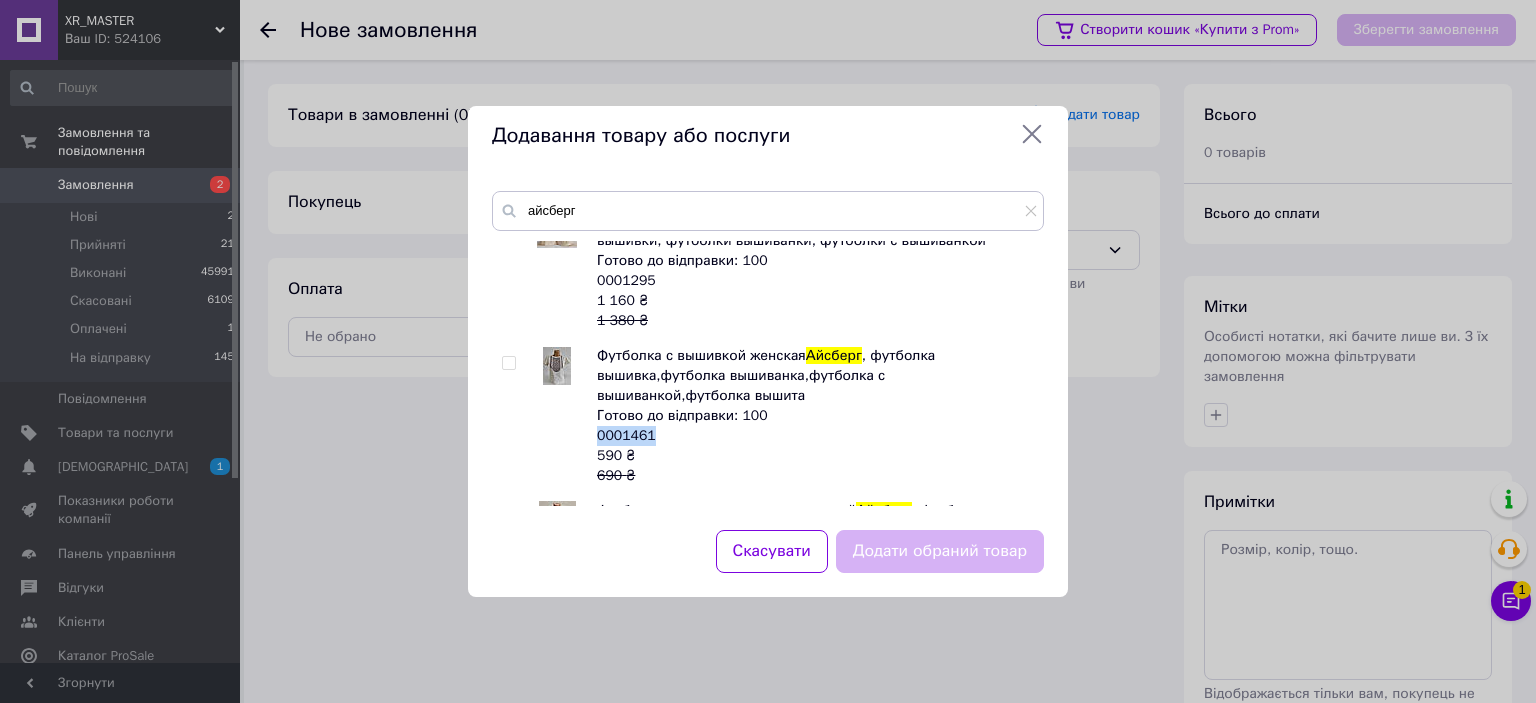 click on "Футболка с вышивкой женская  Айсберг , футболка вышивка,футболка вышиванка,футболка с вышиванкой,футболка вышита Готово до відправки: 100 0001461 590   ₴ 690   ₴" at bounding box center [815, 416] 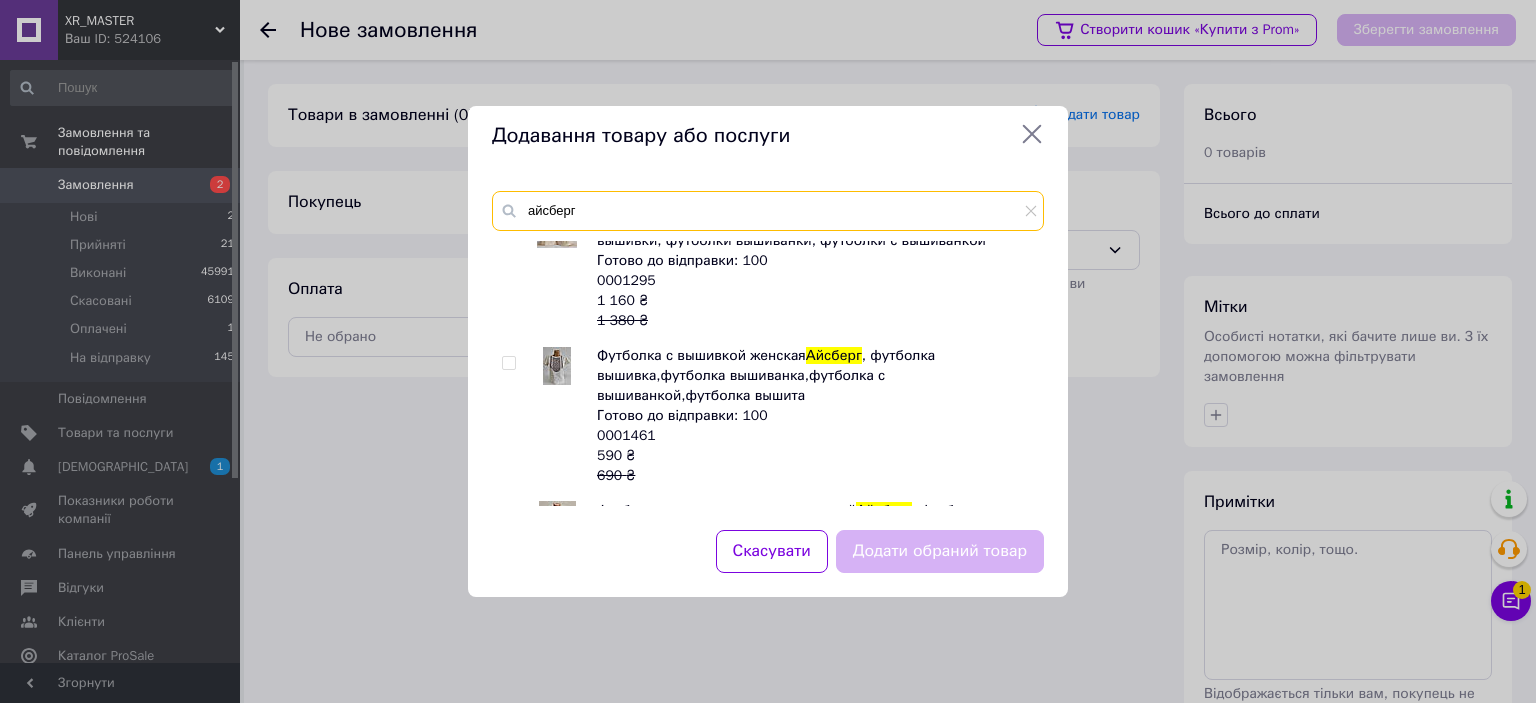 click on "айсберг" at bounding box center [768, 211] 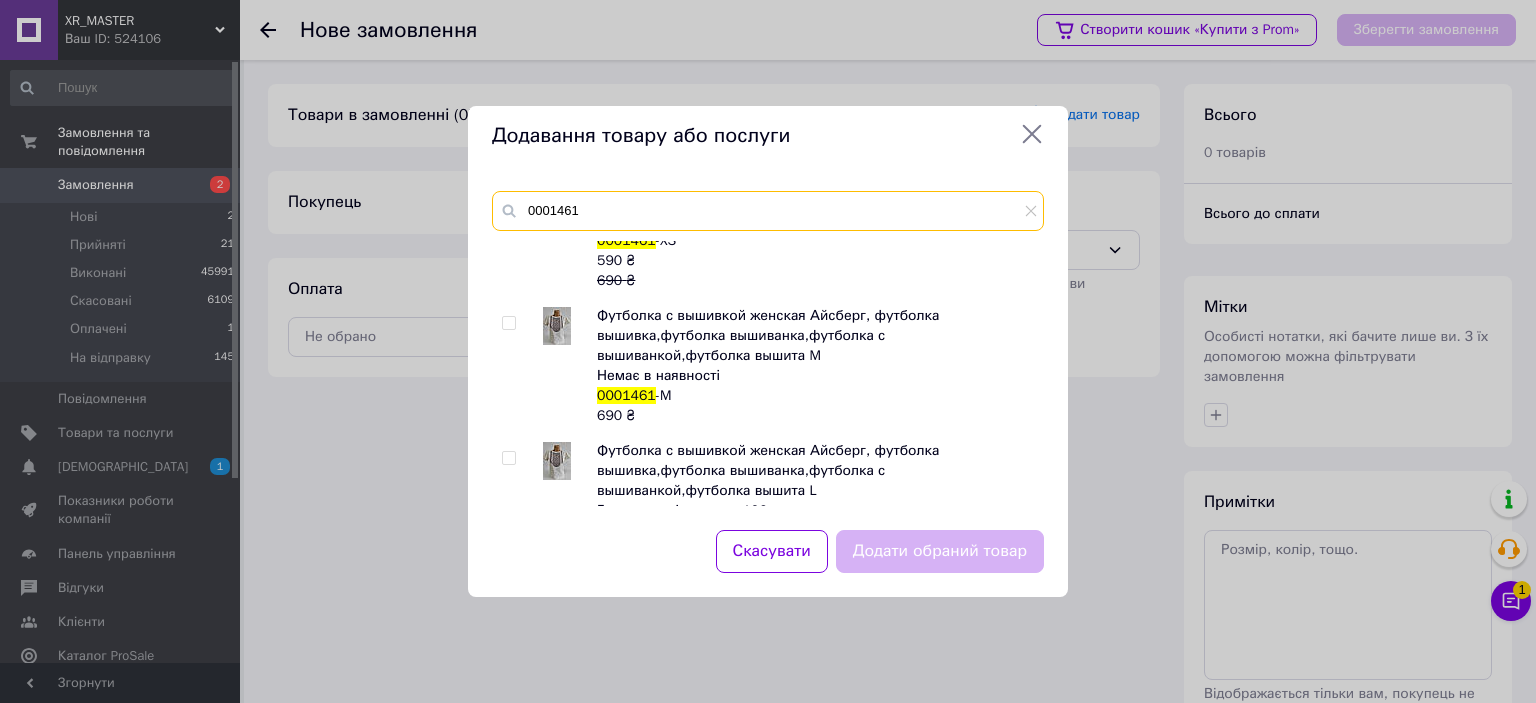 scroll, scrollTop: 600, scrollLeft: 0, axis: vertical 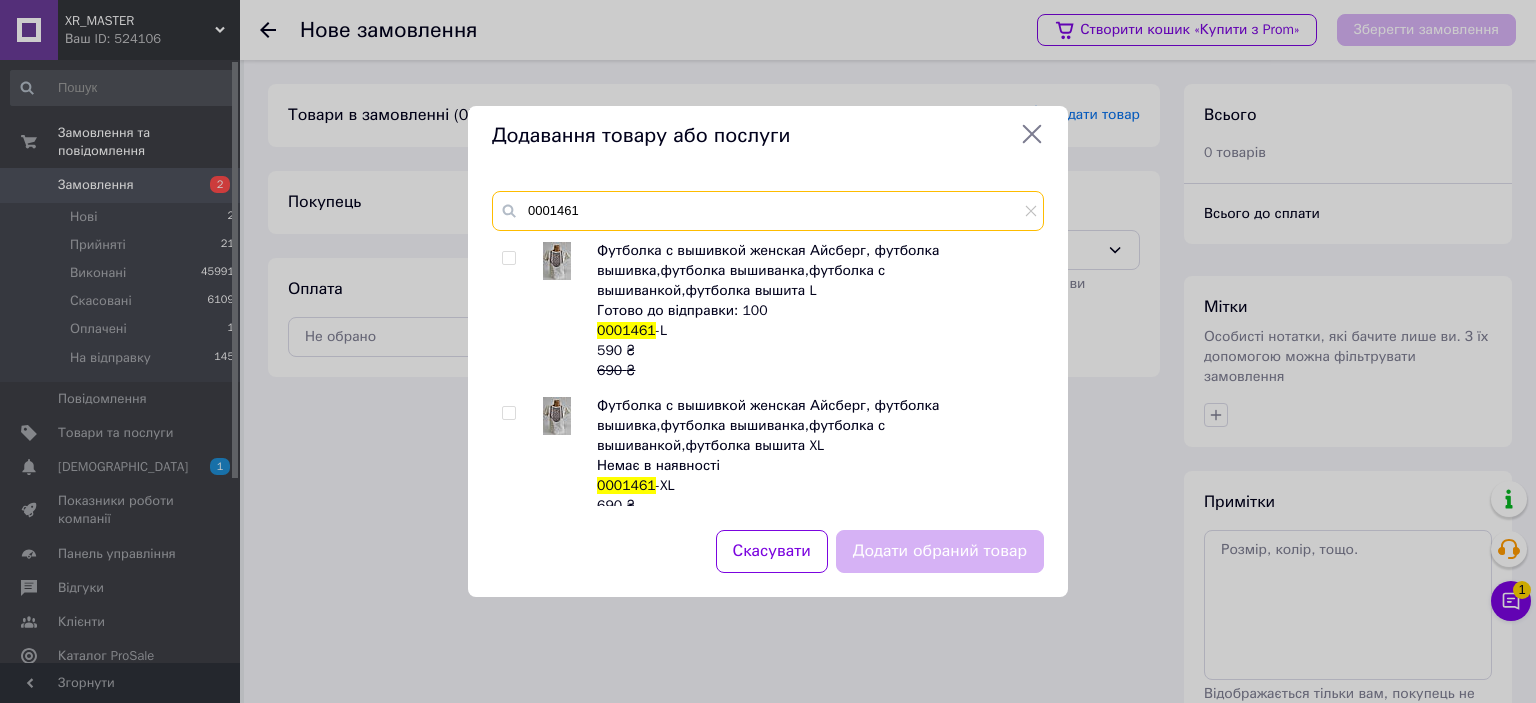 type on "0001461" 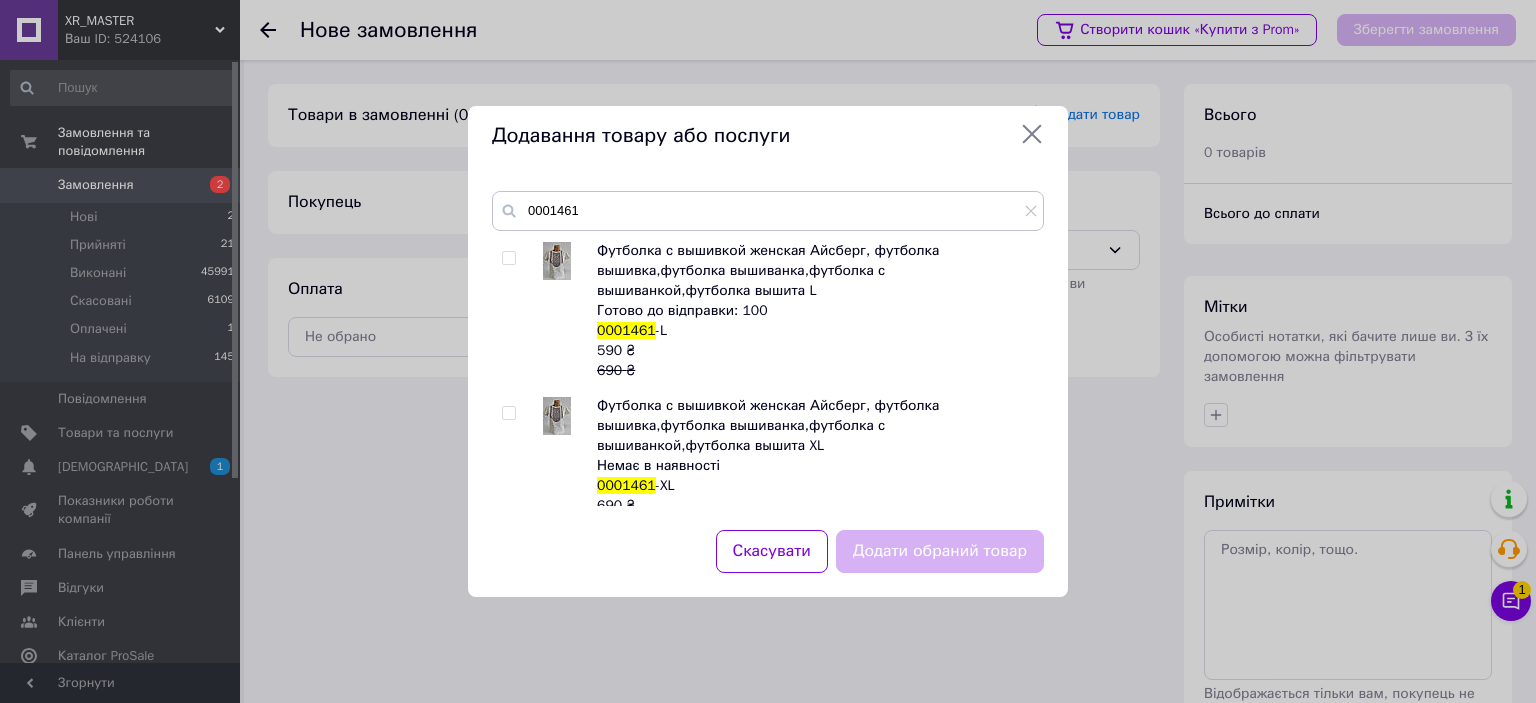 click at bounding box center [508, 258] 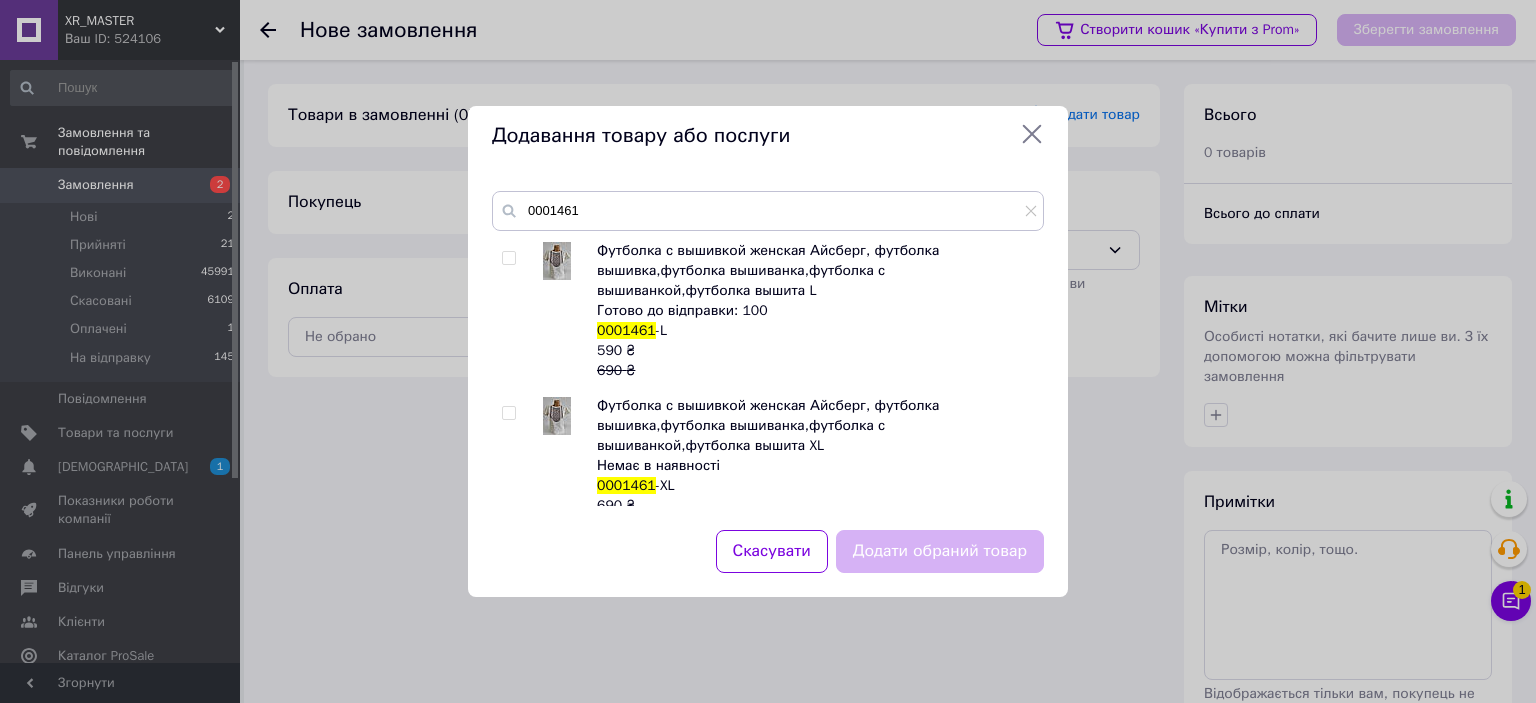 checkbox on "true" 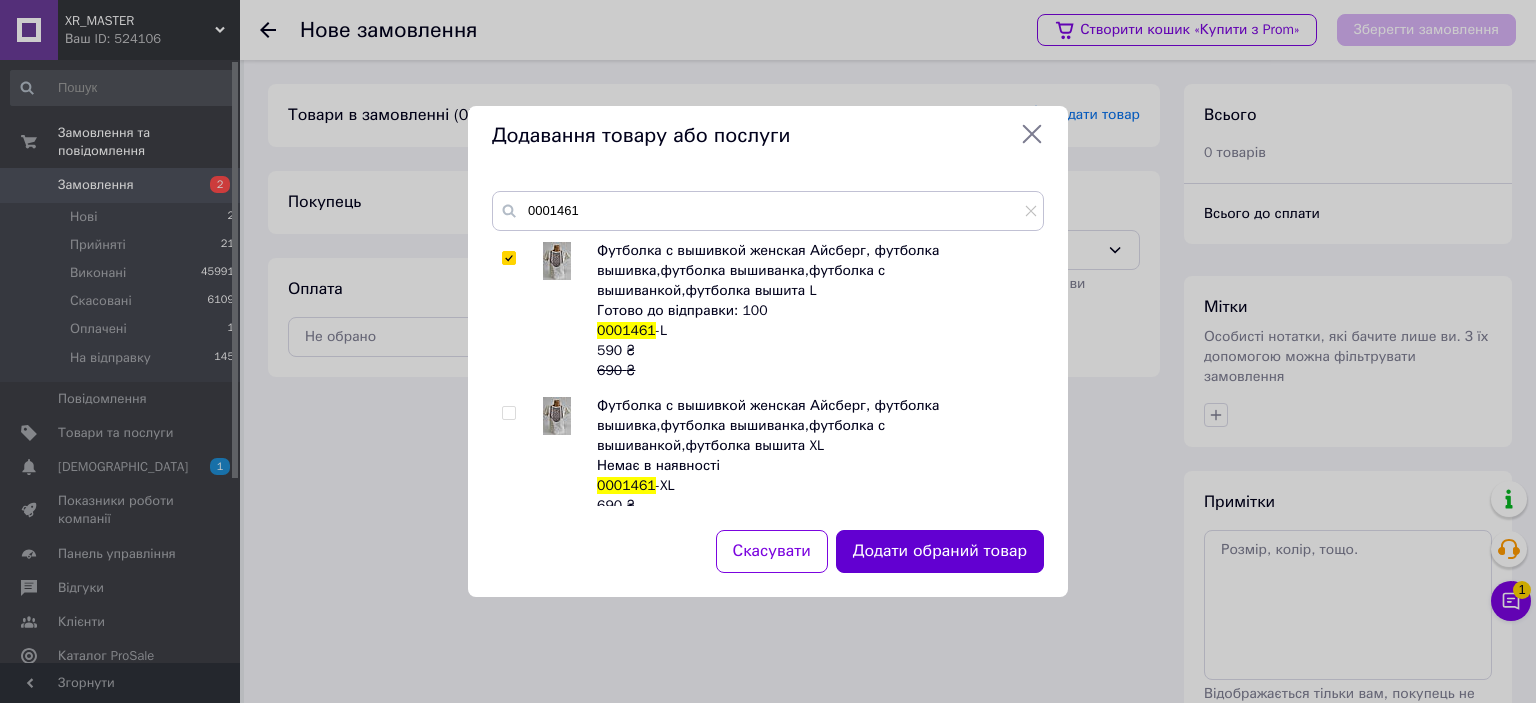 click on "Додати обраний товар" at bounding box center (940, 551) 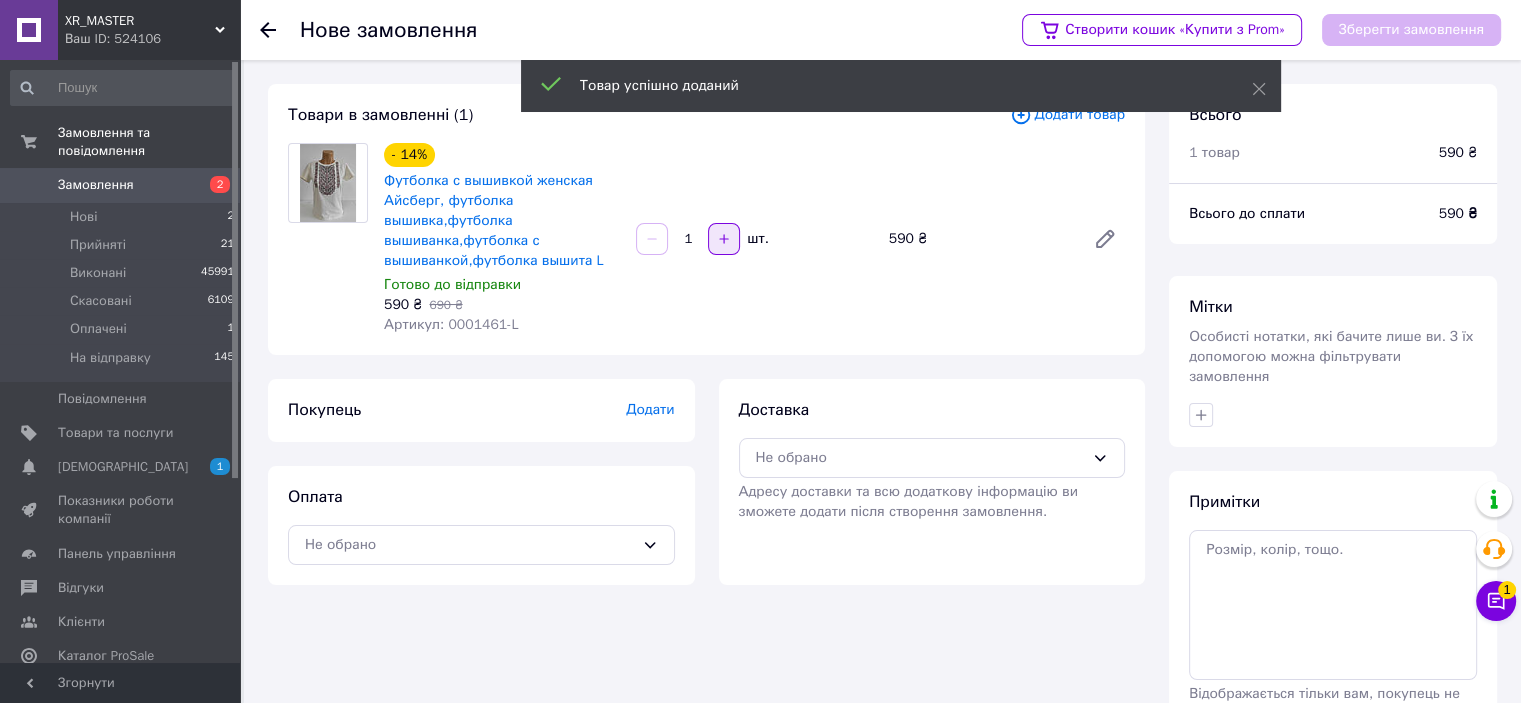 click at bounding box center (724, 239) 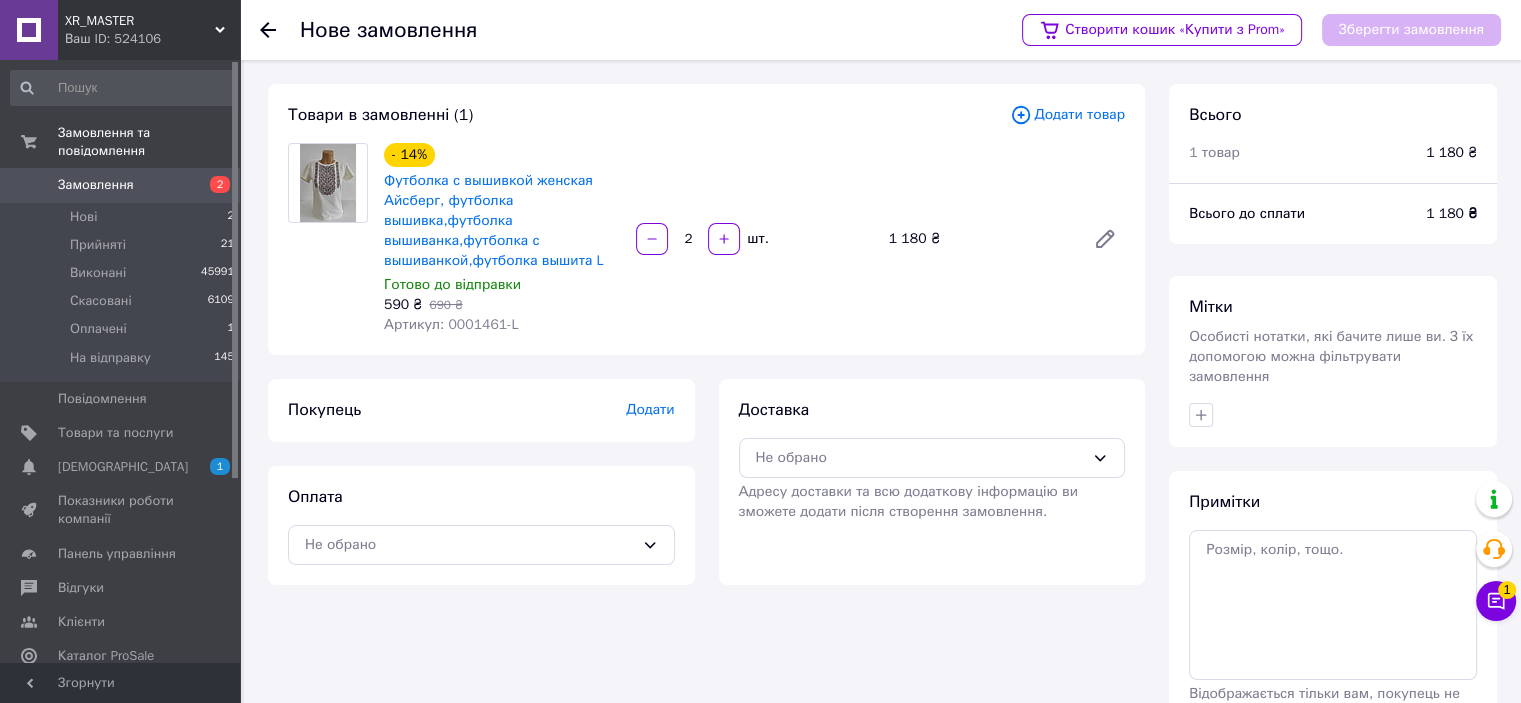 click on "Додати товар" at bounding box center [1067, 115] 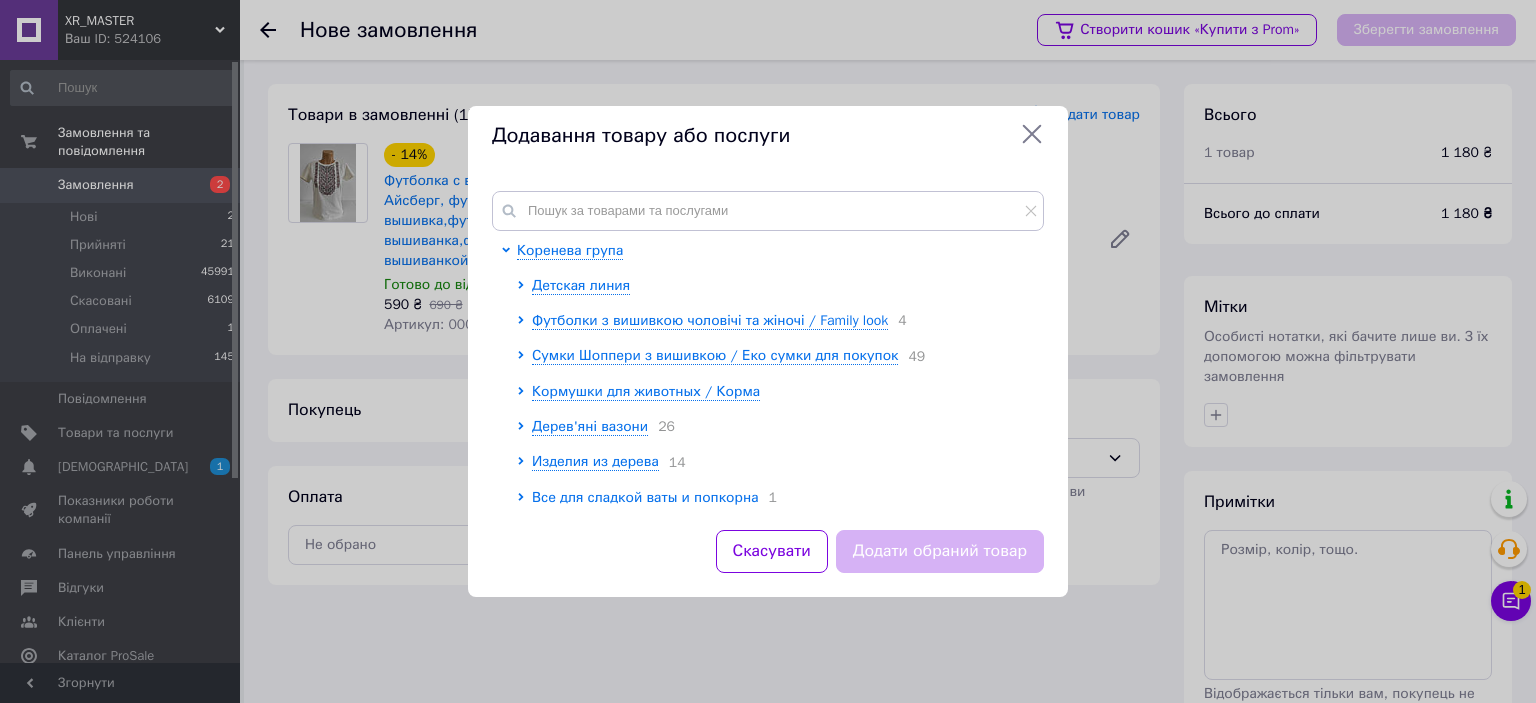 click 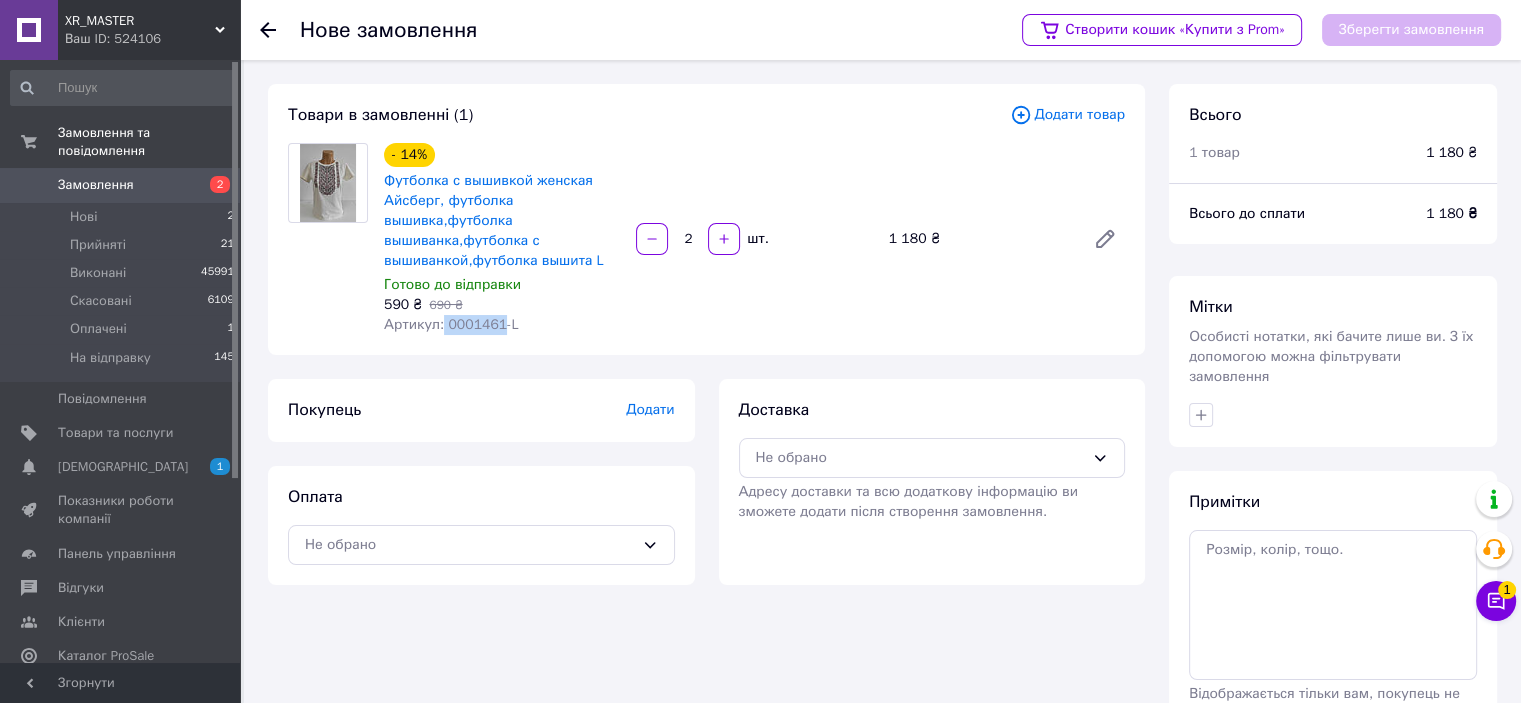 drag, startPoint x: 438, startPoint y: 331, endPoint x: 496, endPoint y: 331, distance: 58 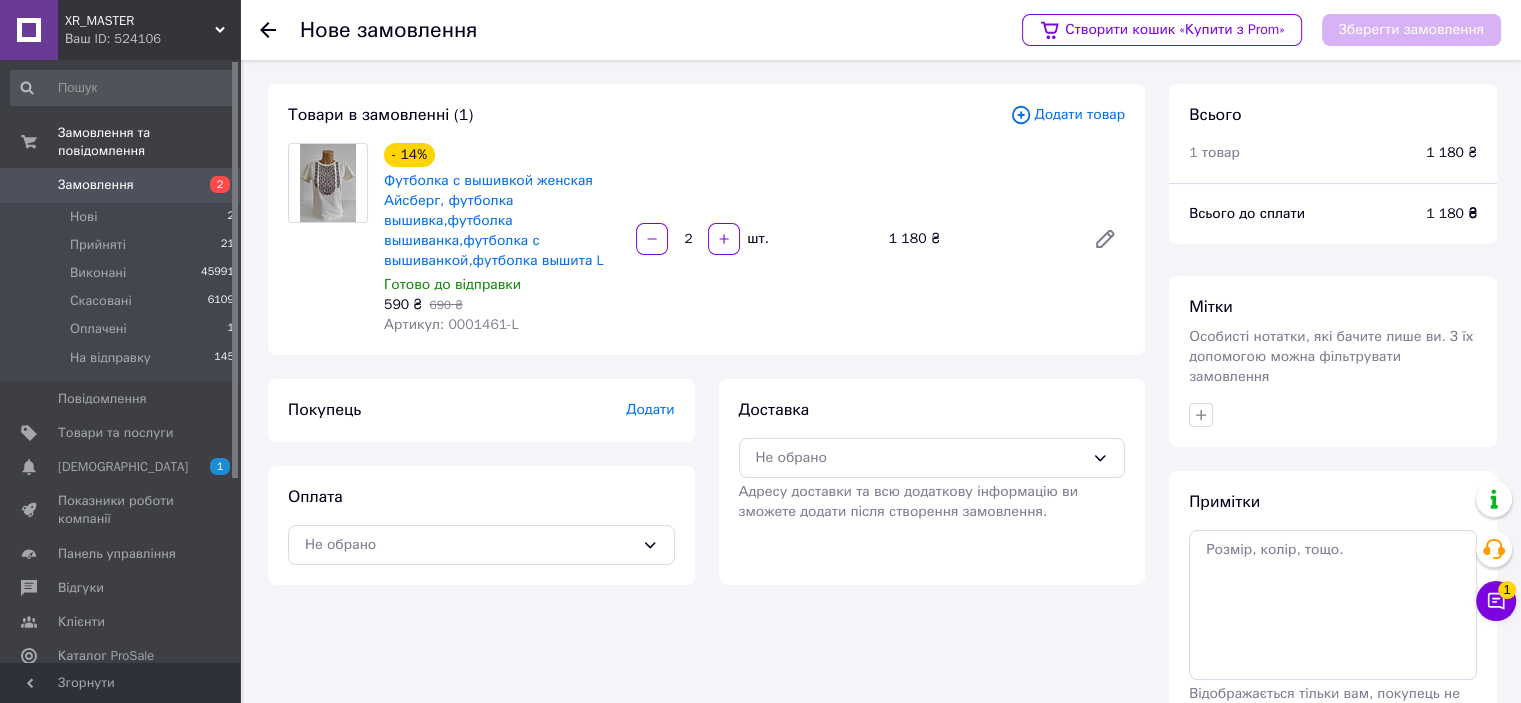 click 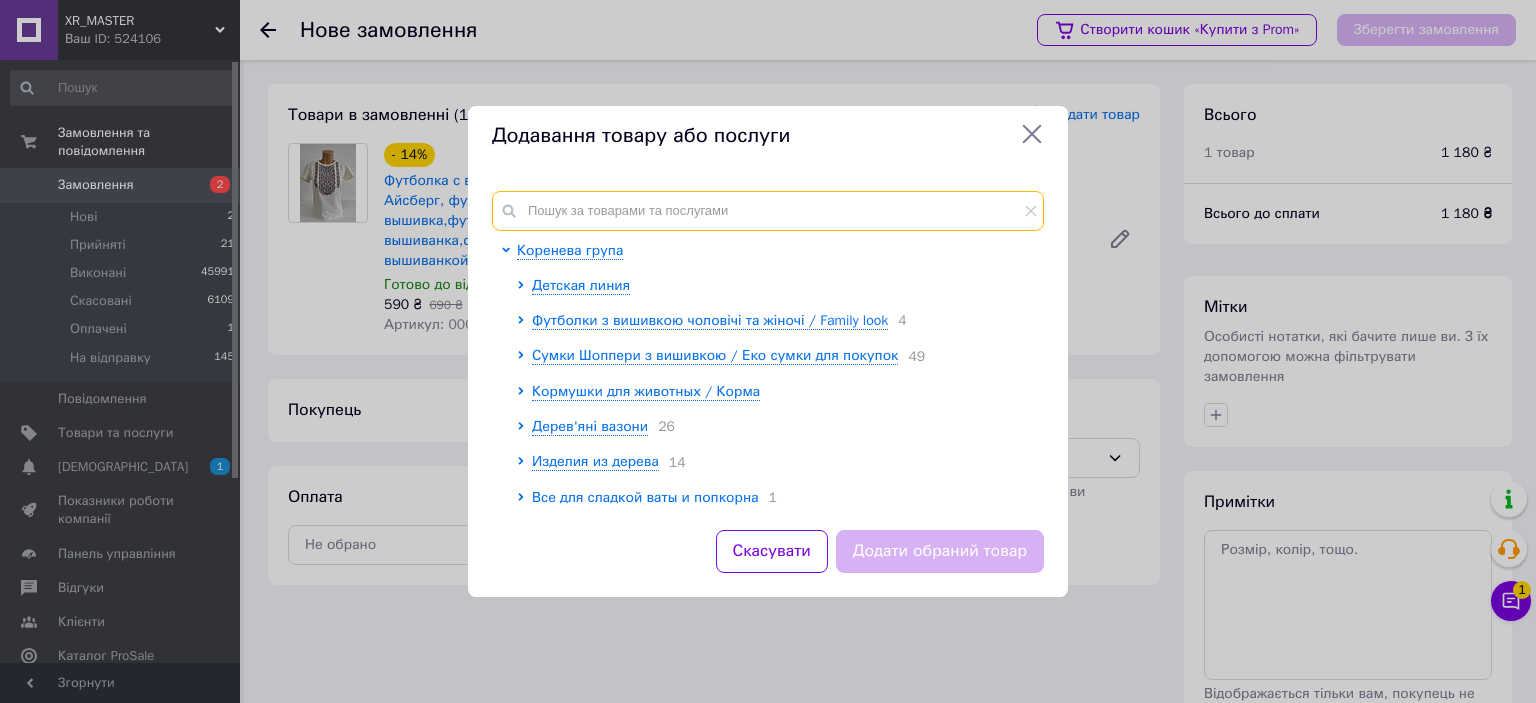click at bounding box center [768, 211] 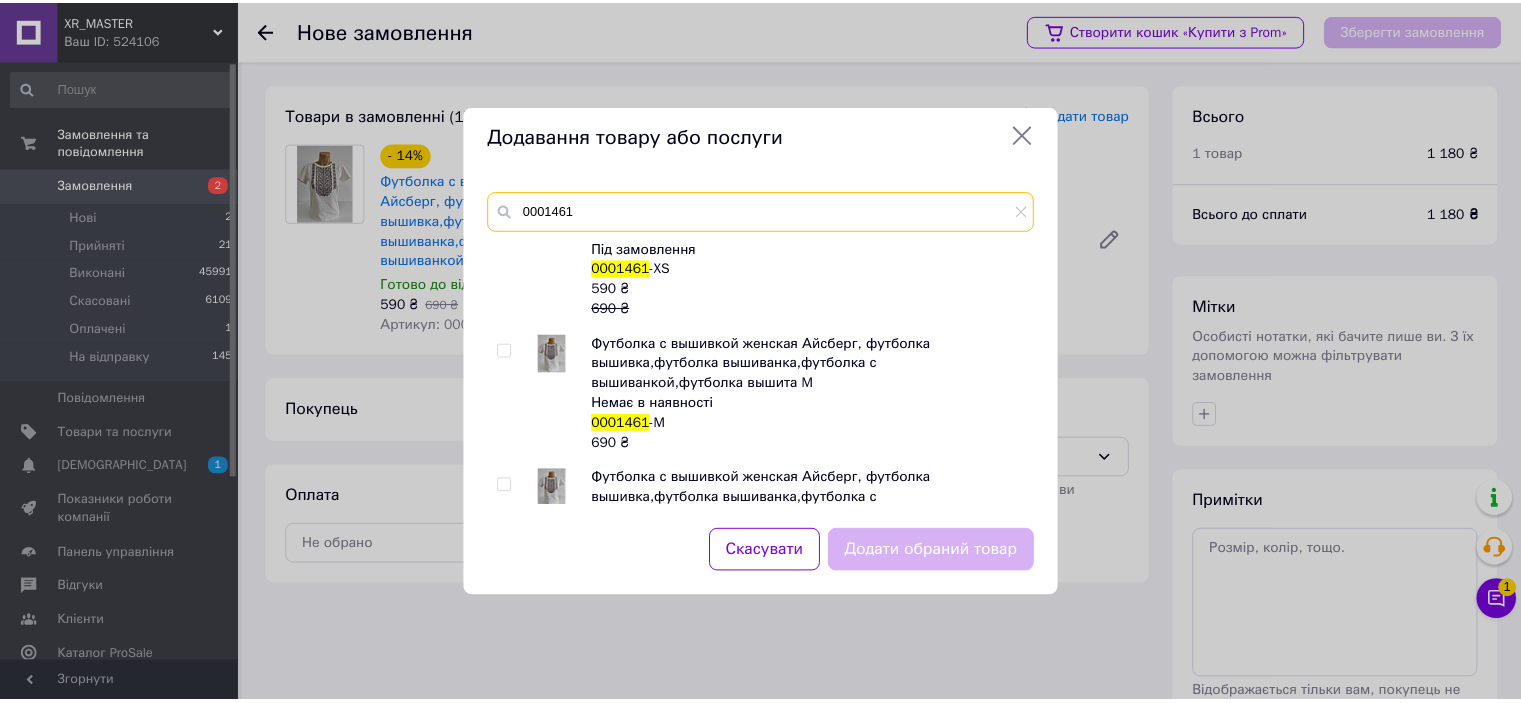 scroll, scrollTop: 400, scrollLeft: 0, axis: vertical 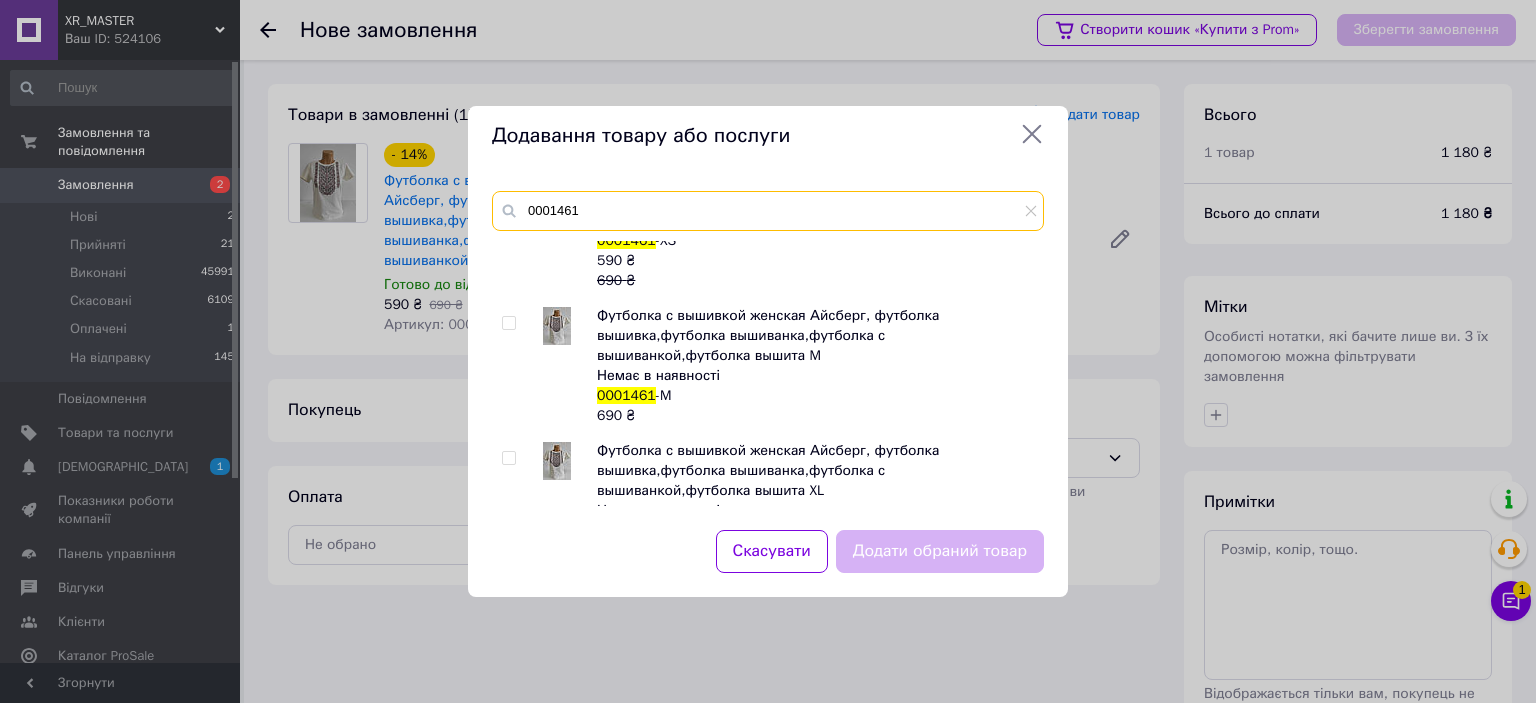type on "0001461" 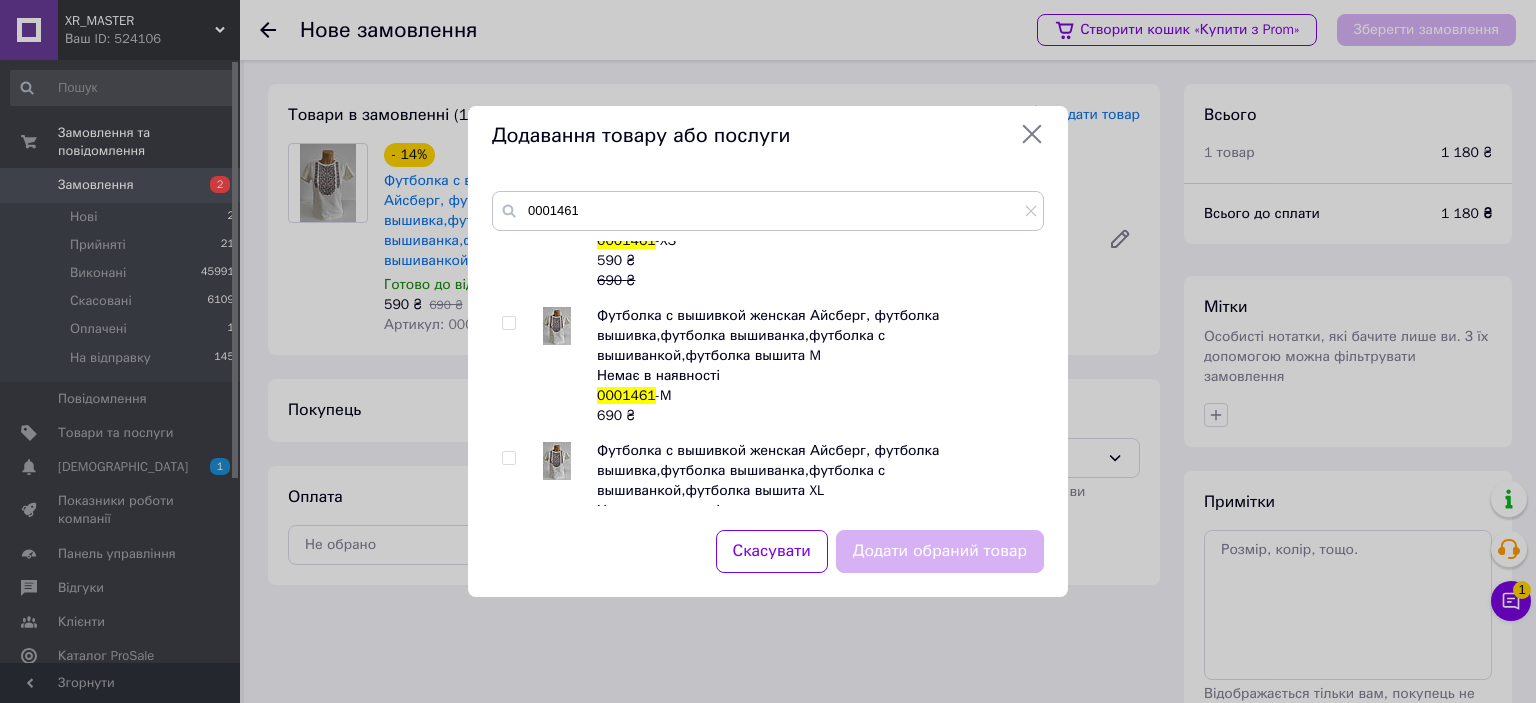 click at bounding box center (508, 323) 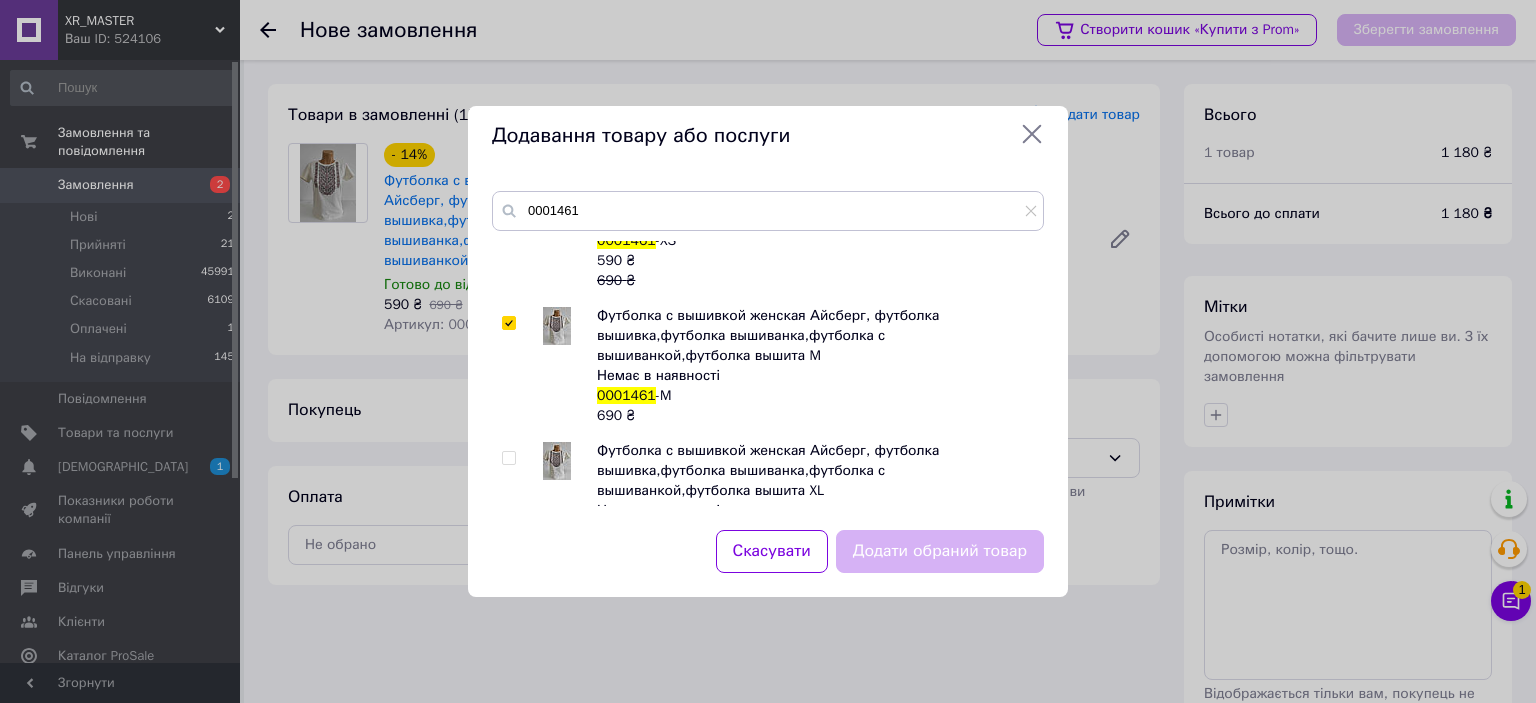 checkbox on "true" 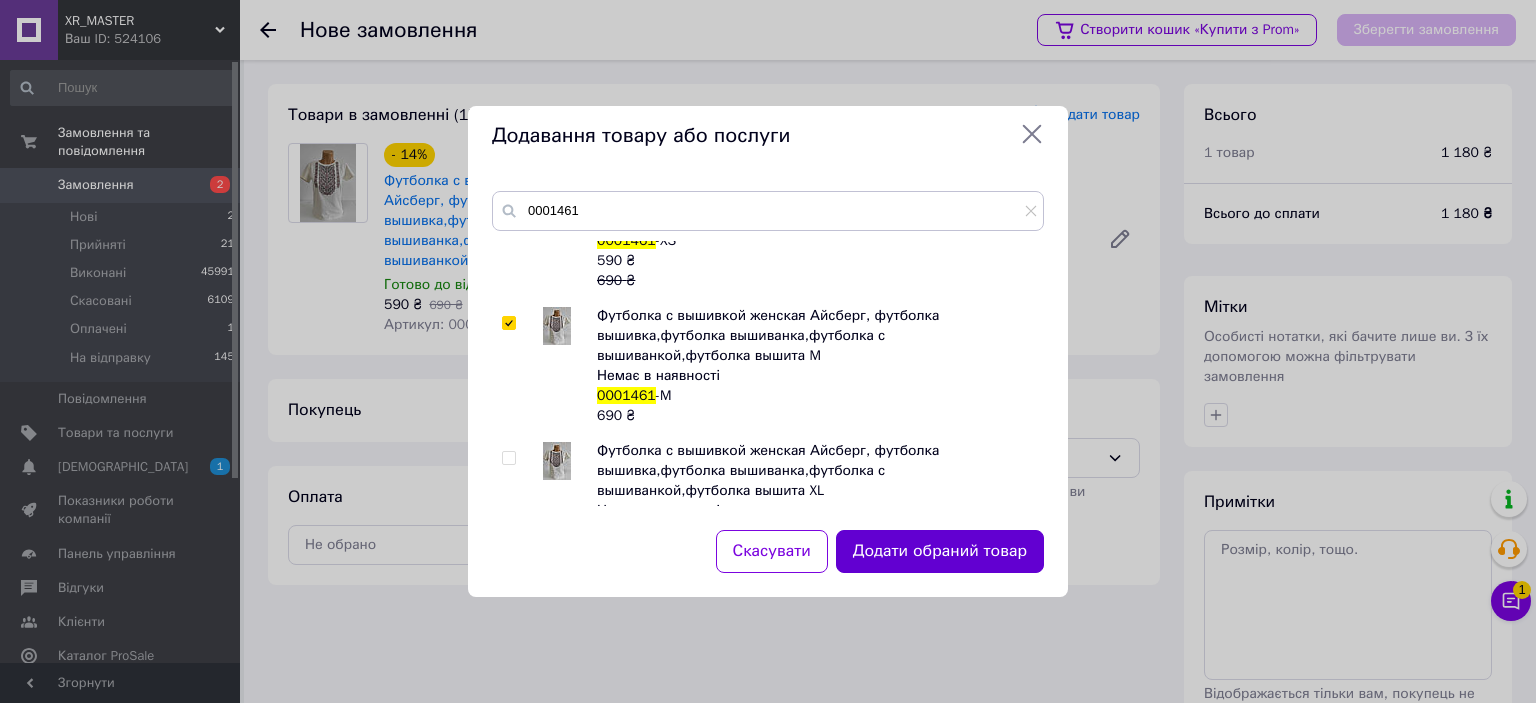 click on "Додати обраний товар" at bounding box center [940, 551] 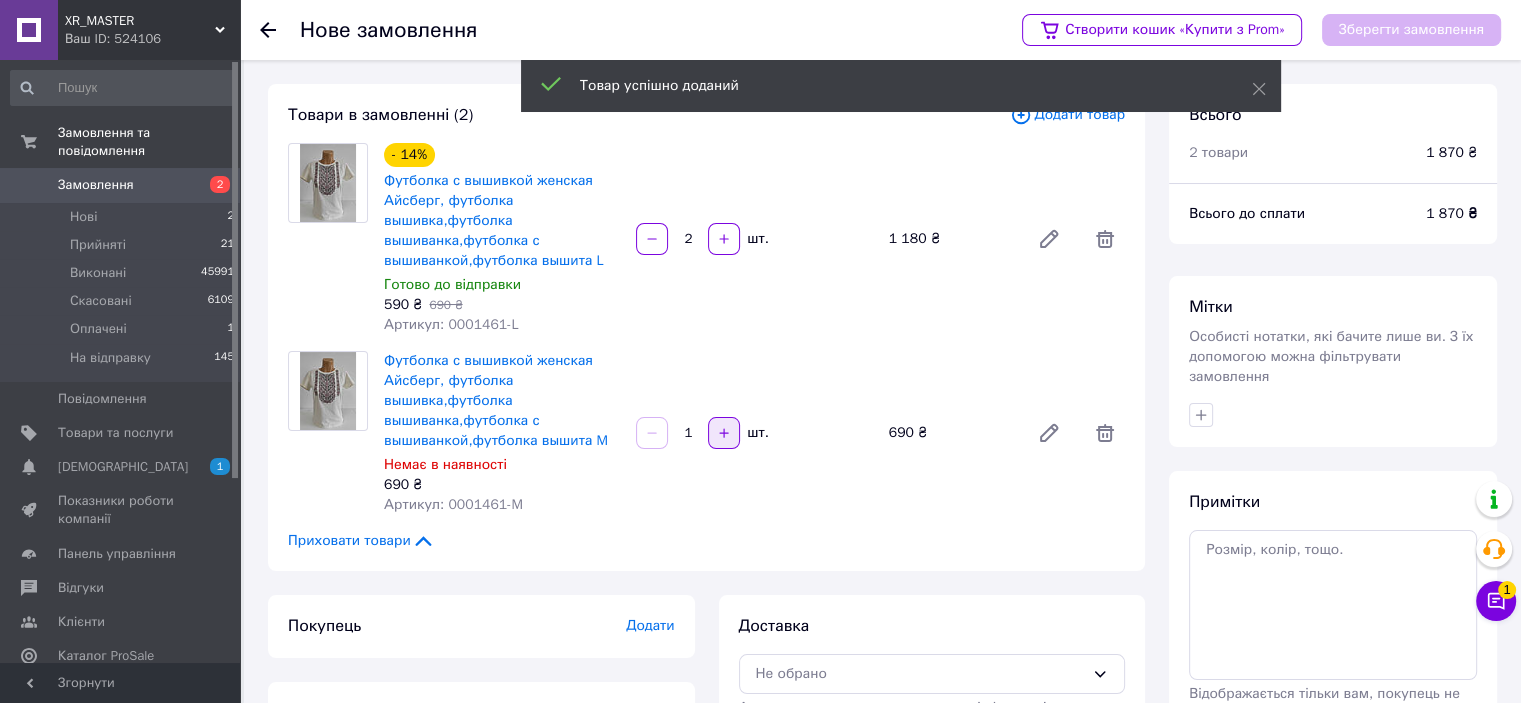 click at bounding box center [724, 433] 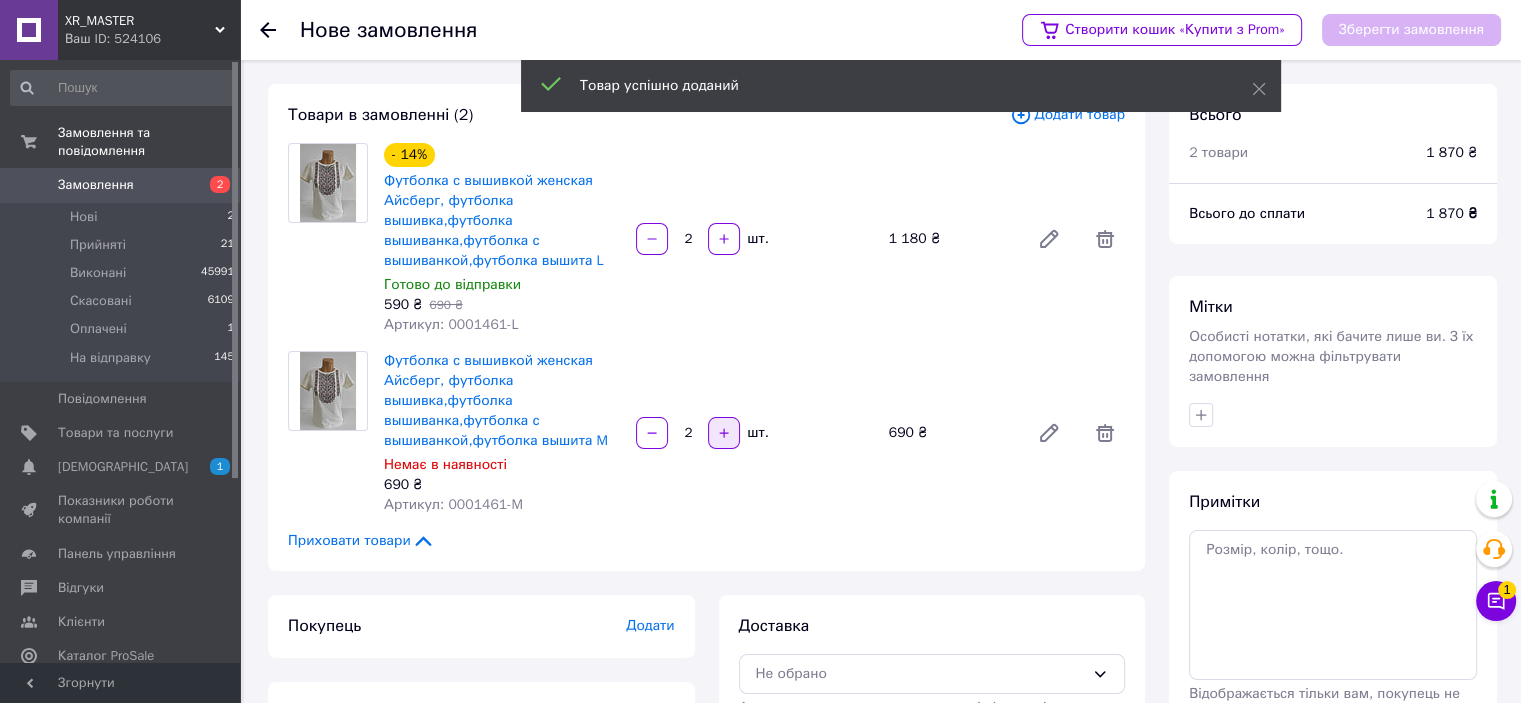 click at bounding box center (724, 433) 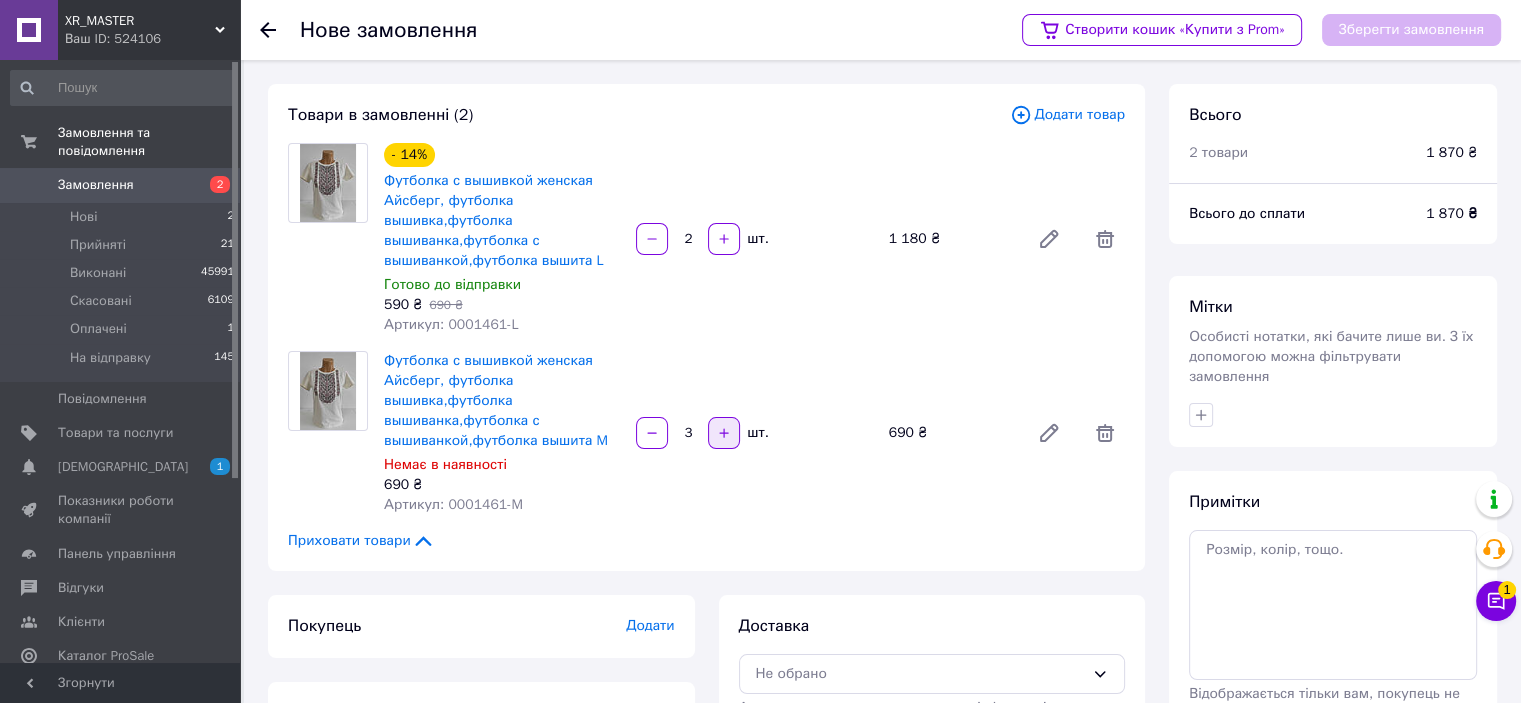 click at bounding box center [724, 433] 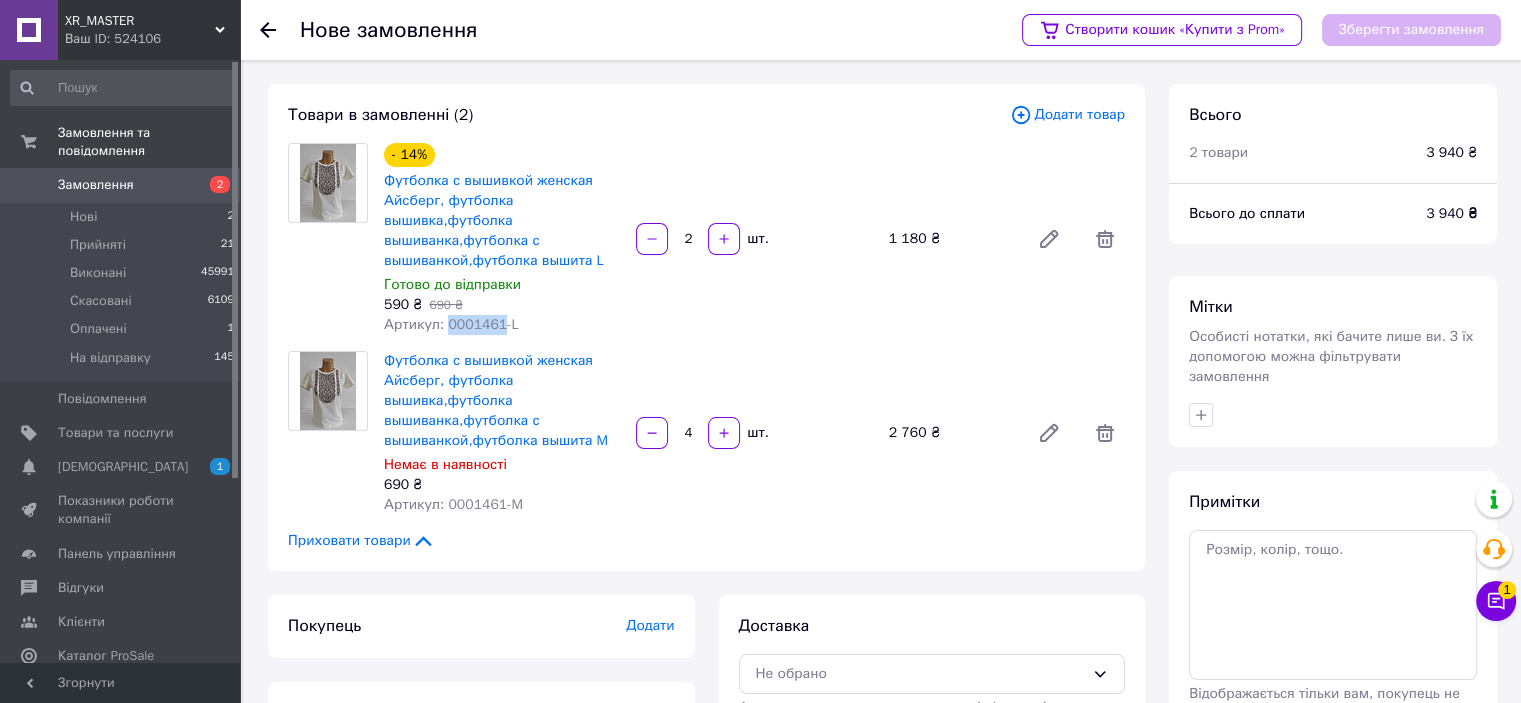drag, startPoint x: 443, startPoint y: 331, endPoint x: 496, endPoint y: 333, distance: 53.037724 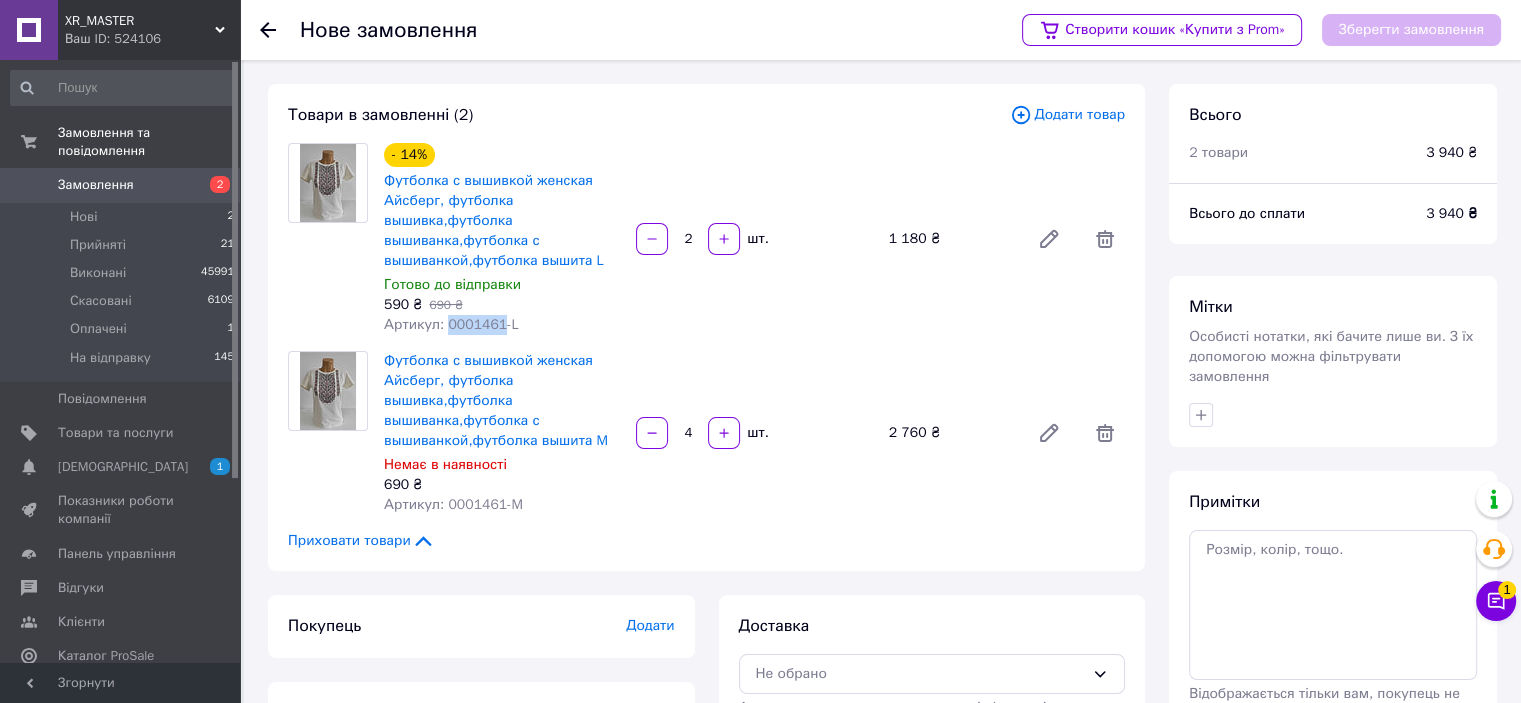click on "Артикул: 0001461-L" at bounding box center (451, 324) 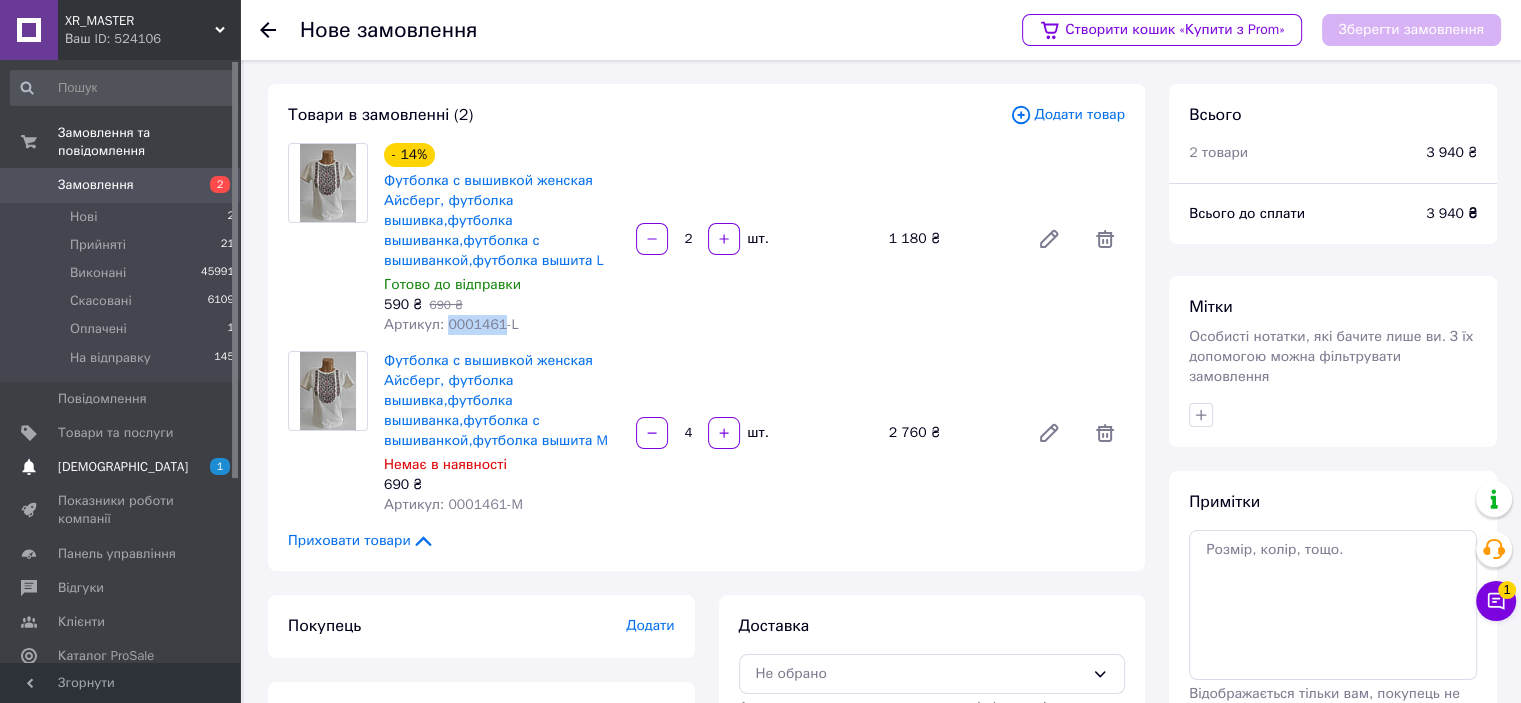 copy on "0001461" 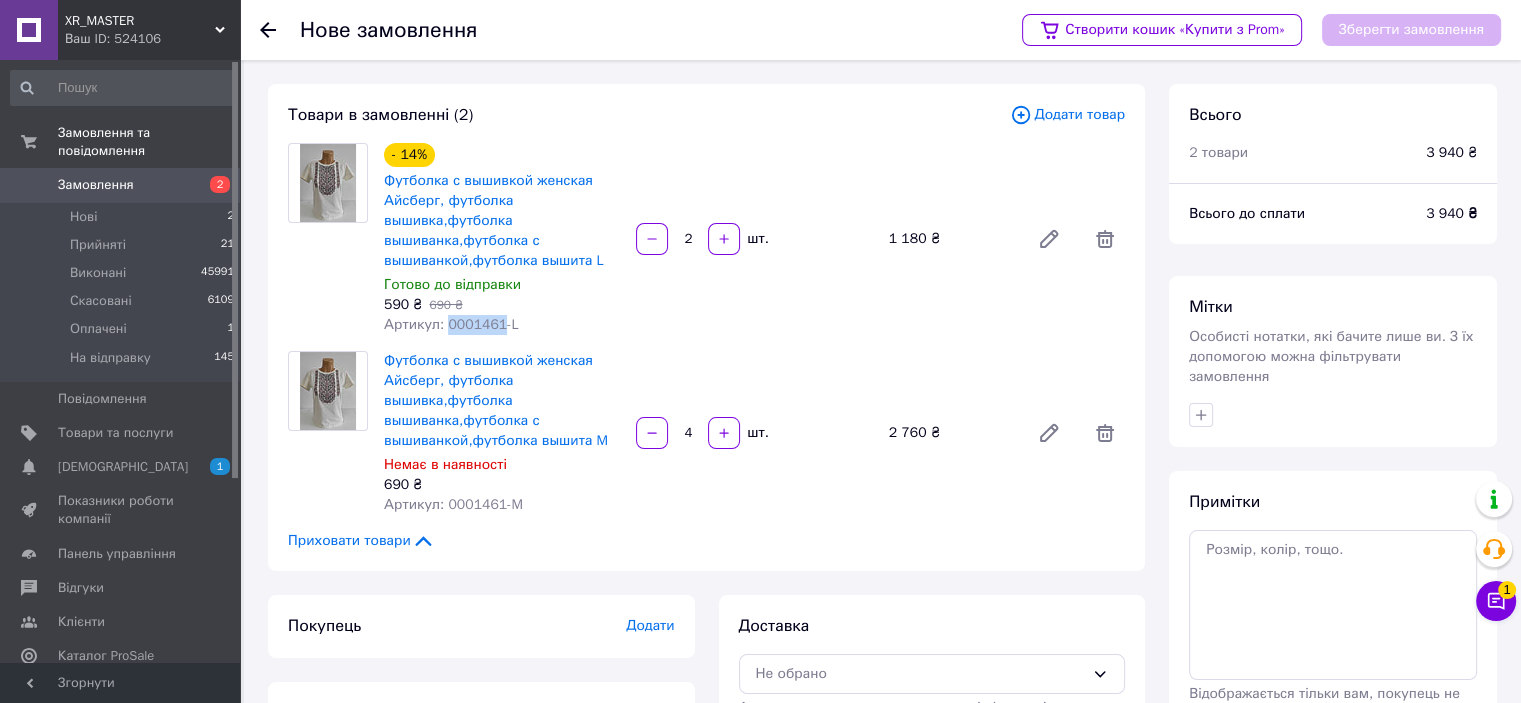 copy on "0001461" 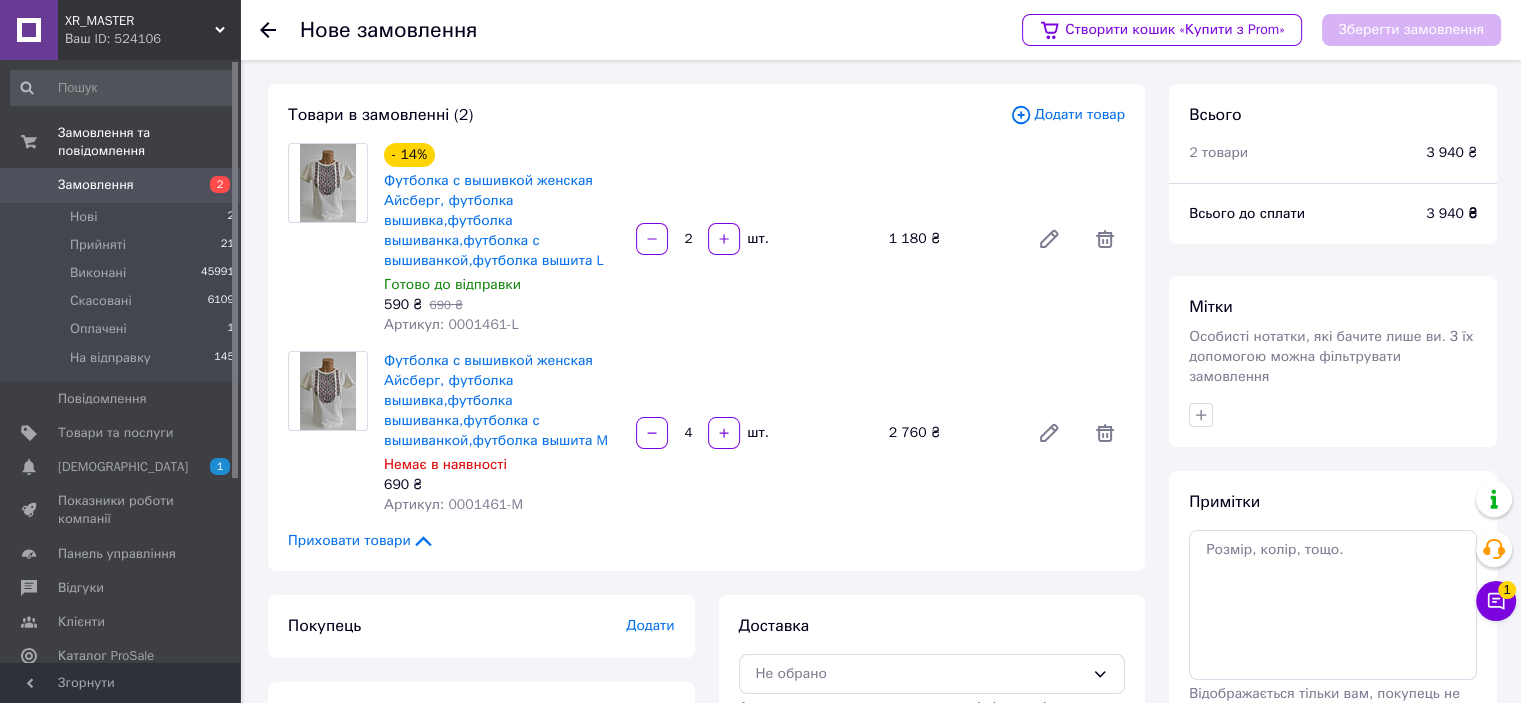 click on "Додати товар" at bounding box center [1067, 115] 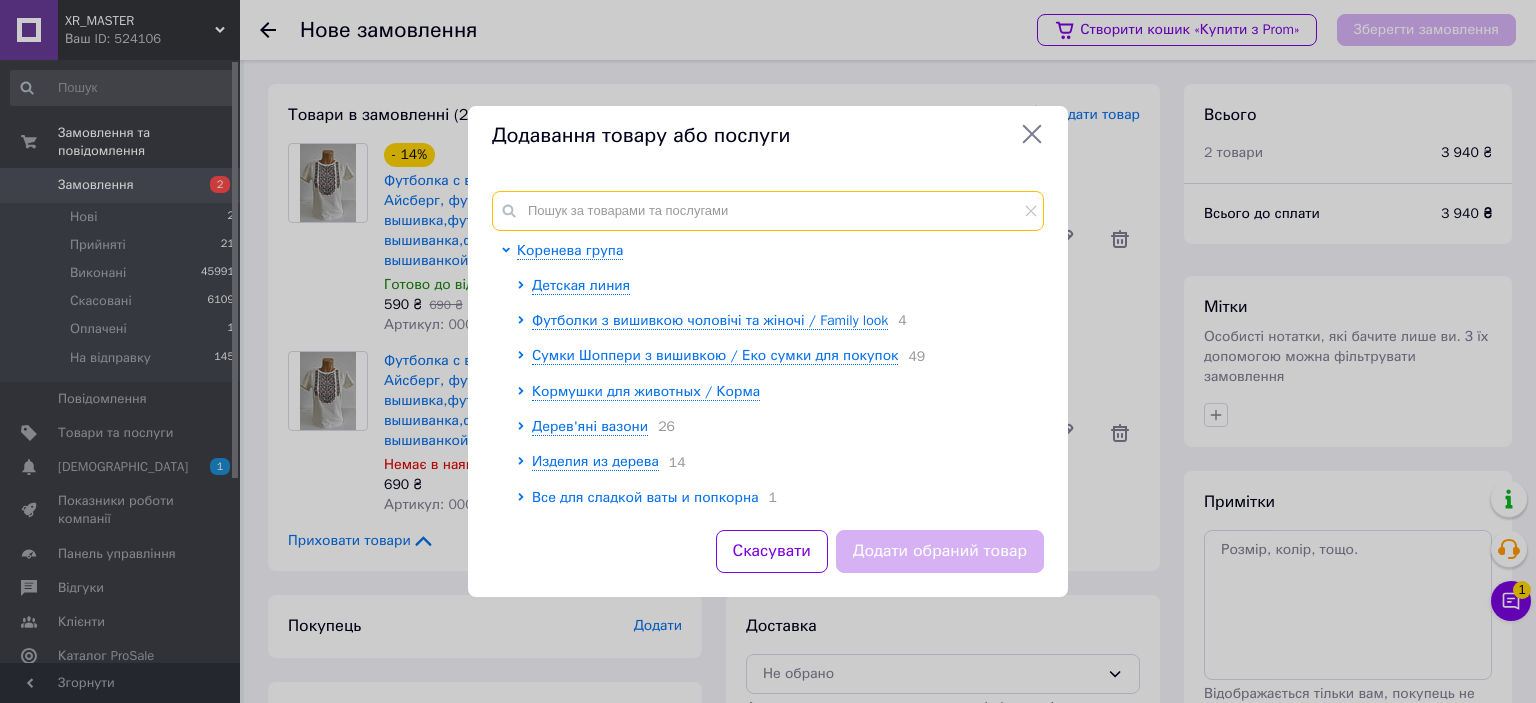click at bounding box center [768, 211] 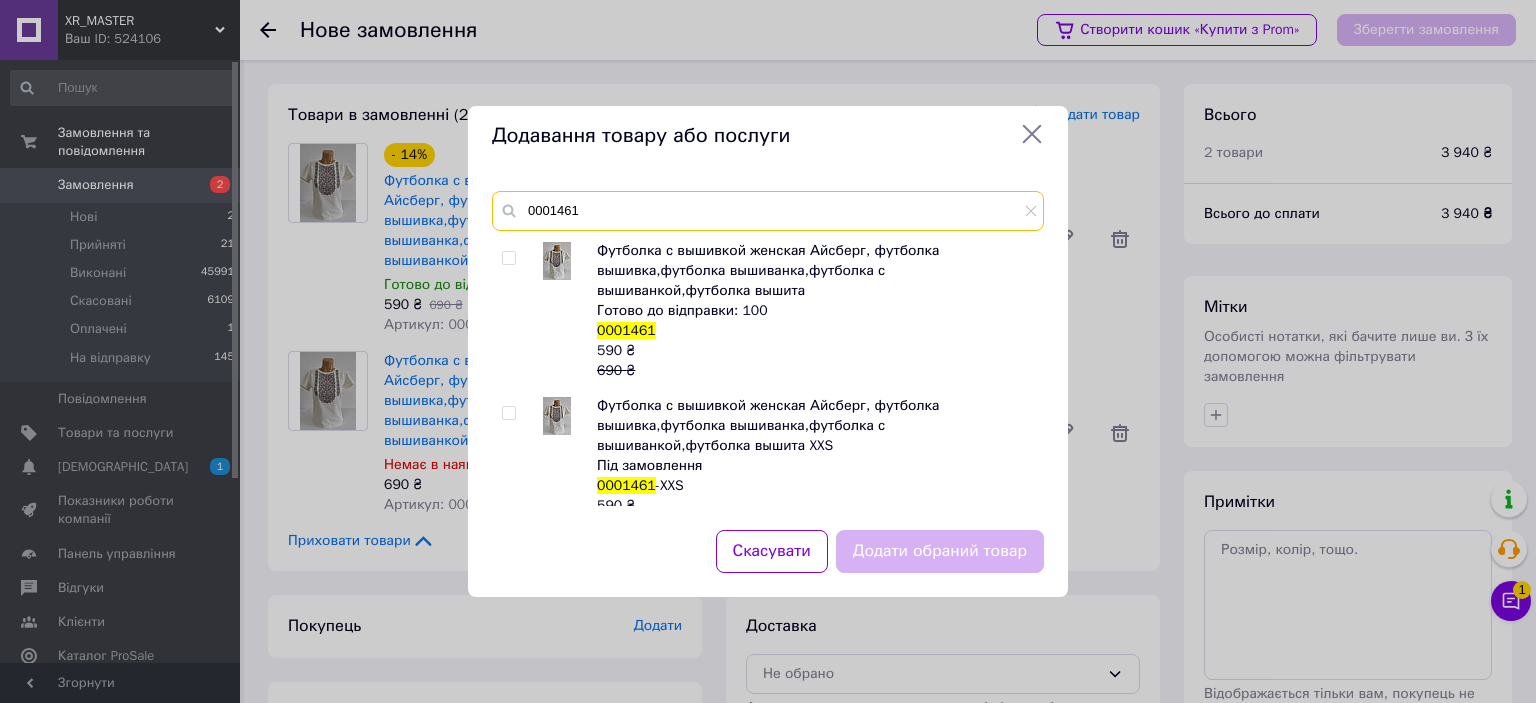 type on "0001461" 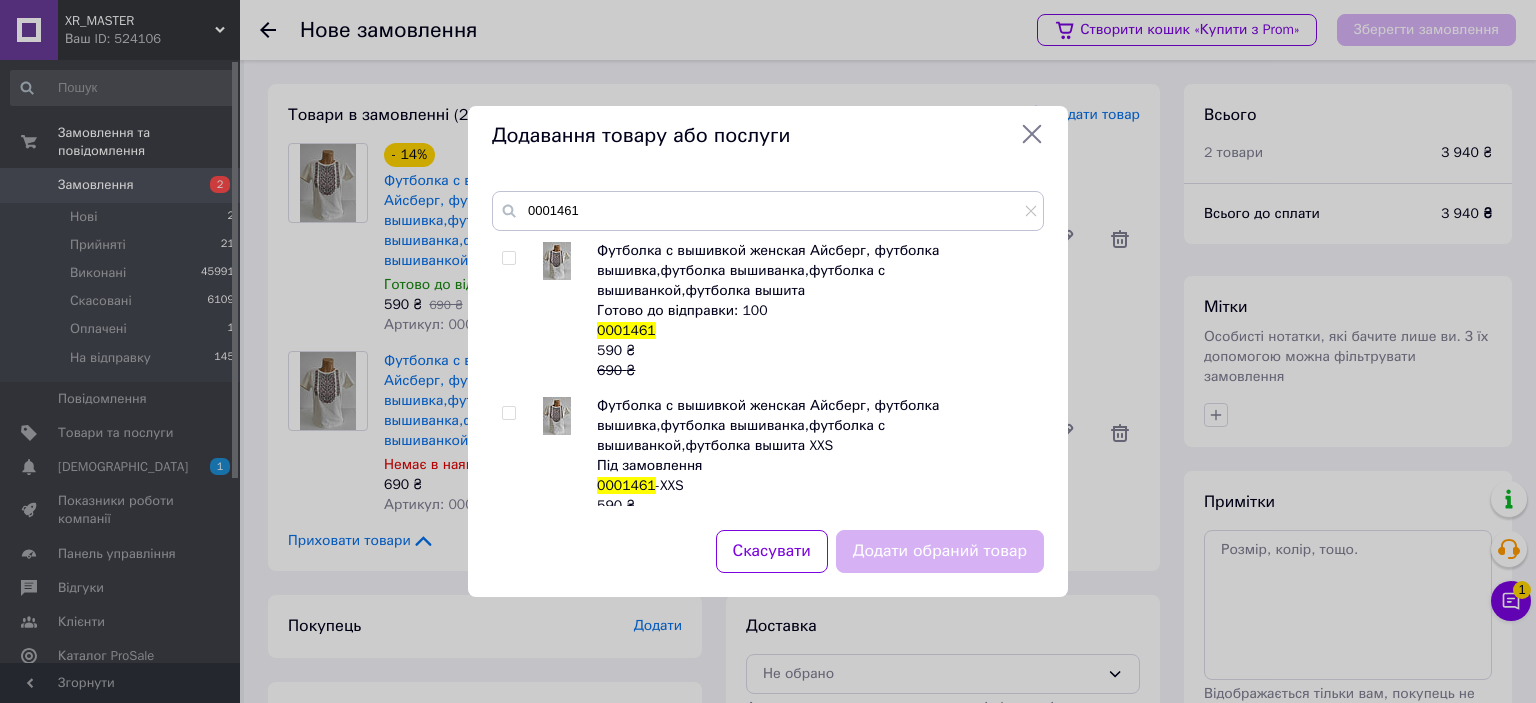 click at bounding box center [508, 258] 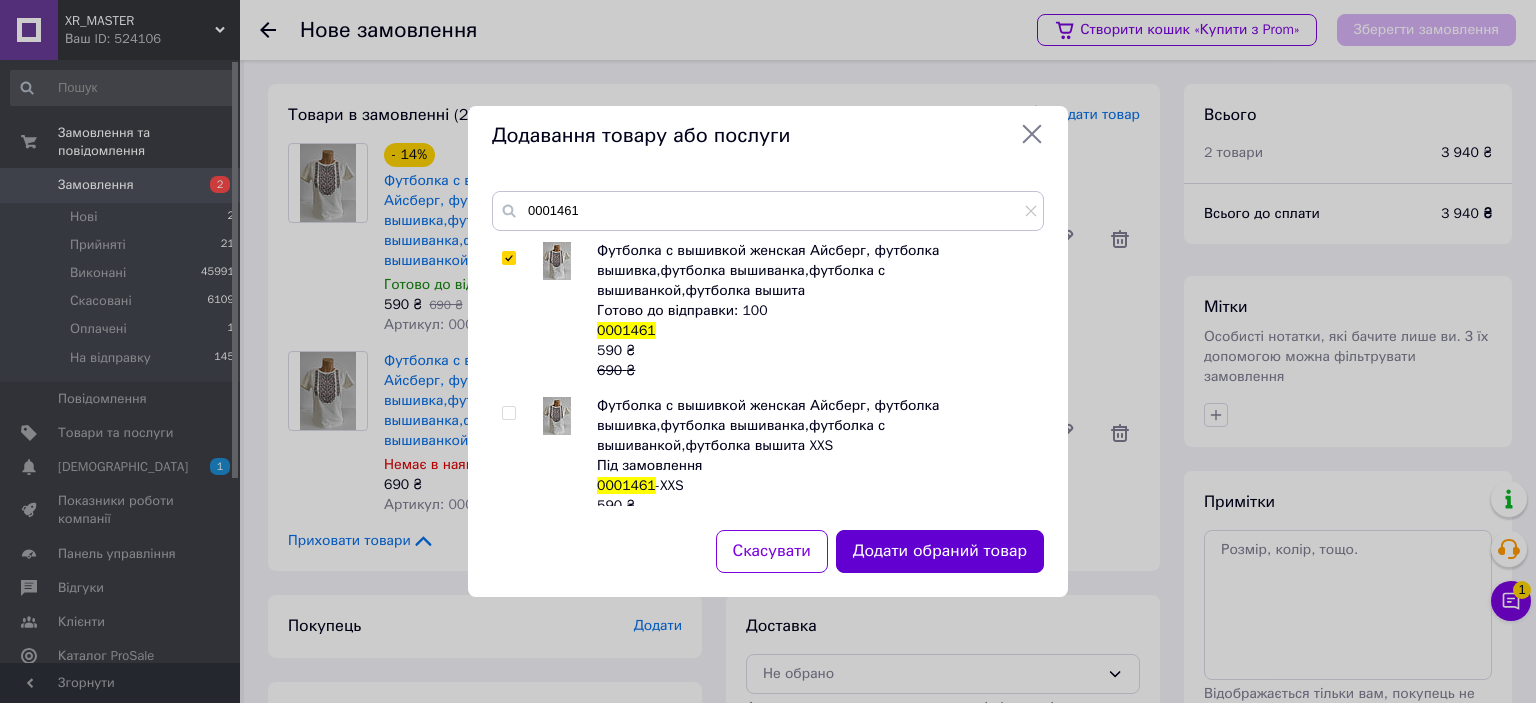 click on "Додати обраний товар" at bounding box center [940, 551] 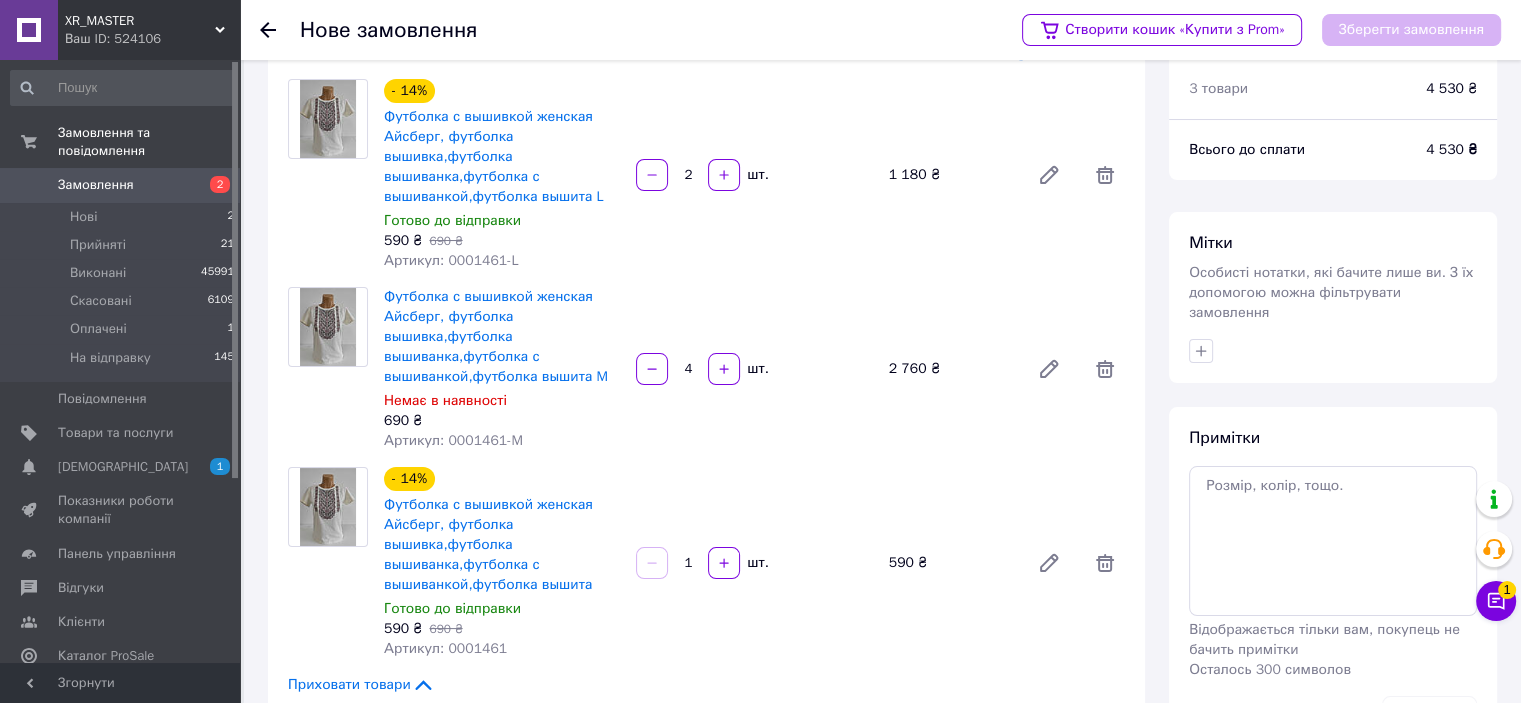 scroll, scrollTop: 100, scrollLeft: 0, axis: vertical 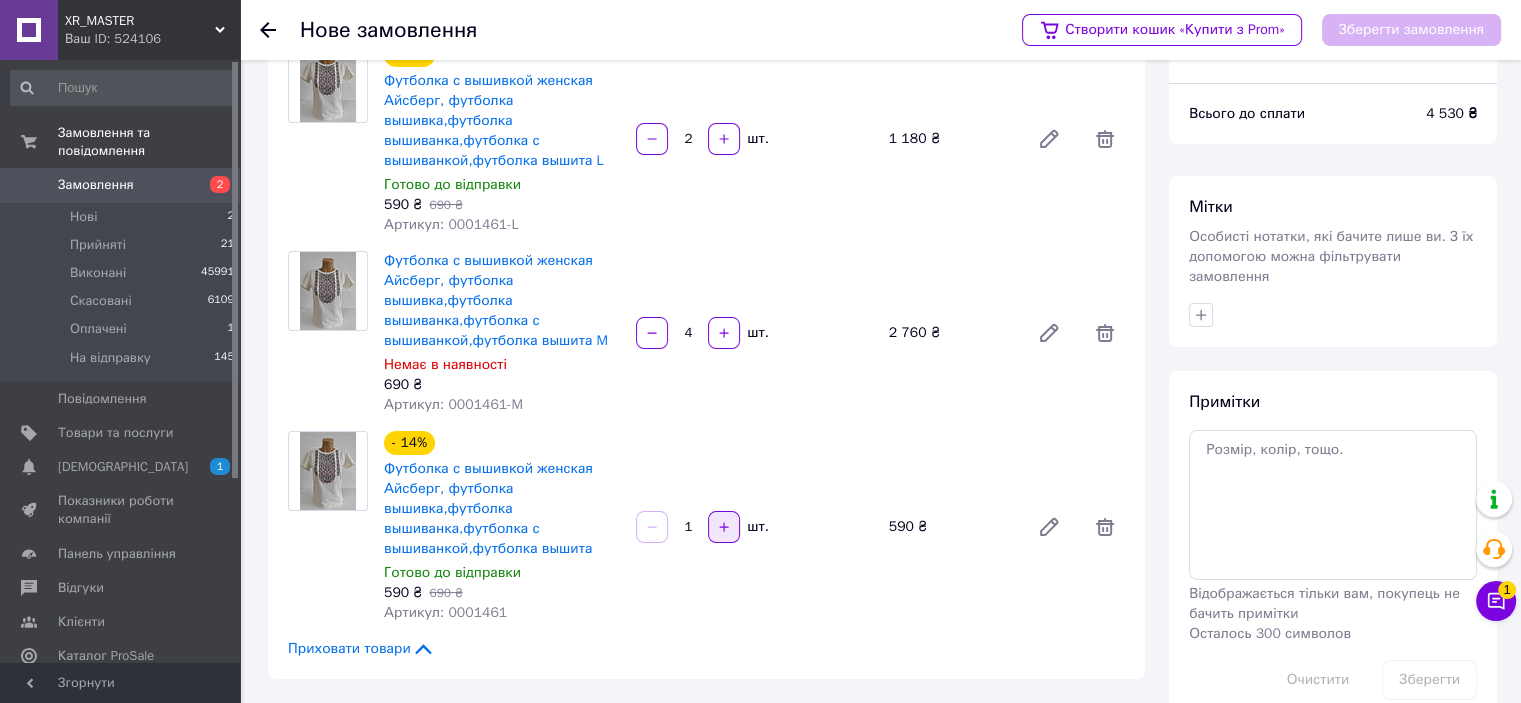 click 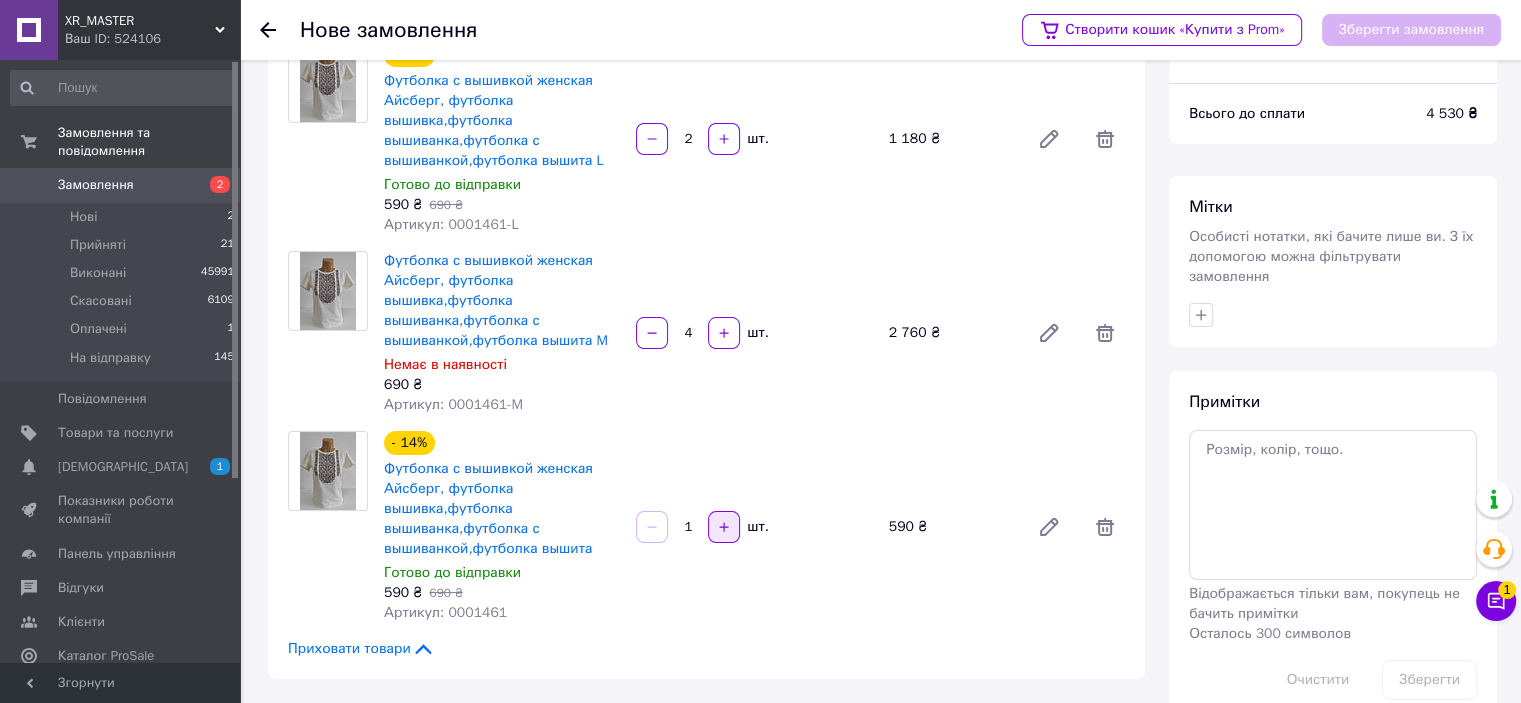 type on "2" 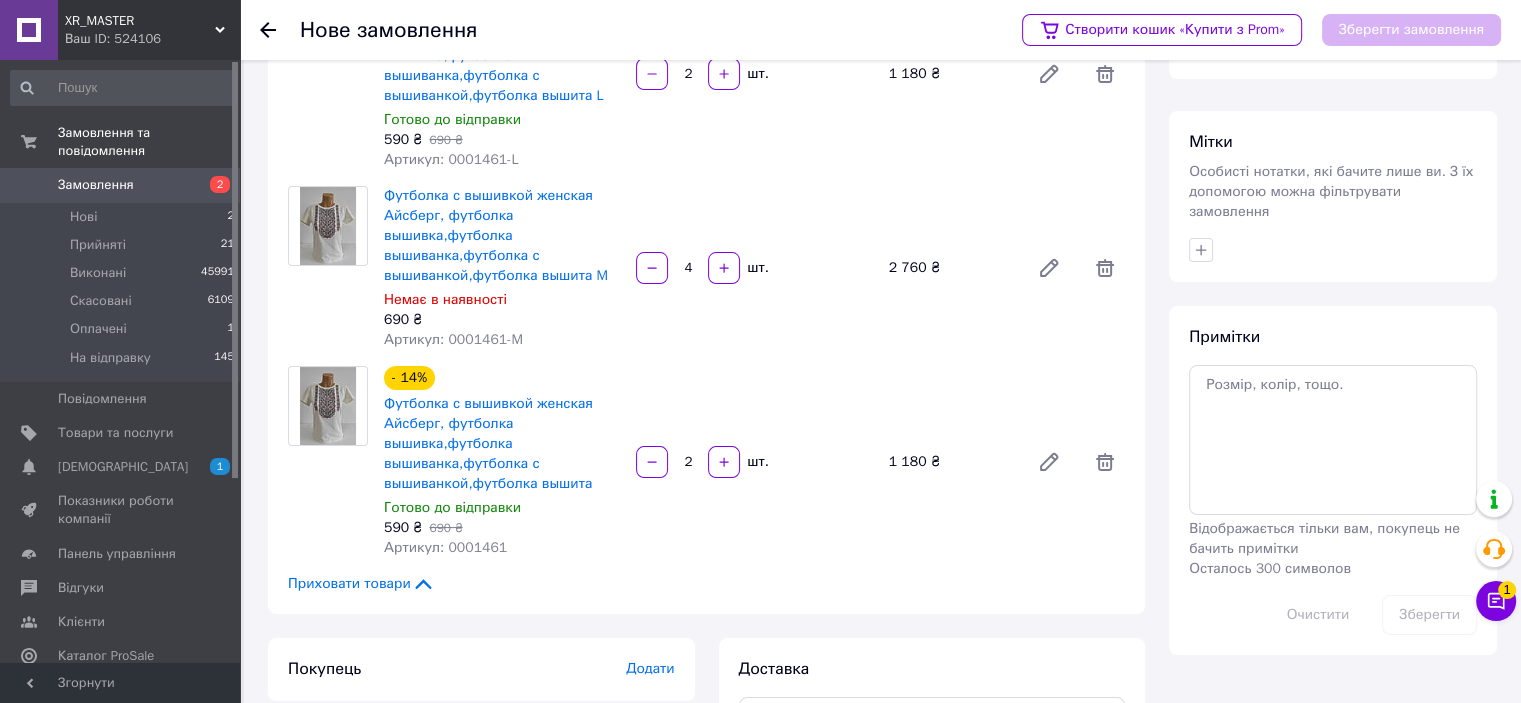 scroll, scrollTop: 200, scrollLeft: 0, axis: vertical 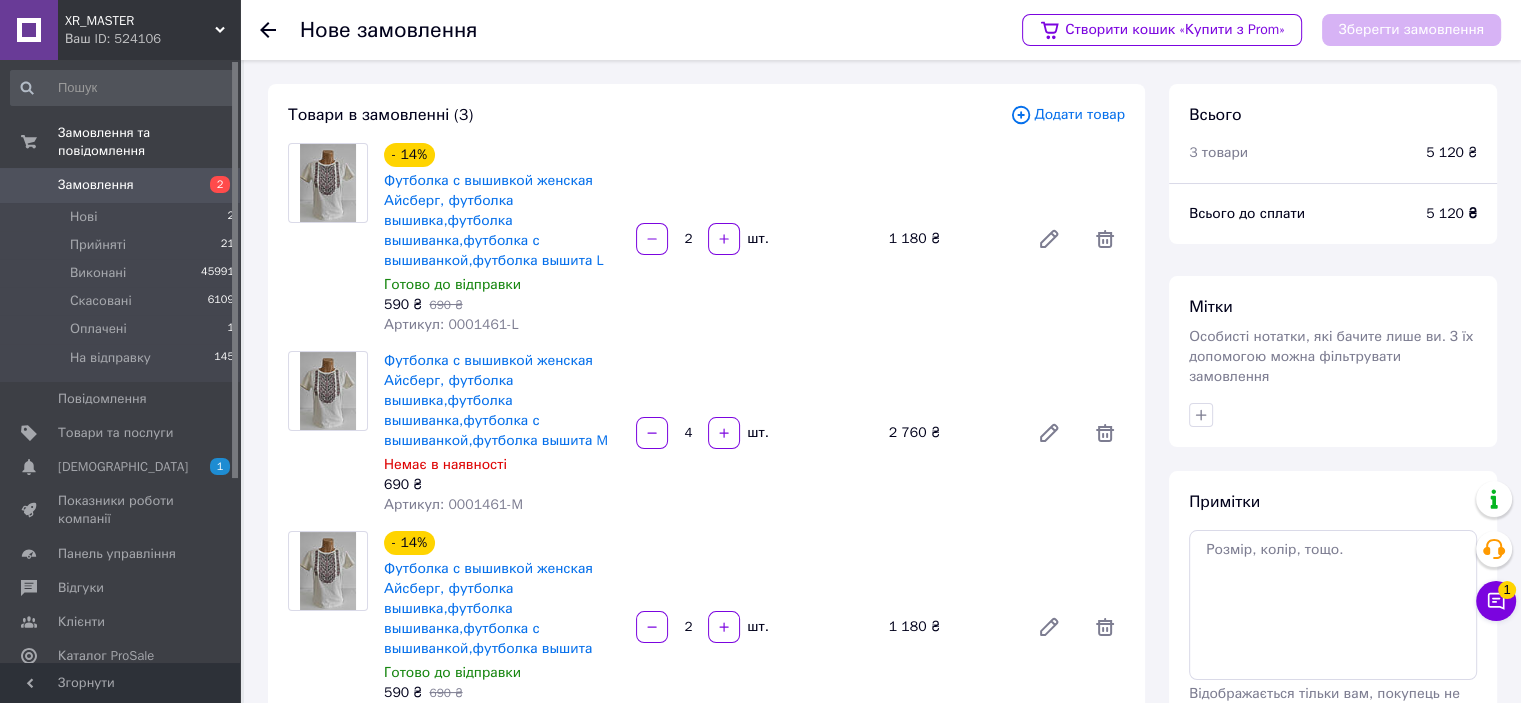 click on "Додати товар" at bounding box center (1067, 115) 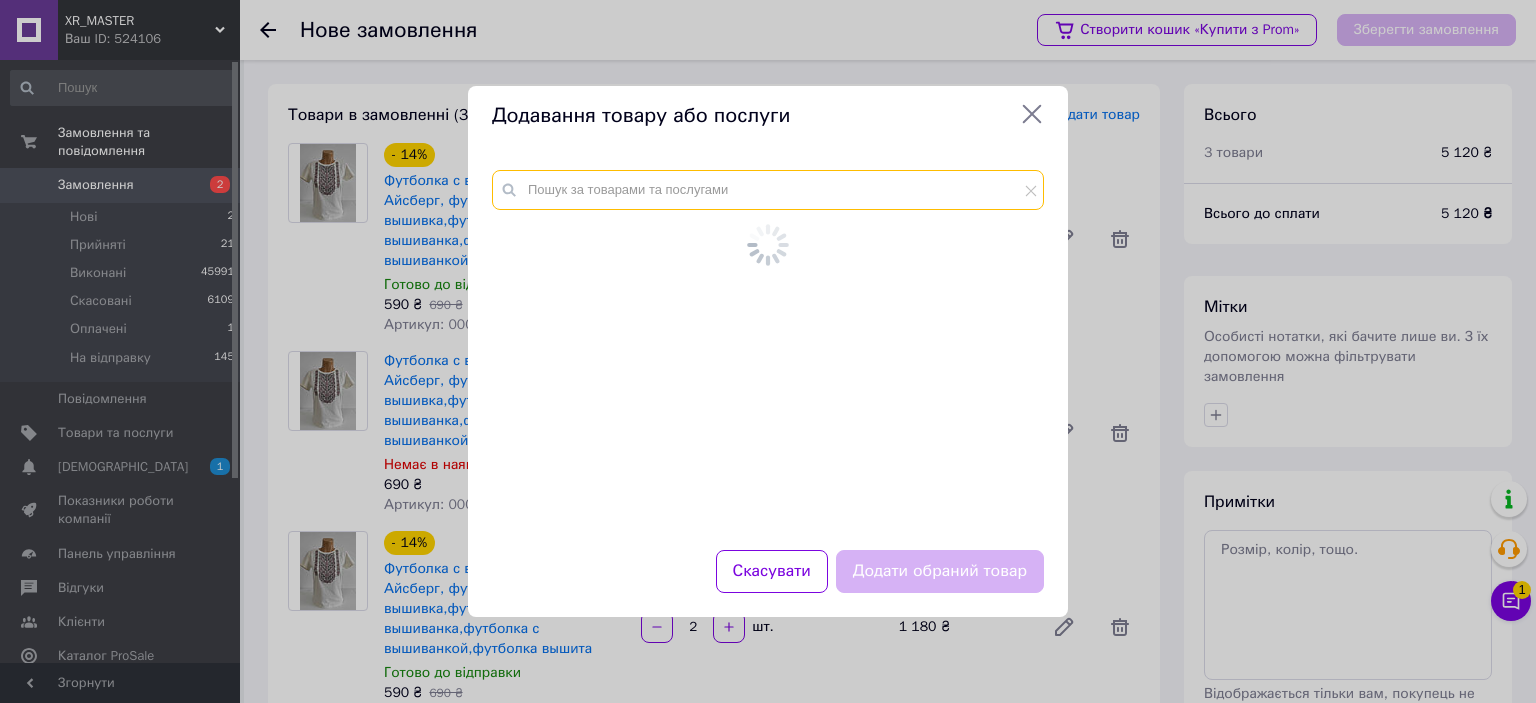 click at bounding box center [768, 190] 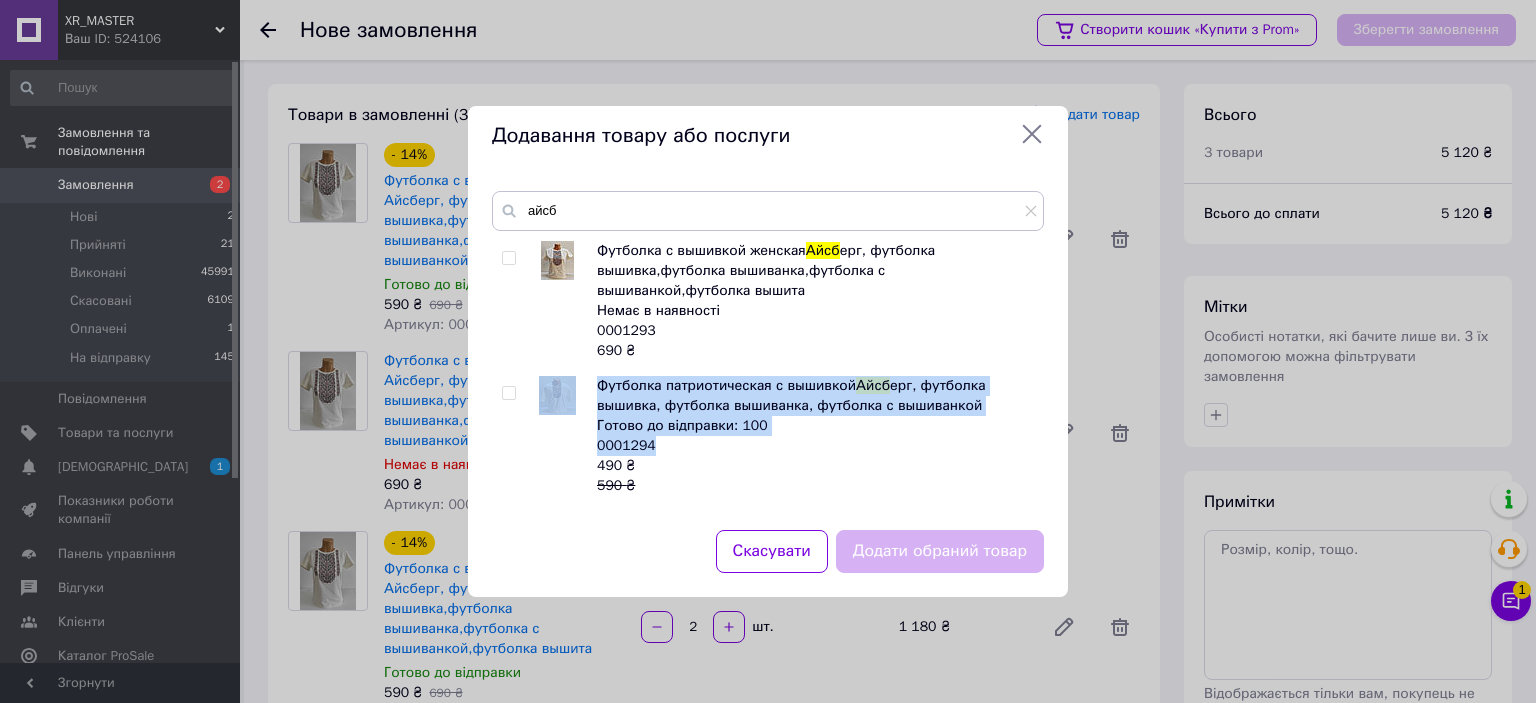 drag, startPoint x: 662, startPoint y: 447, endPoint x: 595, endPoint y: 447, distance: 67 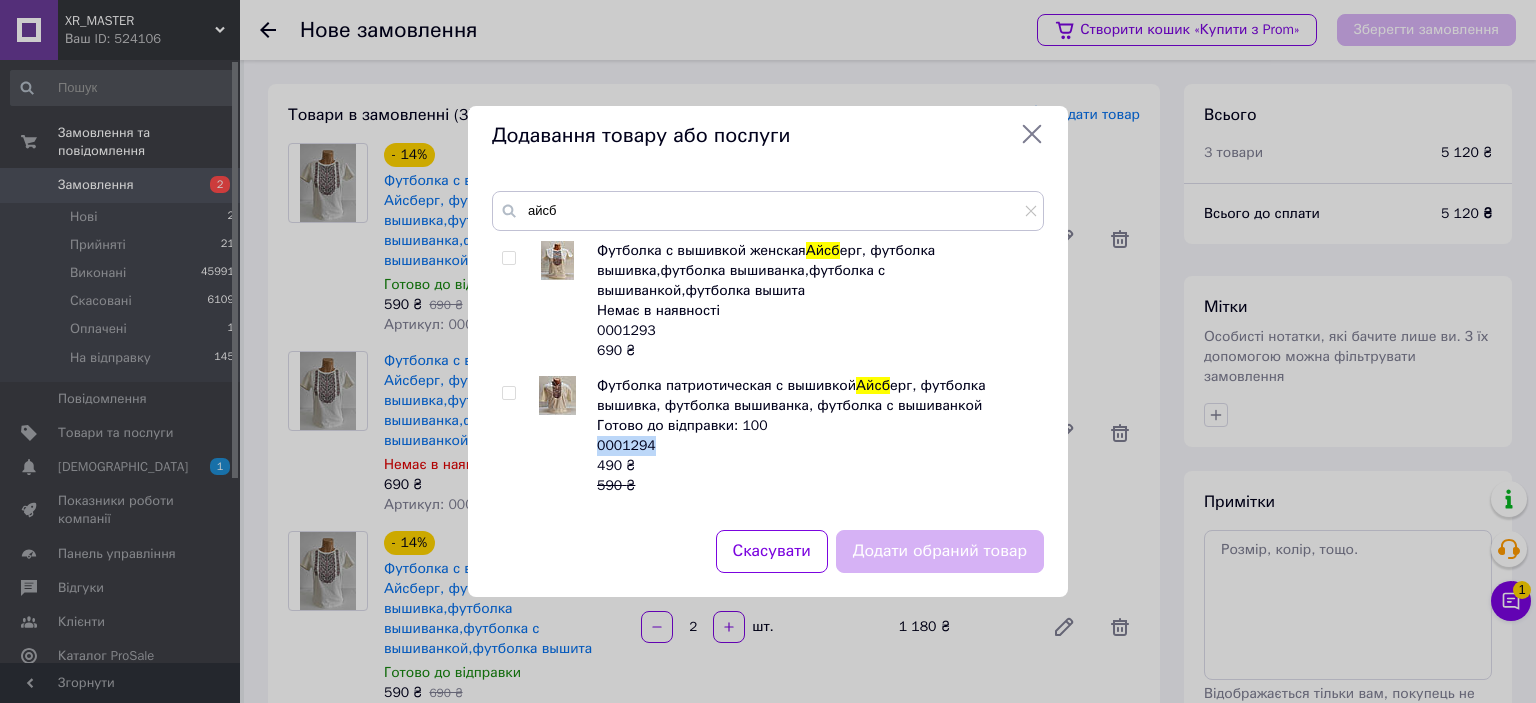drag, startPoint x: 659, startPoint y: 449, endPoint x: 607, endPoint y: 443, distance: 52.34501 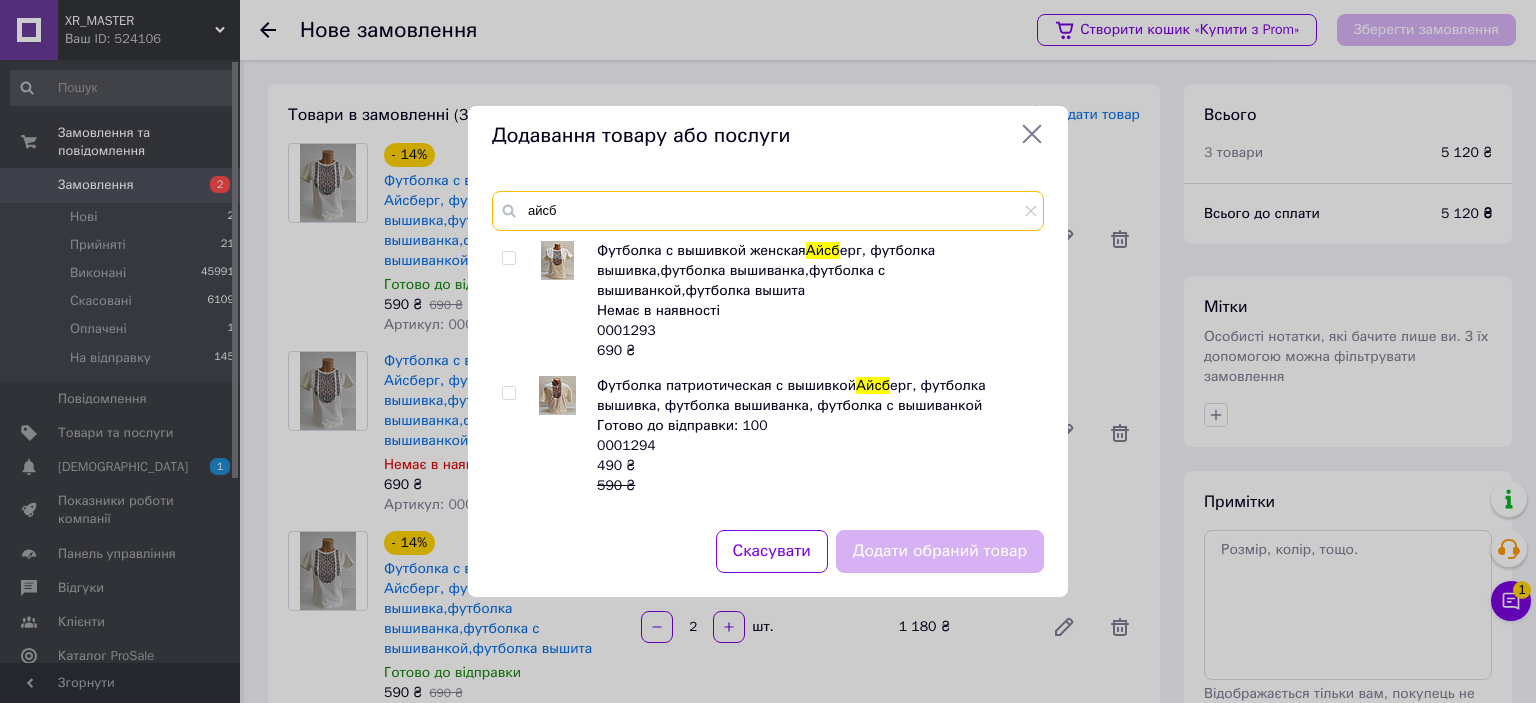 click on "айсб" at bounding box center [768, 211] 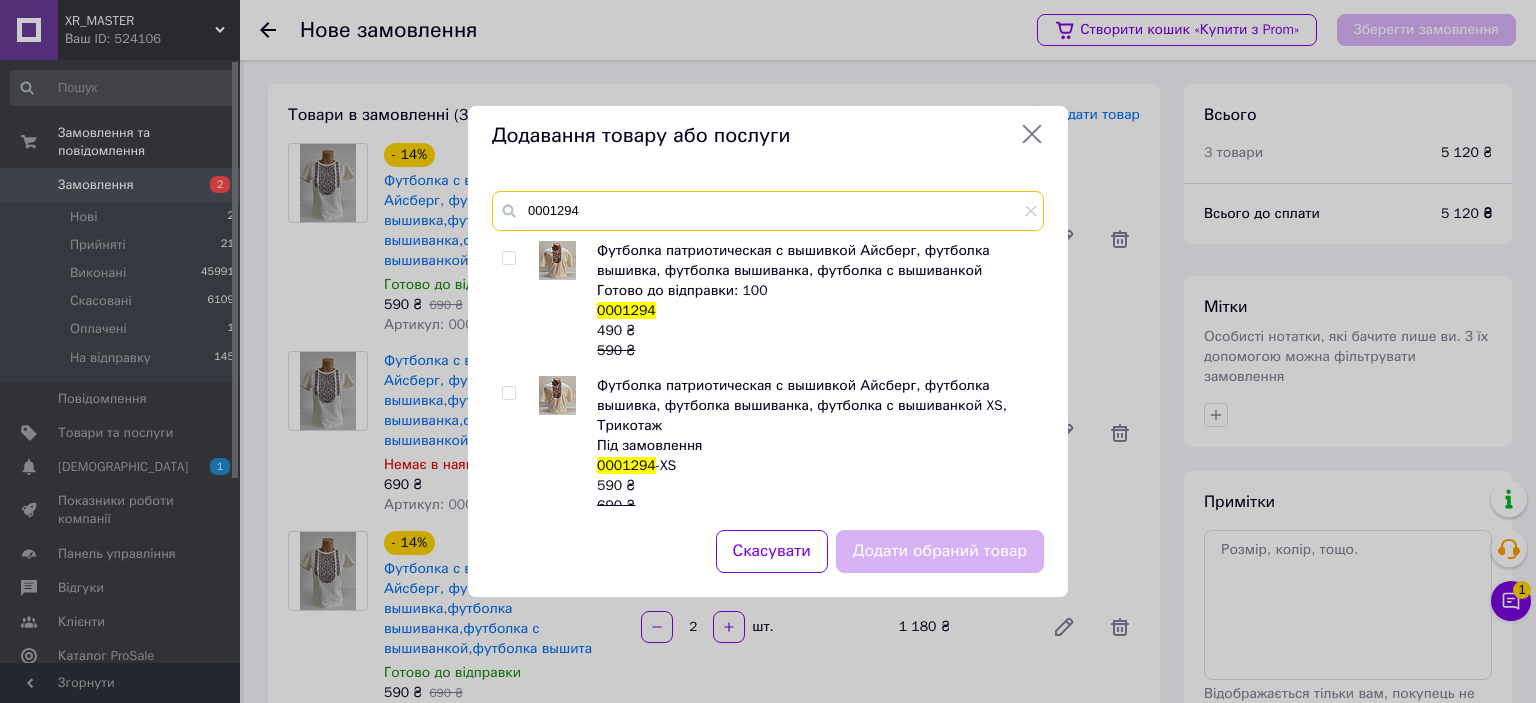 type on "0001294" 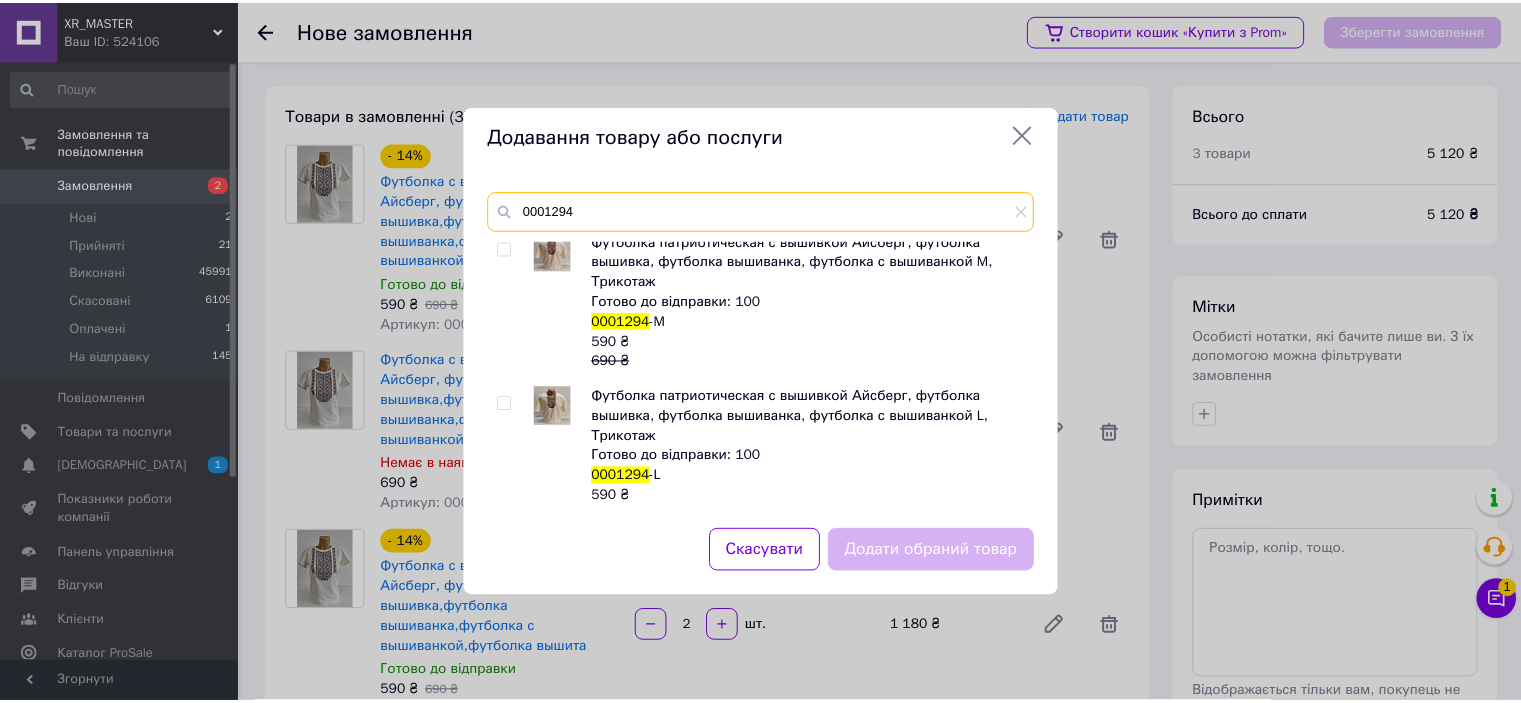 scroll, scrollTop: 300, scrollLeft: 0, axis: vertical 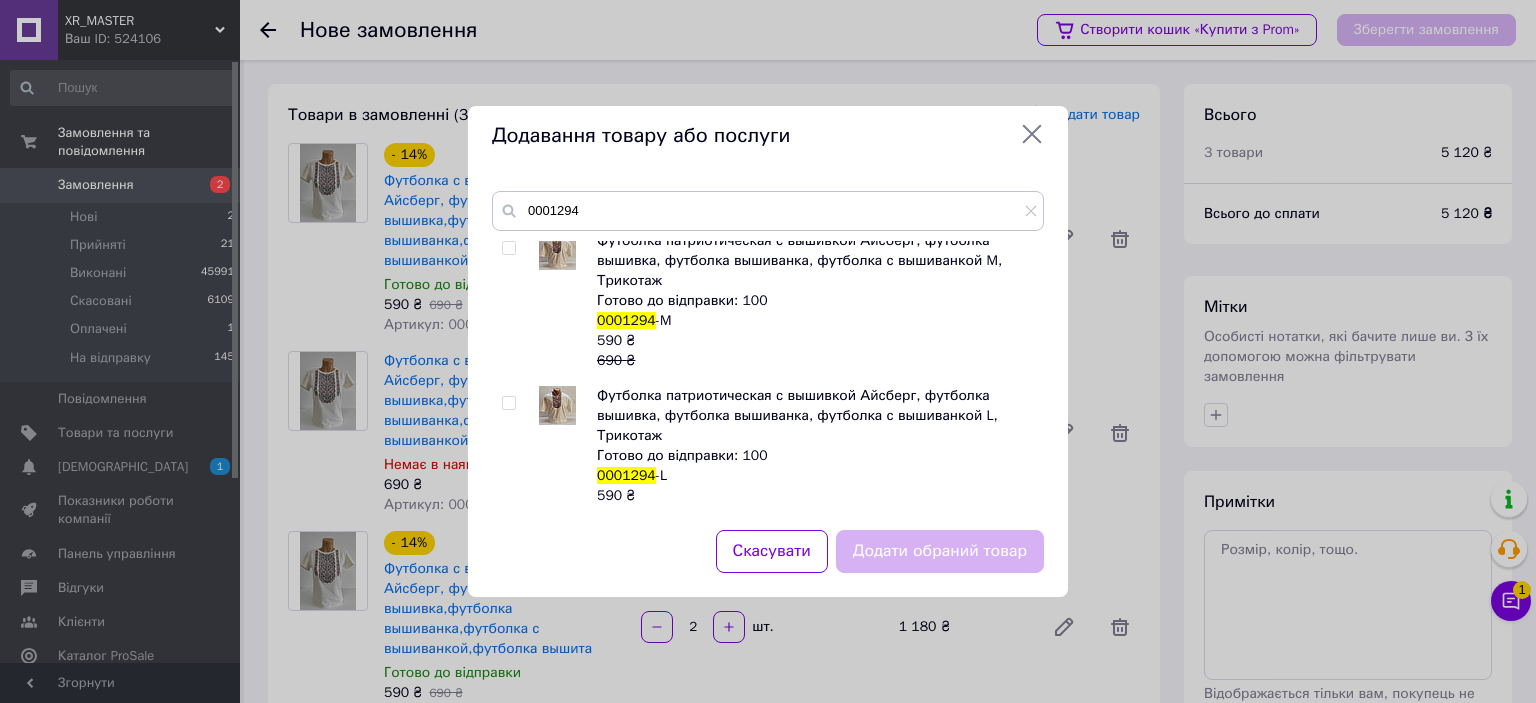 click at bounding box center (508, 403) 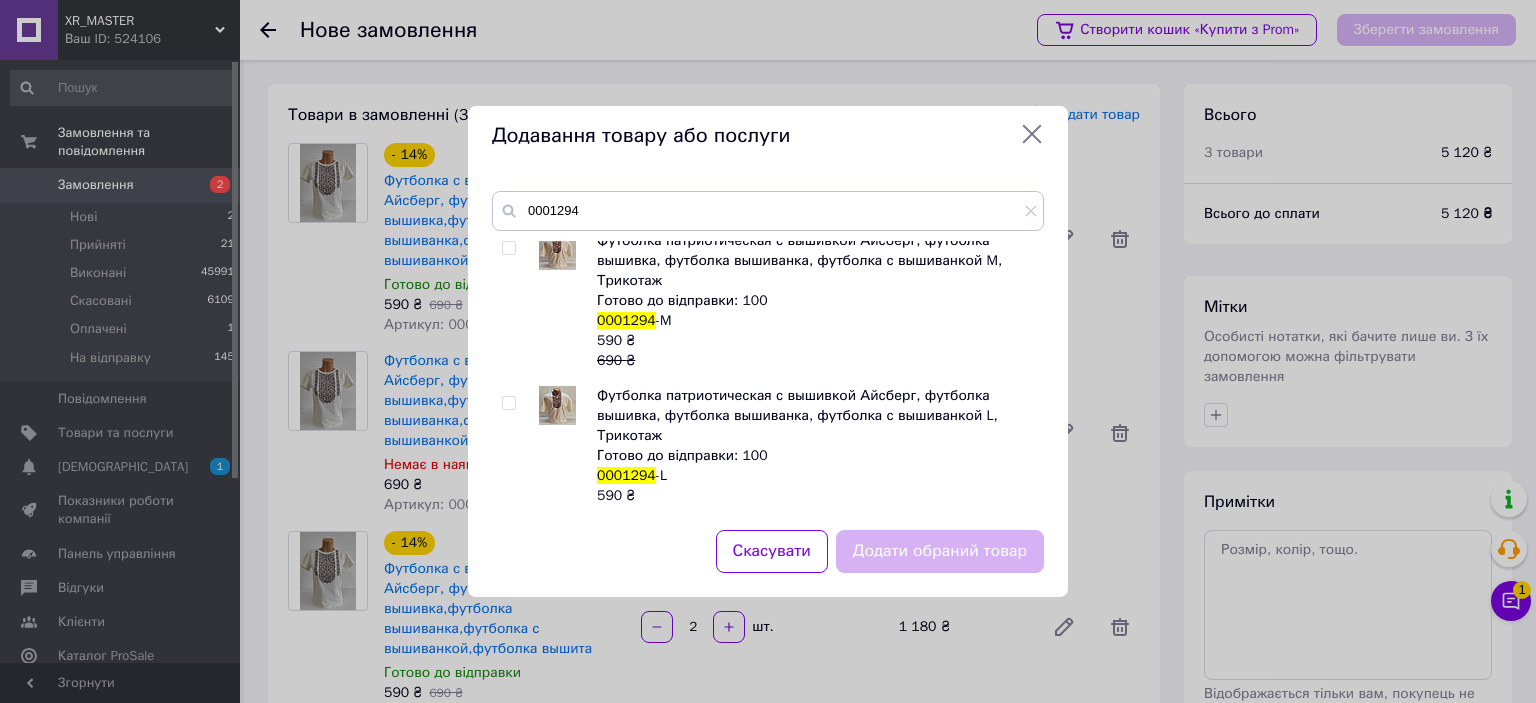 checkbox on "true" 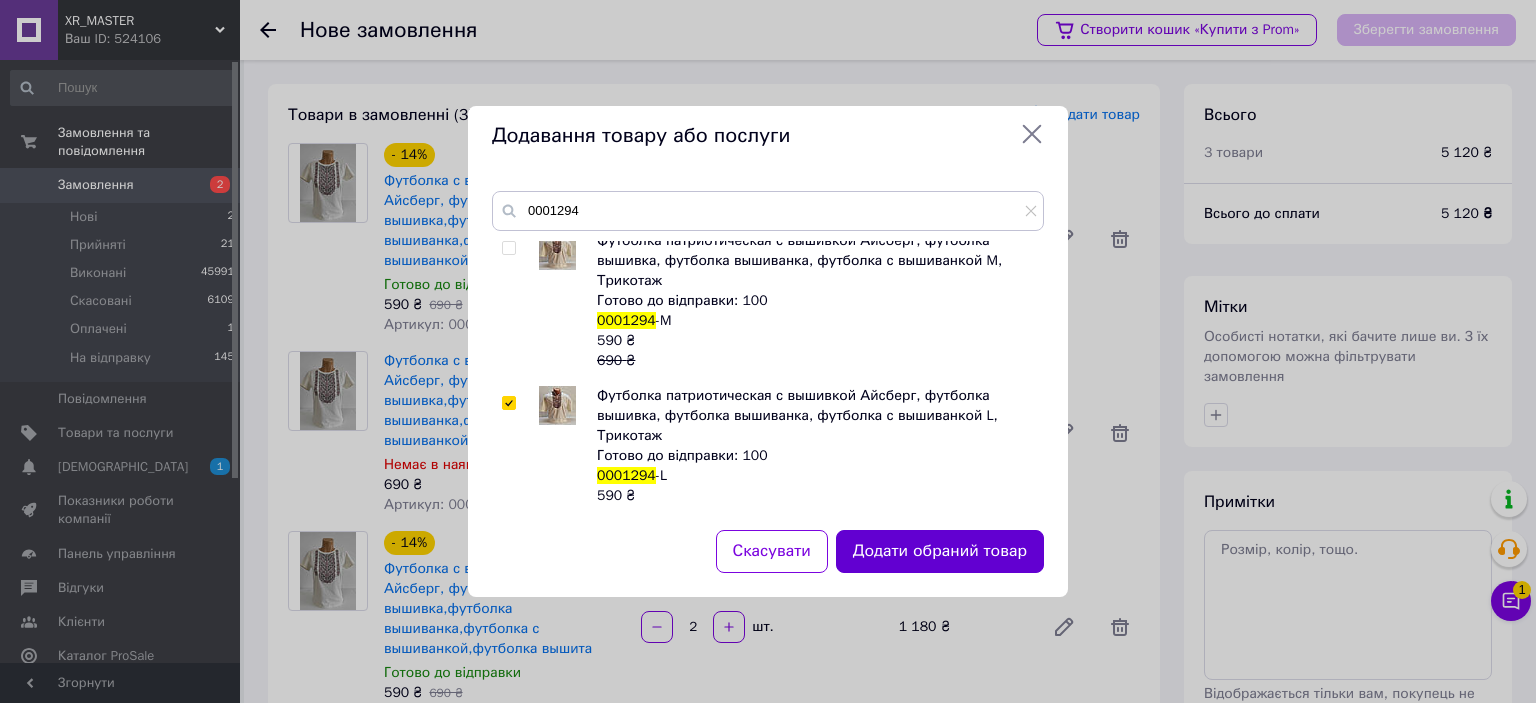 click on "Додати обраний товар" 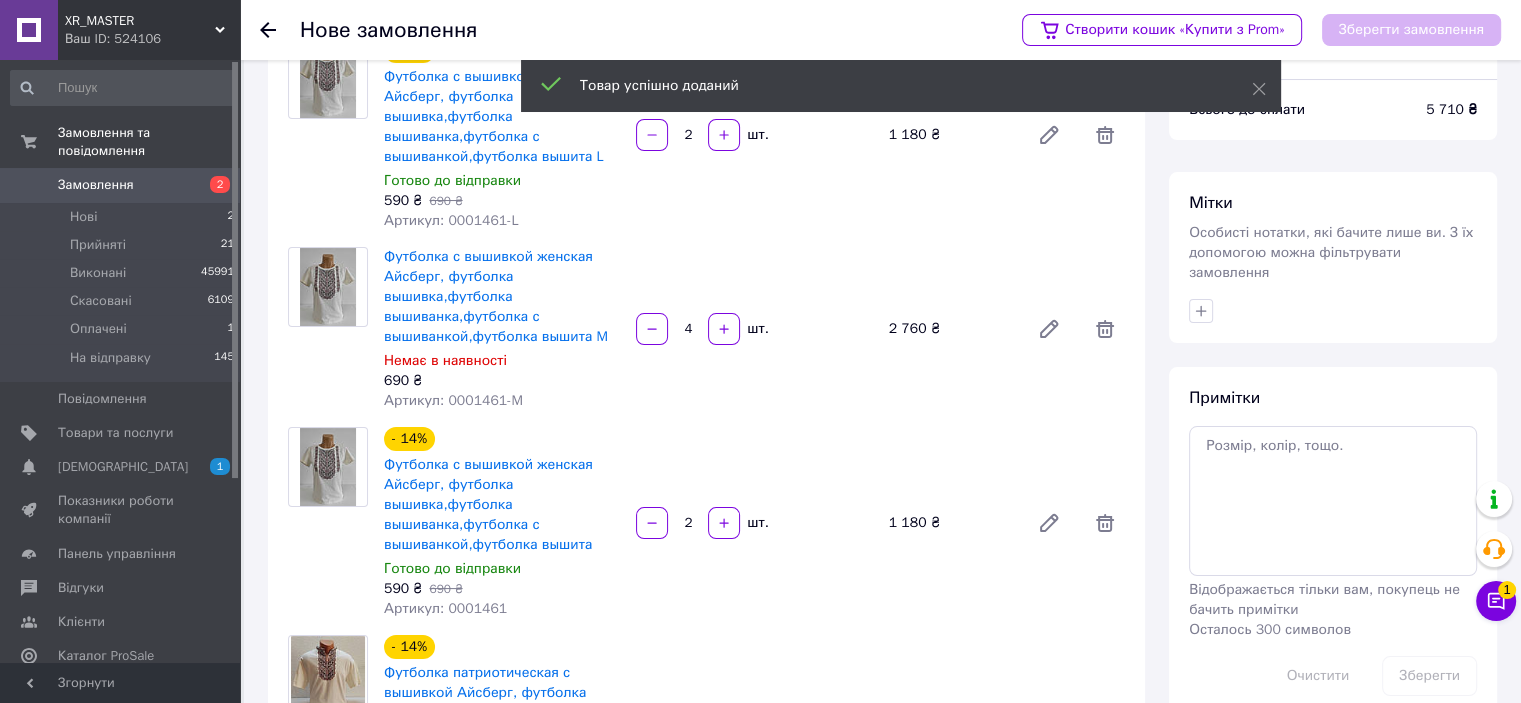 scroll, scrollTop: 300, scrollLeft: 0, axis: vertical 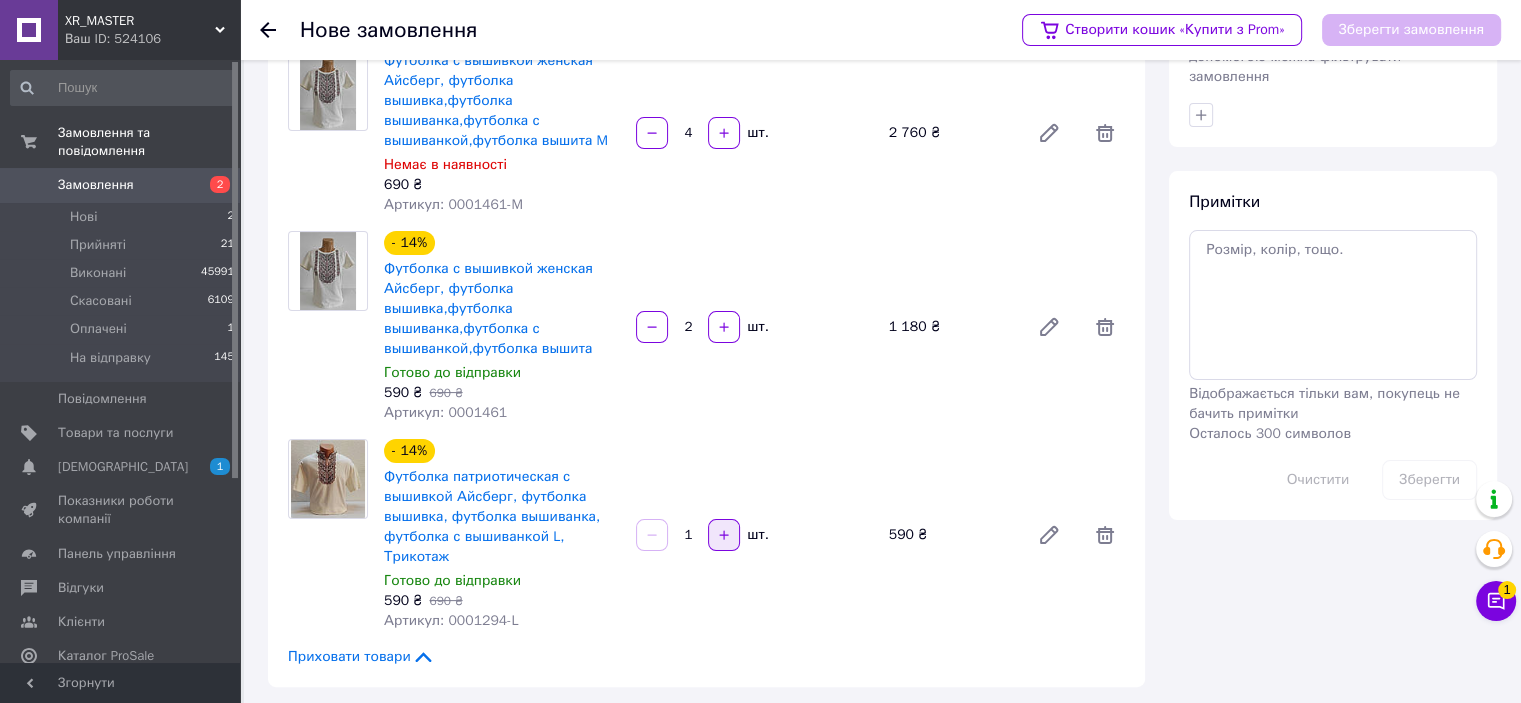 click 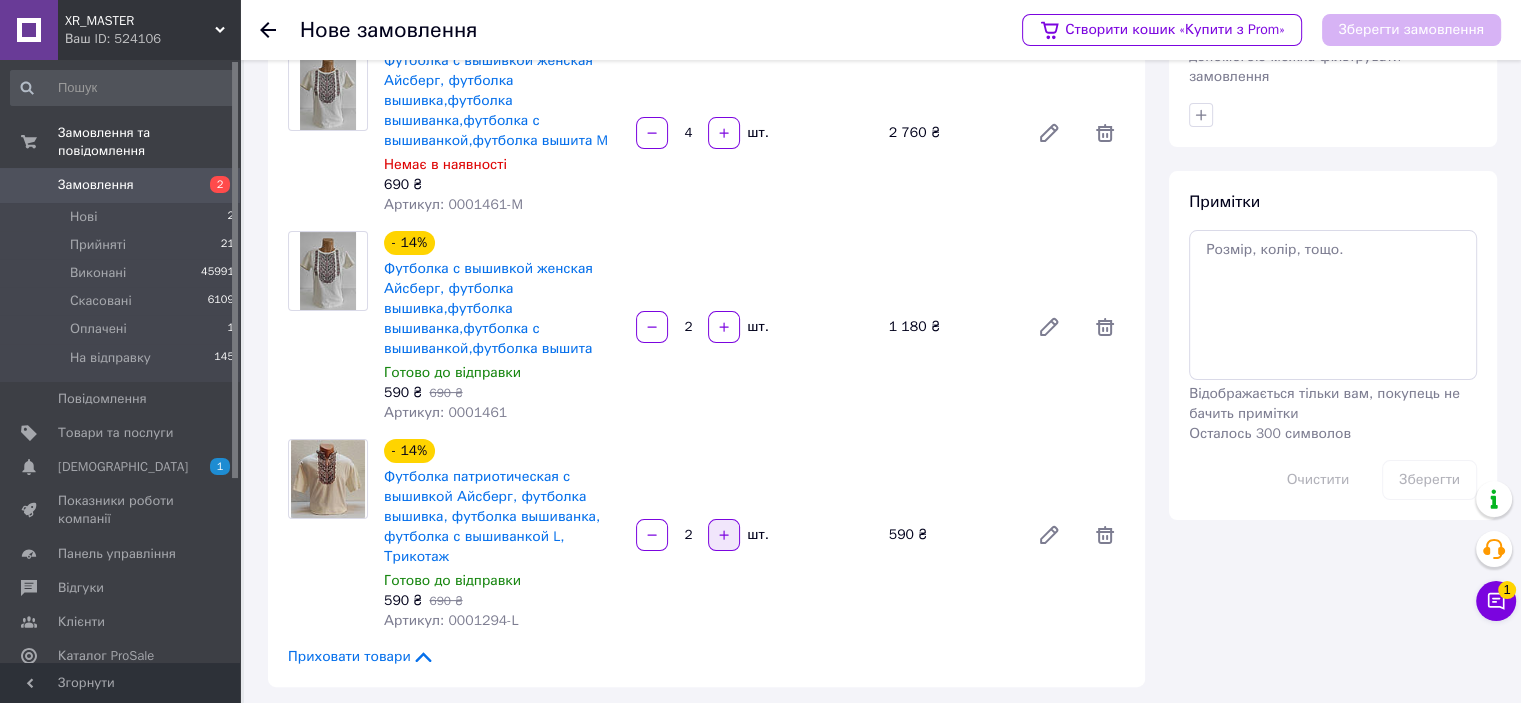 click 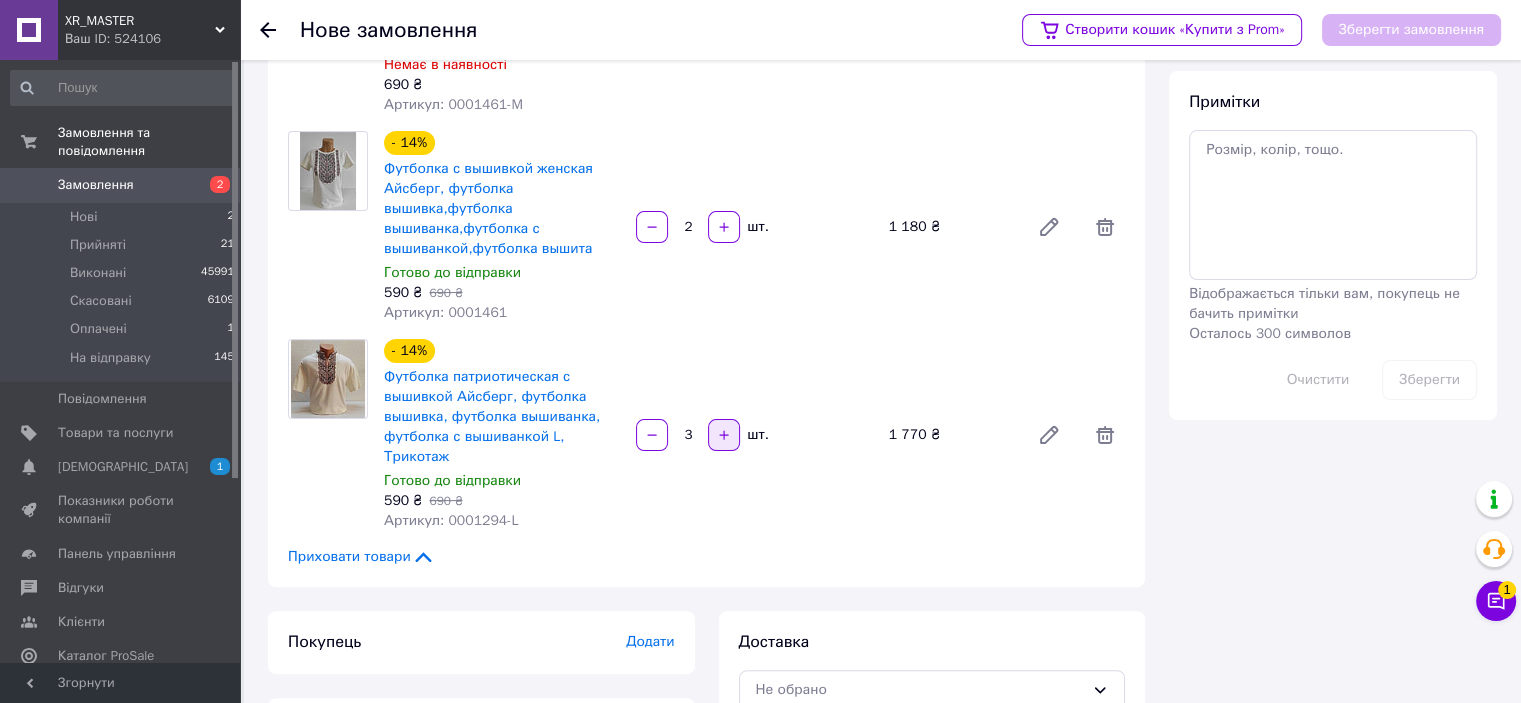 scroll, scrollTop: 519, scrollLeft: 0, axis: vertical 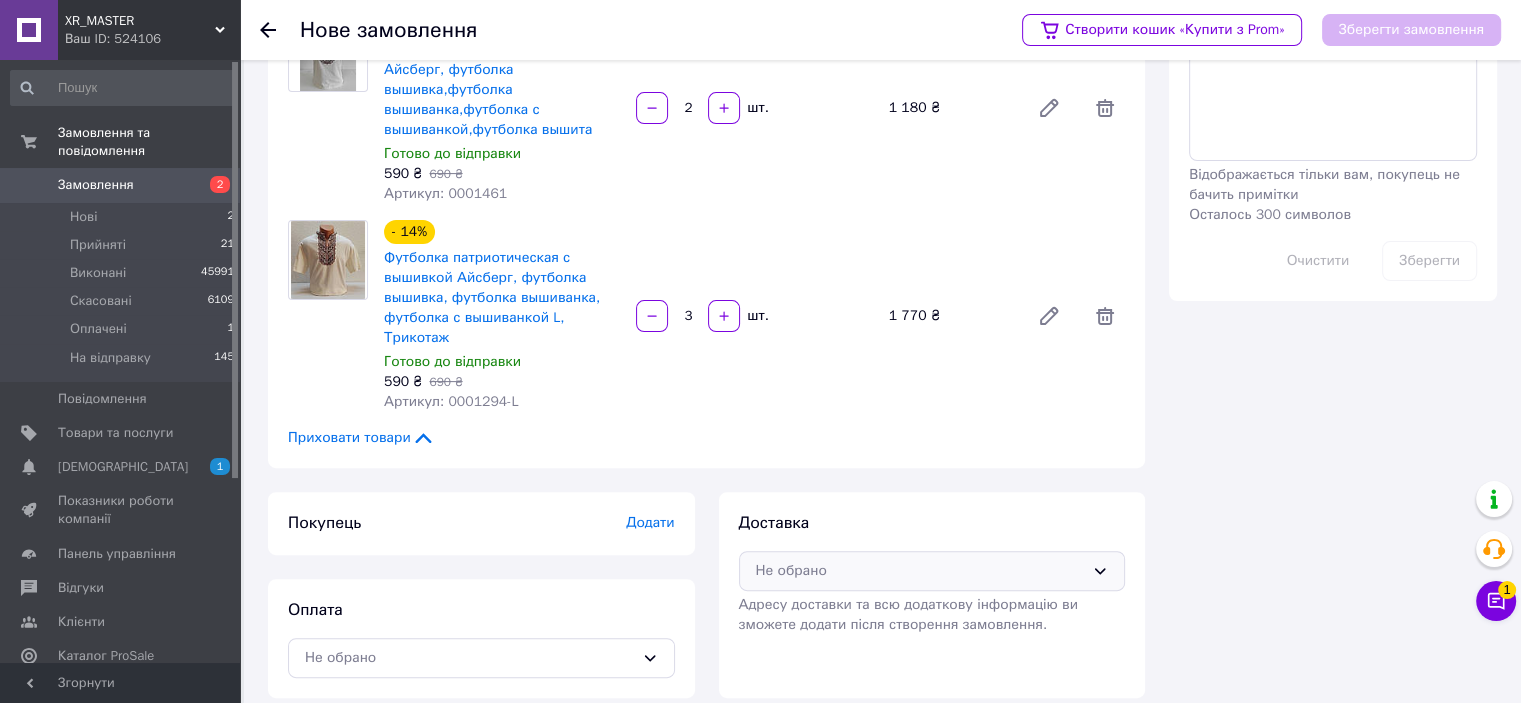 click on "Не обрано" 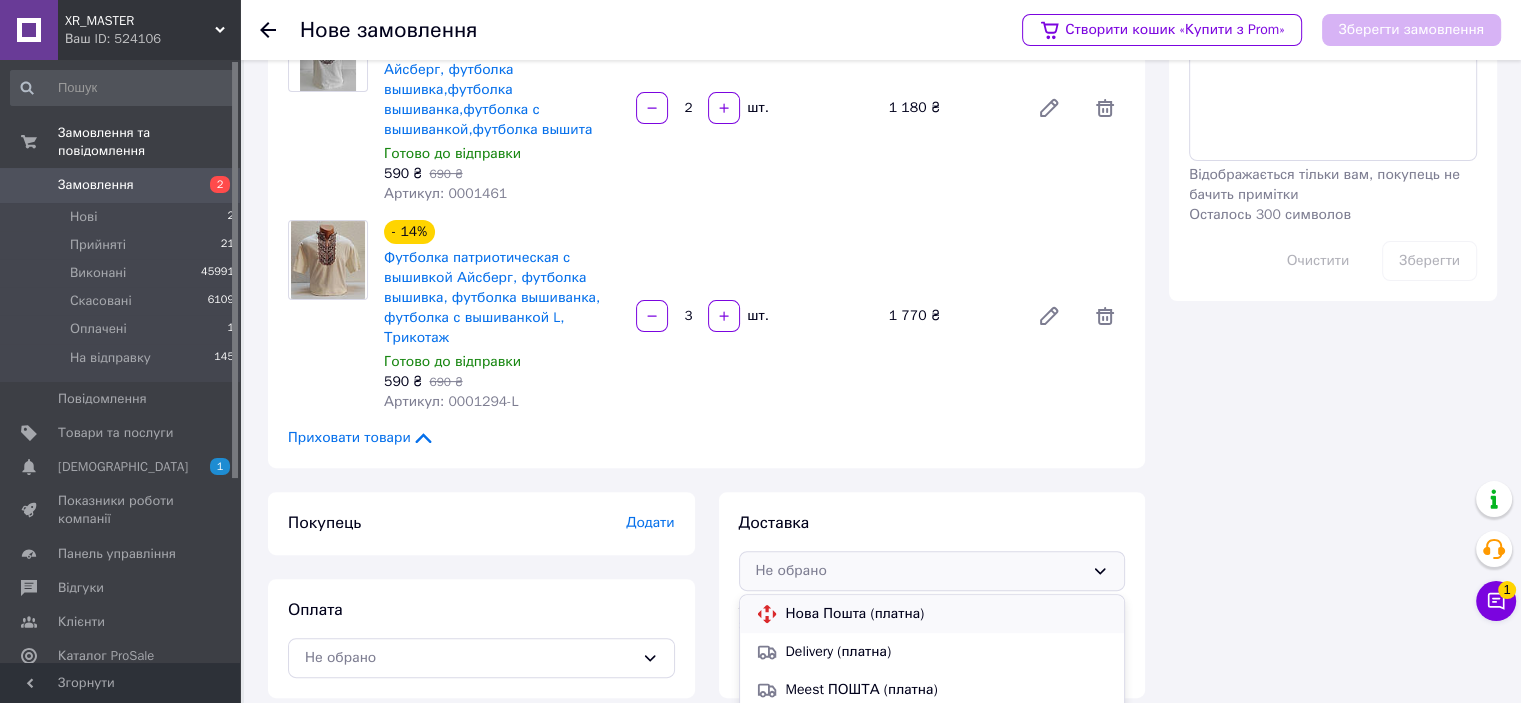 click on "Нова Пошта (платна)" 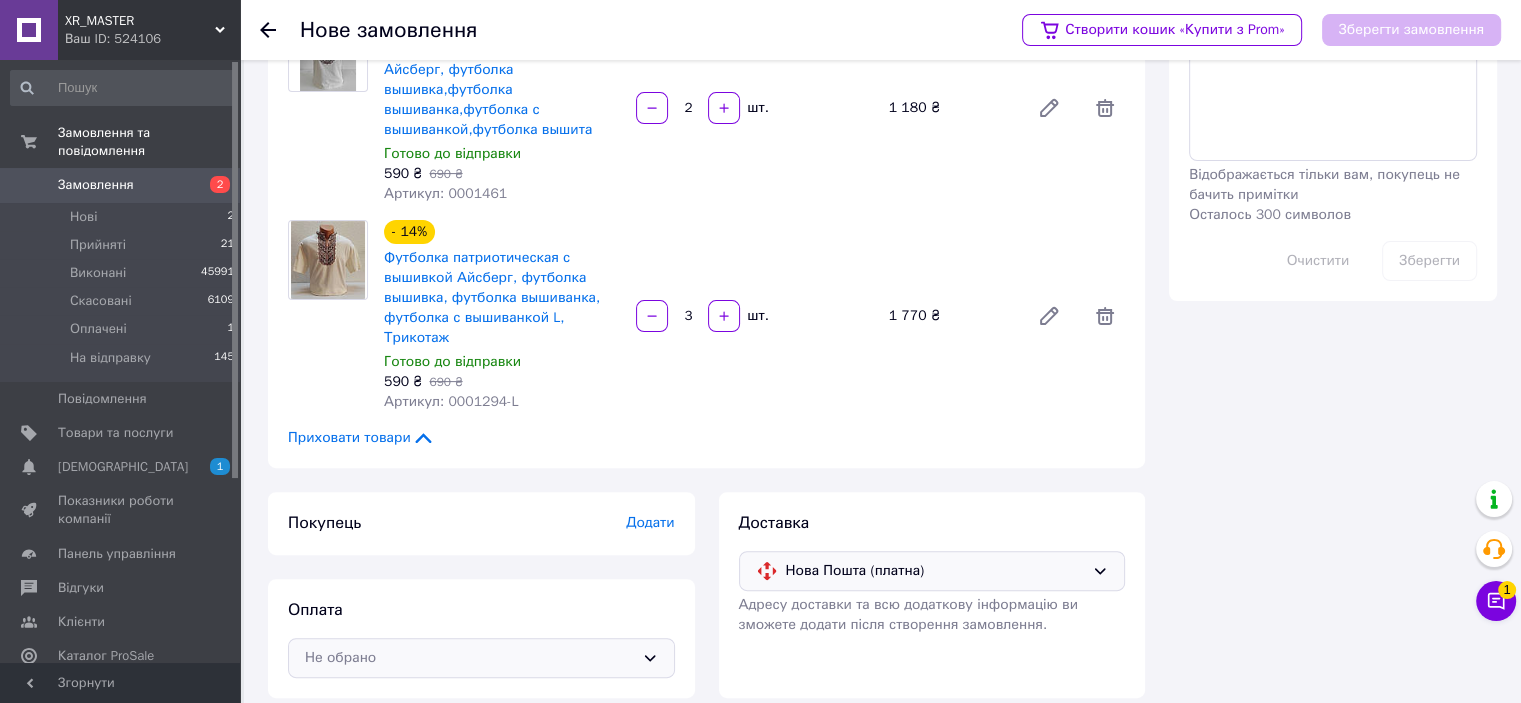 click on "Не обрано" 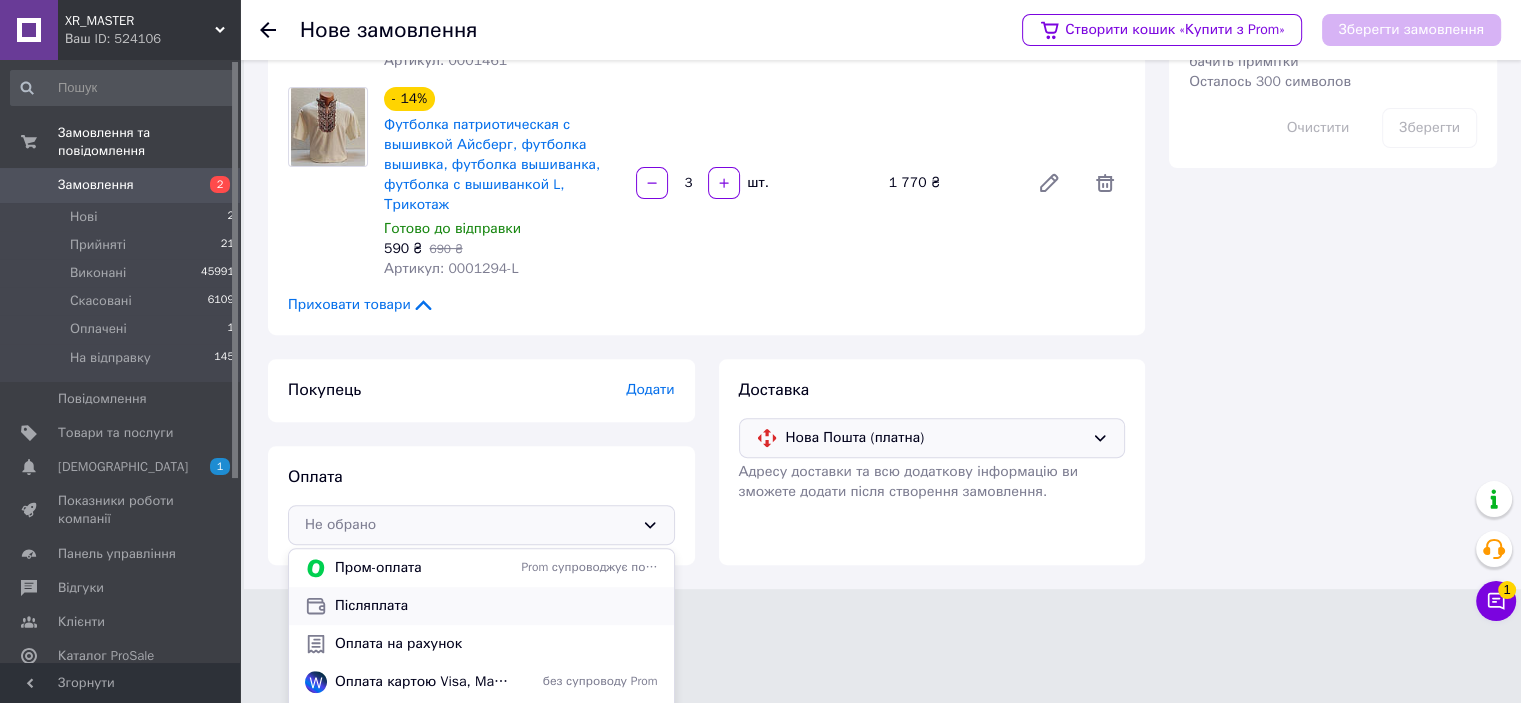 click on "Післяплата" 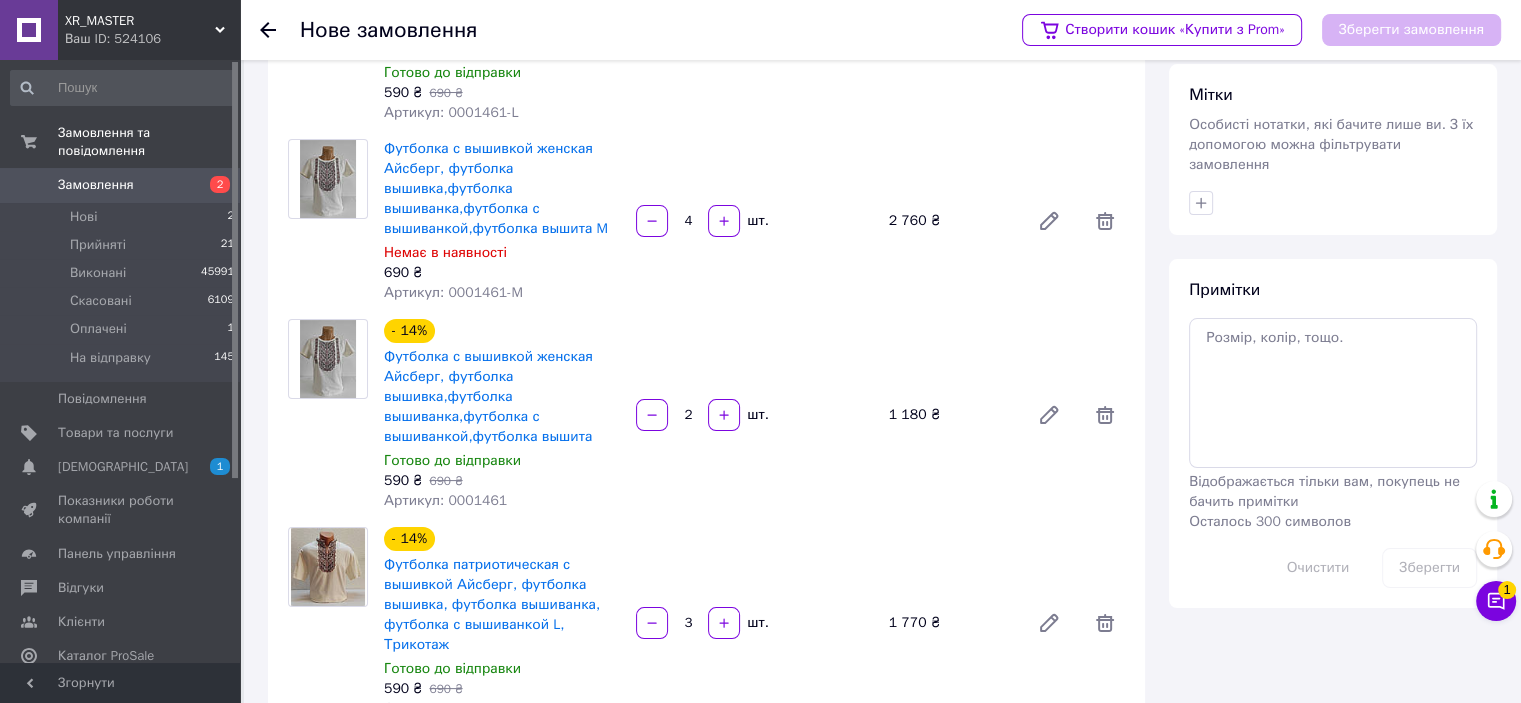 scroll, scrollTop: 0, scrollLeft: 0, axis: both 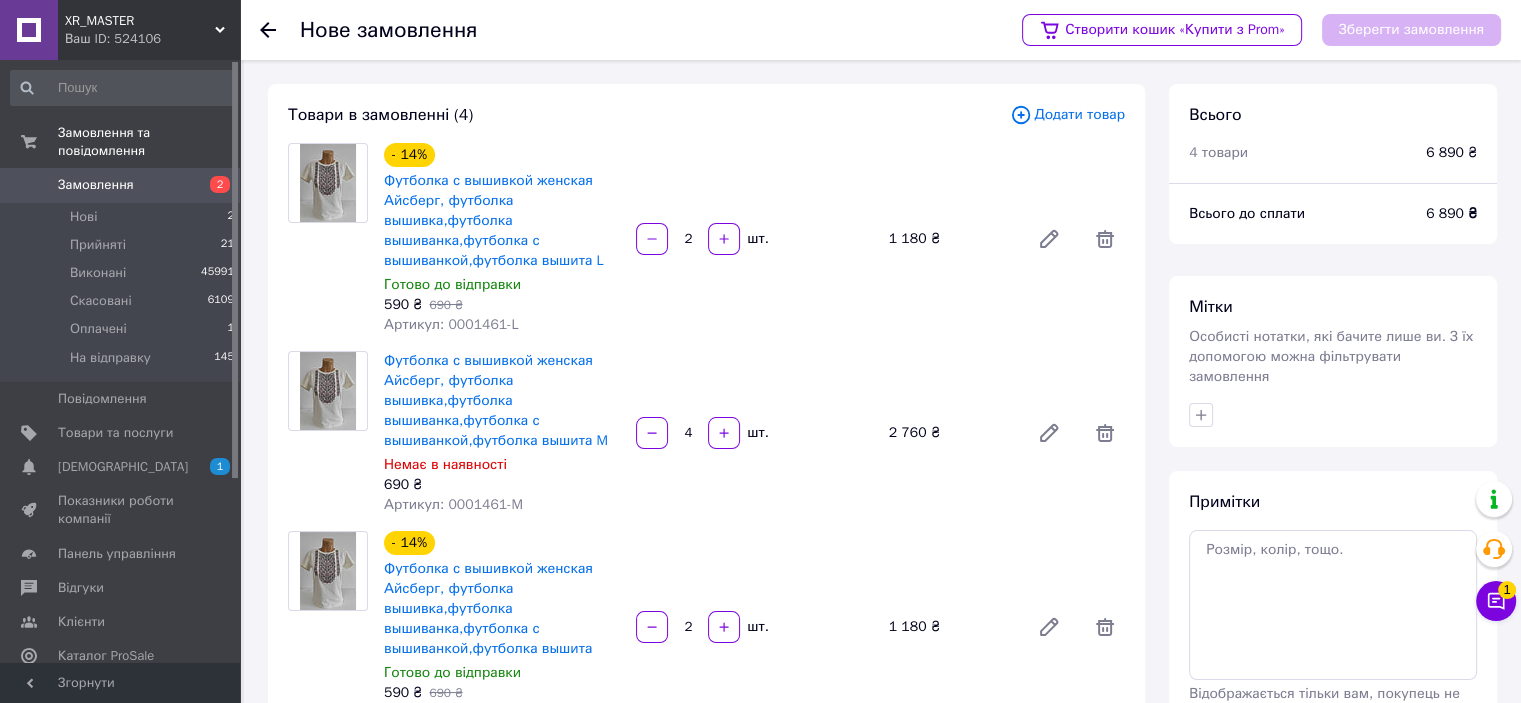 click on "Зберегти замовлення" 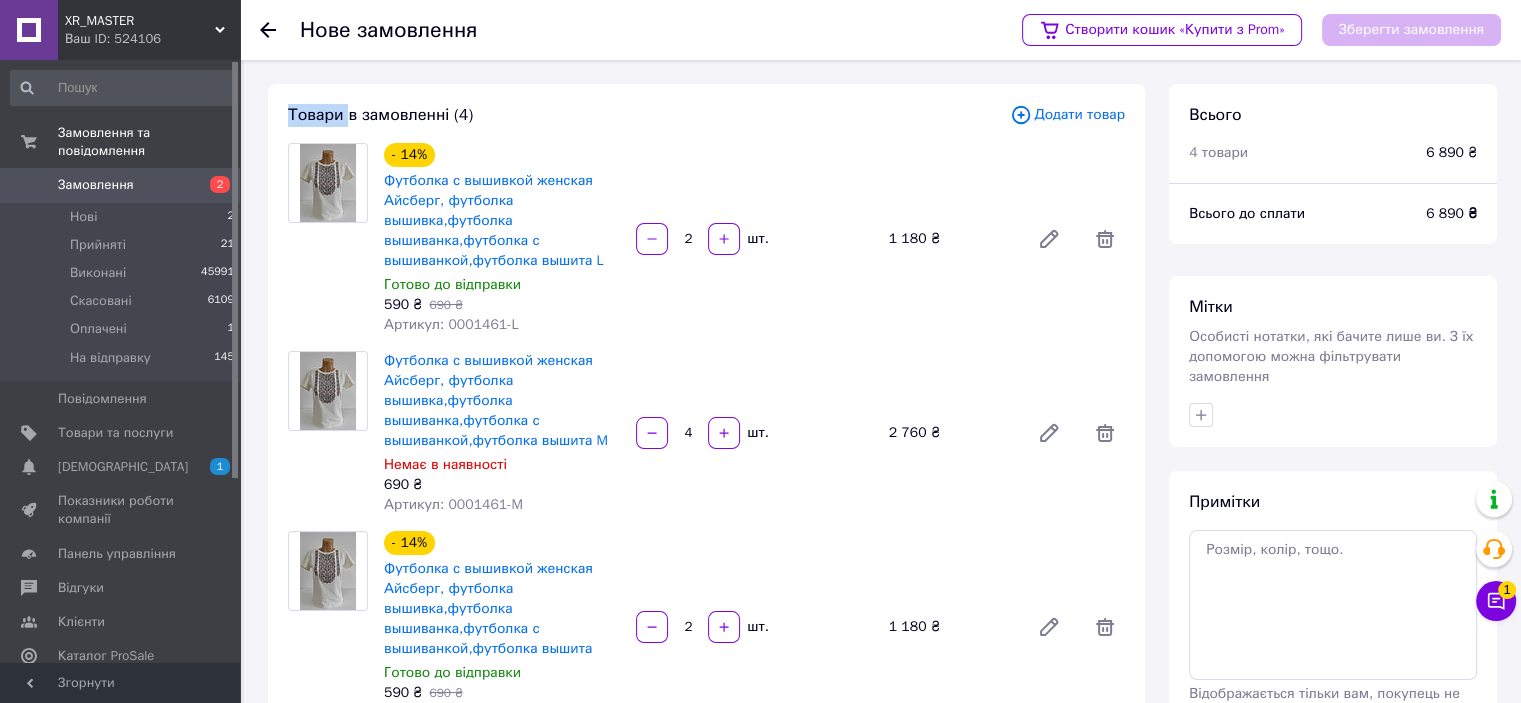 click on "Зберегти замовлення" 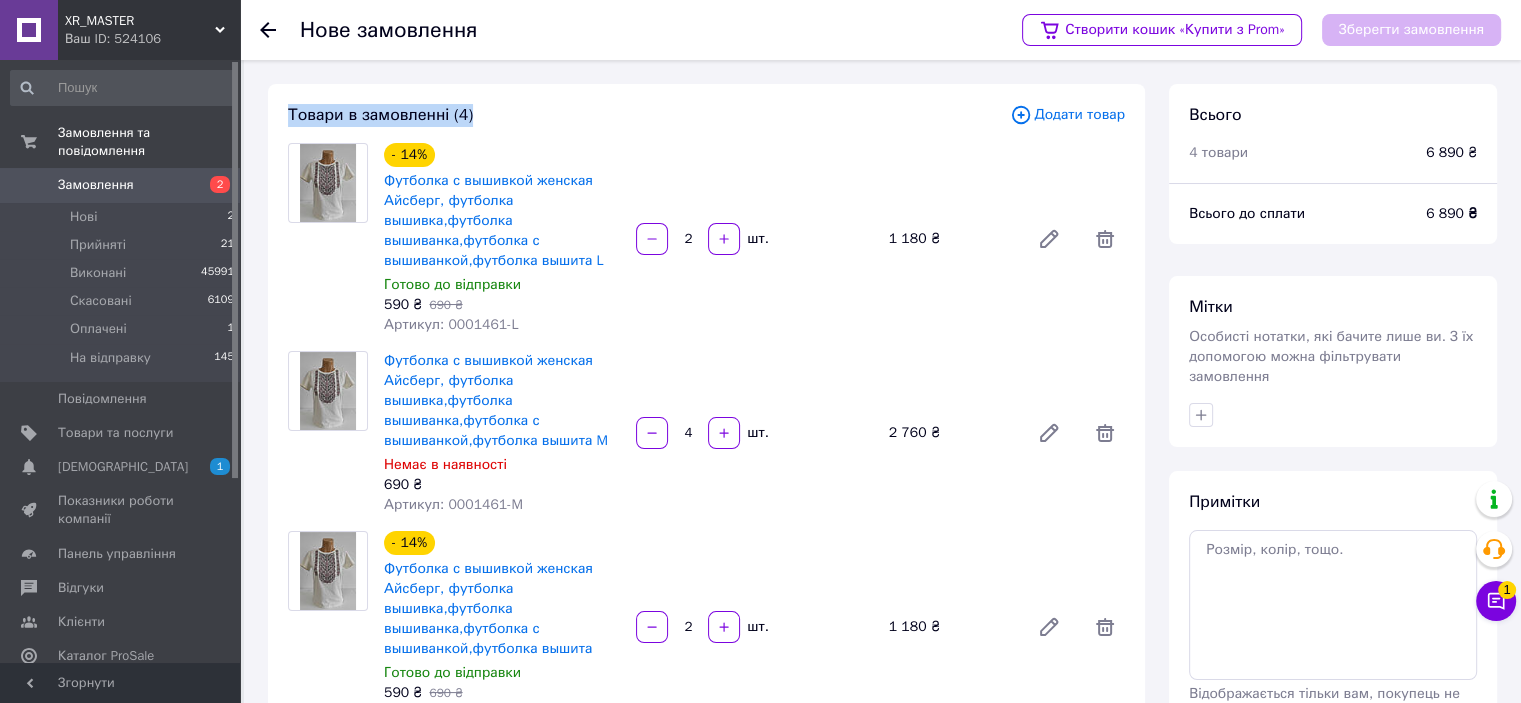 click on "Зберегти замовлення" 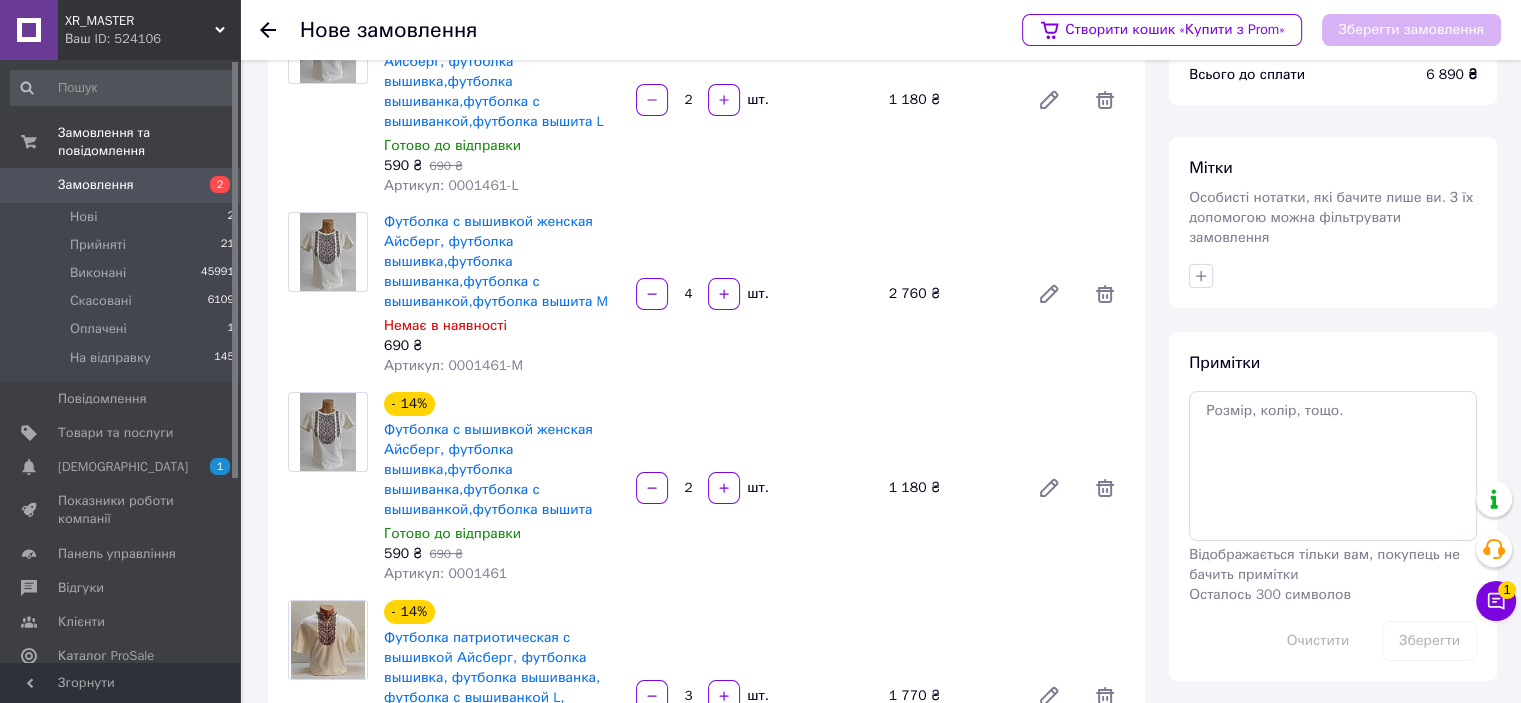scroll, scrollTop: 0, scrollLeft: 0, axis: both 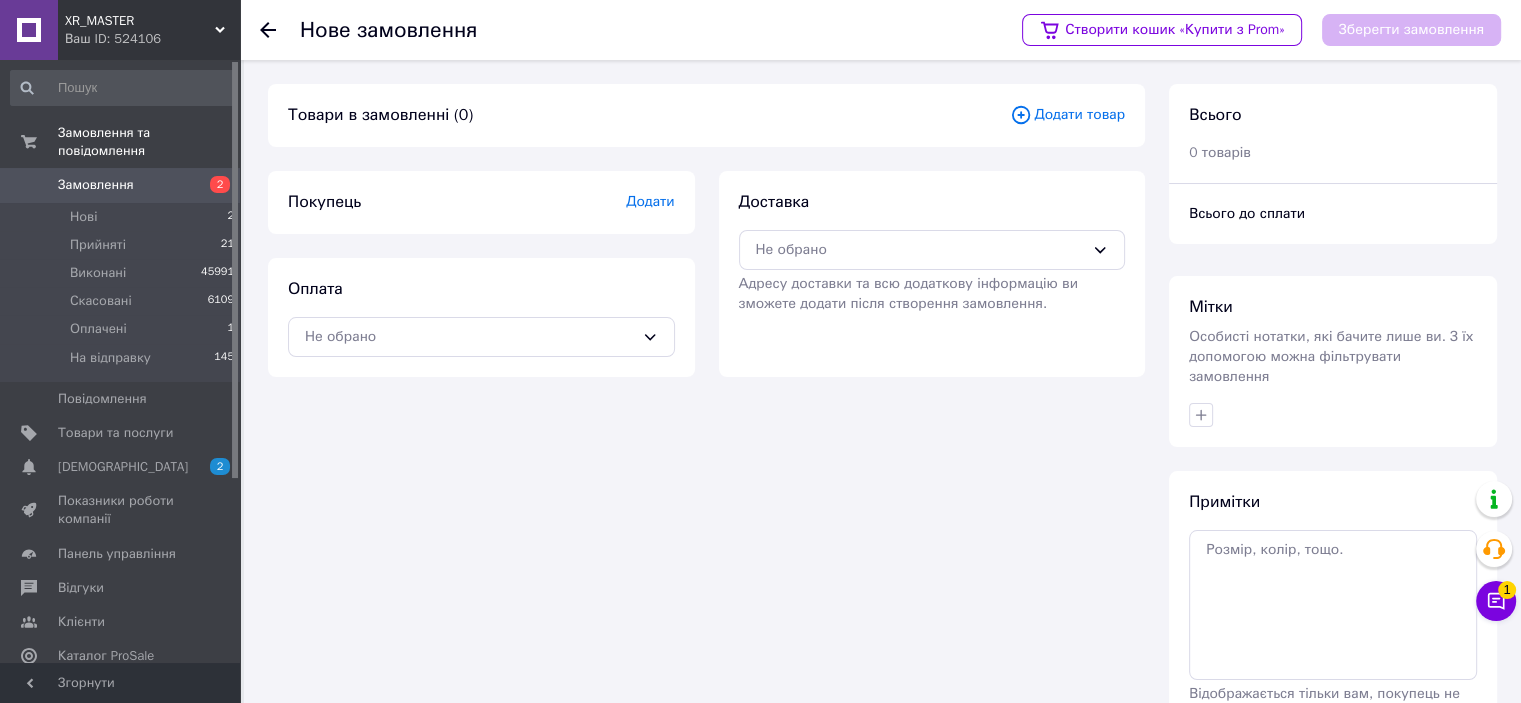 click 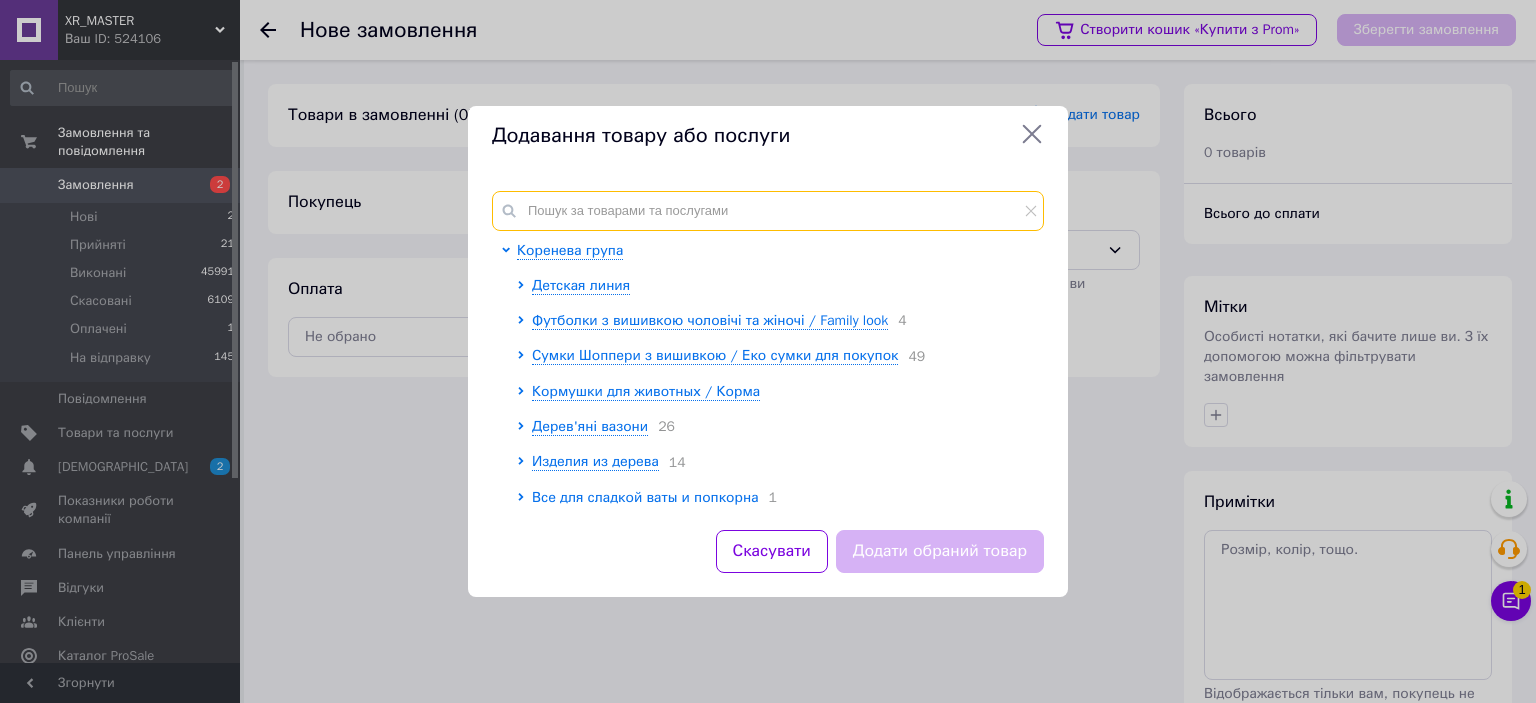click at bounding box center (768, 211) 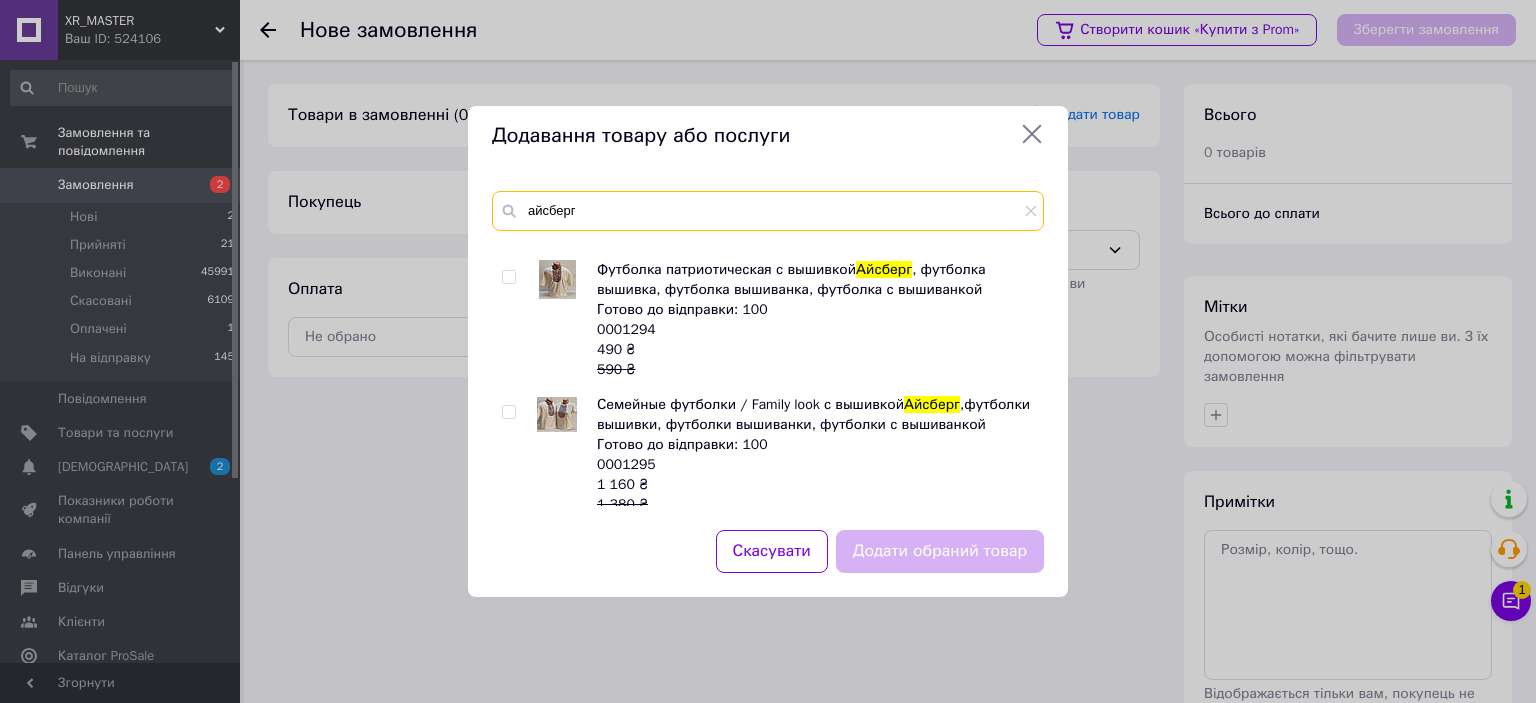 scroll, scrollTop: 0, scrollLeft: 0, axis: both 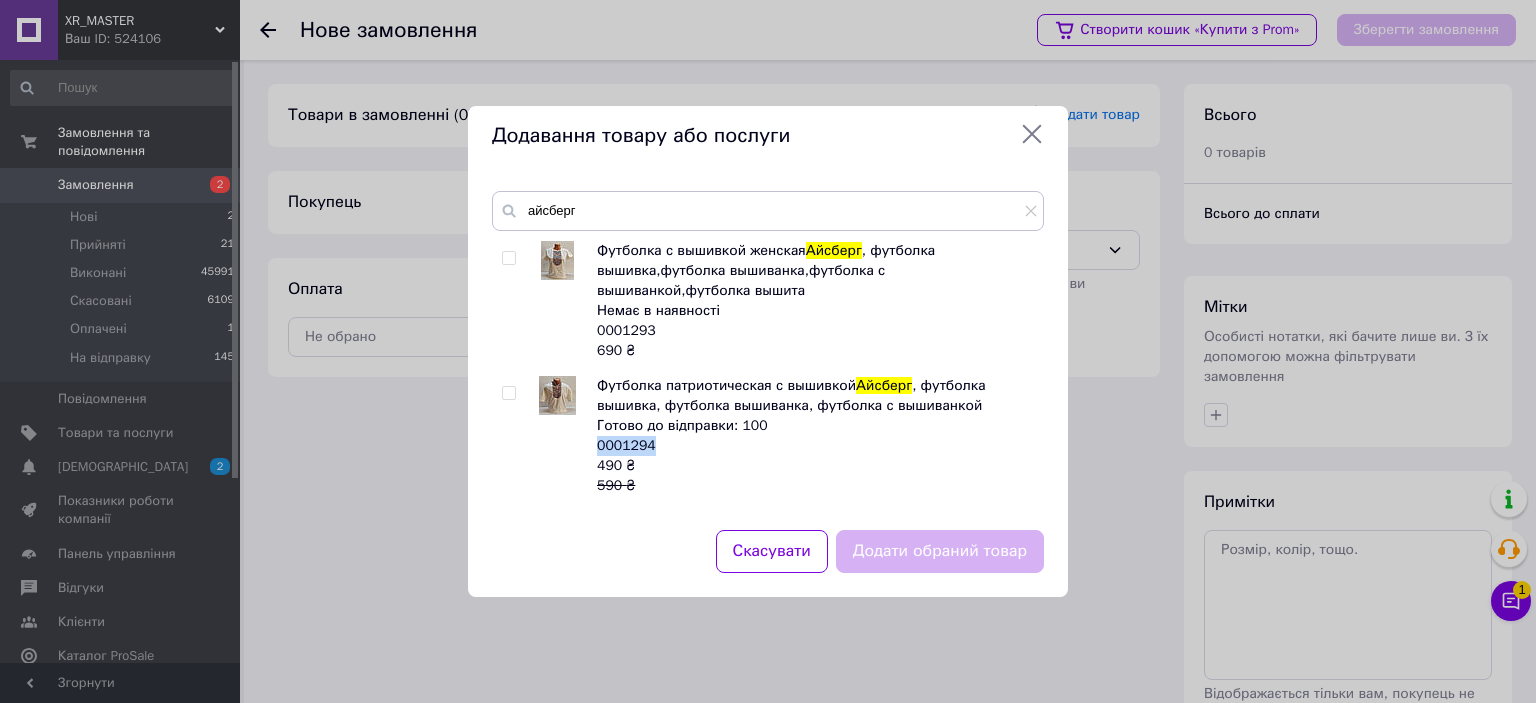 drag, startPoint x: 653, startPoint y: 443, endPoint x: 597, endPoint y: 451, distance: 56.568542 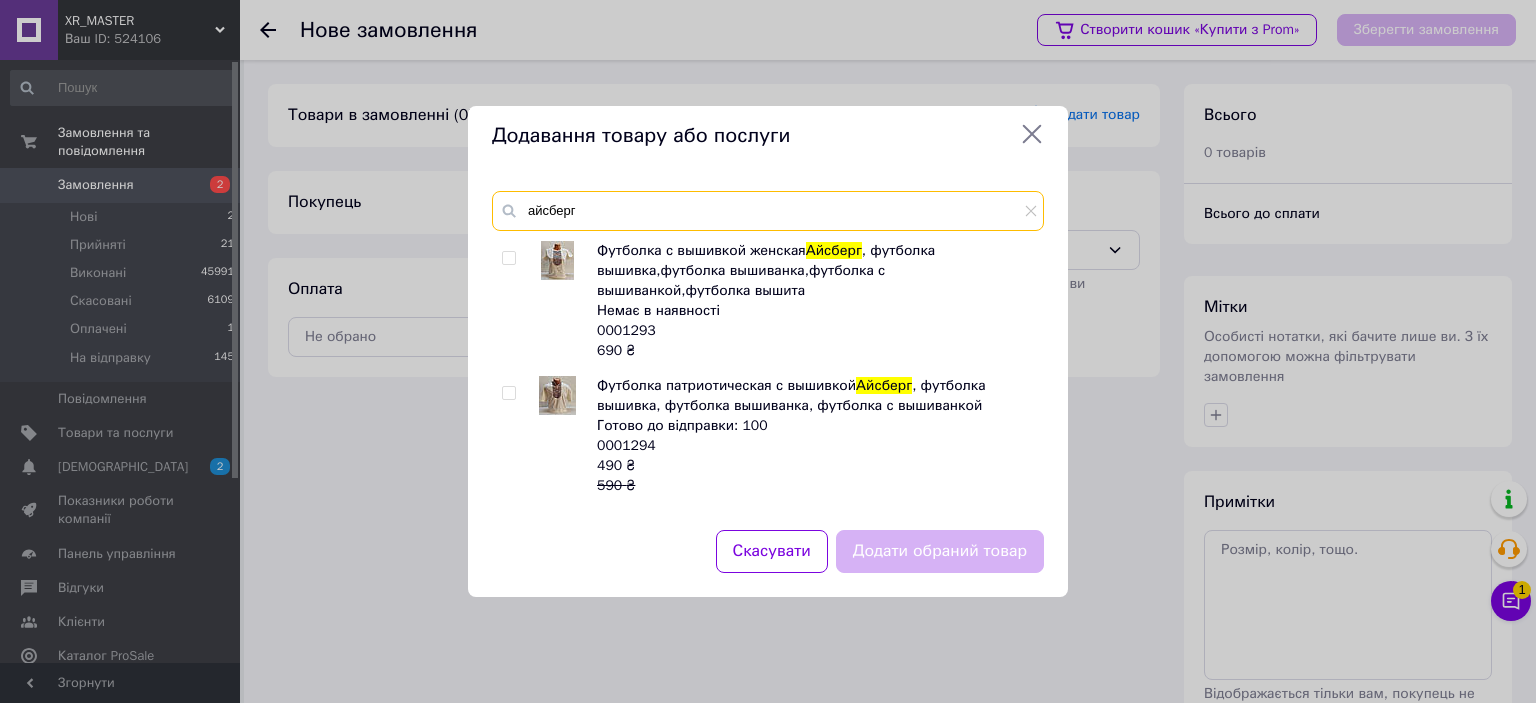 click on "айсберг" at bounding box center (768, 211) 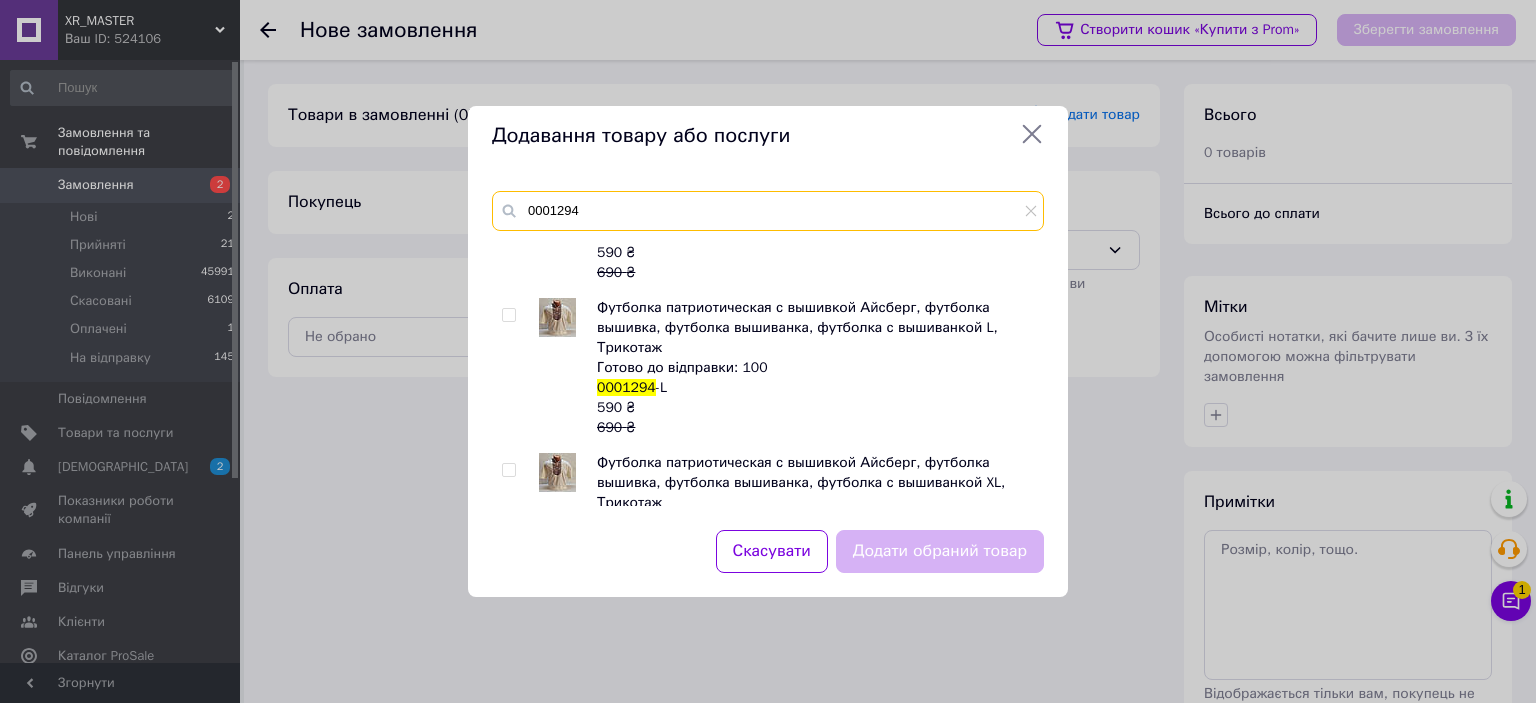 scroll, scrollTop: 400, scrollLeft: 0, axis: vertical 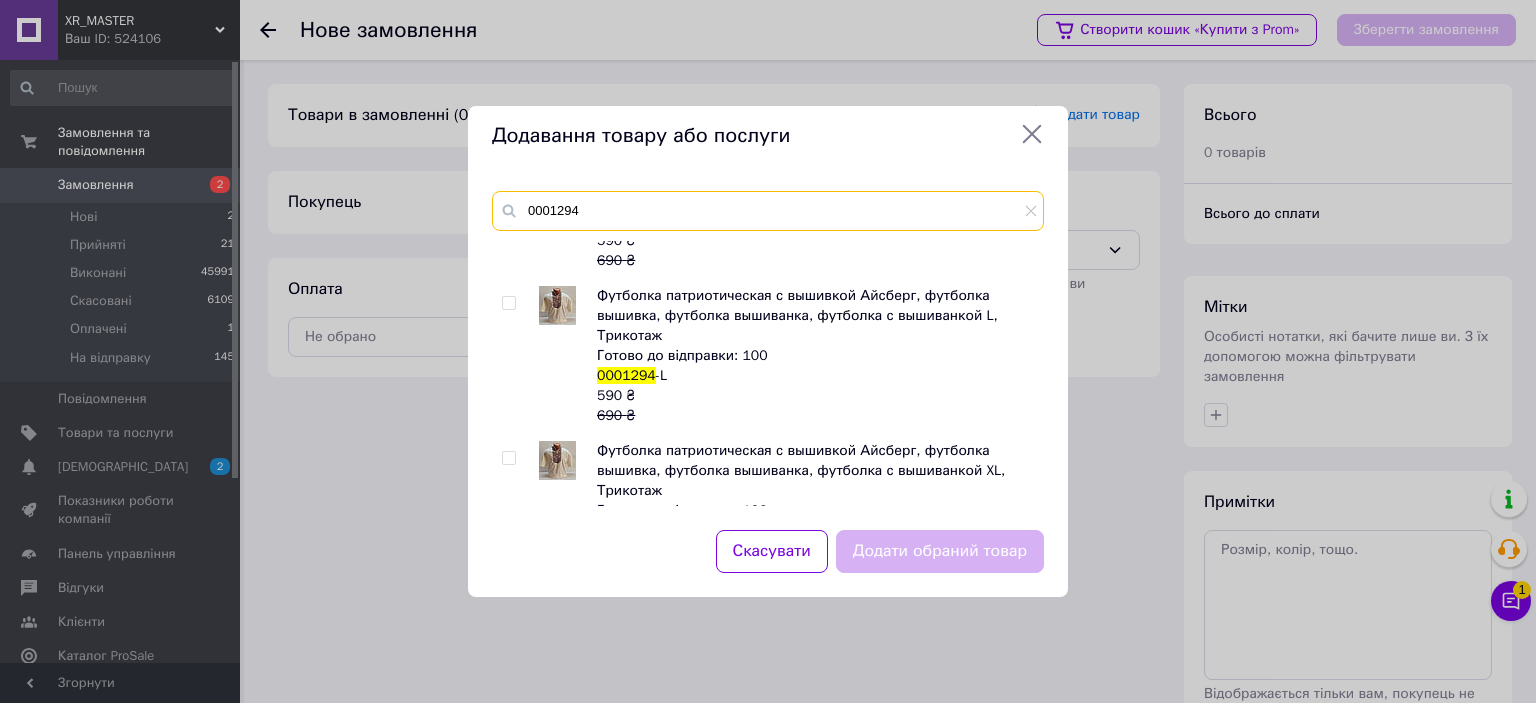 type on "0001294" 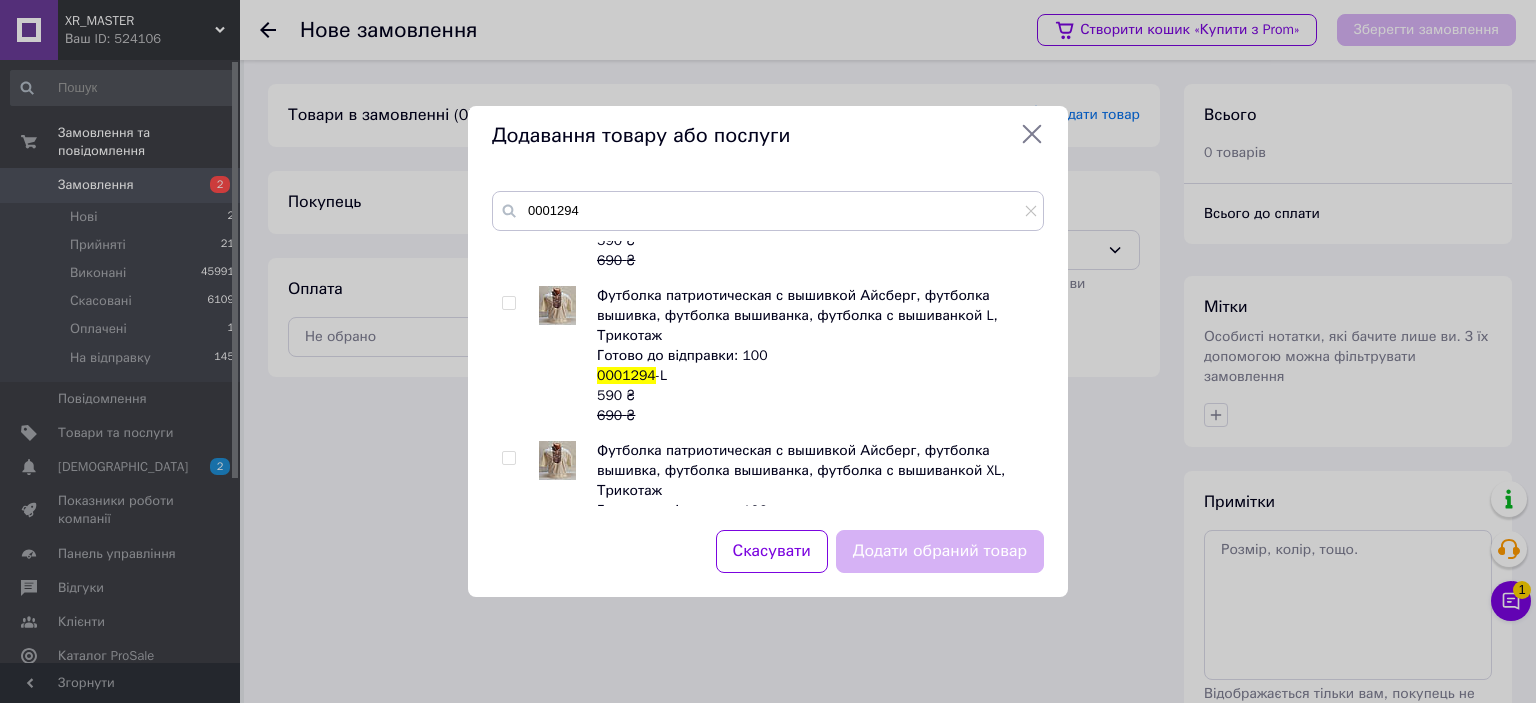 click at bounding box center (508, 303) 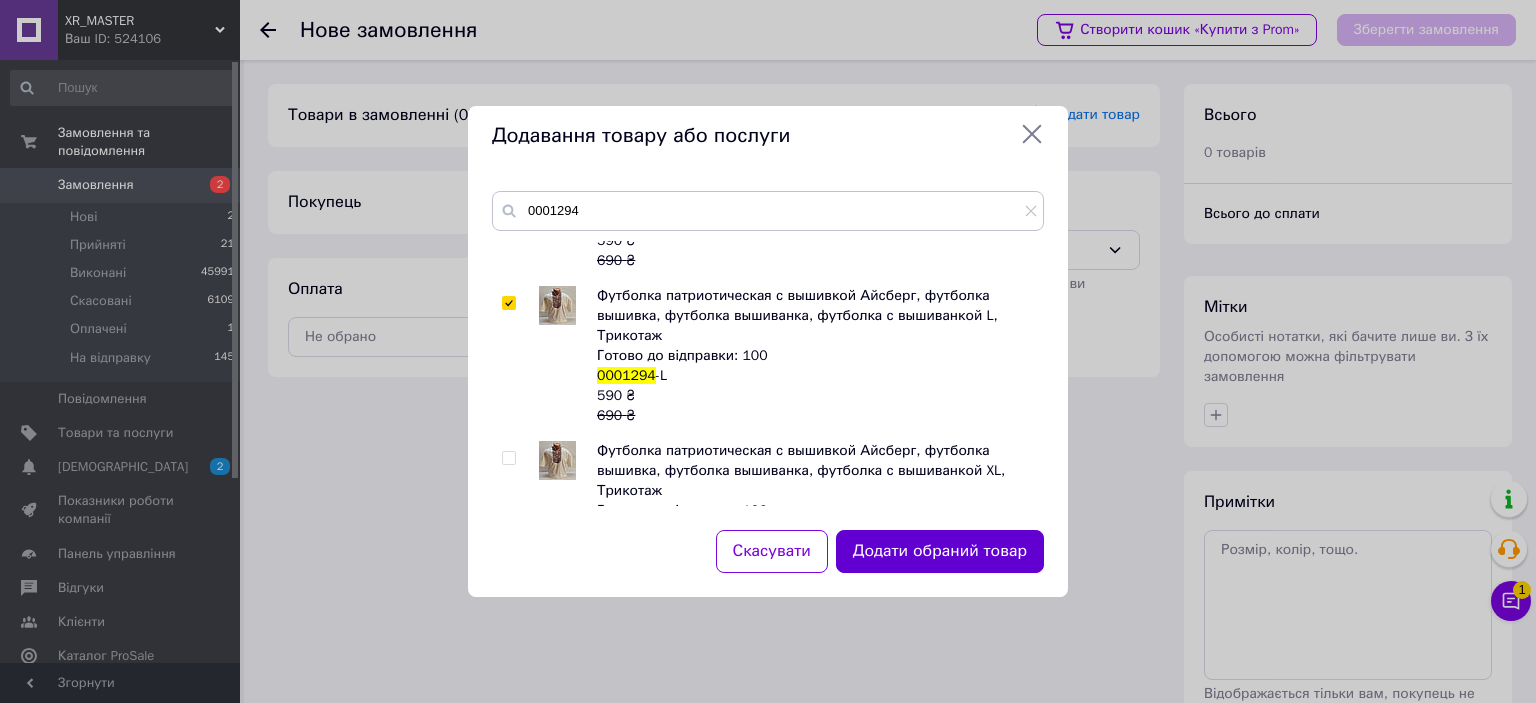 click on "Додати обраний товар" at bounding box center [940, 551] 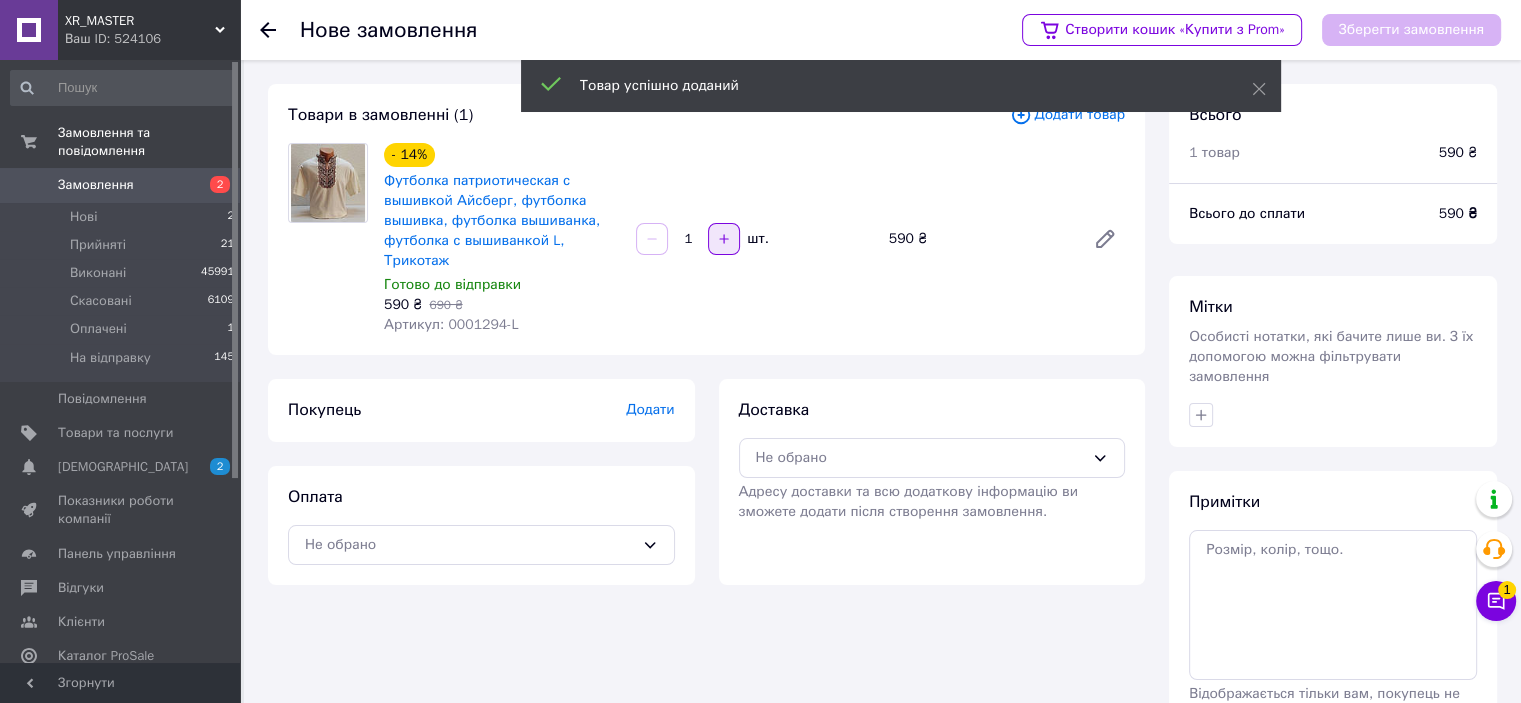 click 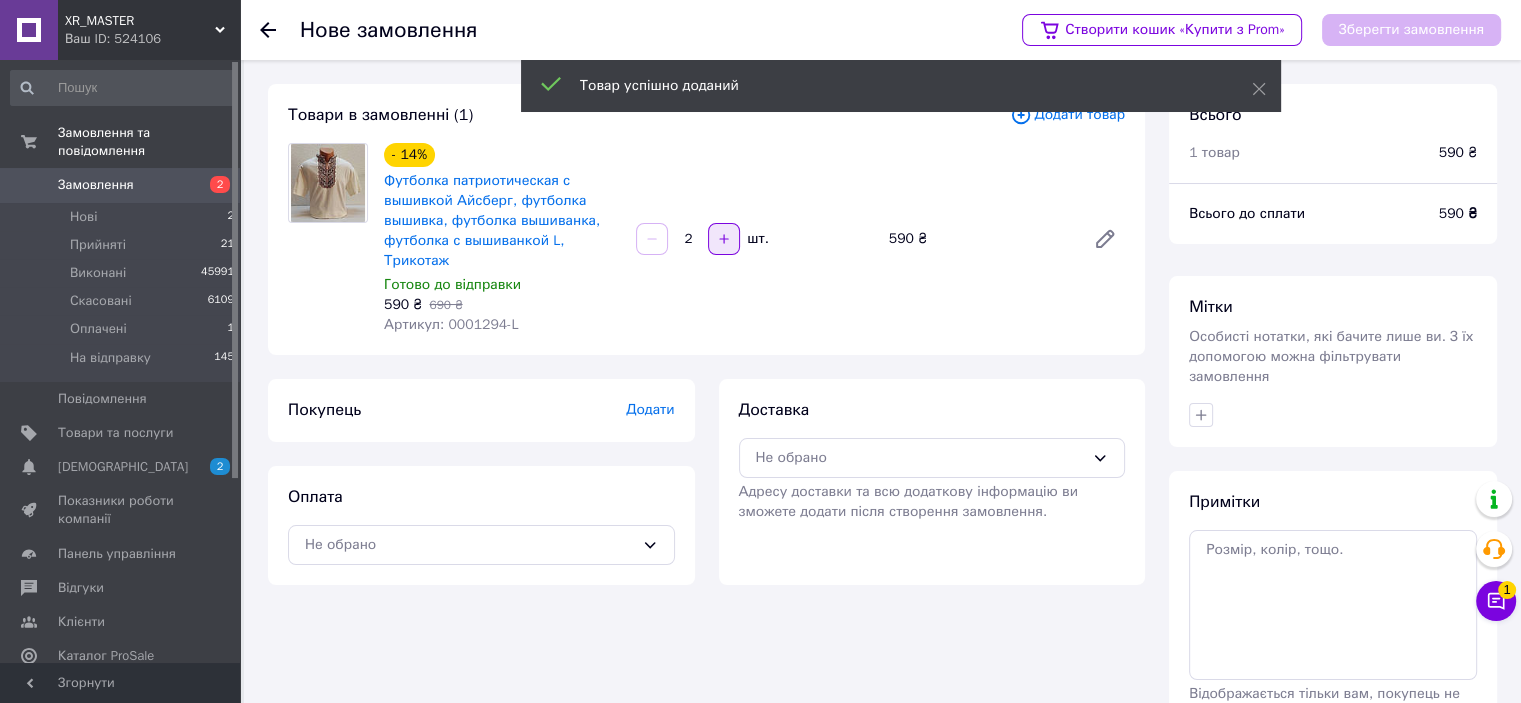 click 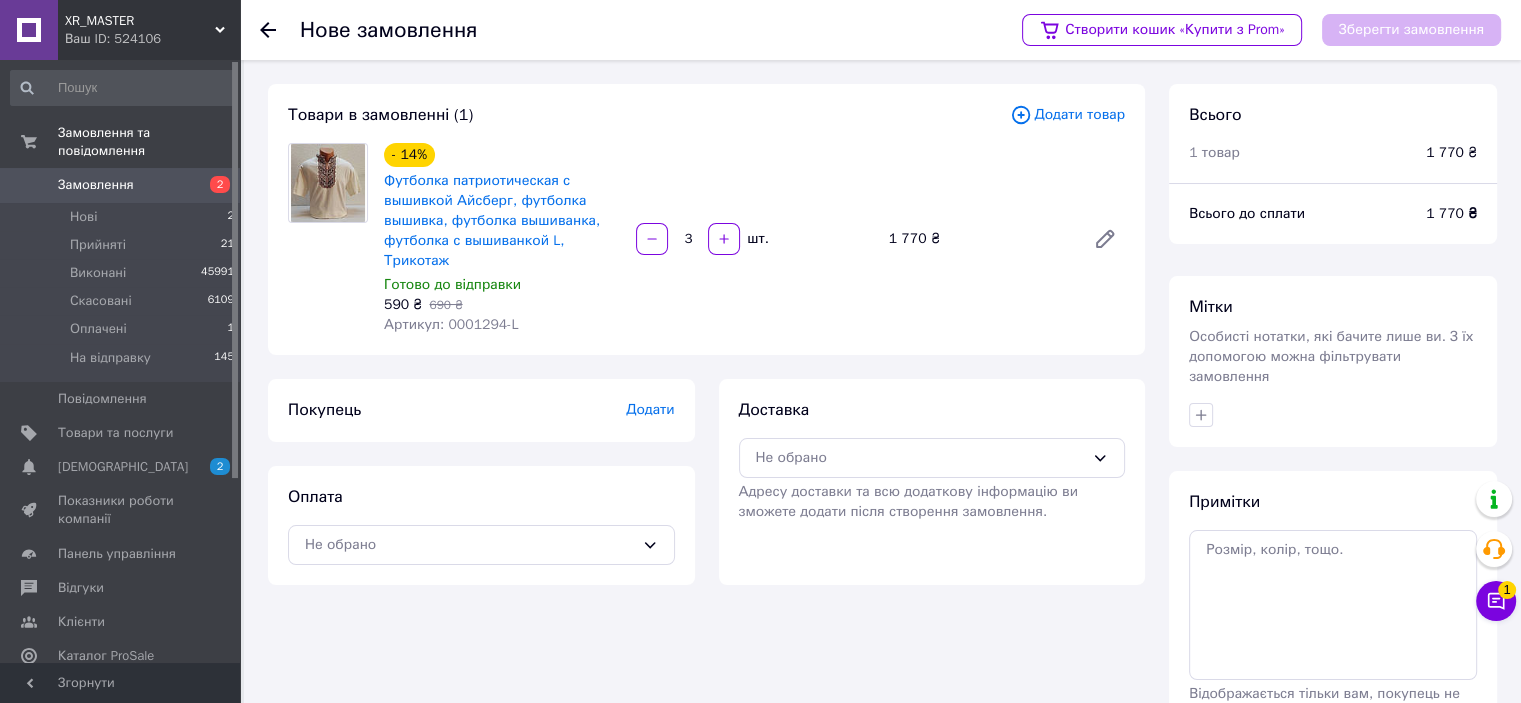 click on "Додати" at bounding box center [650, 409] 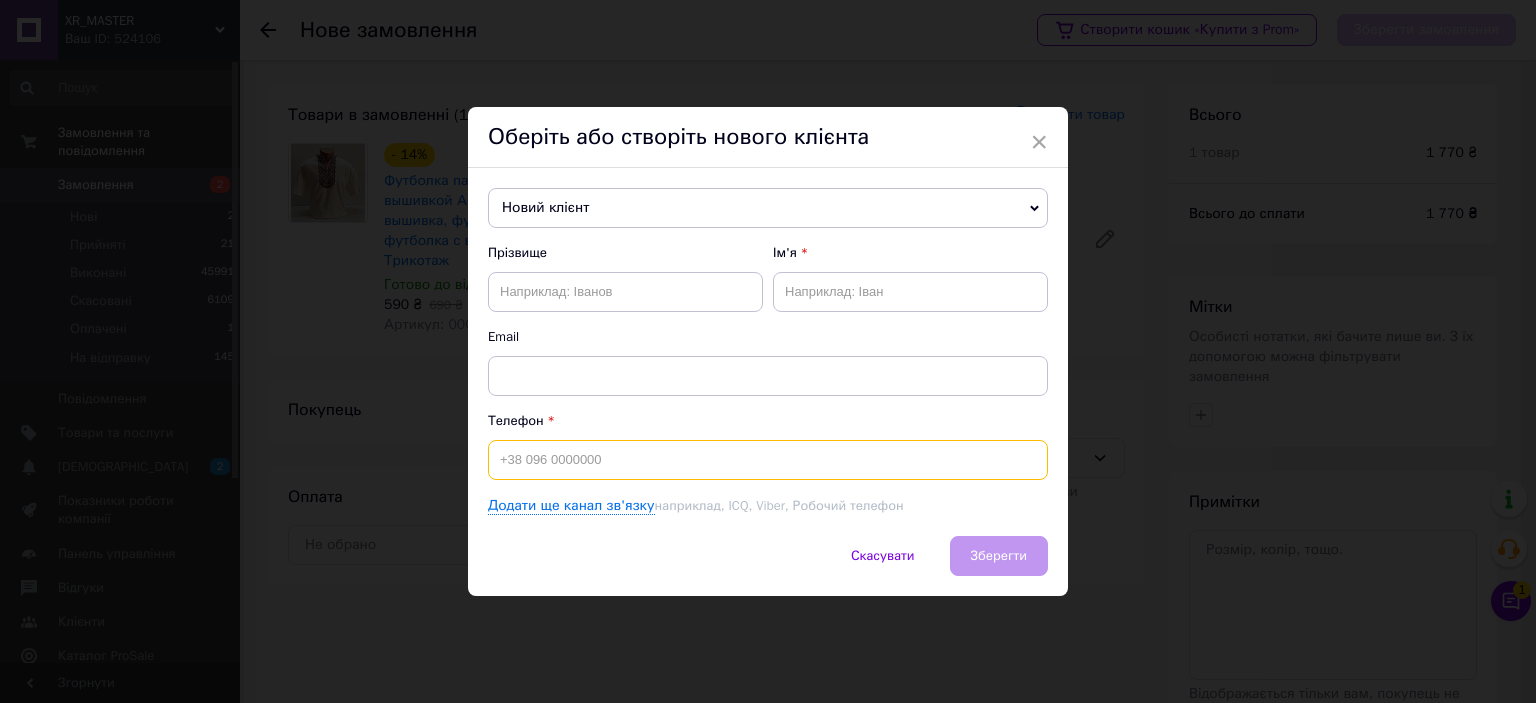 click at bounding box center [768, 460] 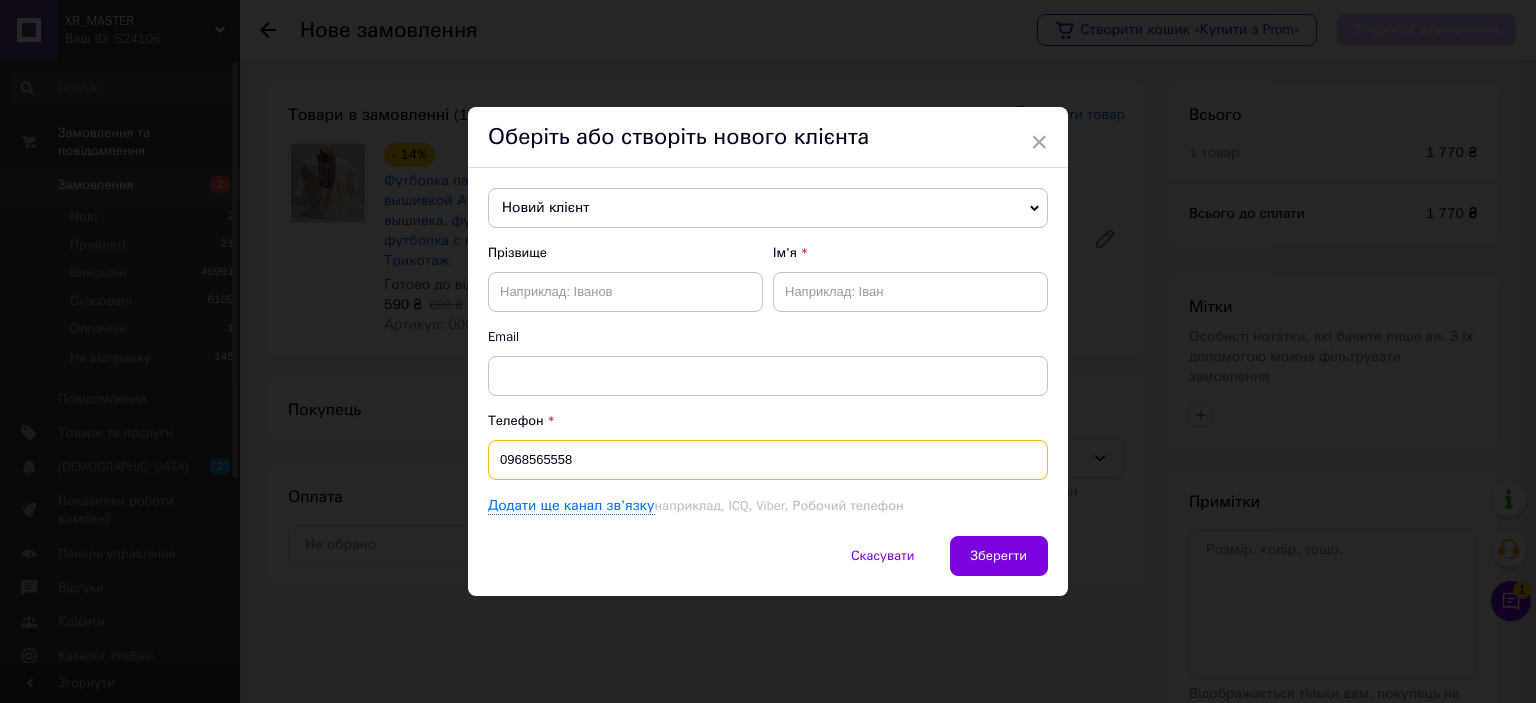 click on "0968565558" at bounding box center (768, 460) 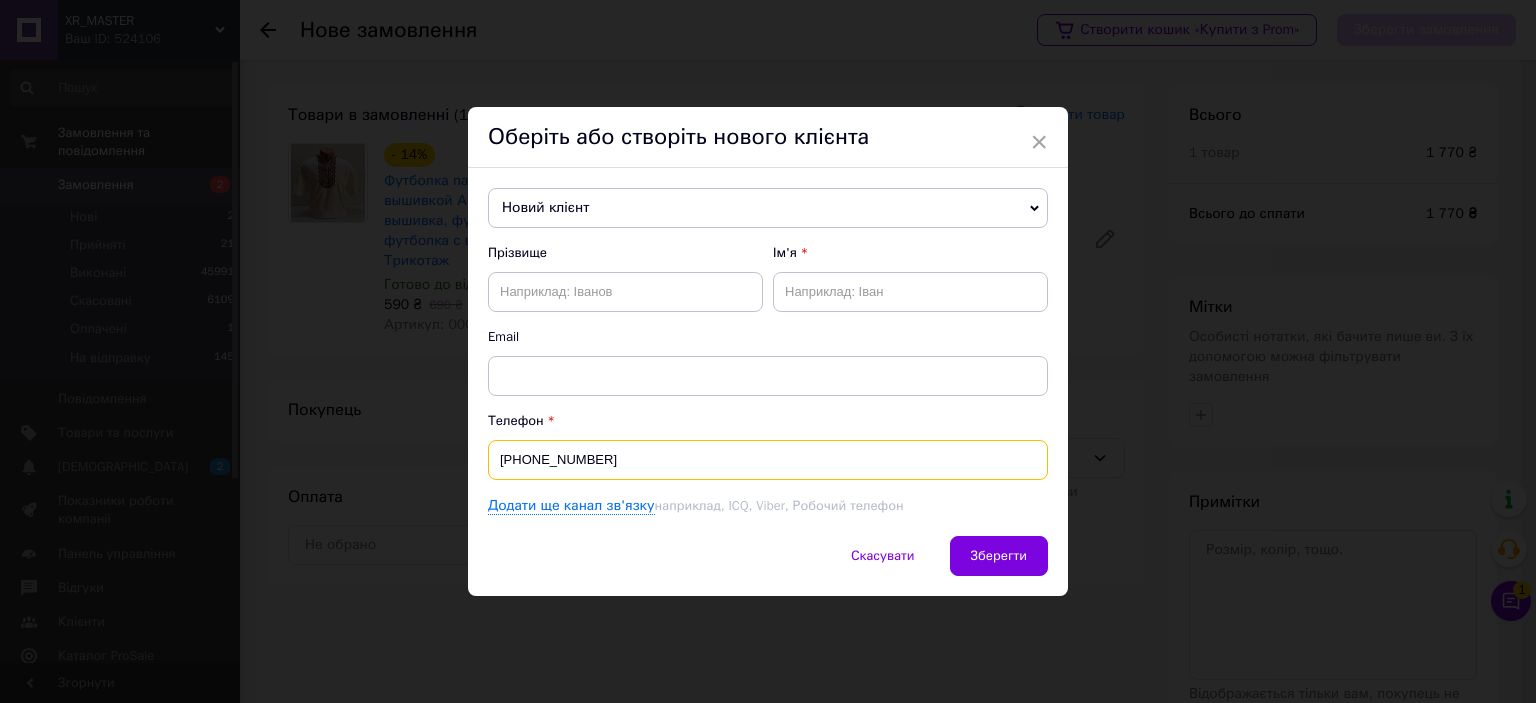 type on "[PHONE_NUMBER]" 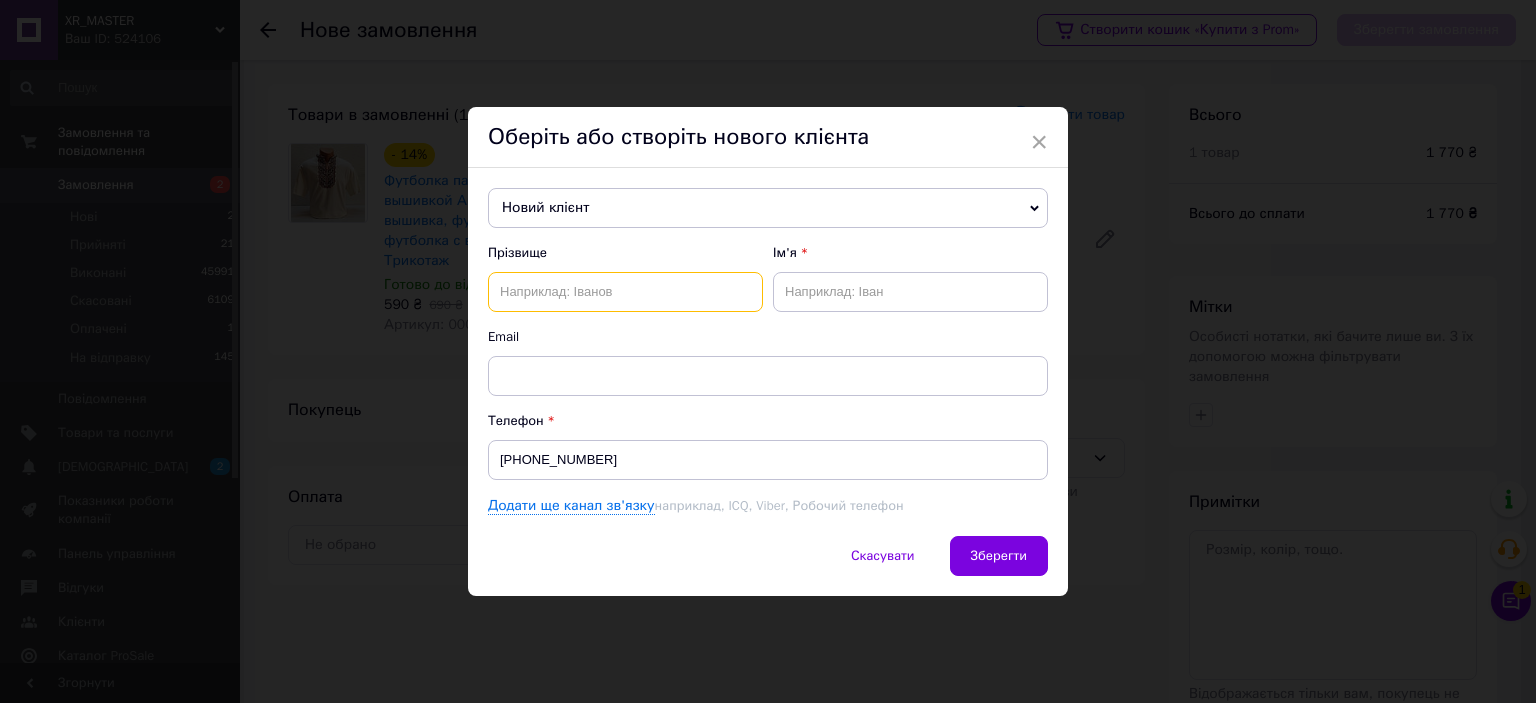 click at bounding box center [625, 292] 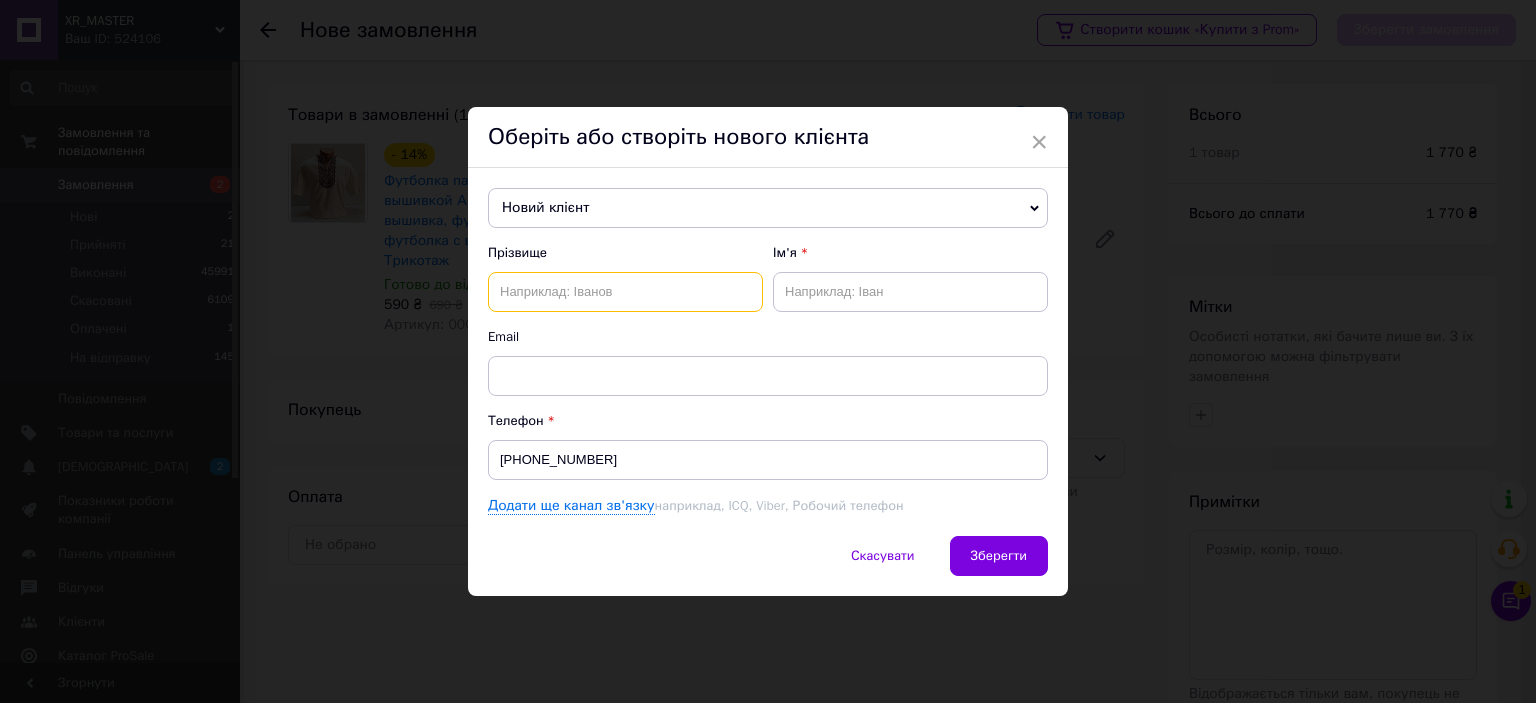 paste on "Філяк Ірина" 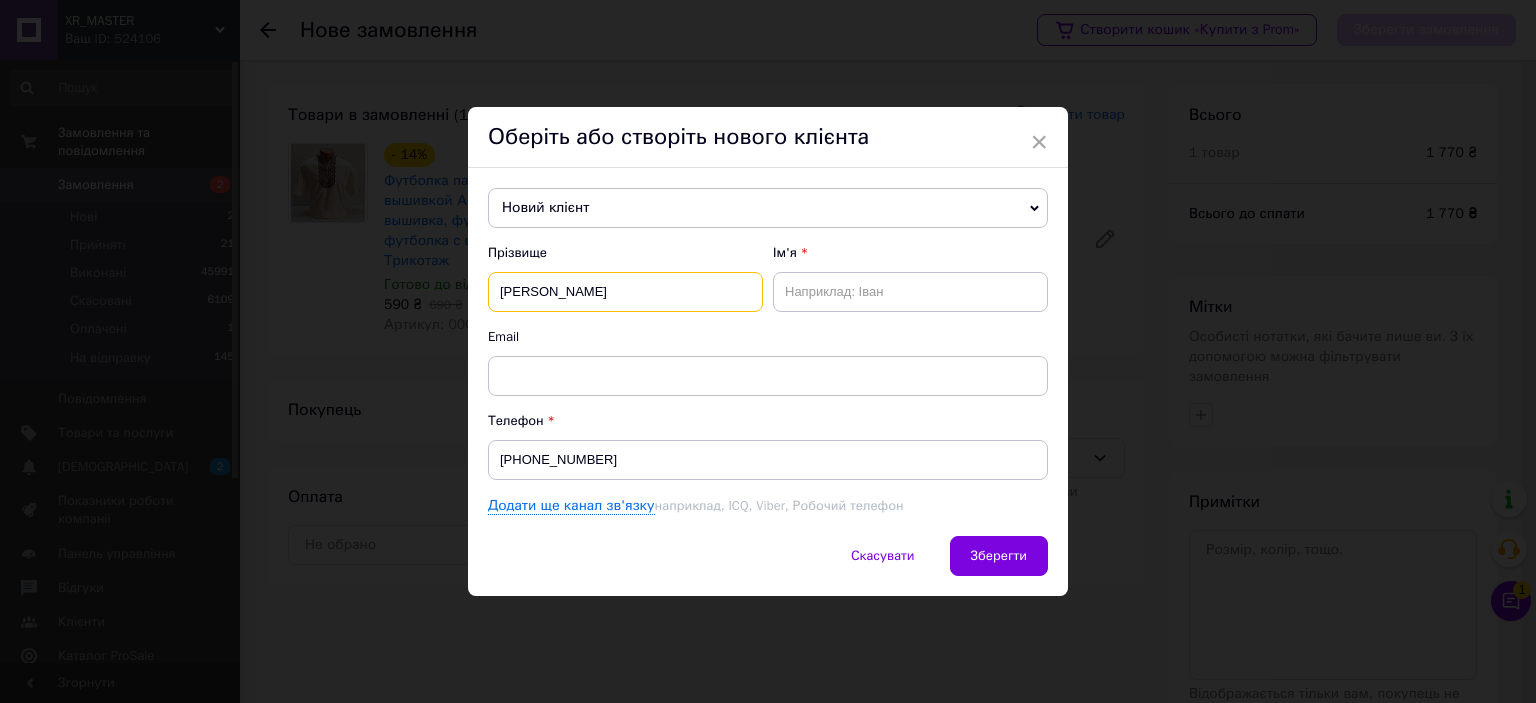 drag, startPoint x: 532, startPoint y: 294, endPoint x: 571, endPoint y: 295, distance: 39.012817 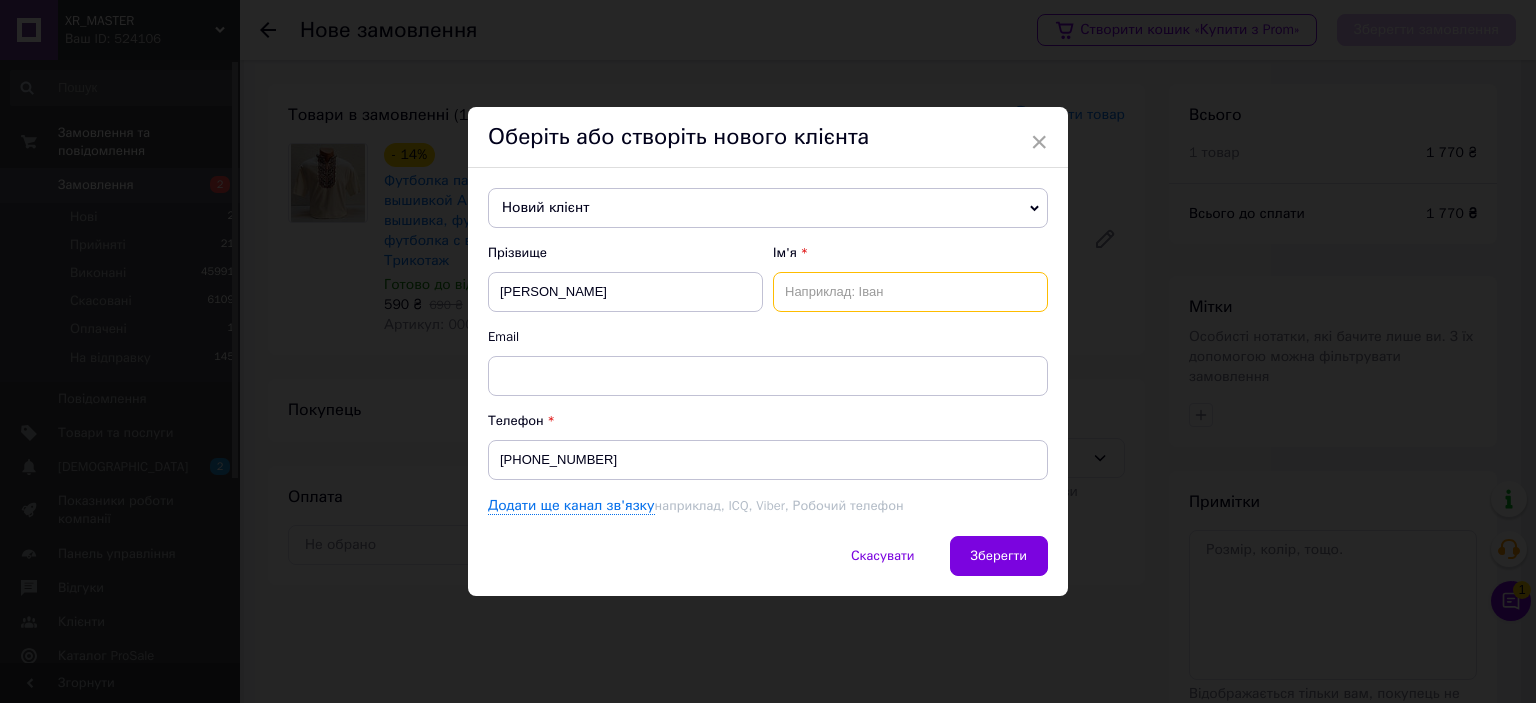 click at bounding box center (910, 292) 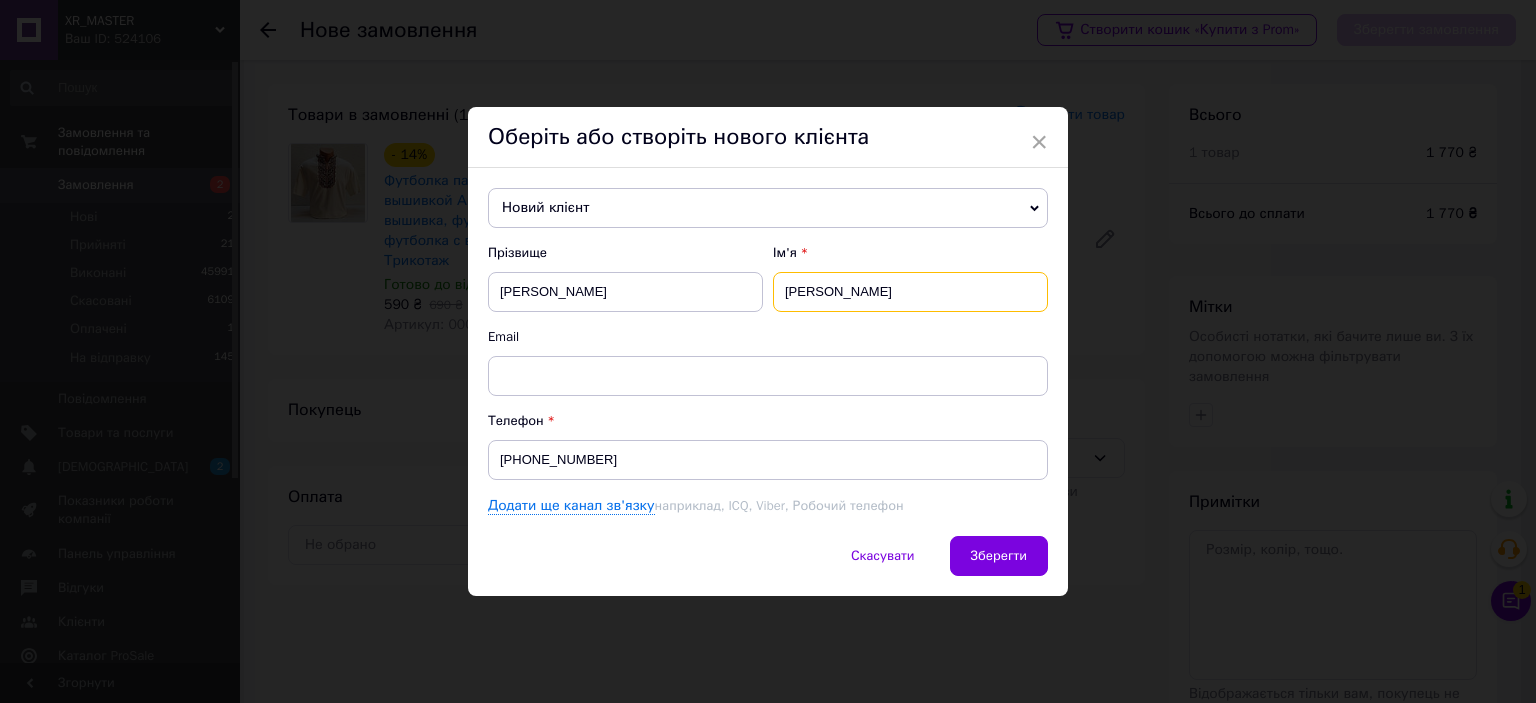 type on "Ірина" 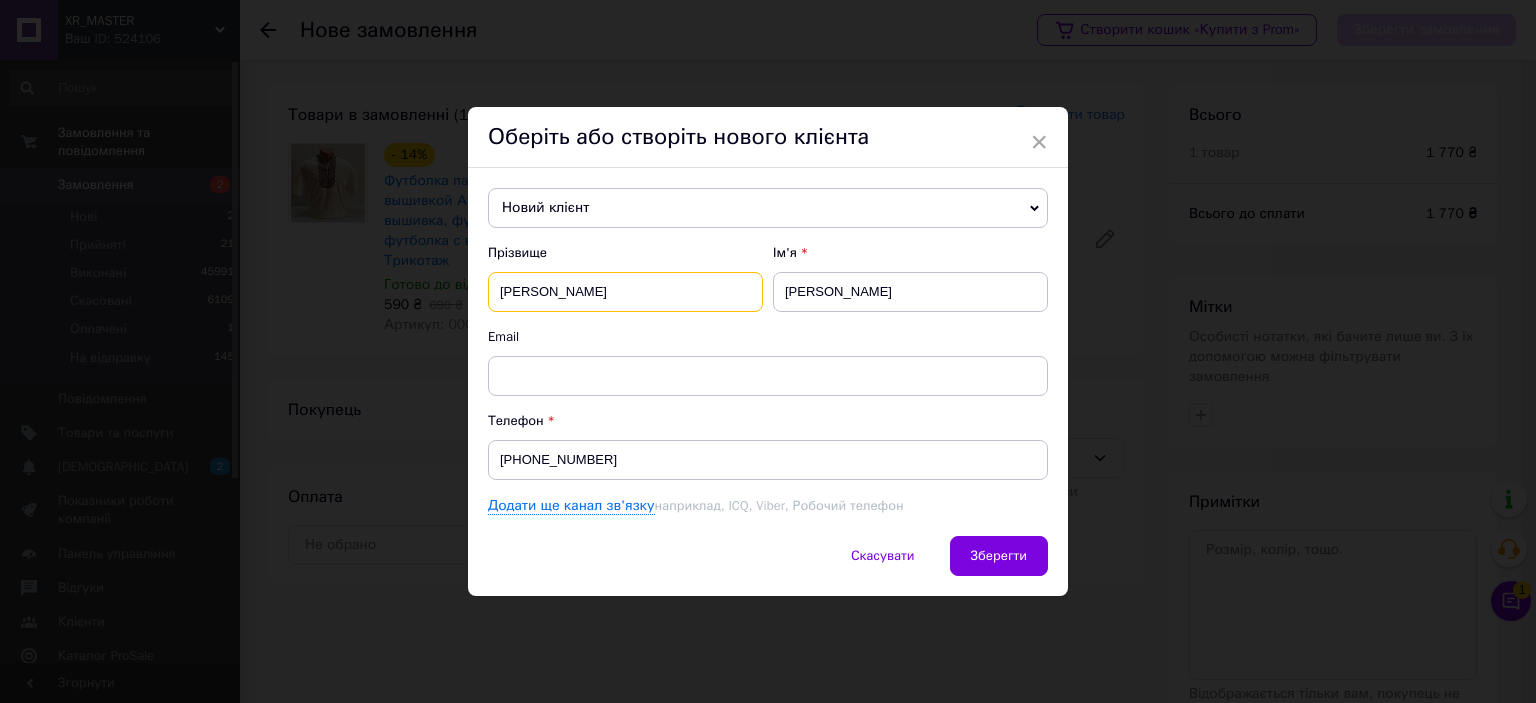 drag, startPoint x: 532, startPoint y: 295, endPoint x: 570, endPoint y: 299, distance: 38.209946 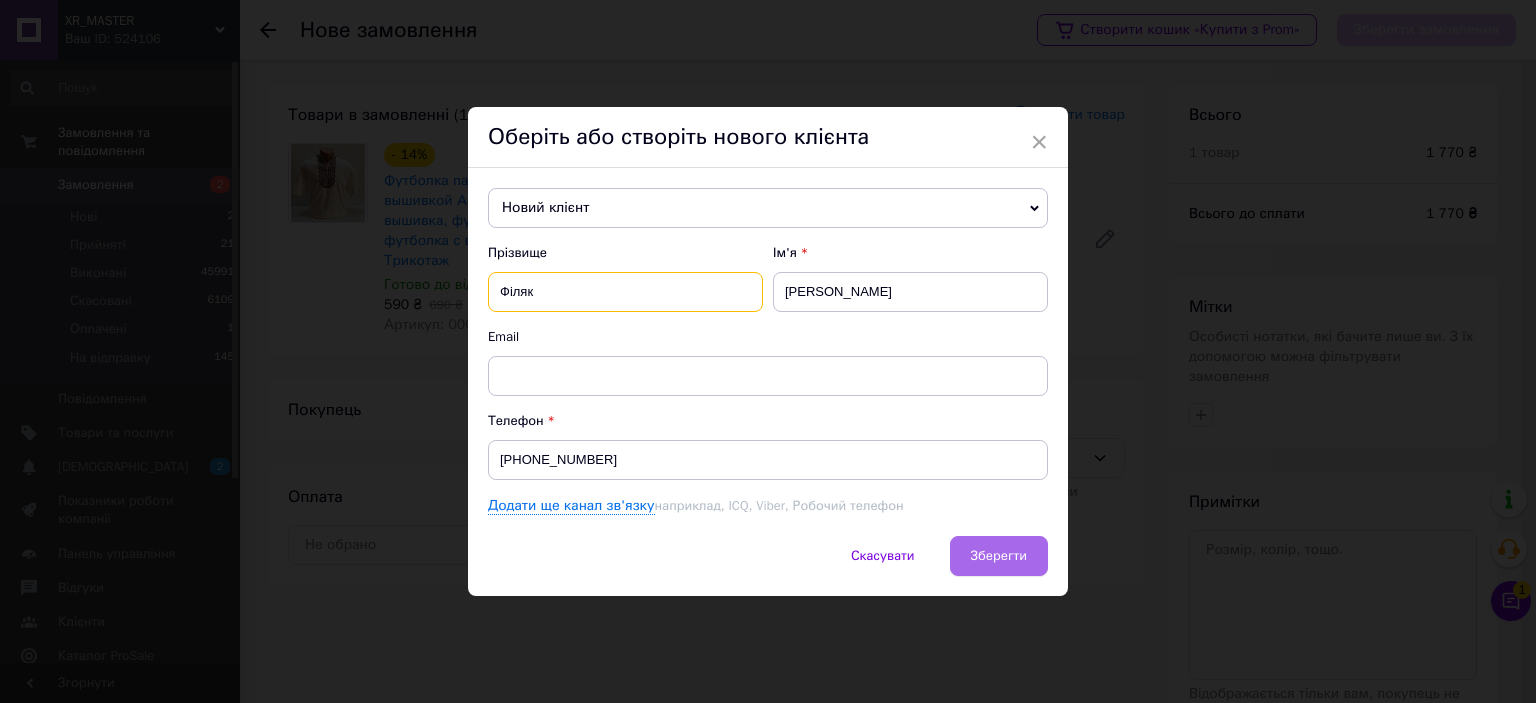 type on "Філяк" 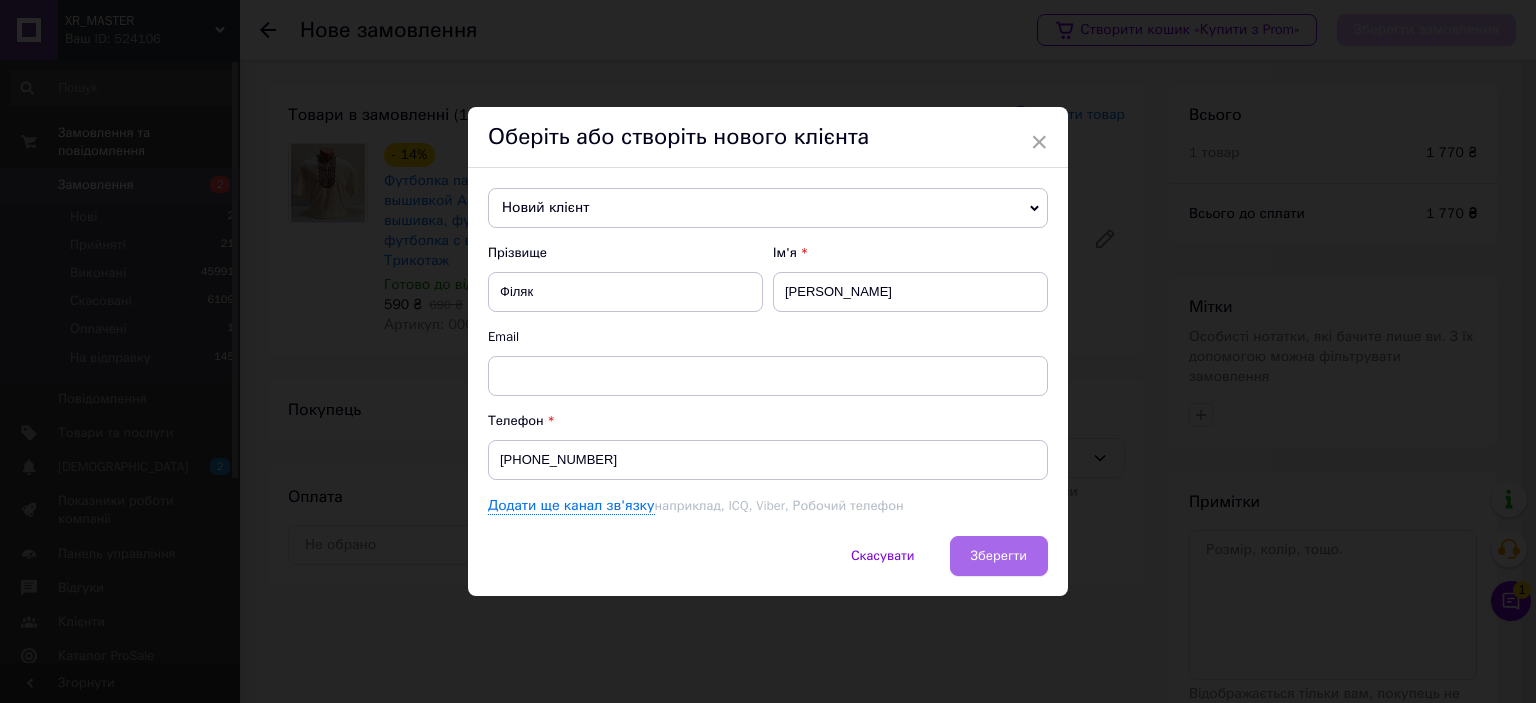 click on "Зберегти" at bounding box center [999, 555] 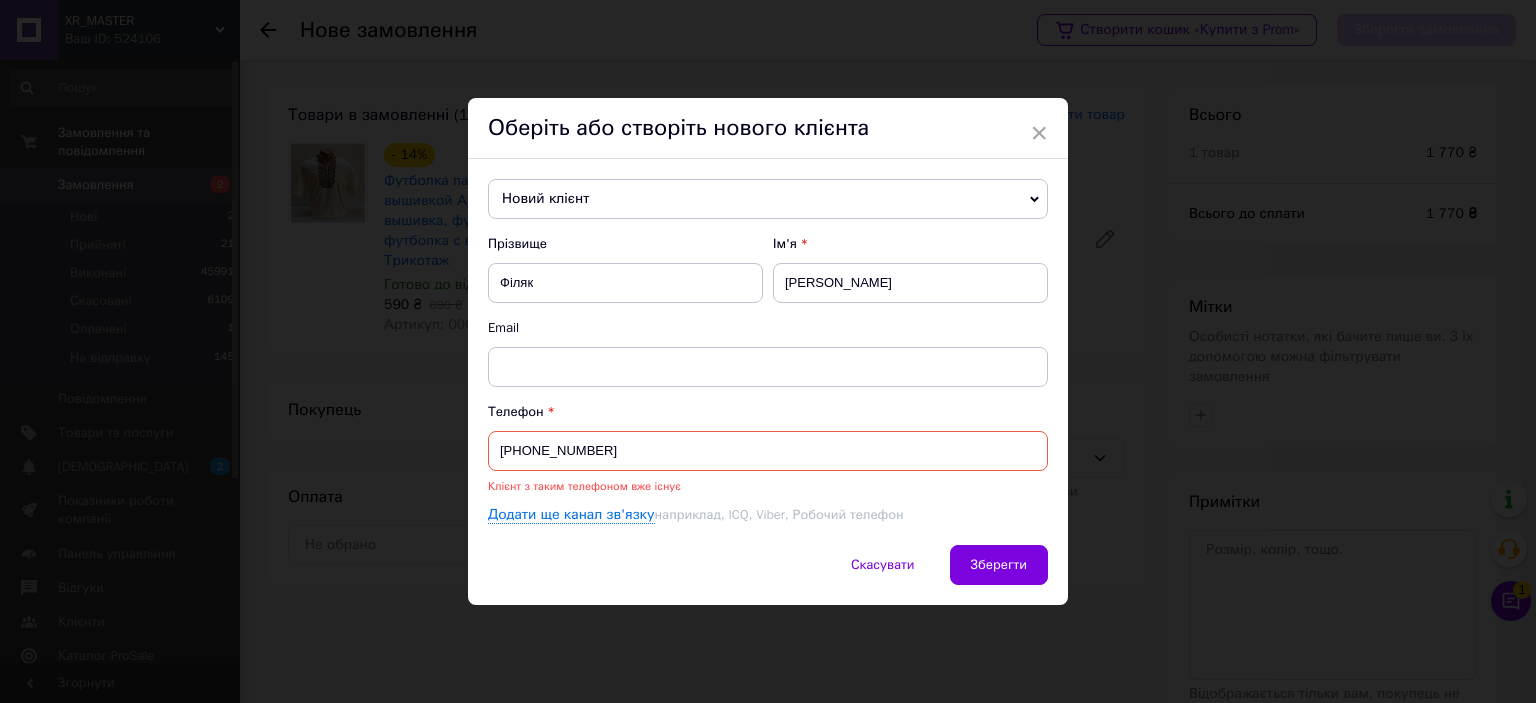 drag, startPoint x: 594, startPoint y: 450, endPoint x: 517, endPoint y: 451, distance: 77.00649 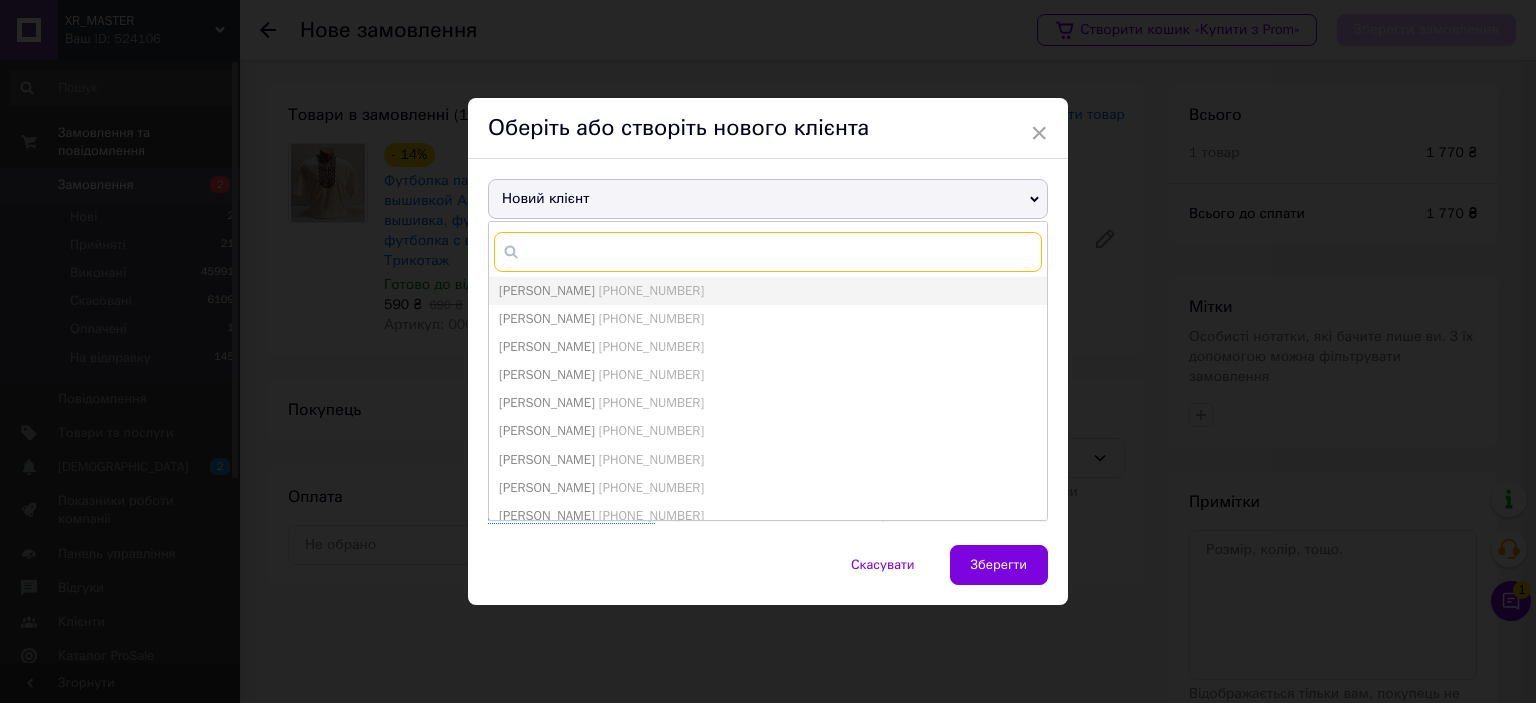 paste on "0968565558" 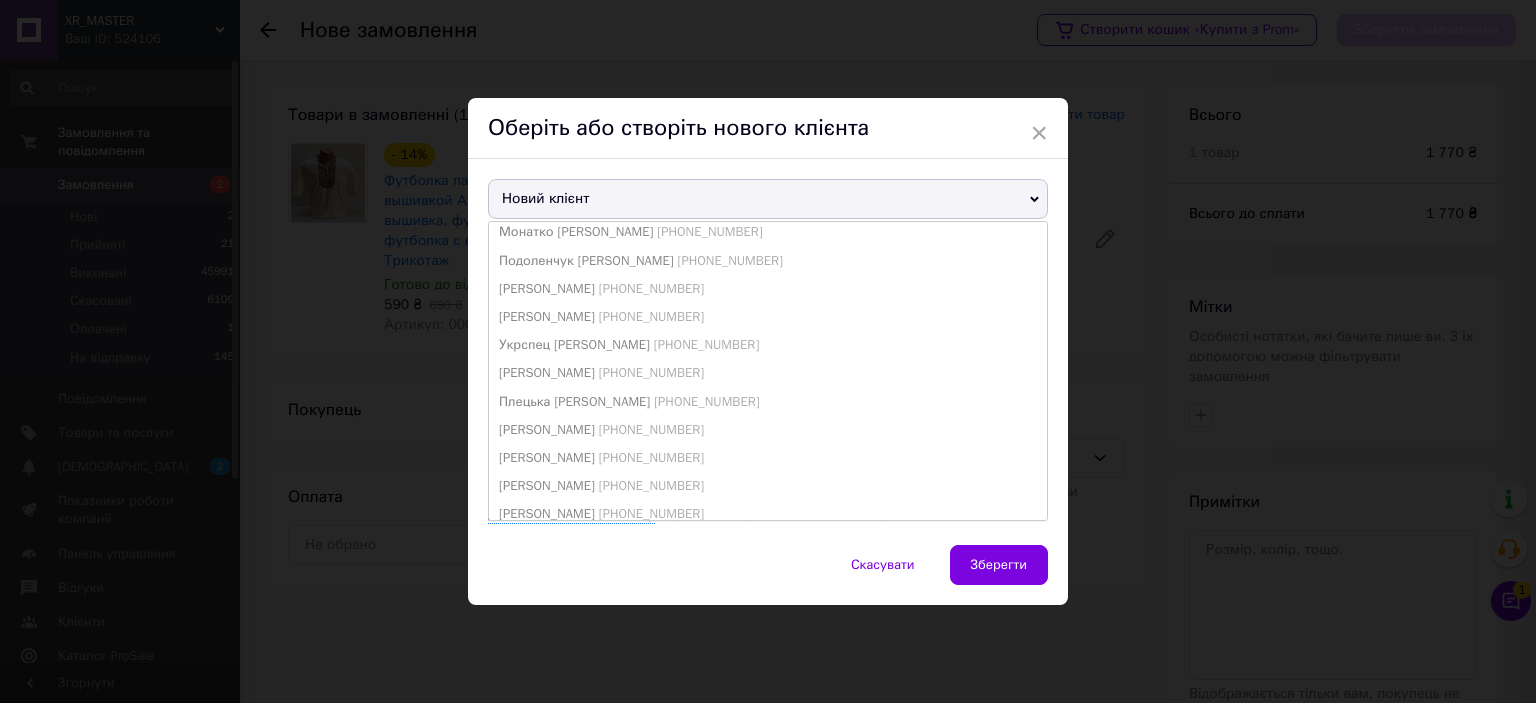 scroll, scrollTop: 300, scrollLeft: 0, axis: vertical 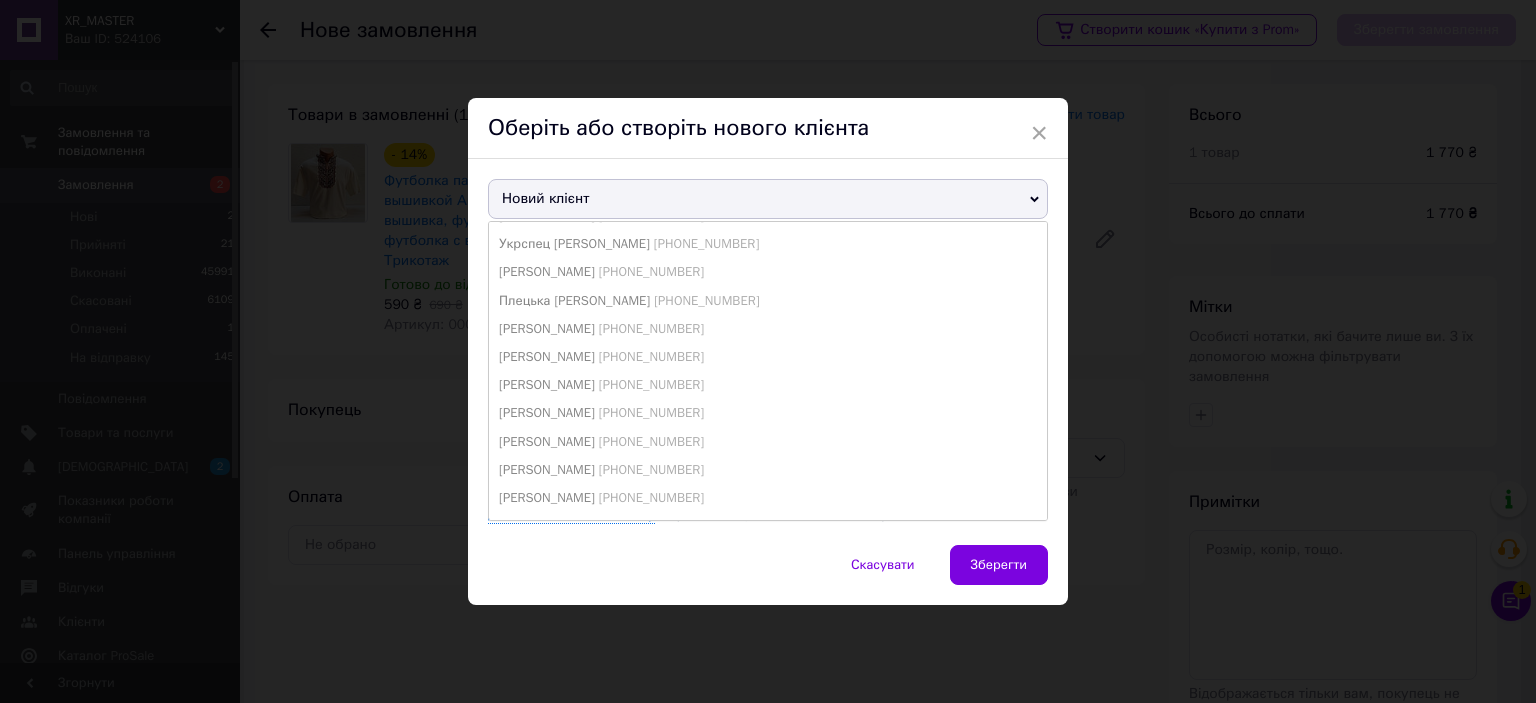type on "0968565558" 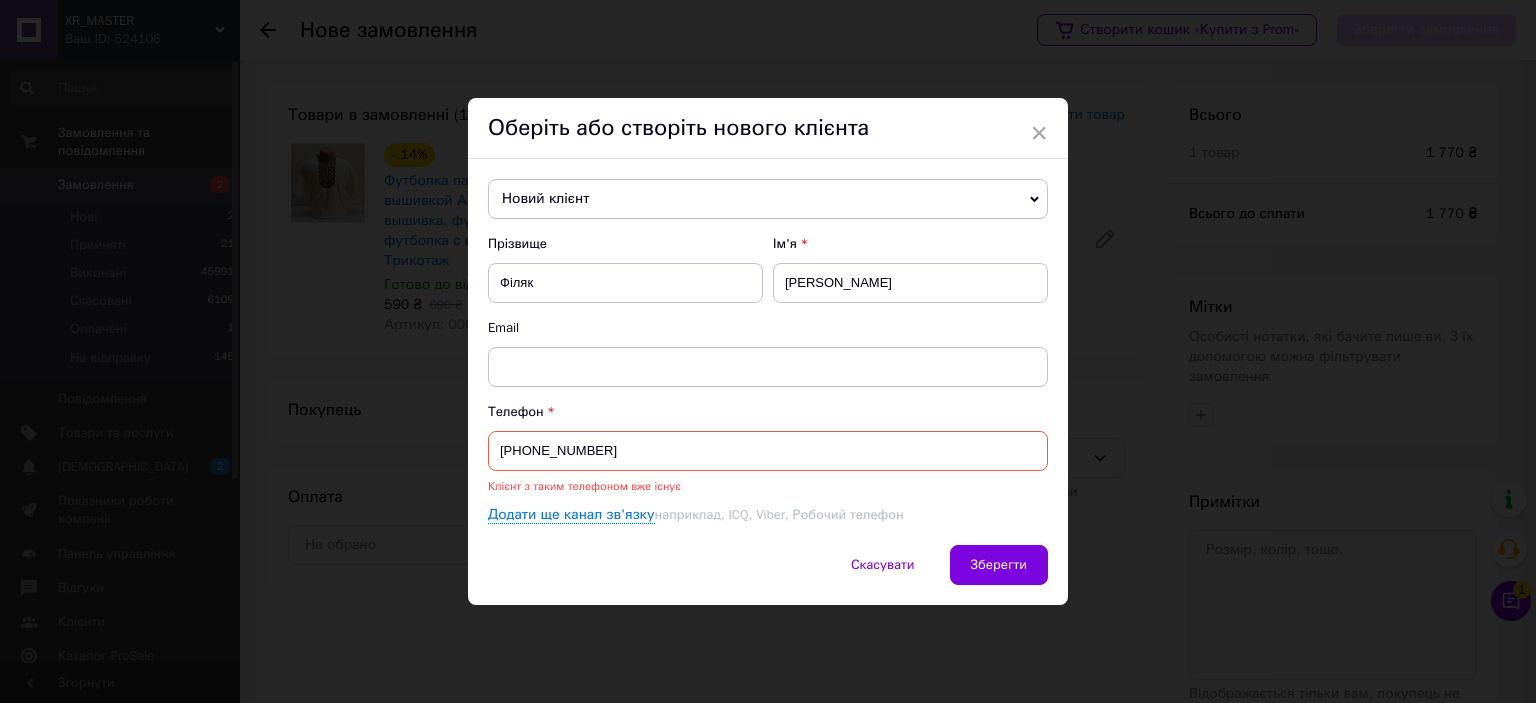 click on "Новий клієнт" at bounding box center [768, 199] 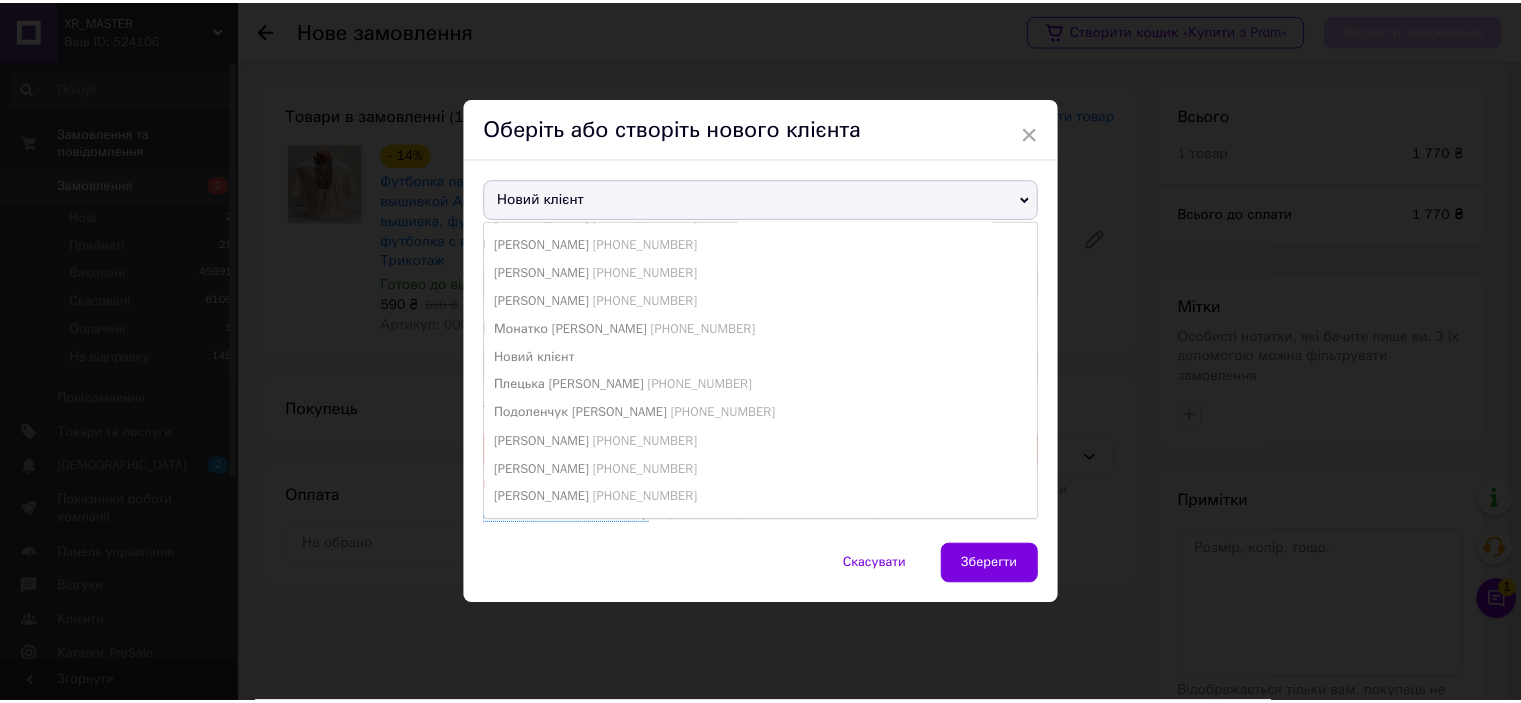 scroll, scrollTop: 0, scrollLeft: 0, axis: both 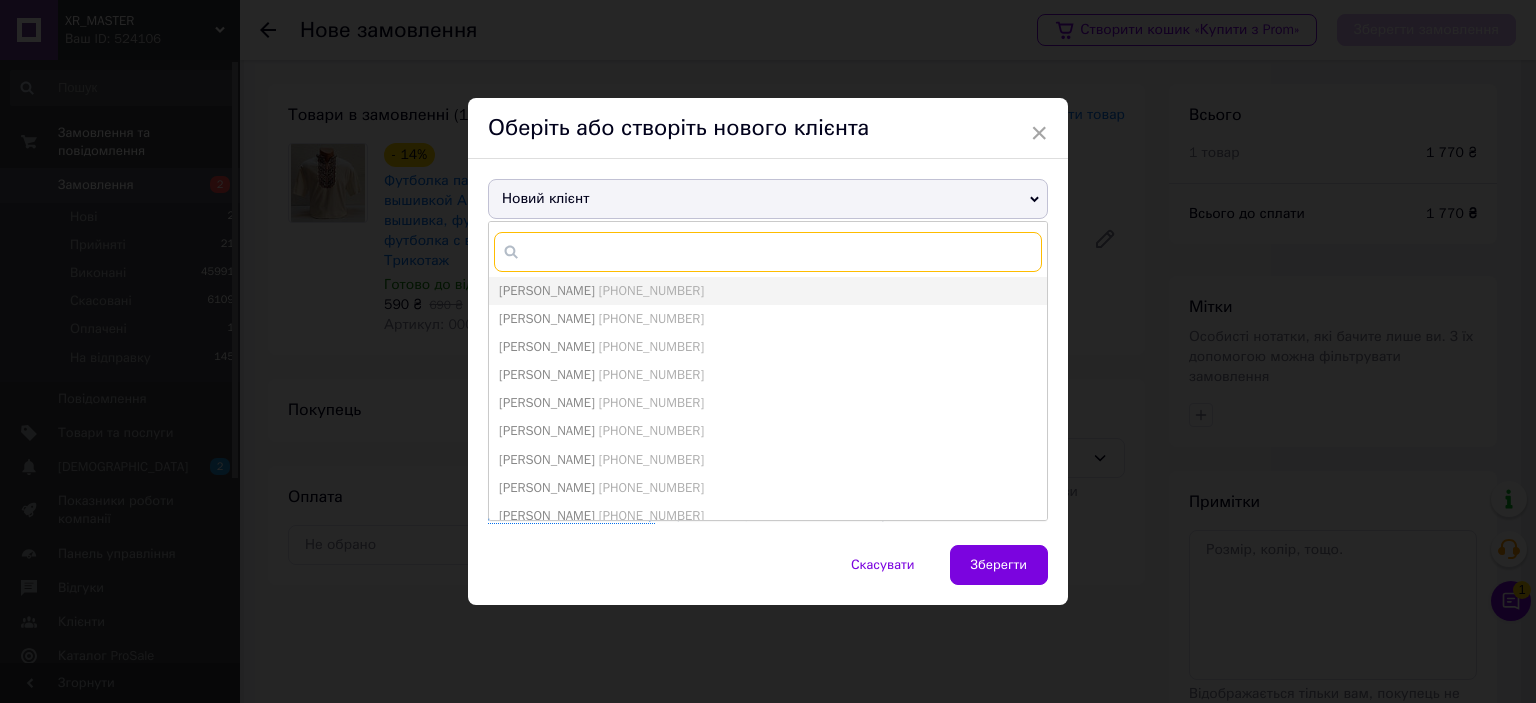 paste on "0968565558" 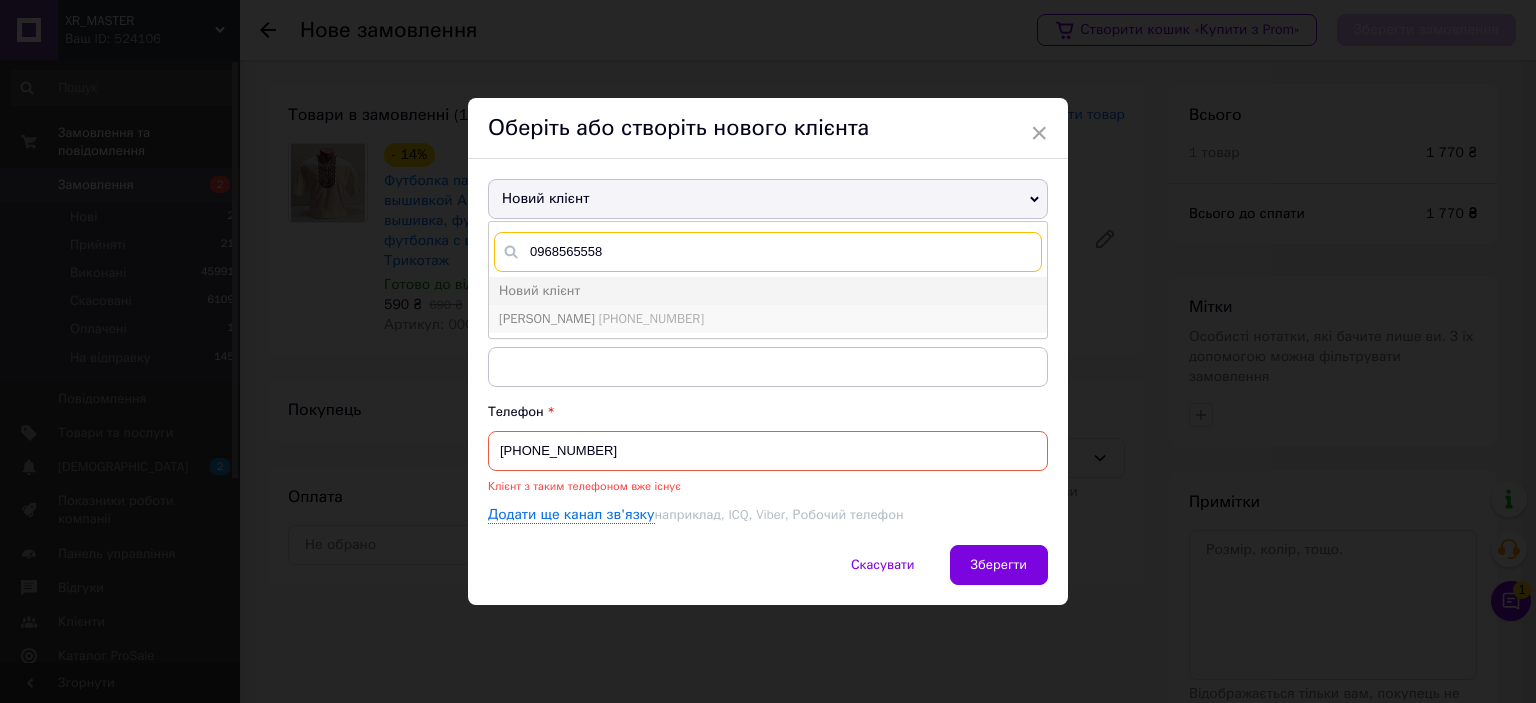 type on "0968565558" 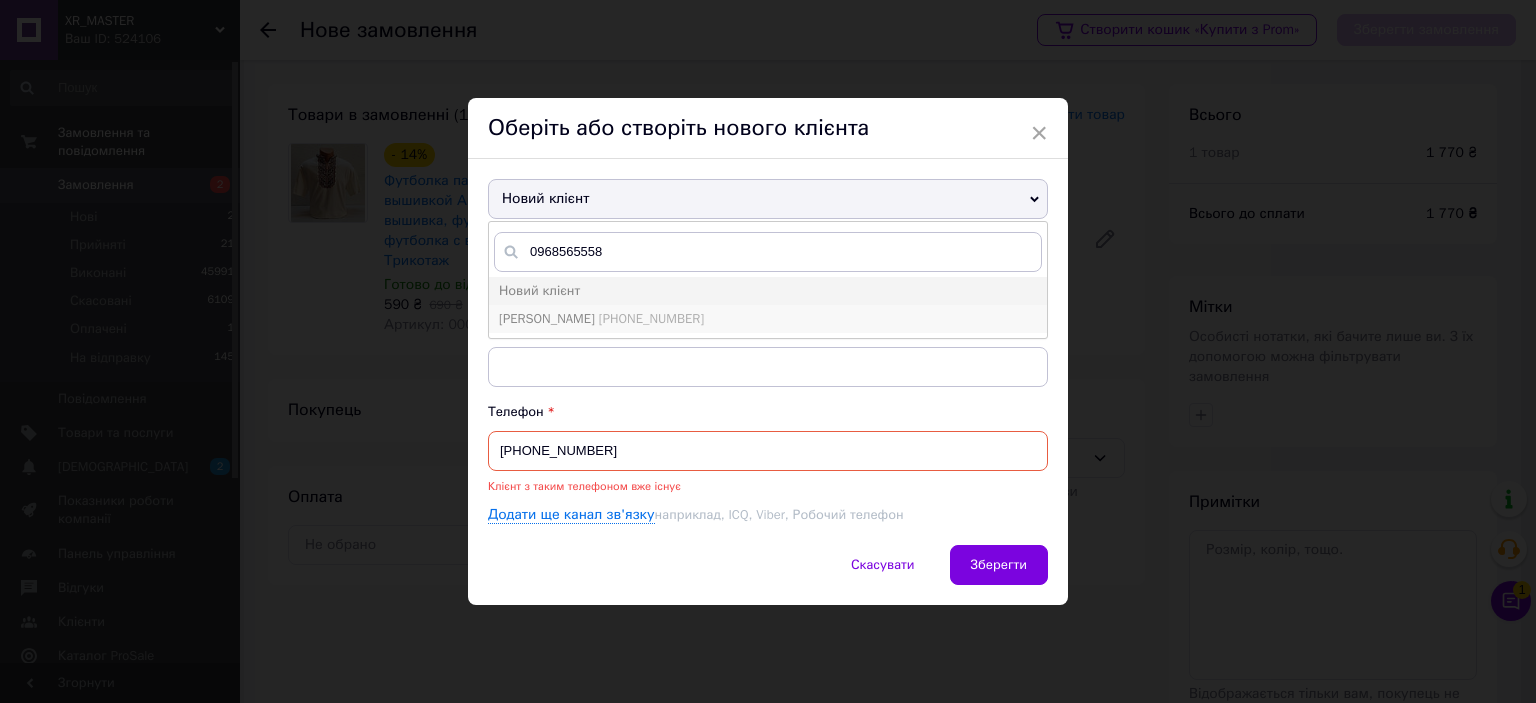 click on "Філяк Ірина" at bounding box center (547, 318) 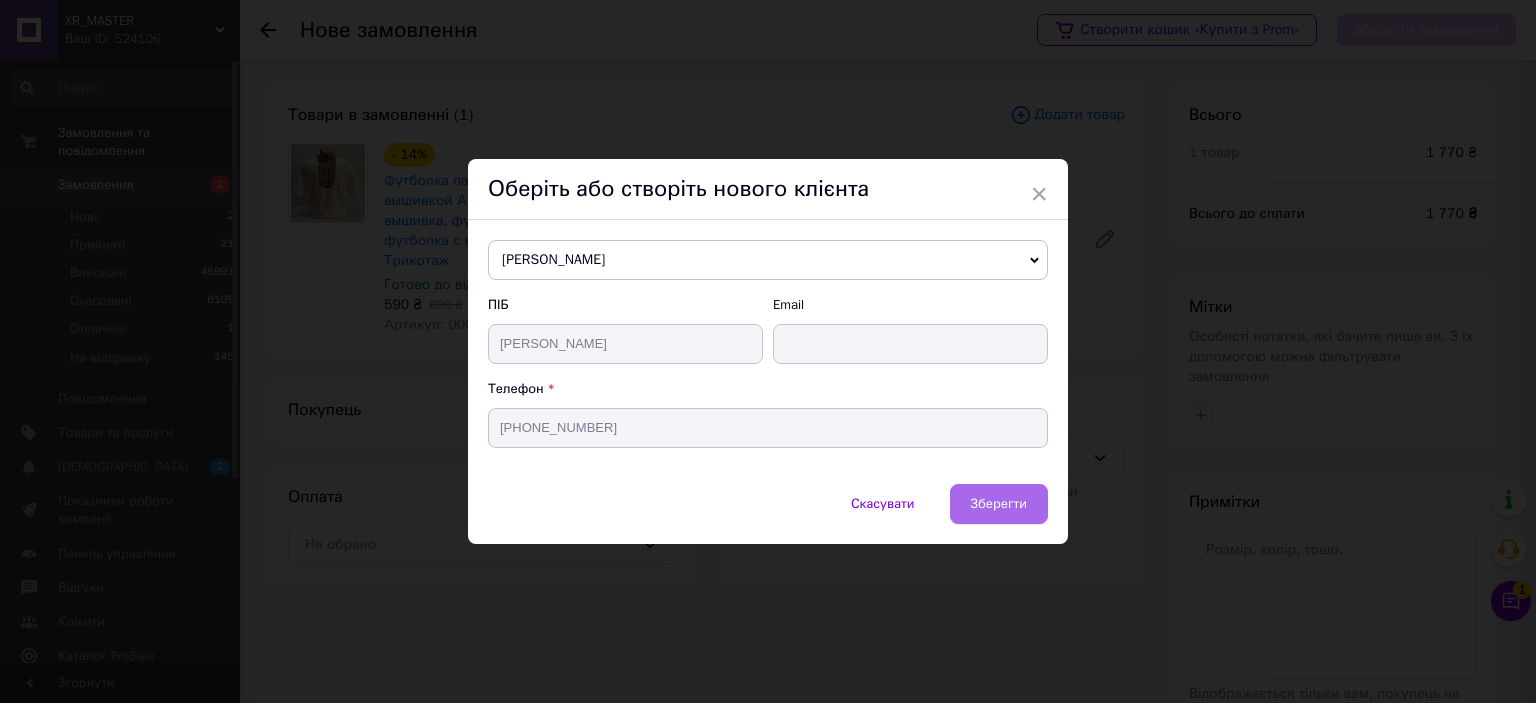 click on "Зберегти" at bounding box center (999, 503) 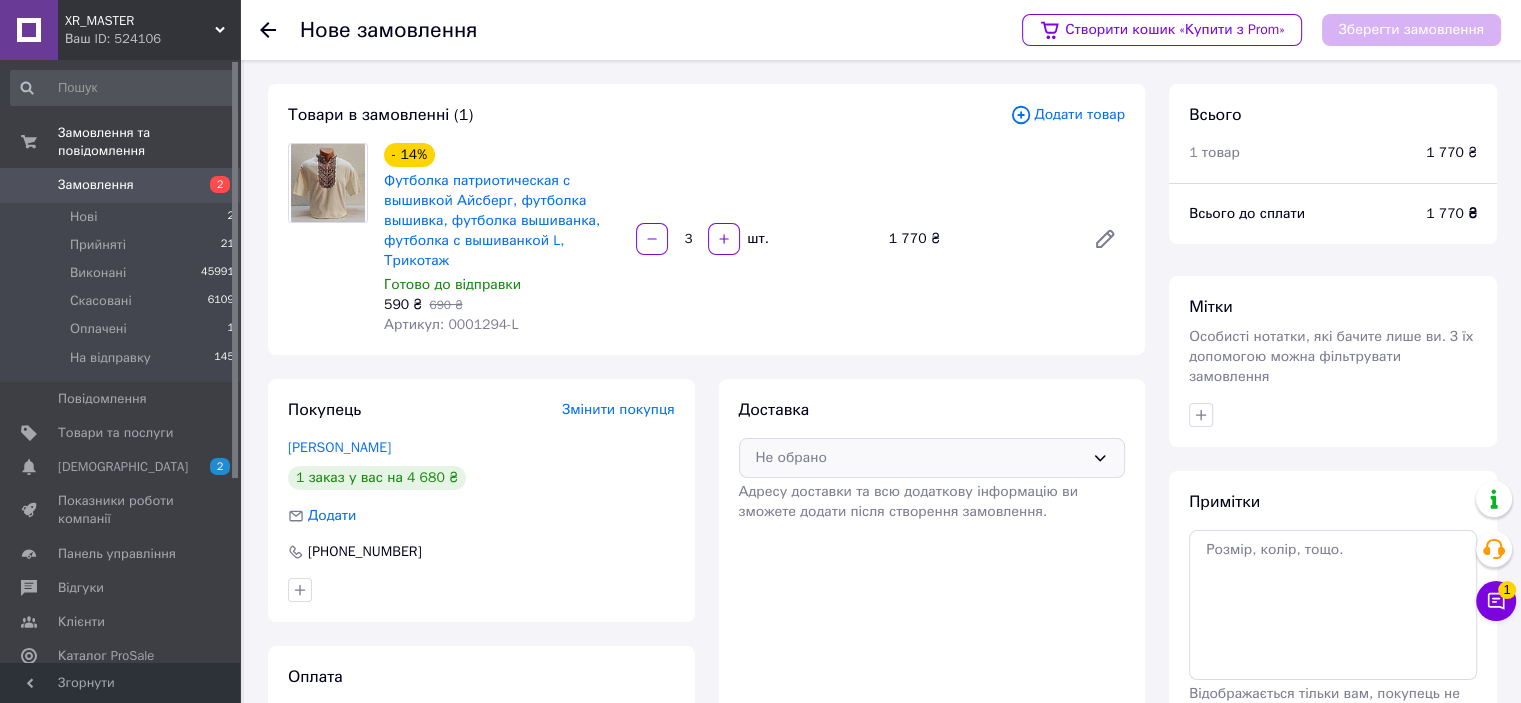 click on "Не обрано" at bounding box center (920, 458) 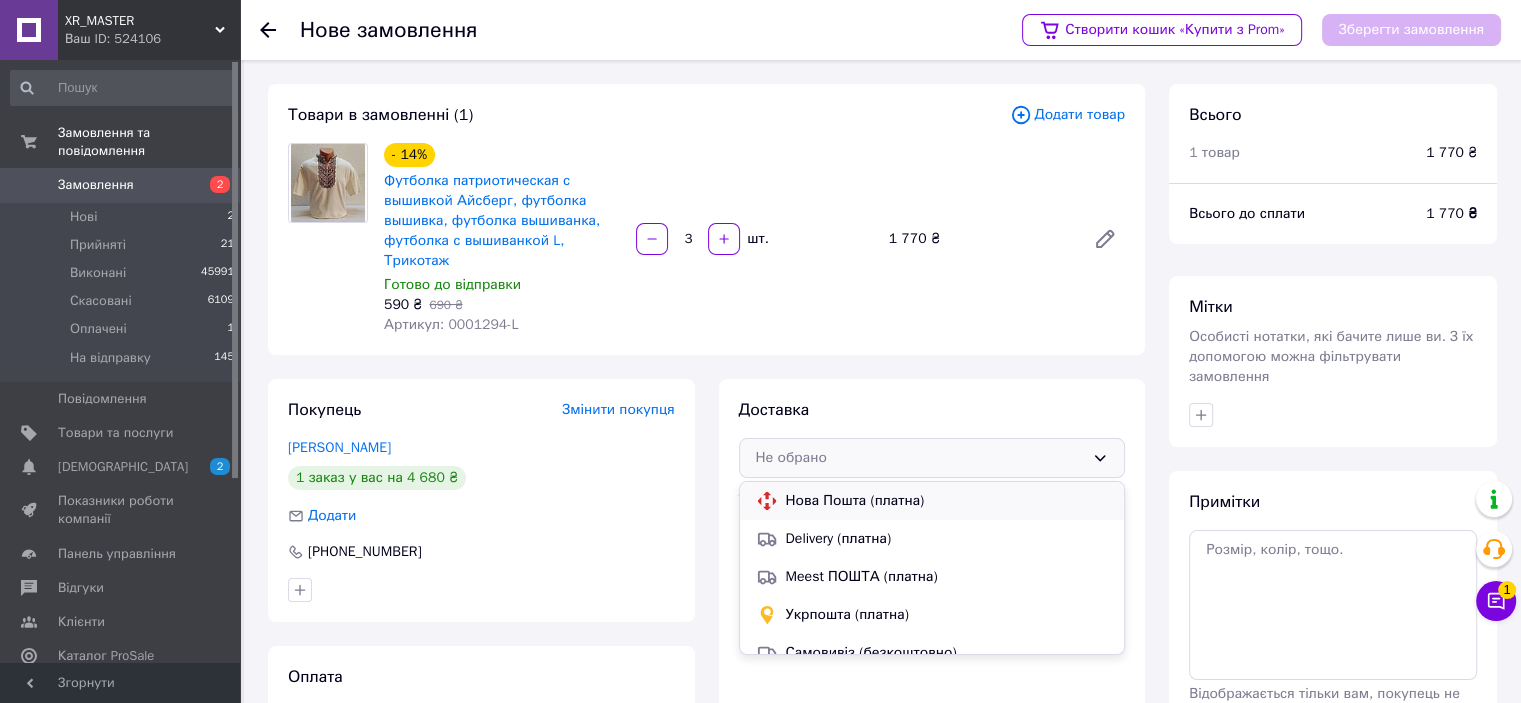 click on "Нова Пошта (платна)" at bounding box center (947, 501) 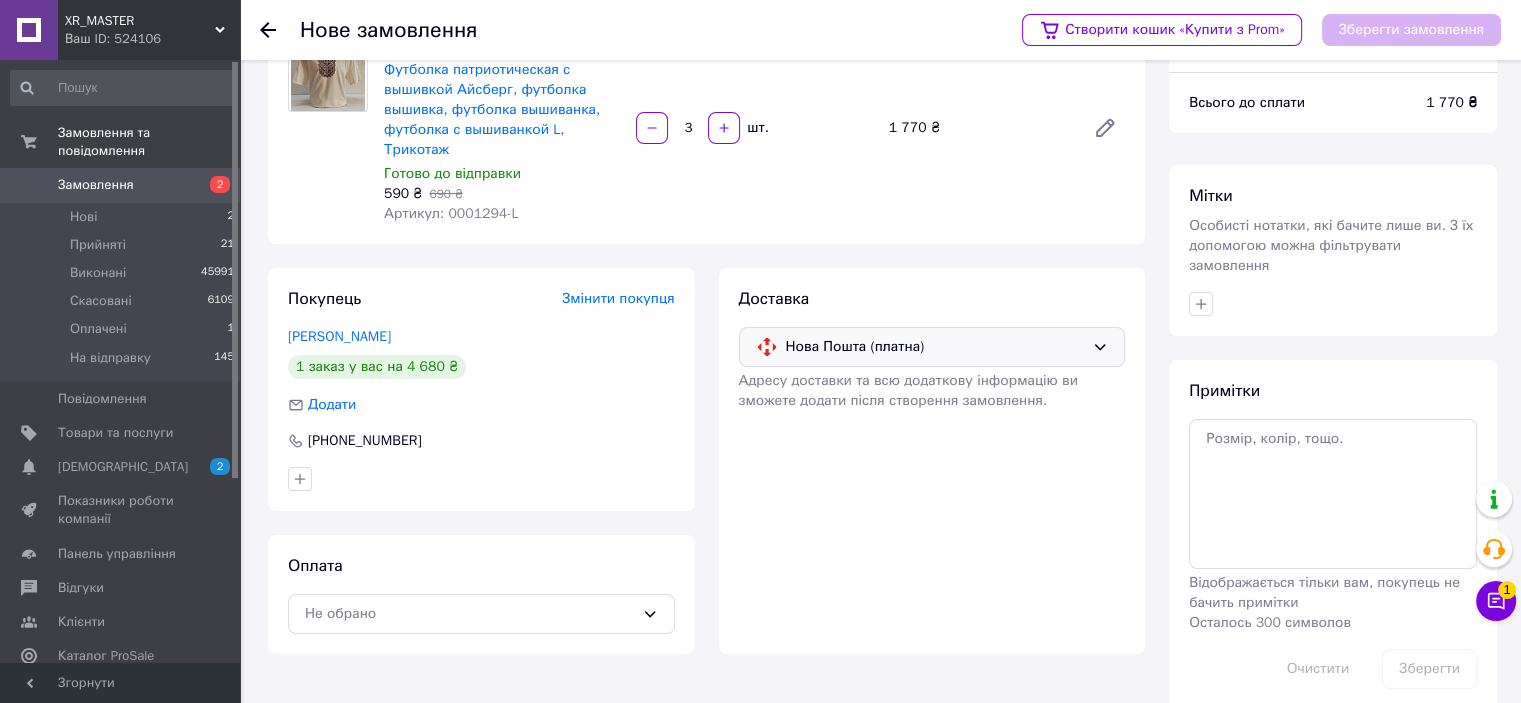 scroll, scrollTop: 120, scrollLeft: 0, axis: vertical 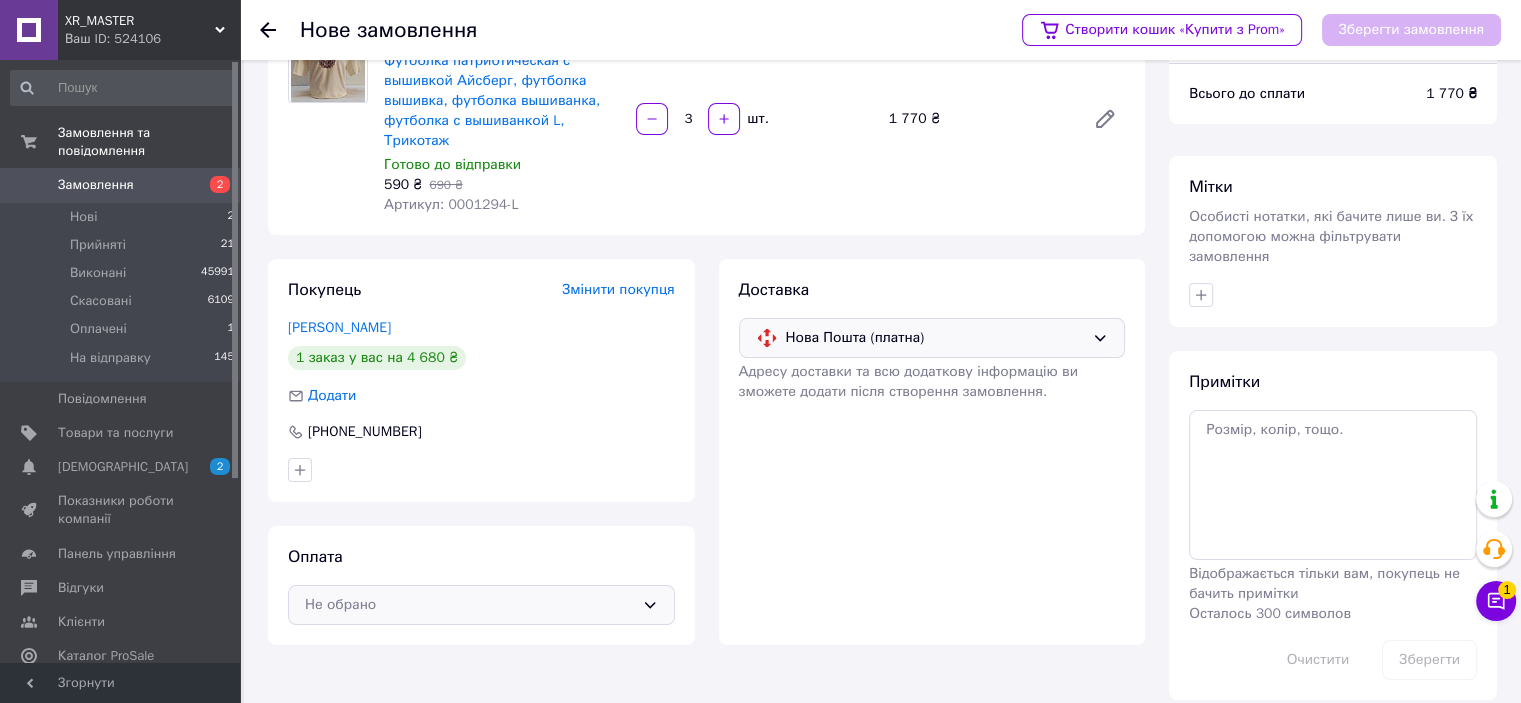 click on "Не обрано" at bounding box center (469, 605) 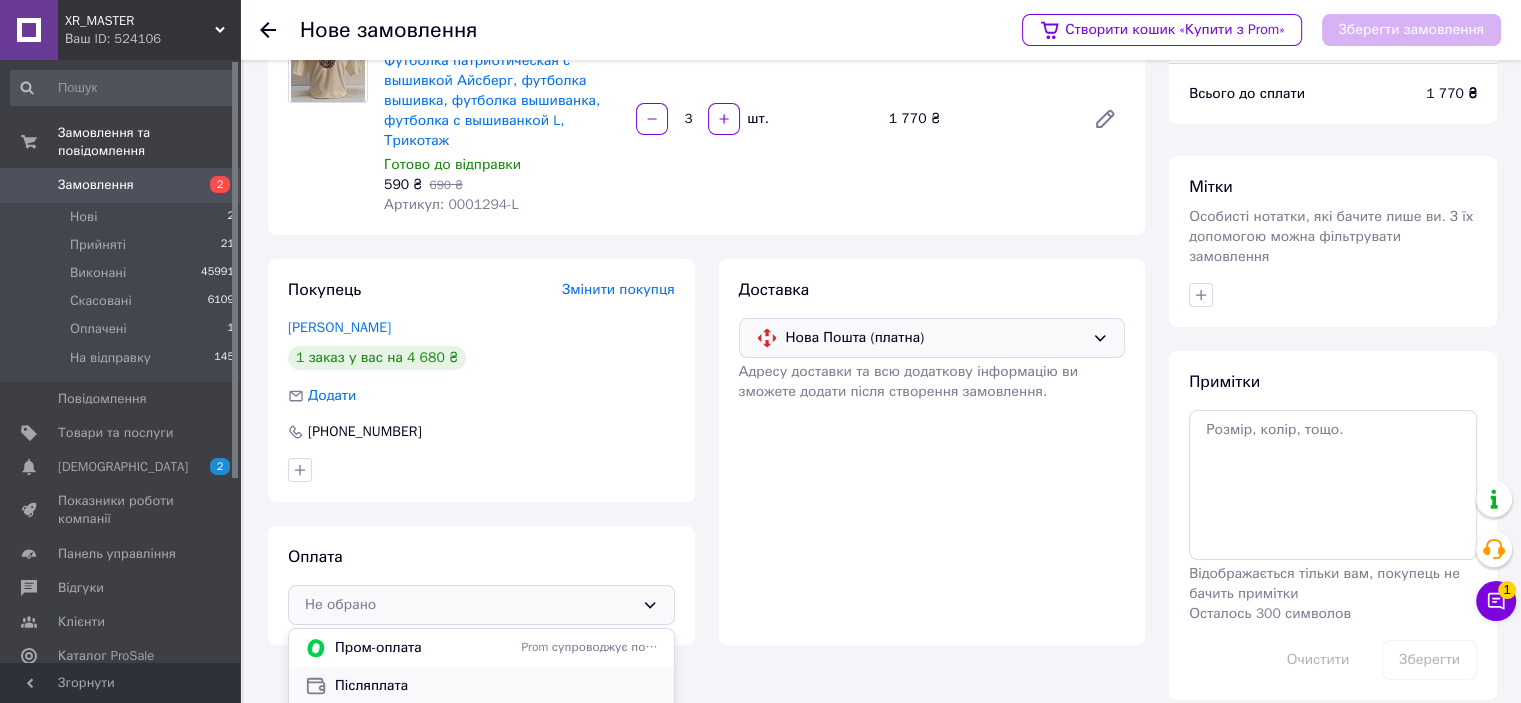 click on "Післяплата" at bounding box center (496, 686) 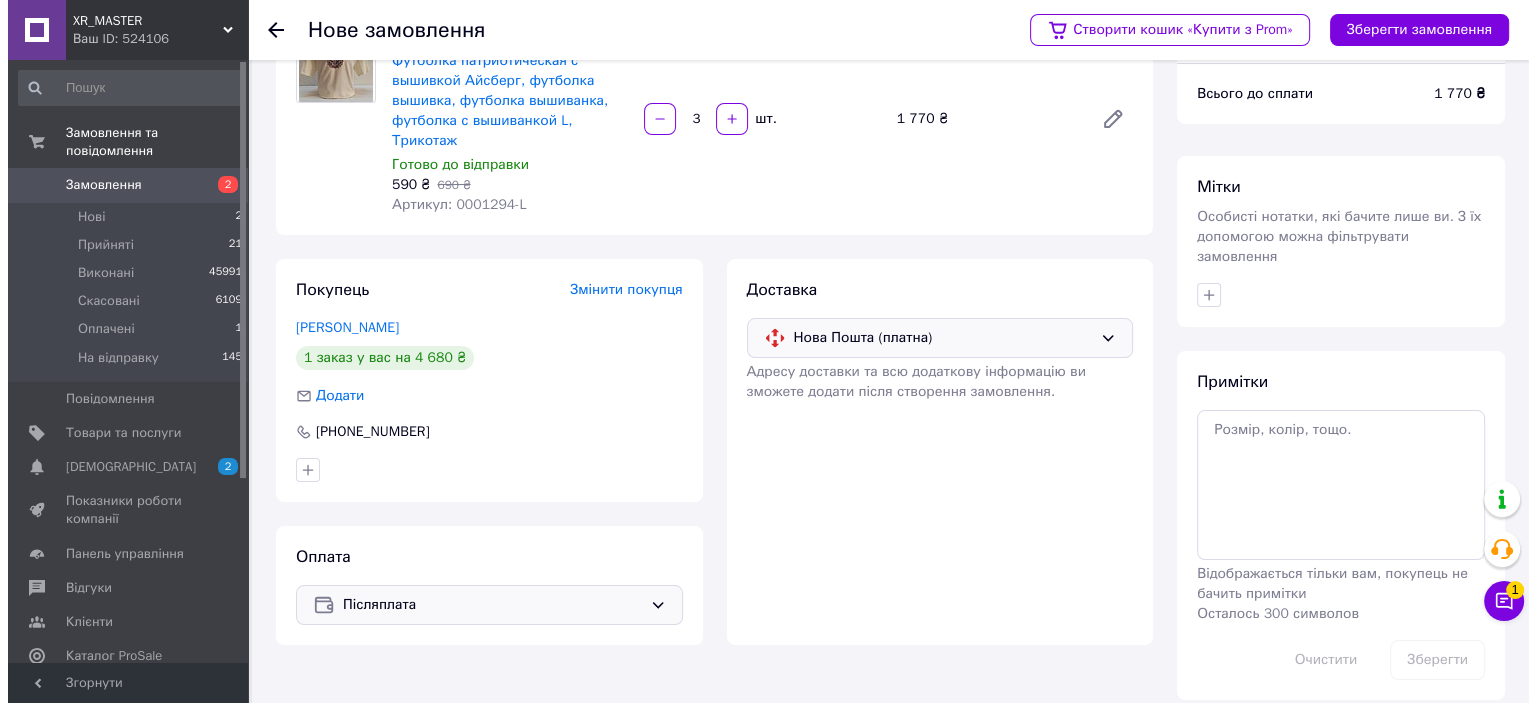 scroll, scrollTop: 0, scrollLeft: 0, axis: both 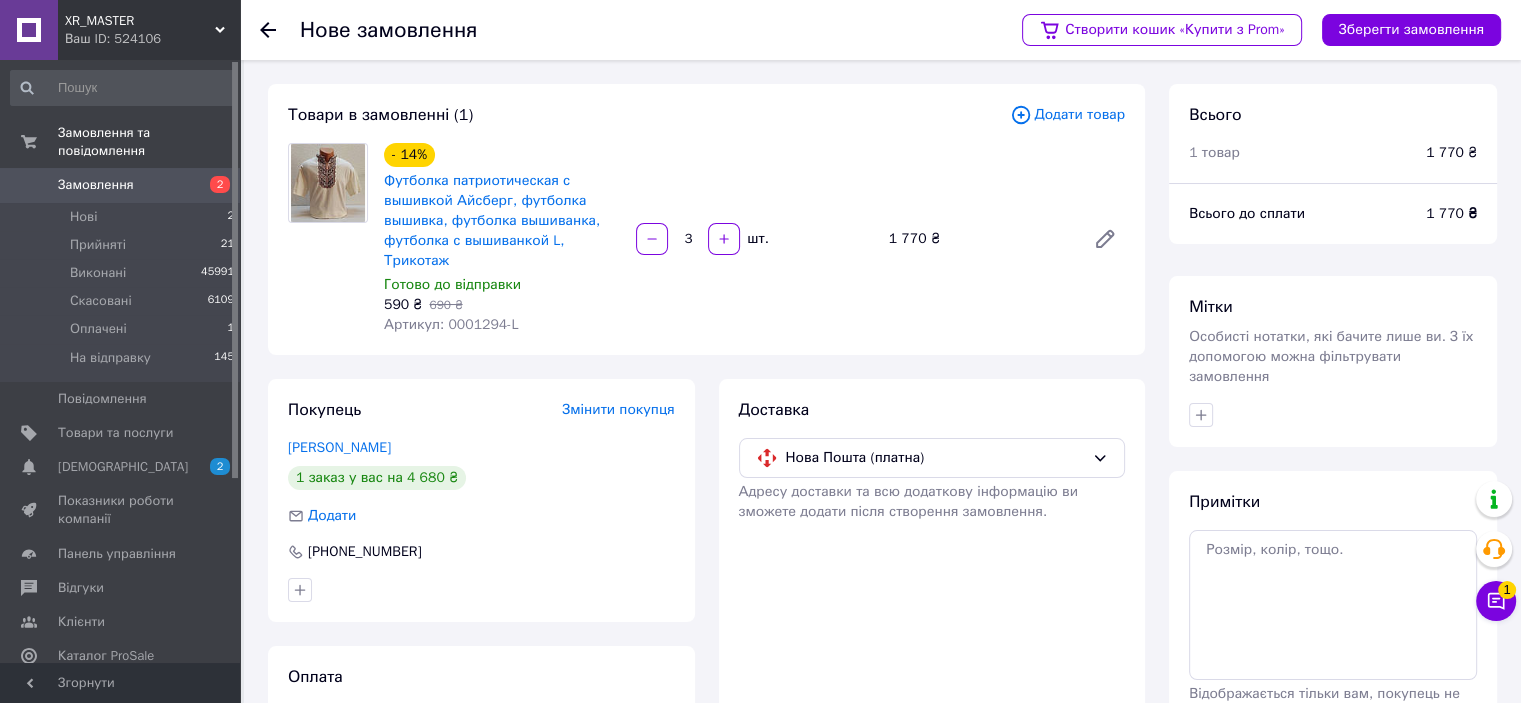 click 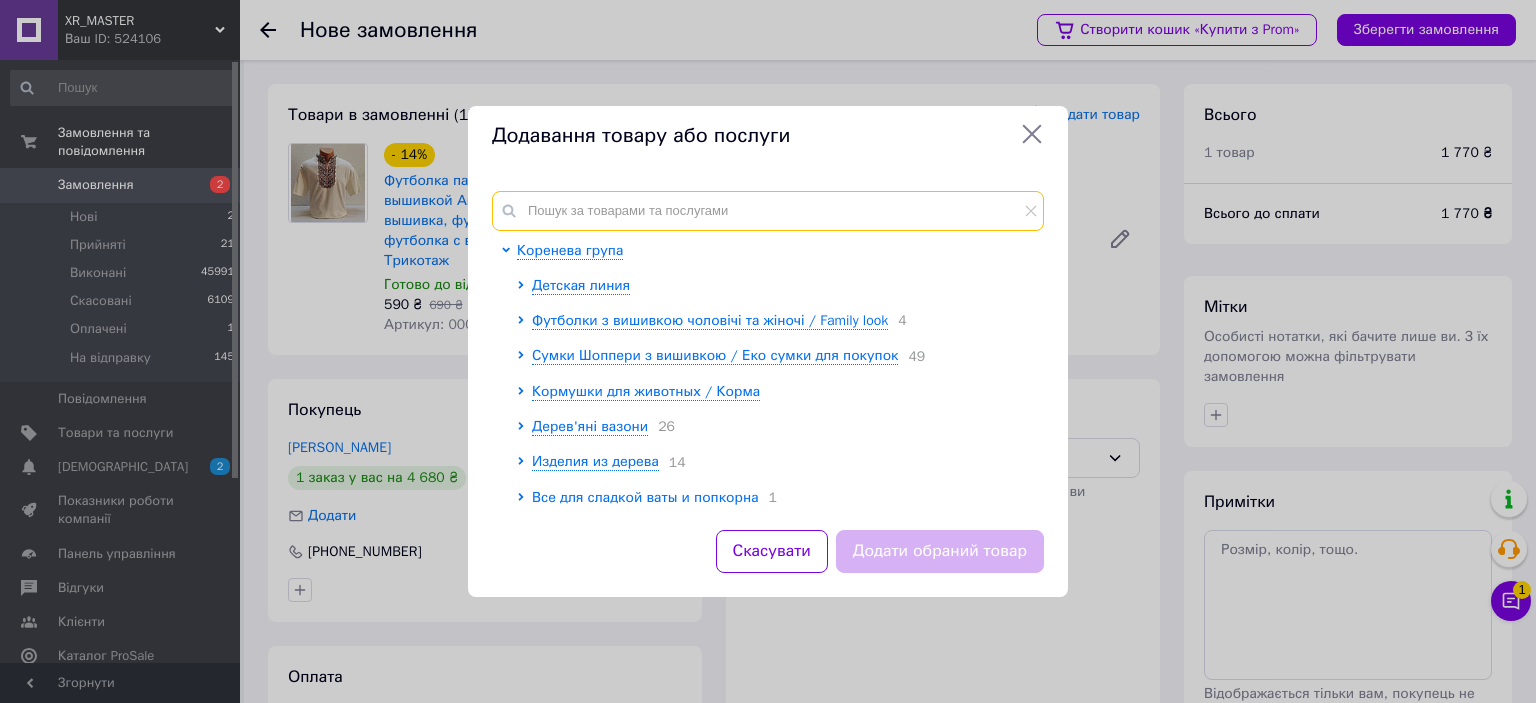 click at bounding box center [768, 211] 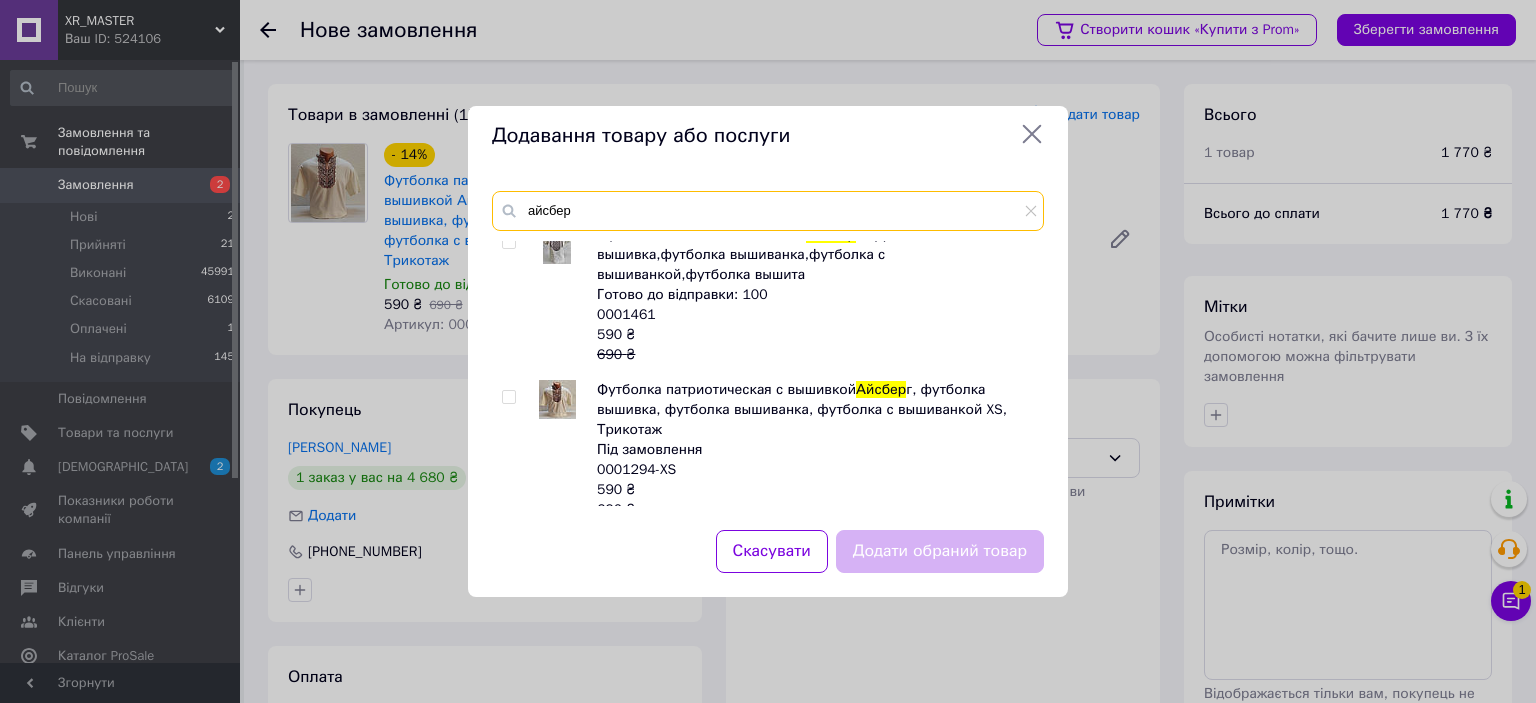 scroll, scrollTop: 300, scrollLeft: 0, axis: vertical 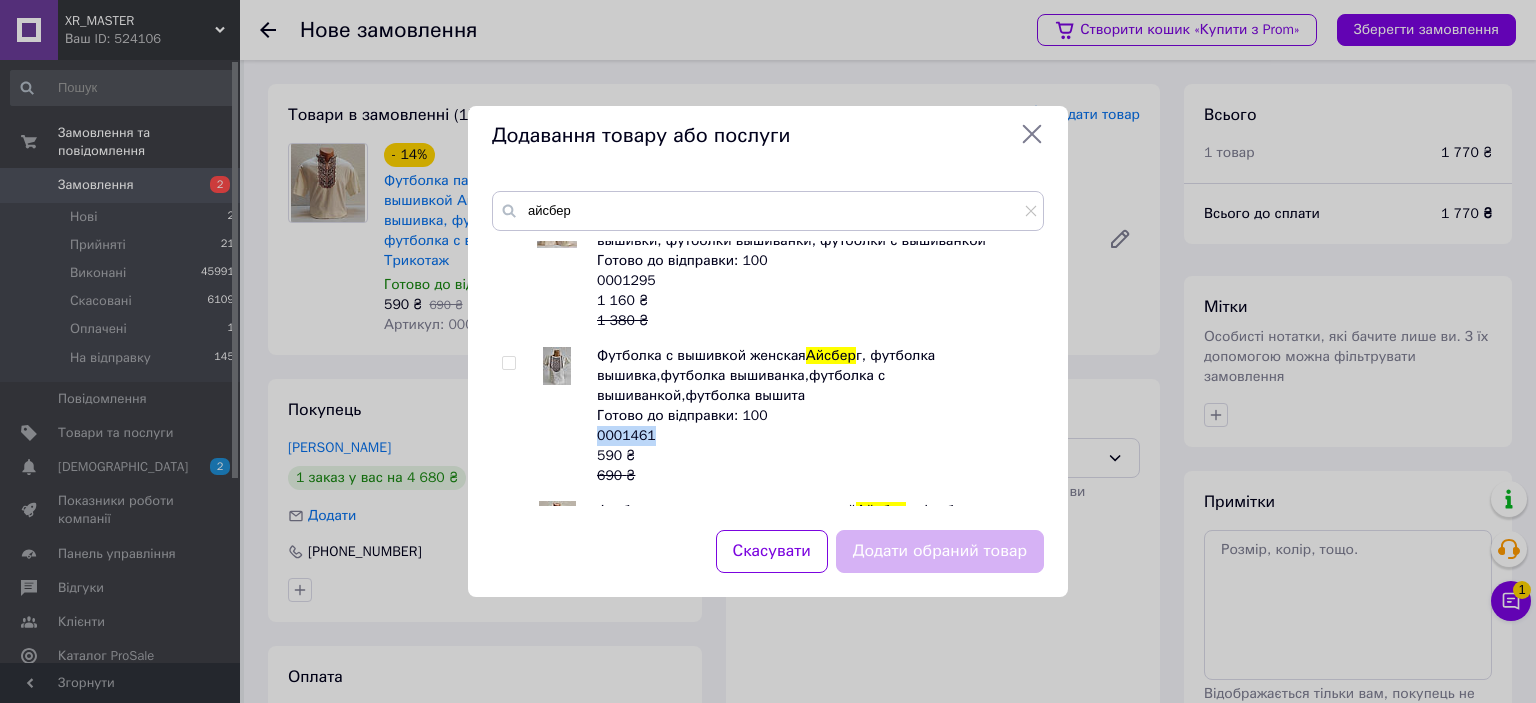 drag, startPoint x: 652, startPoint y: 436, endPoint x: 599, endPoint y: 435, distance: 53.009434 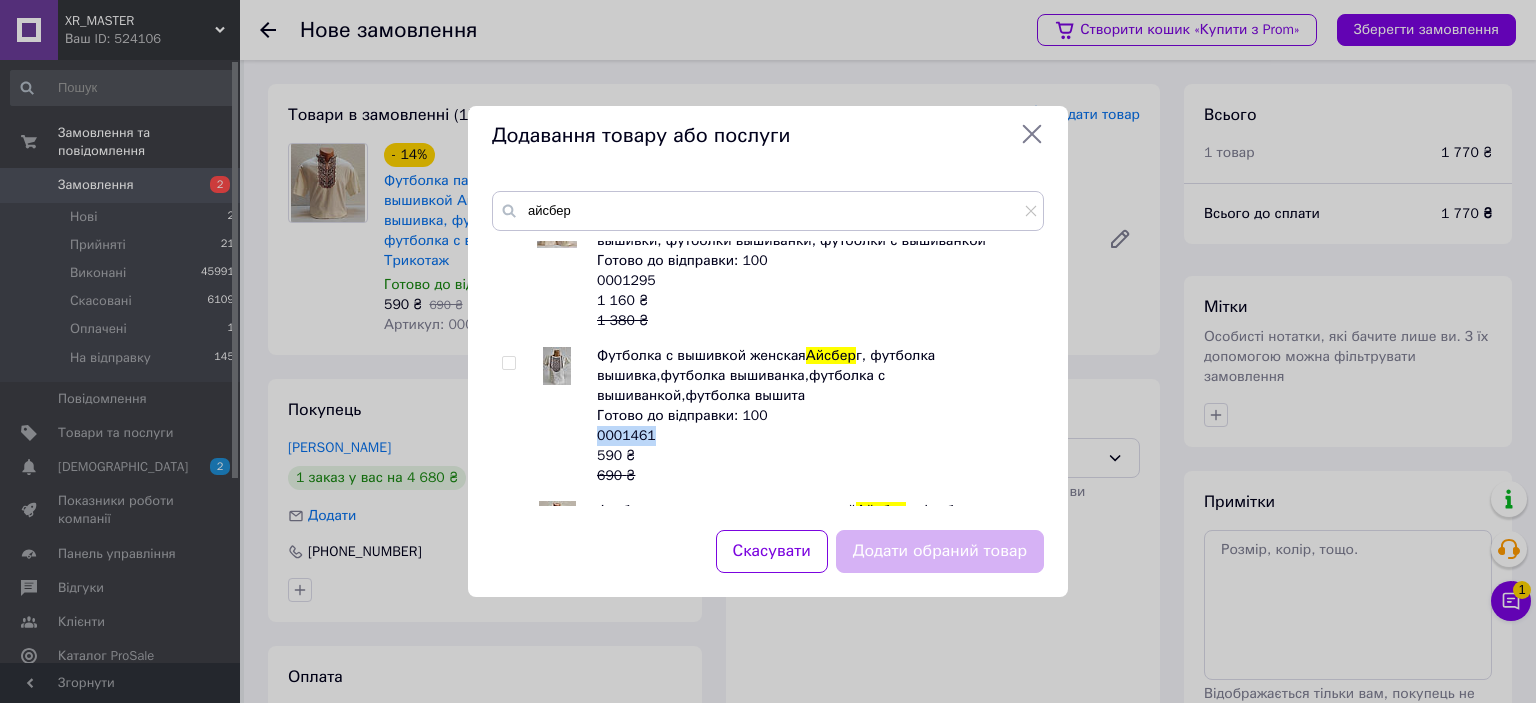 click on "Футболка с вышивкой женская  Айсбер г, футболка вышивка,футболка вышиванка,футболка с вышиванкой,футболка вышита Готово до відправки: 100 0001461 590   ₴ 690   ₴" at bounding box center [815, 416] 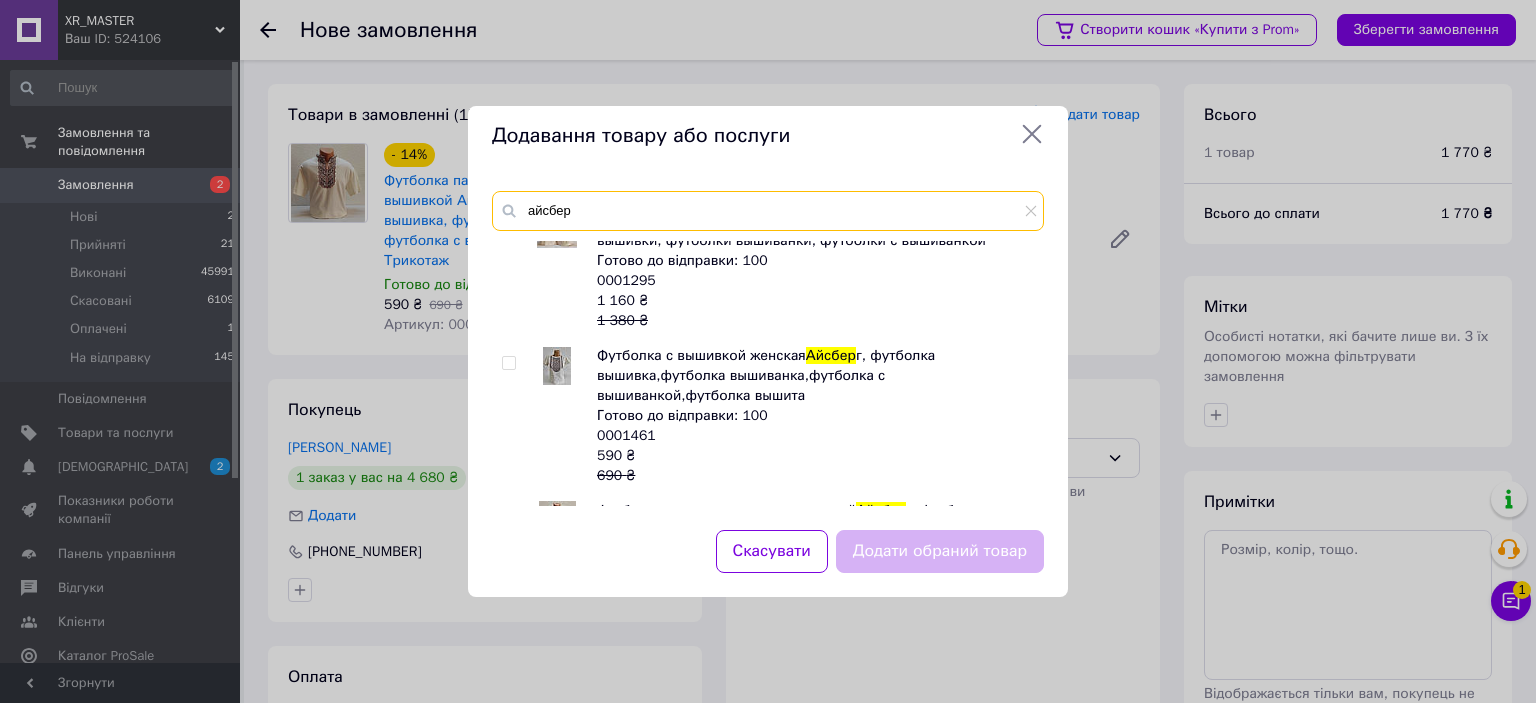 click on "айсбер" at bounding box center (768, 211) 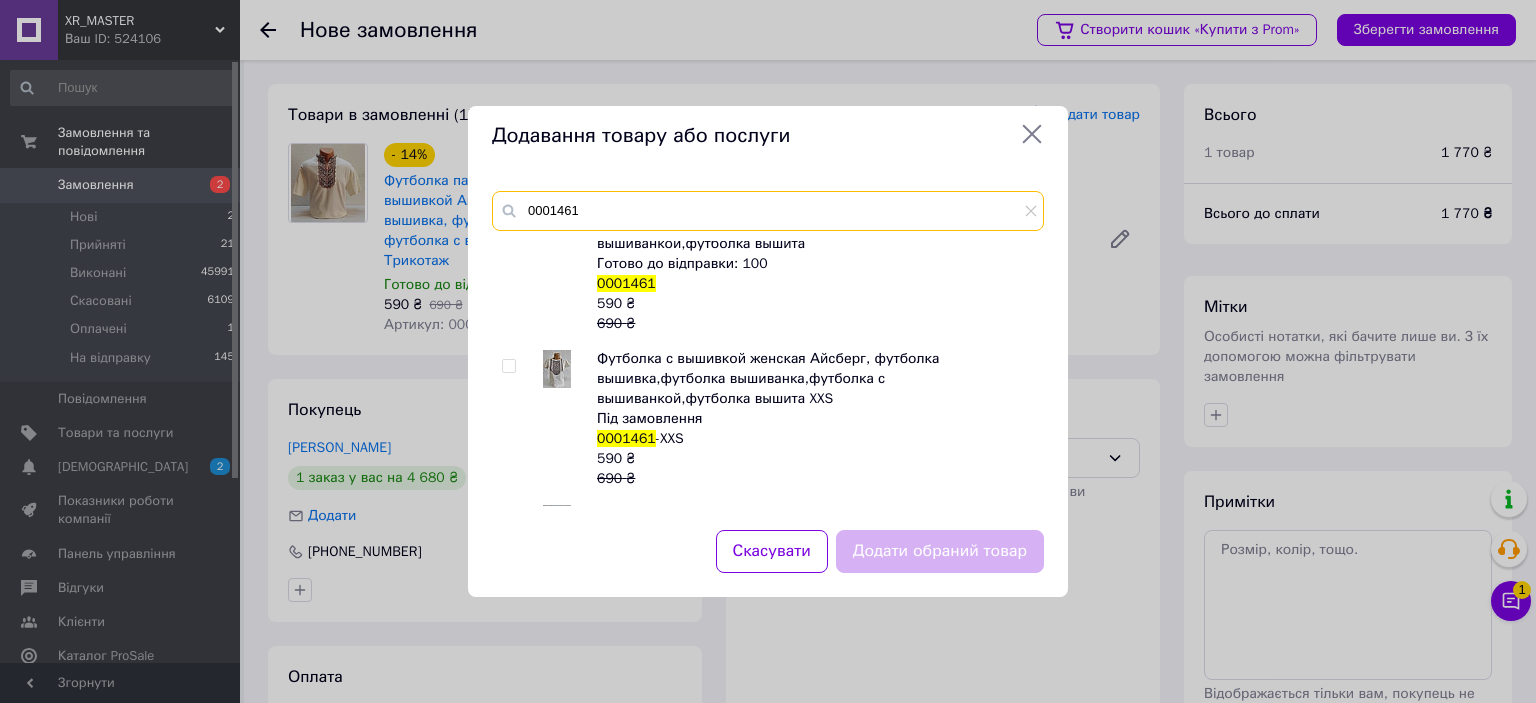 scroll, scrollTop: 0, scrollLeft: 0, axis: both 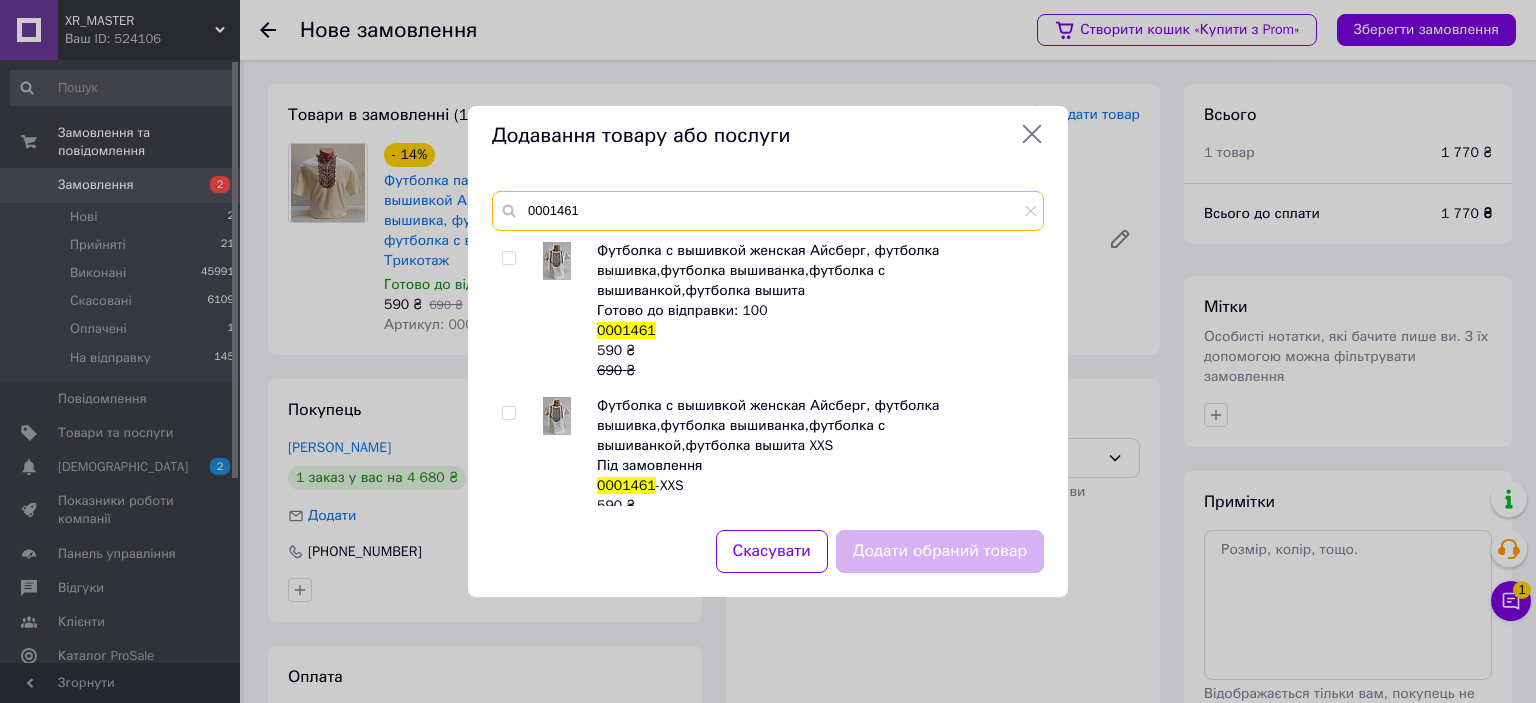 type on "0001461" 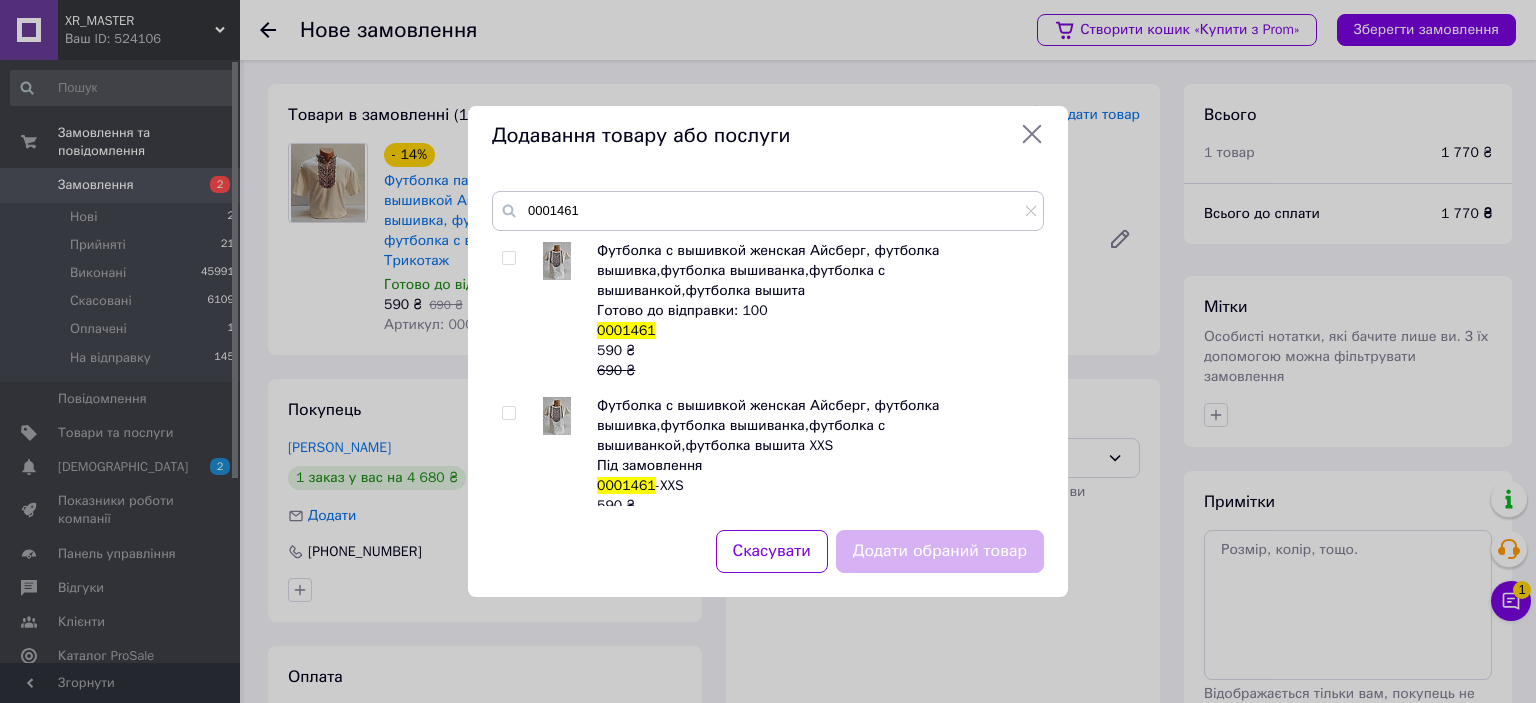 click at bounding box center (508, 258) 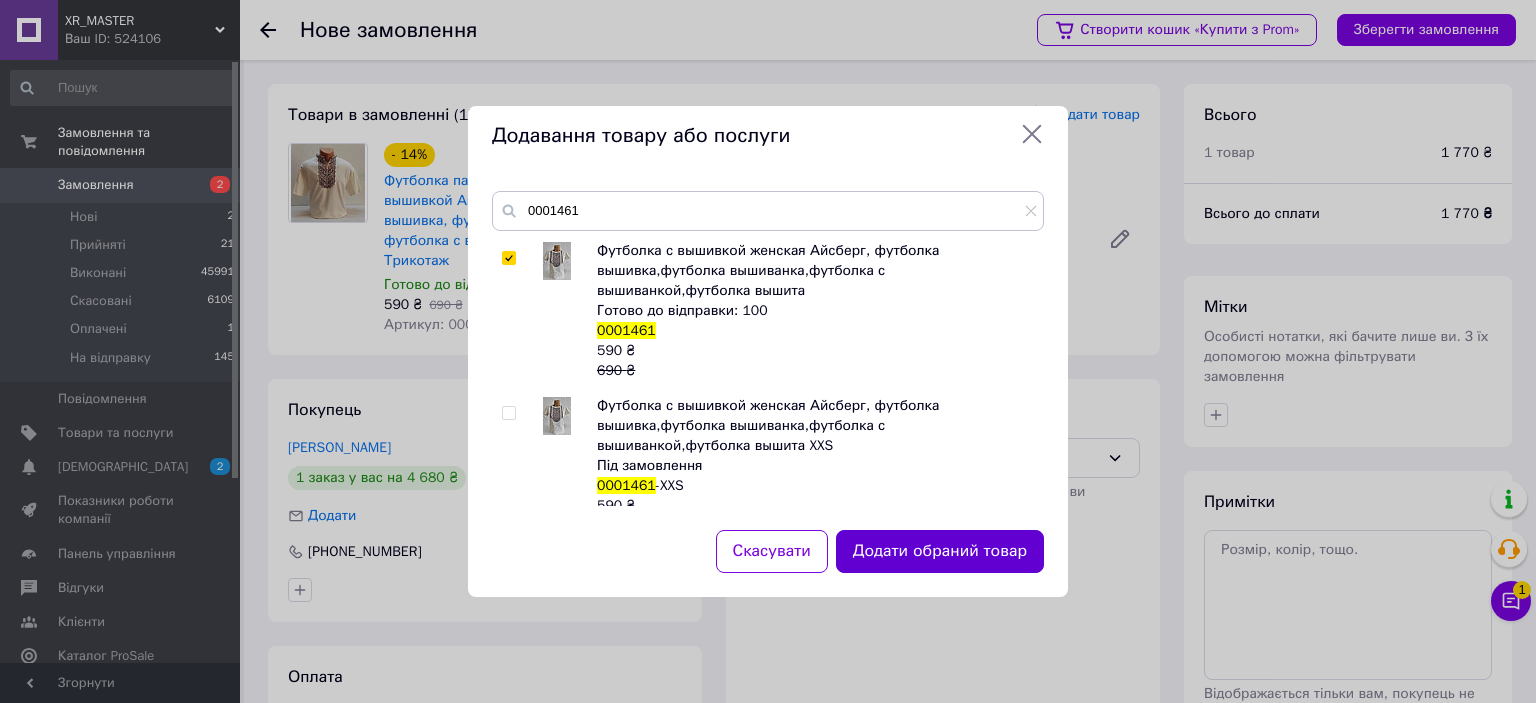 click on "Додати обраний товар" at bounding box center (940, 551) 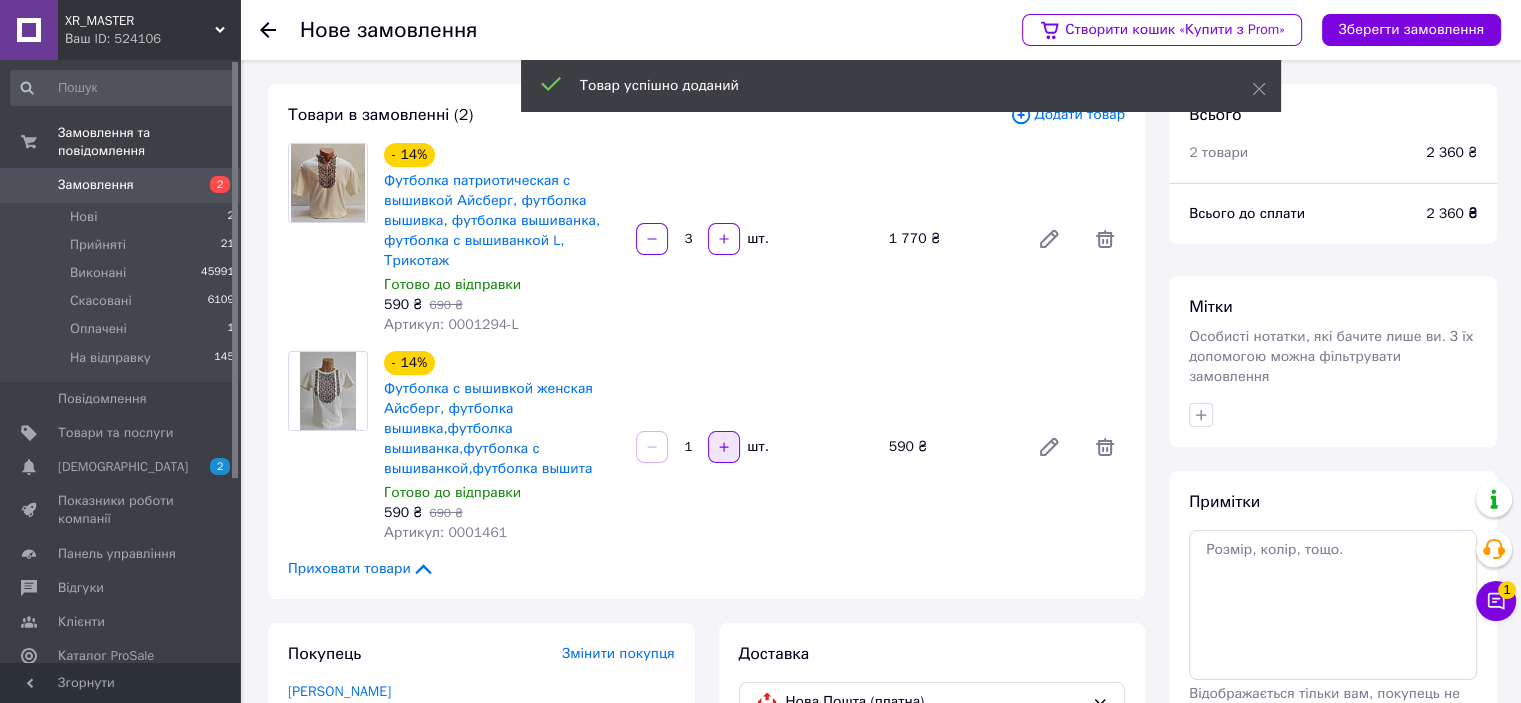 click 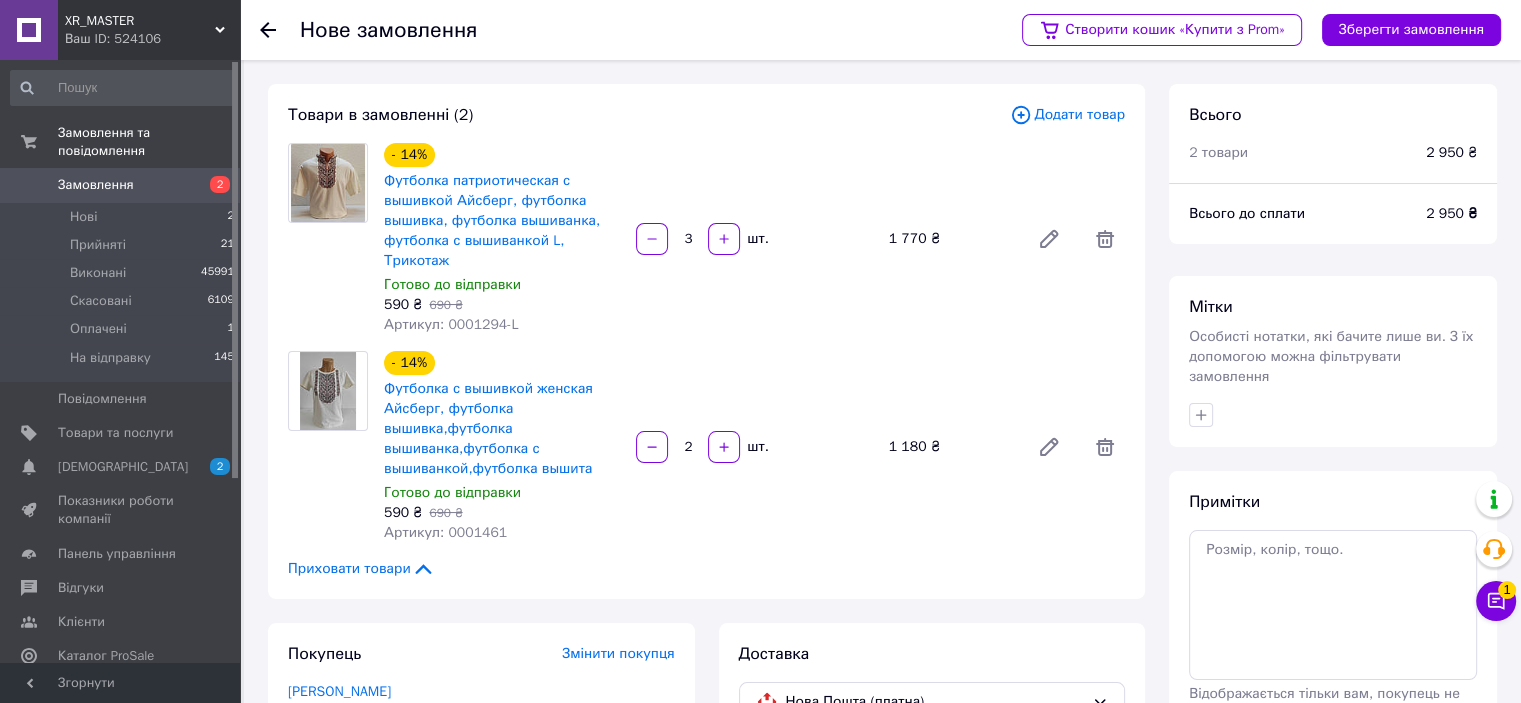 click on "Додати товар" at bounding box center (1067, 115) 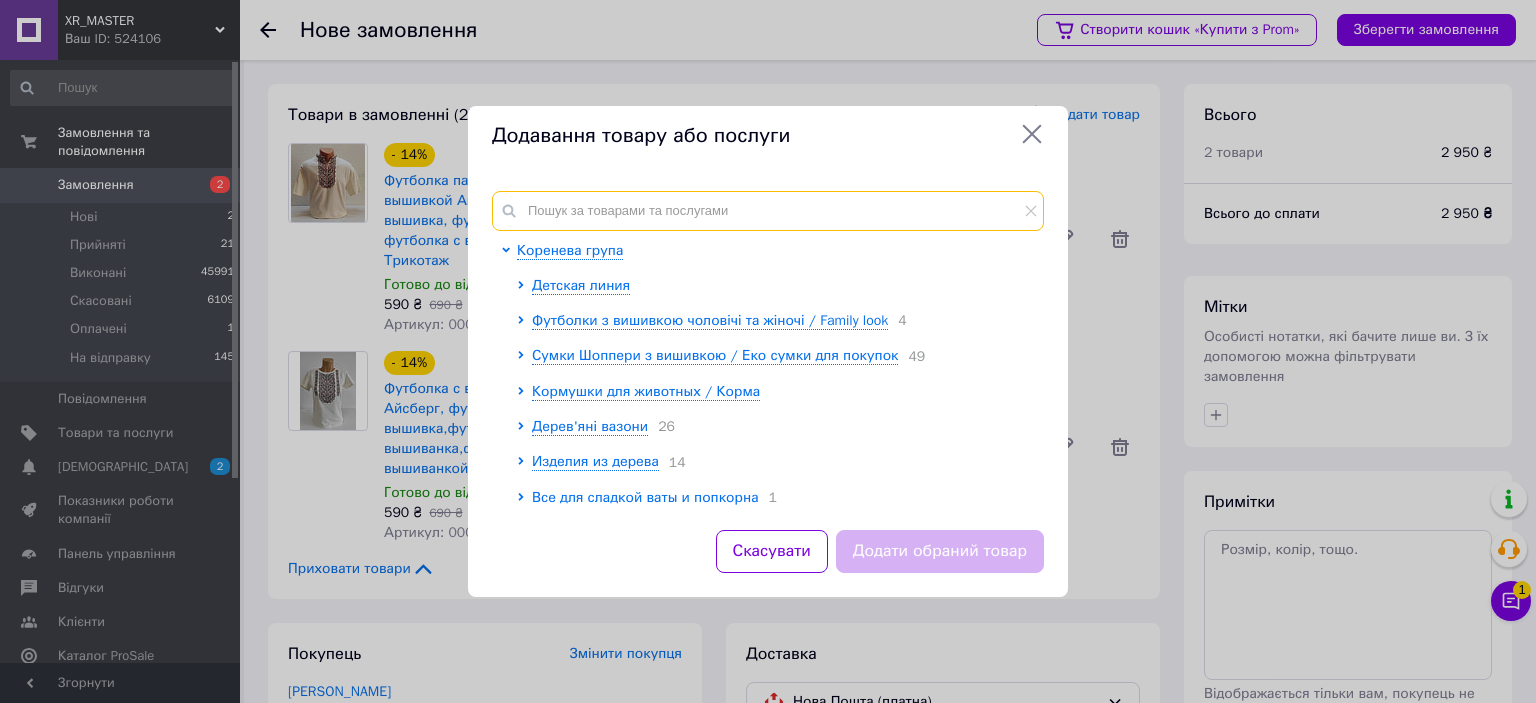click at bounding box center [768, 211] 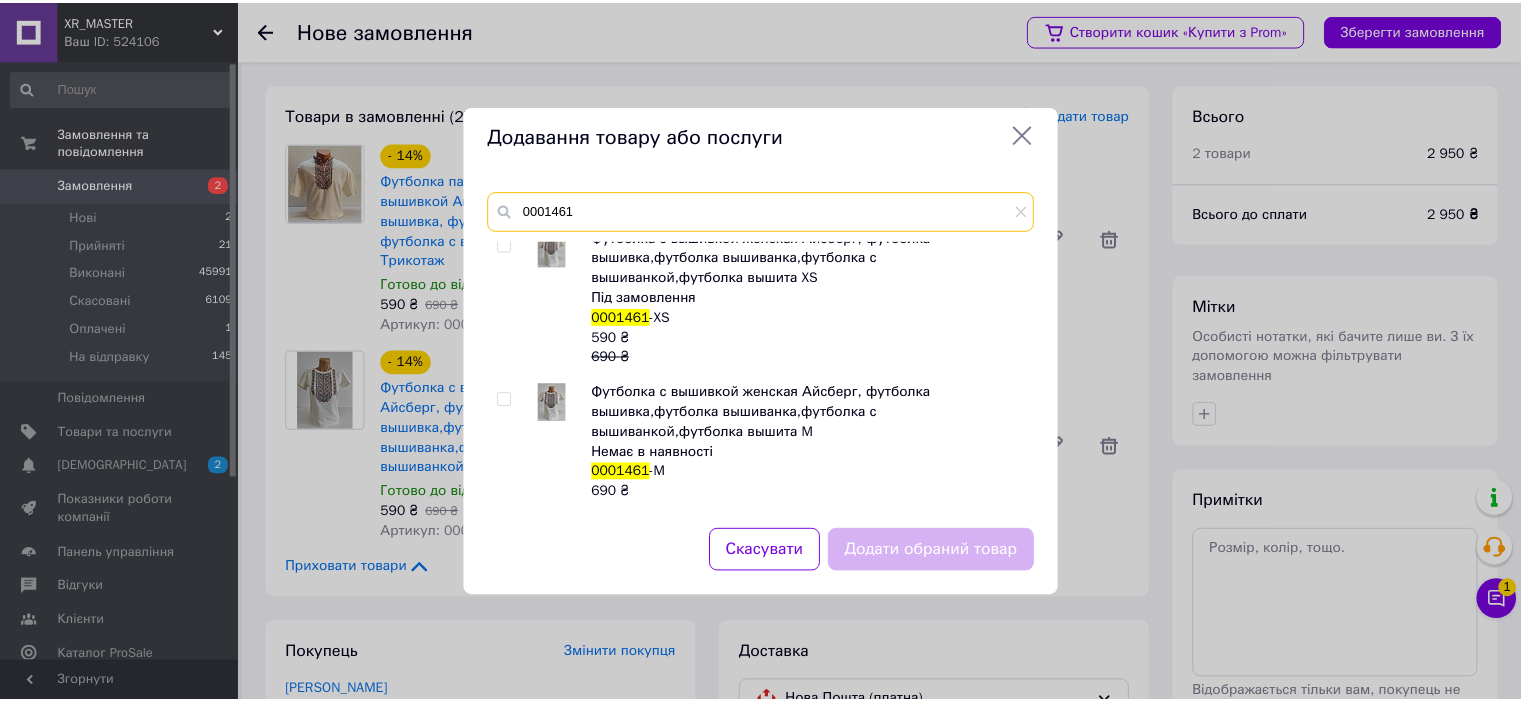scroll, scrollTop: 200, scrollLeft: 0, axis: vertical 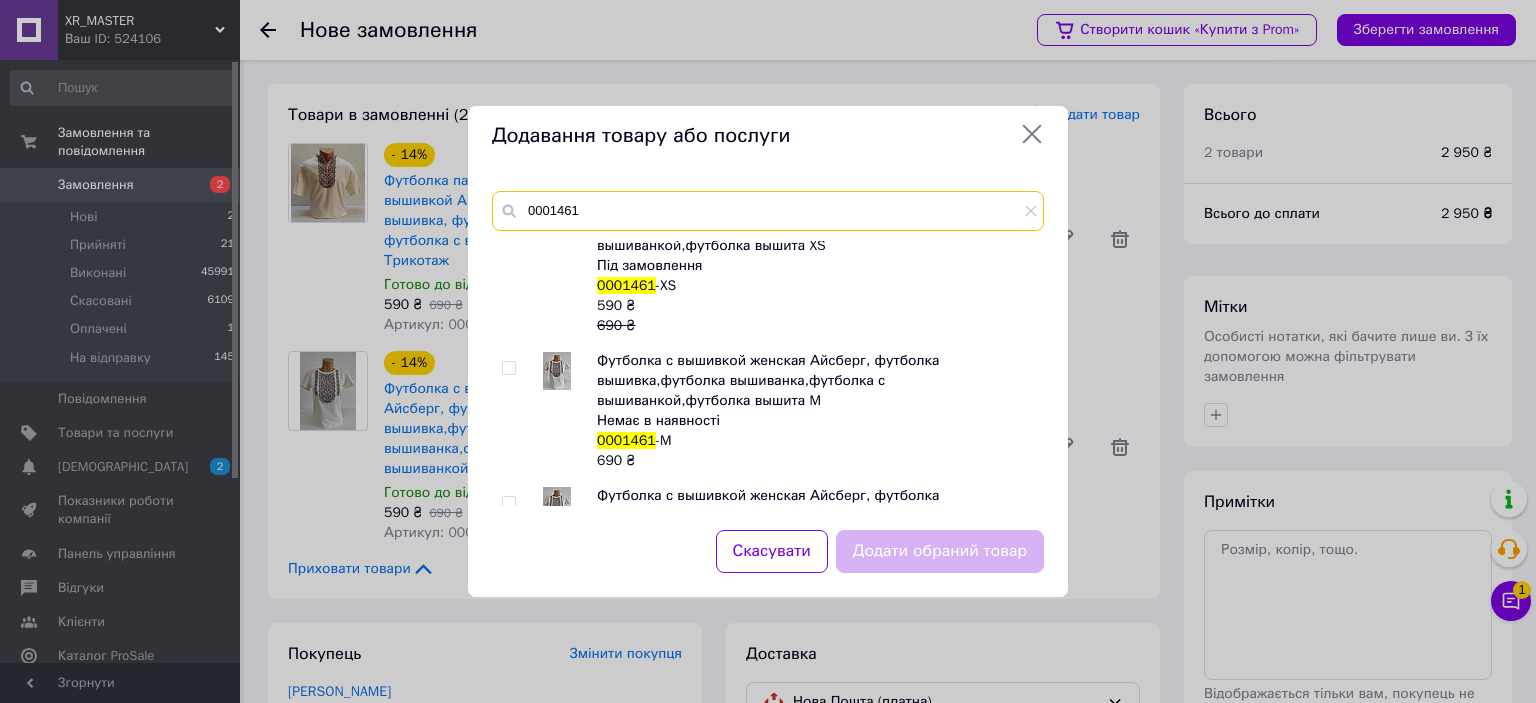type on "0001461" 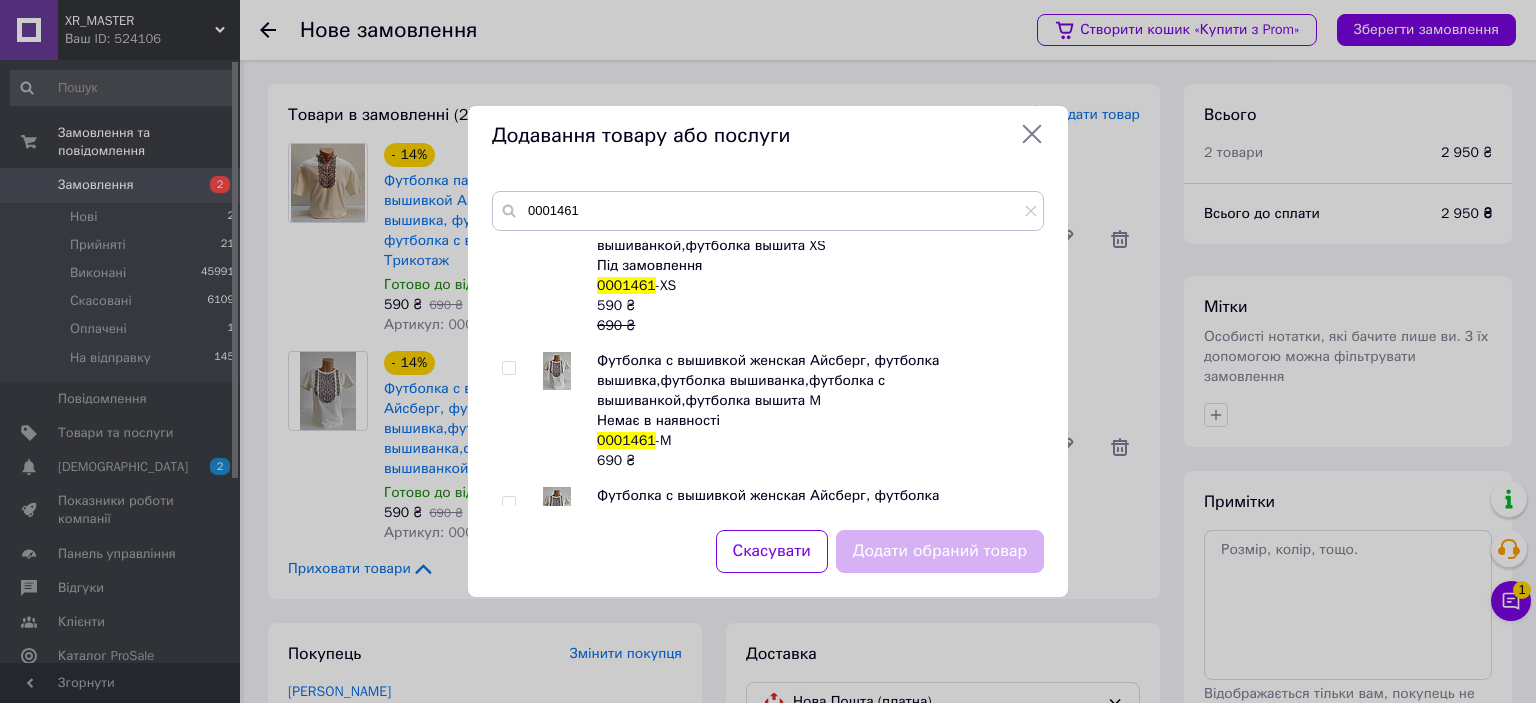 click at bounding box center [508, 368] 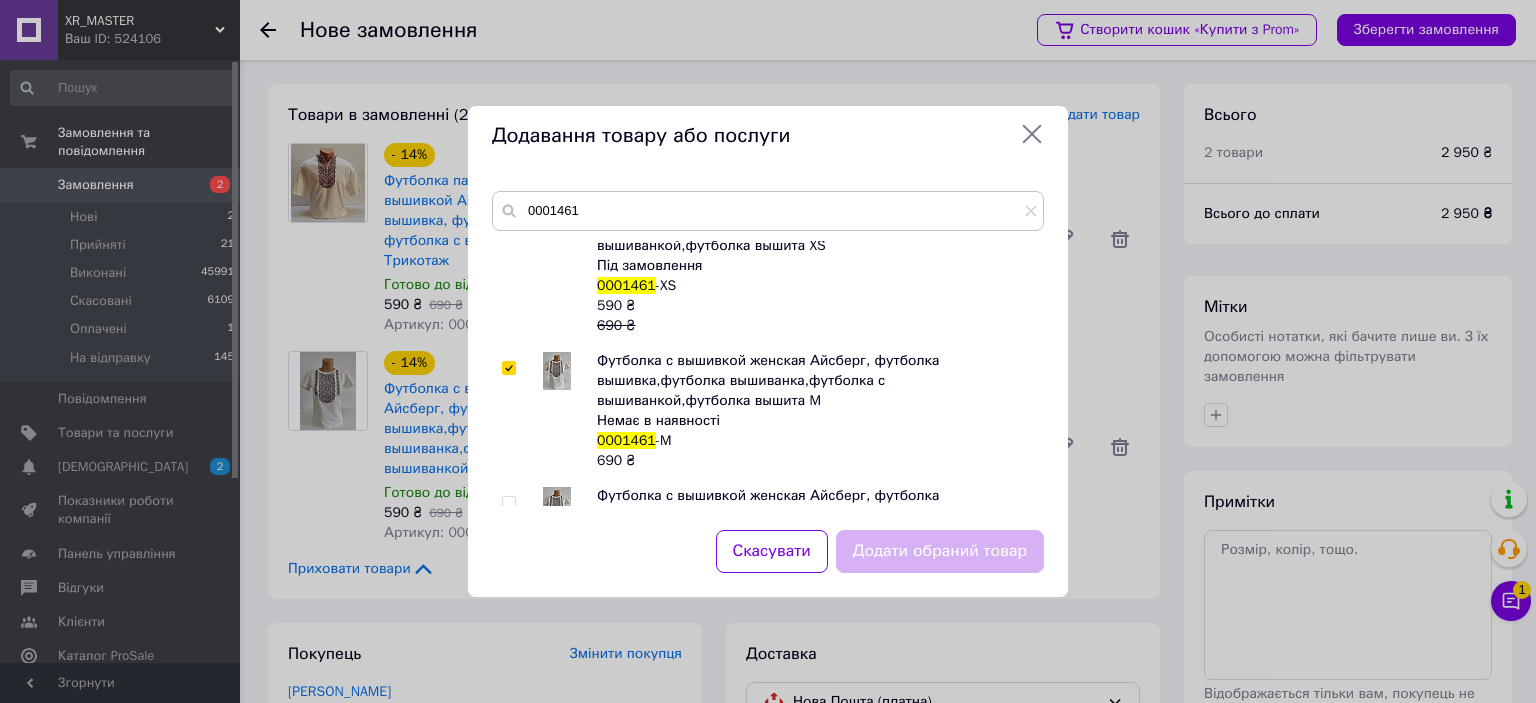 checkbox on "true" 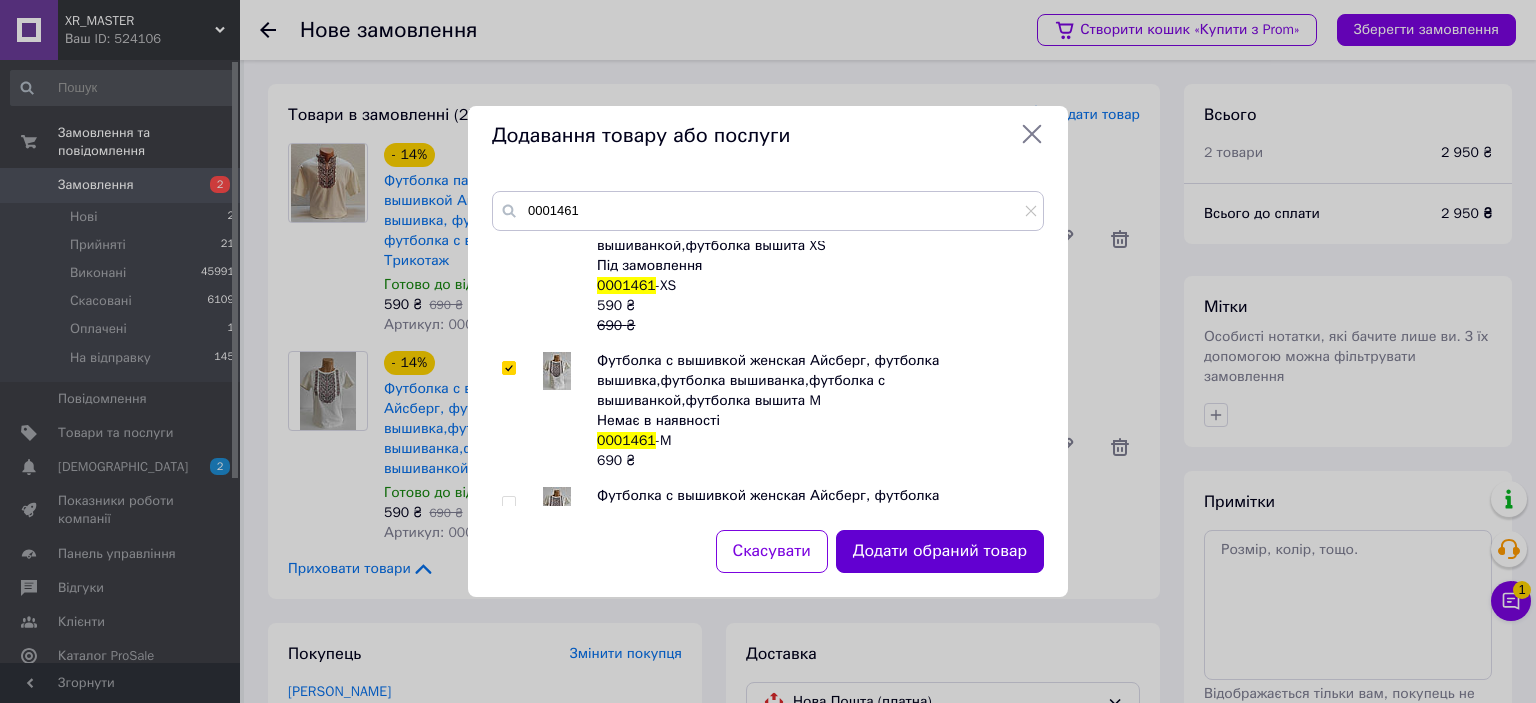 click on "Додати обраний товар" at bounding box center [940, 551] 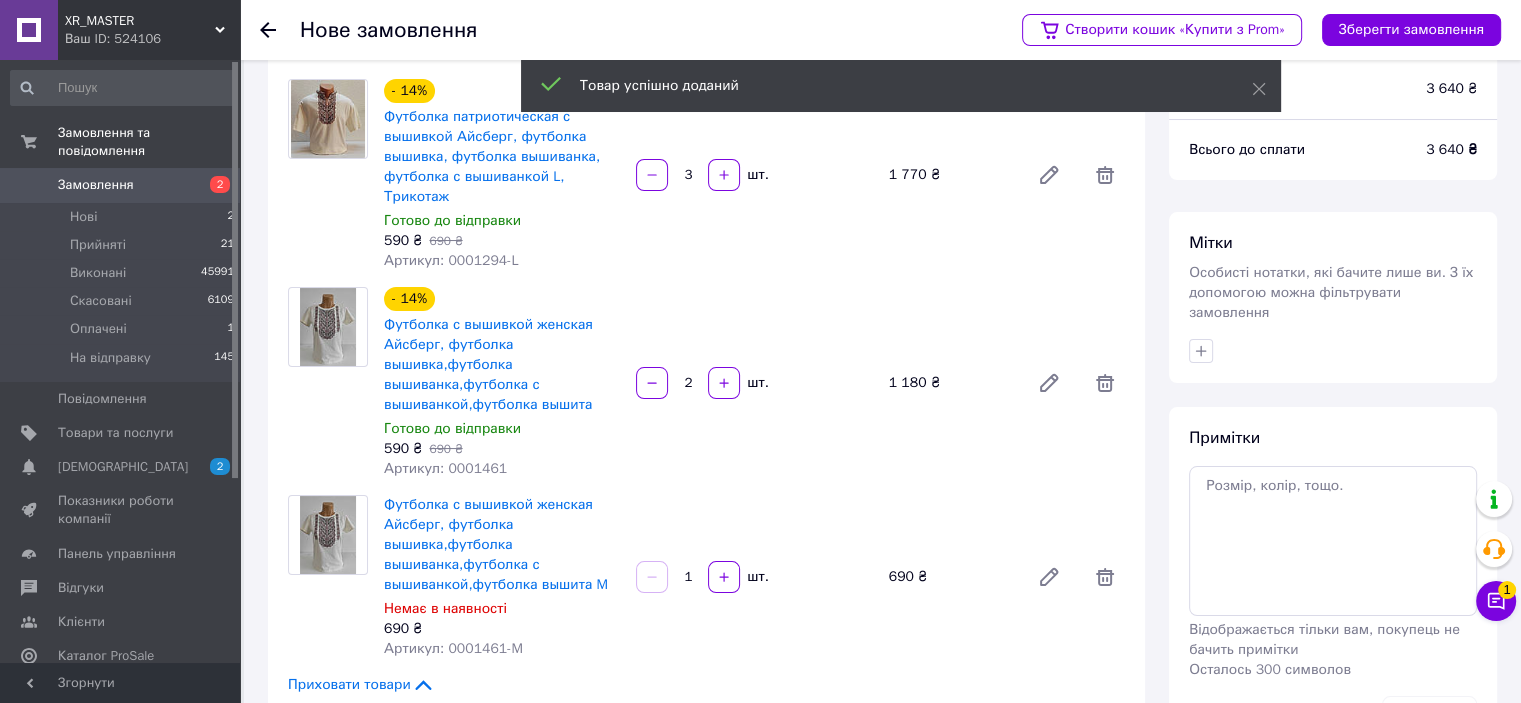scroll, scrollTop: 100, scrollLeft: 0, axis: vertical 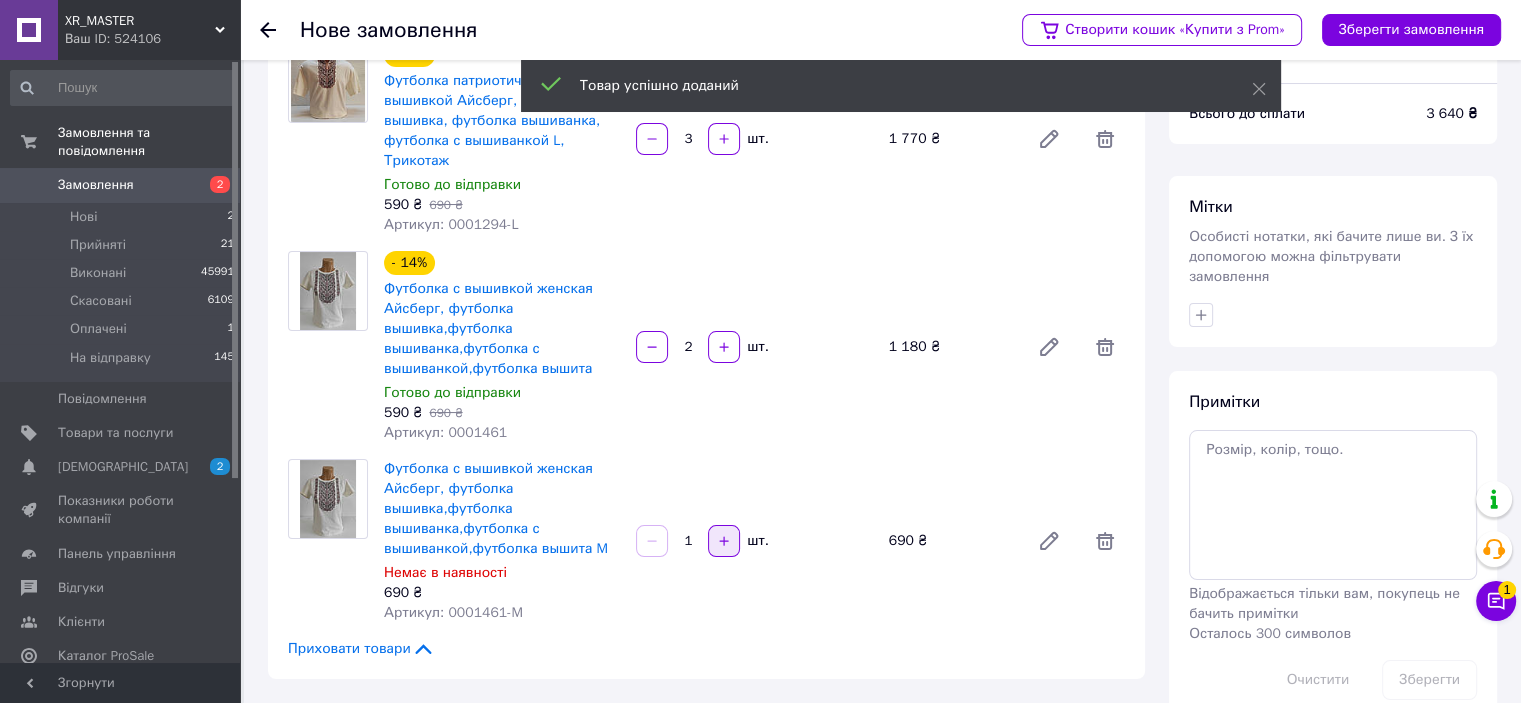 click 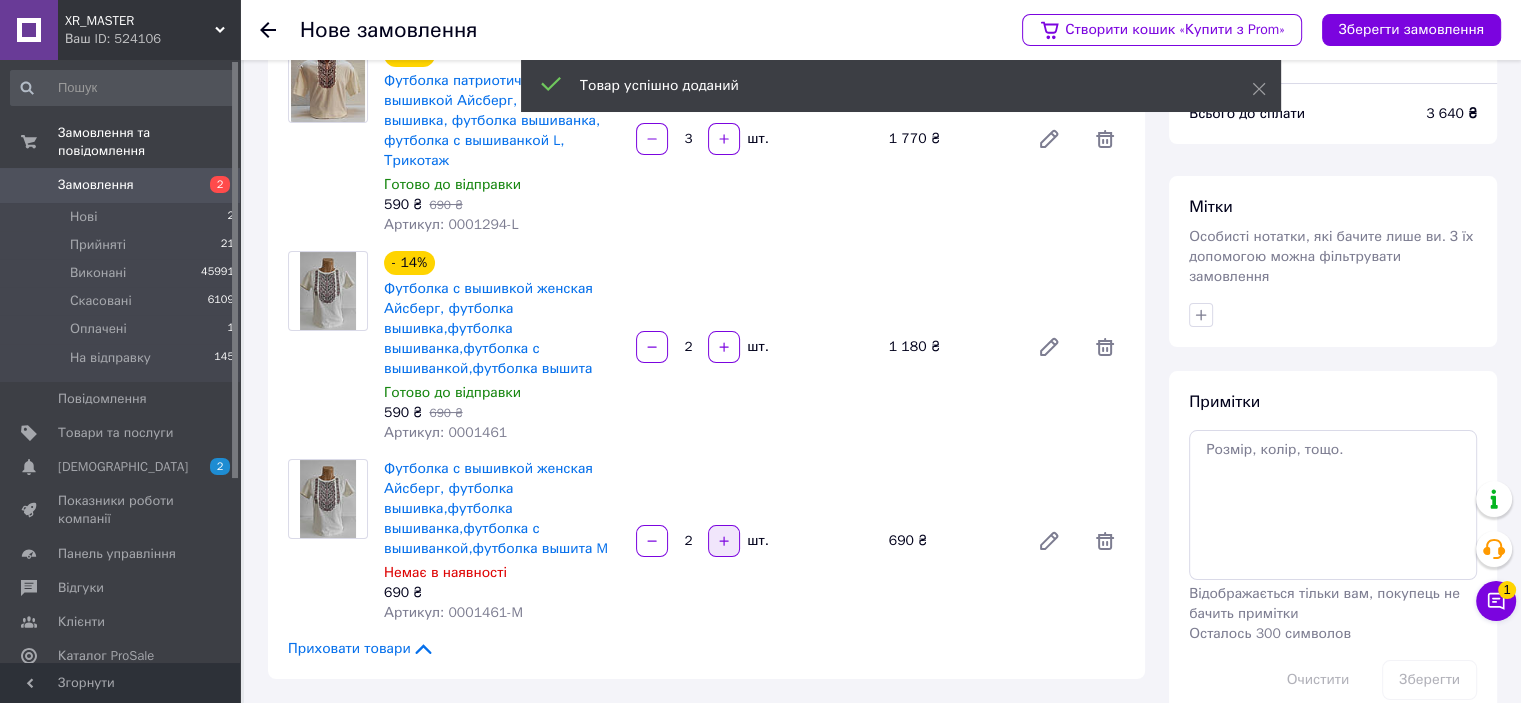click 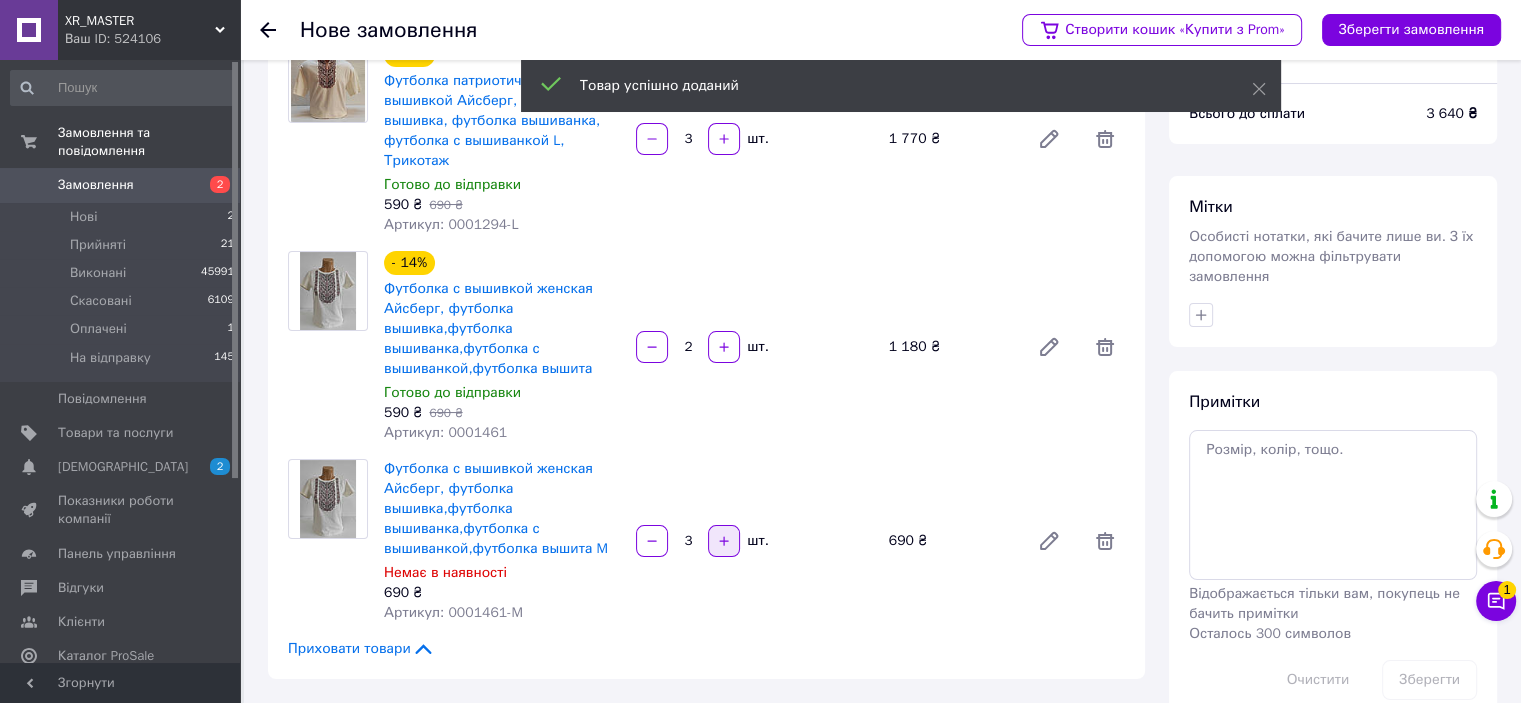 click 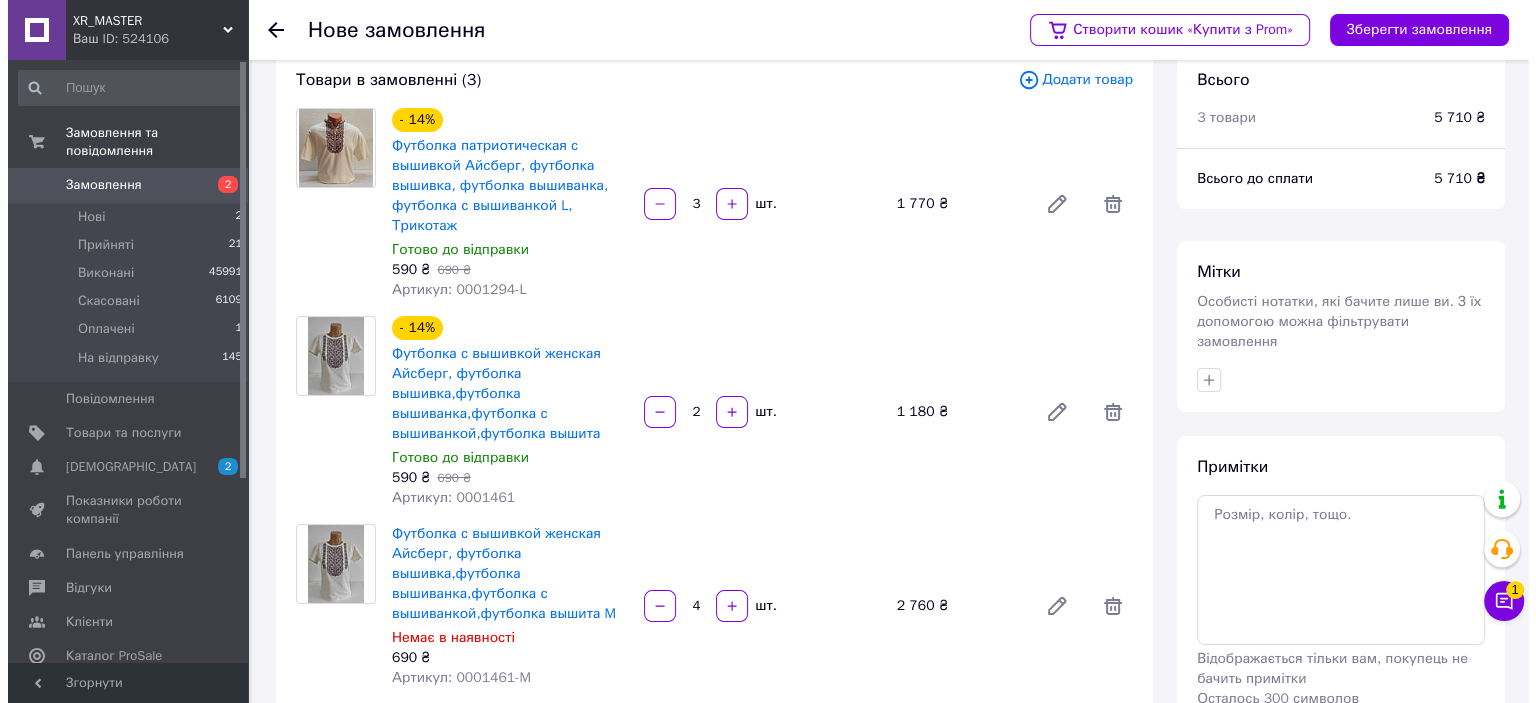 scroll, scrollTop: 0, scrollLeft: 0, axis: both 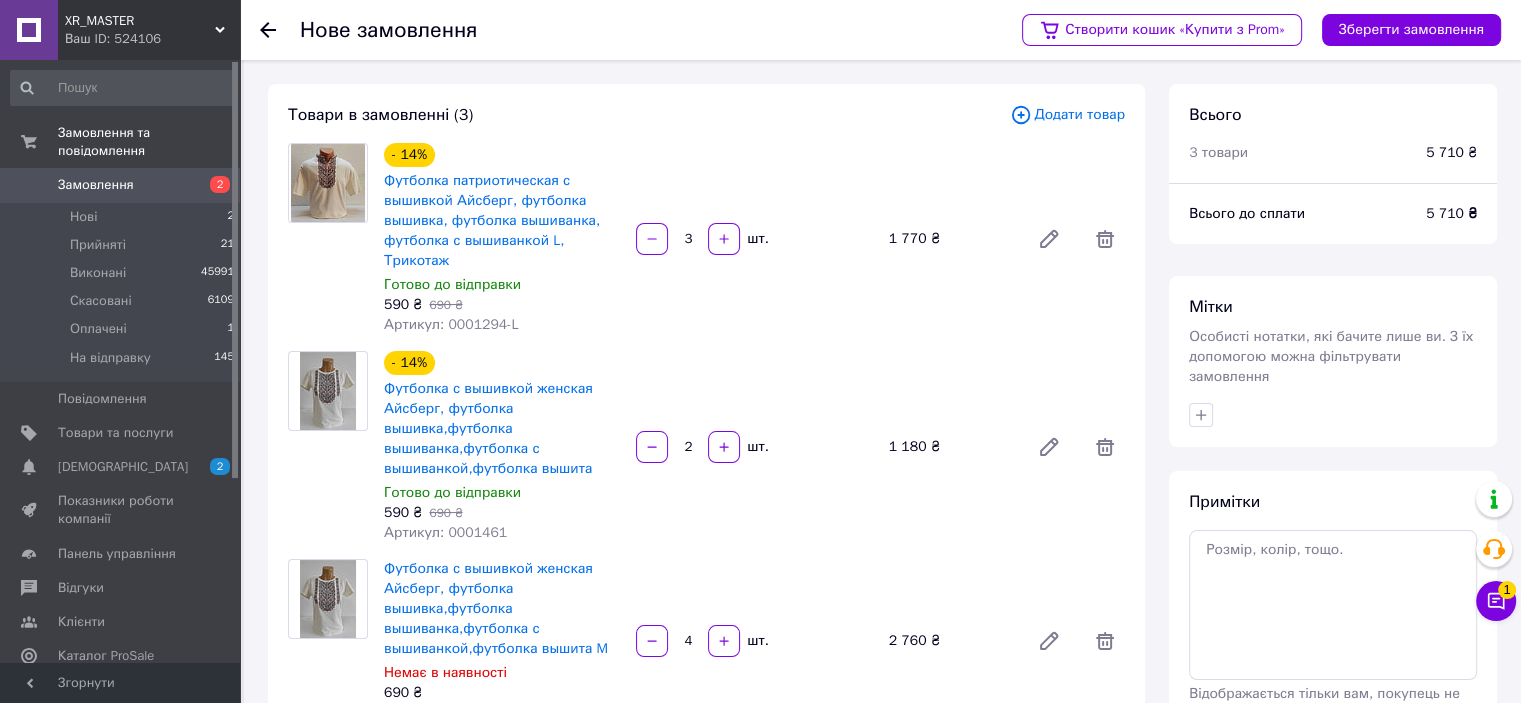 click on "Додати товар" at bounding box center (1067, 115) 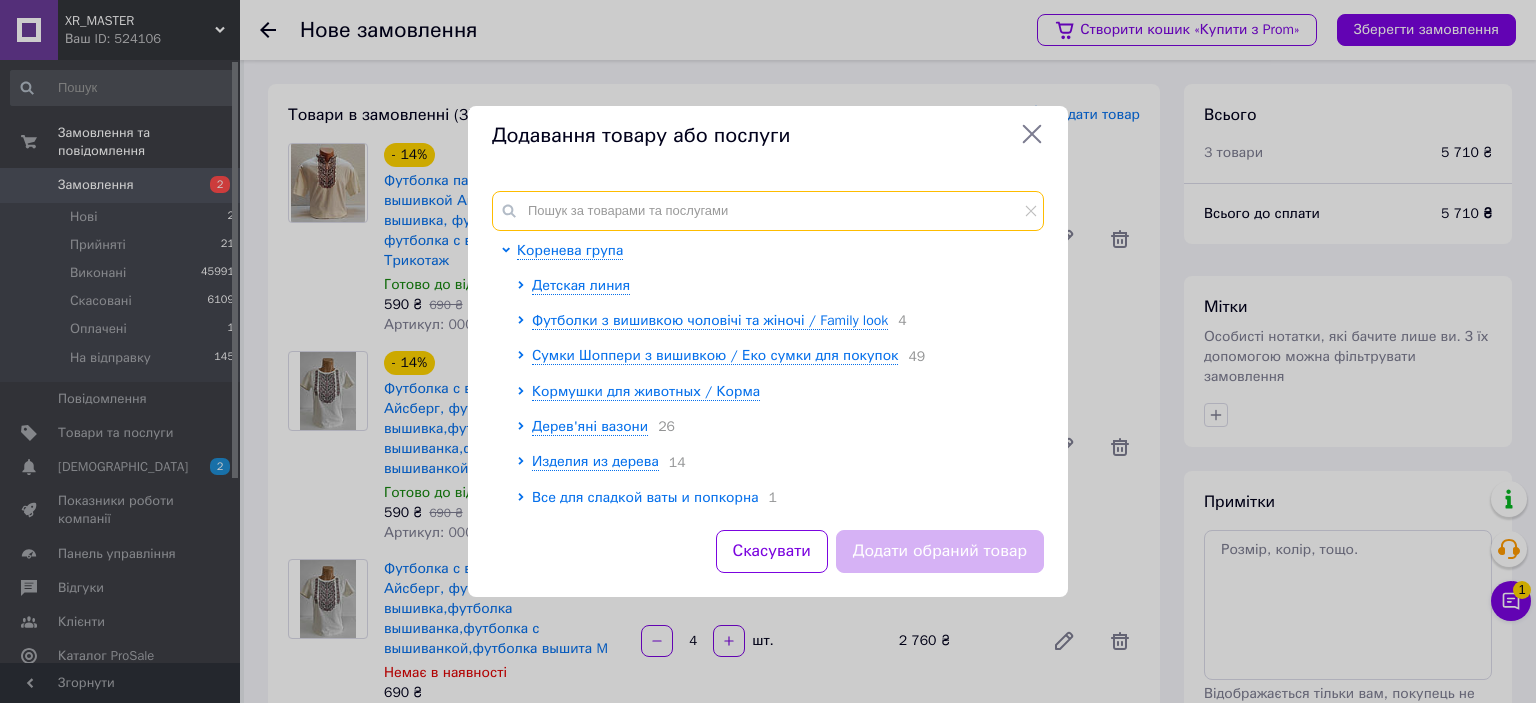 click at bounding box center (768, 211) 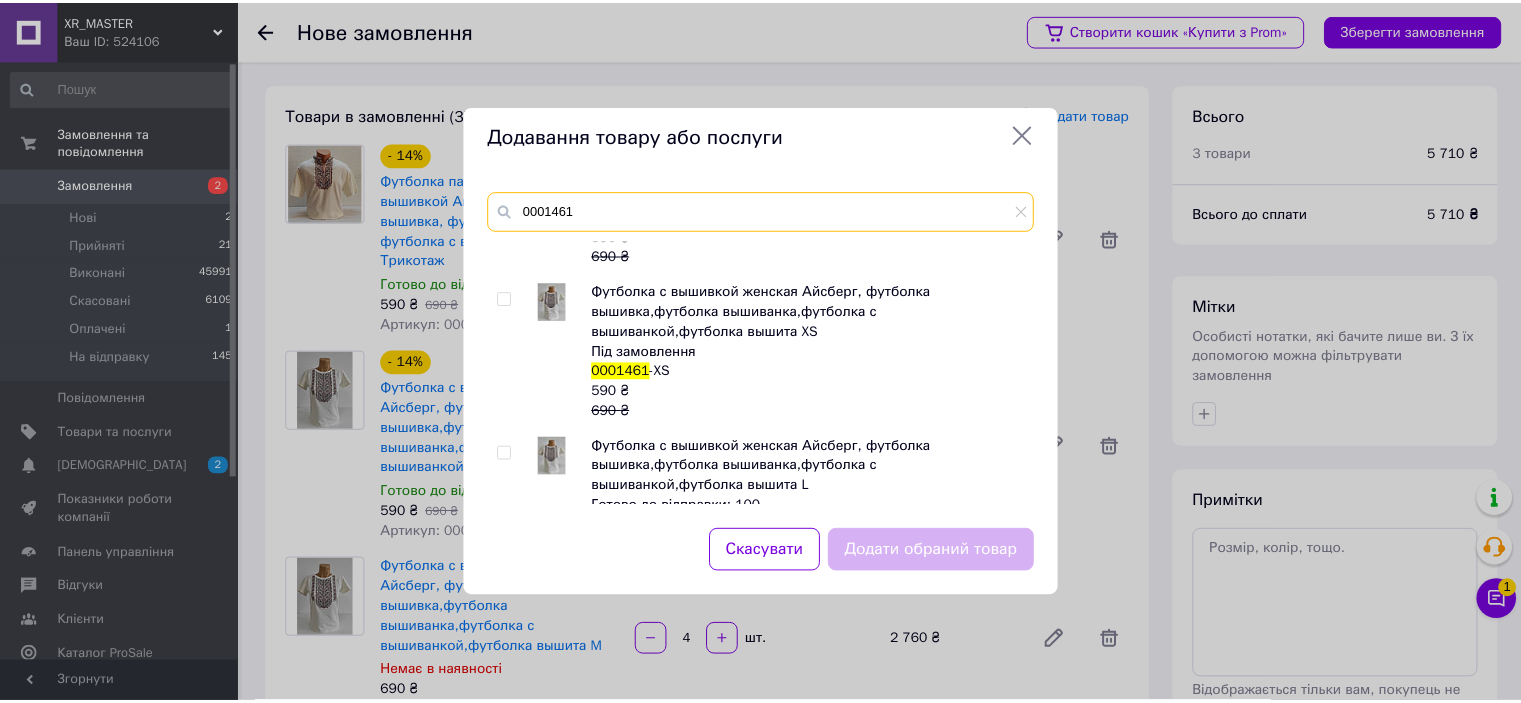 scroll, scrollTop: 200, scrollLeft: 0, axis: vertical 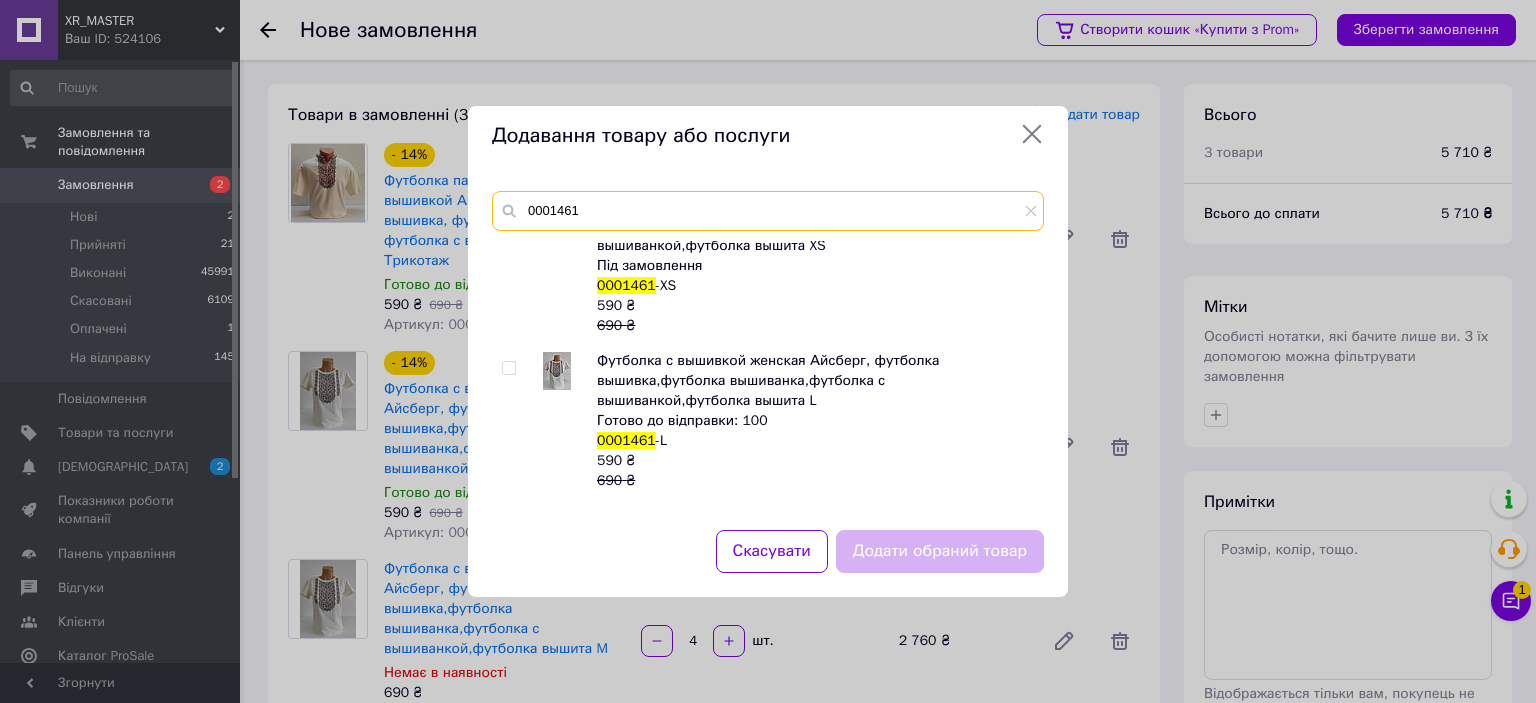 type on "0001461" 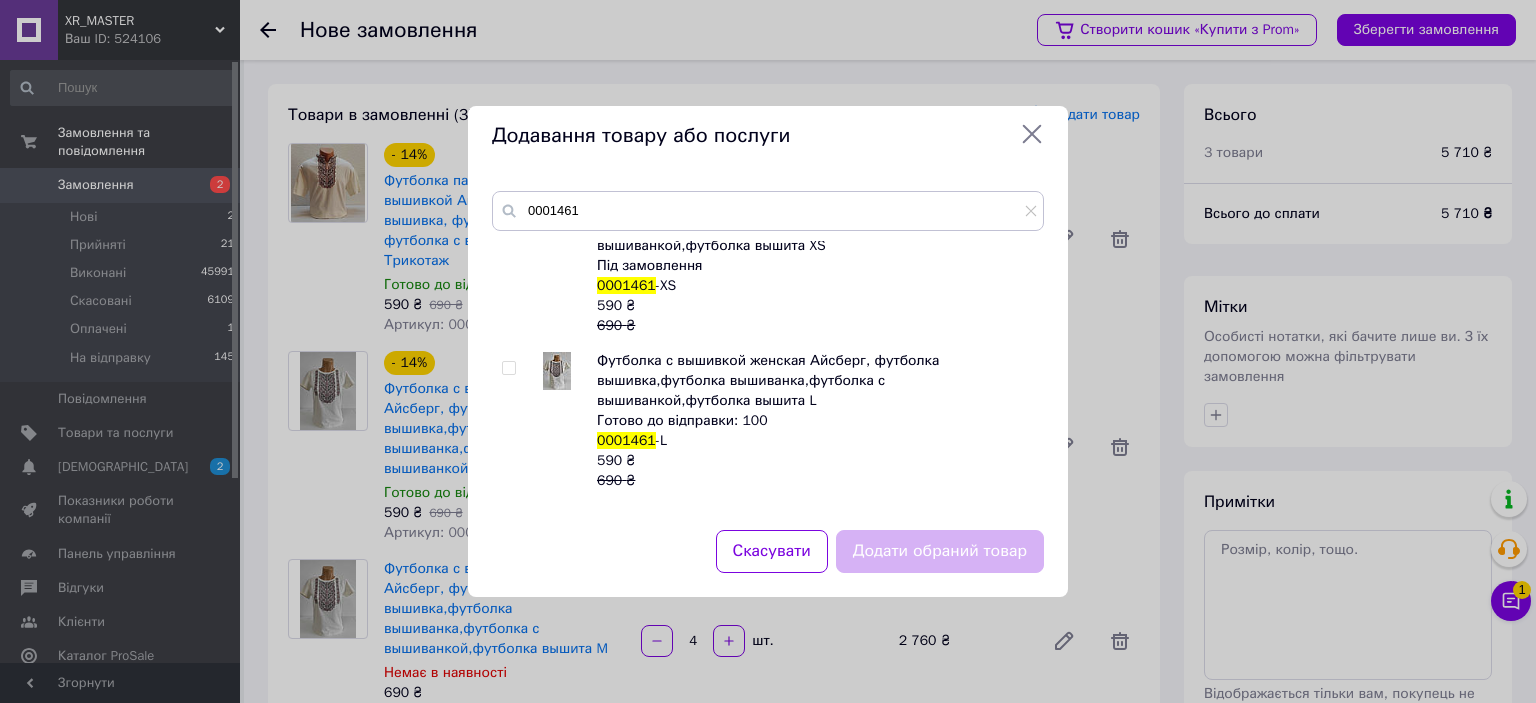 click at bounding box center (508, 368) 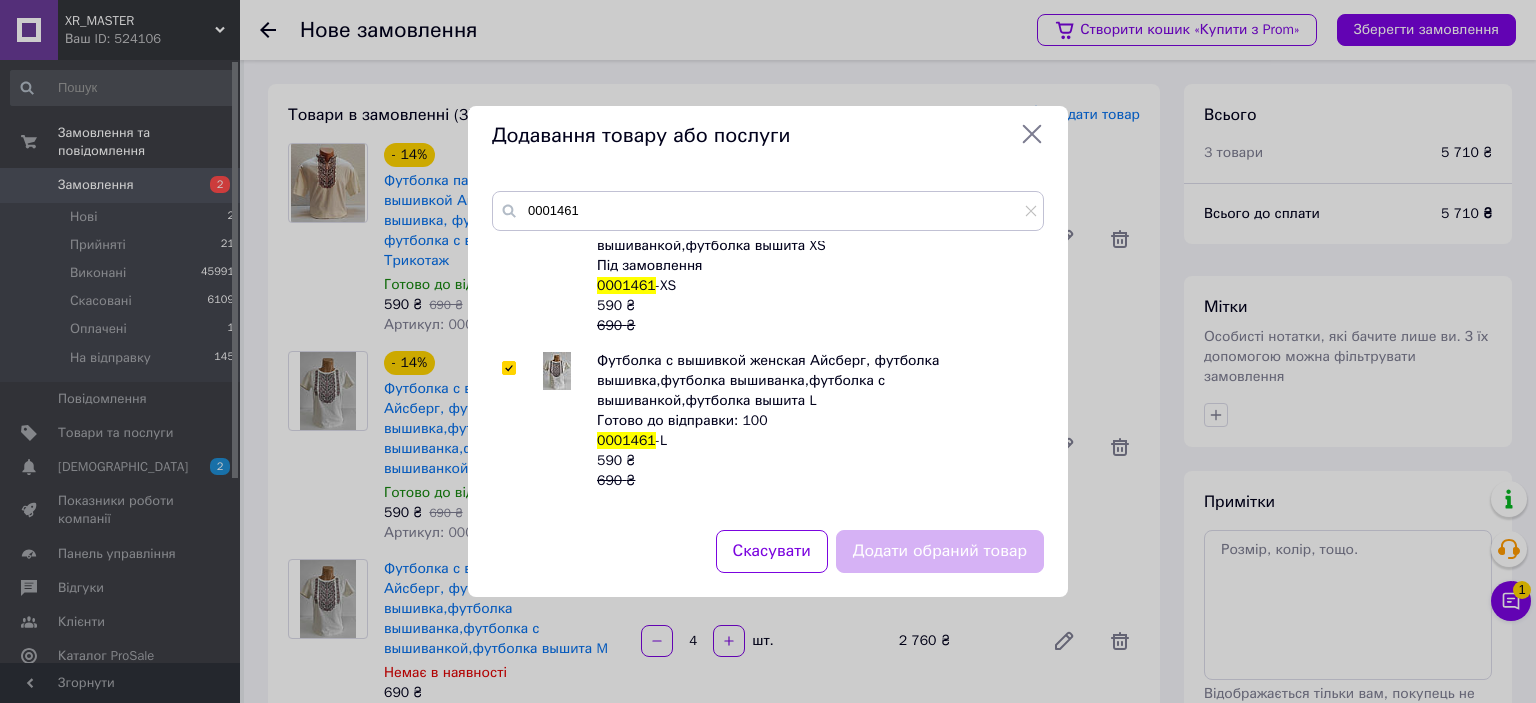 checkbox on "true" 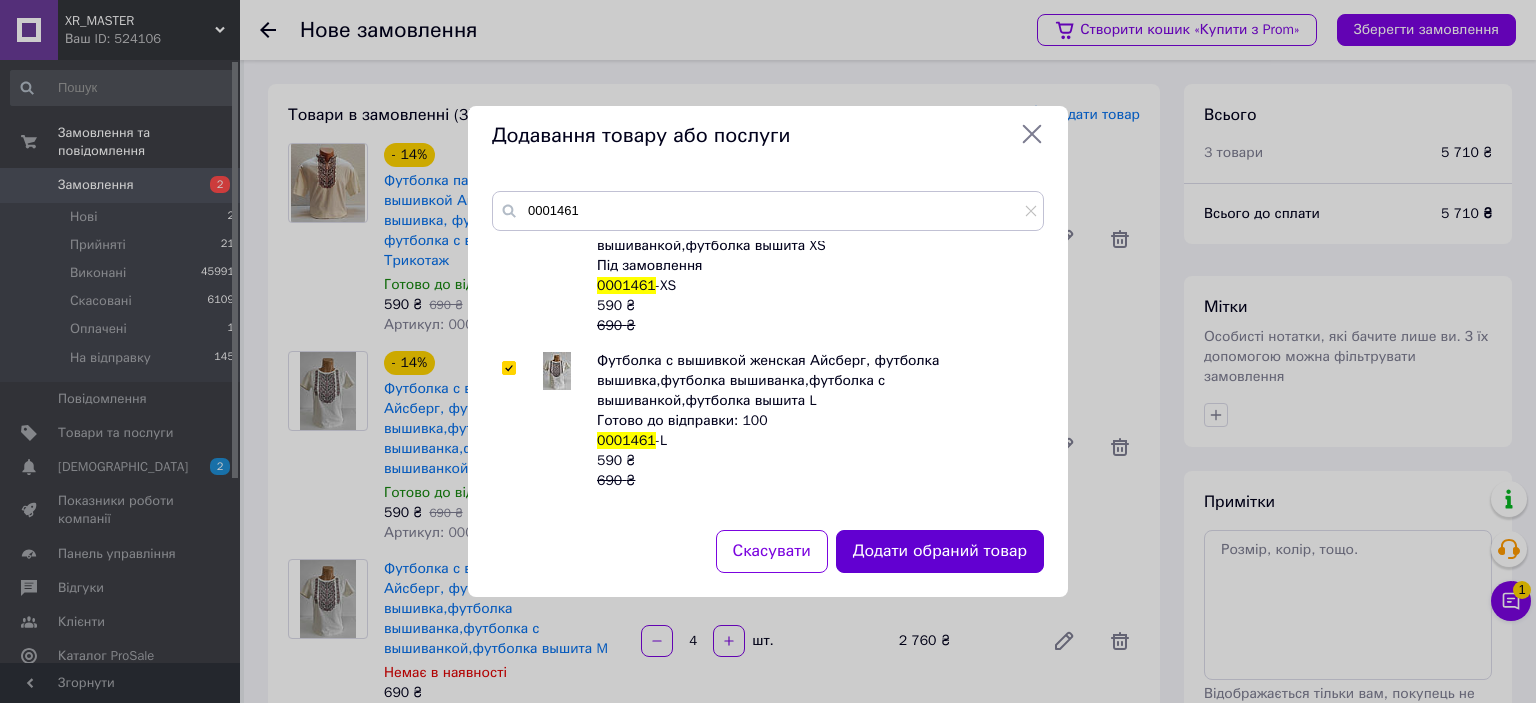 click on "Додати обраний товар" at bounding box center (940, 551) 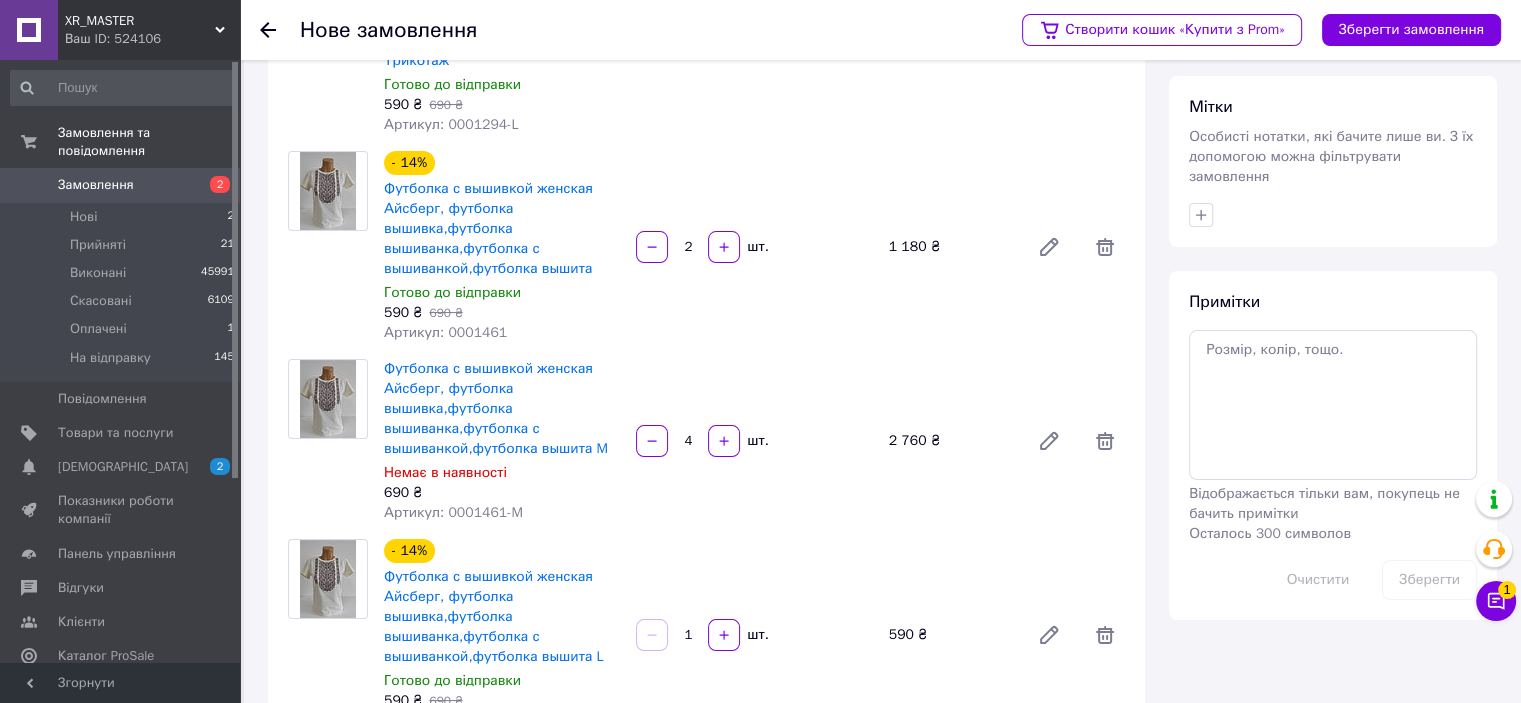 scroll, scrollTop: 400, scrollLeft: 0, axis: vertical 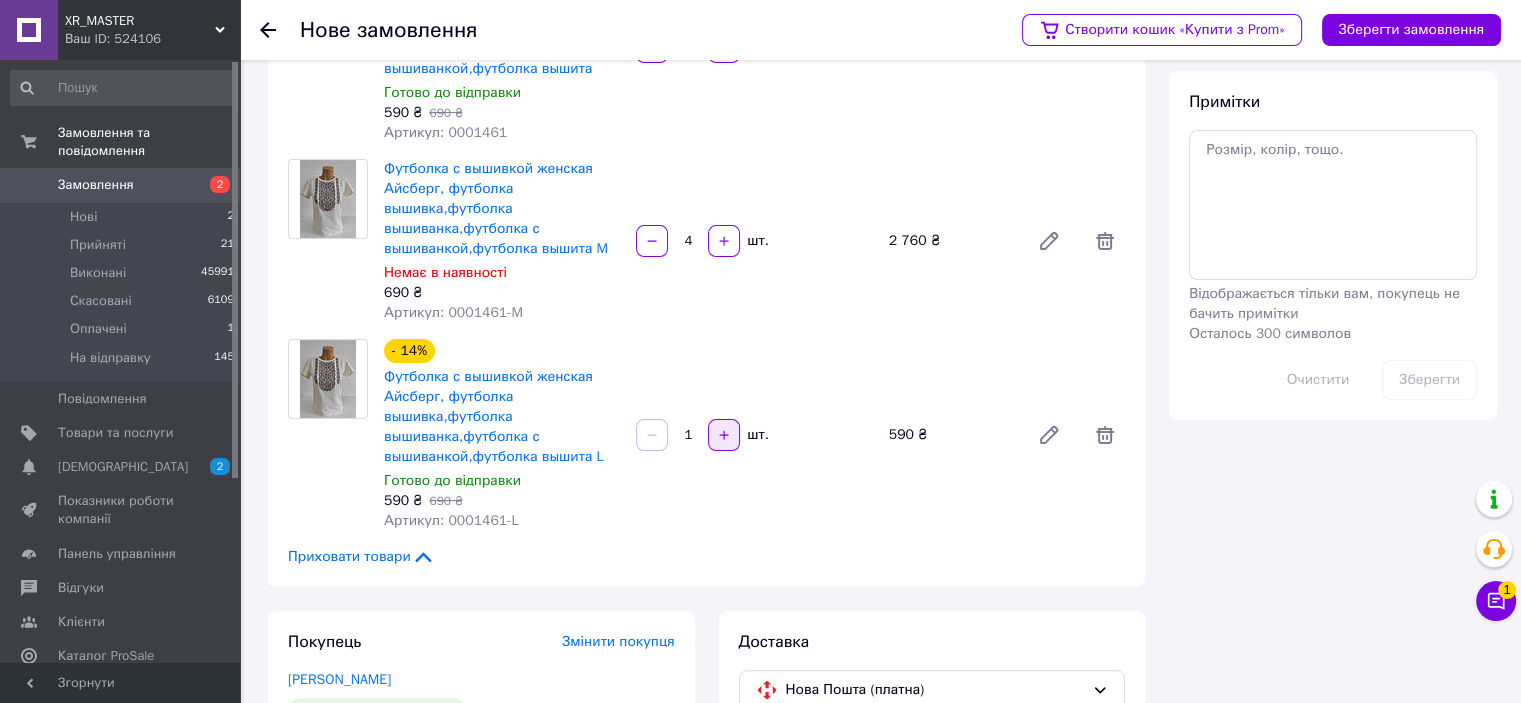 click 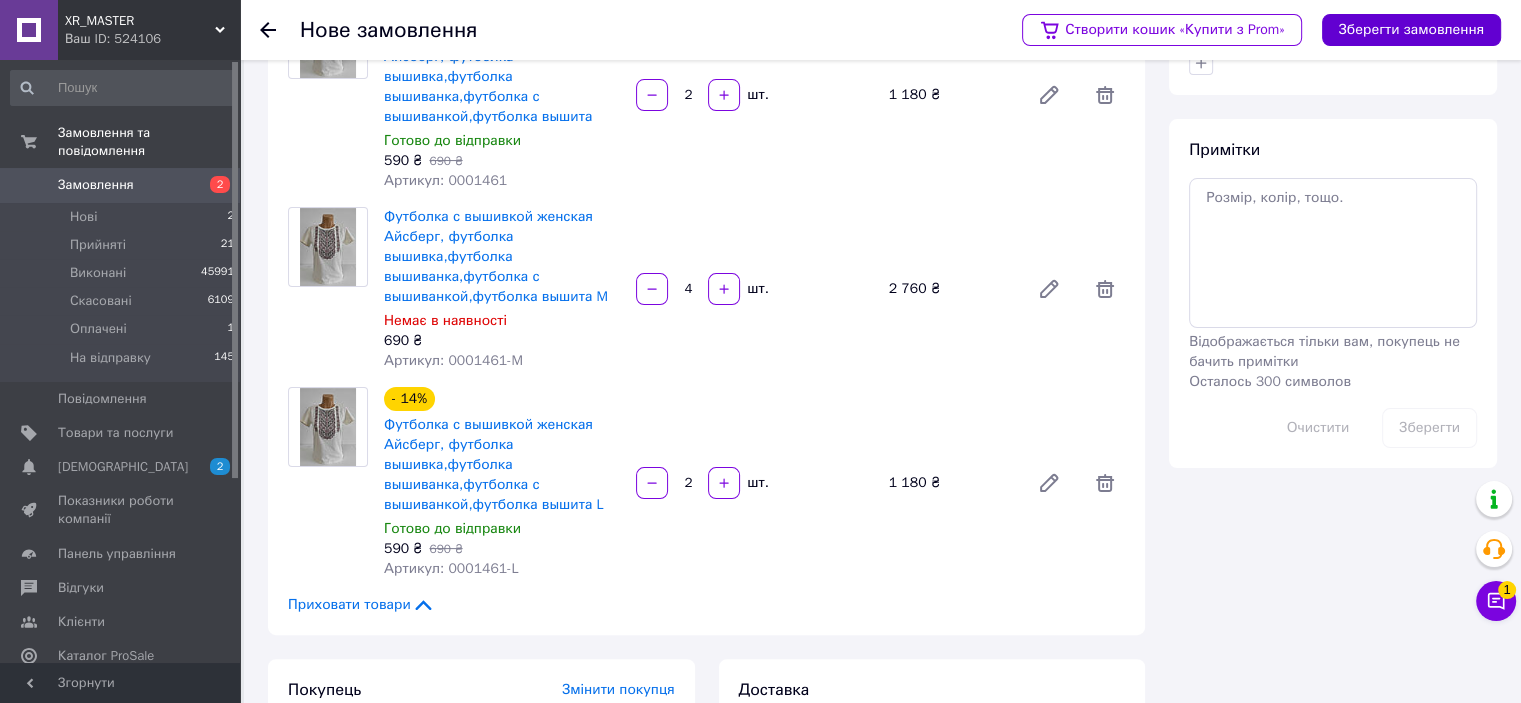 scroll, scrollTop: 200, scrollLeft: 0, axis: vertical 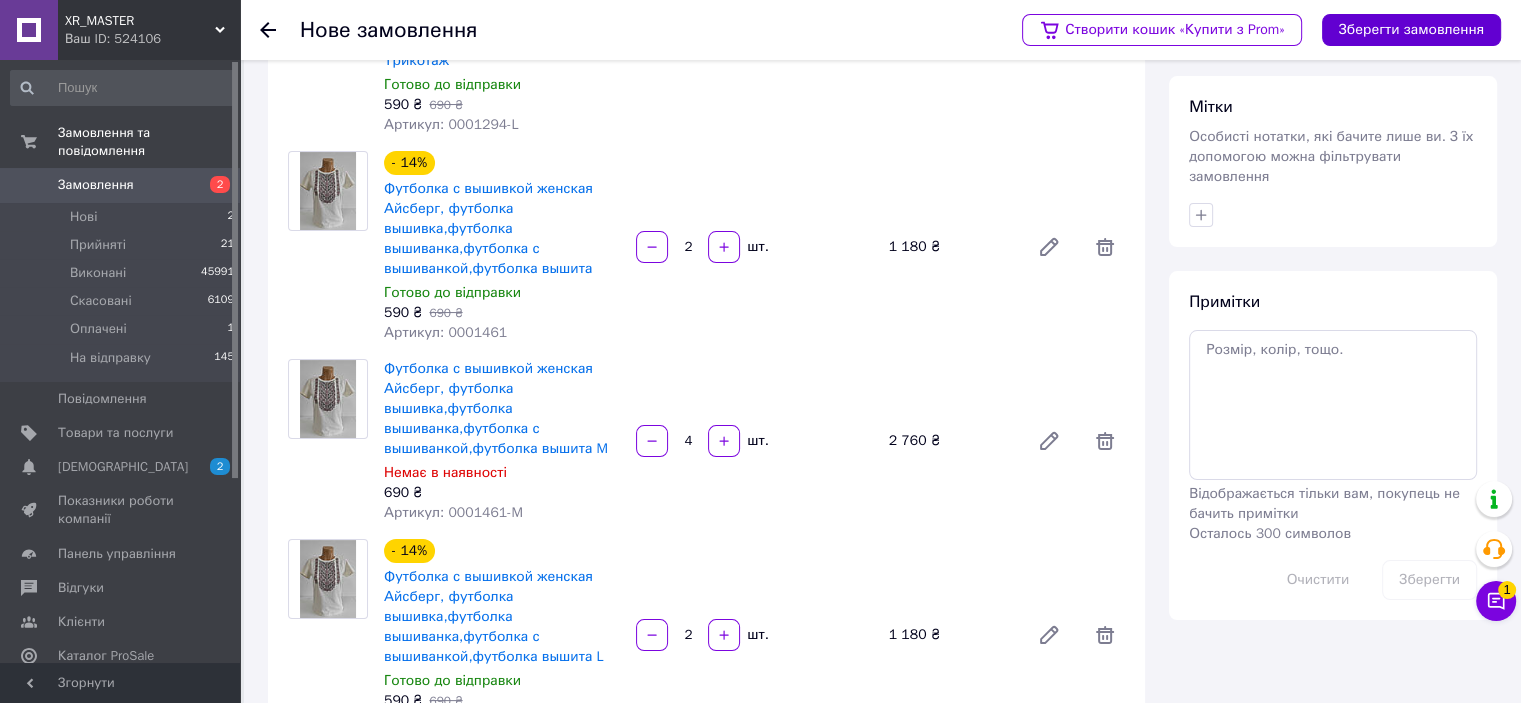 click on "Зберегти замовлення" at bounding box center (1411, 30) 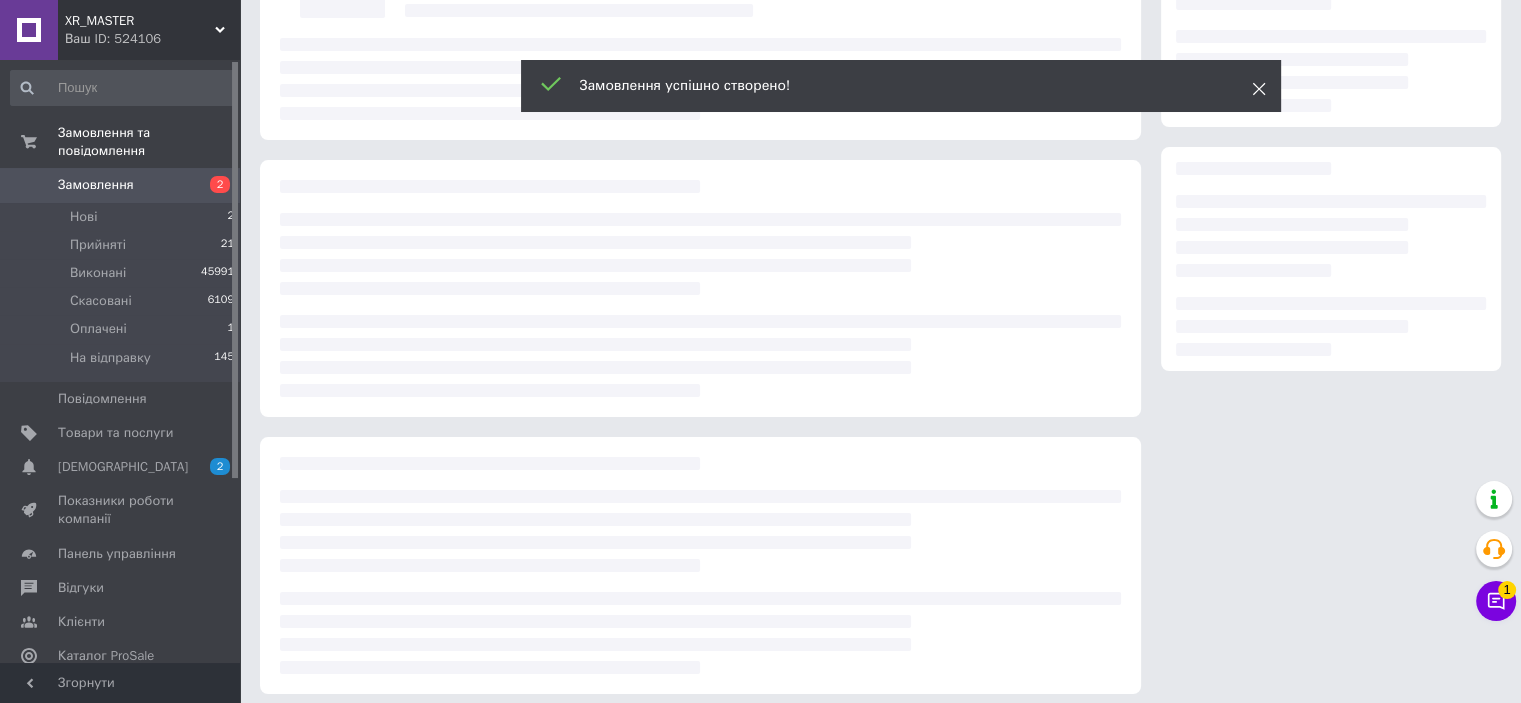 click 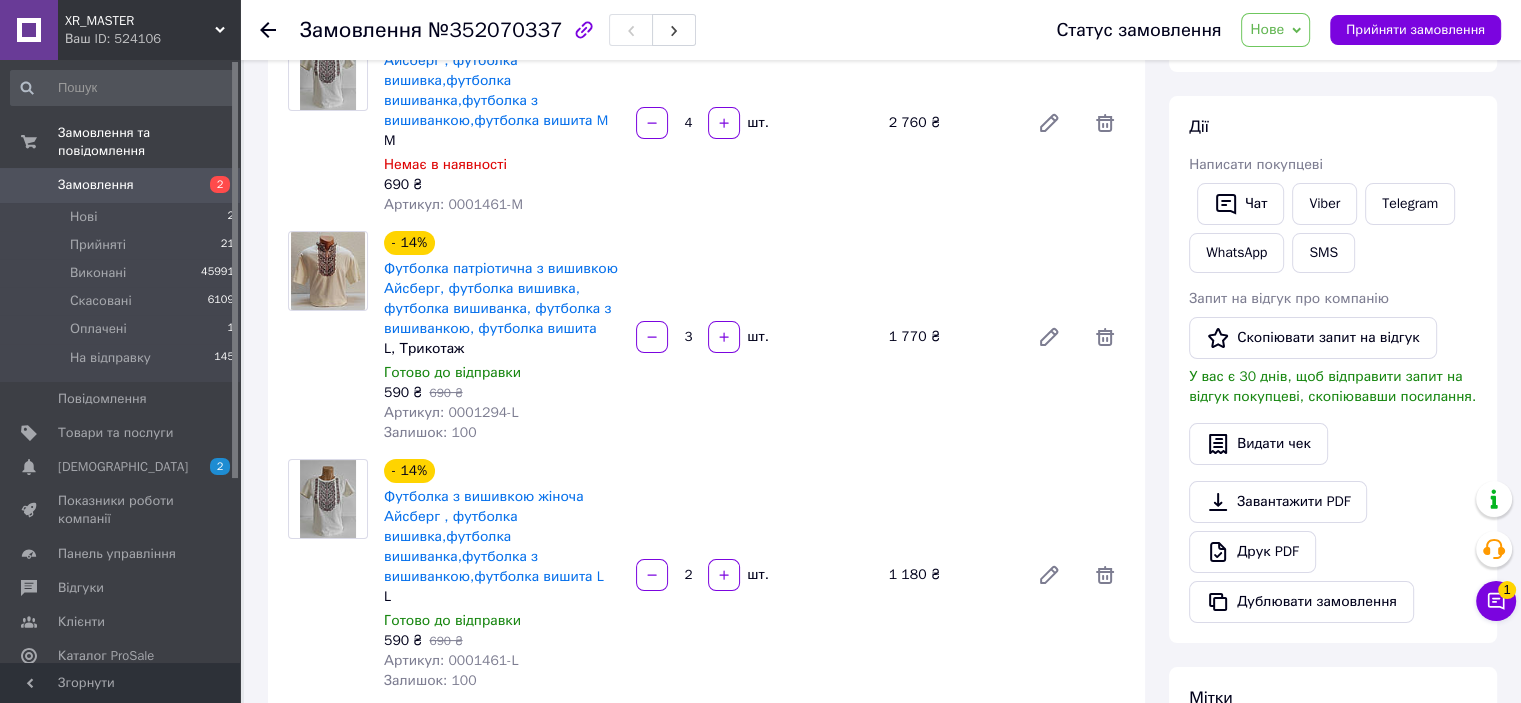 click on "Нове" at bounding box center (1267, 29) 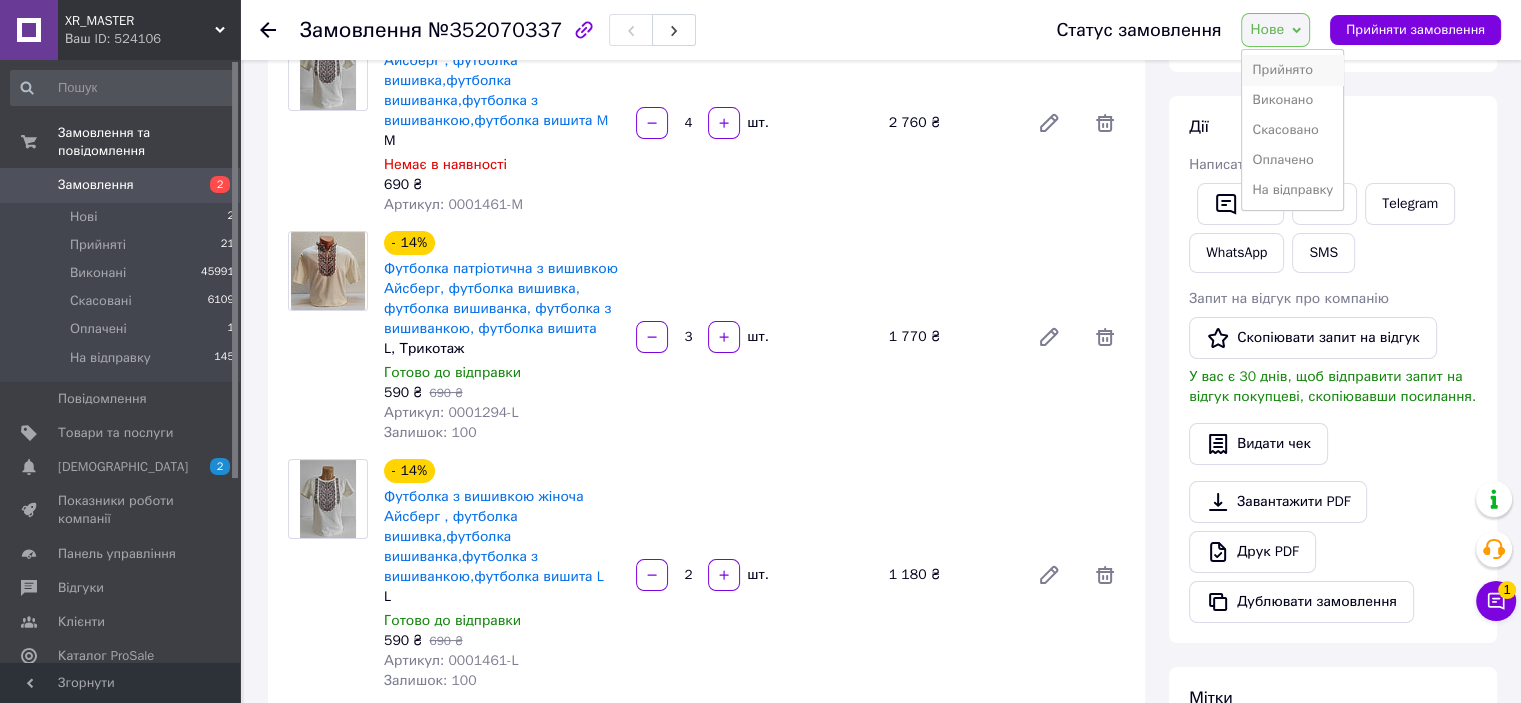 click on "Прийнято" at bounding box center (1292, 70) 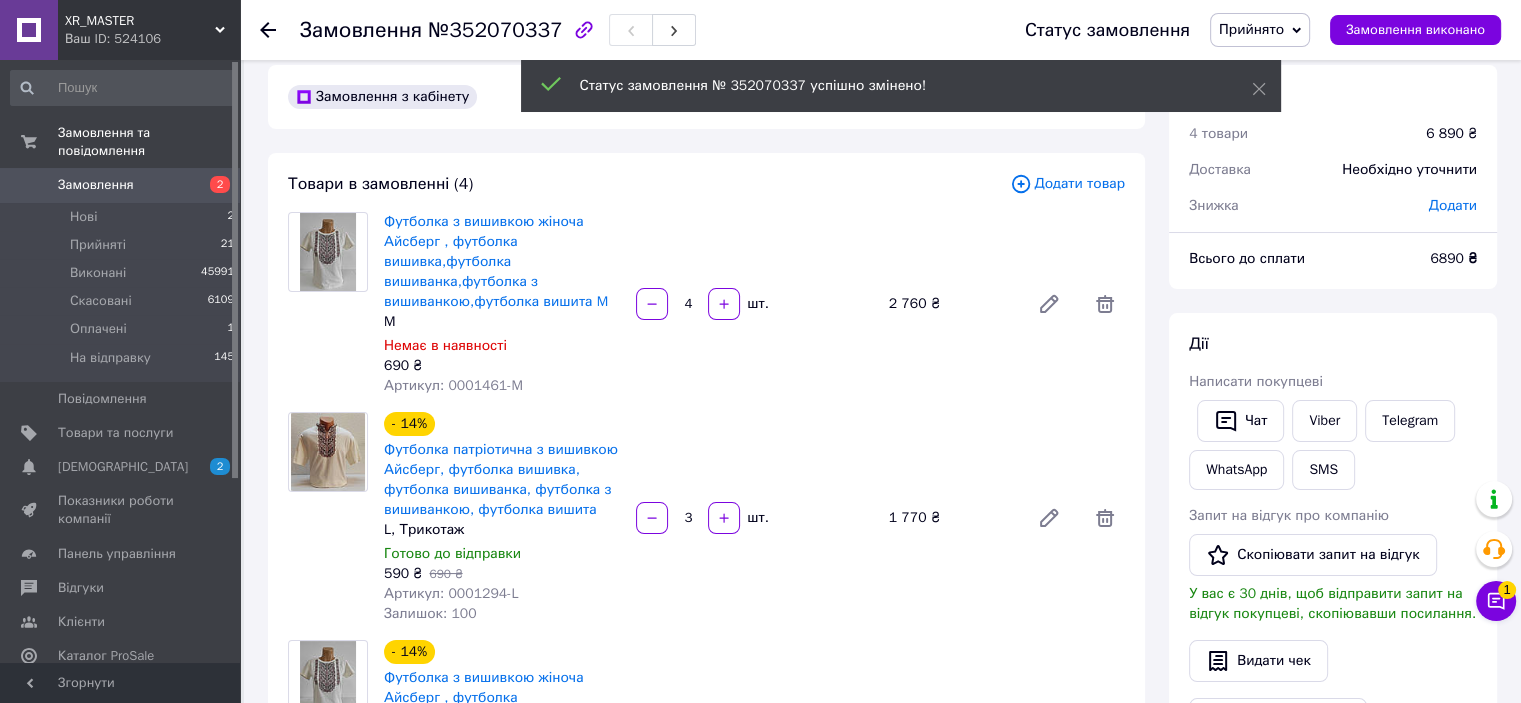 scroll, scrollTop: 0, scrollLeft: 0, axis: both 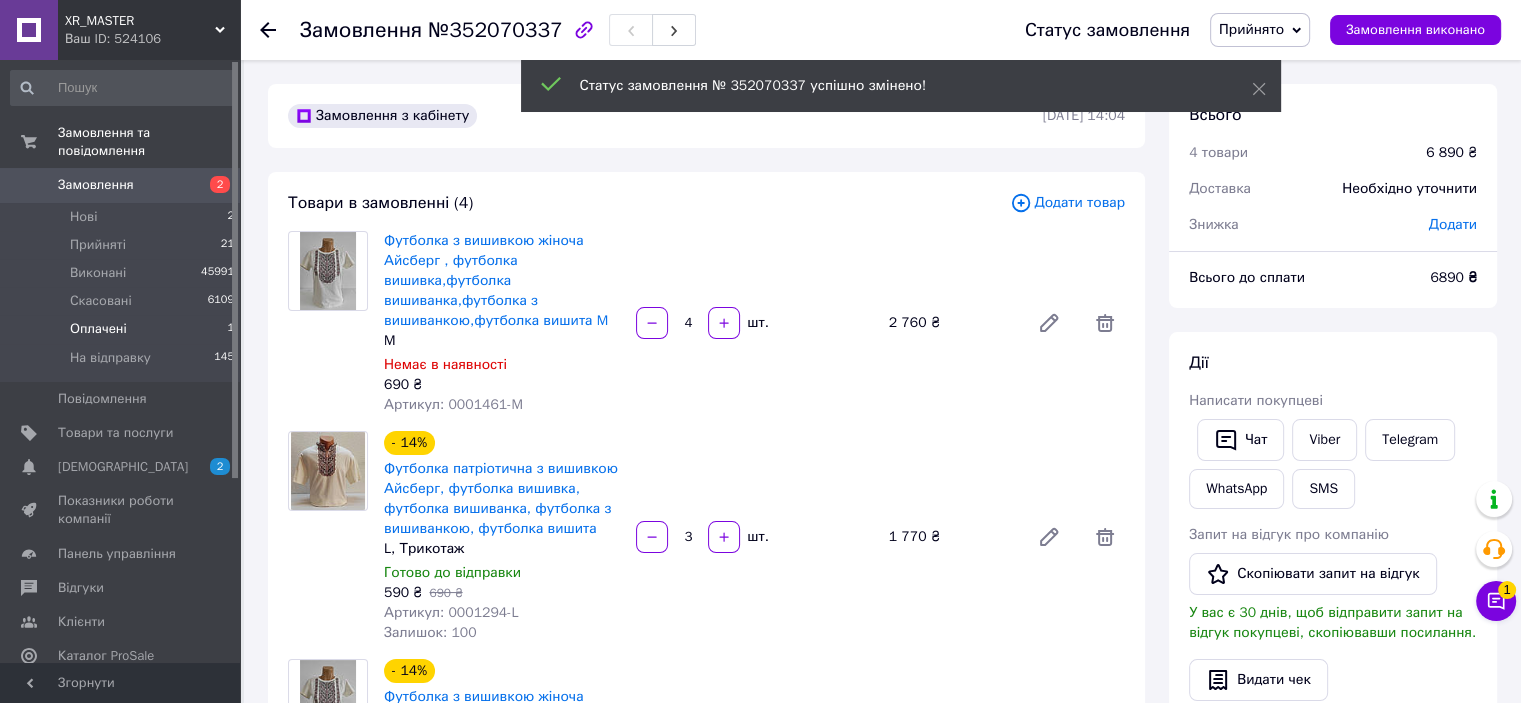 click on "Оплачені" at bounding box center (98, 329) 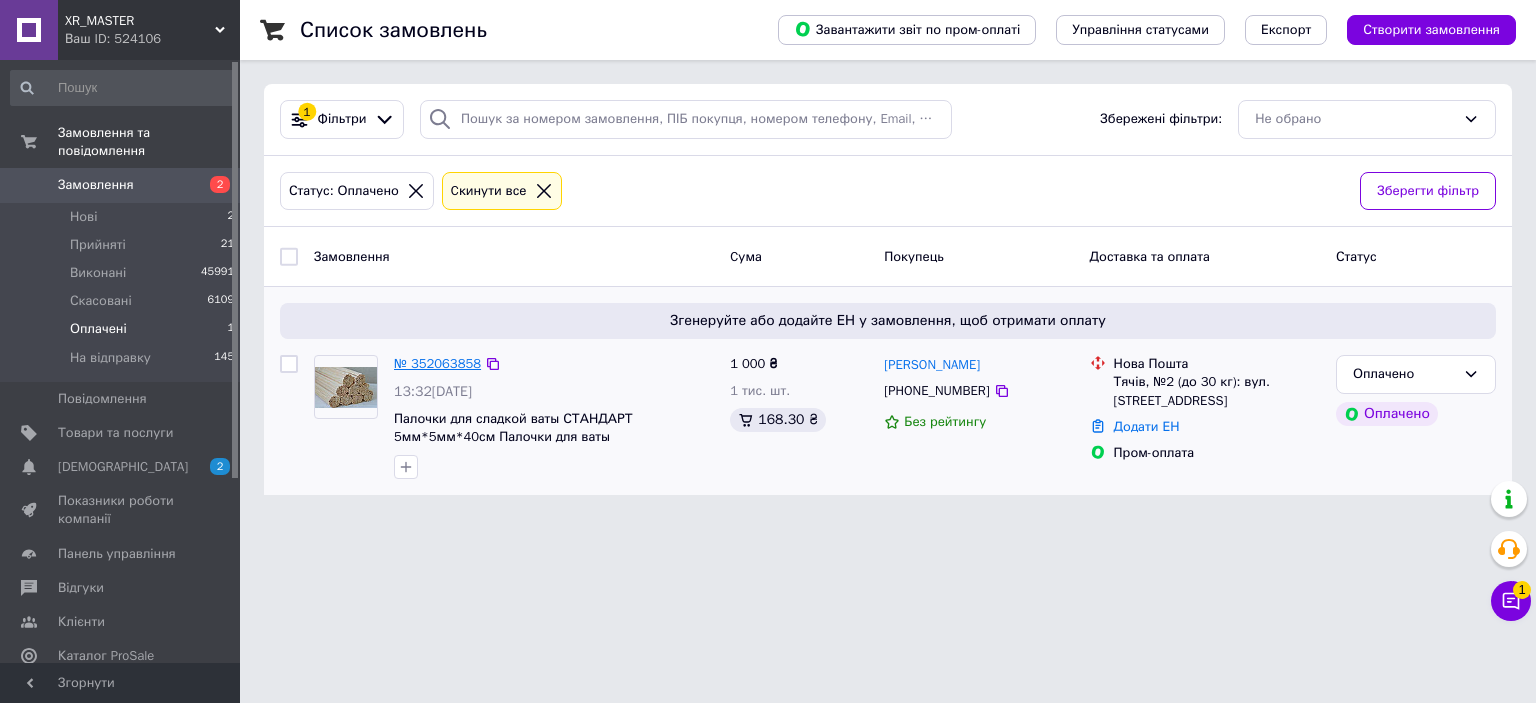 click on "№ 352063858" at bounding box center [437, 363] 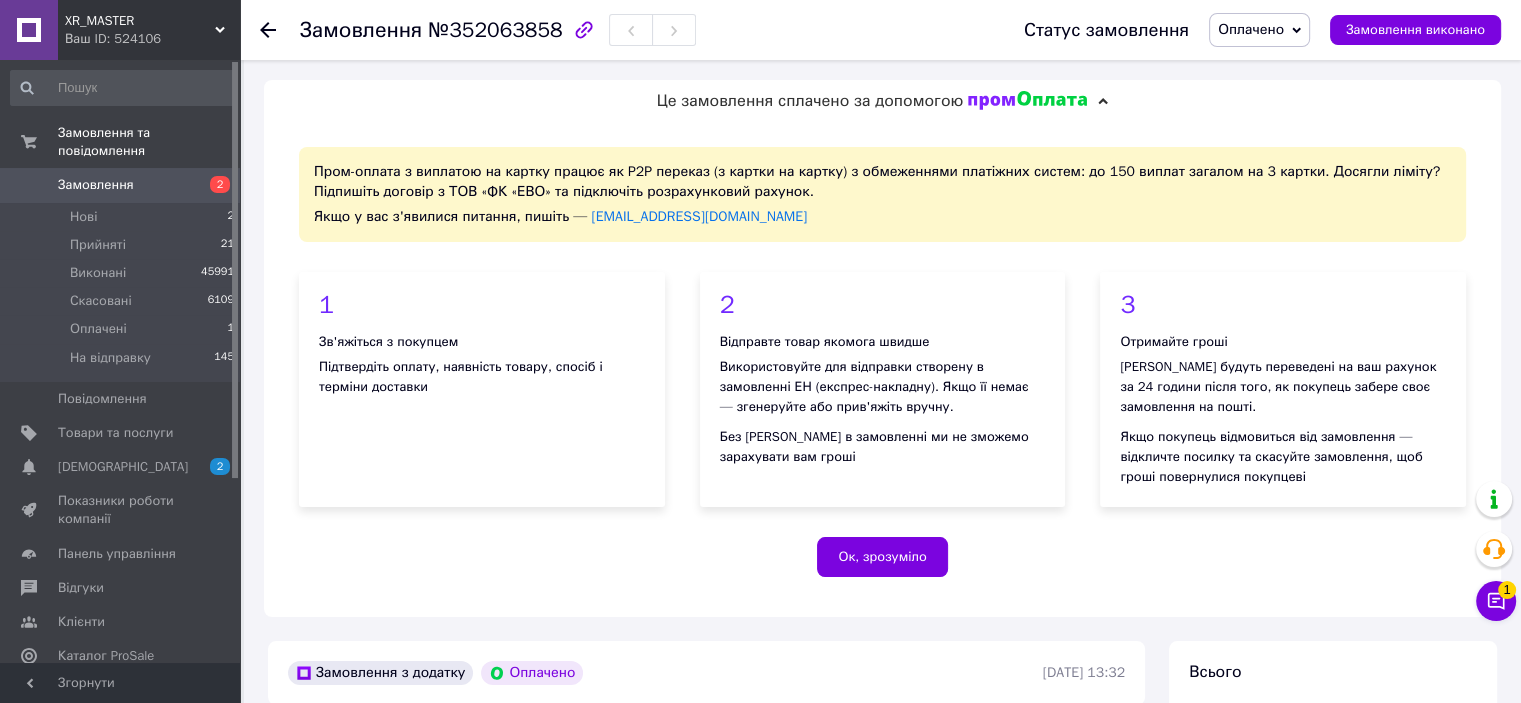 drag, startPoint x: 1244, startPoint y: 39, endPoint x: 1248, endPoint y: 51, distance: 12.649111 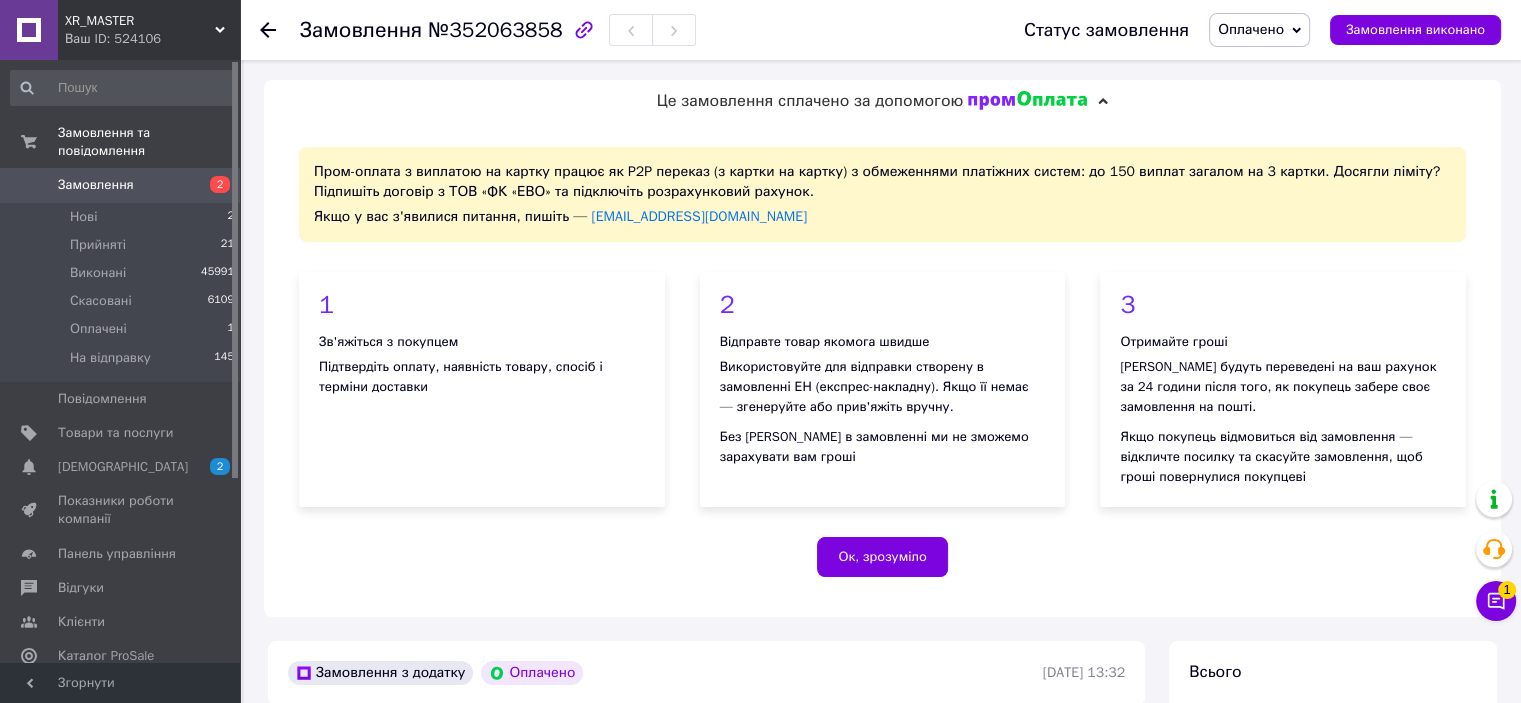 click on "Оплачено" at bounding box center (1259, 30) 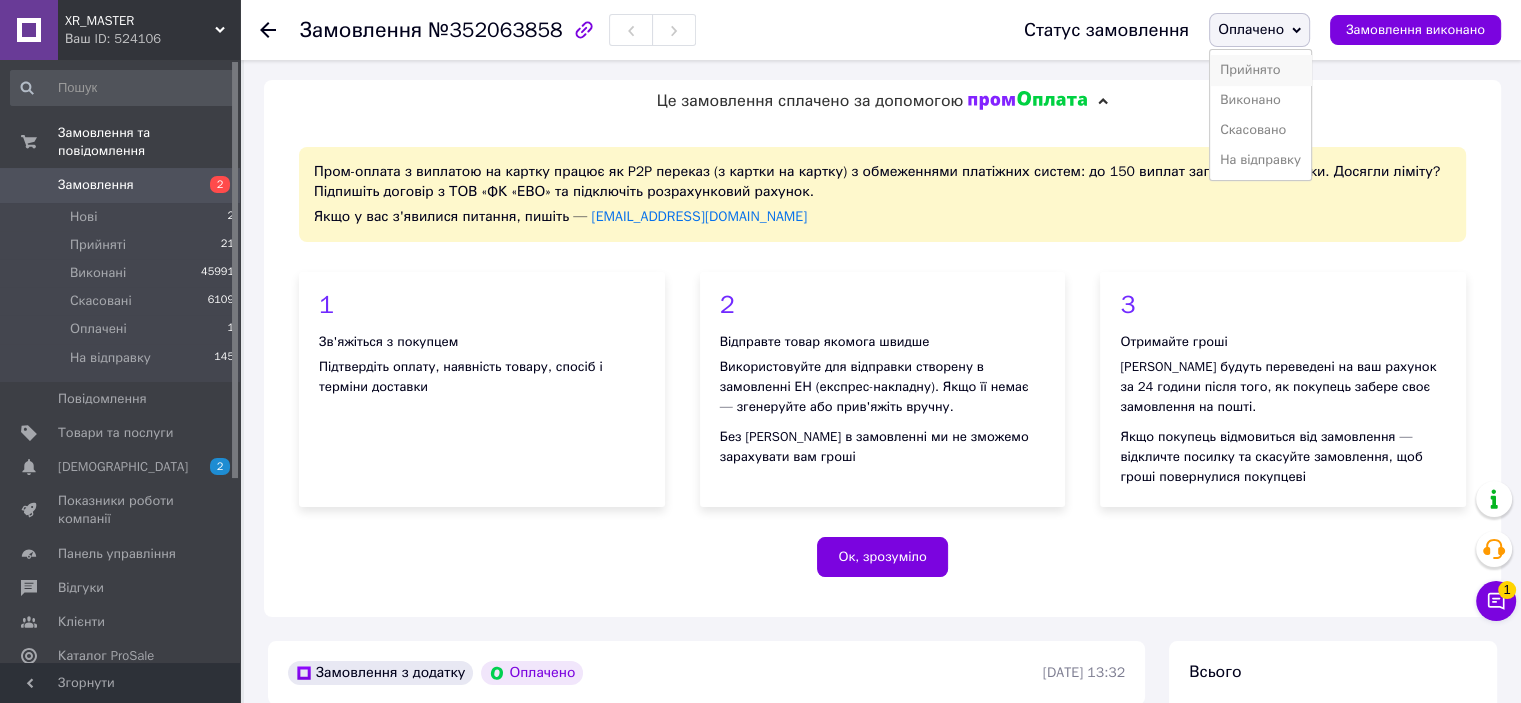 click on "Прийнято" at bounding box center (1260, 70) 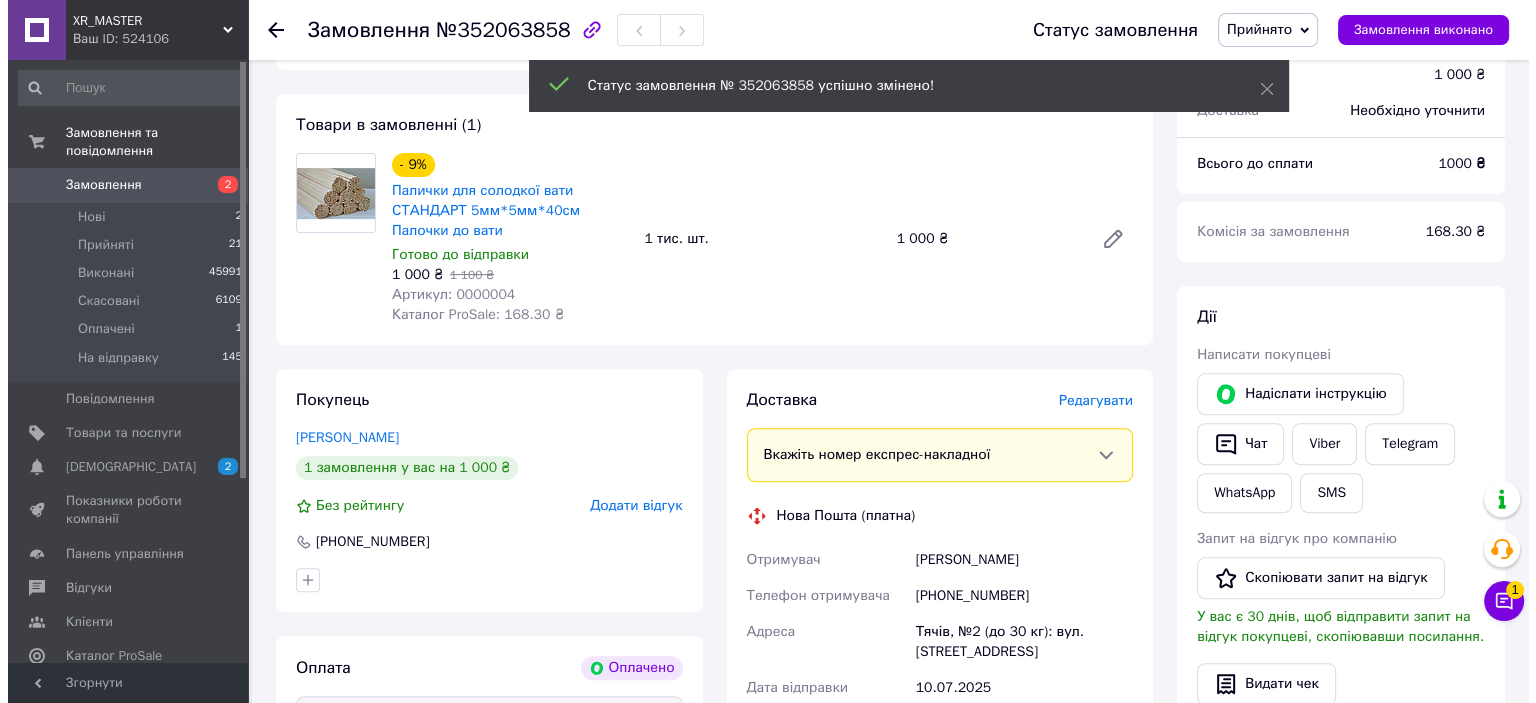 scroll, scrollTop: 600, scrollLeft: 0, axis: vertical 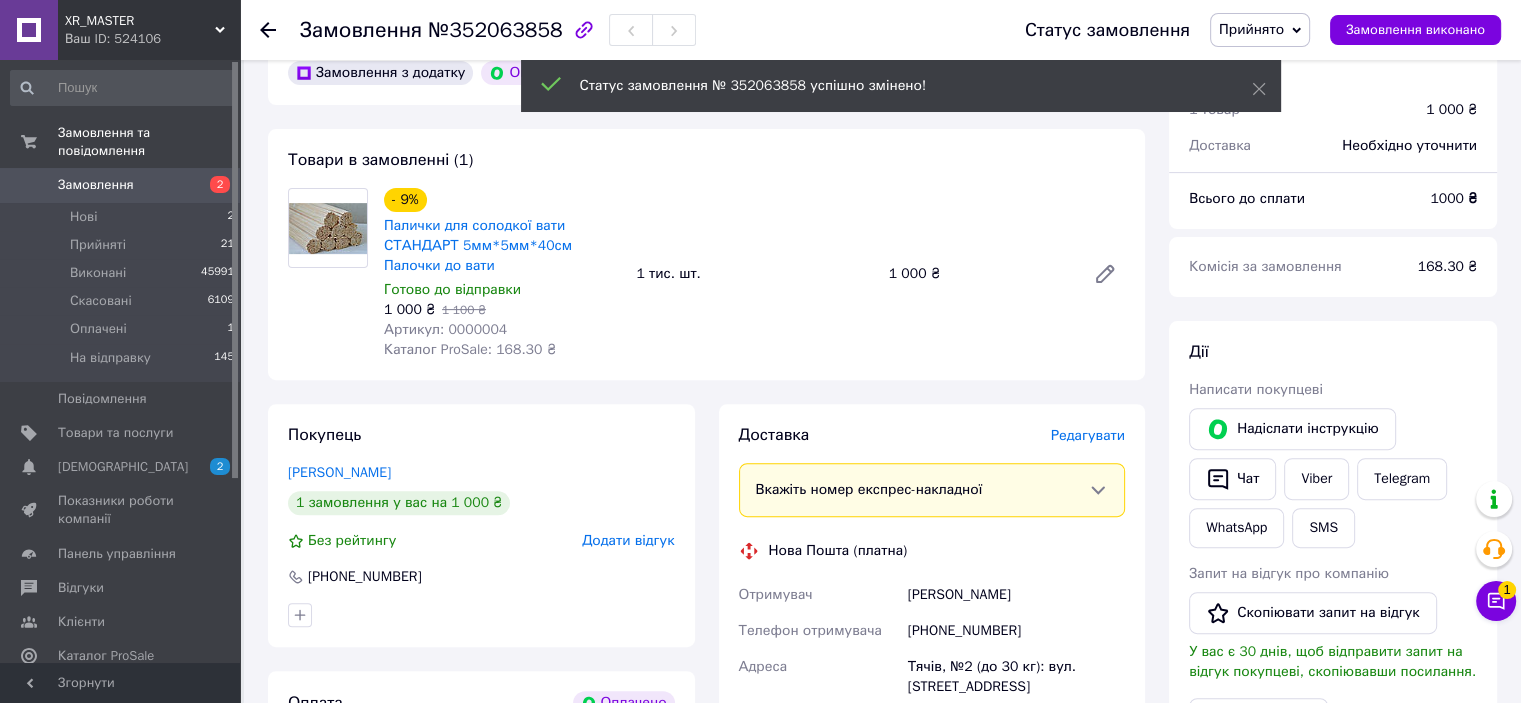 click on "Редагувати" at bounding box center (1088, 435) 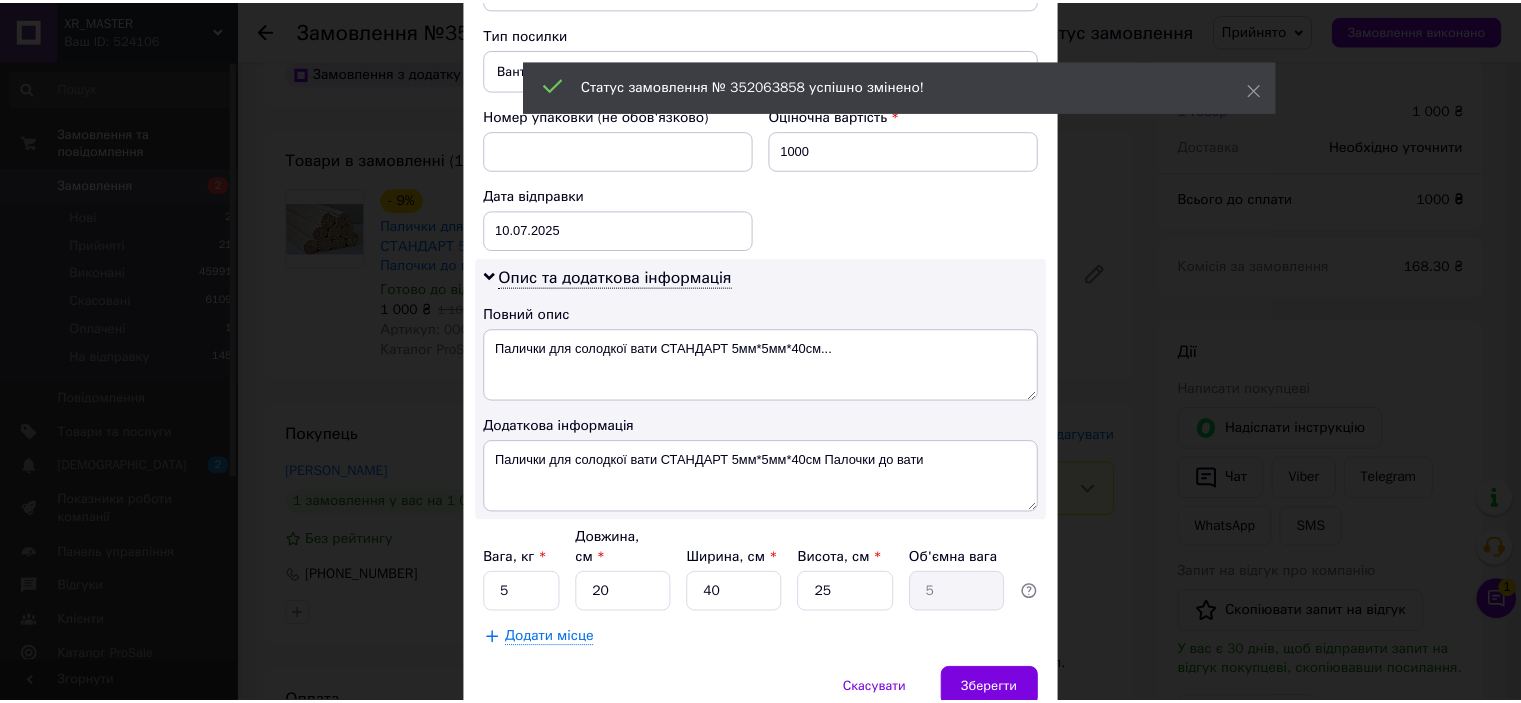 scroll, scrollTop: 842, scrollLeft: 0, axis: vertical 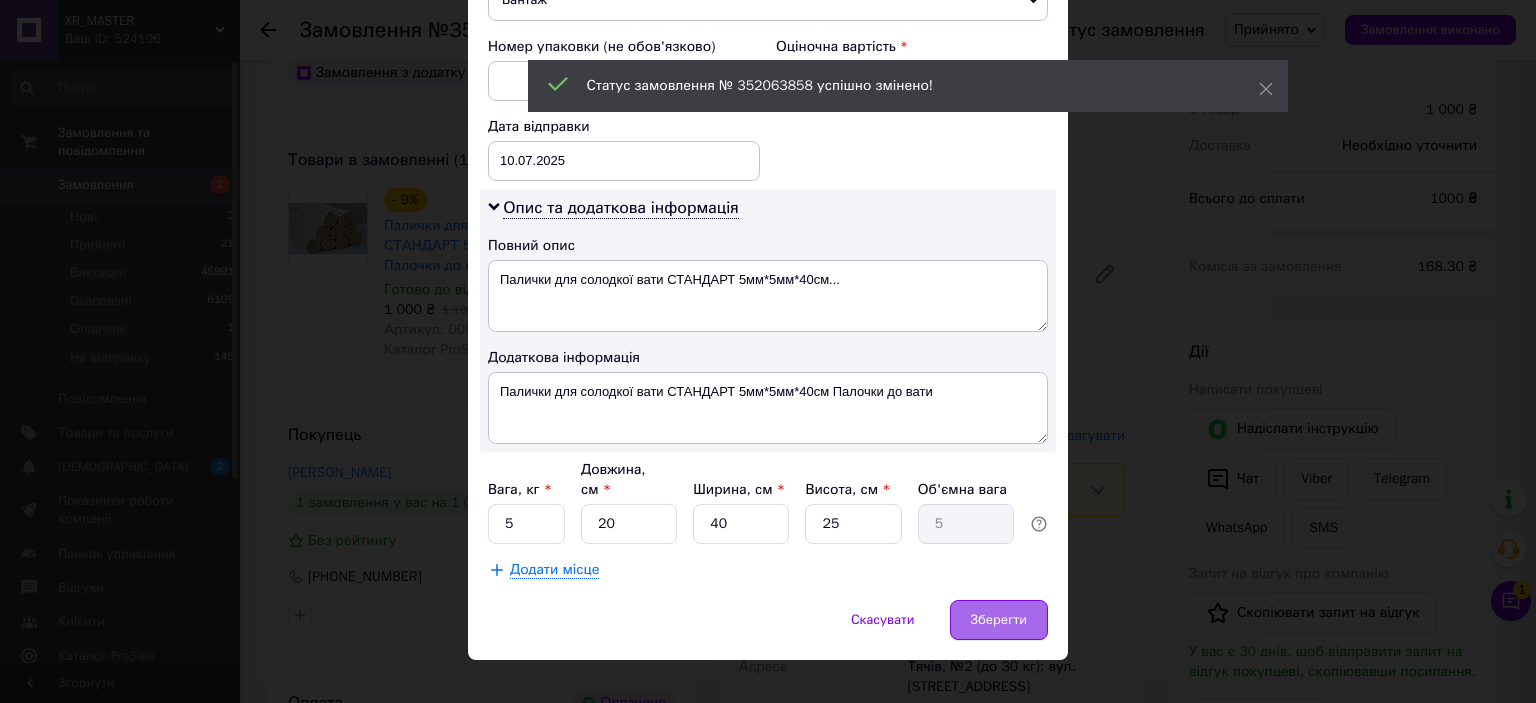 click on "Зберегти" at bounding box center (999, 620) 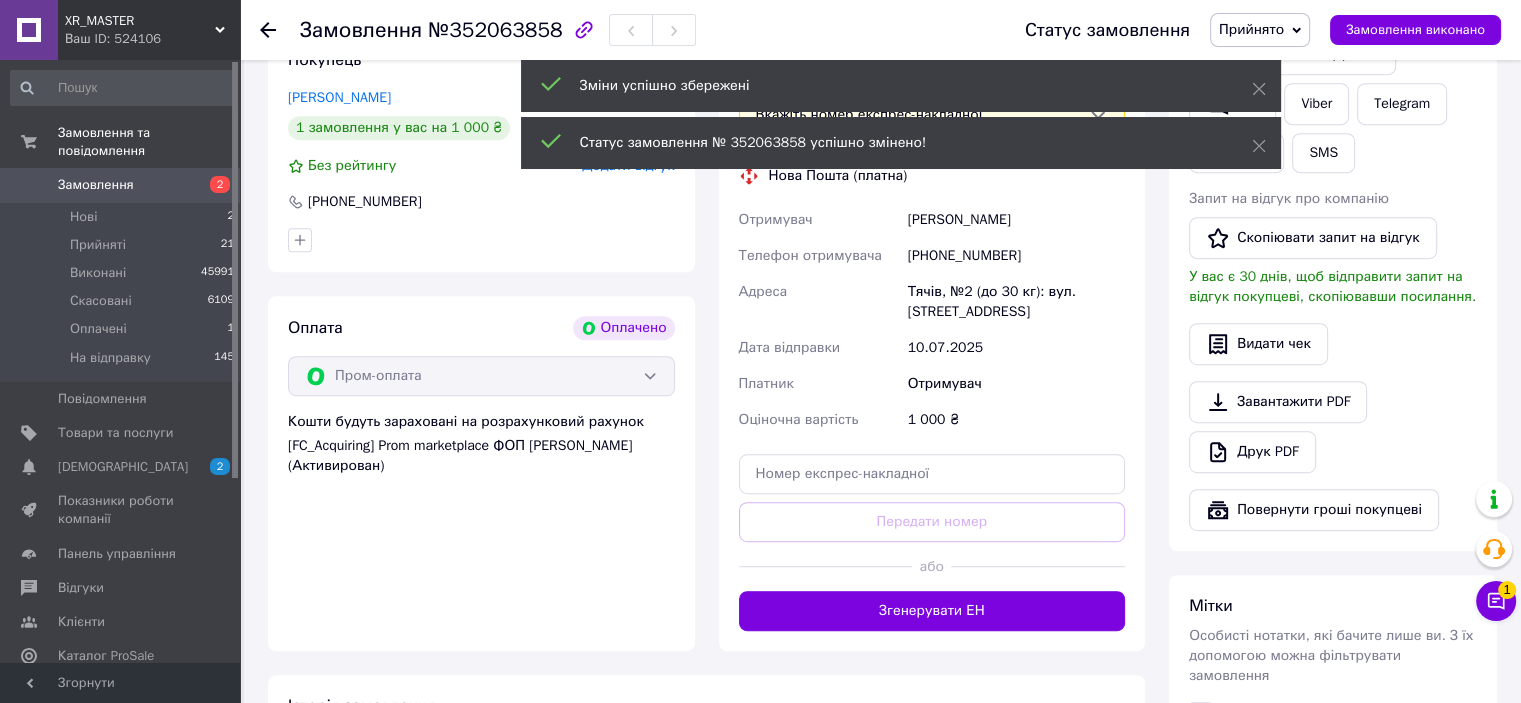 scroll, scrollTop: 1200, scrollLeft: 0, axis: vertical 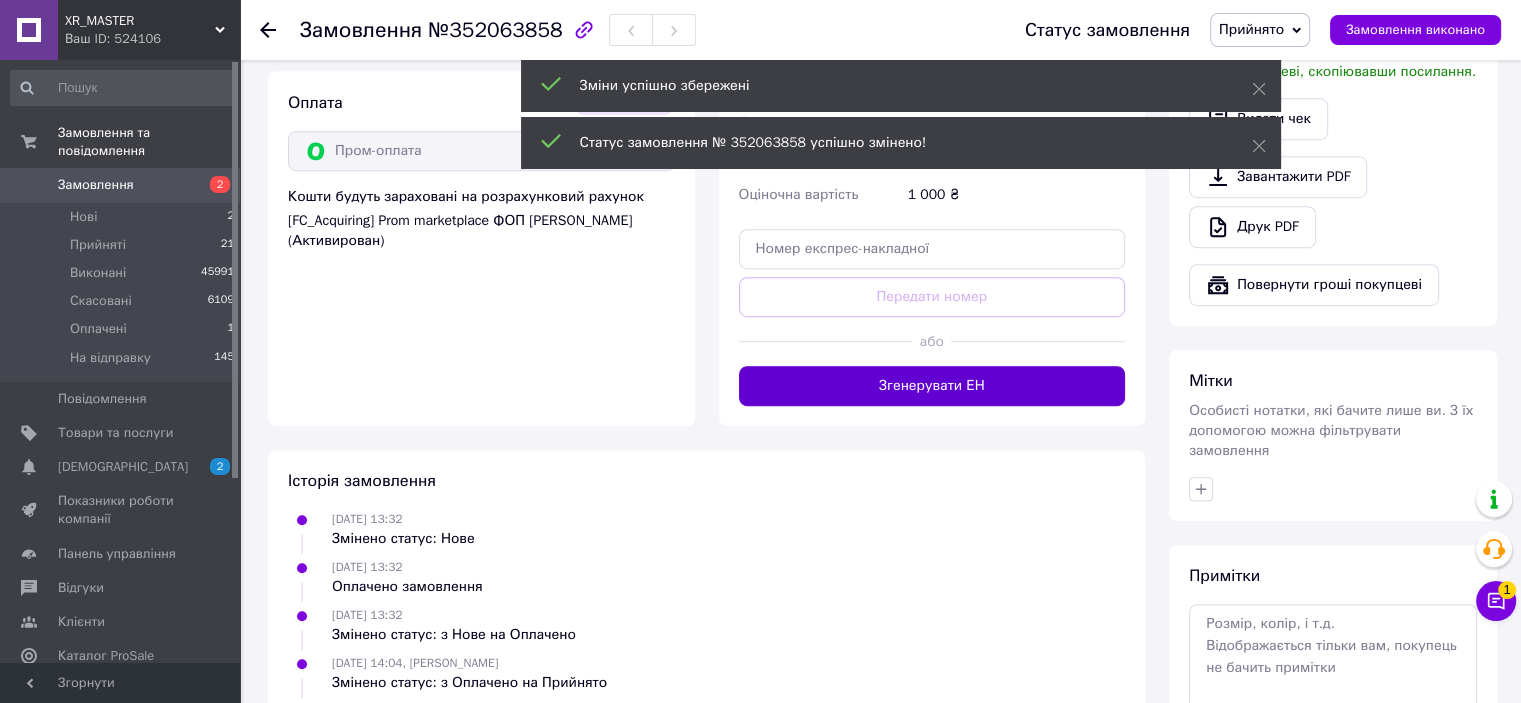 click on "Згенерувати ЕН" at bounding box center [932, 386] 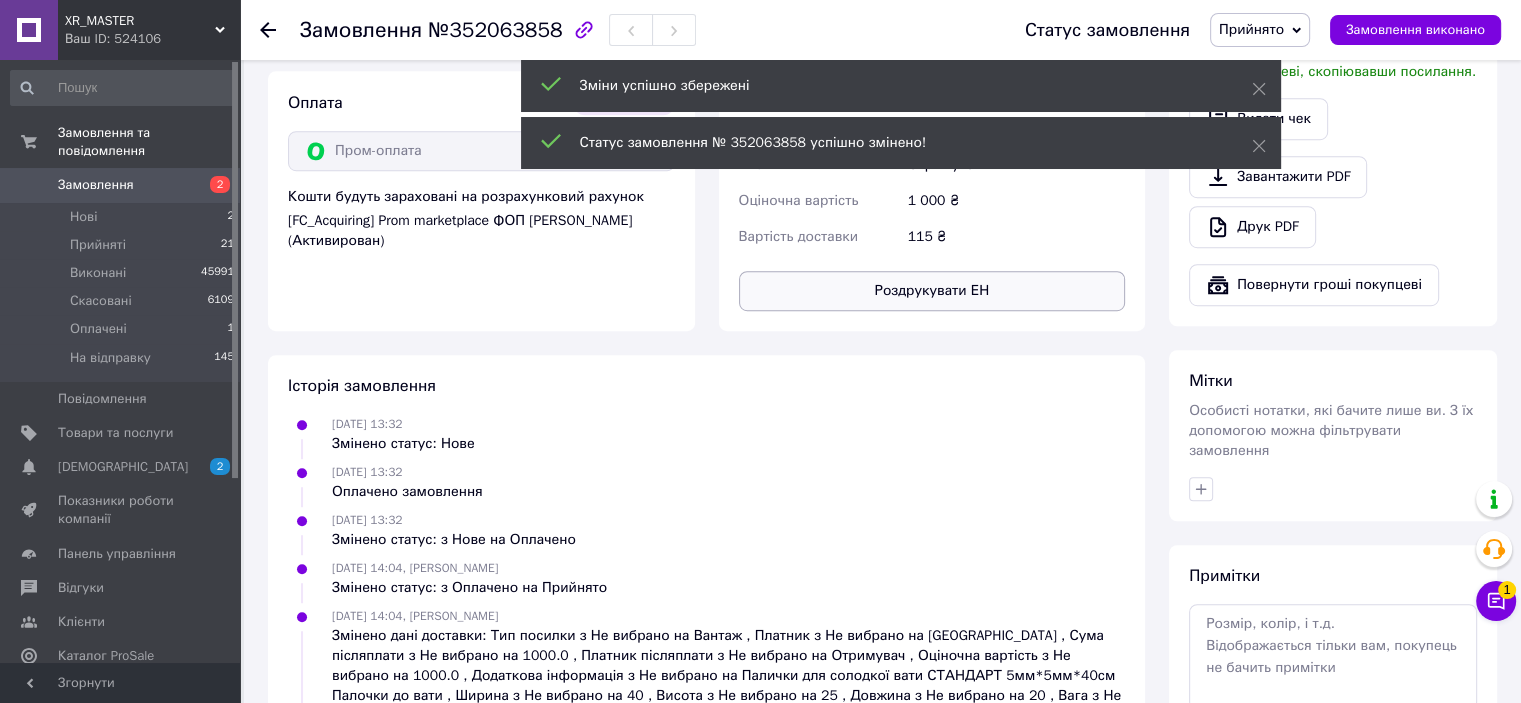 click on "Роздрукувати ЕН" at bounding box center [932, 291] 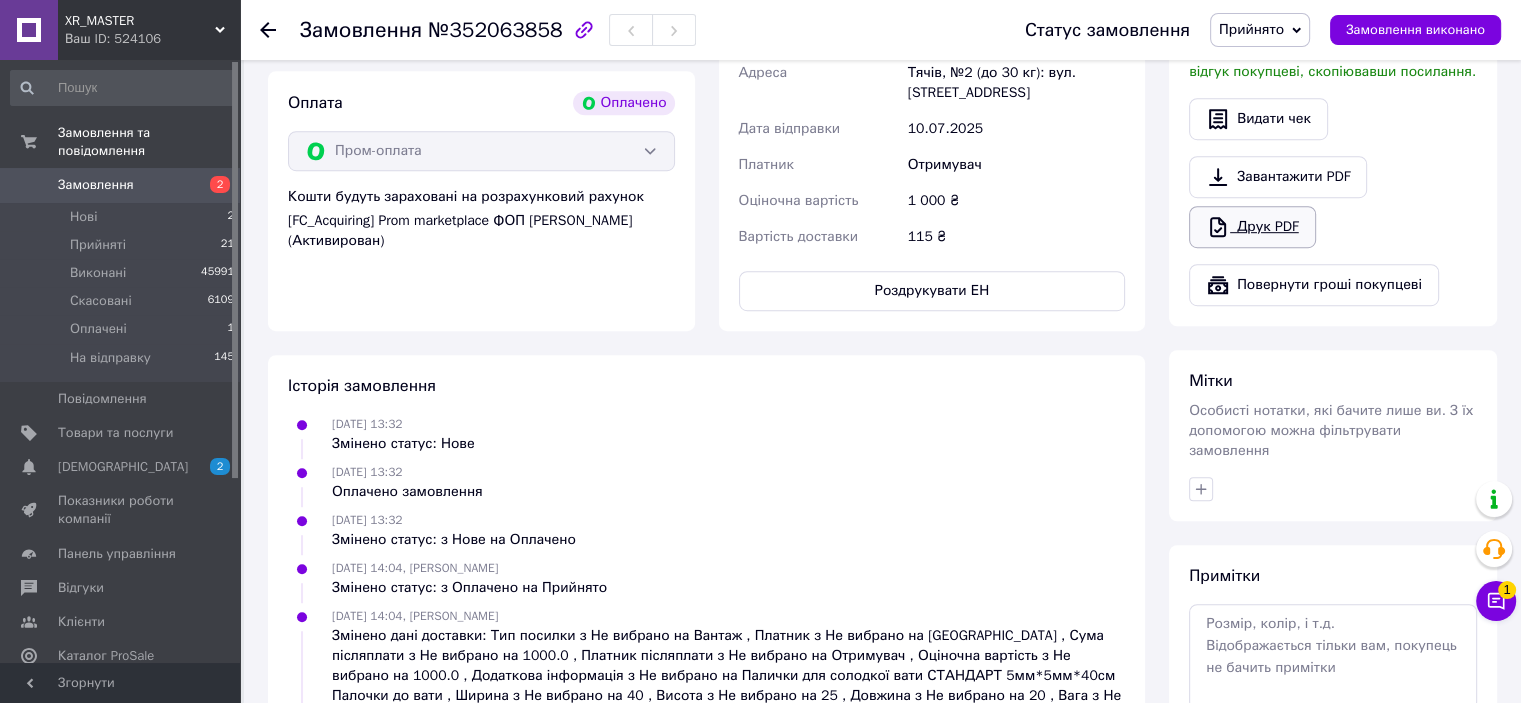click on "Друк PDF" at bounding box center [1252, 227] 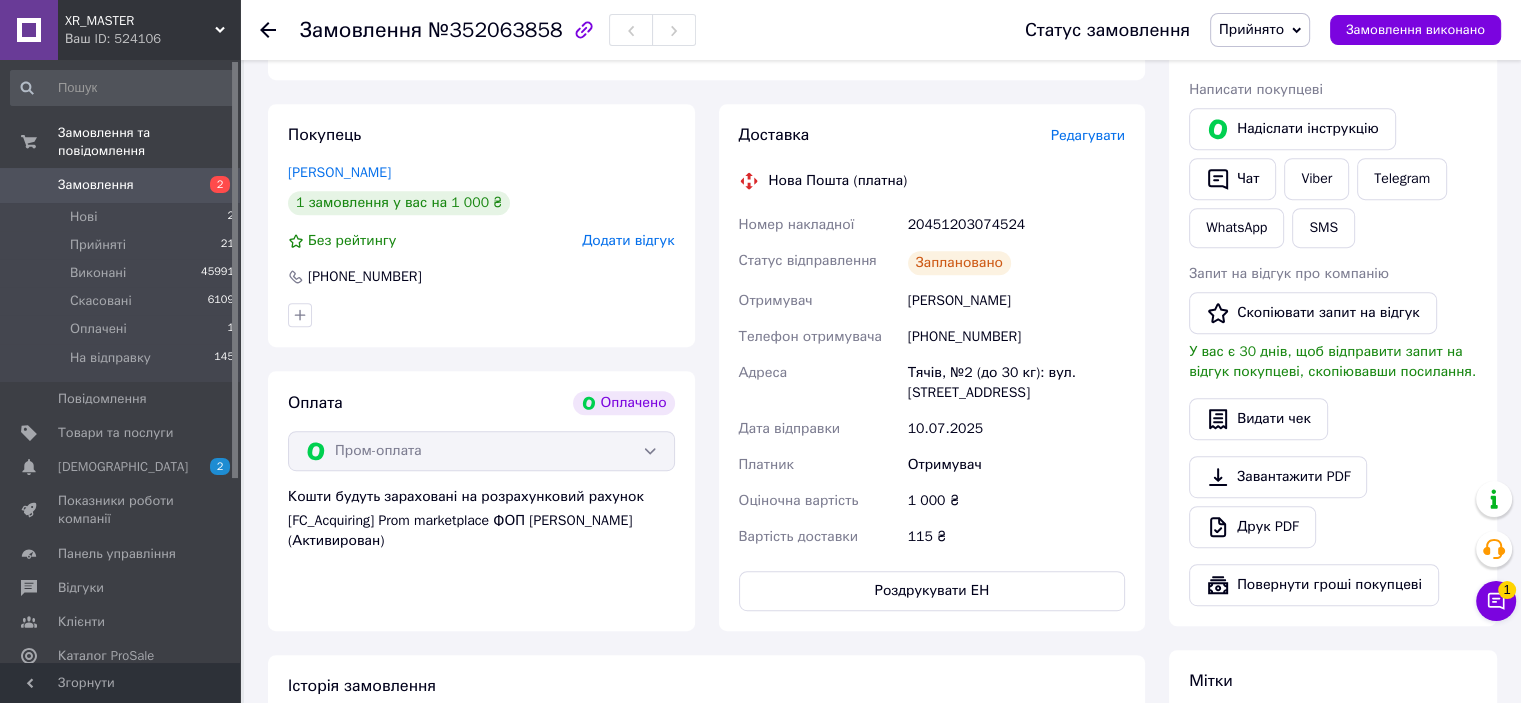 scroll, scrollTop: 900, scrollLeft: 0, axis: vertical 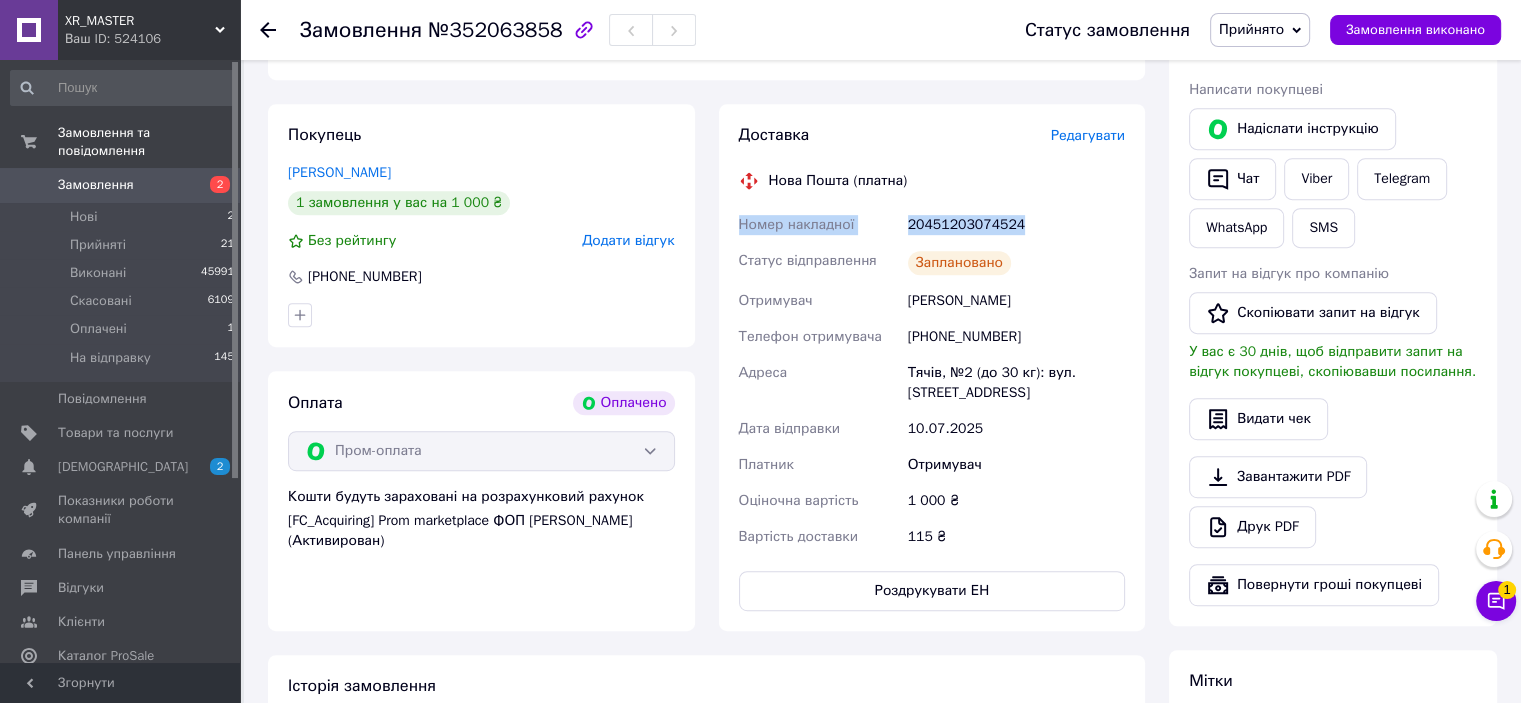 drag, startPoint x: 1034, startPoint y: 219, endPoint x: 743, endPoint y: 243, distance: 291.988 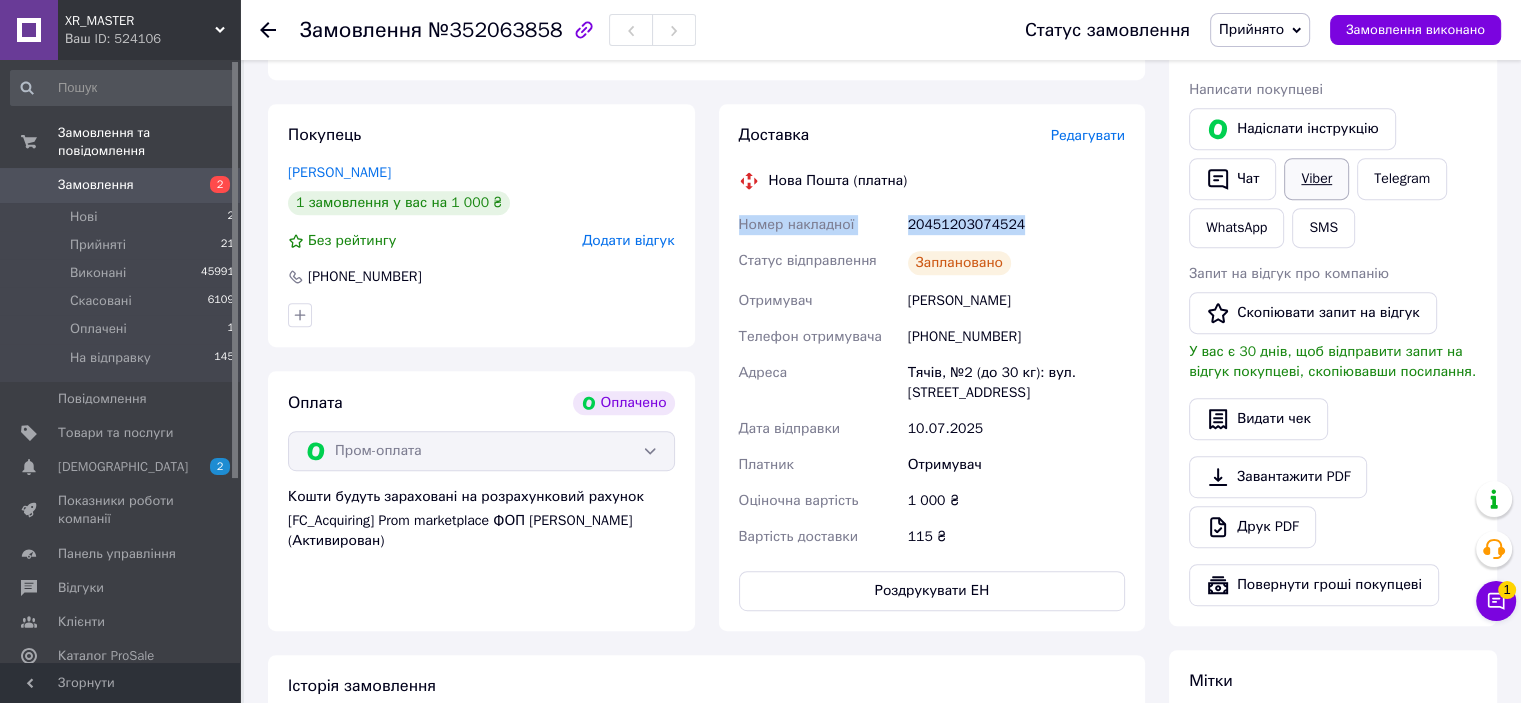 click on "Viber" at bounding box center (1316, 179) 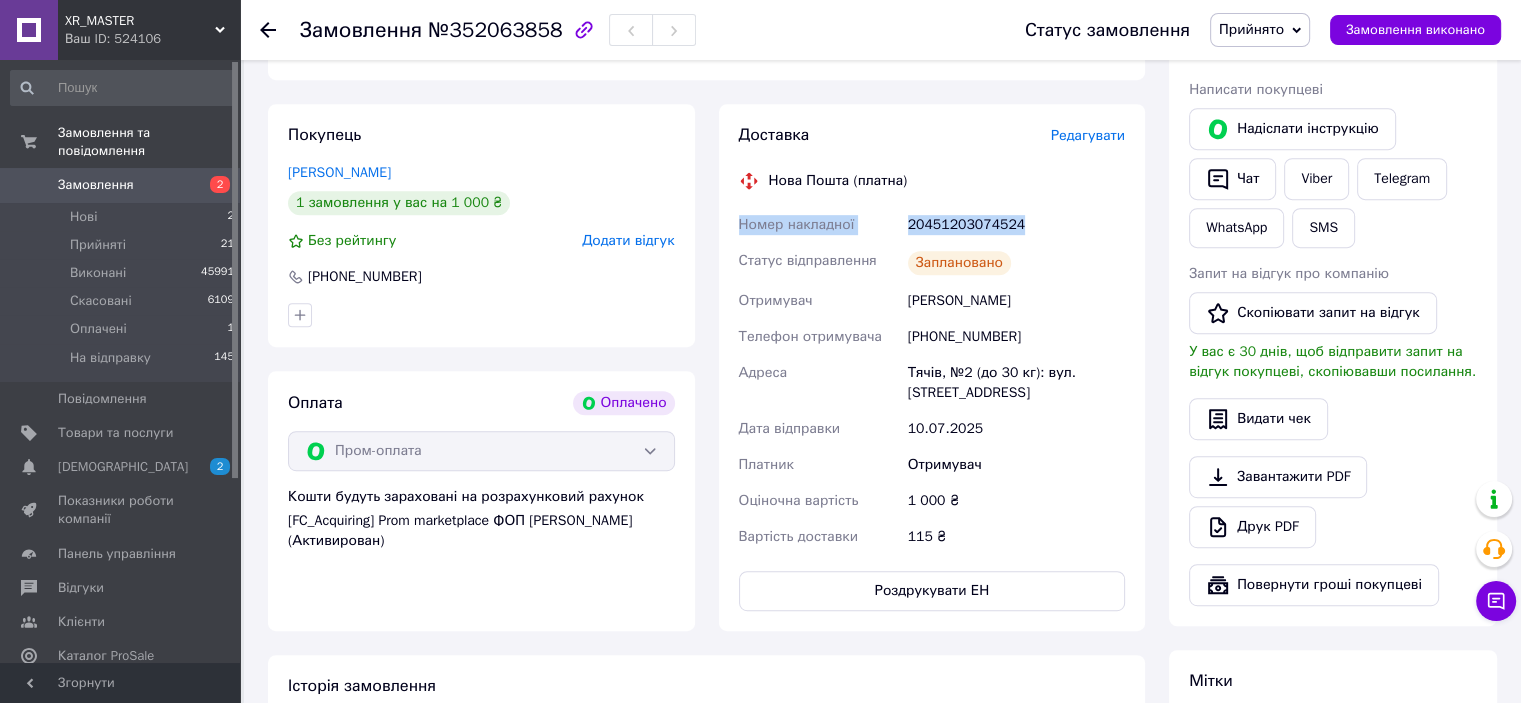 click on "Прийнято" at bounding box center (1260, 30) 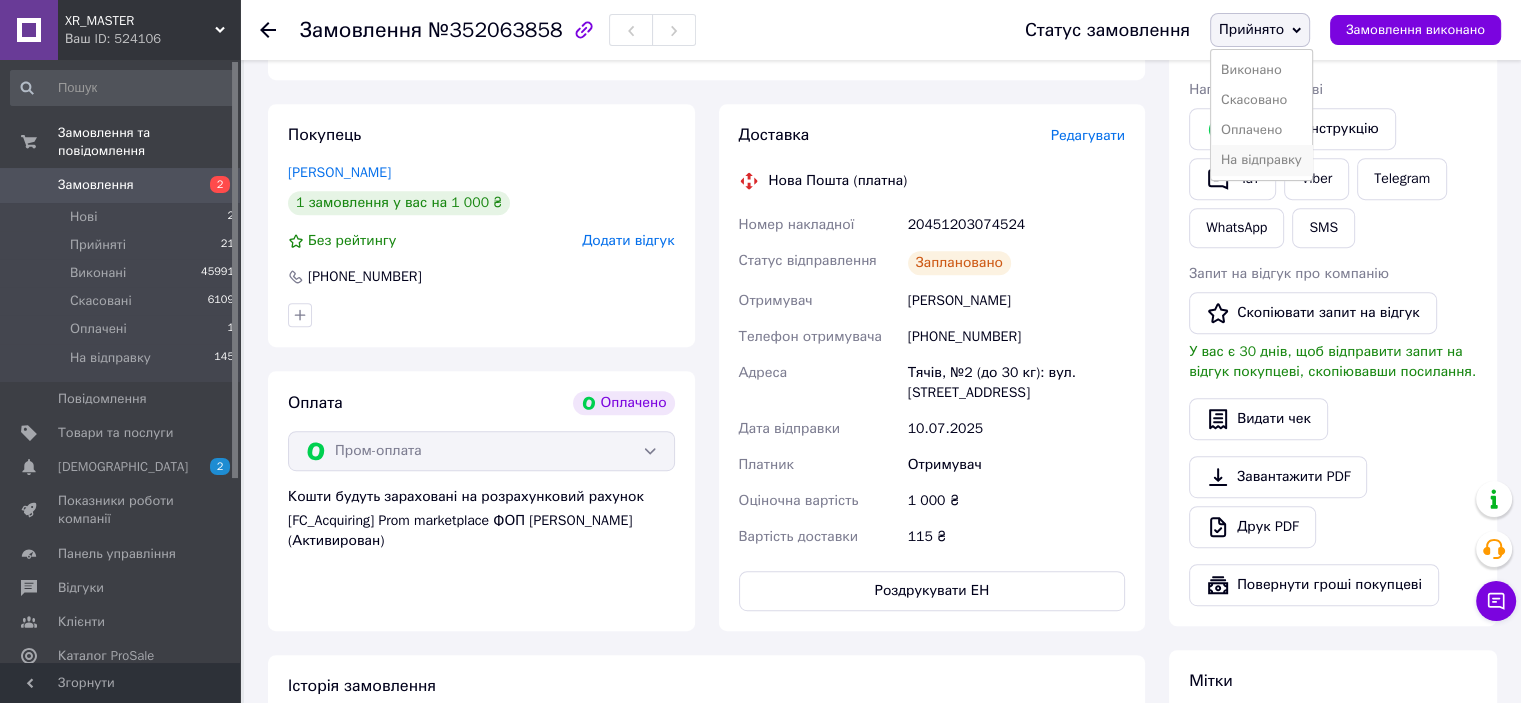 click on "На відправку" at bounding box center [1261, 160] 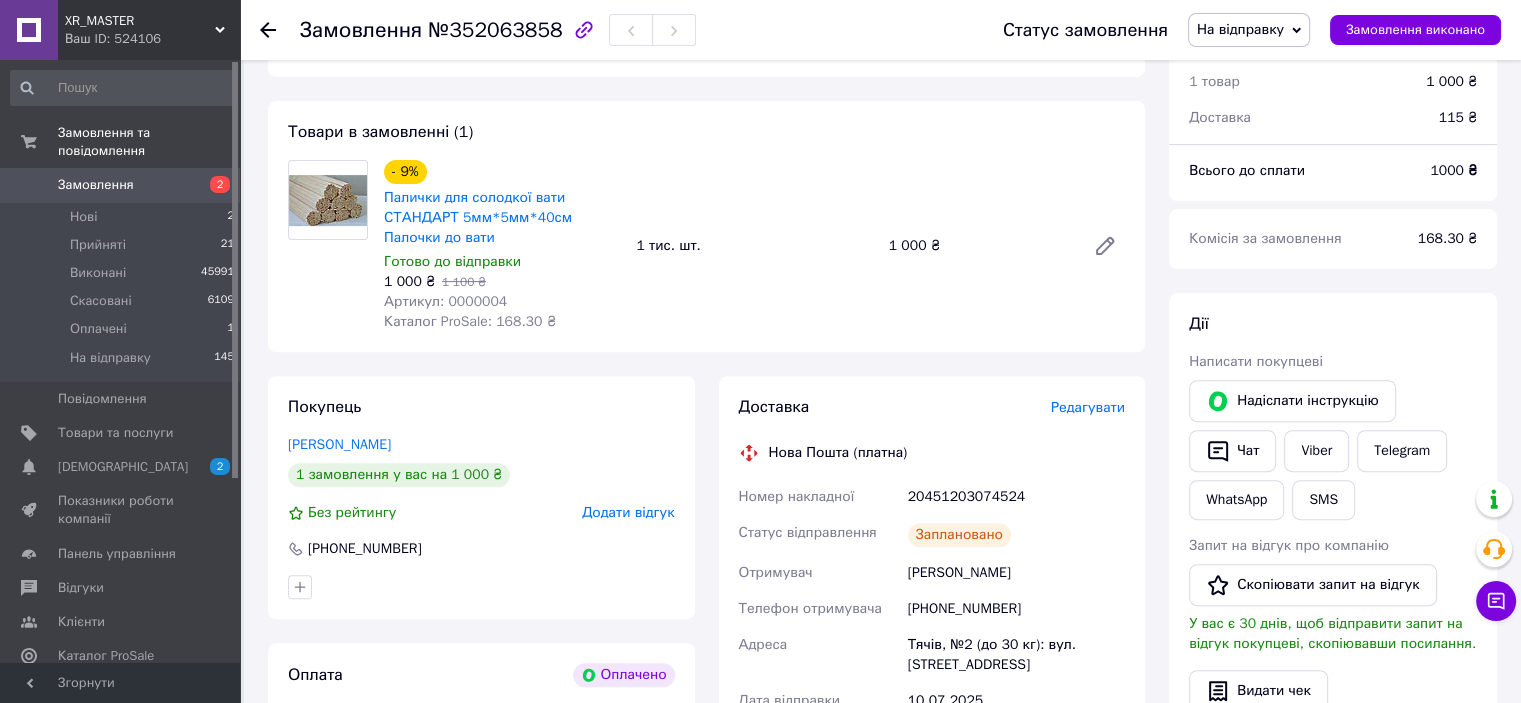 scroll, scrollTop: 600, scrollLeft: 0, axis: vertical 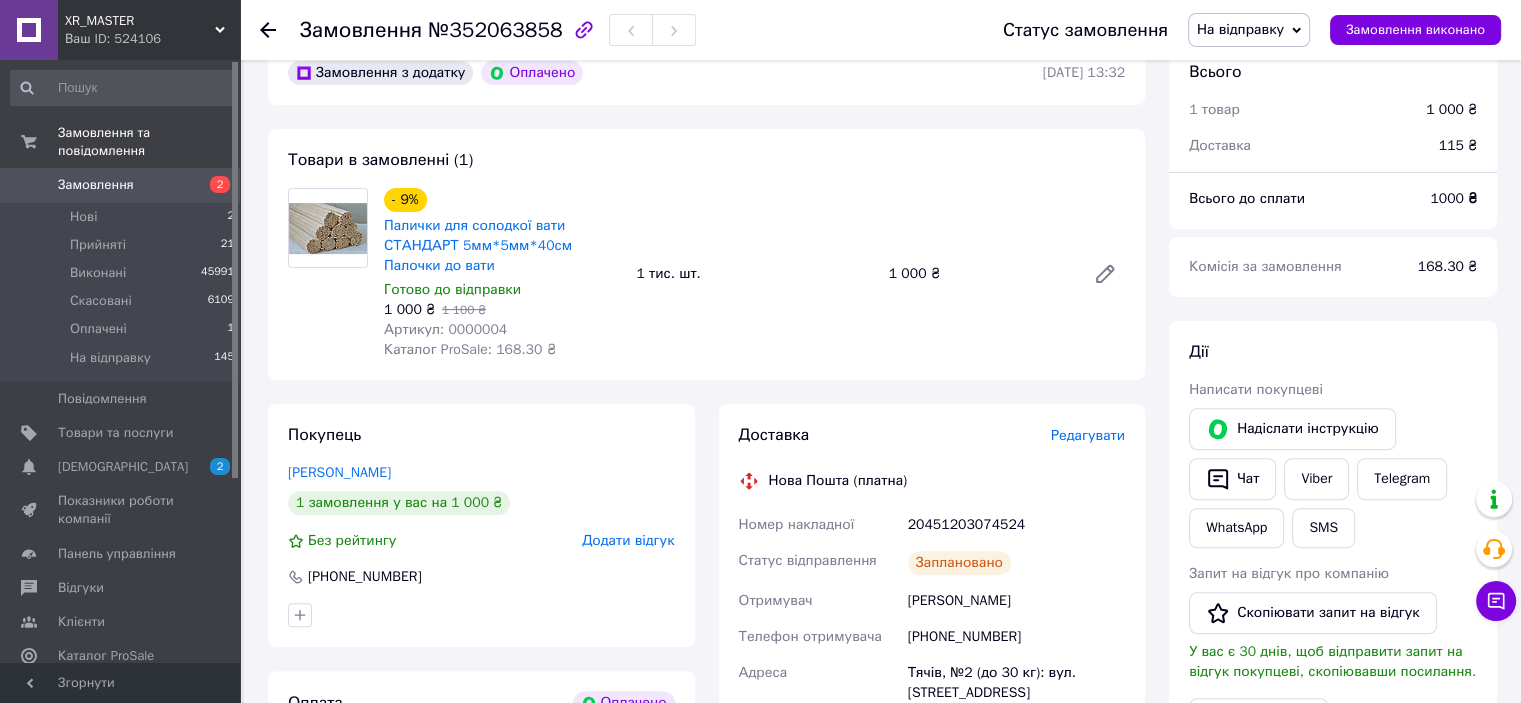 click on "Замовлення" at bounding box center [121, 185] 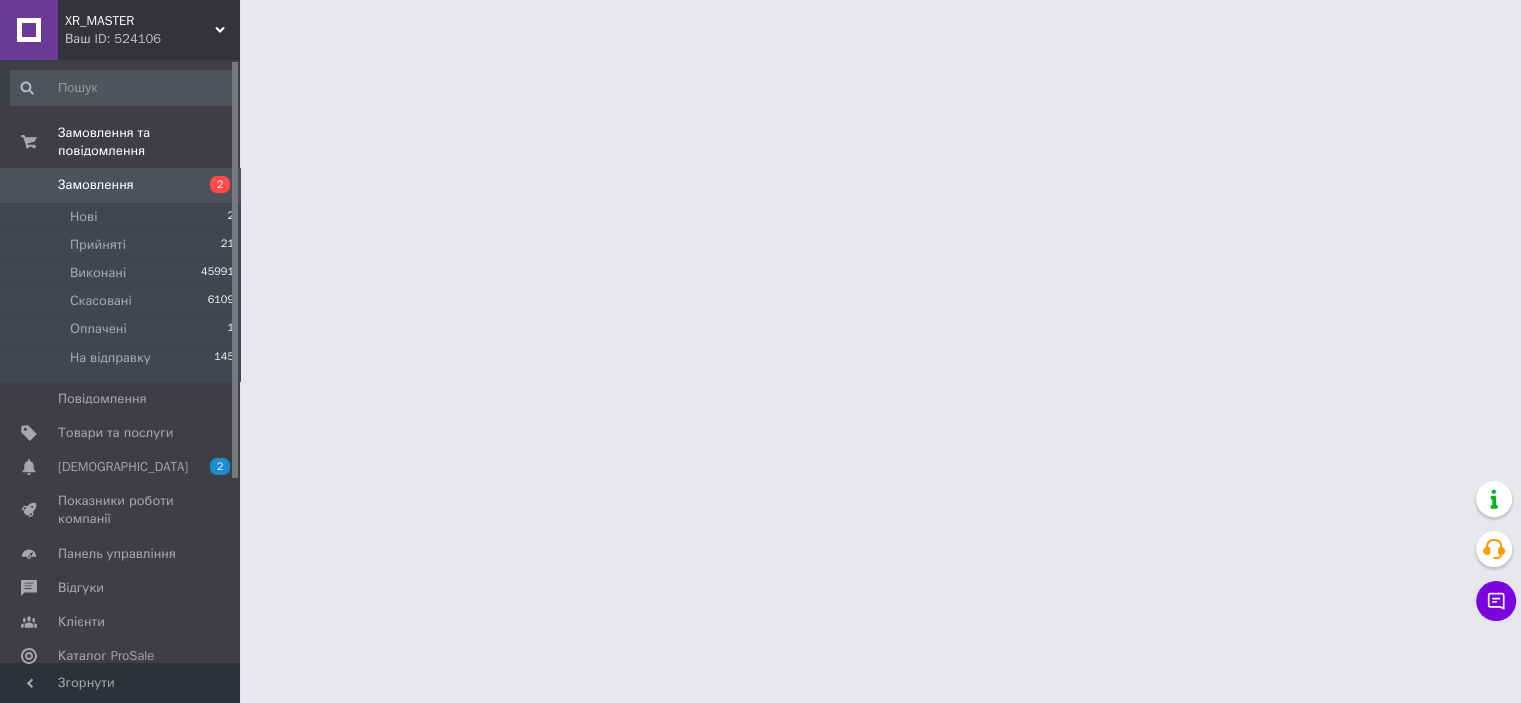 scroll, scrollTop: 0, scrollLeft: 0, axis: both 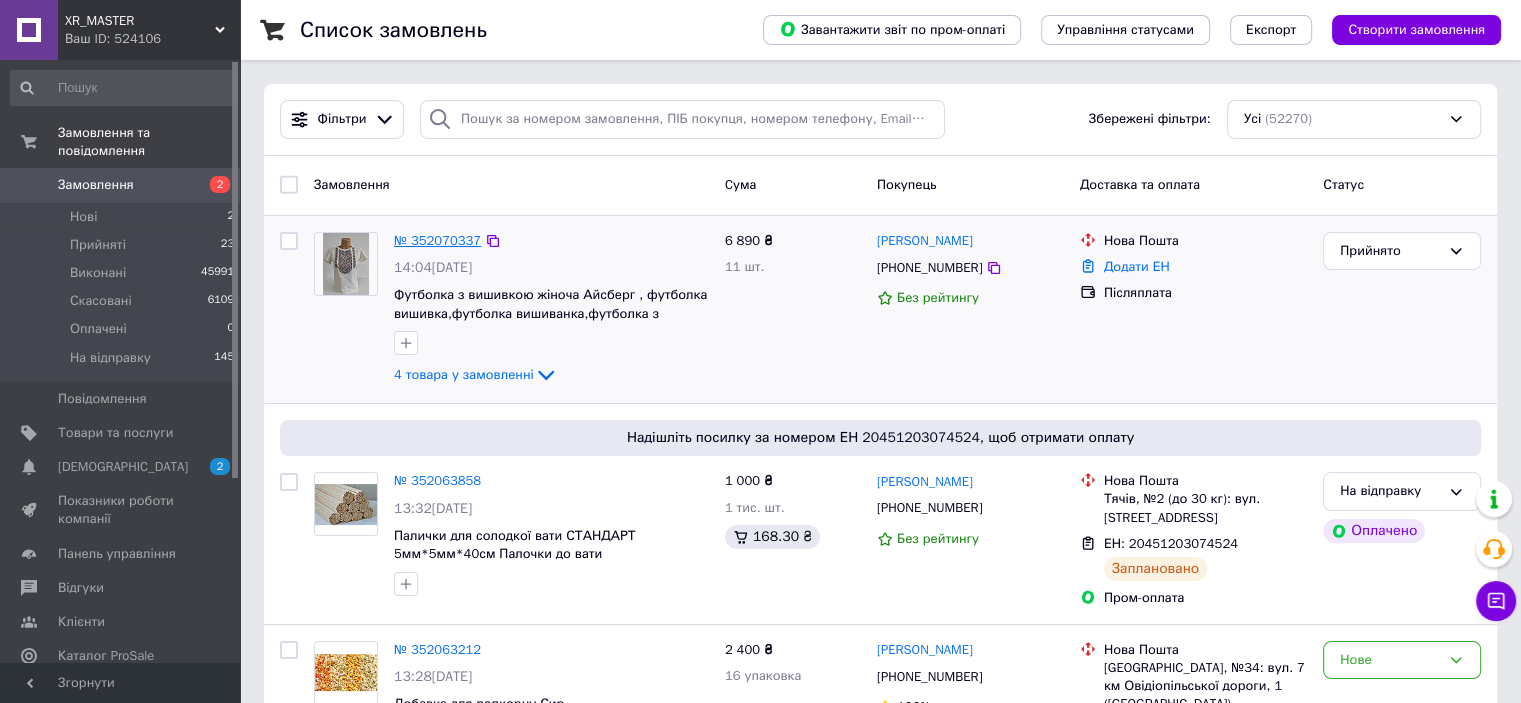 click on "№ 352070337" at bounding box center (437, 240) 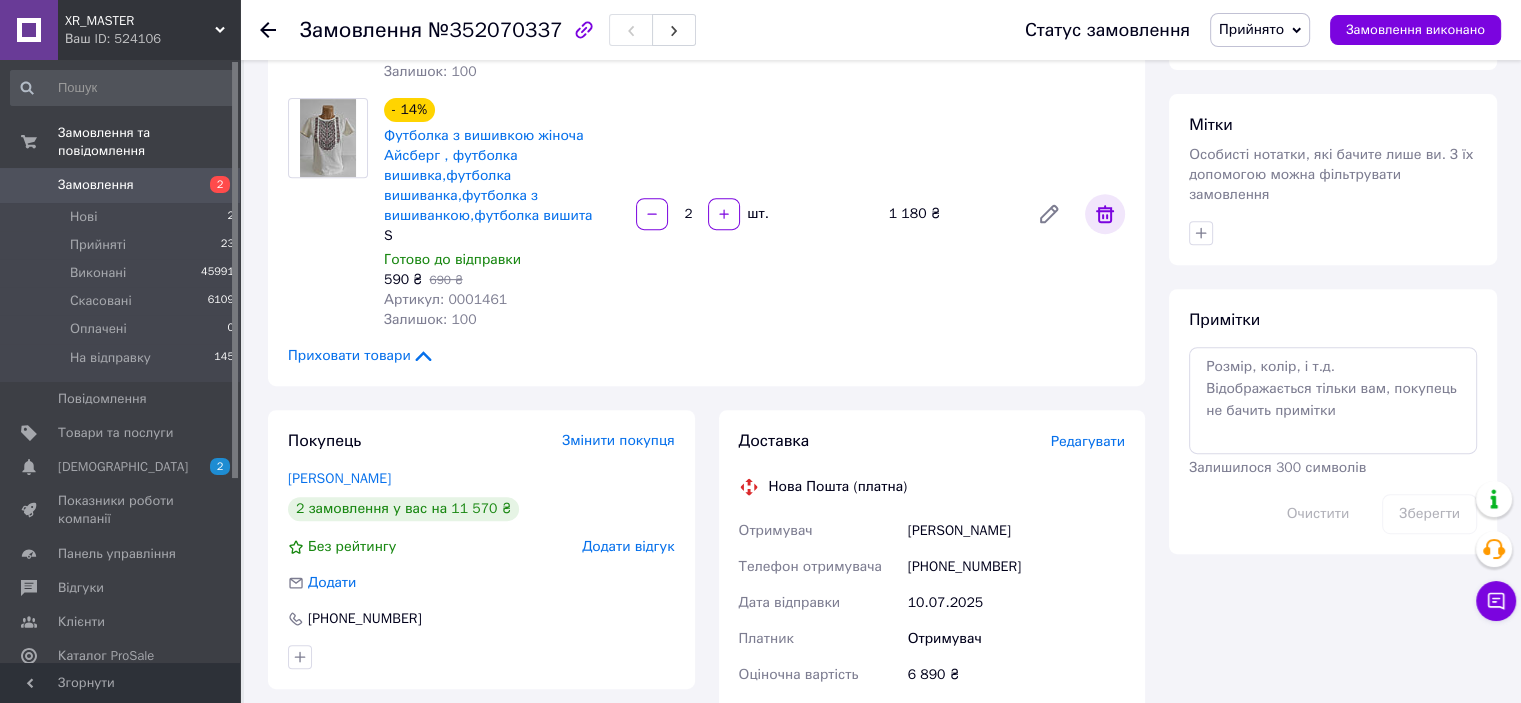 scroll, scrollTop: 800, scrollLeft: 0, axis: vertical 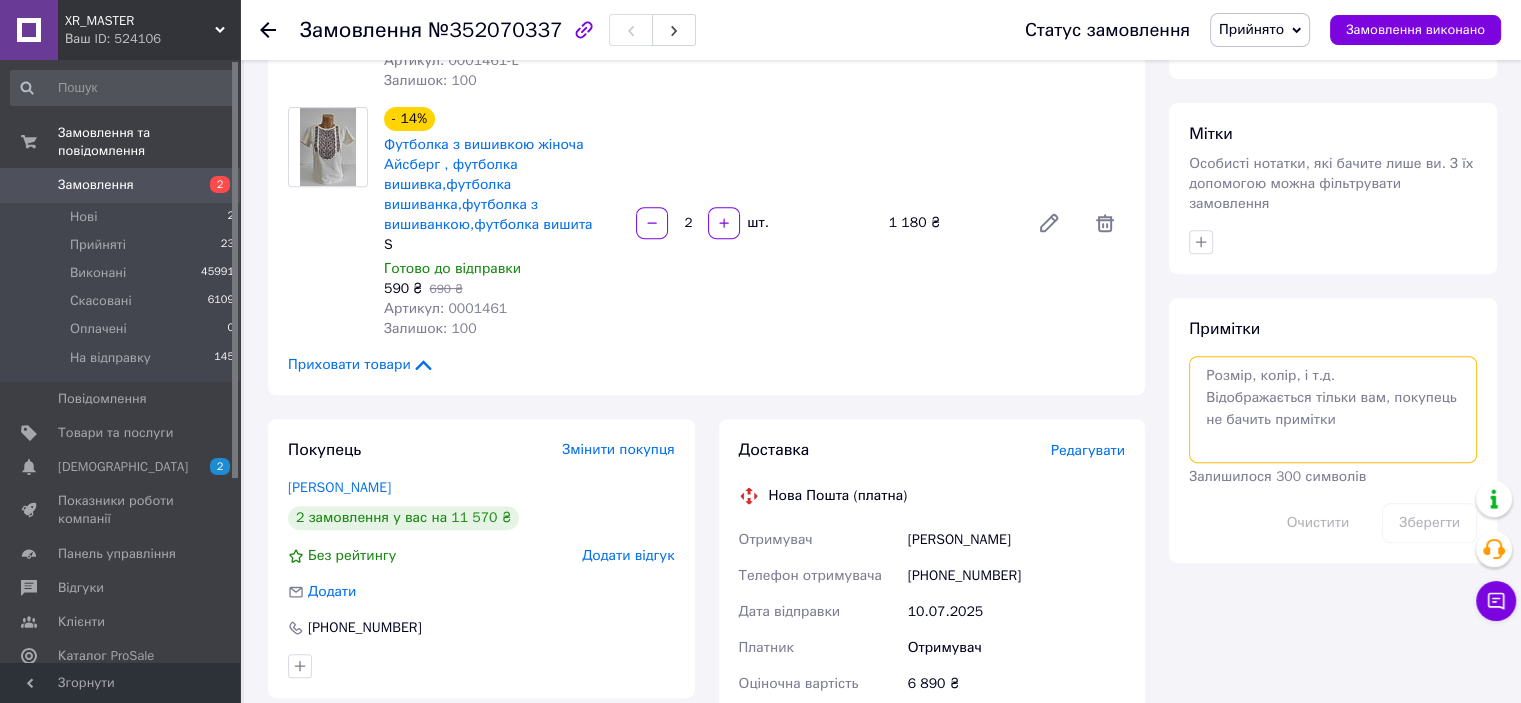 click at bounding box center [1333, 409] 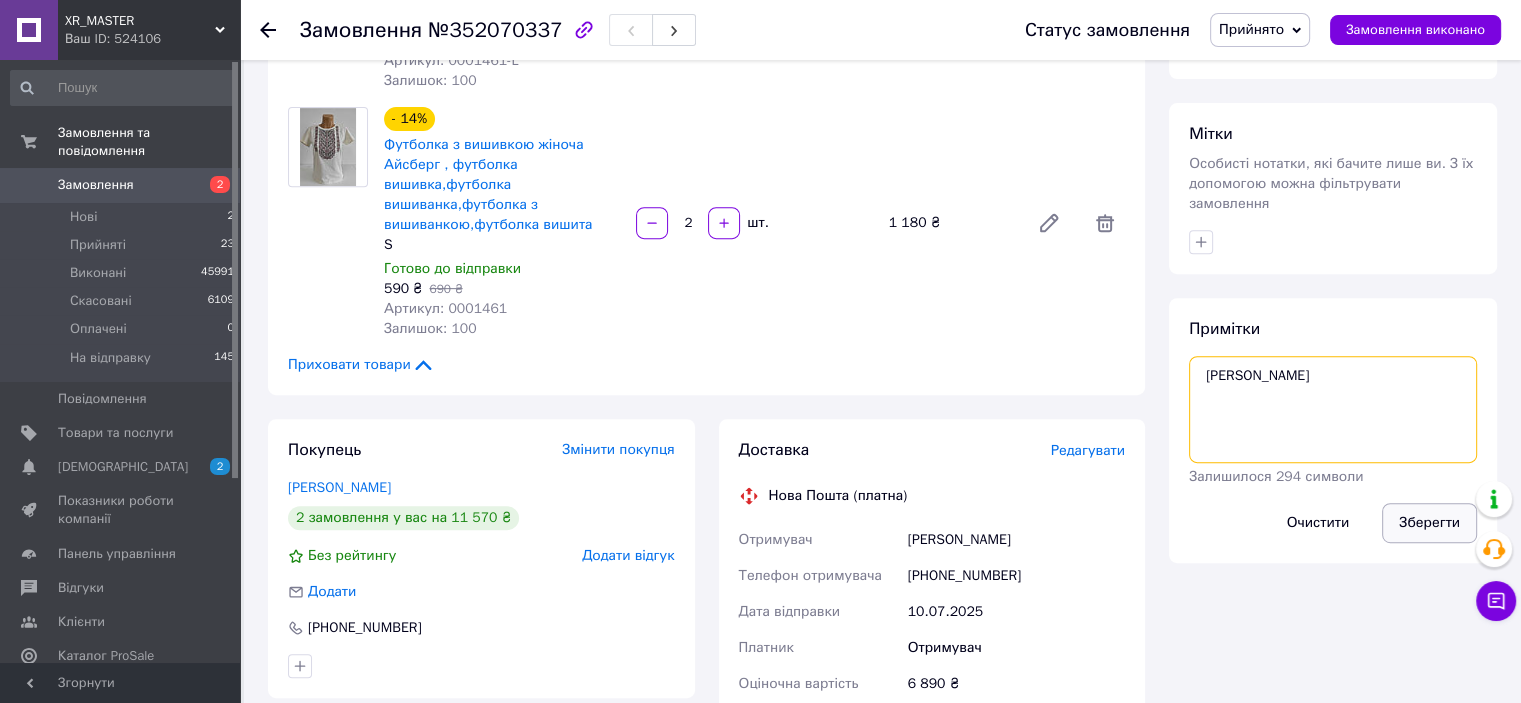 type on "наталя" 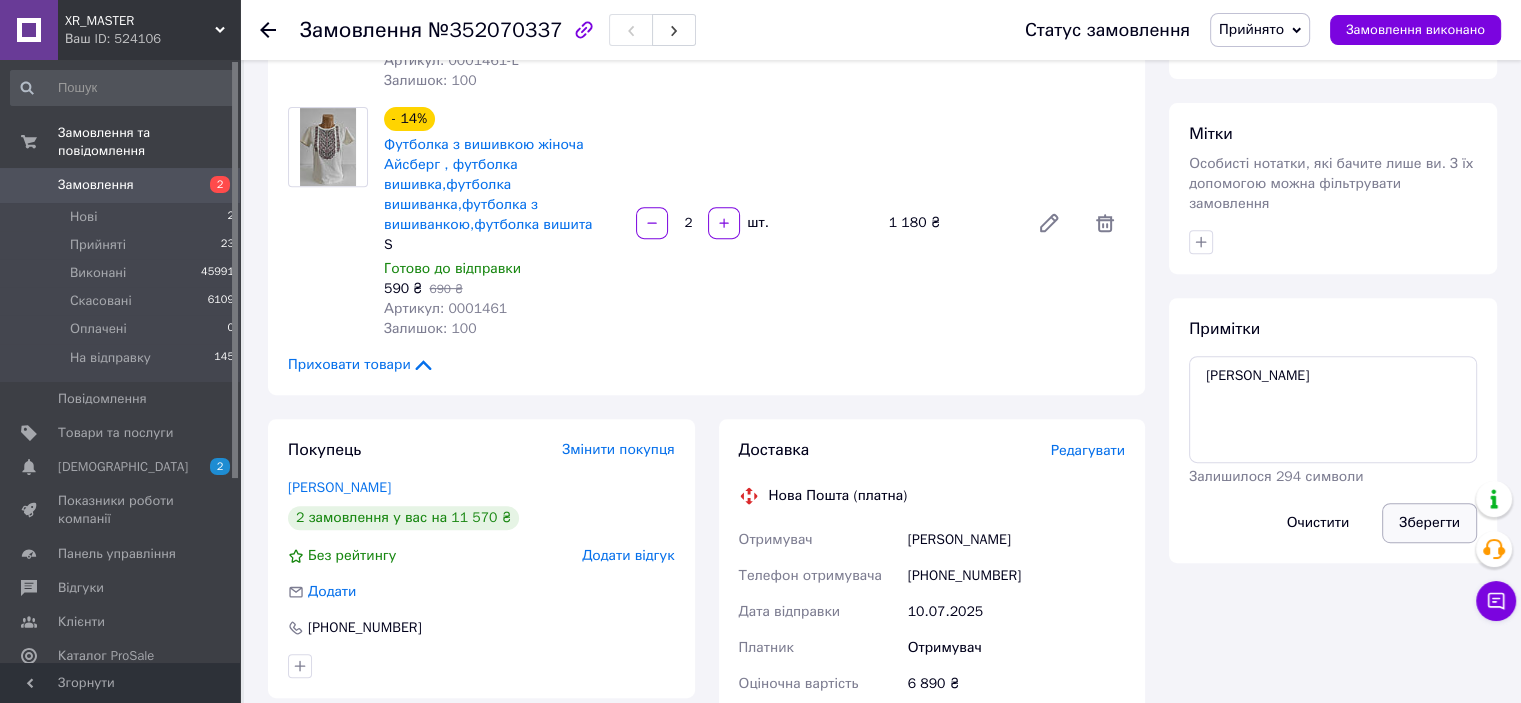 click on "Зберегти" at bounding box center (1429, 523) 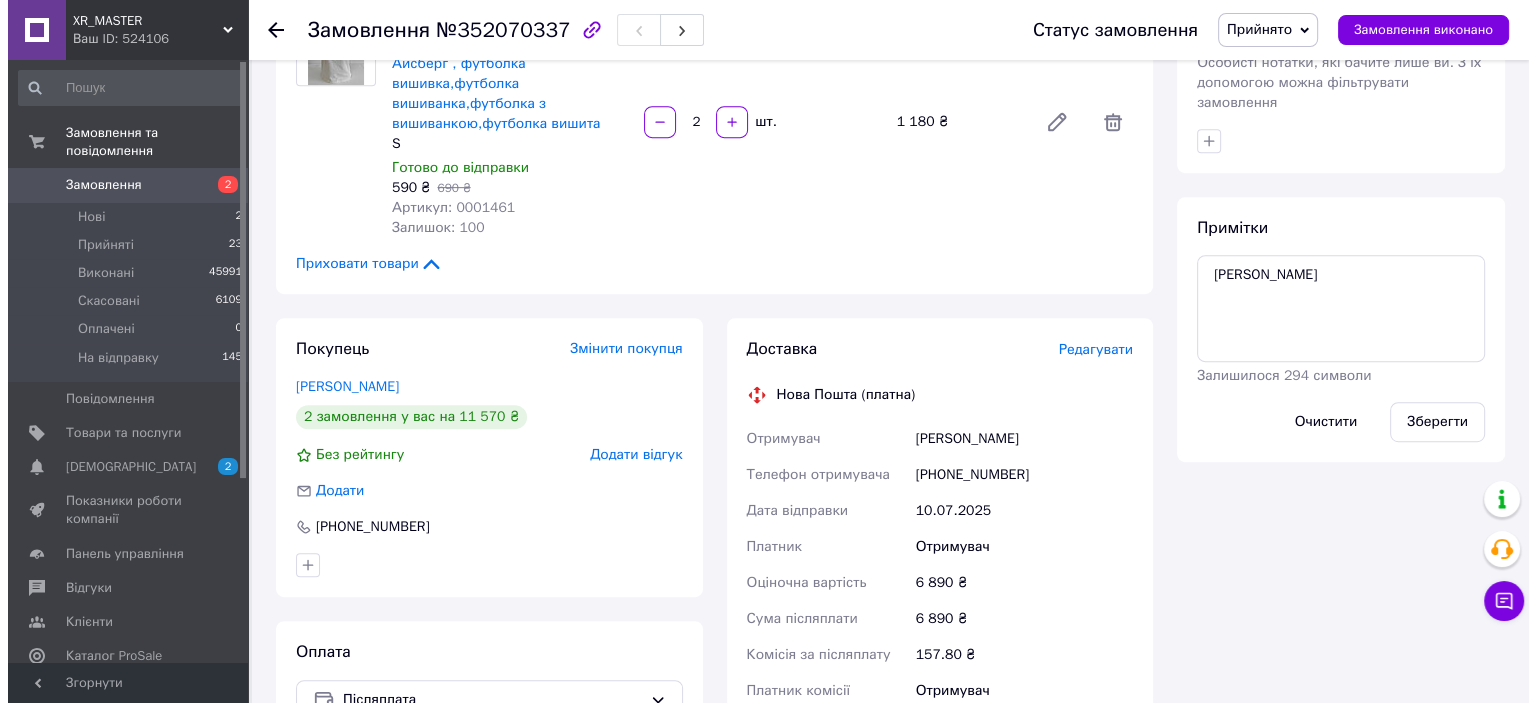 scroll, scrollTop: 1000, scrollLeft: 0, axis: vertical 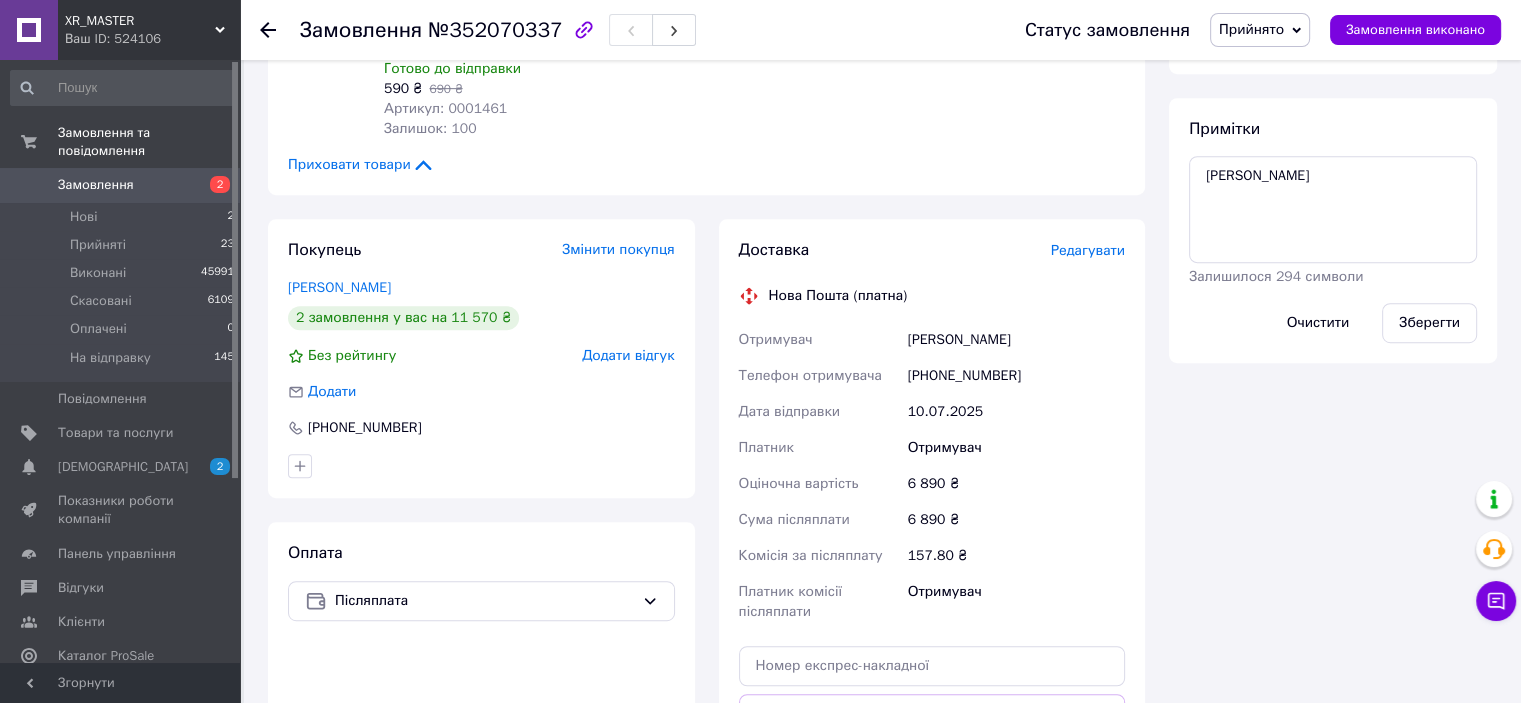 click on "Редагувати" at bounding box center [1088, 250] 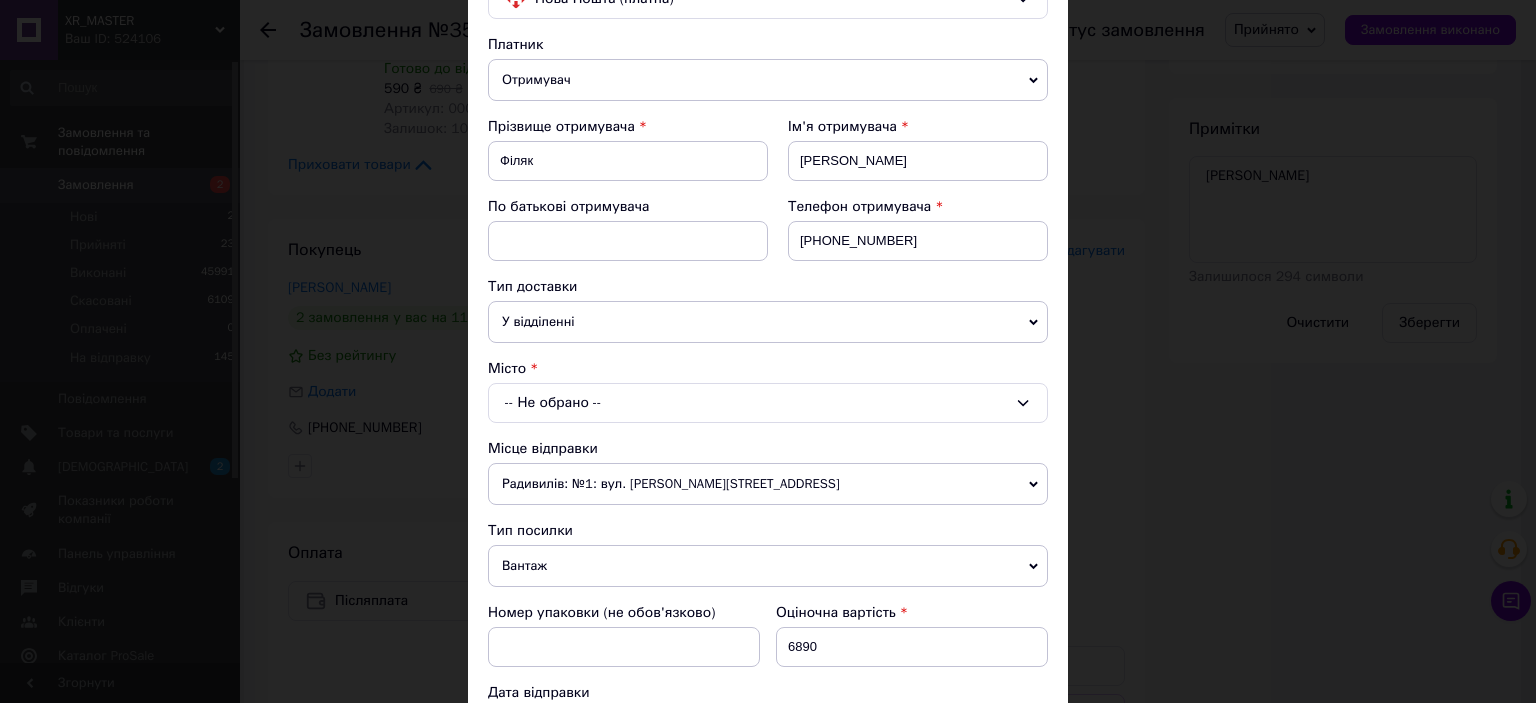scroll, scrollTop: 200, scrollLeft: 0, axis: vertical 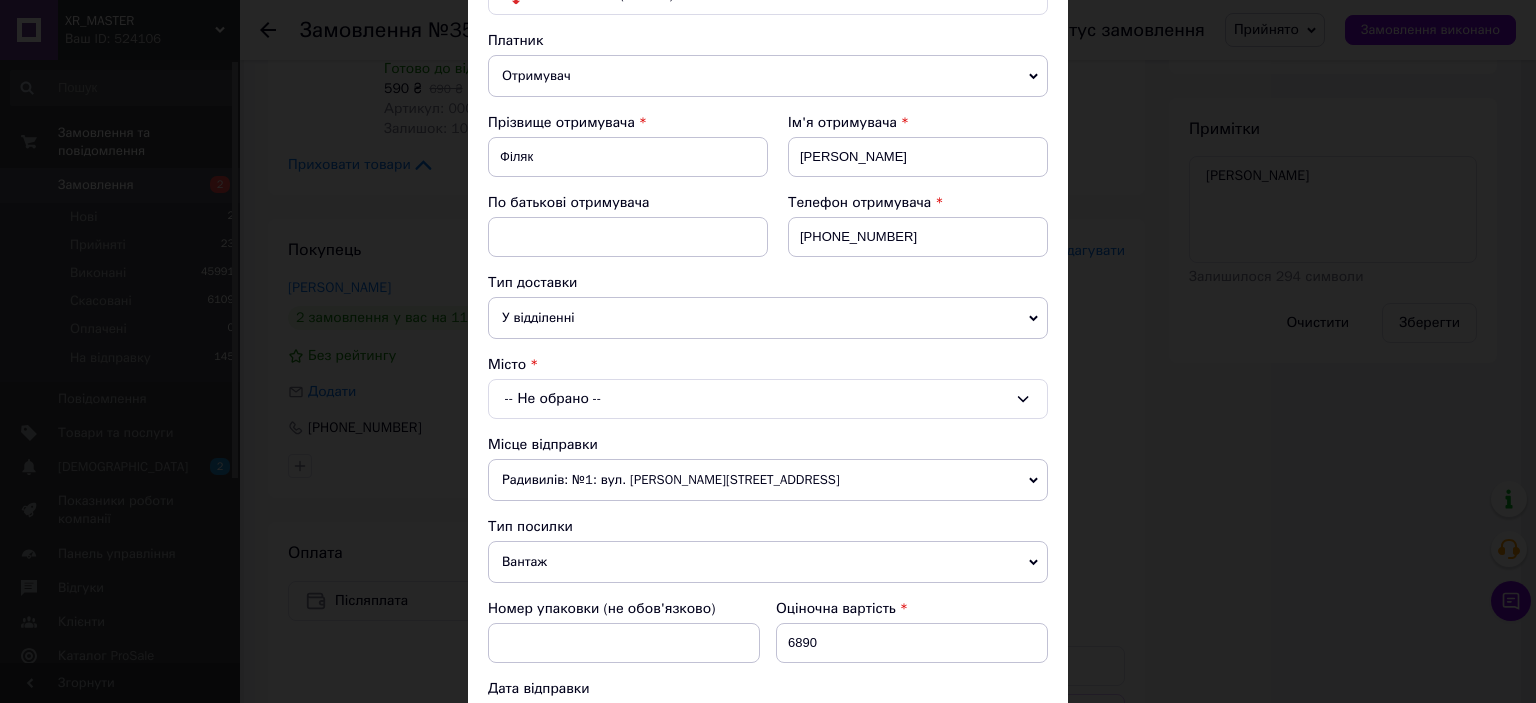 click on "-- Не обрано --" at bounding box center [768, 399] 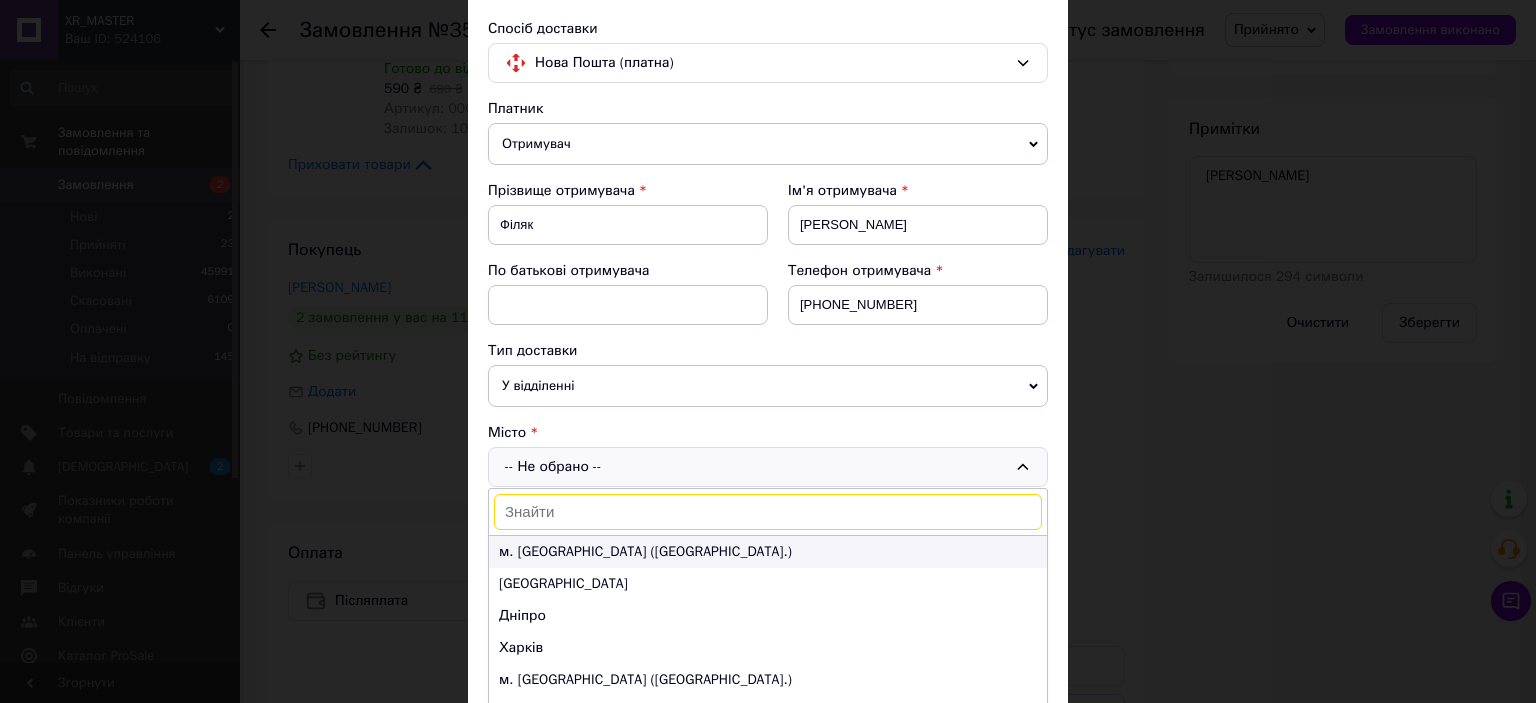 scroll, scrollTop: 100, scrollLeft: 0, axis: vertical 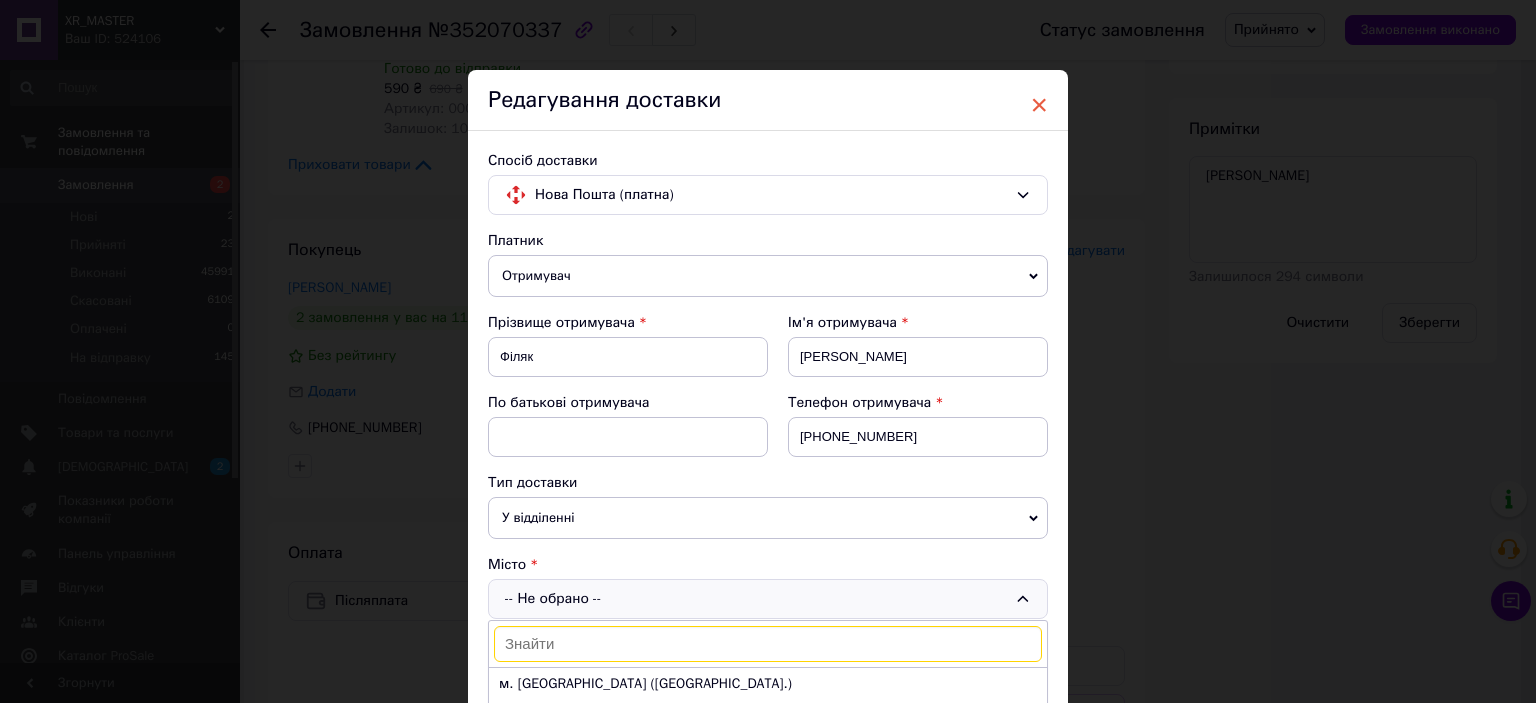 click on "×" at bounding box center [1039, 105] 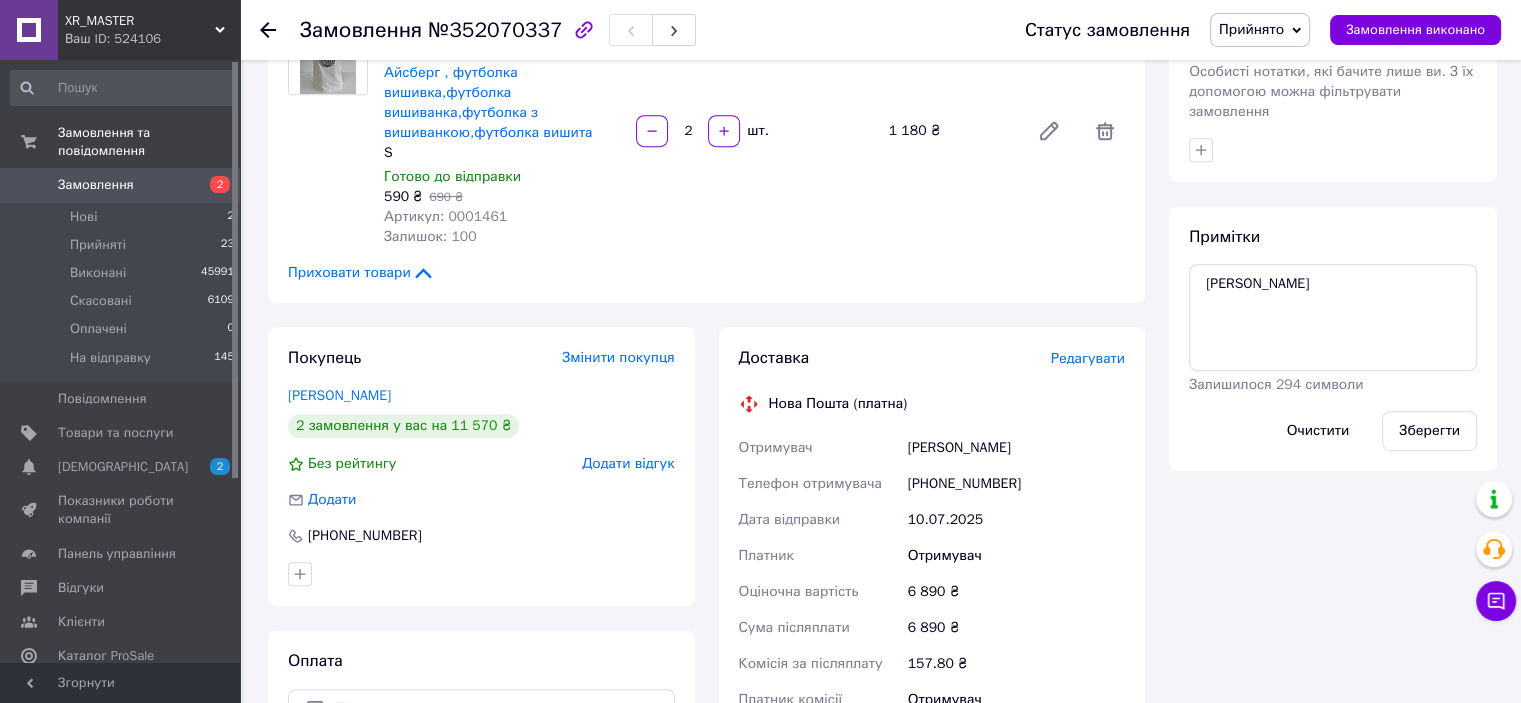 scroll, scrollTop: 1100, scrollLeft: 0, axis: vertical 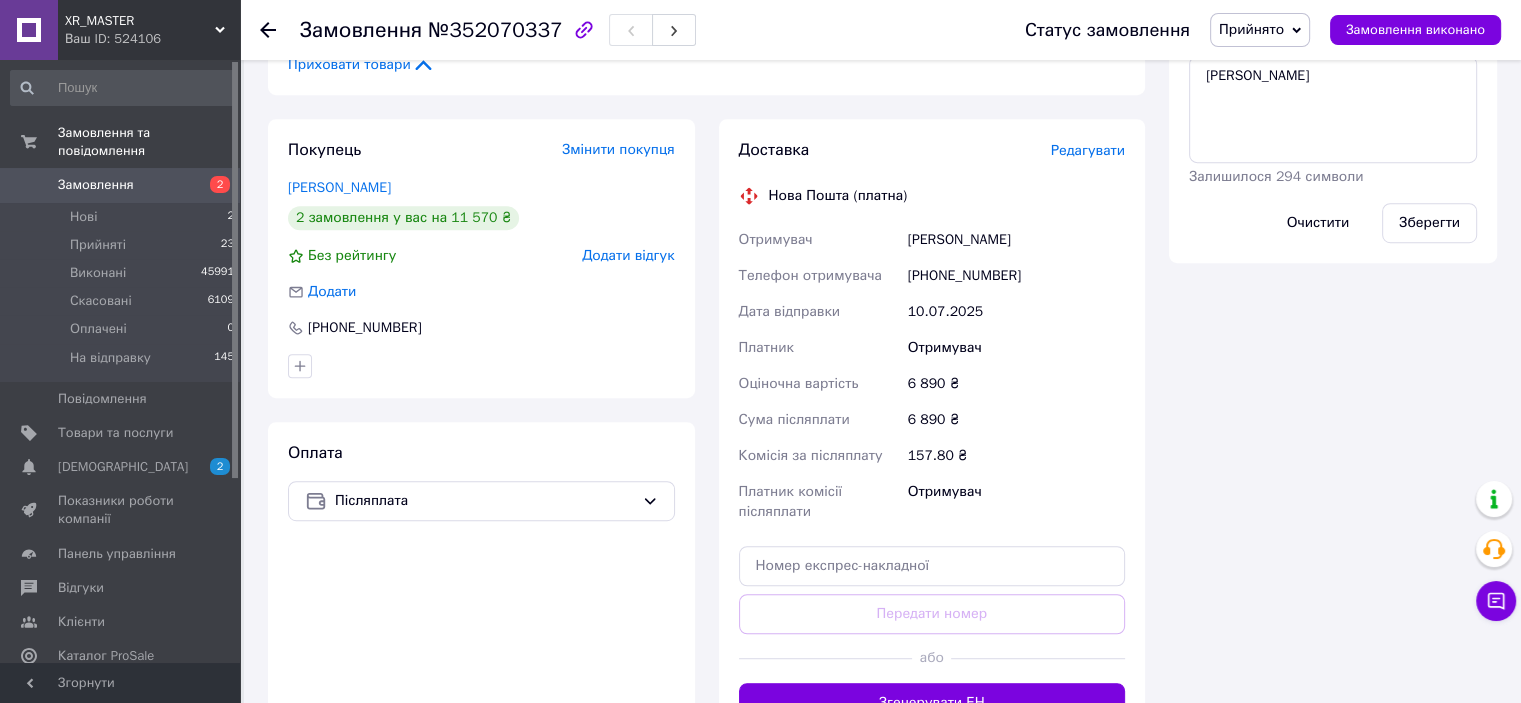 click on "Редагувати" at bounding box center (1088, 150) 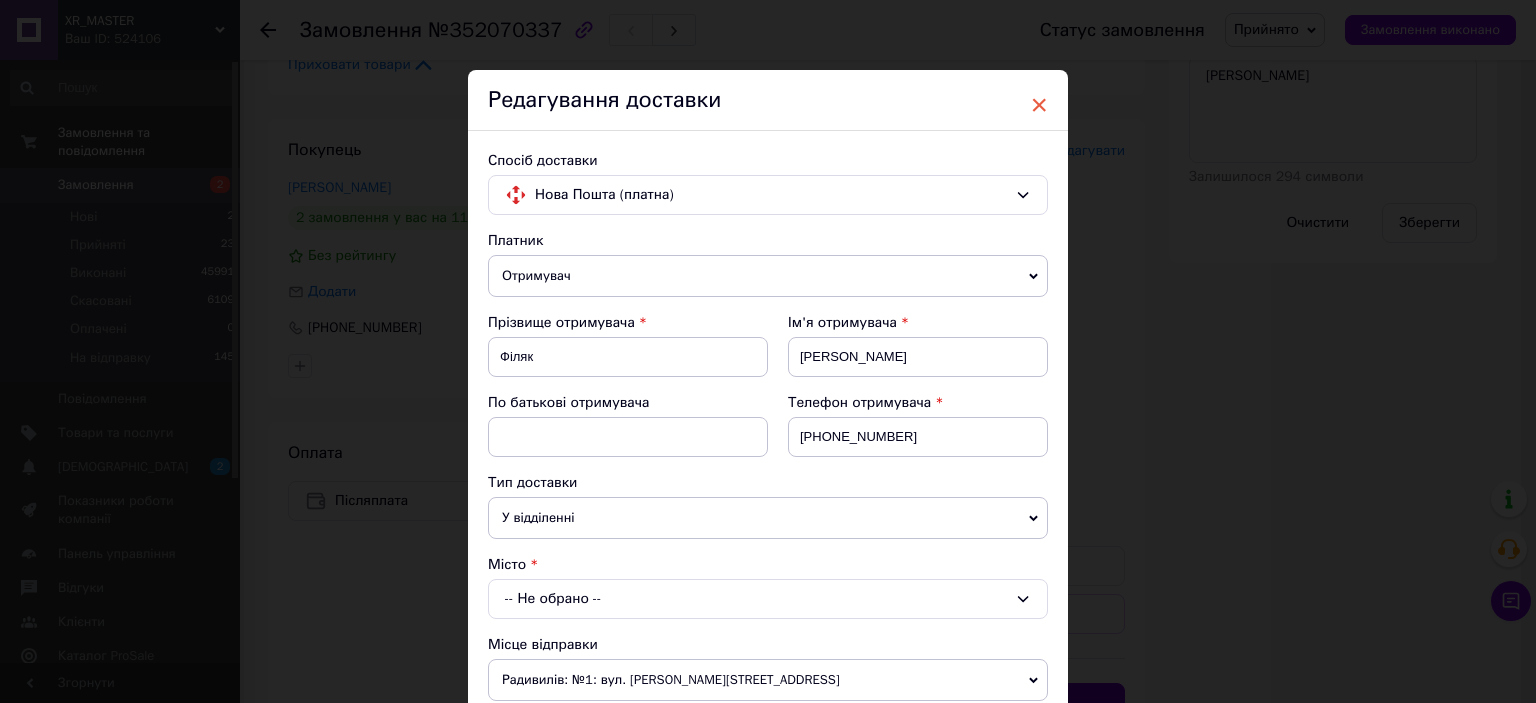 click on "×" at bounding box center [1039, 105] 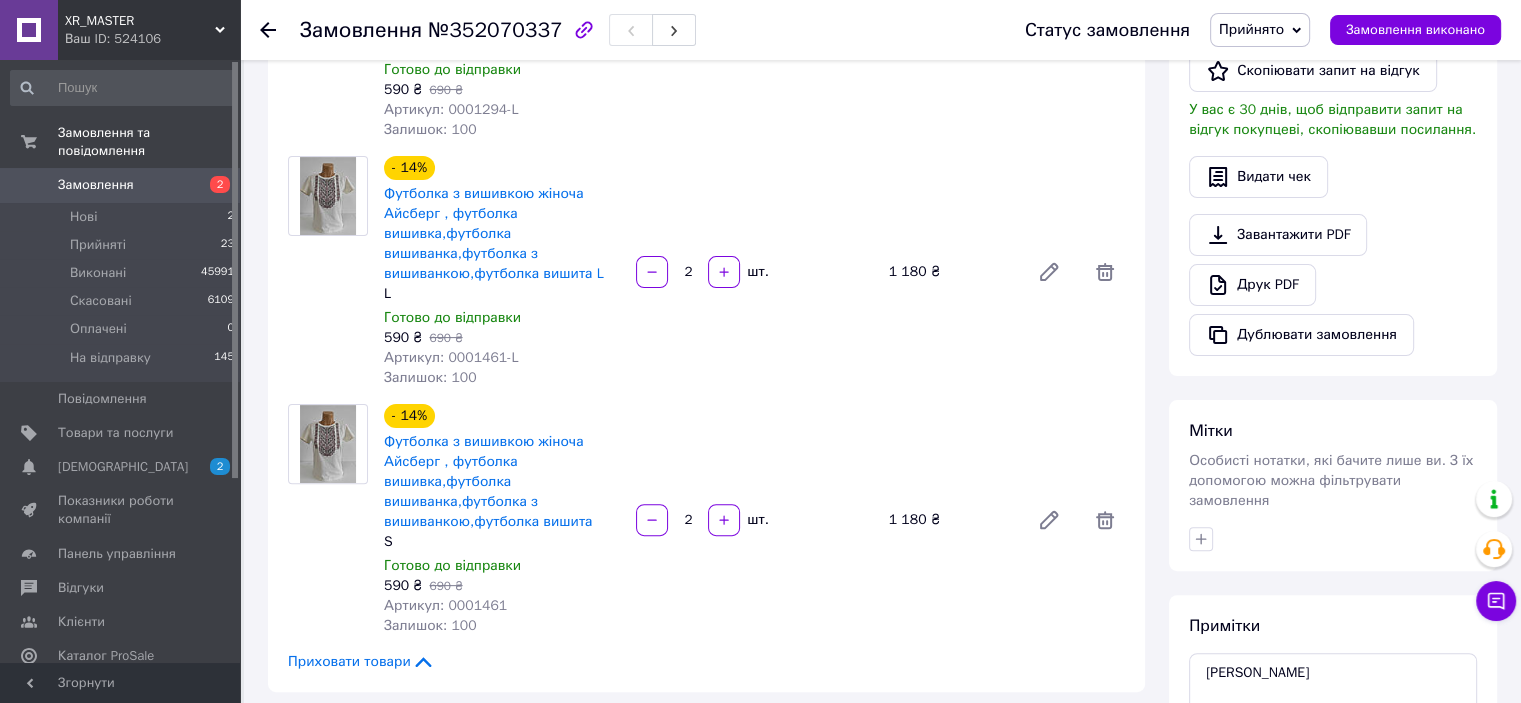 scroll, scrollTop: 300, scrollLeft: 0, axis: vertical 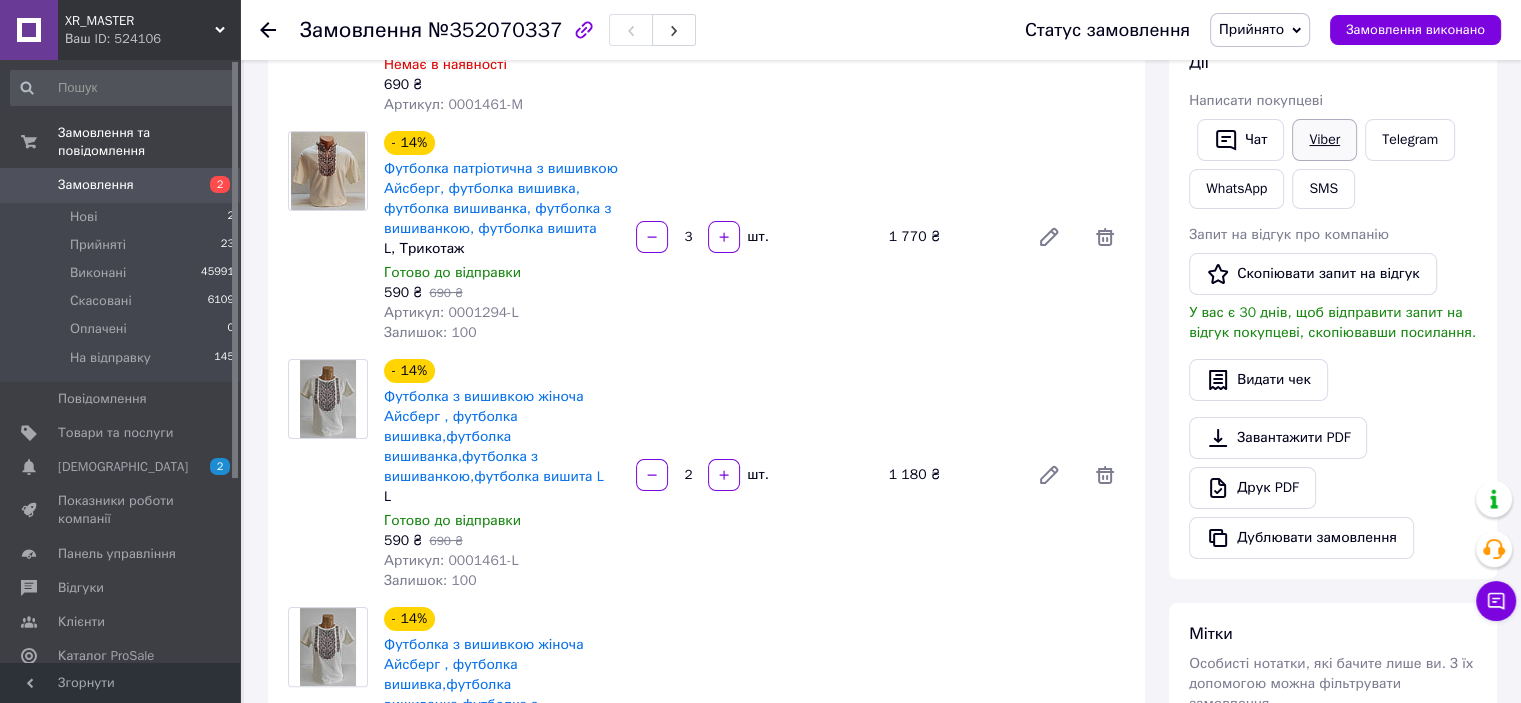 click on "Viber" at bounding box center (1324, 140) 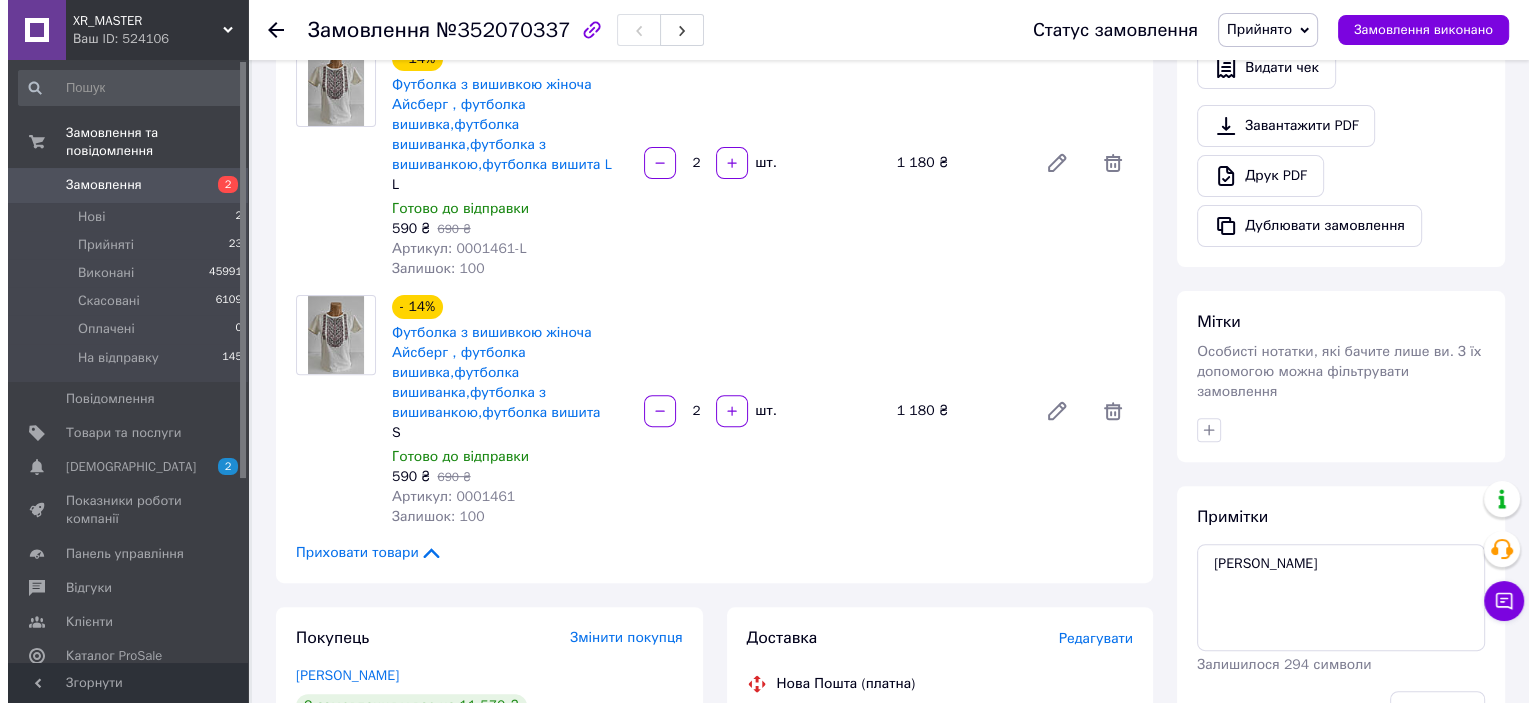 scroll, scrollTop: 900, scrollLeft: 0, axis: vertical 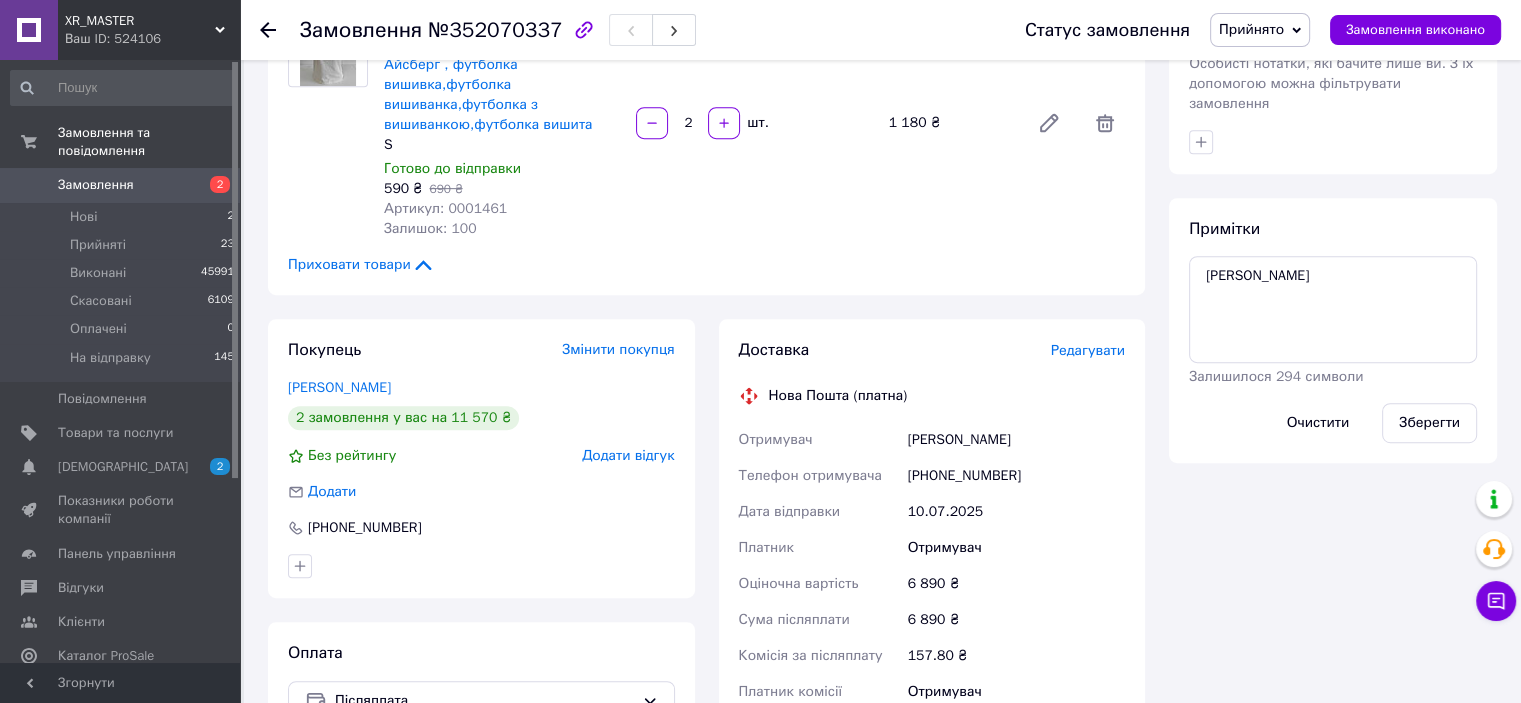click on "Редагувати" at bounding box center (1088, 350) 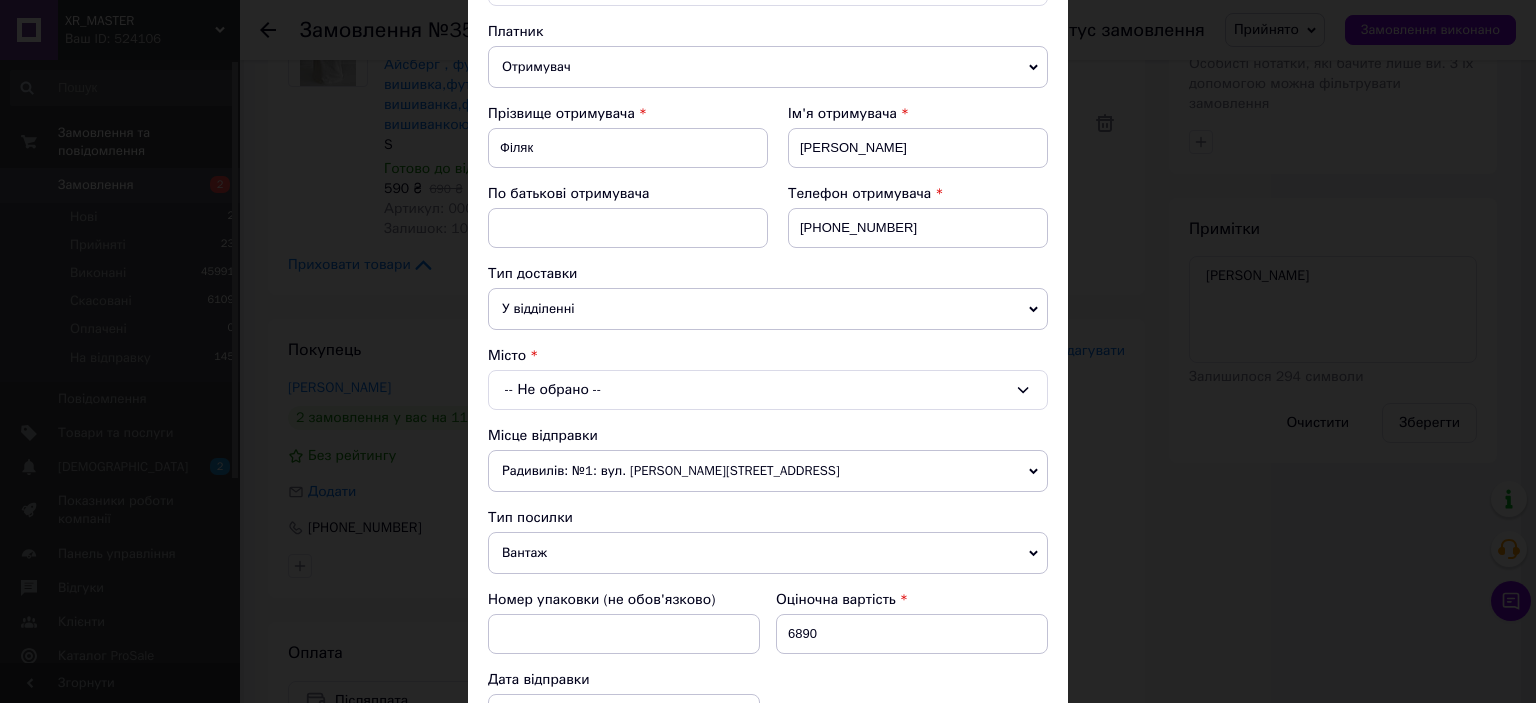scroll, scrollTop: 200, scrollLeft: 0, axis: vertical 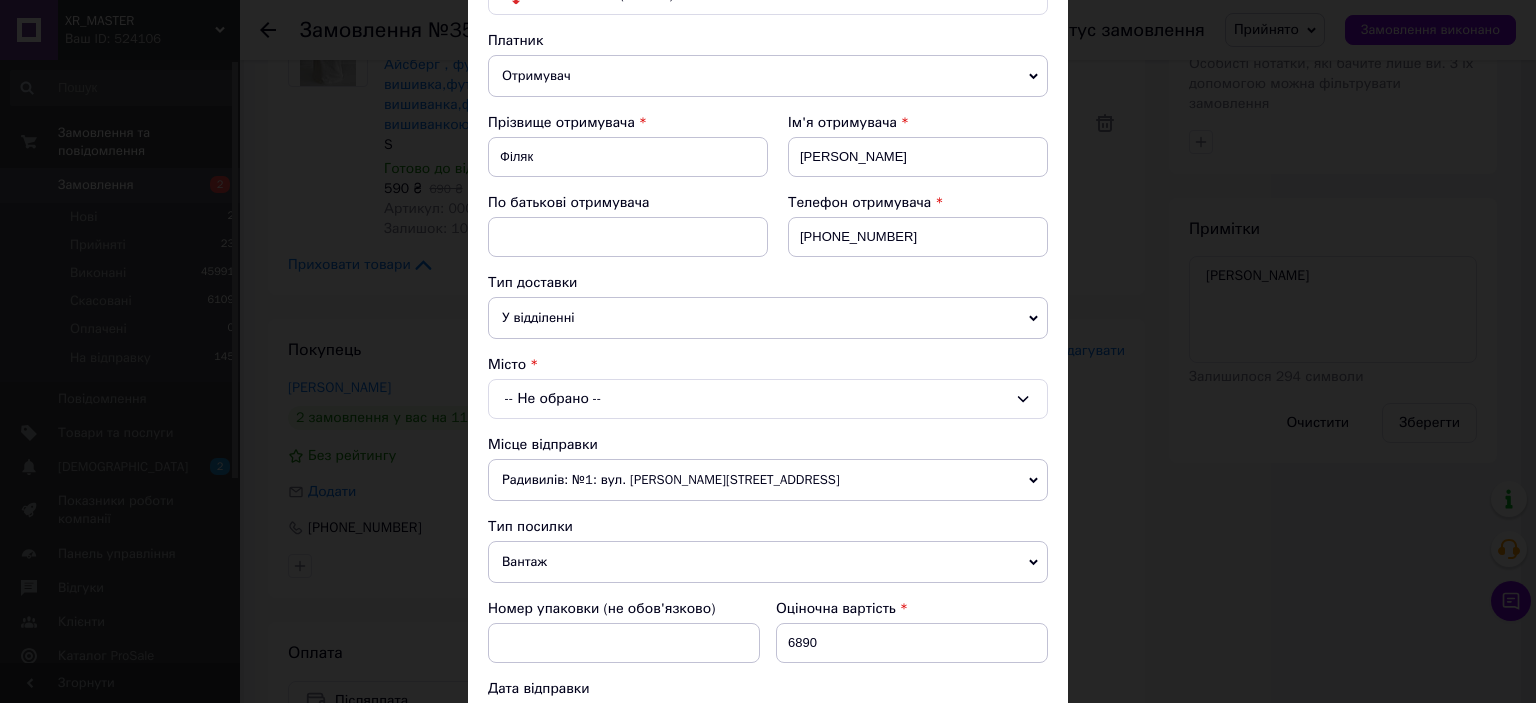 click on "-- Не обрано --" at bounding box center (768, 399) 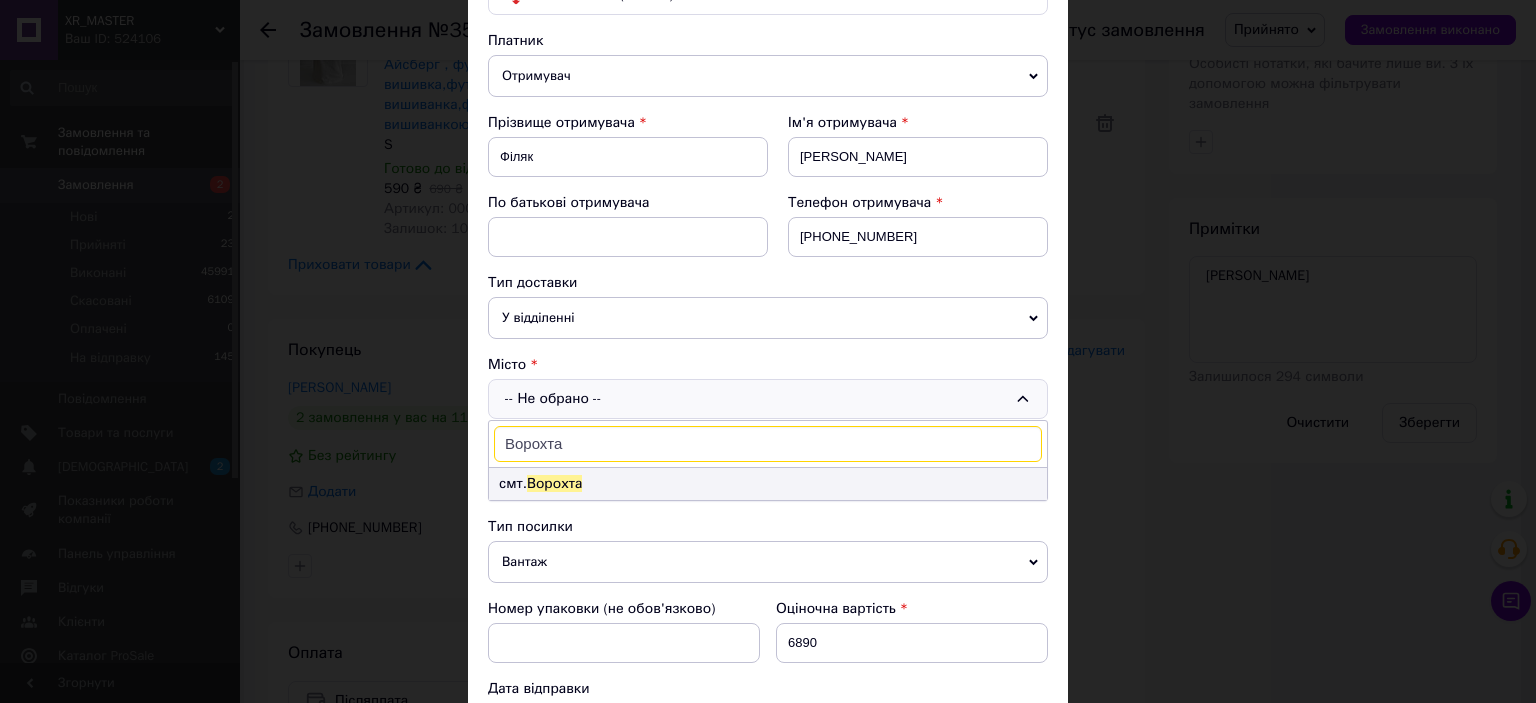 type on "Ворохта" 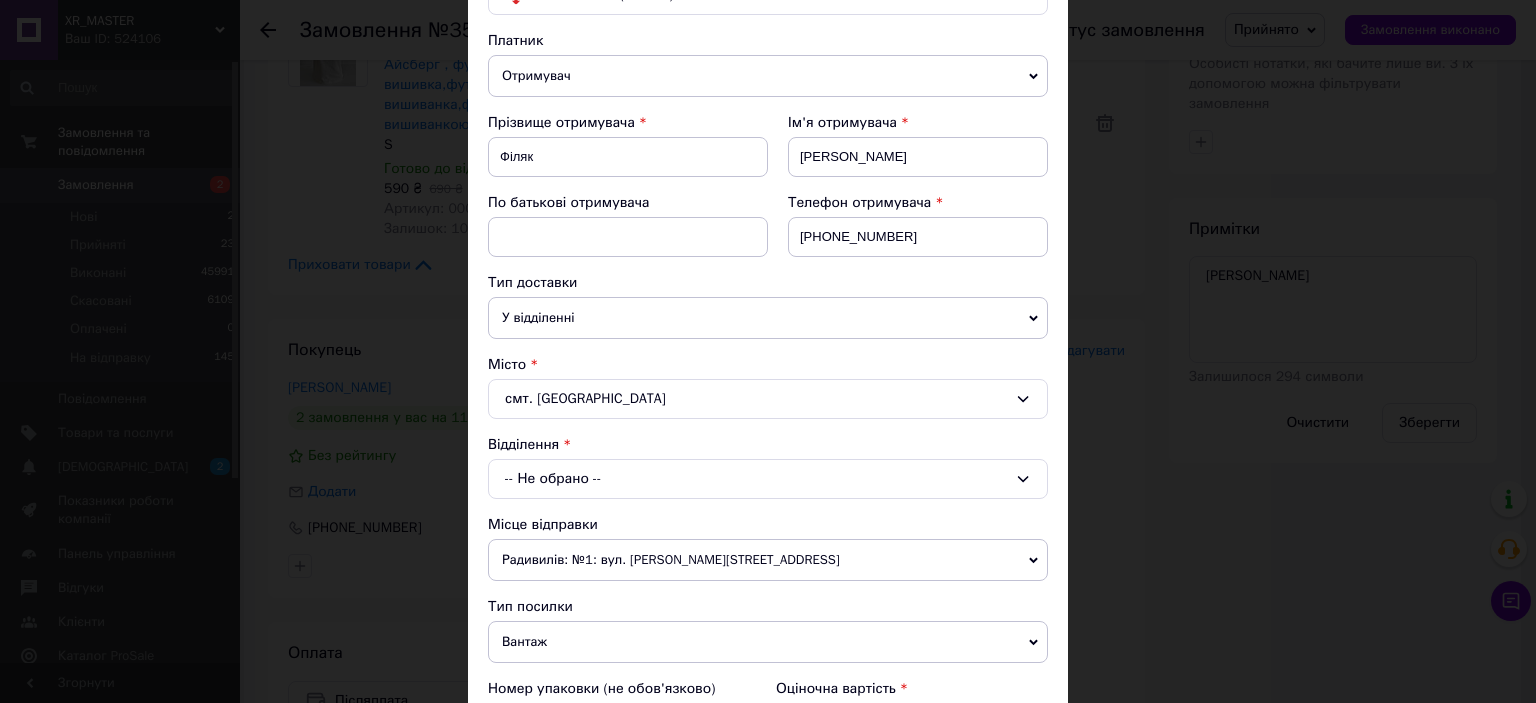 click on "-- Не обрано --" at bounding box center [768, 479] 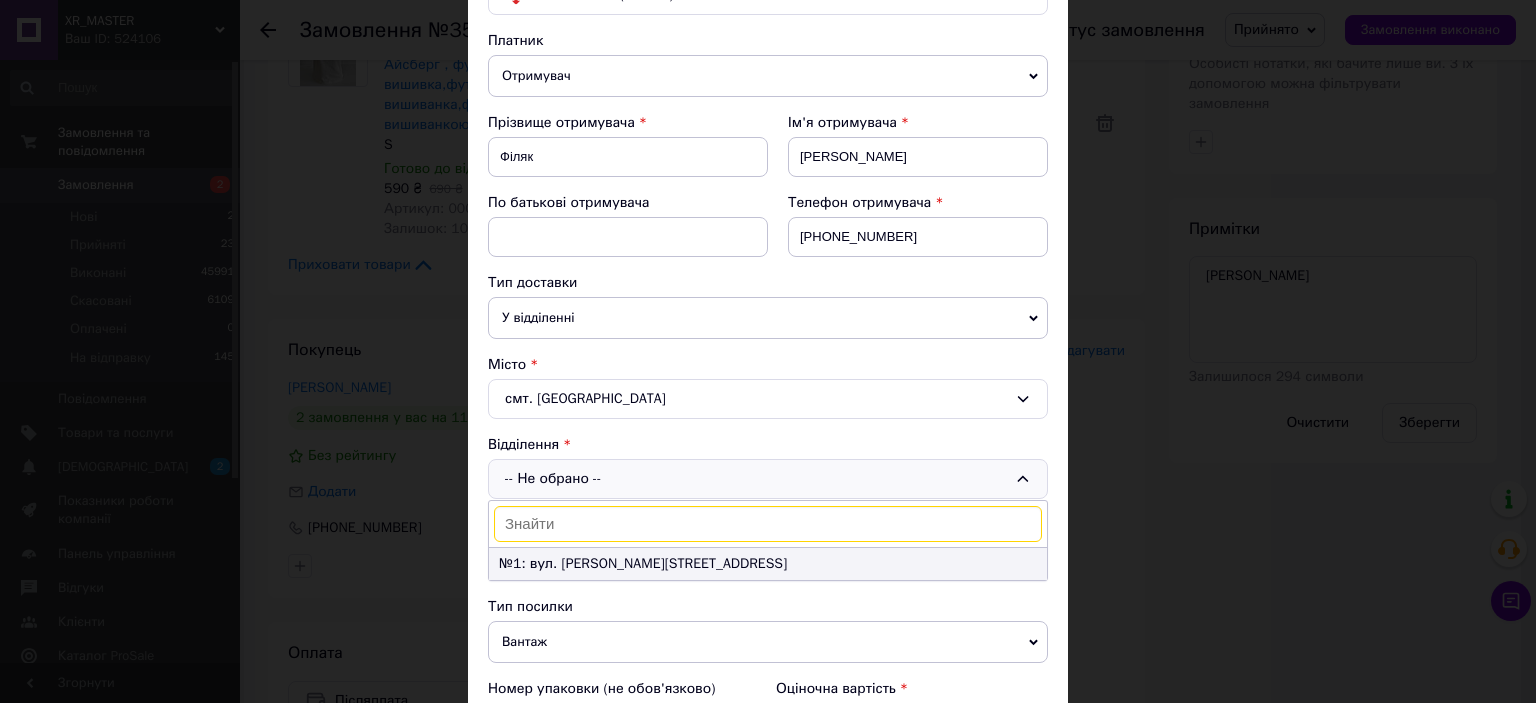 click on "№1: вул. Данила Галицького, 121-А" at bounding box center [768, 564] 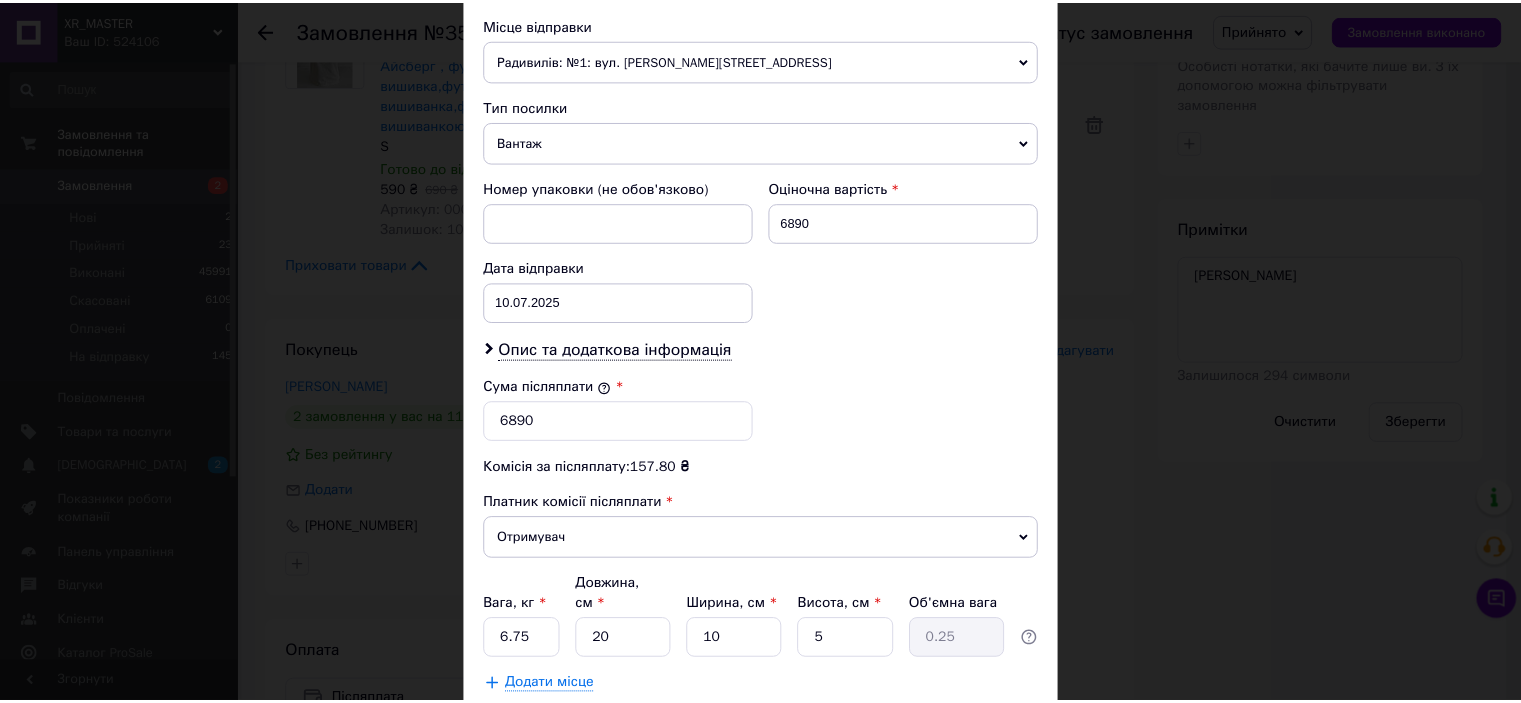 scroll, scrollTop: 816, scrollLeft: 0, axis: vertical 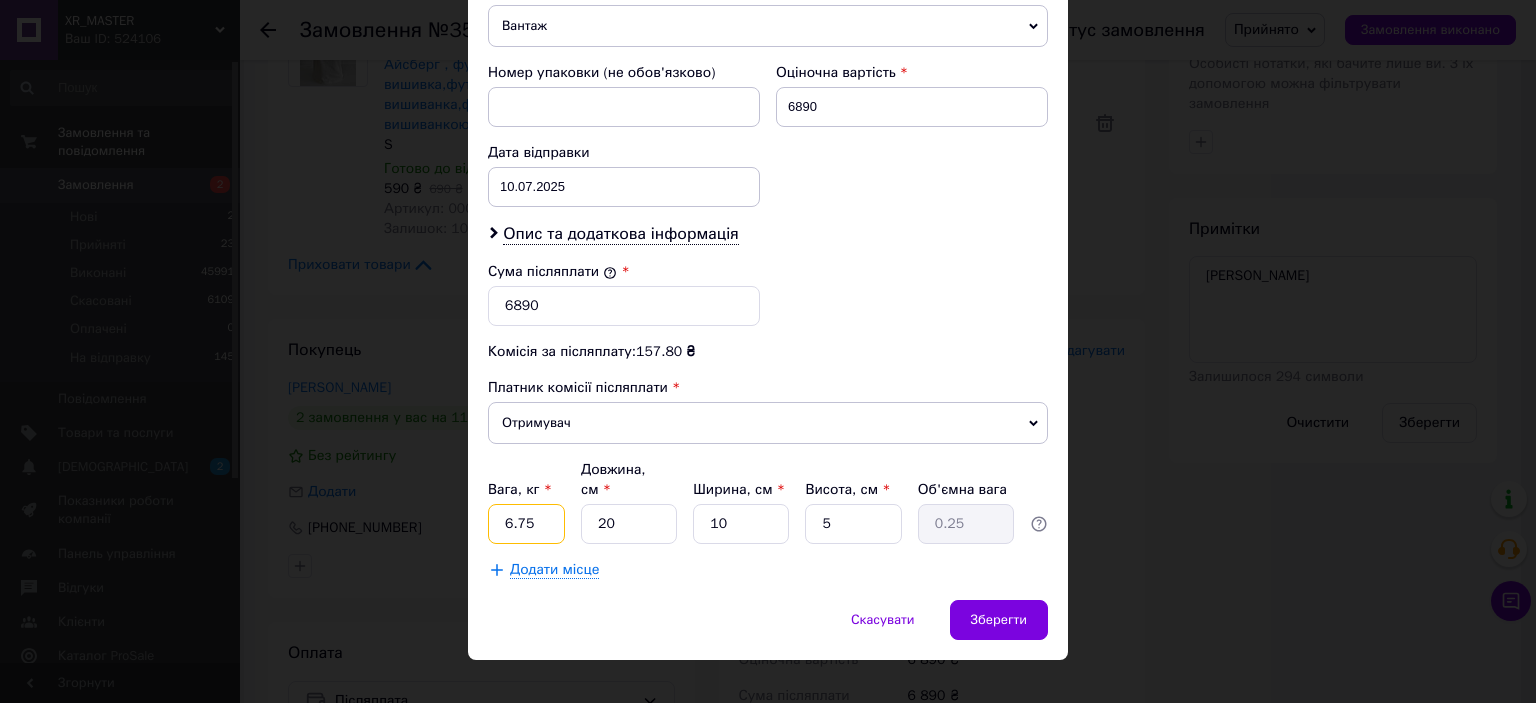 click on "6.75" at bounding box center (526, 524) 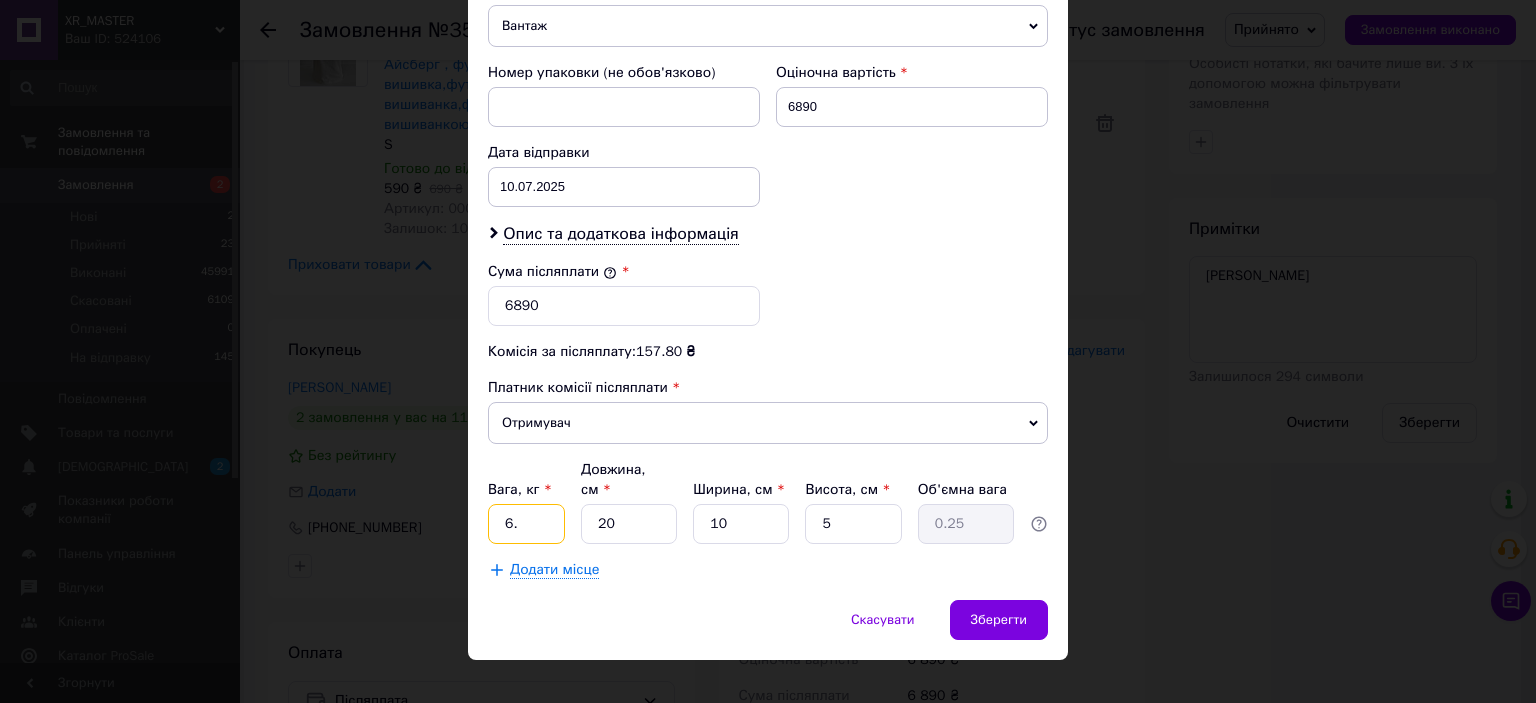 type on "6" 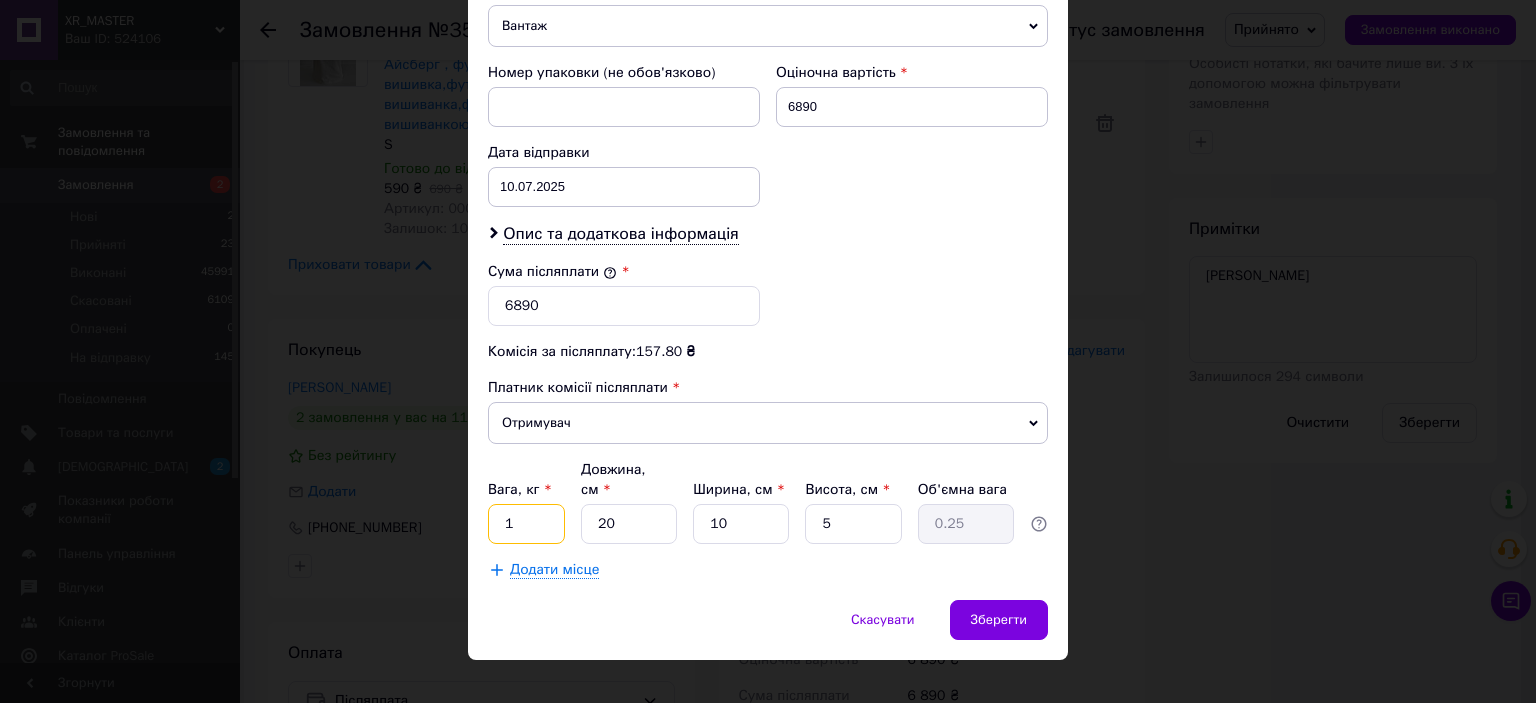 type on "1" 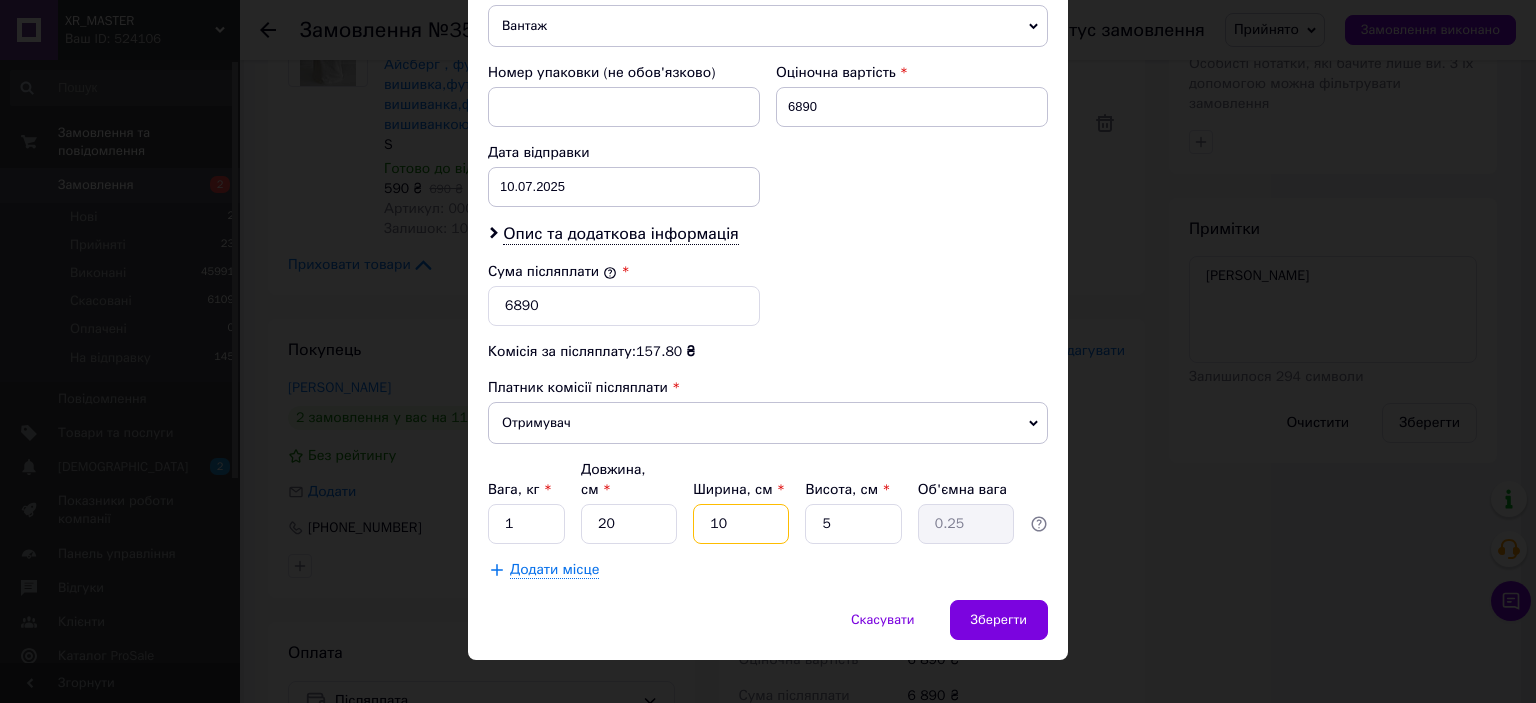 click on "10" at bounding box center [741, 524] 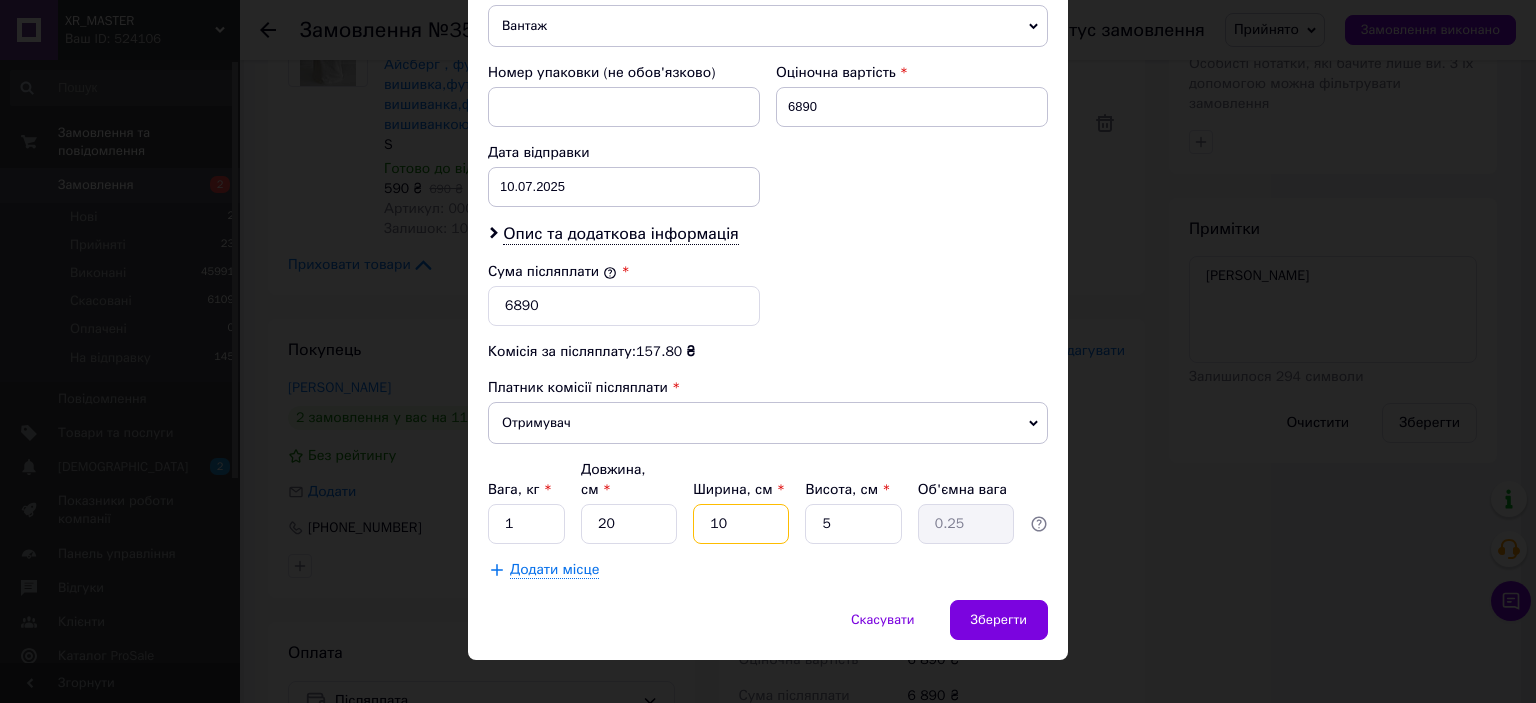 type on "1" 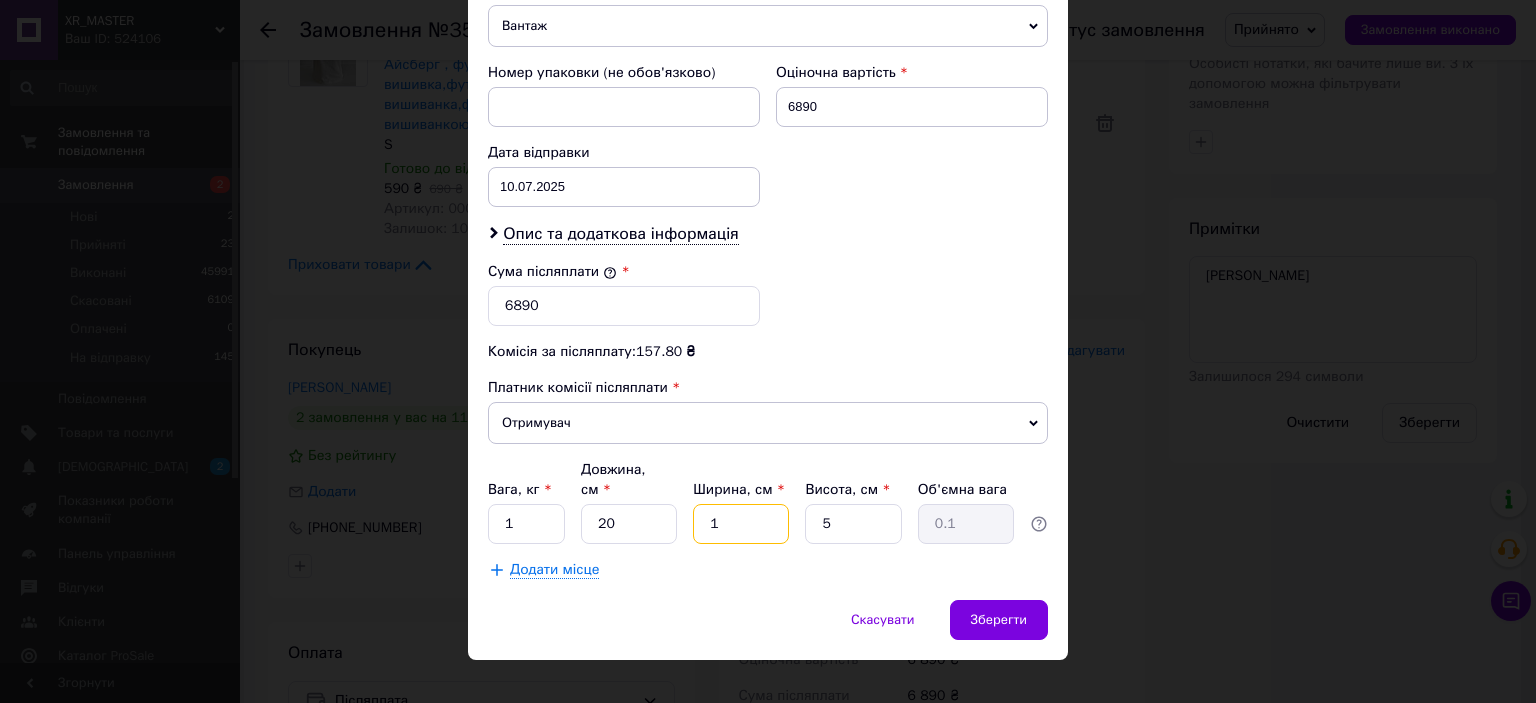 type 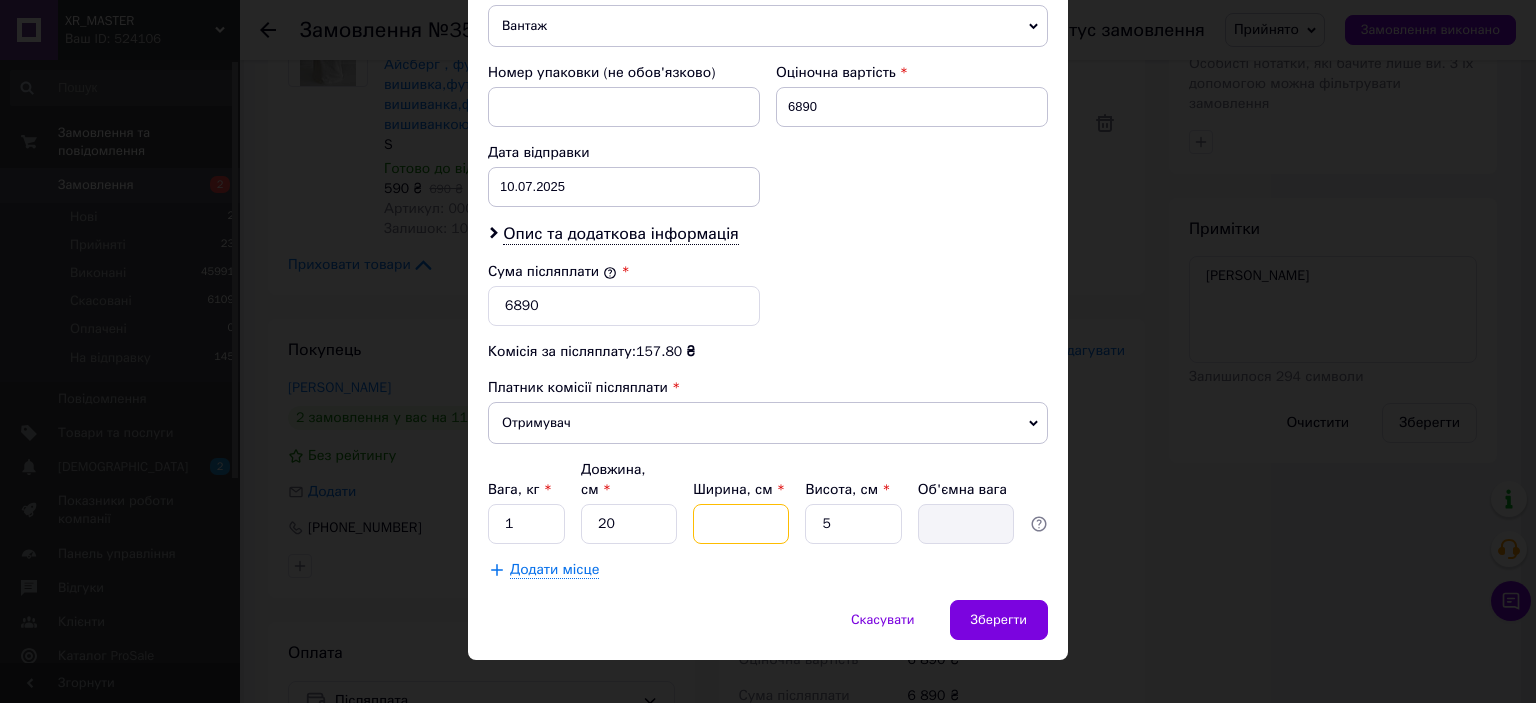 type on "2" 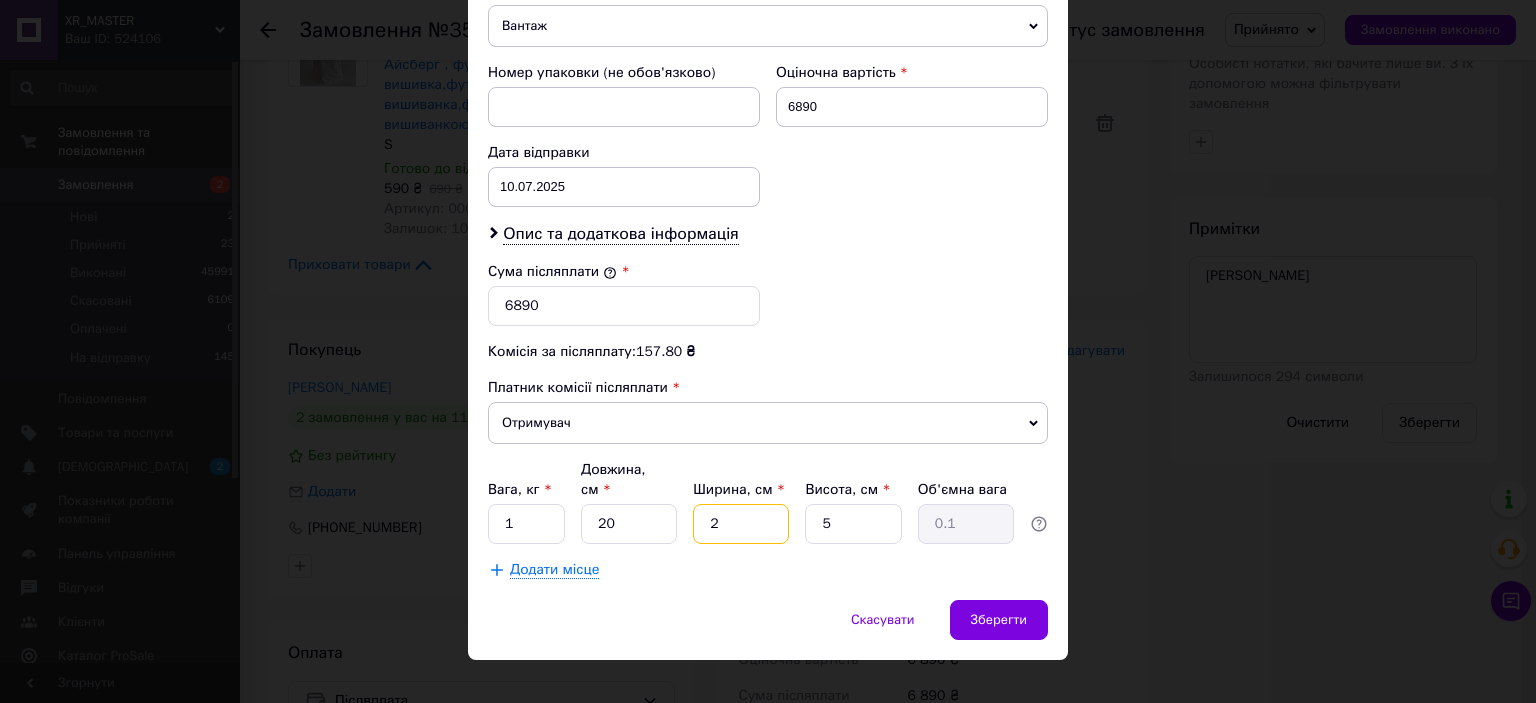 type on "20" 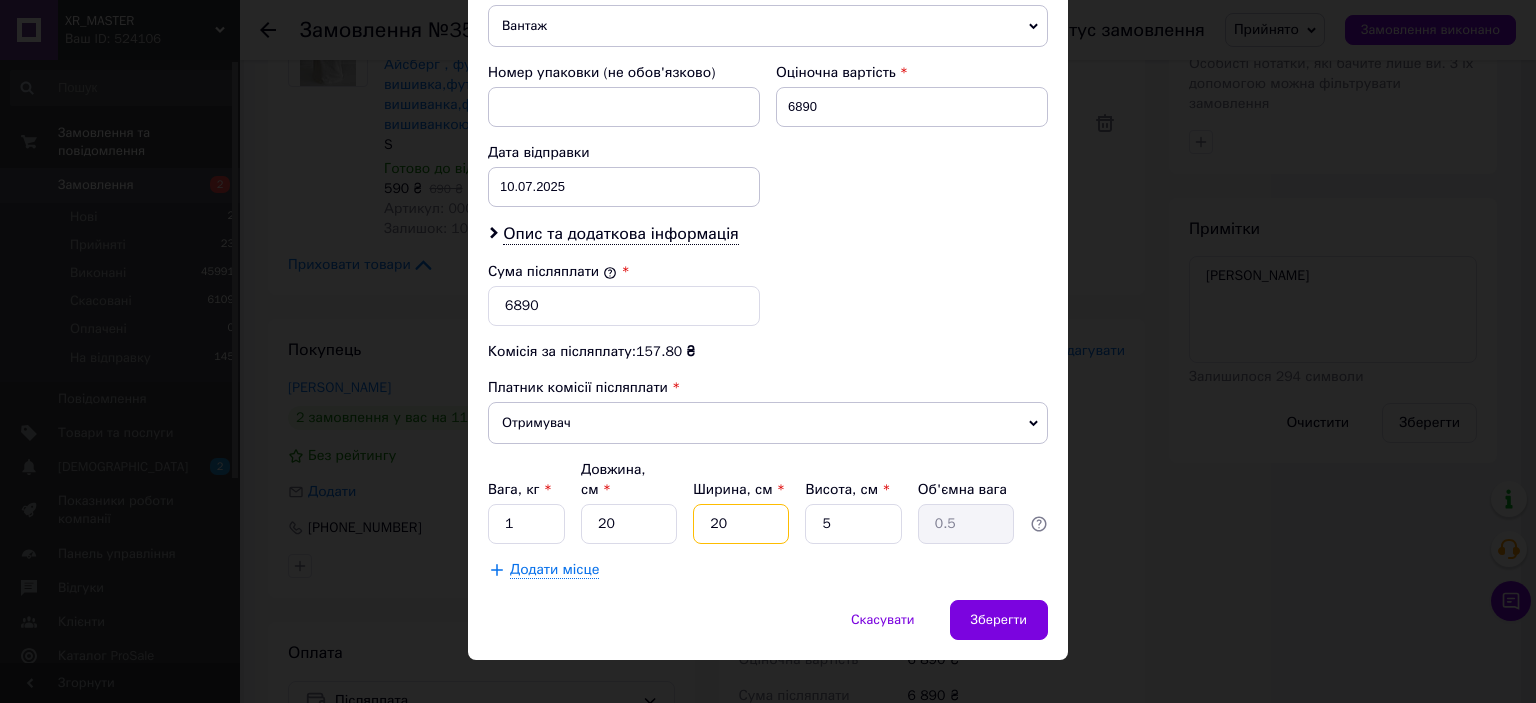 type on "20" 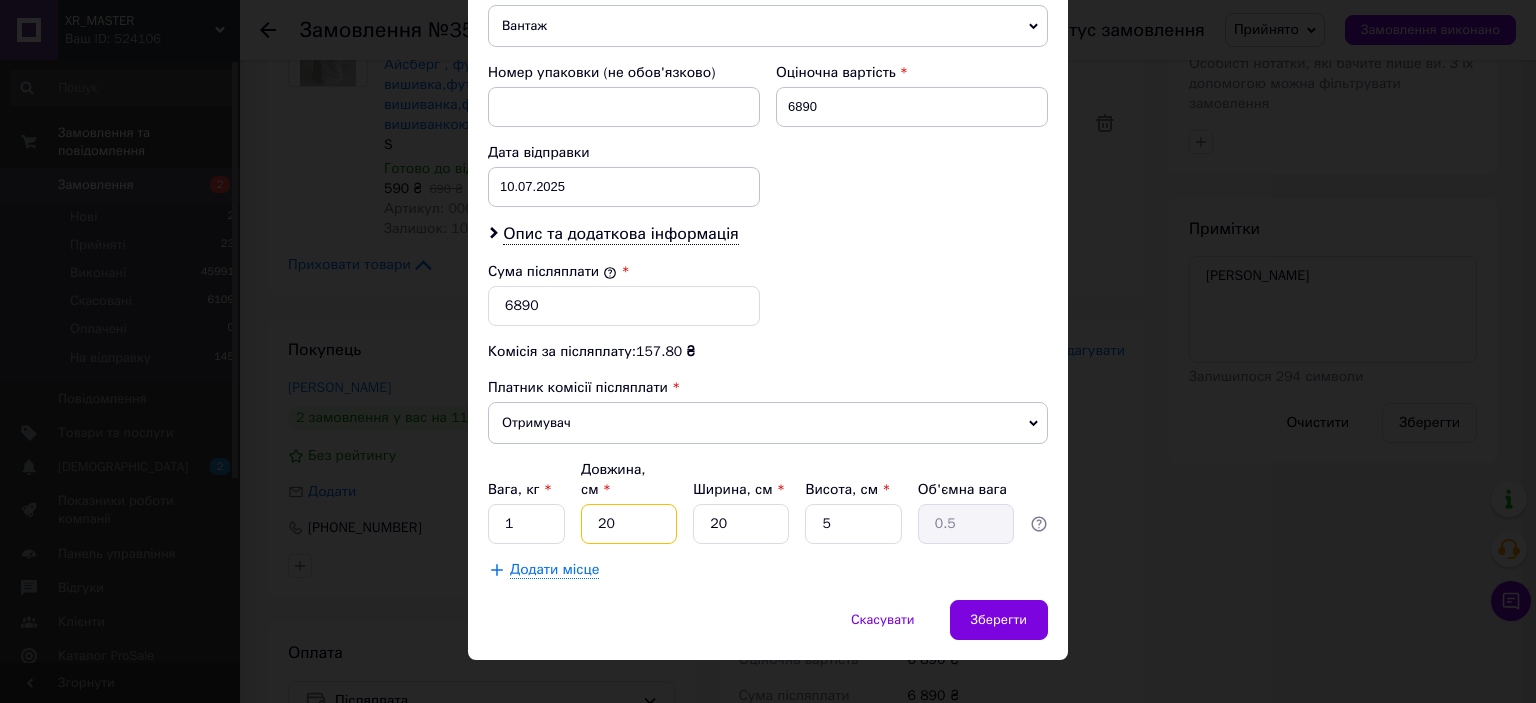 click on "20" at bounding box center (629, 524) 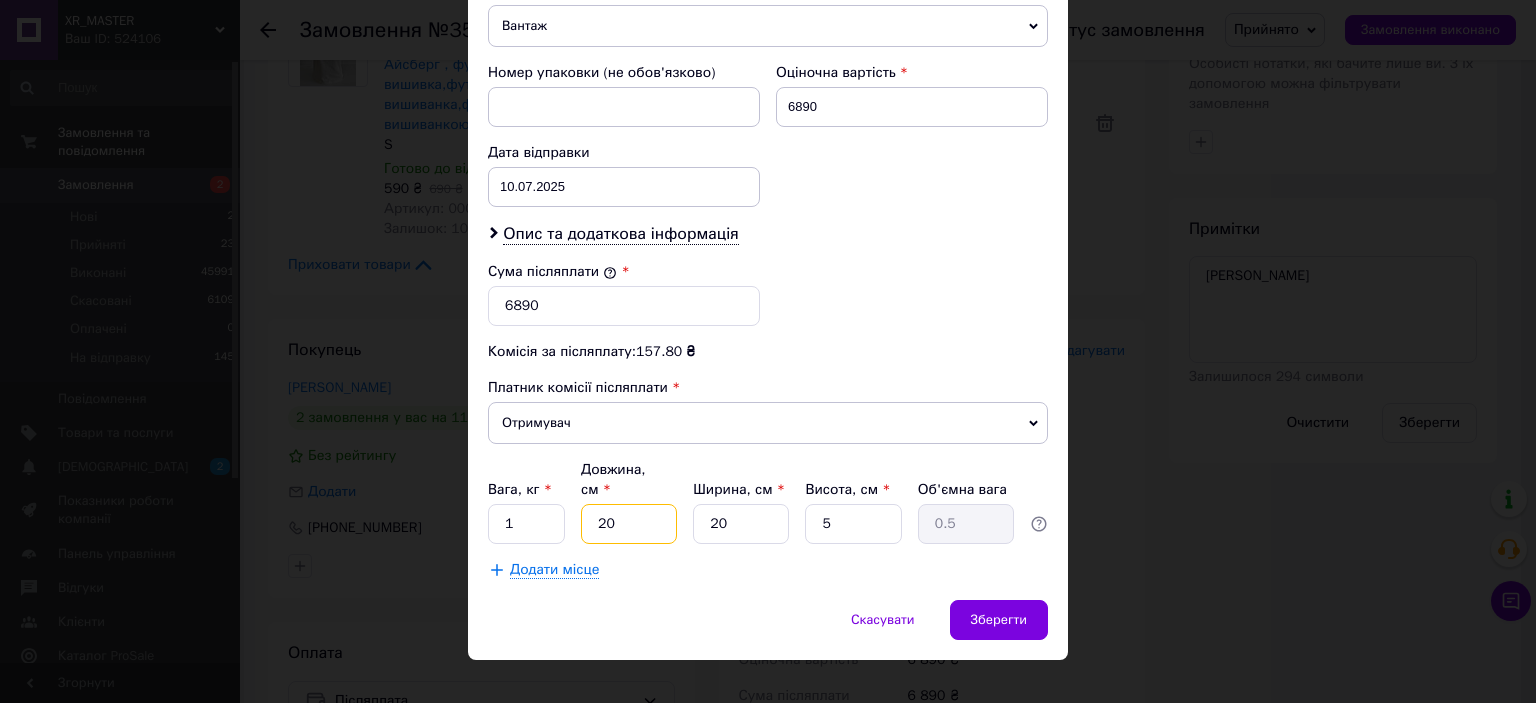 type on "2" 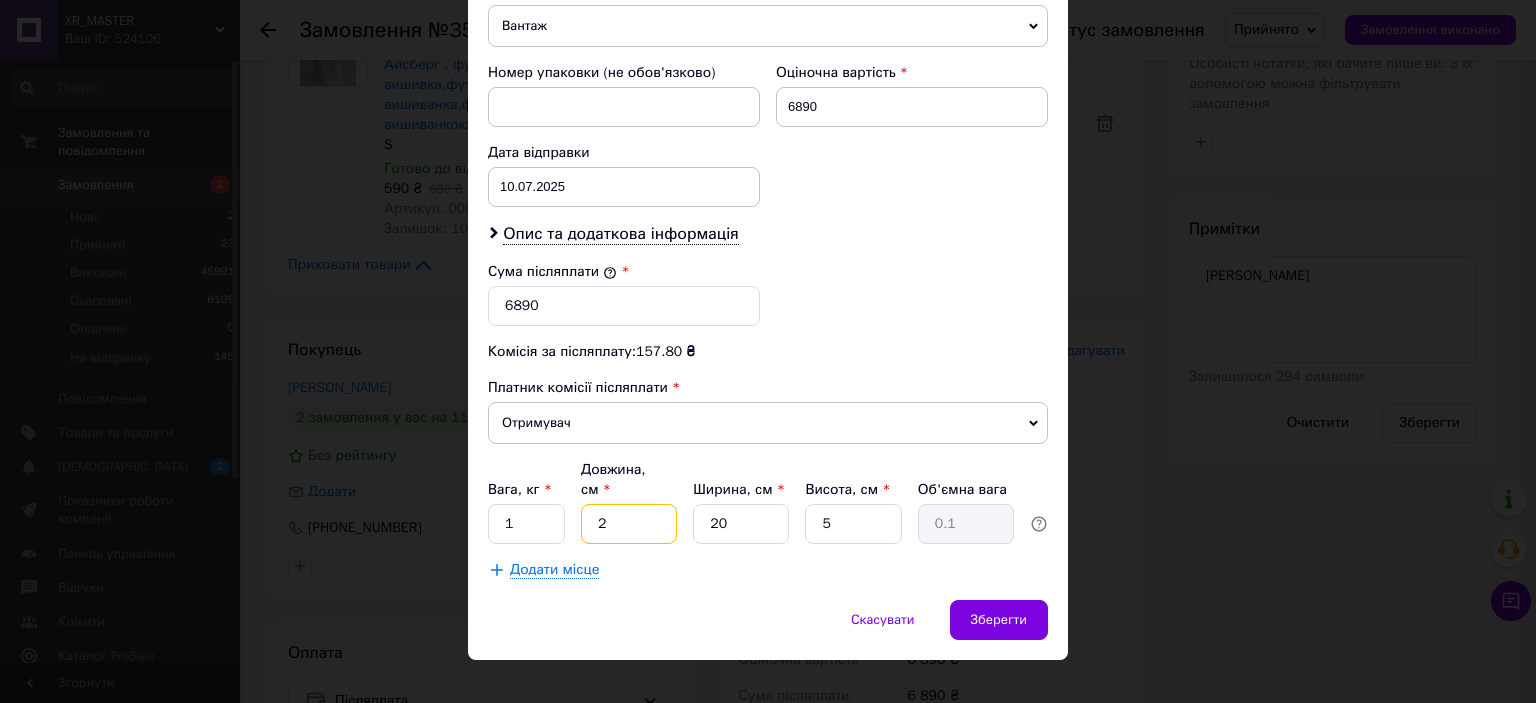 type on "24" 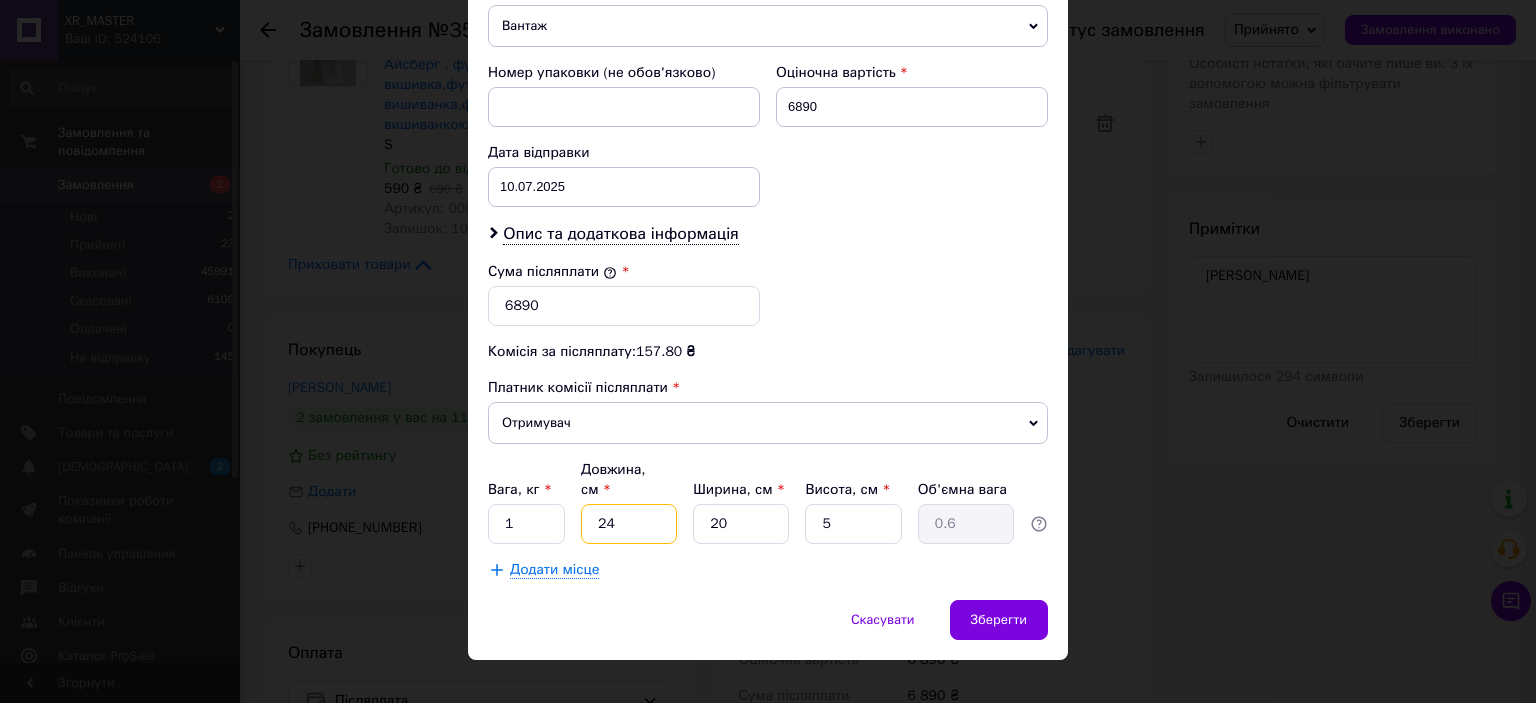 type on "24" 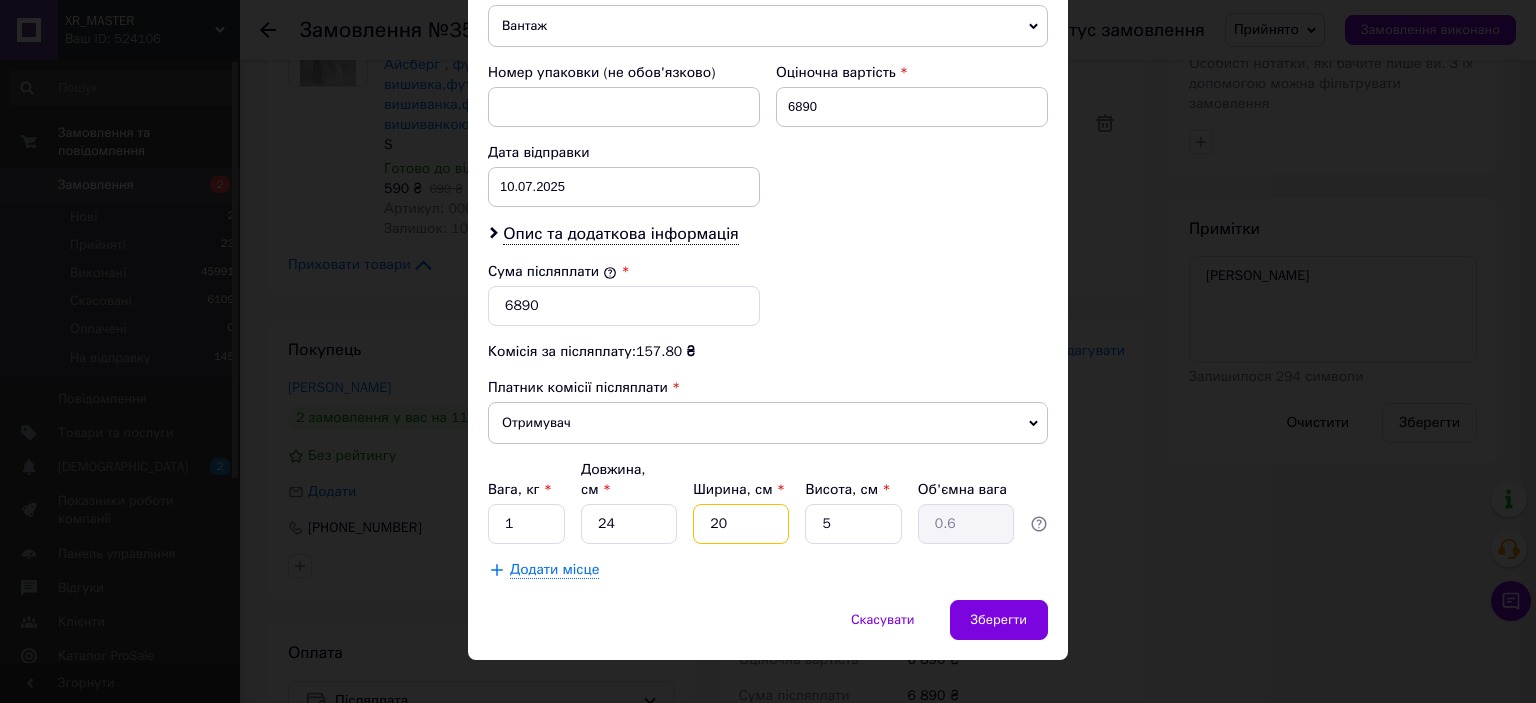click on "20" at bounding box center [741, 524] 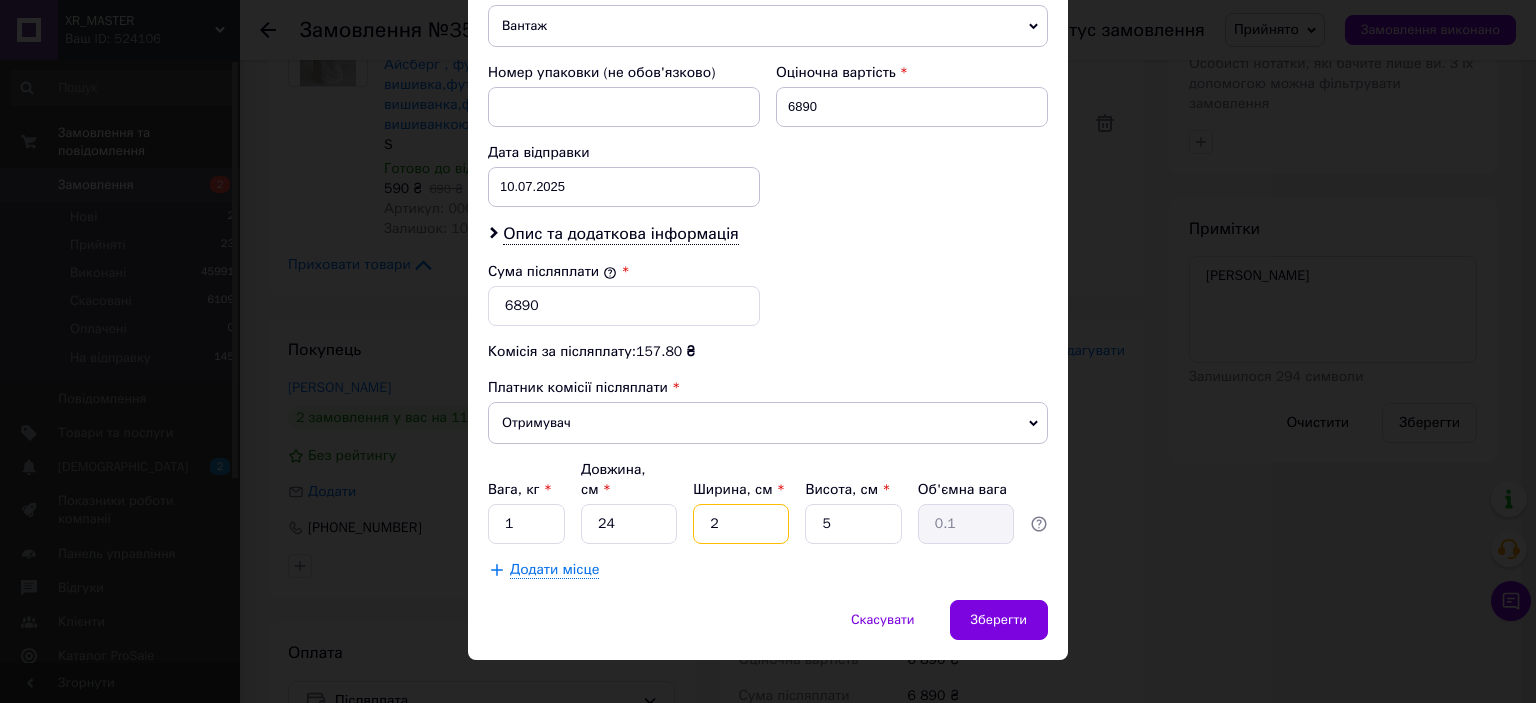 type 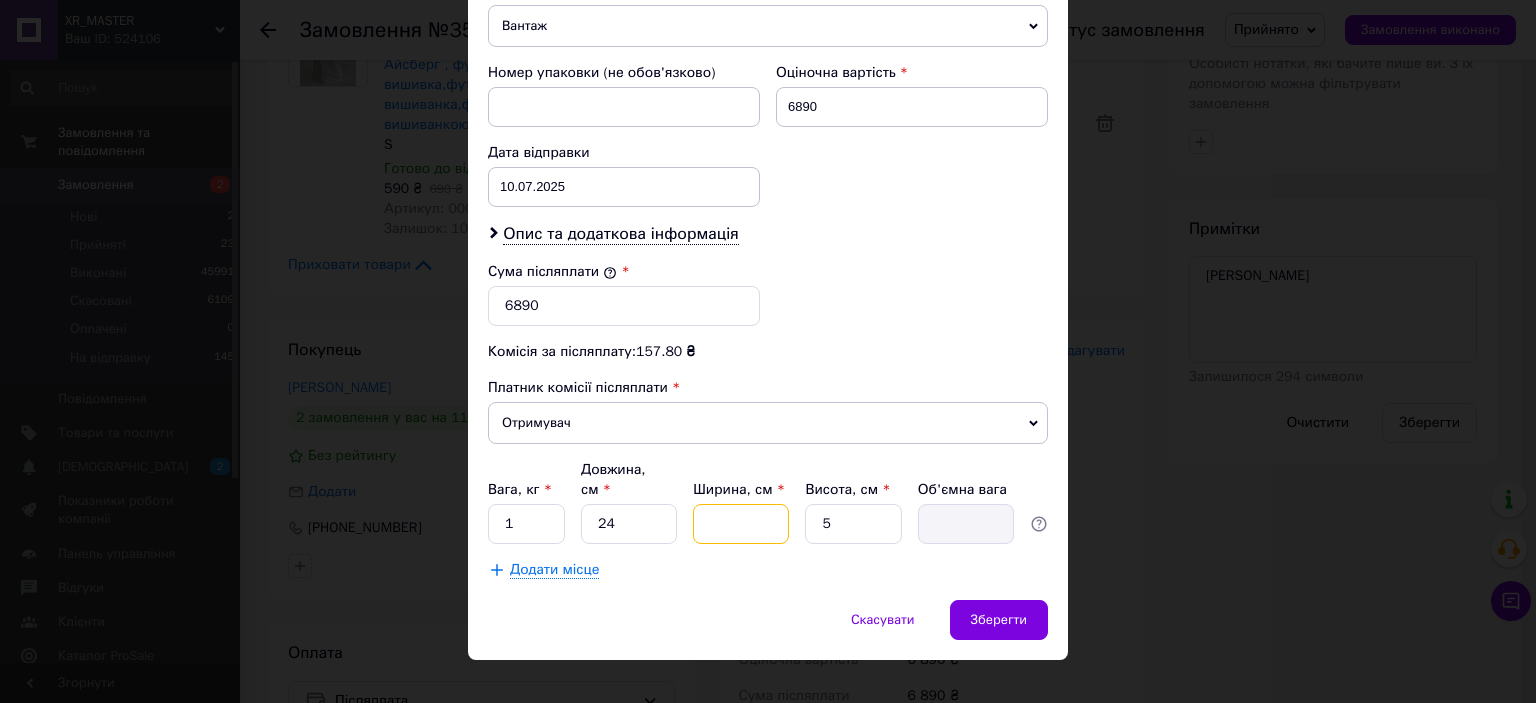 type on "2" 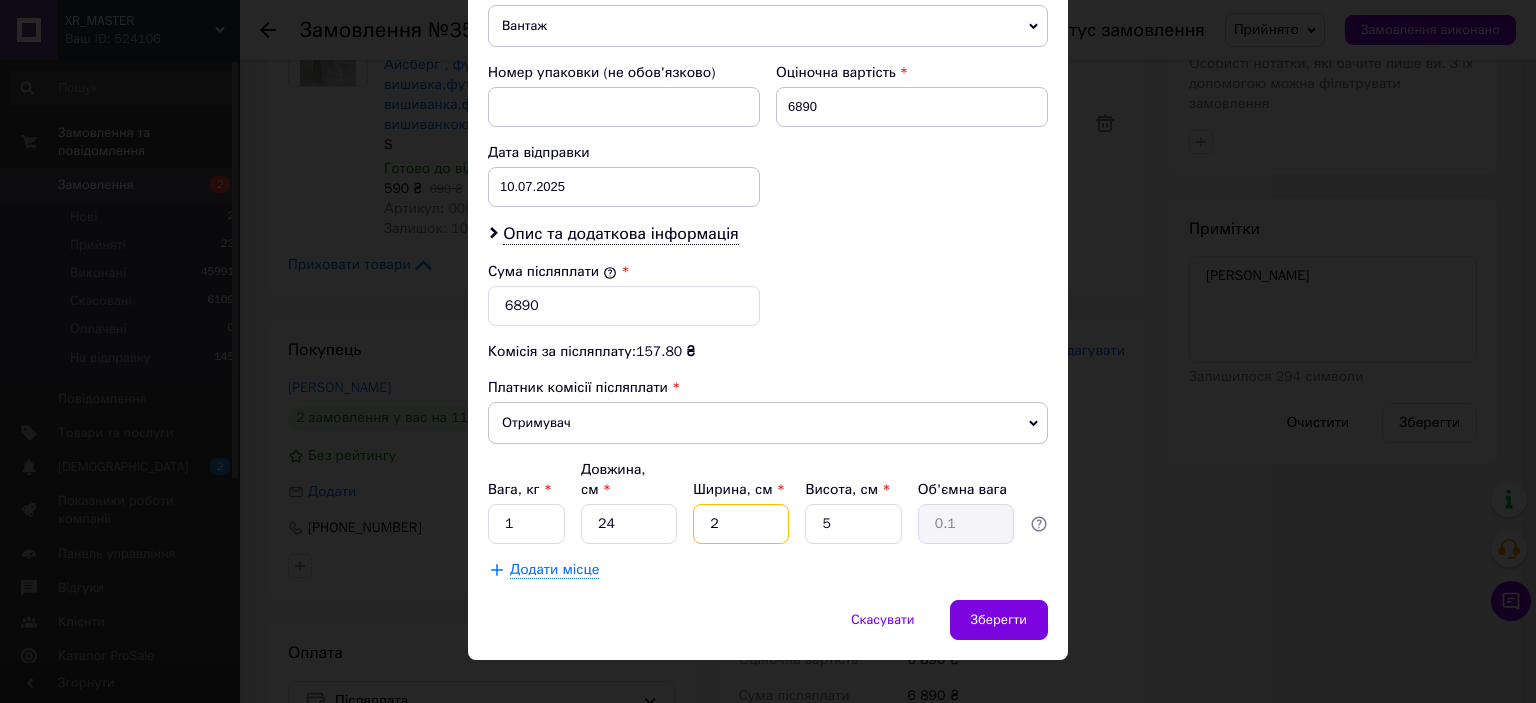 type on "24" 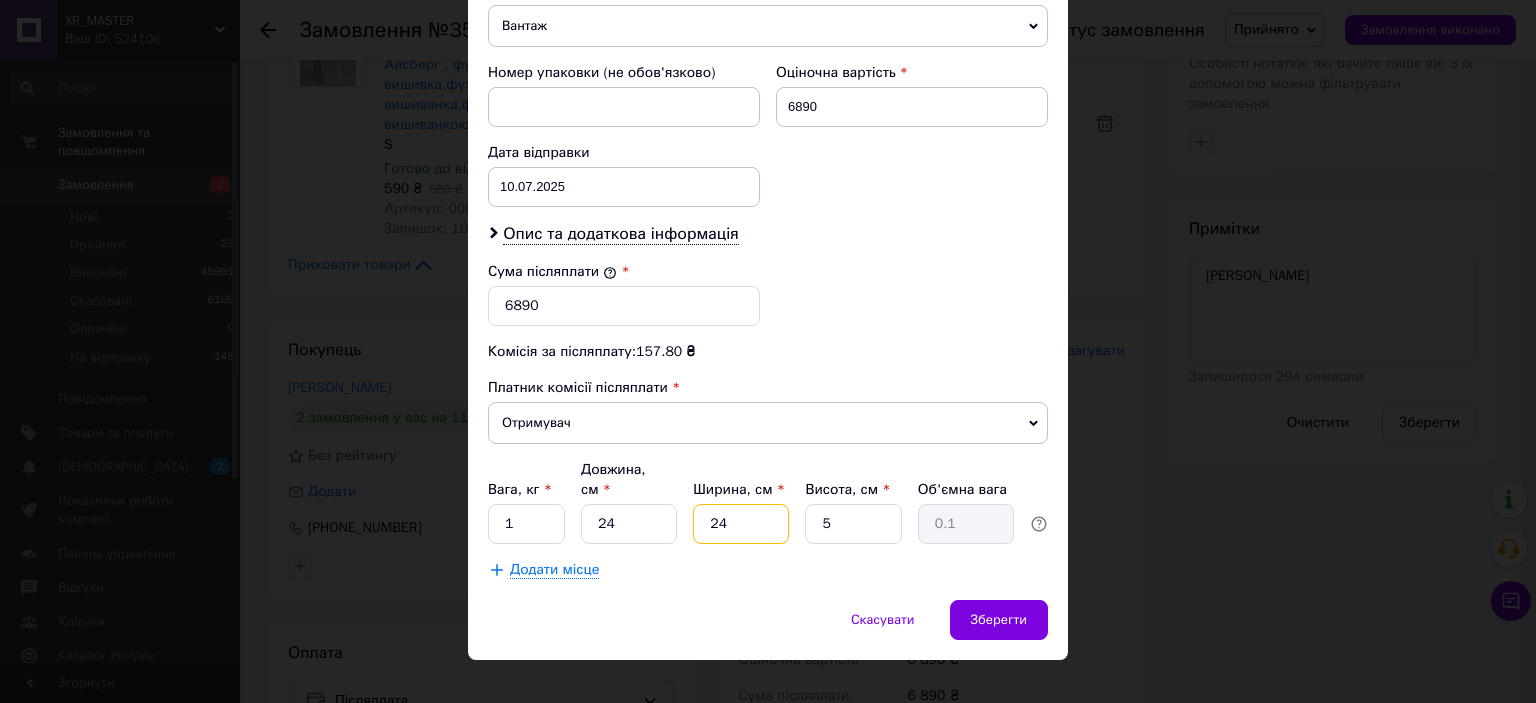 type on "0.72" 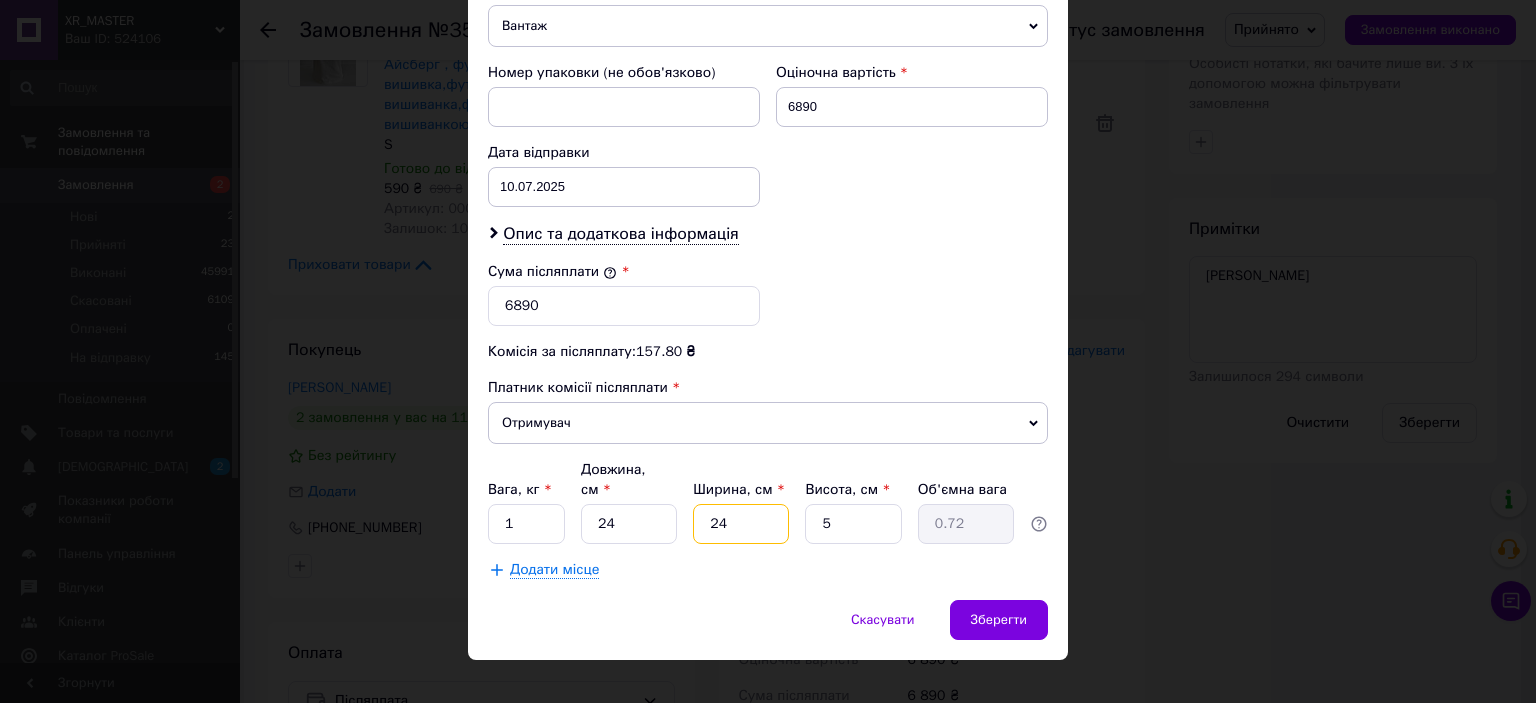 type on "24" 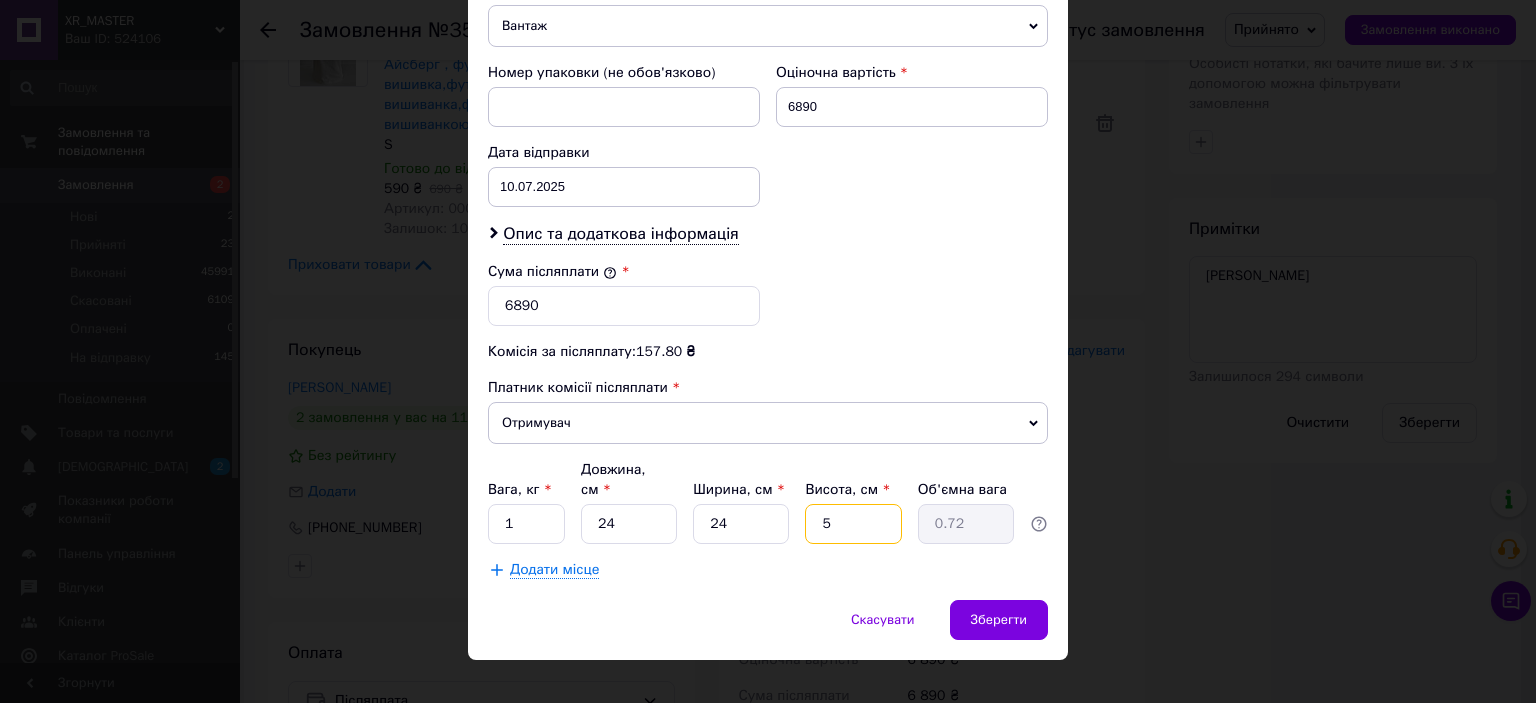 click on "5" at bounding box center [853, 524] 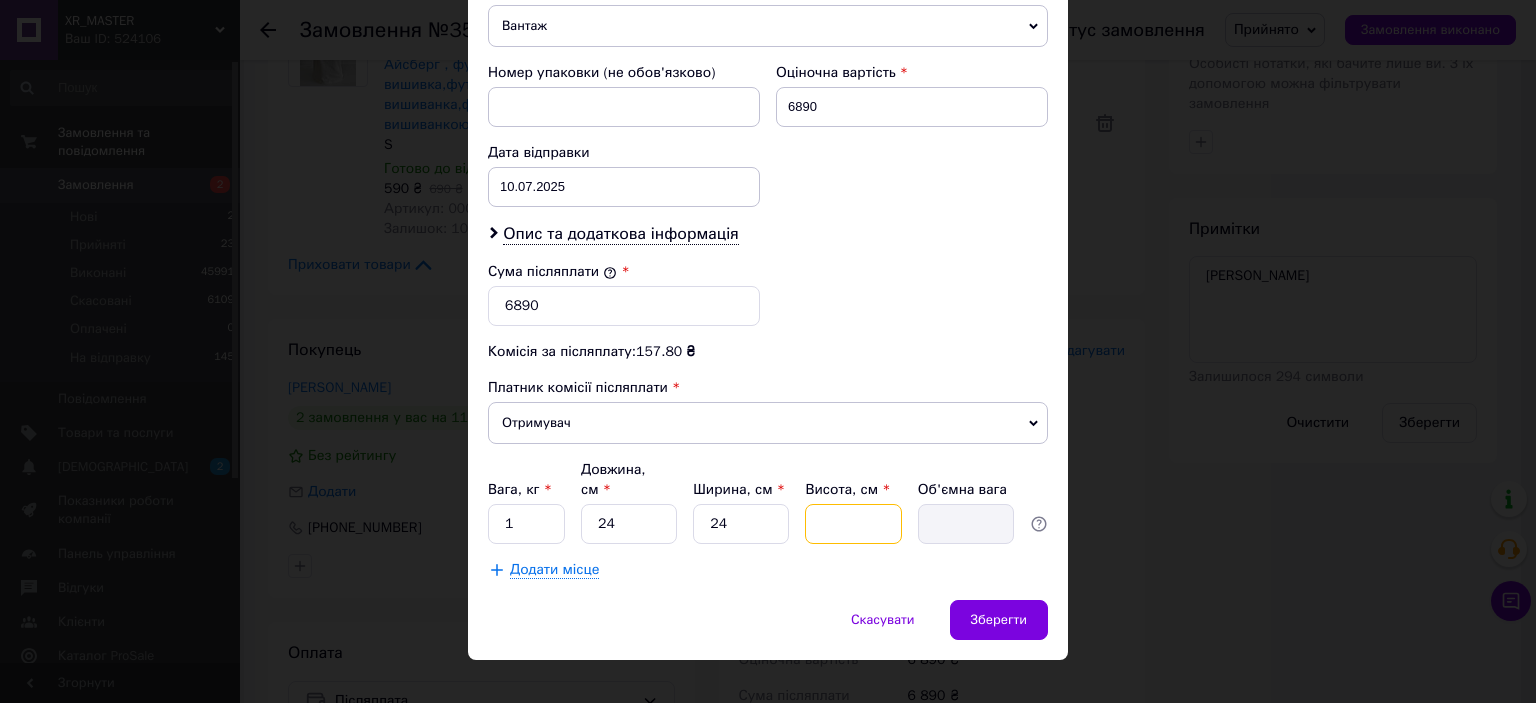 type on "2" 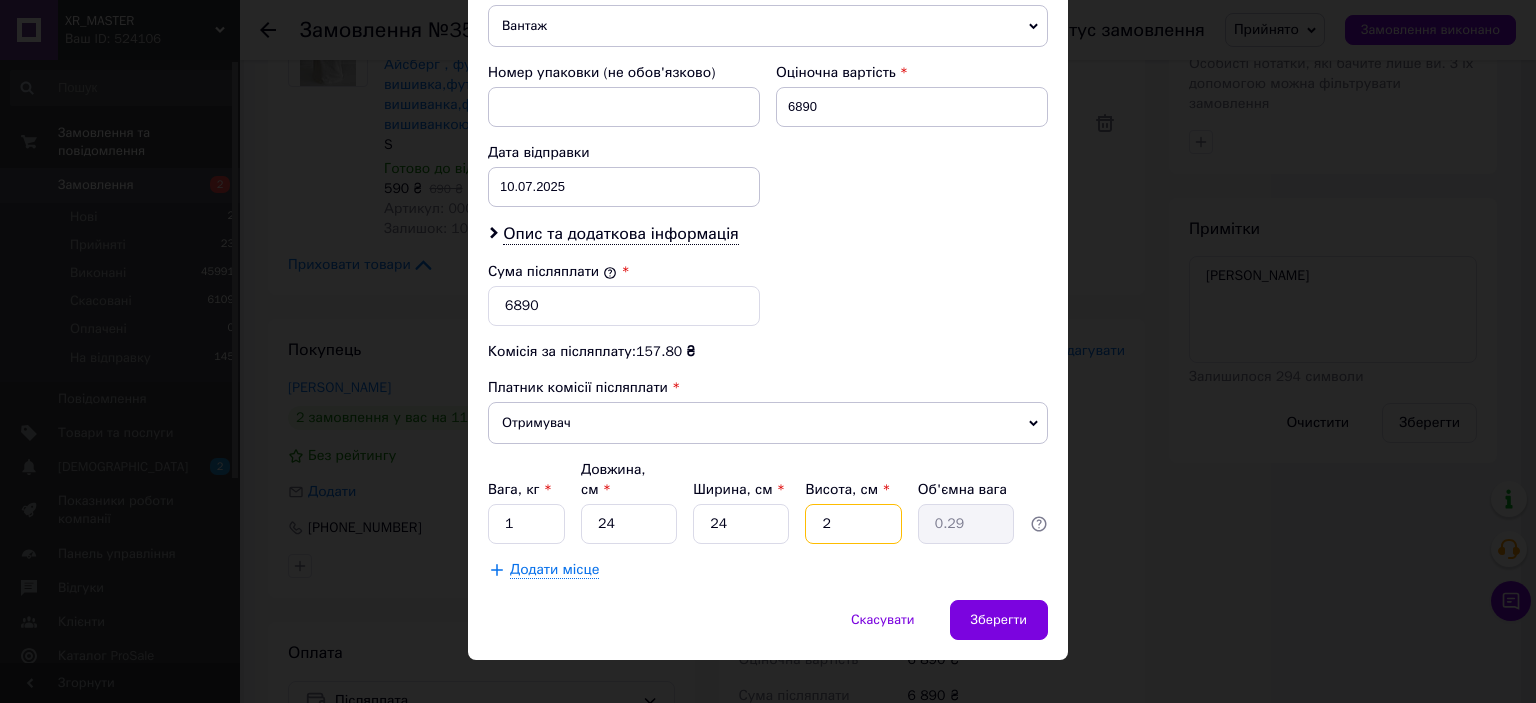 type on "21" 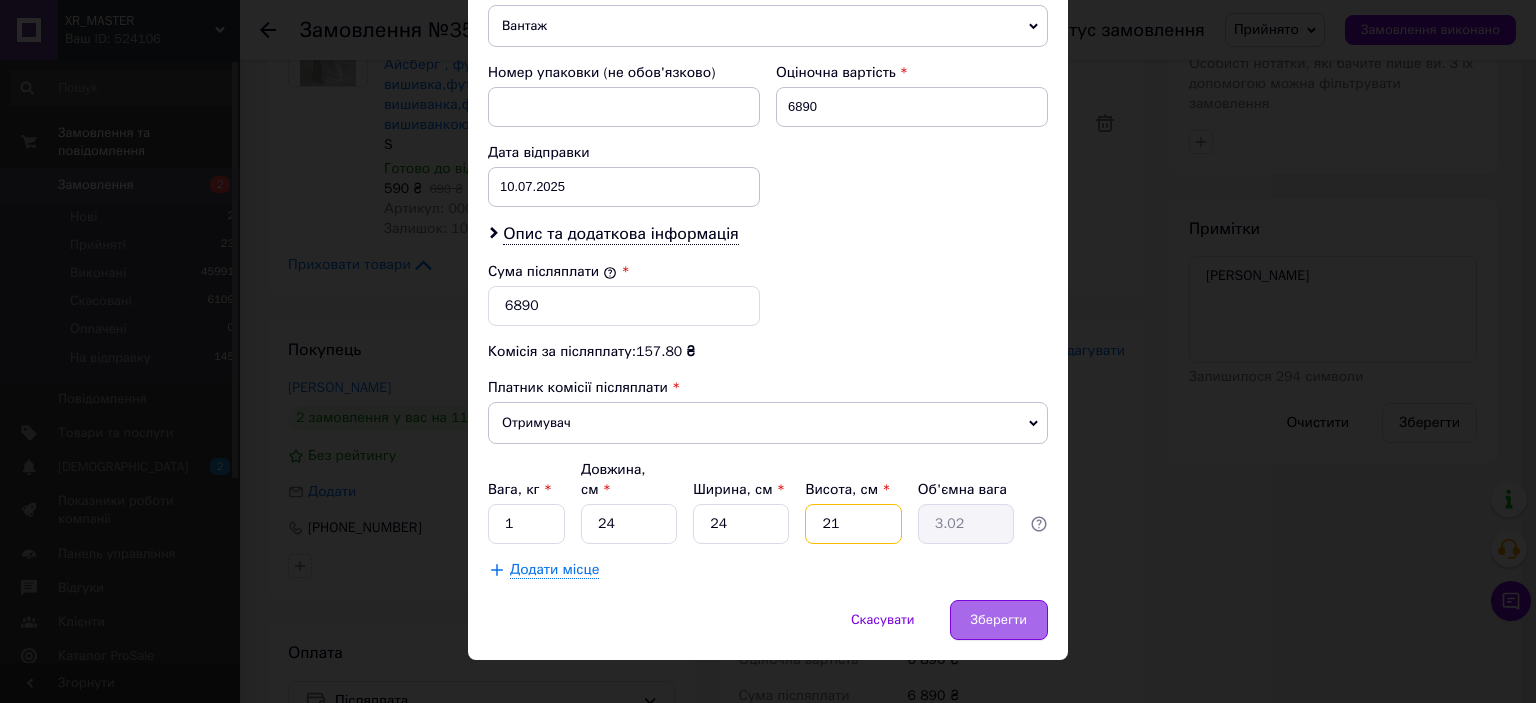 type on "21" 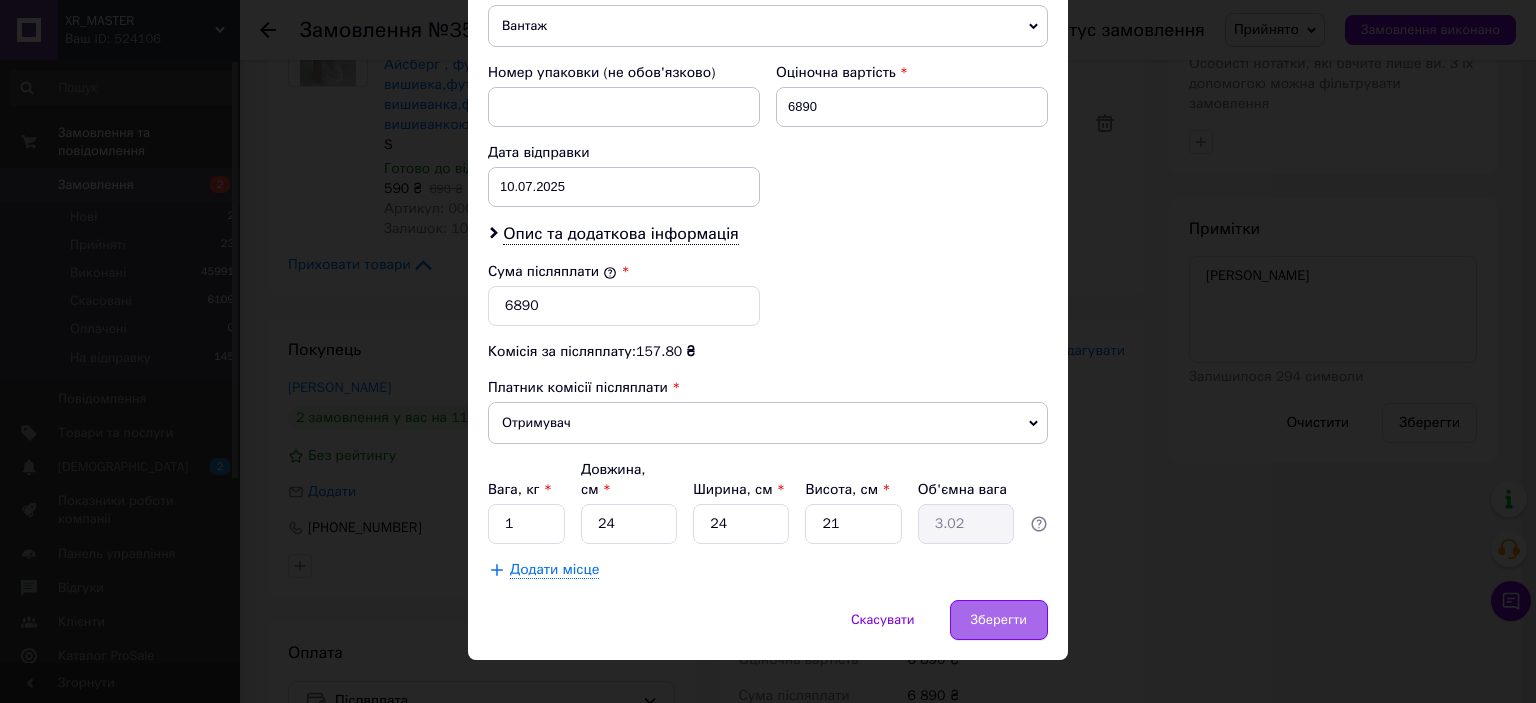 click on "Зберегти" at bounding box center [999, 620] 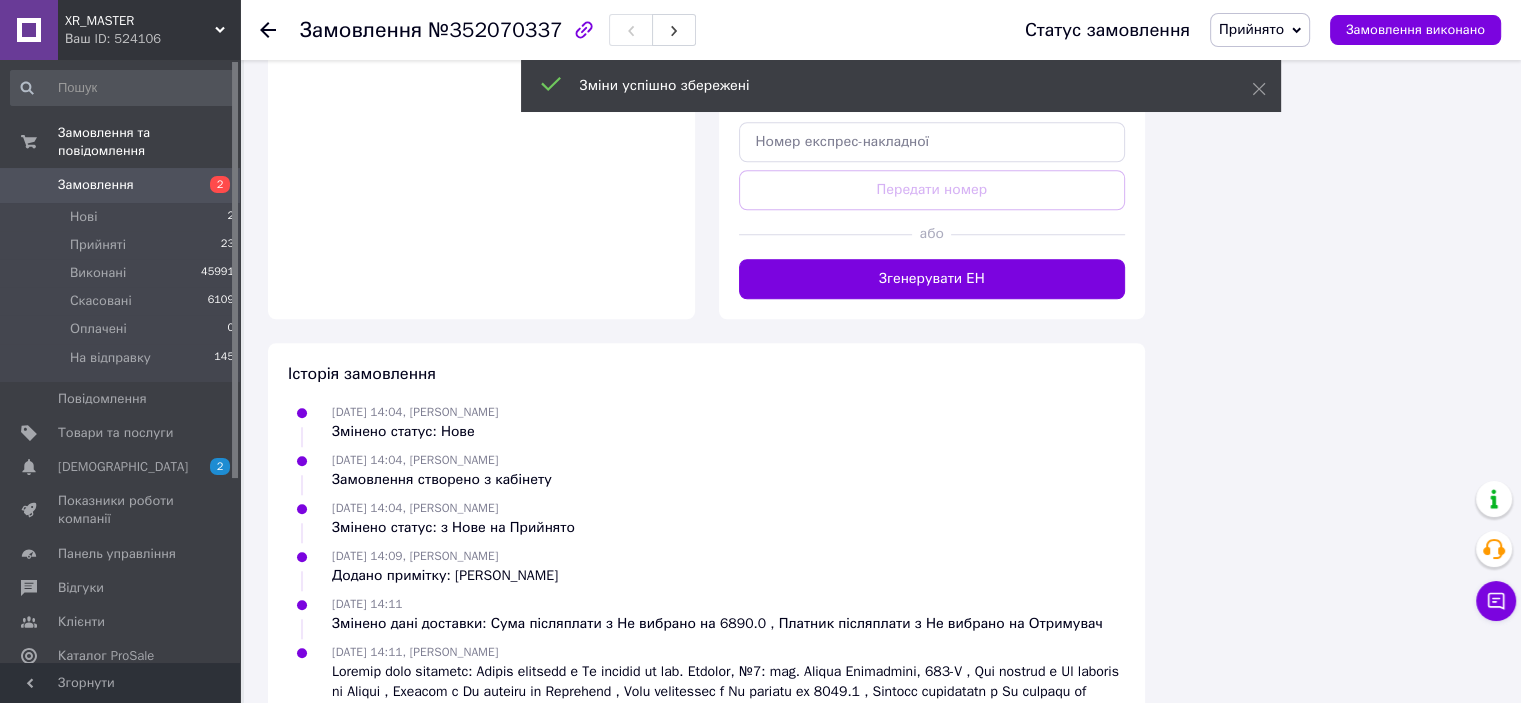 scroll, scrollTop: 1300, scrollLeft: 0, axis: vertical 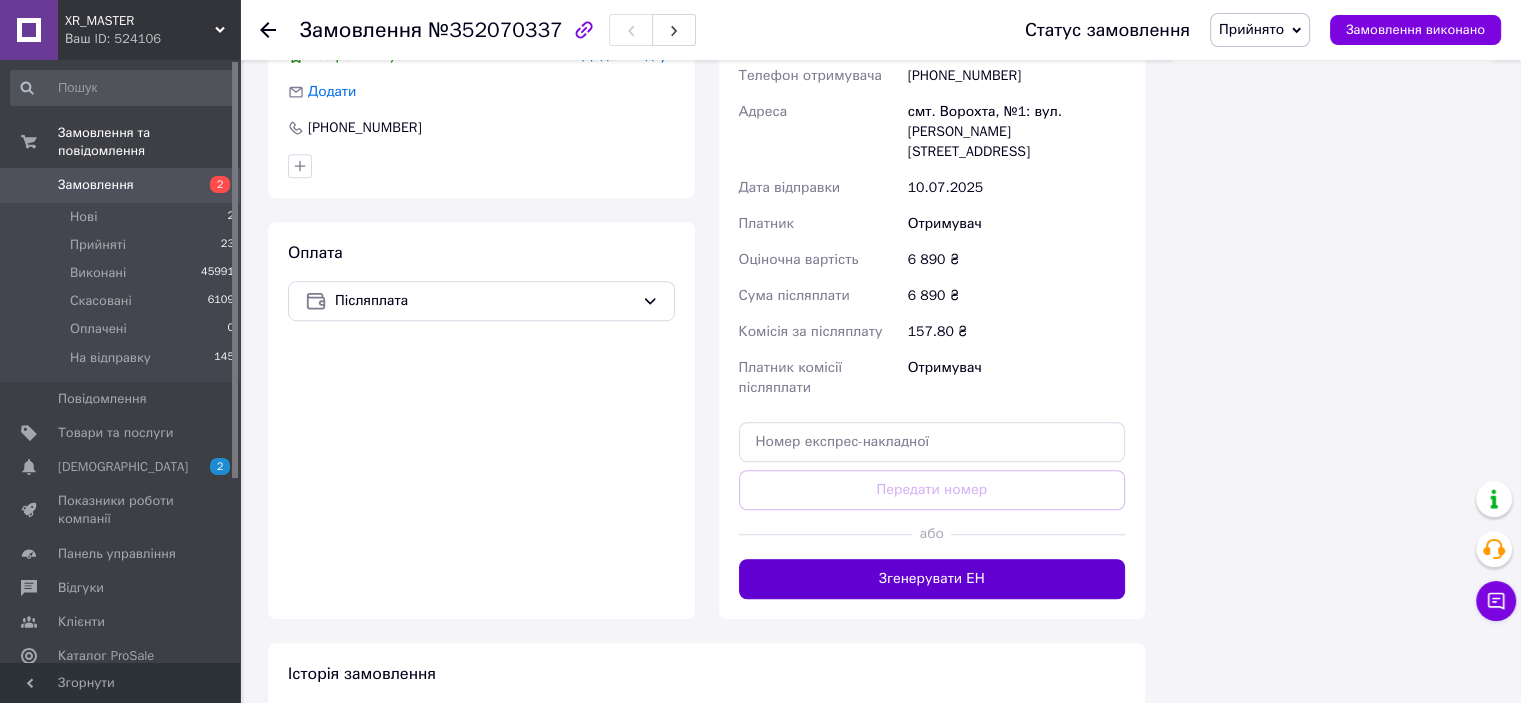click on "Згенерувати ЕН" at bounding box center [932, 579] 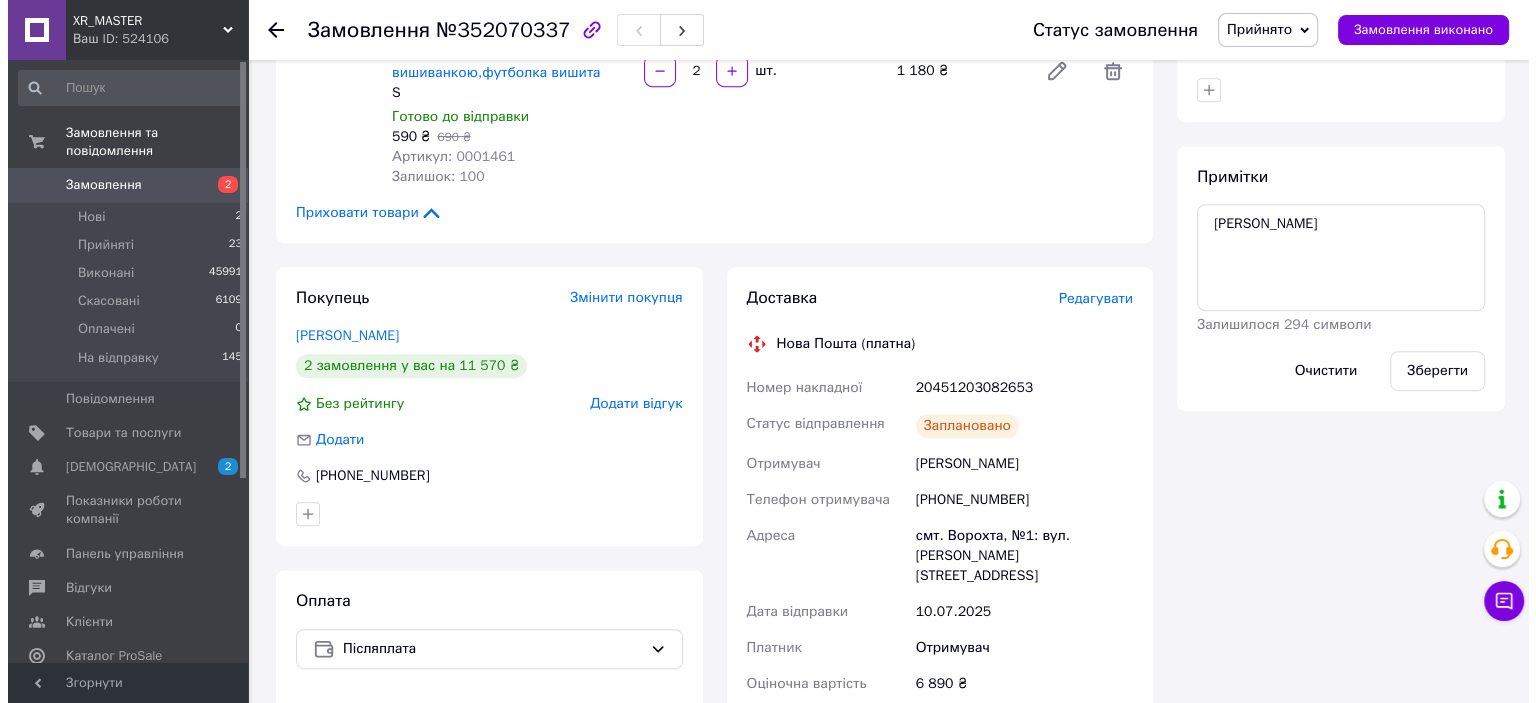 scroll, scrollTop: 900, scrollLeft: 0, axis: vertical 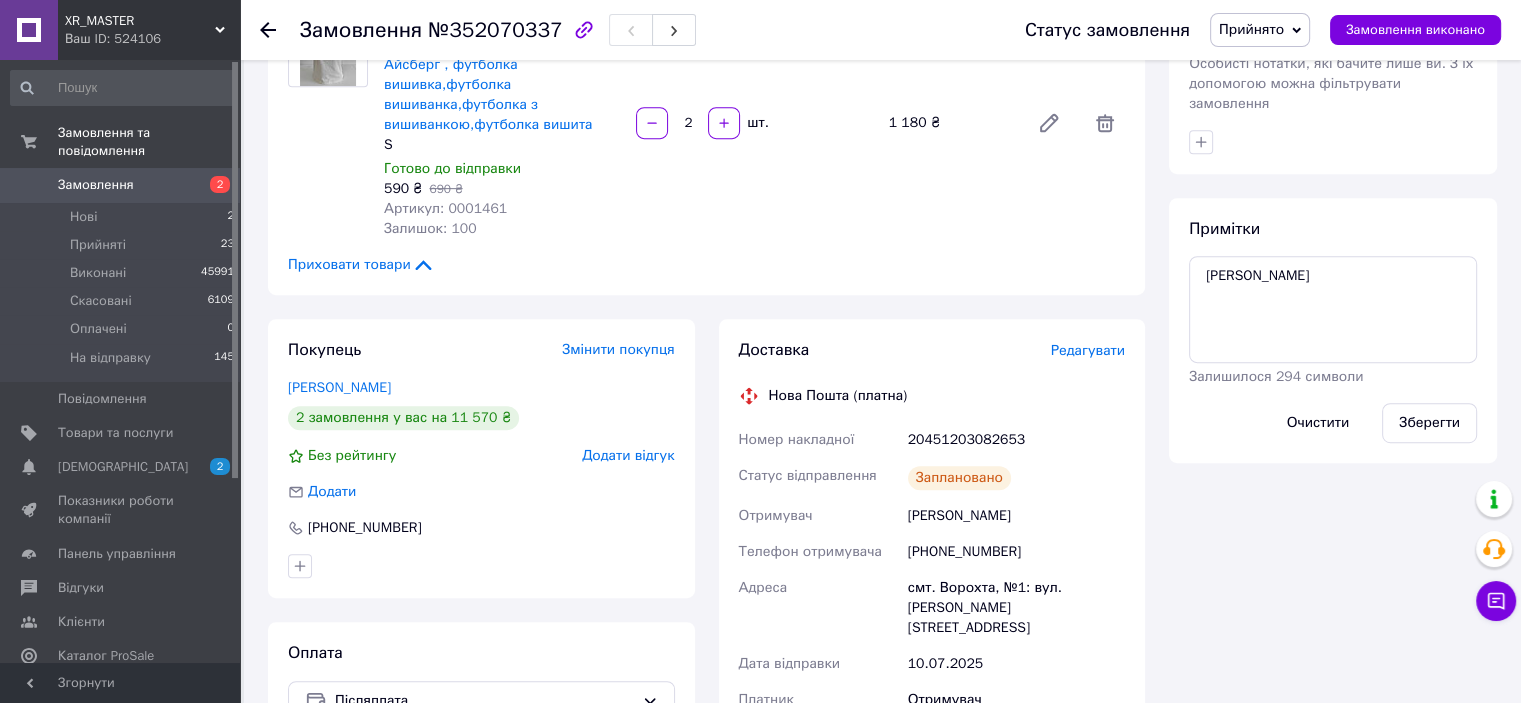 click on "Редагувати" at bounding box center [1088, 350] 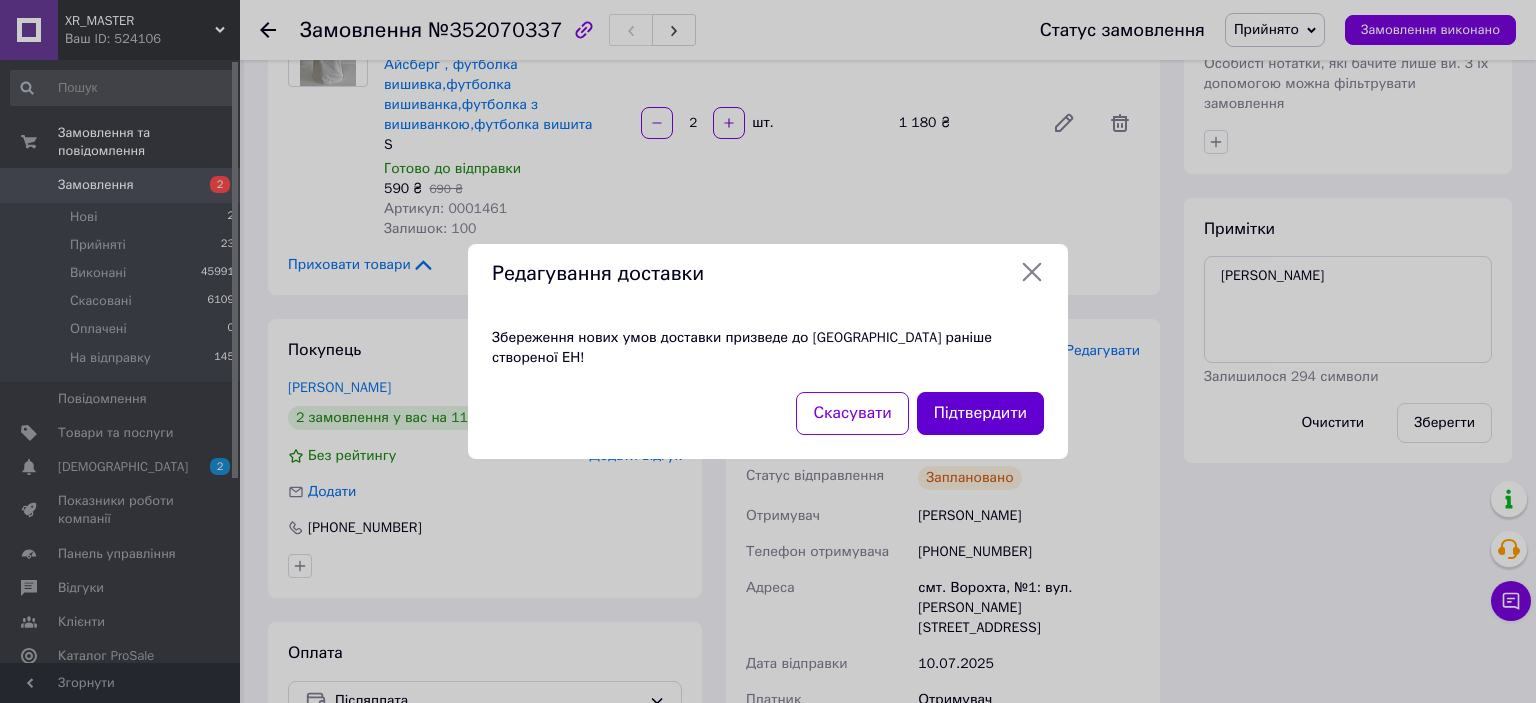 click on "Підтвердити" at bounding box center [980, 413] 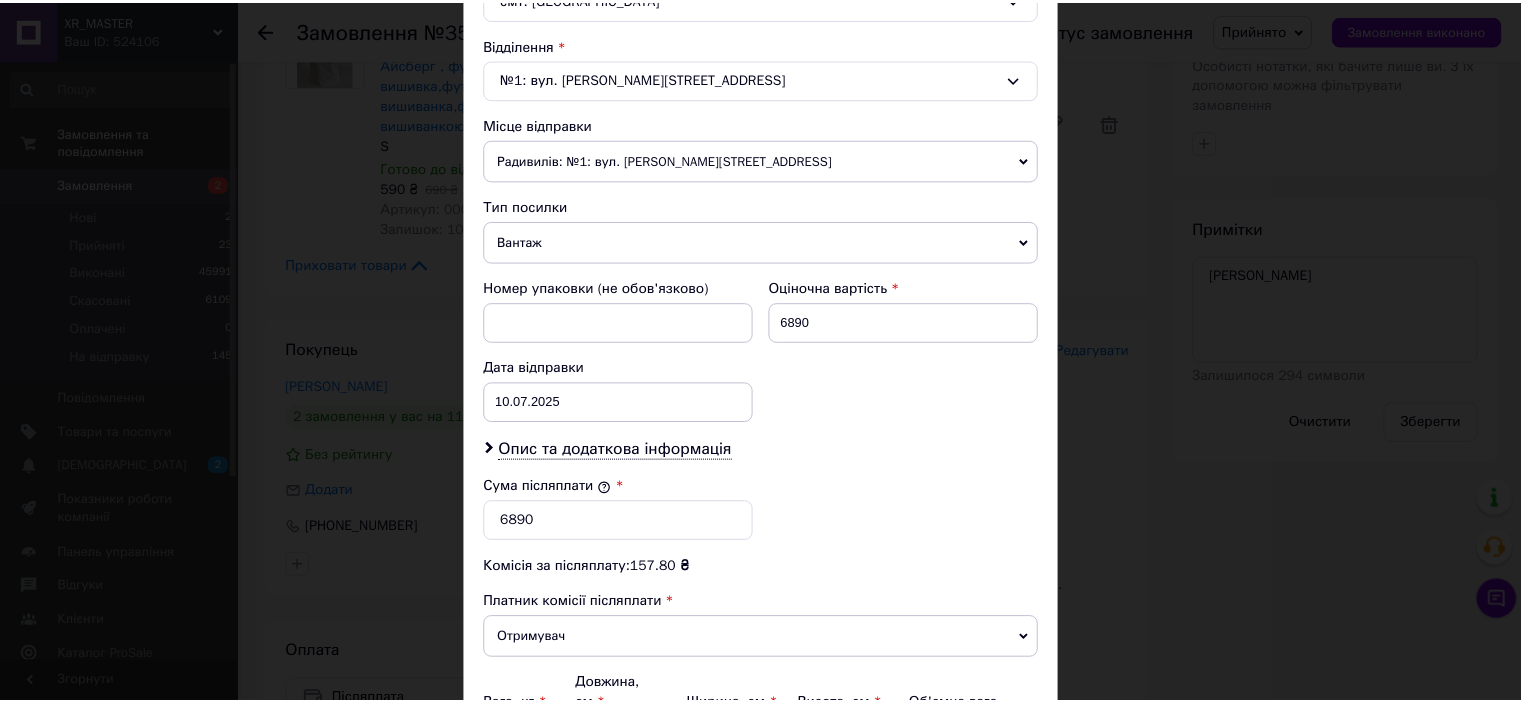 scroll, scrollTop: 816, scrollLeft: 0, axis: vertical 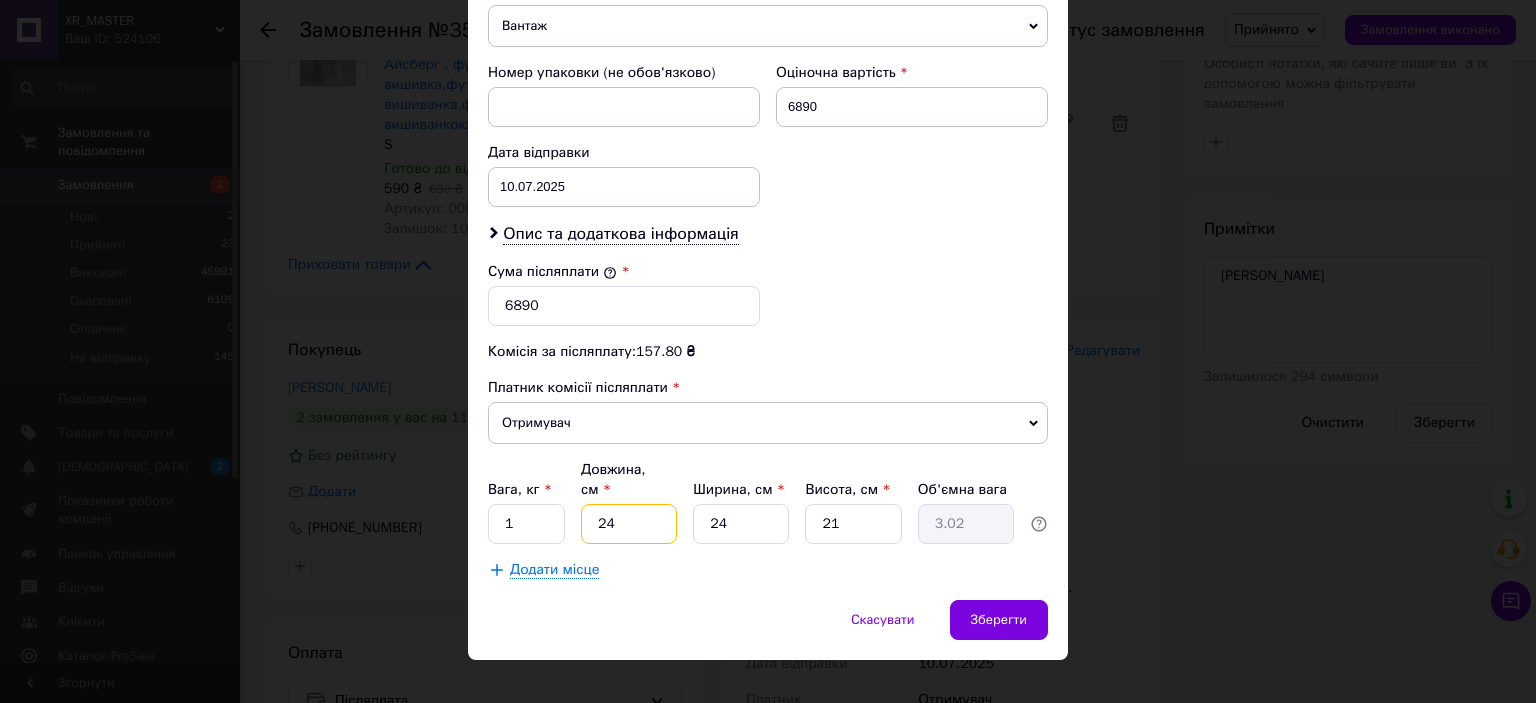 click on "24" at bounding box center (629, 524) 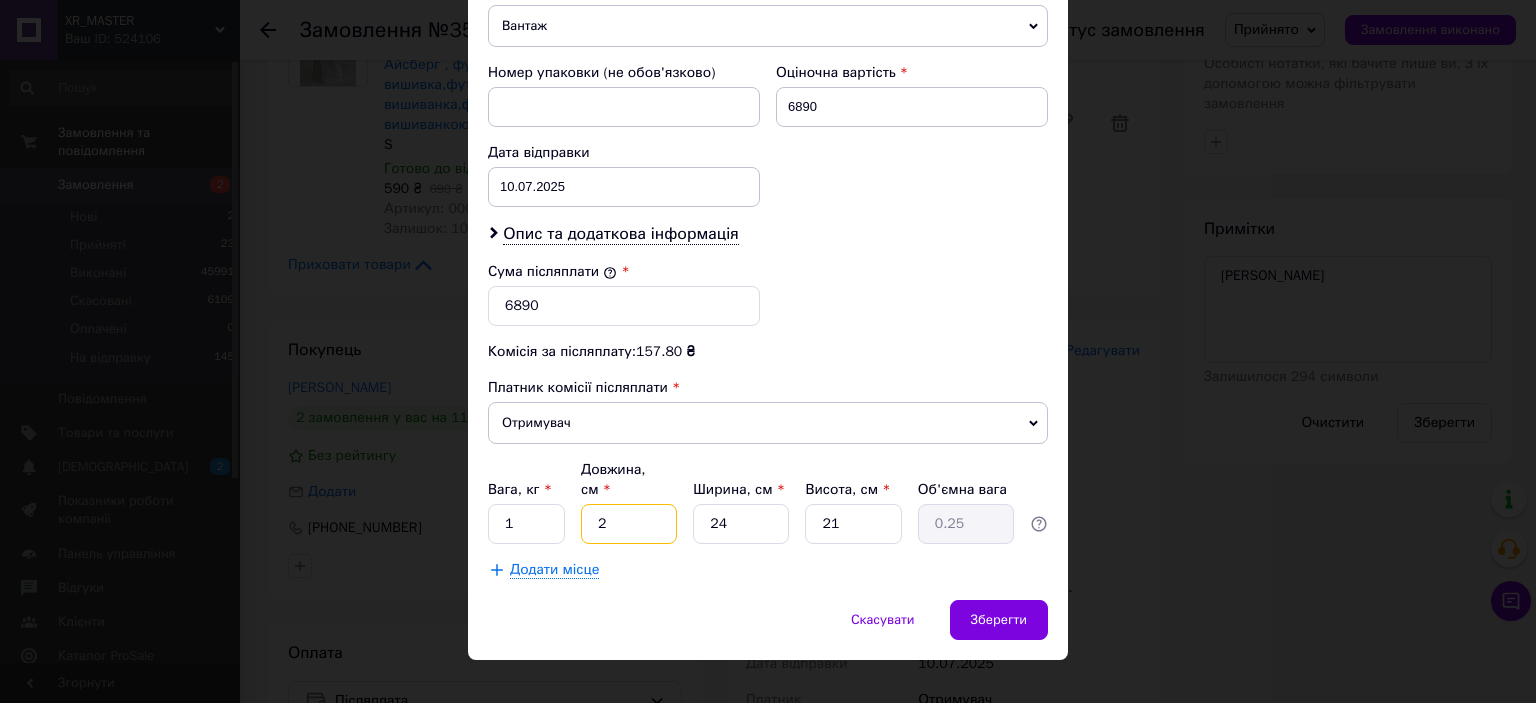 type on "20" 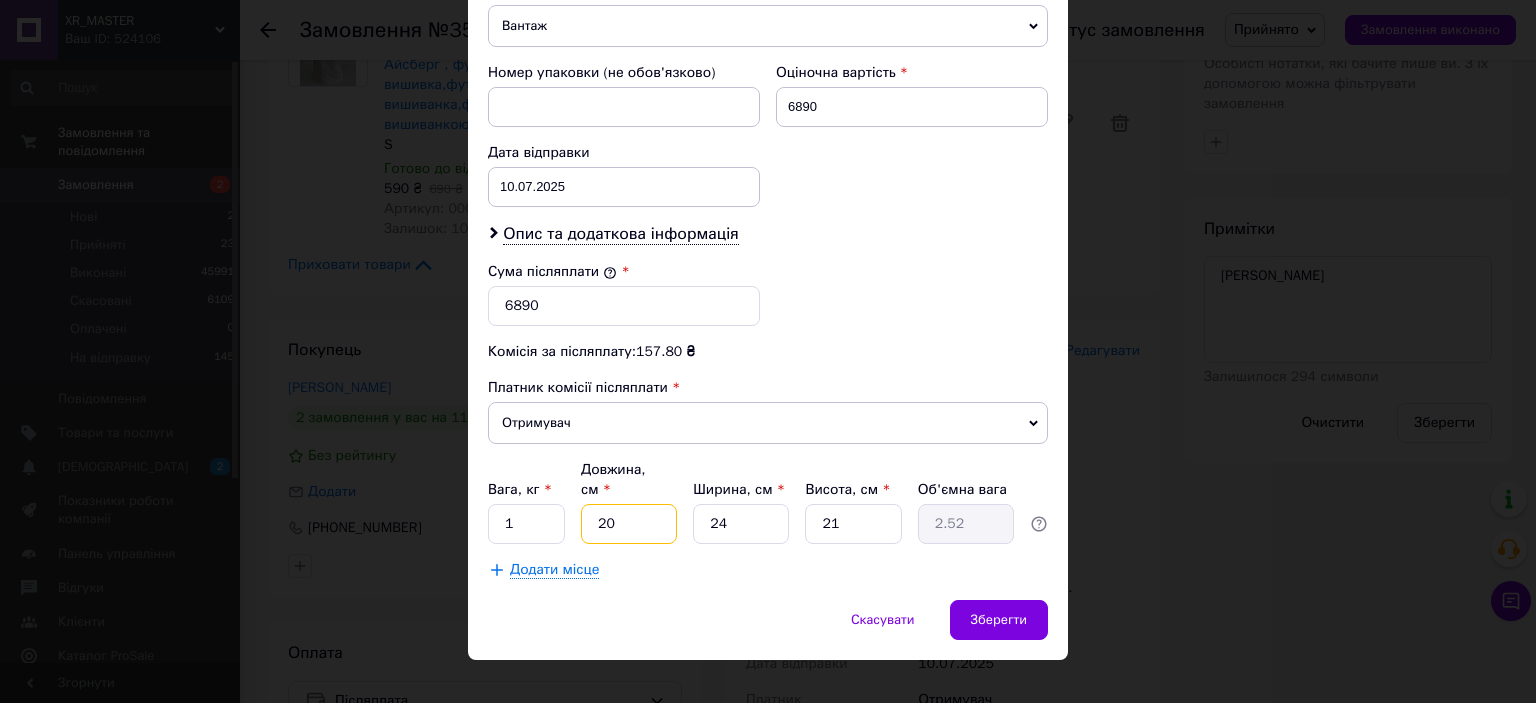 type on "20" 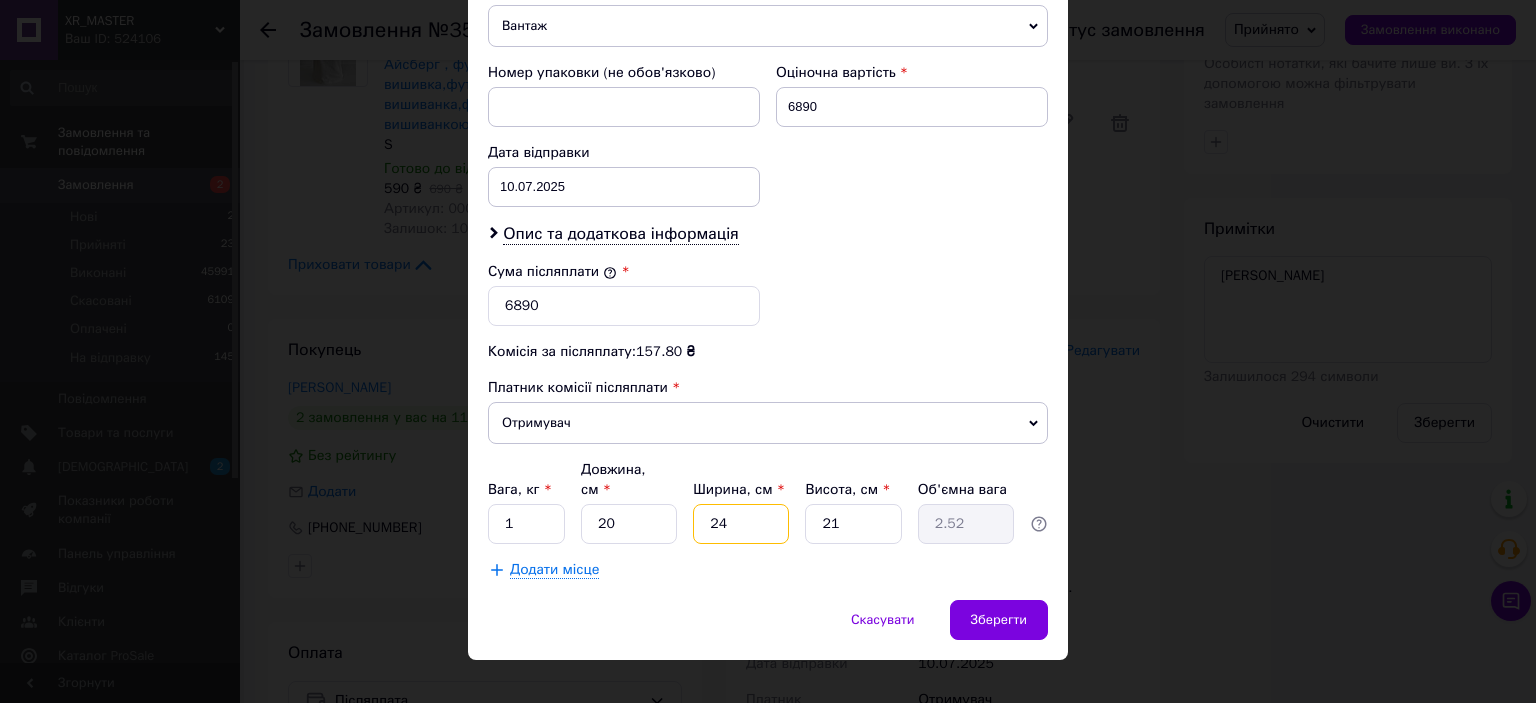 click on "24" at bounding box center [741, 524] 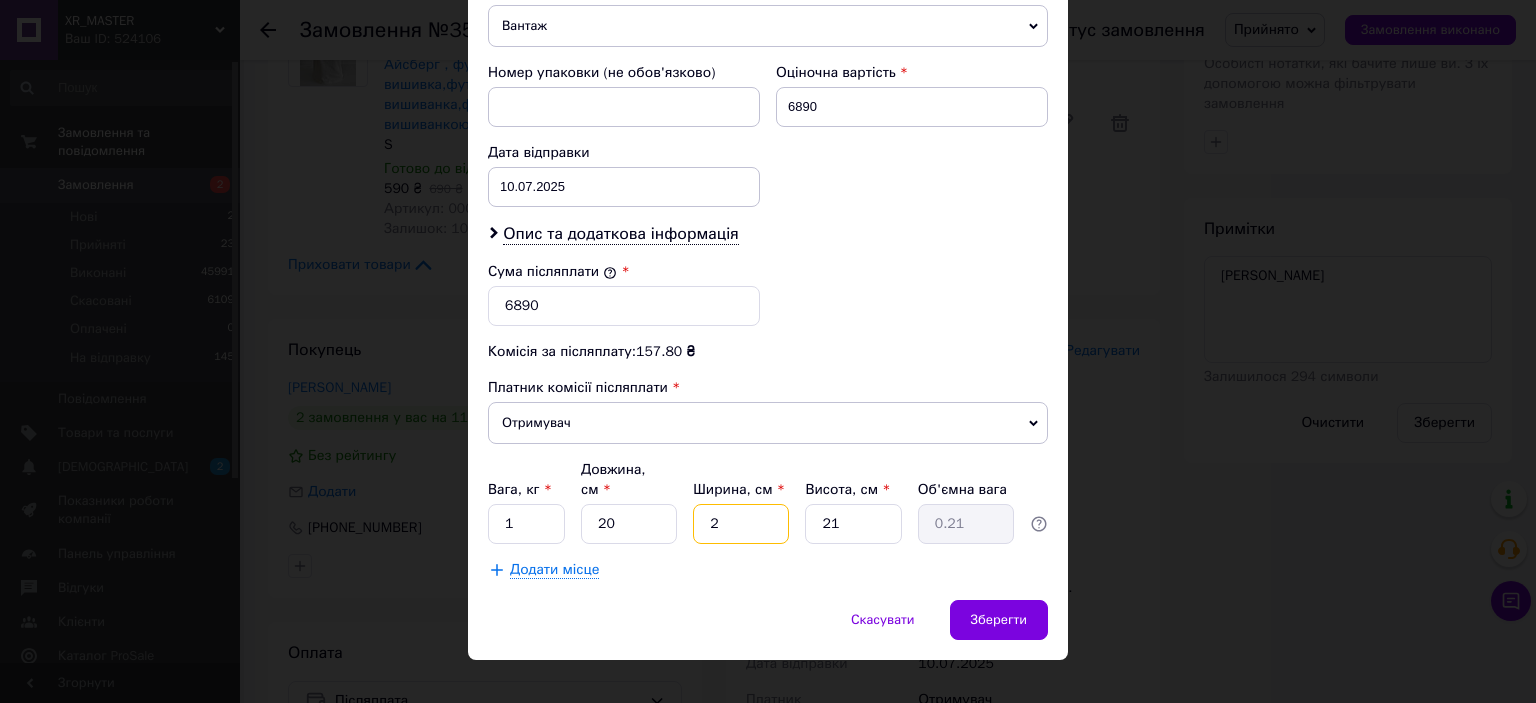 type on "20" 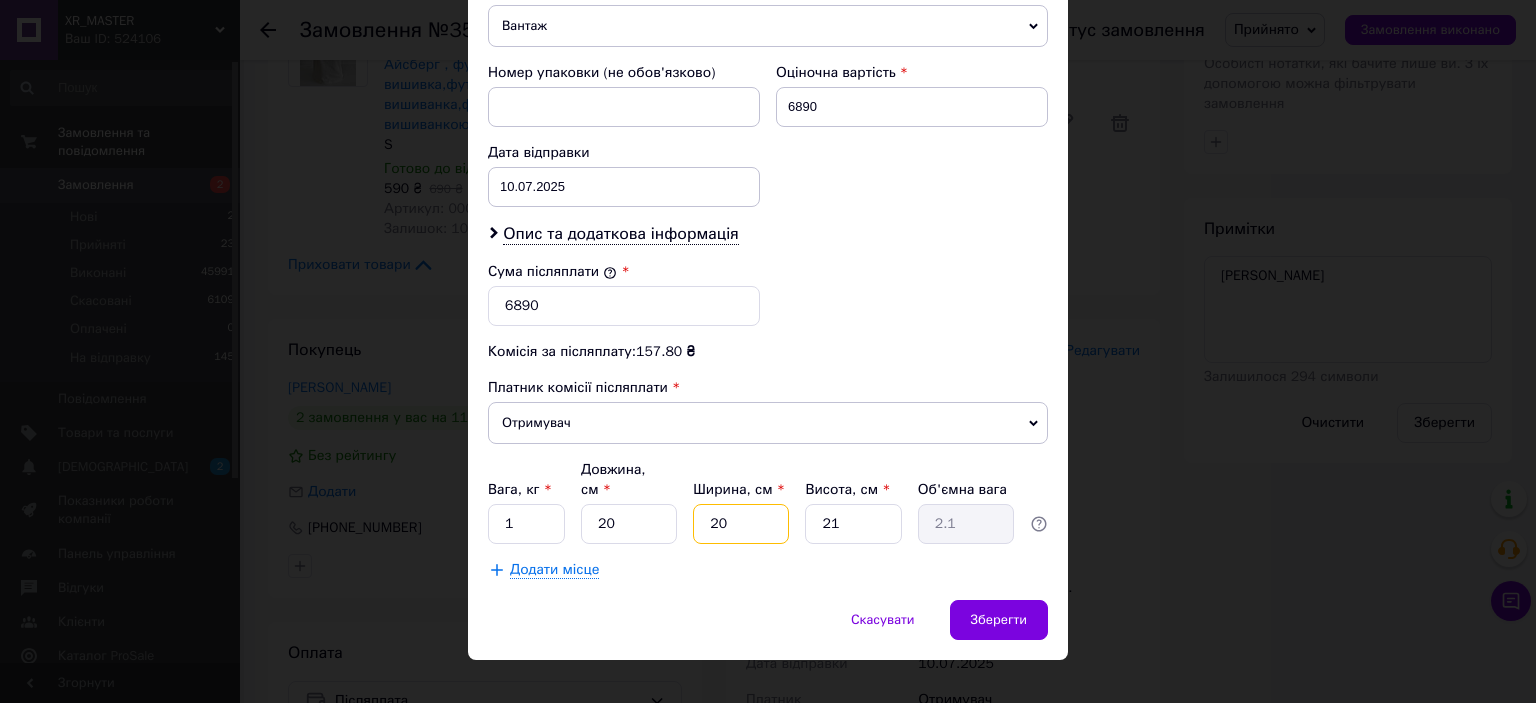 type on "20" 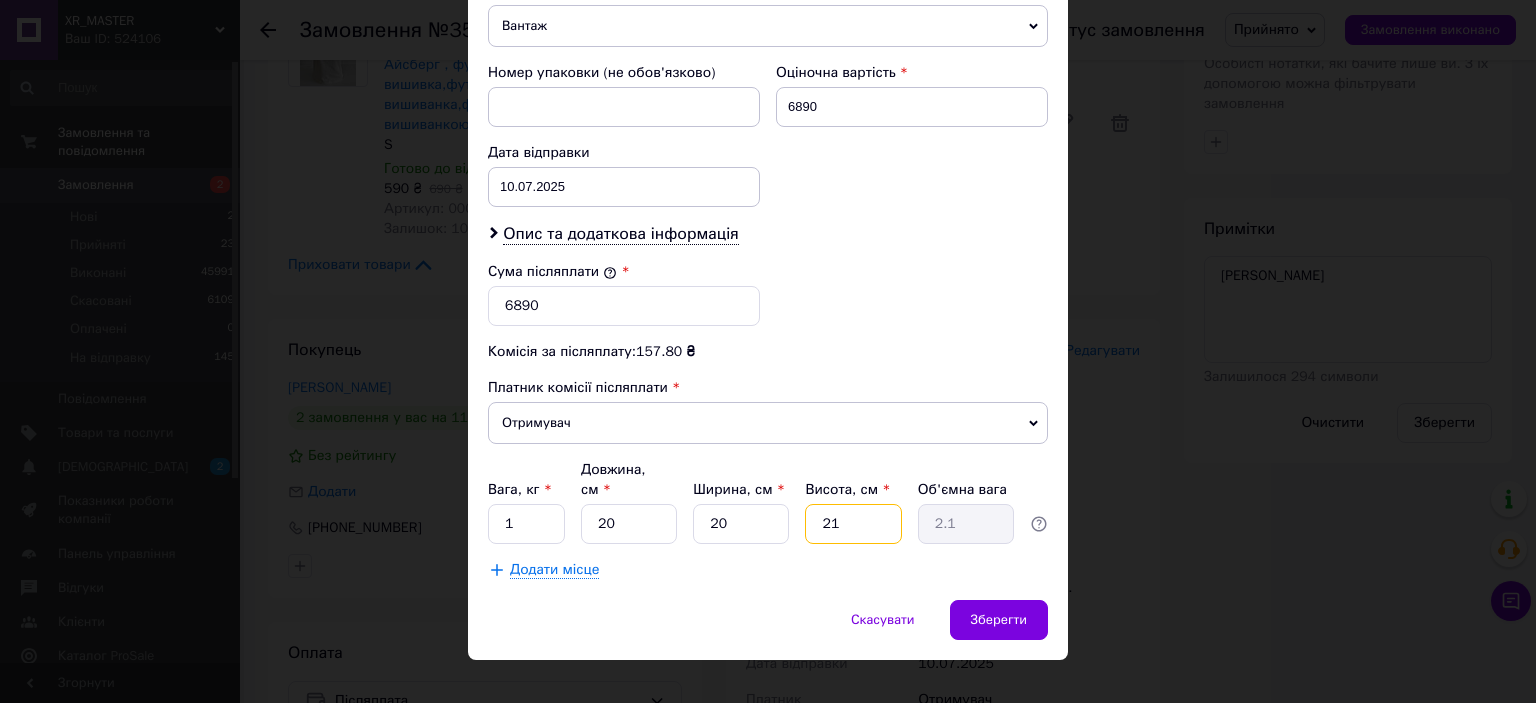 click on "21" at bounding box center [853, 524] 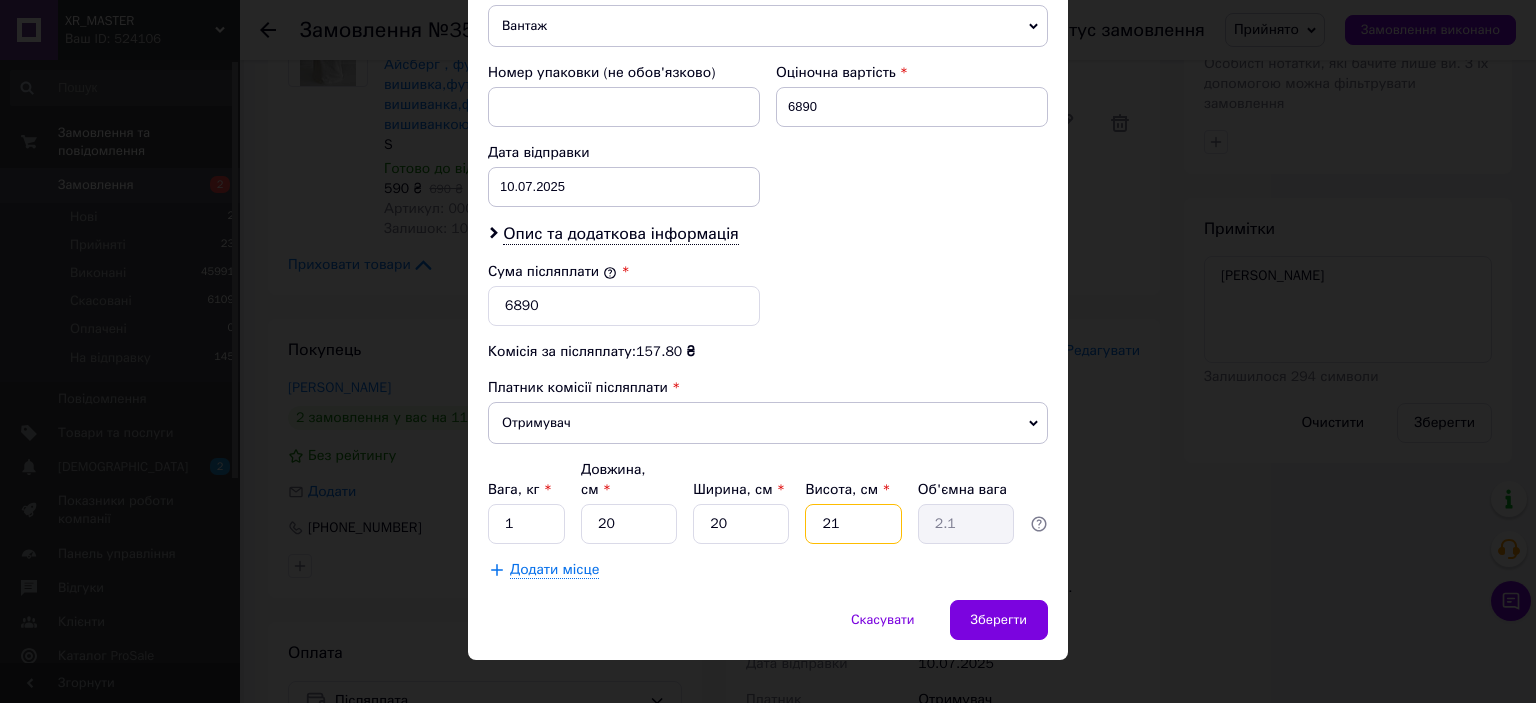 type on "2" 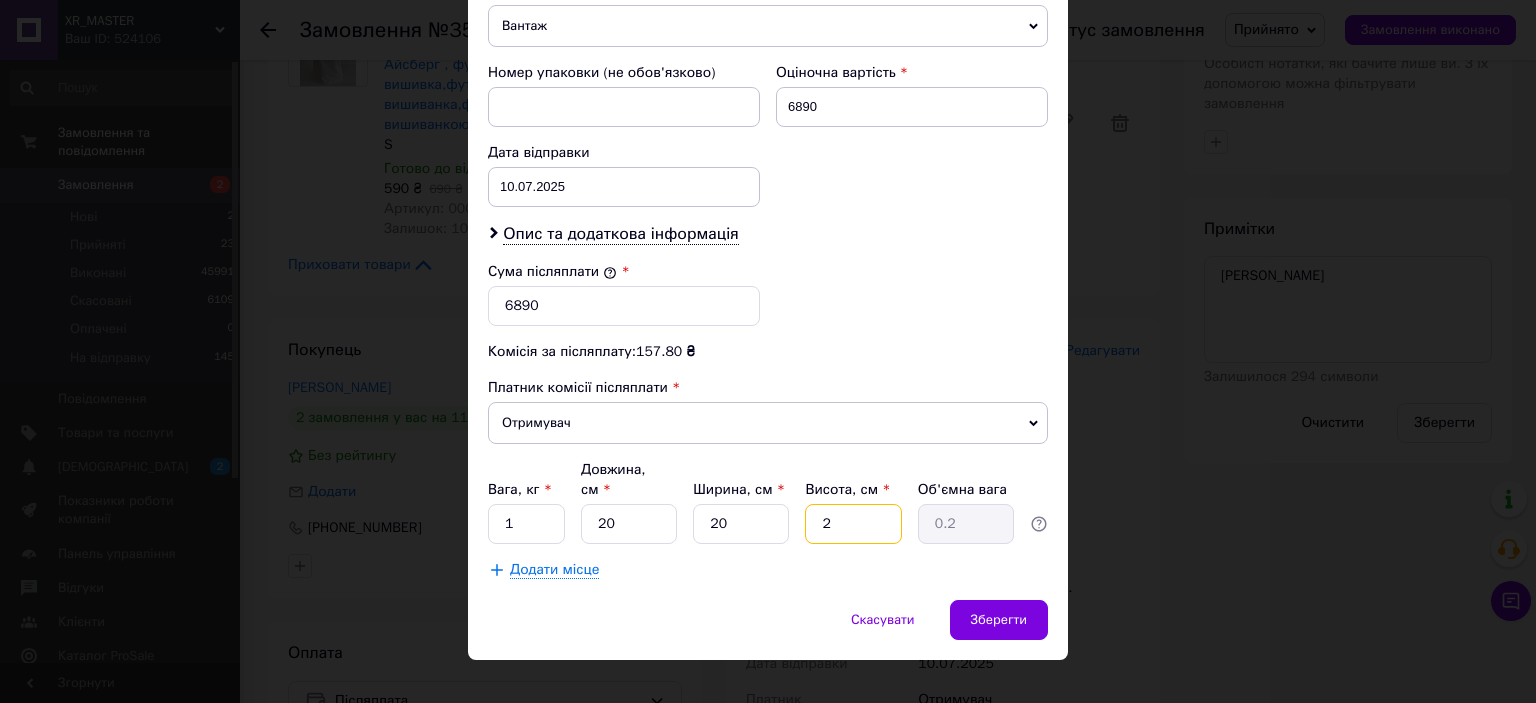 type on "21" 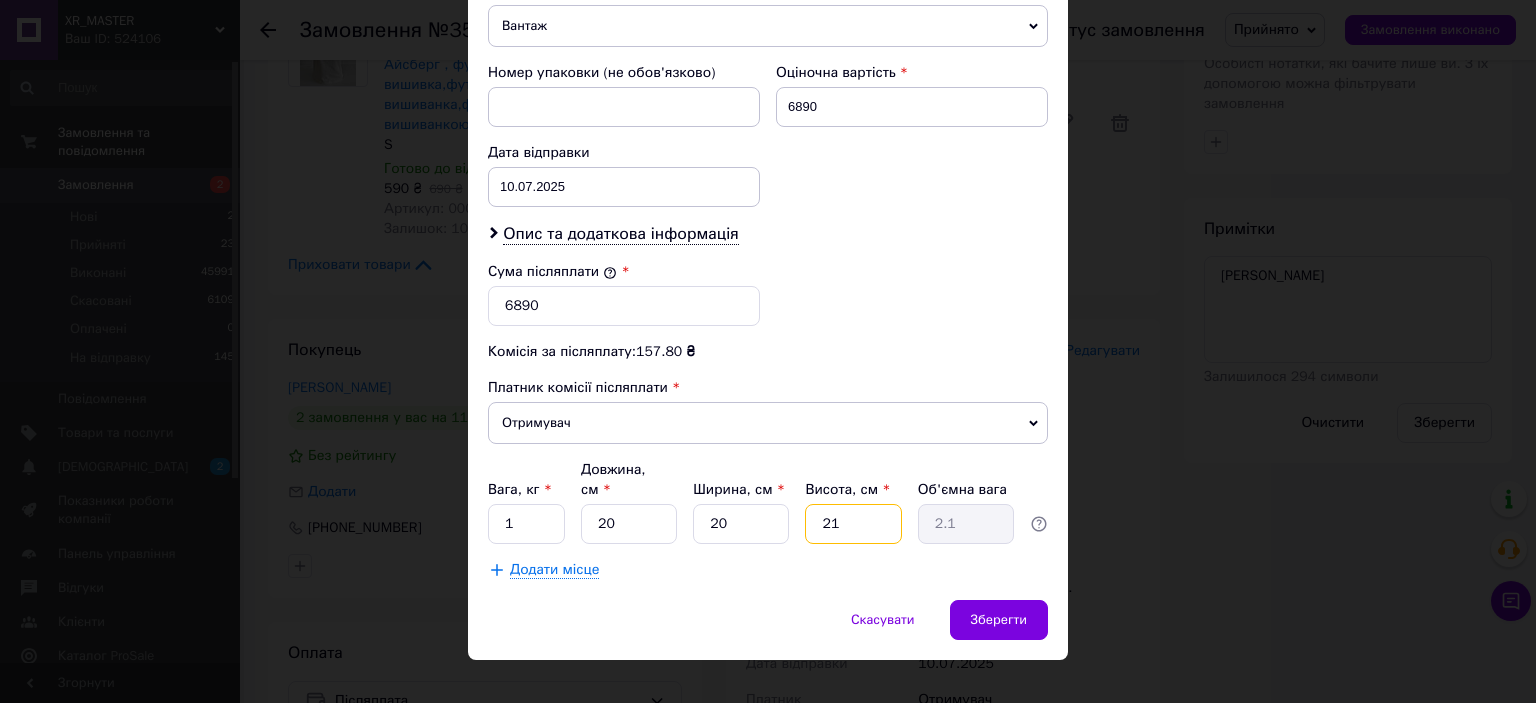 type on "210" 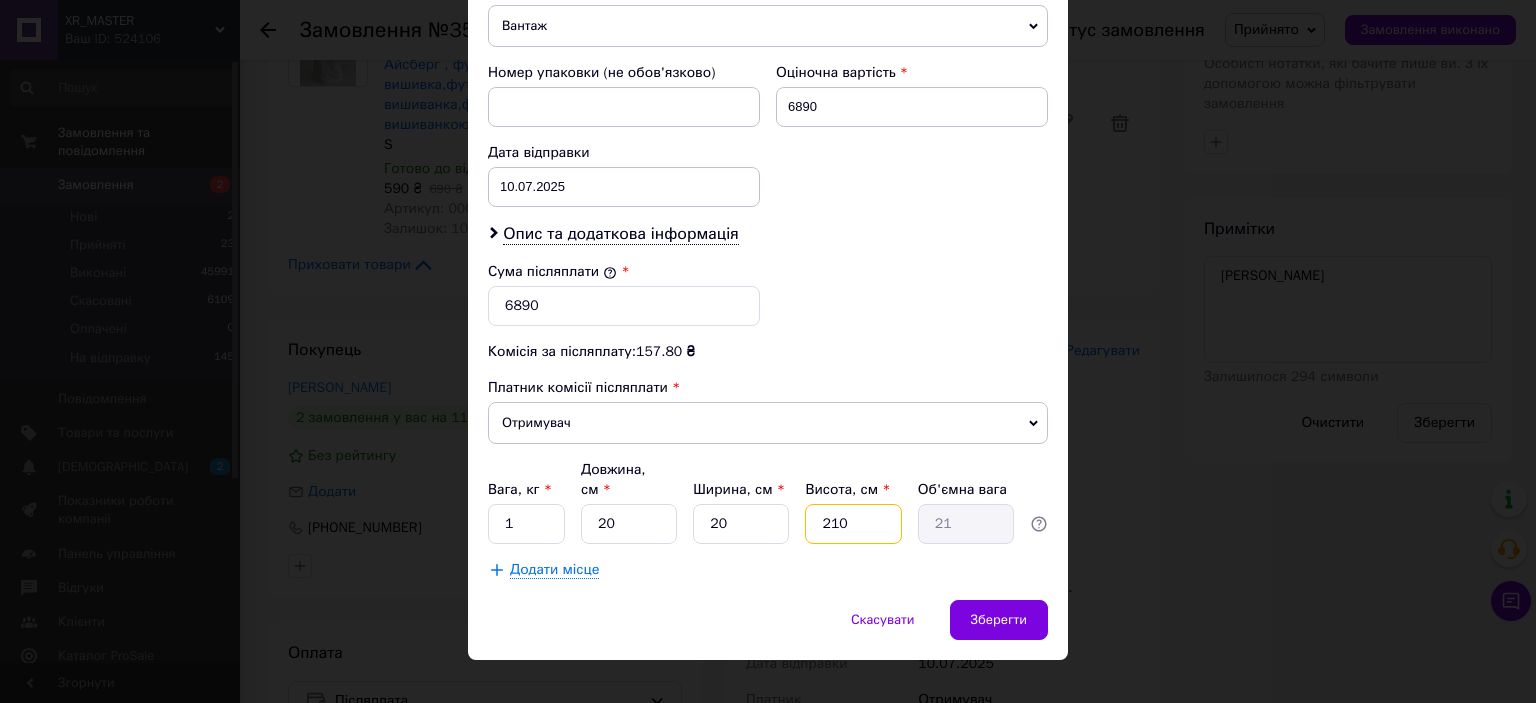 type on "21" 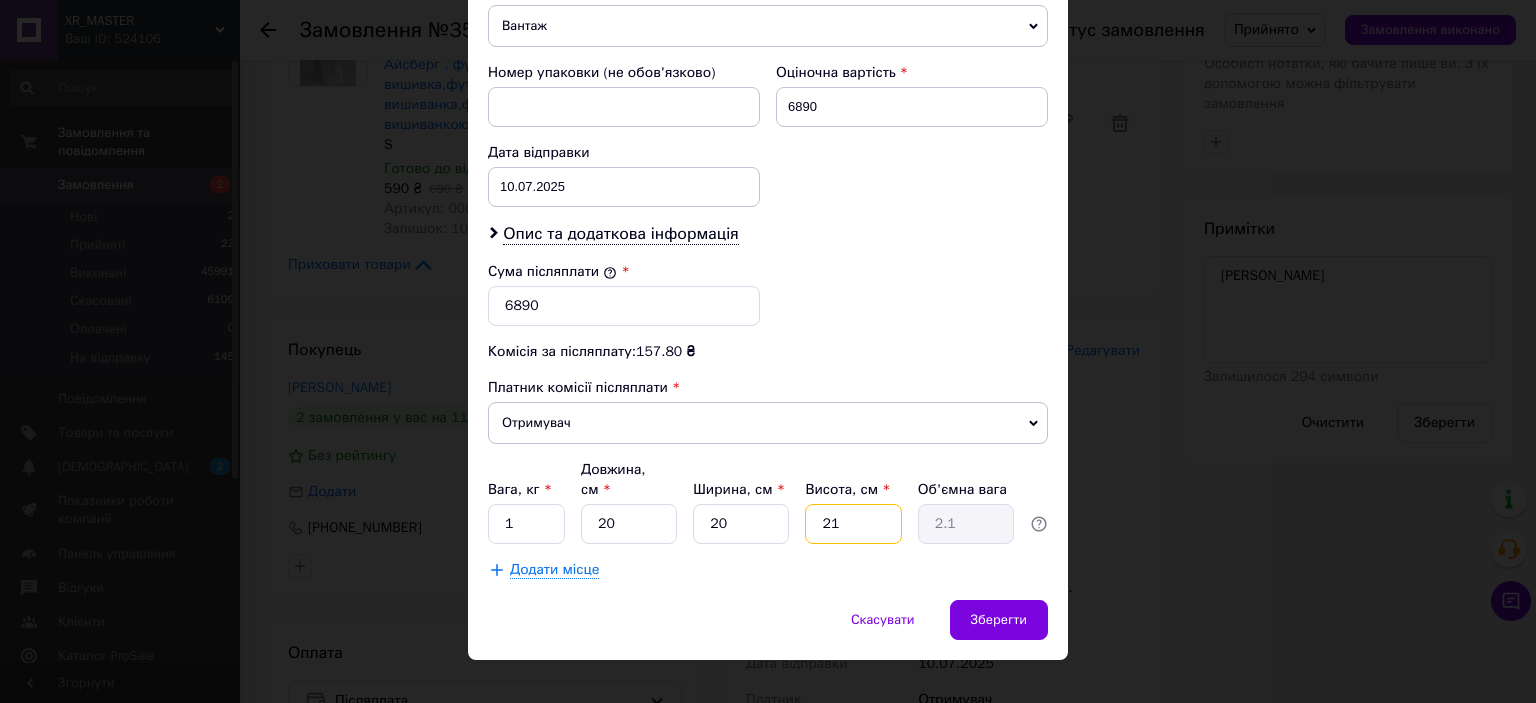 type on "2" 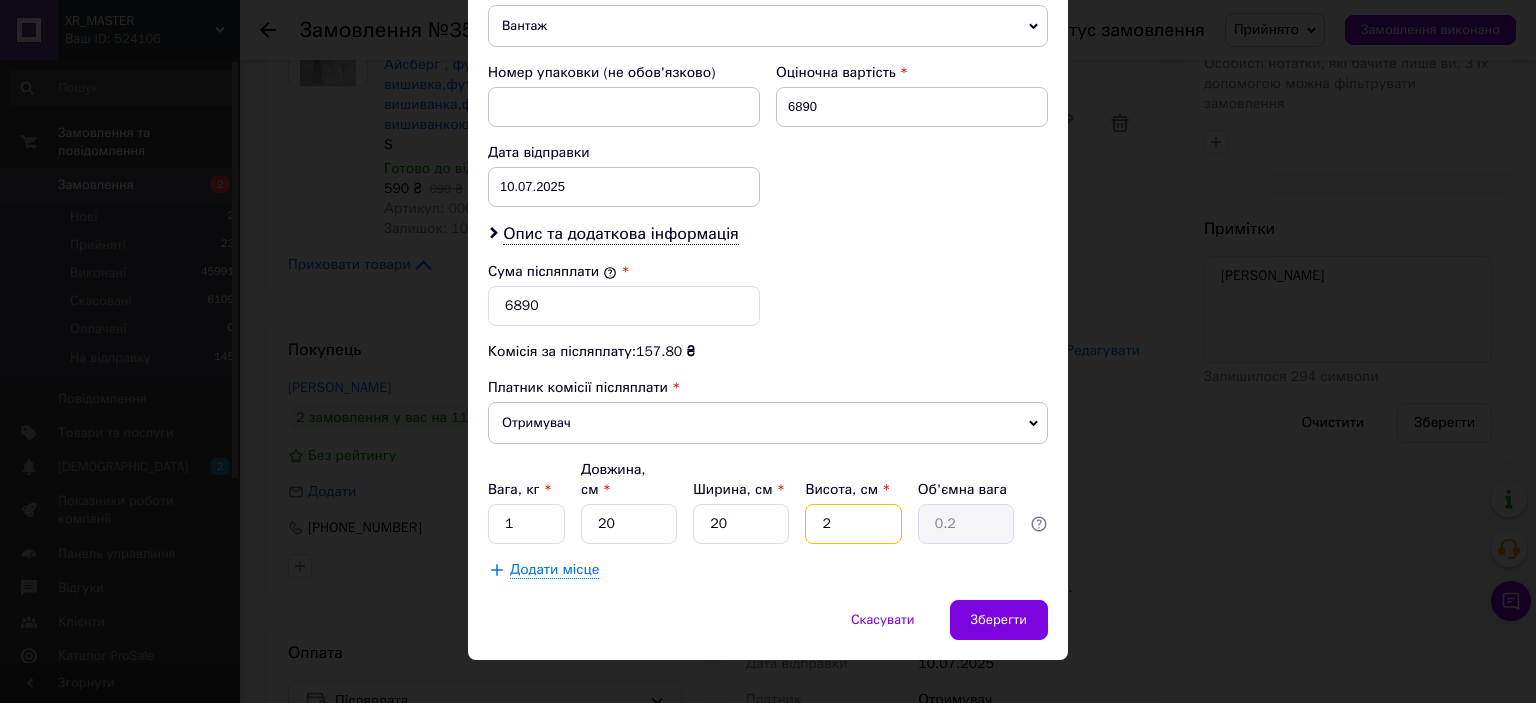 type 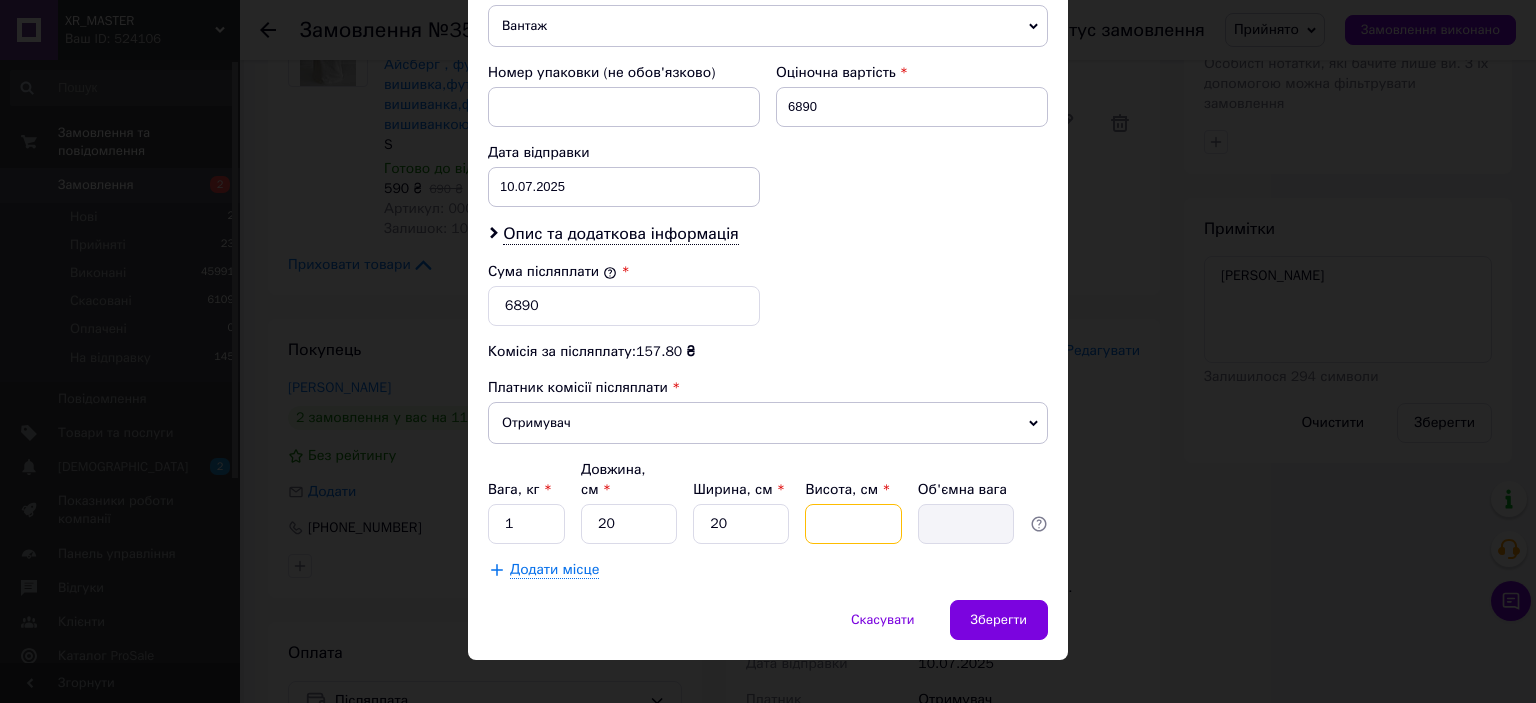 type on "1" 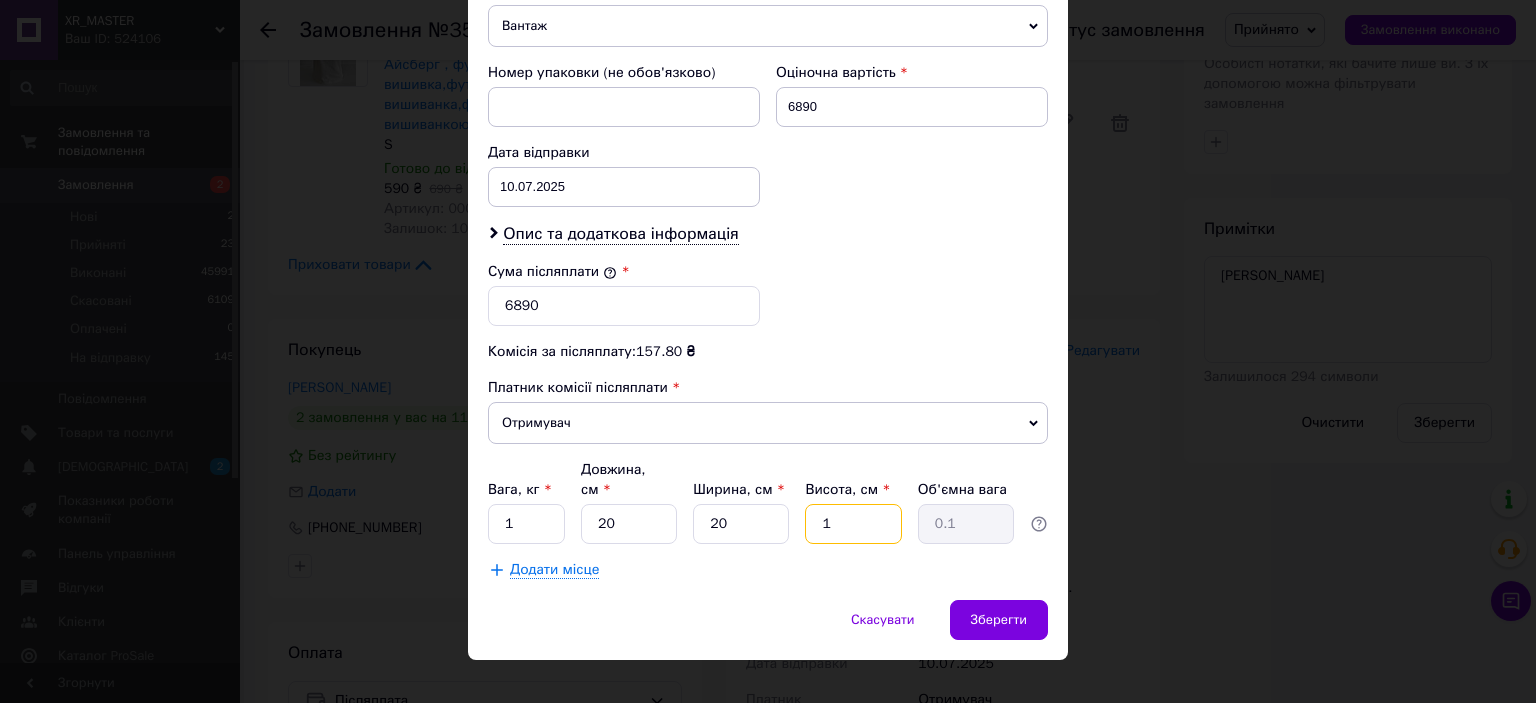 type on "10" 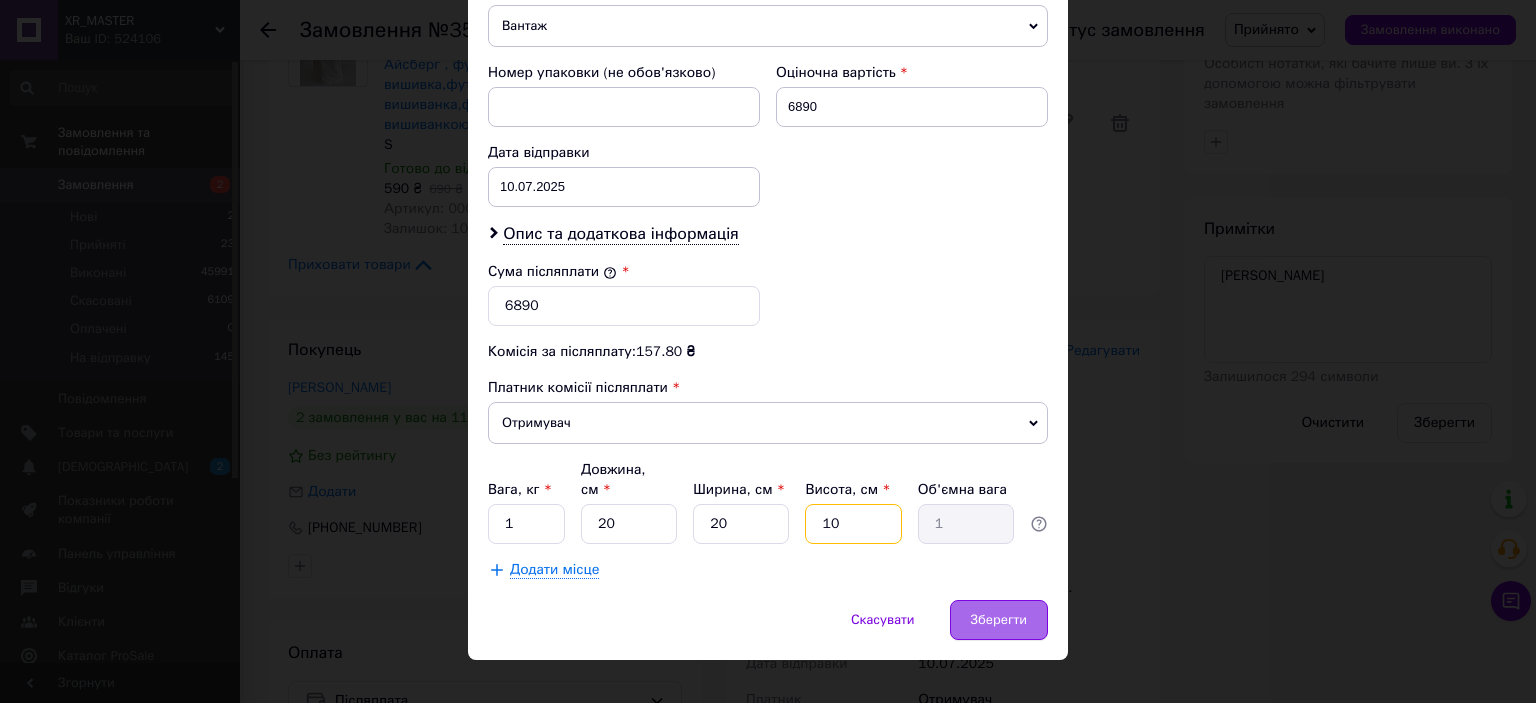 type on "10" 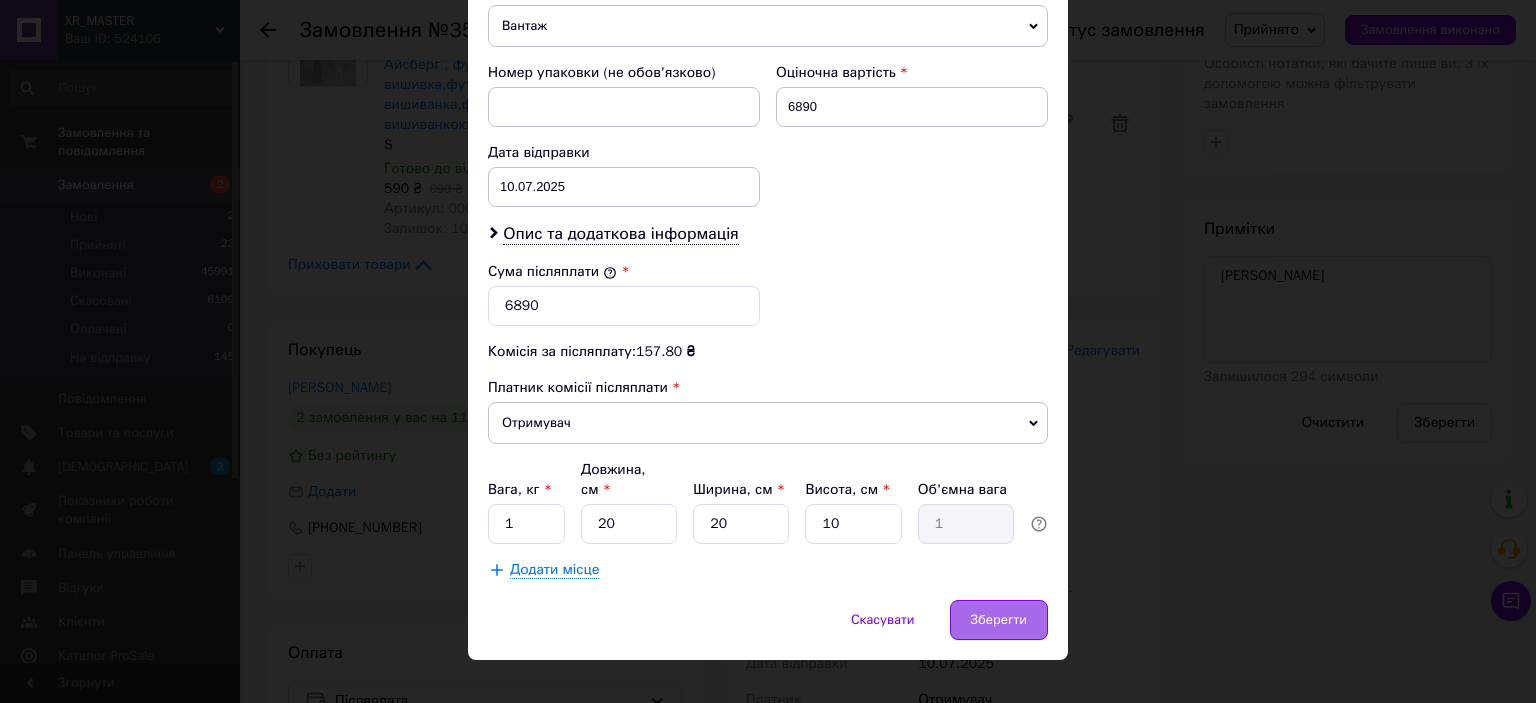 click on "Зберегти" at bounding box center [999, 620] 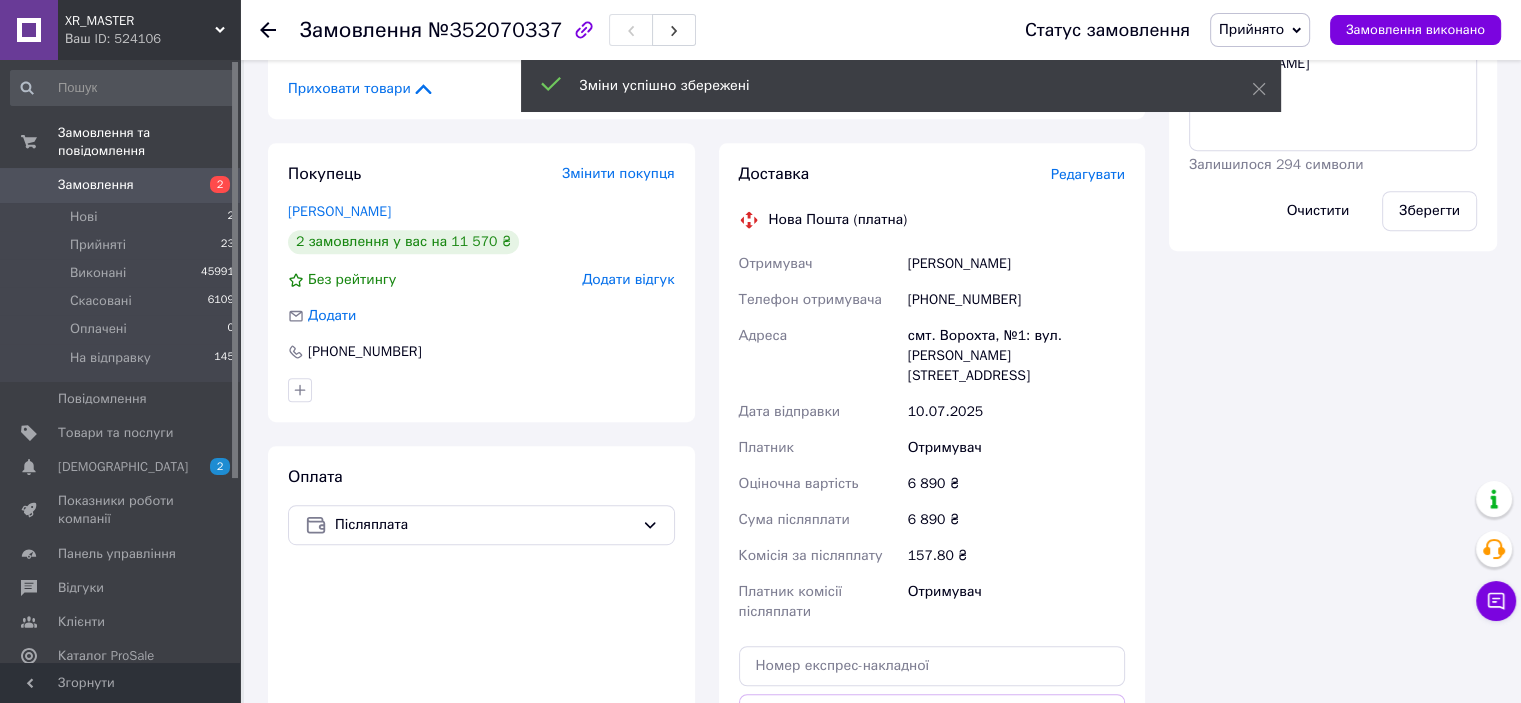 scroll, scrollTop: 1200, scrollLeft: 0, axis: vertical 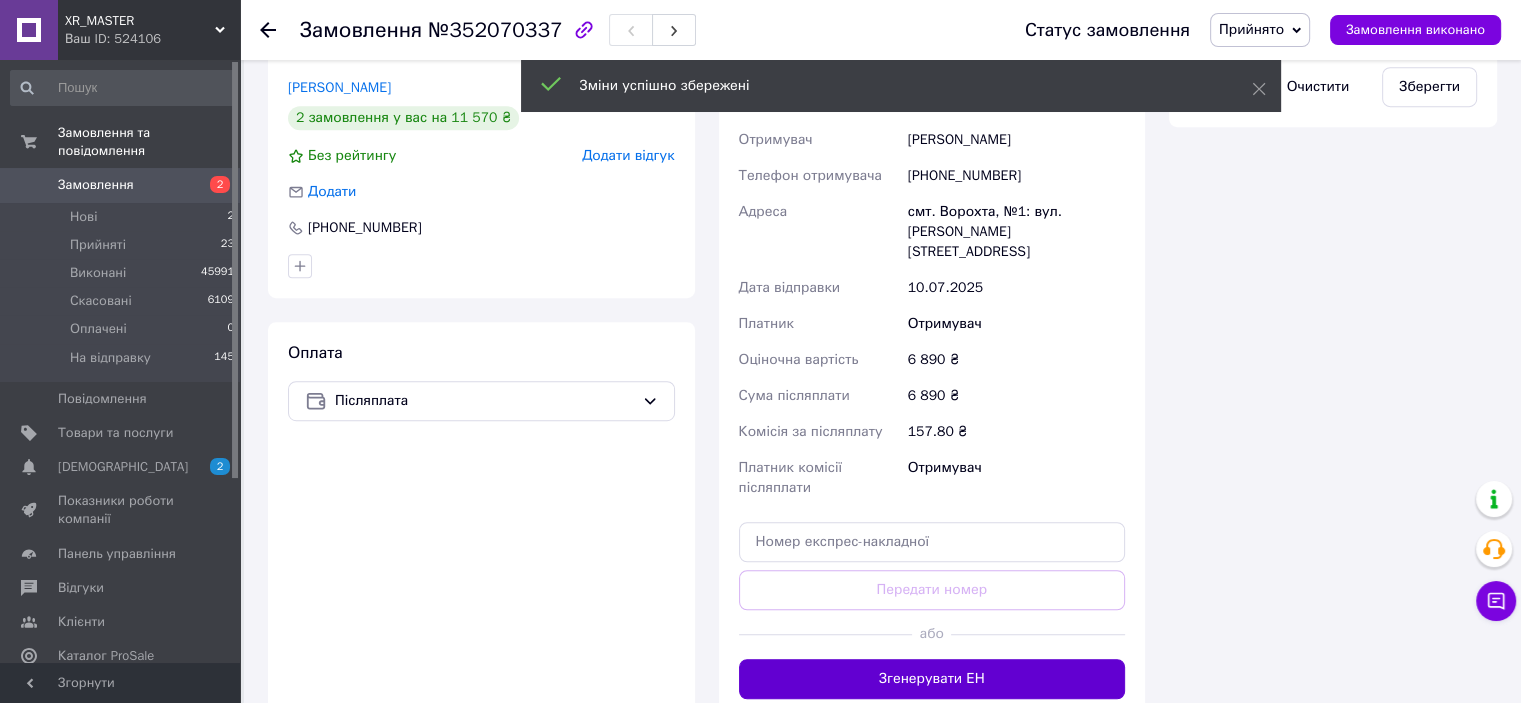 click on "Згенерувати ЕН" at bounding box center [932, 679] 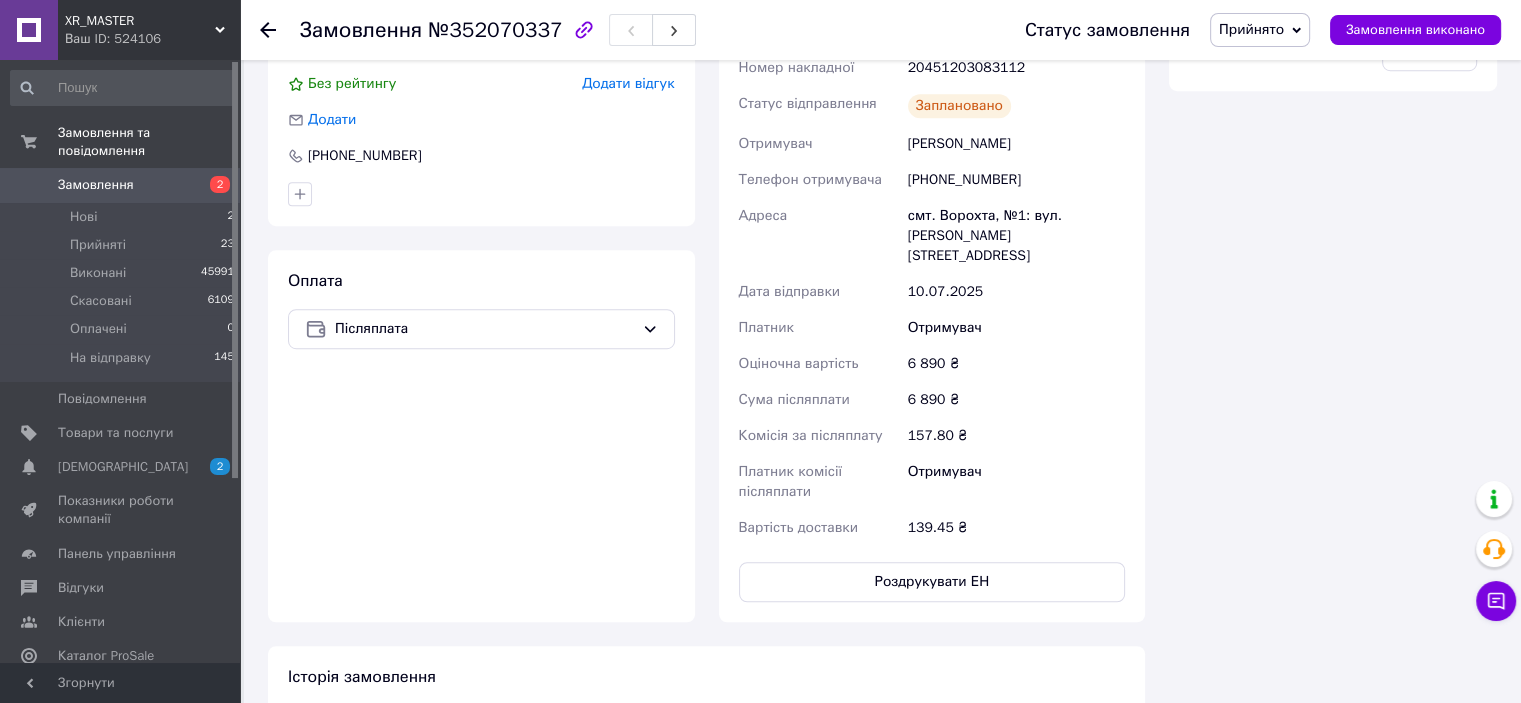scroll, scrollTop: 1400, scrollLeft: 0, axis: vertical 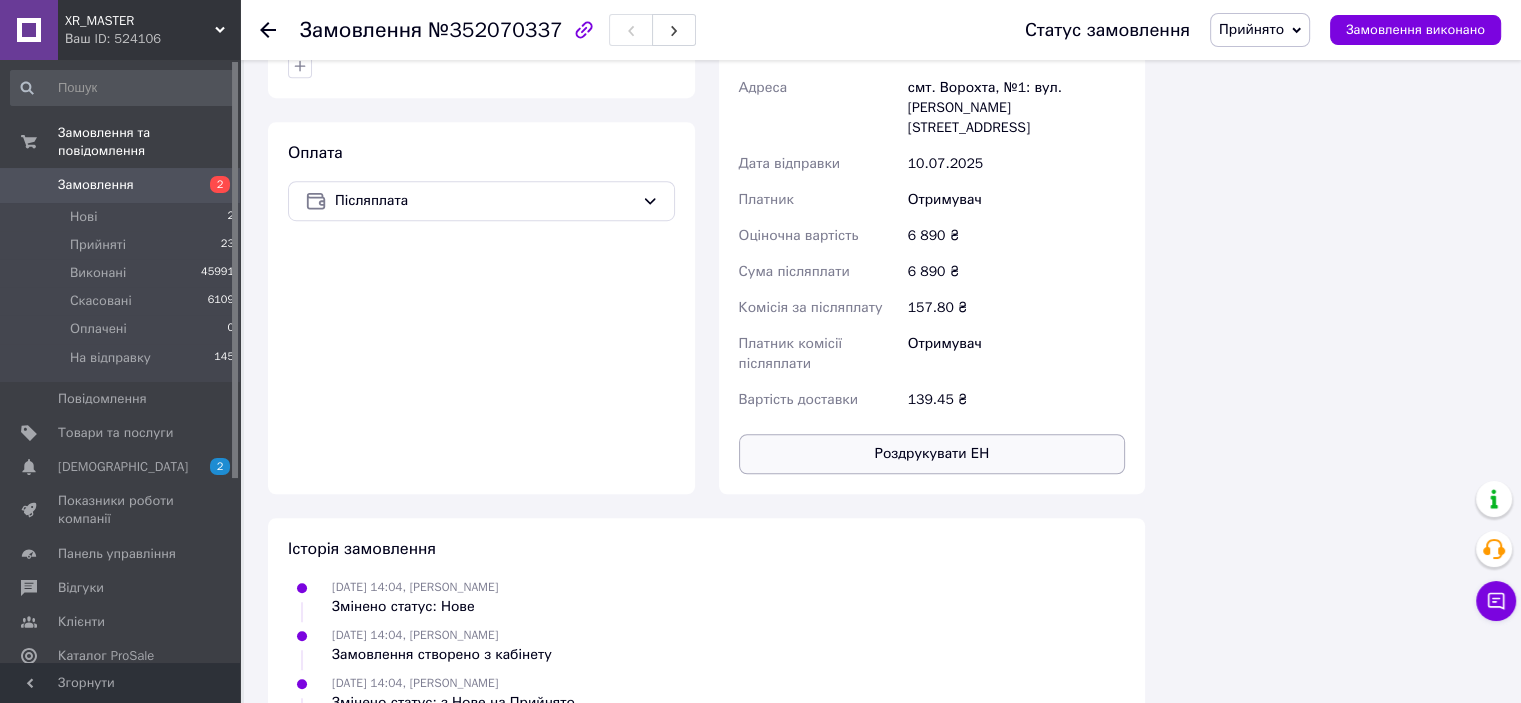 click on "Роздрукувати ЕН" at bounding box center [932, 454] 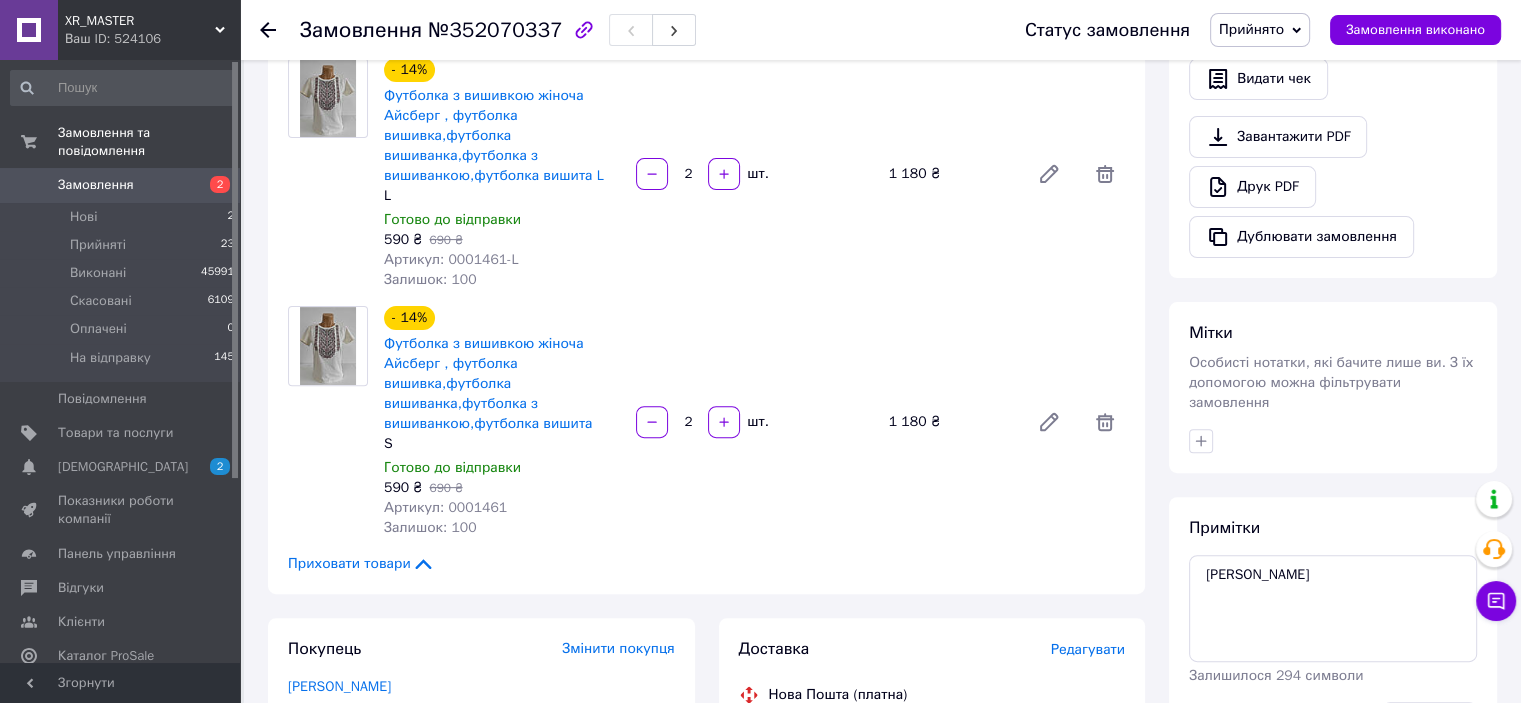 scroll, scrollTop: 600, scrollLeft: 0, axis: vertical 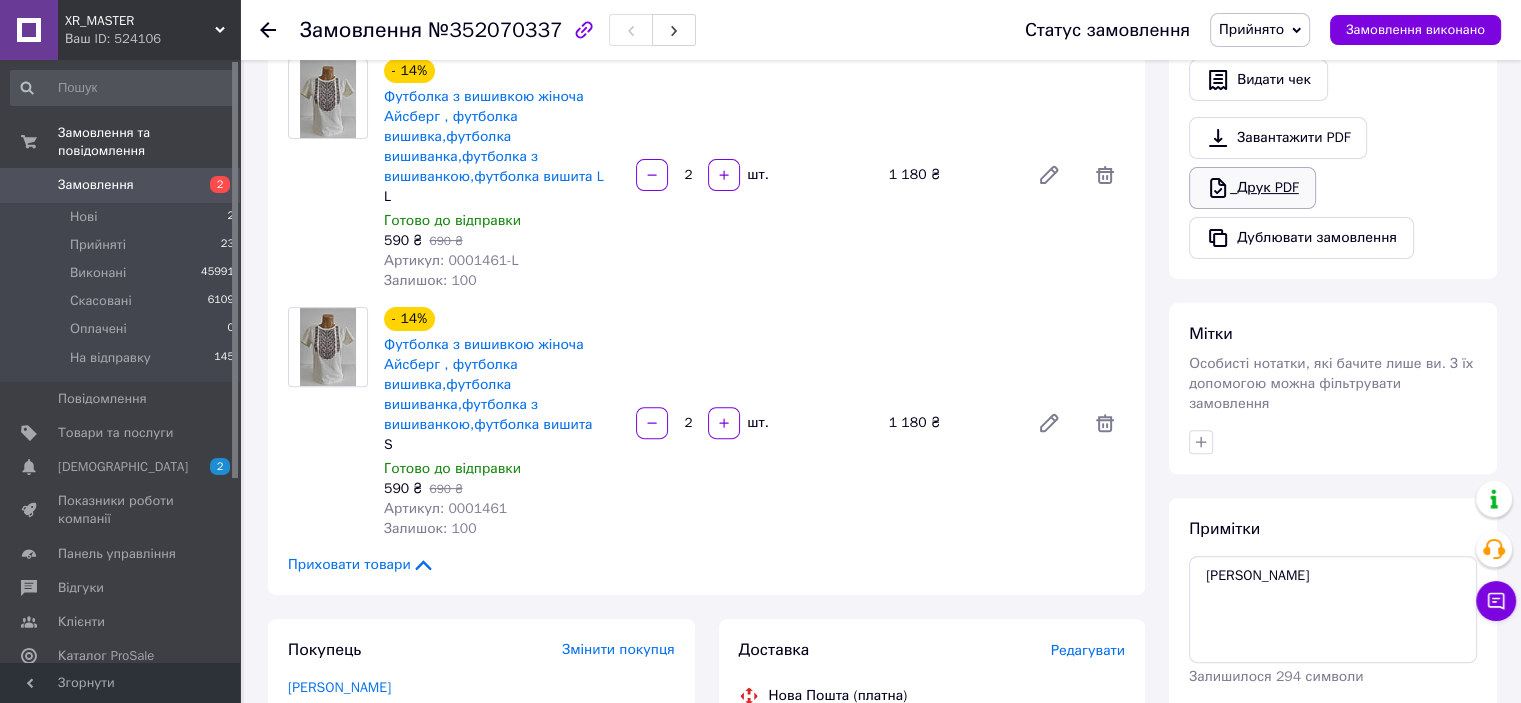 click on "Друк PDF" at bounding box center [1252, 188] 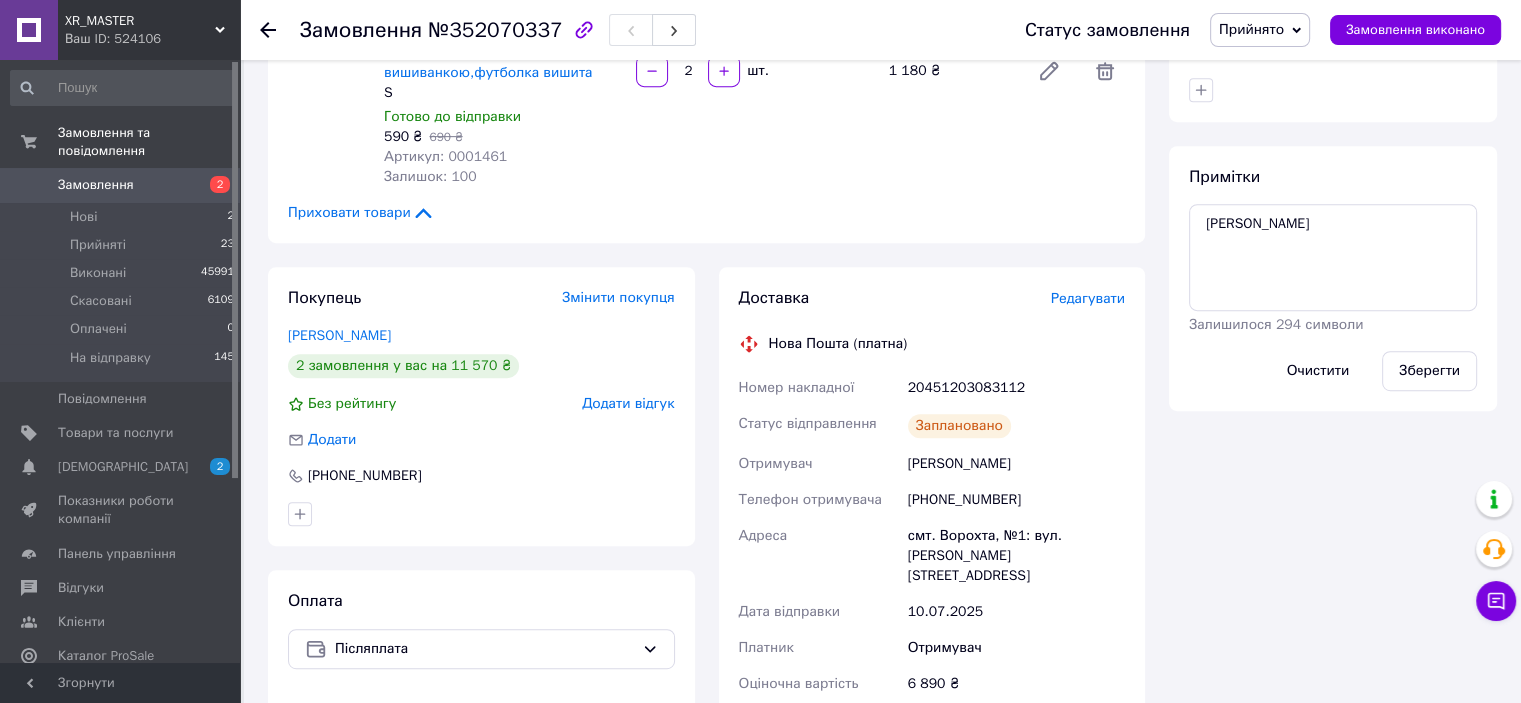 scroll, scrollTop: 1000, scrollLeft: 0, axis: vertical 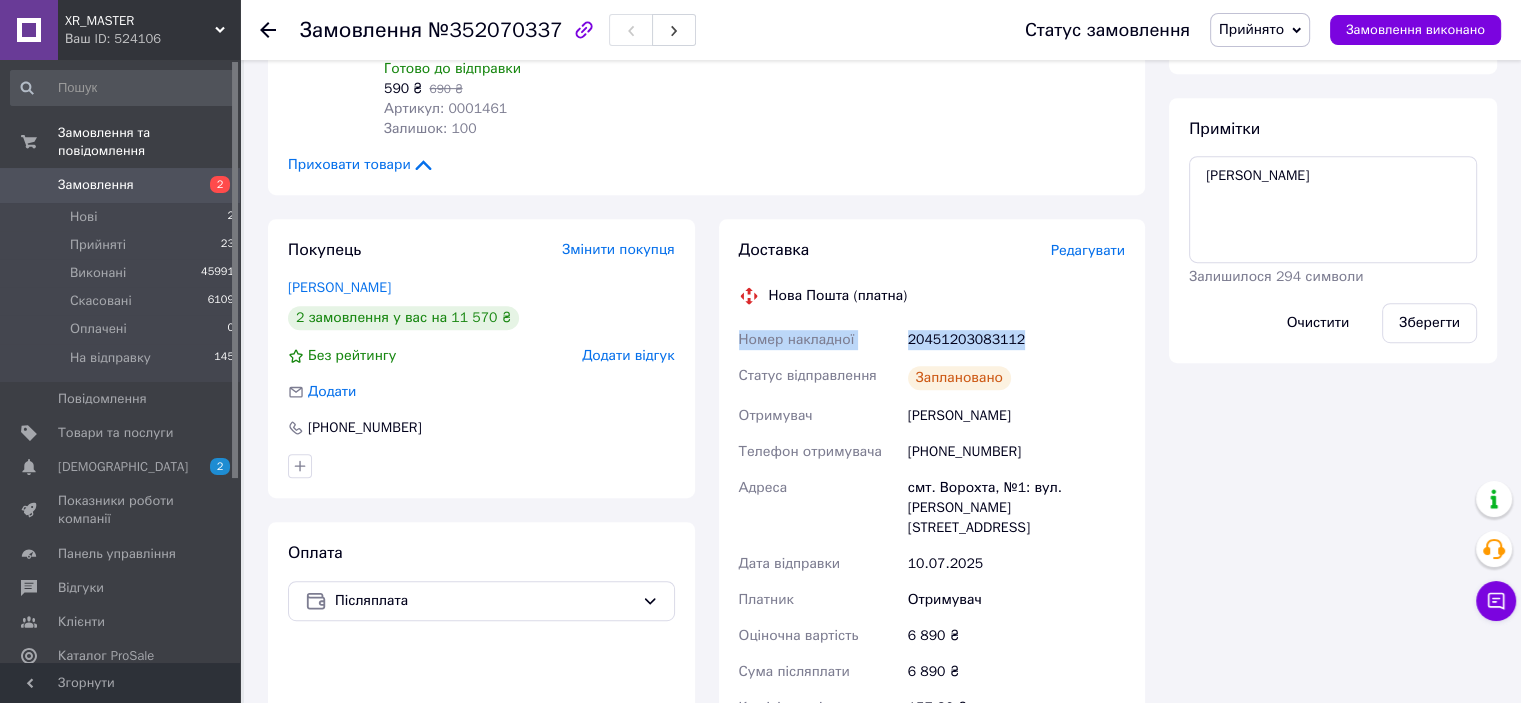 drag, startPoint x: 1023, startPoint y: 339, endPoint x: 732, endPoint y: 339, distance: 291 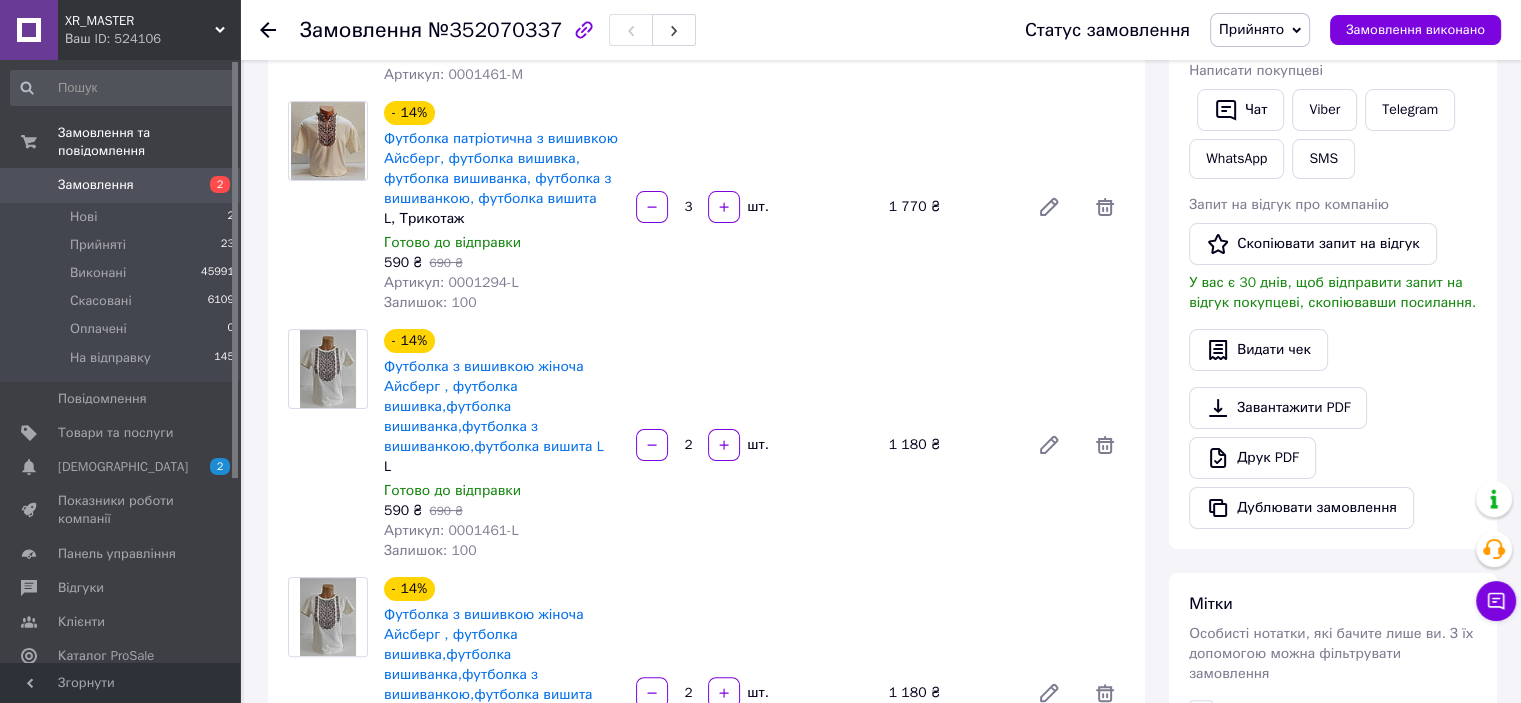 scroll, scrollTop: 300, scrollLeft: 0, axis: vertical 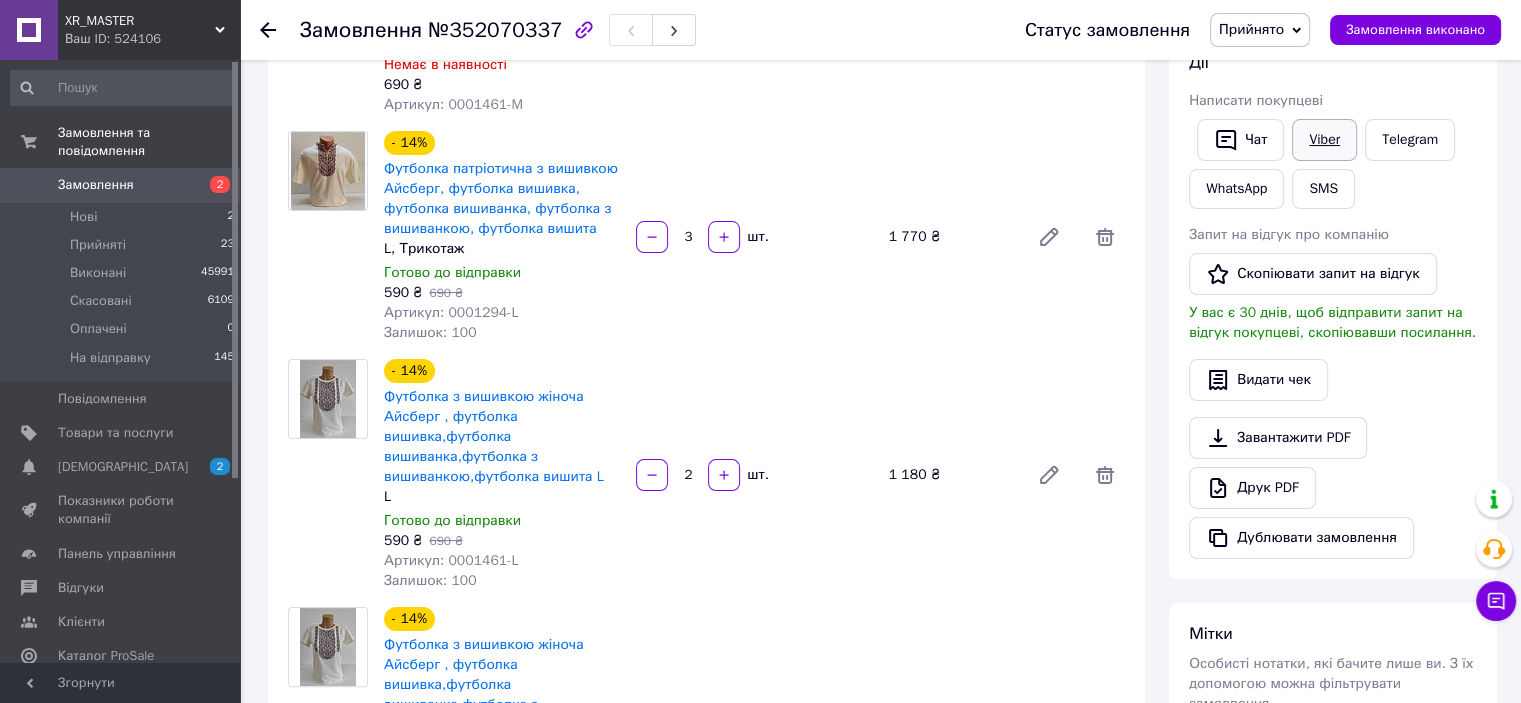 click on "Viber" at bounding box center [1324, 140] 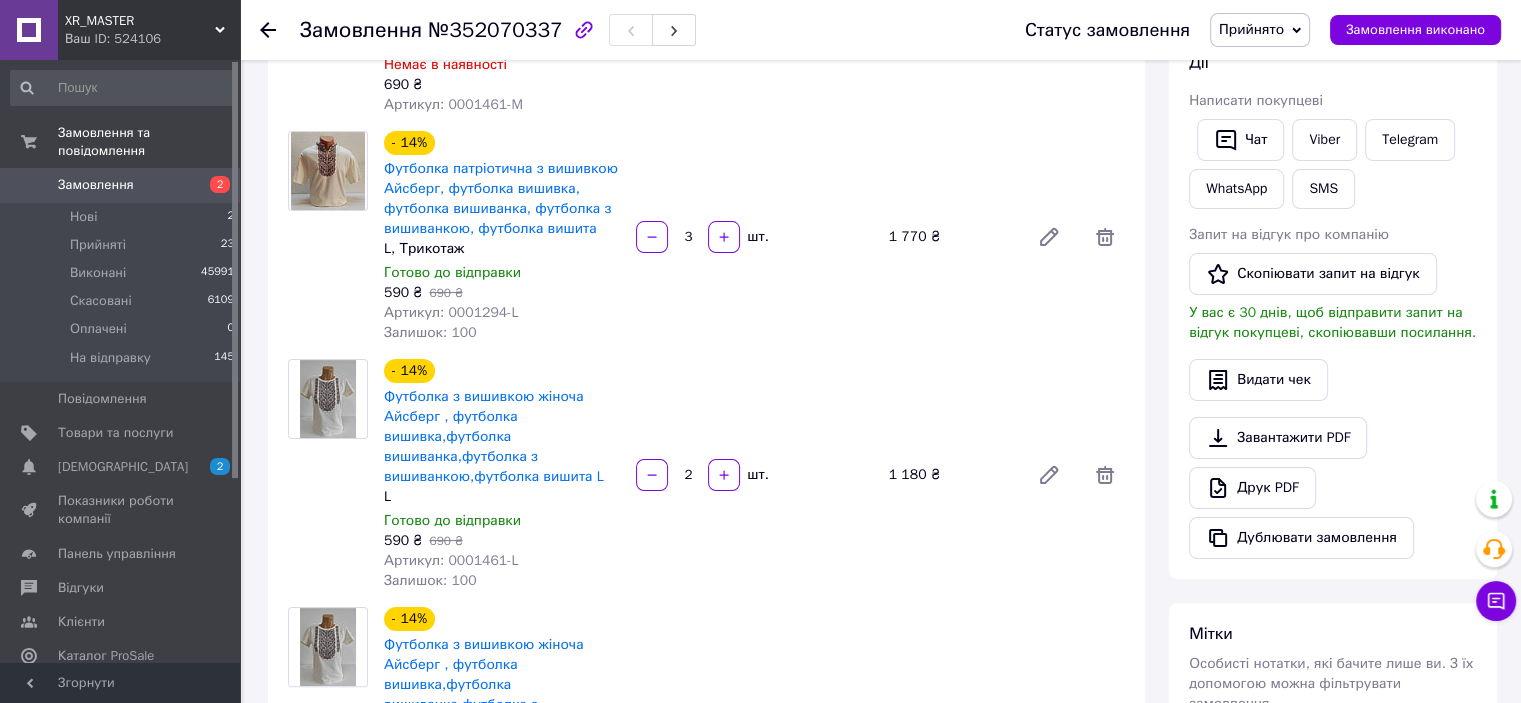 click on "Прийнято" at bounding box center (1251, 29) 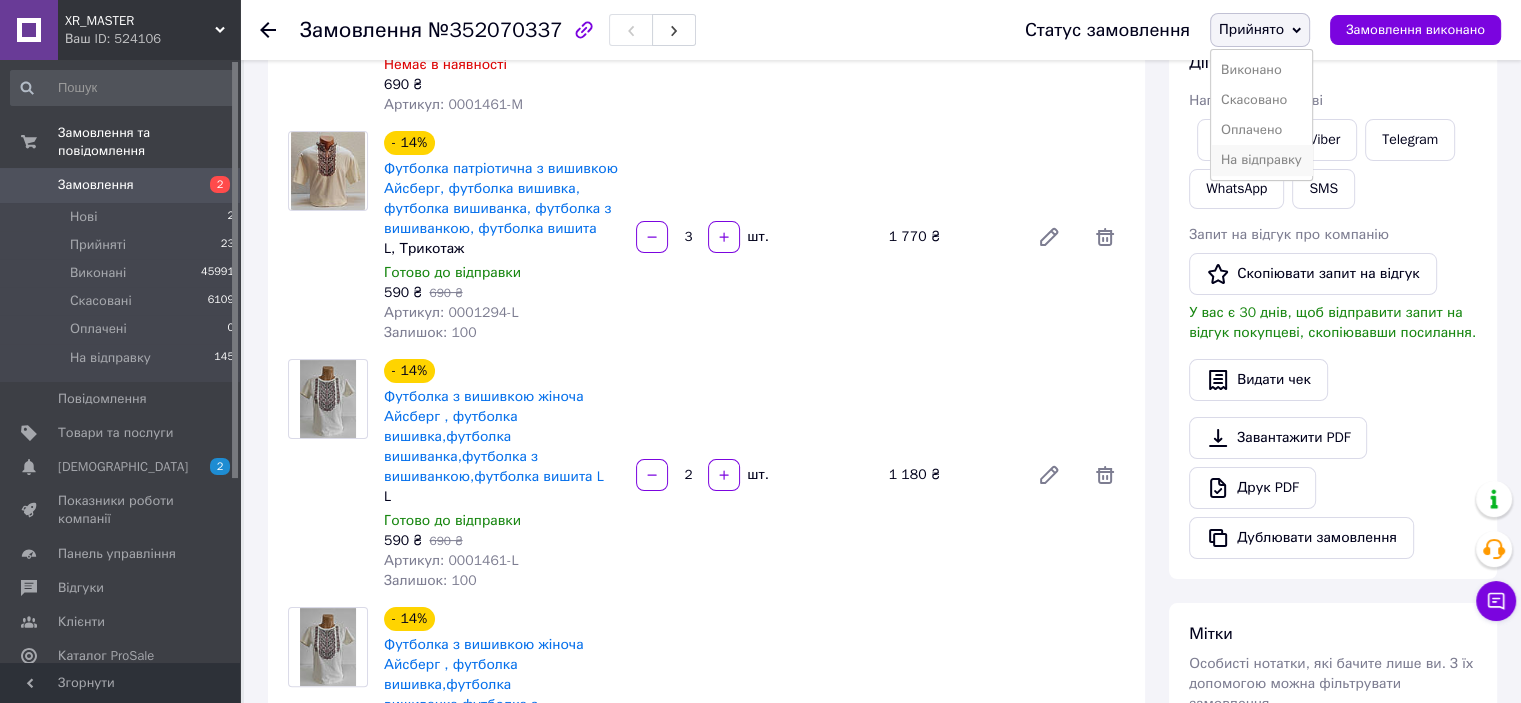 click on "На відправку" at bounding box center [1261, 160] 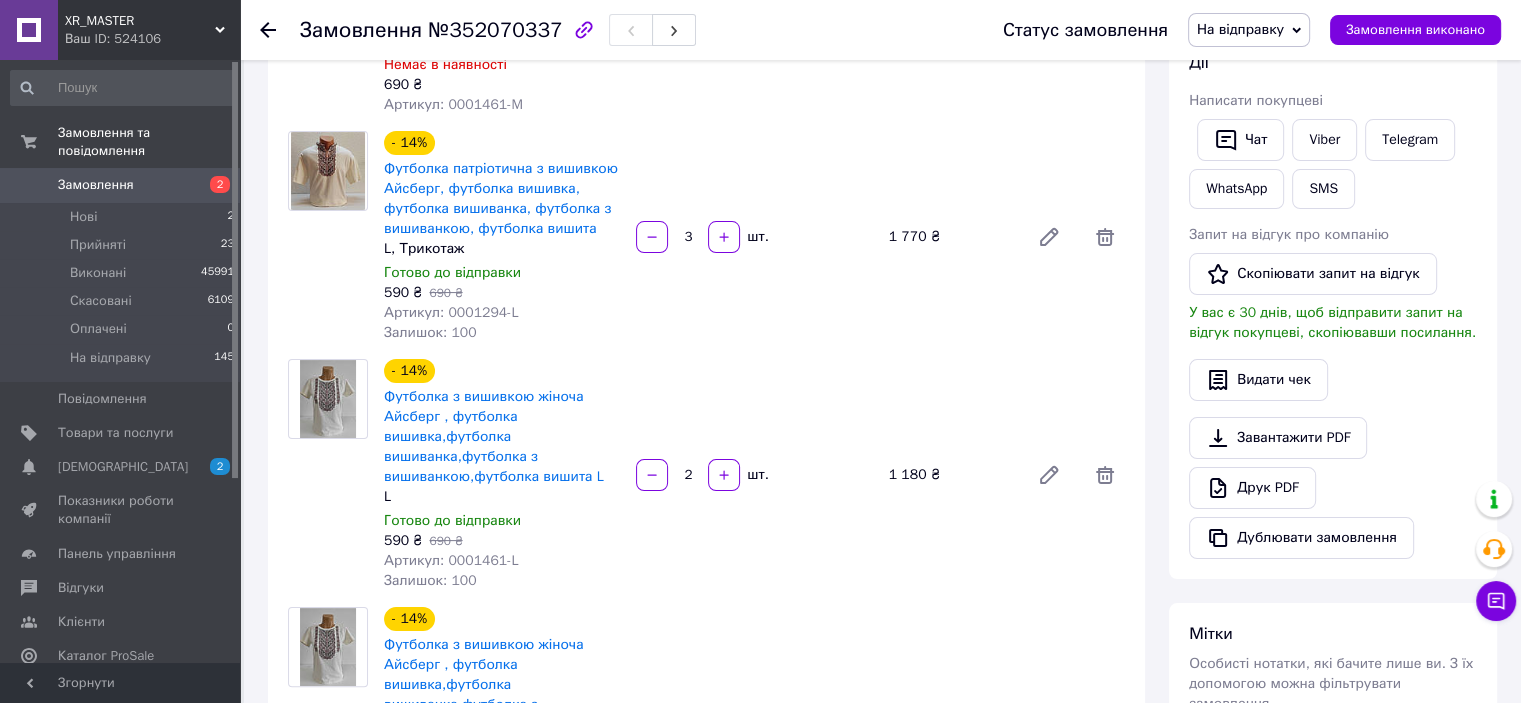 click on "Замовлення" at bounding box center [121, 185] 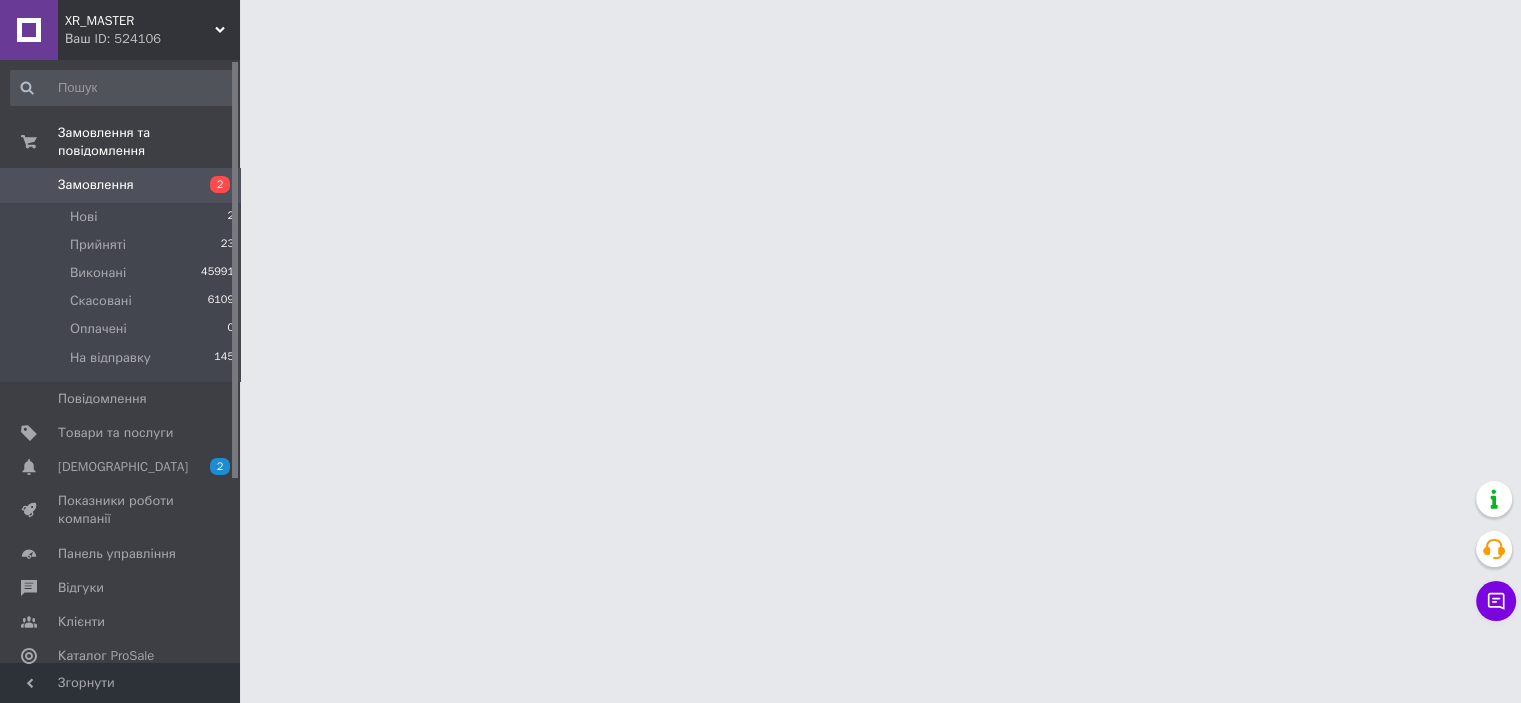 scroll, scrollTop: 0, scrollLeft: 0, axis: both 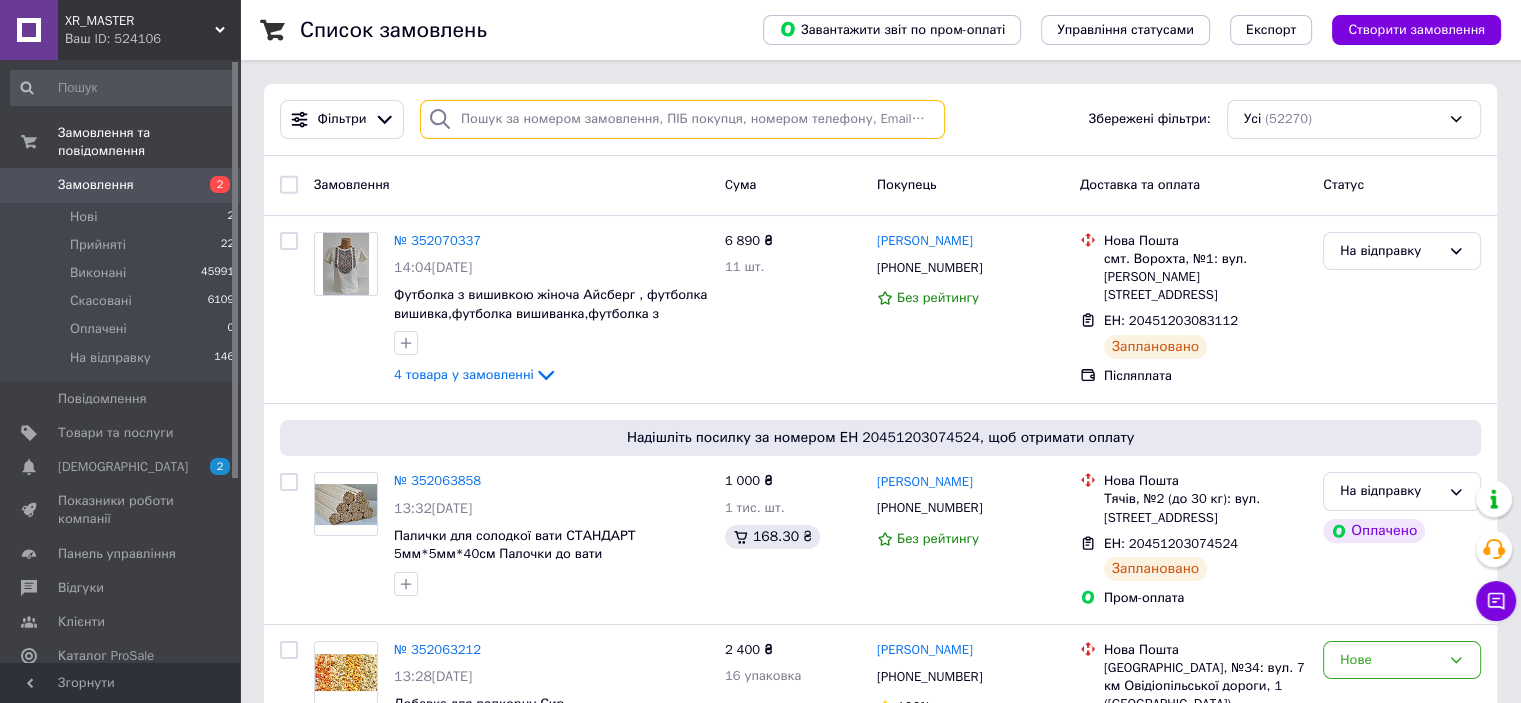 click at bounding box center (682, 119) 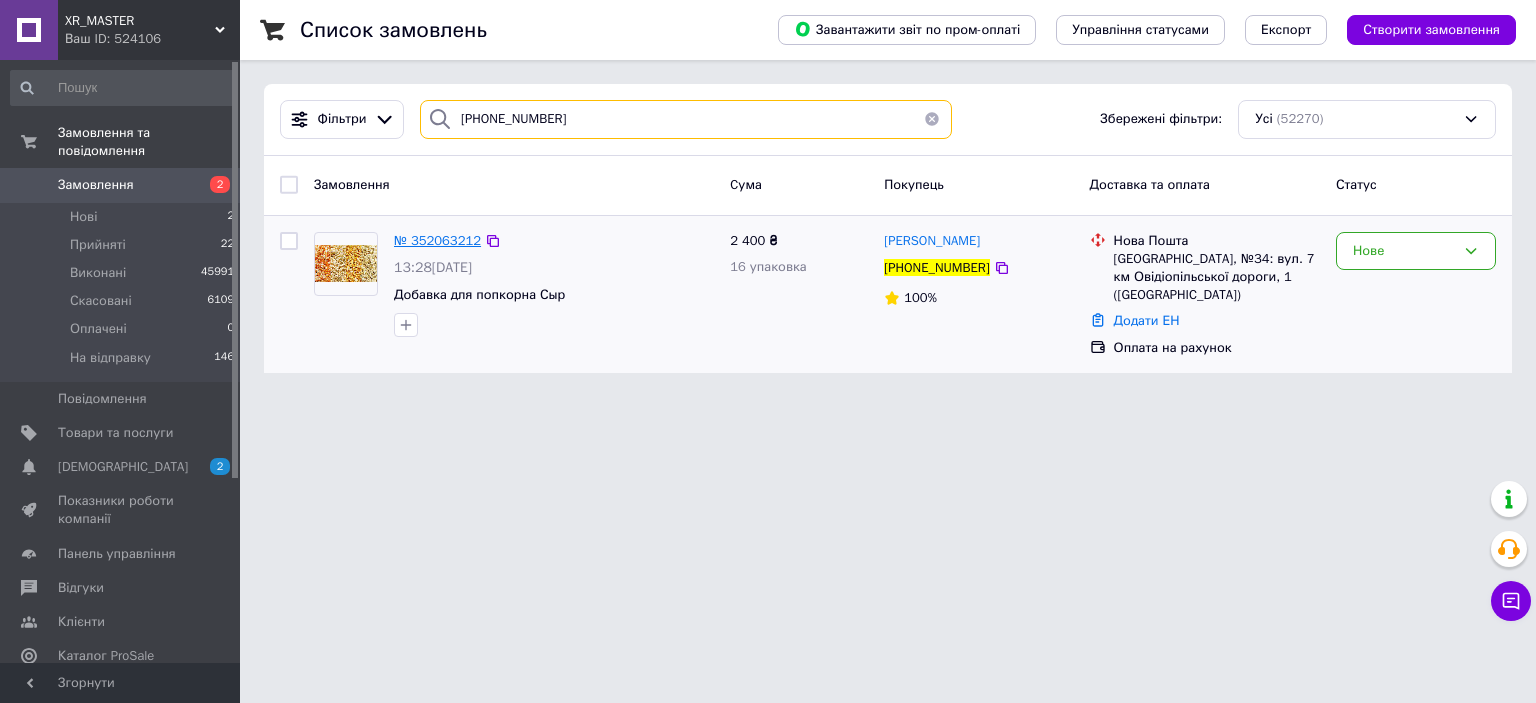 type on "[PHONE_NUMBER]" 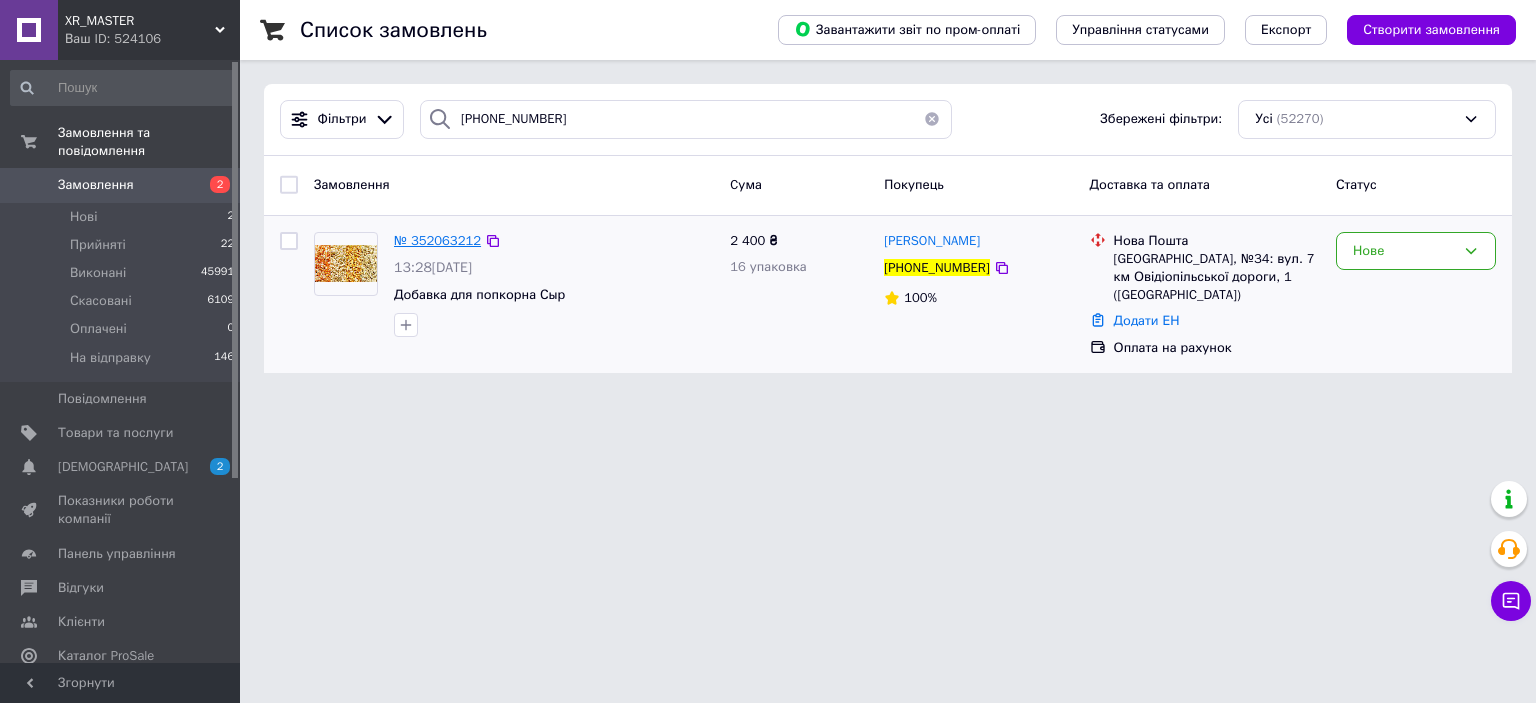 click on "№ 352063212" at bounding box center (437, 240) 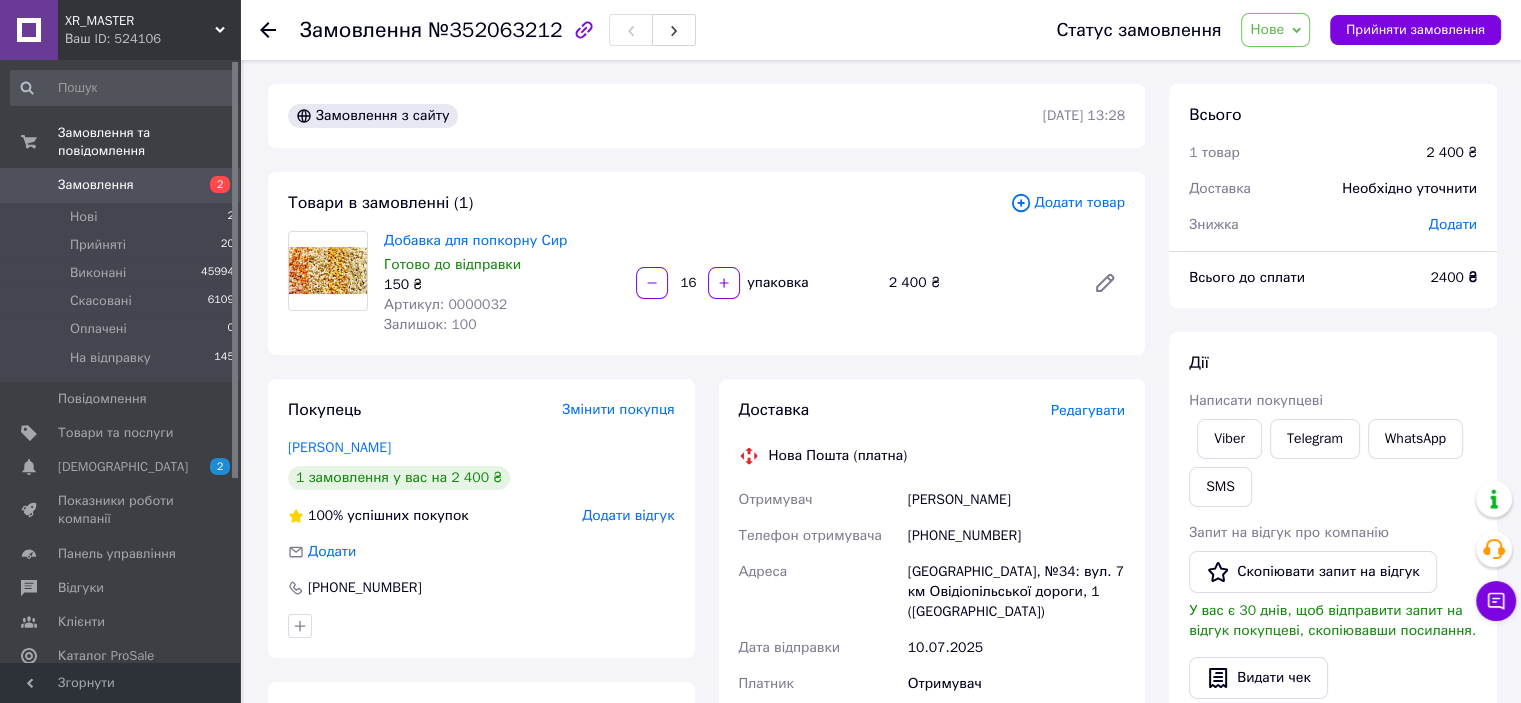 click on "Нове" at bounding box center (1275, 30) 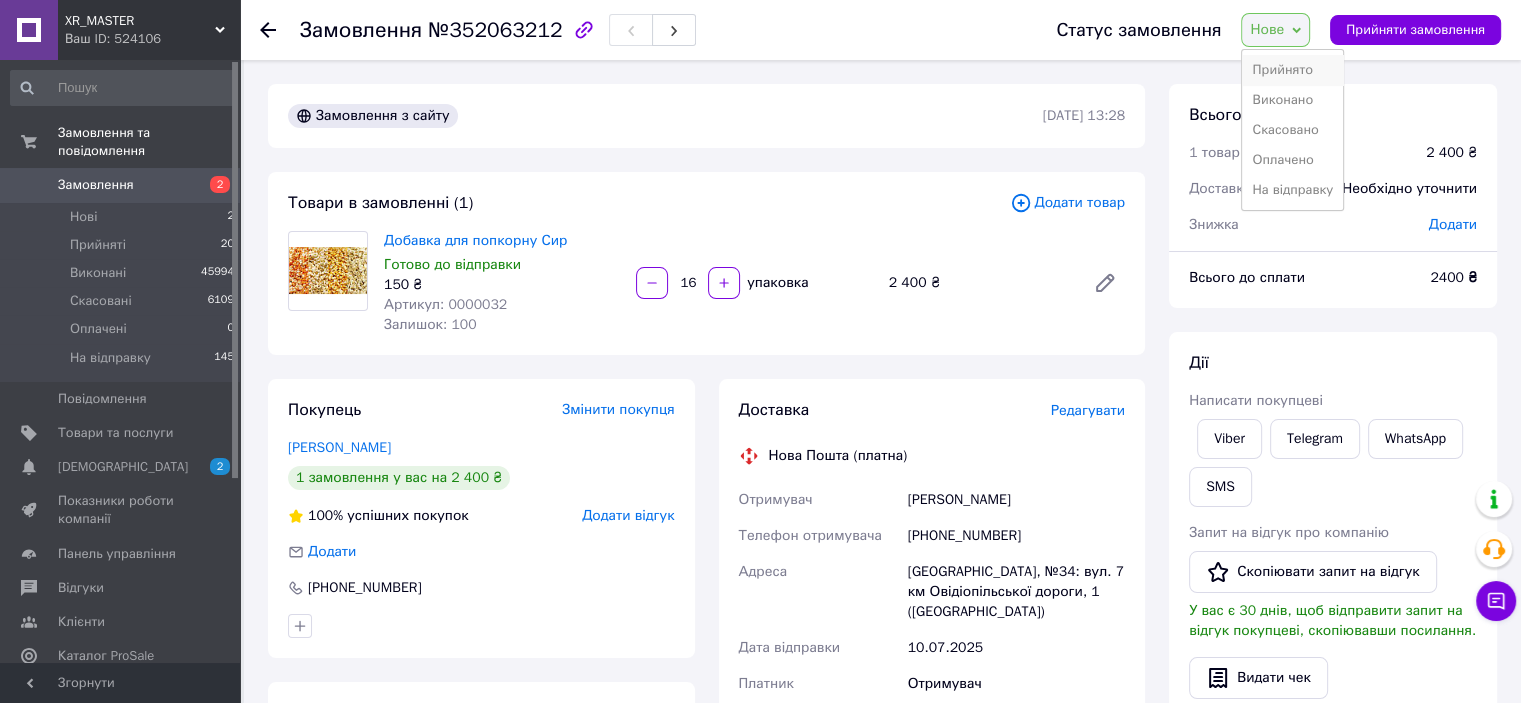 click on "Прийнято" at bounding box center (1292, 70) 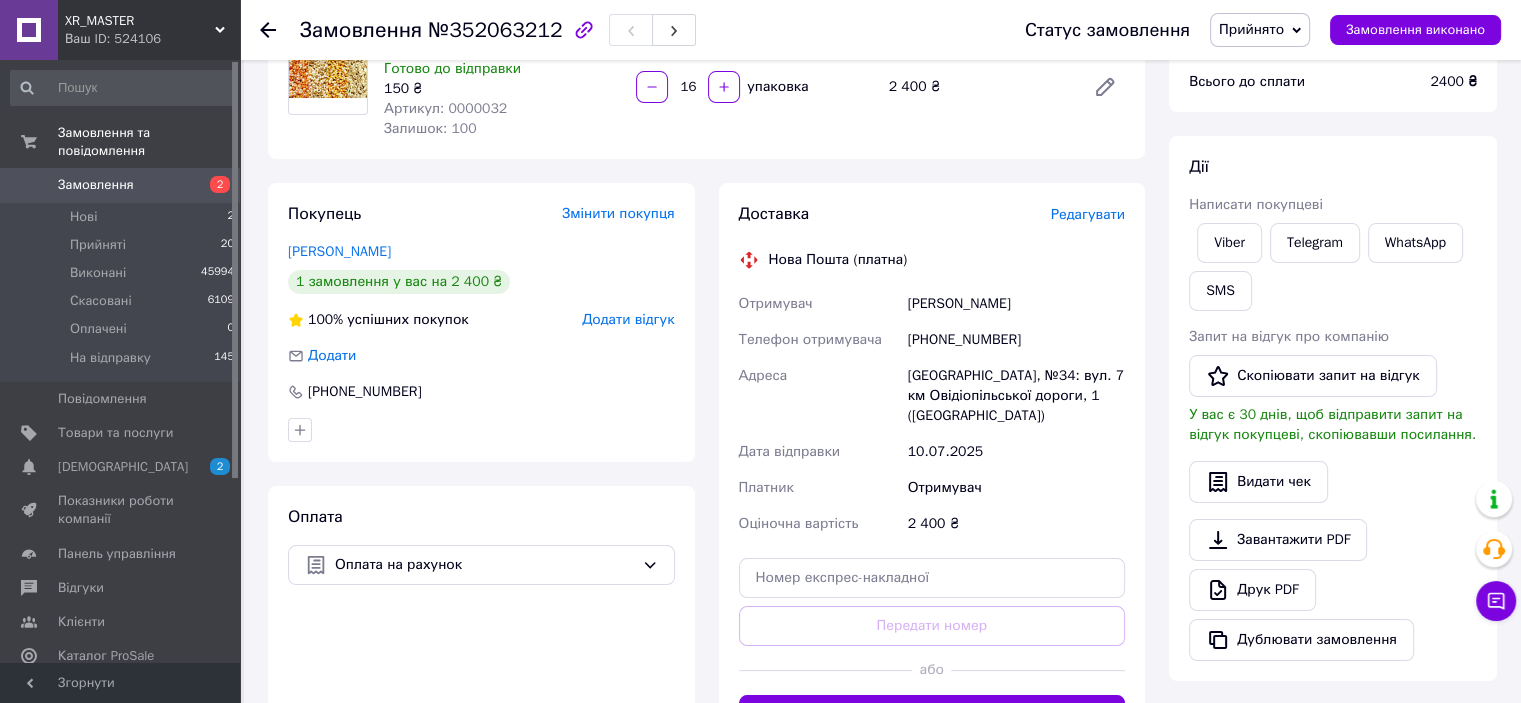scroll, scrollTop: 200, scrollLeft: 0, axis: vertical 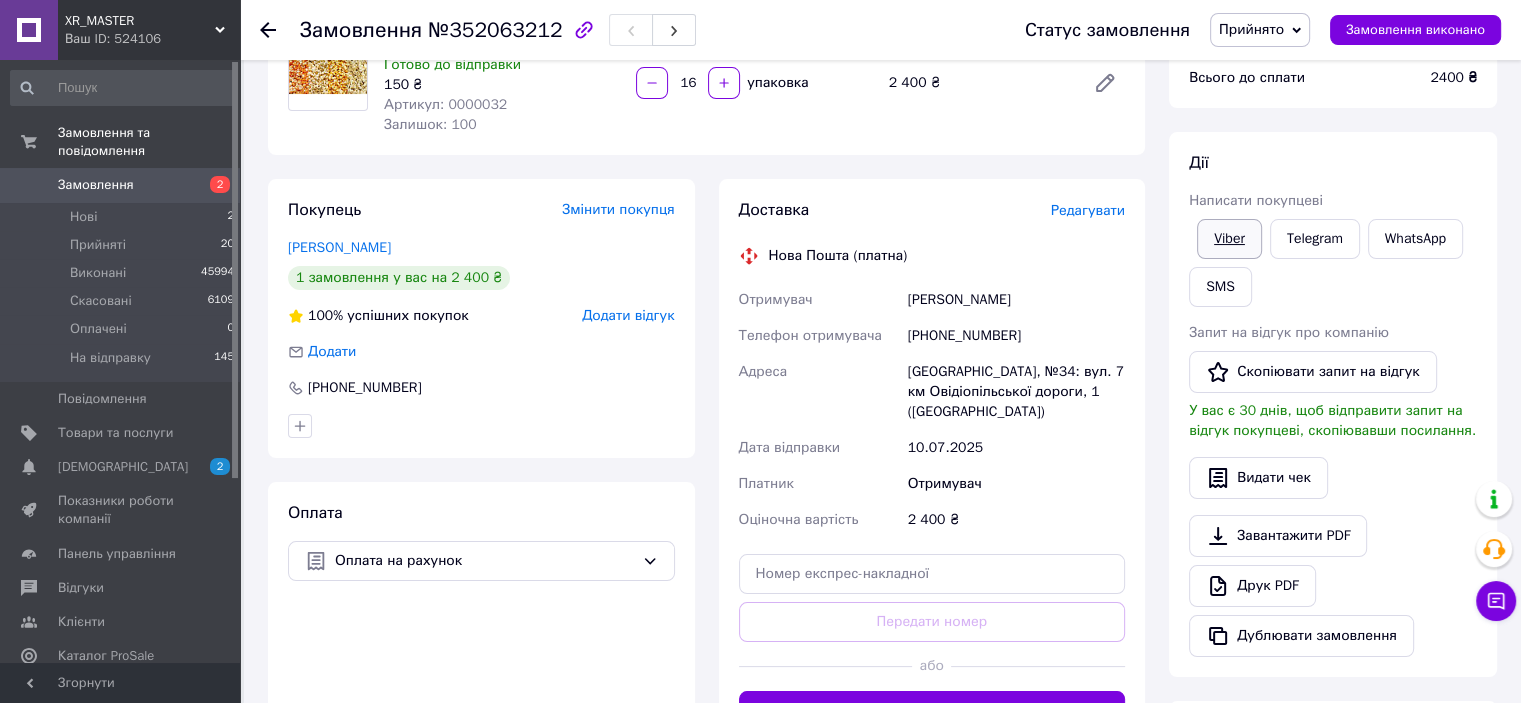 click on "Viber" at bounding box center [1229, 239] 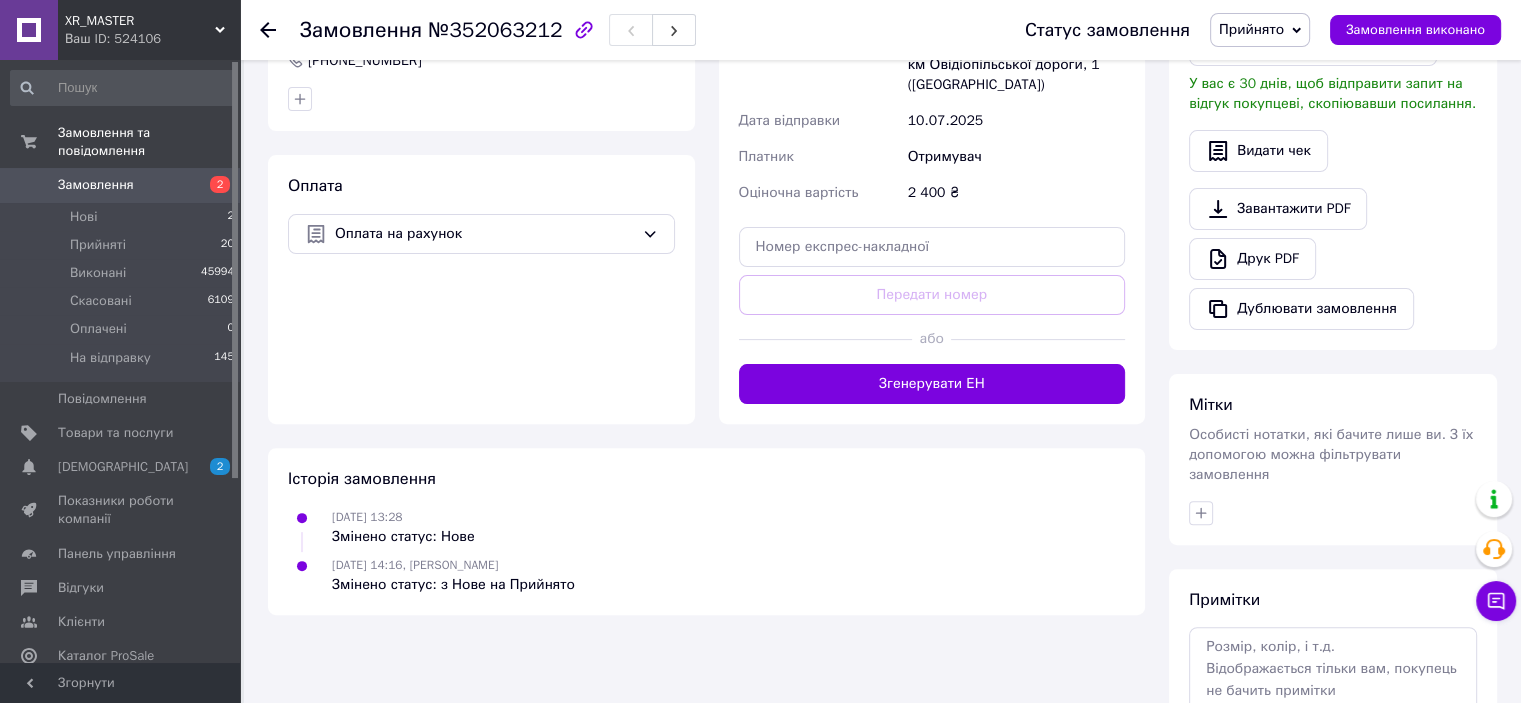 scroll, scrollTop: 659, scrollLeft: 0, axis: vertical 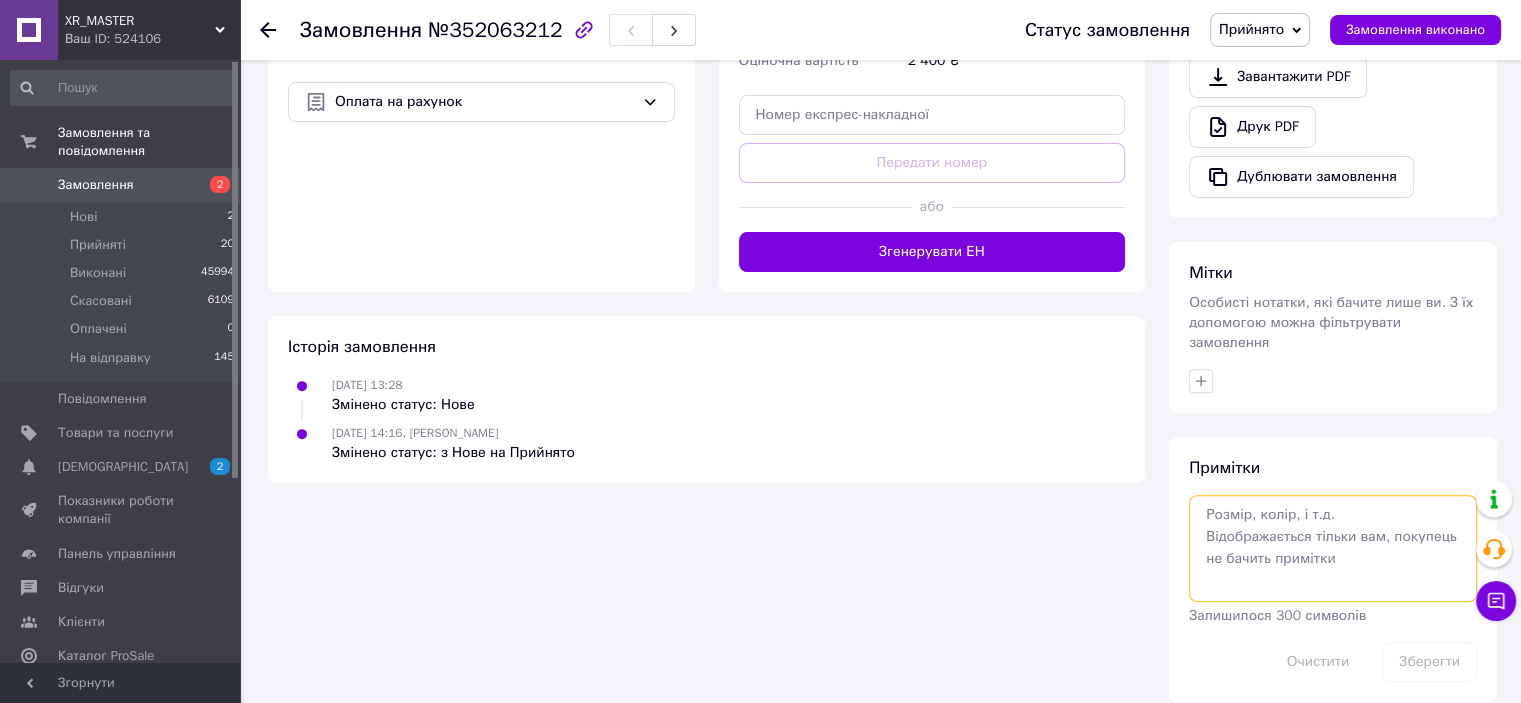 click at bounding box center (1333, 548) 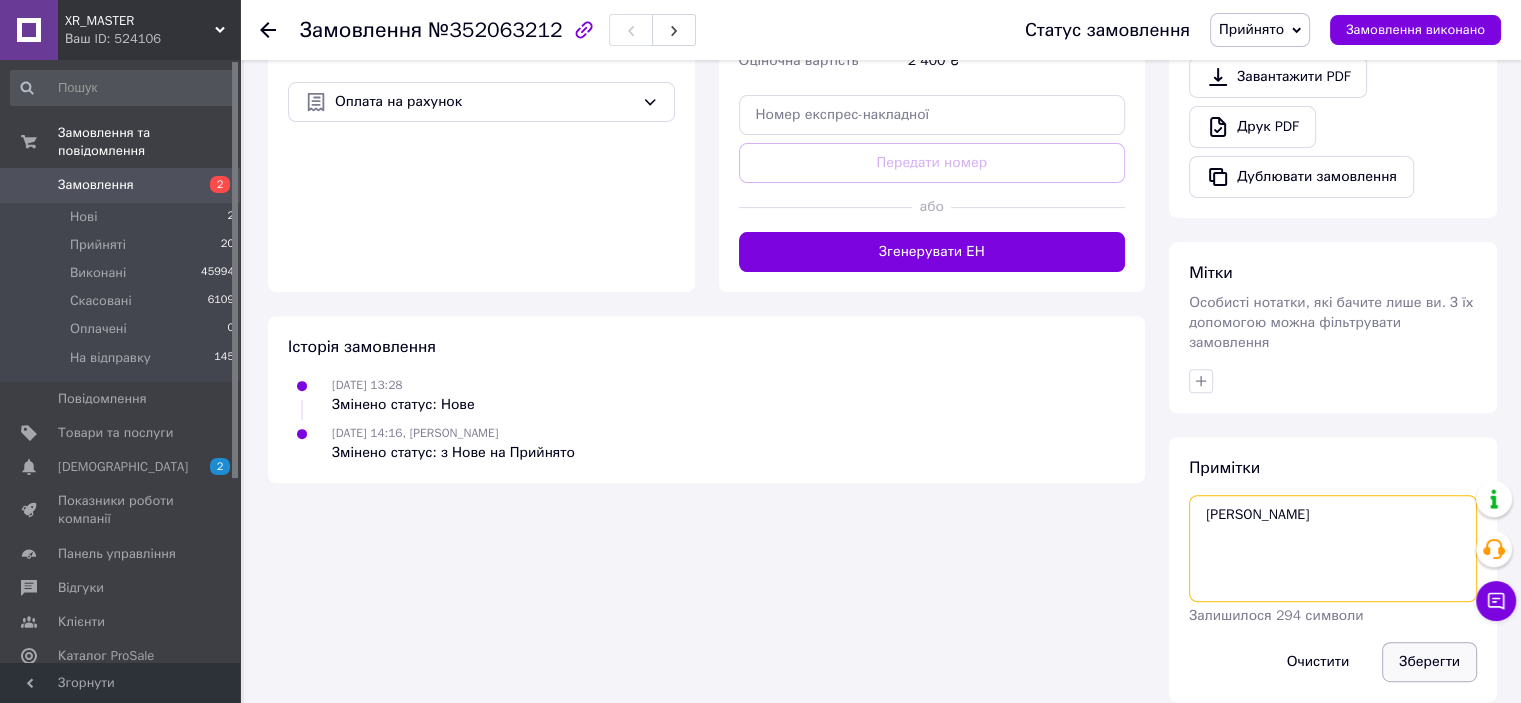type on "наталя" 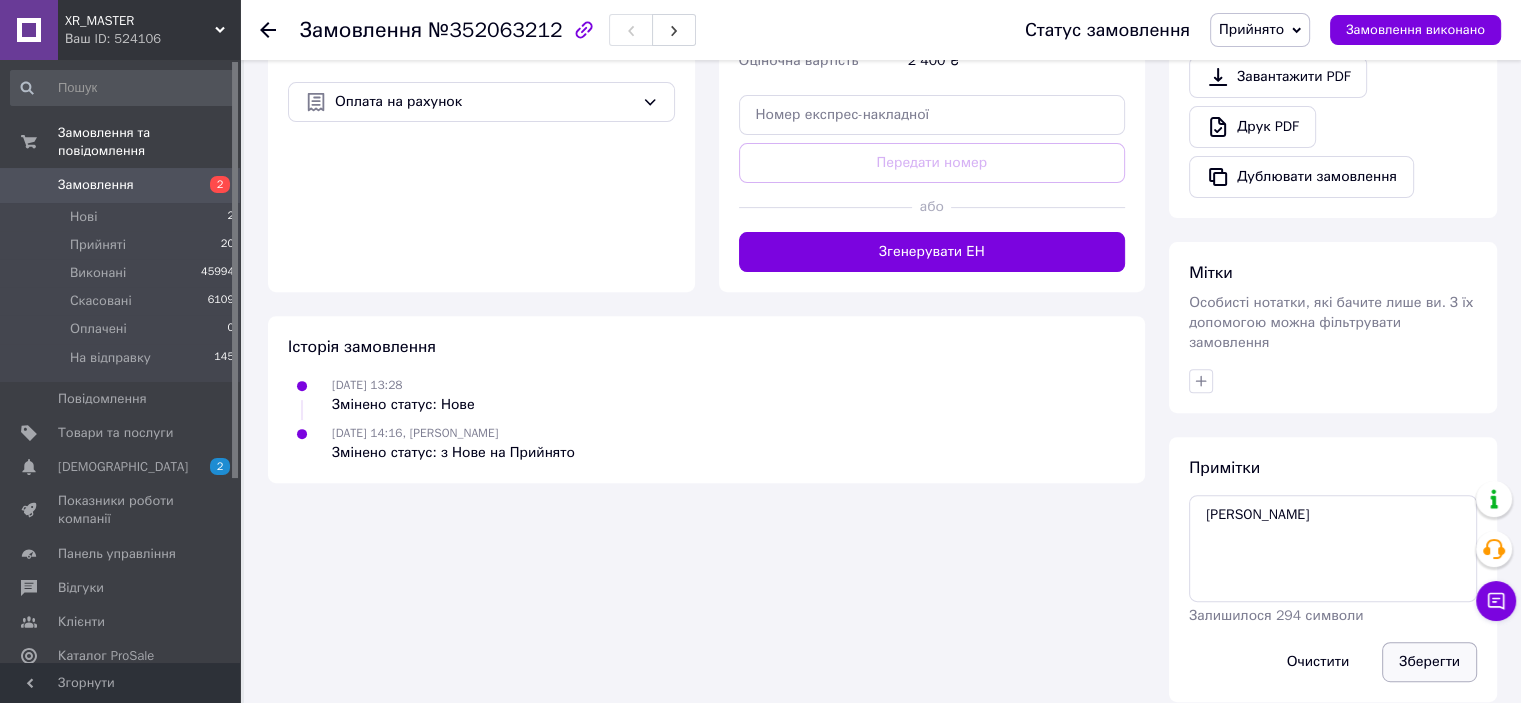 click on "Зберегти" at bounding box center (1429, 662) 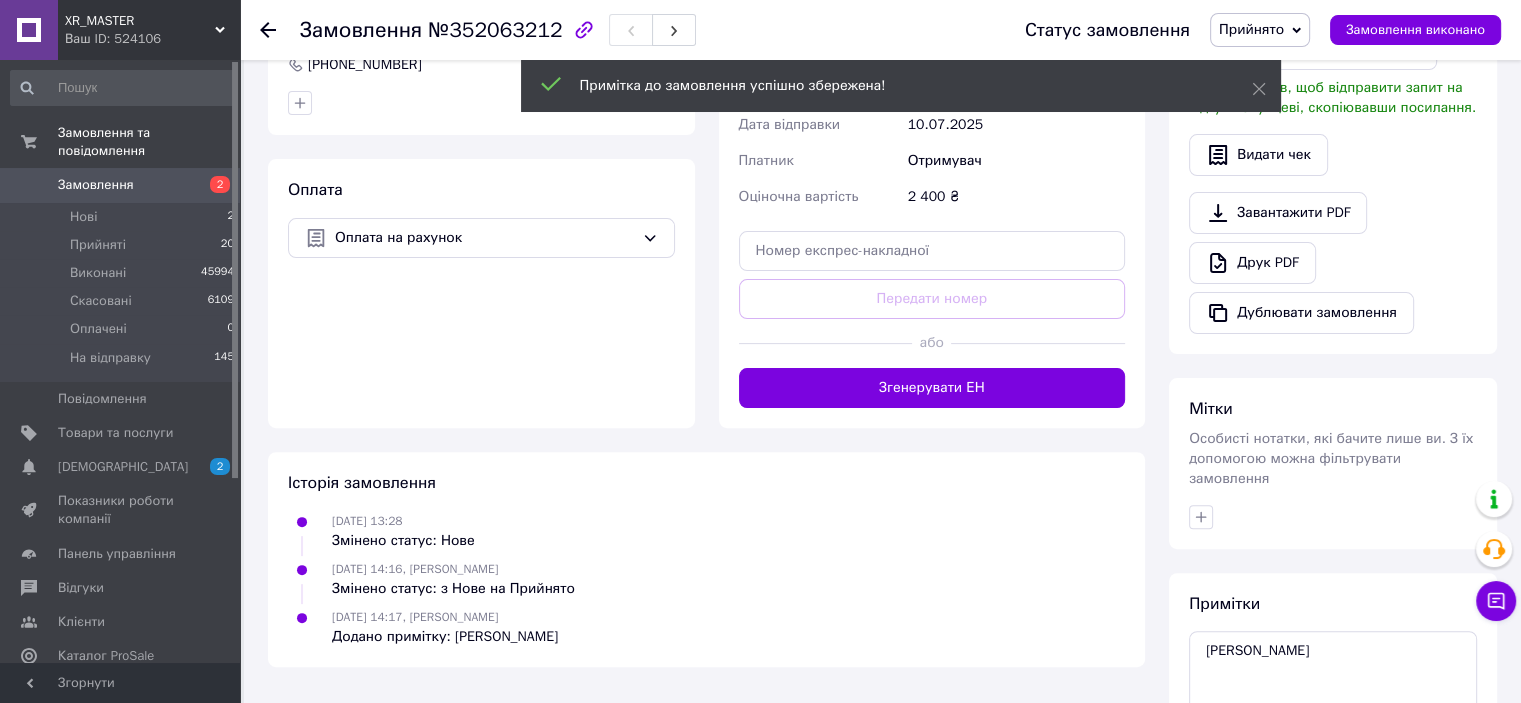 scroll, scrollTop: 223, scrollLeft: 0, axis: vertical 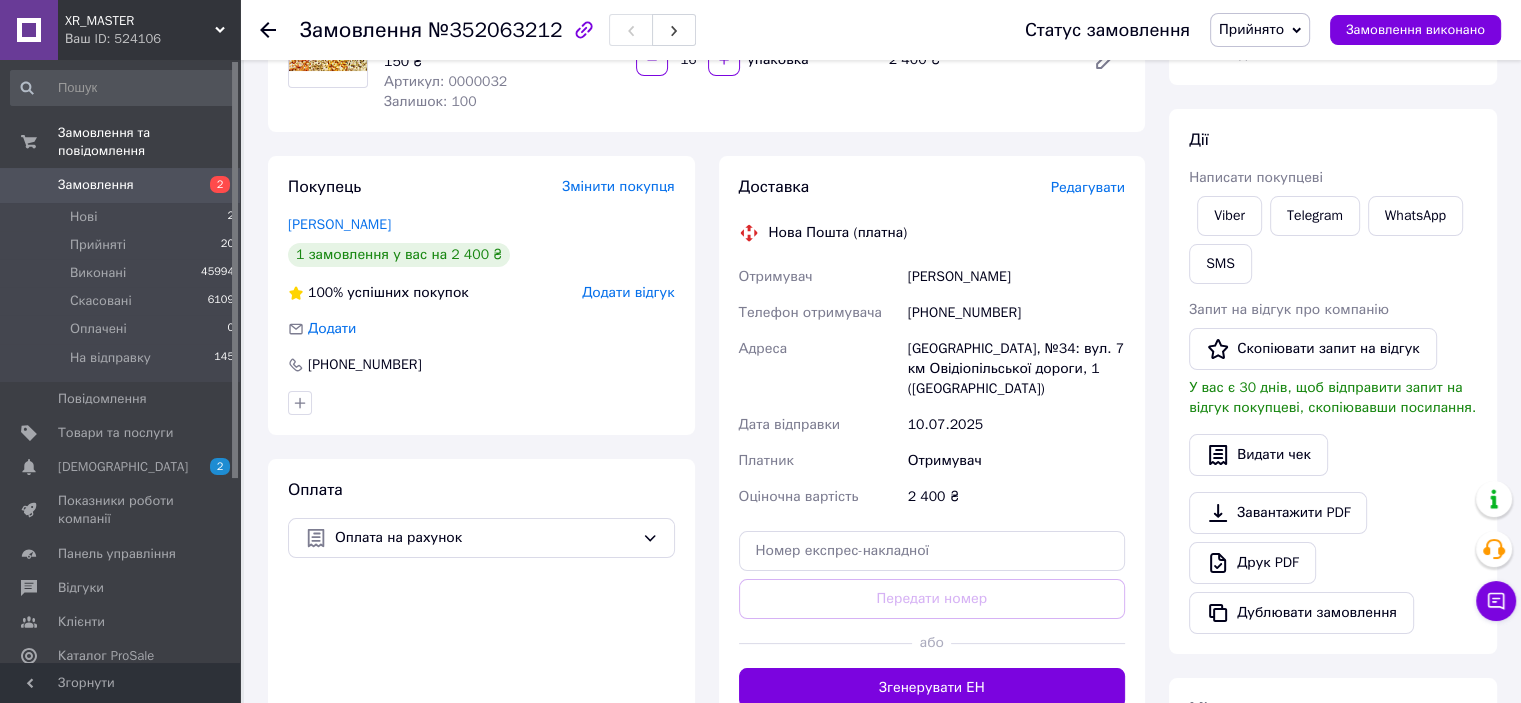 click on "Замовлення" at bounding box center [96, 185] 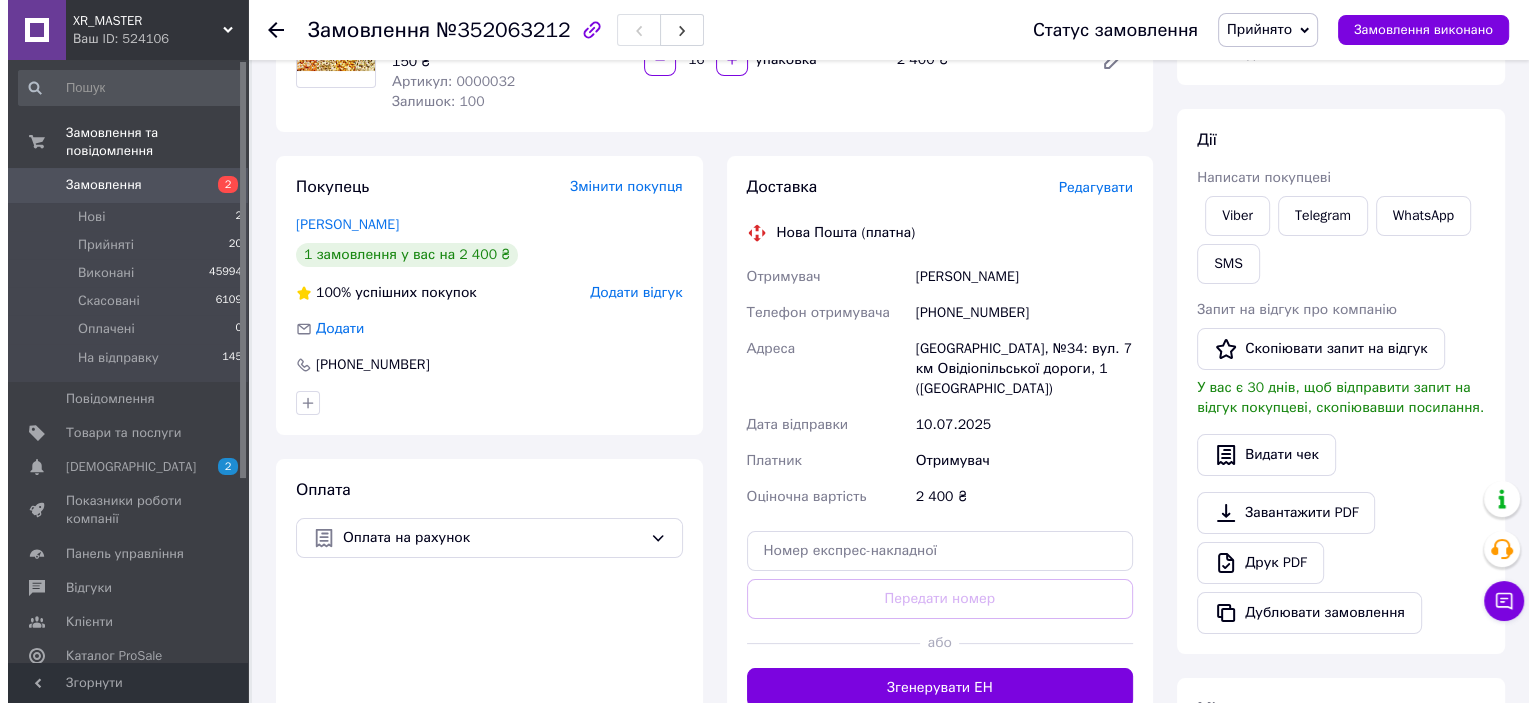 scroll, scrollTop: 0, scrollLeft: 0, axis: both 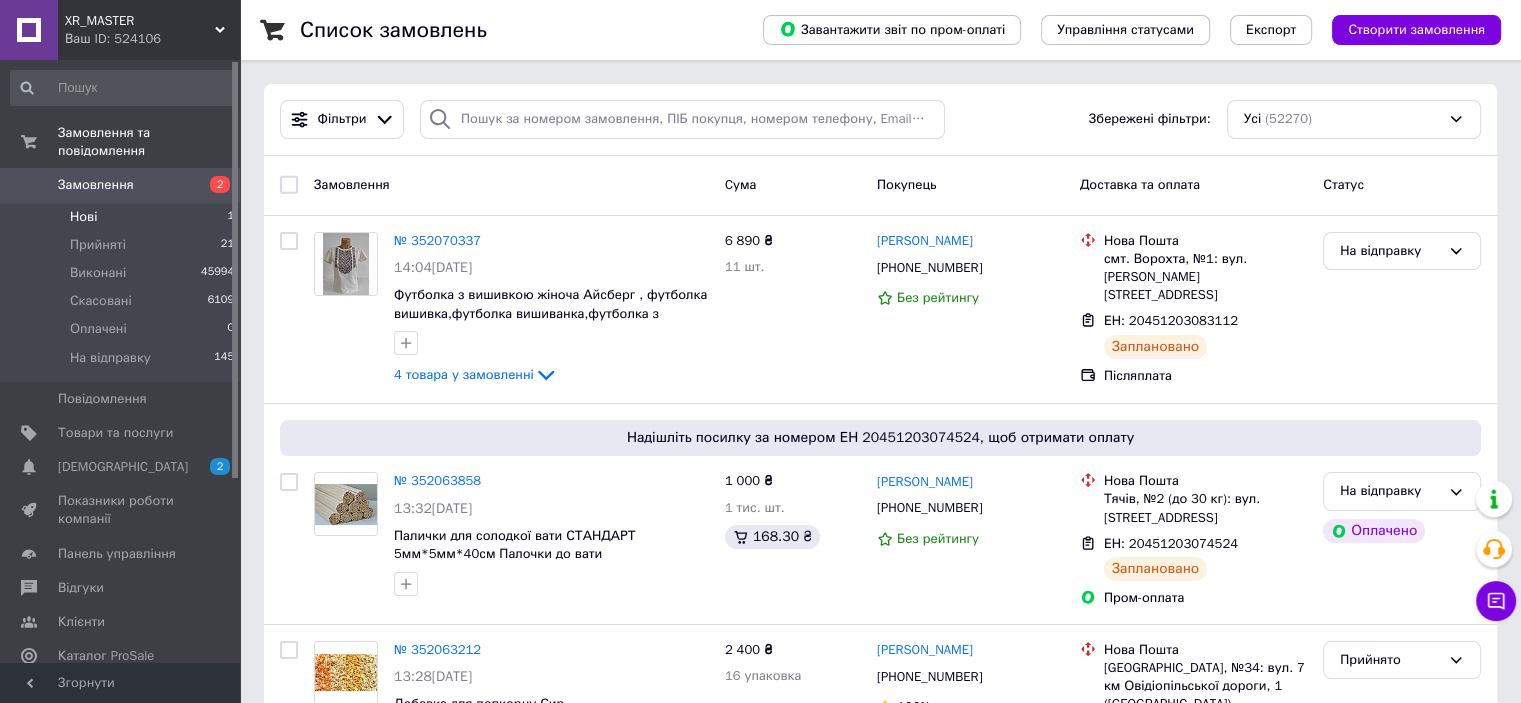 click on "Нові" at bounding box center [83, 217] 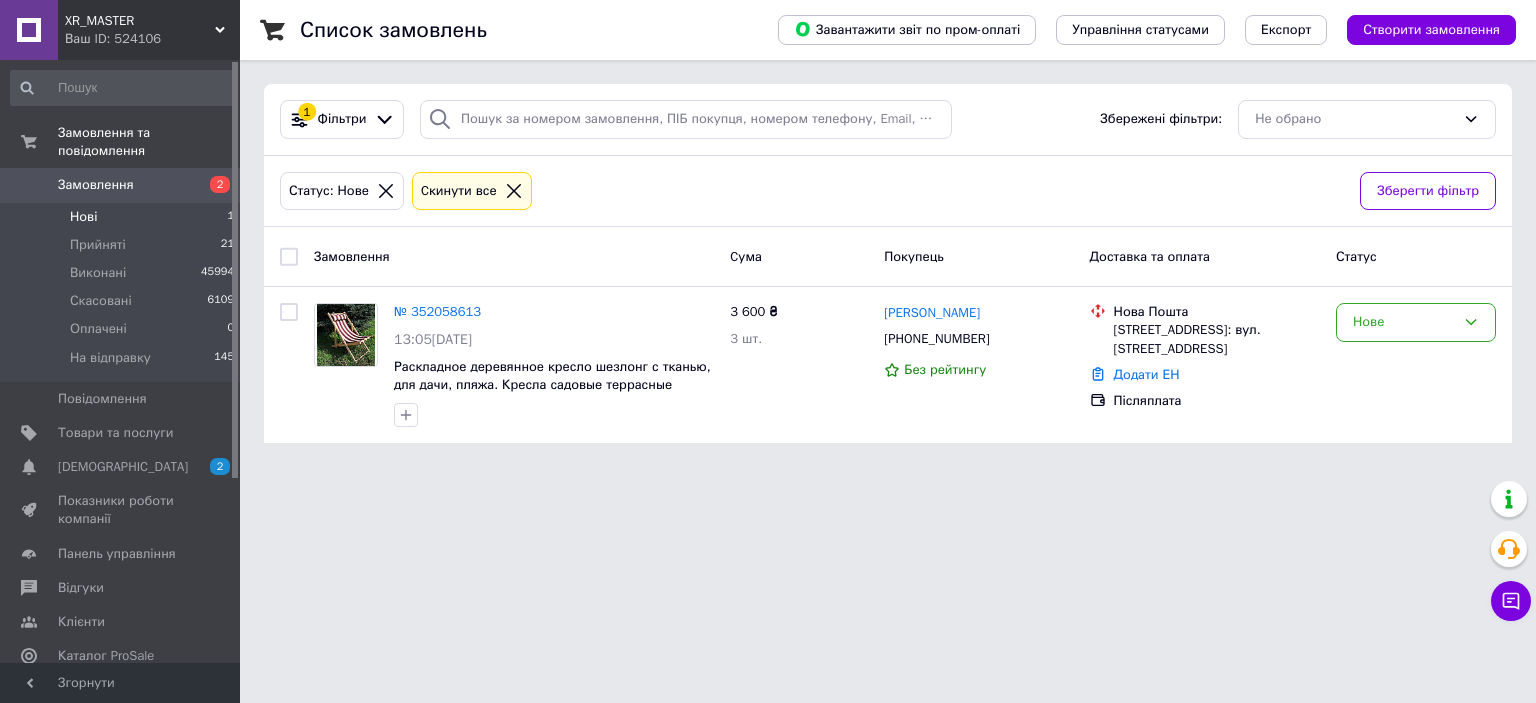 click on "Замовлення 2" at bounding box center (123, 185) 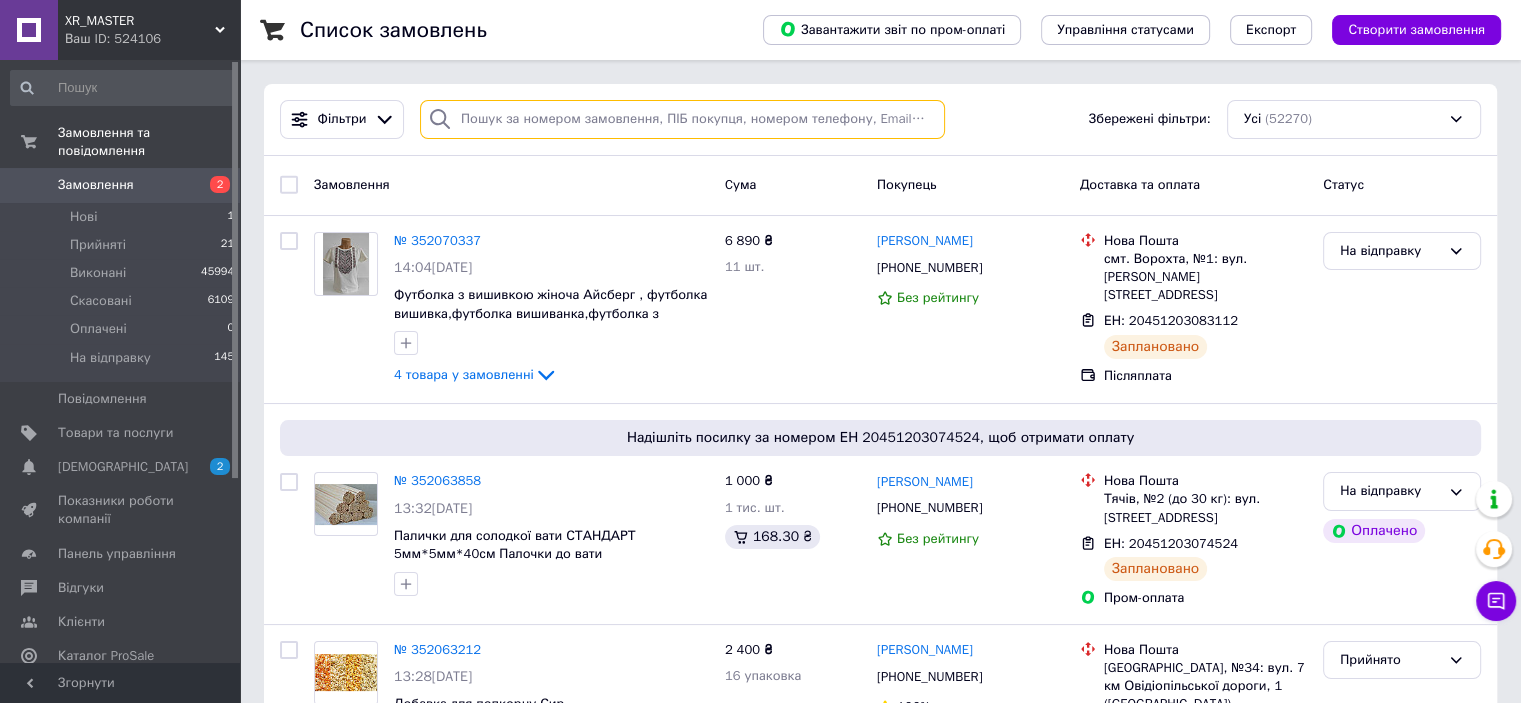 click at bounding box center (682, 119) 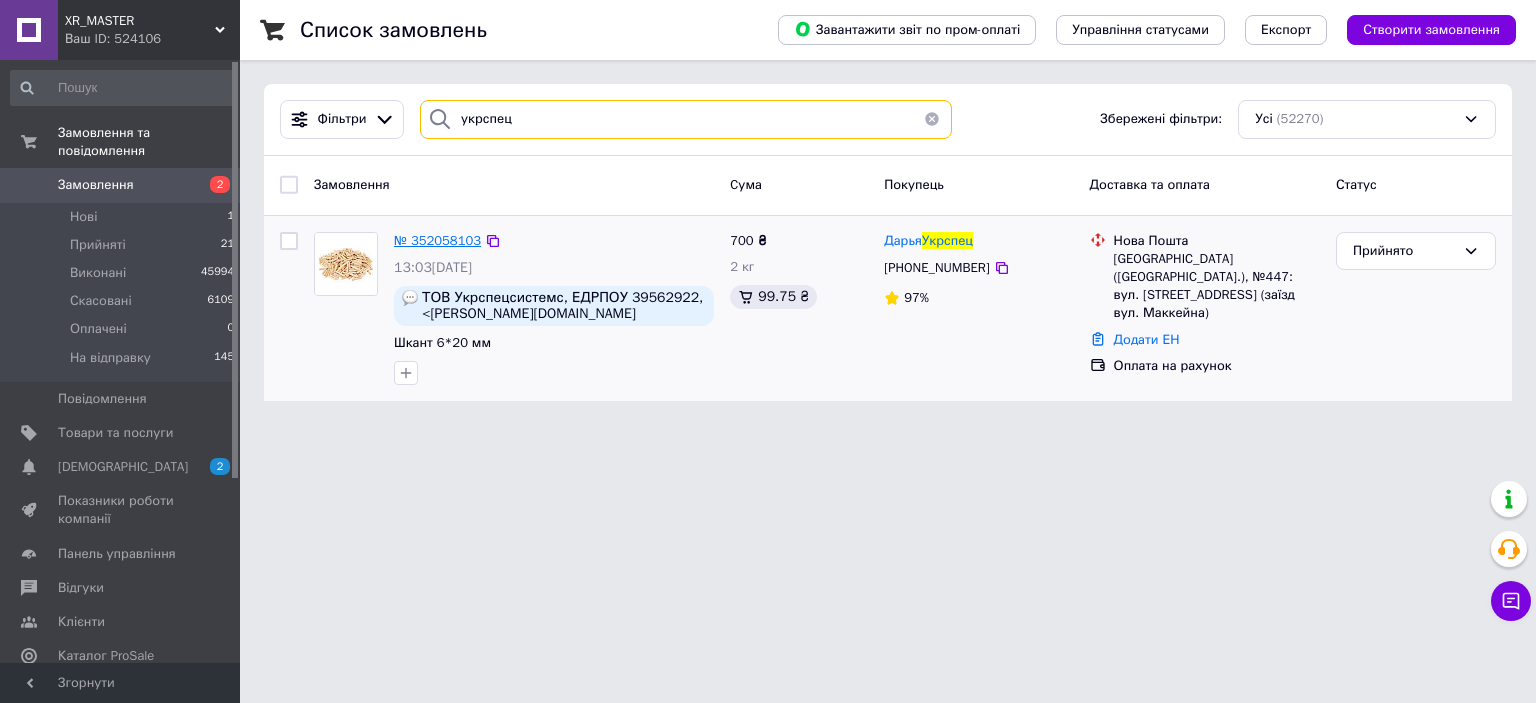 type on "укрспец" 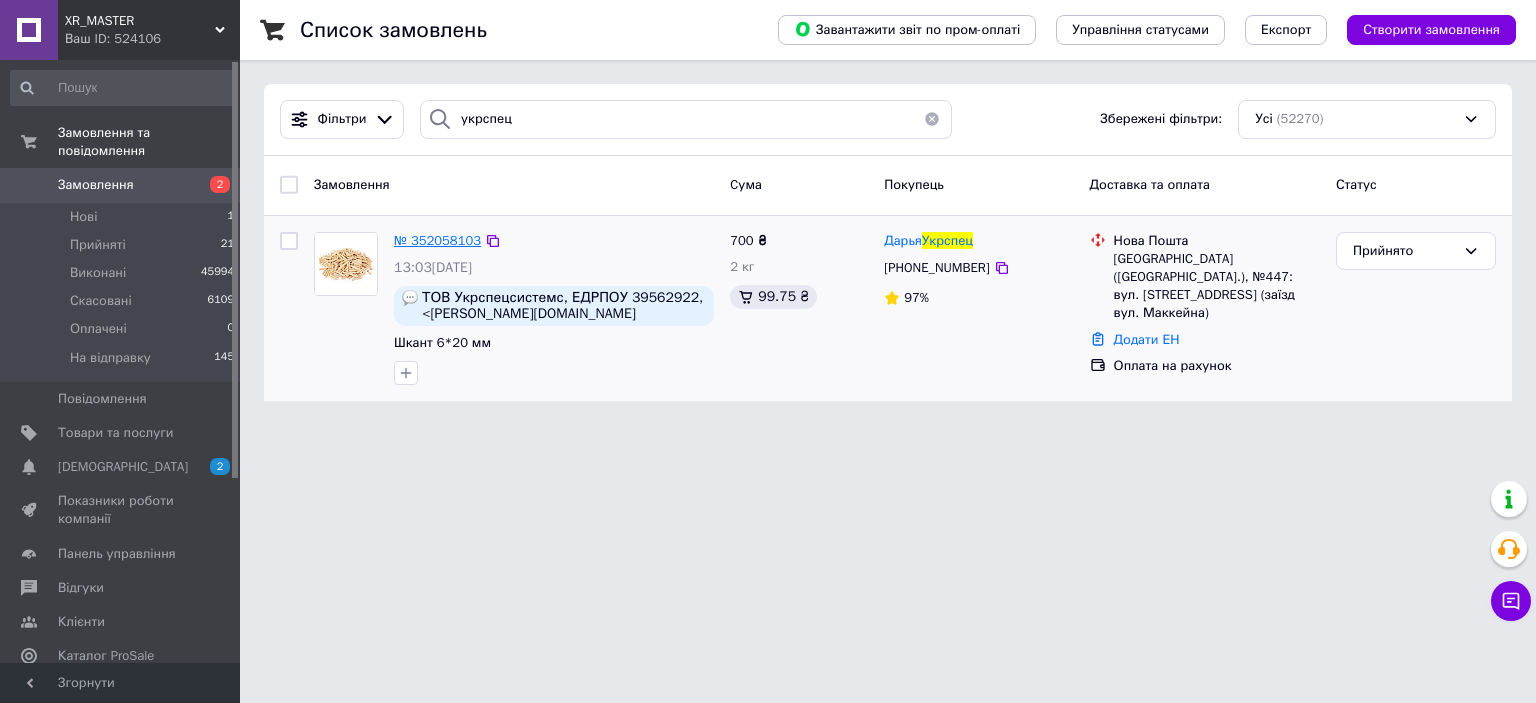 click on "№ 352058103" at bounding box center [437, 240] 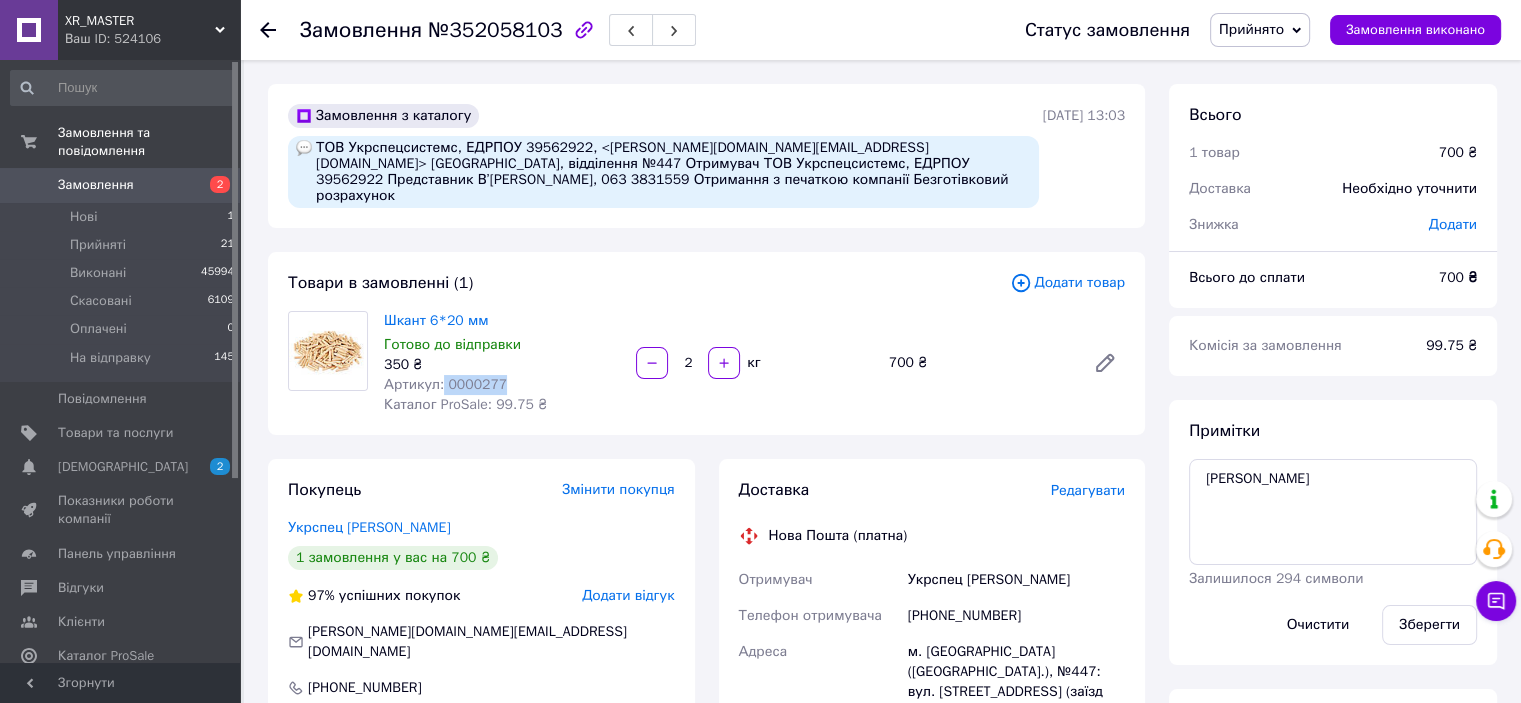 drag, startPoint x: 439, startPoint y: 375, endPoint x: 504, endPoint y: 363, distance: 66.09841 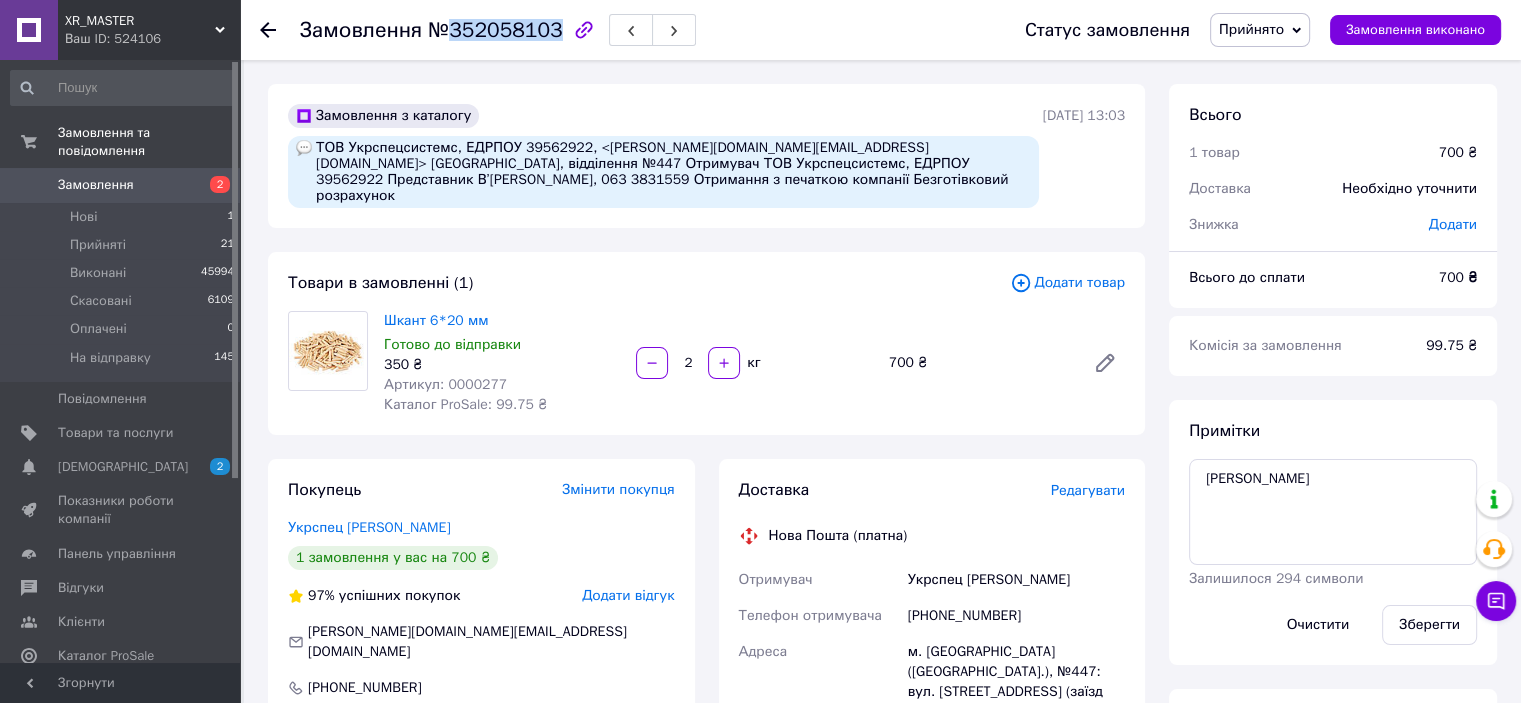 drag, startPoint x: 451, startPoint y: 35, endPoint x: 555, endPoint y: 47, distance: 104.69002 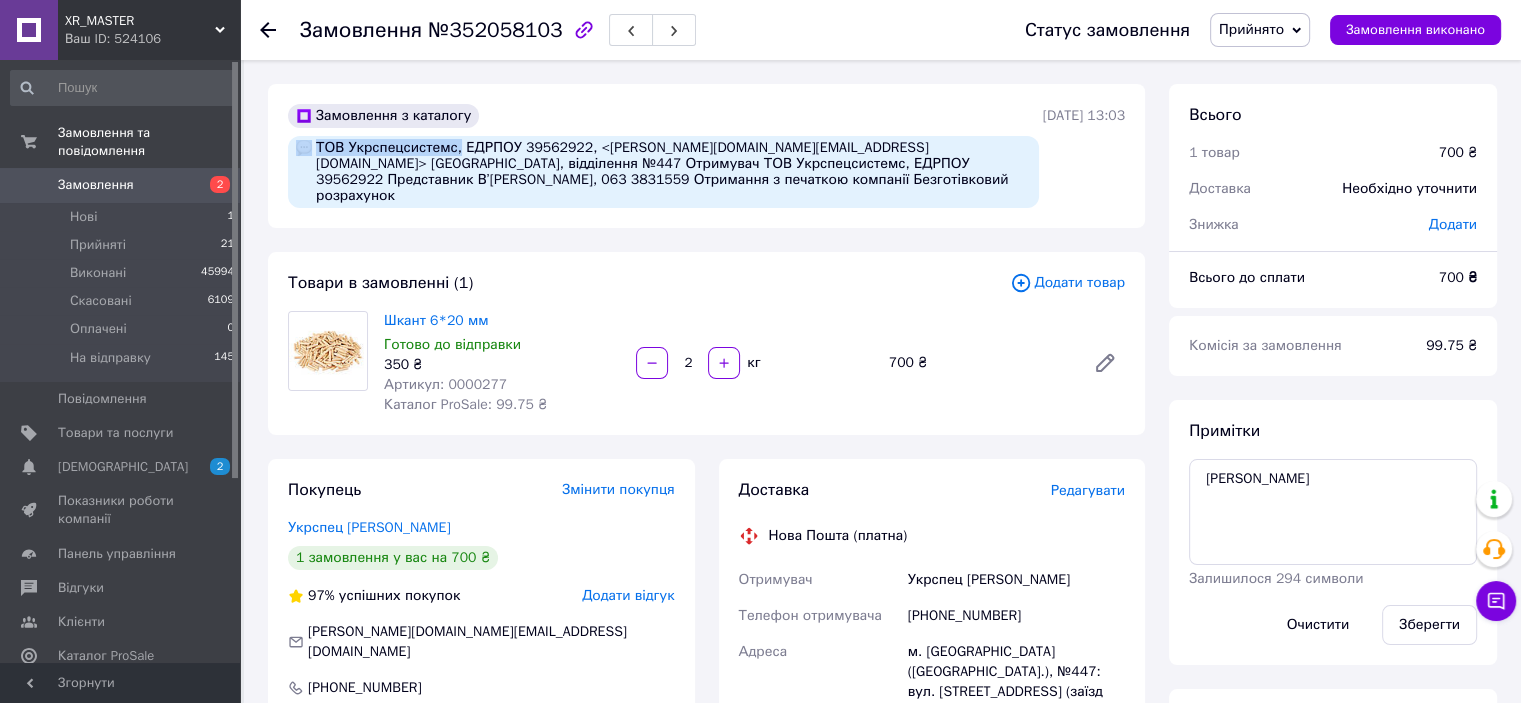 drag, startPoint x: 315, startPoint y: 149, endPoint x: 446, endPoint y: 145, distance: 131.06105 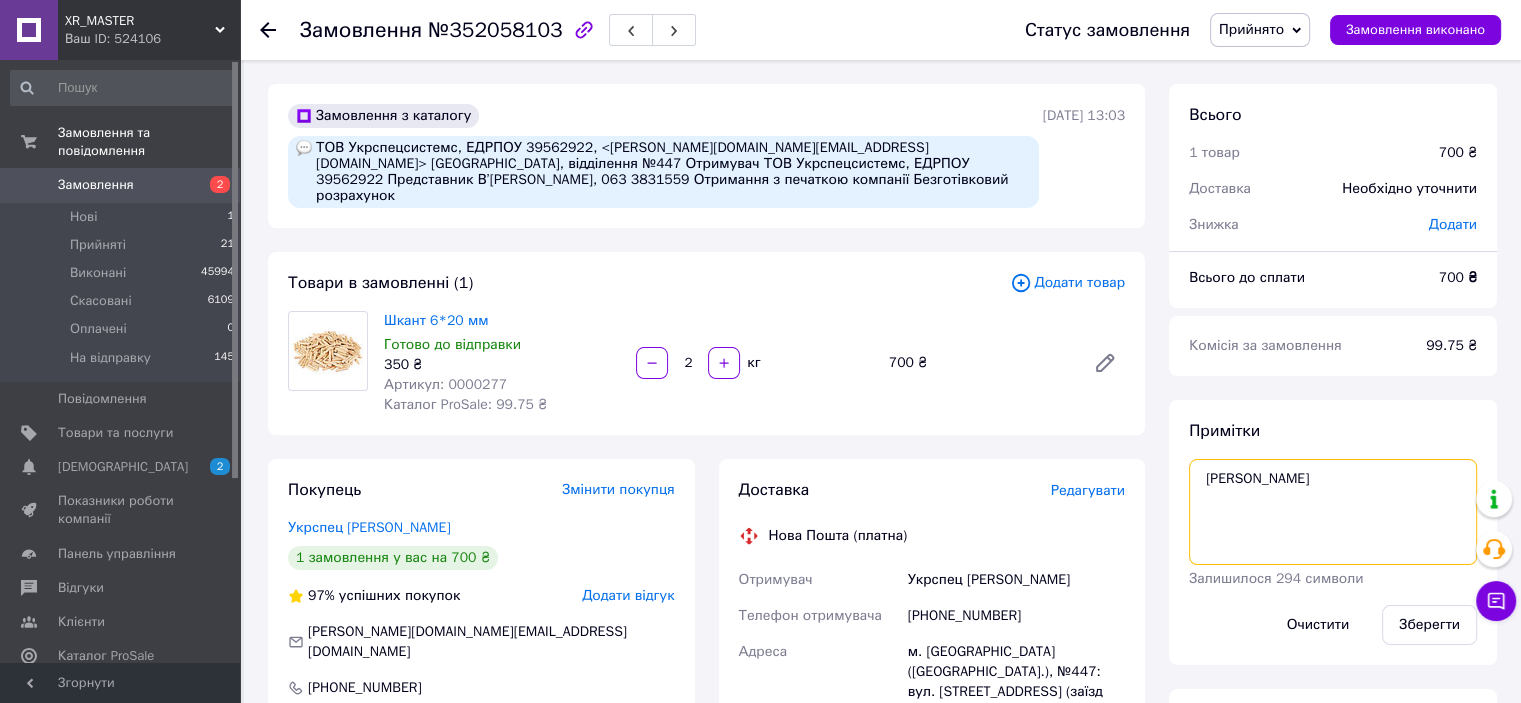 click on "наталя" at bounding box center [1333, 512] 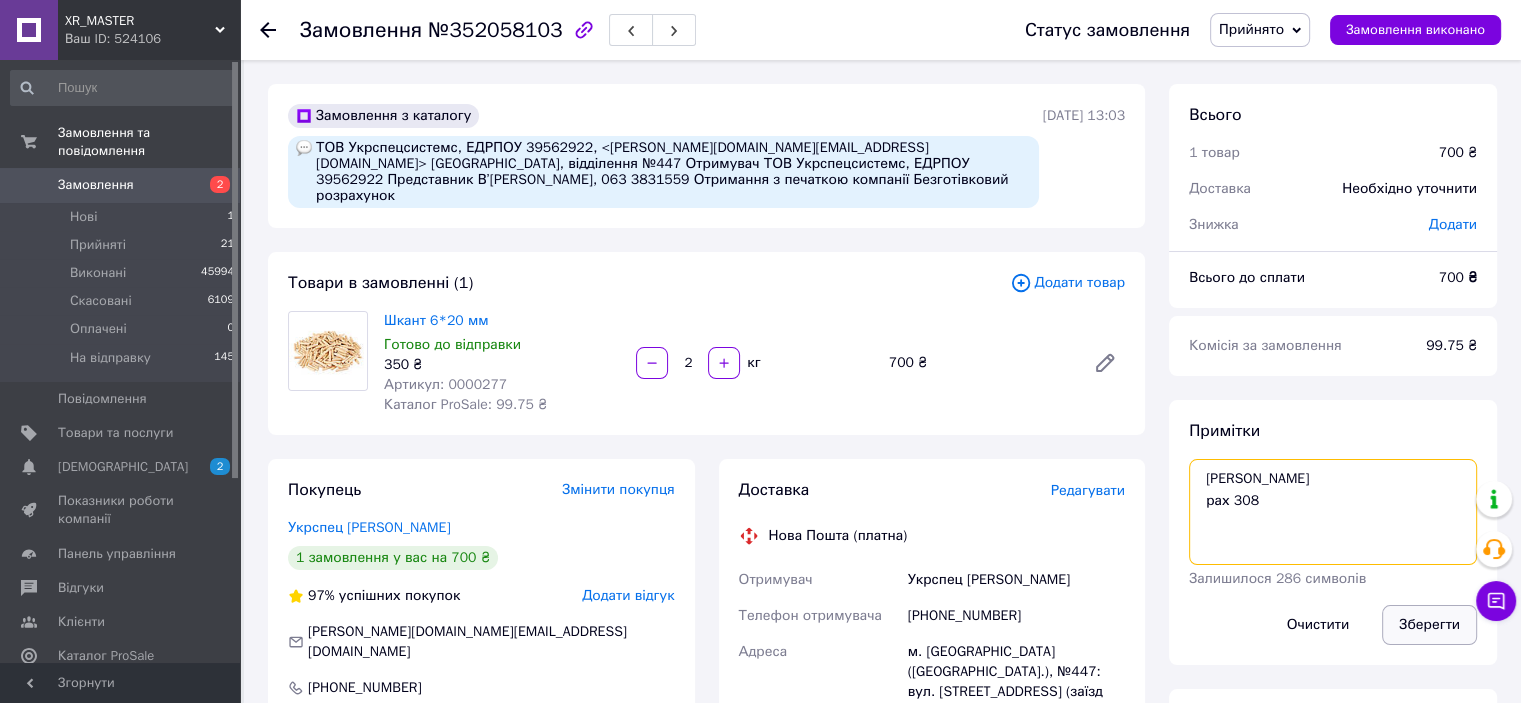 type on "[PERSON_NAME]
рах 308" 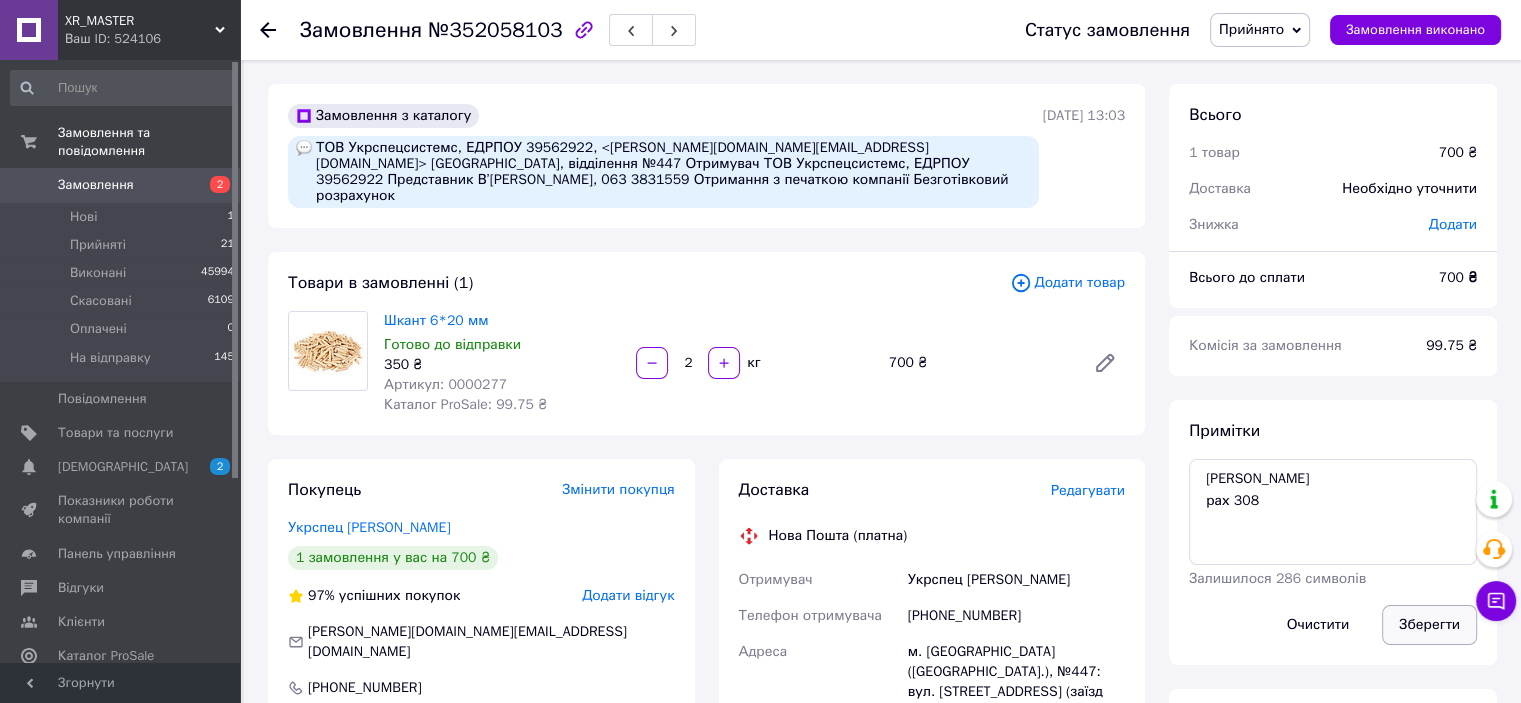 click on "Зберегти" at bounding box center (1429, 625) 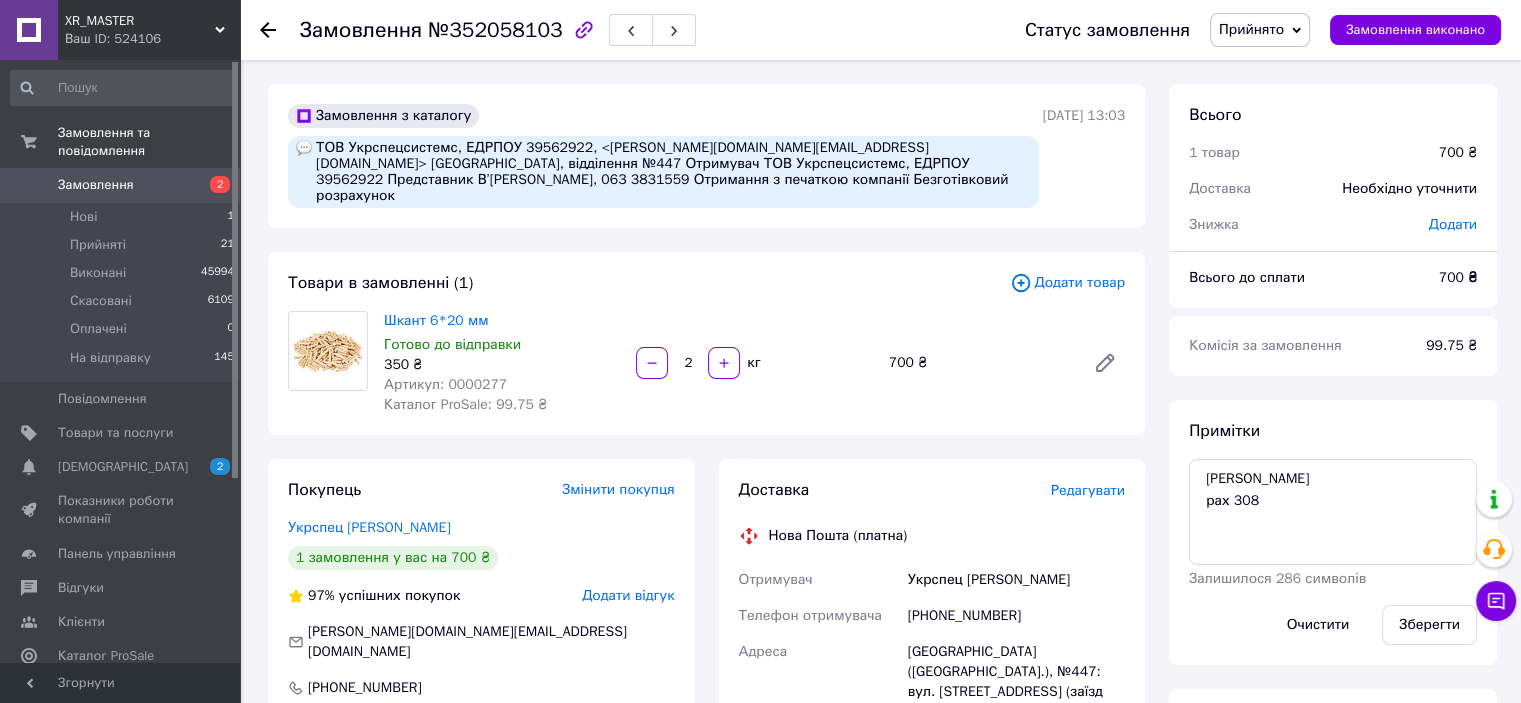 click on "Замовлення" at bounding box center (121, 185) 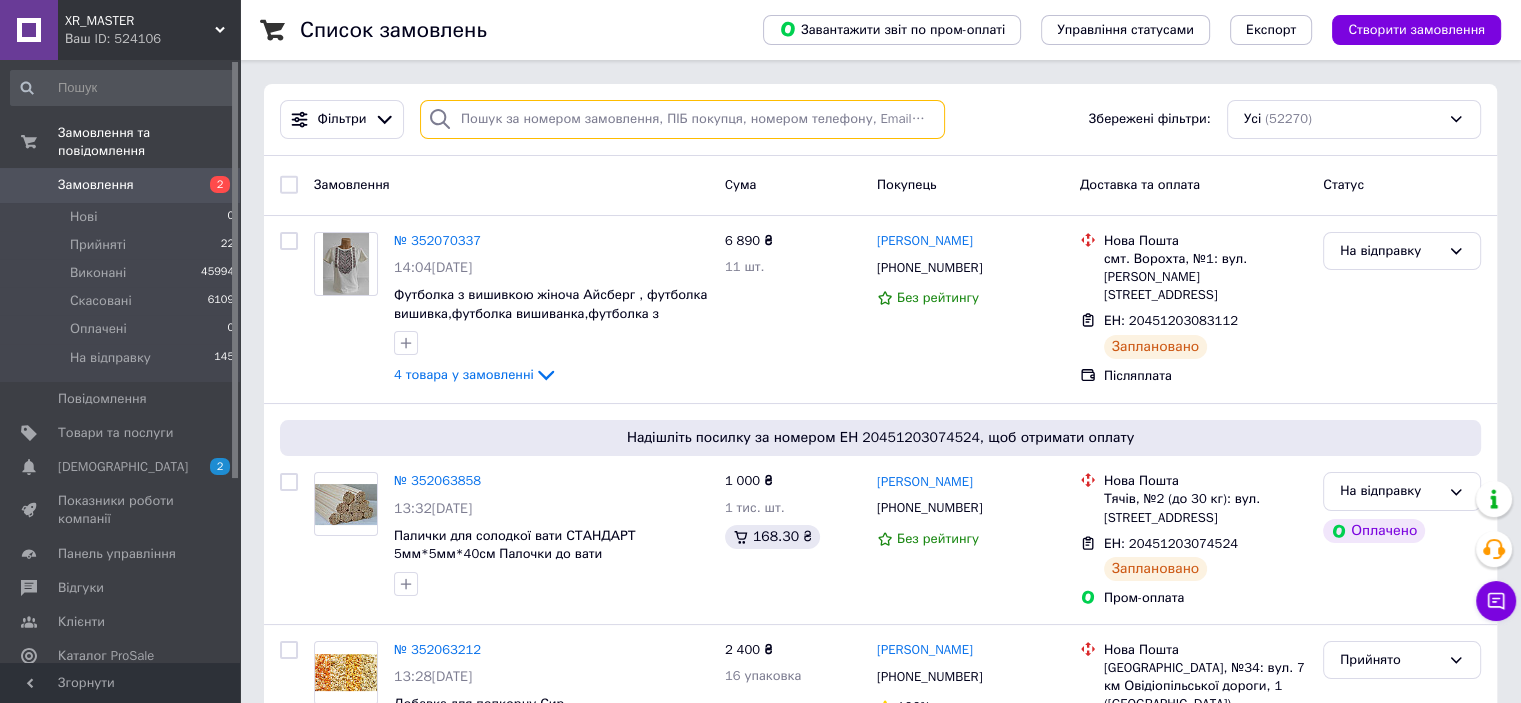 click at bounding box center [682, 119] 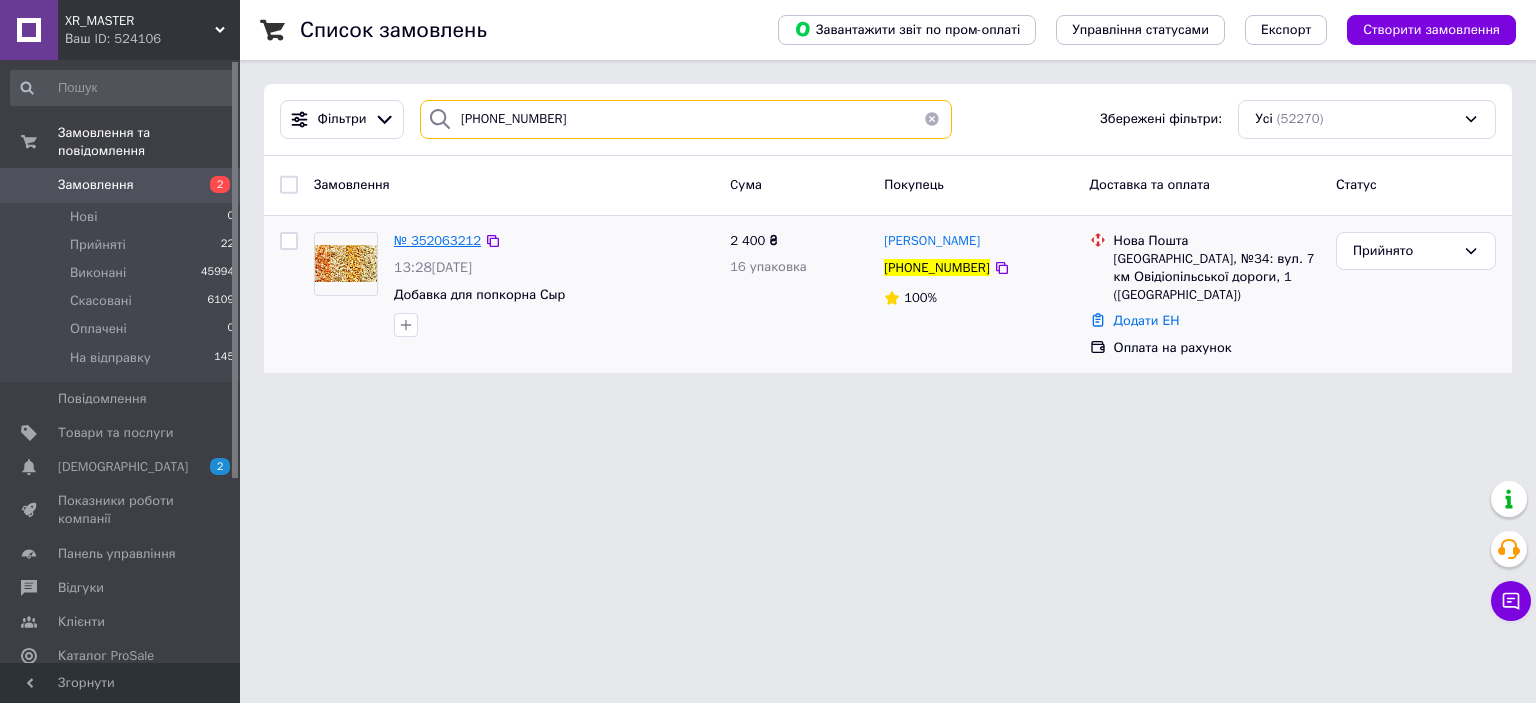 type on "[PHONE_NUMBER]" 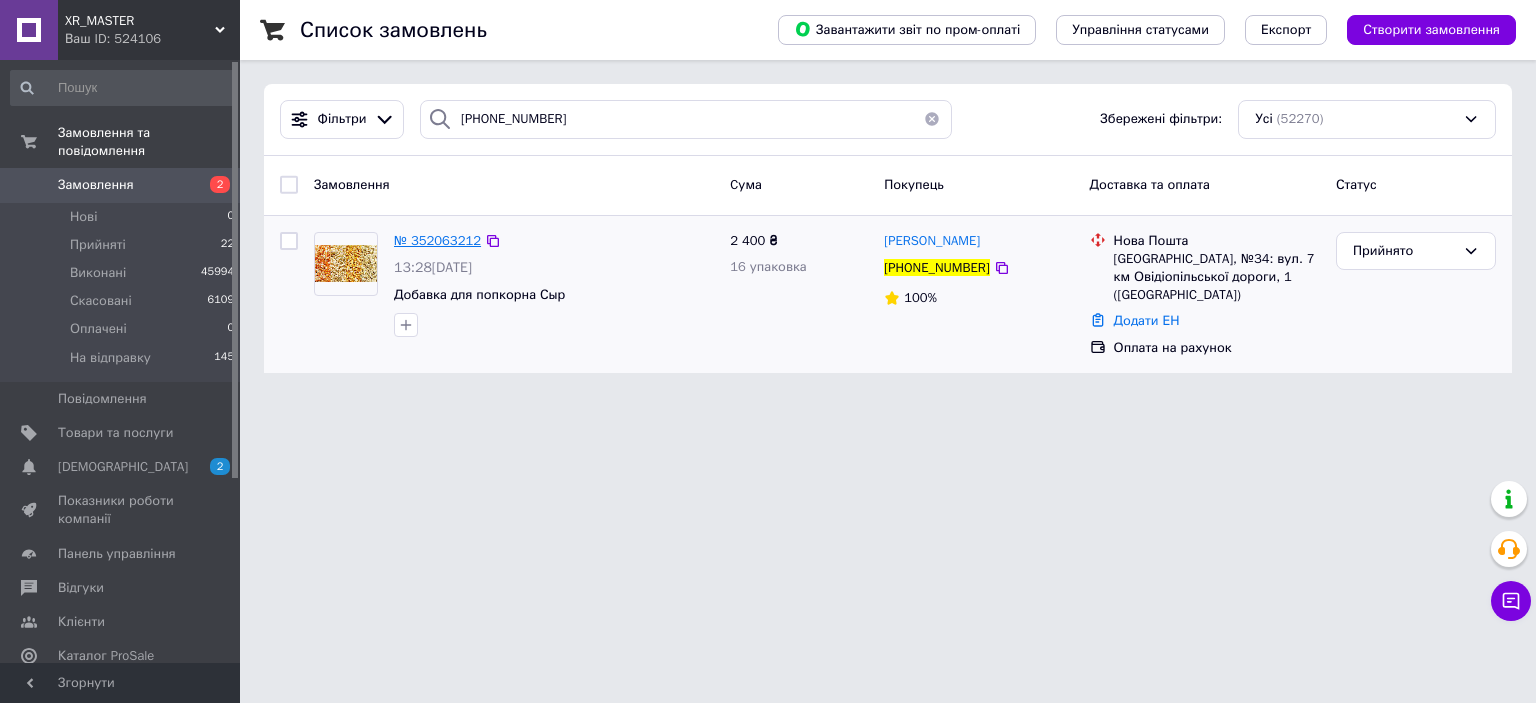 click on "№ 352063212" at bounding box center [437, 240] 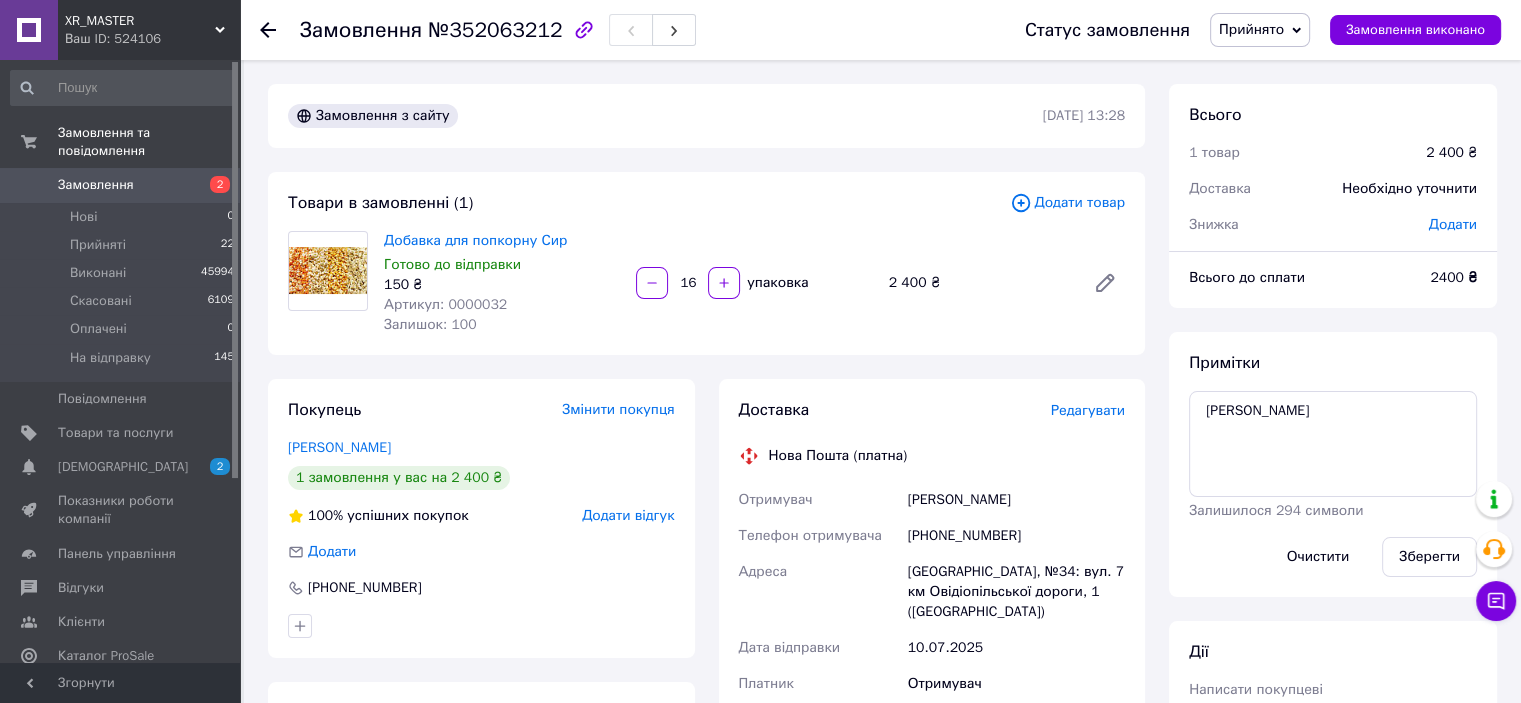 click on "Редагувати" at bounding box center (1088, 410) 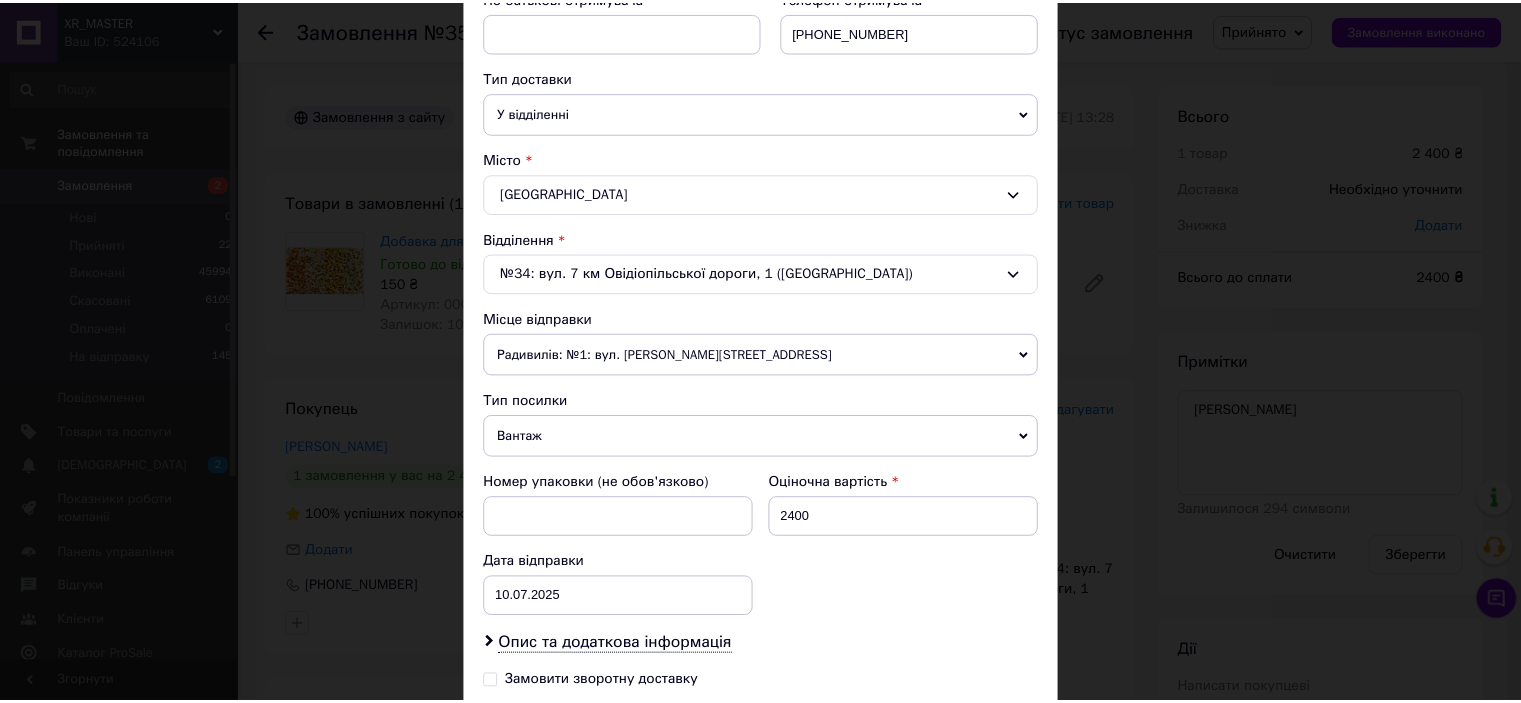 scroll, scrollTop: 655, scrollLeft: 0, axis: vertical 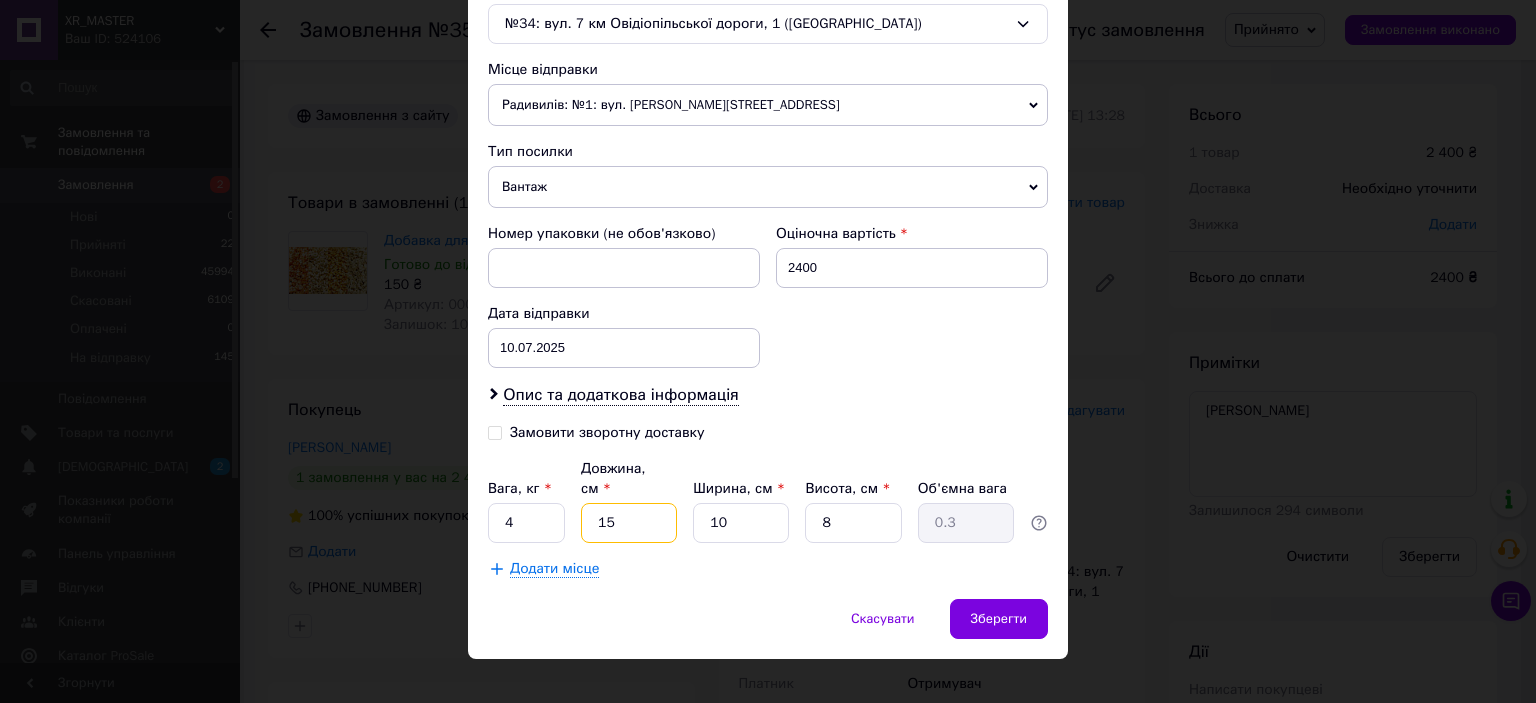 click on "15" at bounding box center (629, 523) 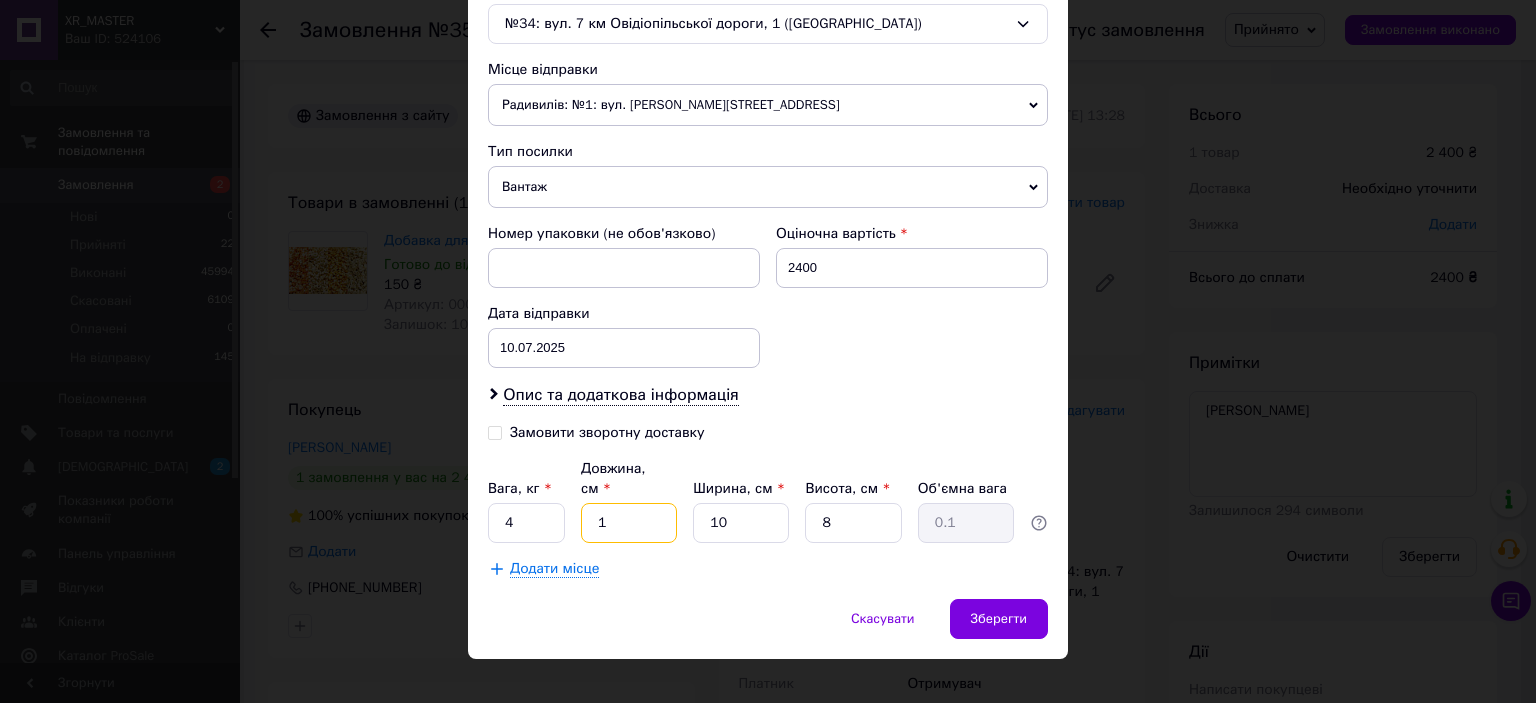 type 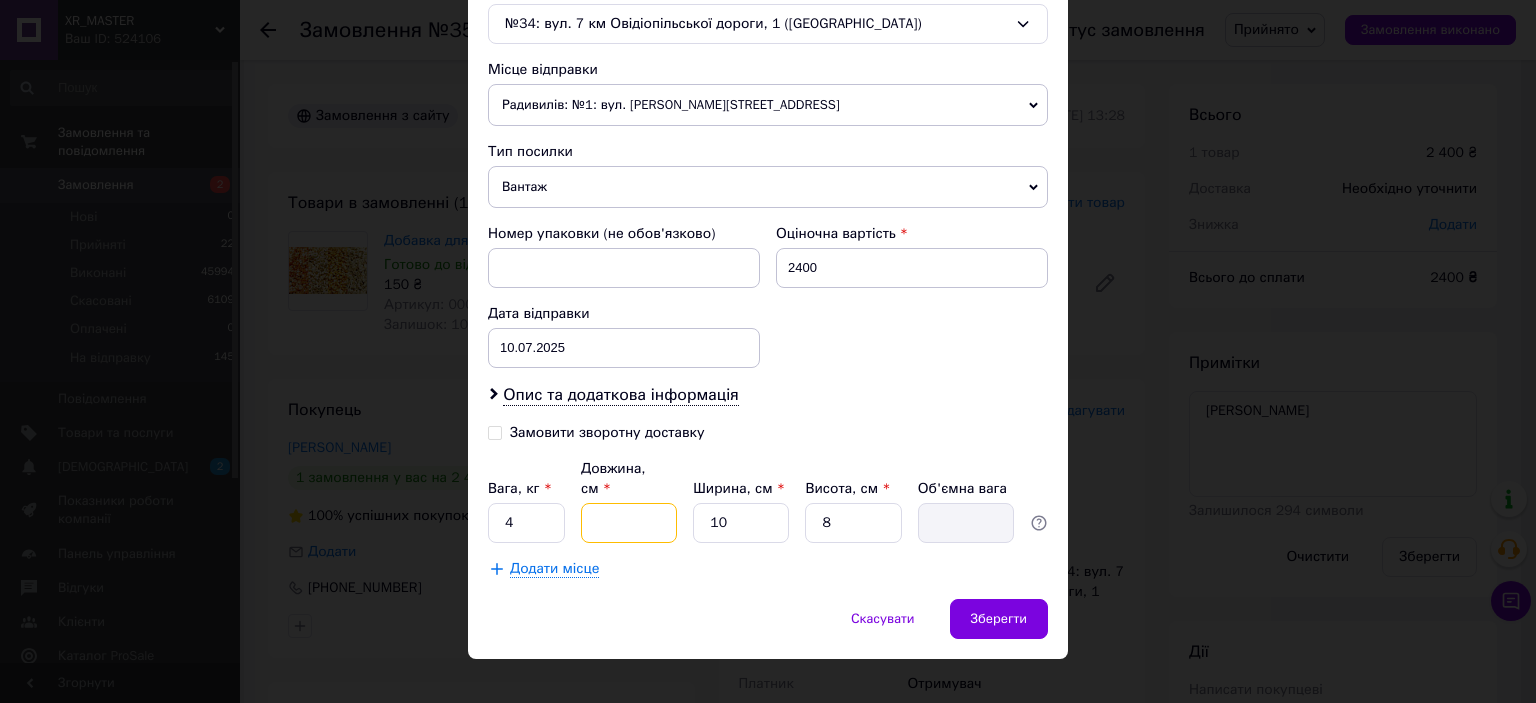 type on "4" 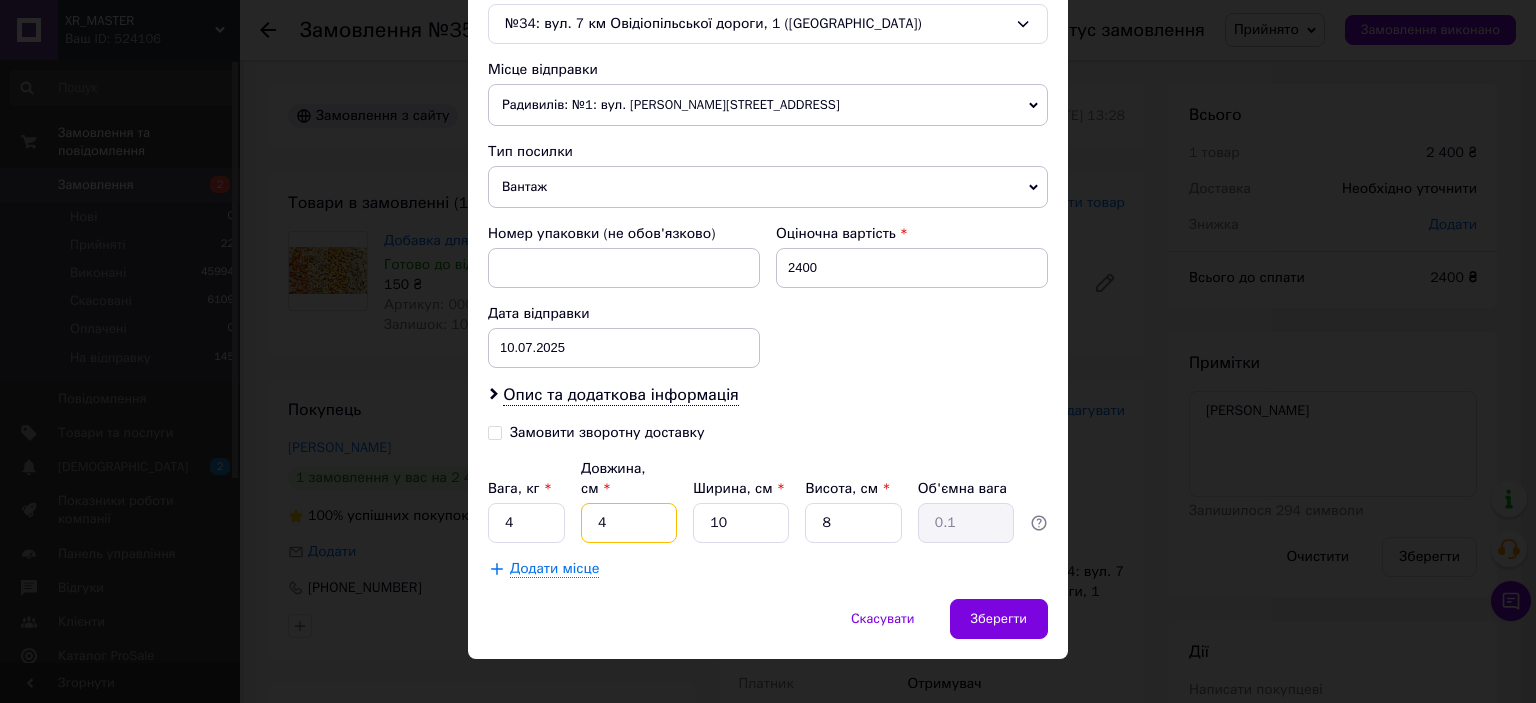 type on "40" 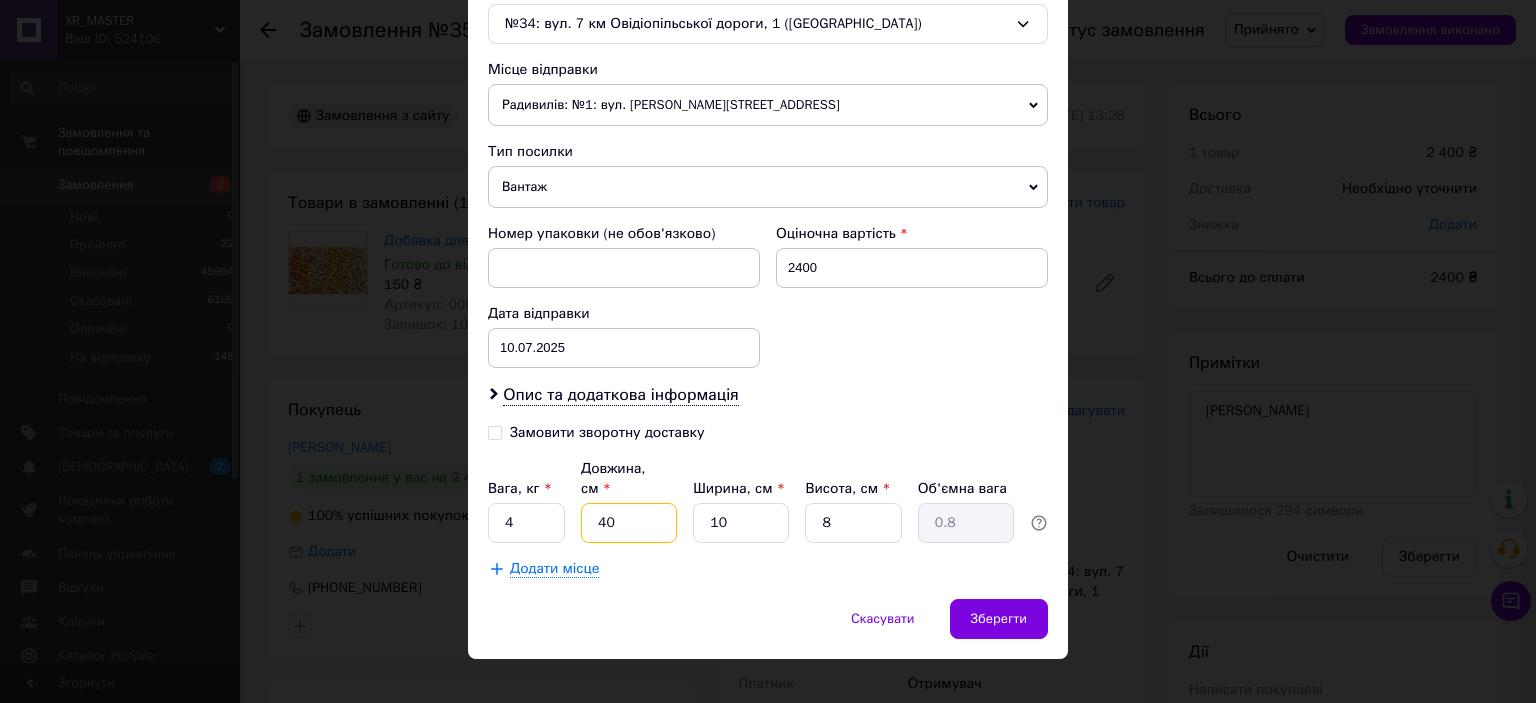type on "40" 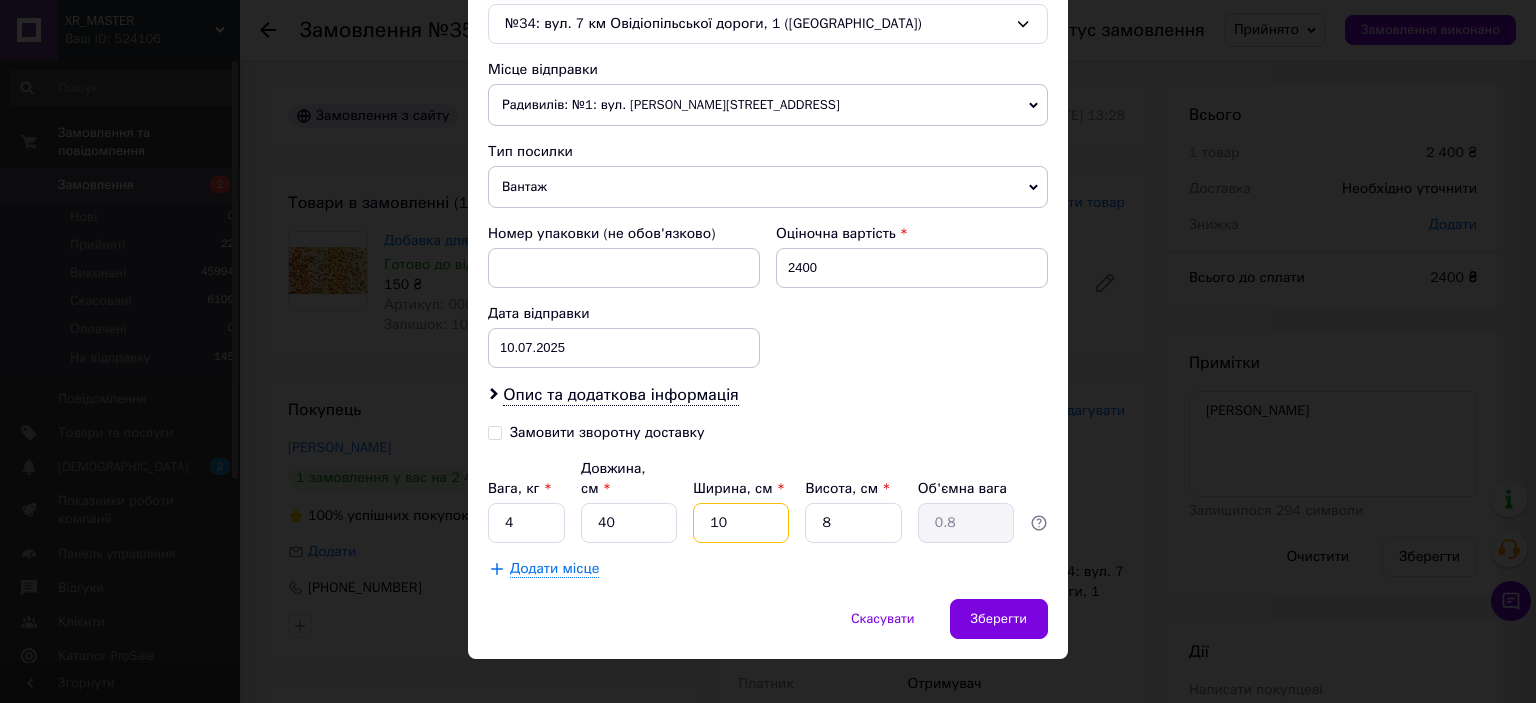 click on "10" at bounding box center [741, 523] 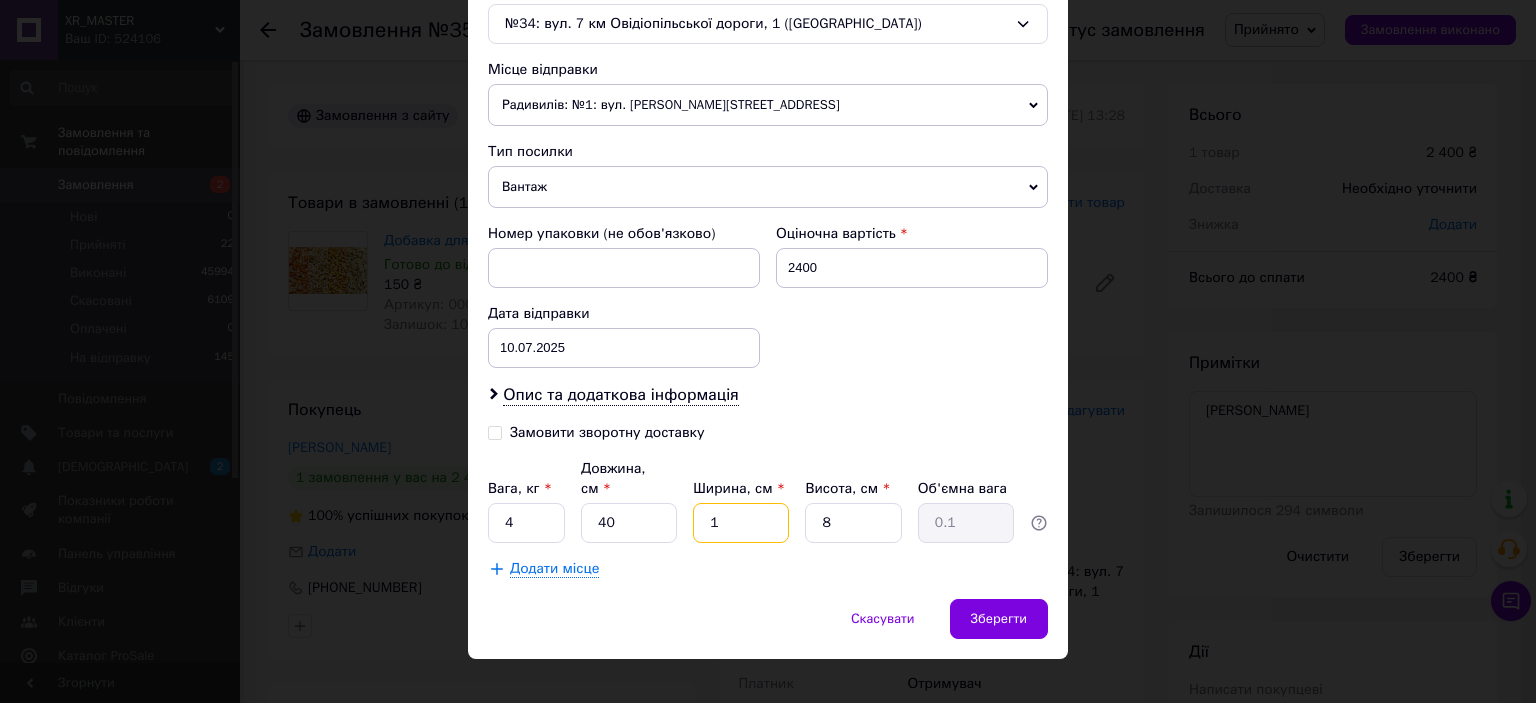type 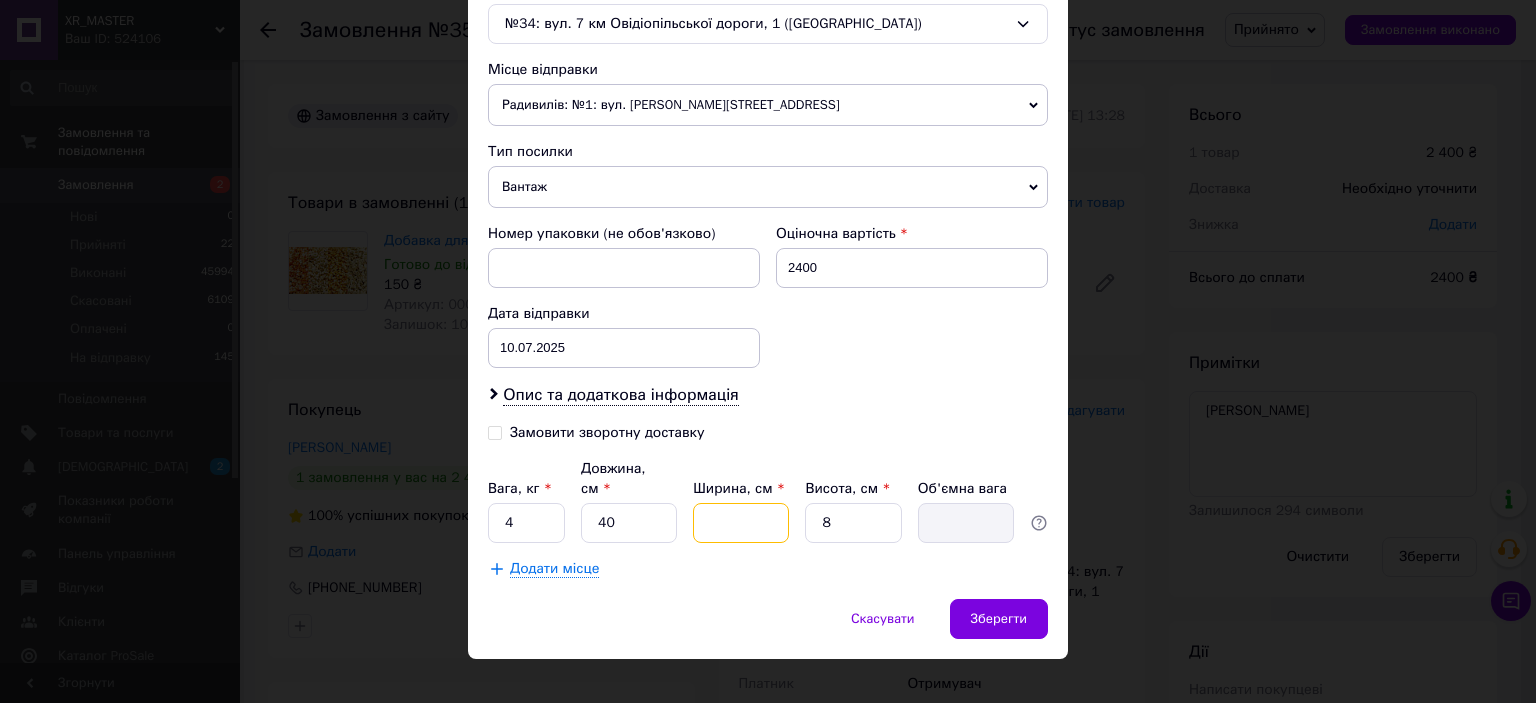 type on "2" 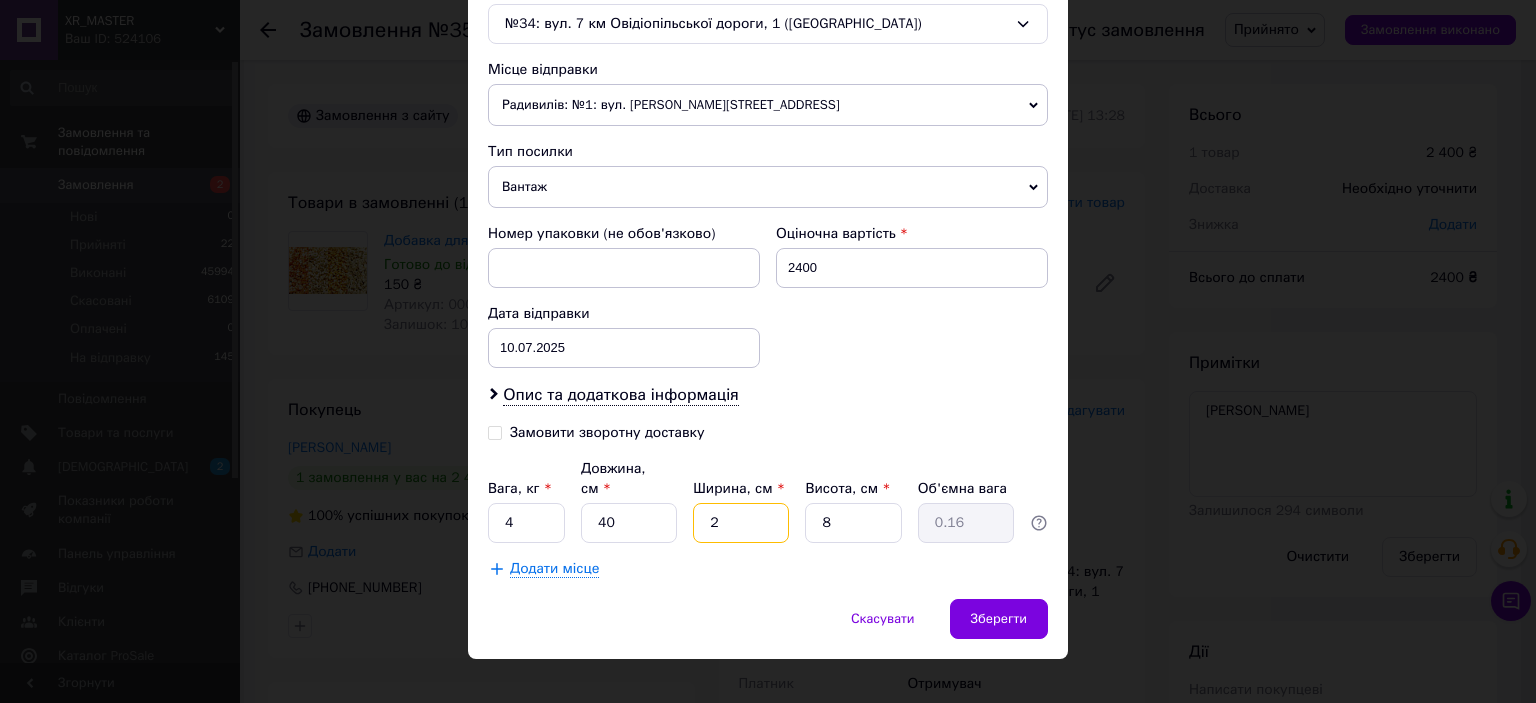 type on "24" 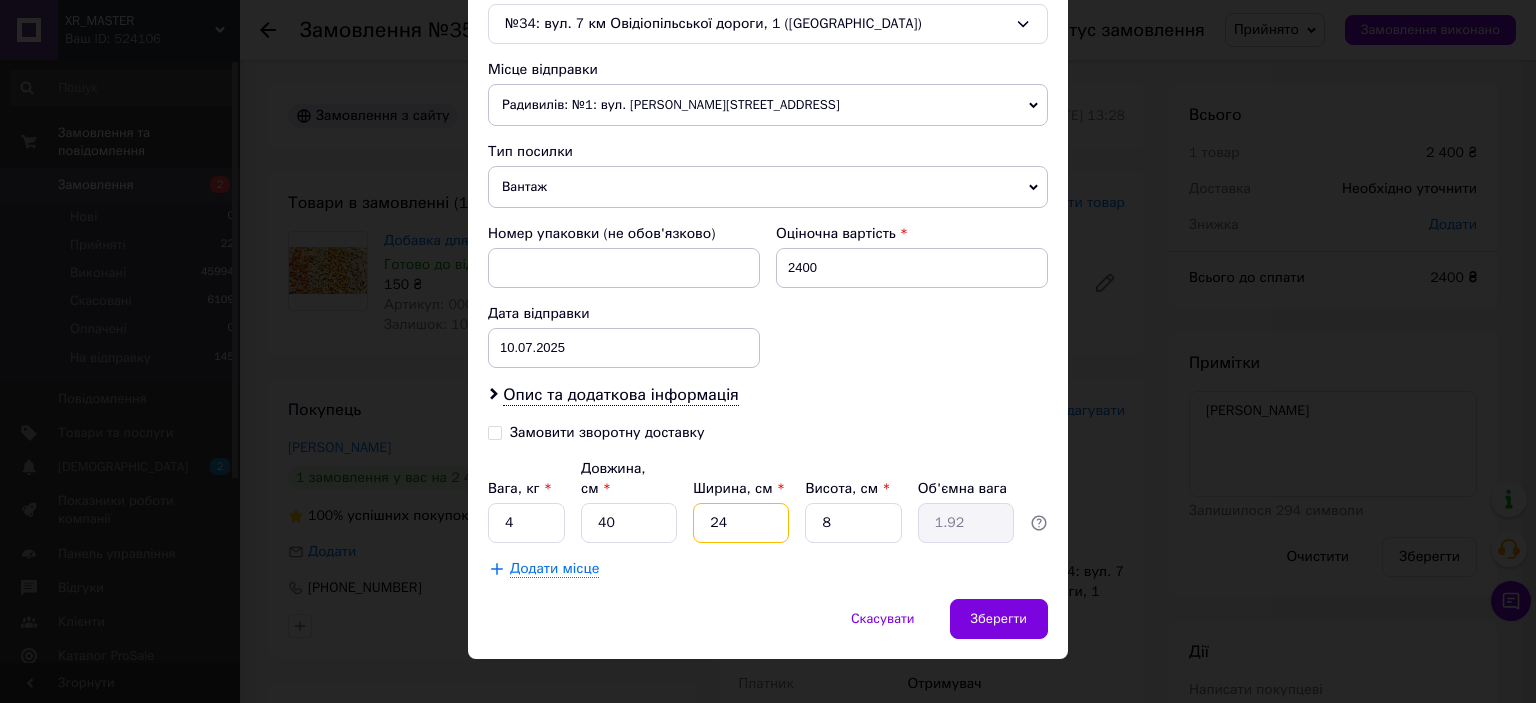 type on "24" 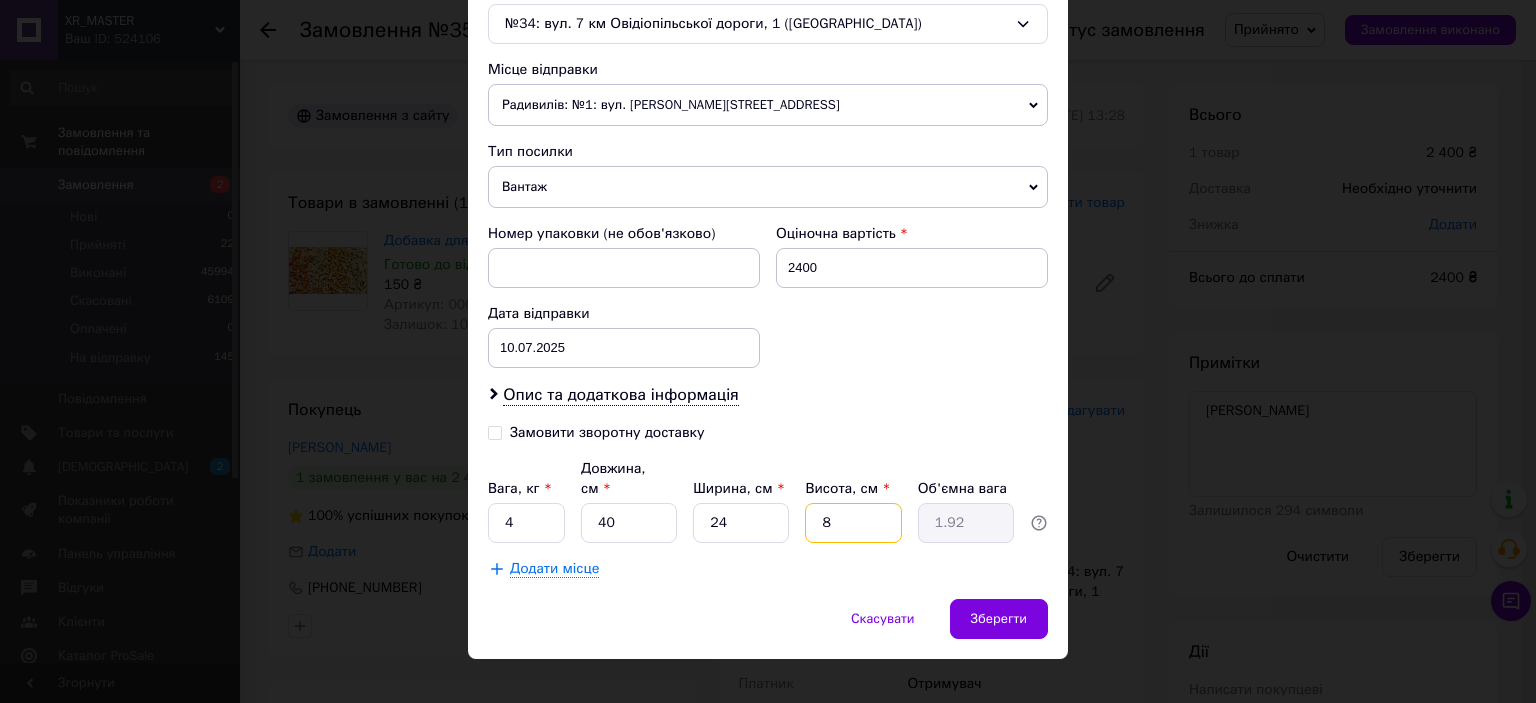 click on "8" at bounding box center [853, 523] 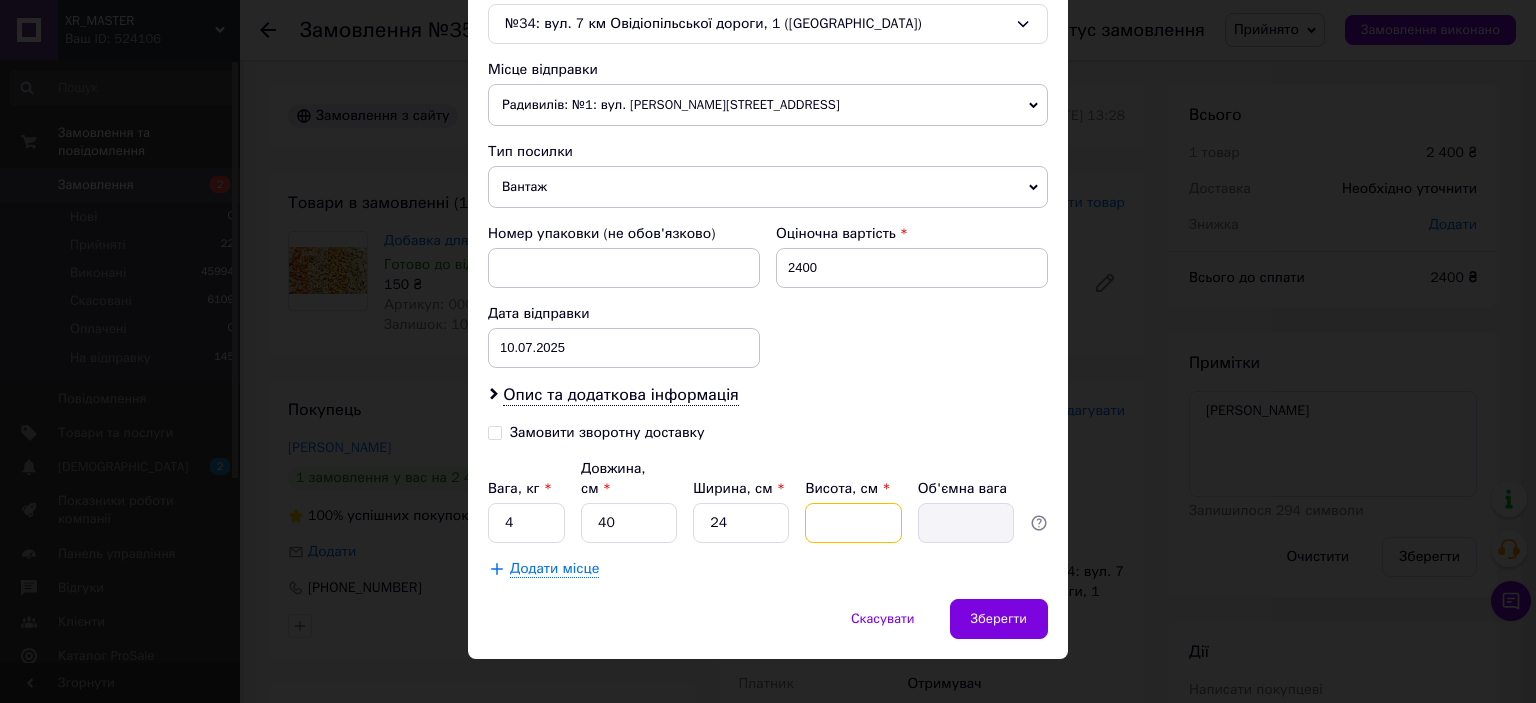 type on "2" 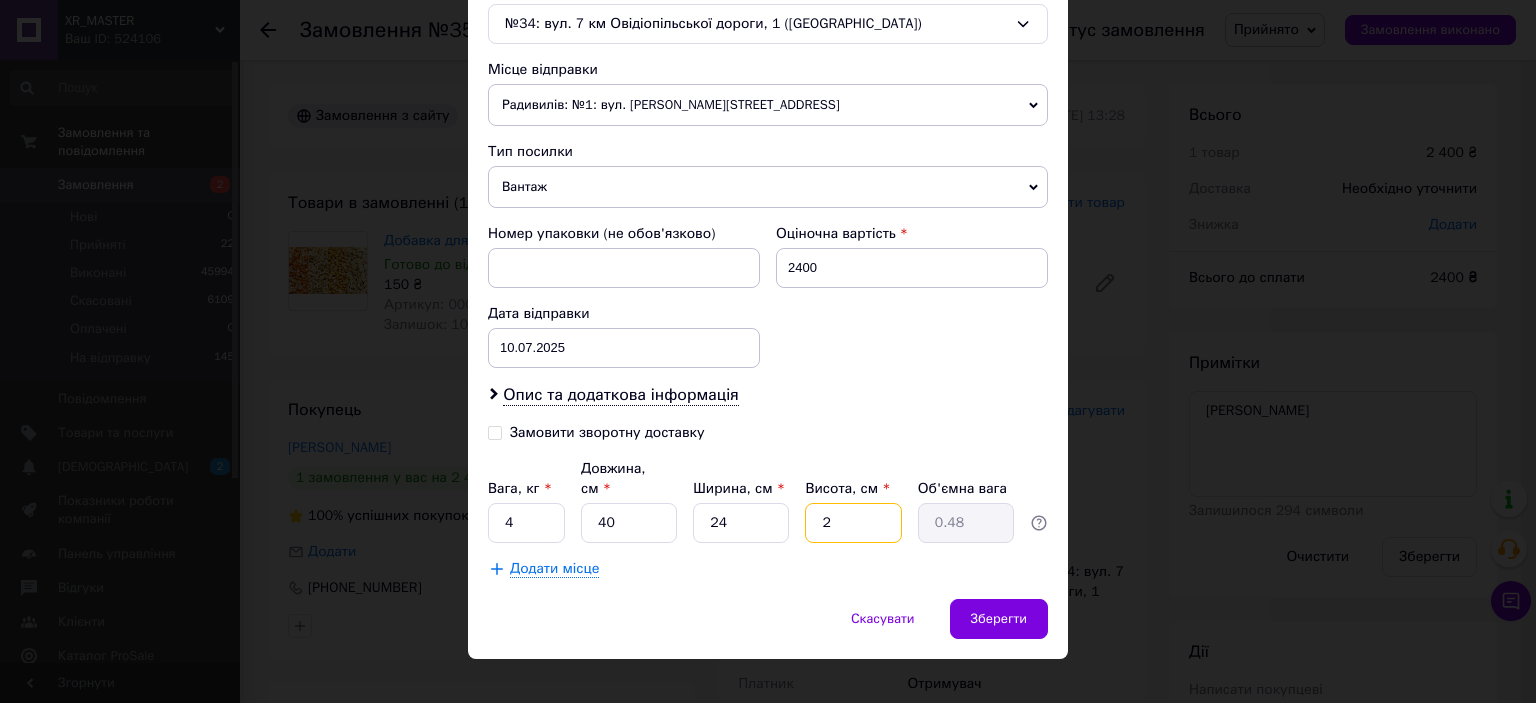 type on "21" 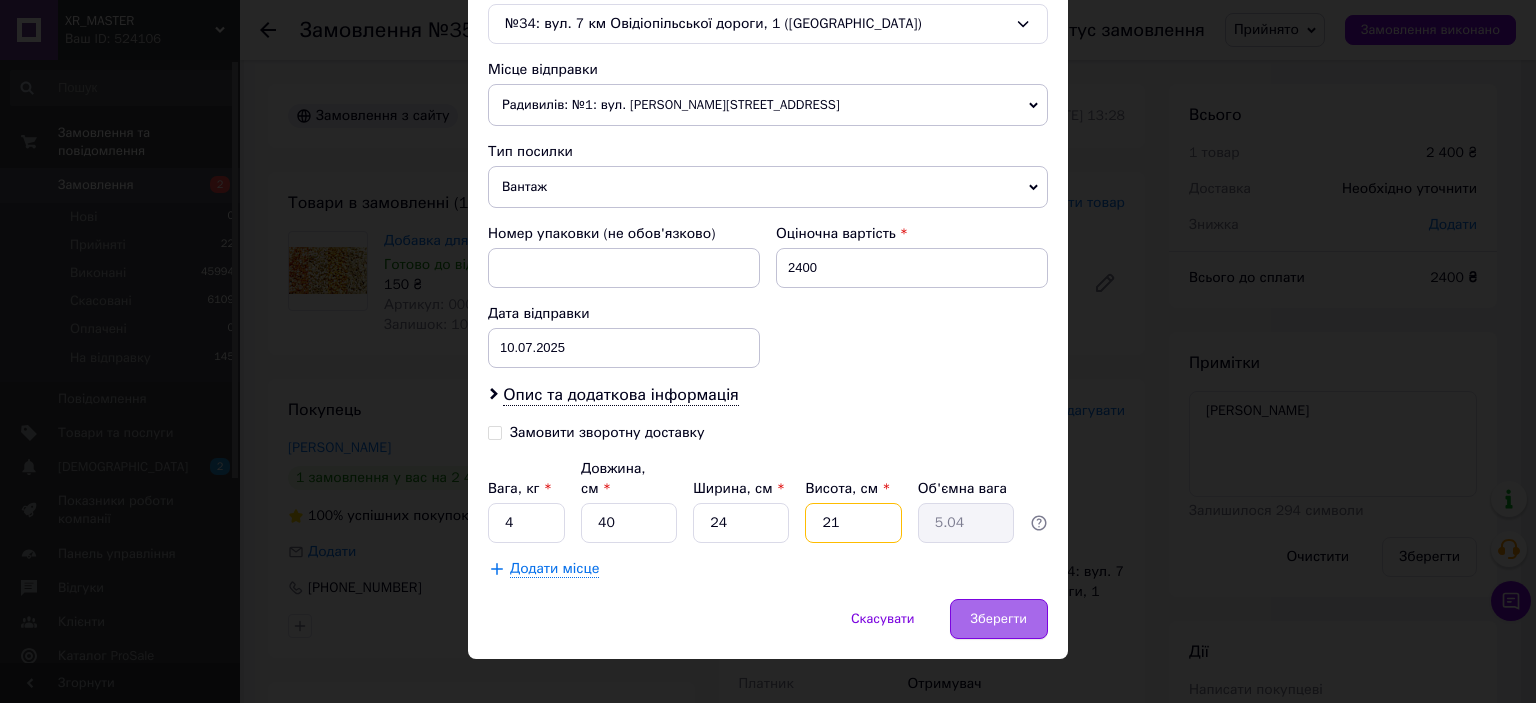 type on "21" 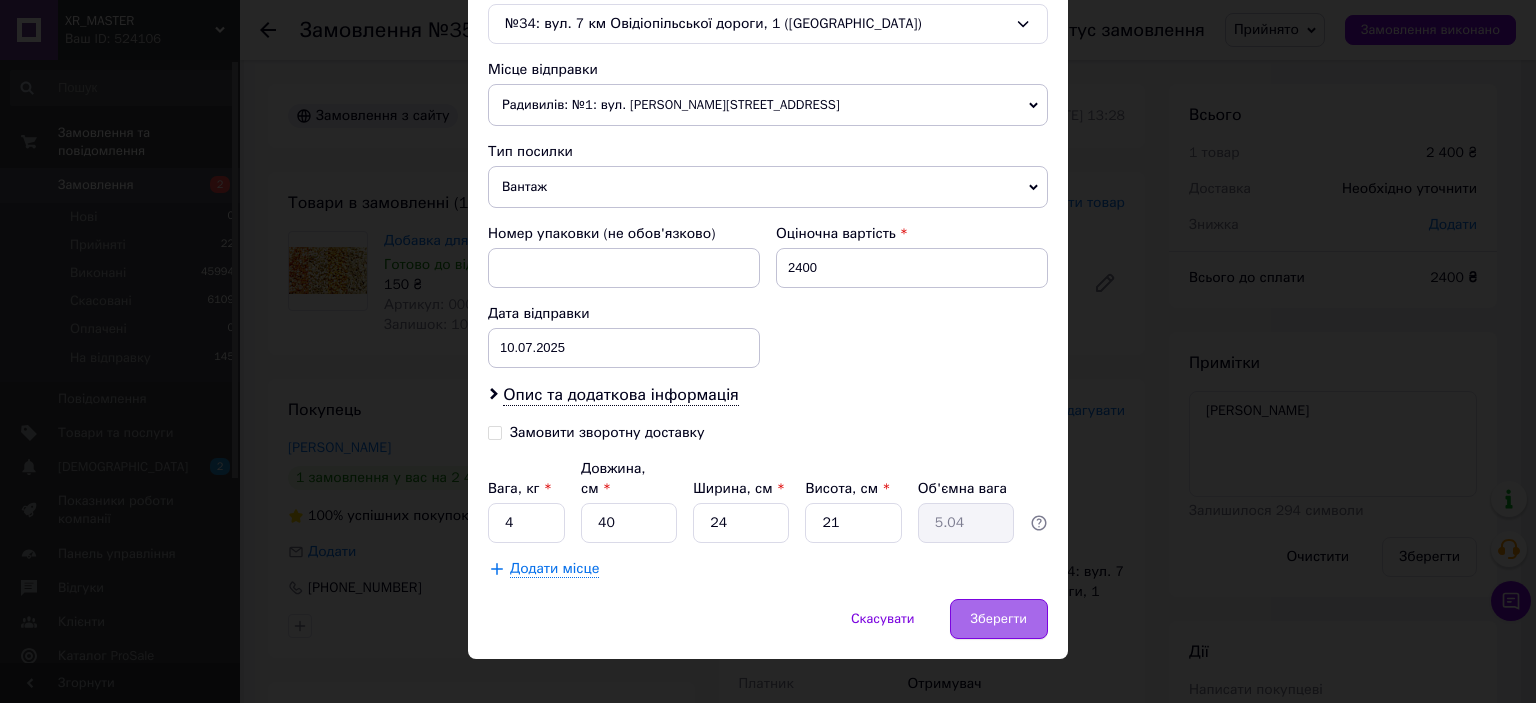 click on "Зберегти" at bounding box center [999, 619] 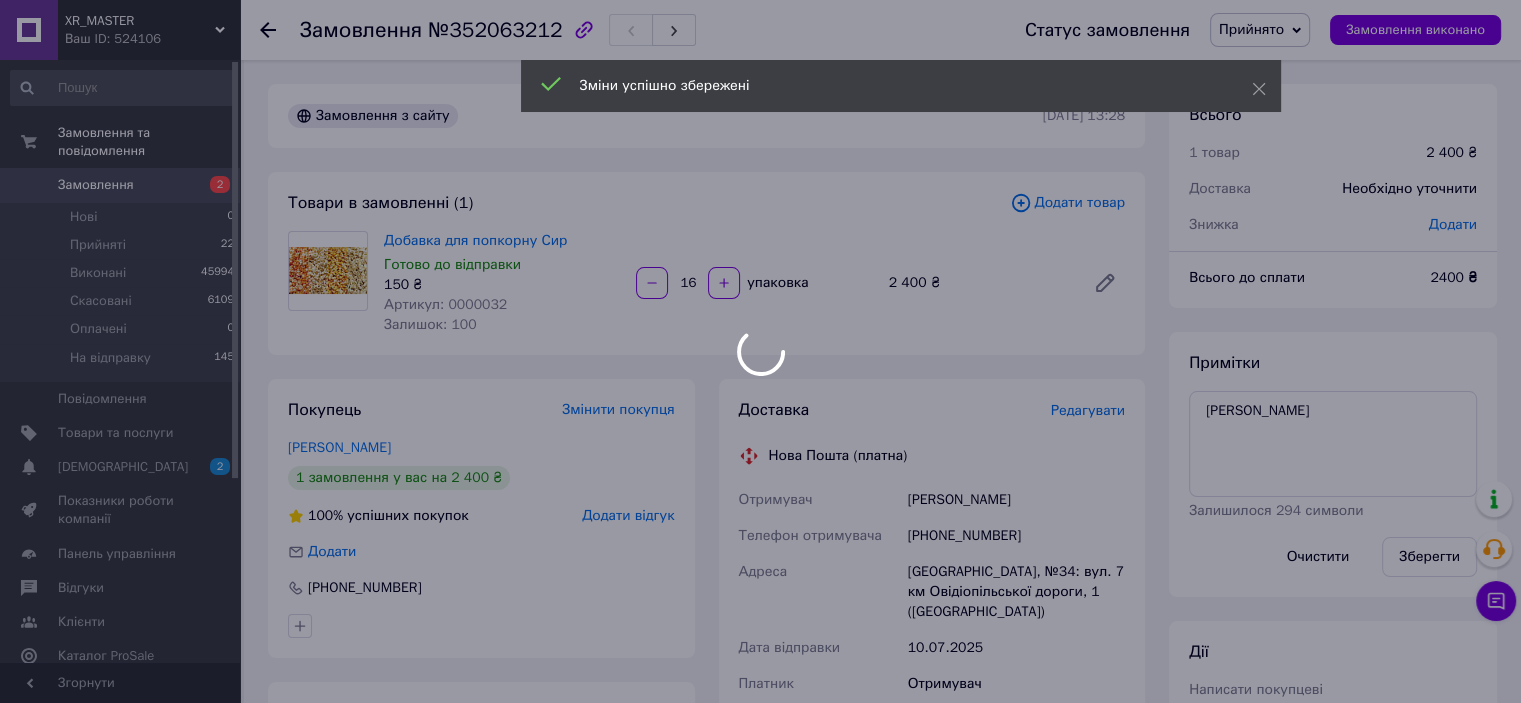 scroll, scrollTop: 500, scrollLeft: 0, axis: vertical 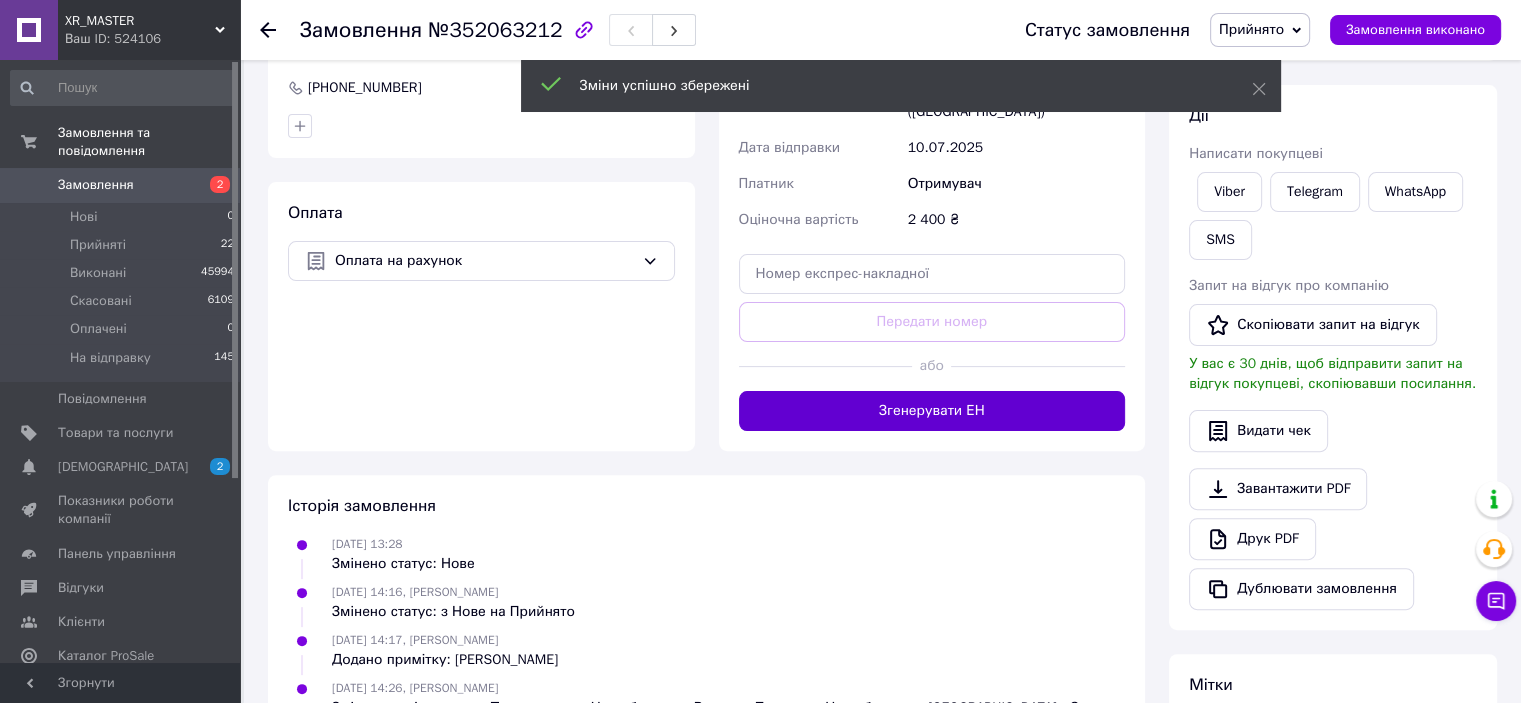 click on "Згенерувати ЕН" at bounding box center (932, 411) 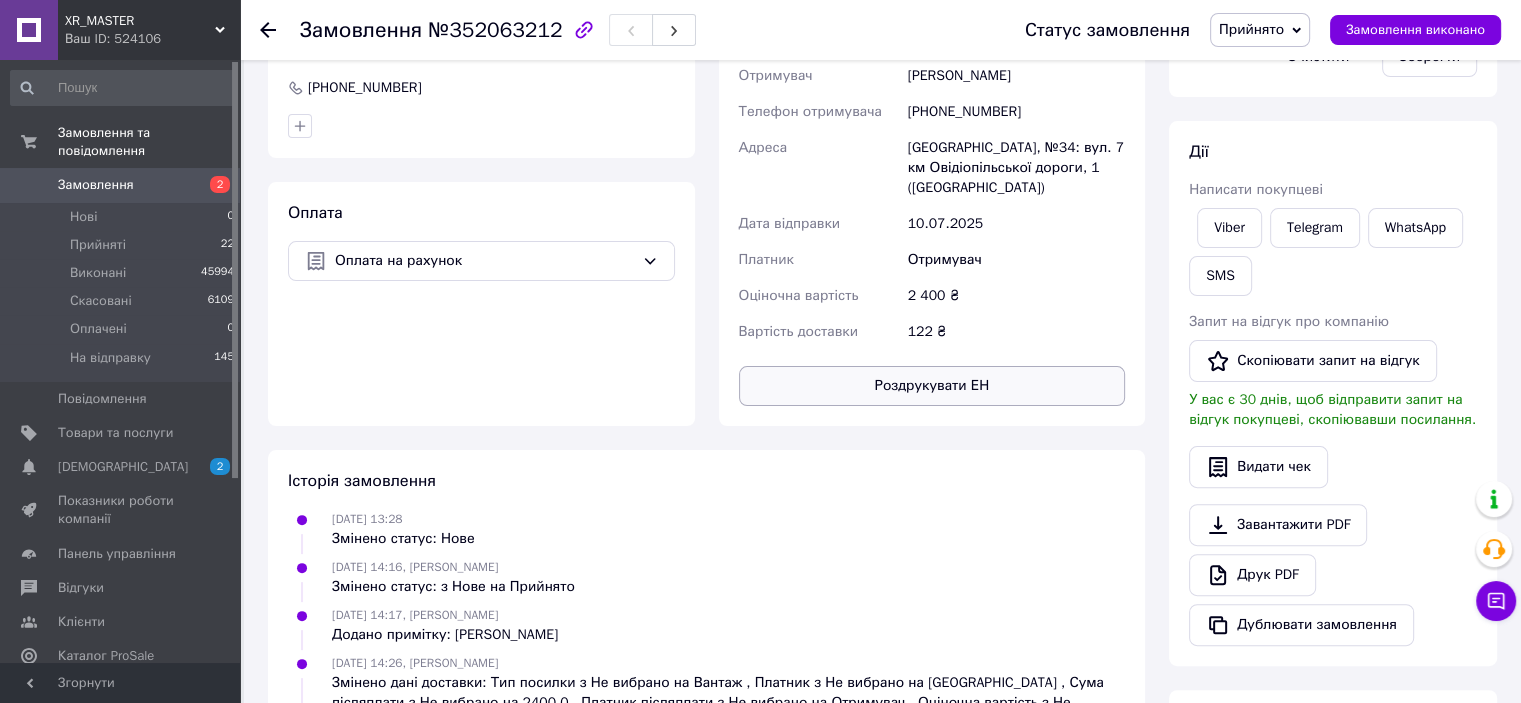 click on "Роздрукувати ЕН" at bounding box center (932, 386) 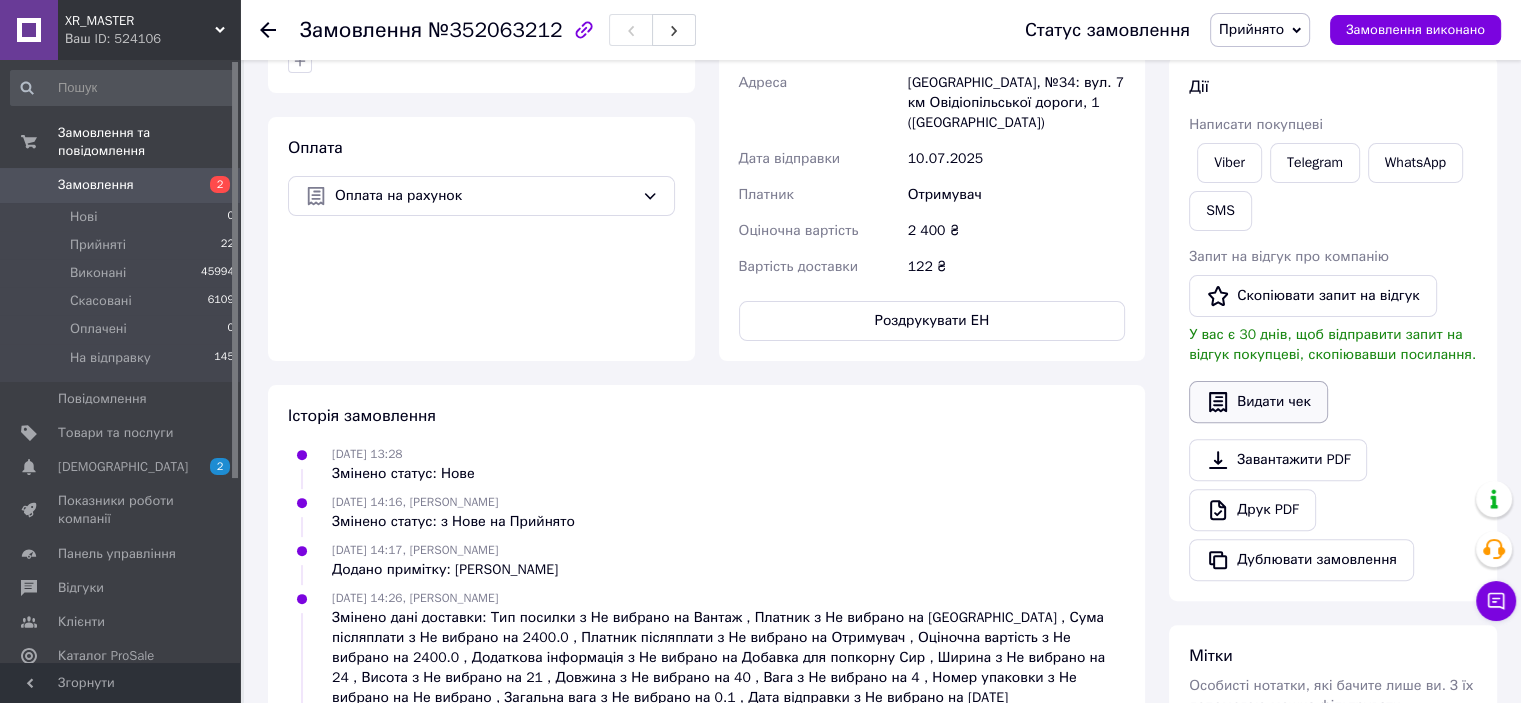 scroll, scrollTop: 600, scrollLeft: 0, axis: vertical 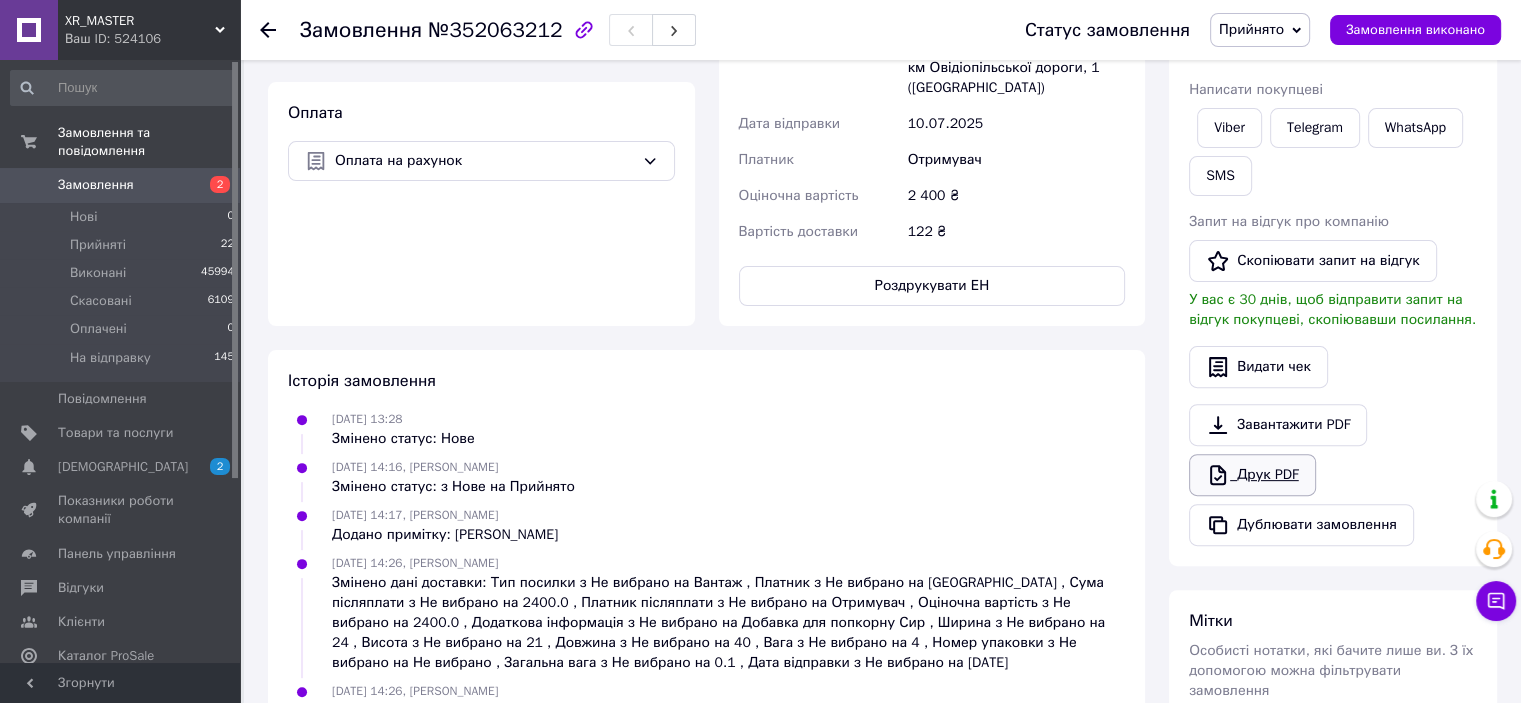 click on "Друк PDF" at bounding box center [1252, 475] 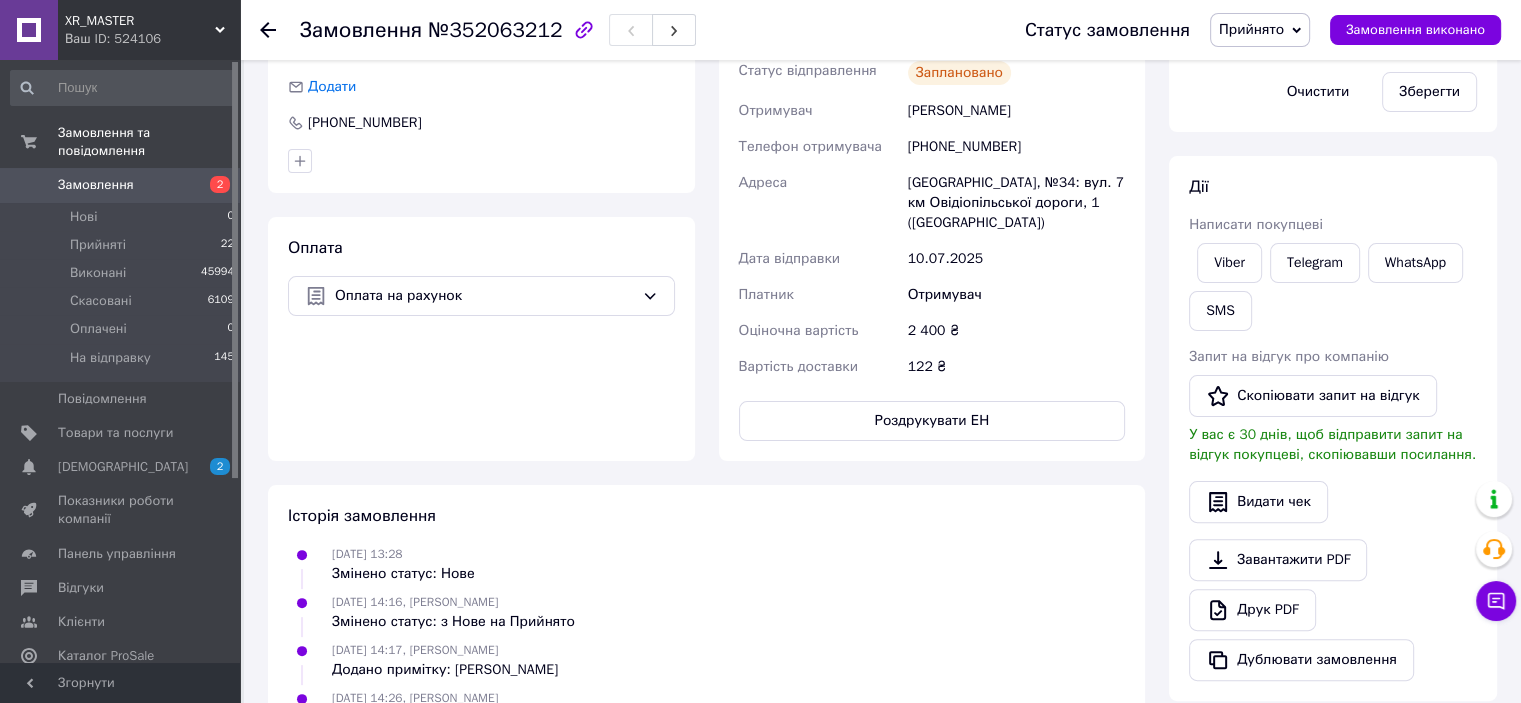 scroll, scrollTop: 300, scrollLeft: 0, axis: vertical 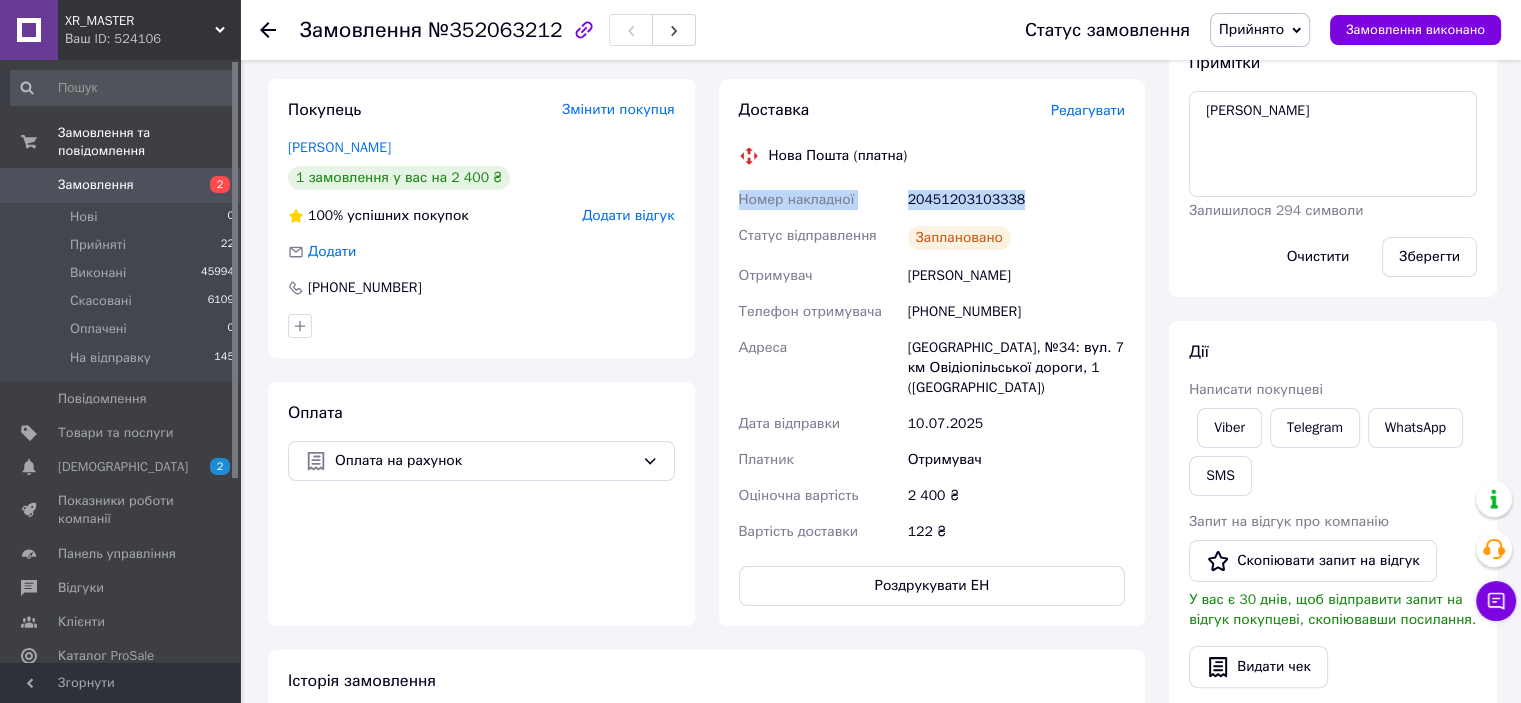 drag, startPoint x: 1016, startPoint y: 199, endPoint x: 733, endPoint y: 216, distance: 283.51013 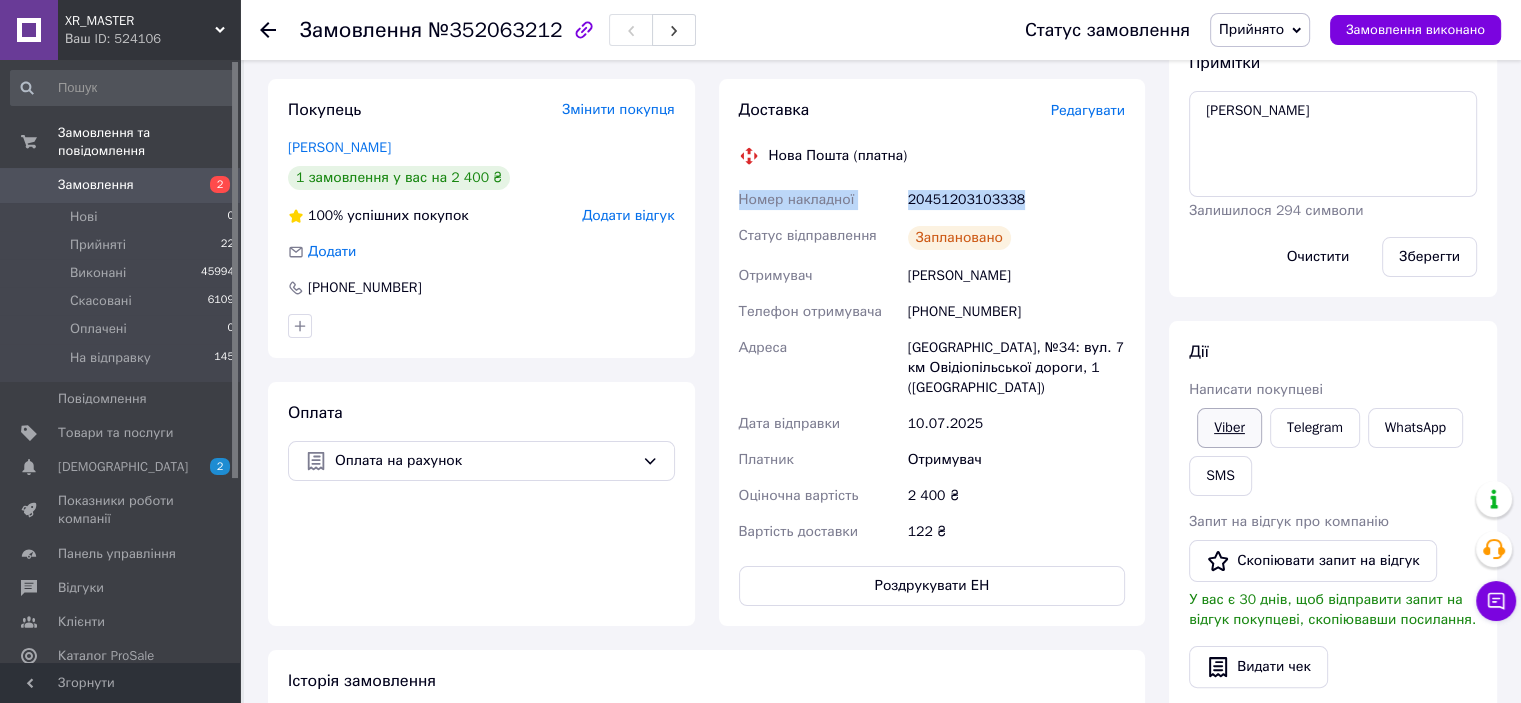 click on "Viber" at bounding box center [1229, 428] 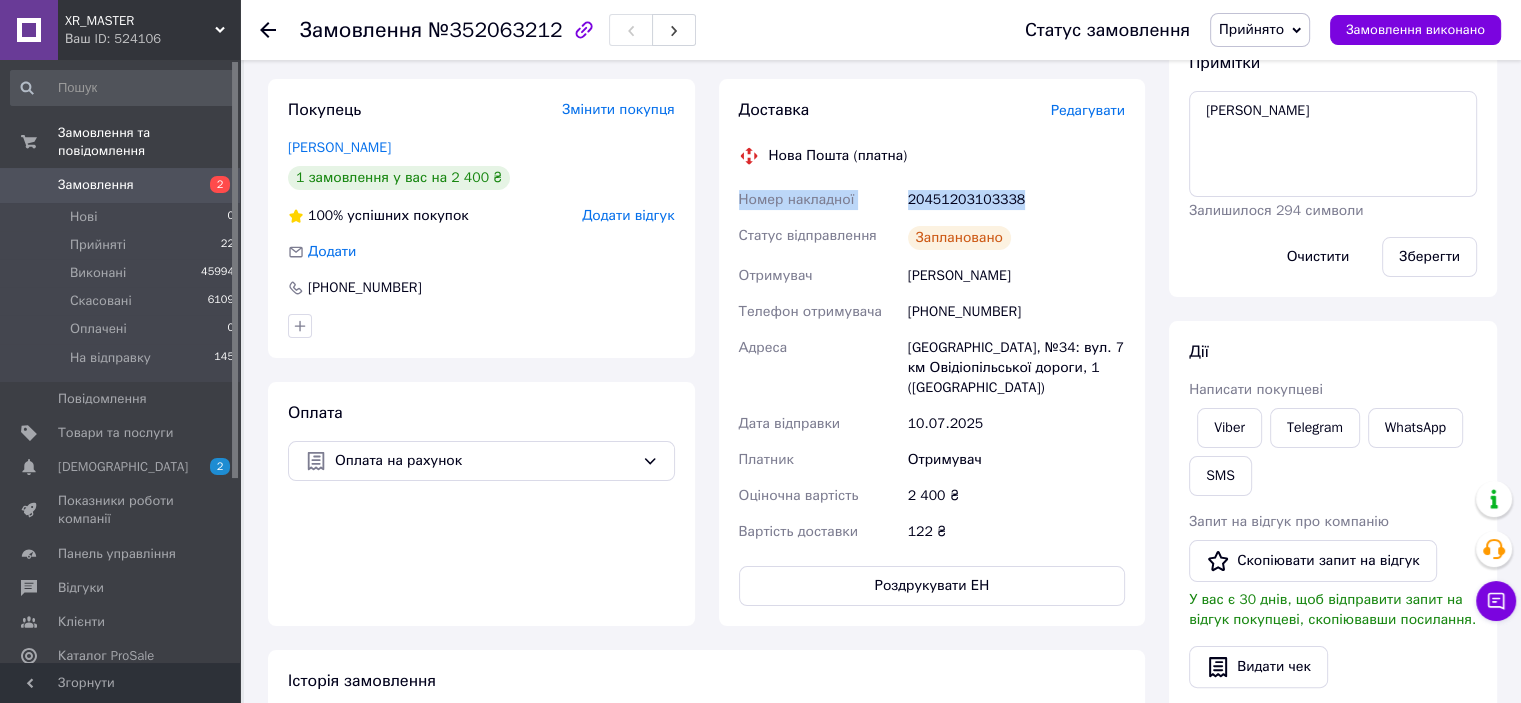 click on "Прийнято" at bounding box center (1251, 29) 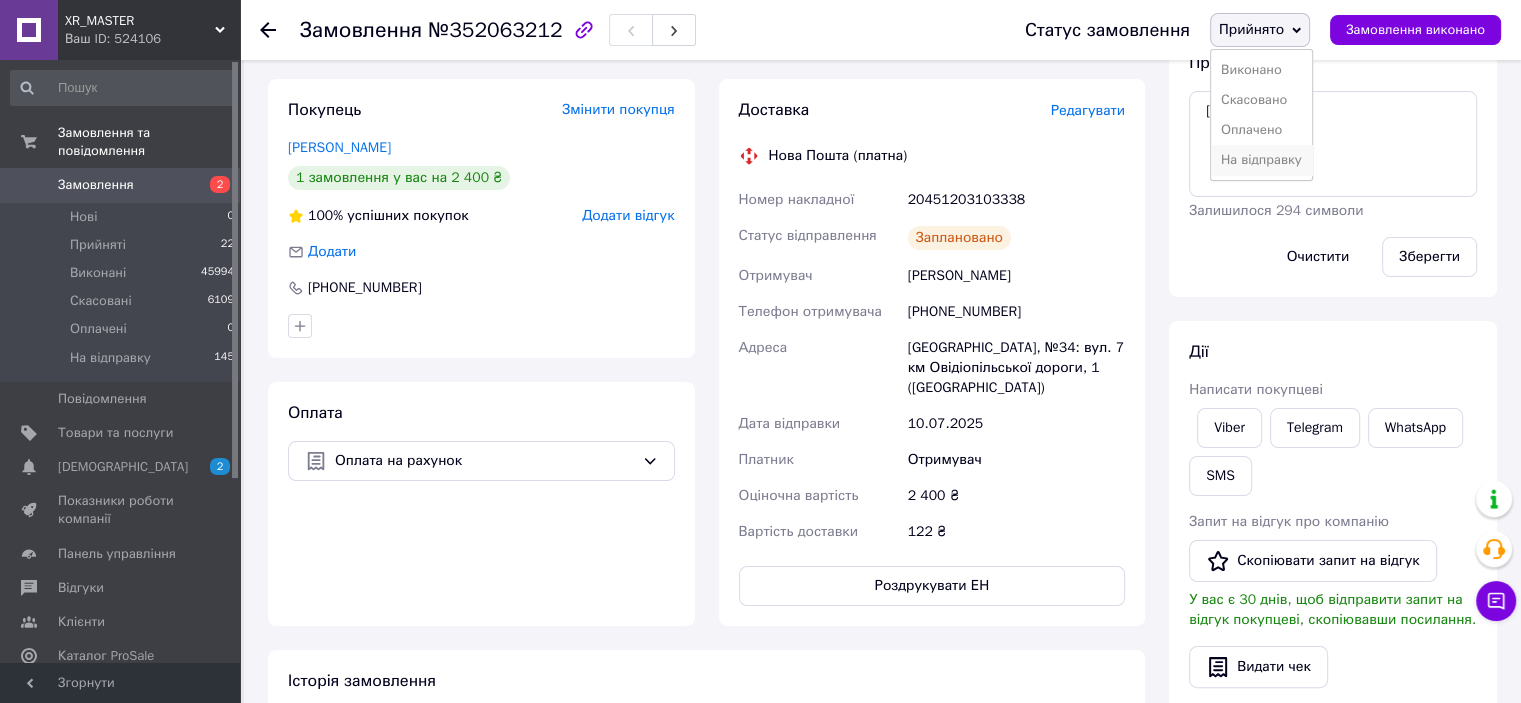 click on "На відправку" at bounding box center (1261, 160) 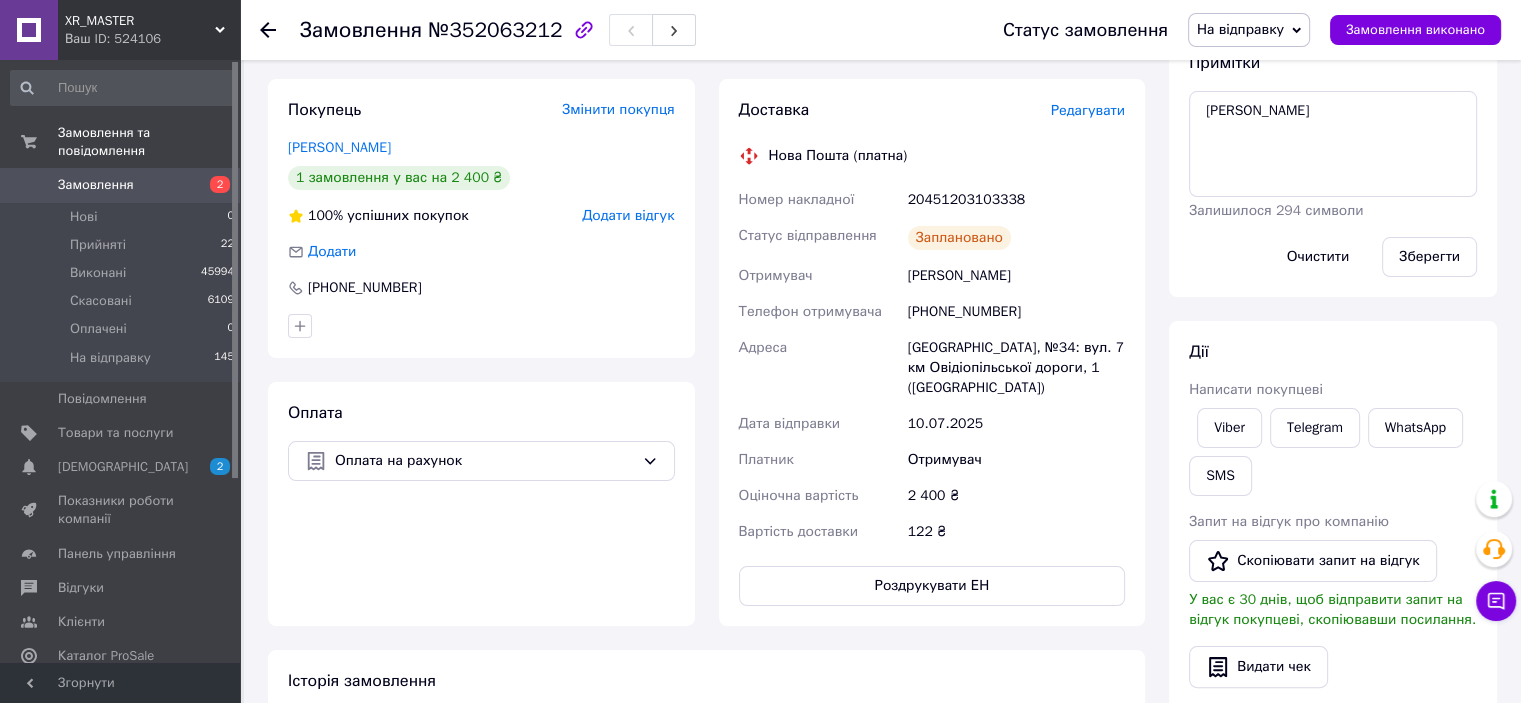 click on "Замовлення" at bounding box center [121, 185] 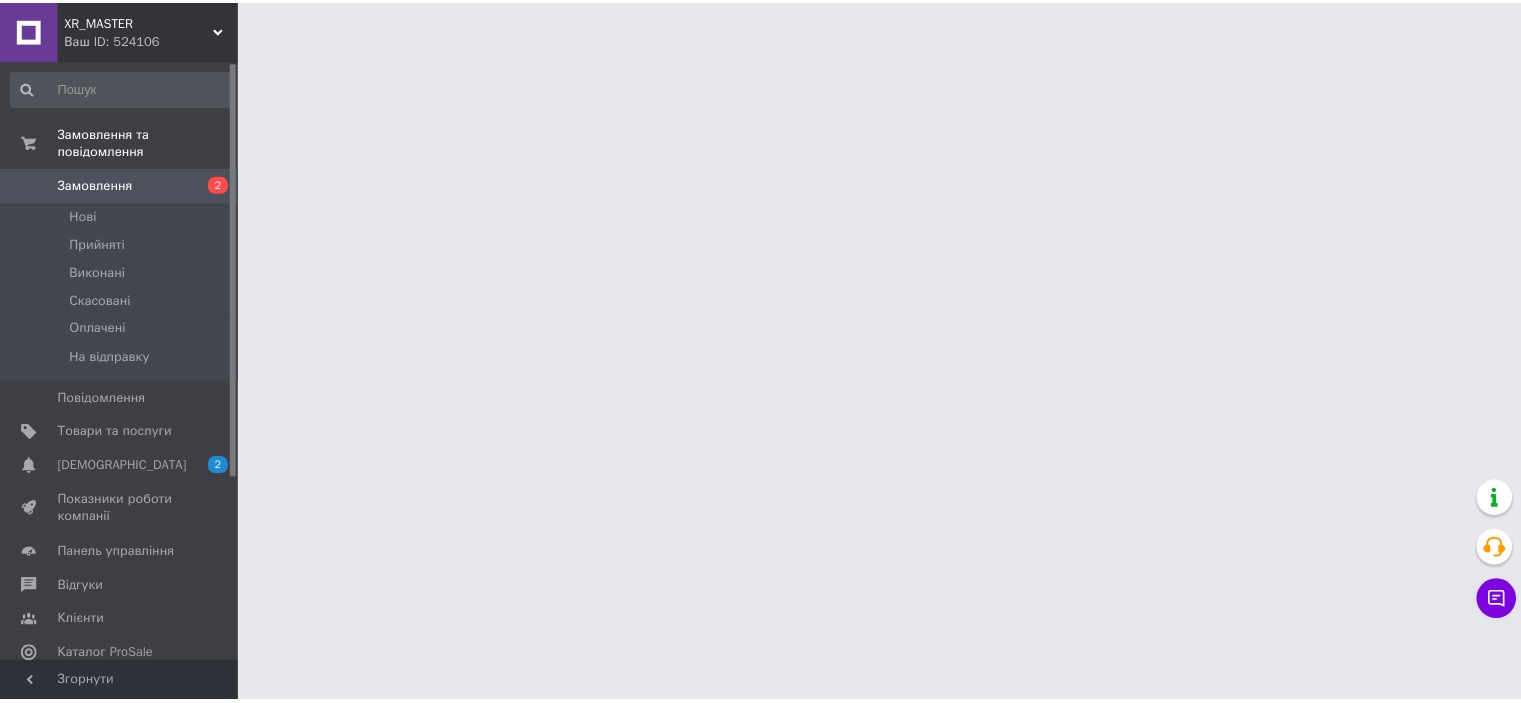 scroll, scrollTop: 0, scrollLeft: 0, axis: both 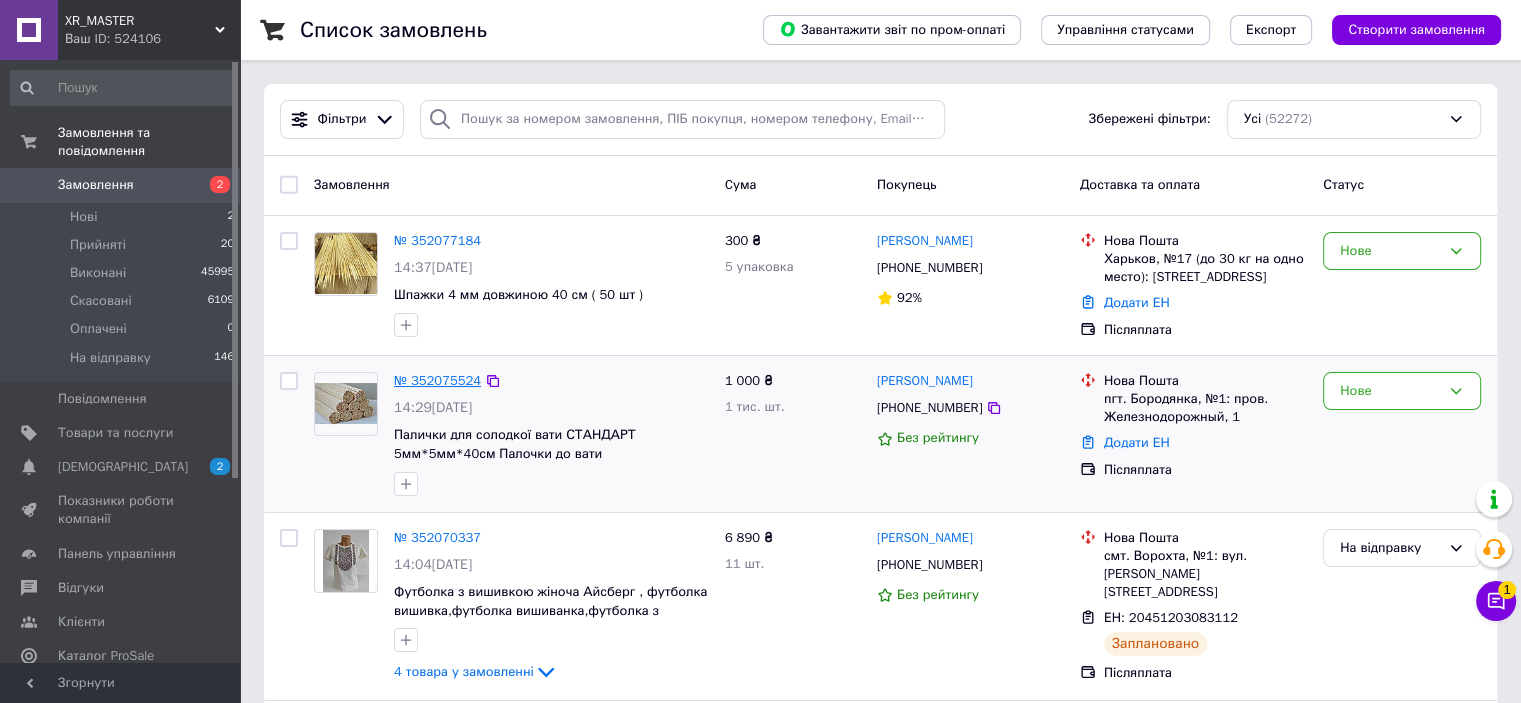click on "№ 352075524" at bounding box center (437, 380) 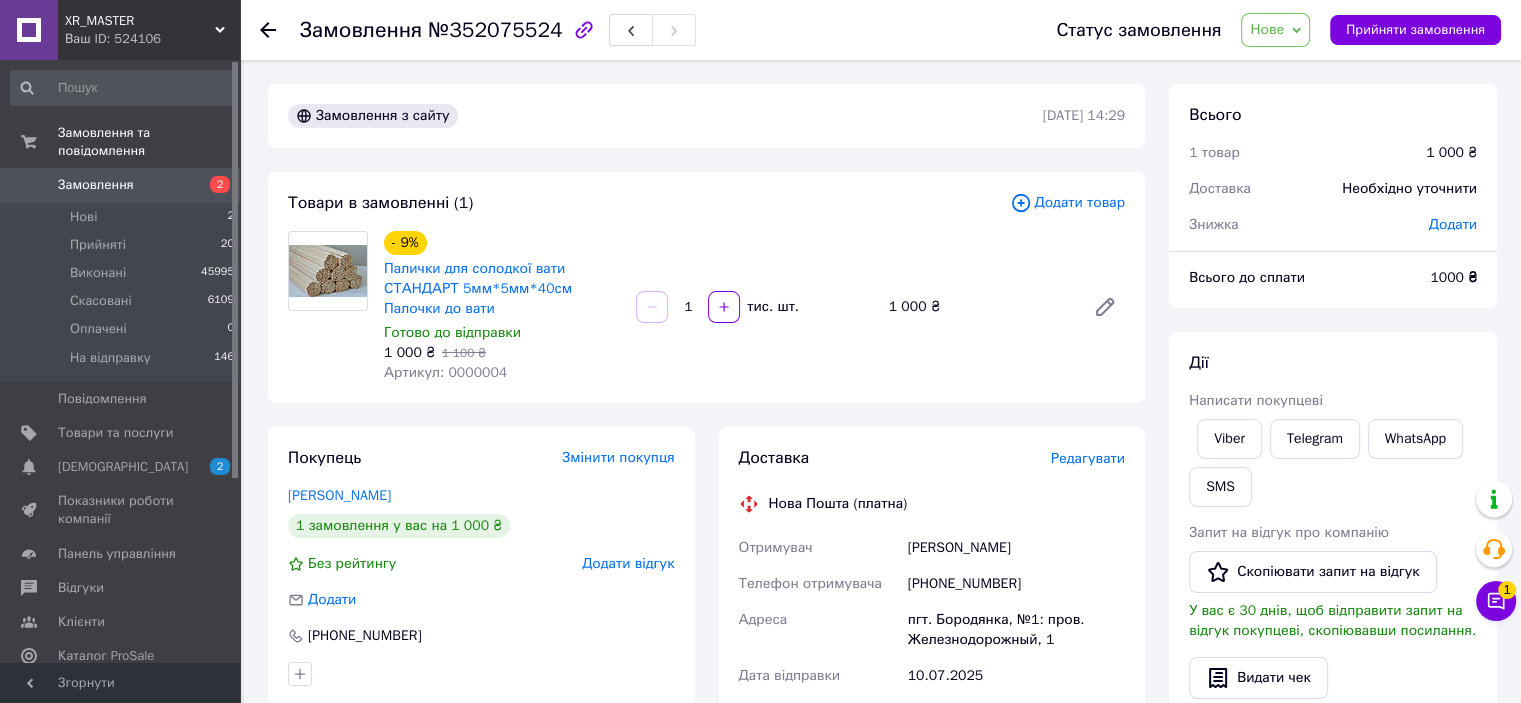 drag, startPoint x: 1266, startPoint y: 41, endPoint x: 1270, endPoint y: 75, distance: 34.234486 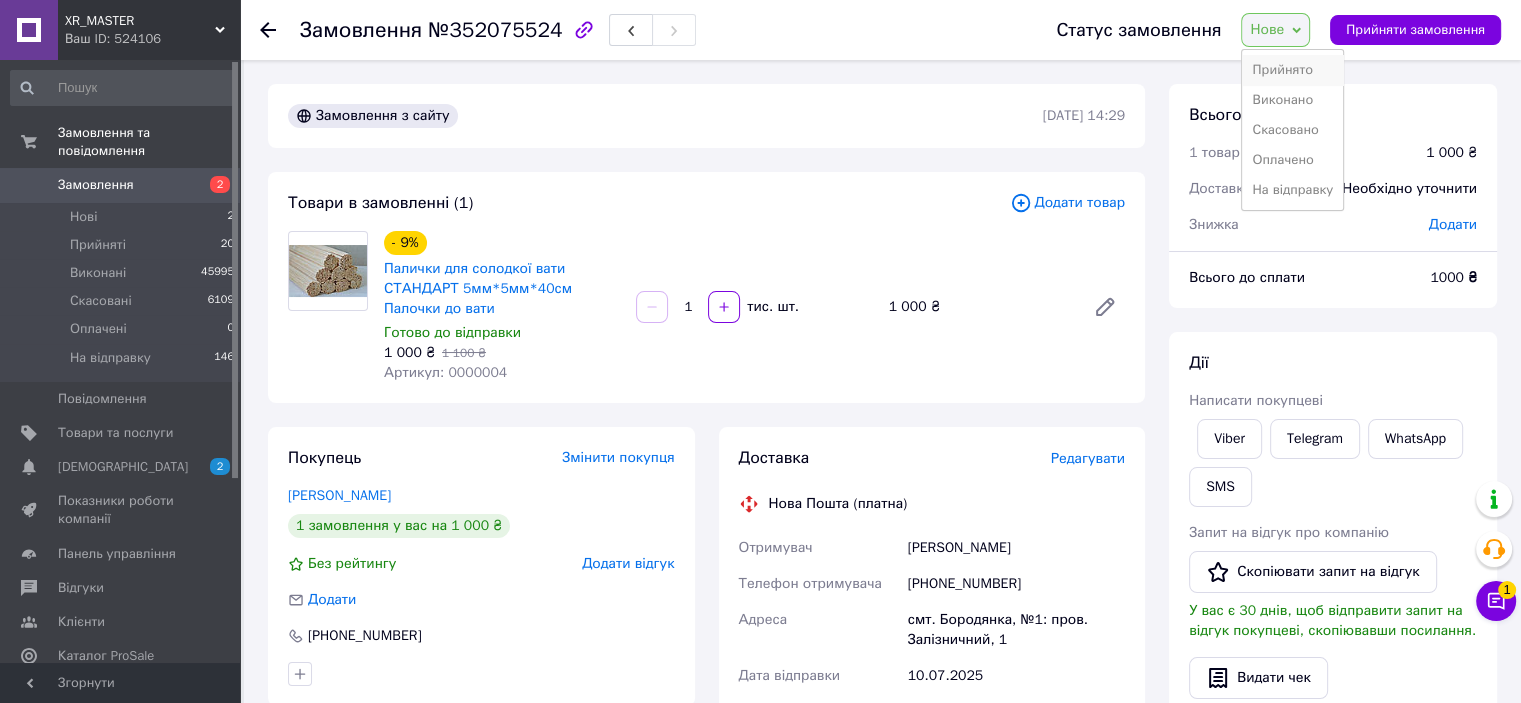 click on "Прийнято" at bounding box center [1292, 70] 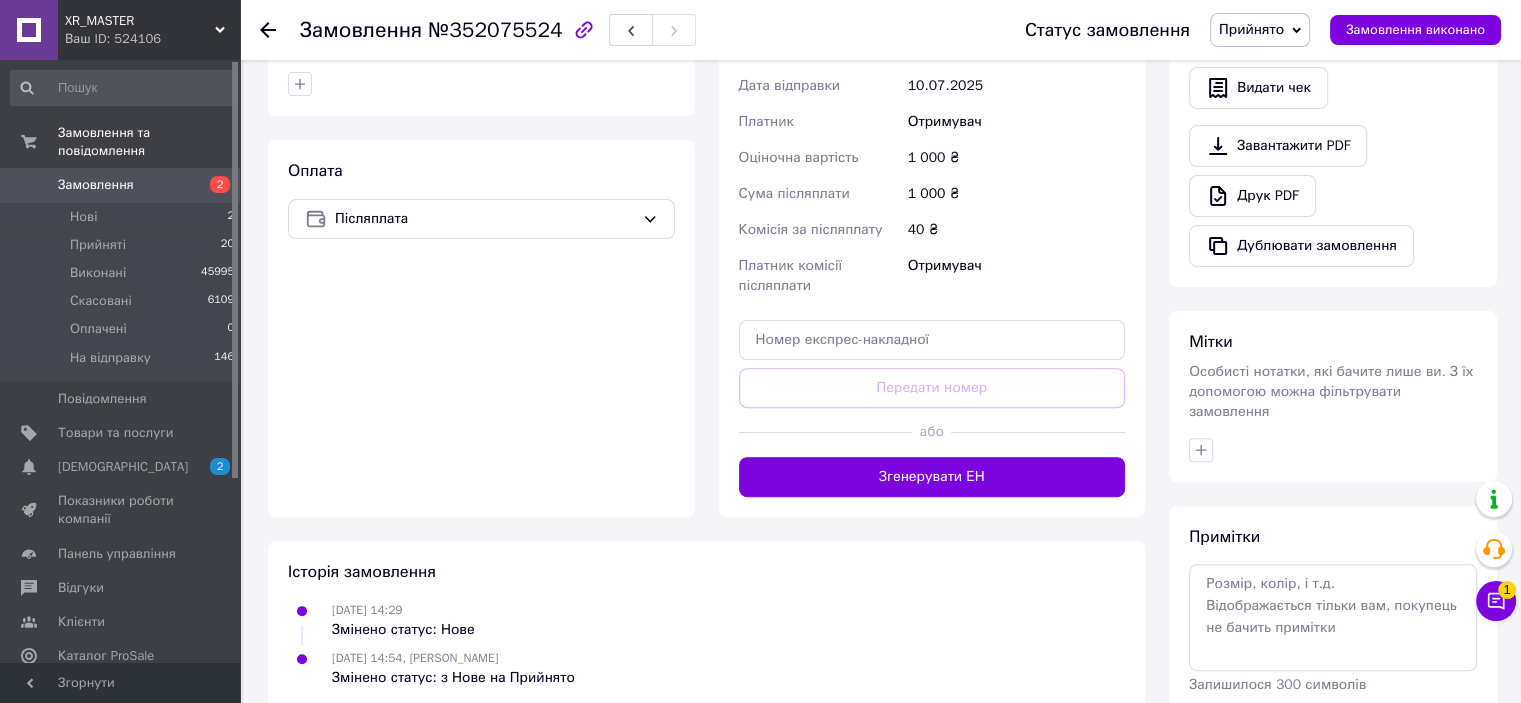 scroll, scrollTop: 659, scrollLeft: 0, axis: vertical 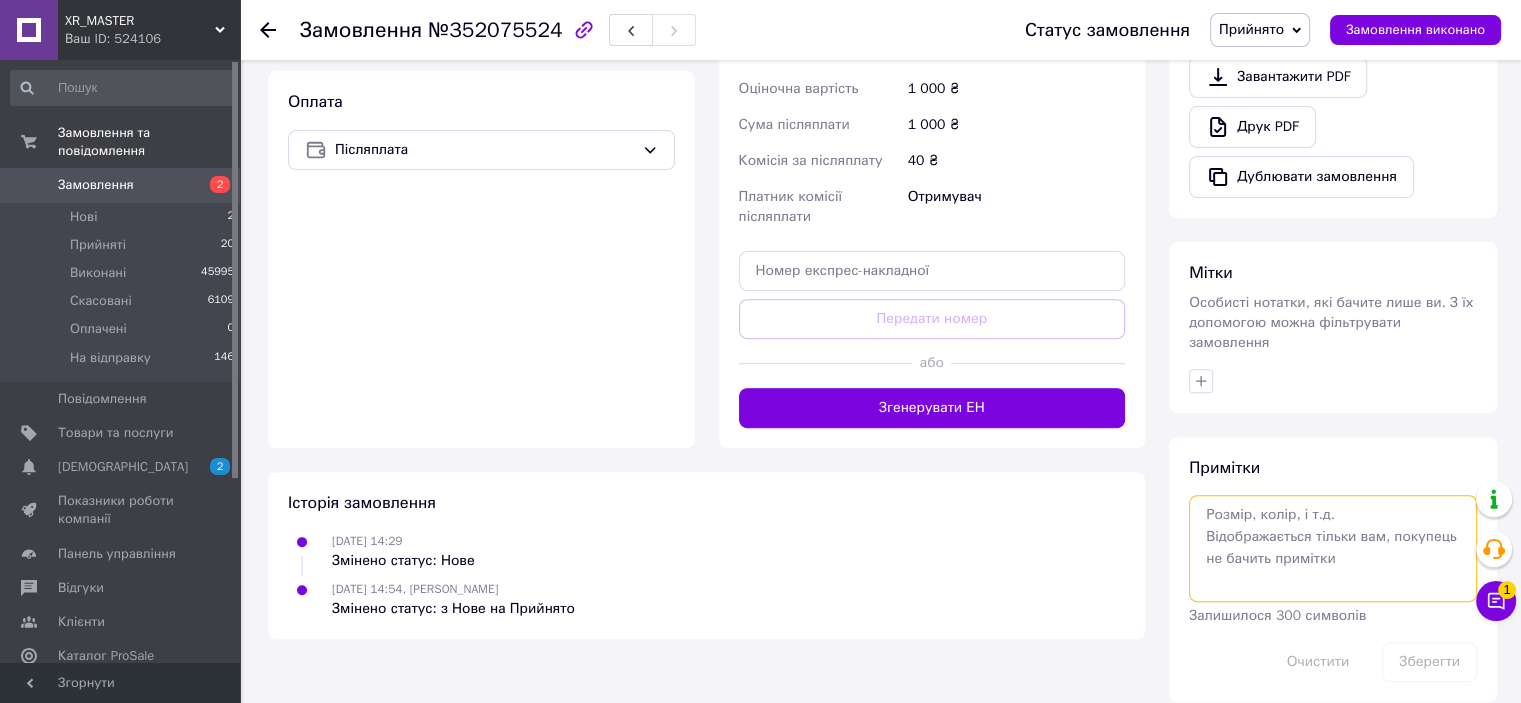 click at bounding box center (1333, 548) 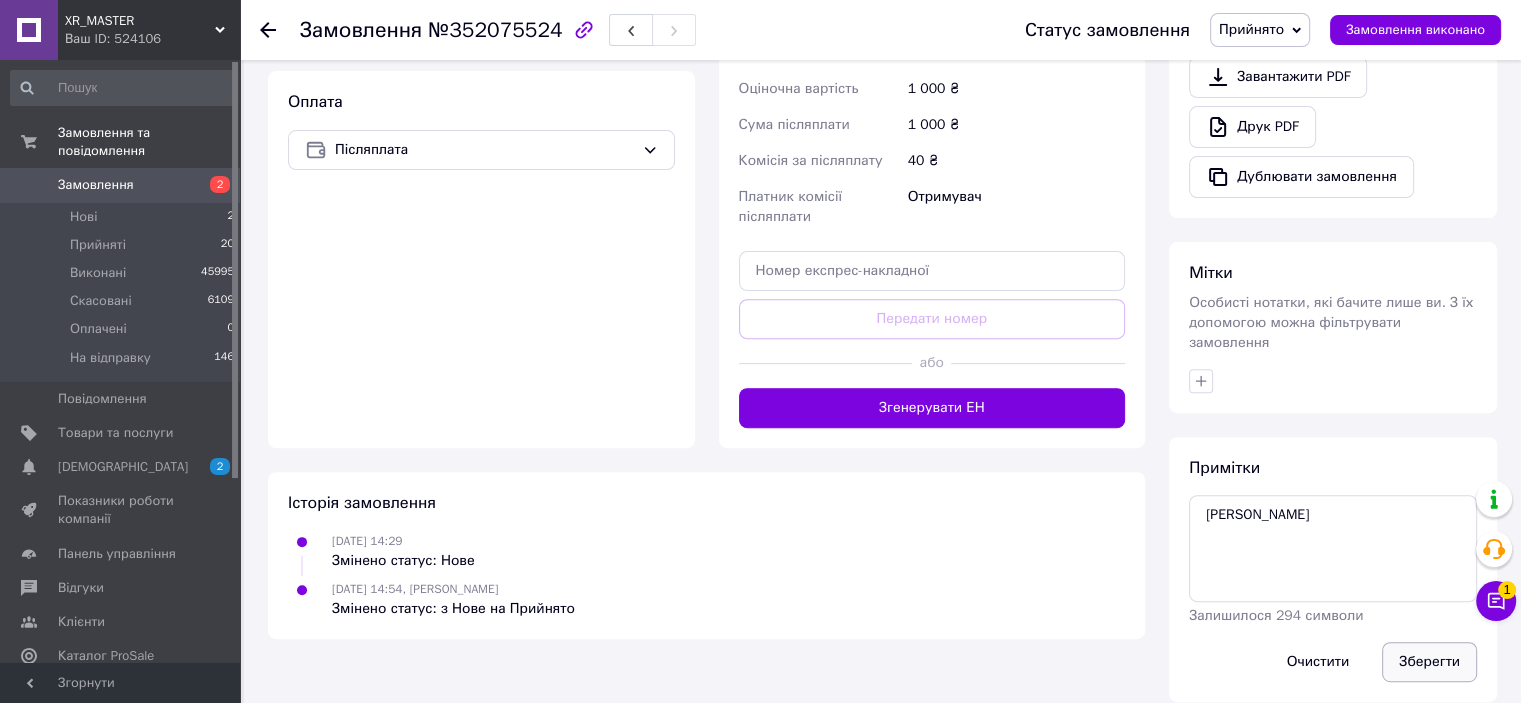 click on "Зберегти" at bounding box center [1429, 662] 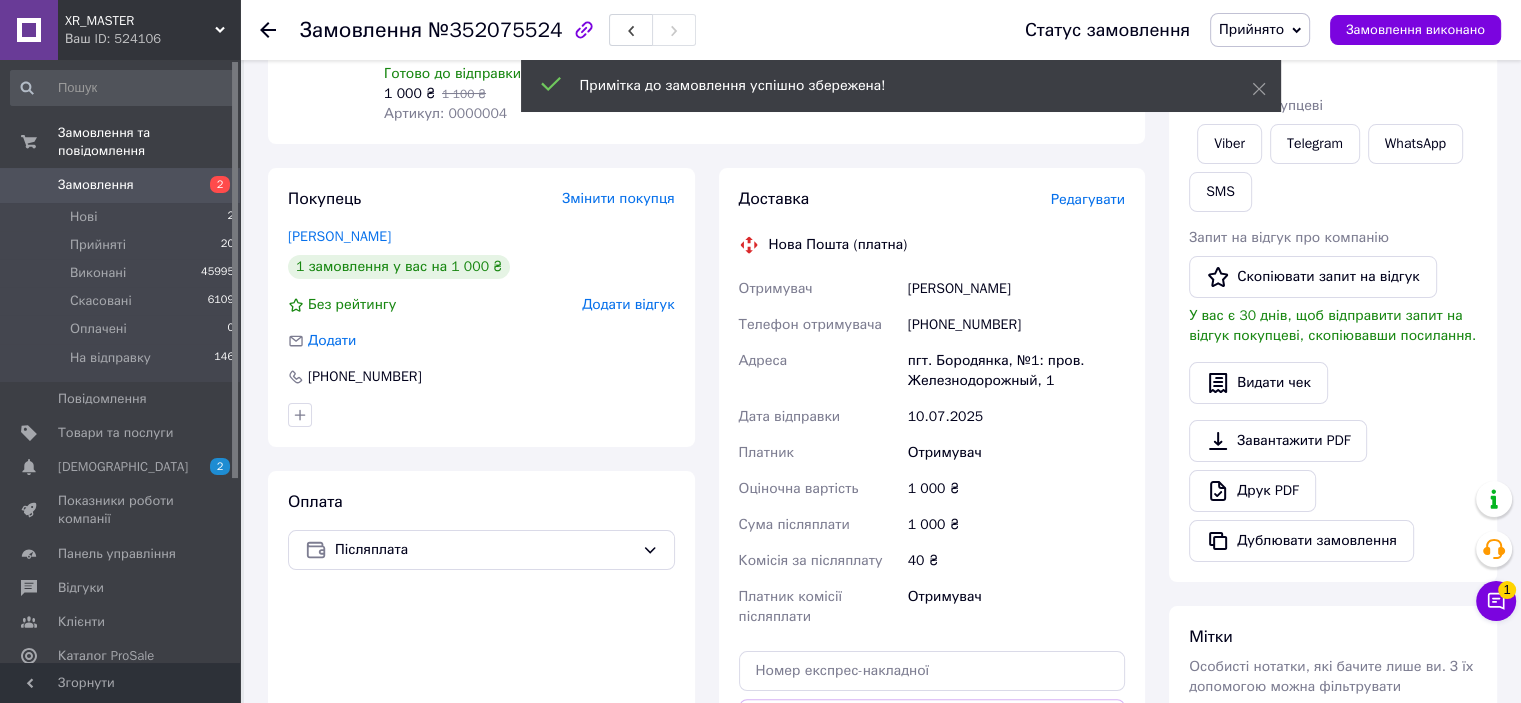 scroll, scrollTop: 159, scrollLeft: 0, axis: vertical 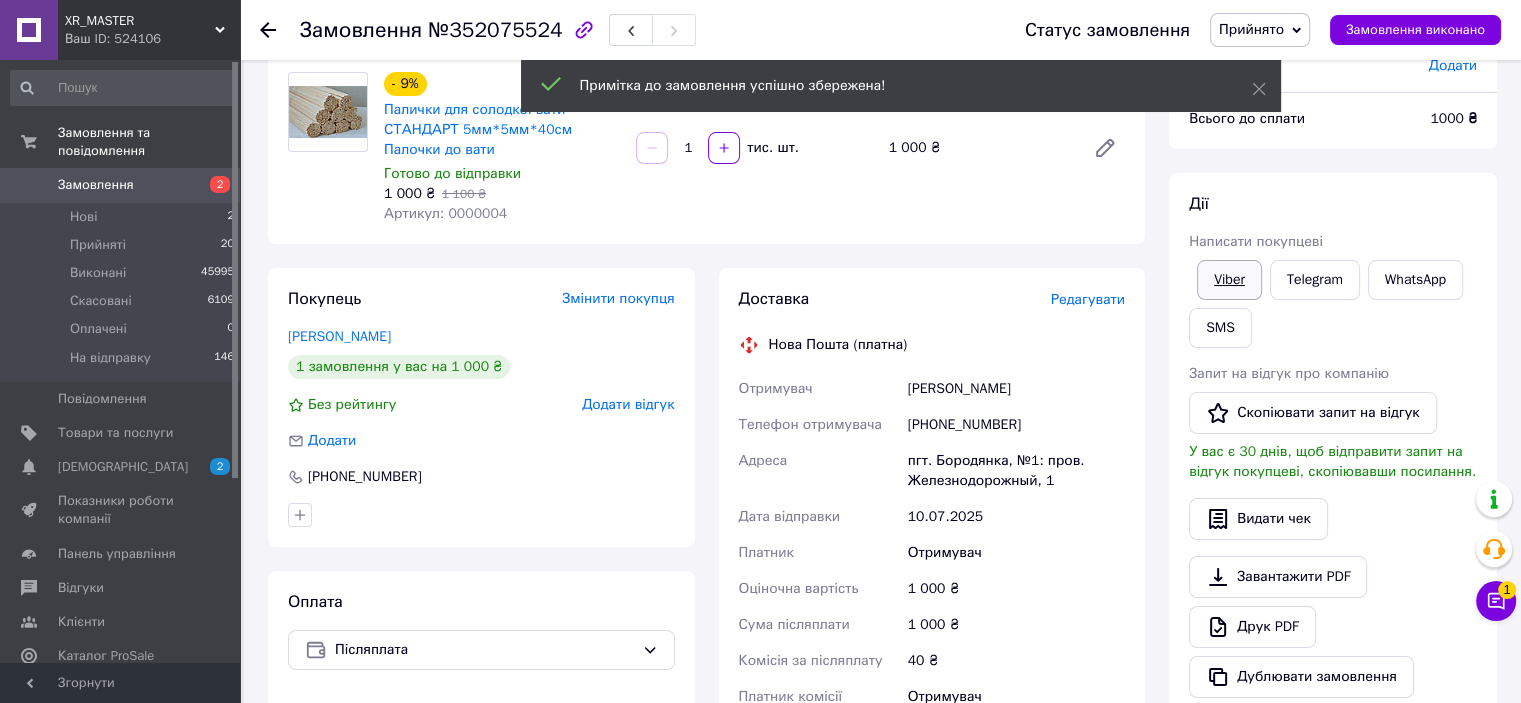 click on "Viber" at bounding box center (1229, 280) 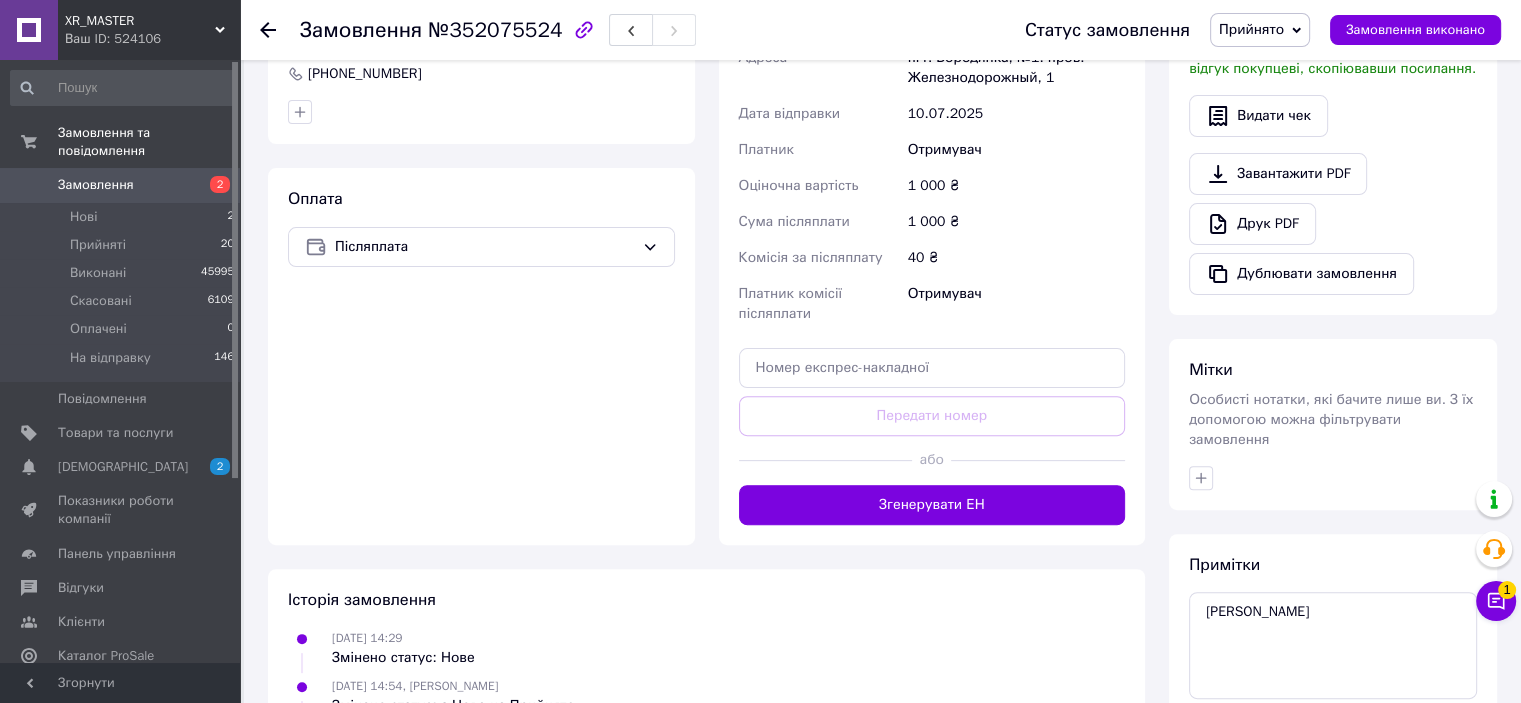 scroll, scrollTop: 667, scrollLeft: 0, axis: vertical 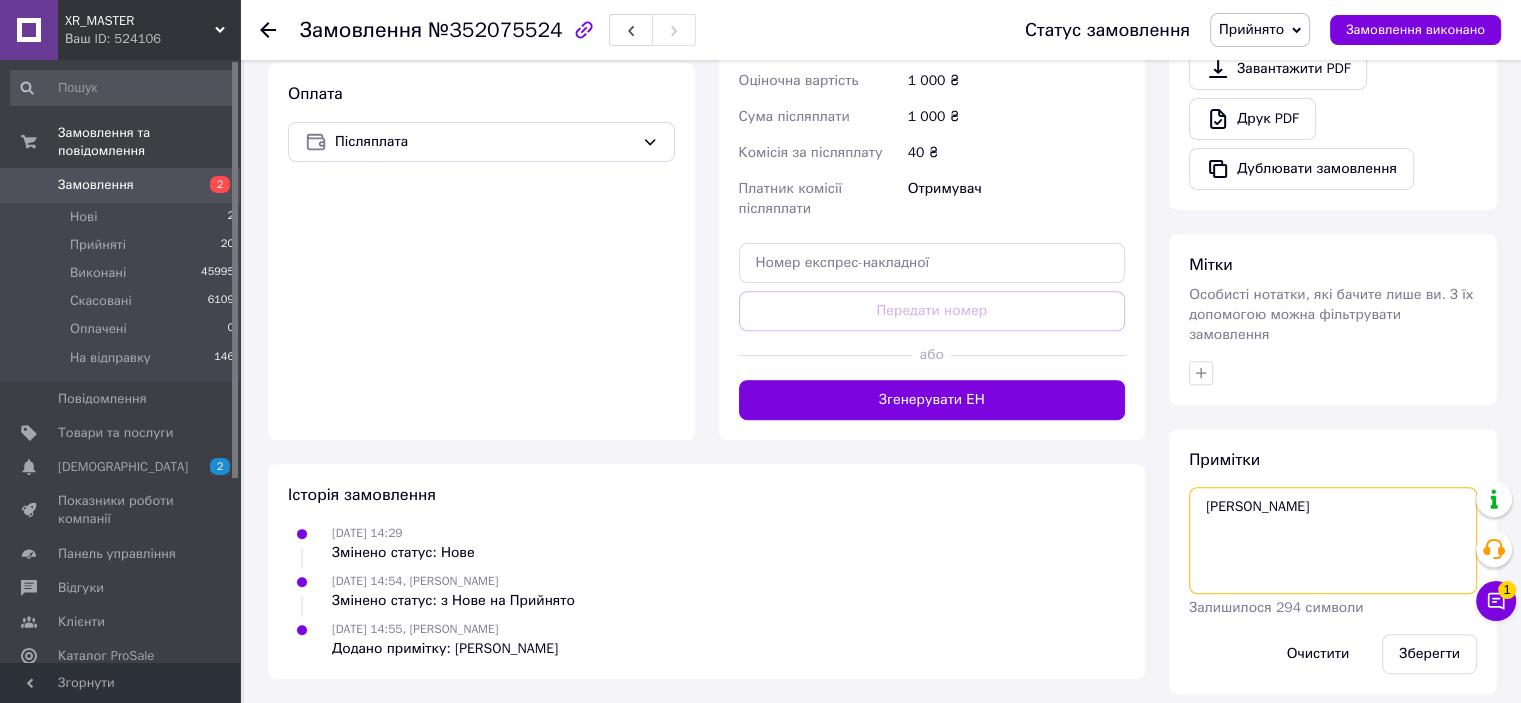 click on "наталя" at bounding box center [1333, 540] 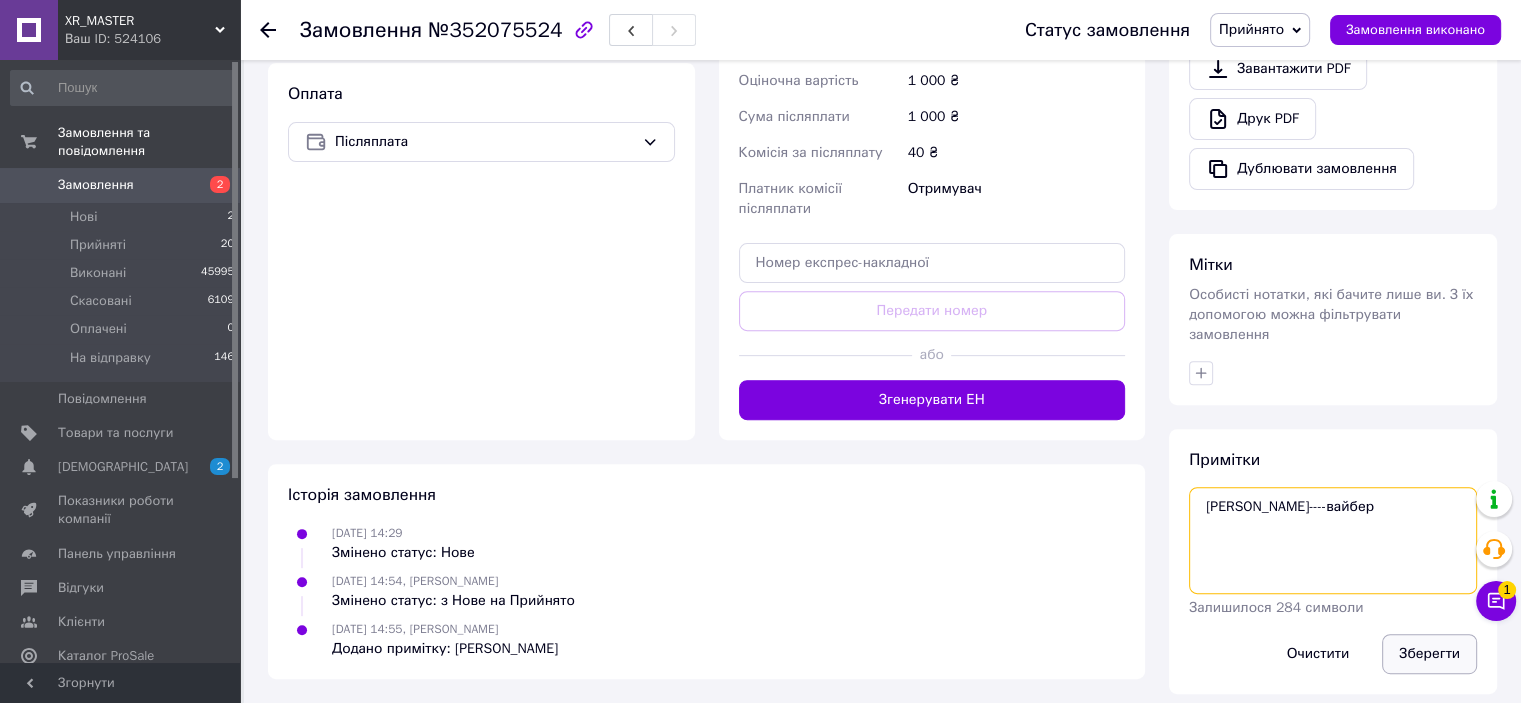 type on "наталя----вайбер" 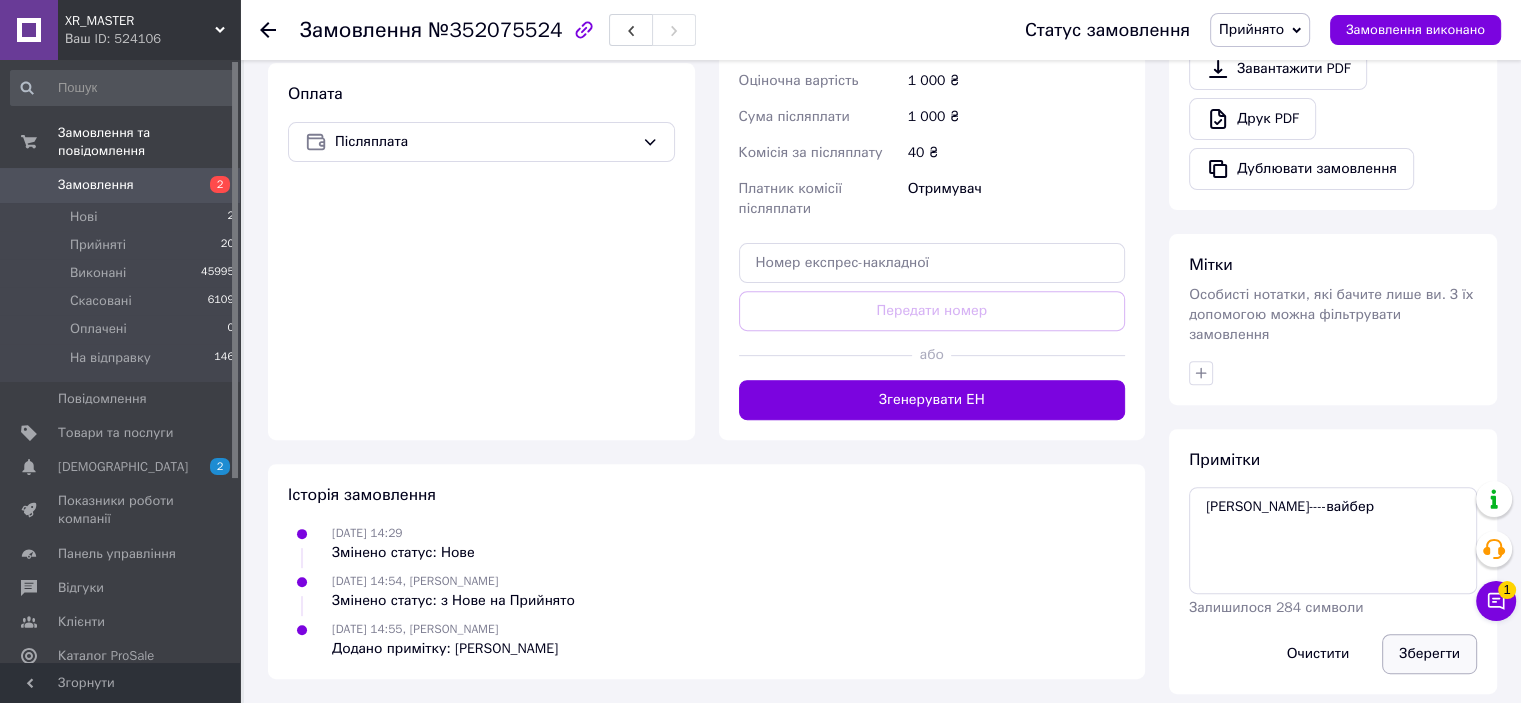 click on "Зберегти" at bounding box center (1429, 654) 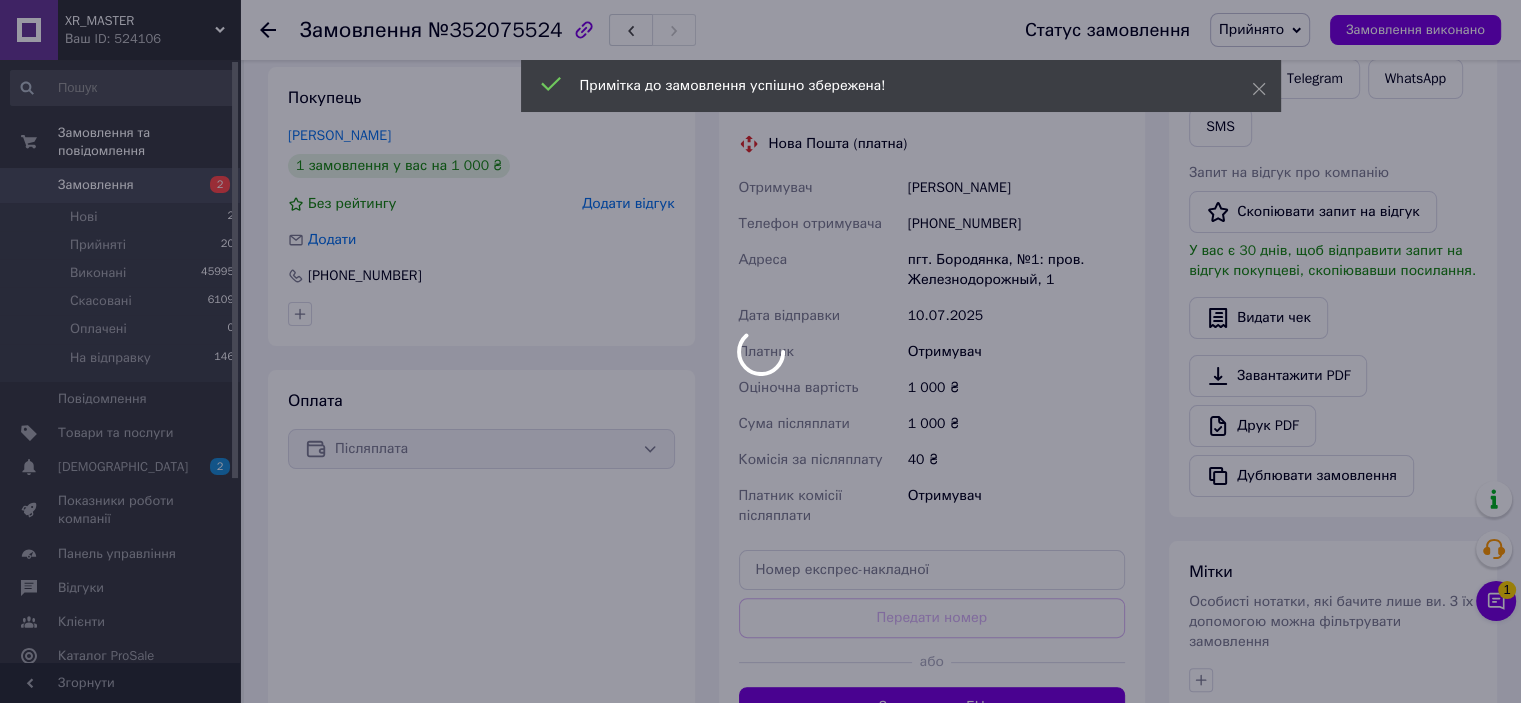 scroll, scrollTop: 267, scrollLeft: 0, axis: vertical 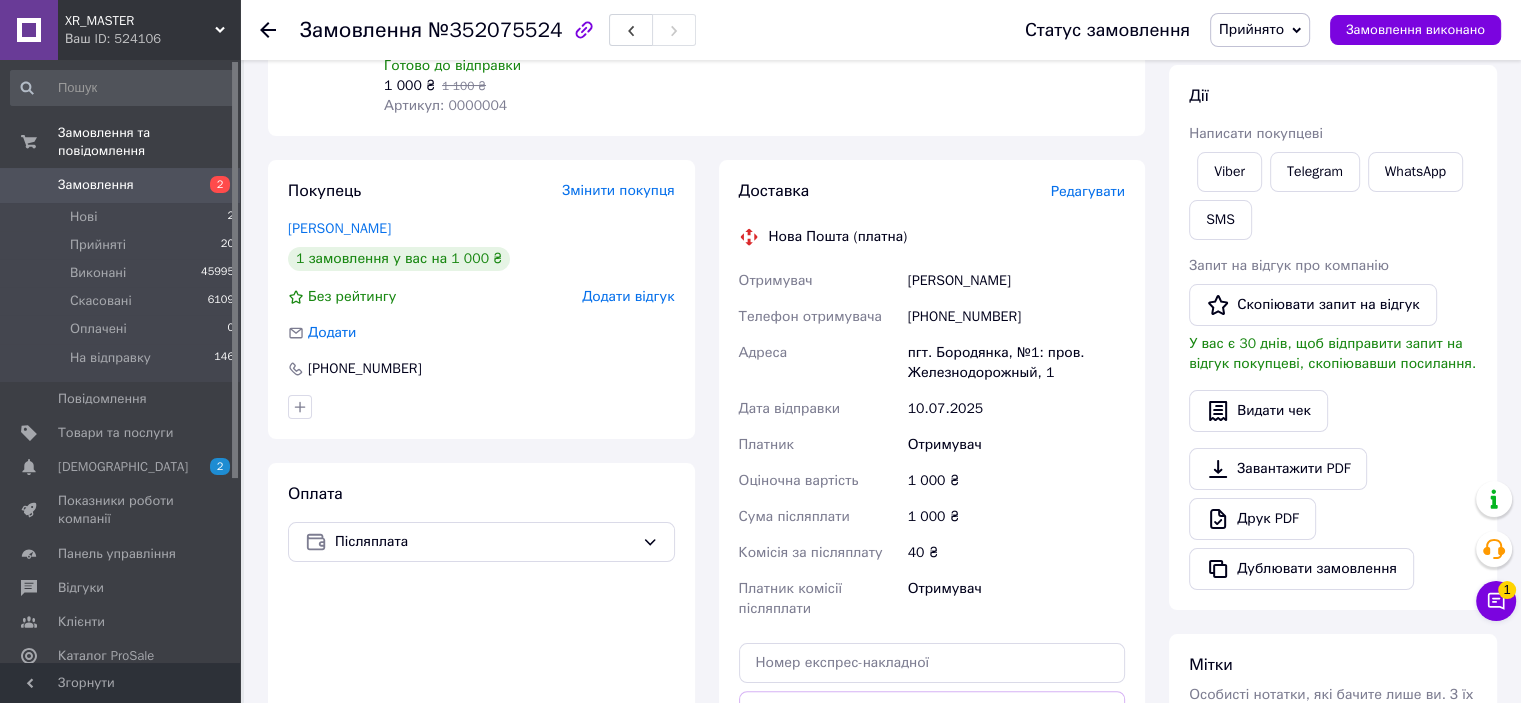 click on "Замовлення 2" at bounding box center [123, 185] 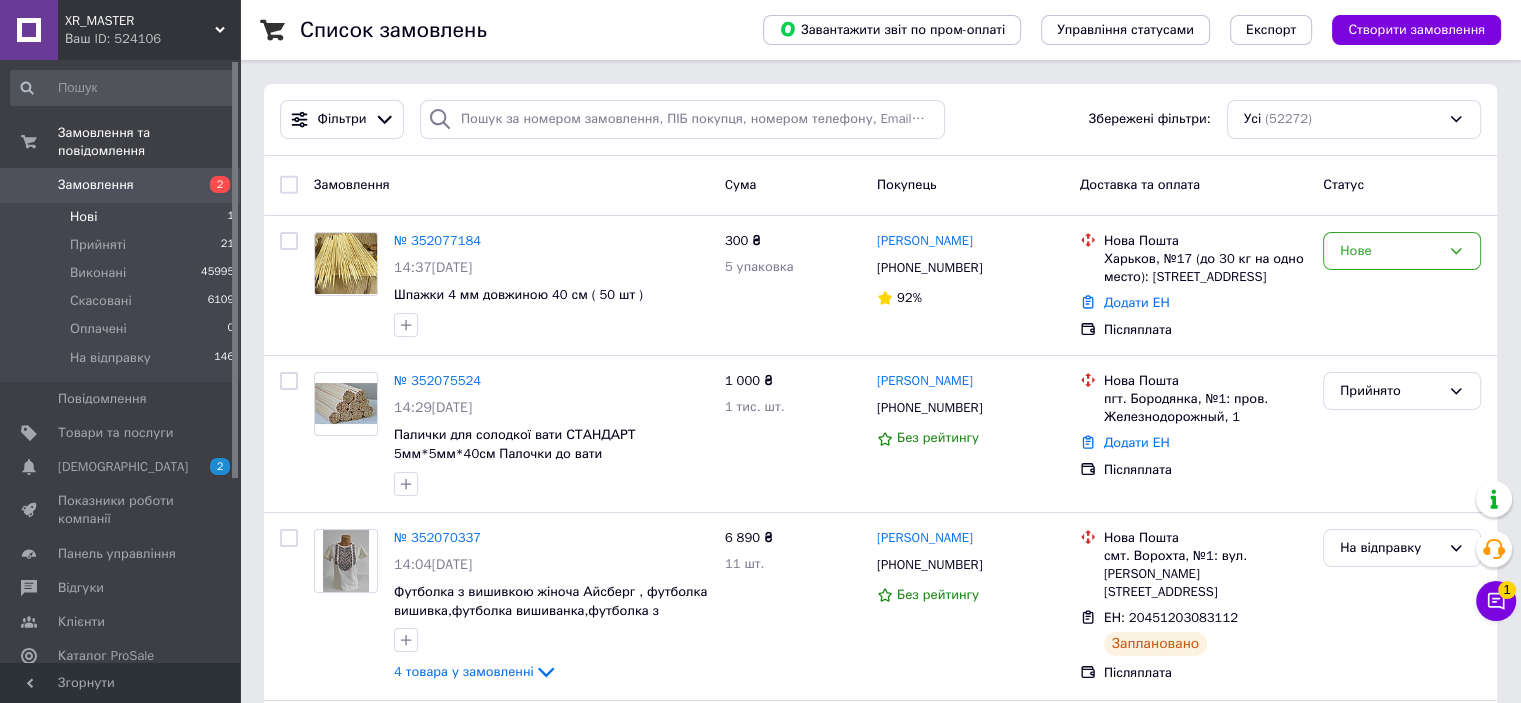 click on "Нові" at bounding box center (83, 217) 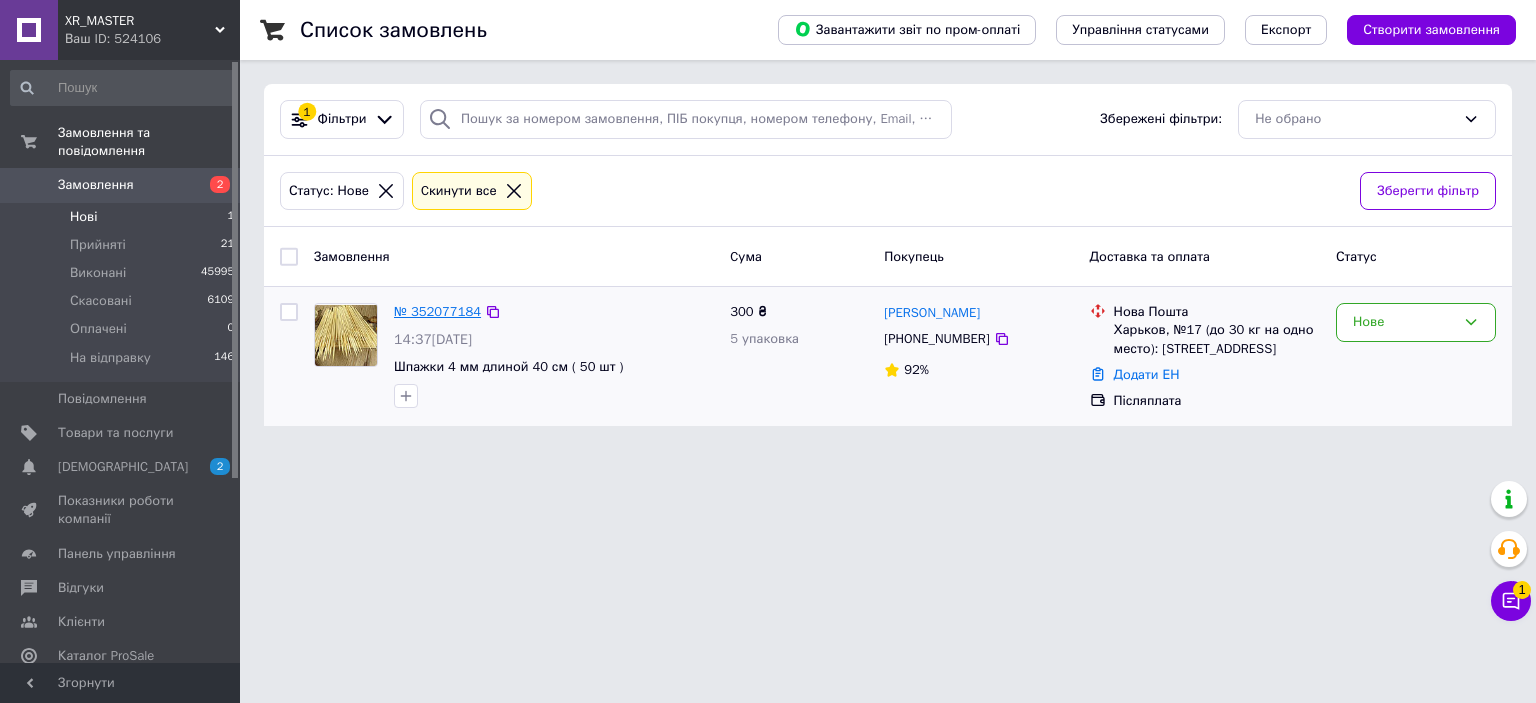 click on "№ 352077184" at bounding box center [437, 311] 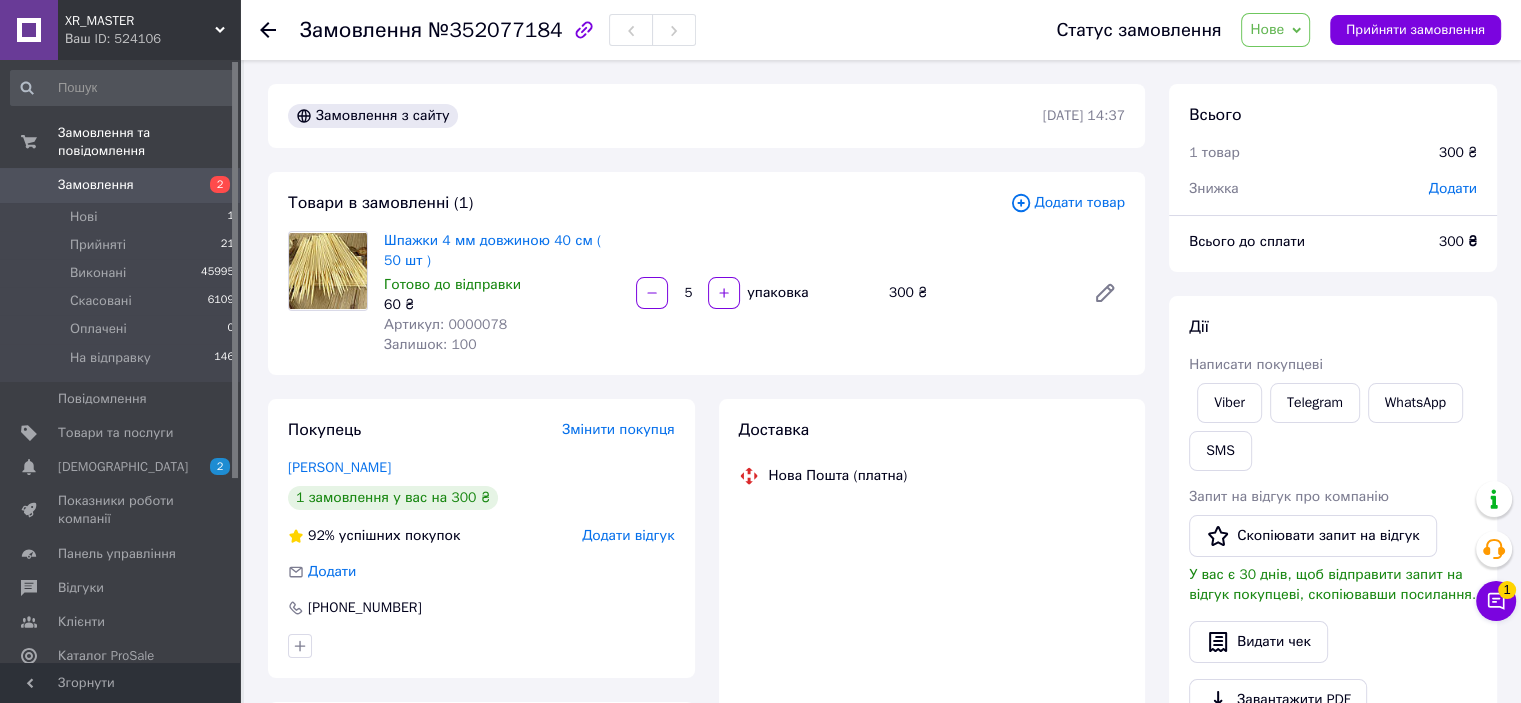click on "Нове" at bounding box center [1267, 29] 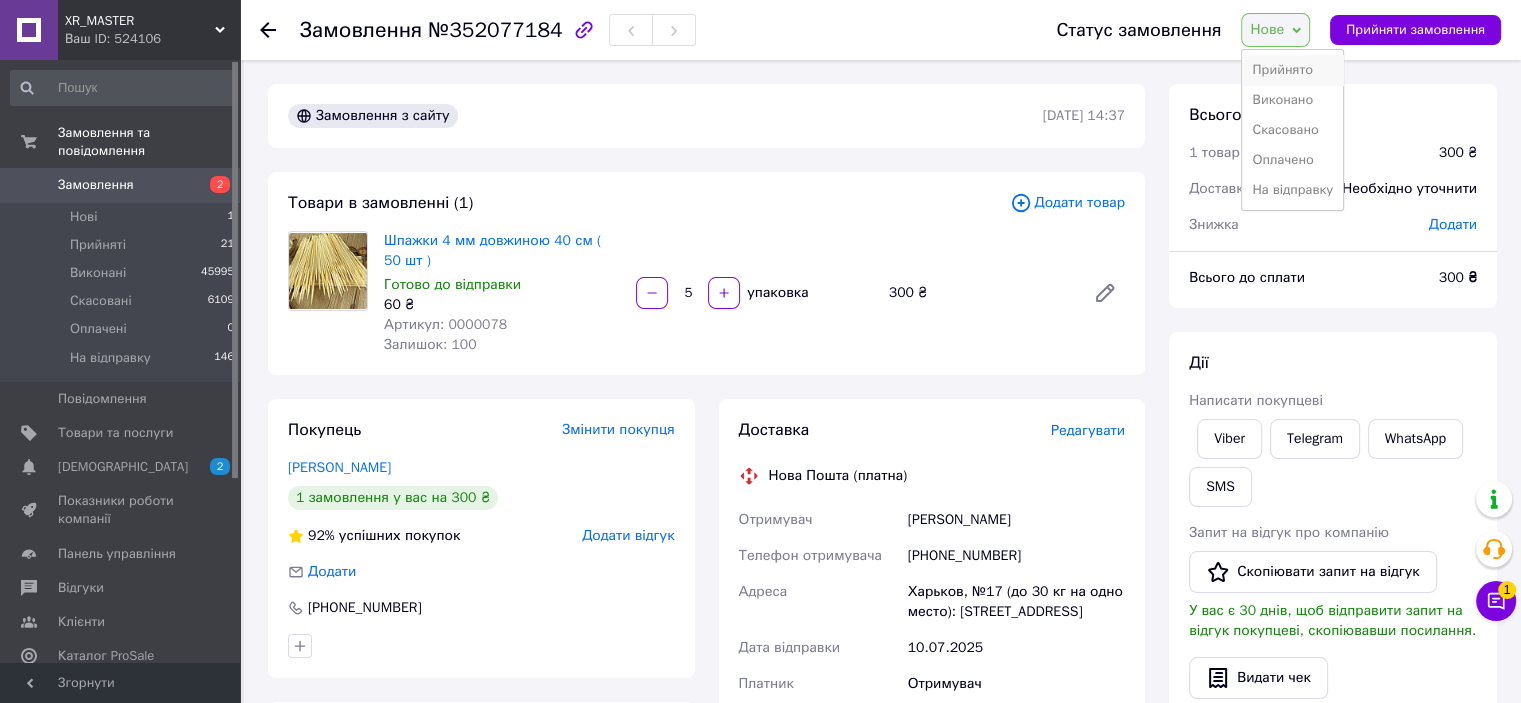click on "Прийнято" at bounding box center [1292, 70] 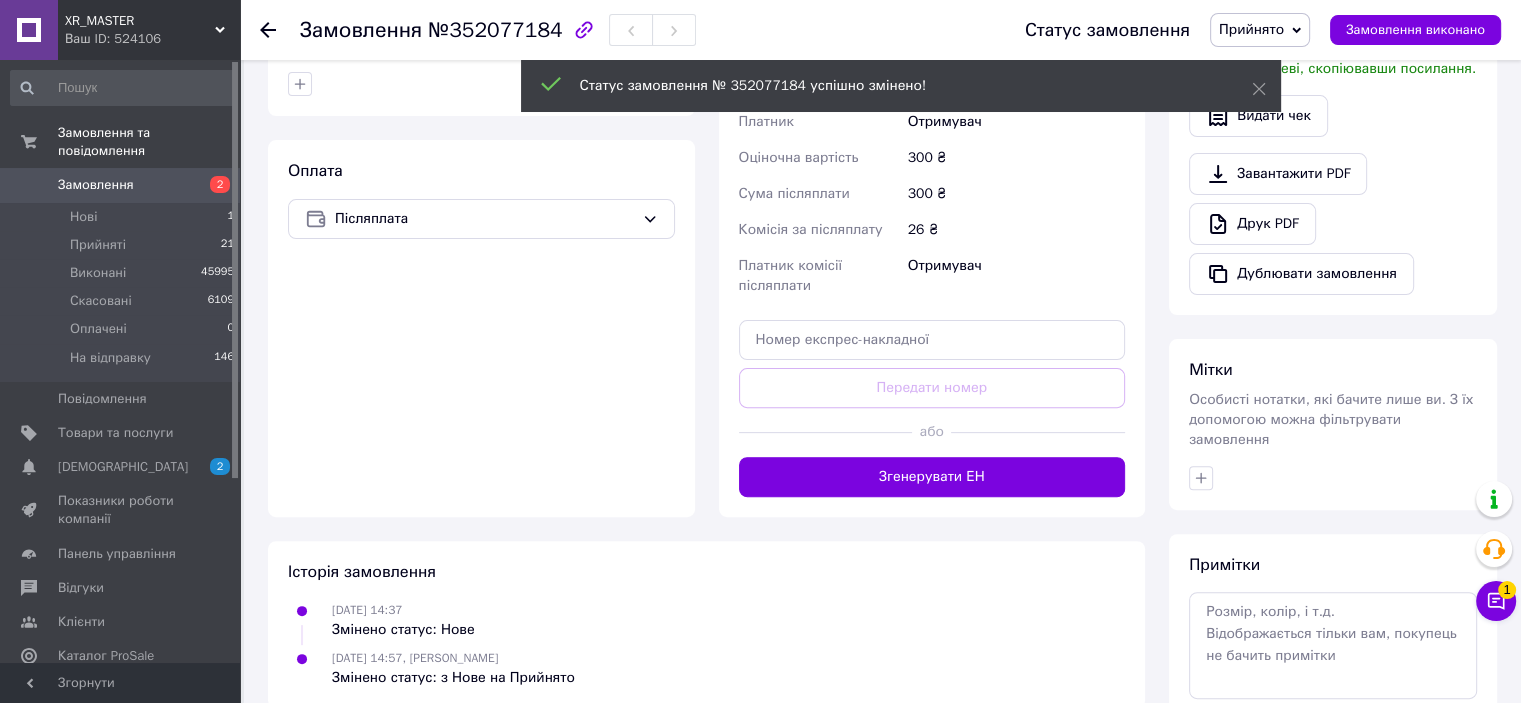 scroll, scrollTop: 659, scrollLeft: 0, axis: vertical 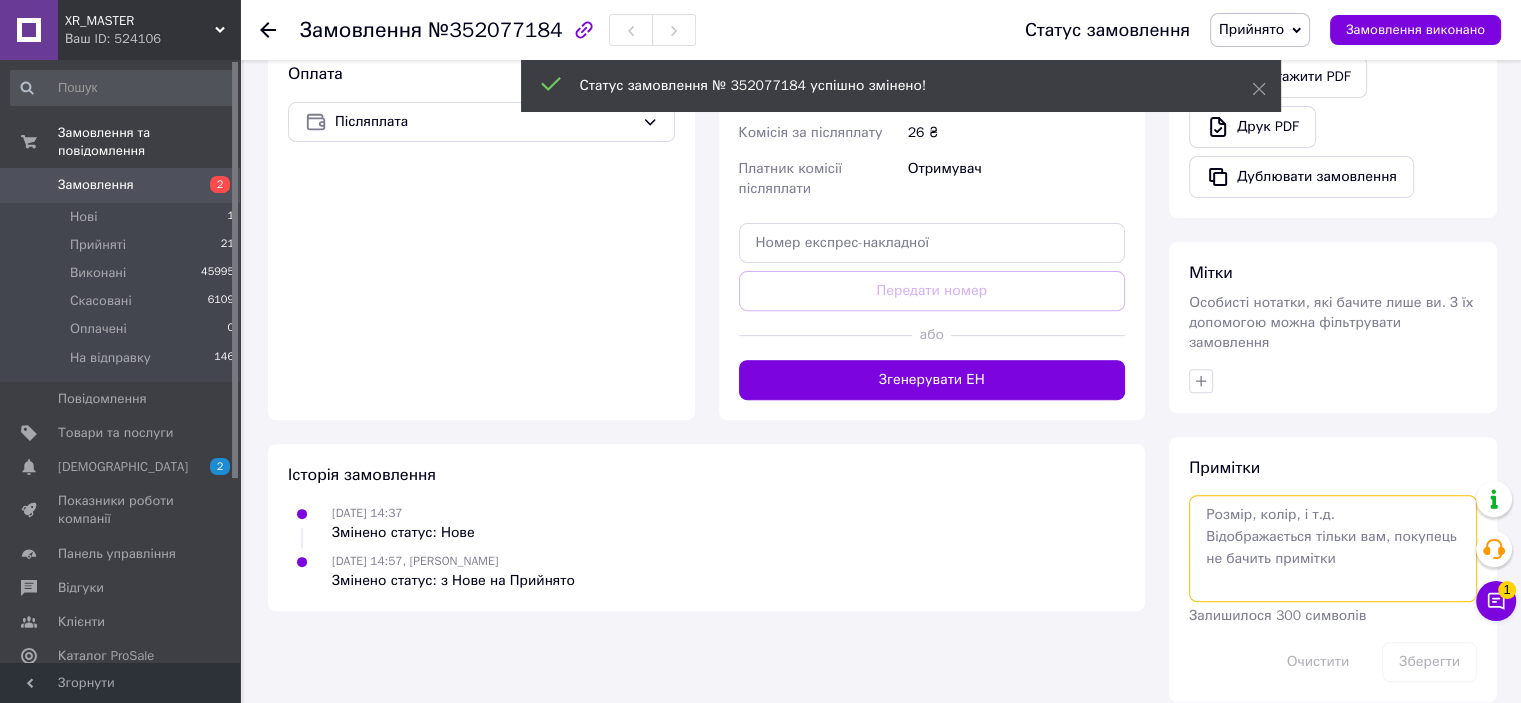 click at bounding box center [1333, 548] 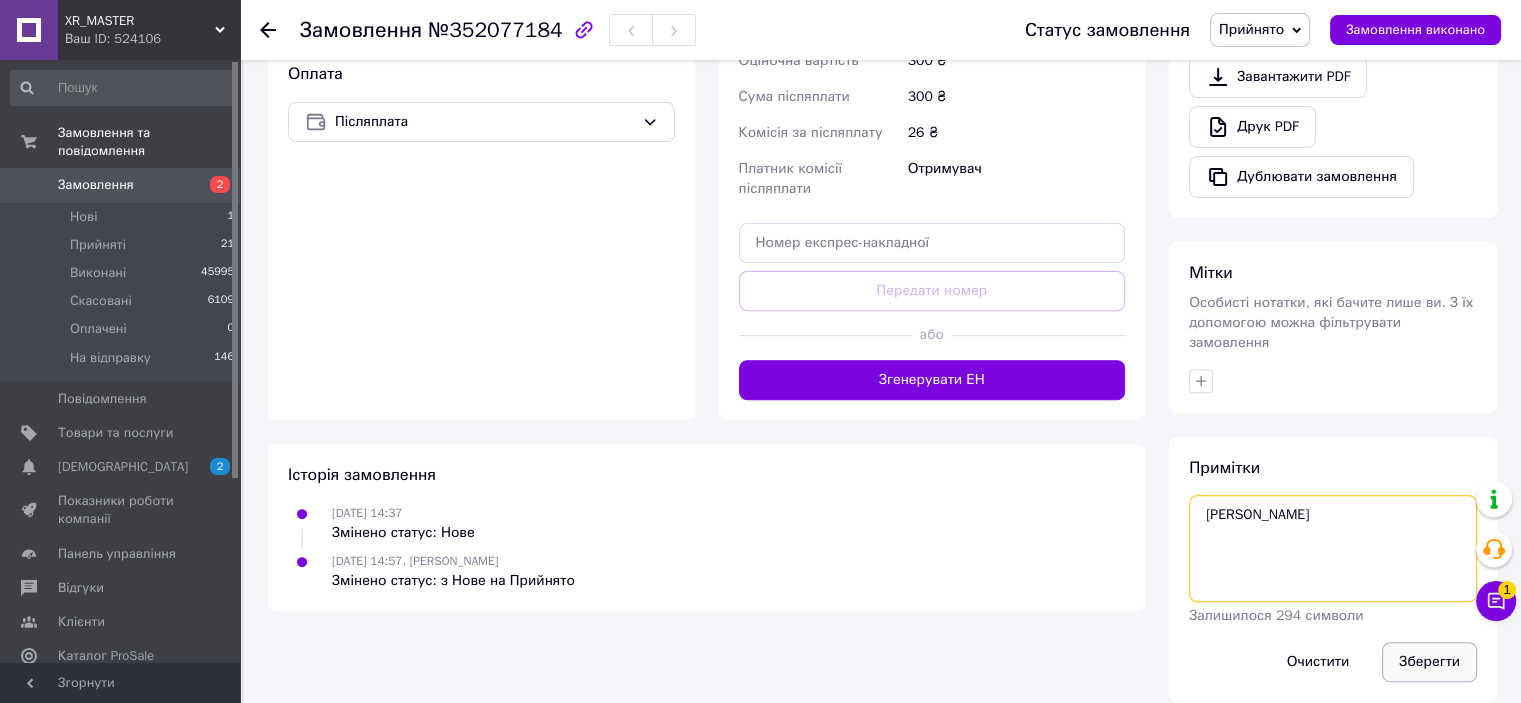 type on "[PERSON_NAME]" 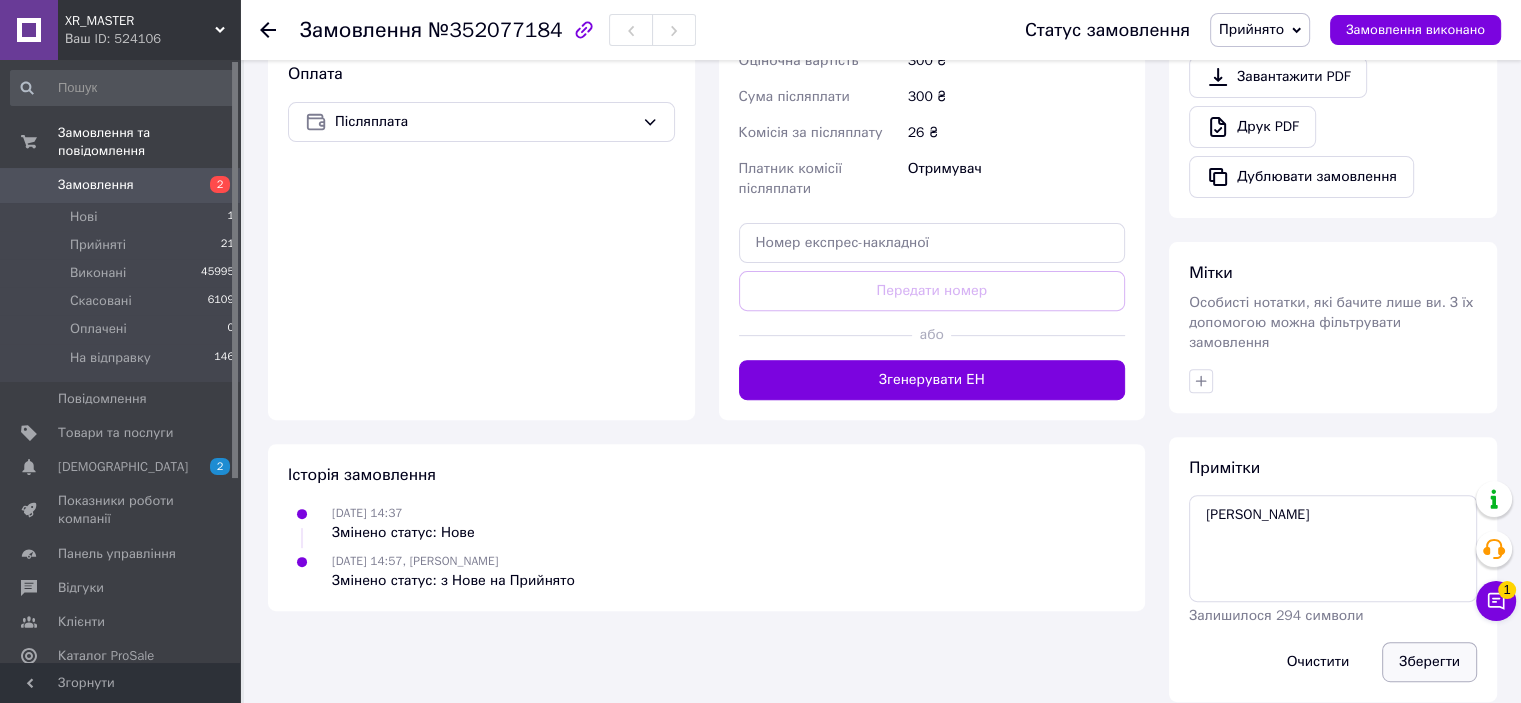 click on "Зберегти" at bounding box center [1429, 662] 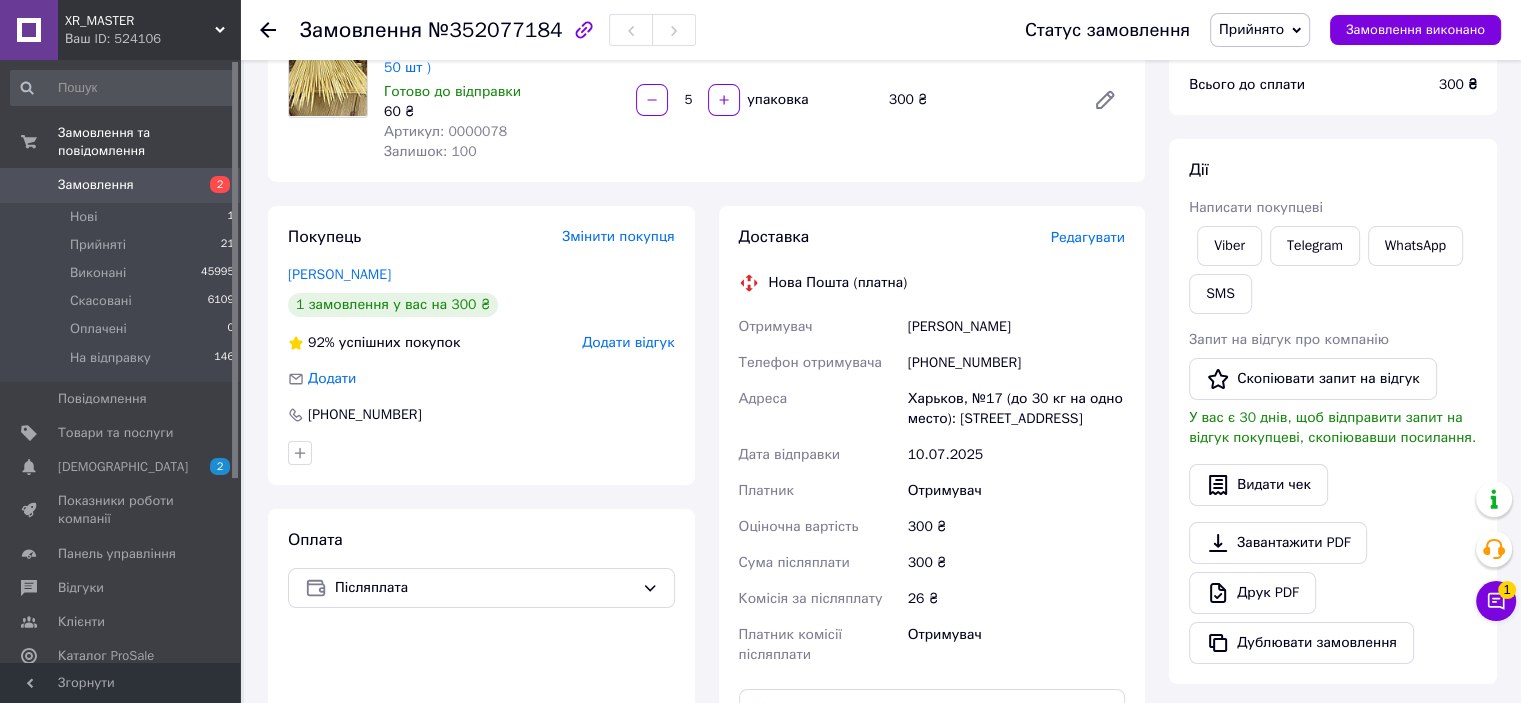 scroll, scrollTop: 159, scrollLeft: 0, axis: vertical 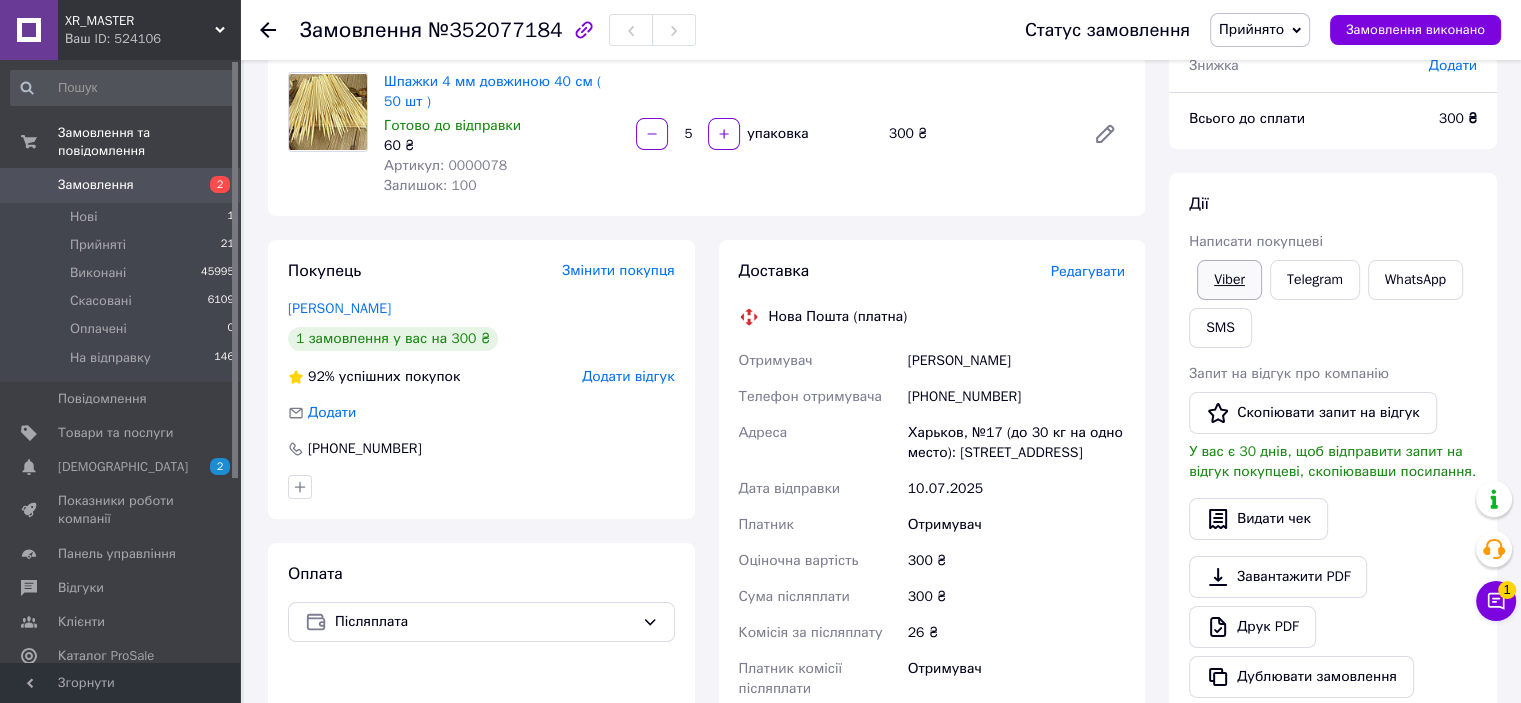 click on "Viber" at bounding box center (1229, 280) 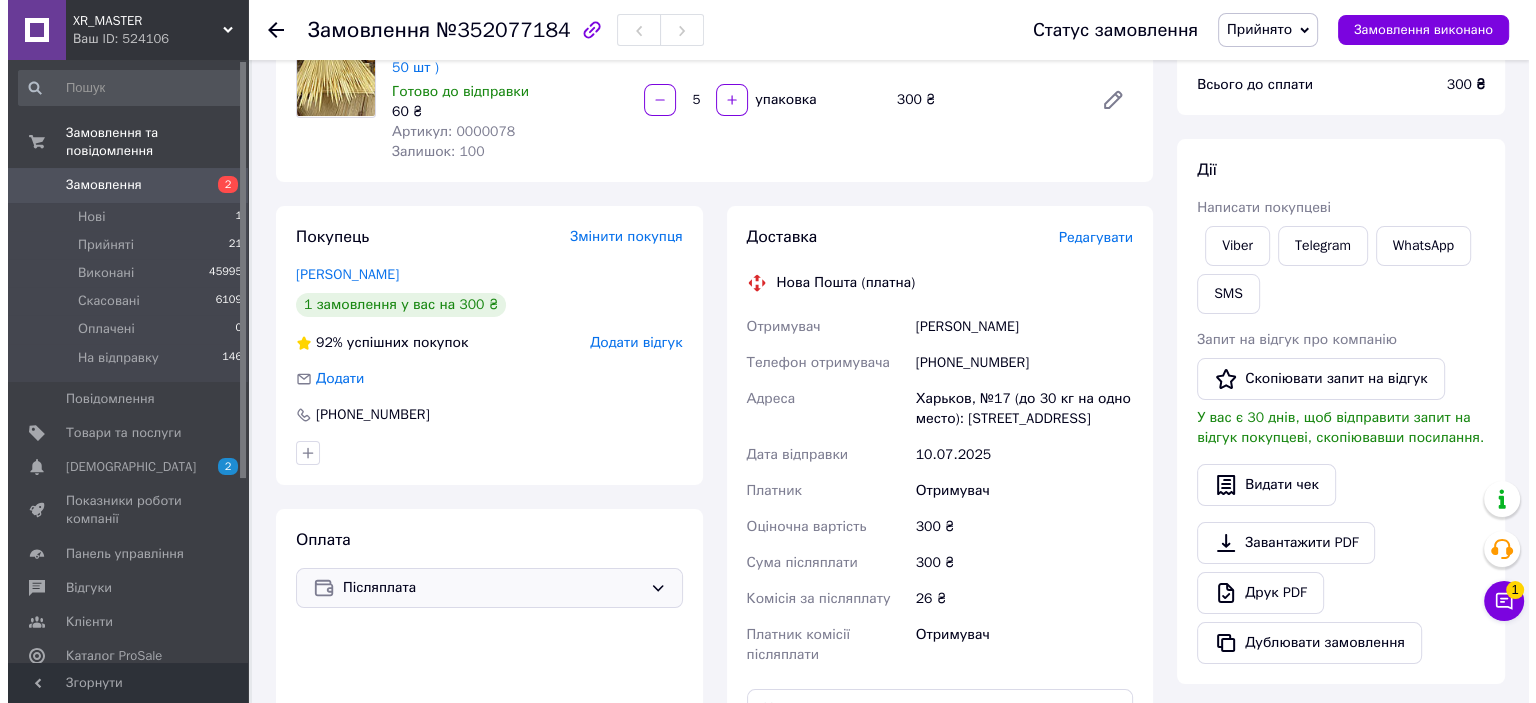 scroll, scrollTop: 300, scrollLeft: 0, axis: vertical 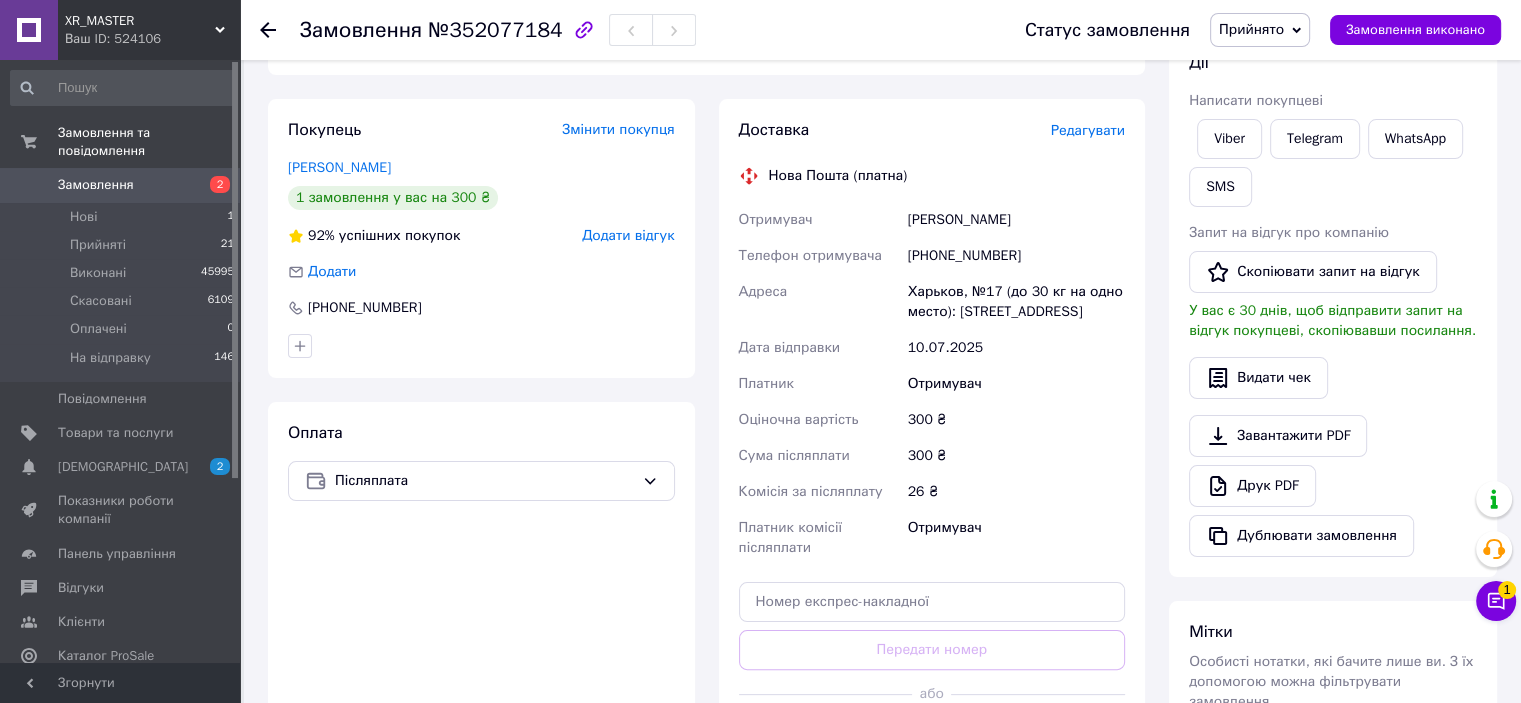 click on "Редагувати" at bounding box center [1088, 130] 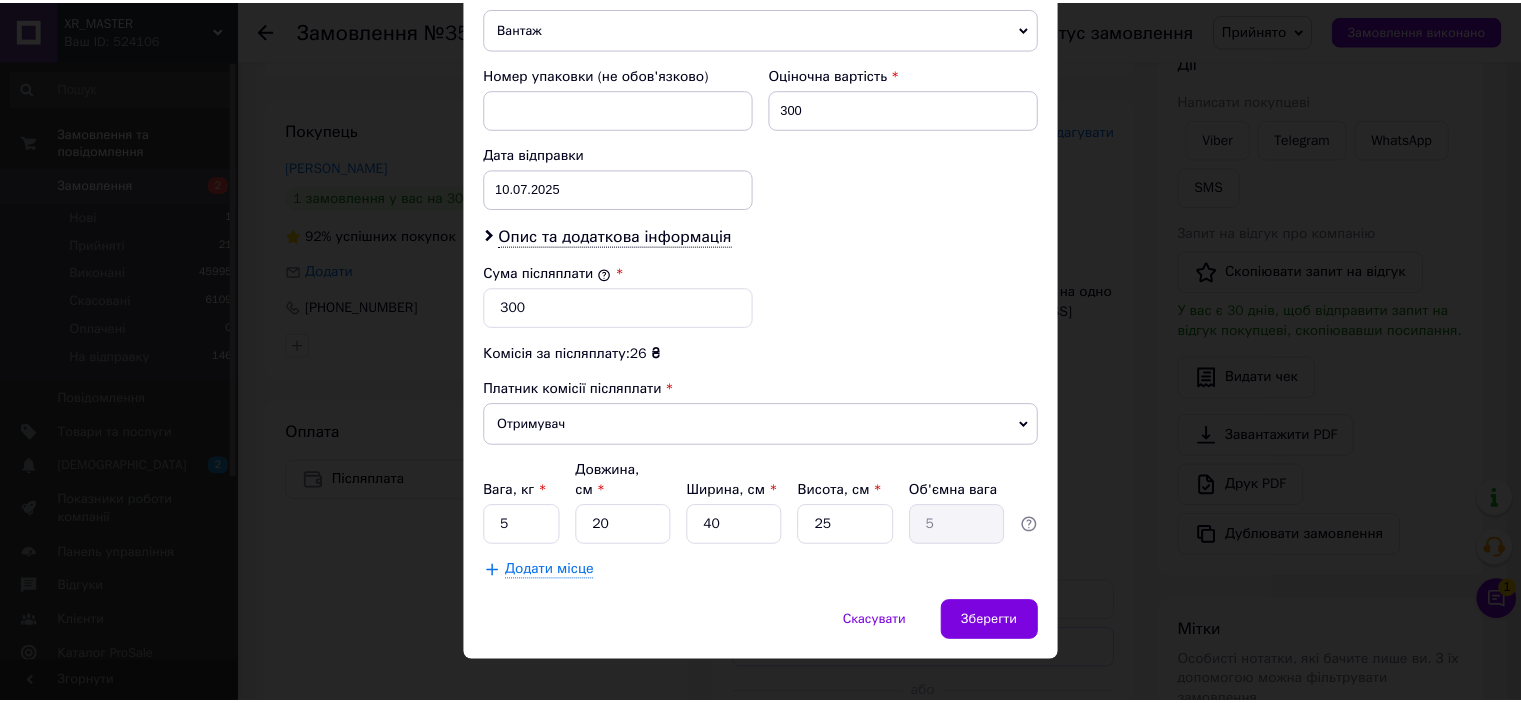 scroll, scrollTop: 816, scrollLeft: 0, axis: vertical 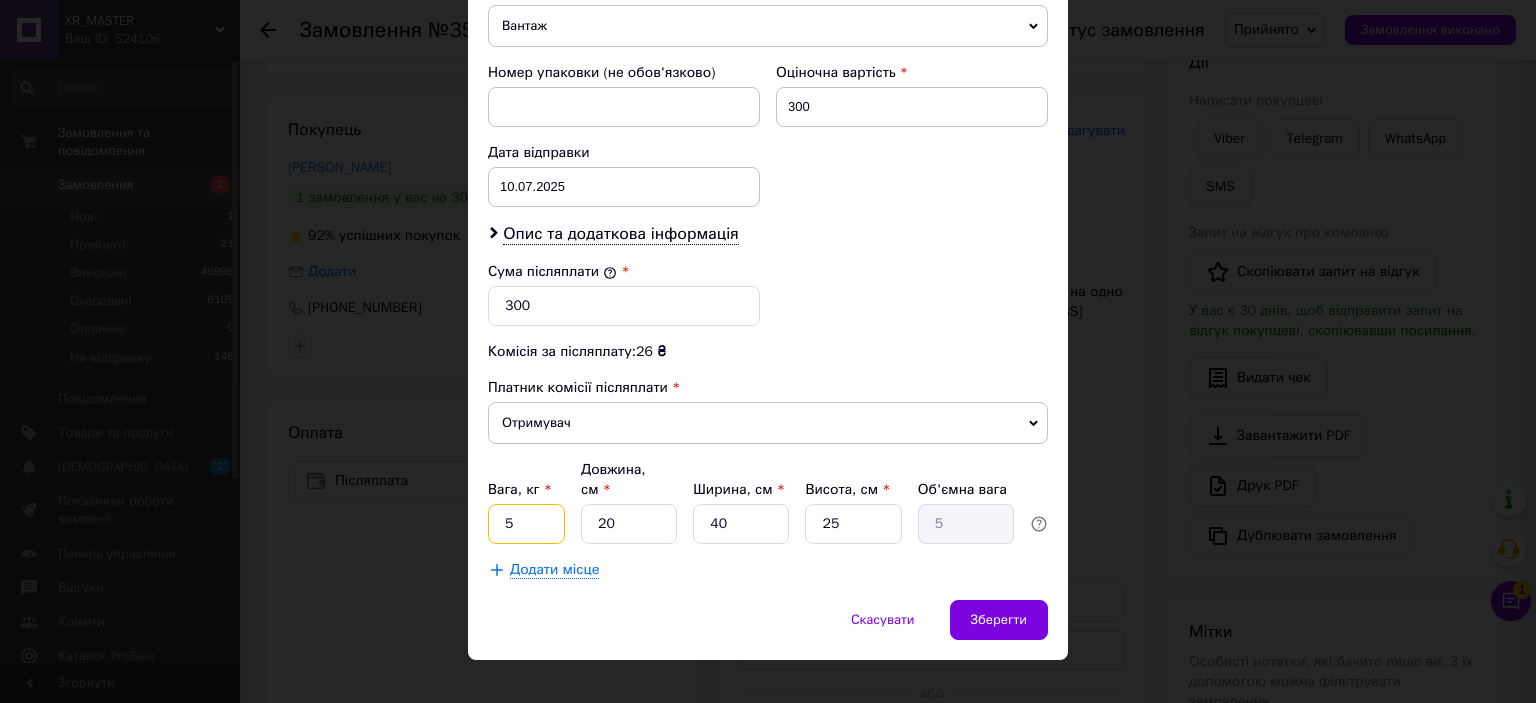 click on "5" at bounding box center (526, 524) 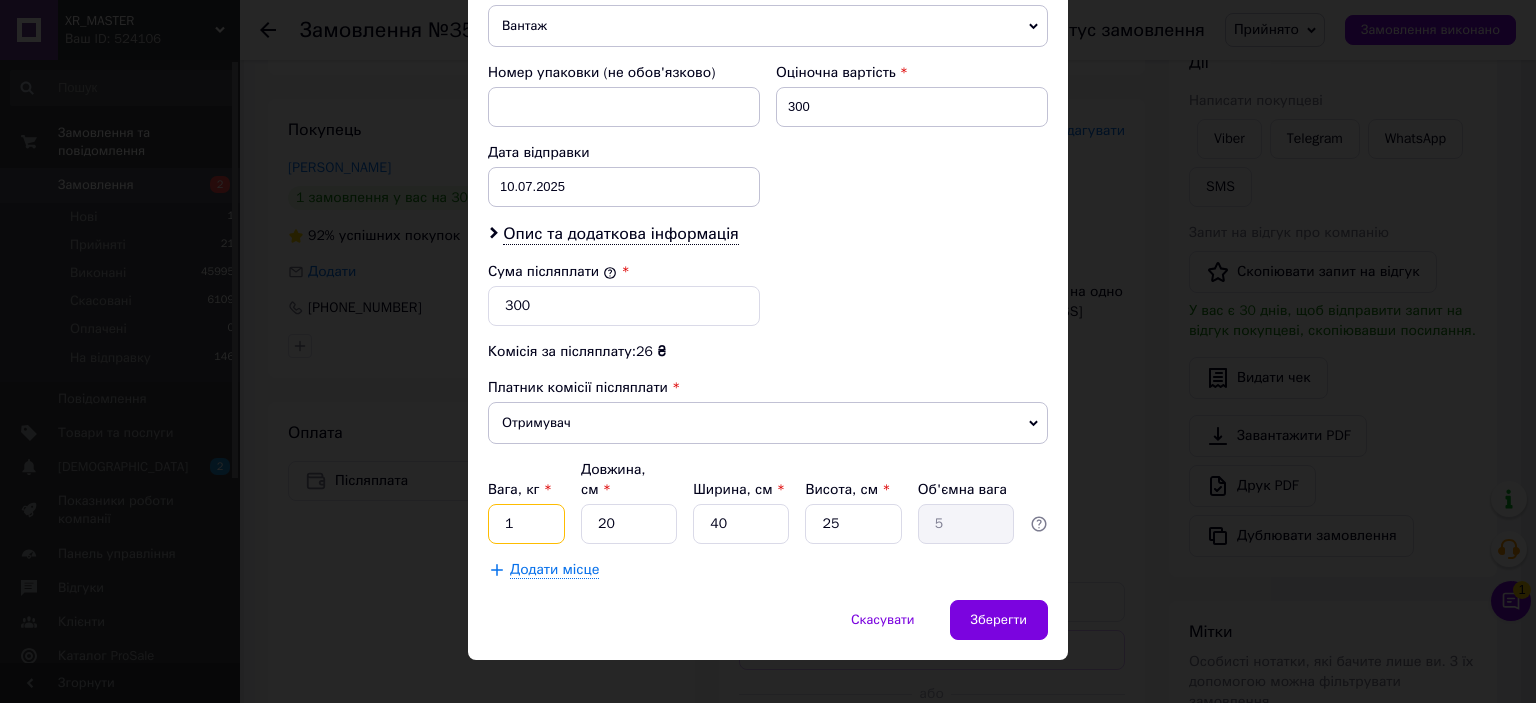 type on "1" 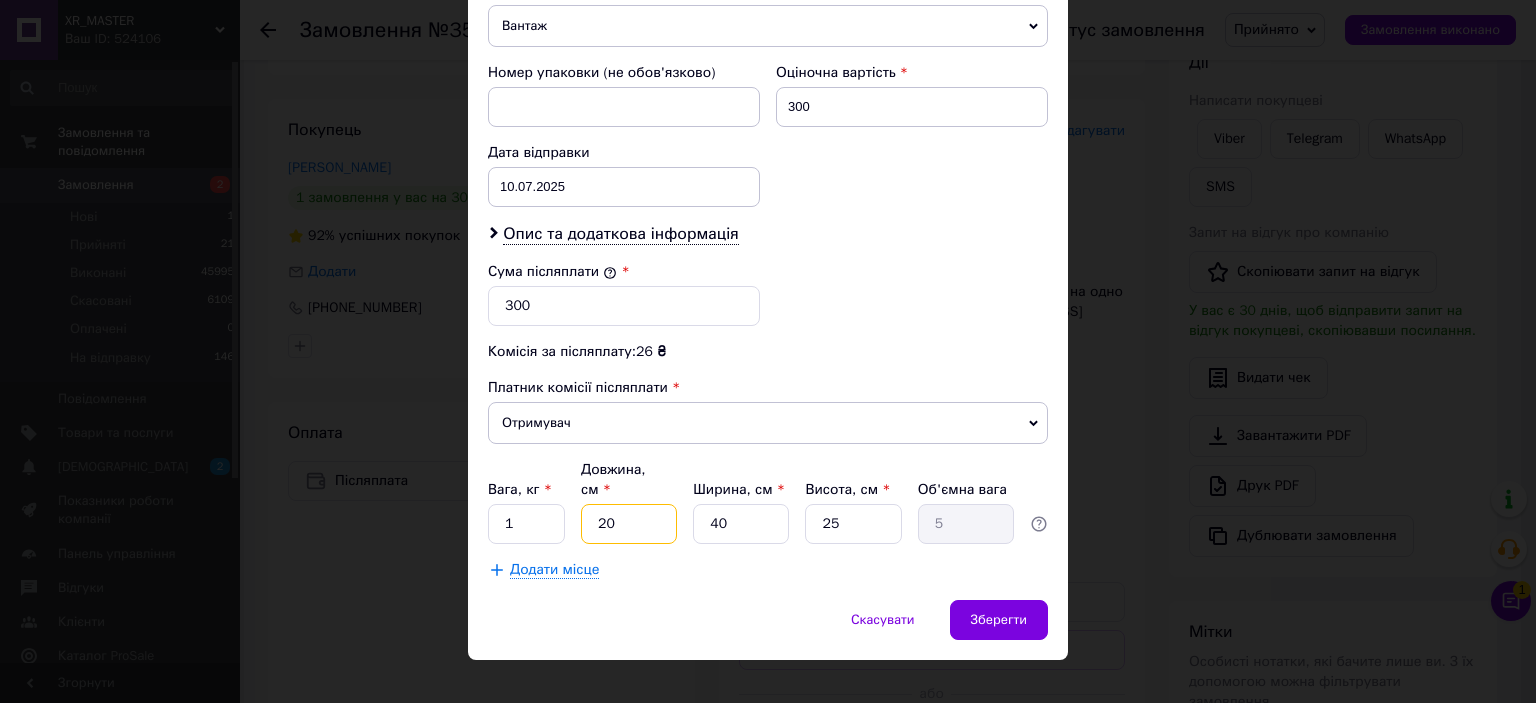 click on "20" at bounding box center [629, 524] 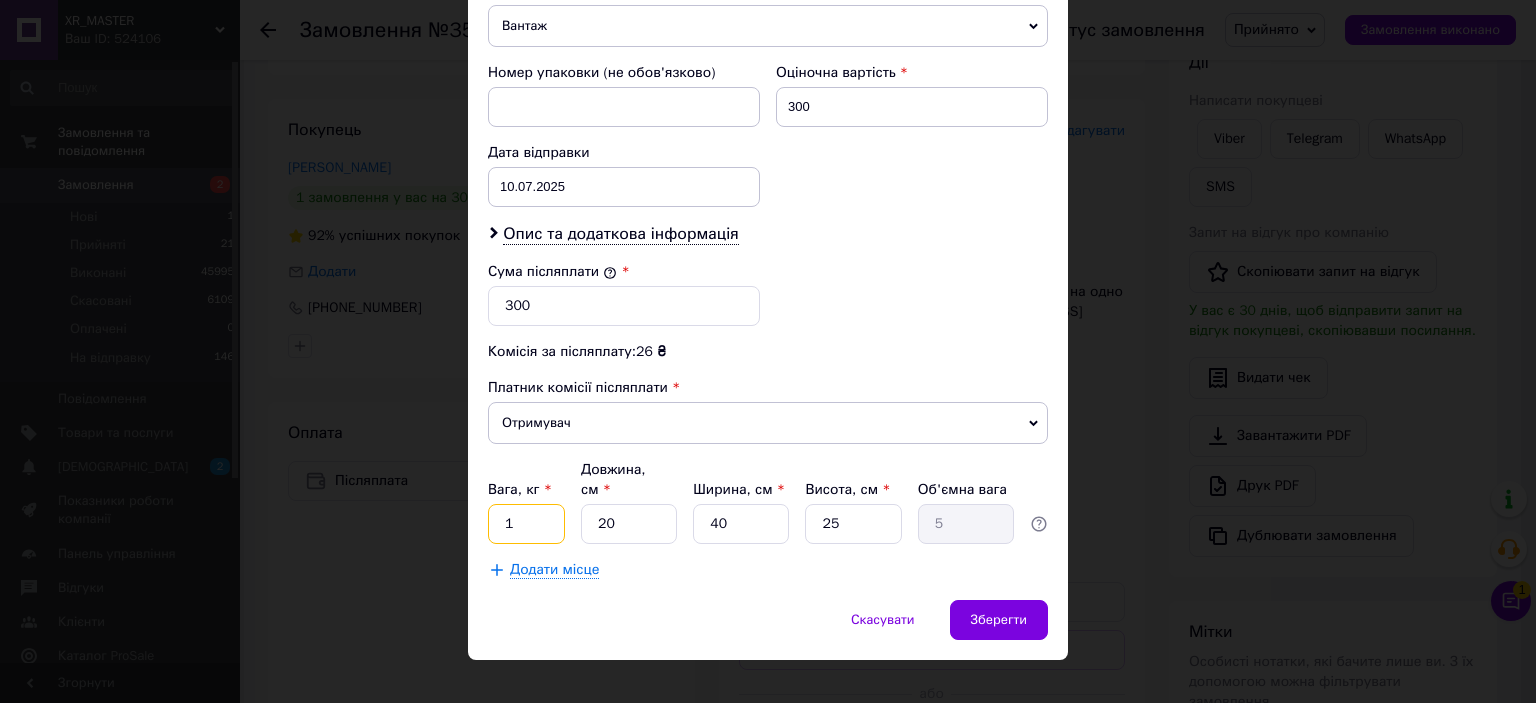 click on "1" at bounding box center (526, 524) 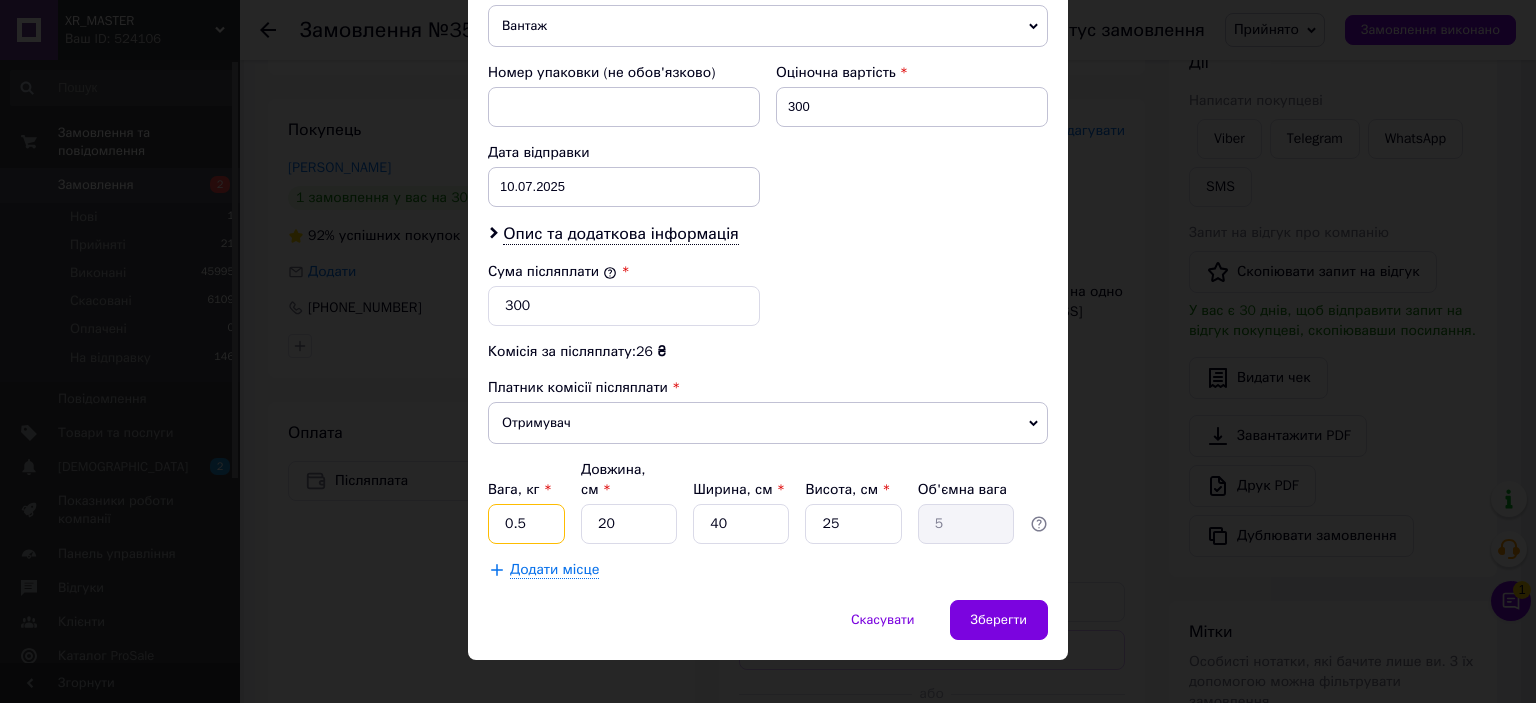 type on "0.5" 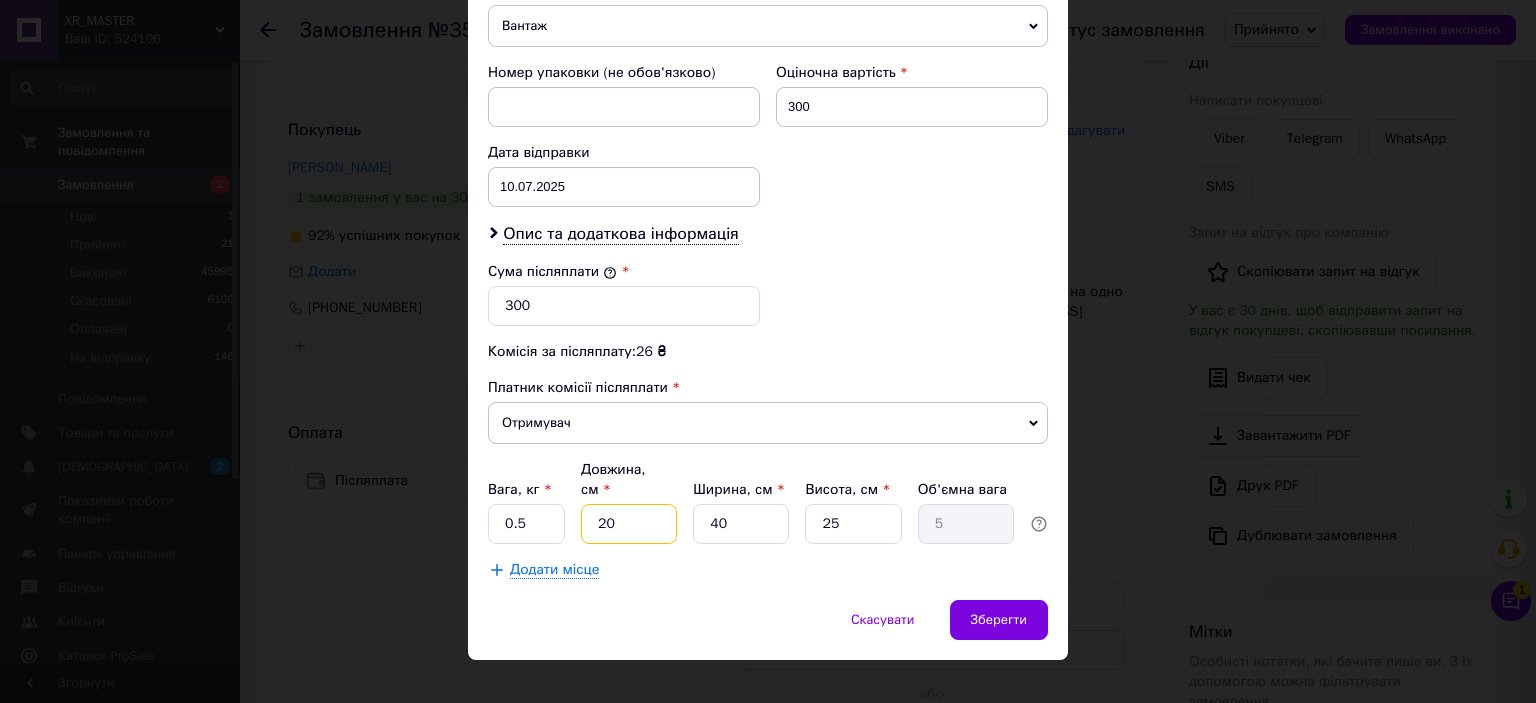 click on "20" at bounding box center [629, 524] 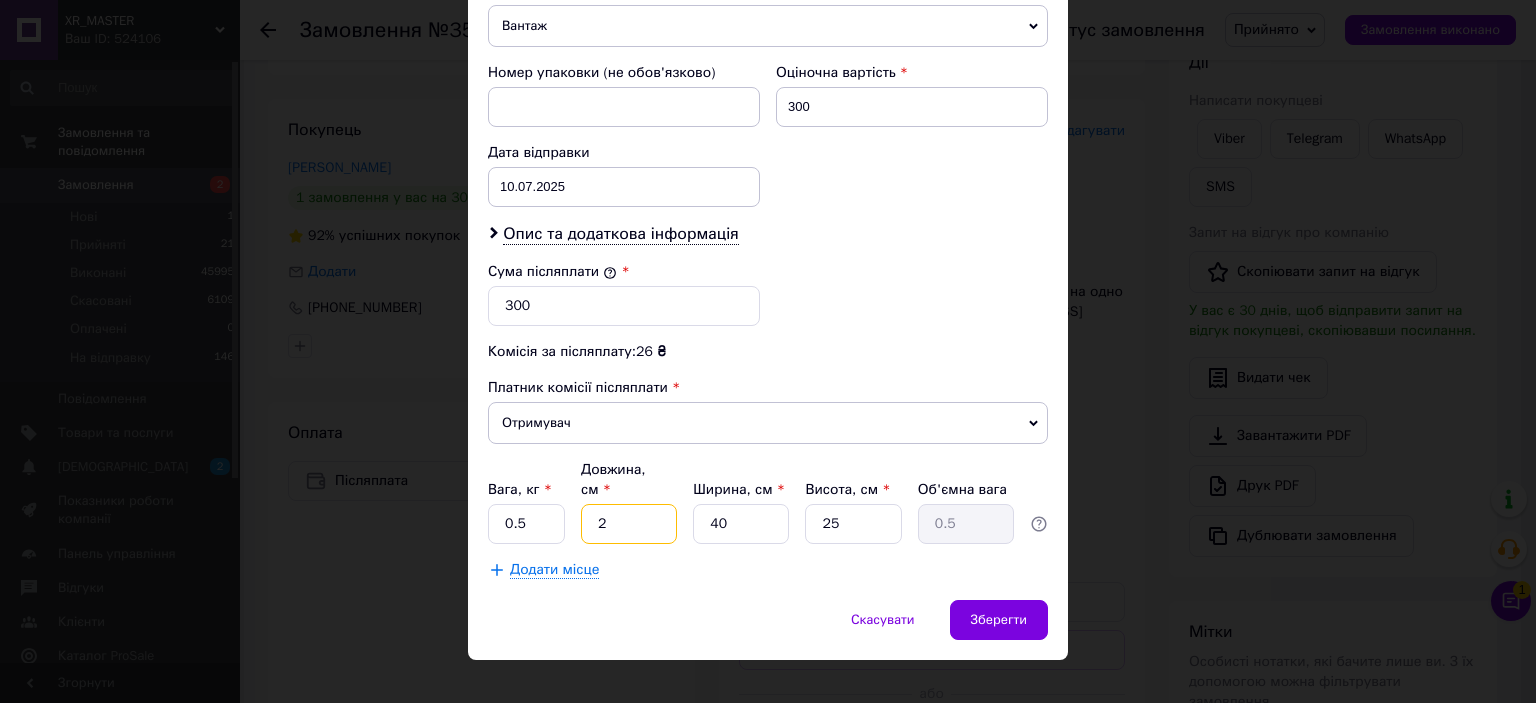 type 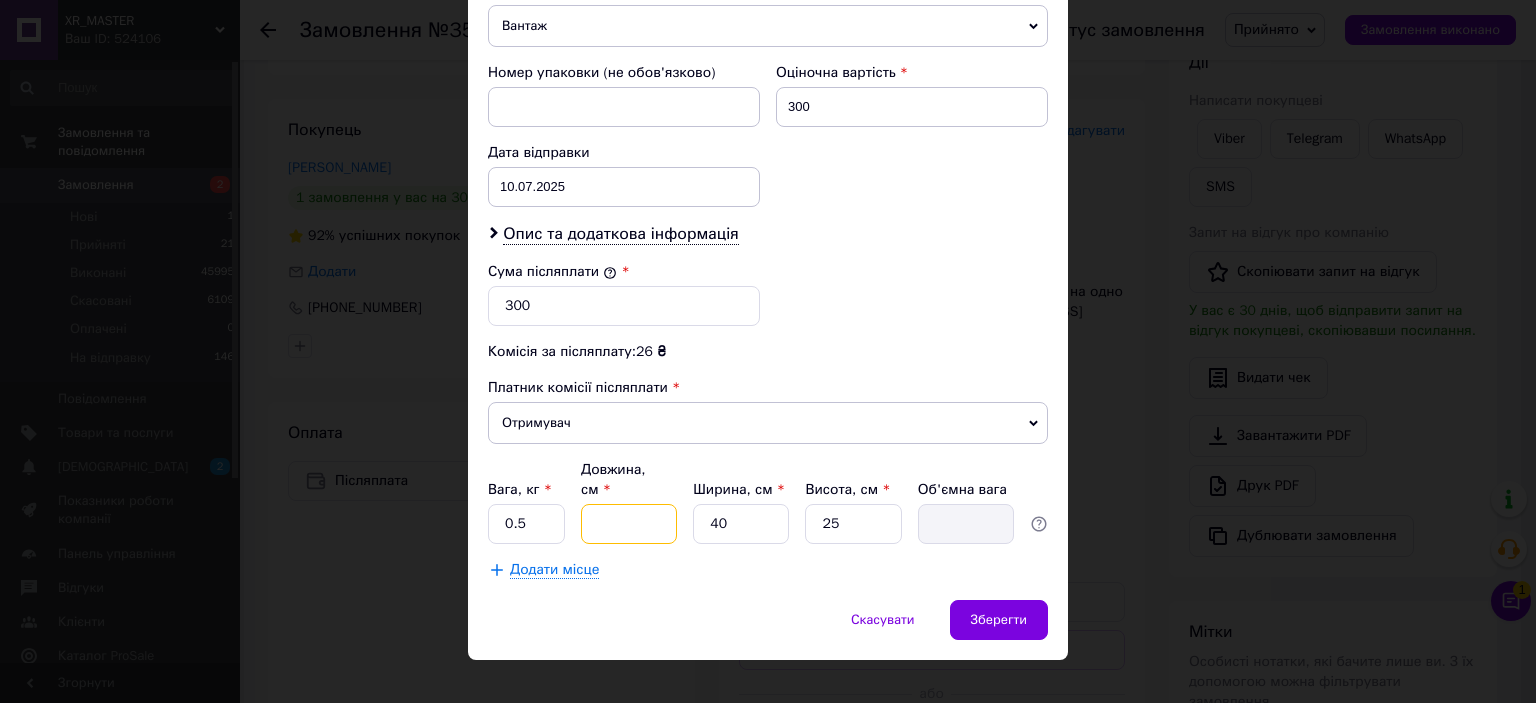 type on "4" 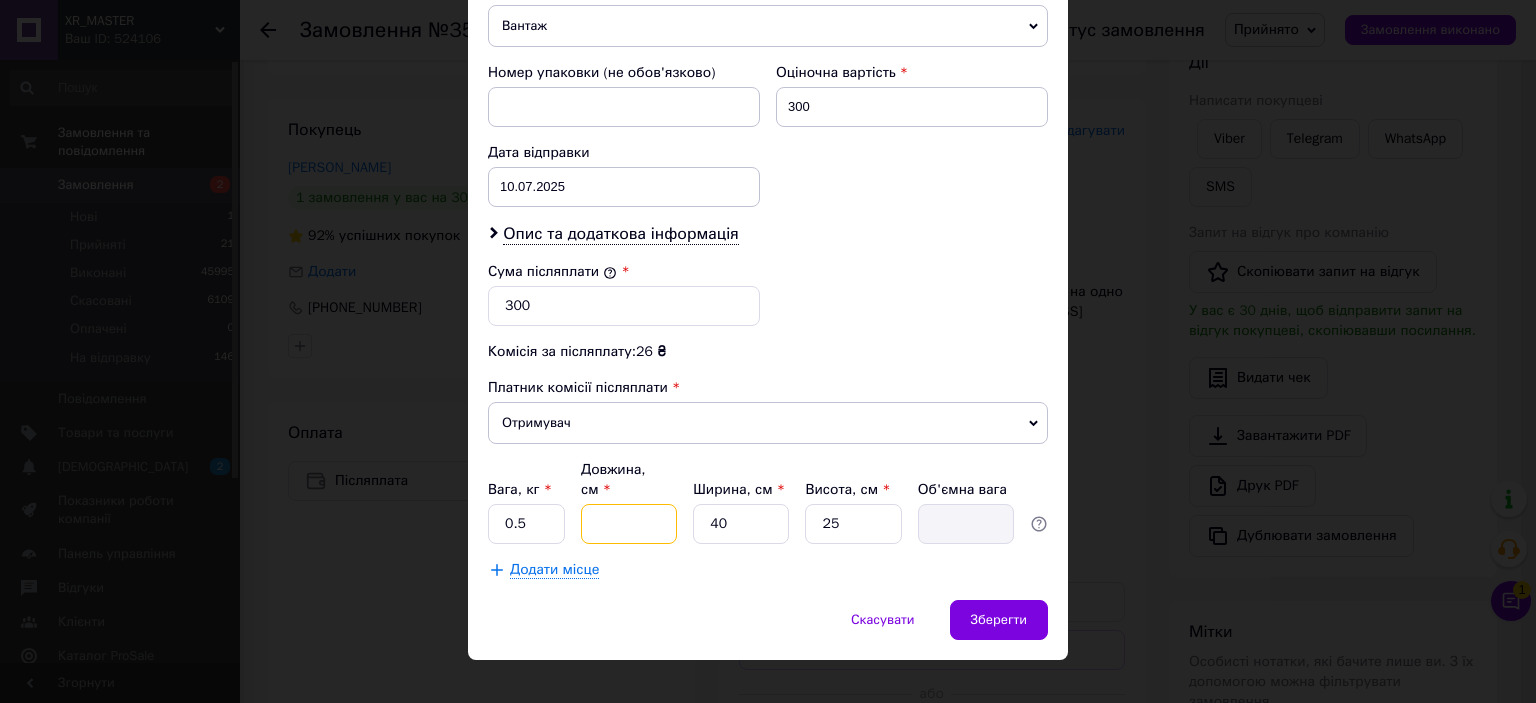 type on "1" 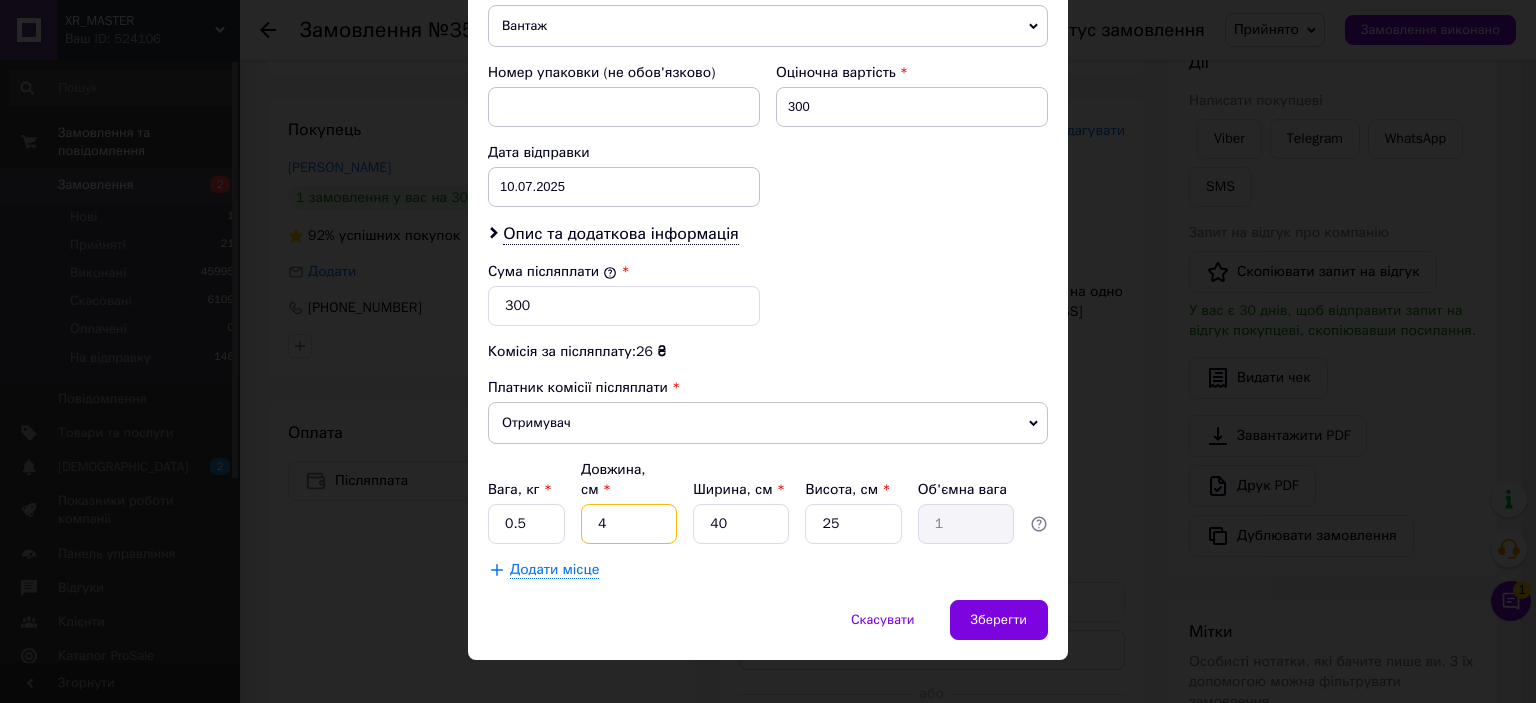 type on "40" 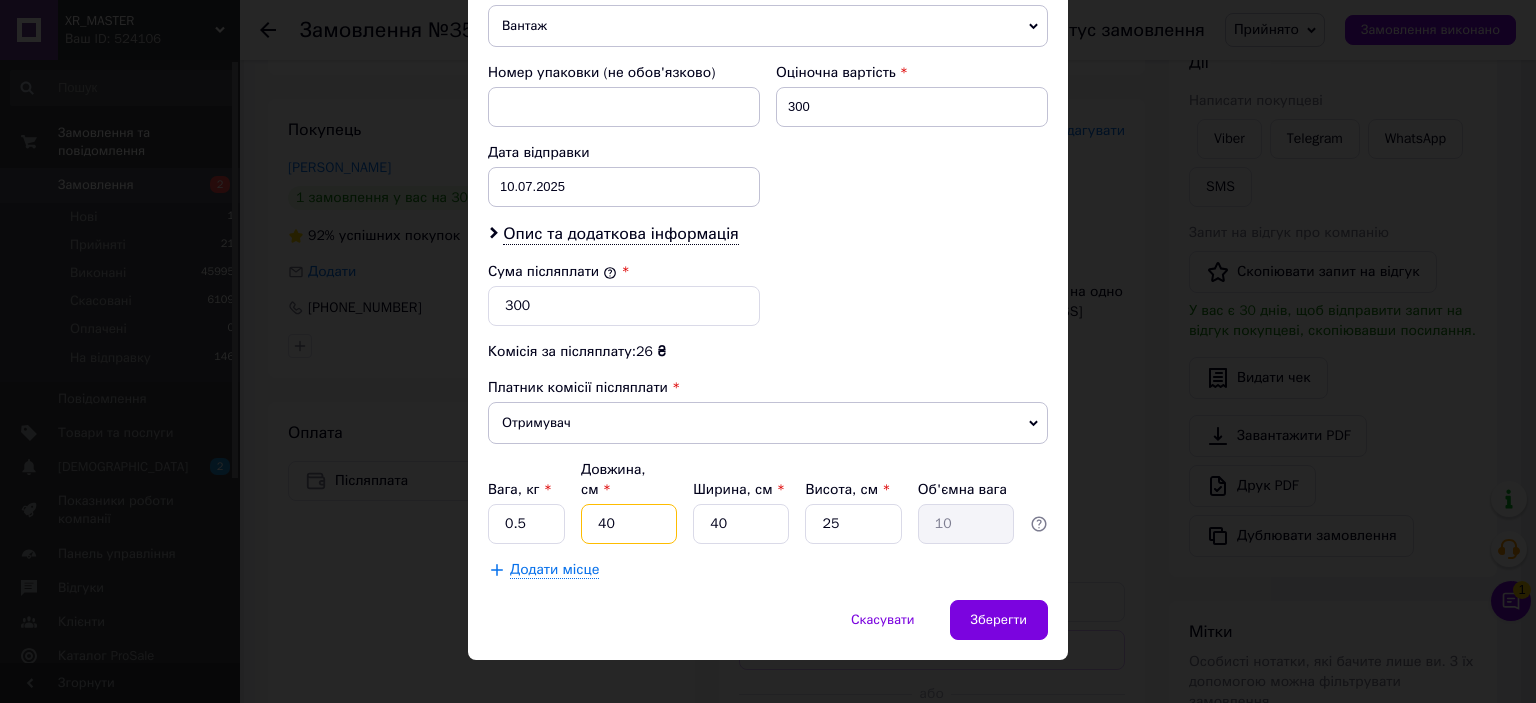 type on "40" 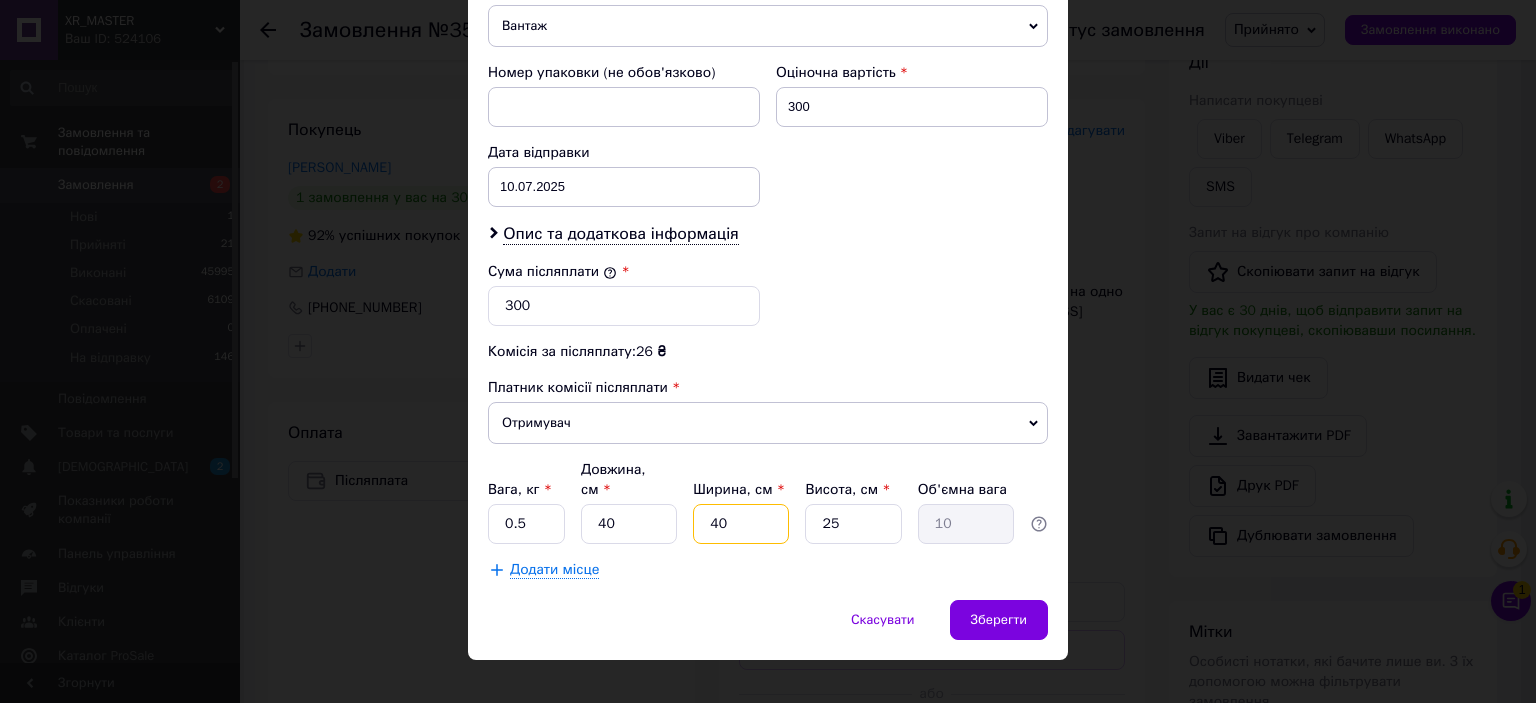 click on "40" at bounding box center [741, 524] 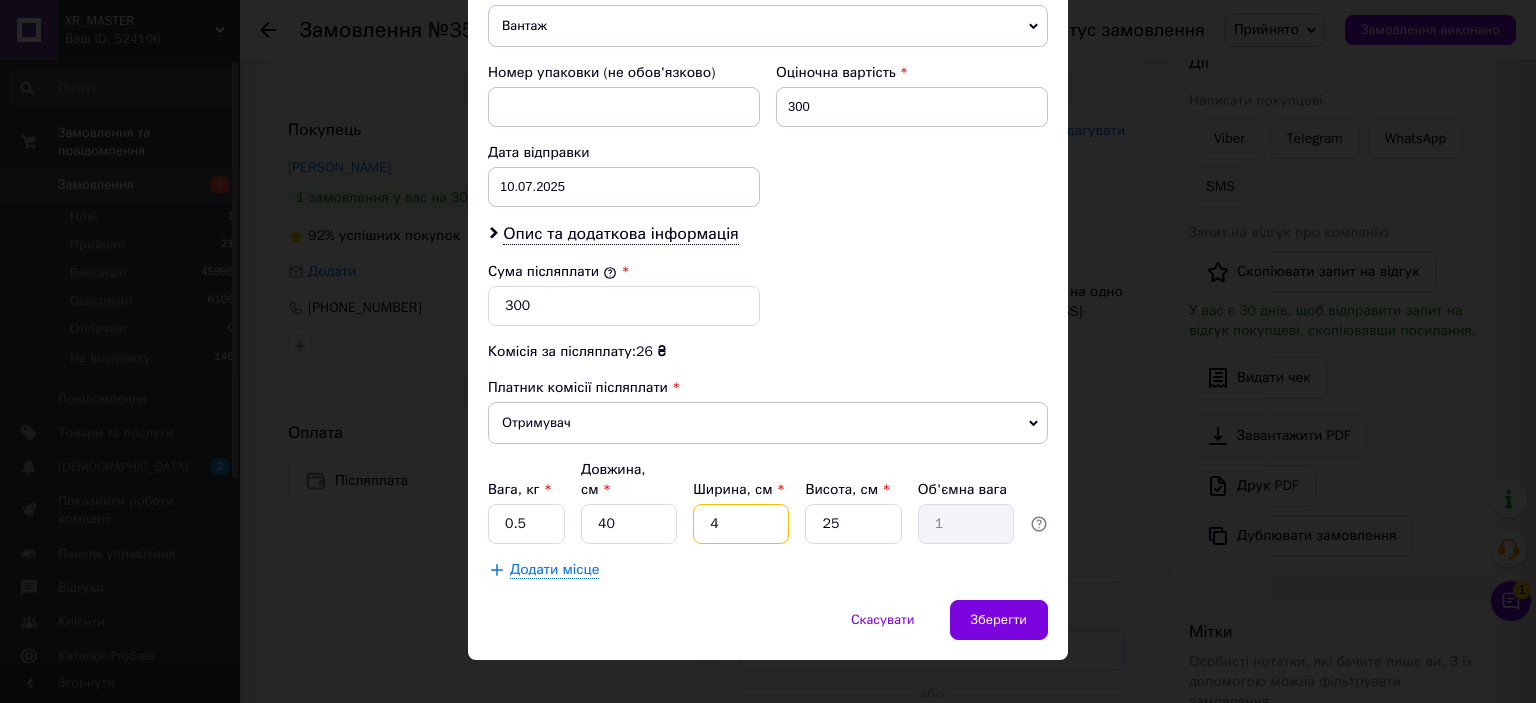 type 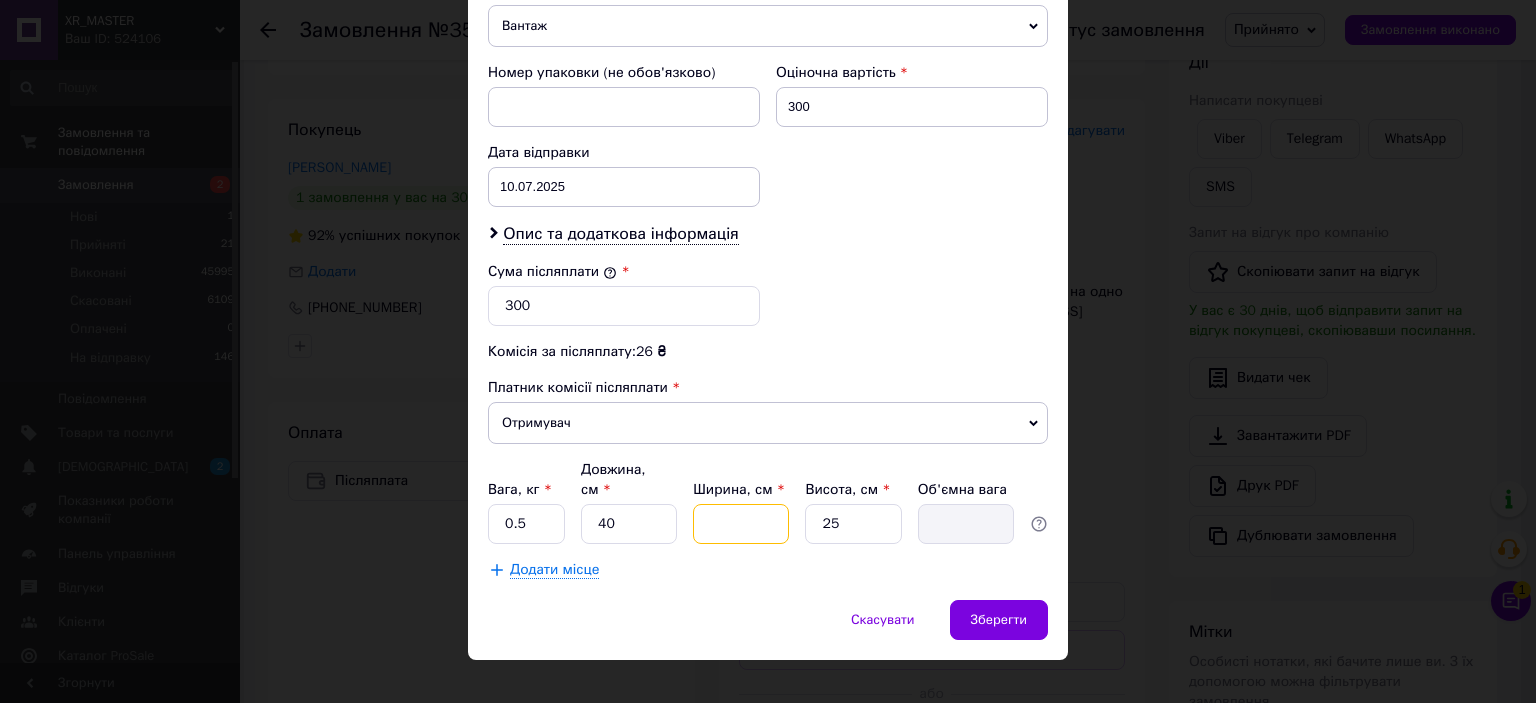 type on "1" 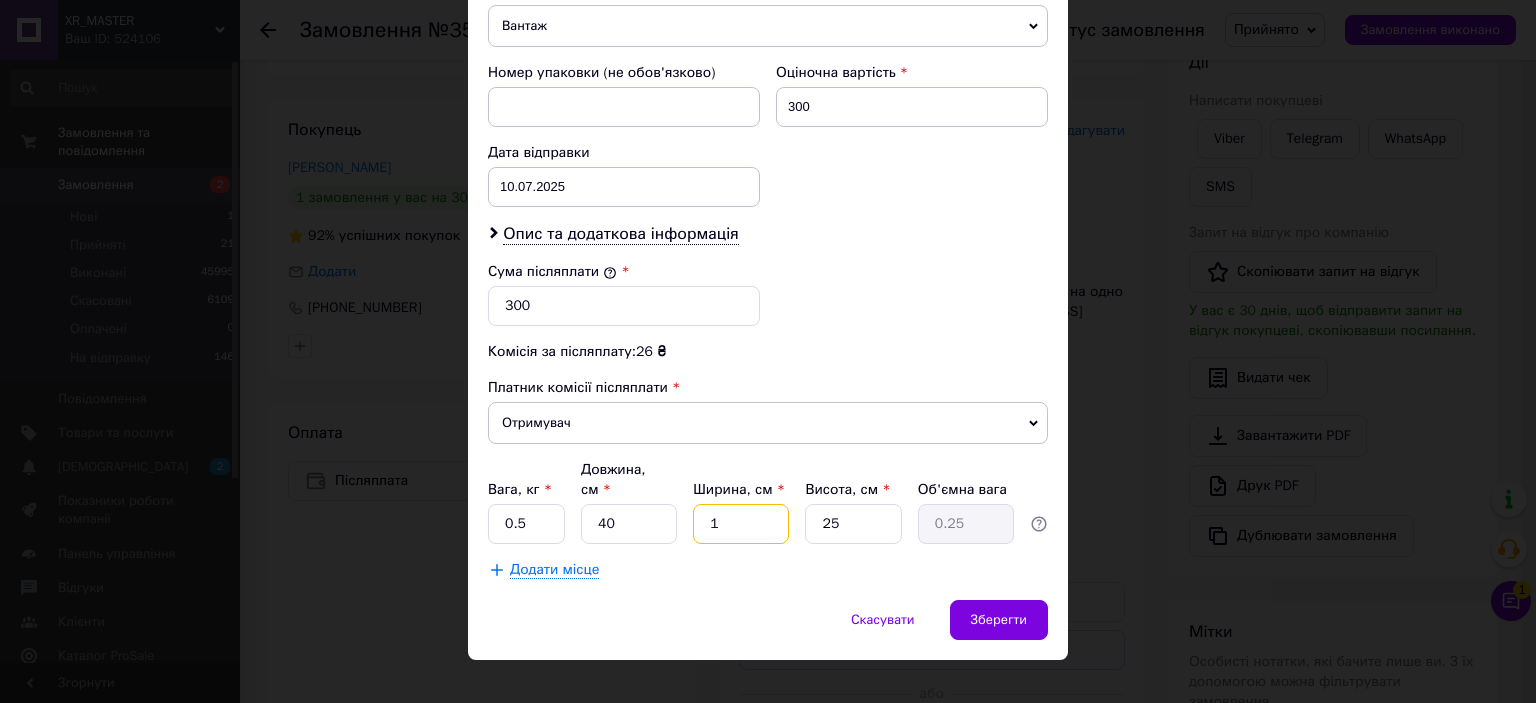 type on "10" 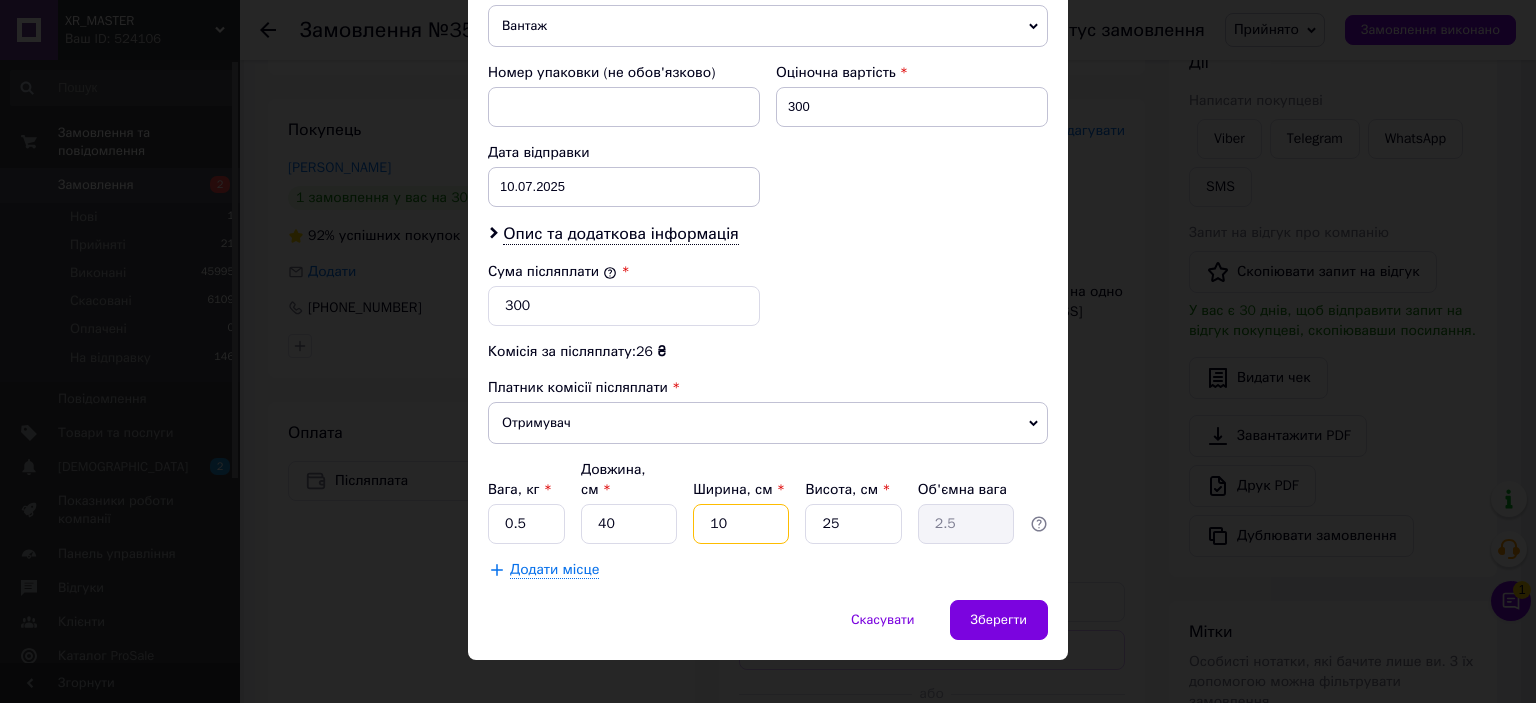 type on "10" 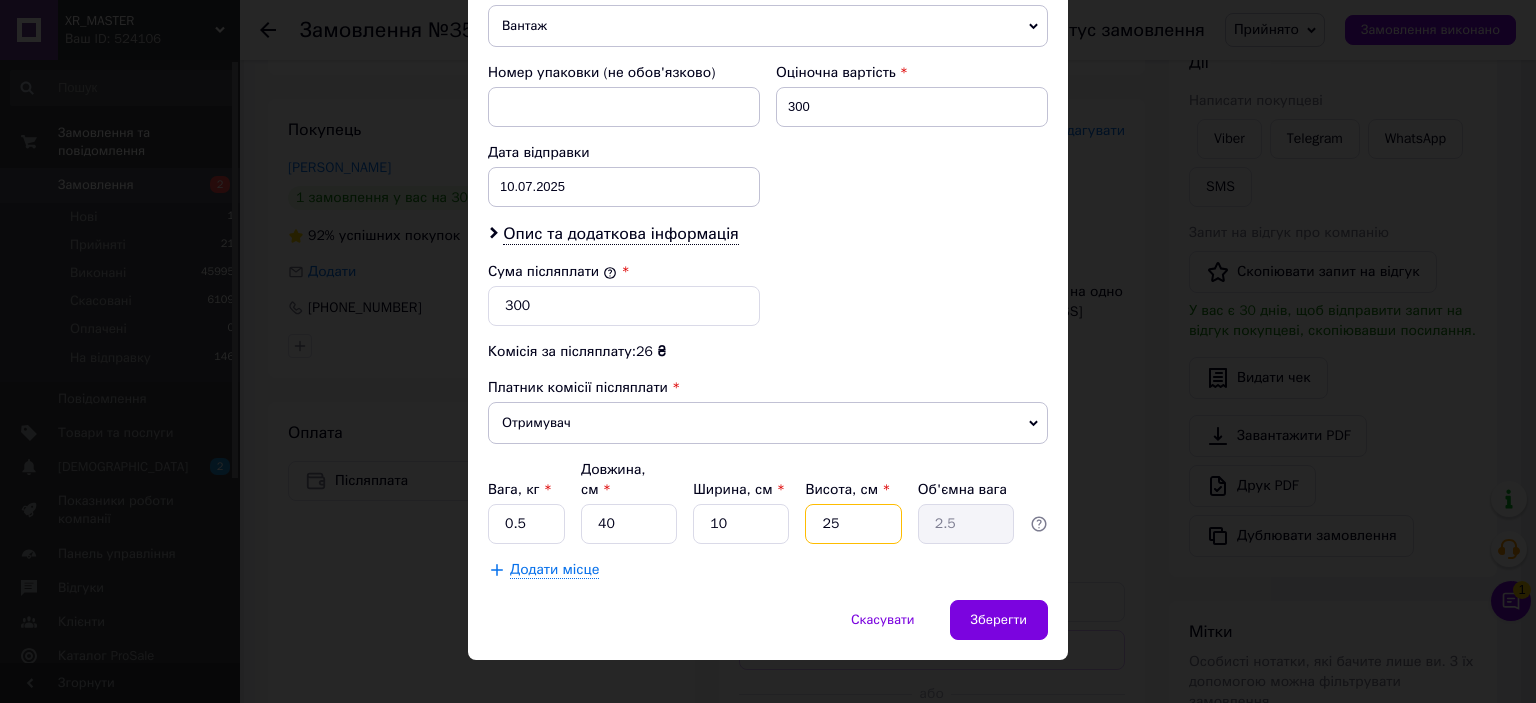 click on "25" at bounding box center (853, 524) 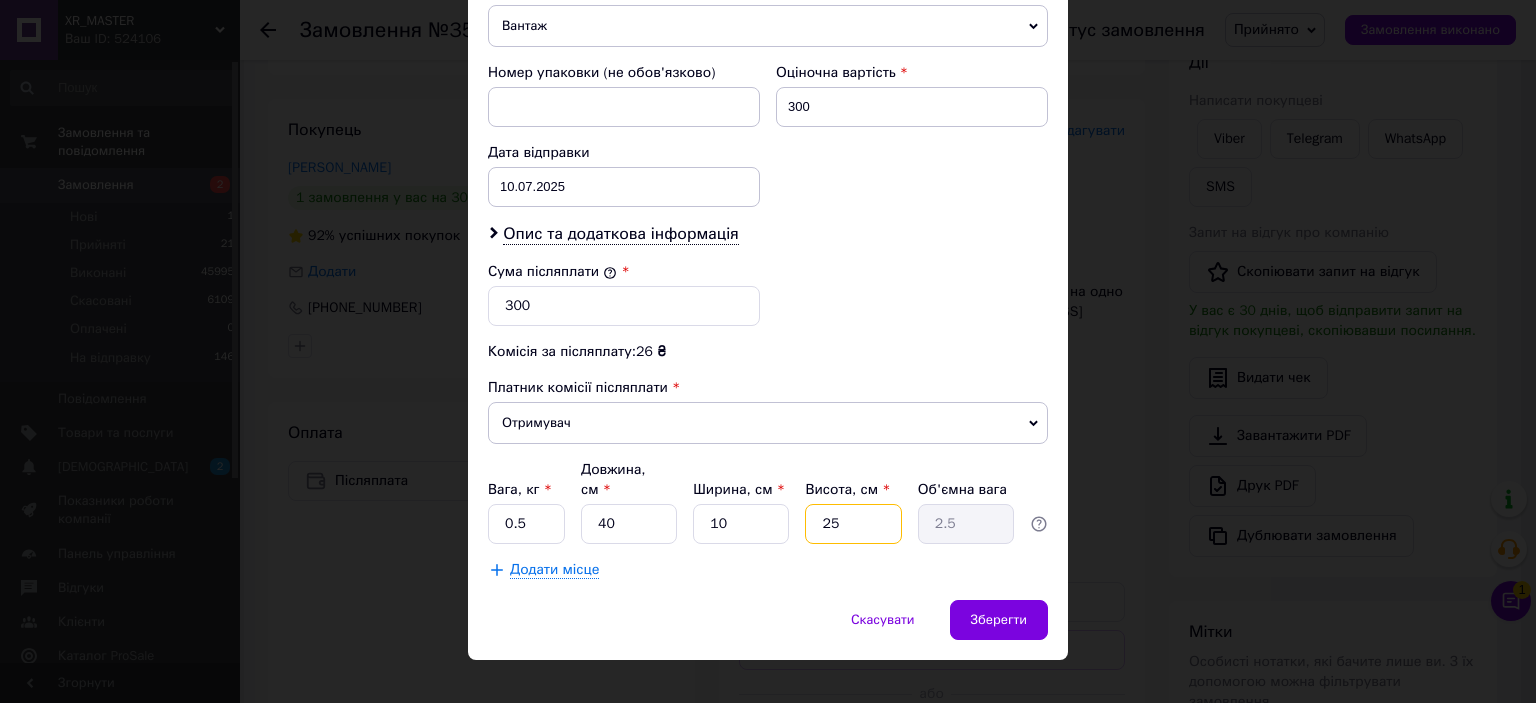 type on "2" 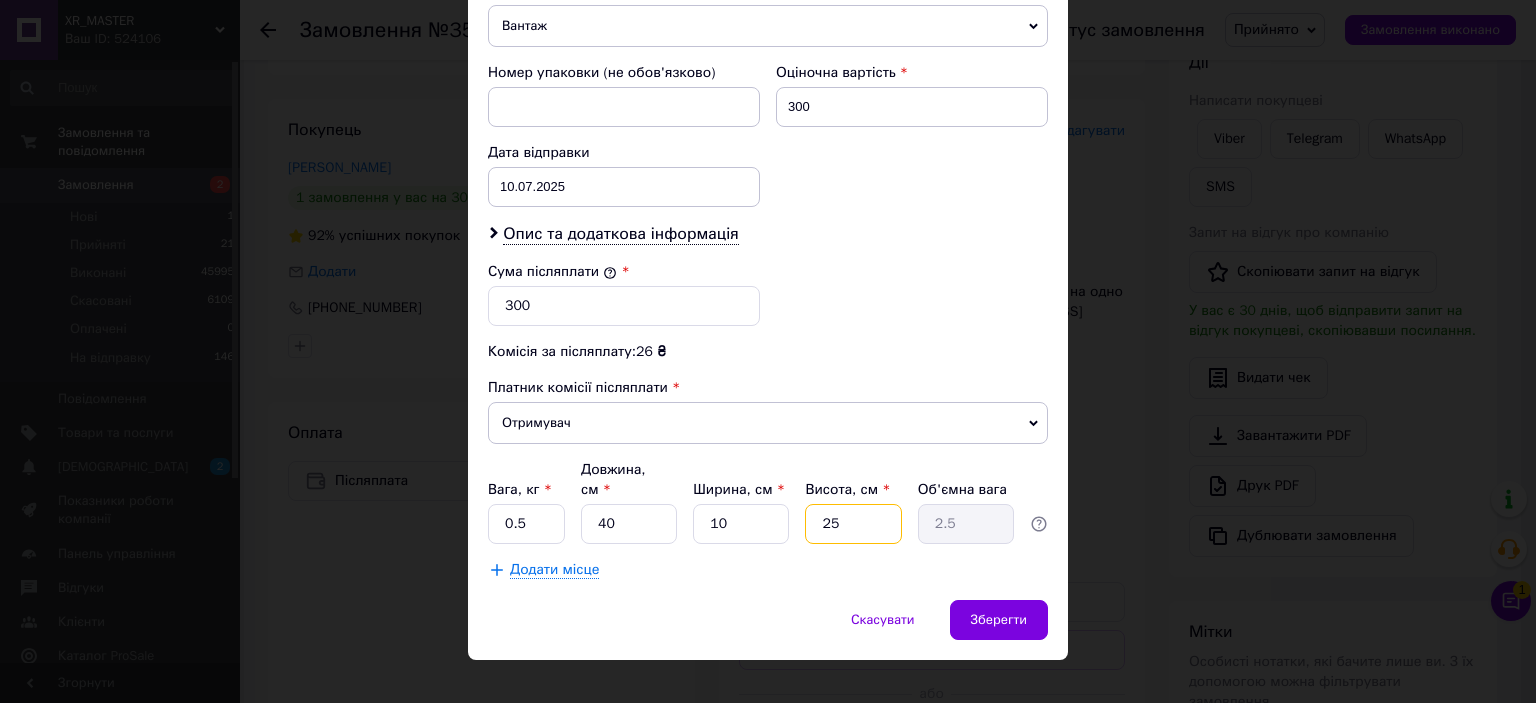 type on "0.2" 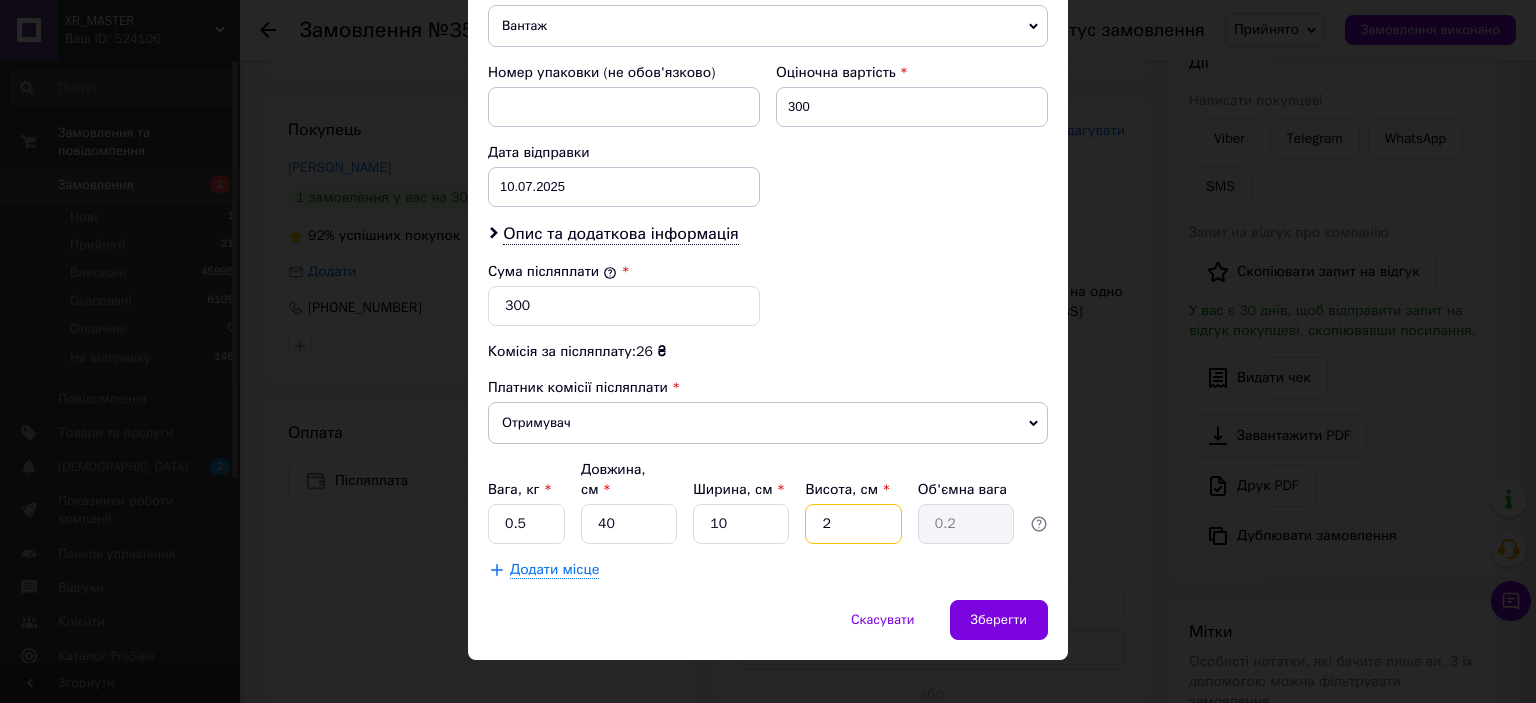 type 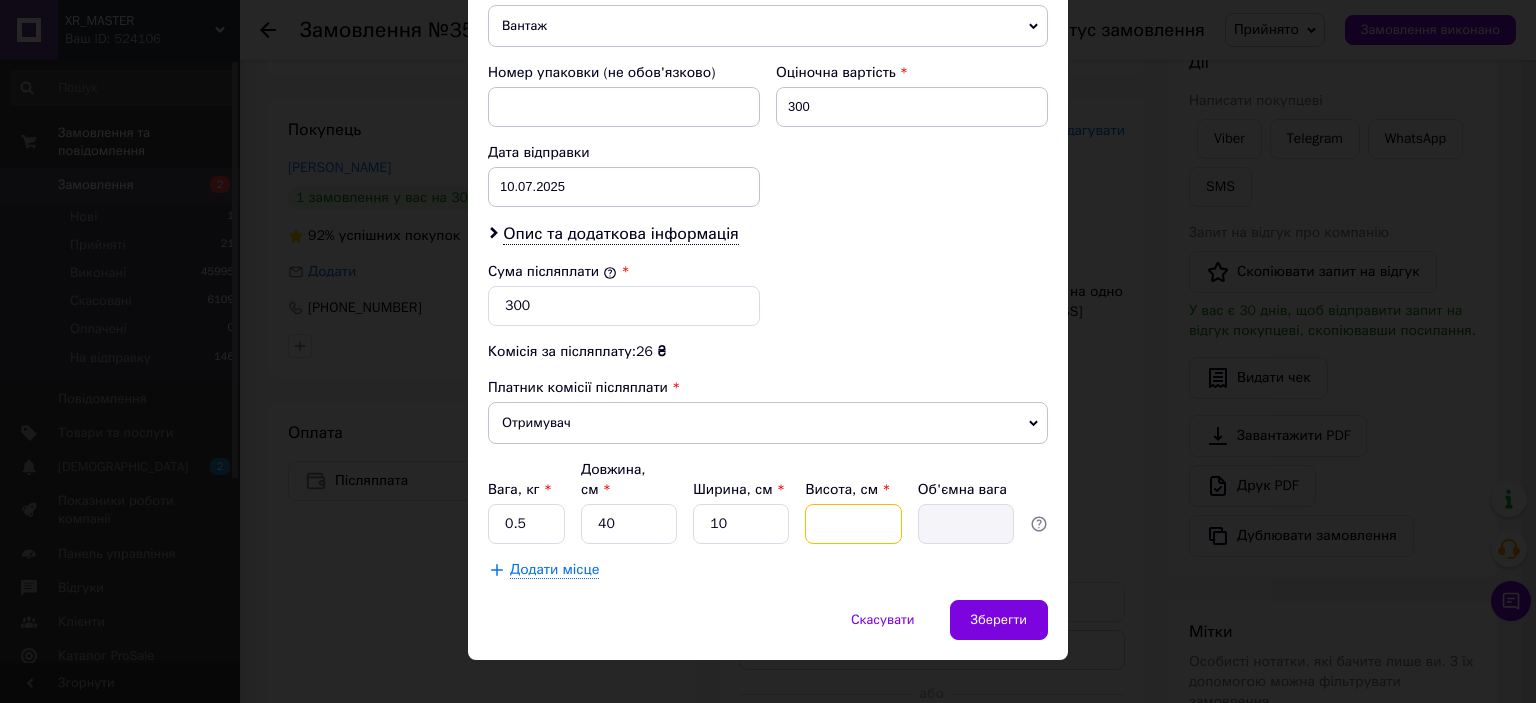 type on "1" 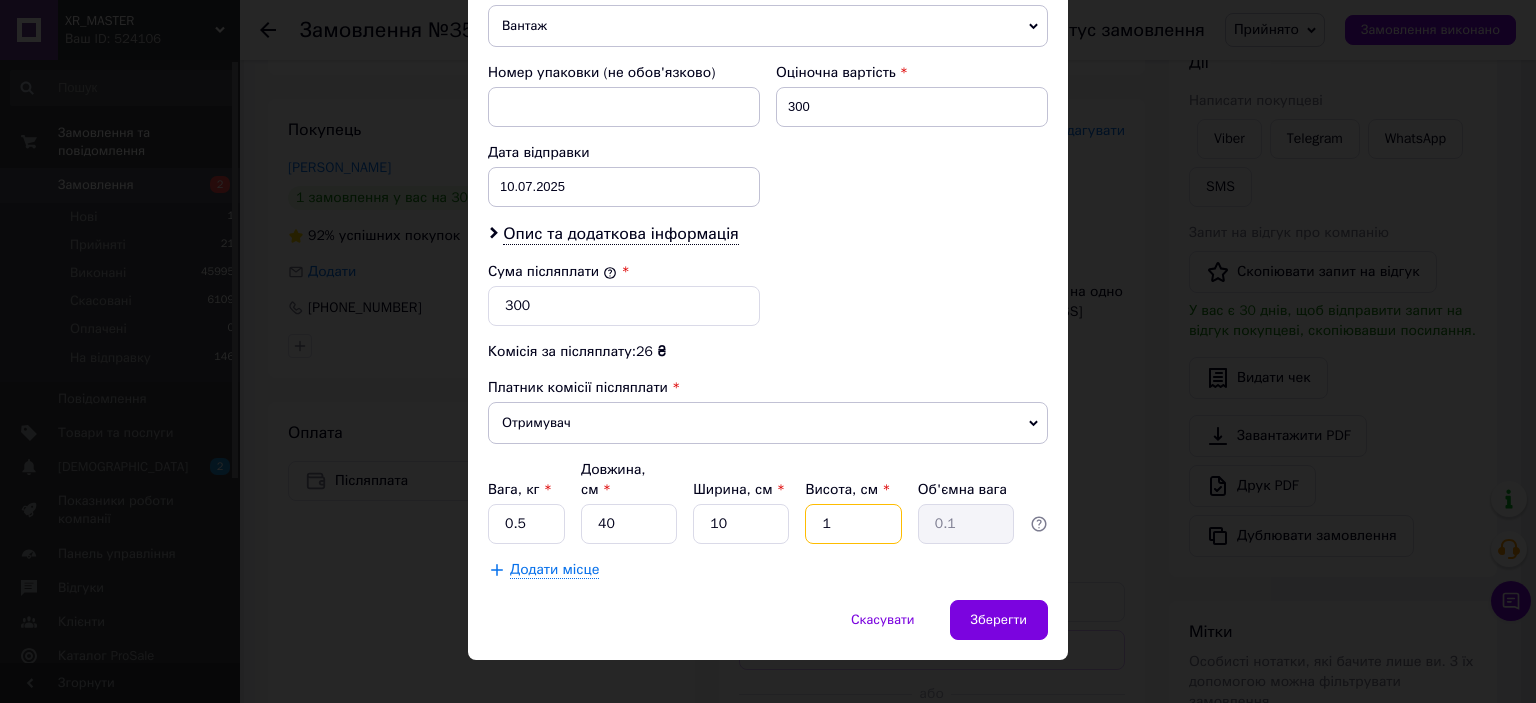 type on "10" 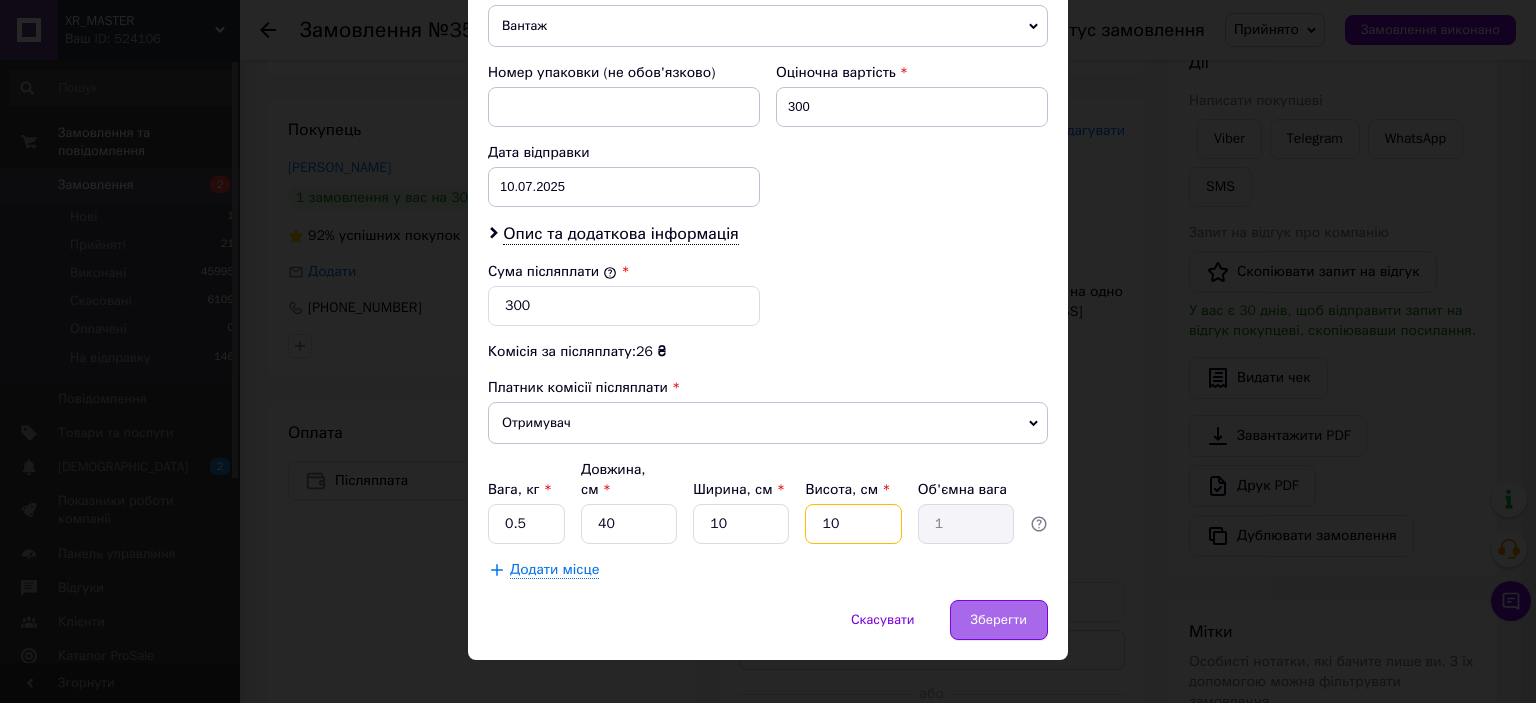 type on "10" 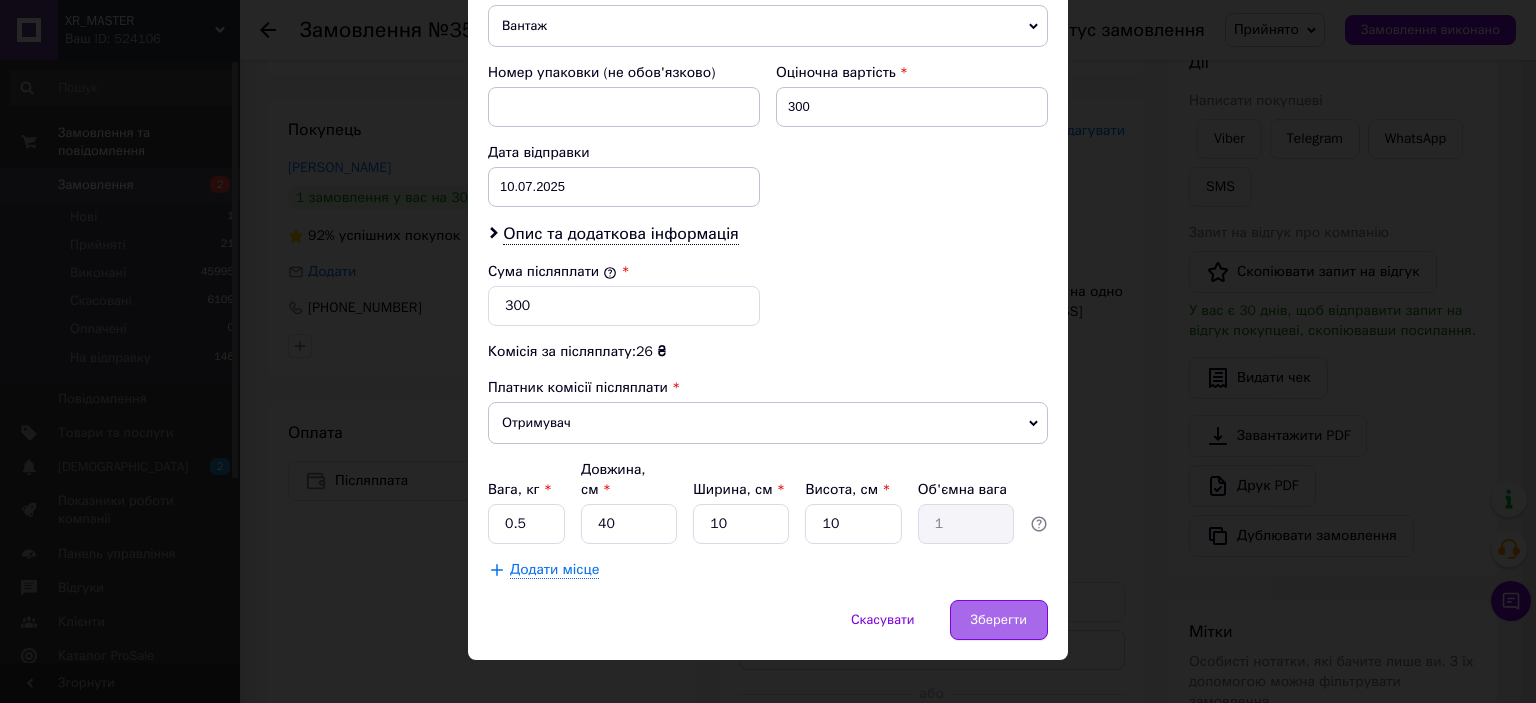 click on "Зберегти" at bounding box center (999, 620) 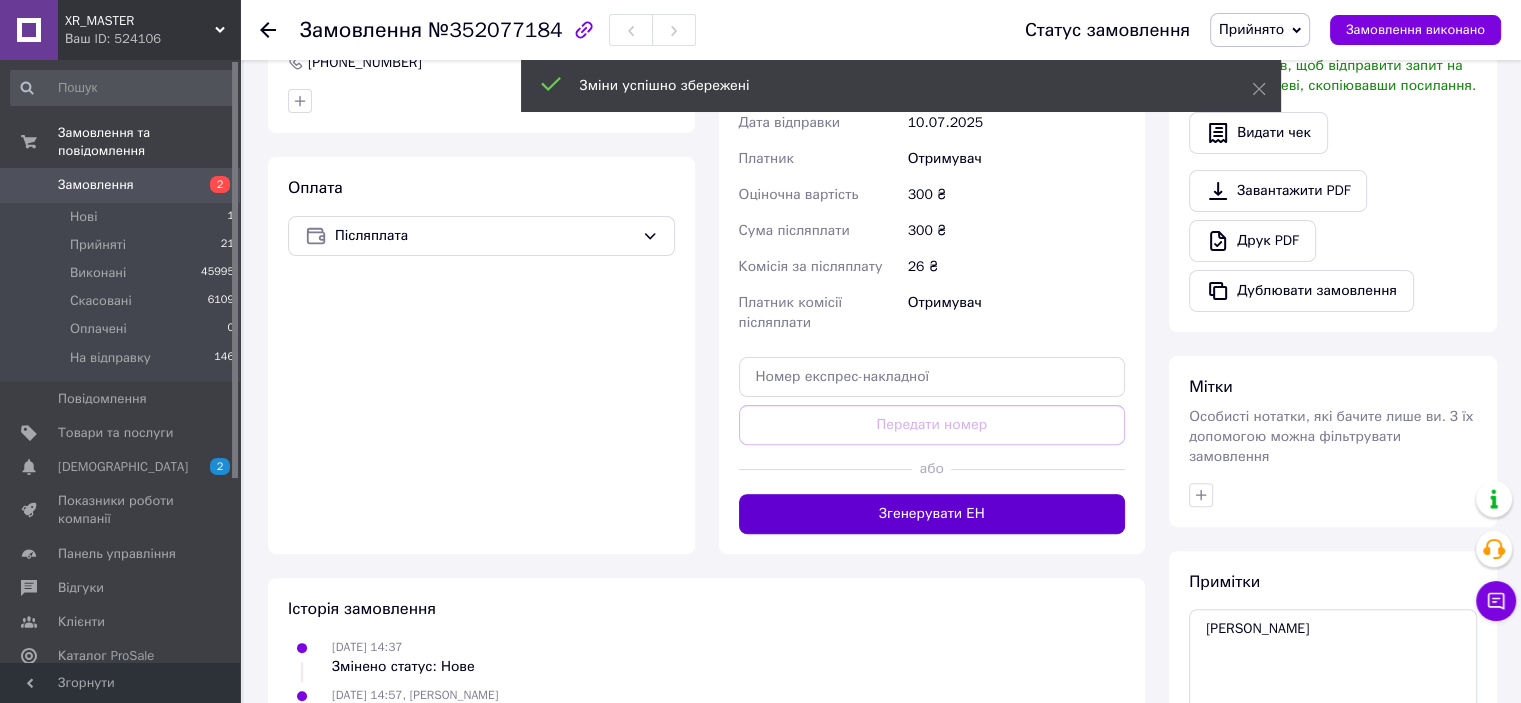 scroll, scrollTop: 600, scrollLeft: 0, axis: vertical 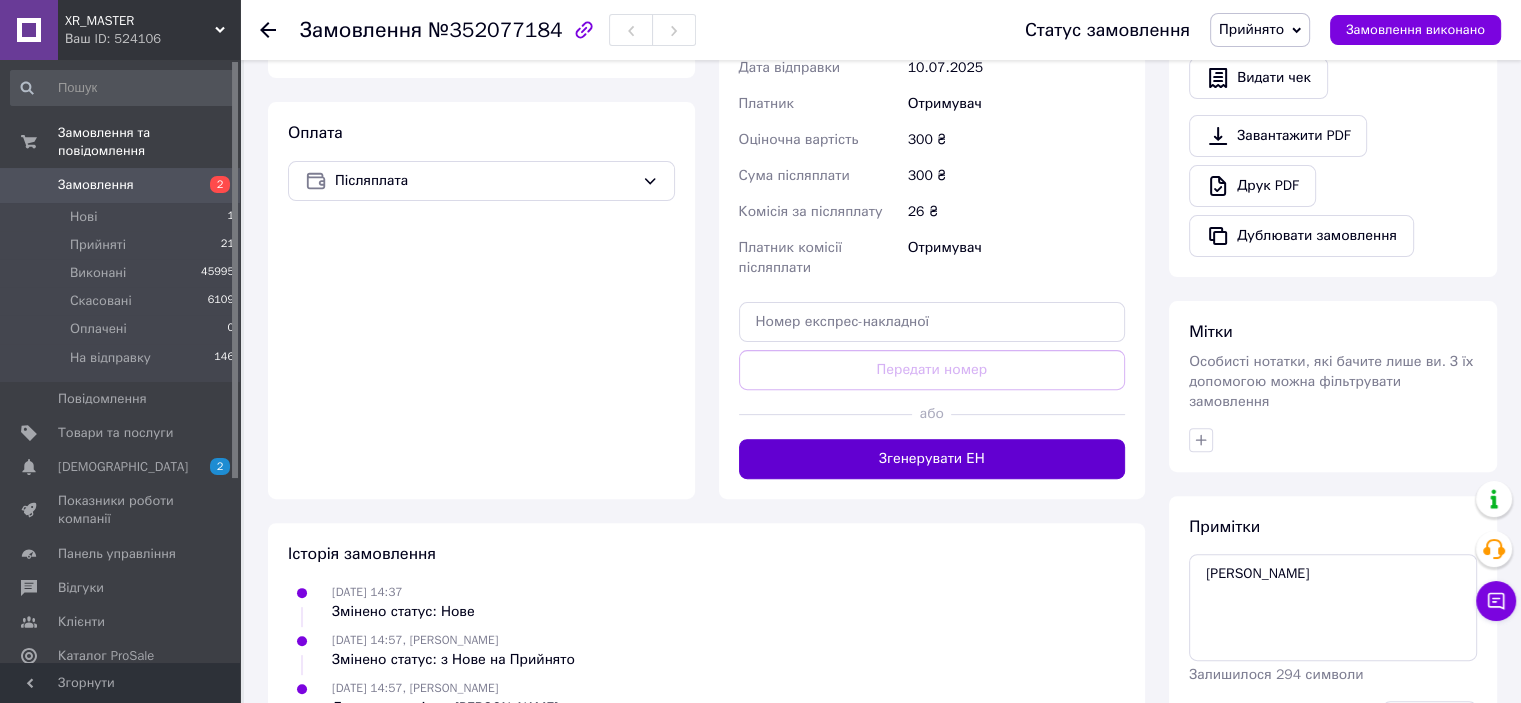 click on "Згенерувати ЕН" at bounding box center (932, 459) 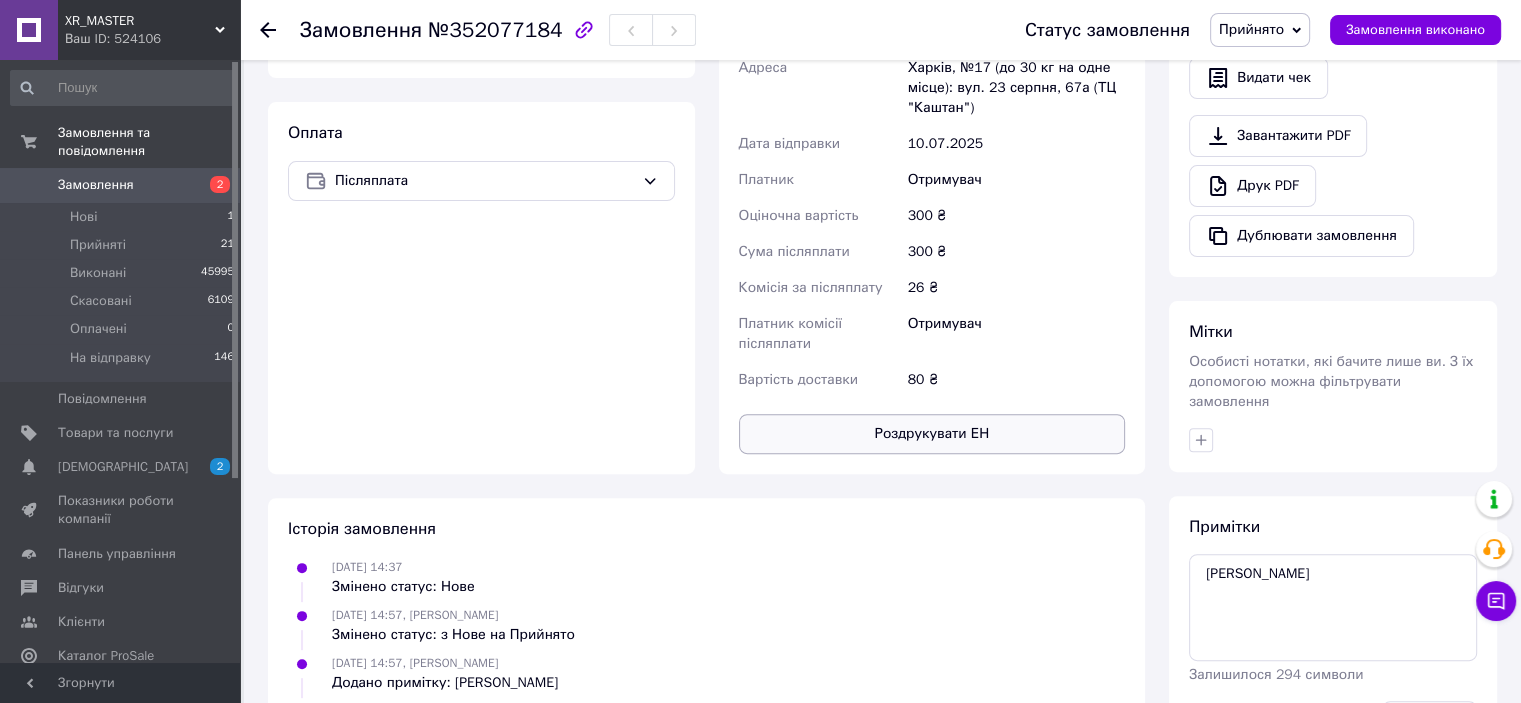 click on "Роздрукувати ЕН" at bounding box center [932, 434] 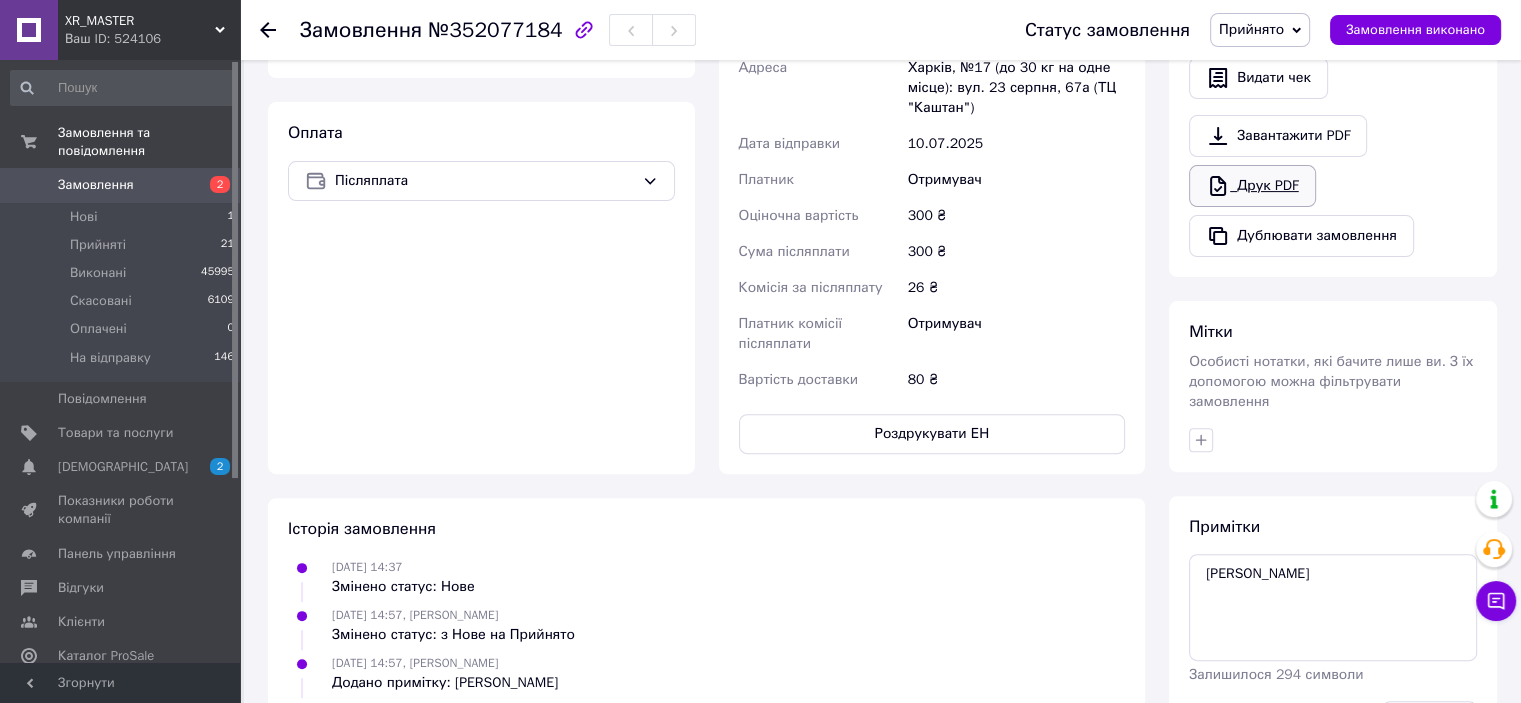 click on "Друк PDF" at bounding box center [1252, 186] 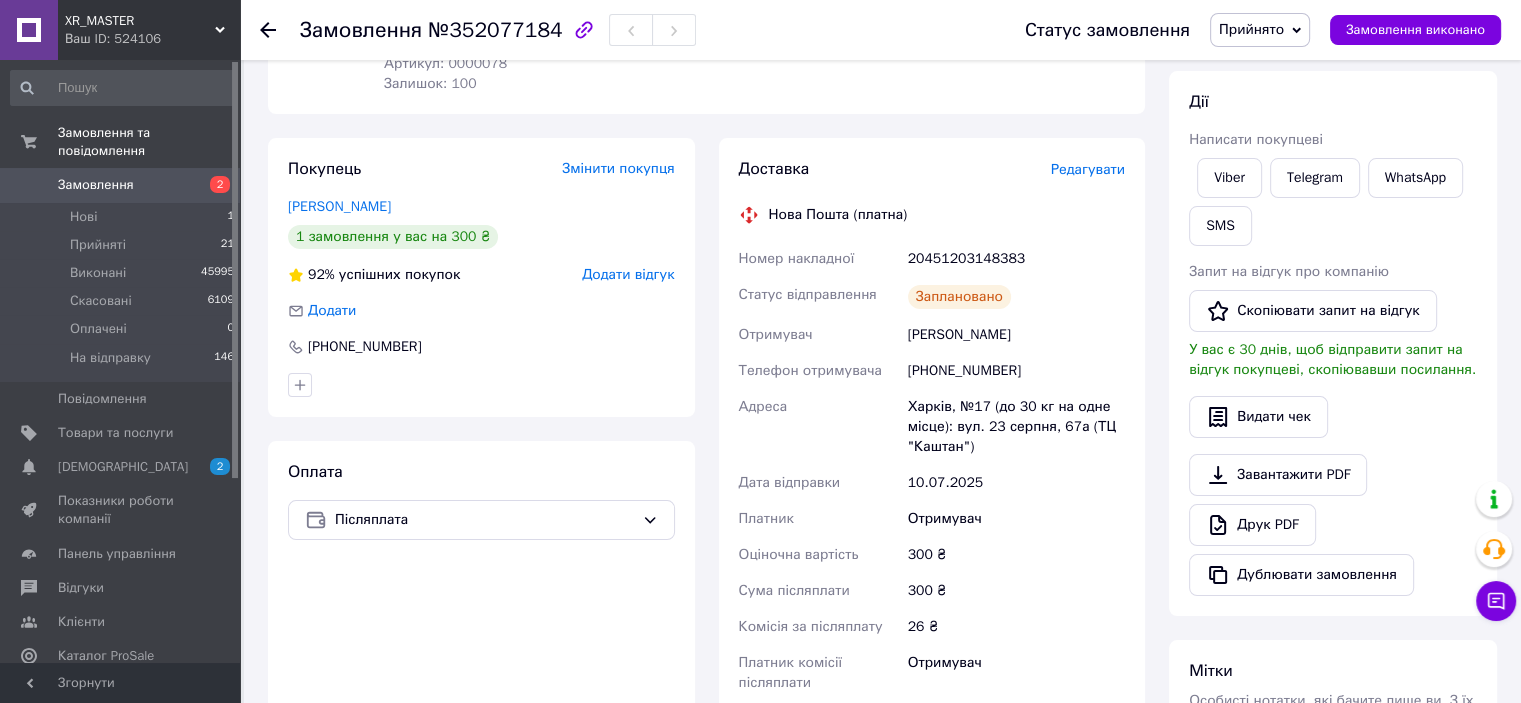 scroll, scrollTop: 200, scrollLeft: 0, axis: vertical 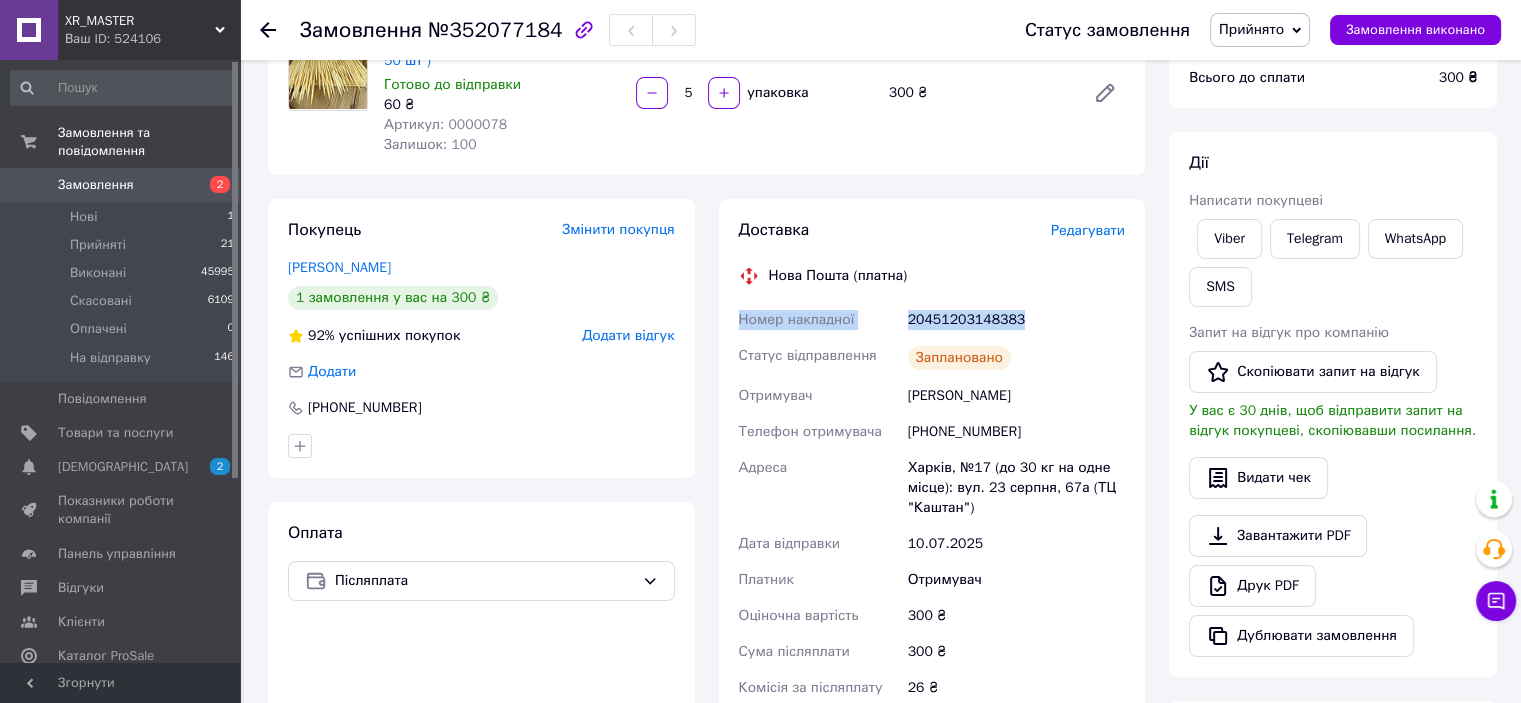 drag, startPoint x: 1025, startPoint y: 322, endPoint x: 732, endPoint y: 319, distance: 293.01535 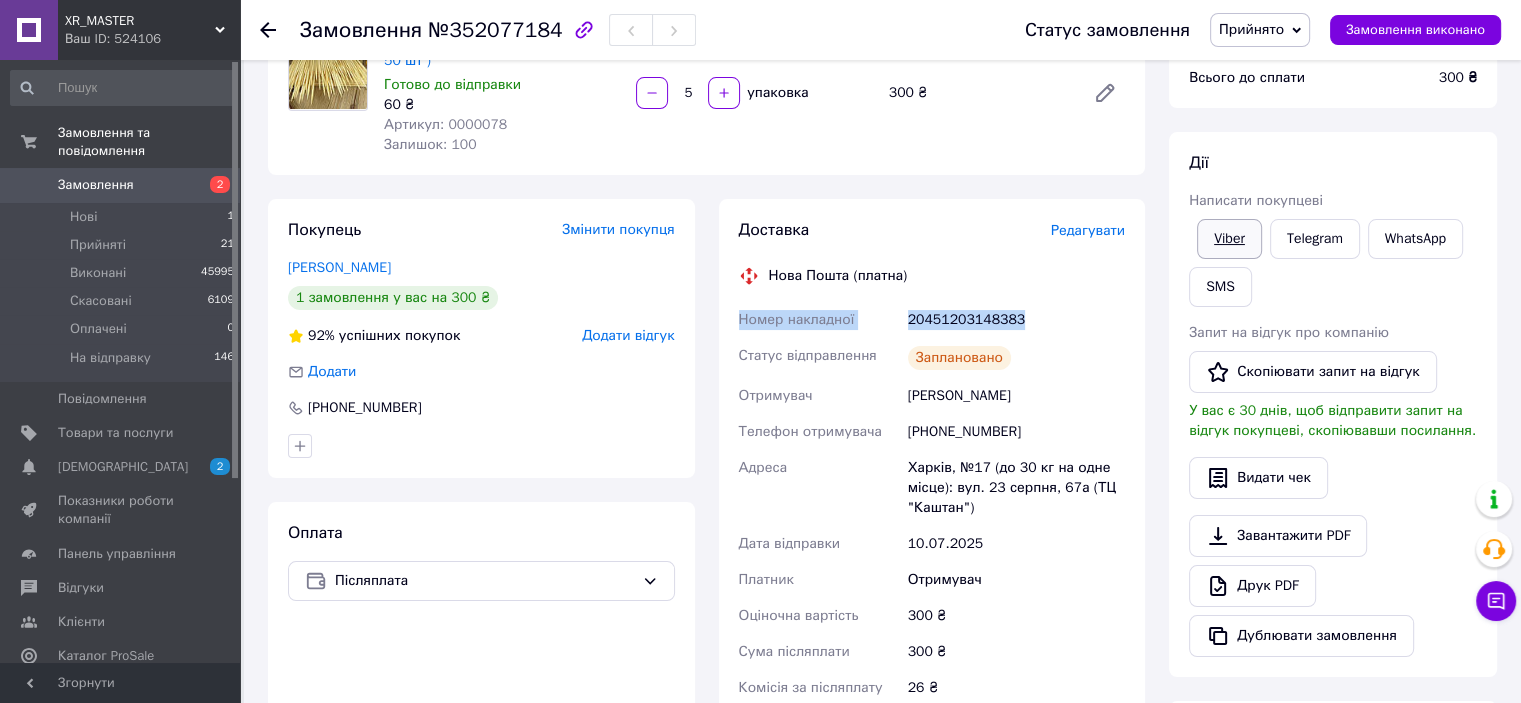 click on "Viber" at bounding box center [1229, 239] 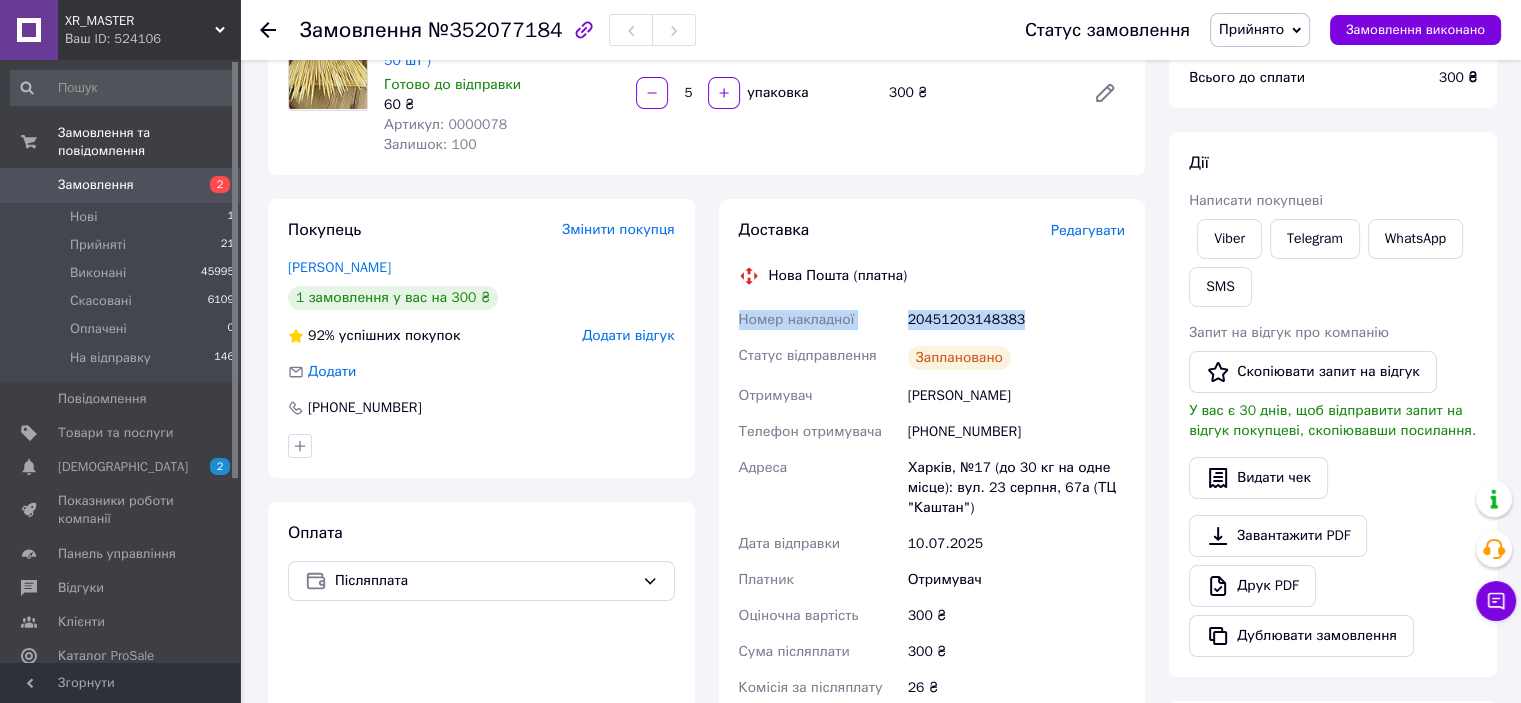 click on "Прийнято" at bounding box center [1251, 29] 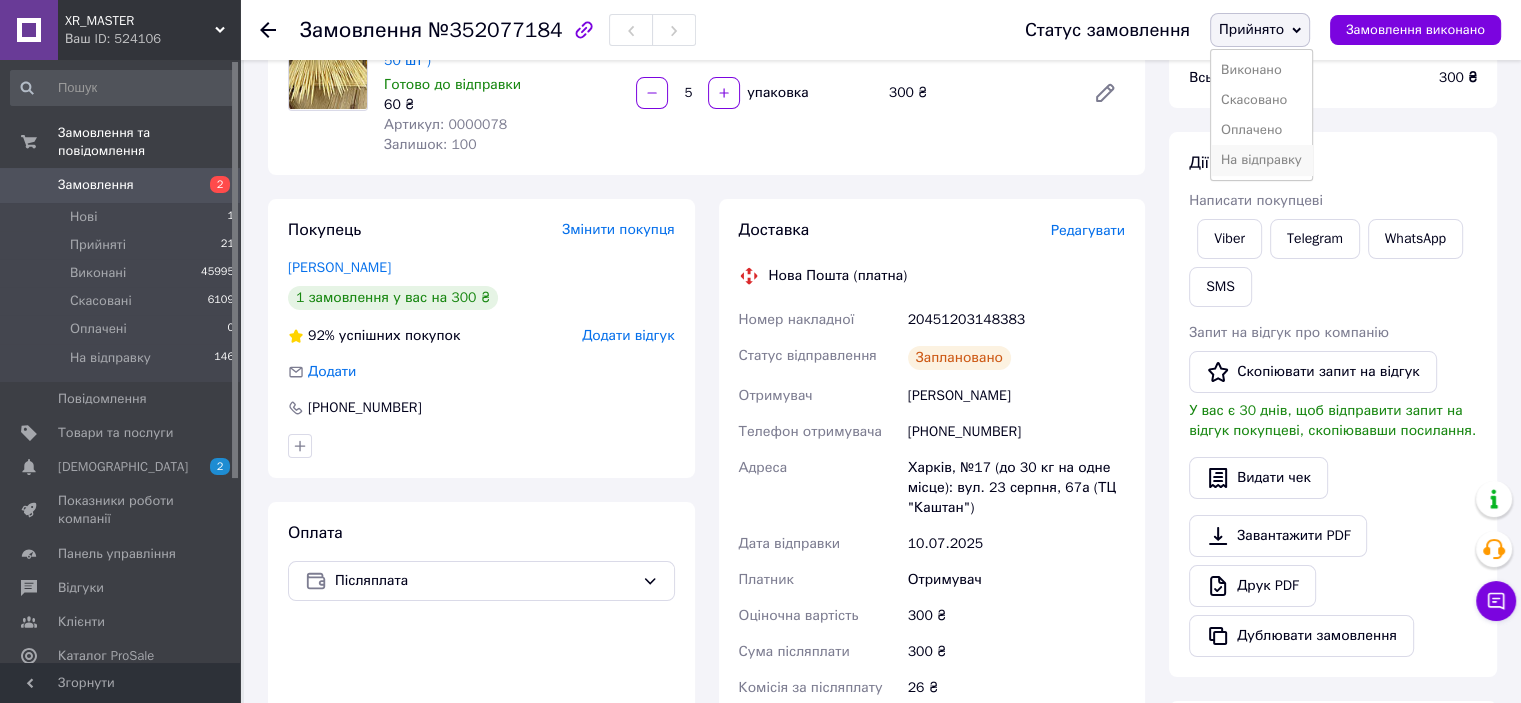 click on "На відправку" at bounding box center [1261, 160] 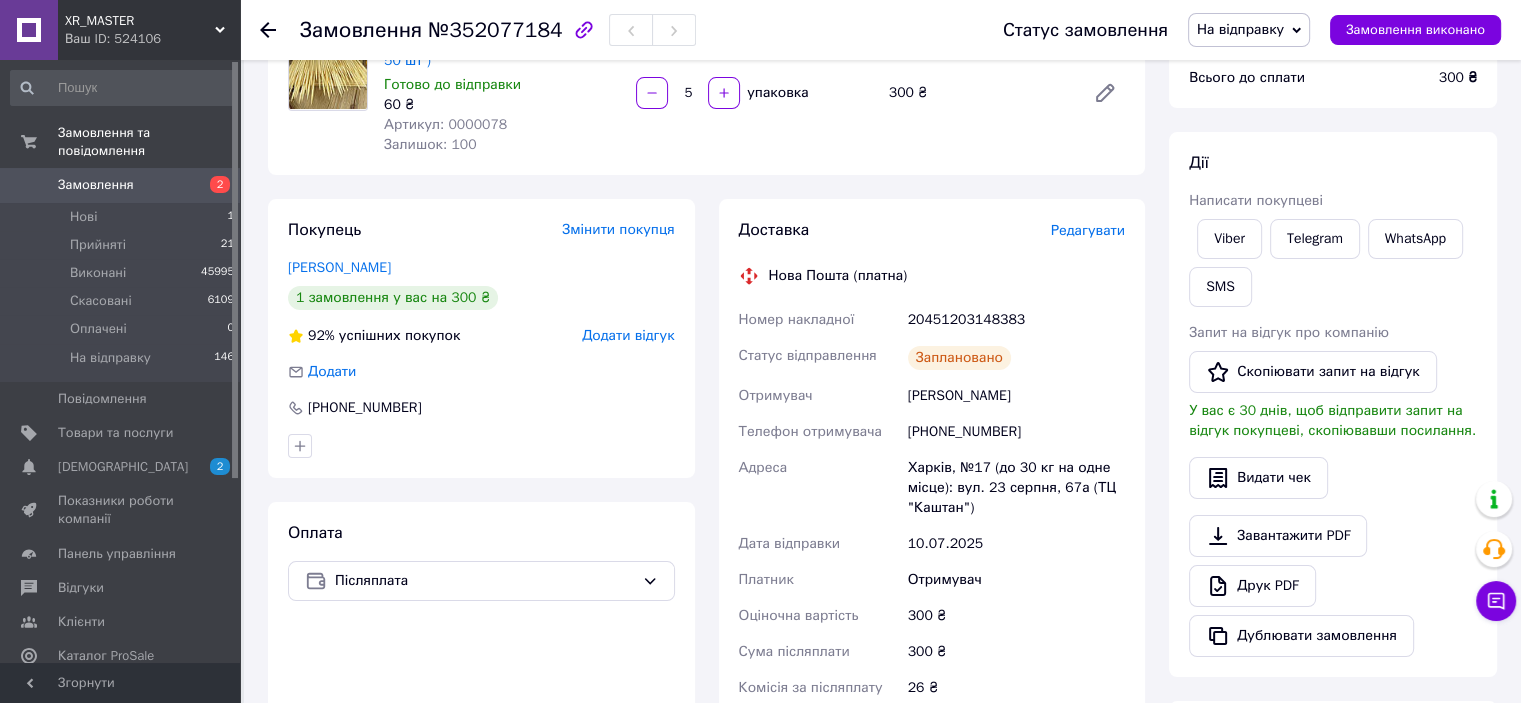 click on "Замовлення" at bounding box center [96, 185] 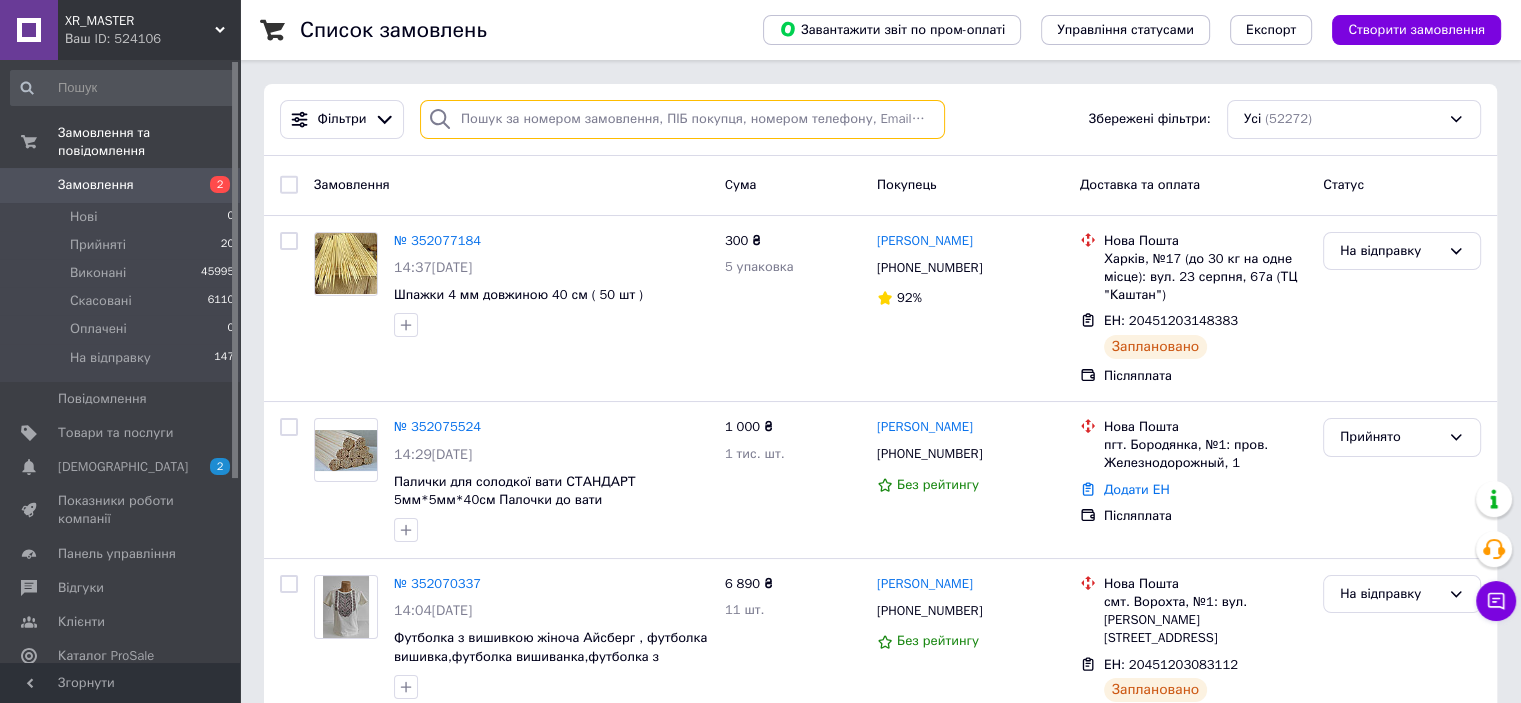 click at bounding box center [682, 119] 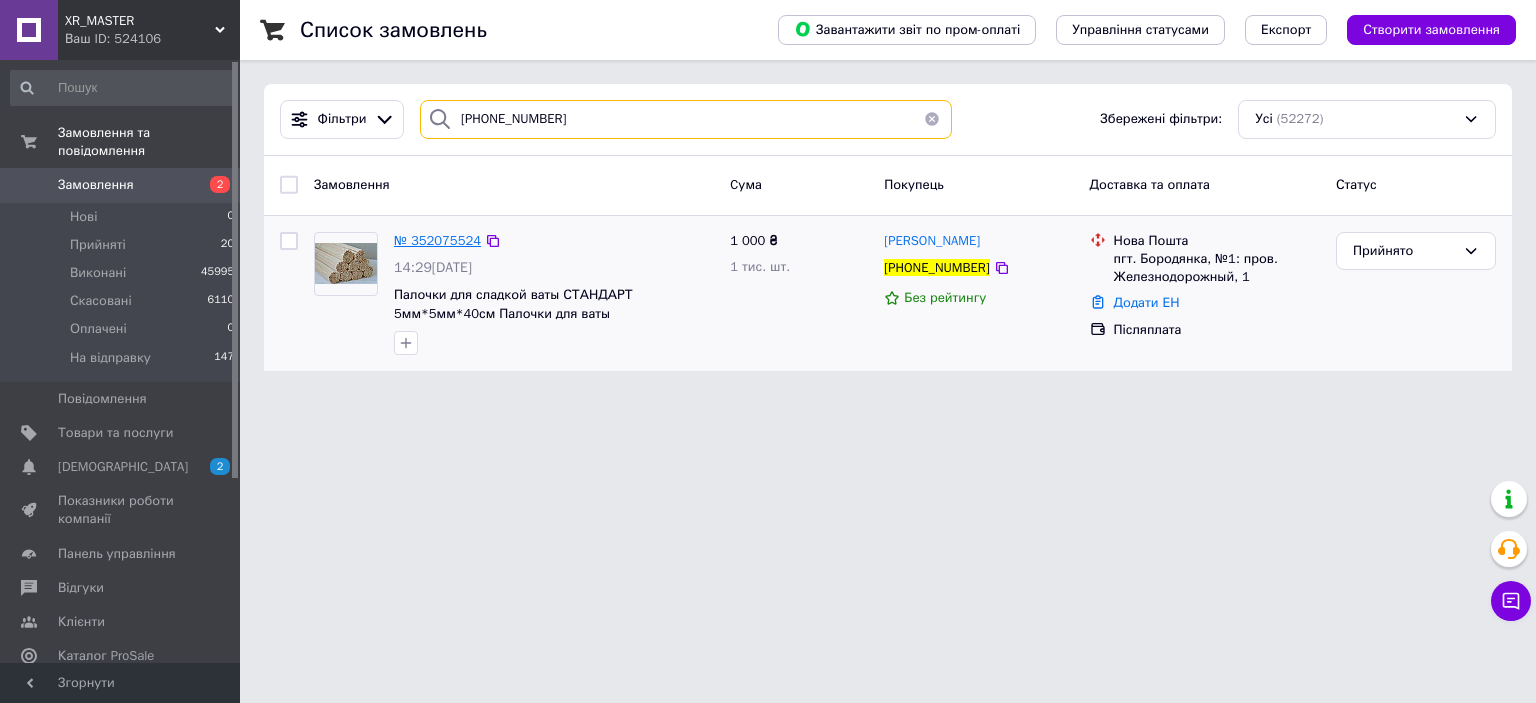 type on "[PHONE_NUMBER]" 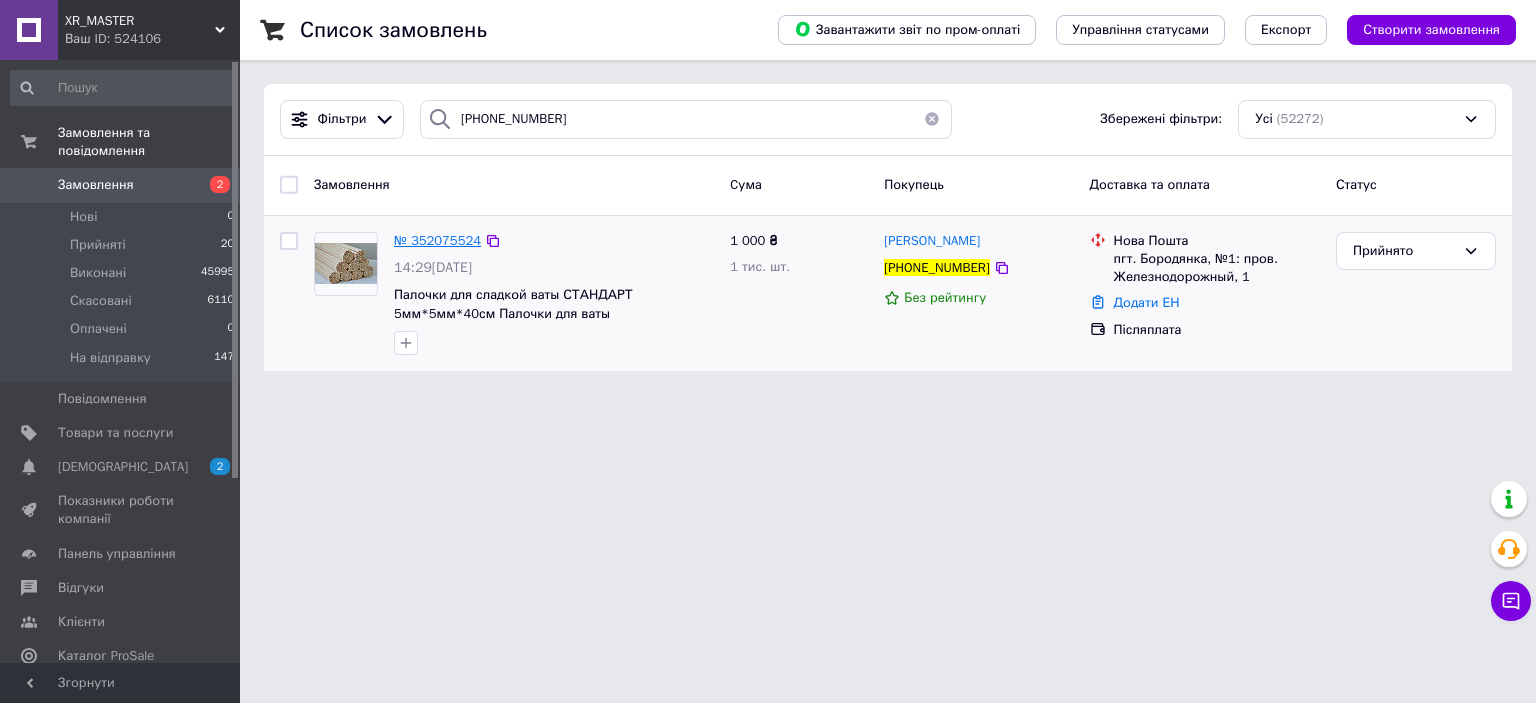 click on "№ 352075524" at bounding box center (437, 240) 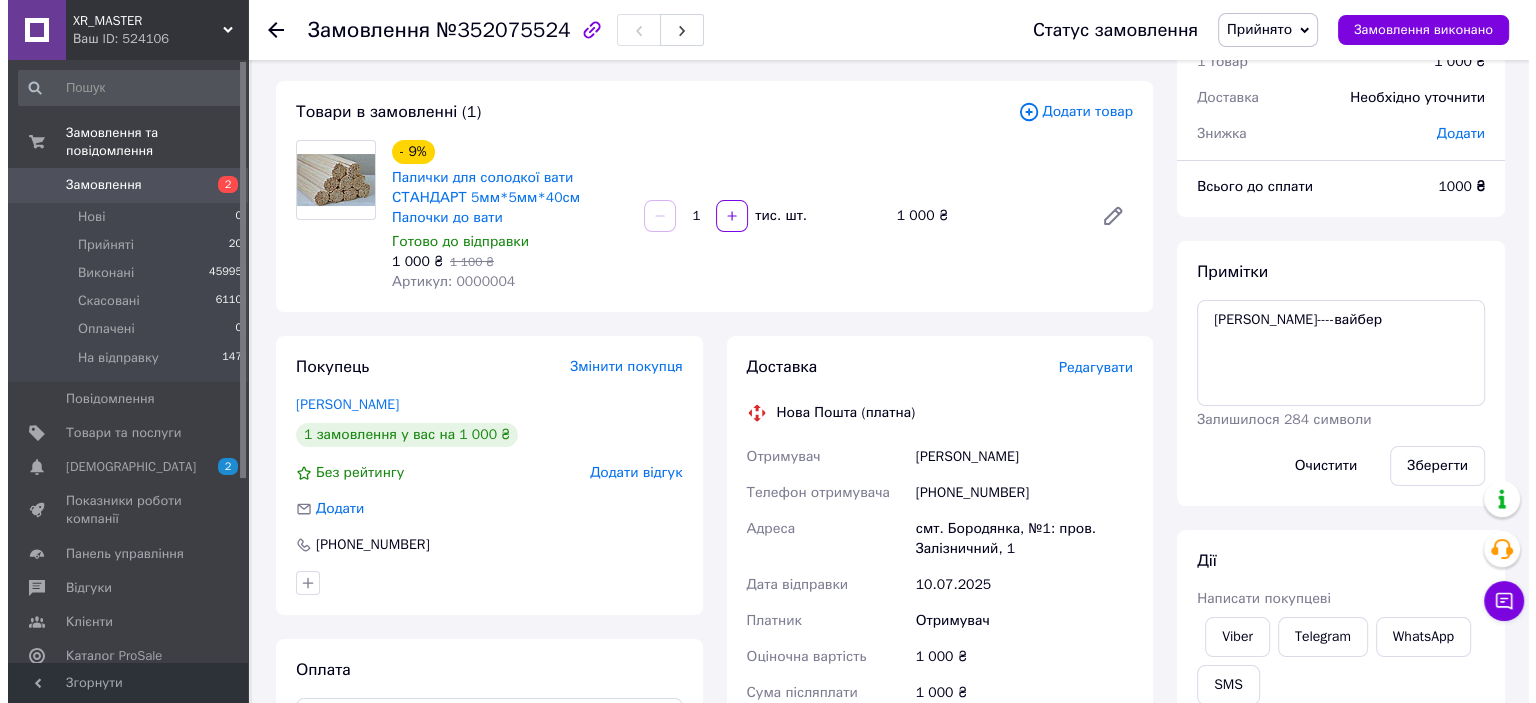 scroll, scrollTop: 200, scrollLeft: 0, axis: vertical 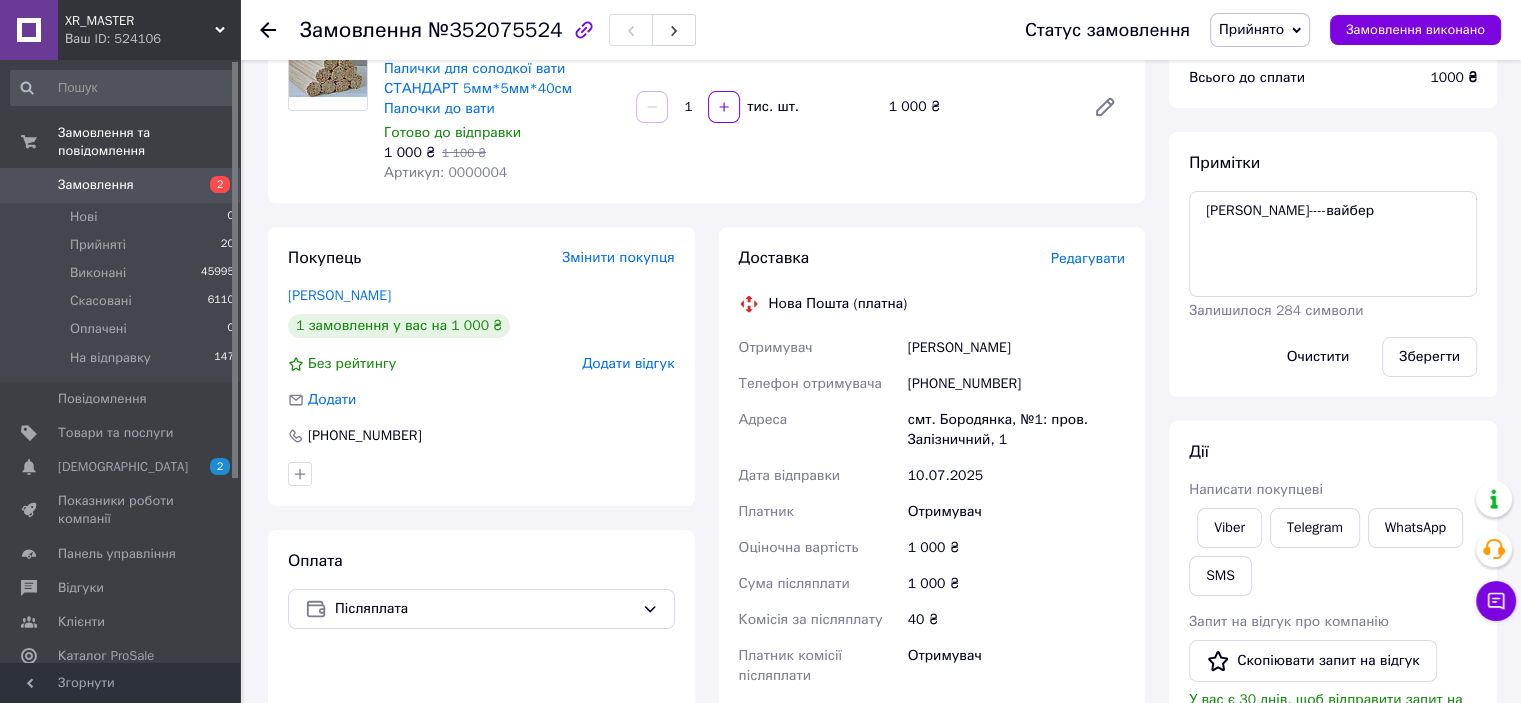 click on "Редагувати" at bounding box center [1088, 258] 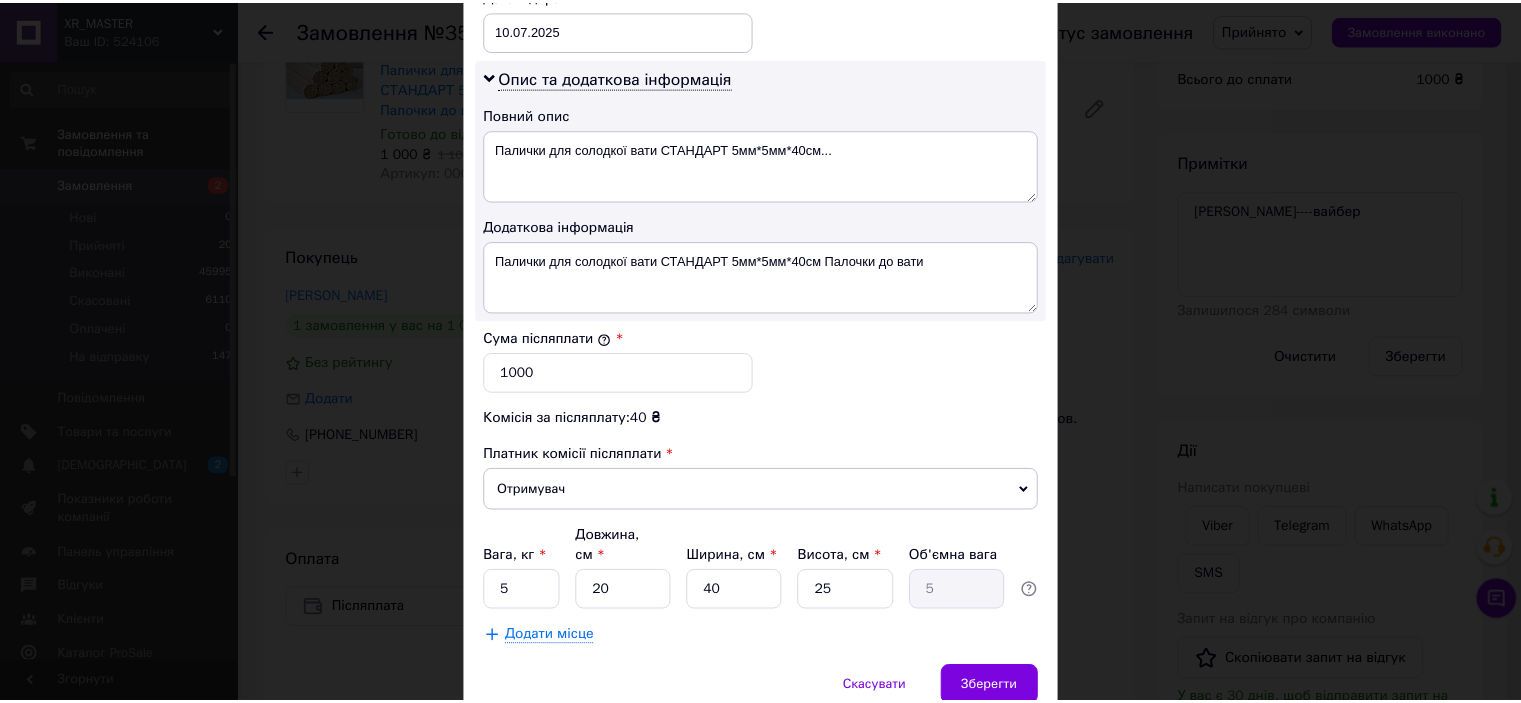 scroll, scrollTop: 1040, scrollLeft: 0, axis: vertical 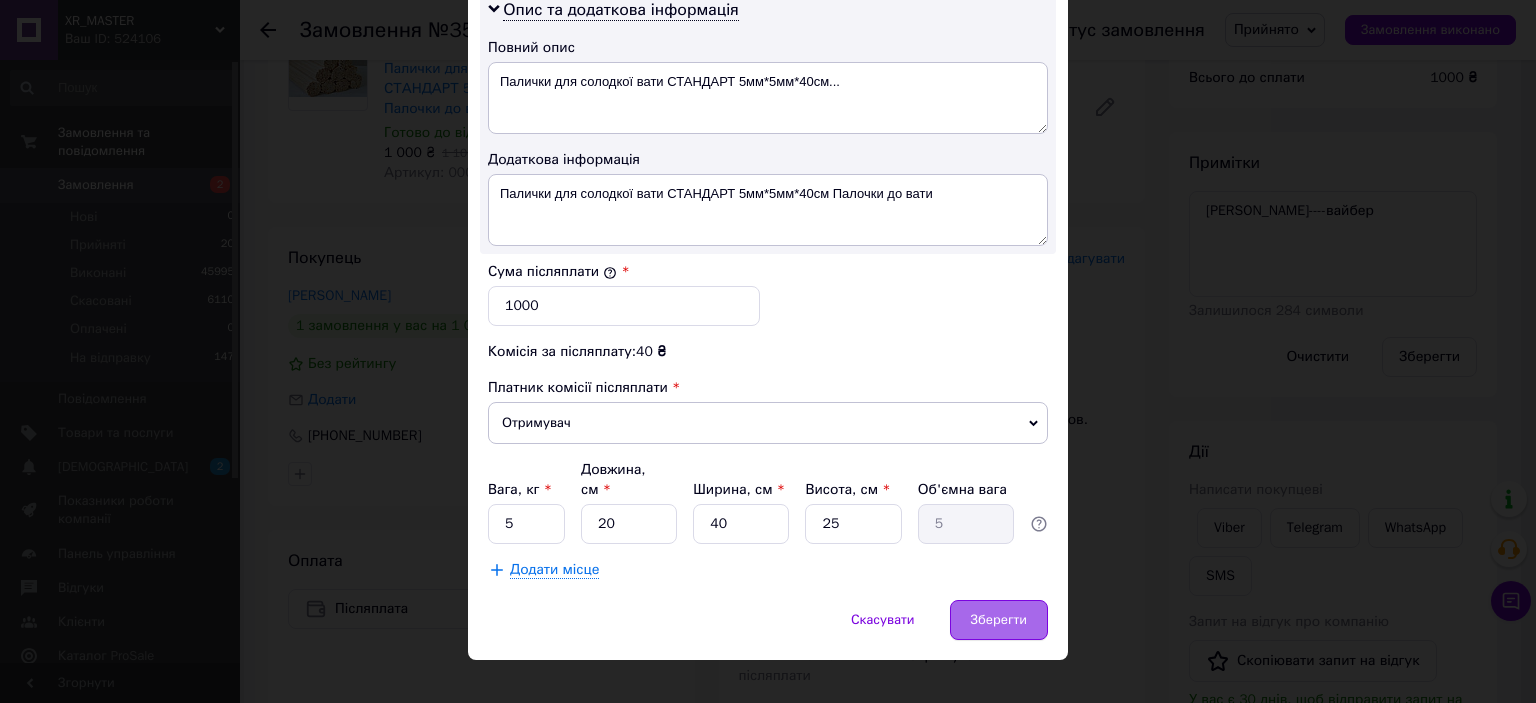 click on "Зберегти" at bounding box center [999, 620] 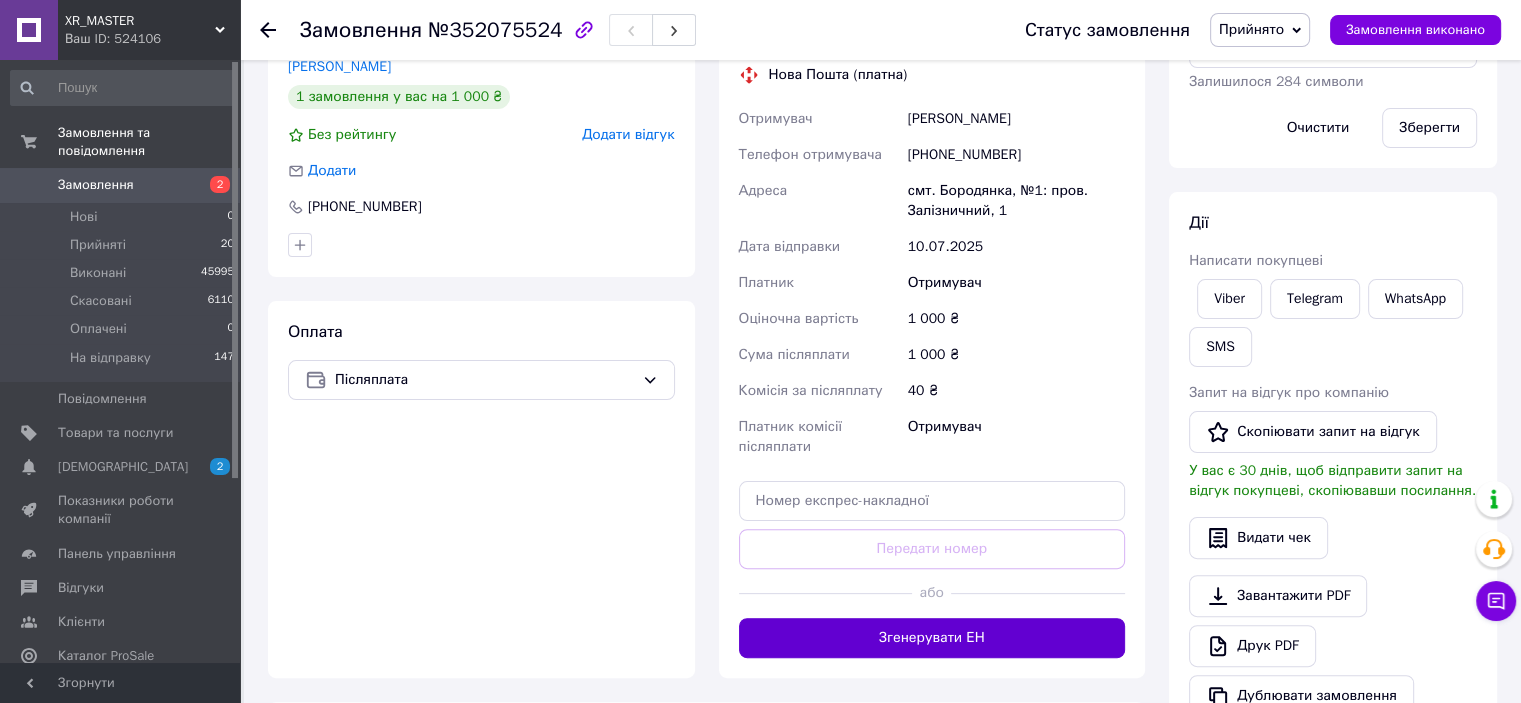 scroll, scrollTop: 600, scrollLeft: 0, axis: vertical 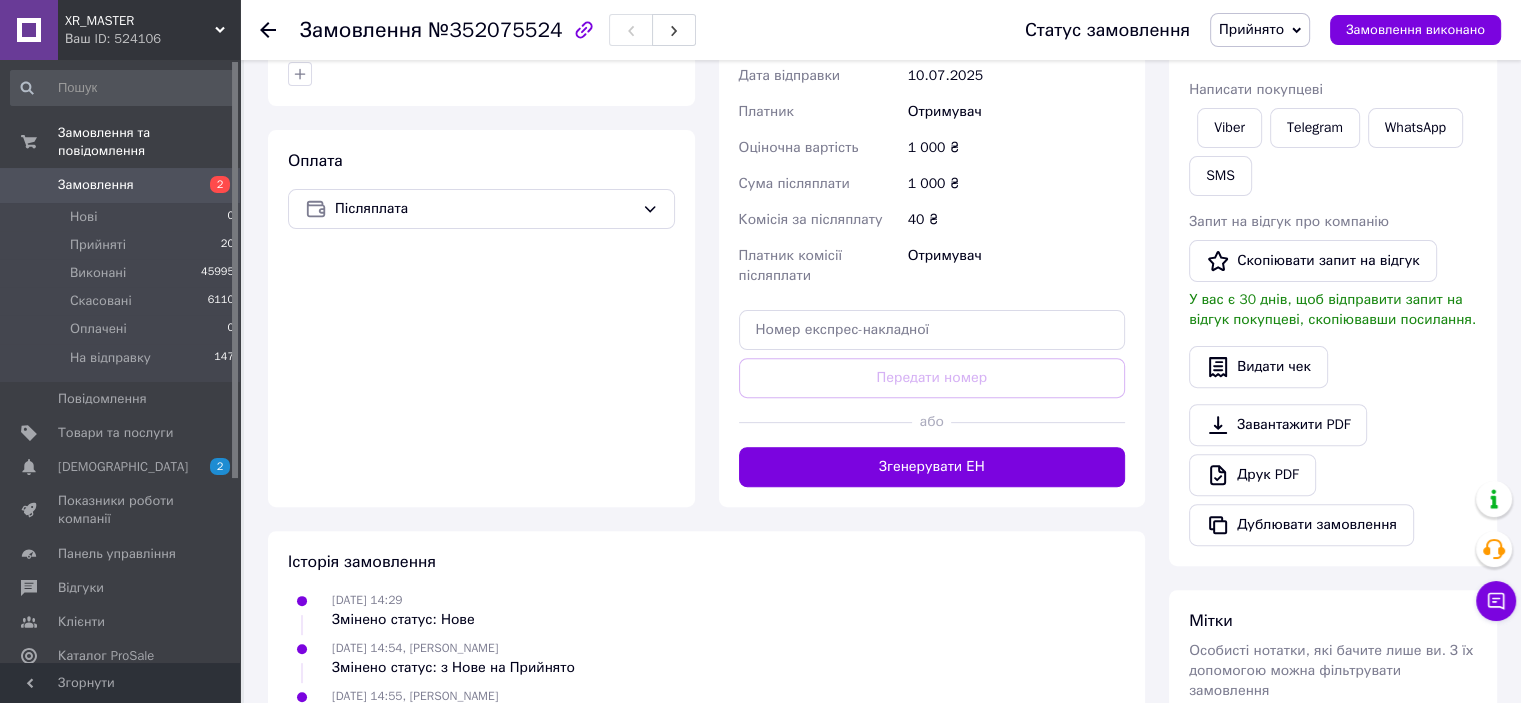click on "Згенерувати ЕН" at bounding box center [932, 467] 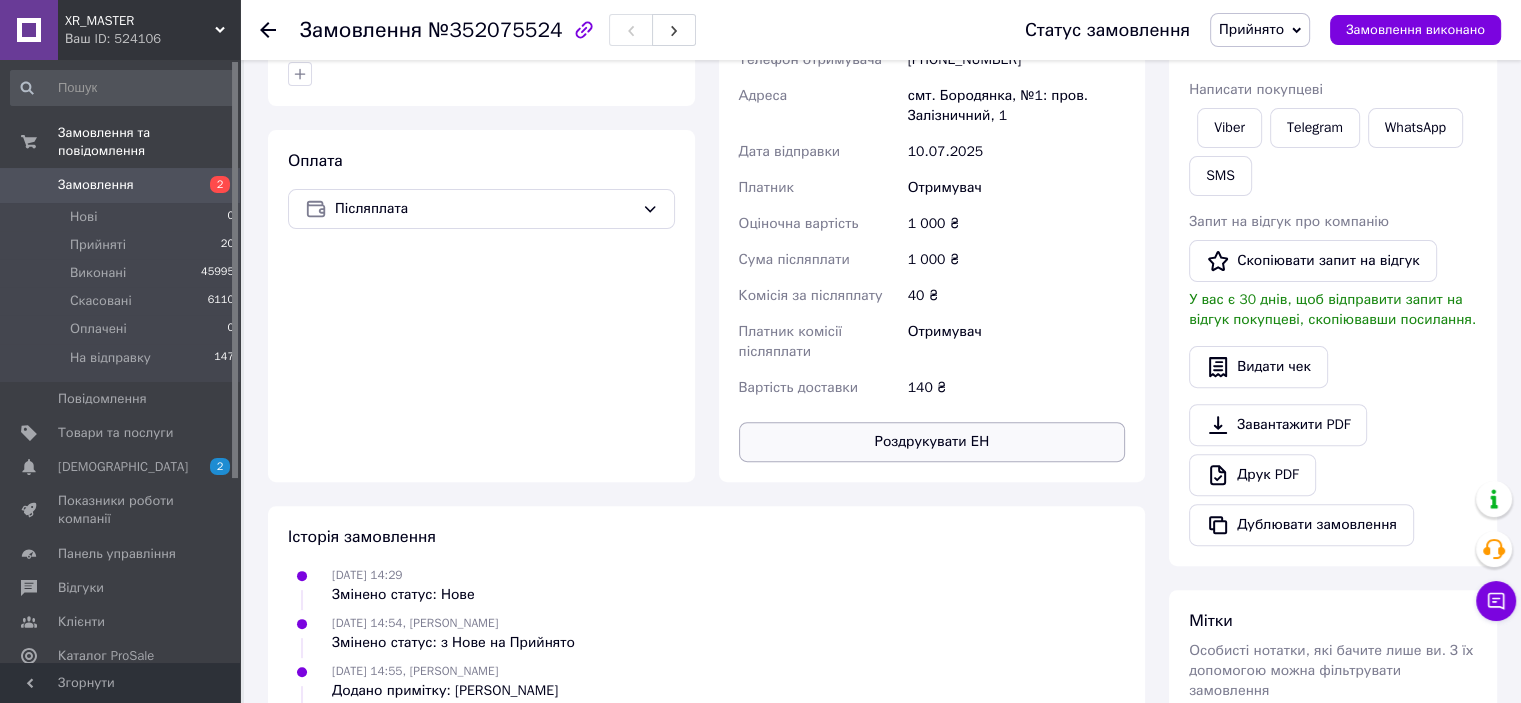 click on "Роздрукувати ЕН" at bounding box center [932, 442] 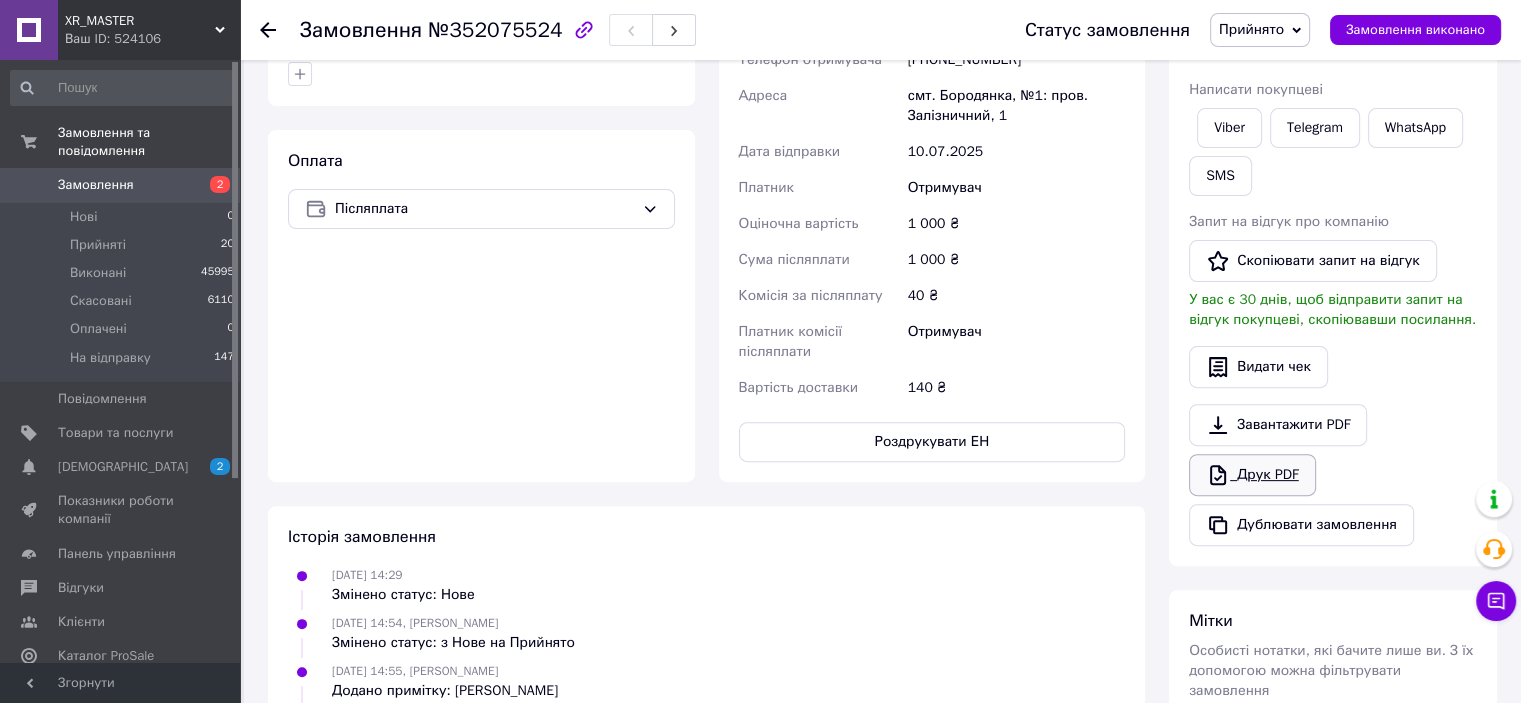click on "Друк PDF" at bounding box center (1252, 475) 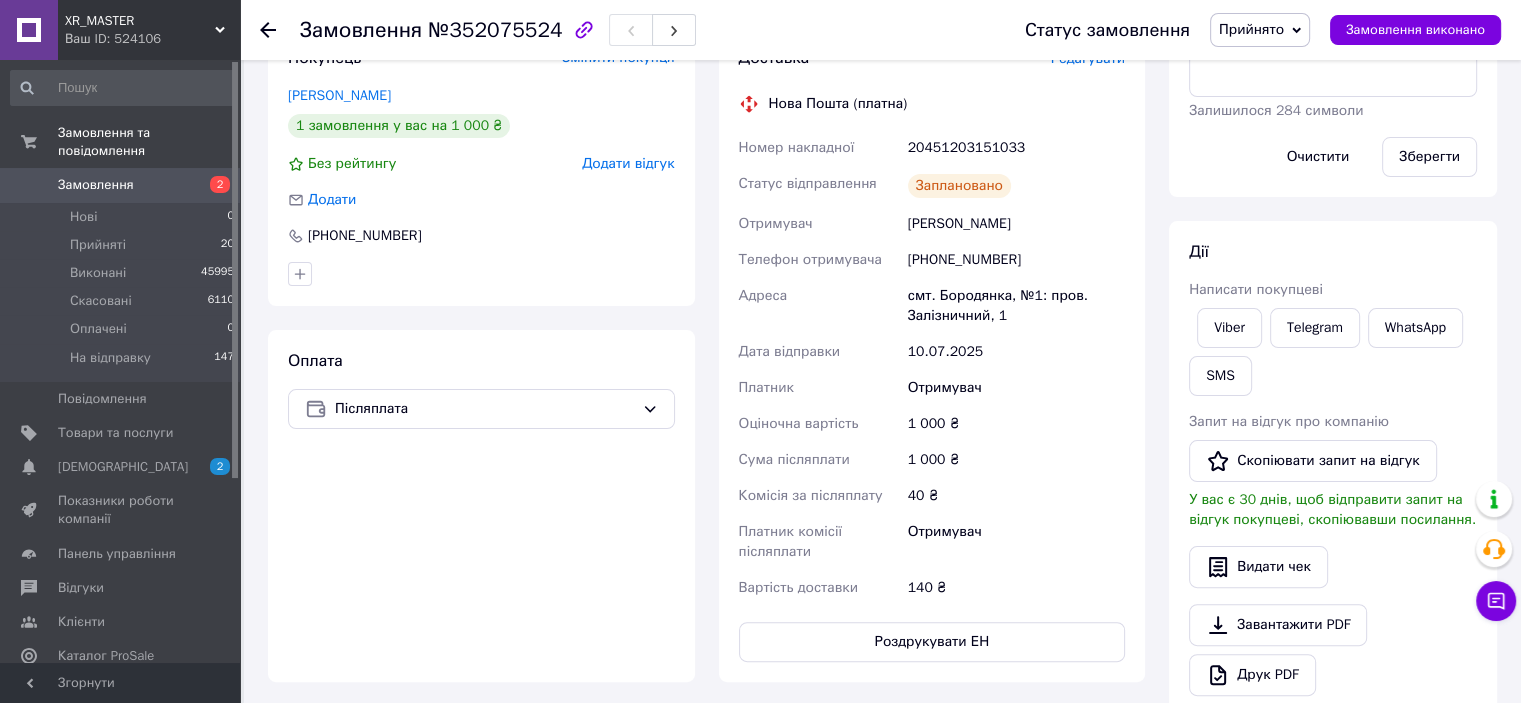 scroll, scrollTop: 400, scrollLeft: 0, axis: vertical 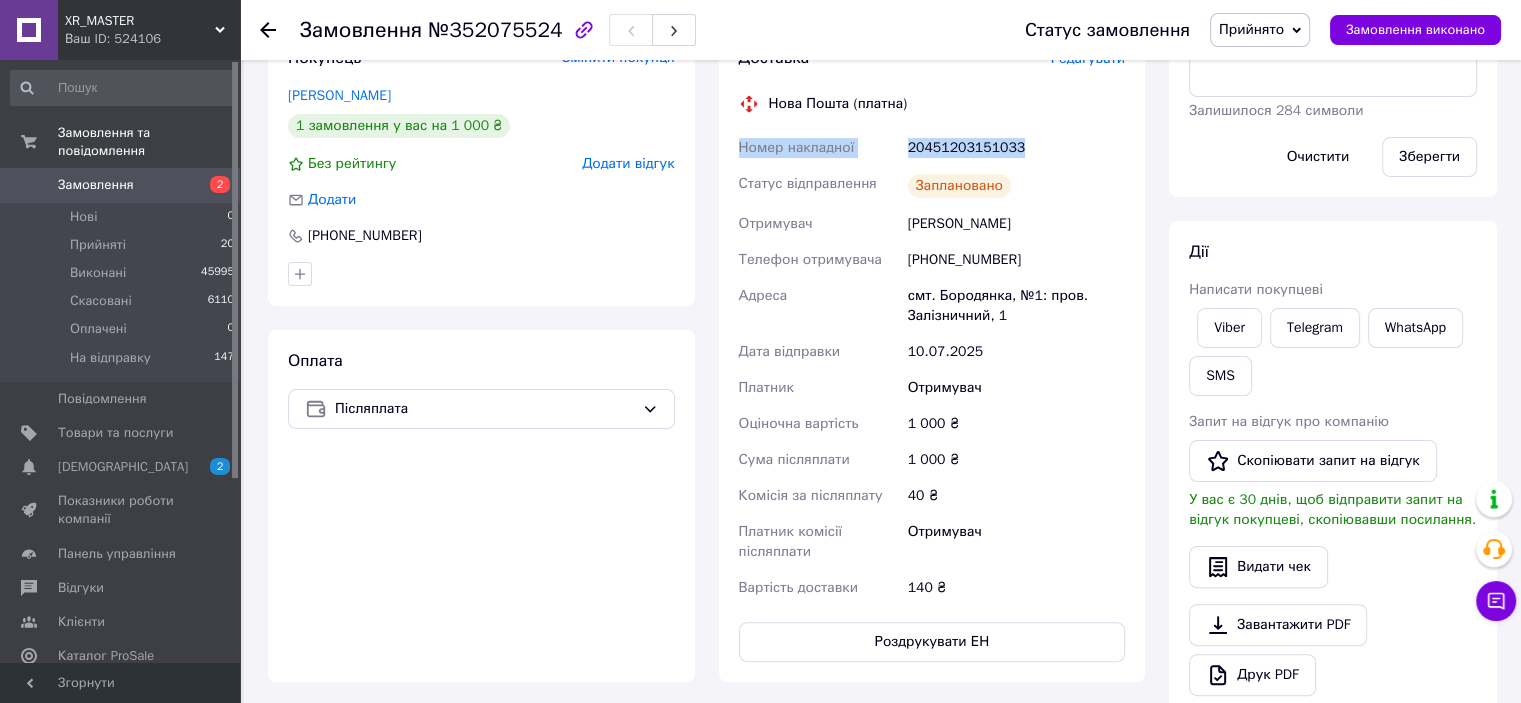 drag, startPoint x: 1025, startPoint y: 155, endPoint x: 723, endPoint y: 154, distance: 302.00165 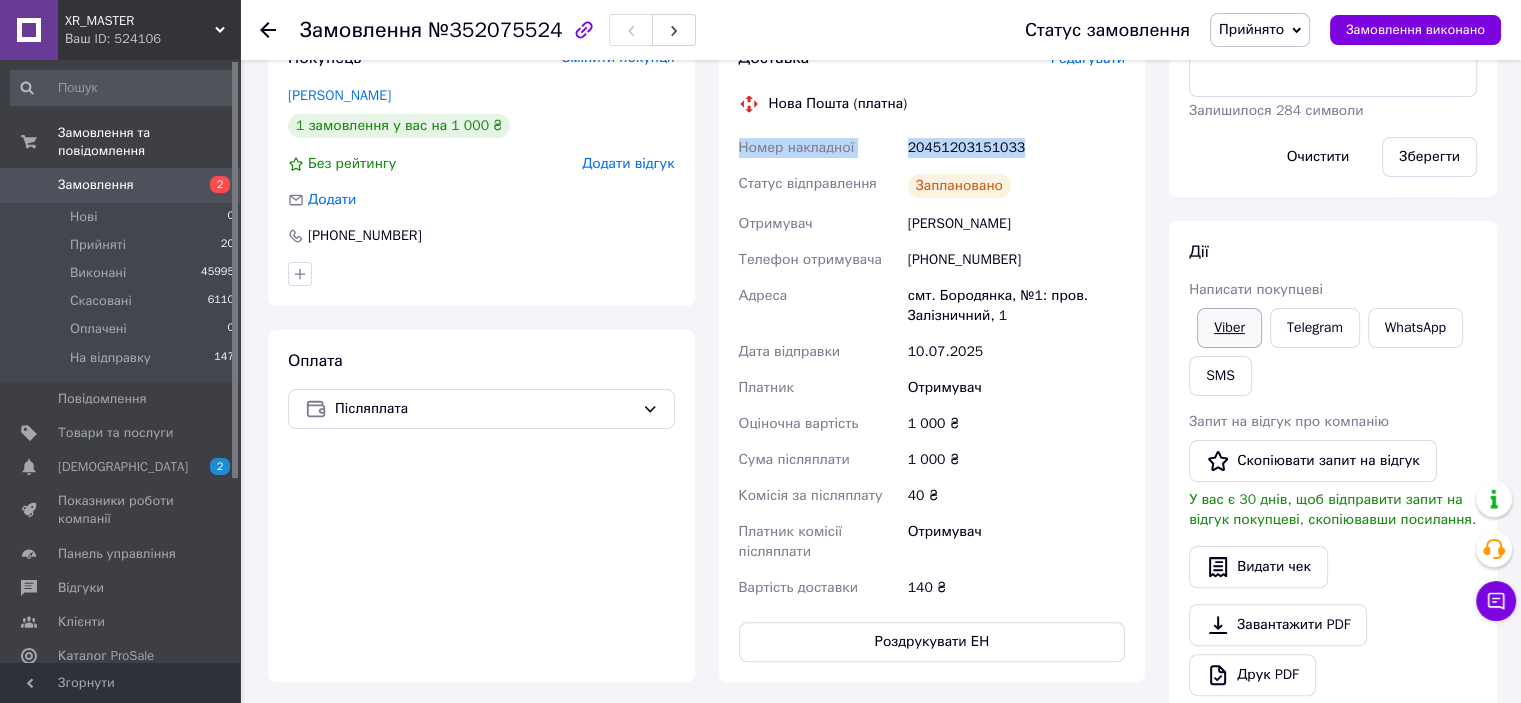 click on "Viber" at bounding box center [1229, 328] 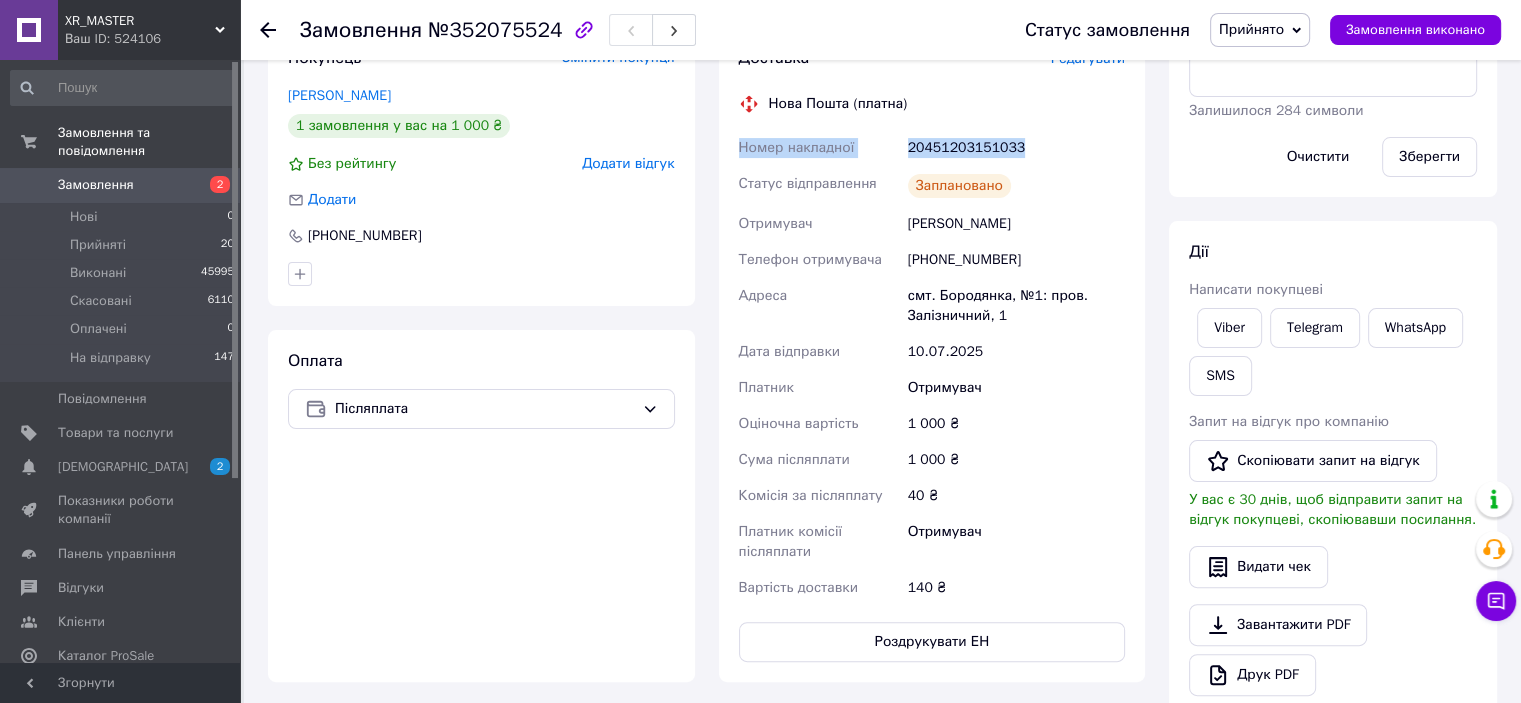 click on "Прийнято" at bounding box center [1251, 29] 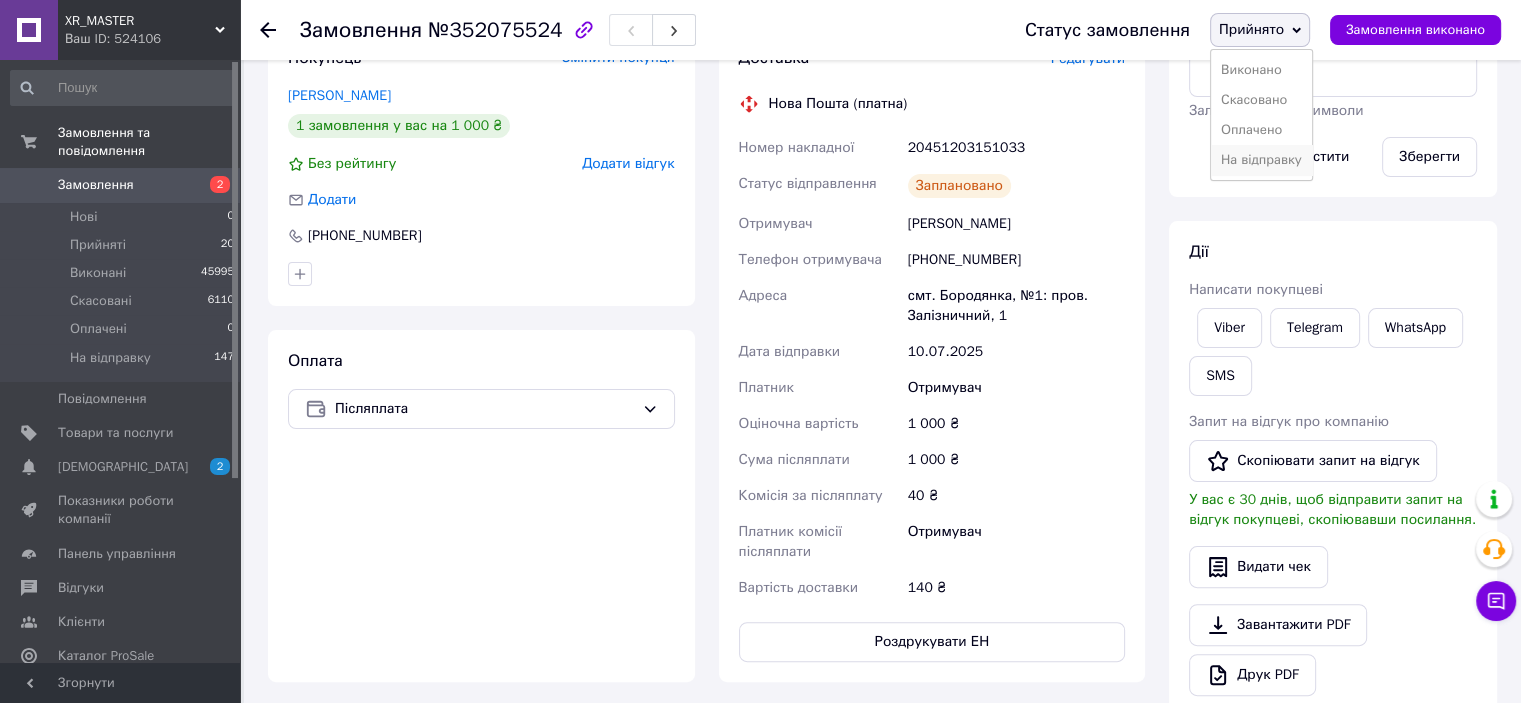 click on "На відправку" at bounding box center (1261, 160) 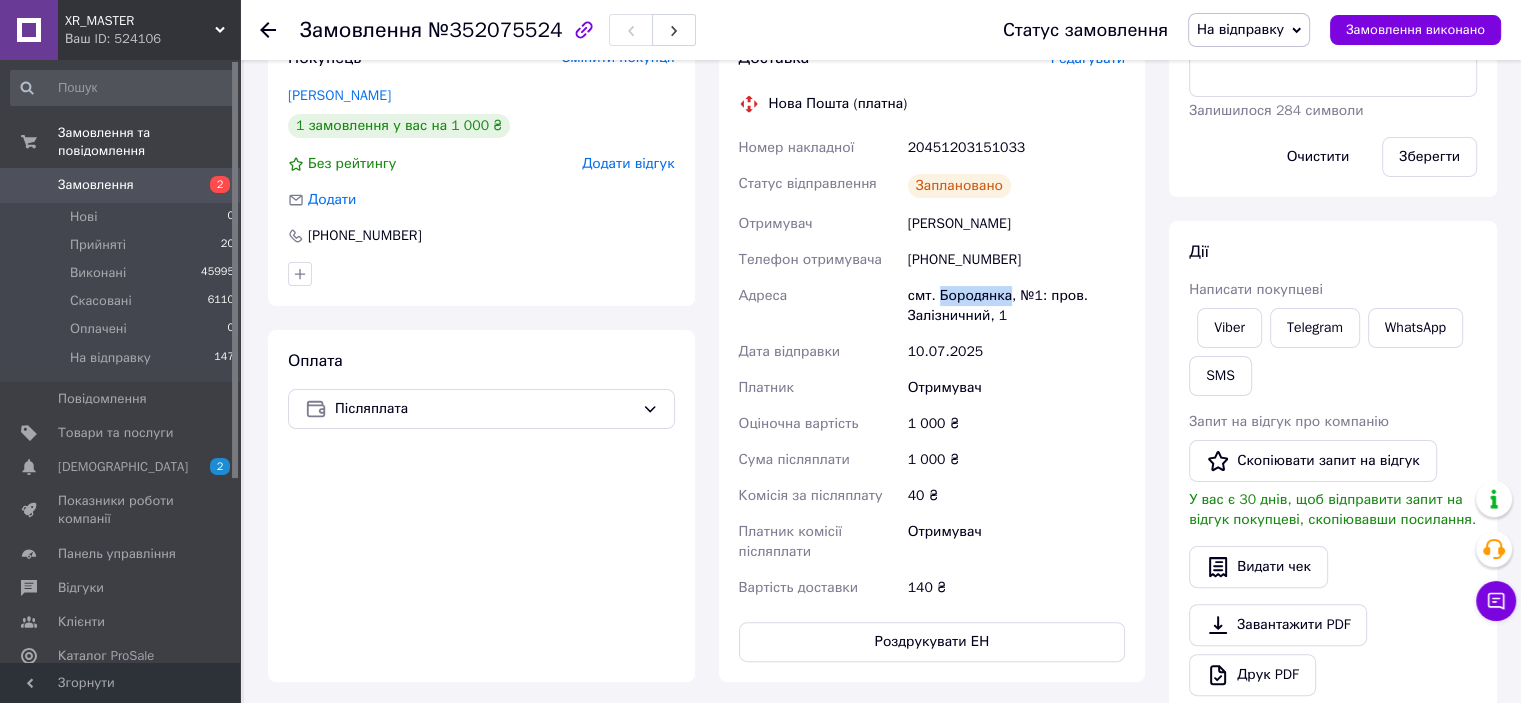 drag, startPoint x: 1003, startPoint y: 301, endPoint x: 937, endPoint y: 301, distance: 66 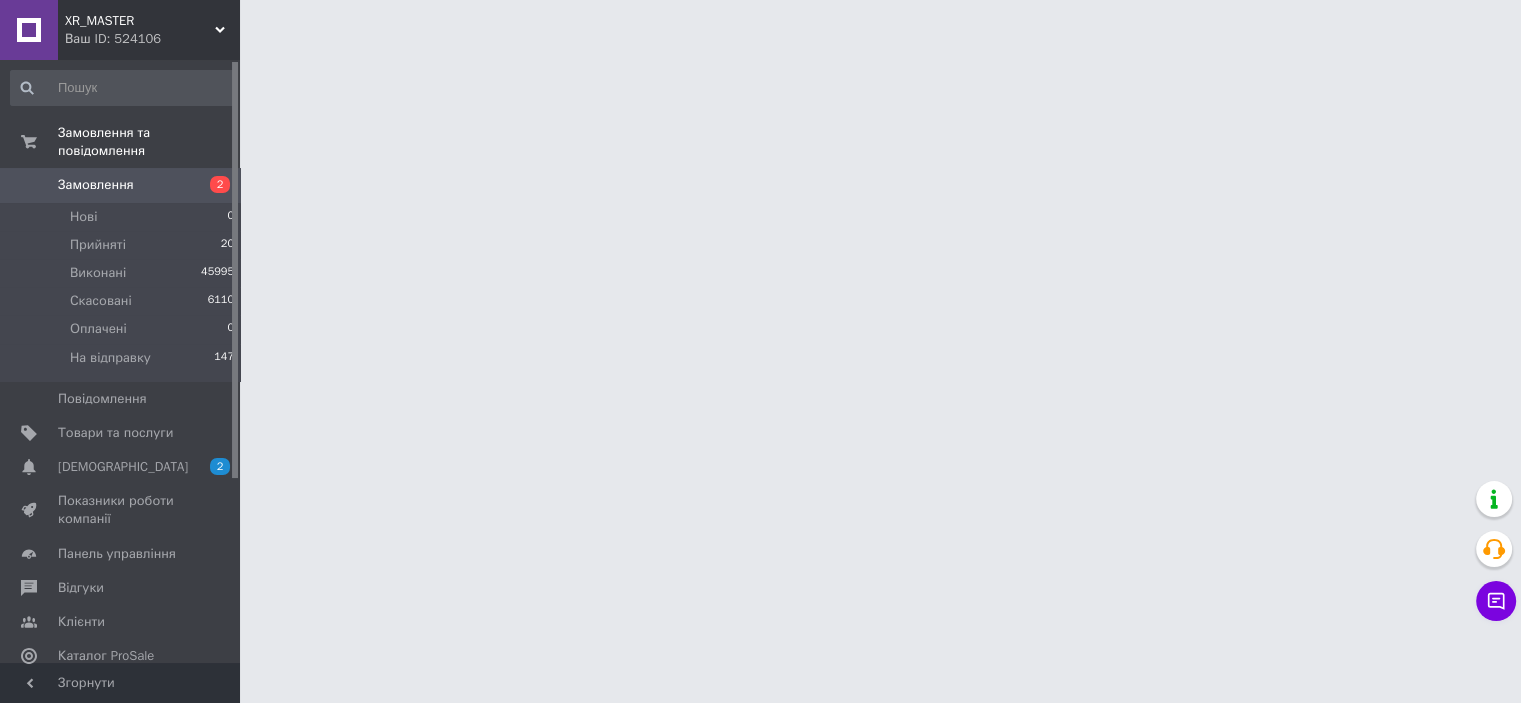 scroll, scrollTop: 0, scrollLeft: 0, axis: both 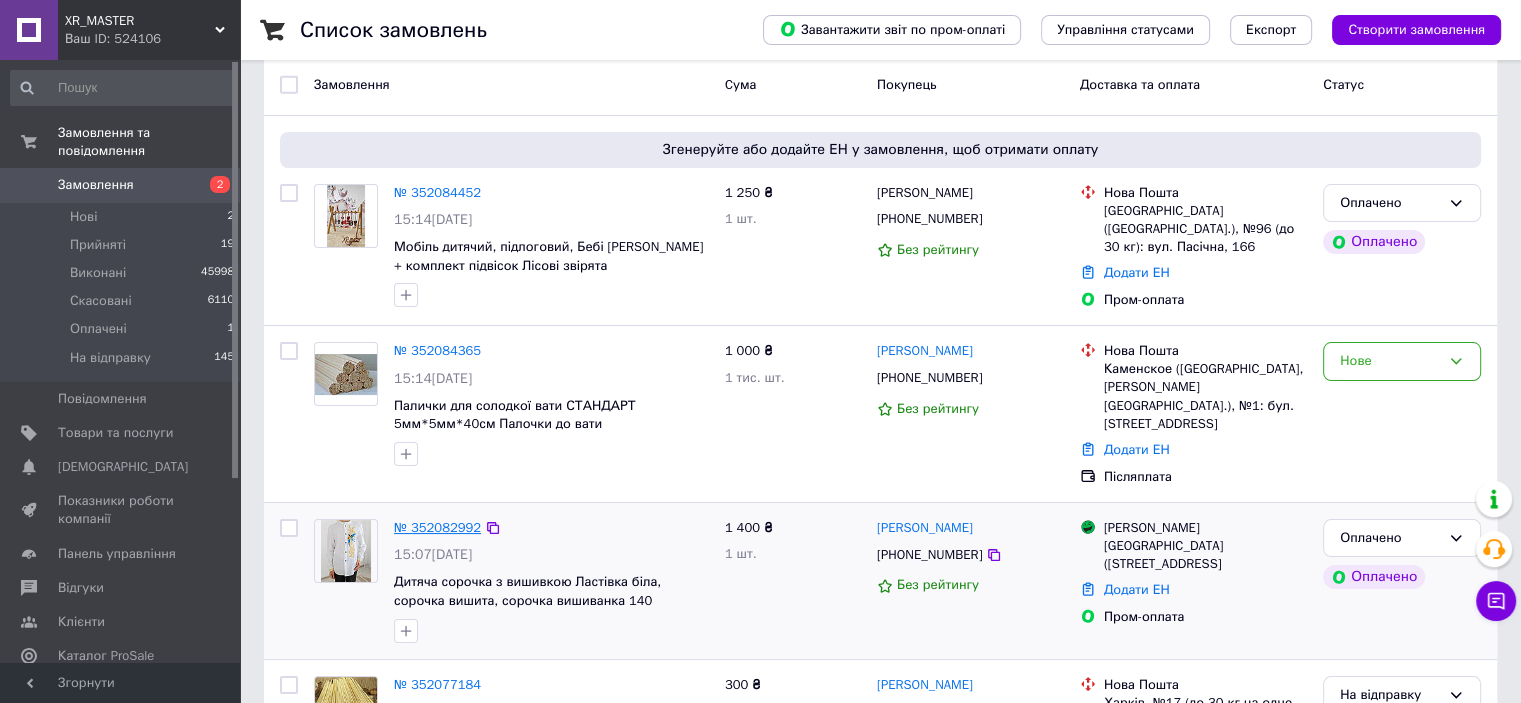 click on "№ 352082992" at bounding box center [437, 527] 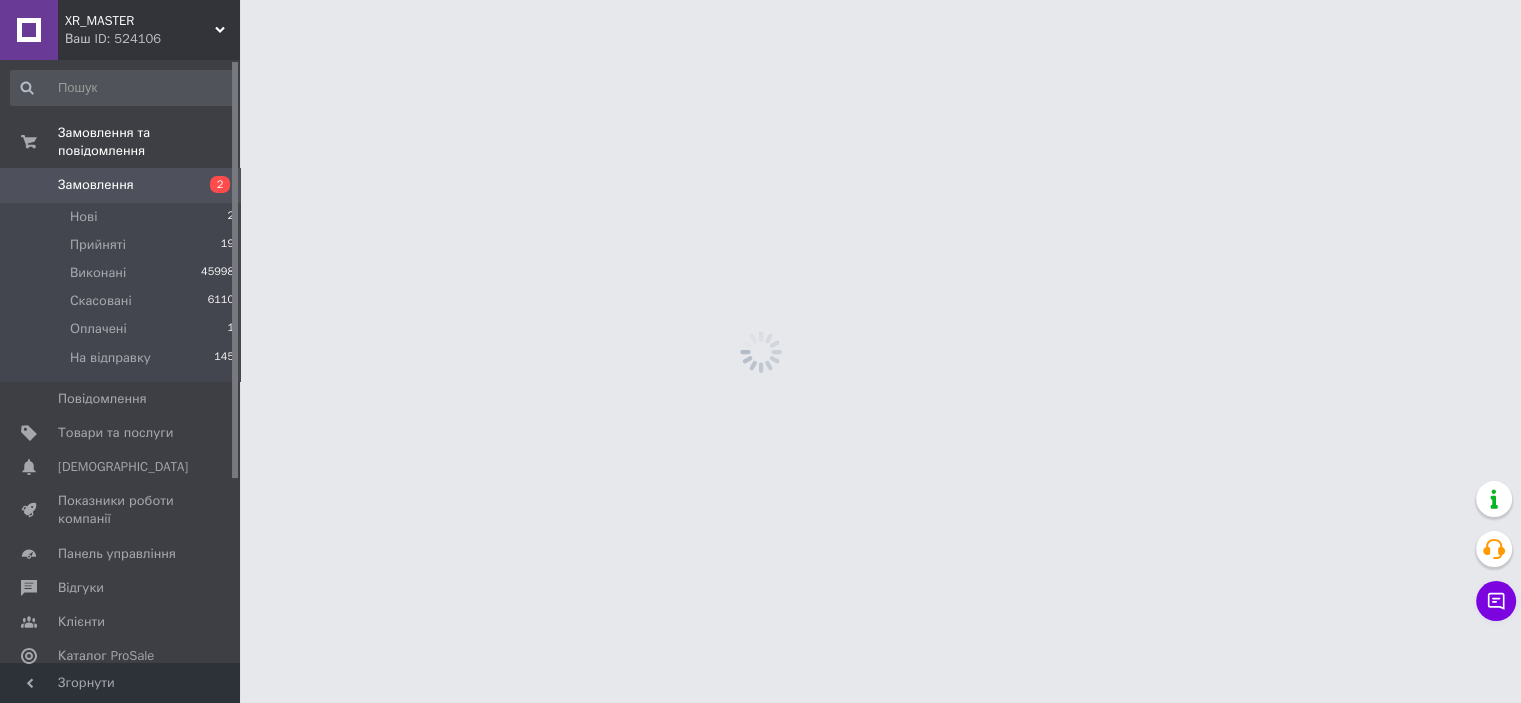 scroll, scrollTop: 0, scrollLeft: 0, axis: both 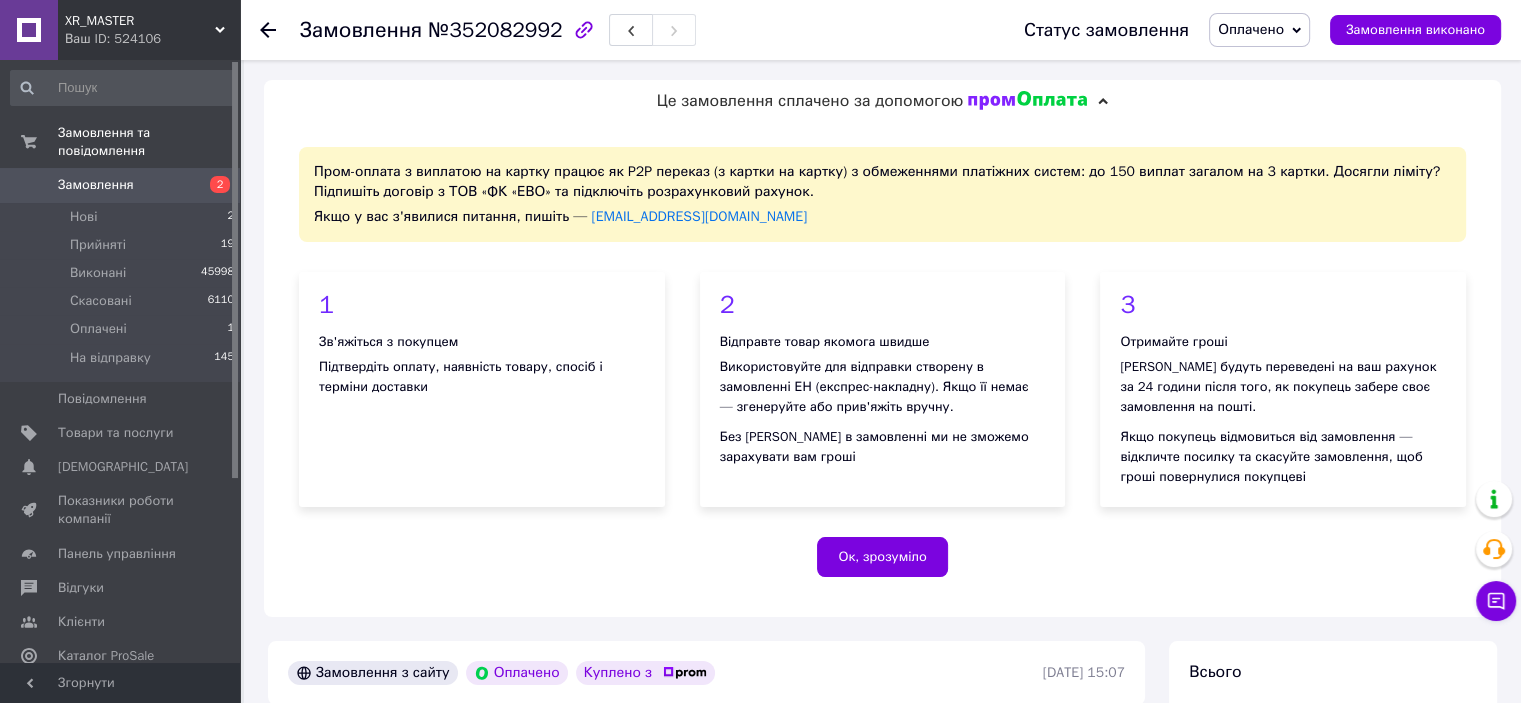 drag, startPoint x: 1258, startPoint y: 31, endPoint x: 1258, endPoint y: 84, distance: 53 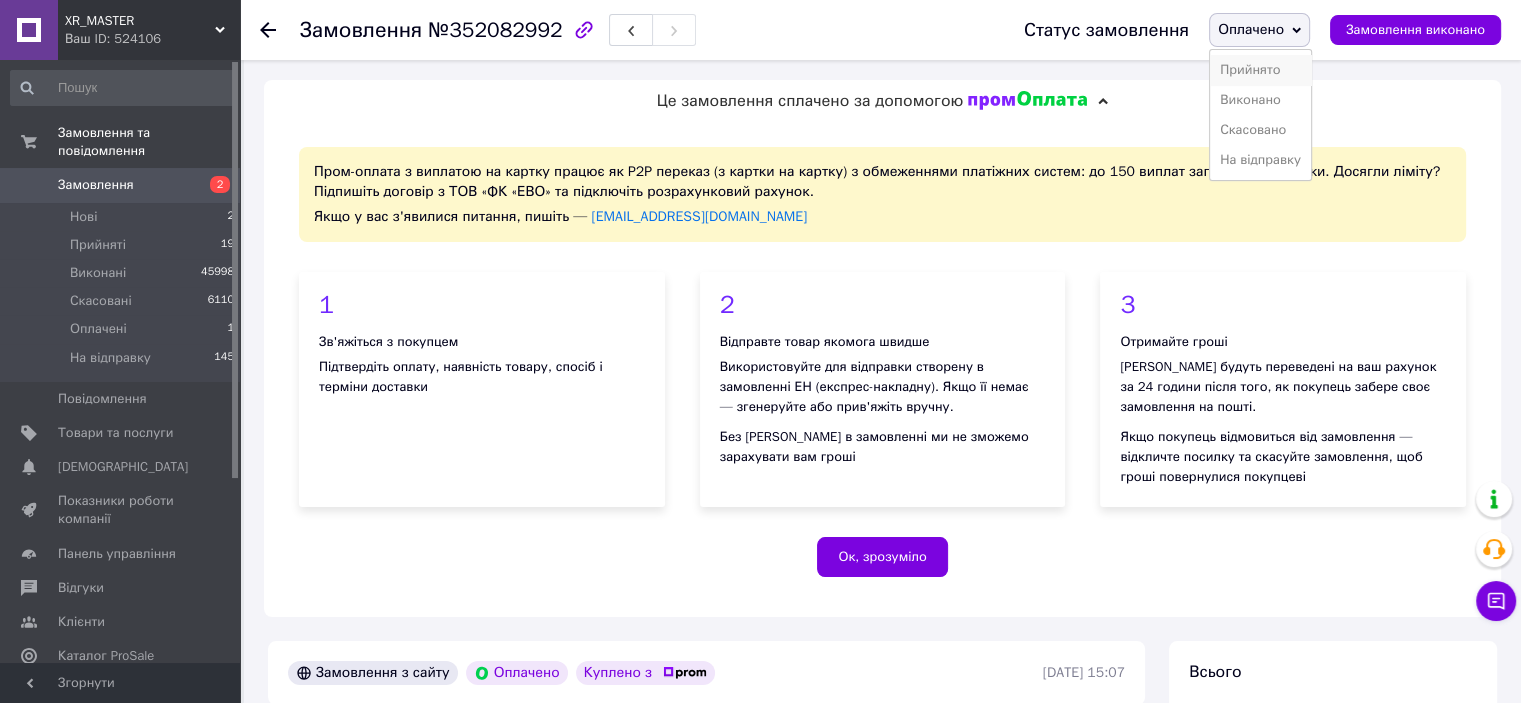 click on "Прийнято" at bounding box center (1260, 70) 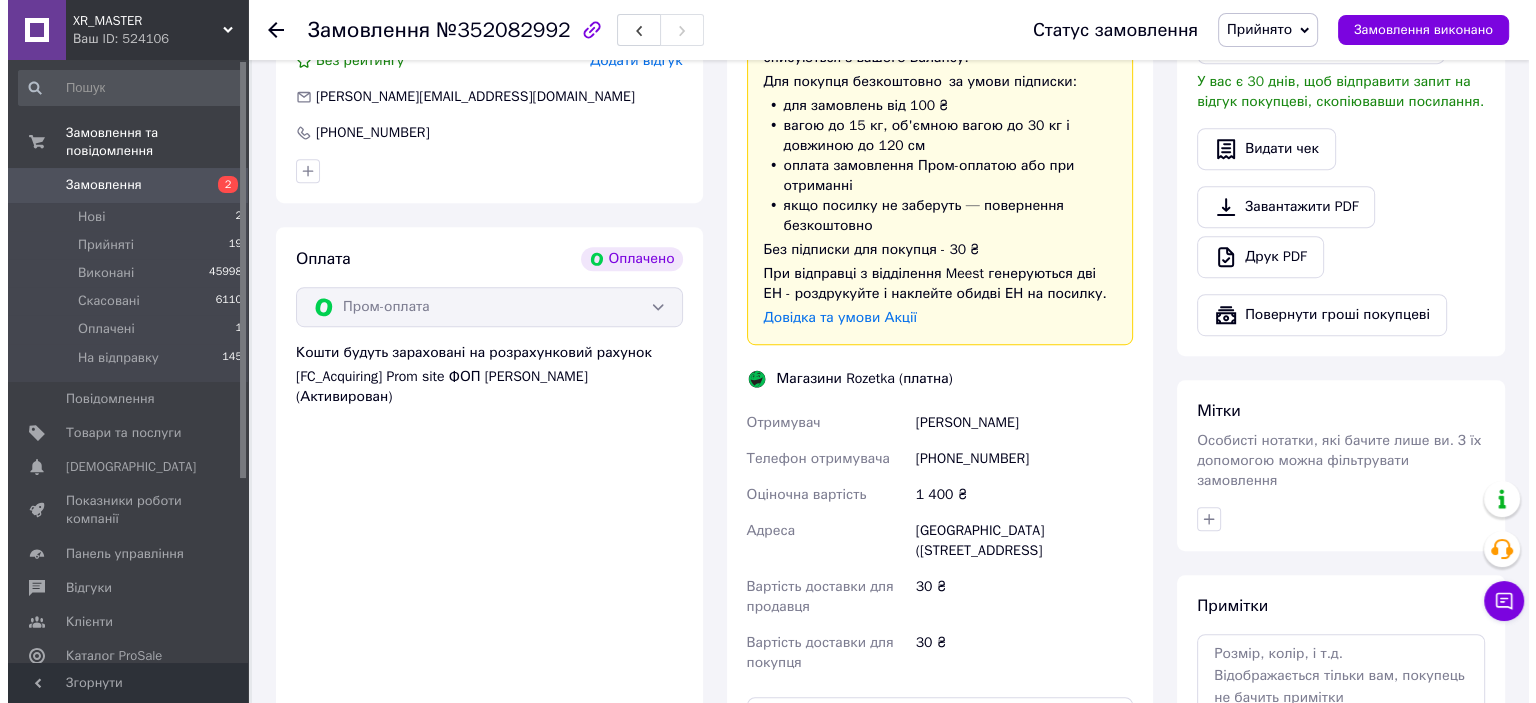 scroll, scrollTop: 900, scrollLeft: 0, axis: vertical 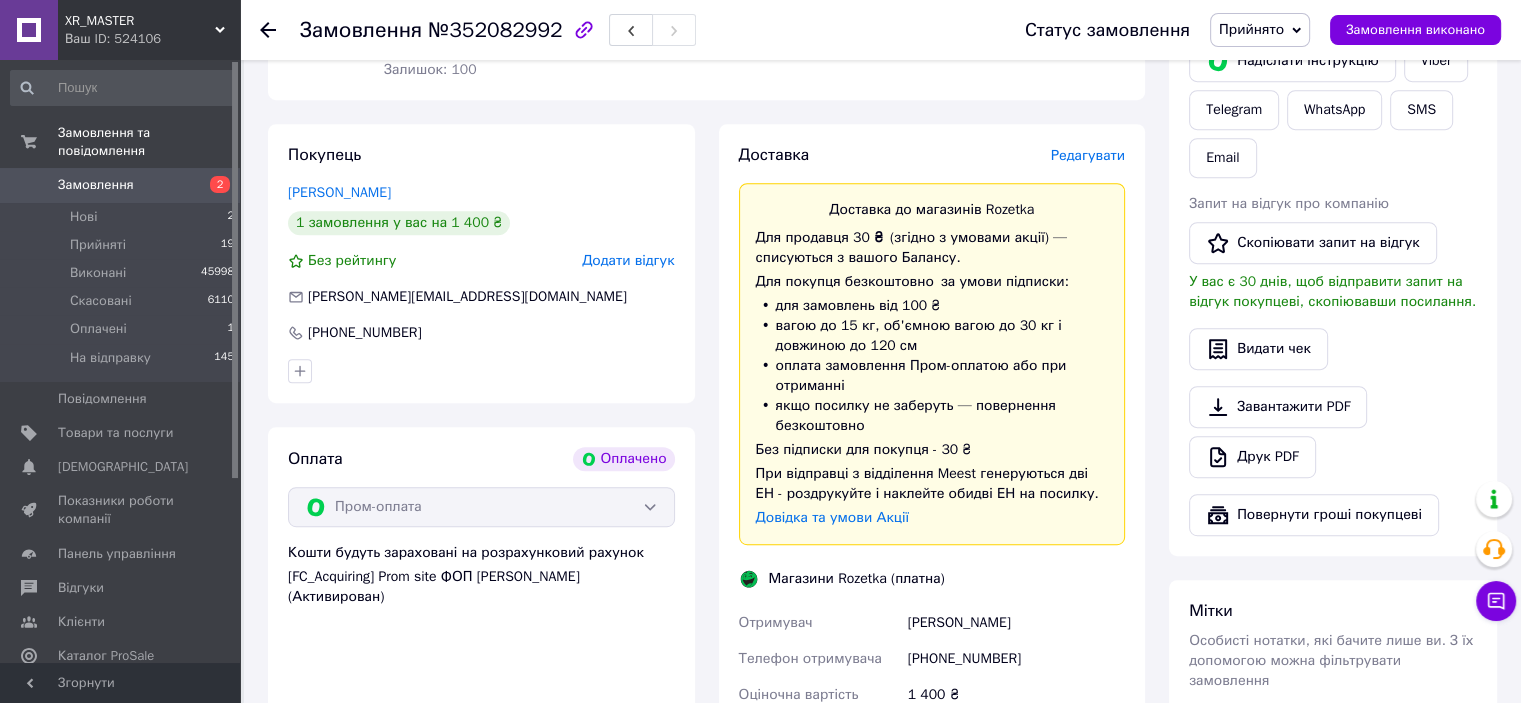 click on "Редагувати" at bounding box center (1088, 155) 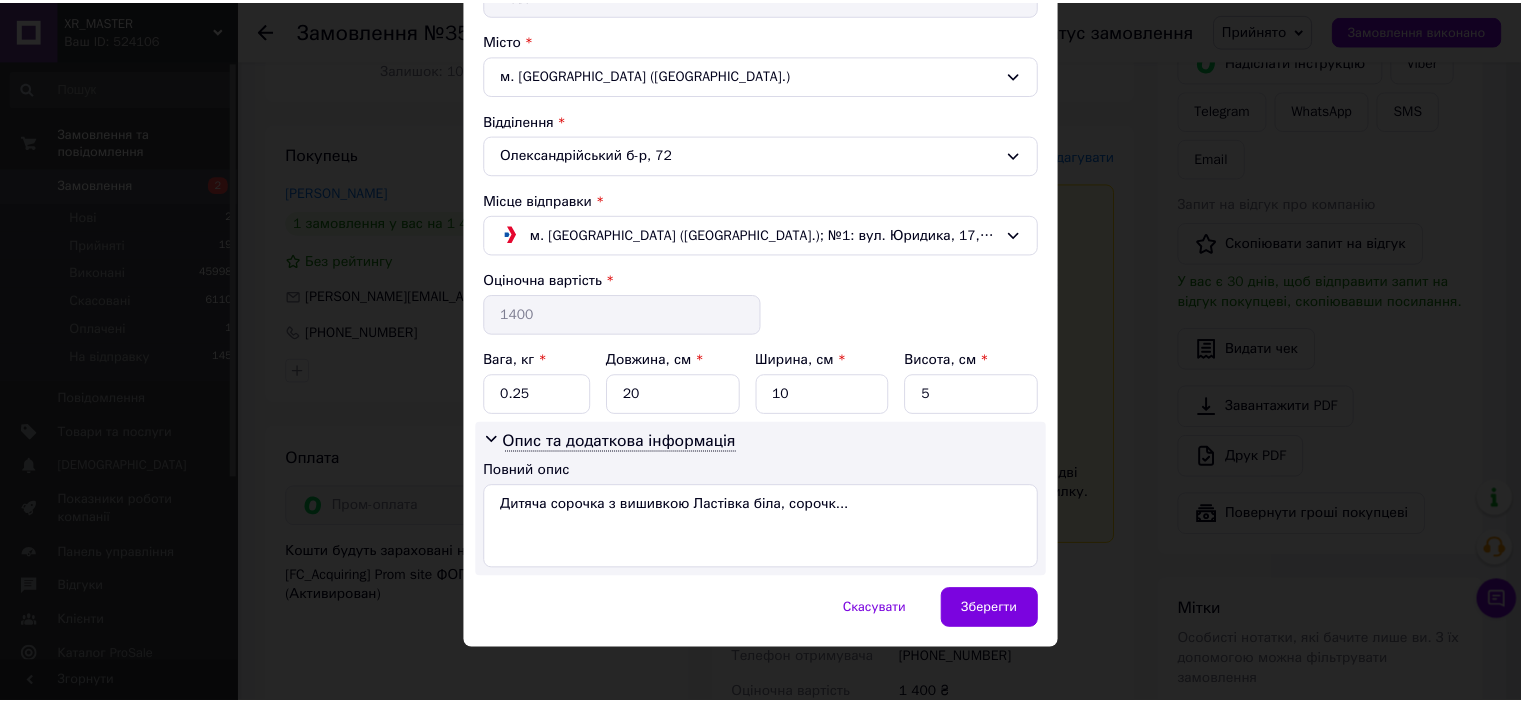 scroll, scrollTop: 532, scrollLeft: 0, axis: vertical 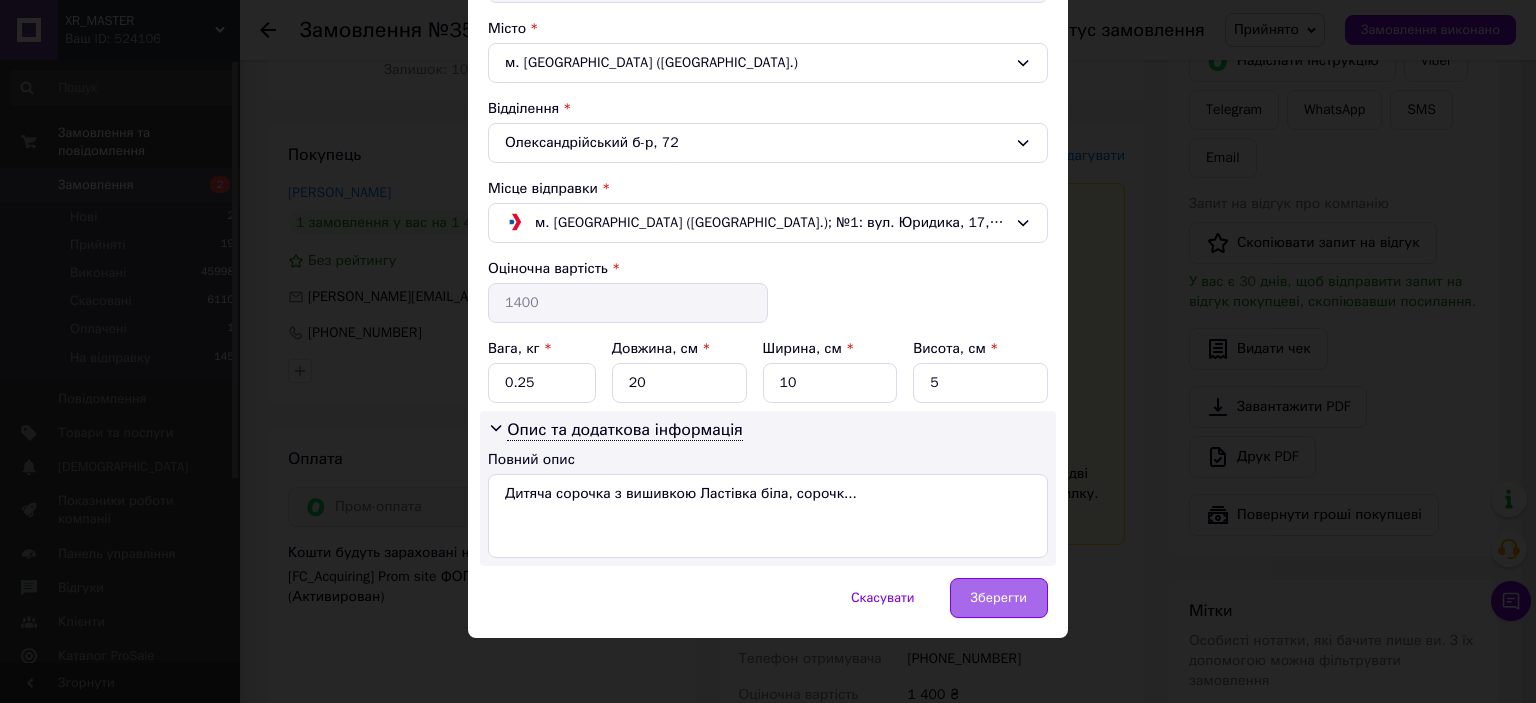 click on "Зберегти" at bounding box center (999, 598) 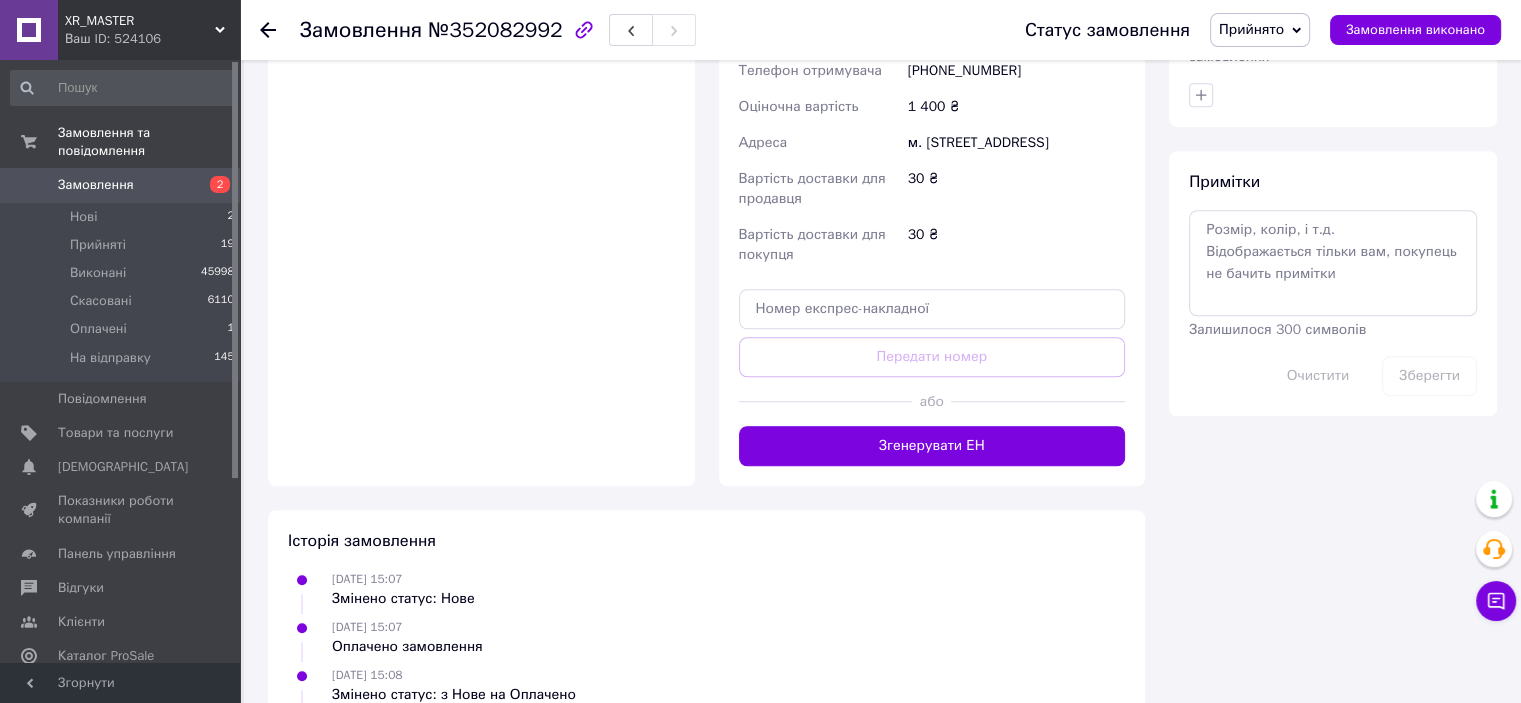 scroll, scrollTop: 1500, scrollLeft: 0, axis: vertical 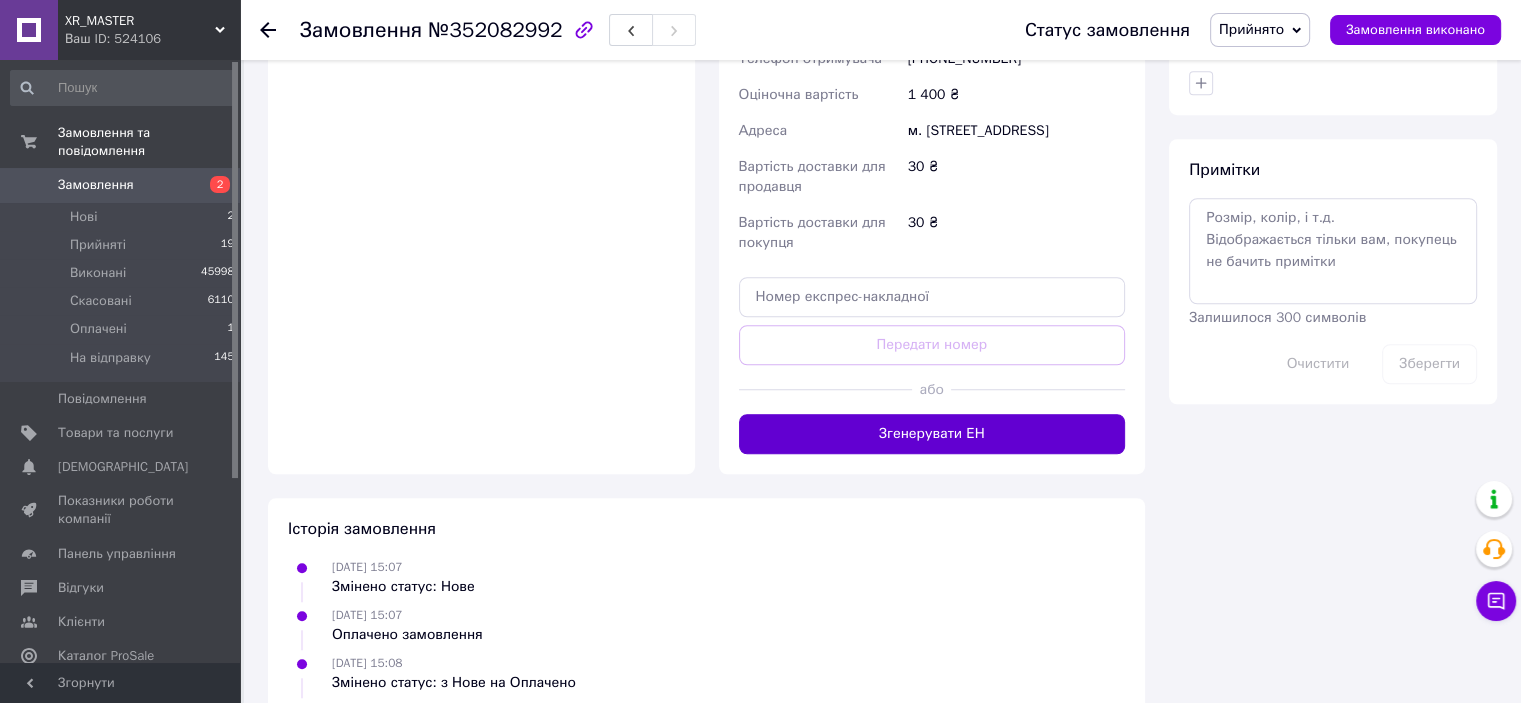 click on "Згенерувати ЕН" at bounding box center (932, 434) 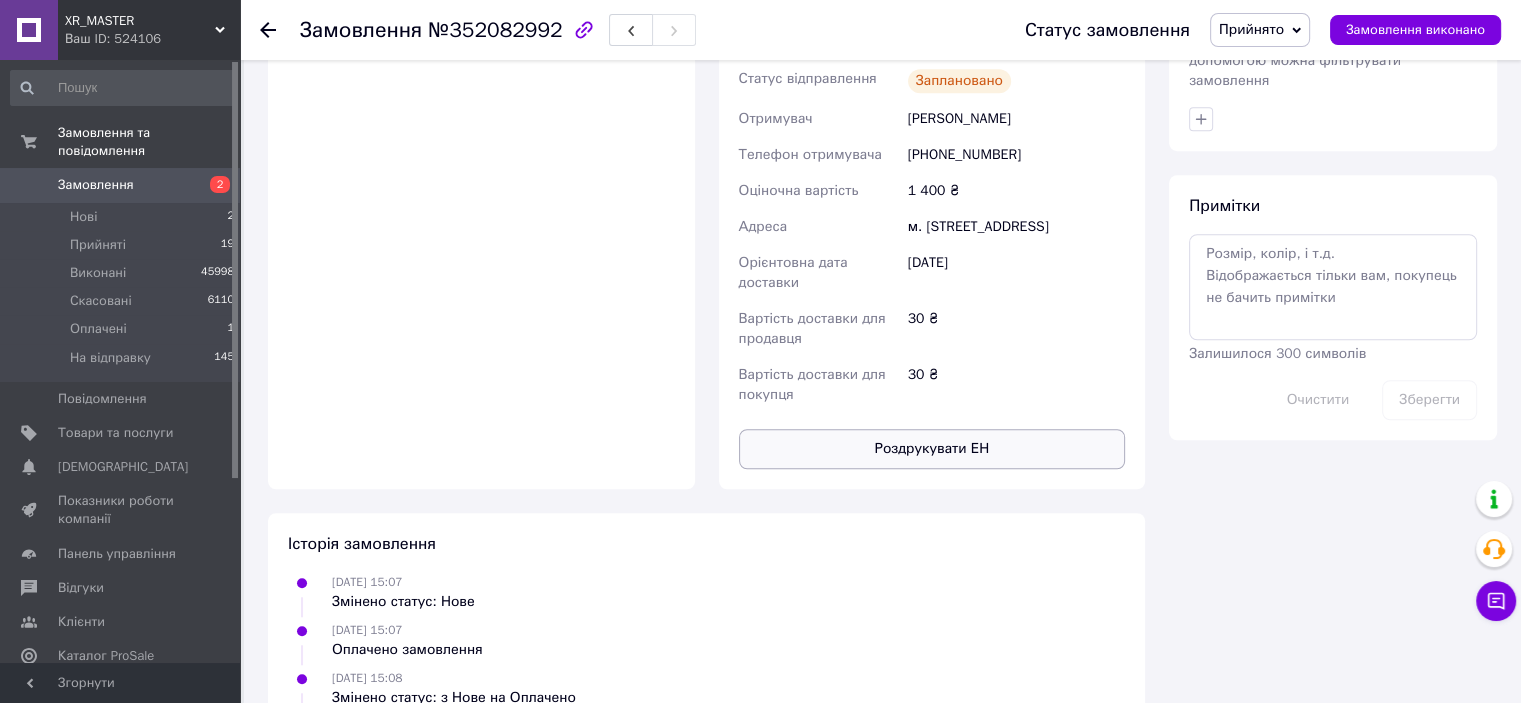 click on "Роздрукувати ЕН" at bounding box center (932, 449) 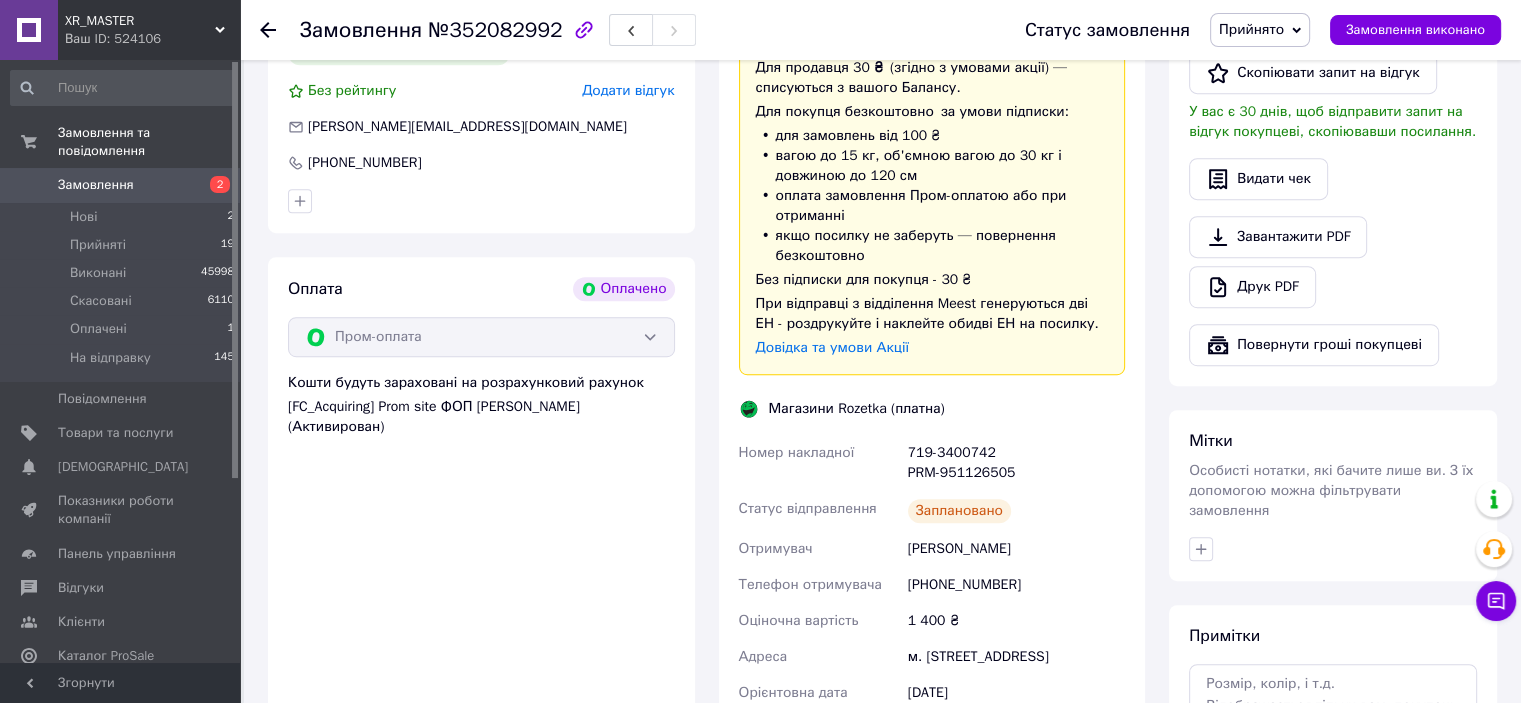 scroll, scrollTop: 1000, scrollLeft: 0, axis: vertical 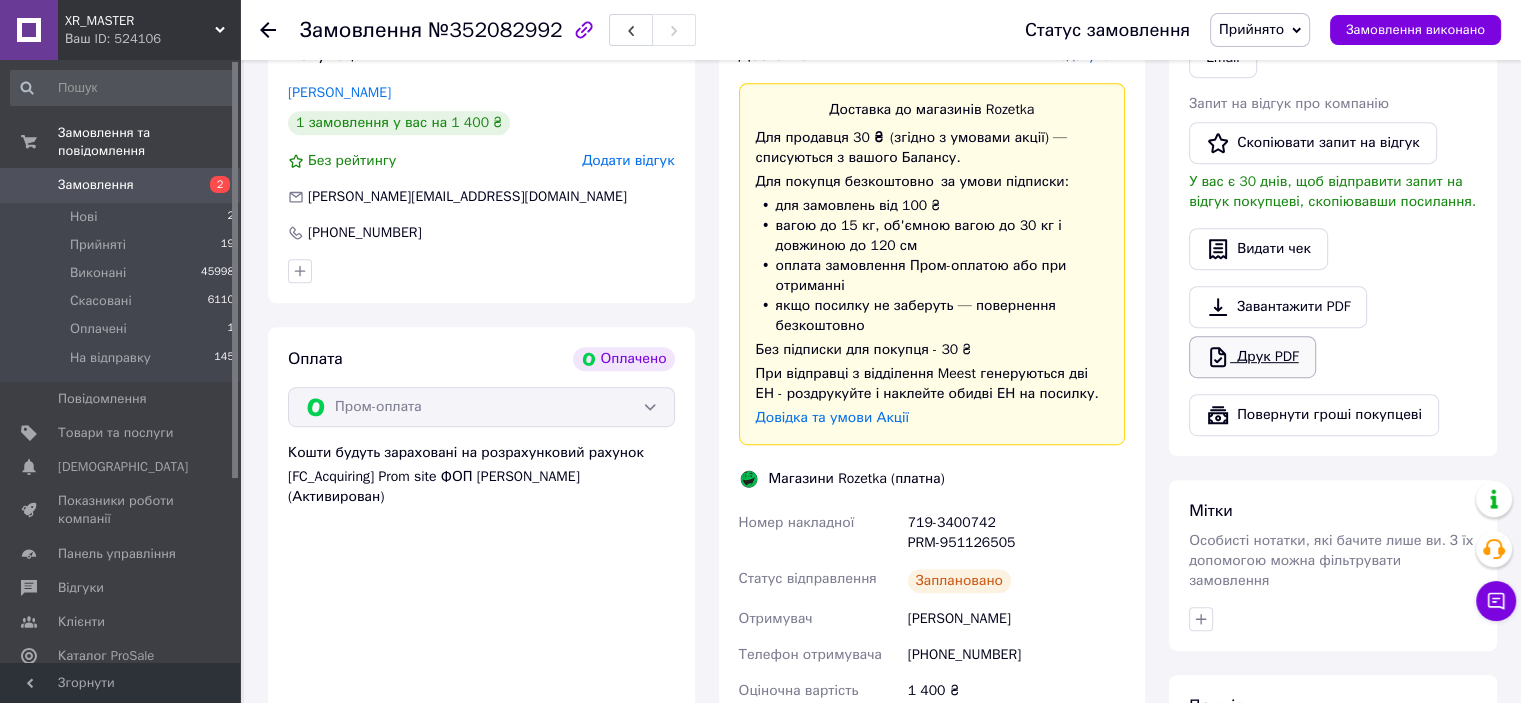 click on "Друк PDF" at bounding box center [1252, 357] 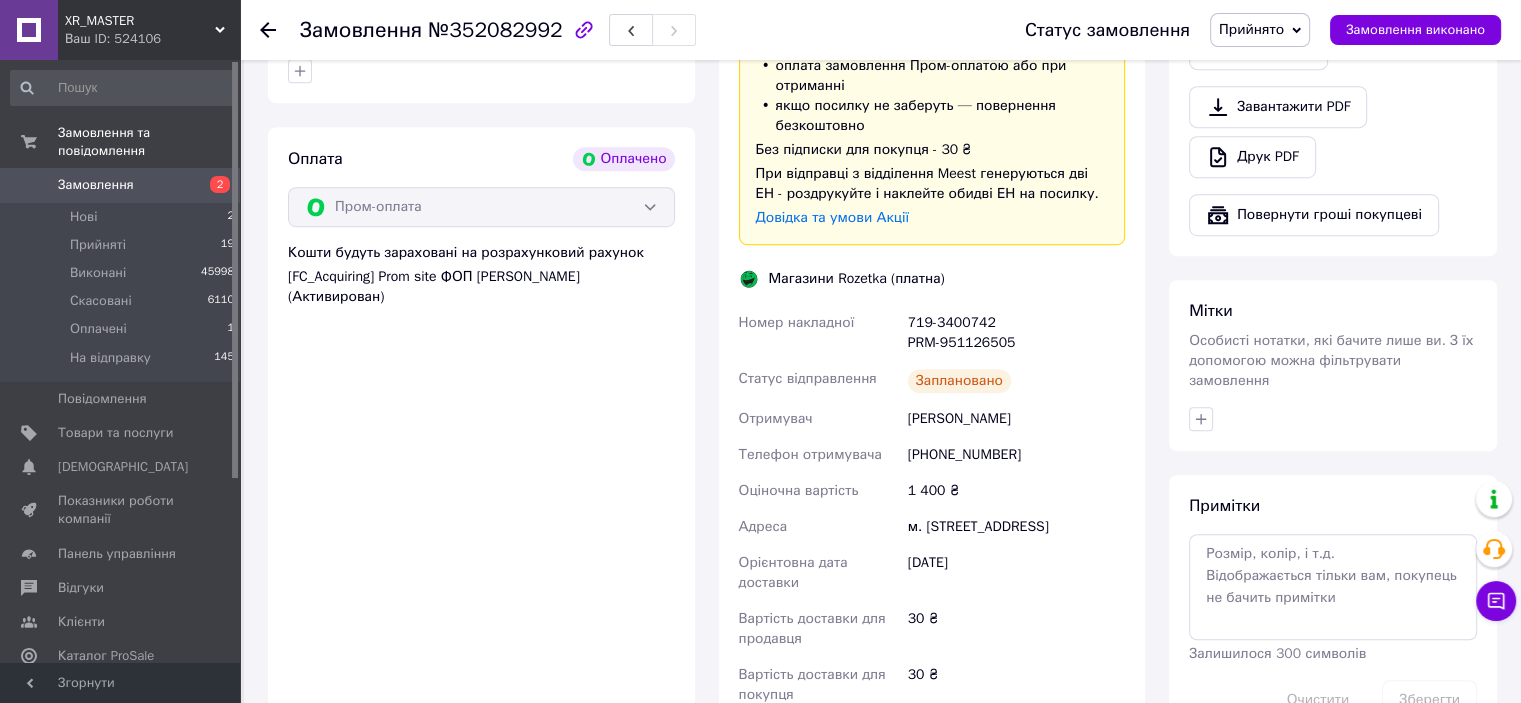 scroll, scrollTop: 1300, scrollLeft: 0, axis: vertical 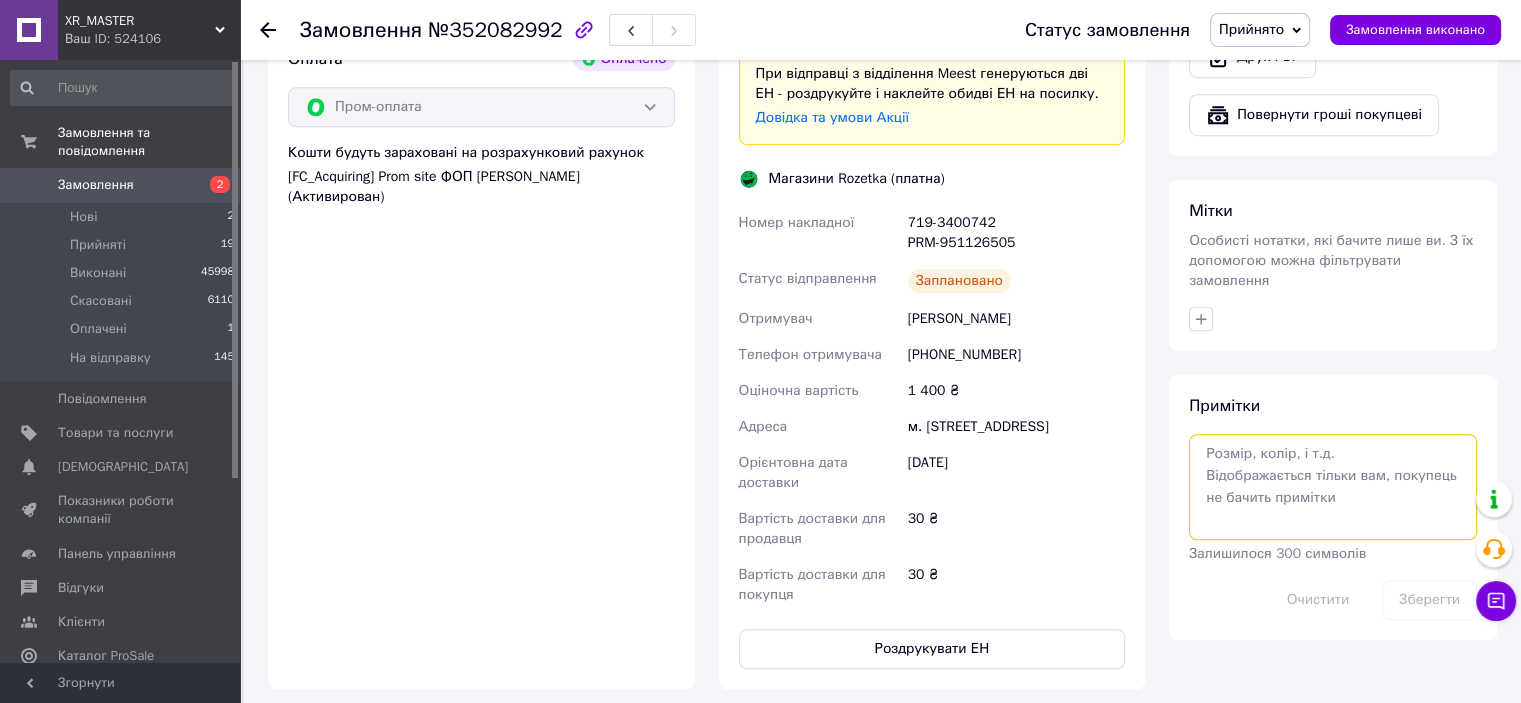 click at bounding box center [1333, 487] 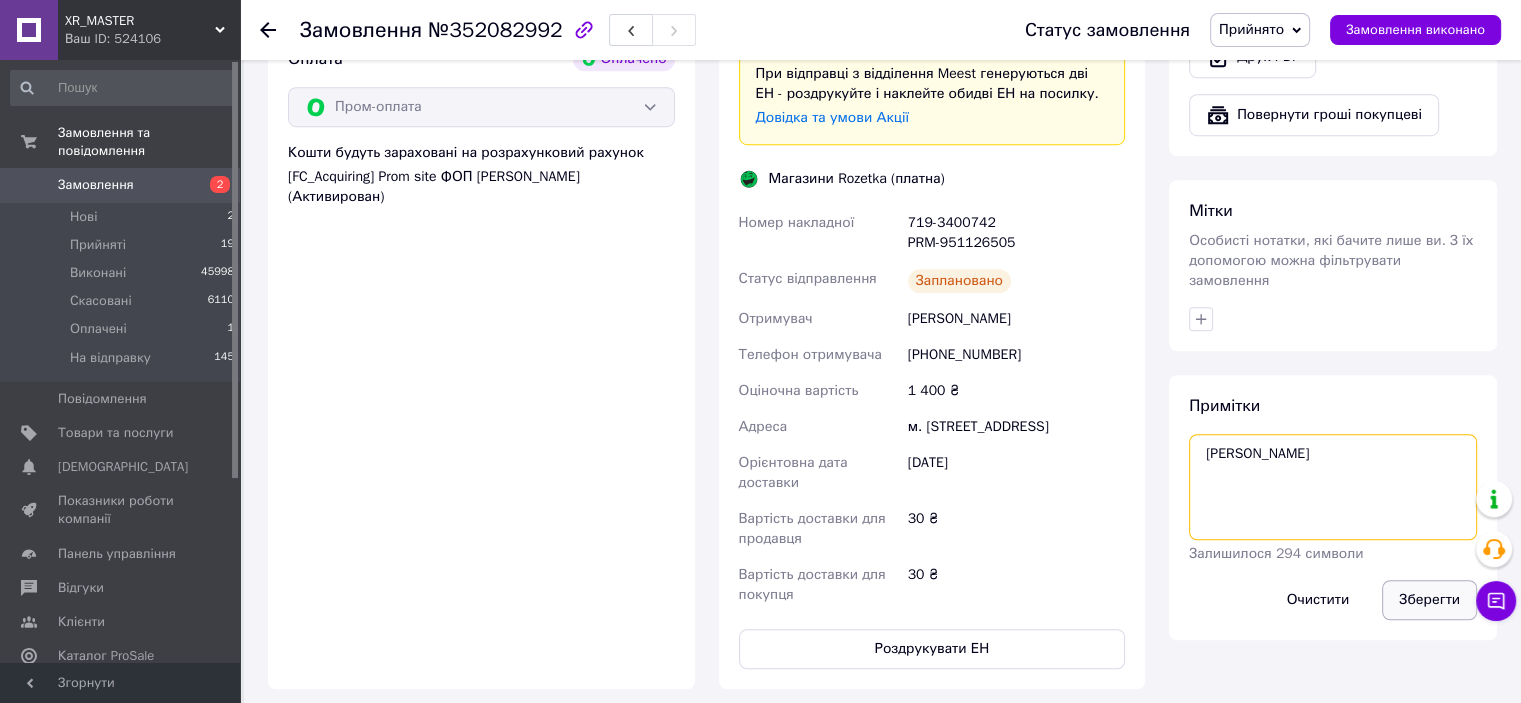 type on "[PERSON_NAME]" 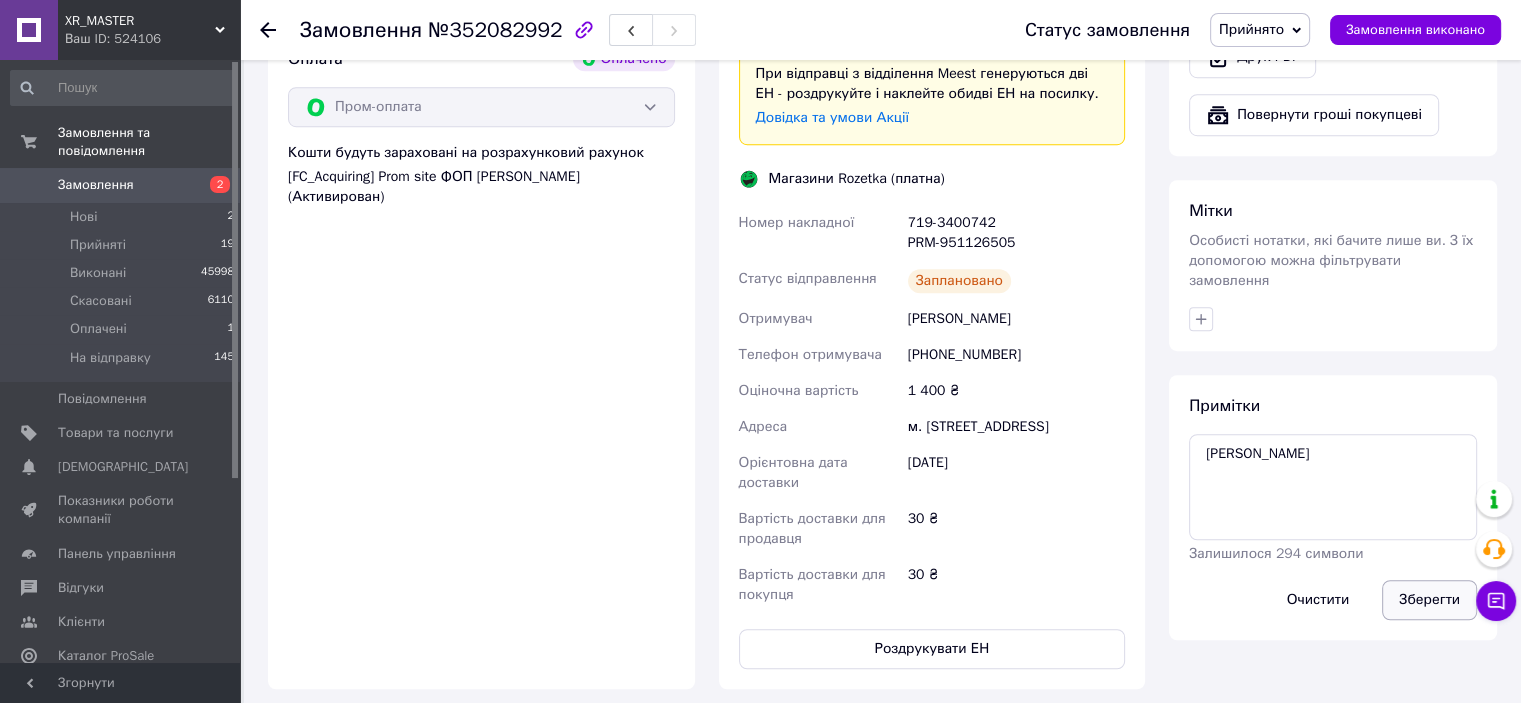 click on "Зберегти" at bounding box center [1429, 600] 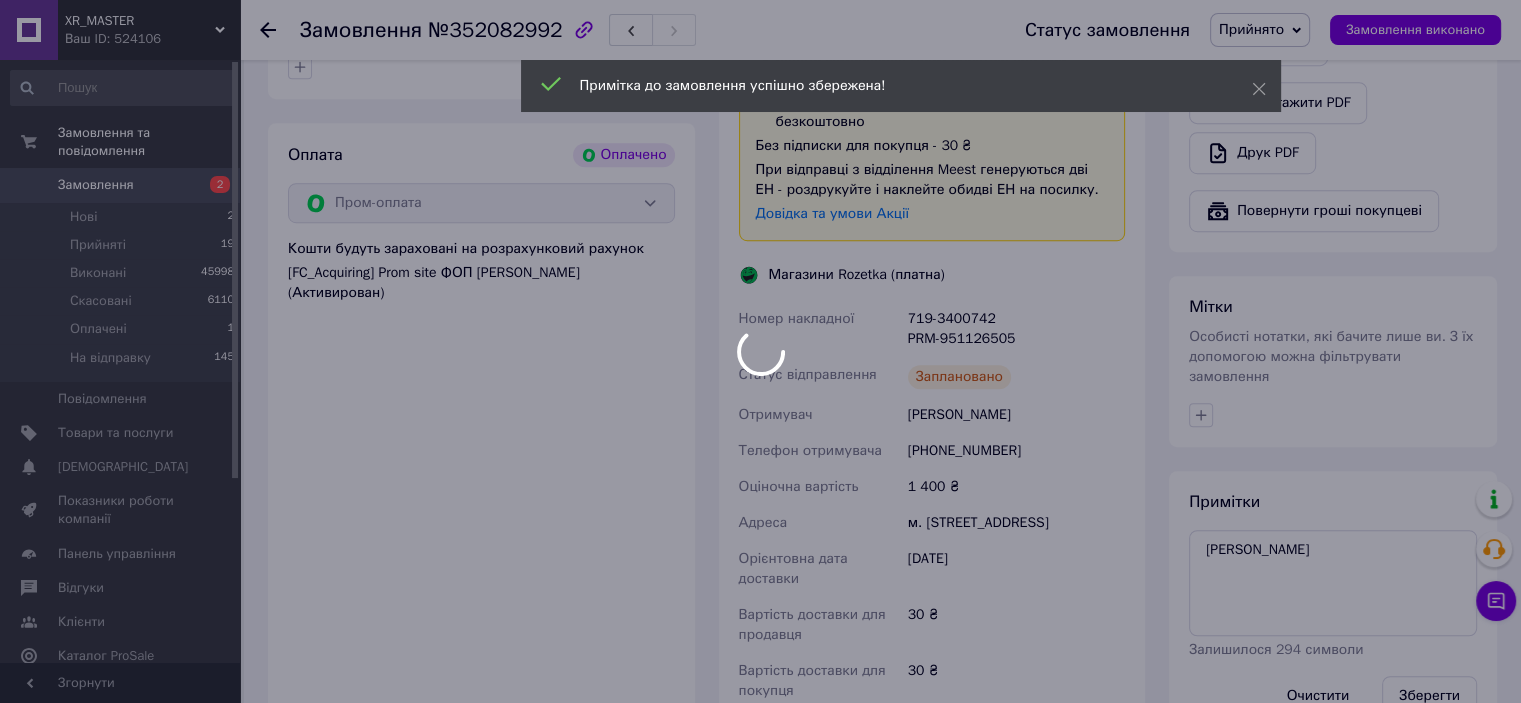 scroll, scrollTop: 1000, scrollLeft: 0, axis: vertical 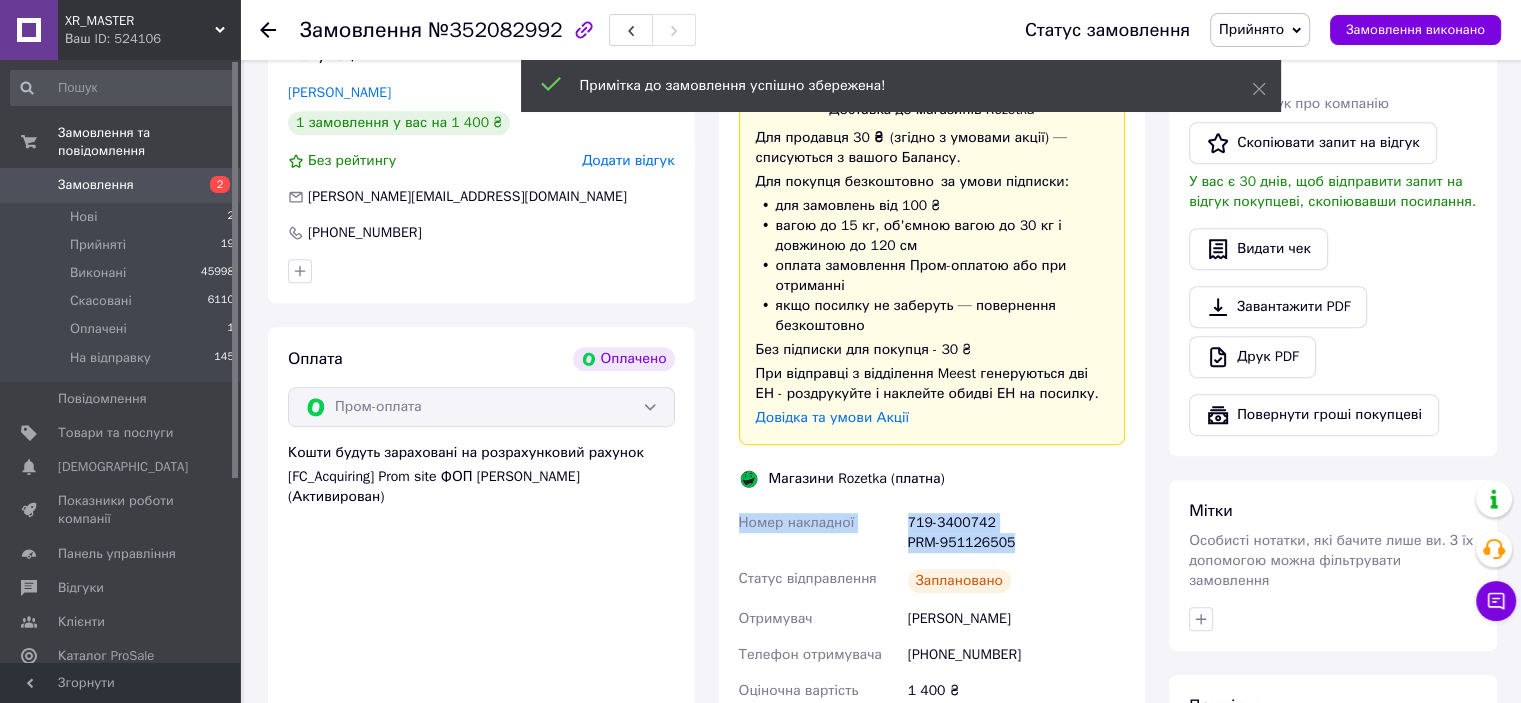 drag, startPoint x: 1026, startPoint y: 543, endPoint x: 733, endPoint y: 536, distance: 293.08362 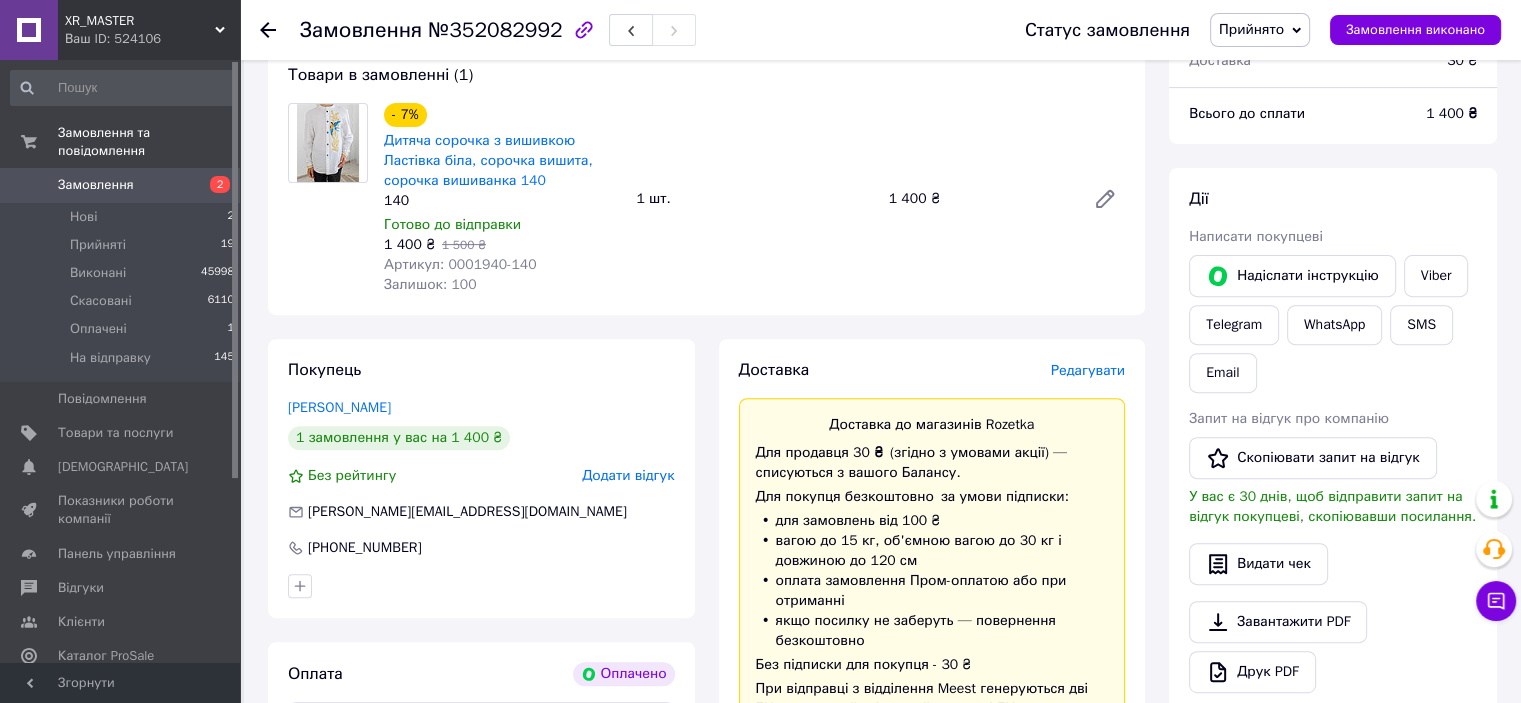 scroll, scrollTop: 600, scrollLeft: 0, axis: vertical 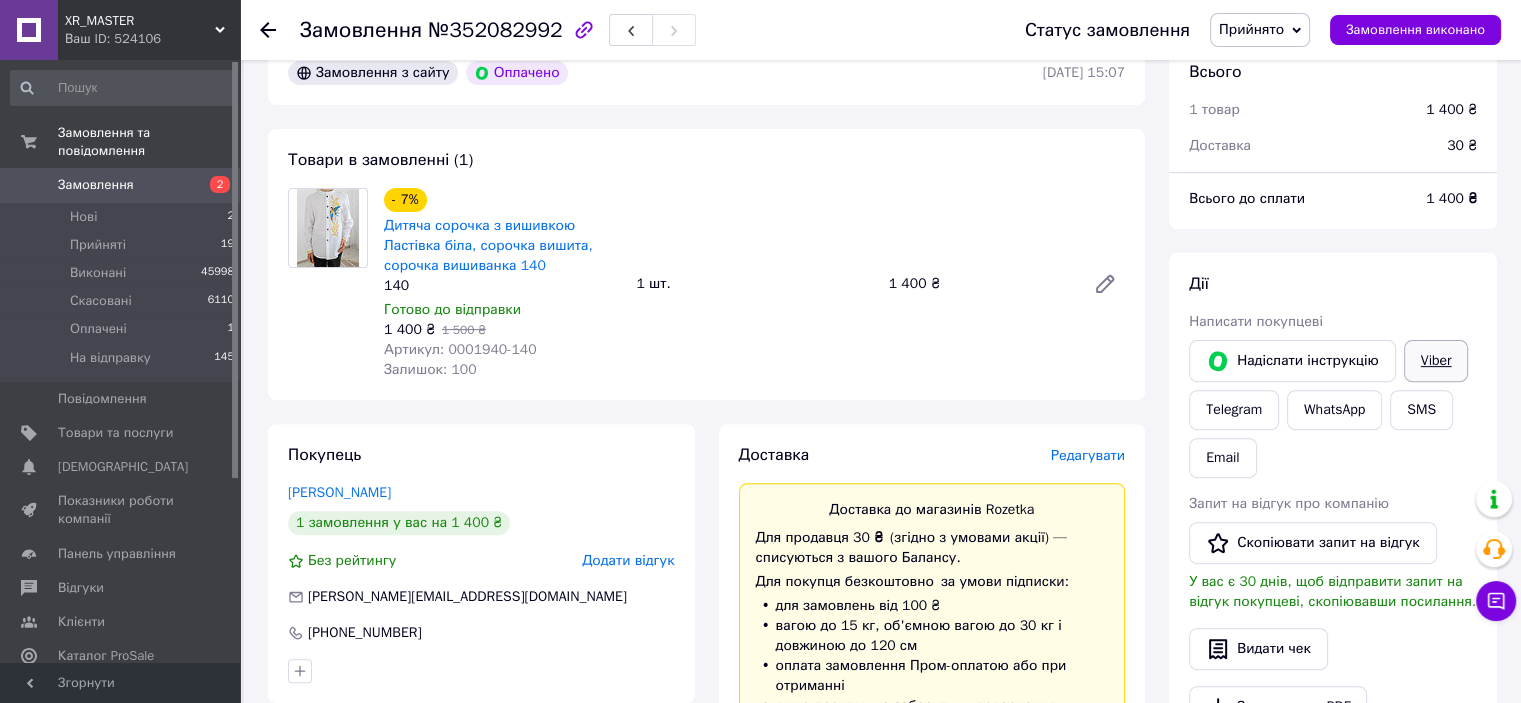 click on "Viber" at bounding box center (1436, 361) 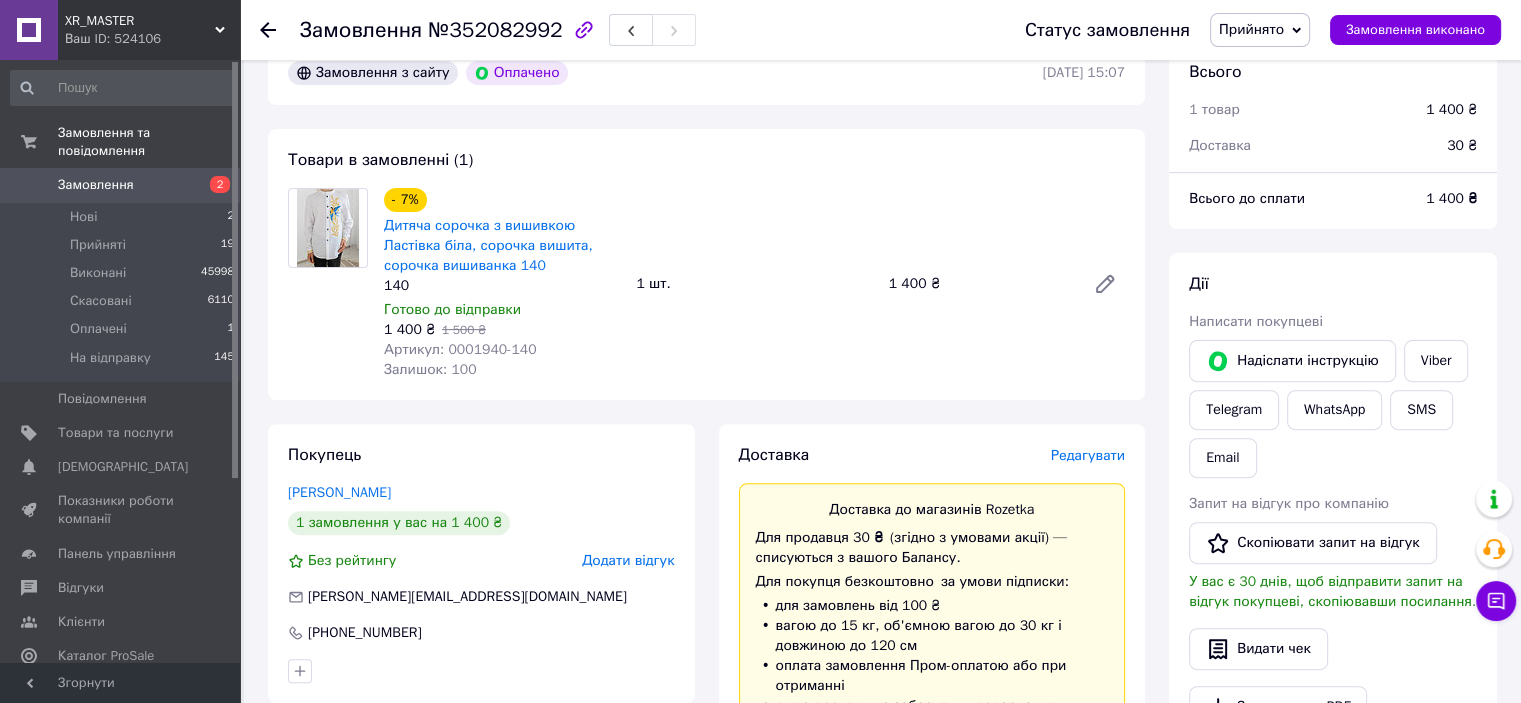 click on "Прийнято" at bounding box center [1251, 29] 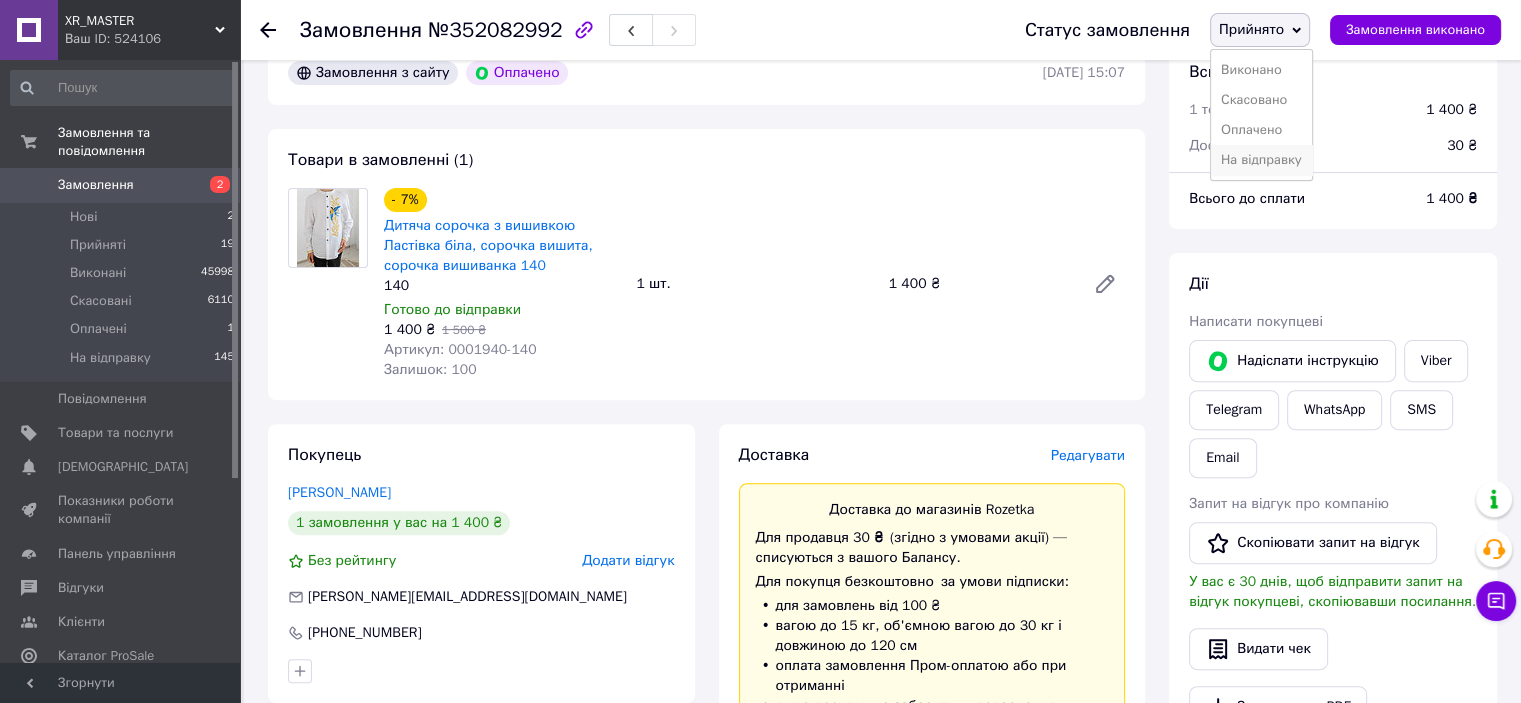 click on "На відправку" at bounding box center (1261, 160) 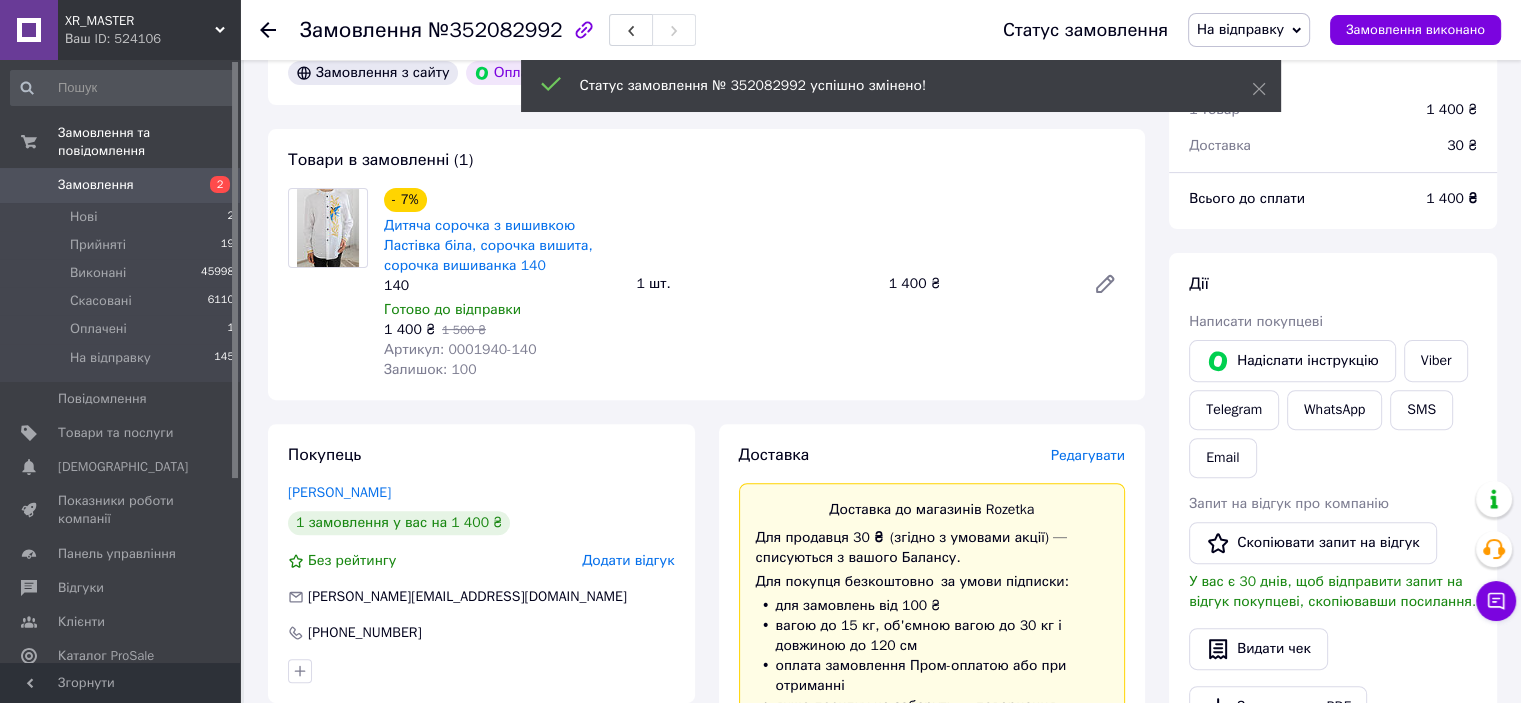 click on "Замовлення 2" at bounding box center (123, 185) 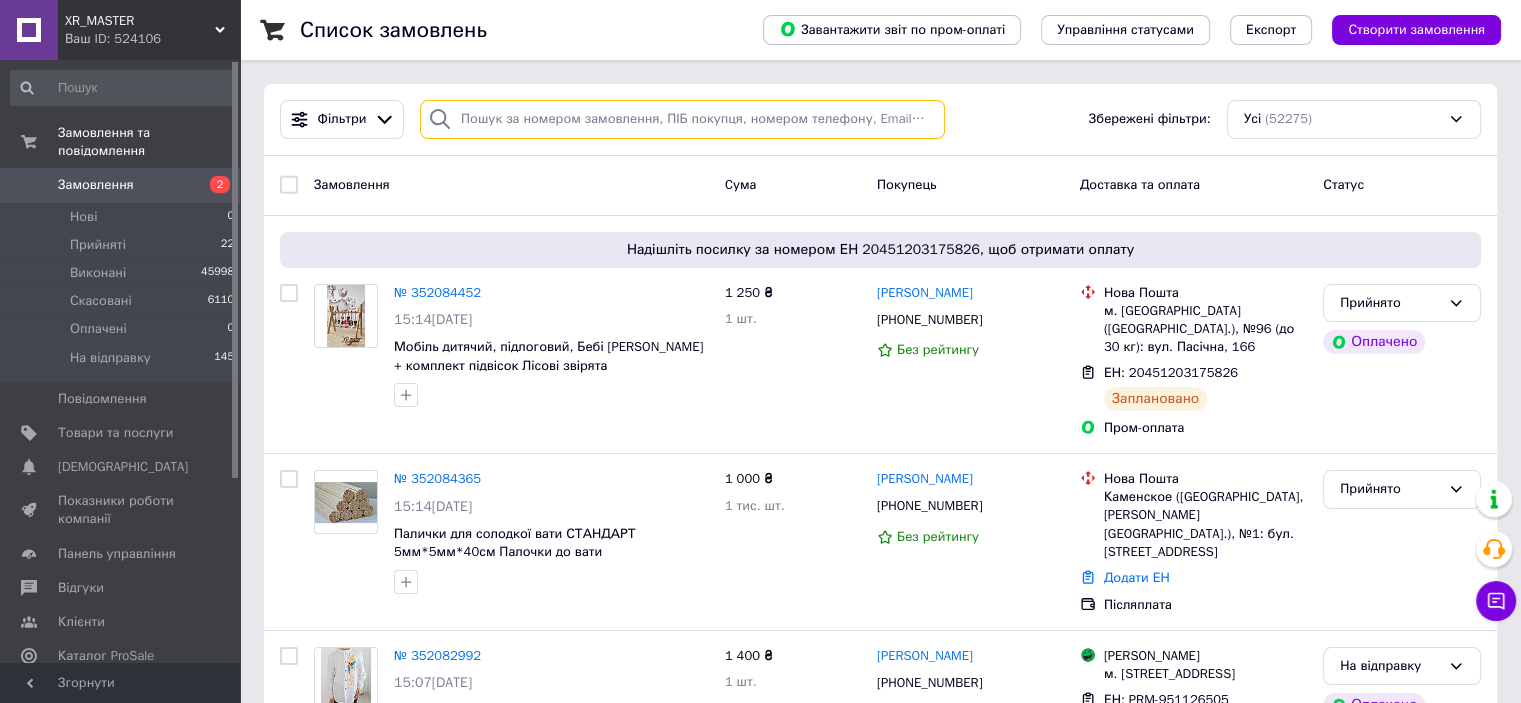 click at bounding box center (682, 119) 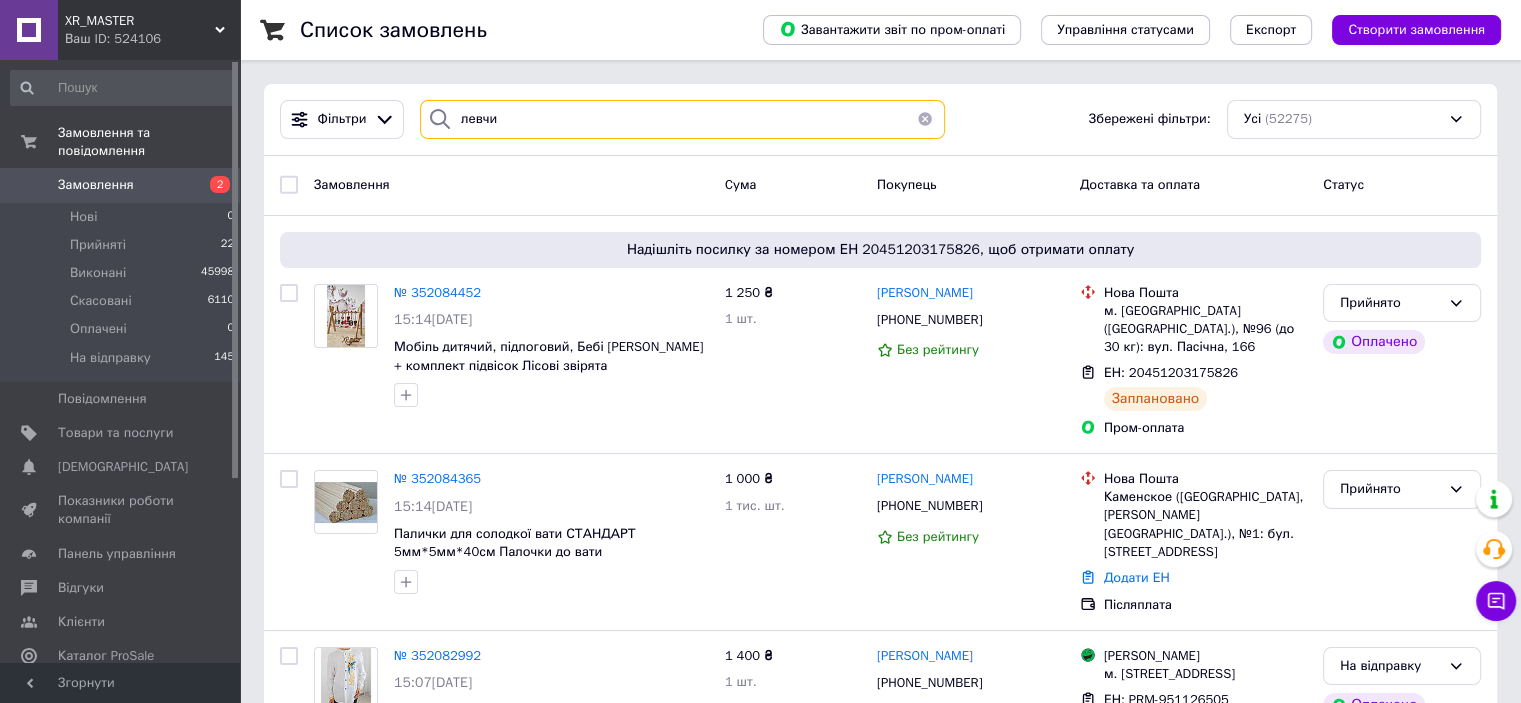 type on "[PERSON_NAME]" 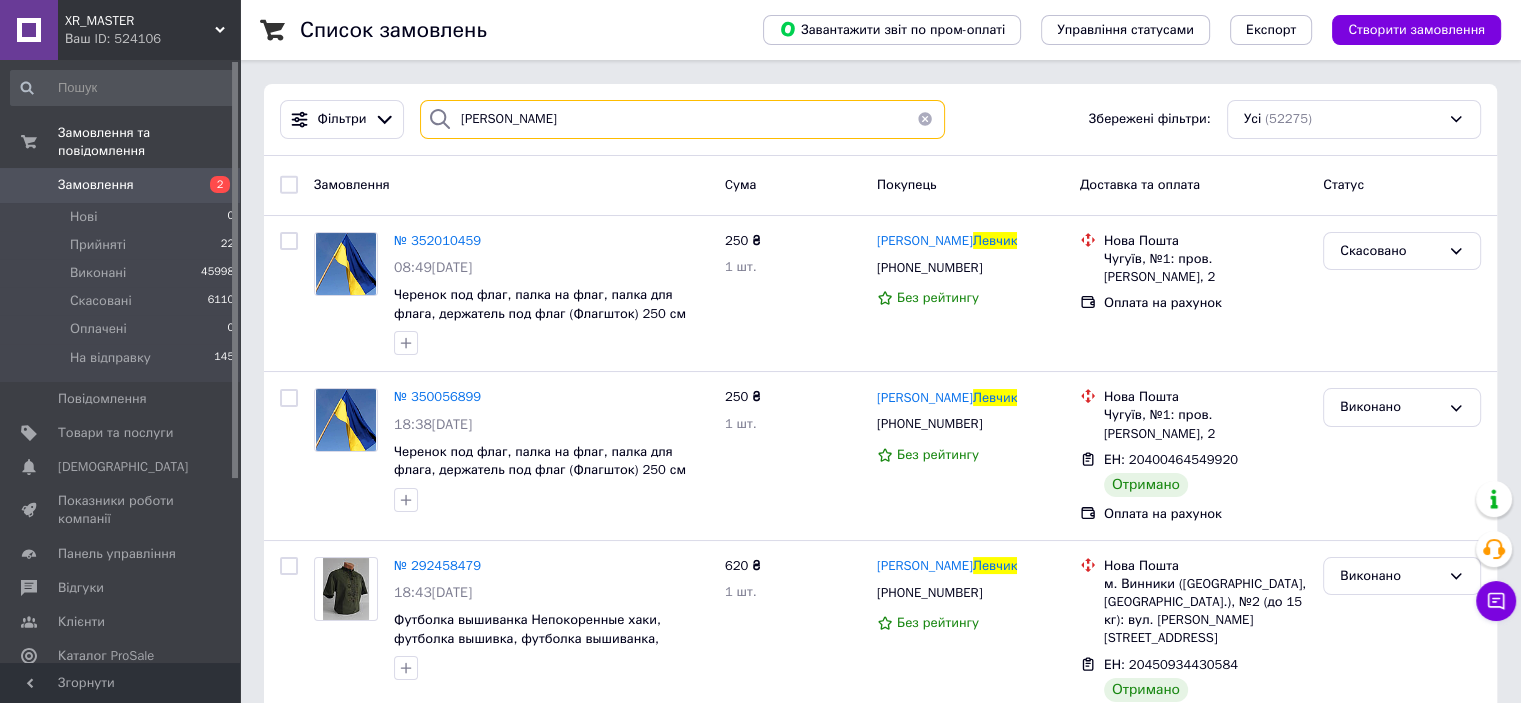 drag, startPoint x: 518, startPoint y: 125, endPoint x: 452, endPoint y: 133, distance: 66.48308 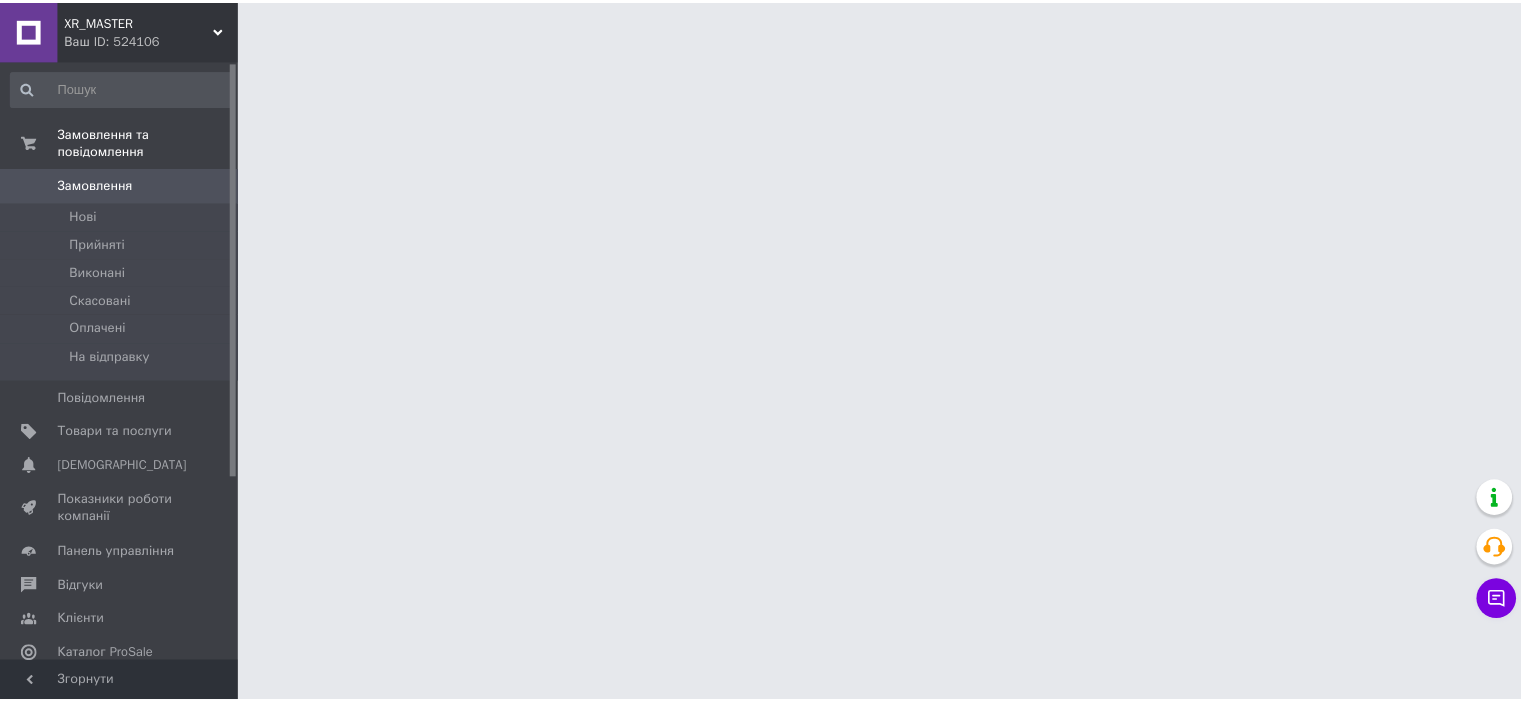 scroll, scrollTop: 0, scrollLeft: 0, axis: both 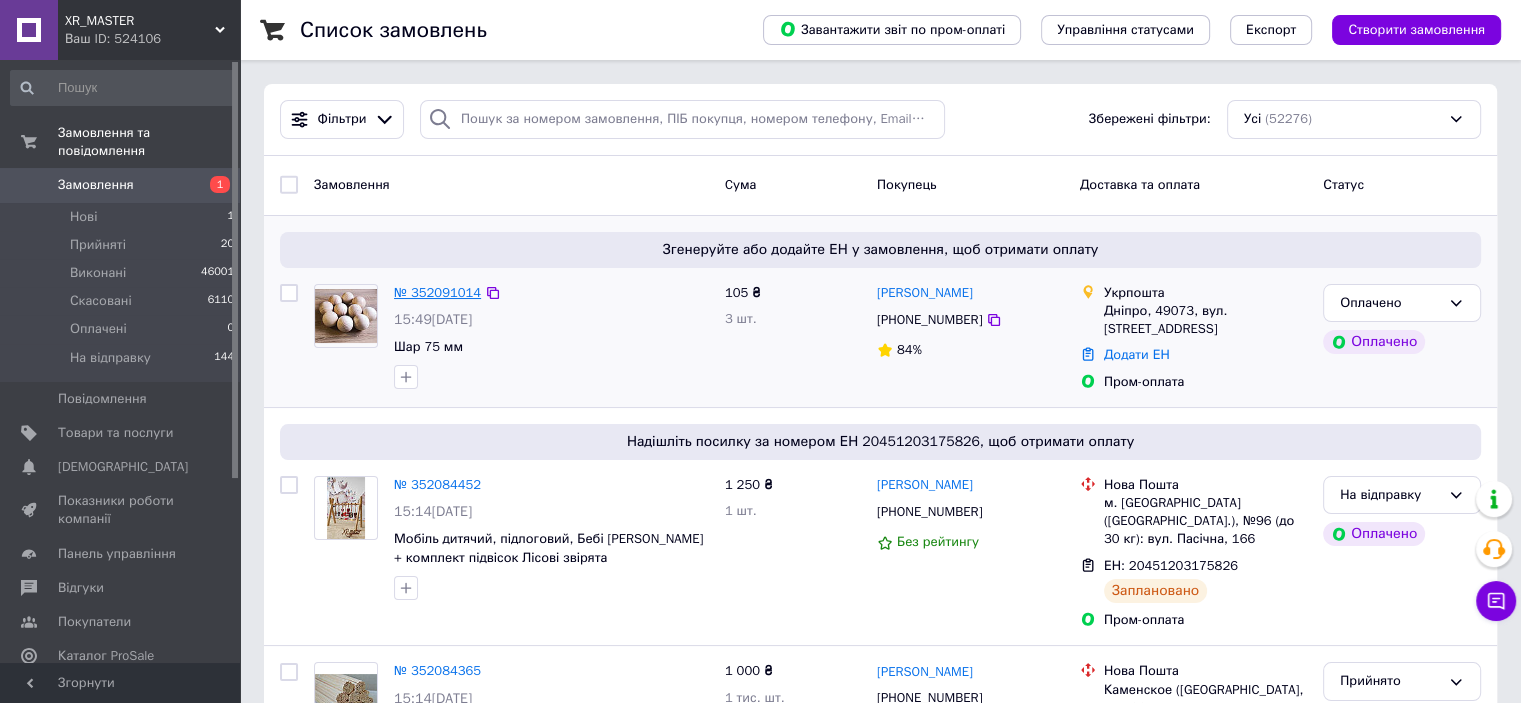 click on "№ 352091014" at bounding box center [437, 292] 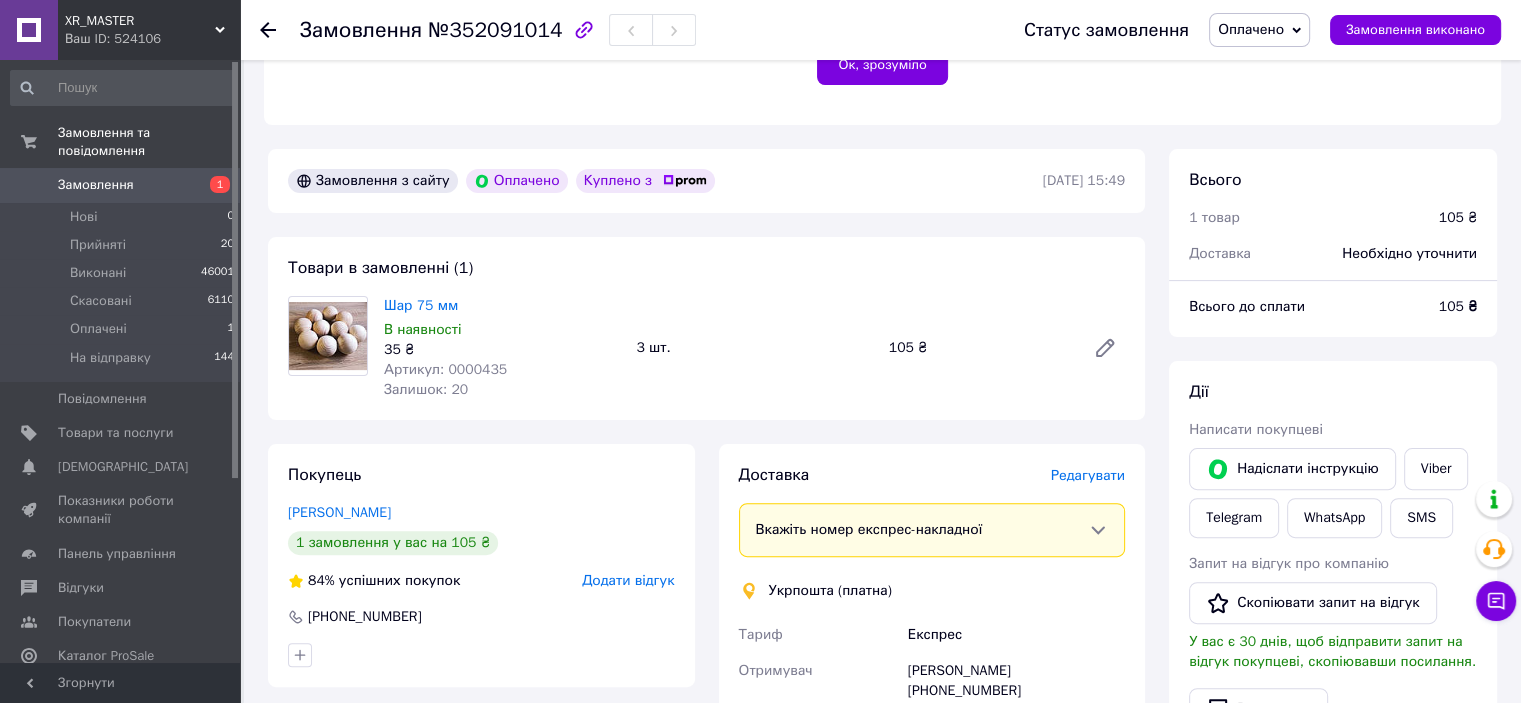 scroll, scrollTop: 500, scrollLeft: 0, axis: vertical 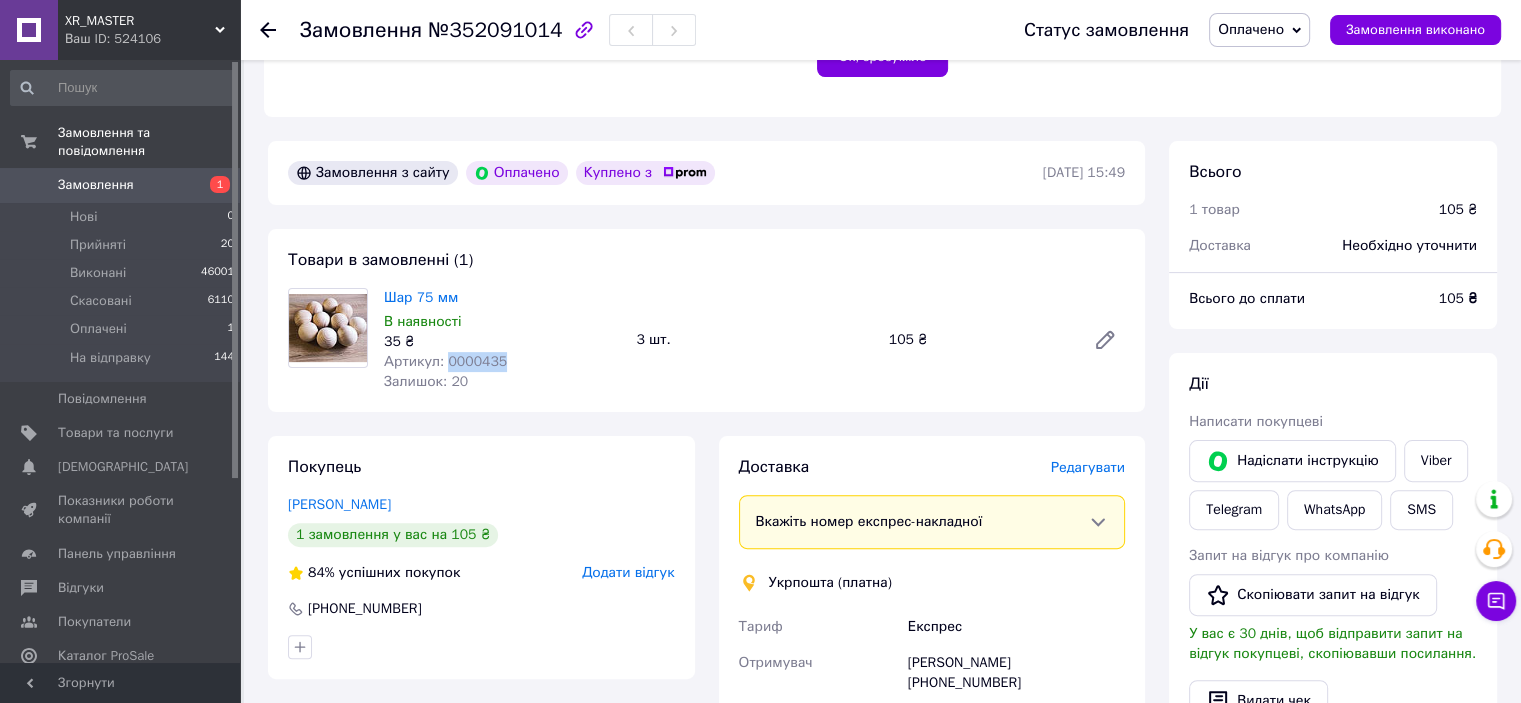 drag, startPoint x: 441, startPoint y: 363, endPoint x: 507, endPoint y: 367, distance: 66.1211 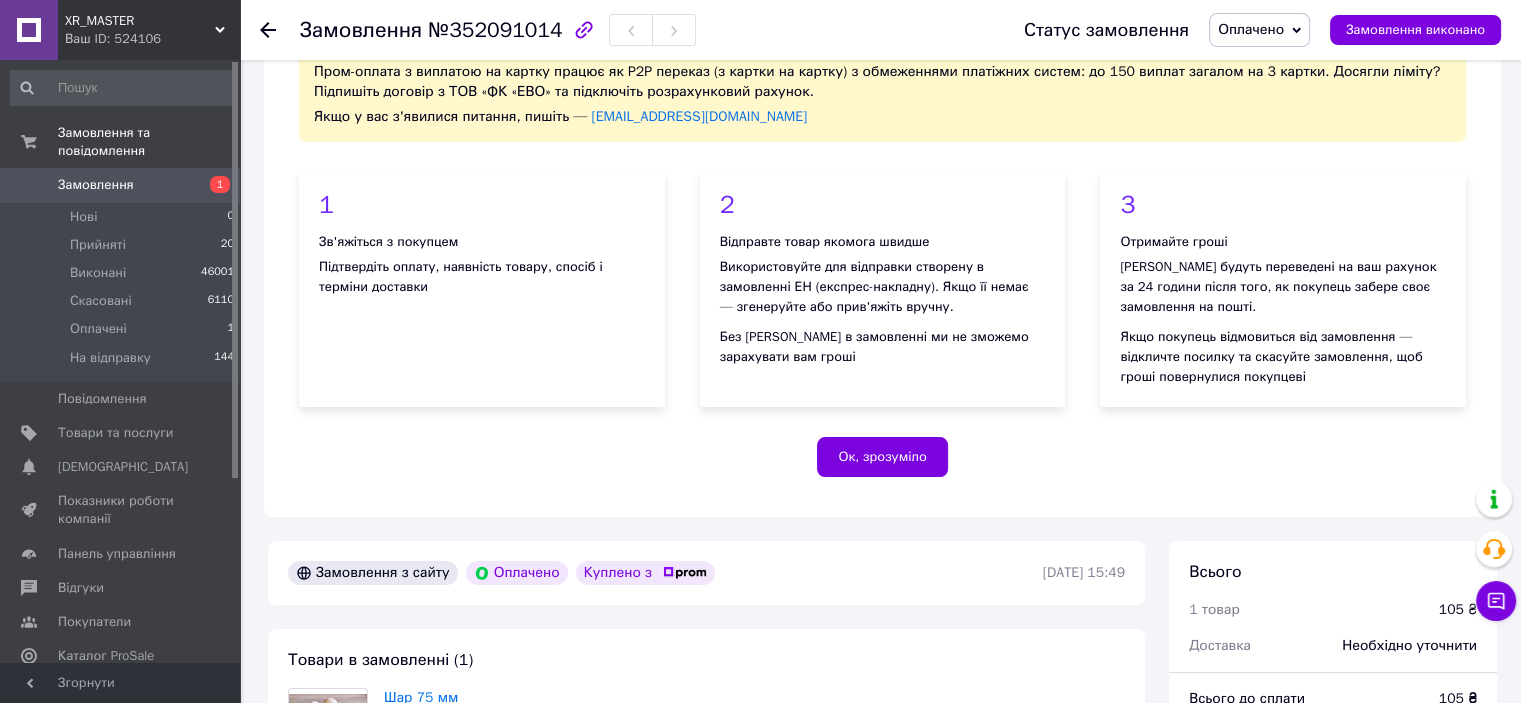 scroll, scrollTop: 400, scrollLeft: 0, axis: vertical 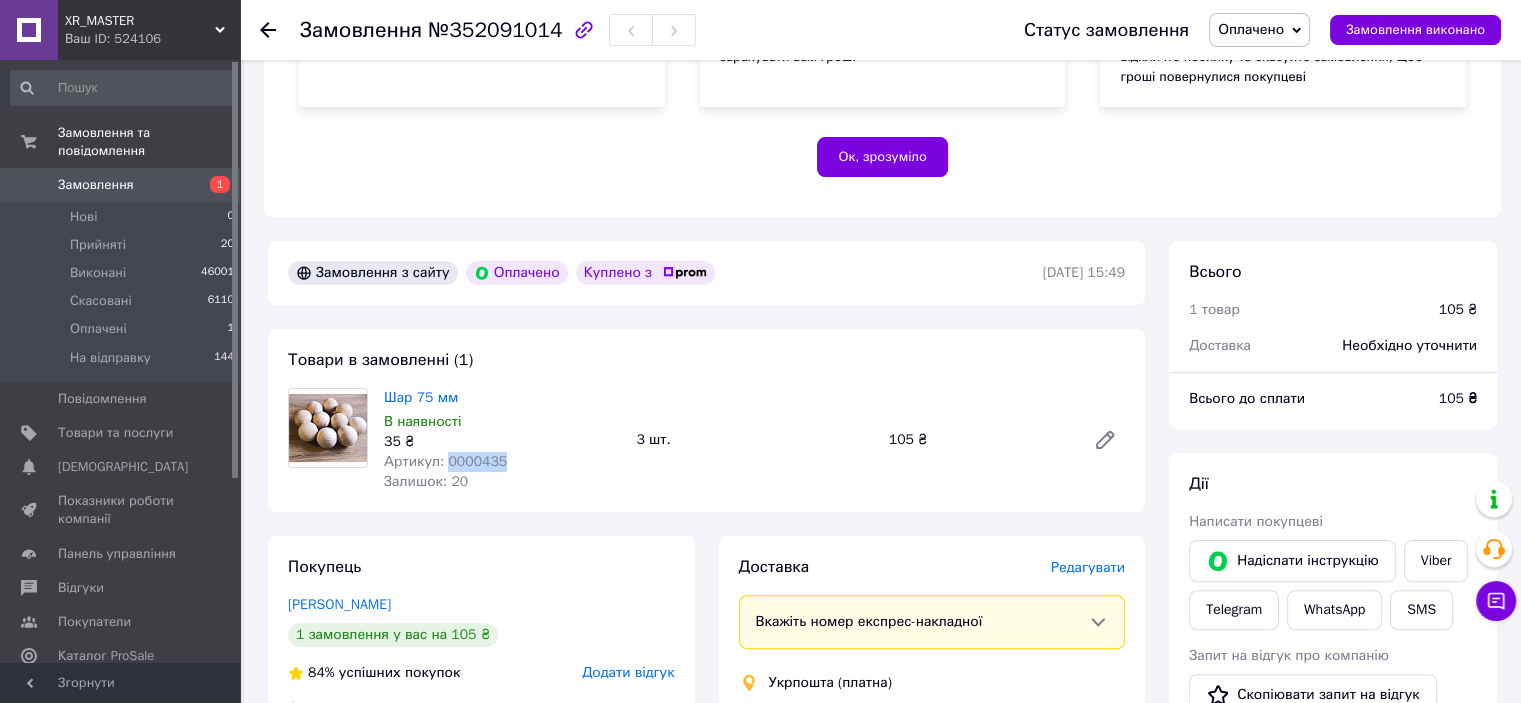 click on "Оплачено" at bounding box center (1251, 29) 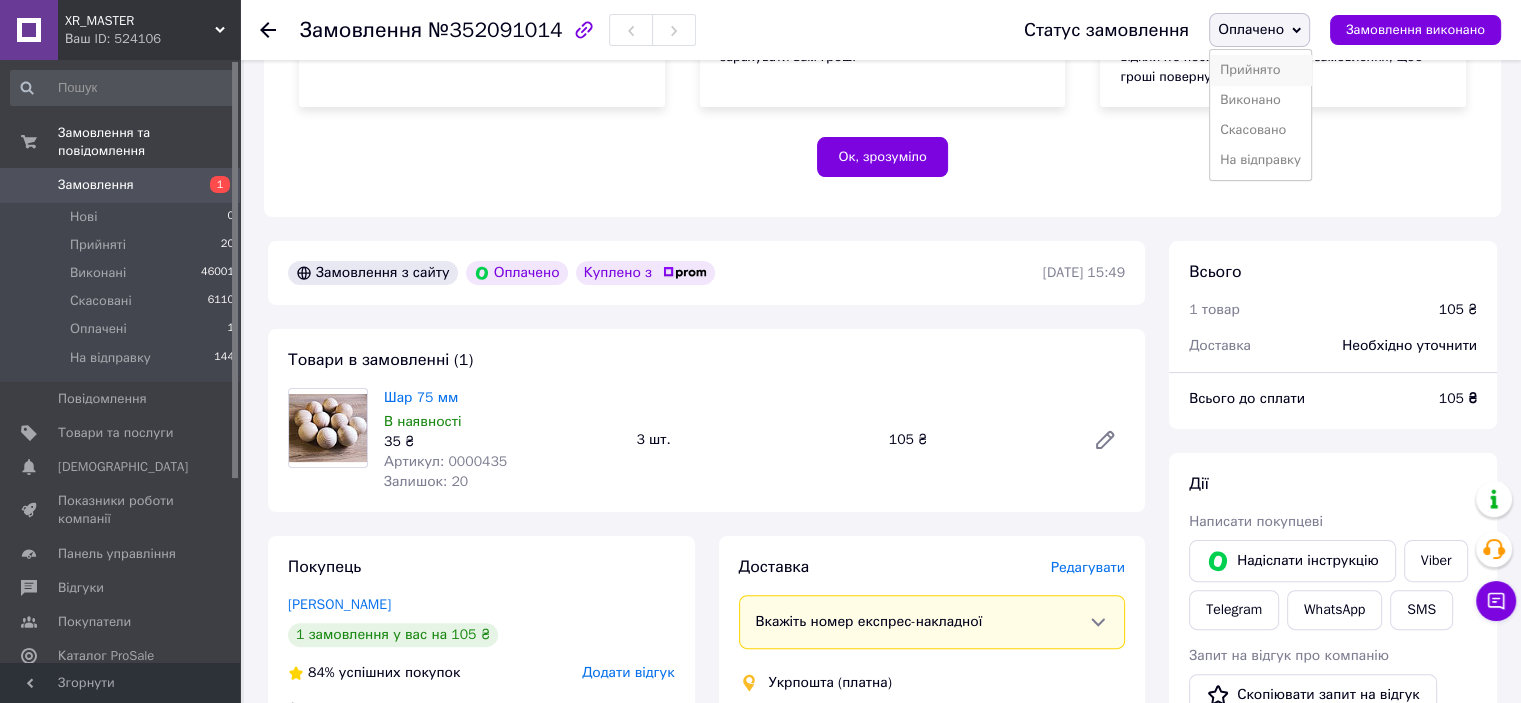 click on "Прийнято" at bounding box center (1260, 70) 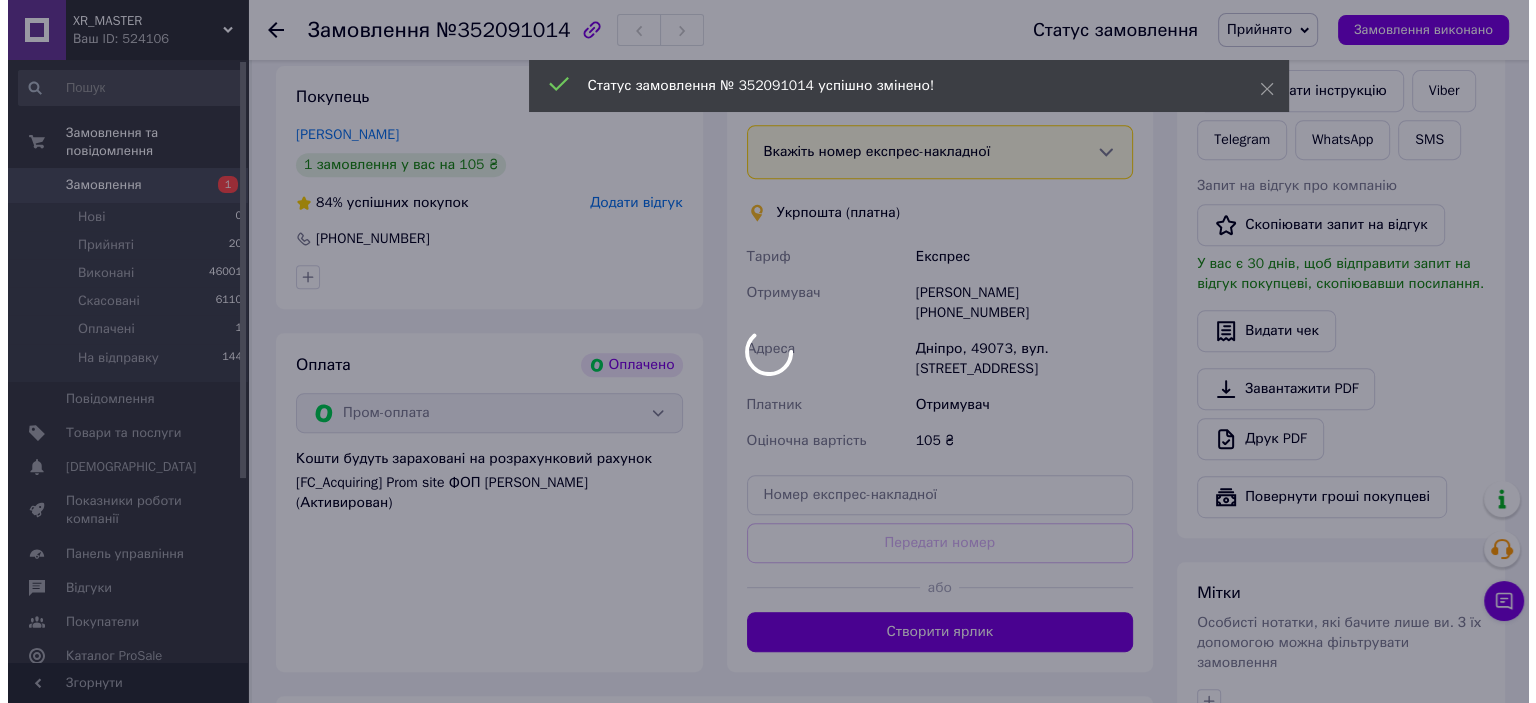 scroll, scrollTop: 600, scrollLeft: 0, axis: vertical 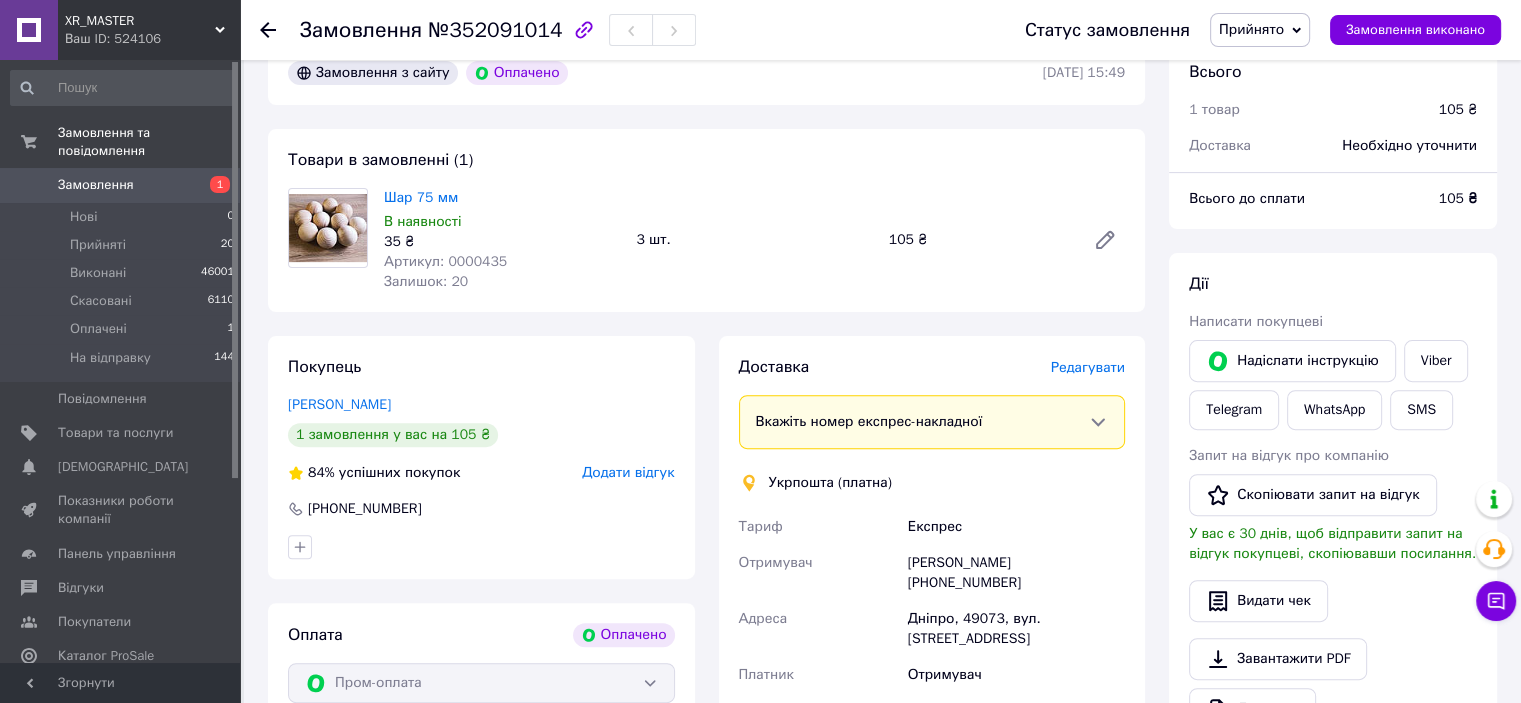 click on "Редагувати" at bounding box center [1088, 367] 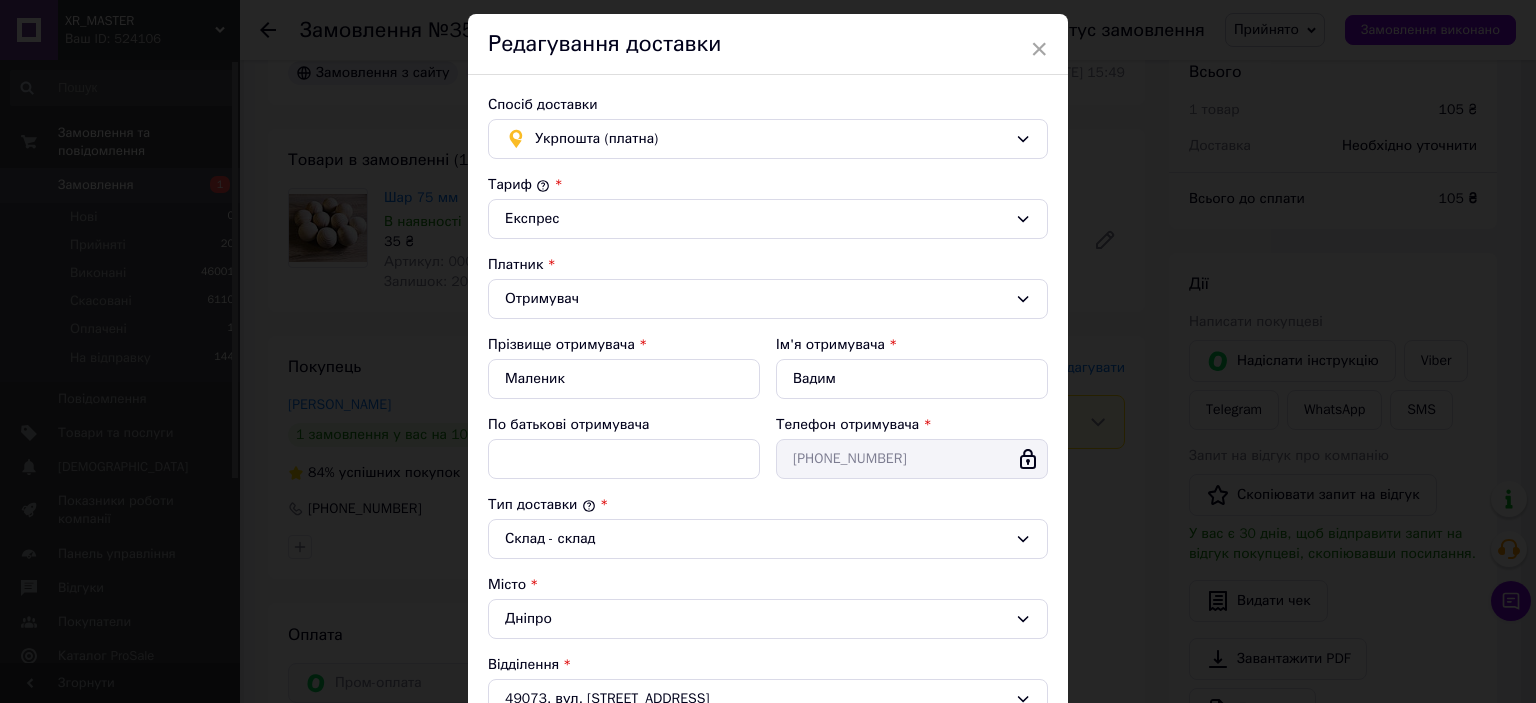 scroll, scrollTop: 0, scrollLeft: 0, axis: both 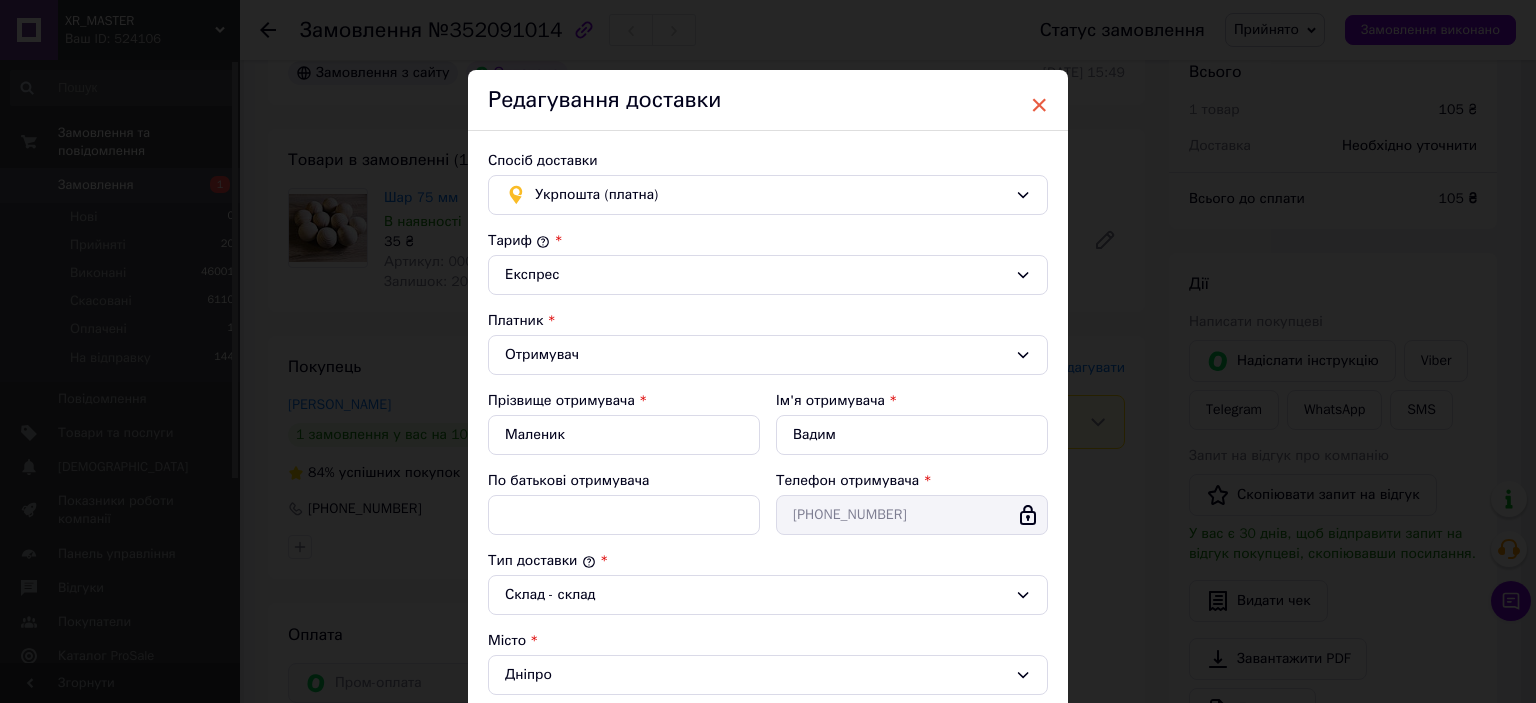 click on "×" at bounding box center (1039, 105) 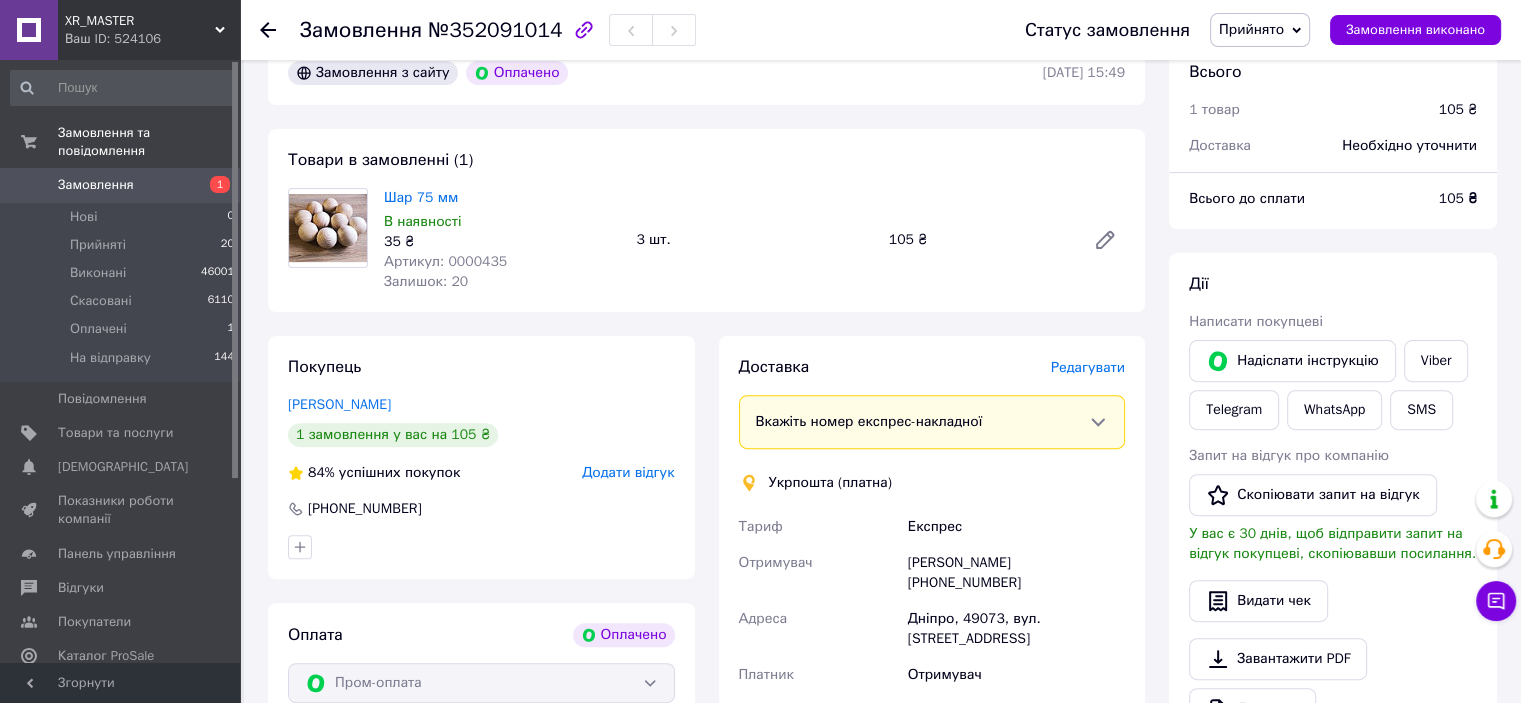 click on "Редагувати" at bounding box center [1088, 367] 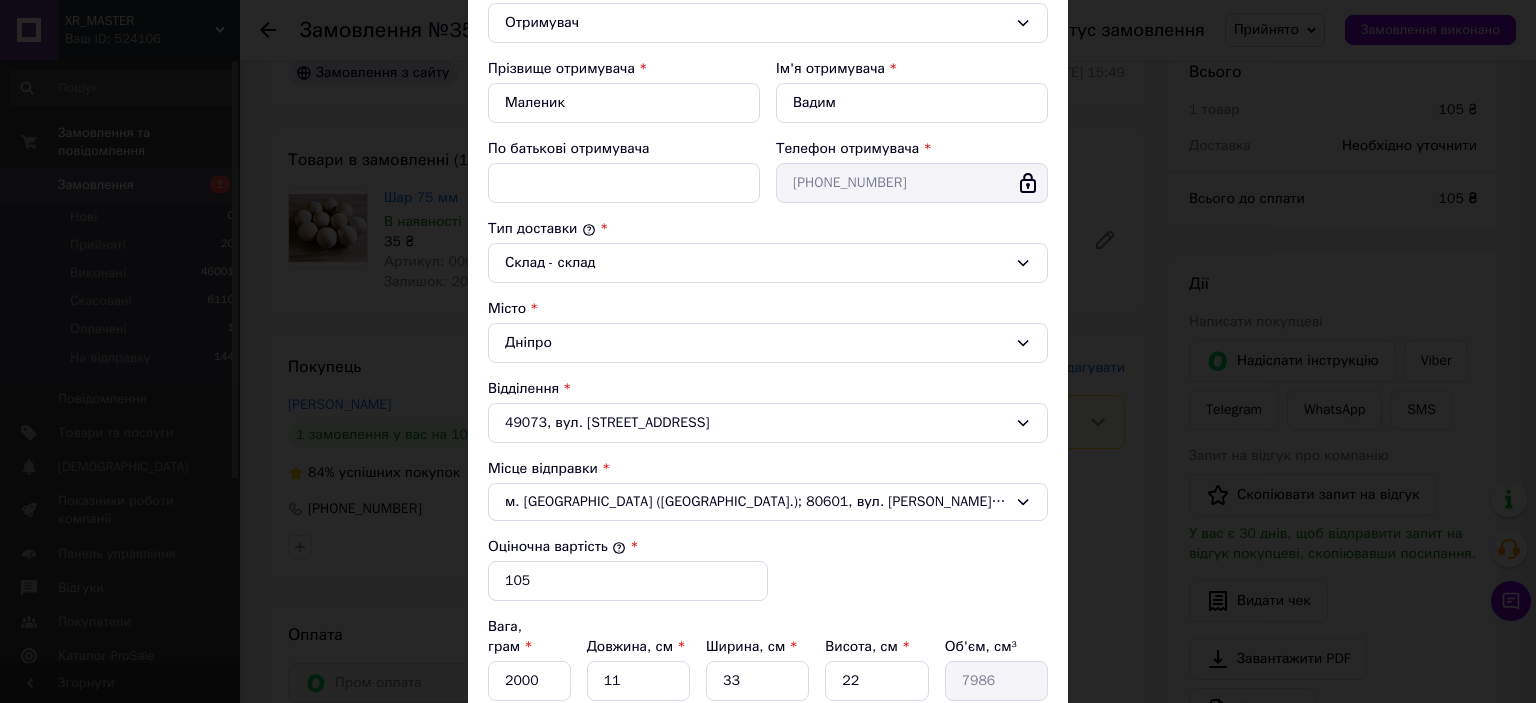 scroll, scrollTop: 543, scrollLeft: 0, axis: vertical 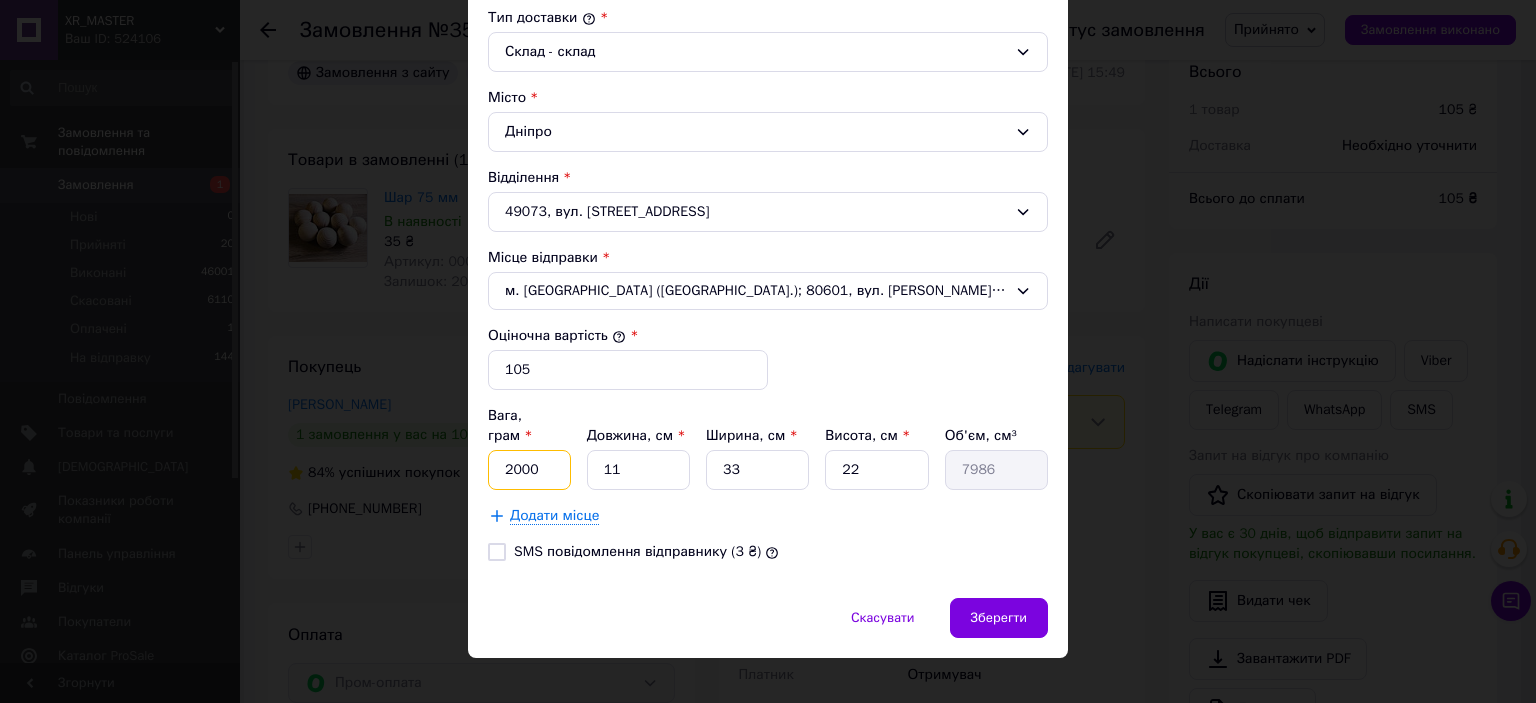 click on "2000" at bounding box center [529, 470] 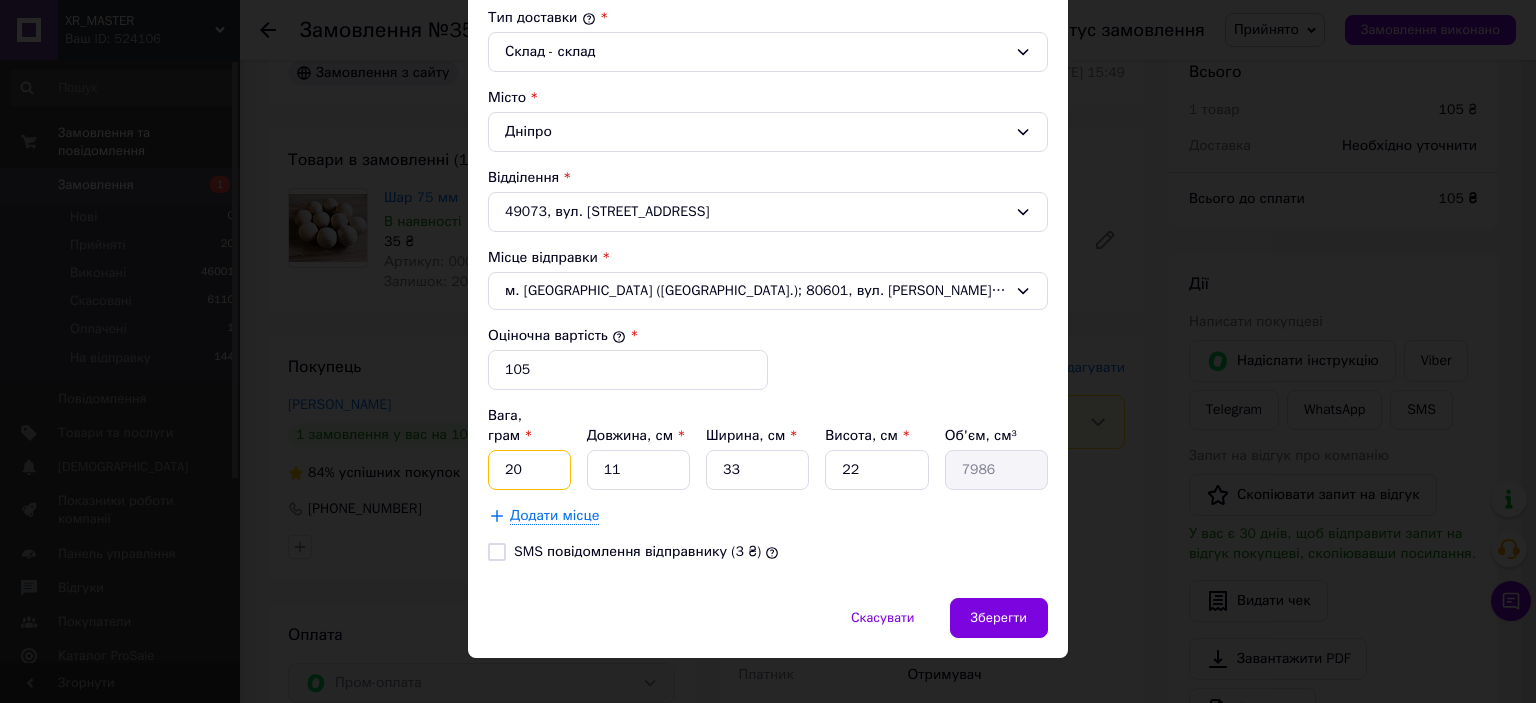 type on "2" 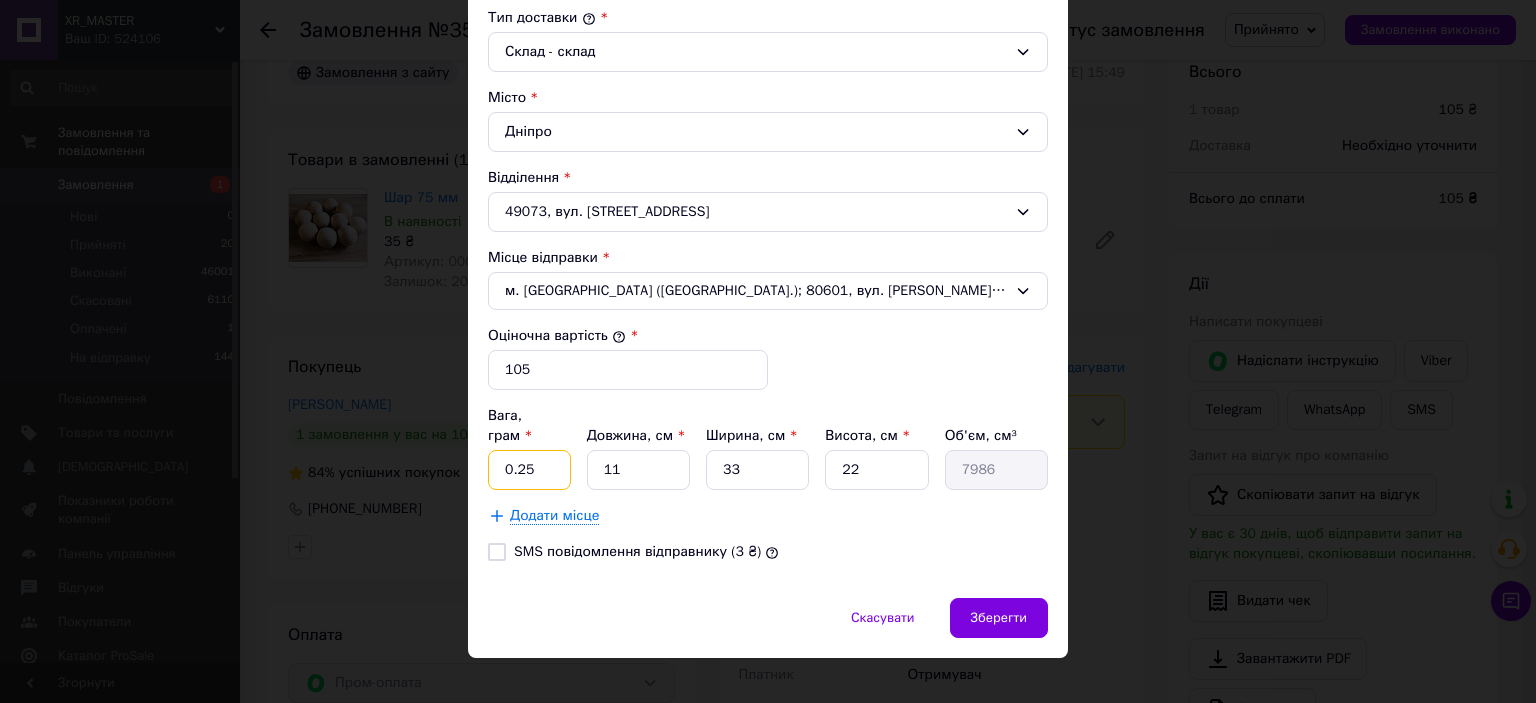 type on "0.25" 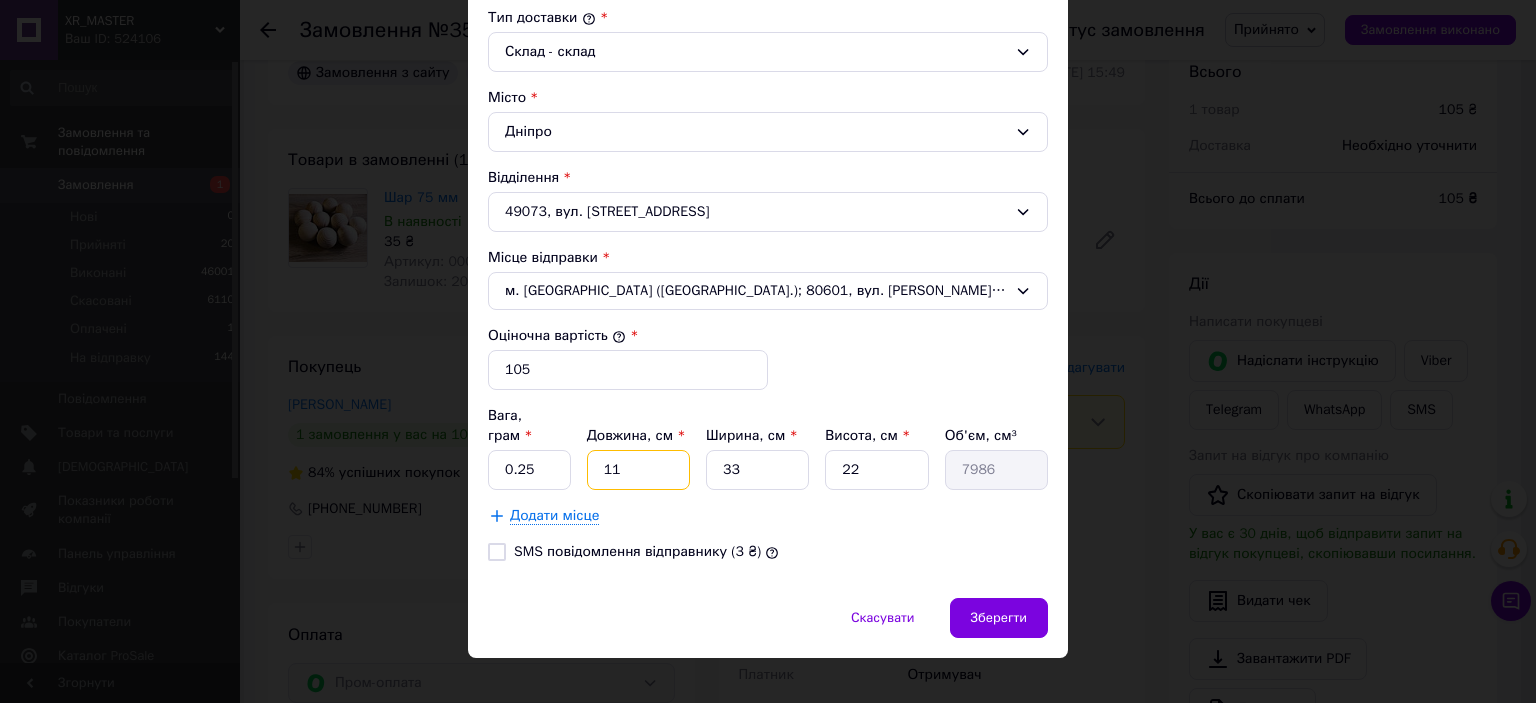 click on "11" at bounding box center [638, 470] 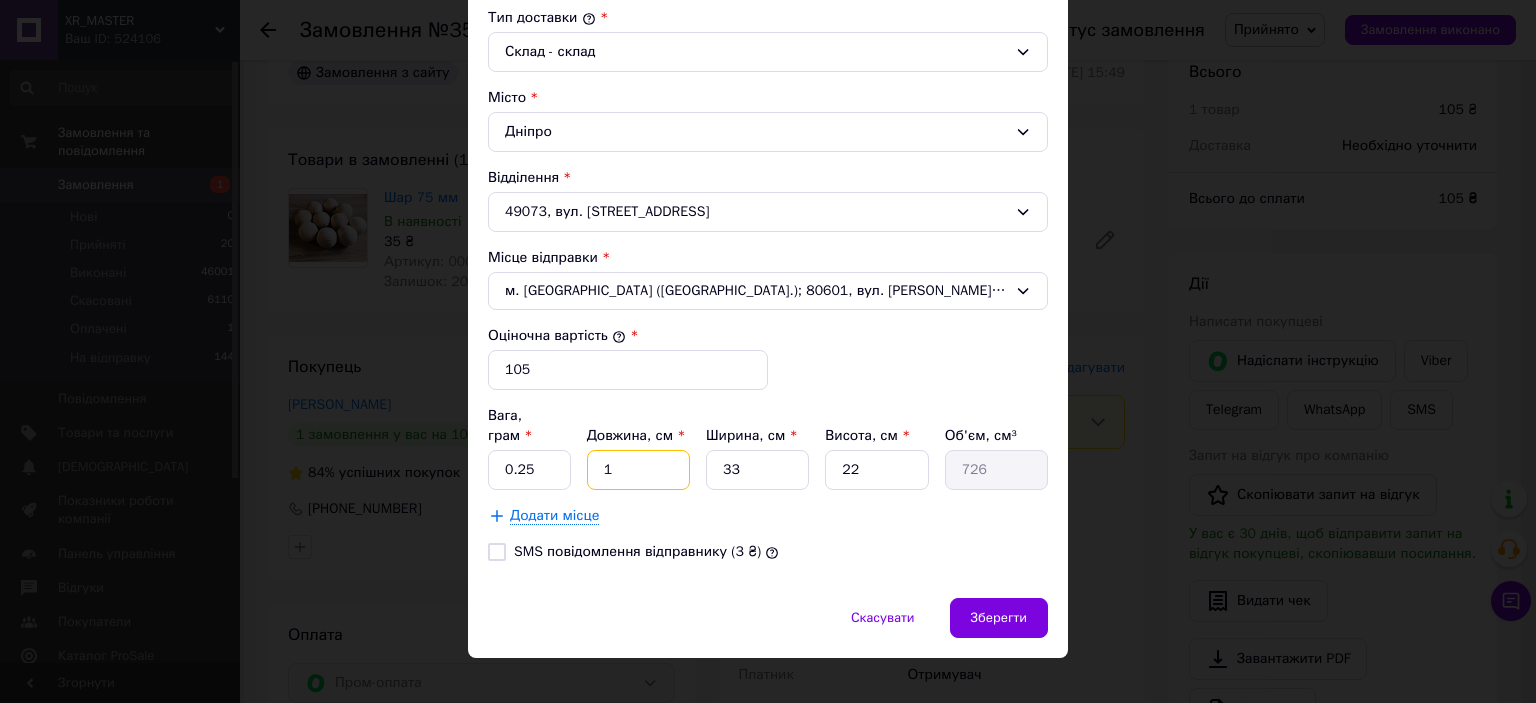 type 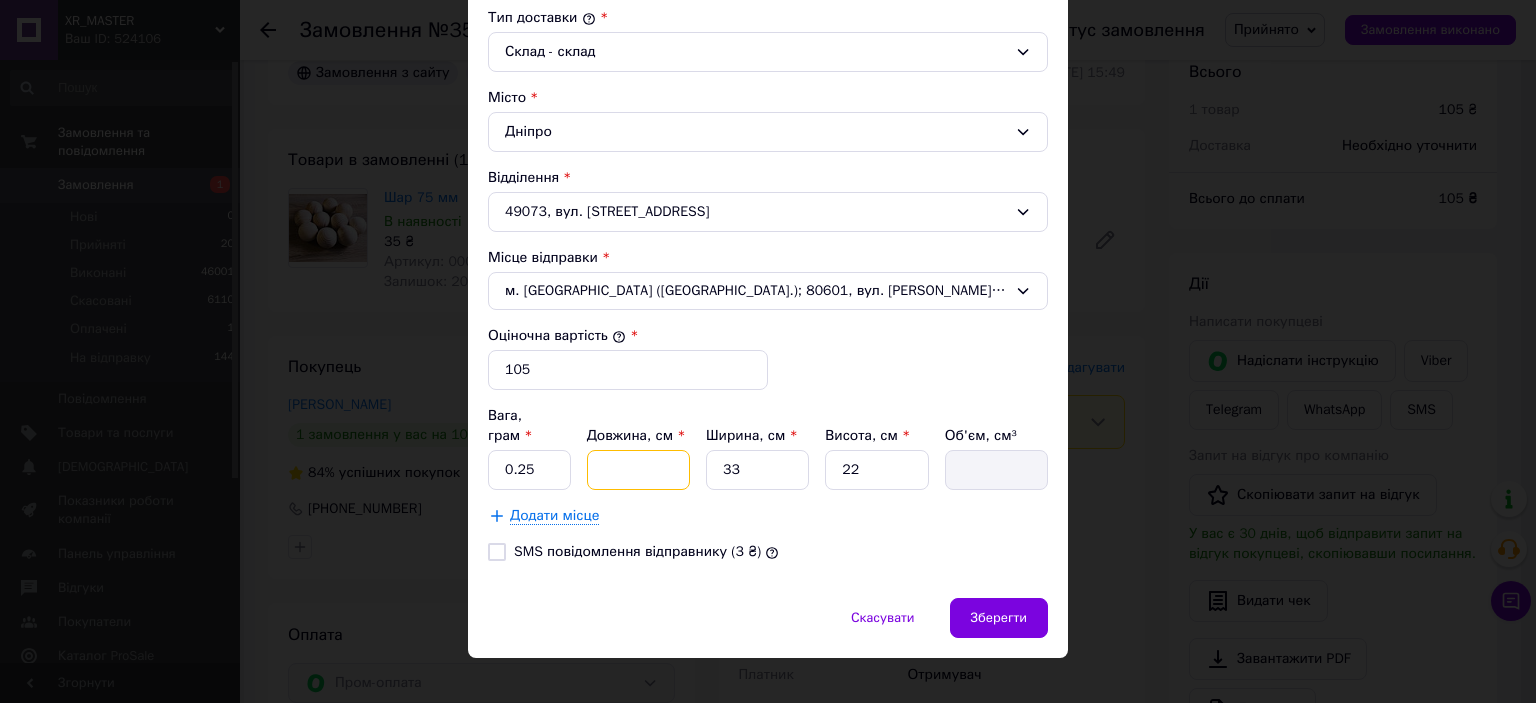 type on "1" 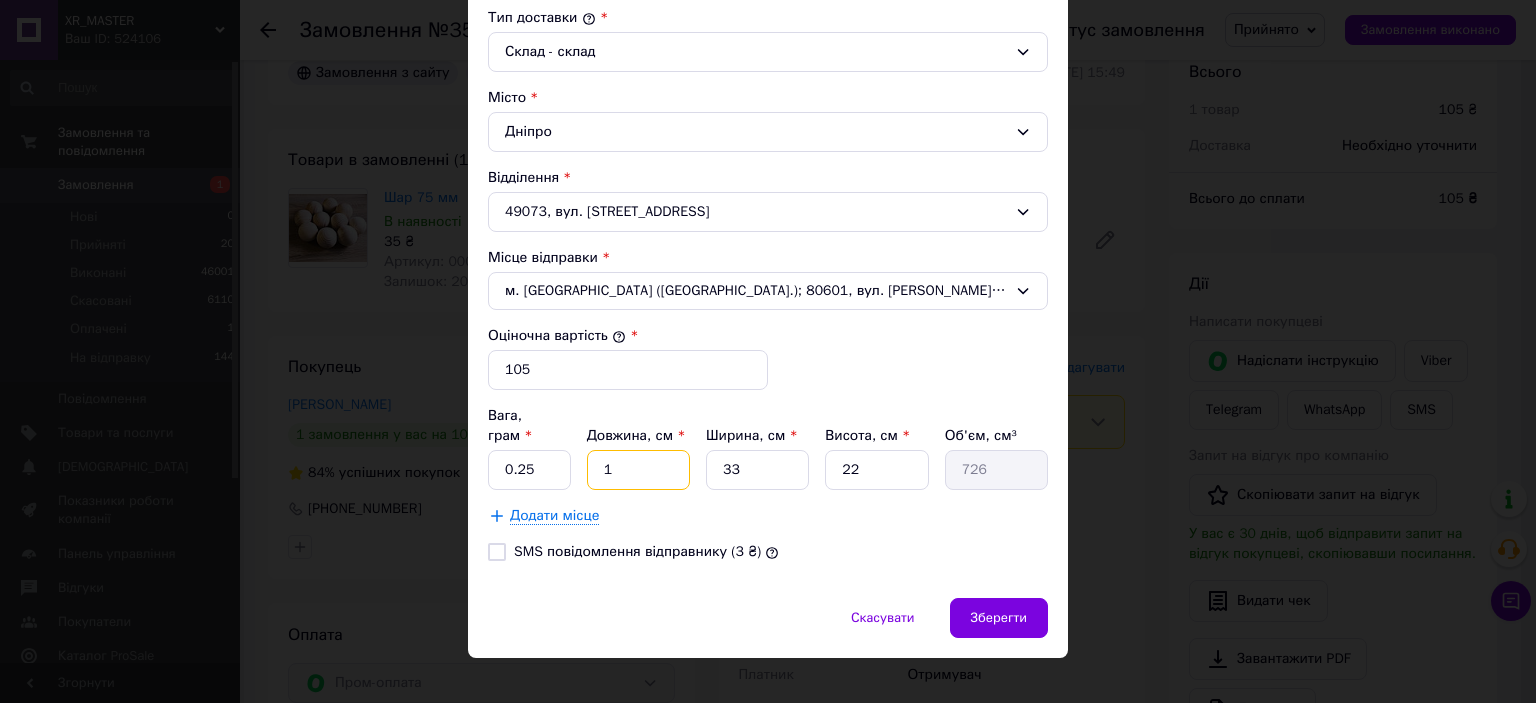 type on "10" 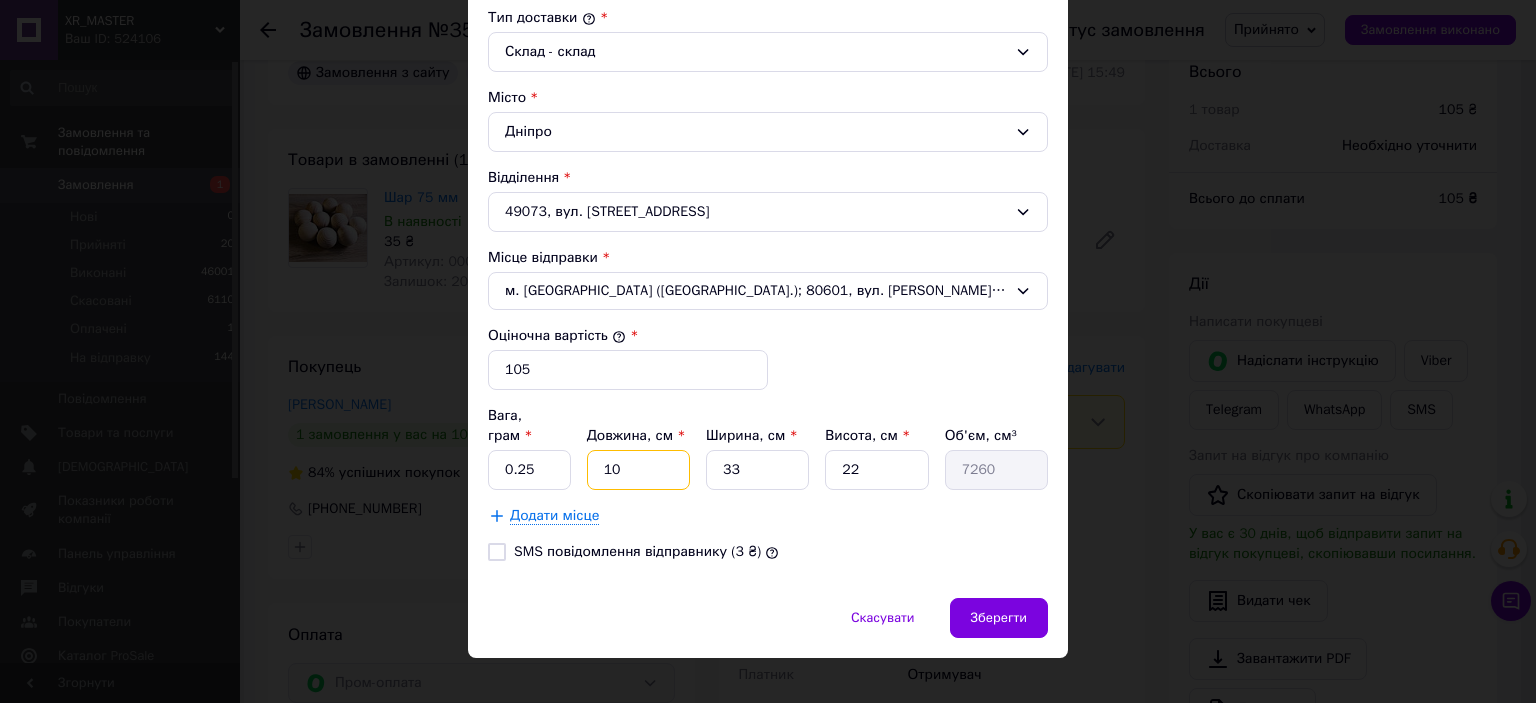 type on "10" 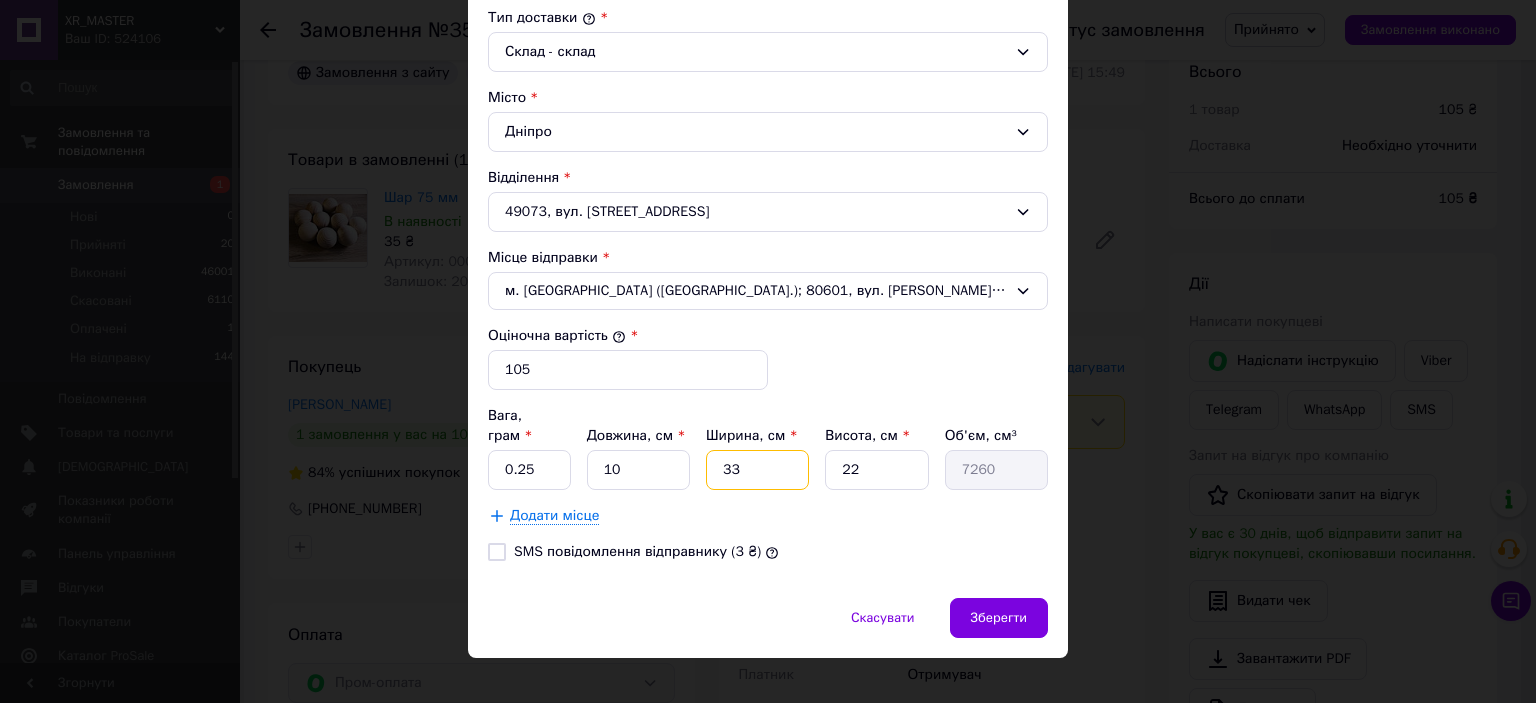 click on "Вага, грам   * 0.25 Довжина, см   * 10 Ширина, см   * 33 Висота, см   * 22 Об'єм, см³ 7260 Додати місце" at bounding box center [768, 466] 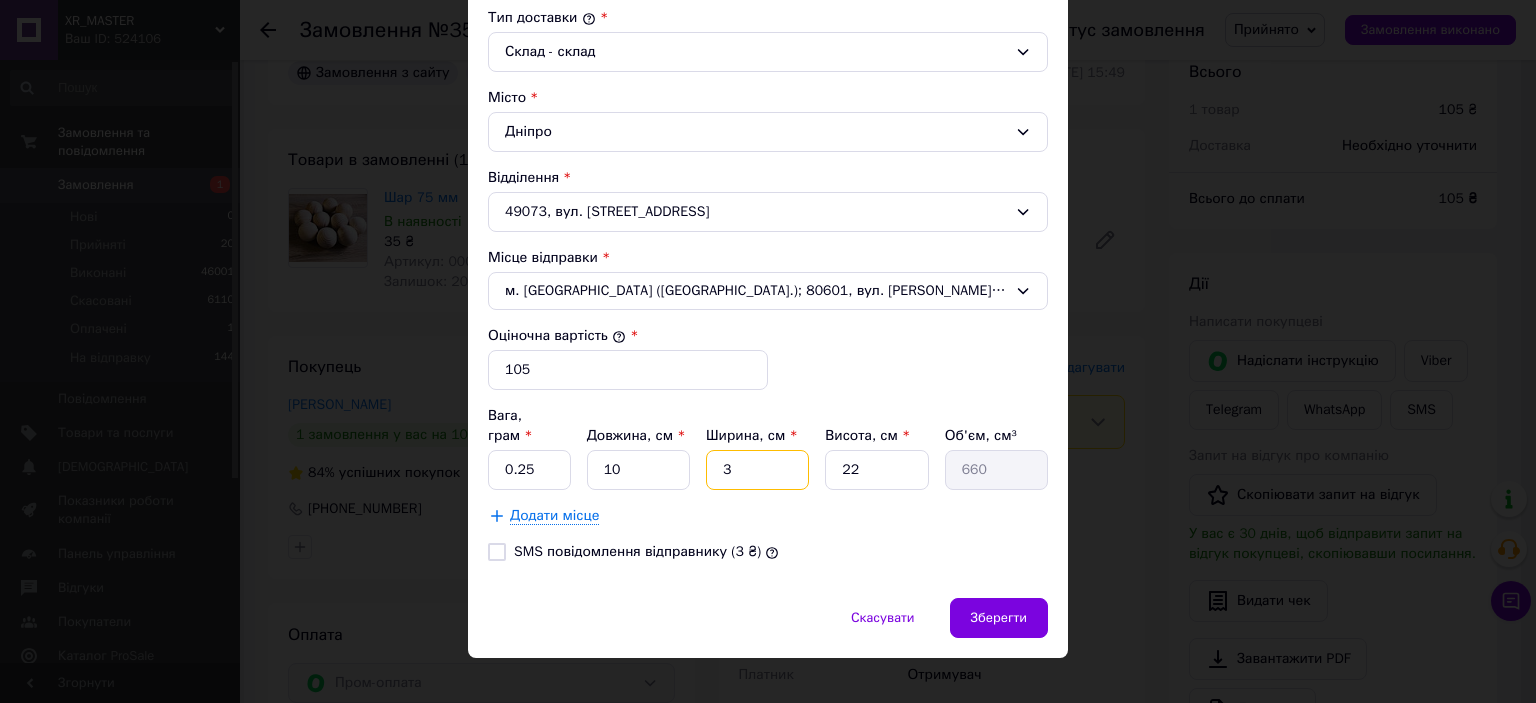 type 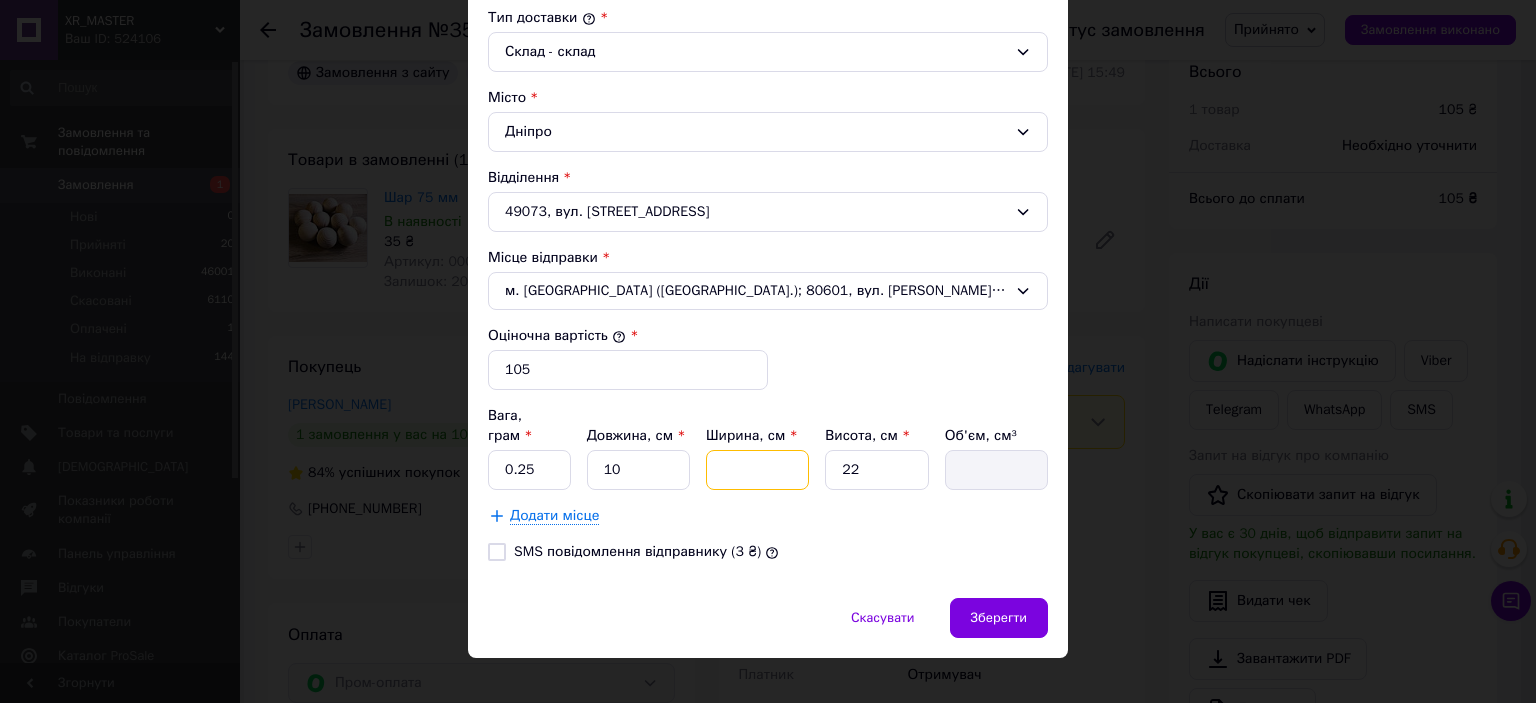 type on "1" 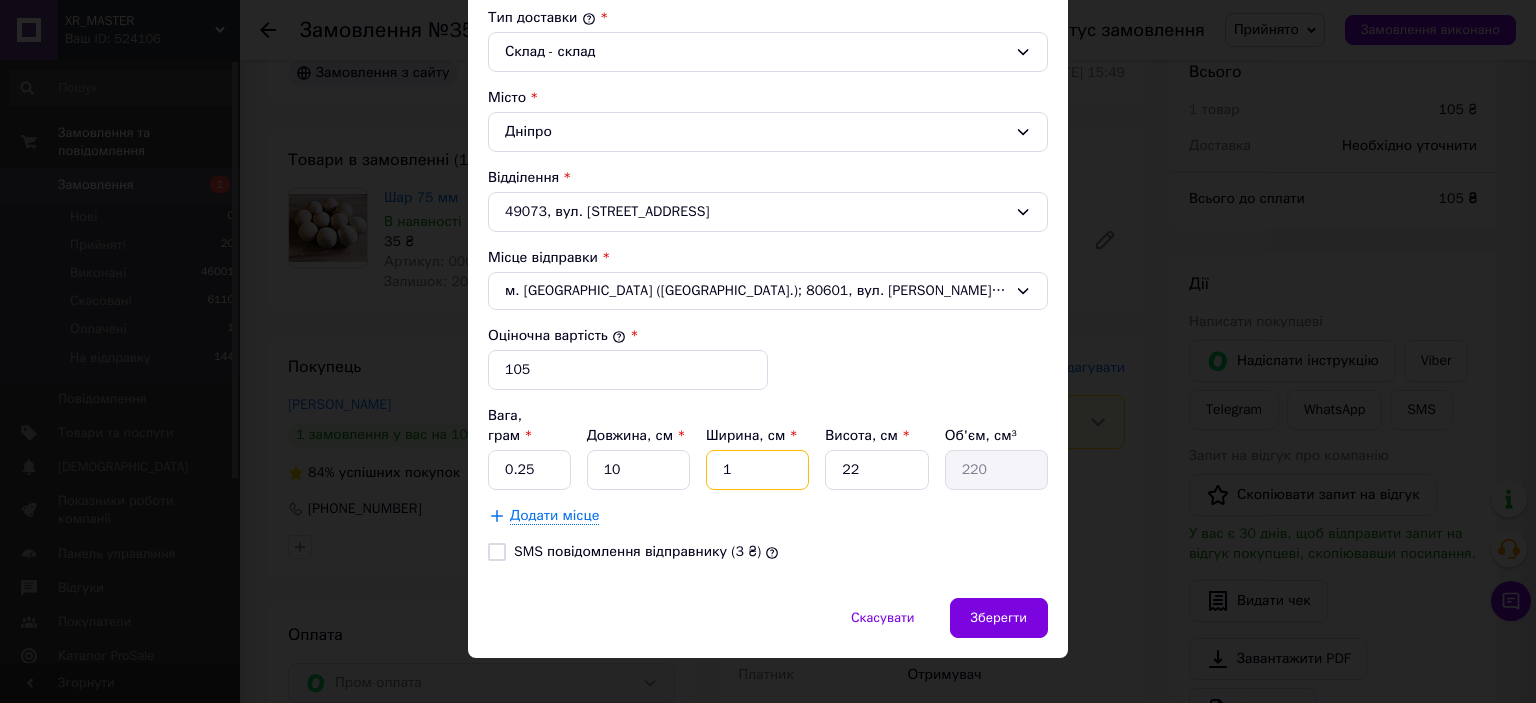 type on "10" 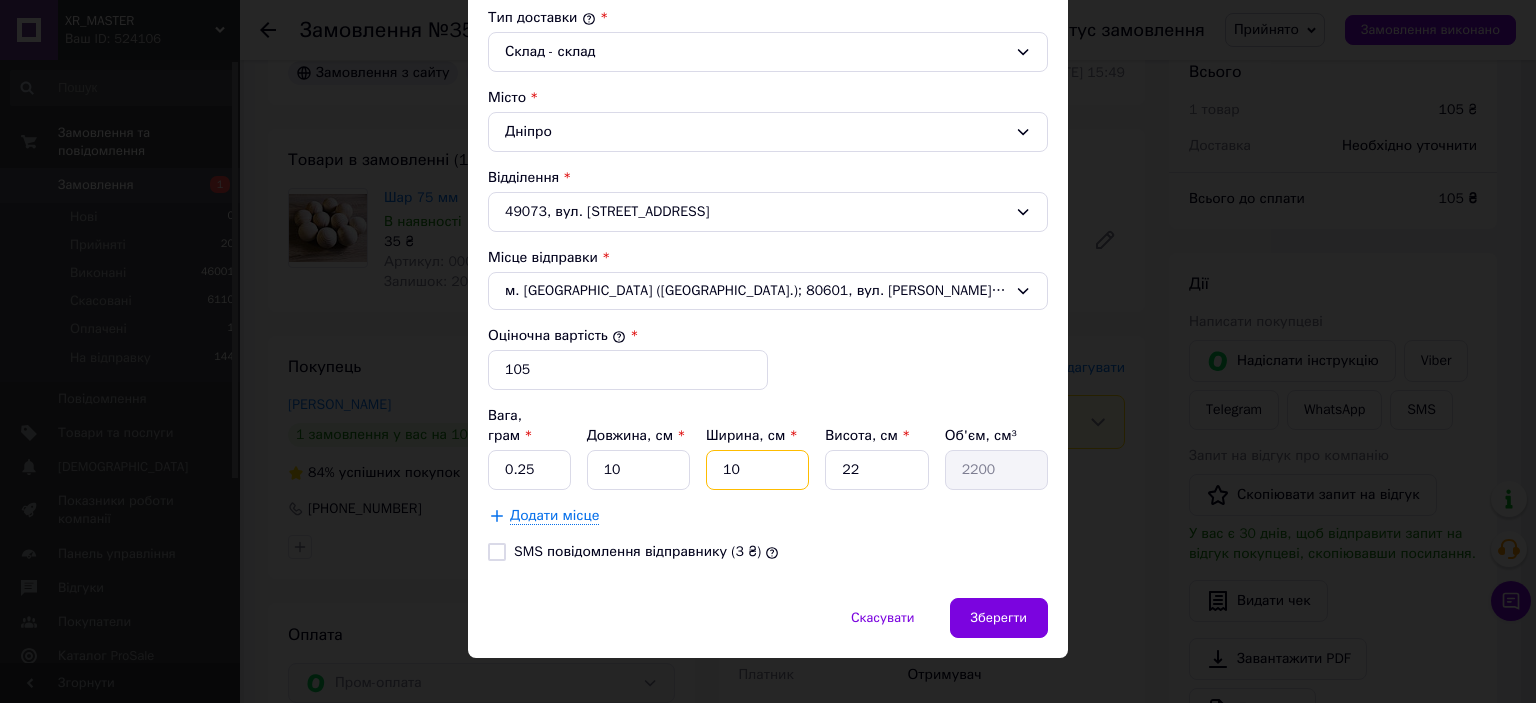 type on "10" 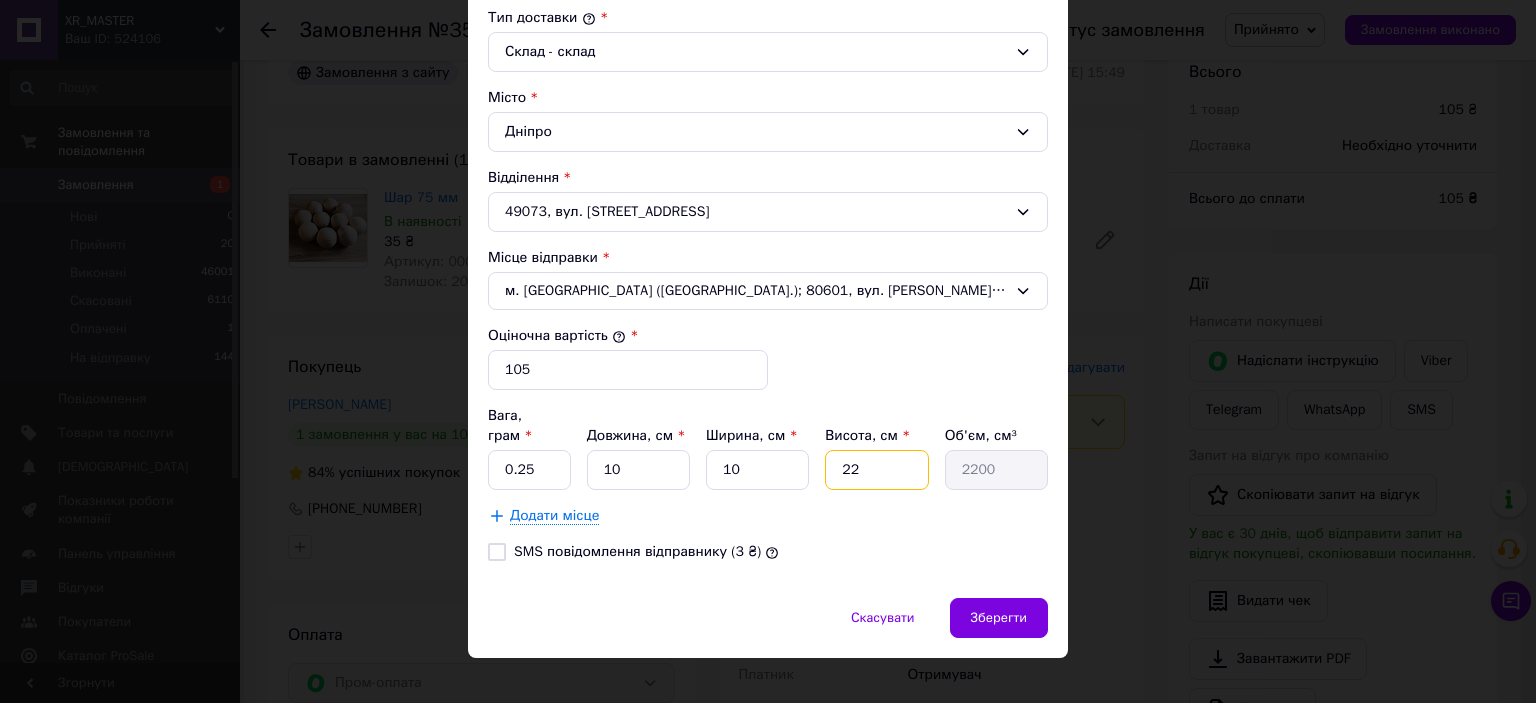 click on "22" at bounding box center [876, 470] 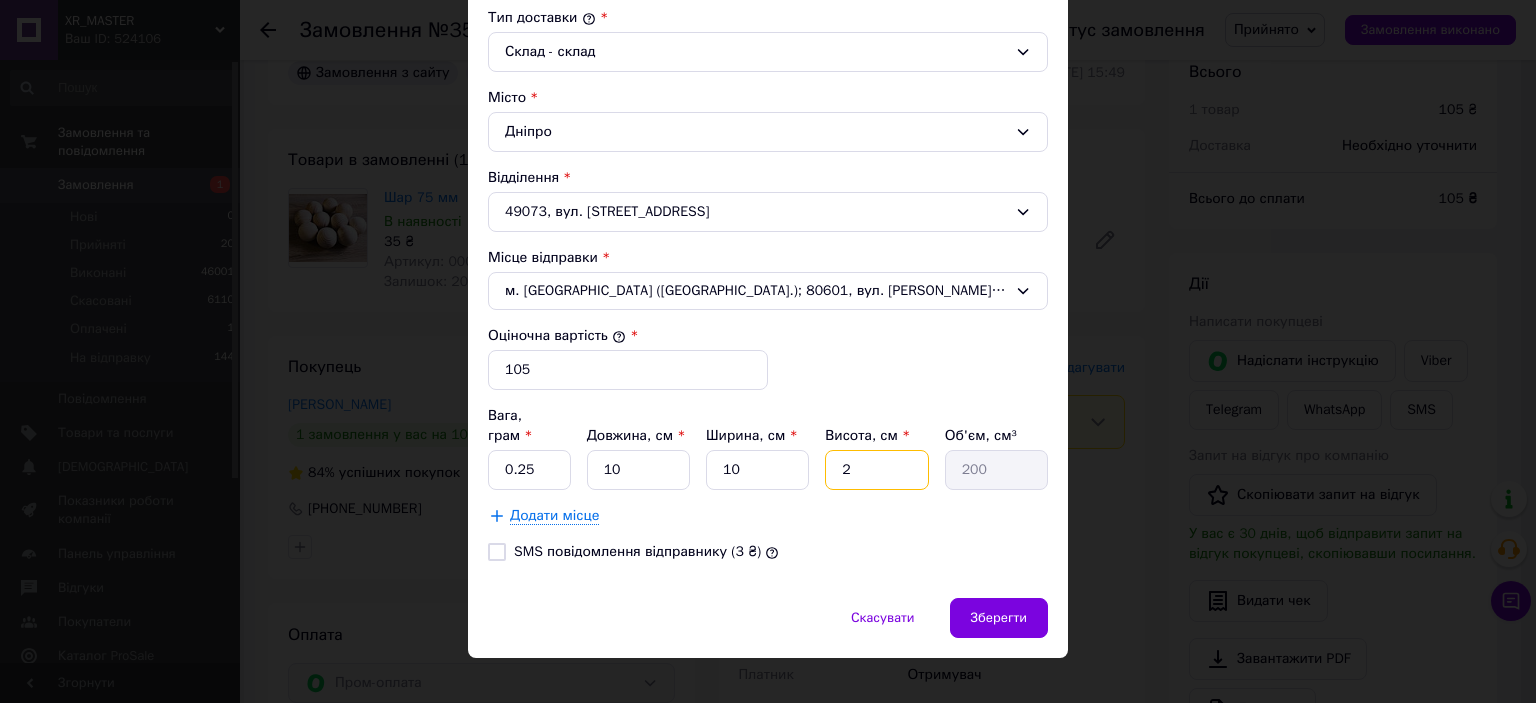 type 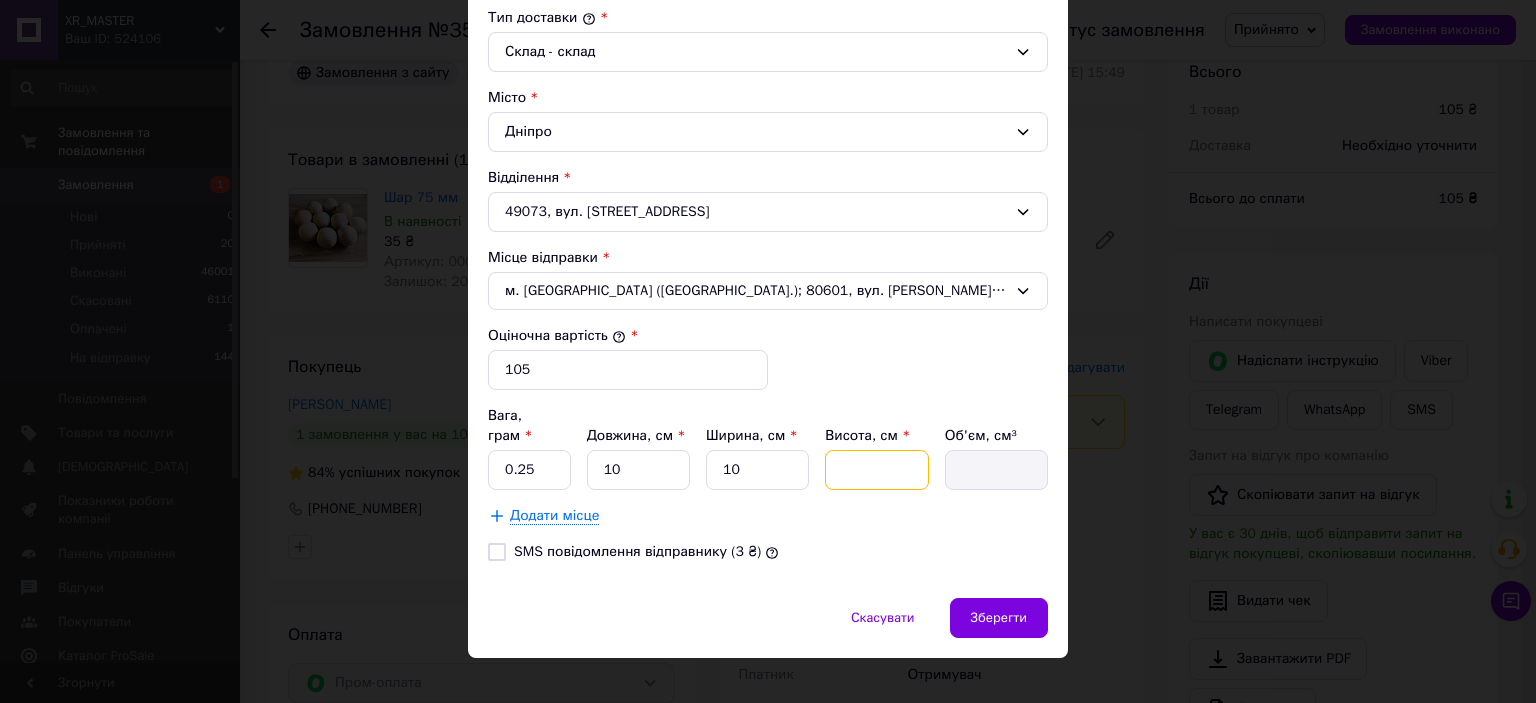 type on "1" 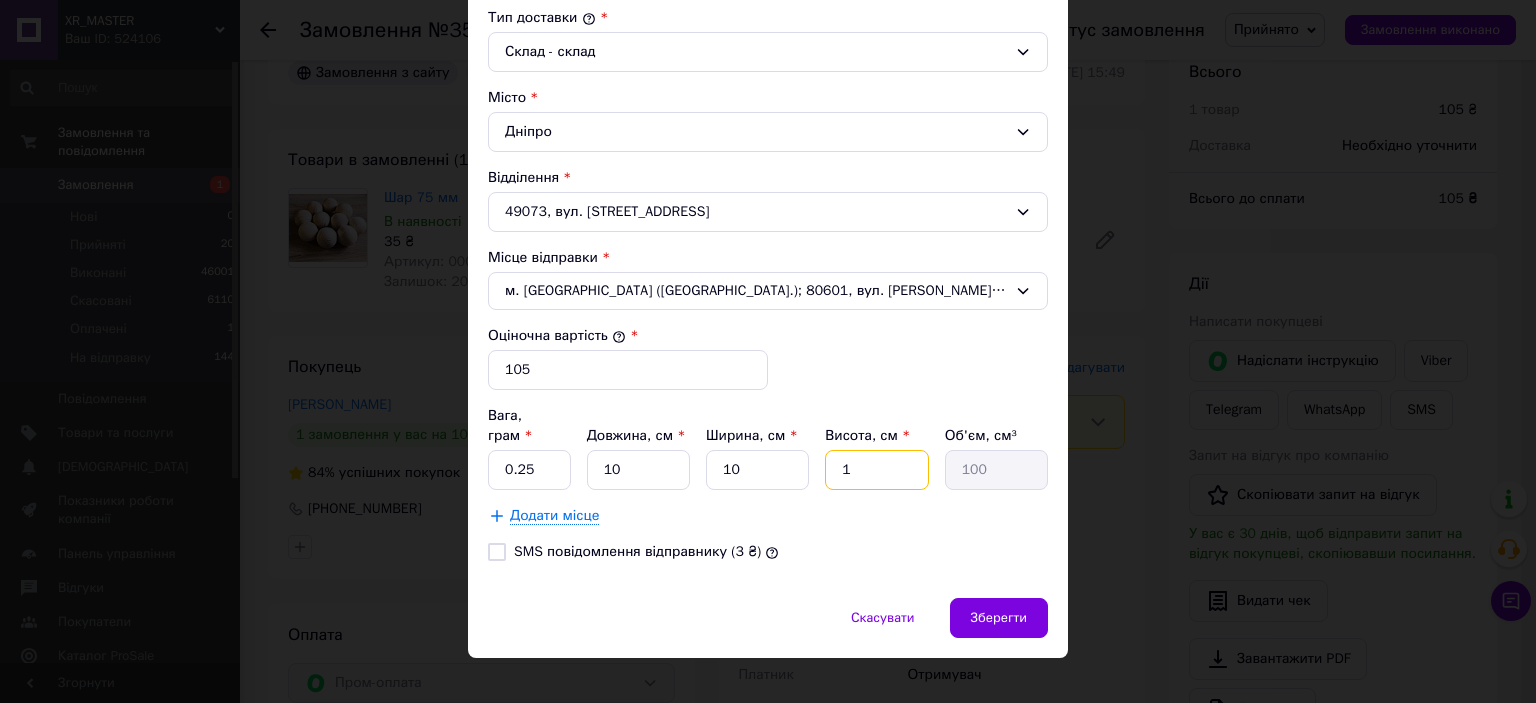 type on "10" 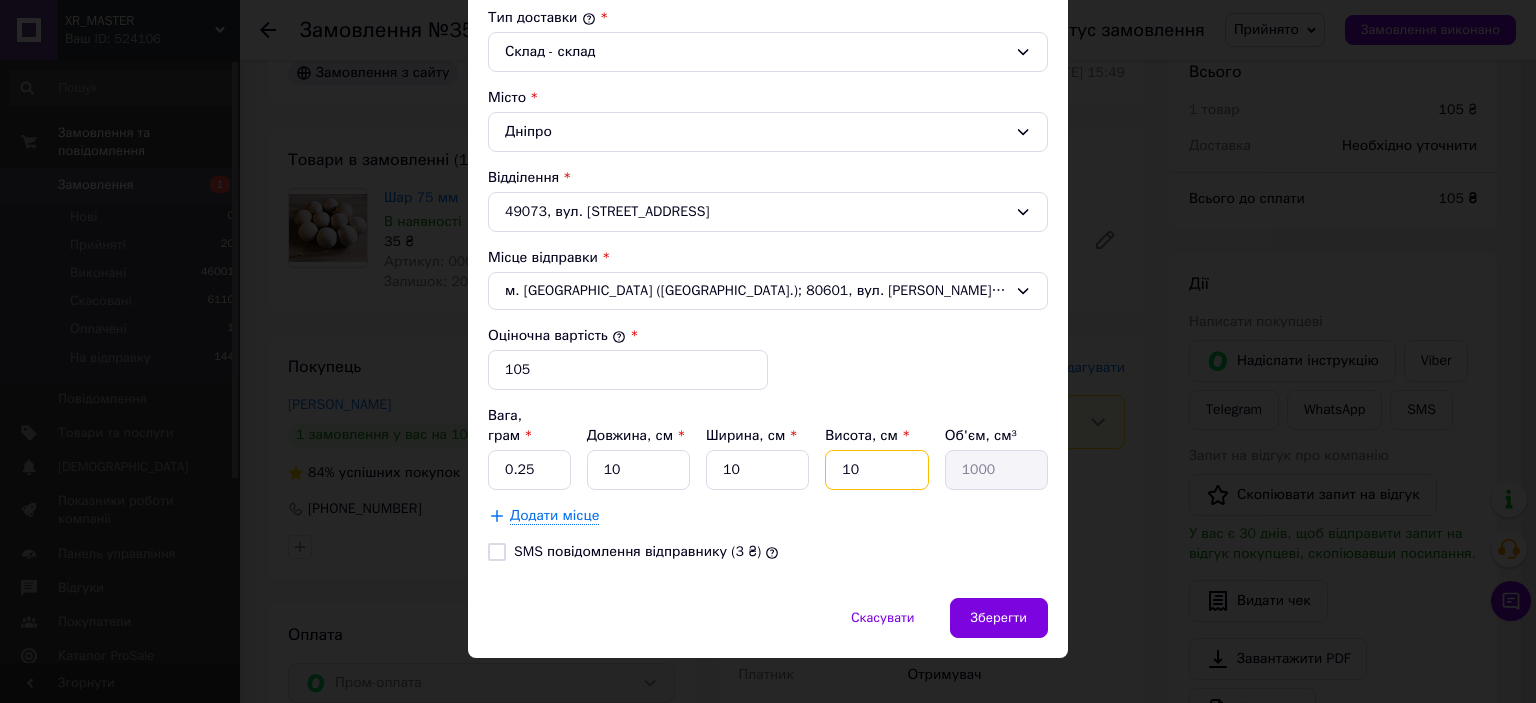 type on "1" 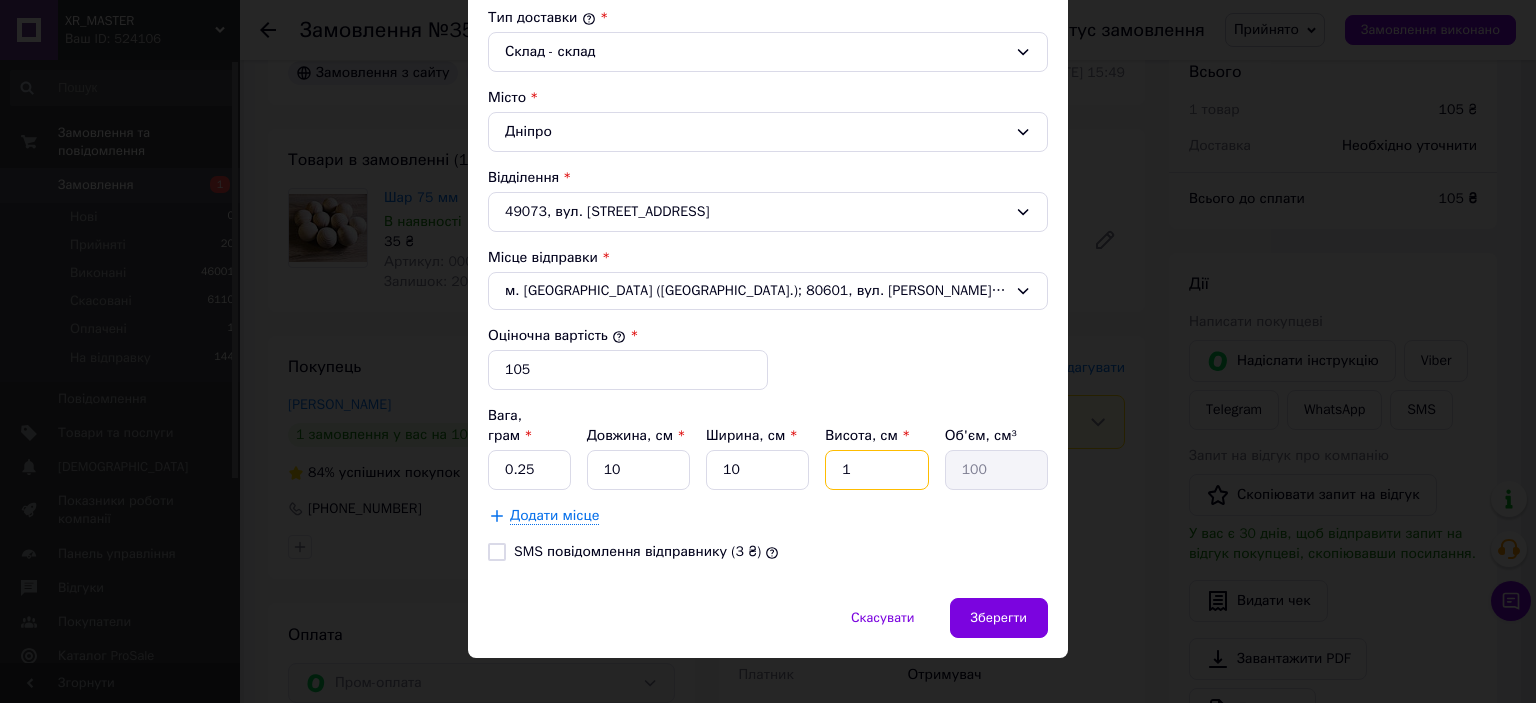 type 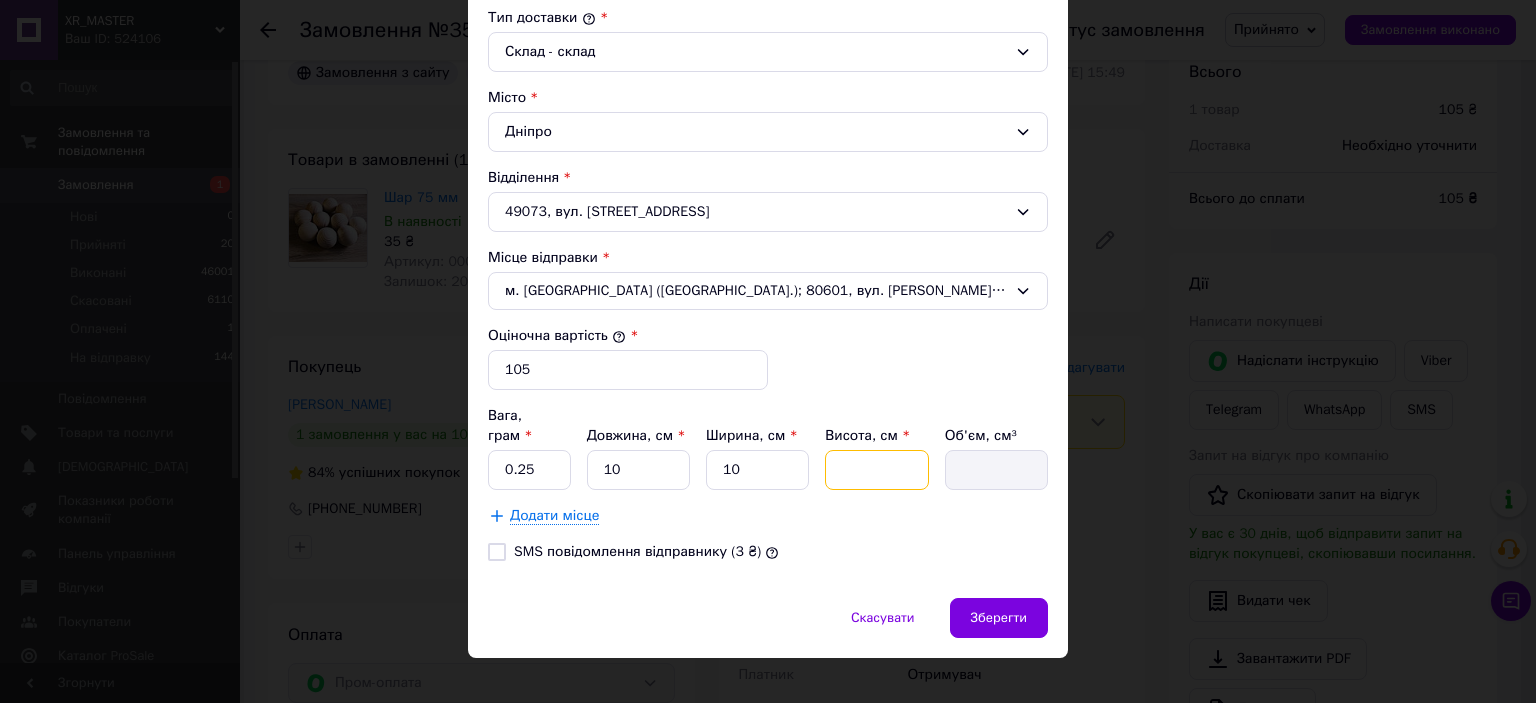 type on "5" 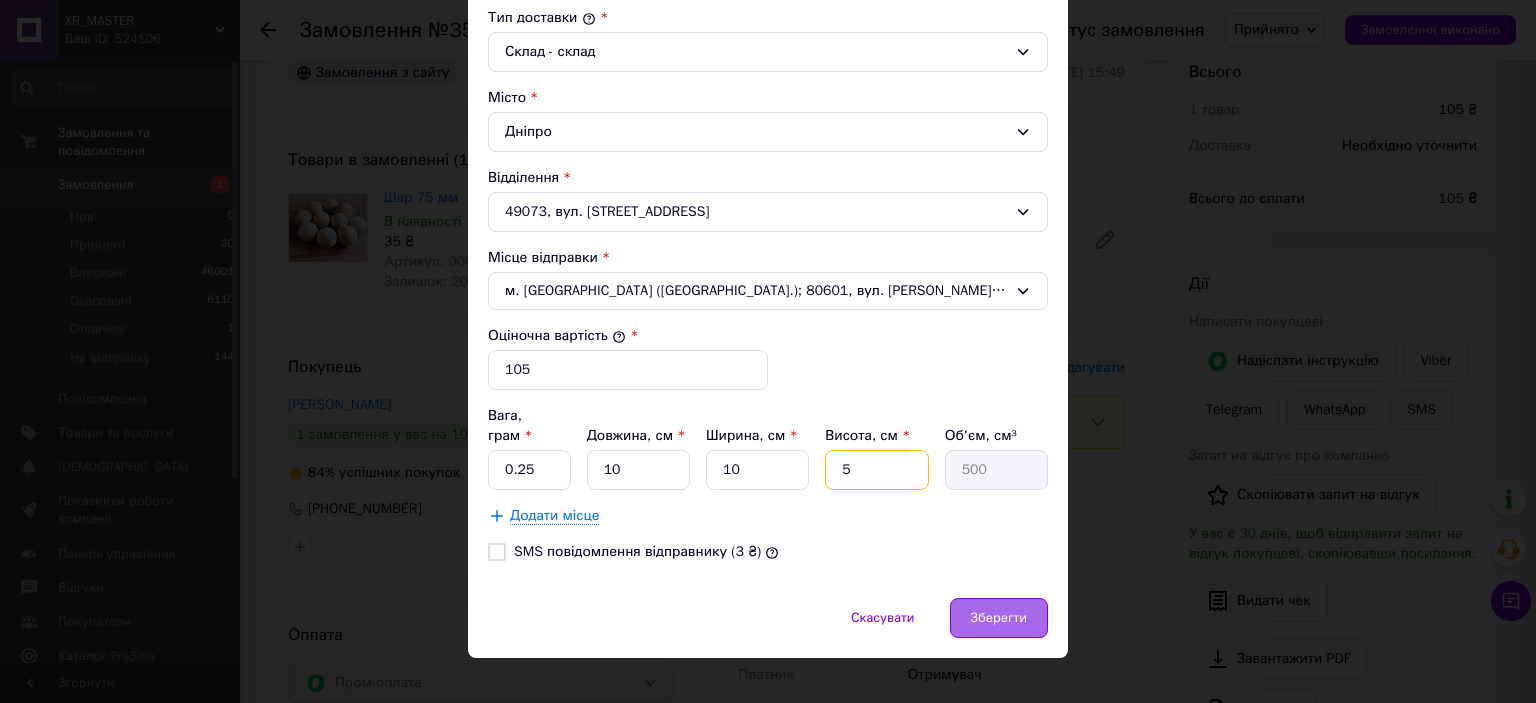 type on "5" 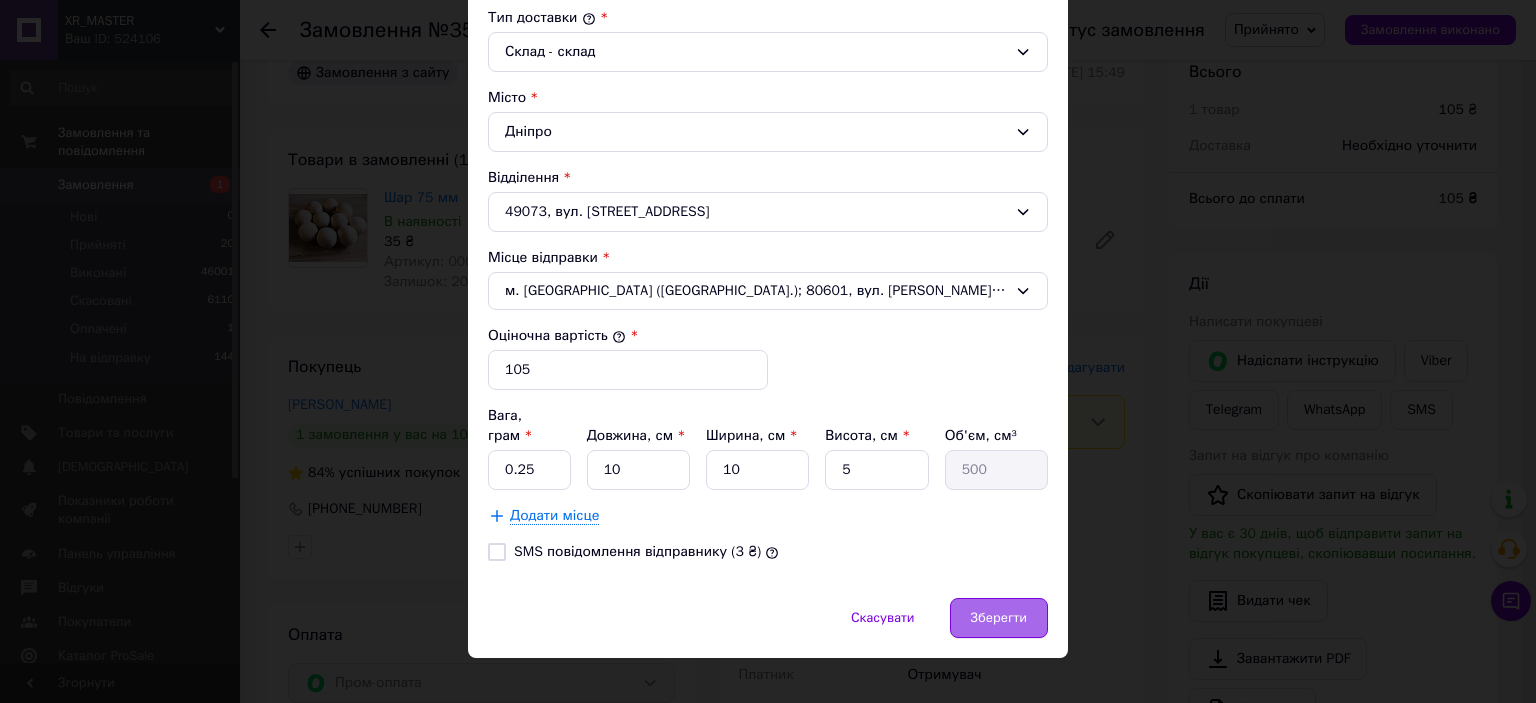 click on "Зберегти" at bounding box center (999, 618) 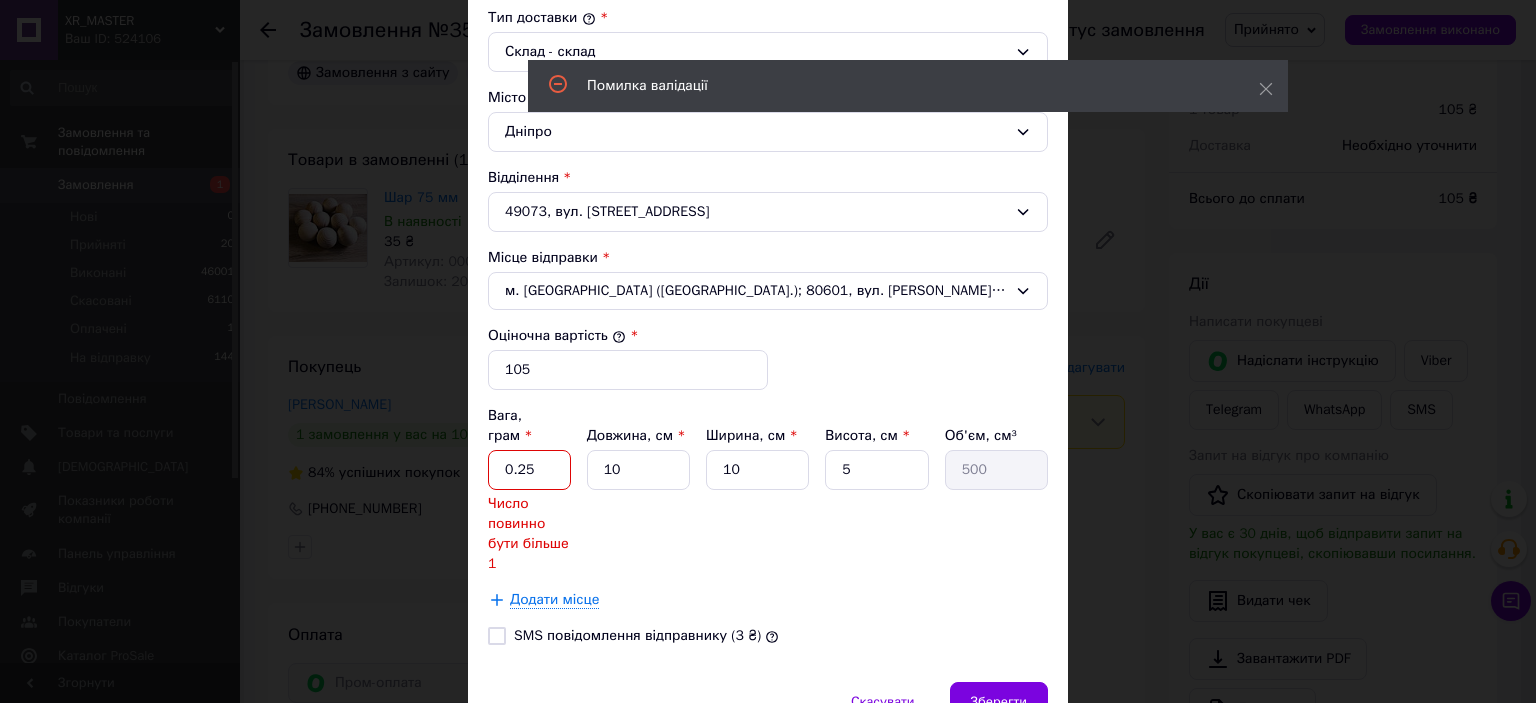 click on "0.25" at bounding box center [529, 470] 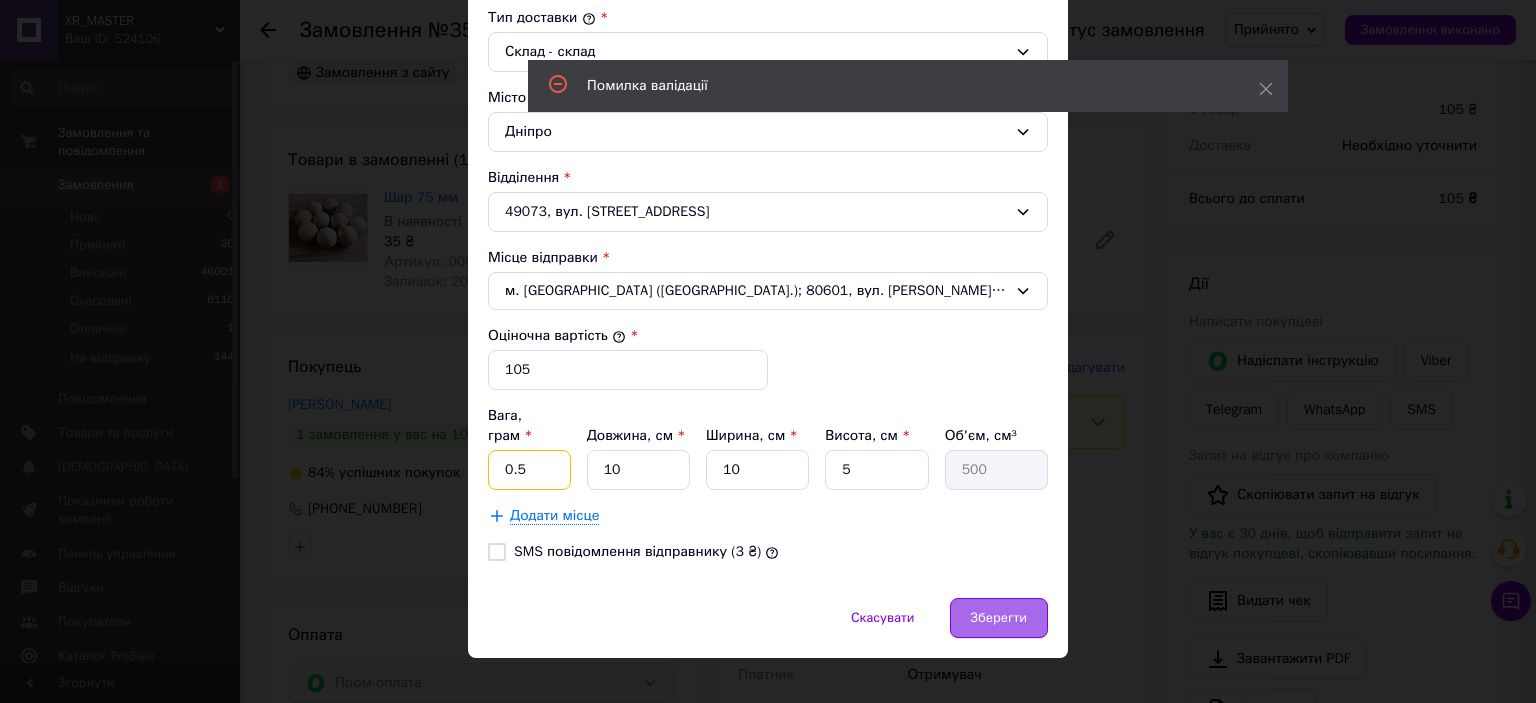 type on "0.5" 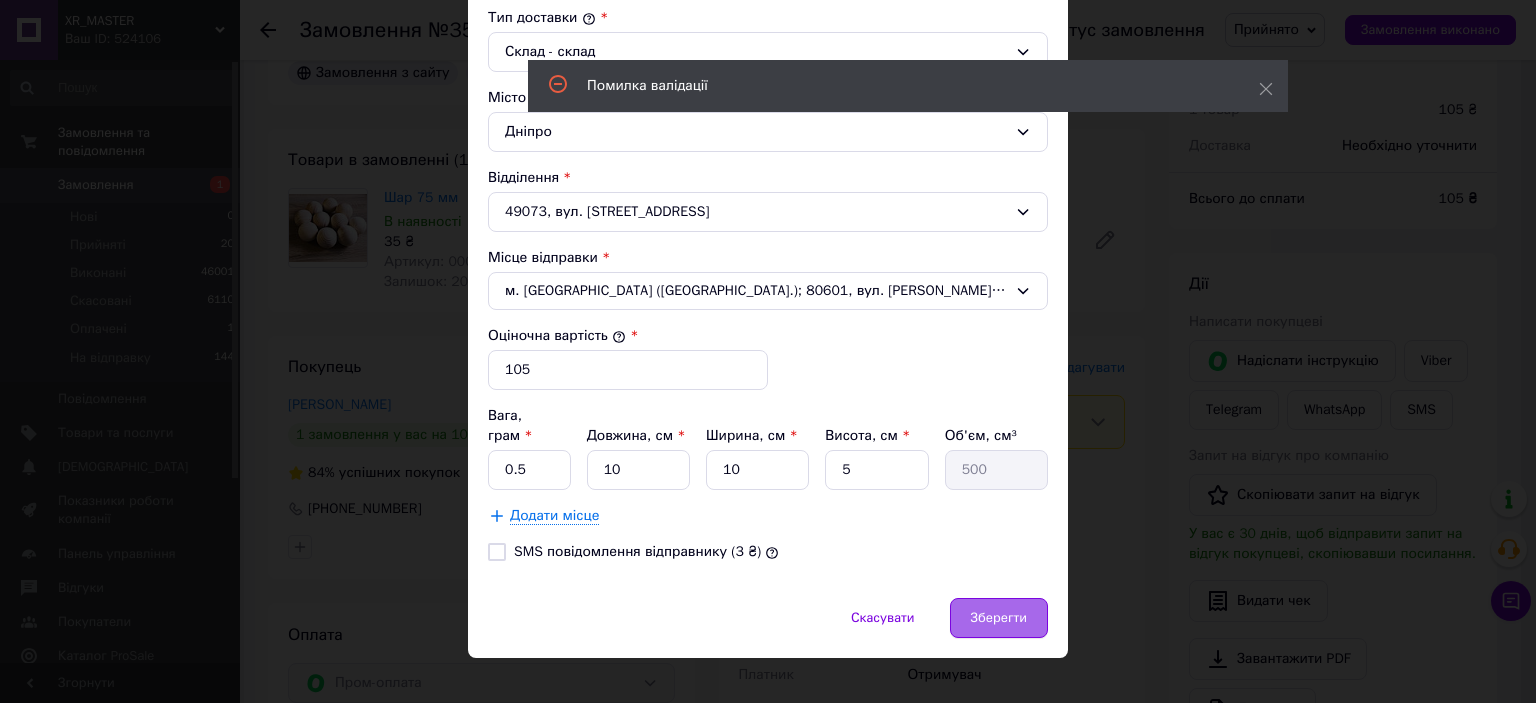 click on "Зберегти" at bounding box center [999, 618] 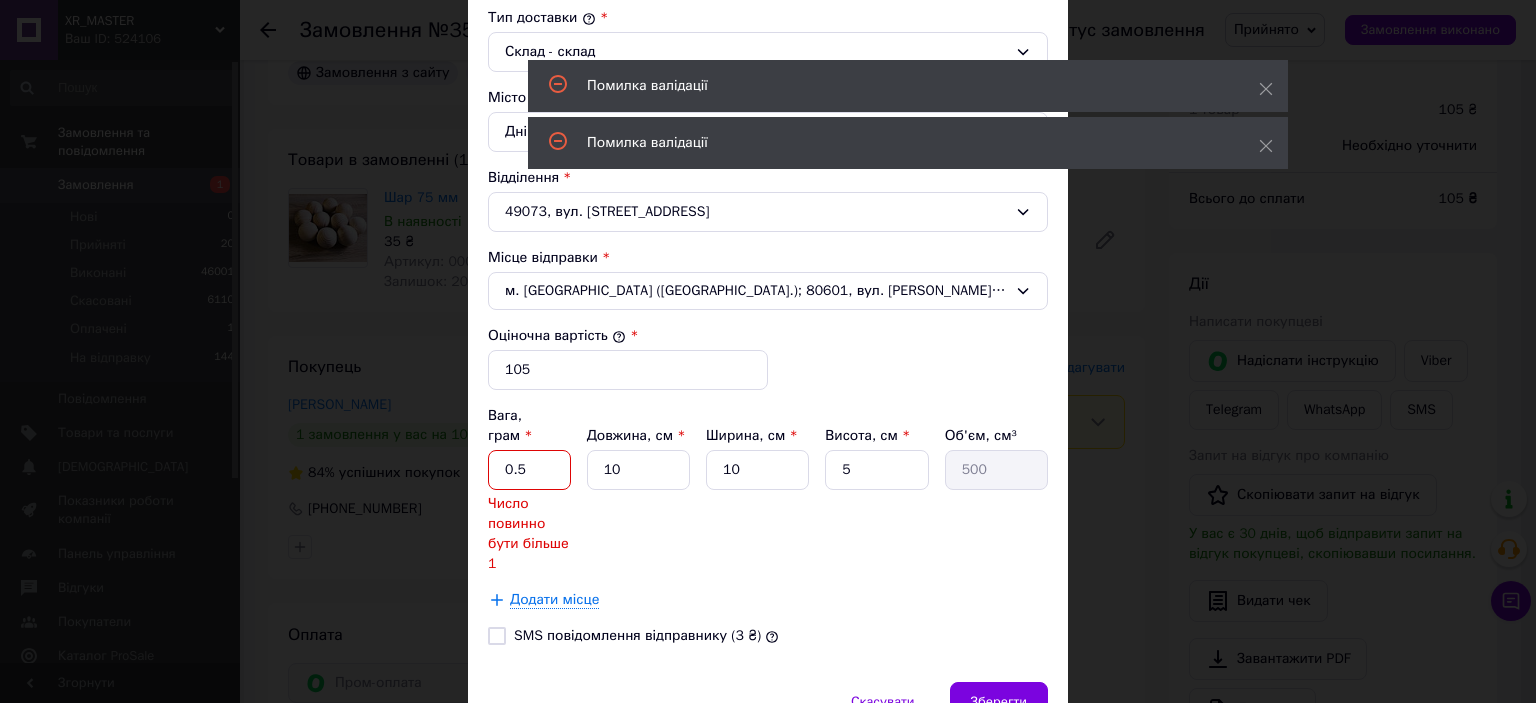drag, startPoint x: 535, startPoint y: 447, endPoint x: 446, endPoint y: 441, distance: 89.20202 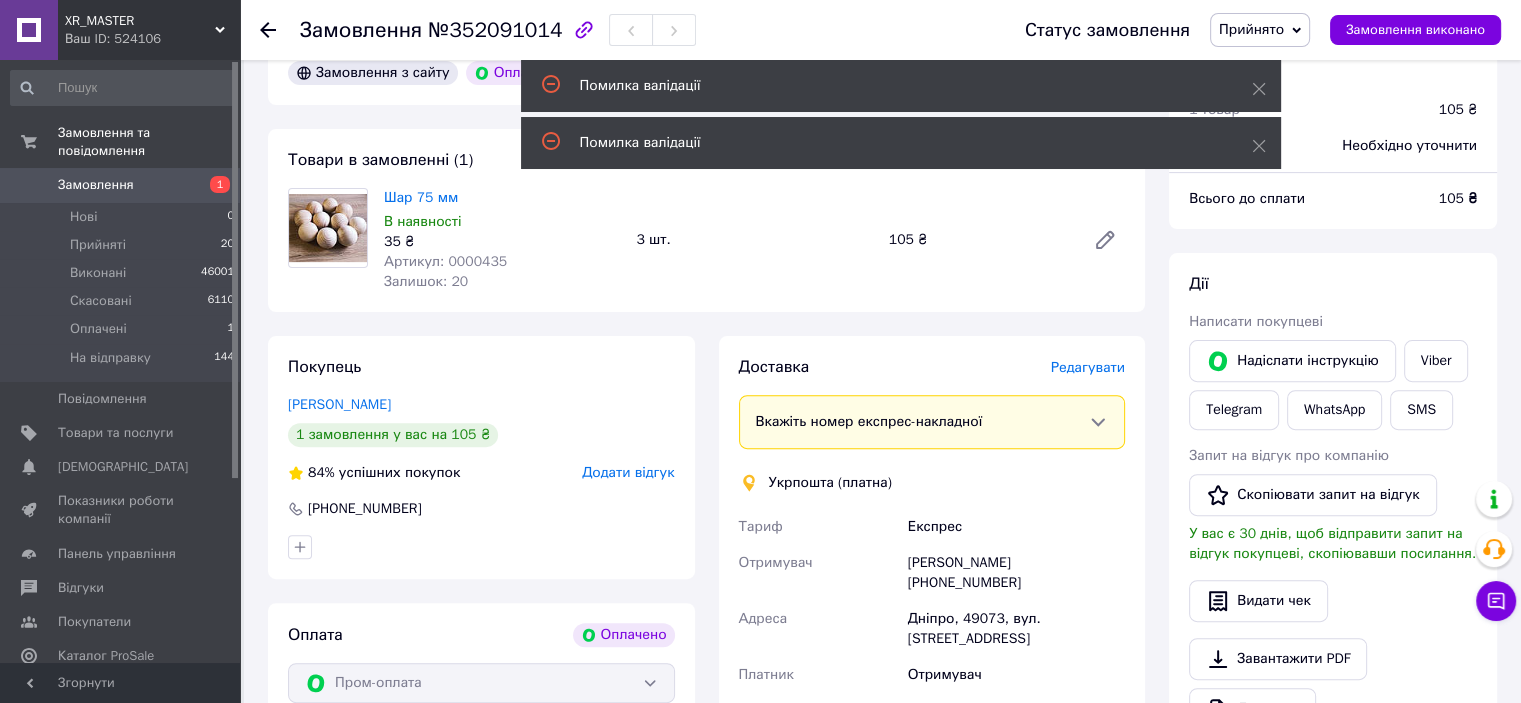click on "Редагувати" at bounding box center (1088, 367) 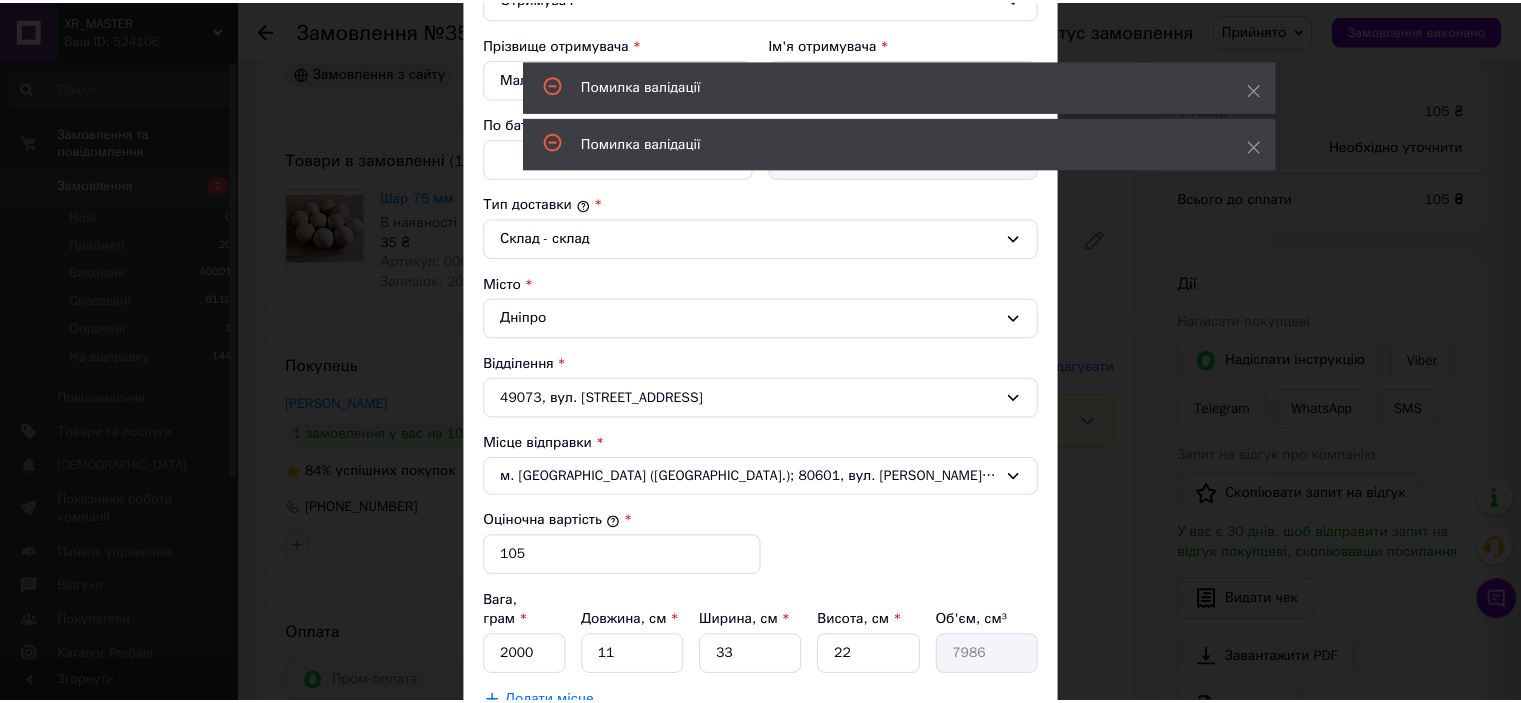 scroll, scrollTop: 543, scrollLeft: 0, axis: vertical 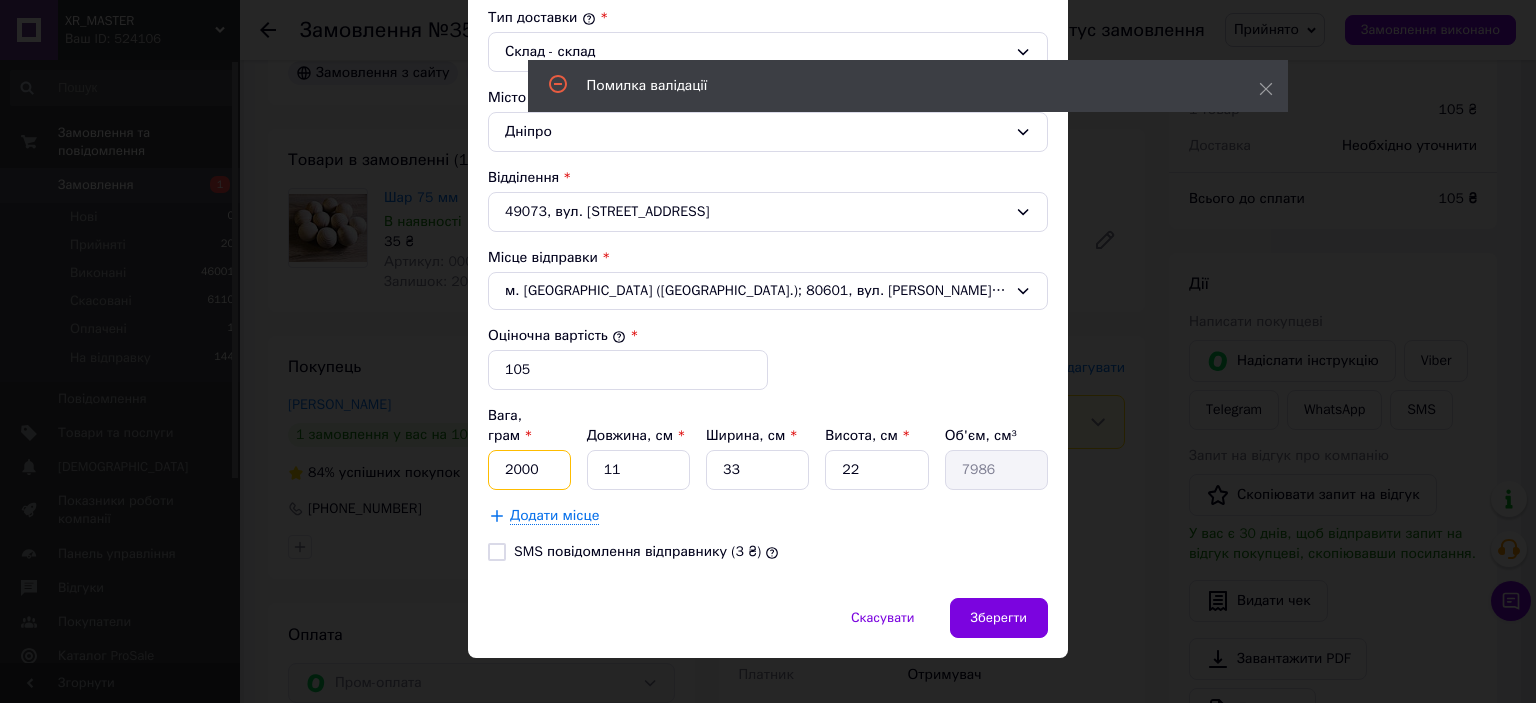 click on "2000" at bounding box center [529, 470] 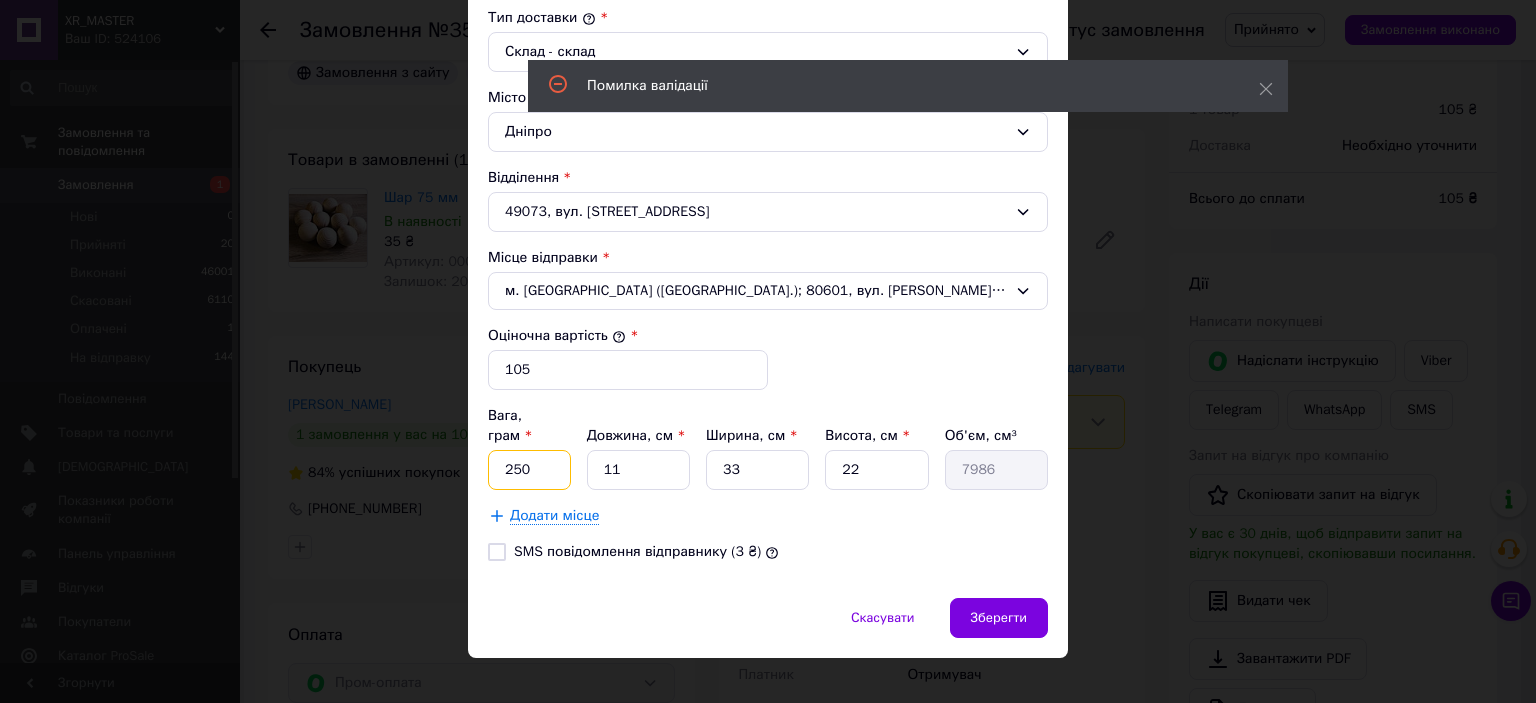 type on "250" 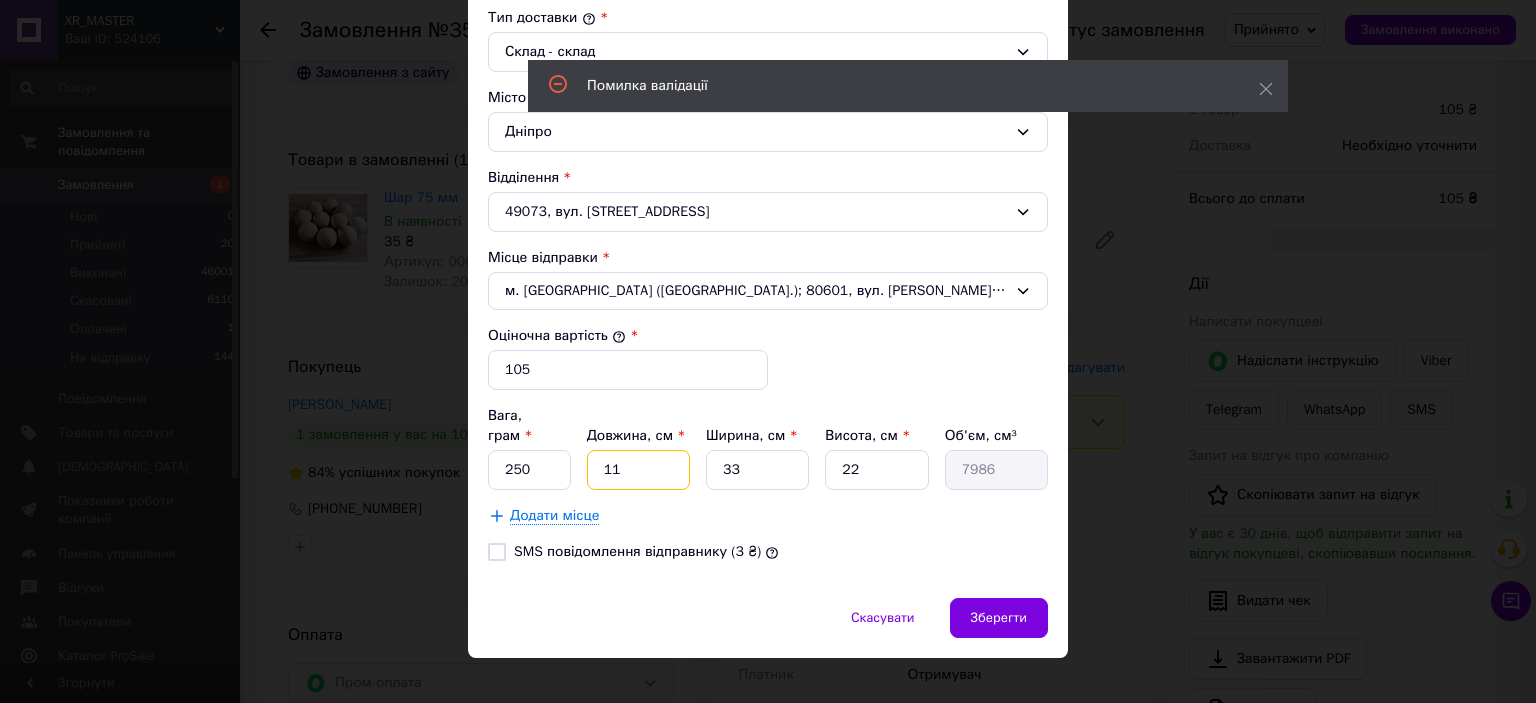 click on "11" at bounding box center (638, 470) 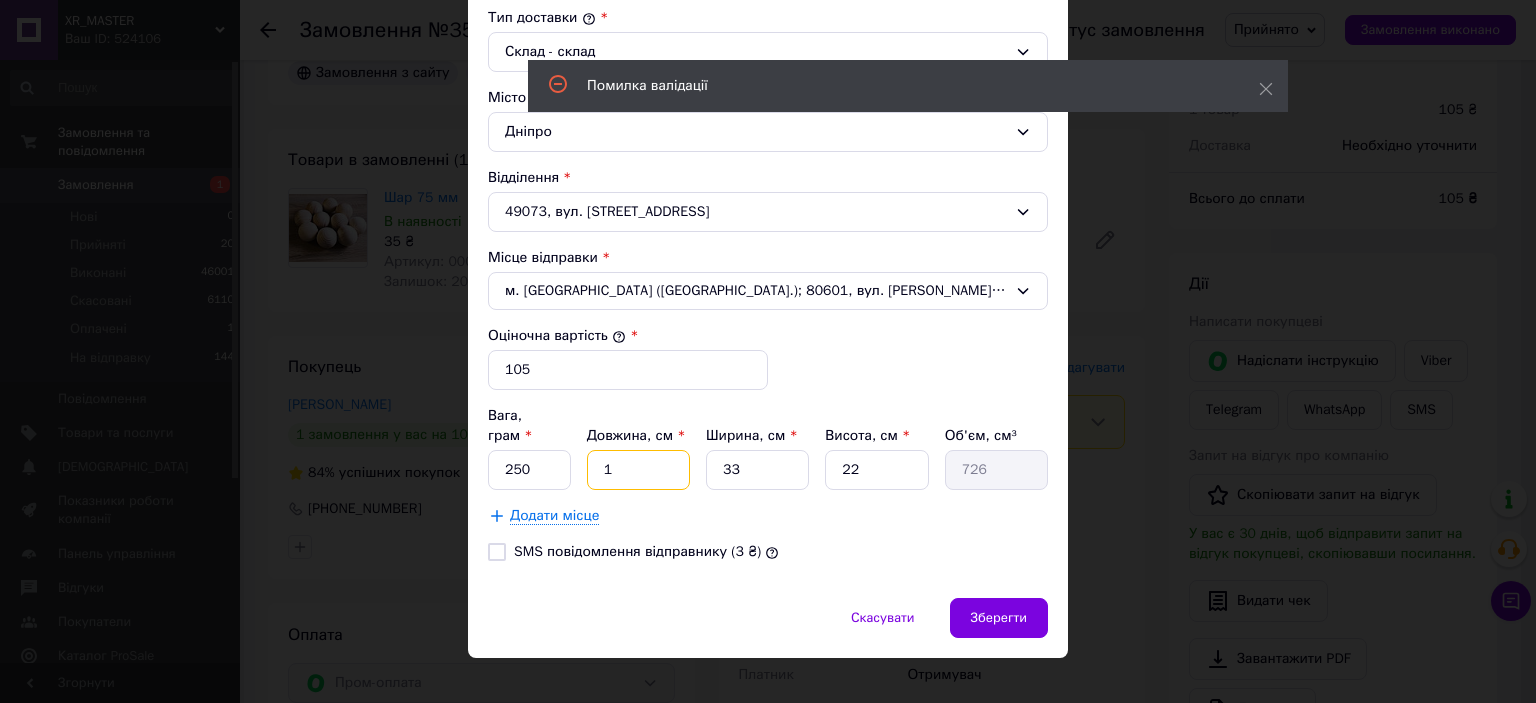 type 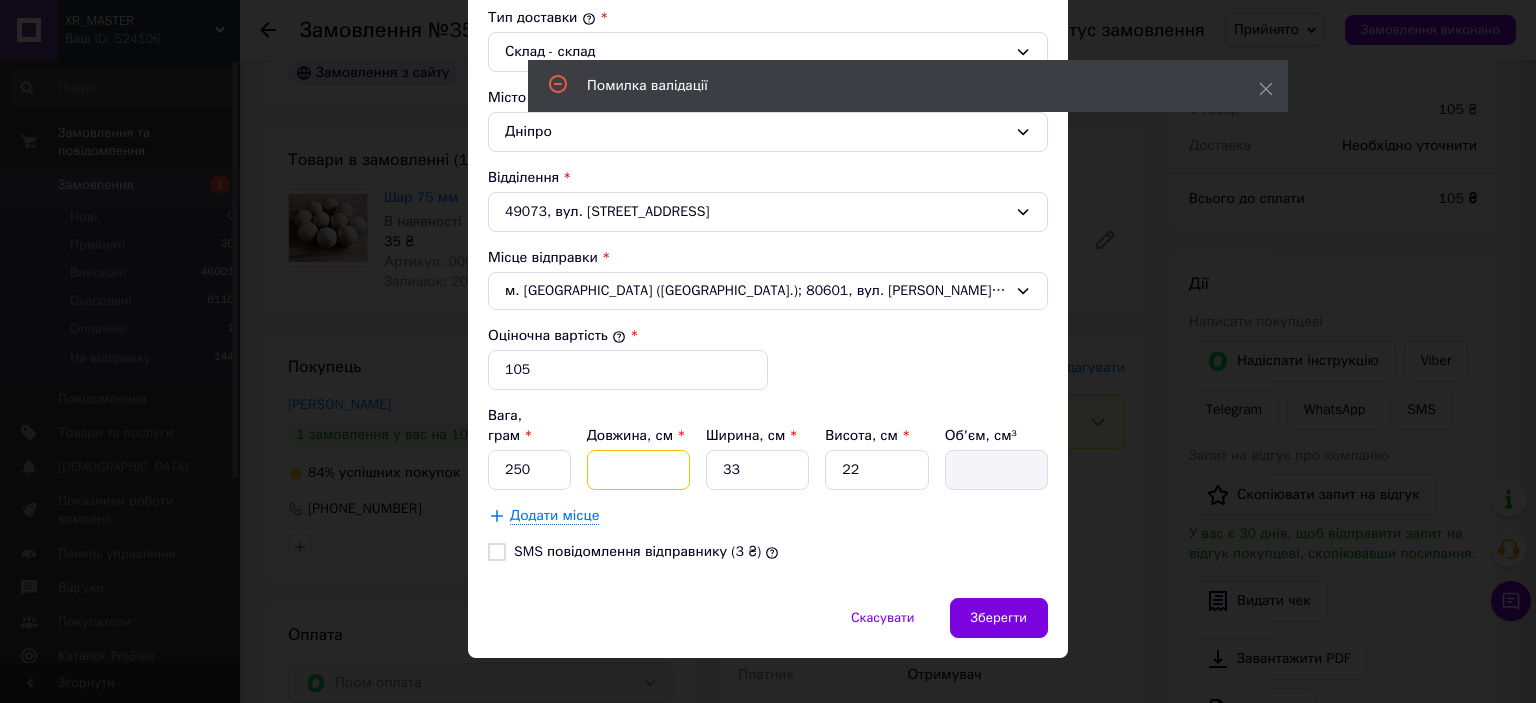 type on "2" 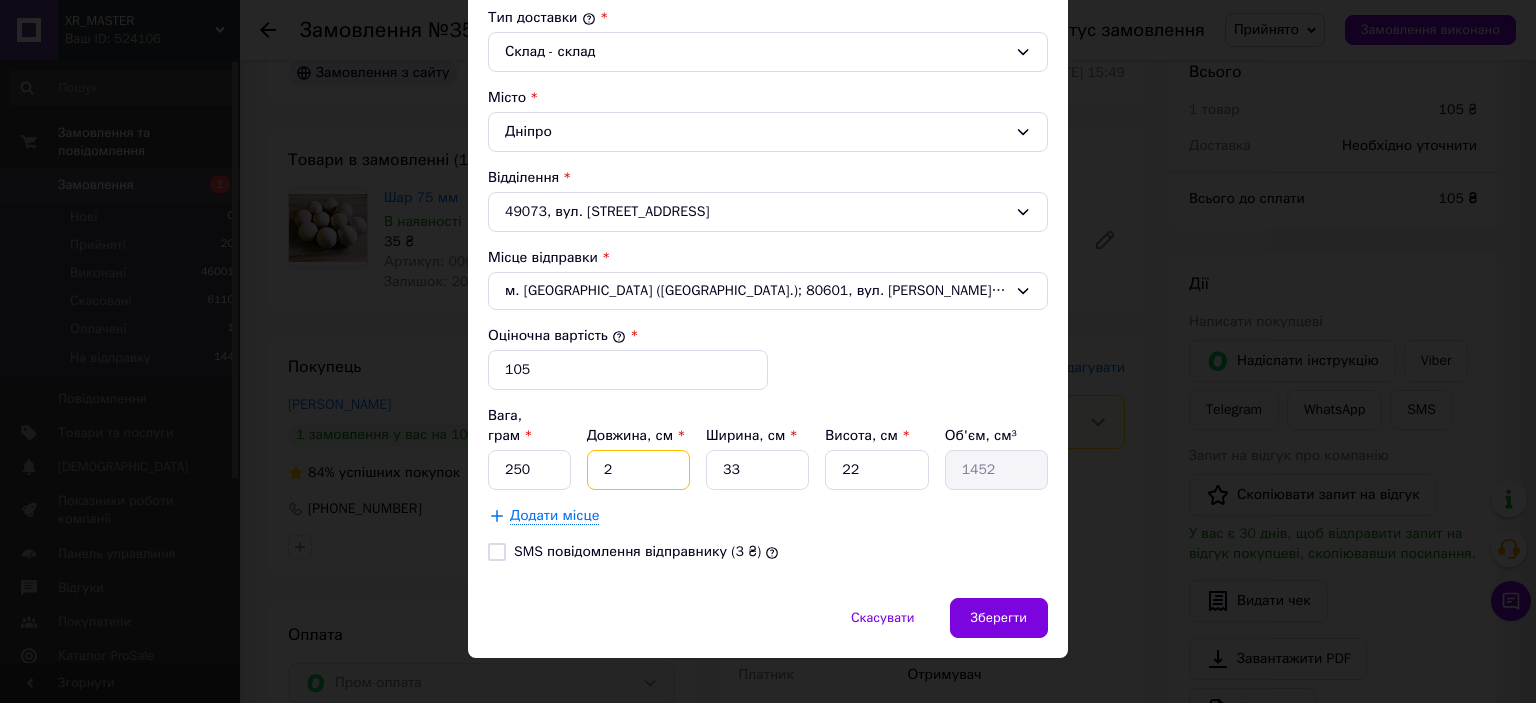 type 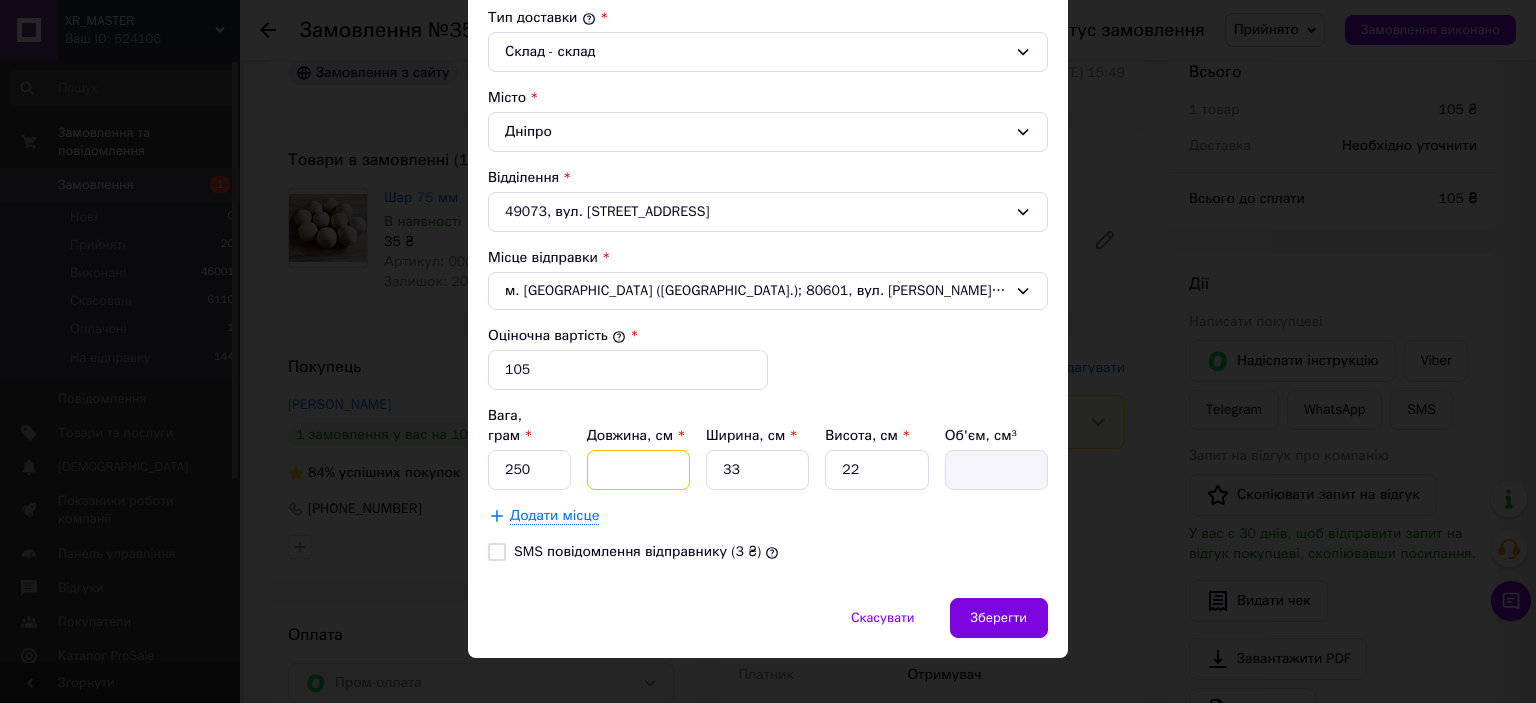 type on "1" 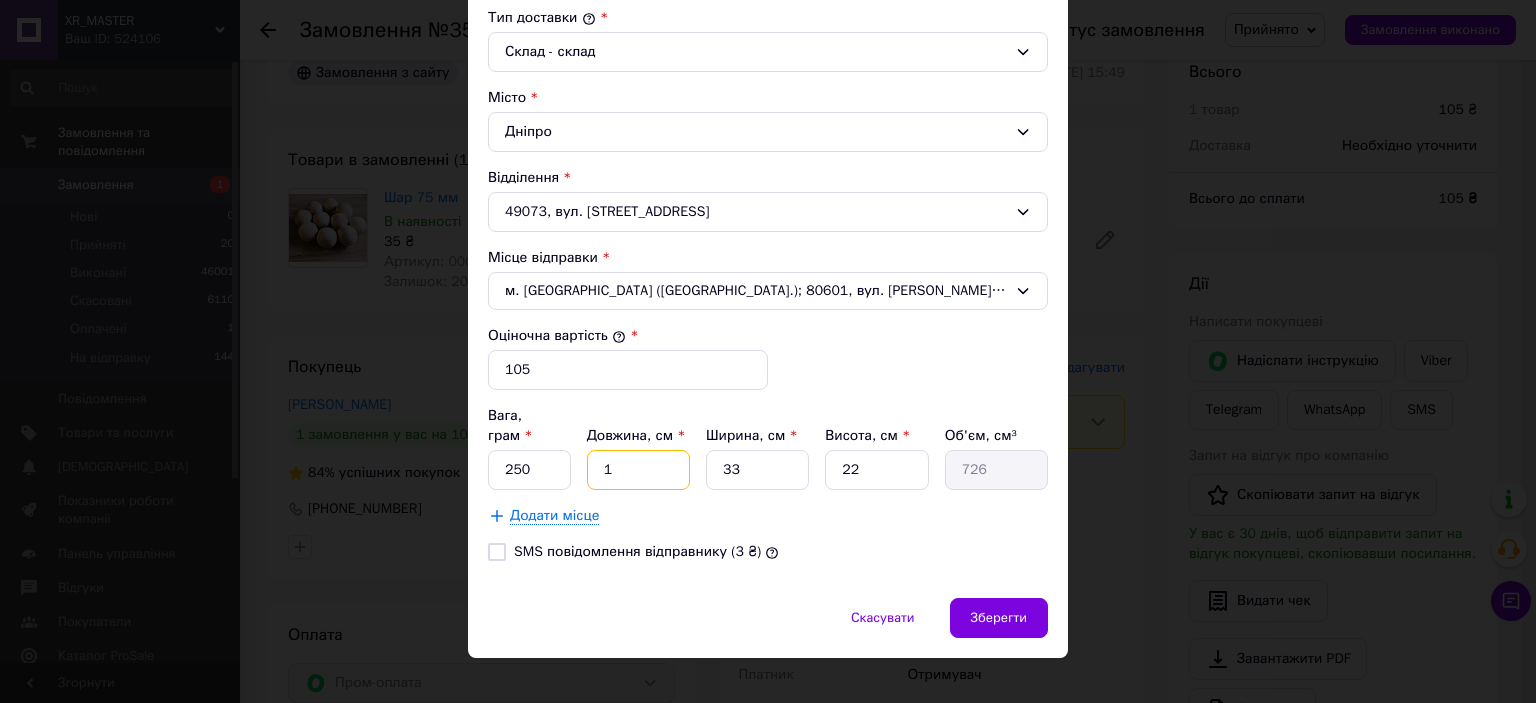 type on "10" 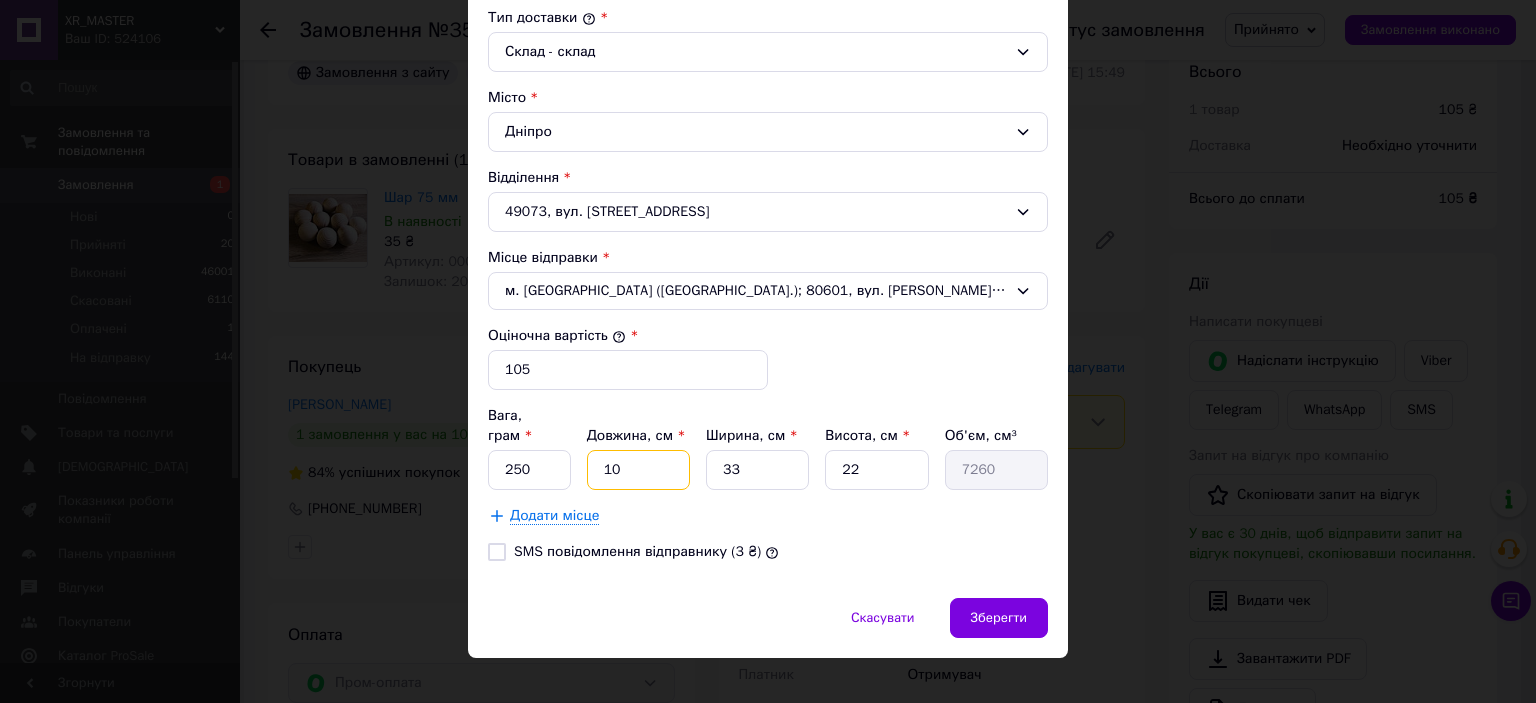 type on "10" 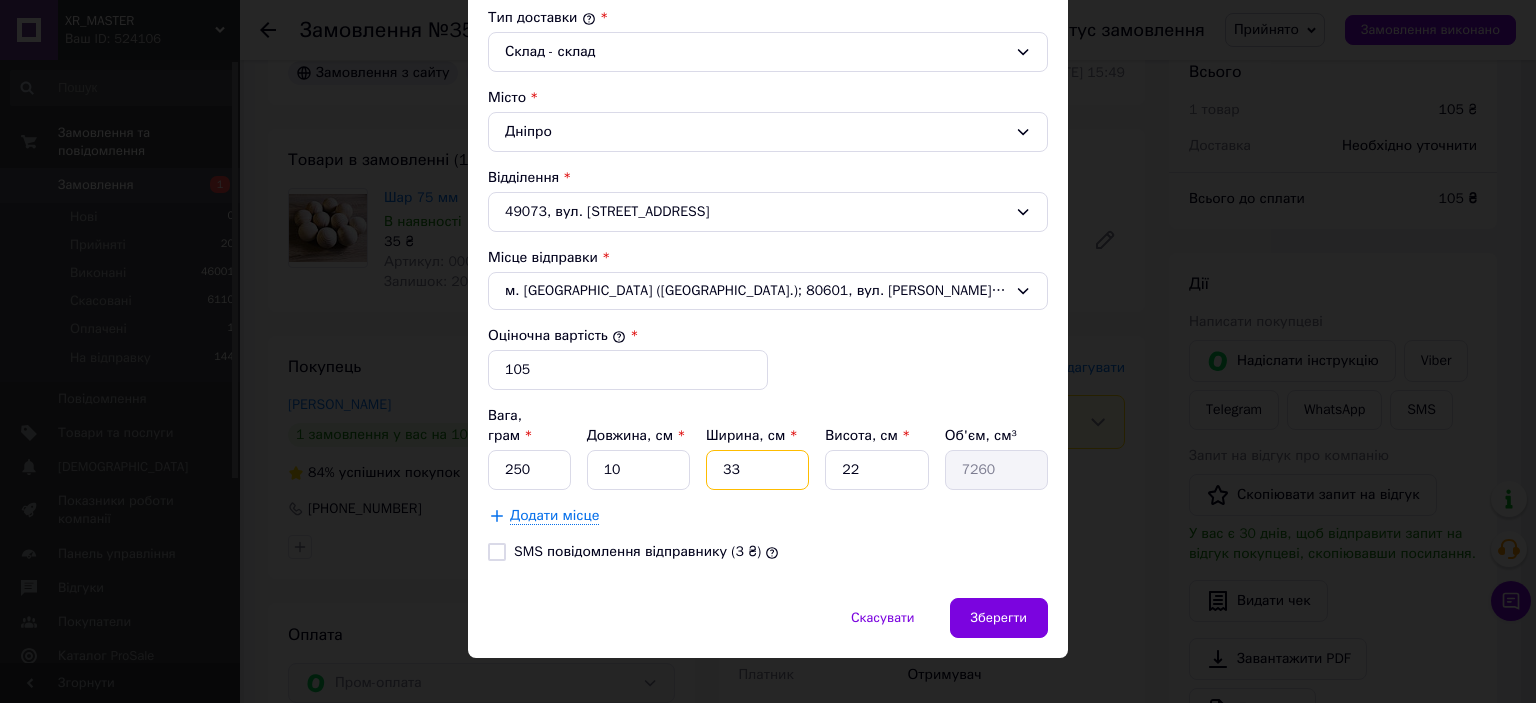 click on "33" at bounding box center [757, 470] 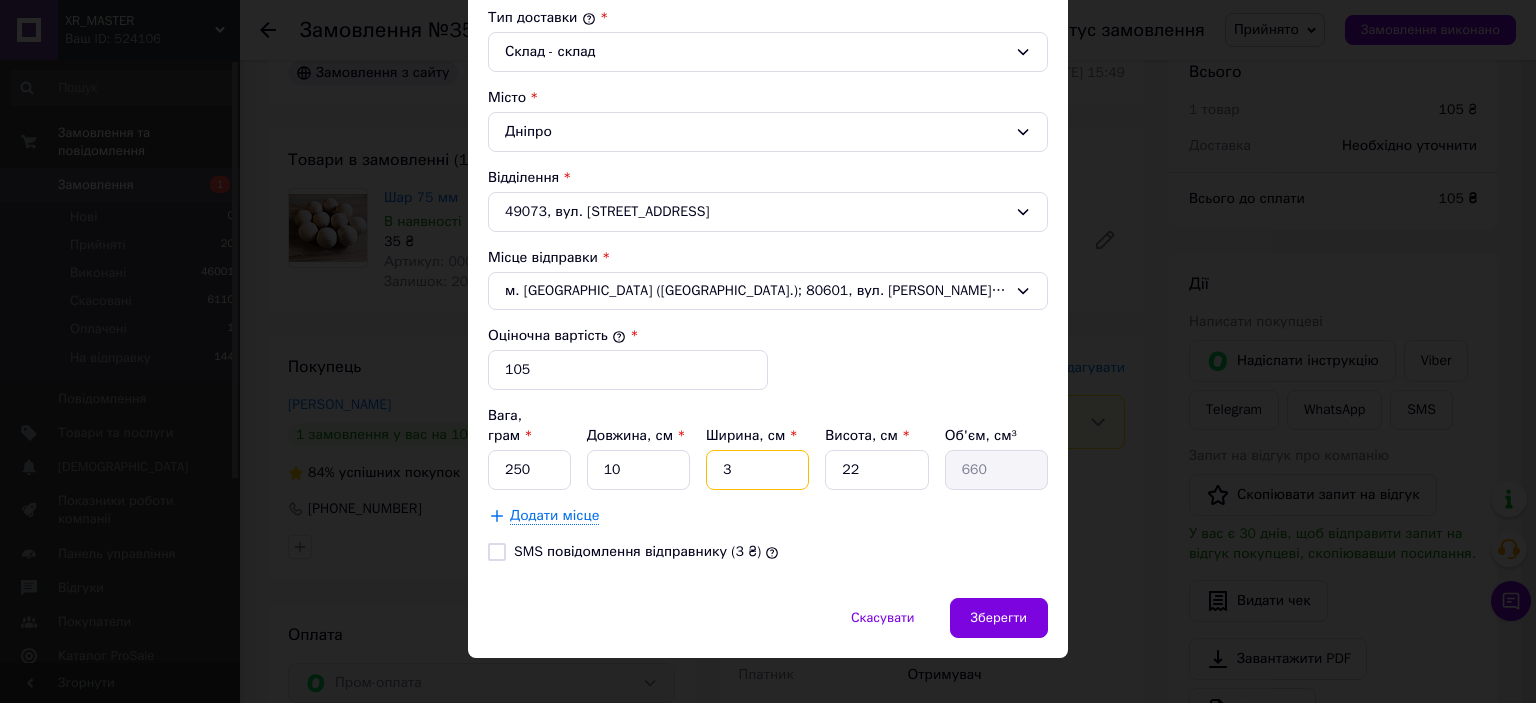 type 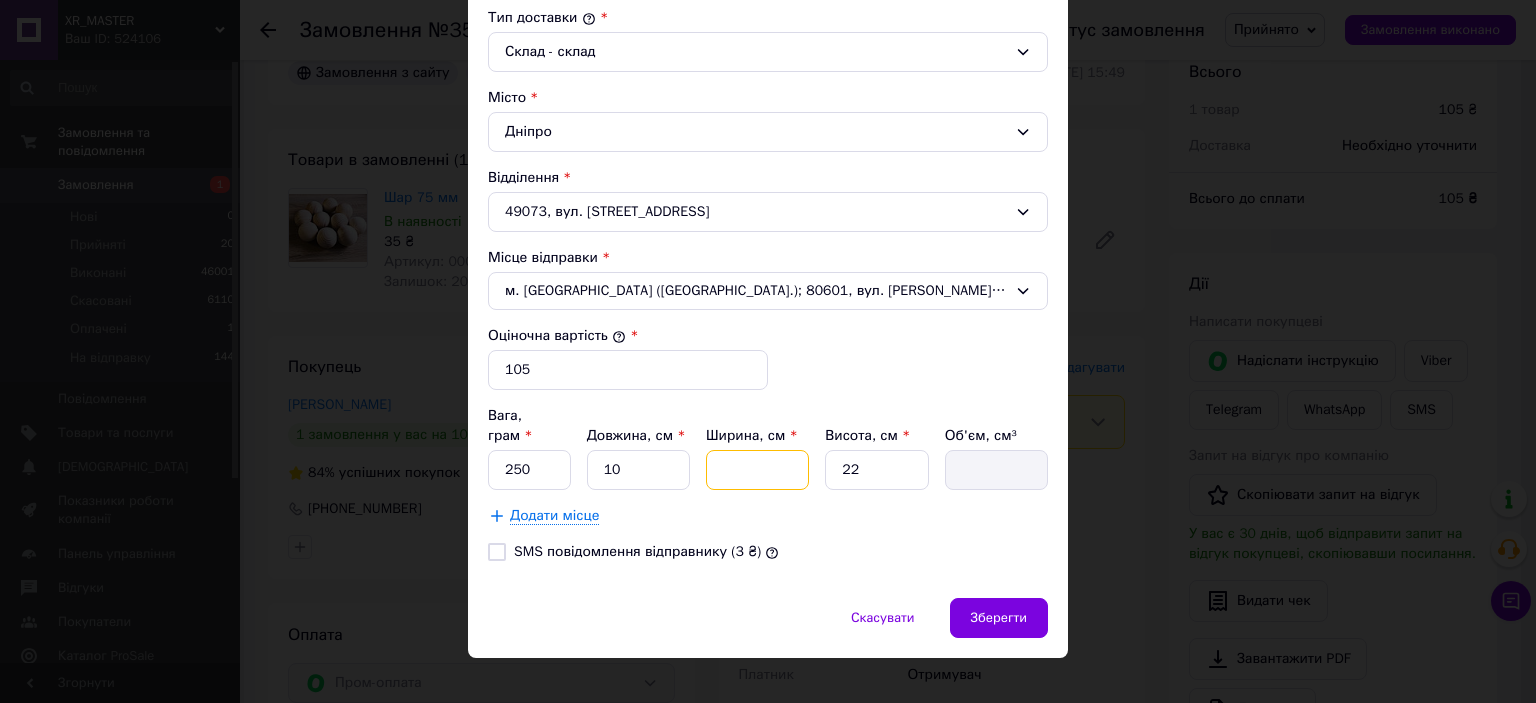 type on "1" 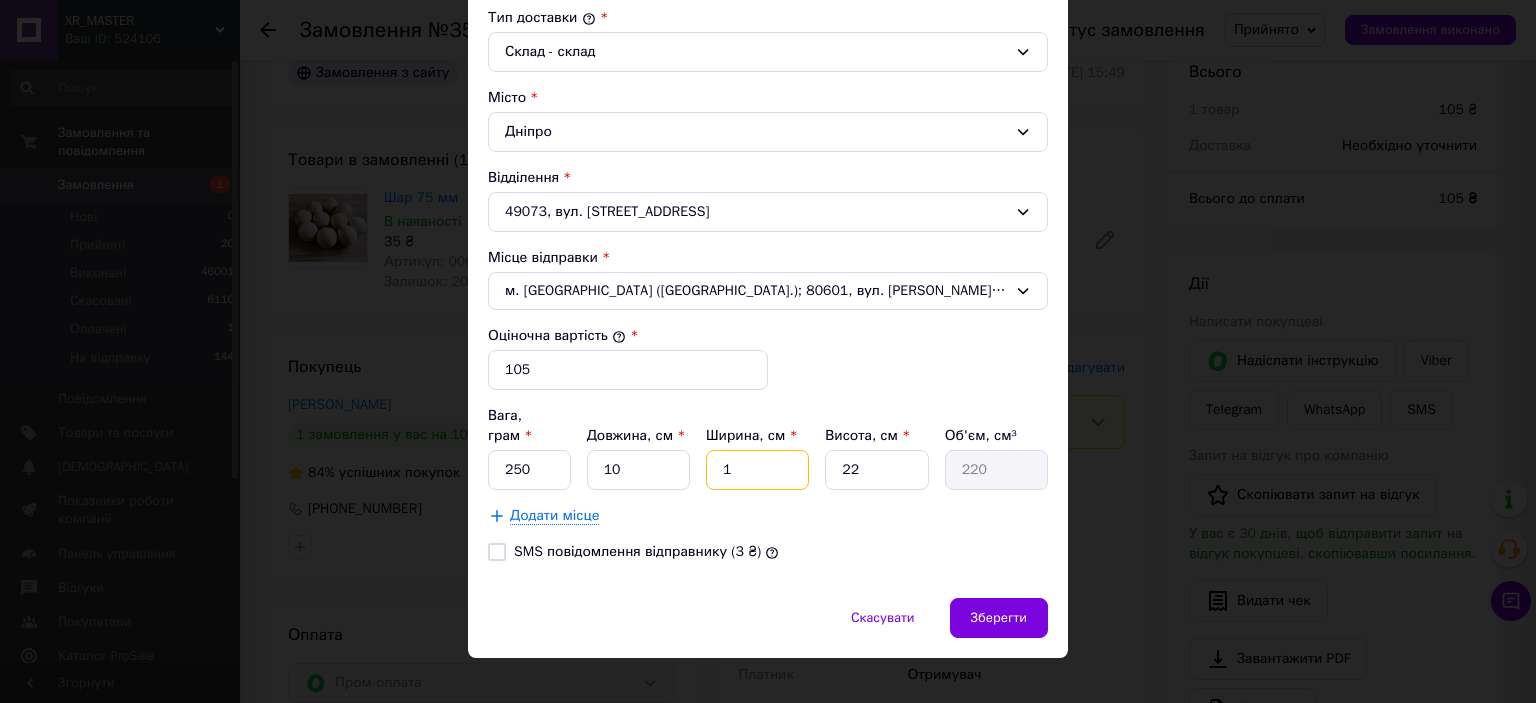 type on "10" 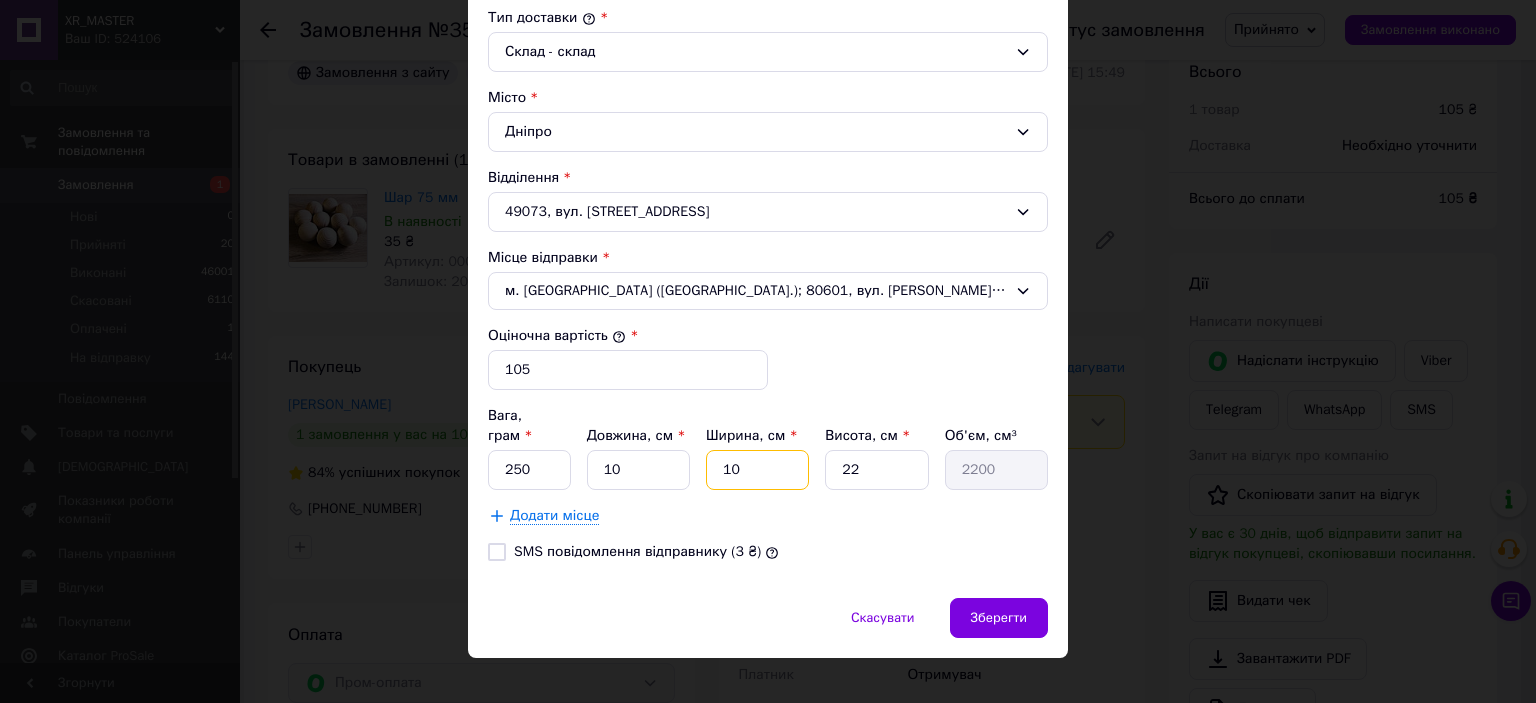 type on "10" 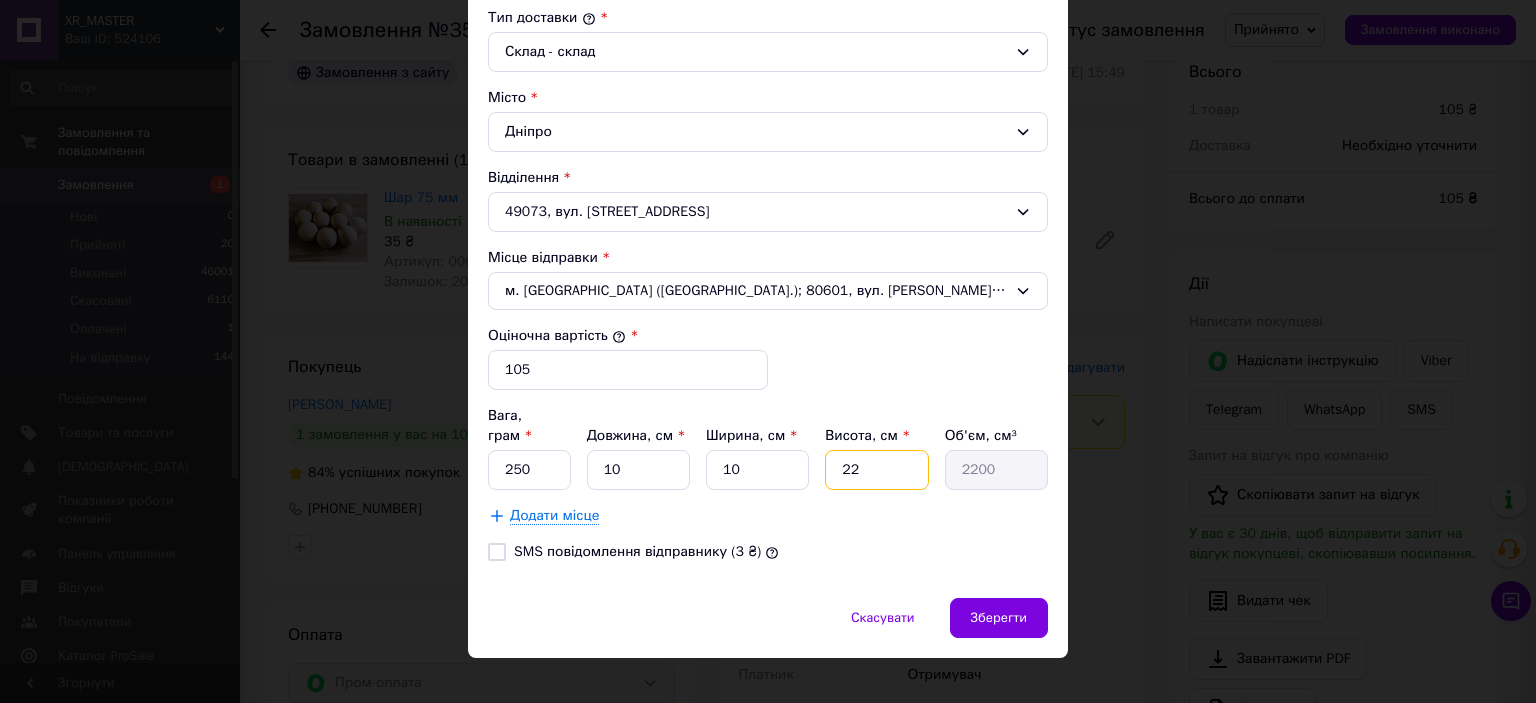 click on "22" at bounding box center (876, 470) 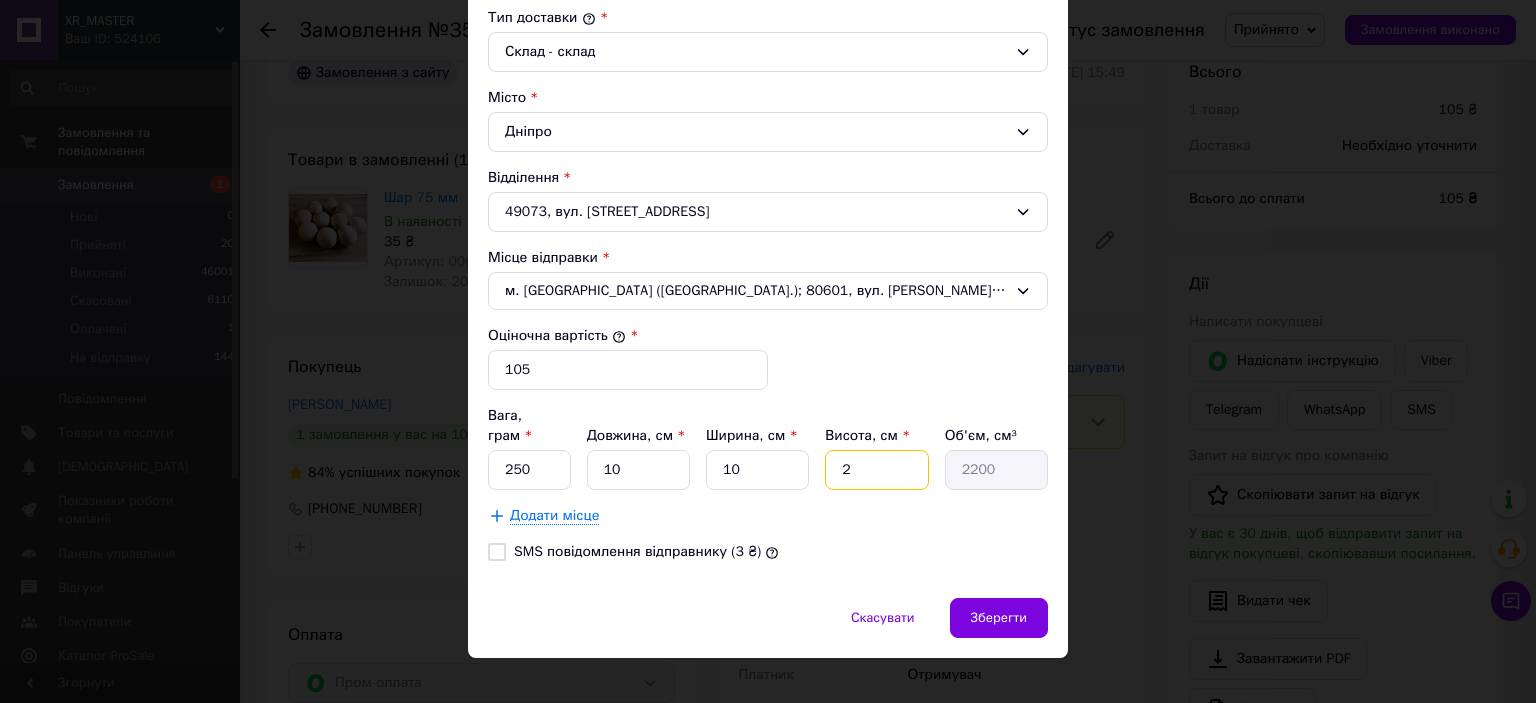 type on "2" 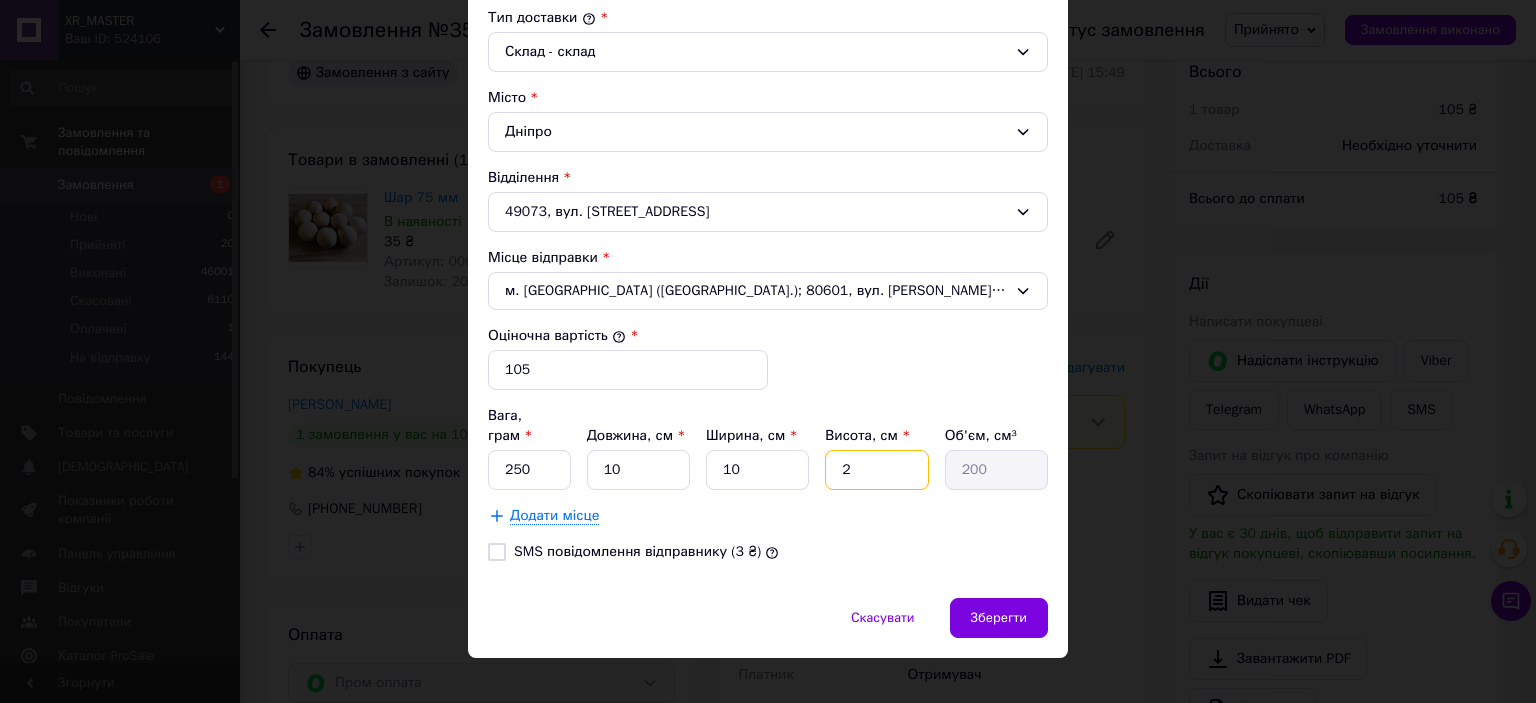 type 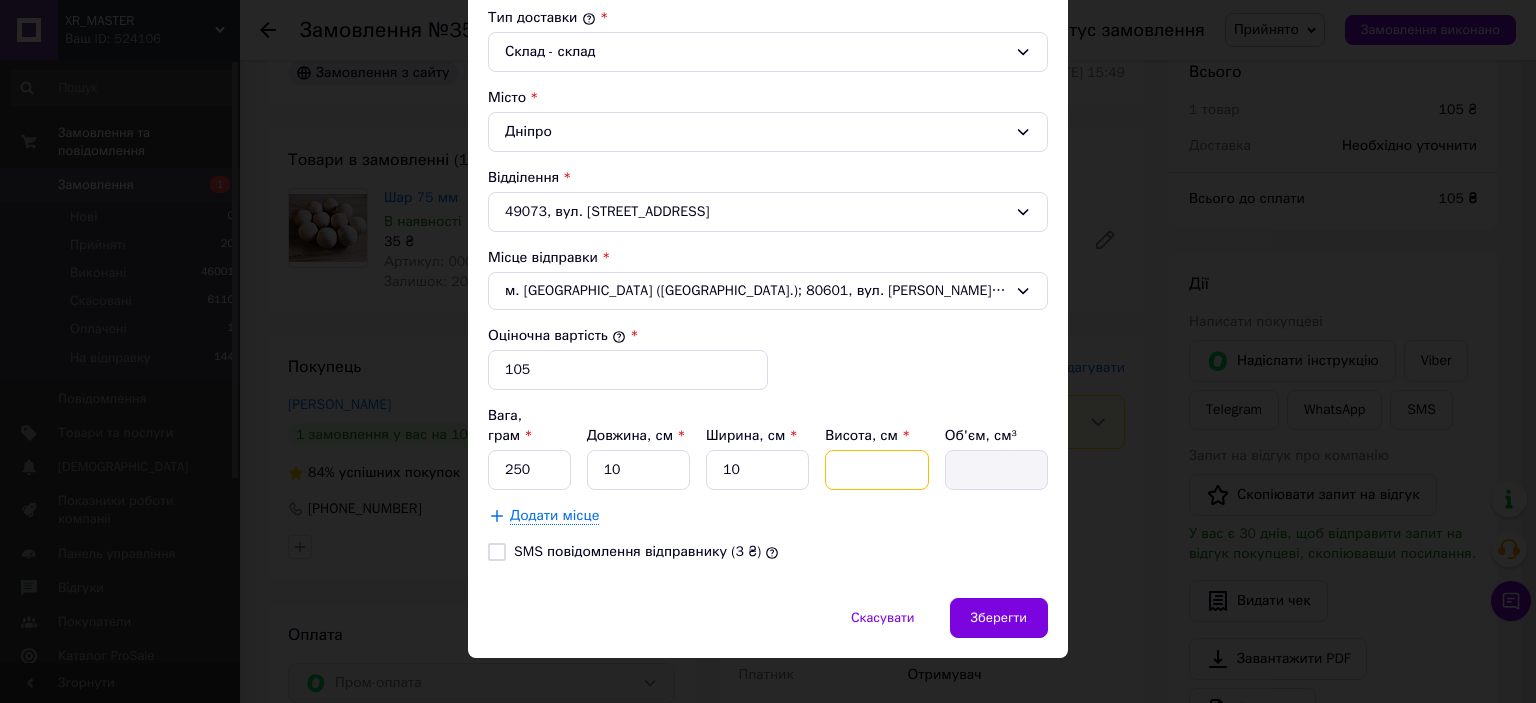 type on "1" 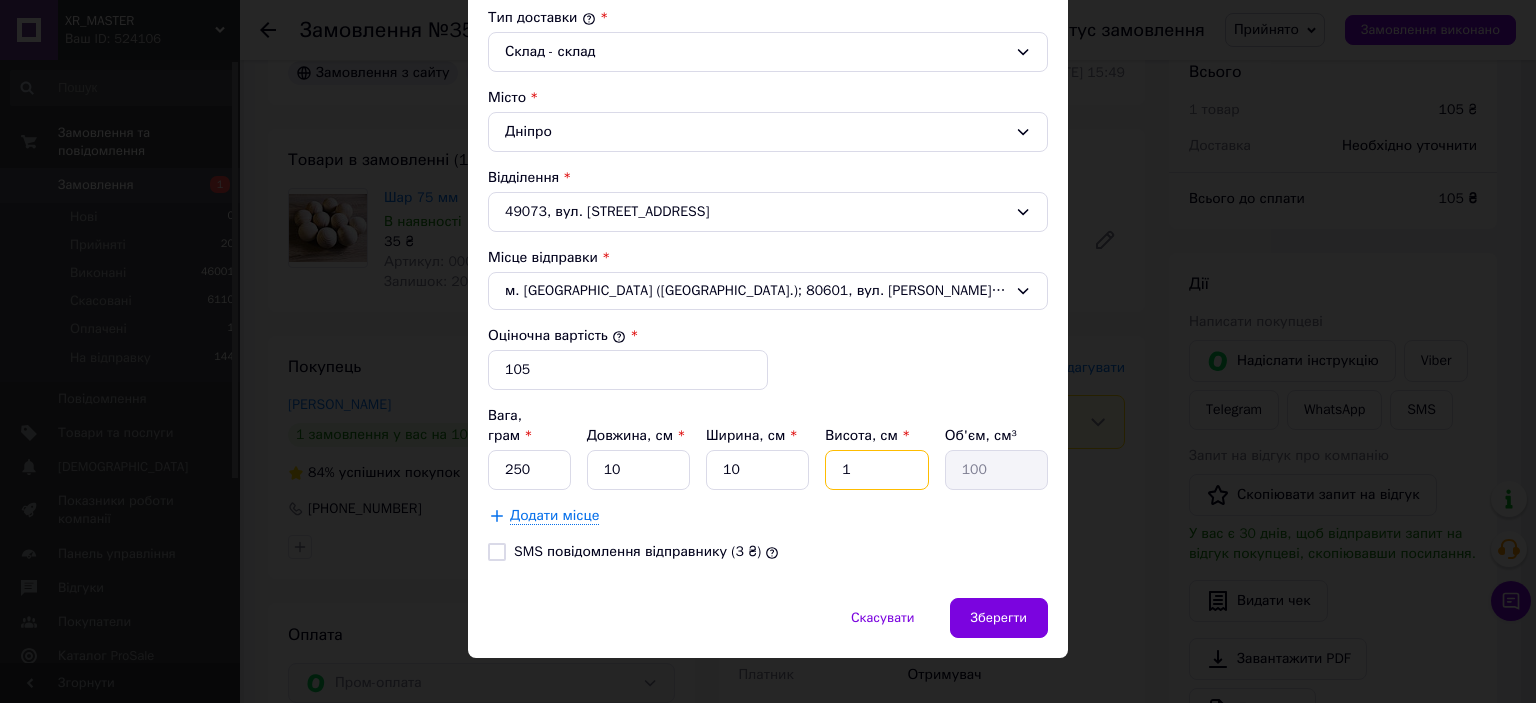 type on "10" 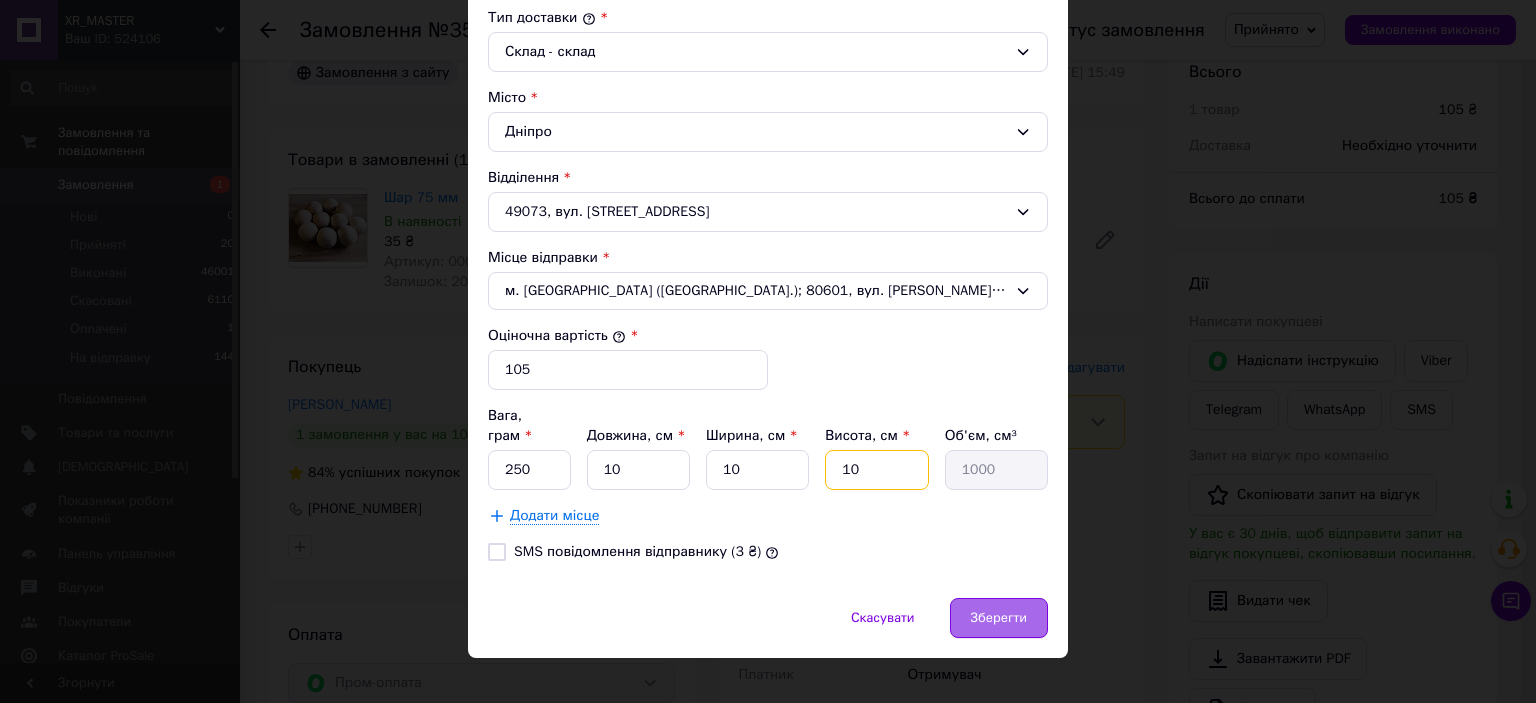 type on "10" 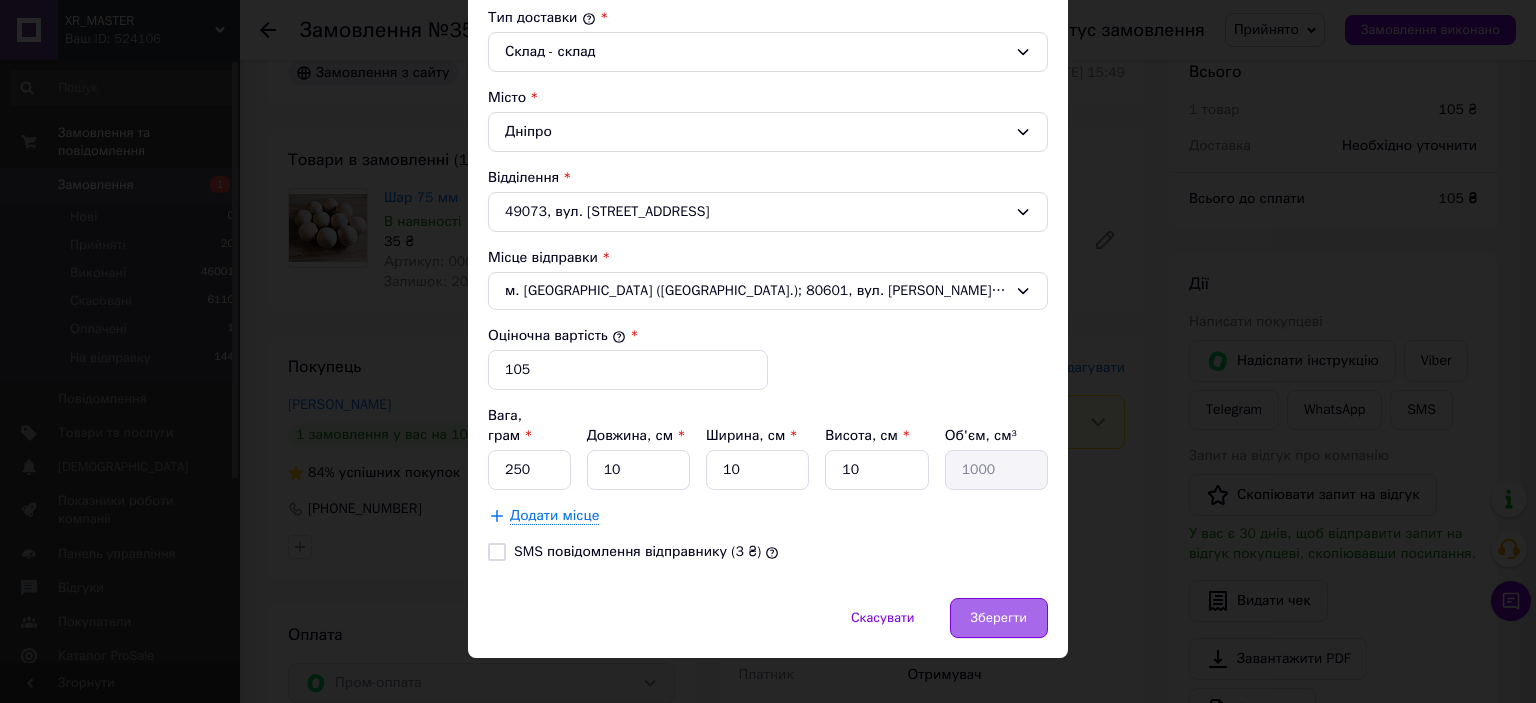 click on "Зберегти" at bounding box center [999, 618] 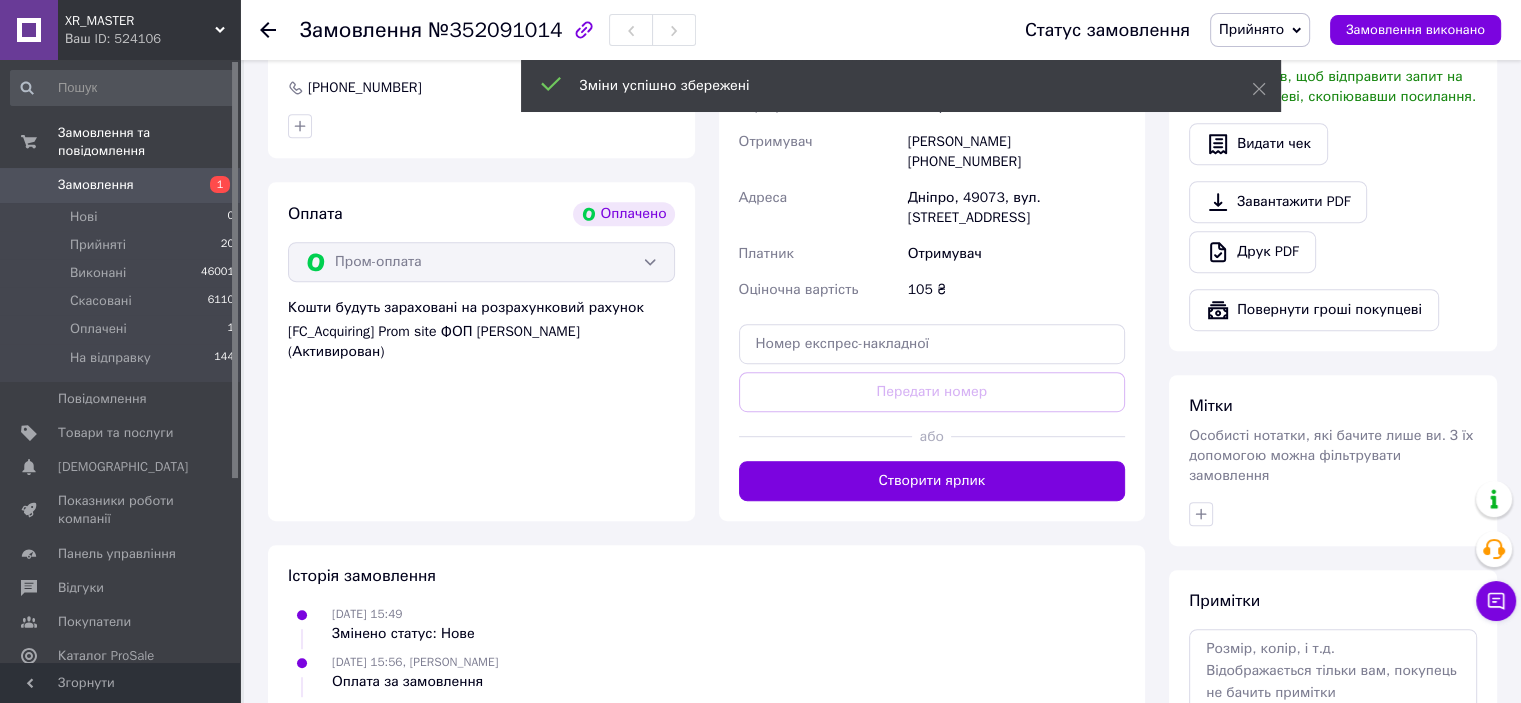 scroll, scrollTop: 1200, scrollLeft: 0, axis: vertical 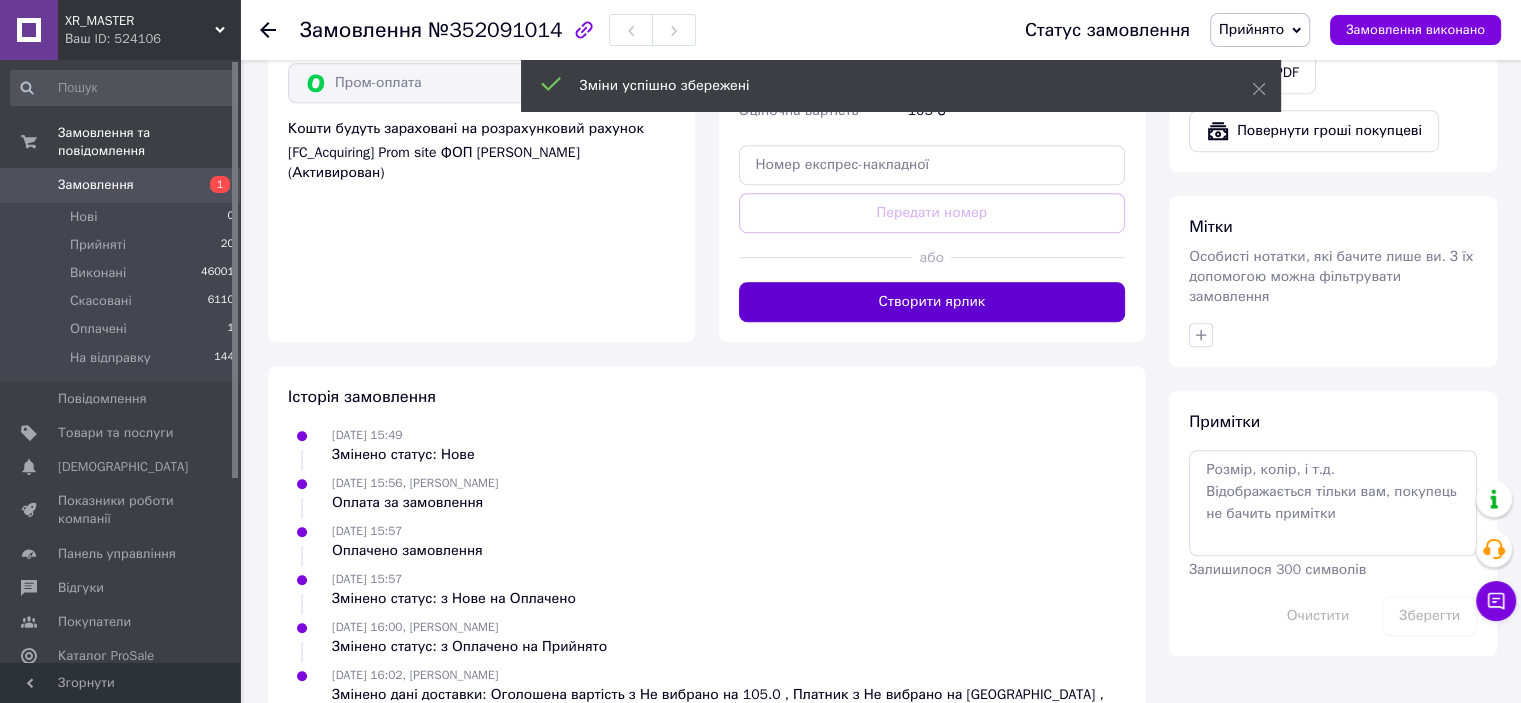 click on "Створити ярлик" at bounding box center [932, 302] 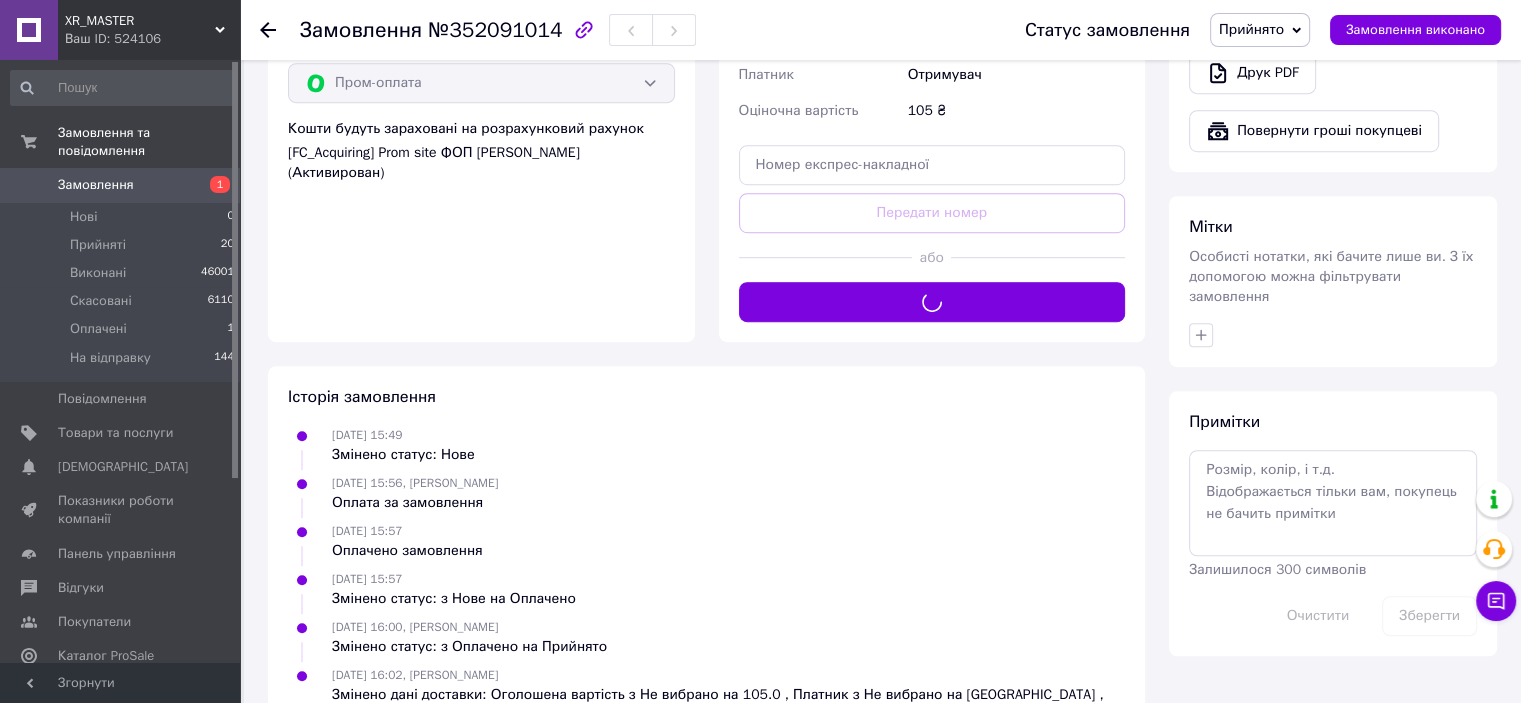 scroll, scrollTop: 1191, scrollLeft: 0, axis: vertical 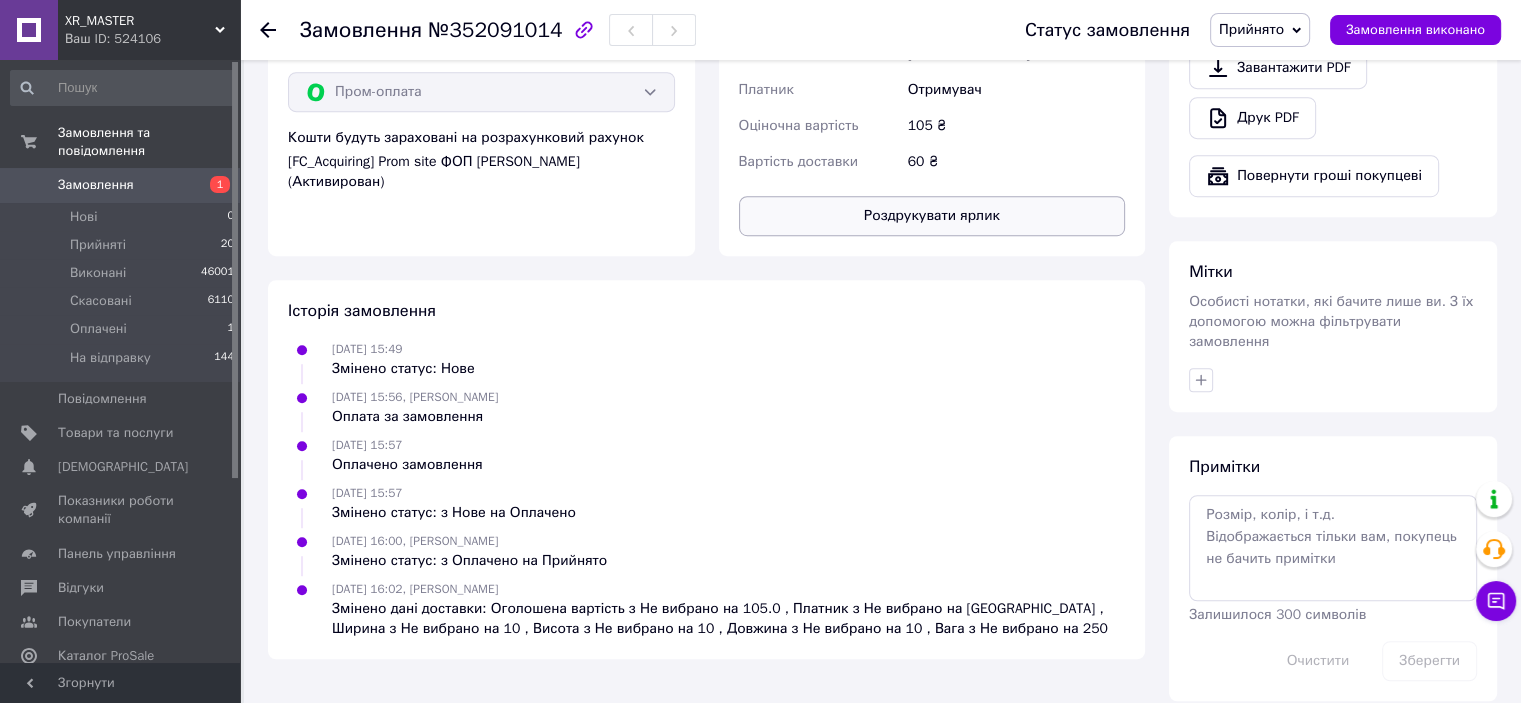 click on "Роздрукувати ярлик" at bounding box center [932, 216] 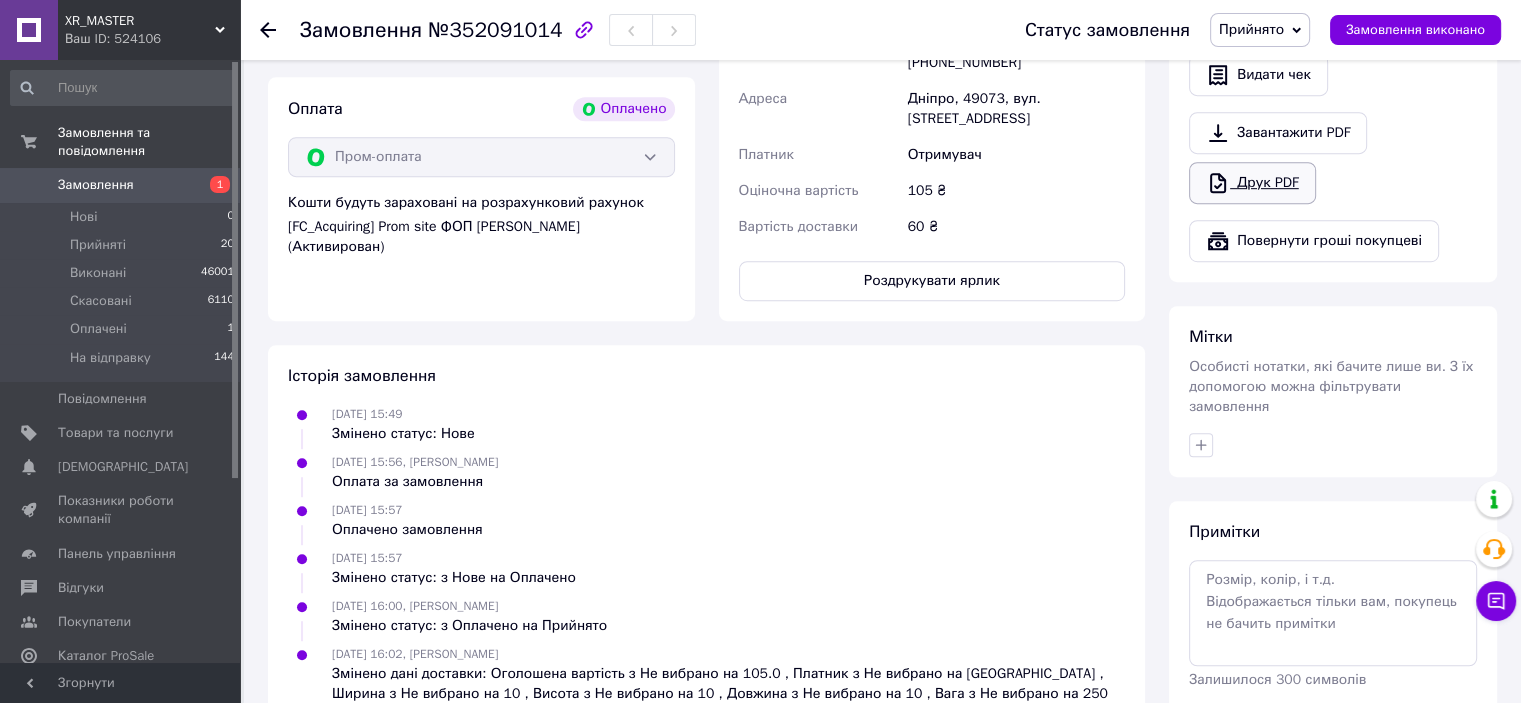 scroll, scrollTop: 1091, scrollLeft: 0, axis: vertical 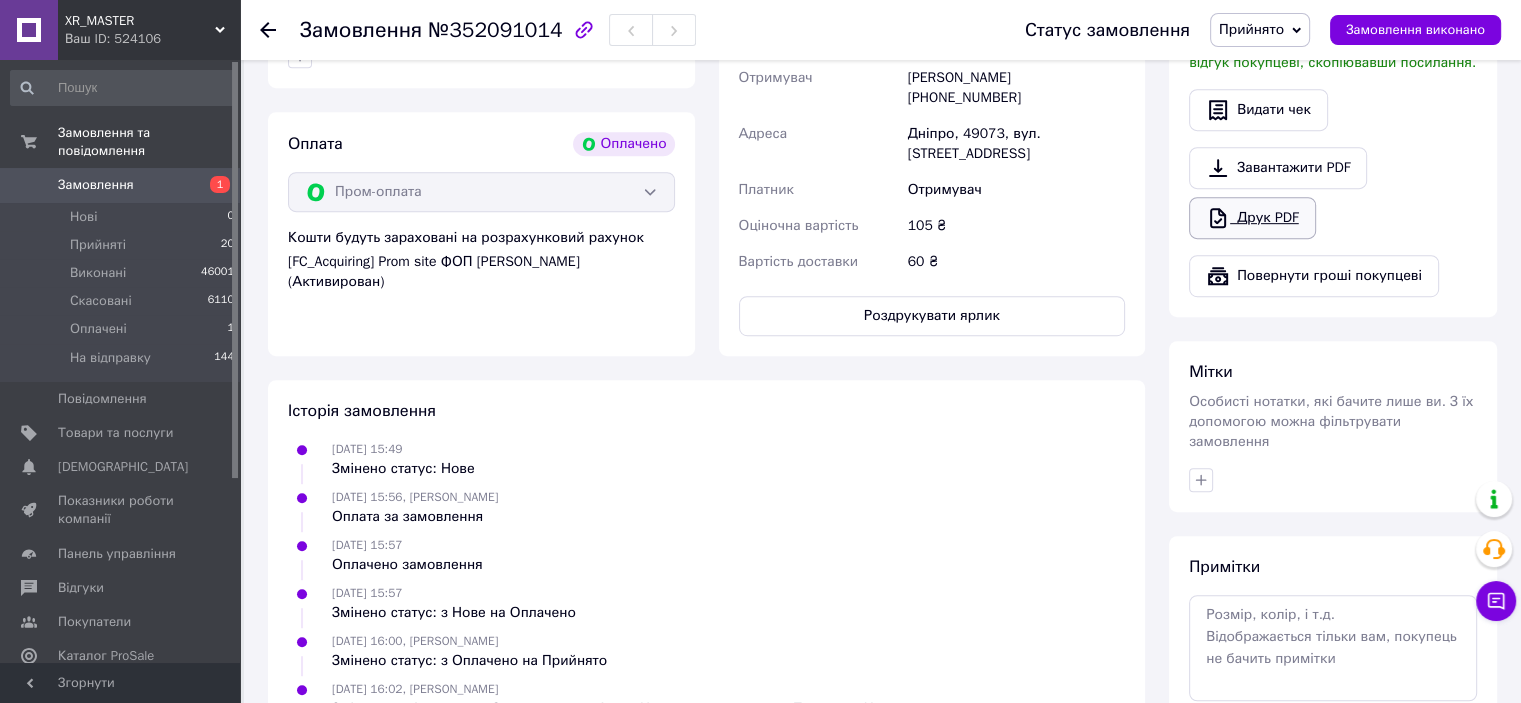 click on "Друк PDF" at bounding box center (1252, 218) 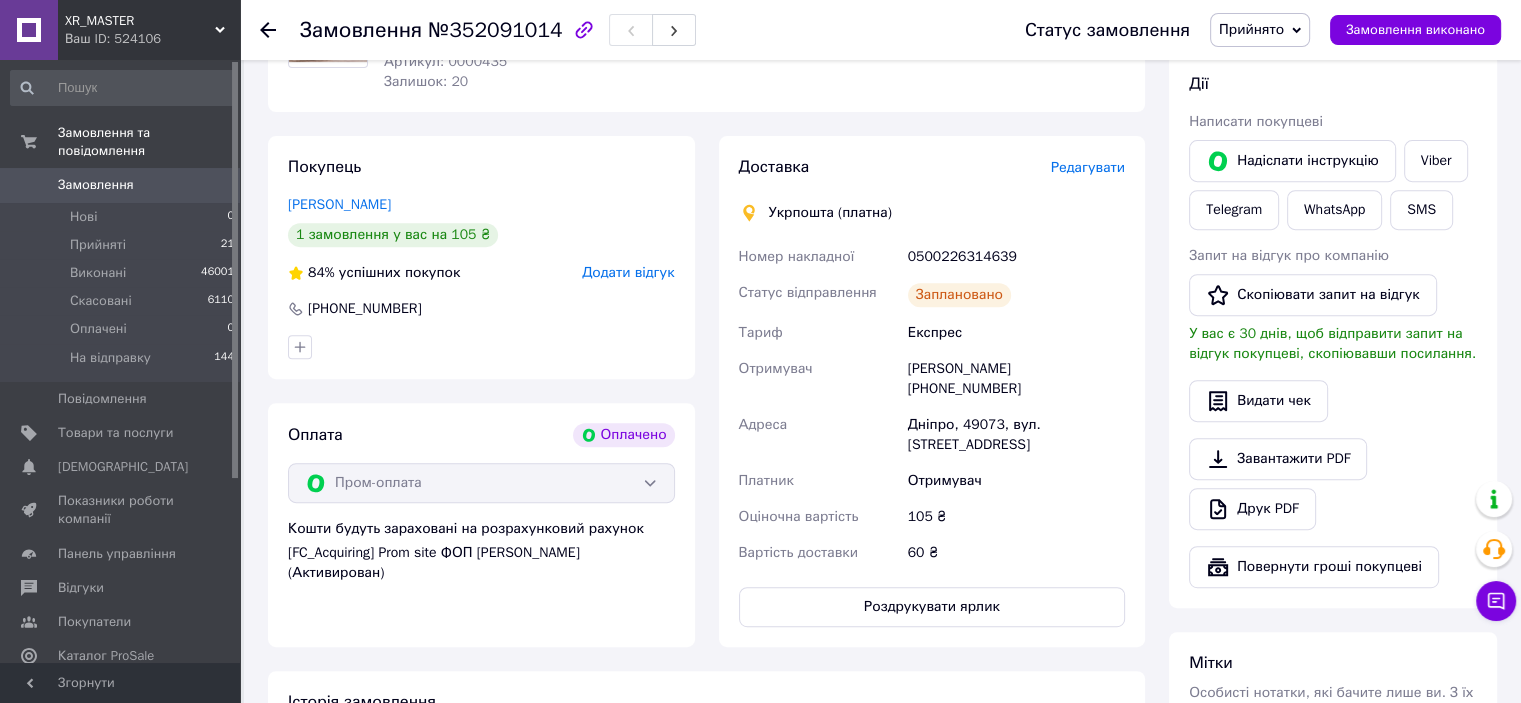 scroll, scrollTop: 900, scrollLeft: 0, axis: vertical 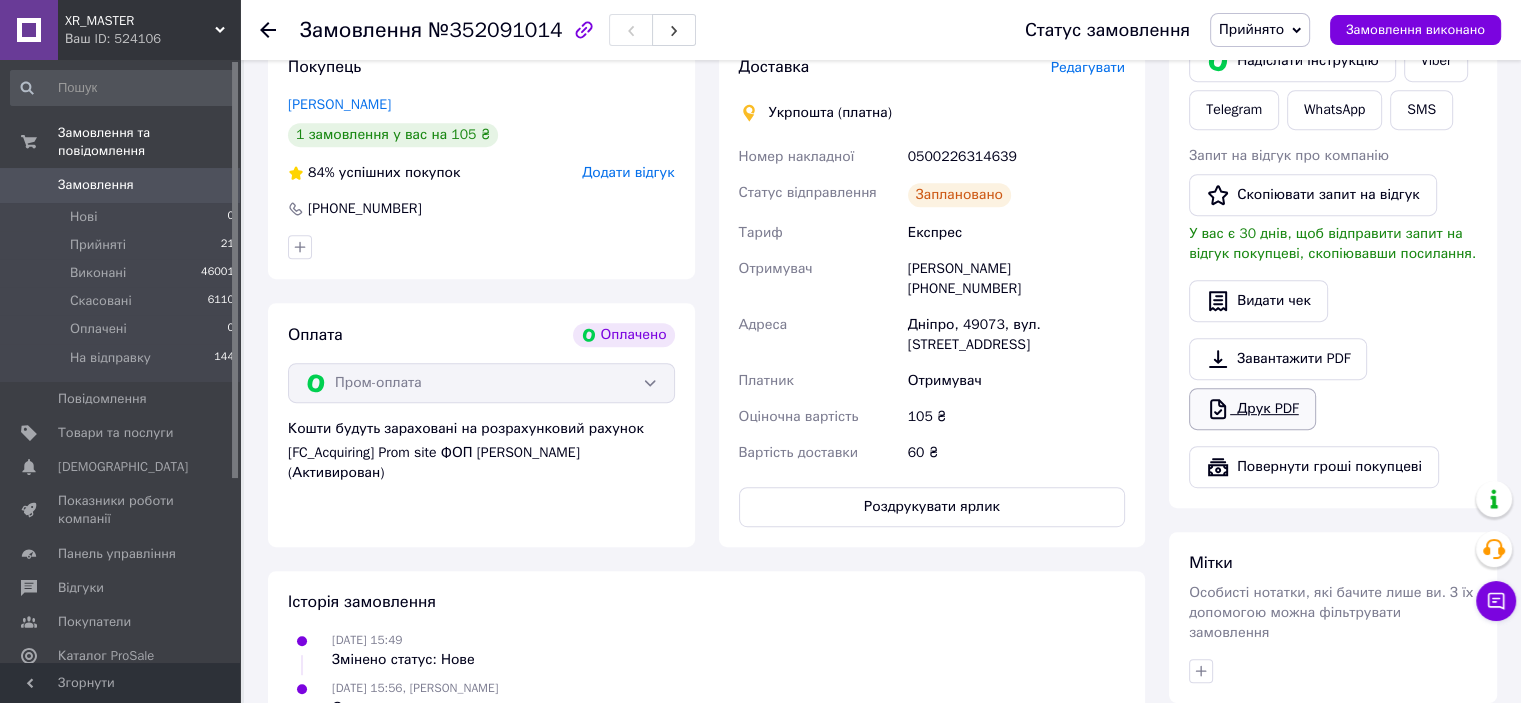 click on "Друк PDF" at bounding box center [1252, 409] 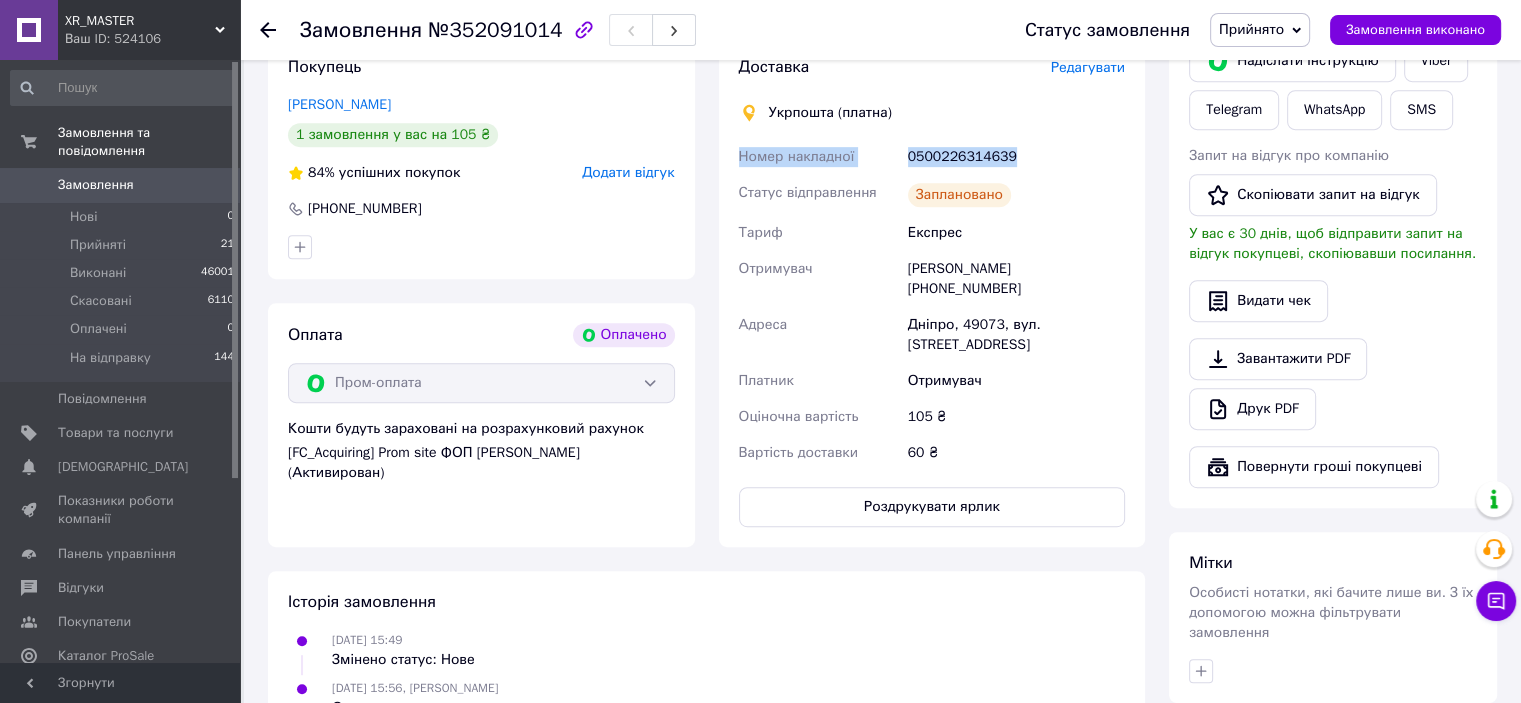 drag, startPoint x: 1016, startPoint y: 163, endPoint x: 730, endPoint y: 171, distance: 286.11188 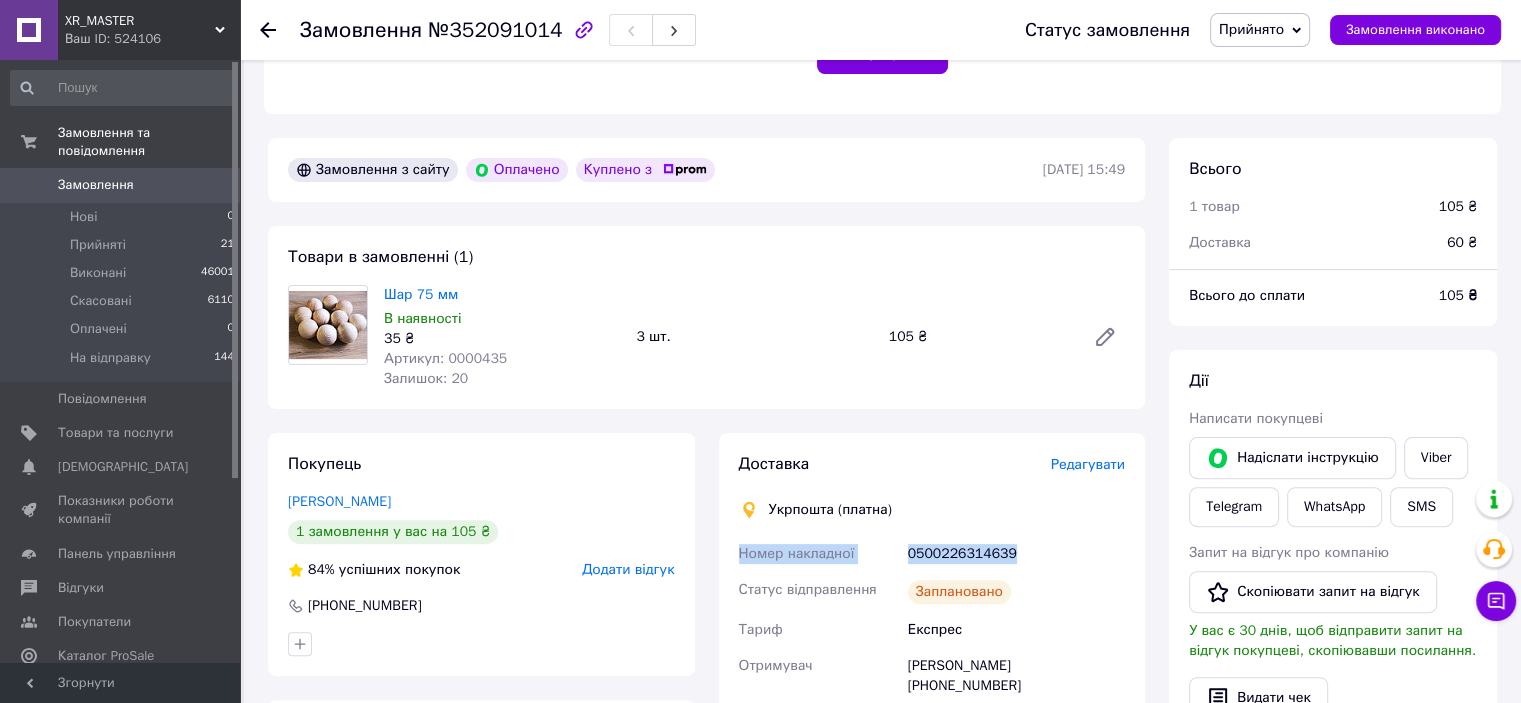 scroll, scrollTop: 500, scrollLeft: 0, axis: vertical 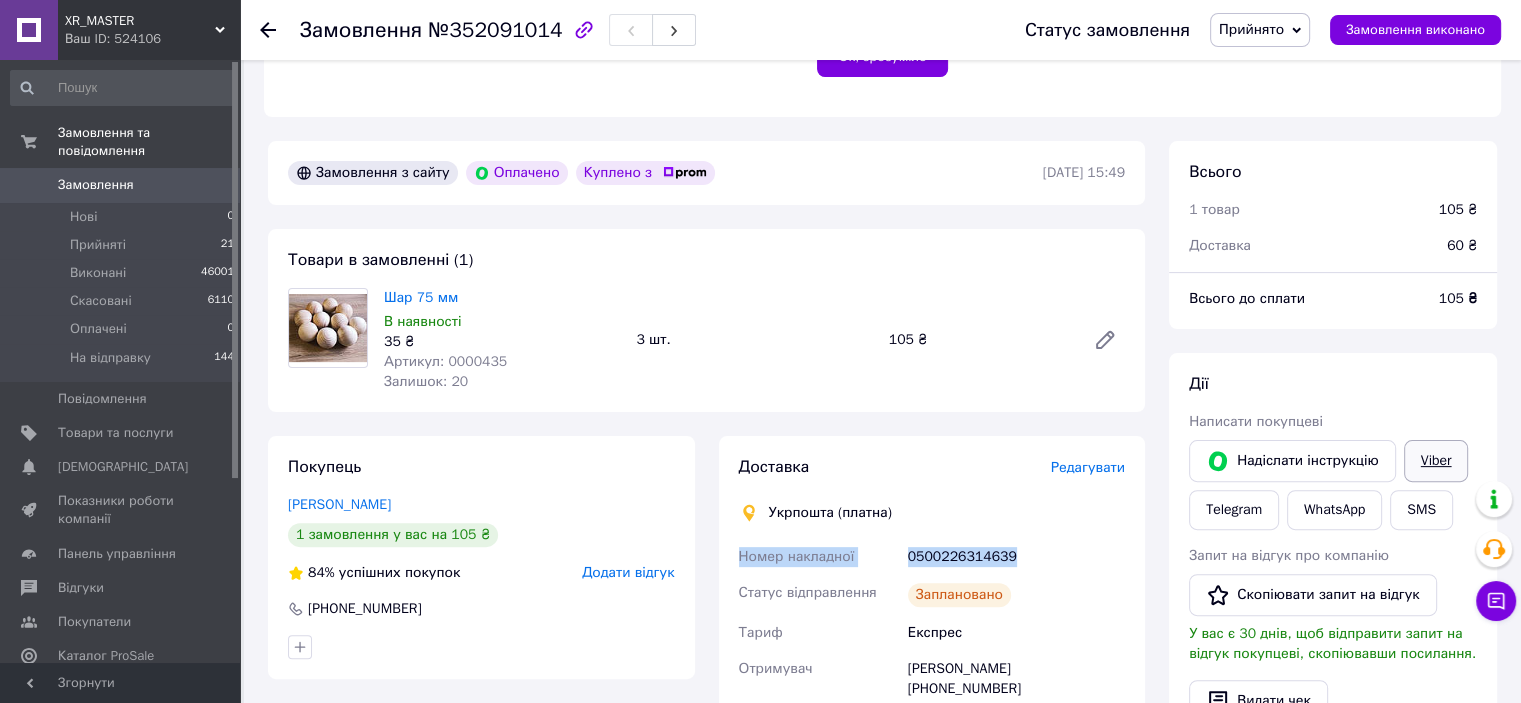 click on "Viber" at bounding box center (1436, 461) 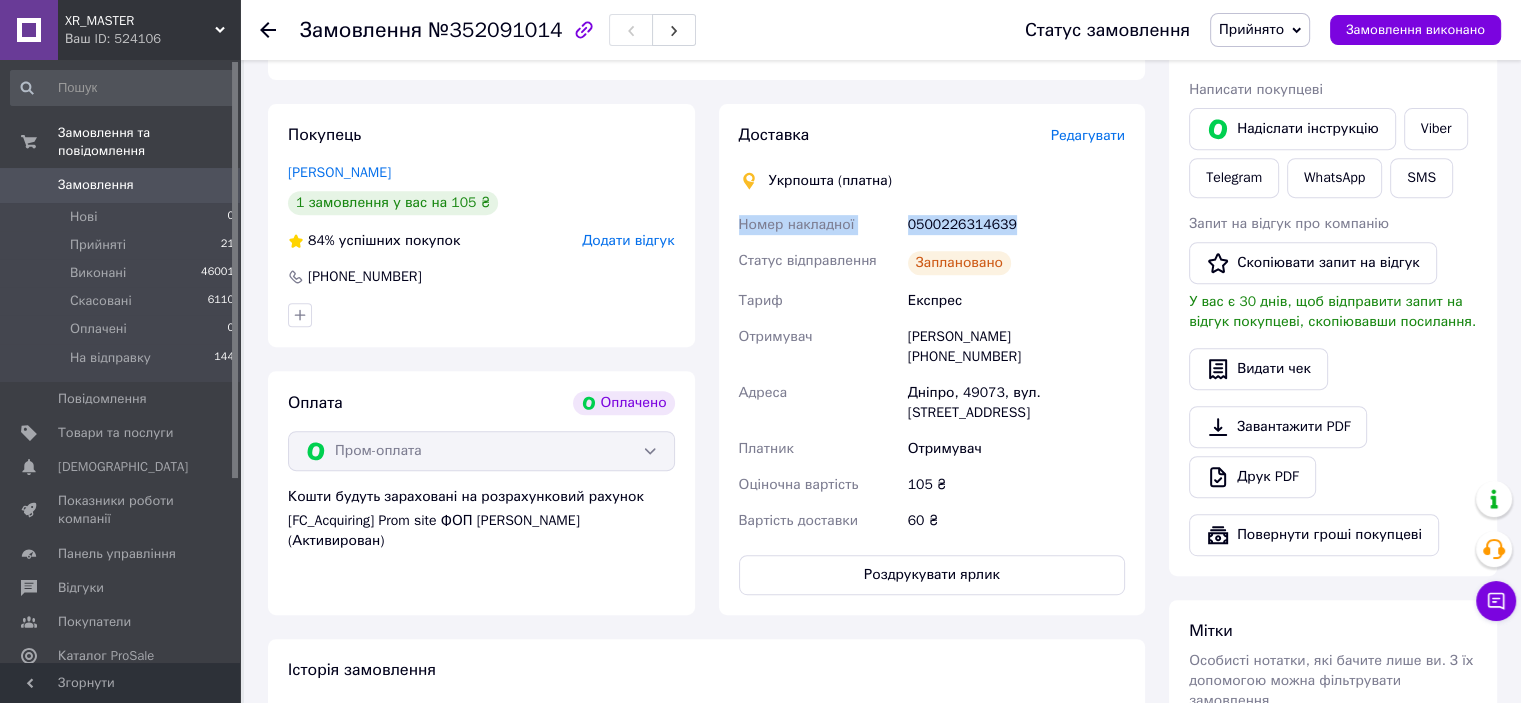 scroll, scrollTop: 800, scrollLeft: 0, axis: vertical 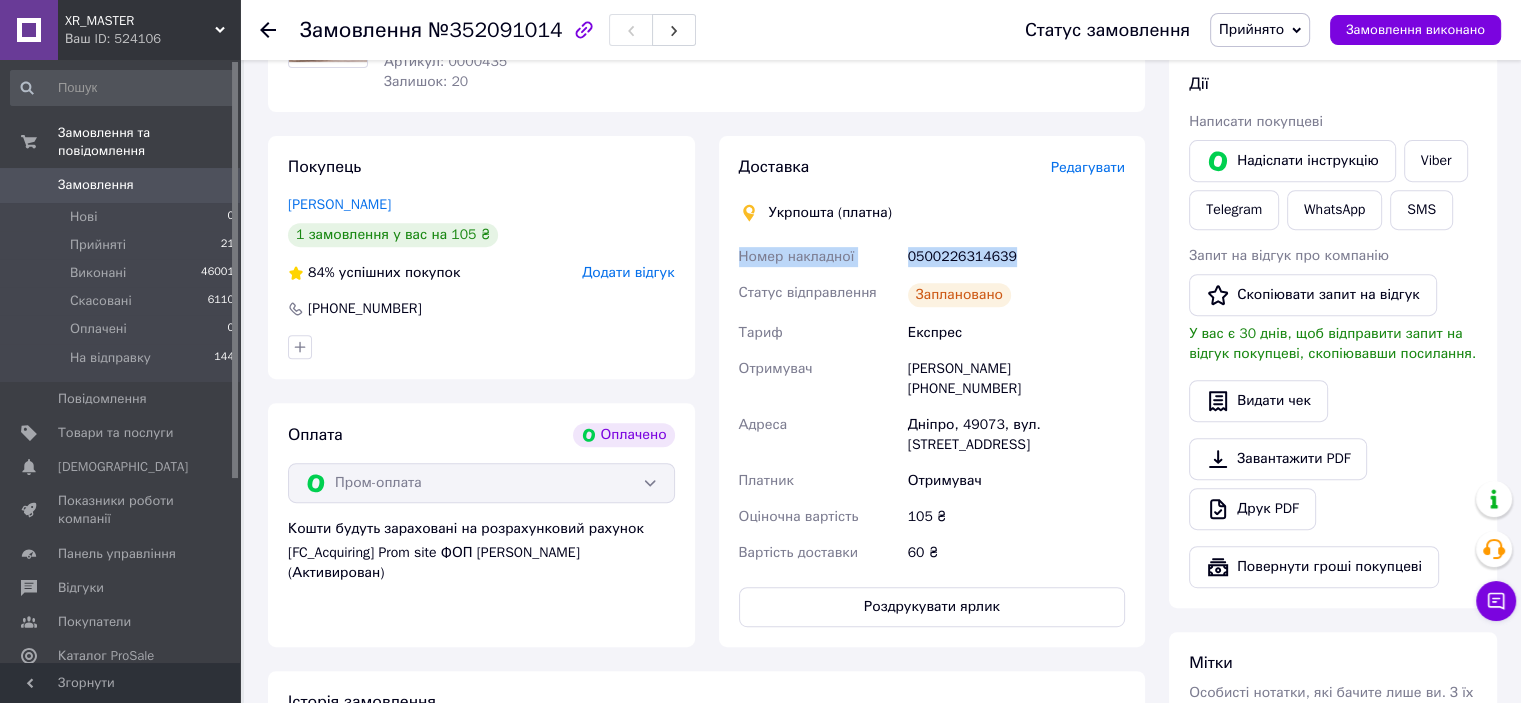 drag, startPoint x: 1262, startPoint y: 32, endPoint x: 1263, endPoint y: 61, distance: 29.017237 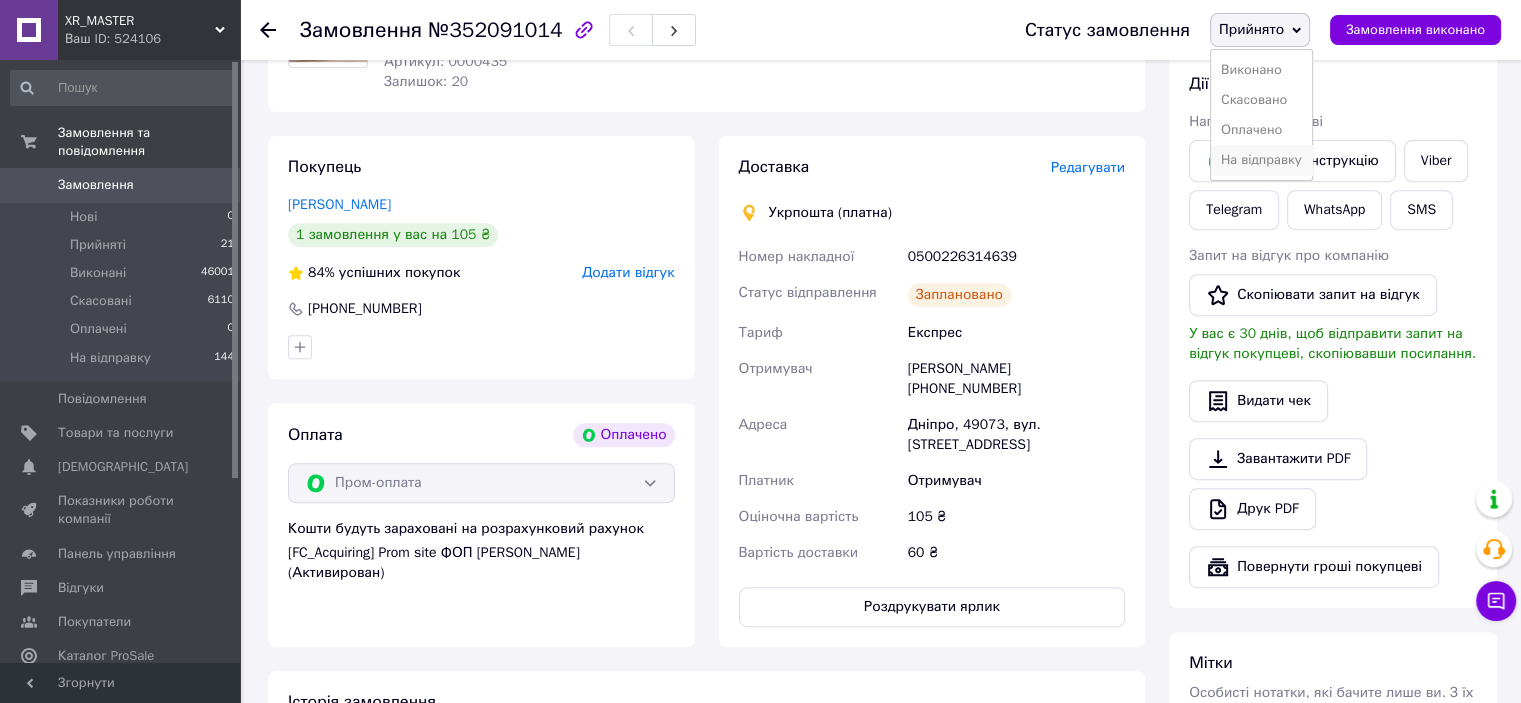 click on "На відправку" at bounding box center (1261, 160) 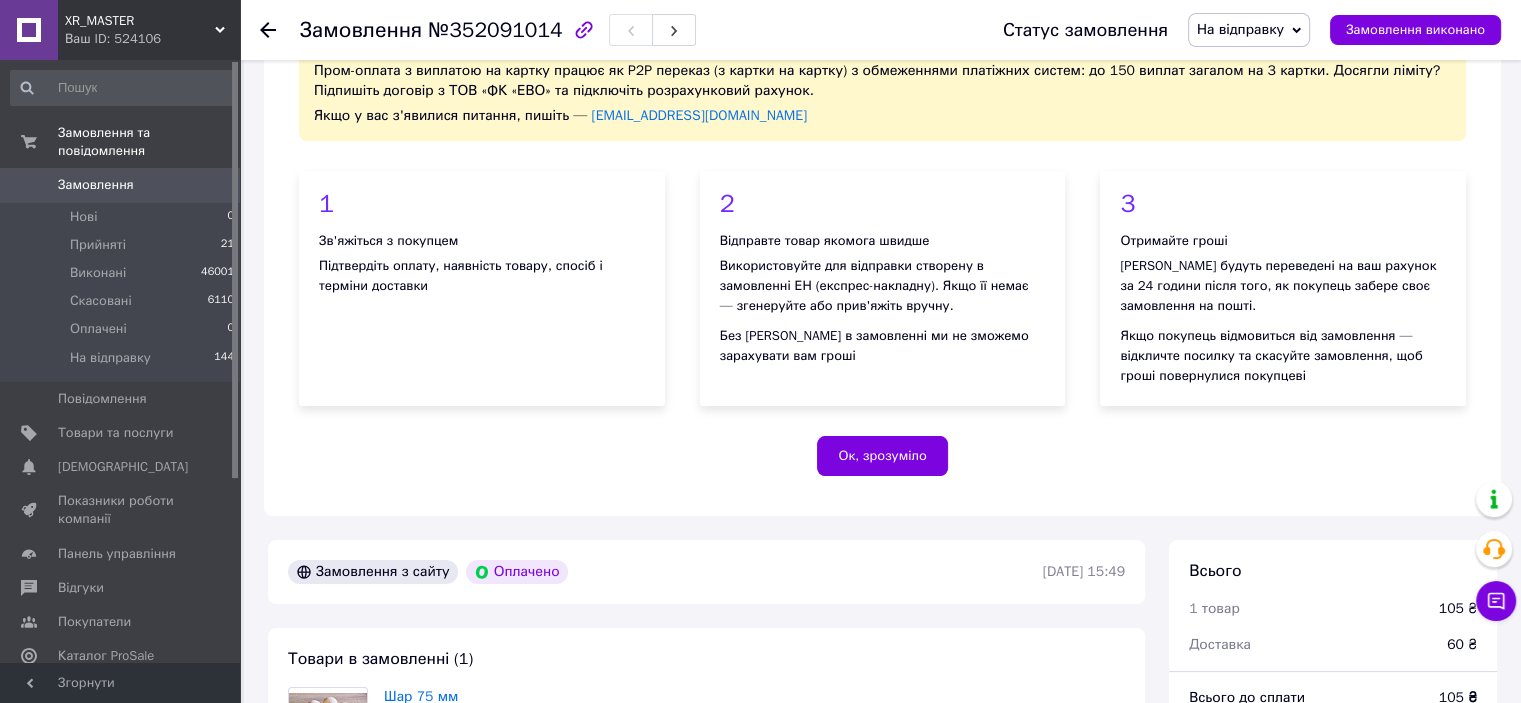 scroll, scrollTop: 0, scrollLeft: 0, axis: both 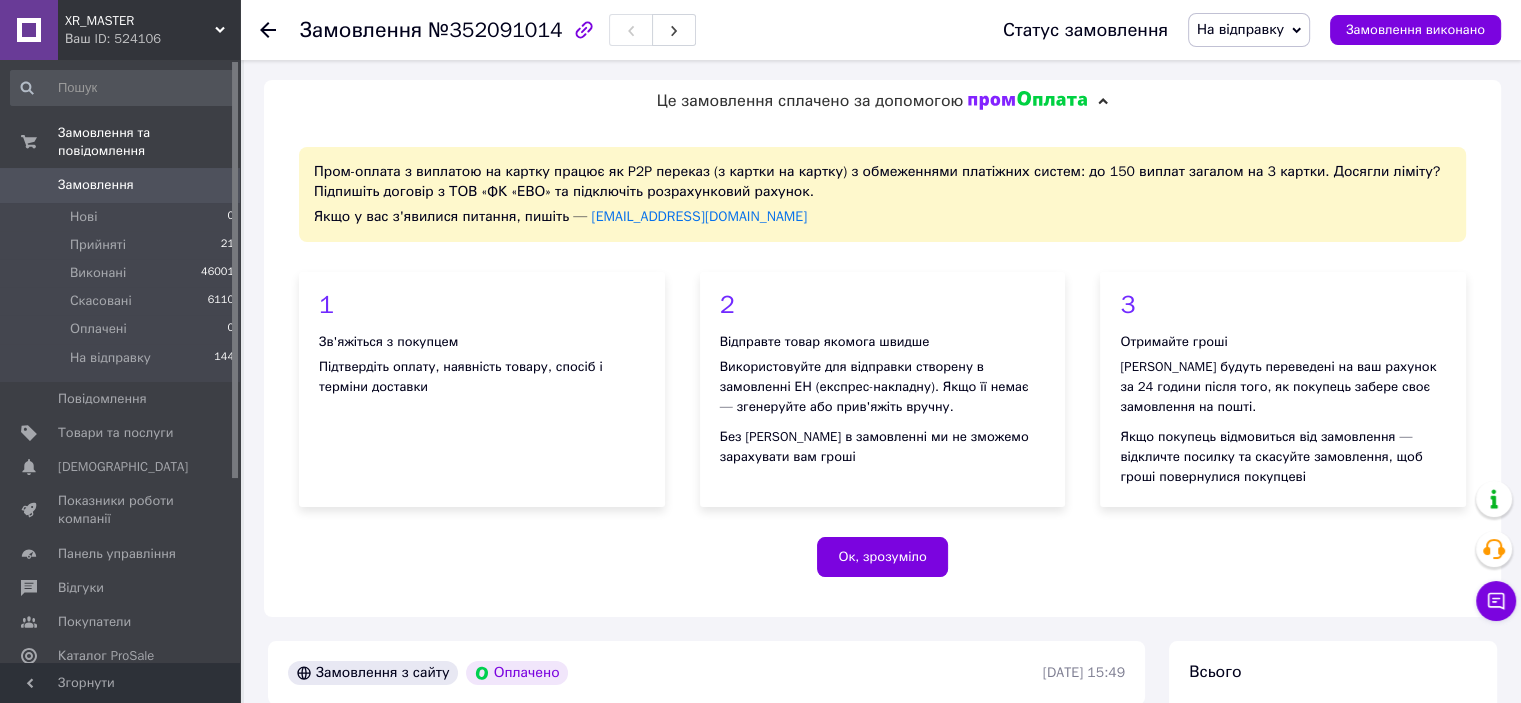 click on "Замовлення" at bounding box center (96, 185) 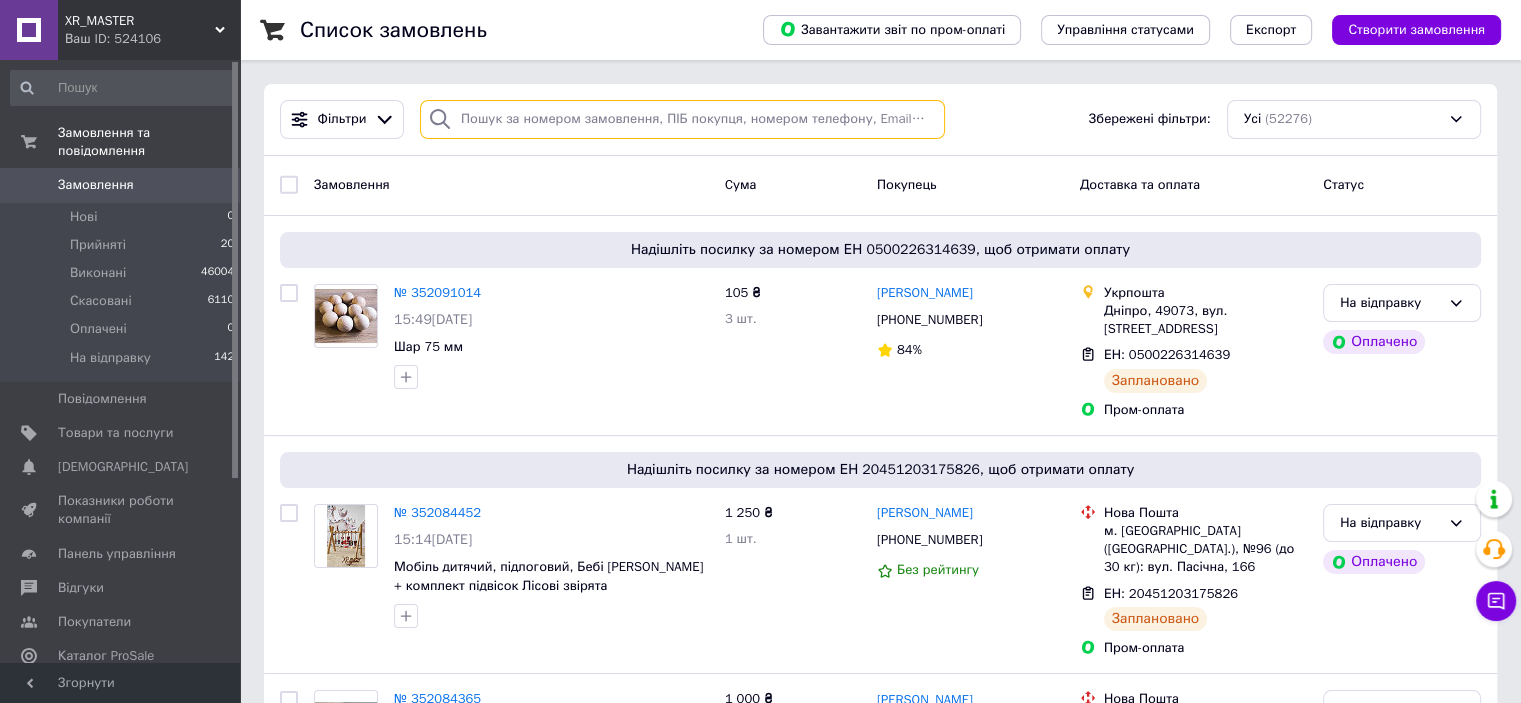 click at bounding box center [682, 119] 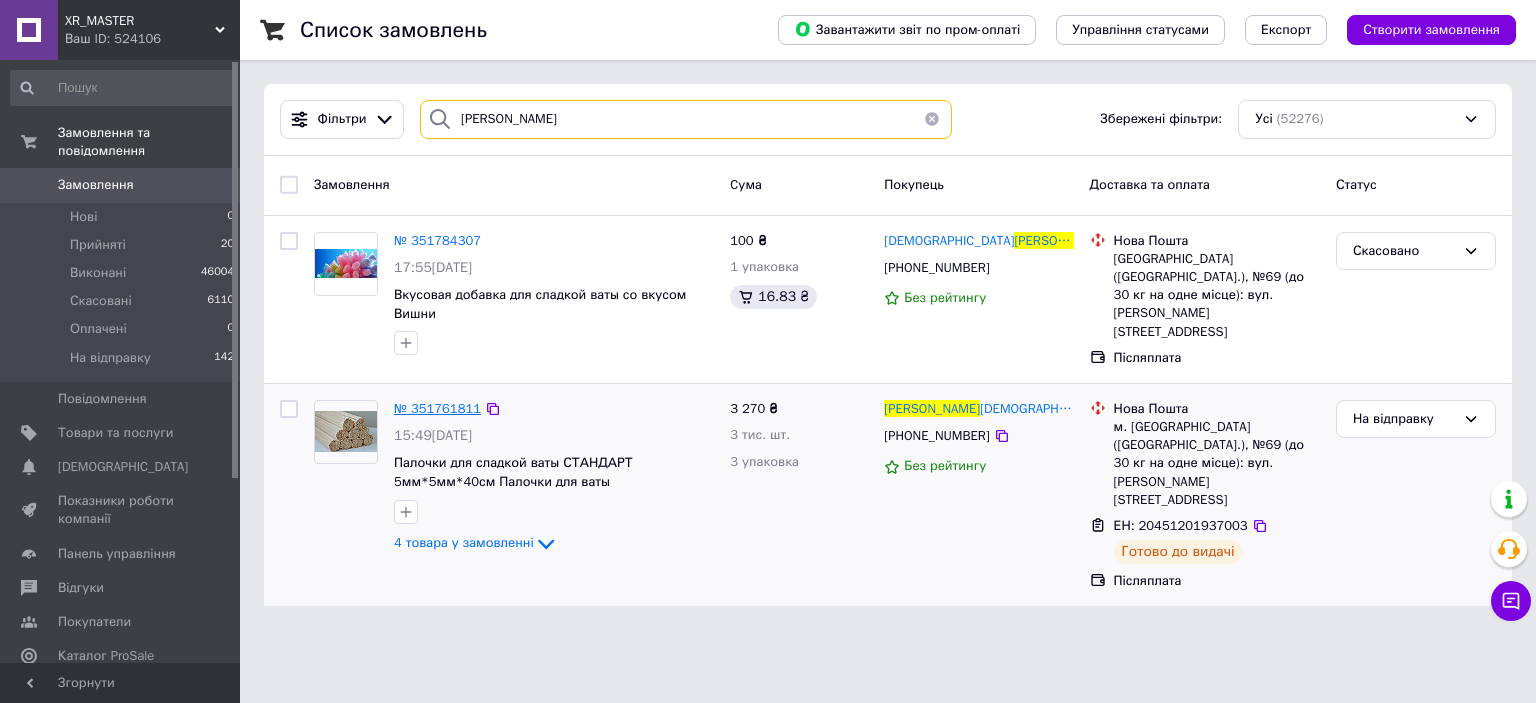 type on "[PERSON_NAME]" 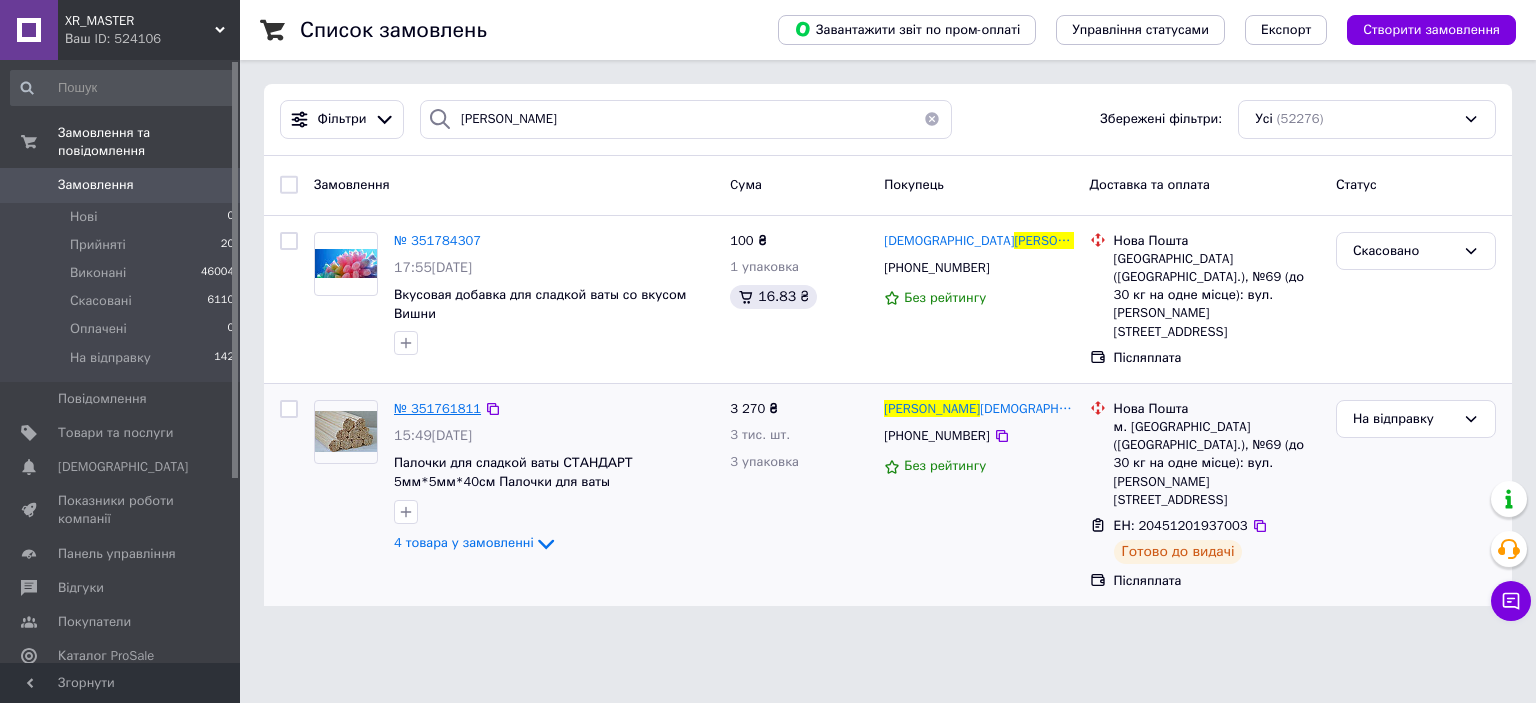 click on "№ 351761811" at bounding box center [437, 408] 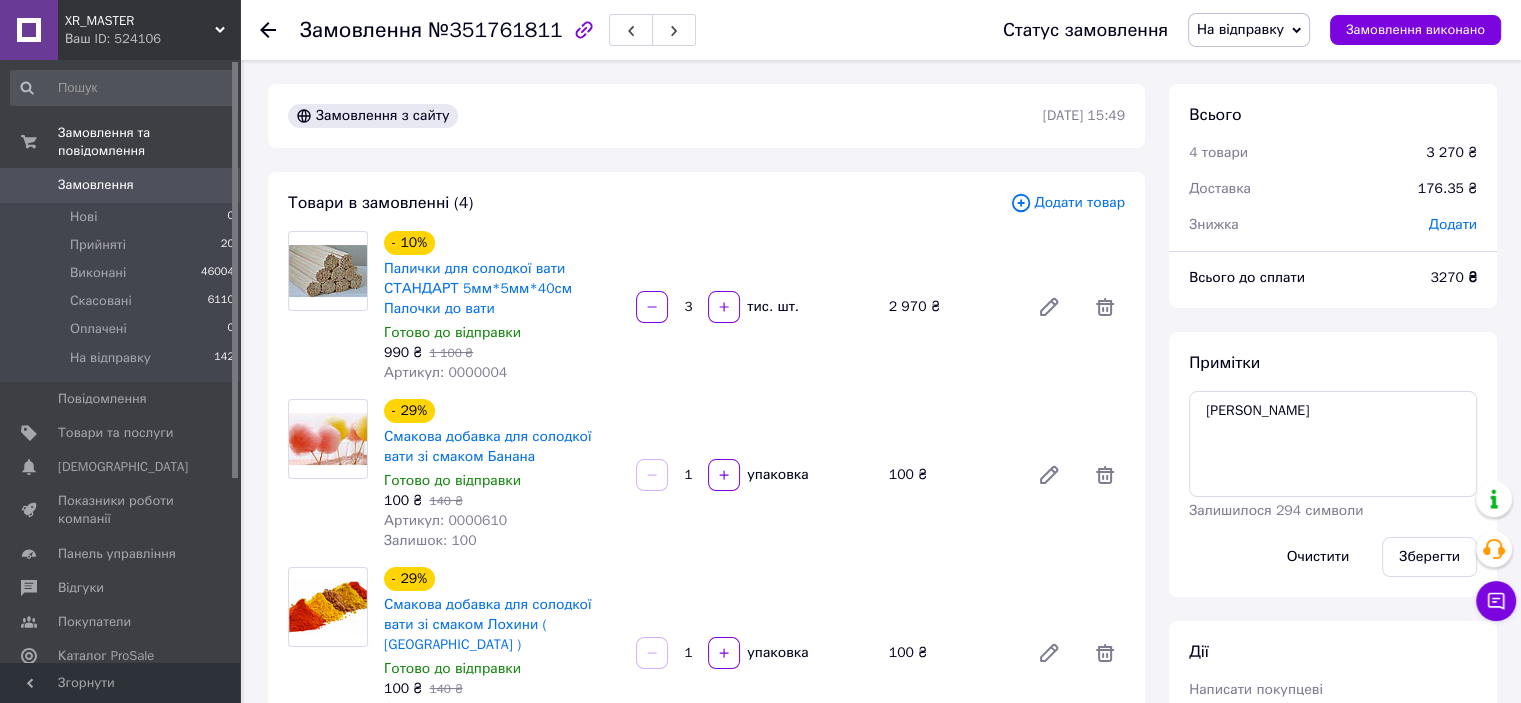 scroll, scrollTop: 490, scrollLeft: 0, axis: vertical 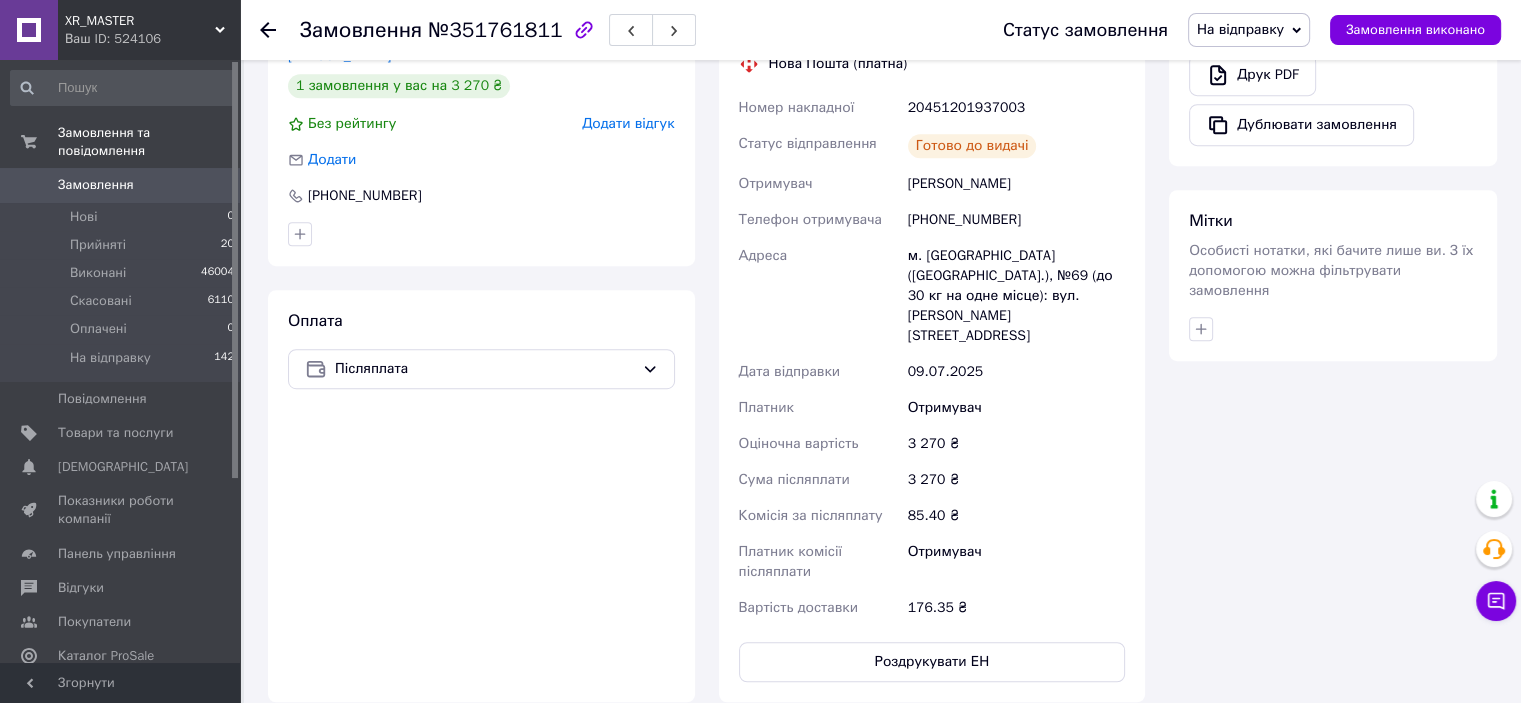 click on "Замовлення" at bounding box center [96, 185] 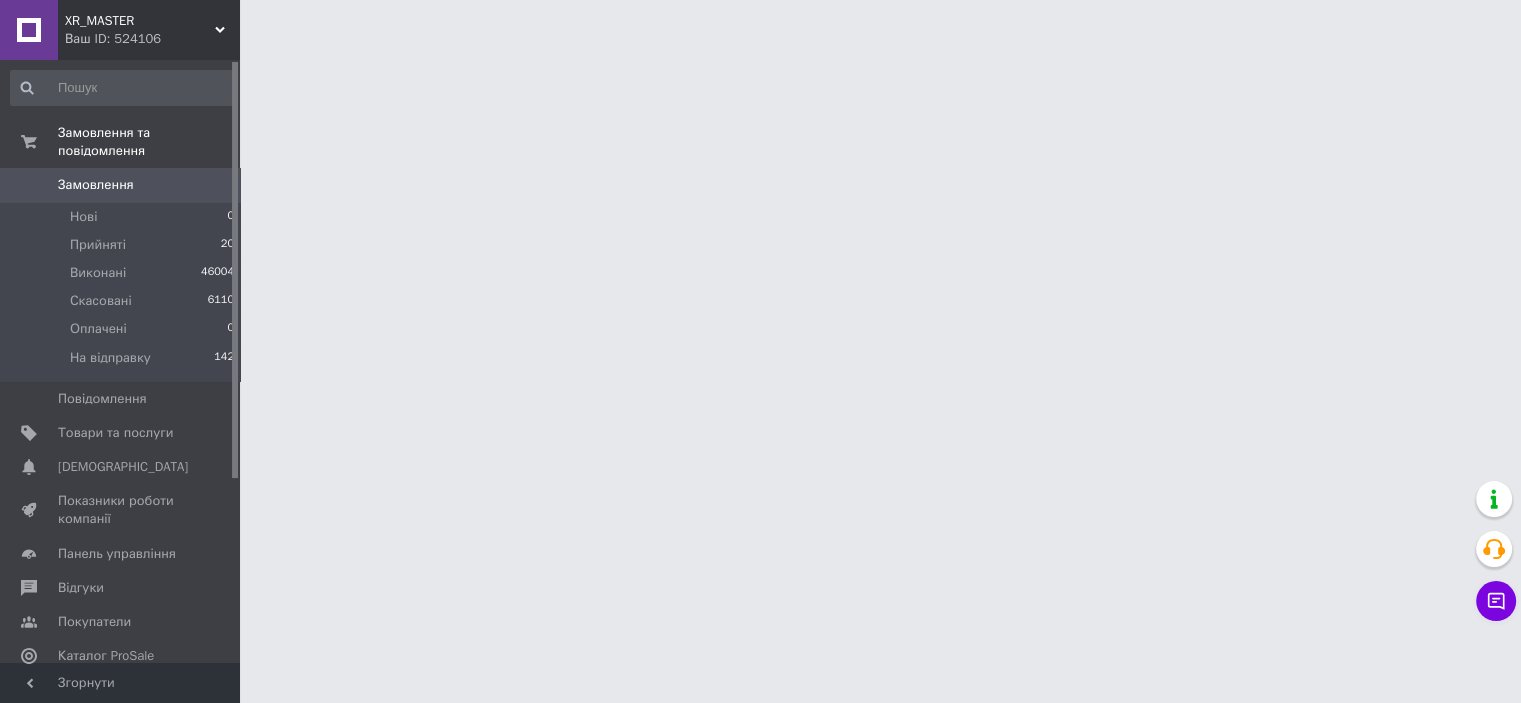 scroll, scrollTop: 0, scrollLeft: 0, axis: both 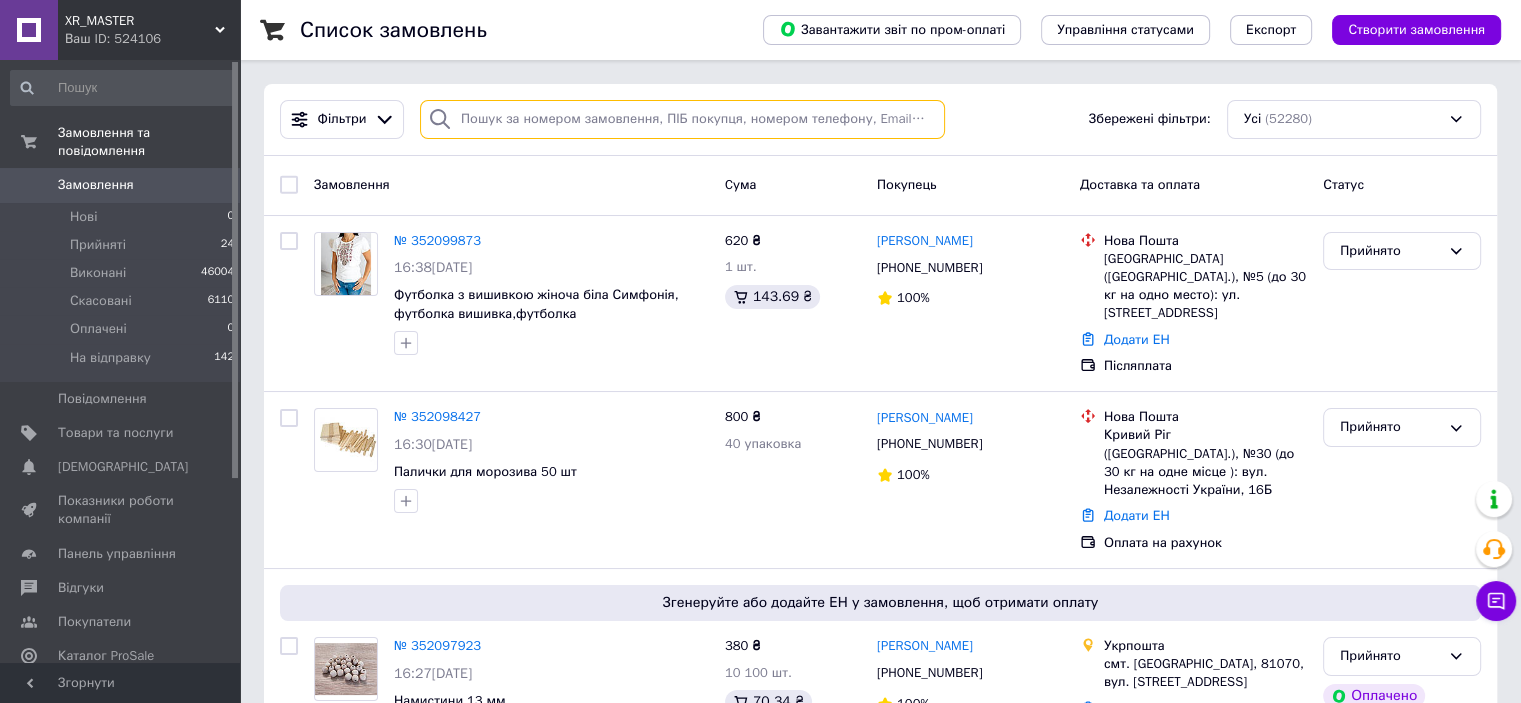 click at bounding box center (682, 119) 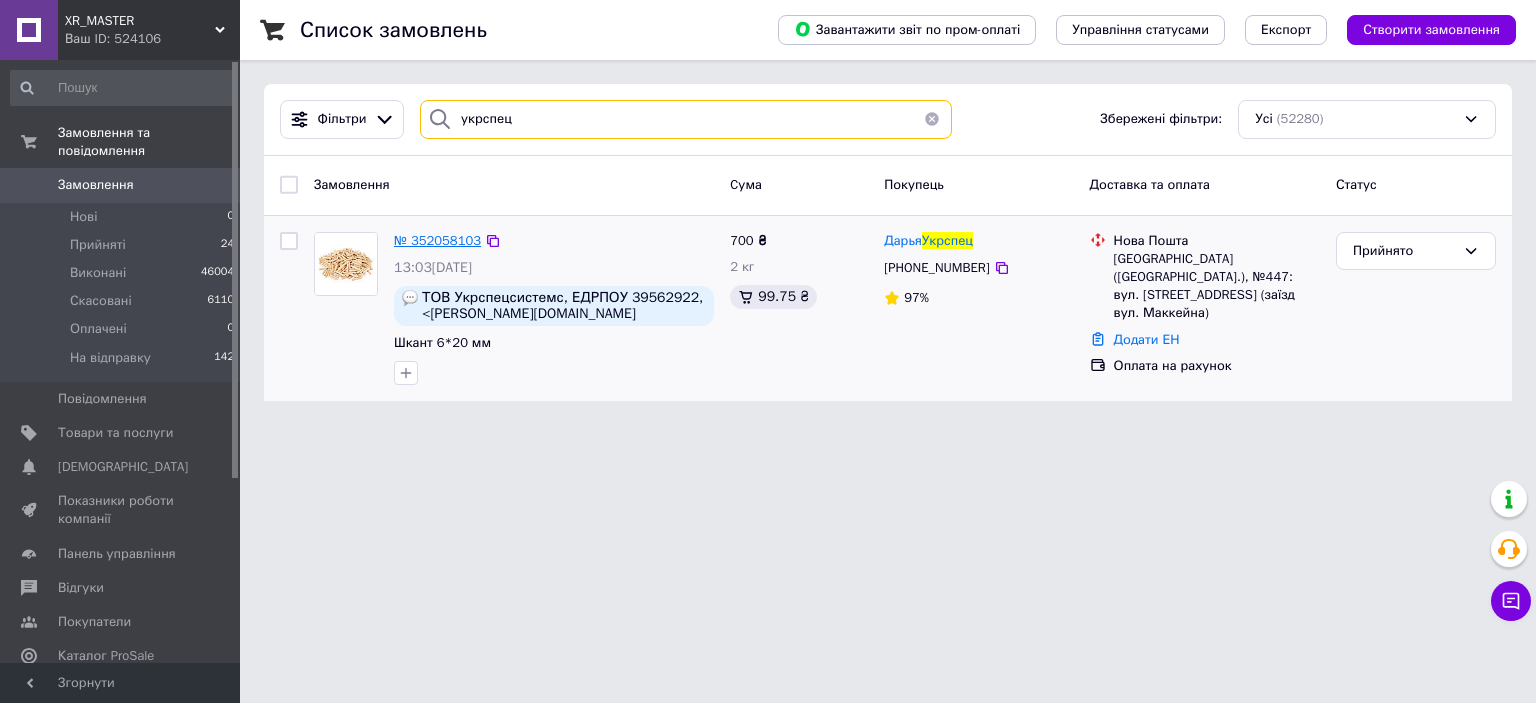 type on "укрспец" 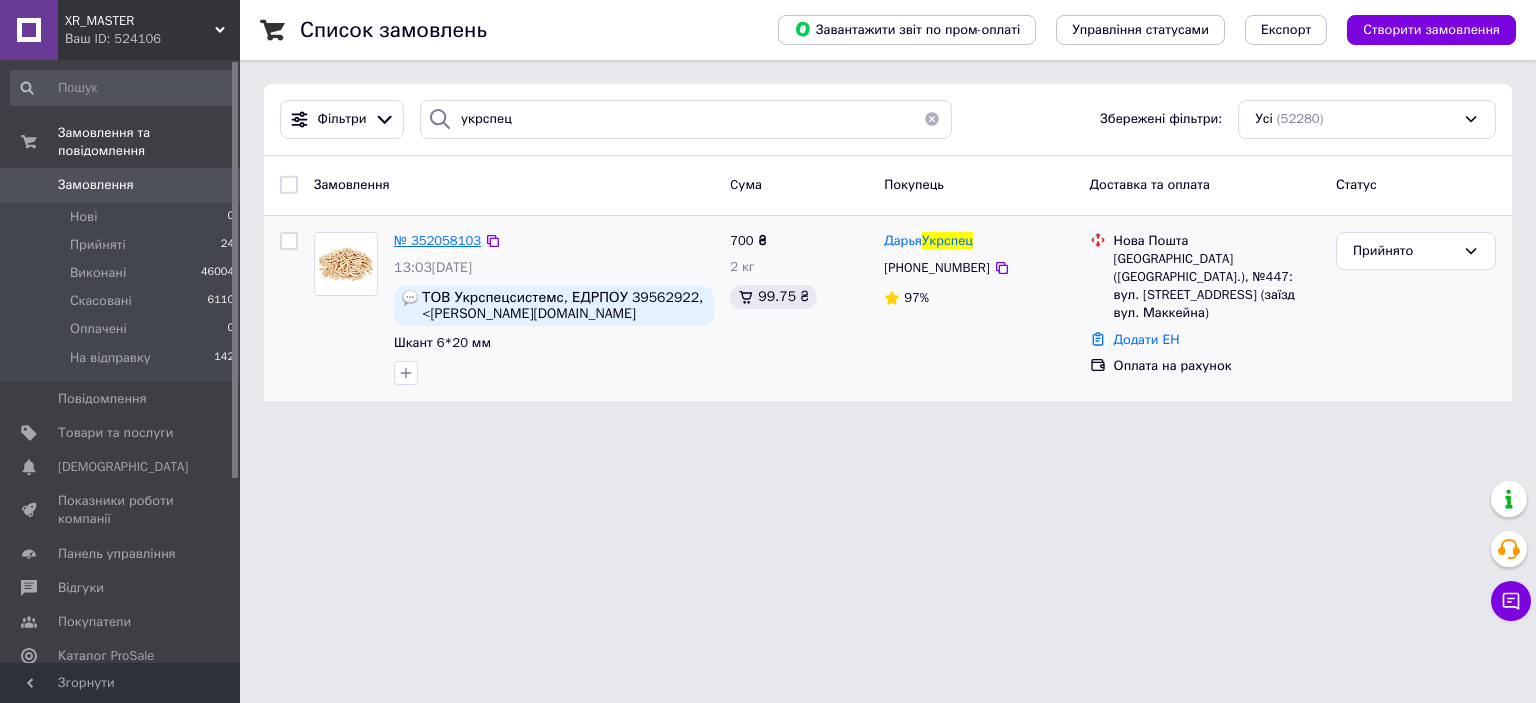 click on "№ 352058103" at bounding box center (437, 240) 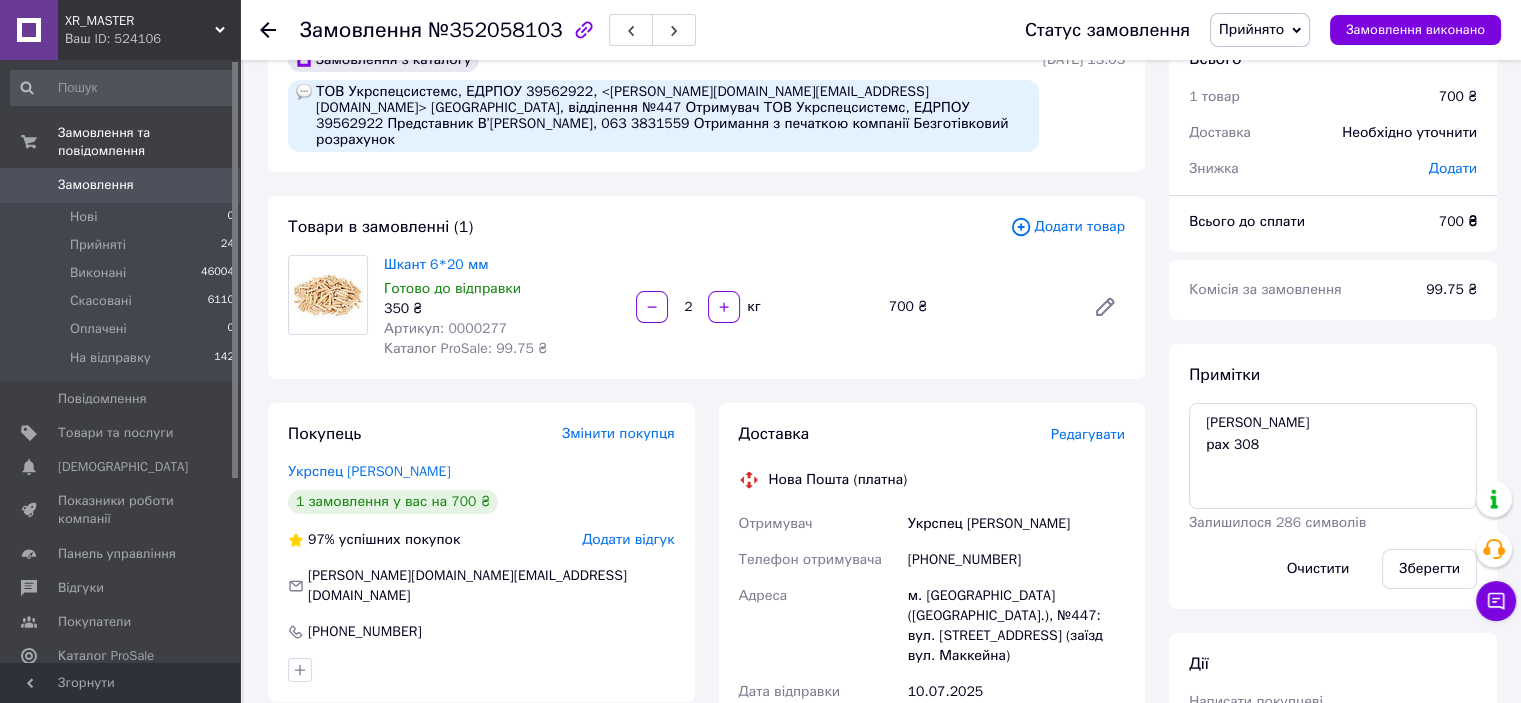 scroll, scrollTop: 0, scrollLeft: 0, axis: both 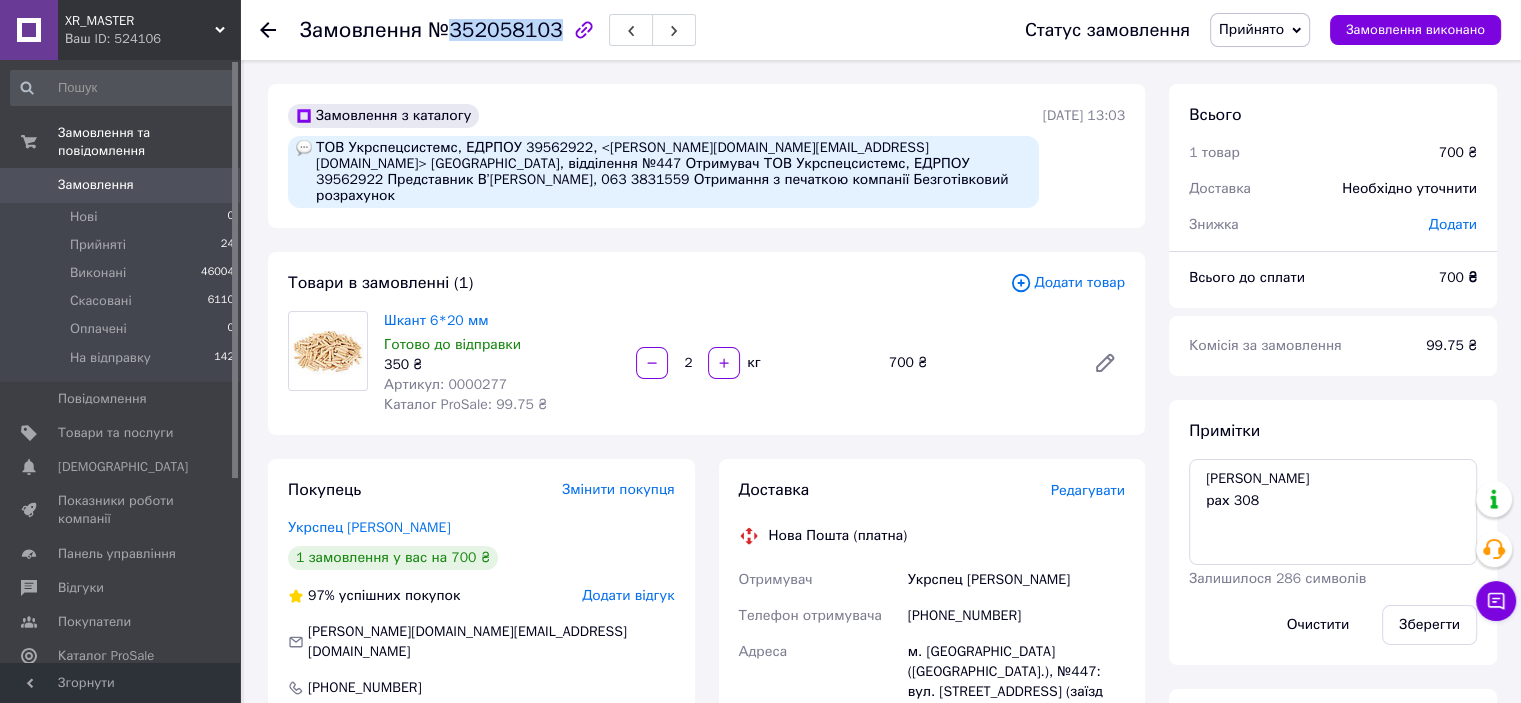 drag, startPoint x: 450, startPoint y: 34, endPoint x: 548, endPoint y: 40, distance: 98.1835 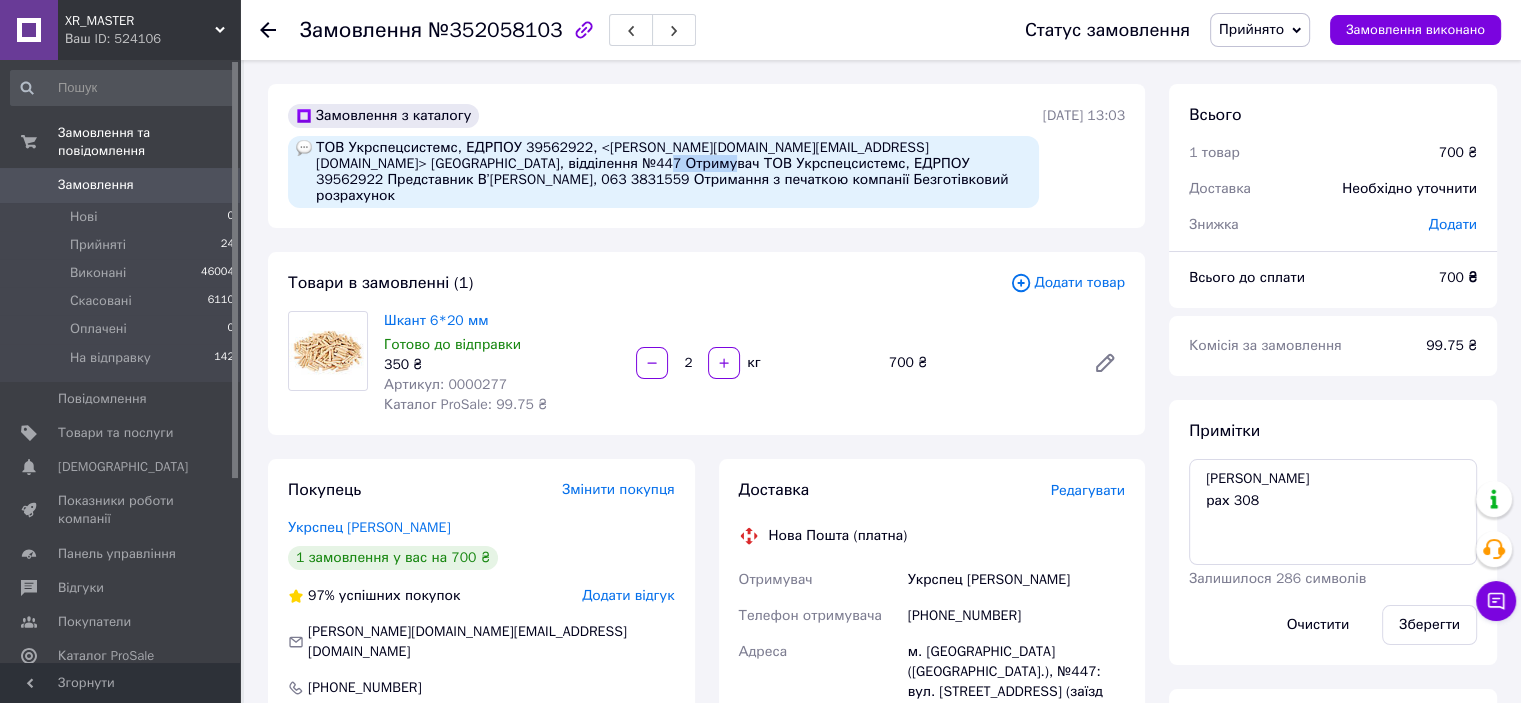 drag, startPoint x: 647, startPoint y: 166, endPoint x: 590, endPoint y: 167, distance: 57.00877 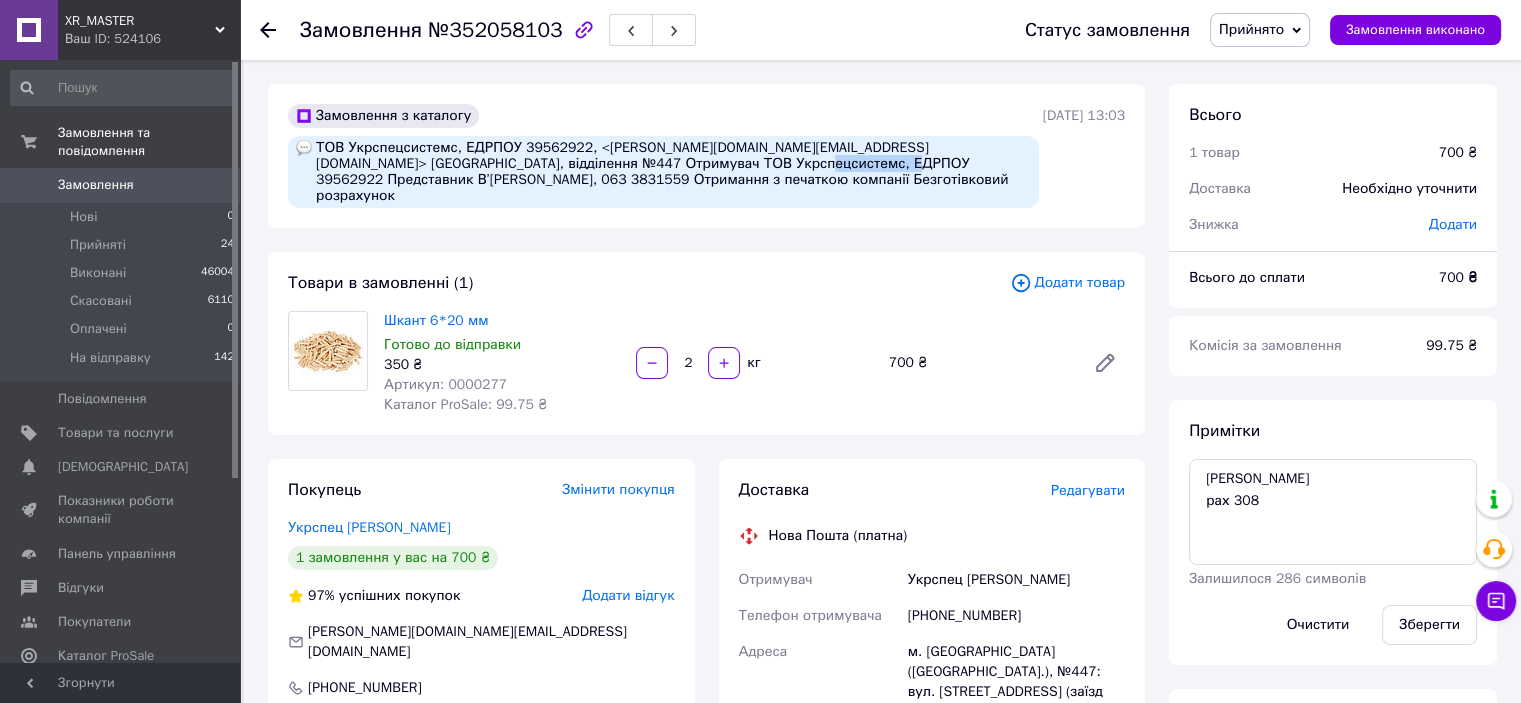 drag, startPoint x: 819, startPoint y: 165, endPoint x: 740, endPoint y: 173, distance: 79.40403 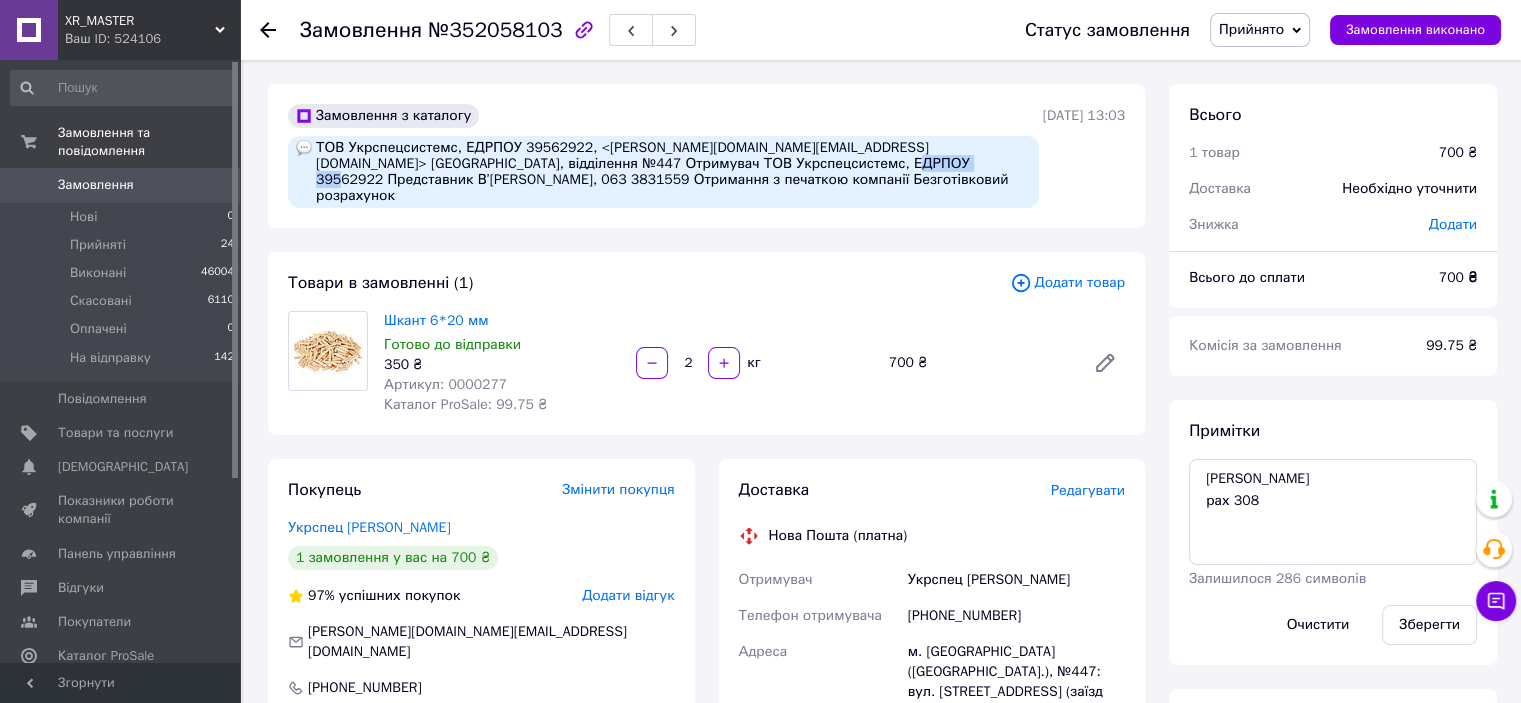 drag, startPoint x: 902, startPoint y: 164, endPoint x: 819, endPoint y: 163, distance: 83.00603 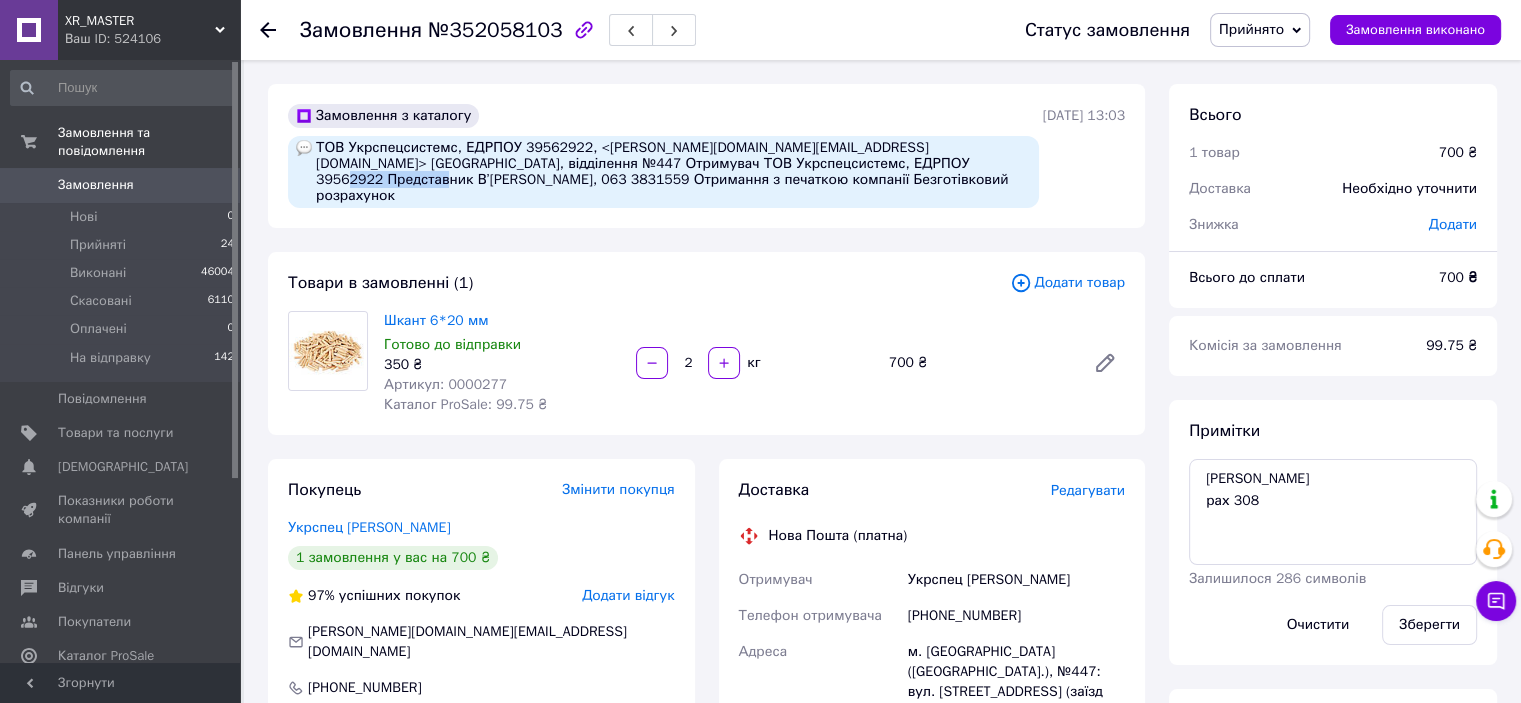 drag, startPoint x: 416, startPoint y: 184, endPoint x: 308, endPoint y: 183, distance: 108.00463 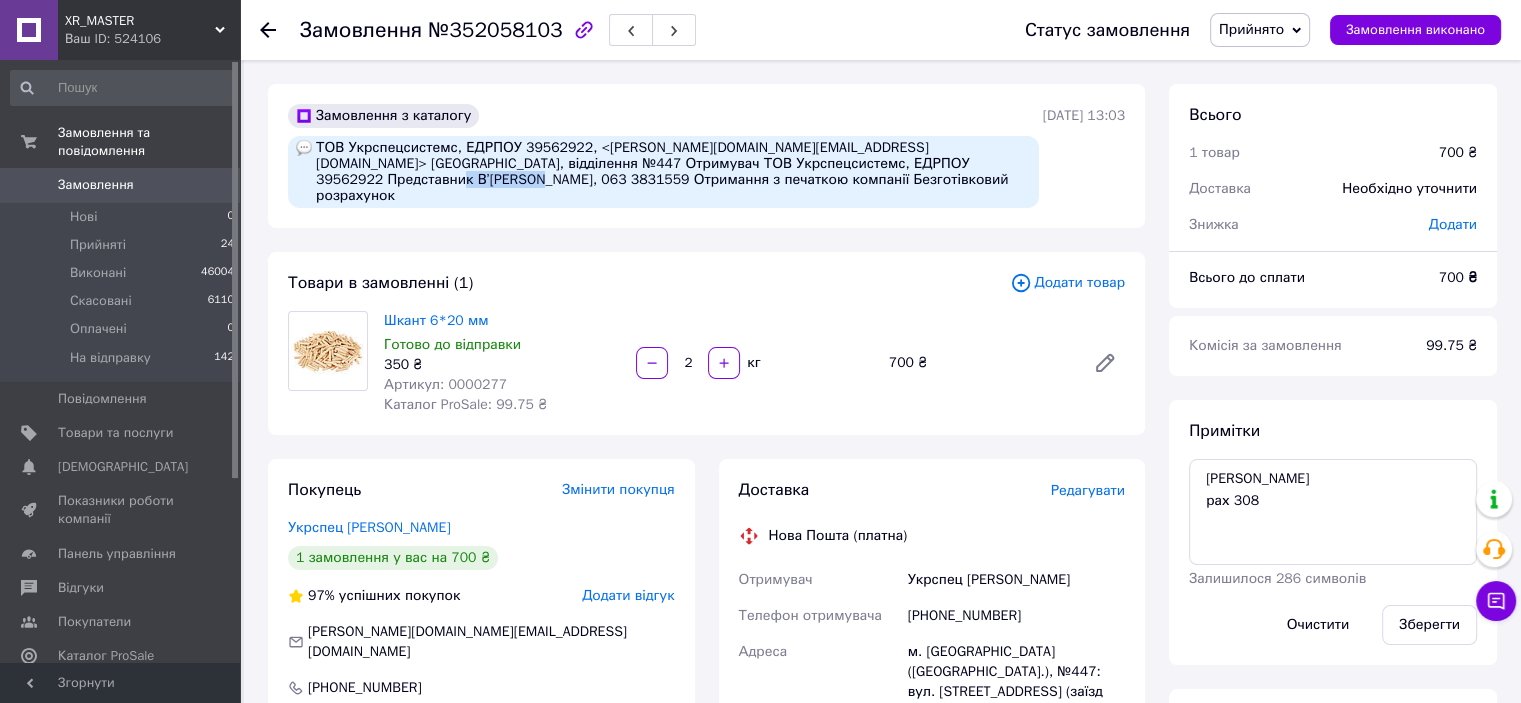 drag, startPoint x: 501, startPoint y: 179, endPoint x: 424, endPoint y: 177, distance: 77.02597 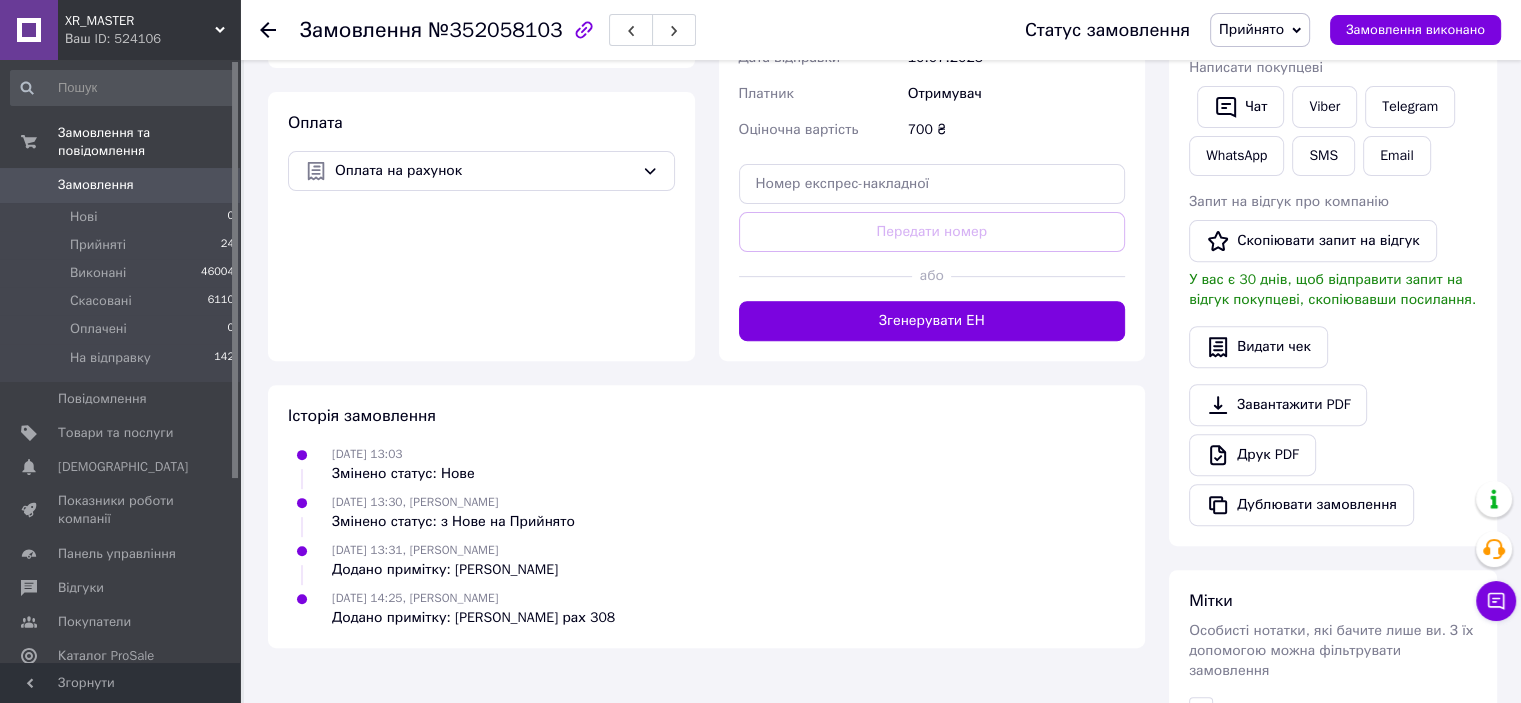 scroll, scrollTop: 700, scrollLeft: 0, axis: vertical 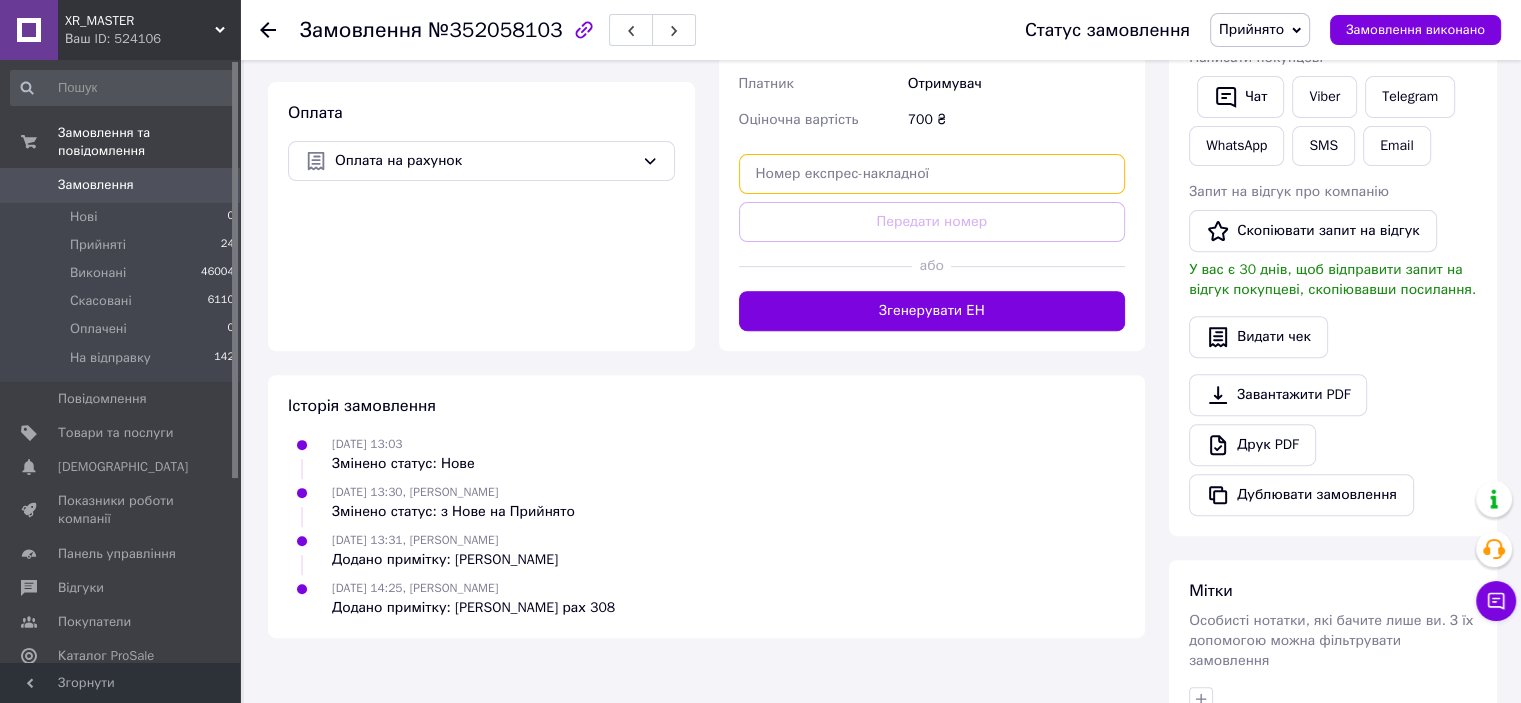 click at bounding box center [932, 174] 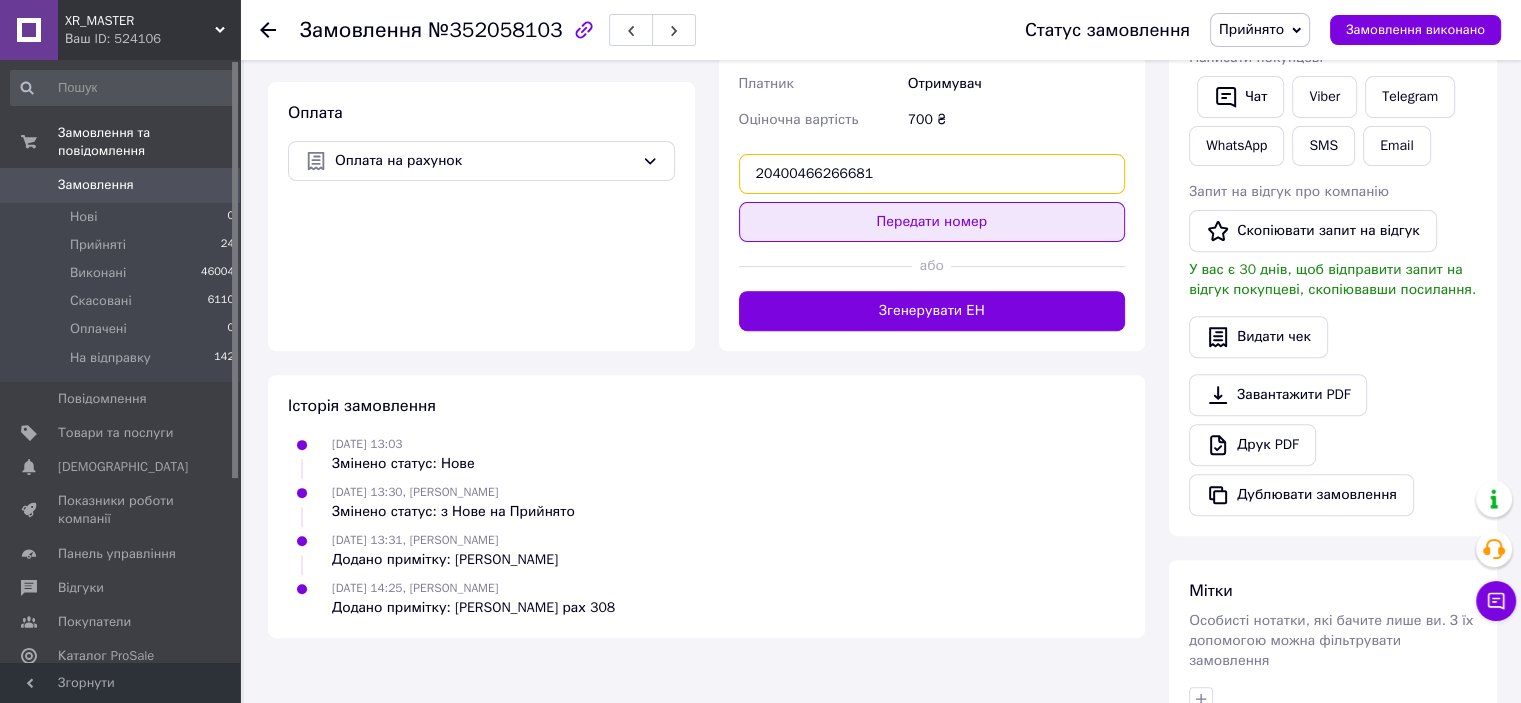 type on "20400466266681" 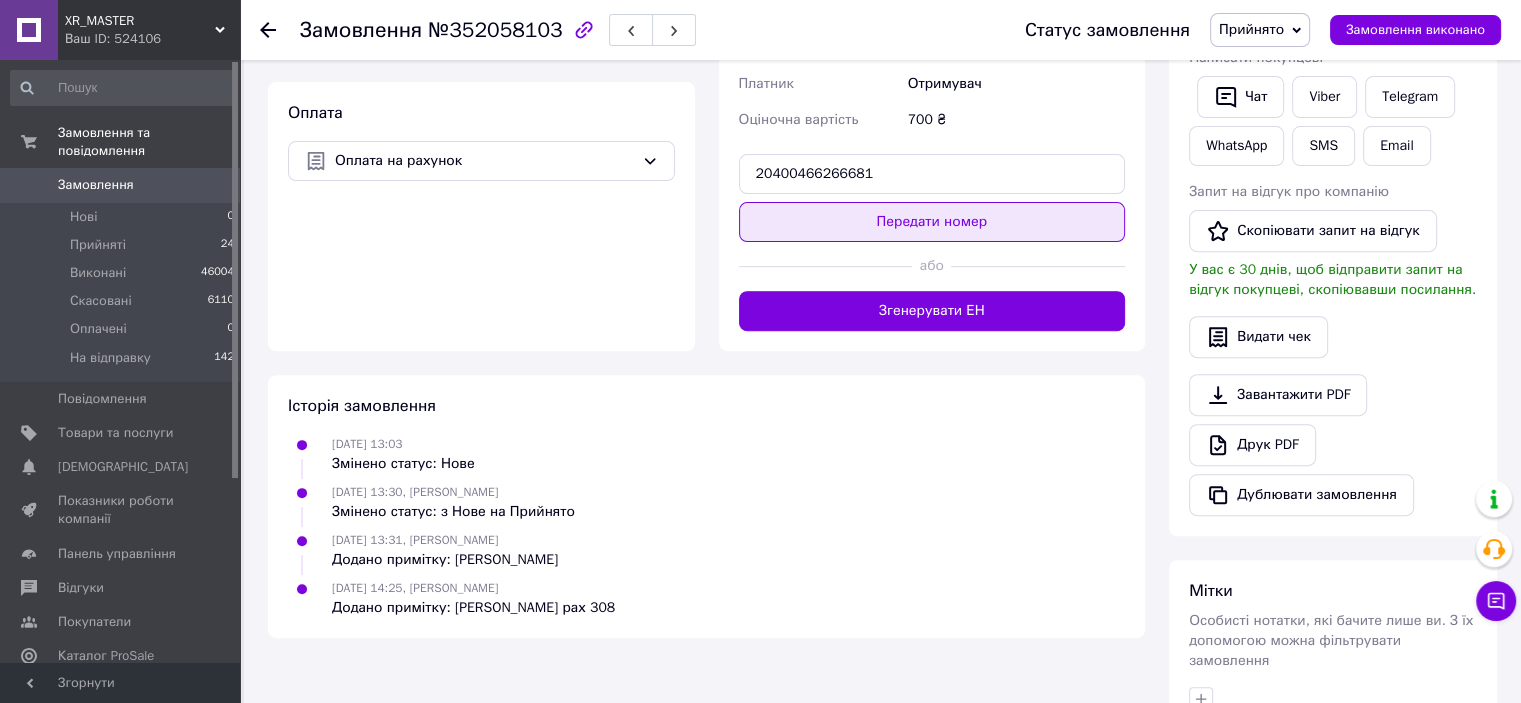 click on "Передати номер" at bounding box center [932, 222] 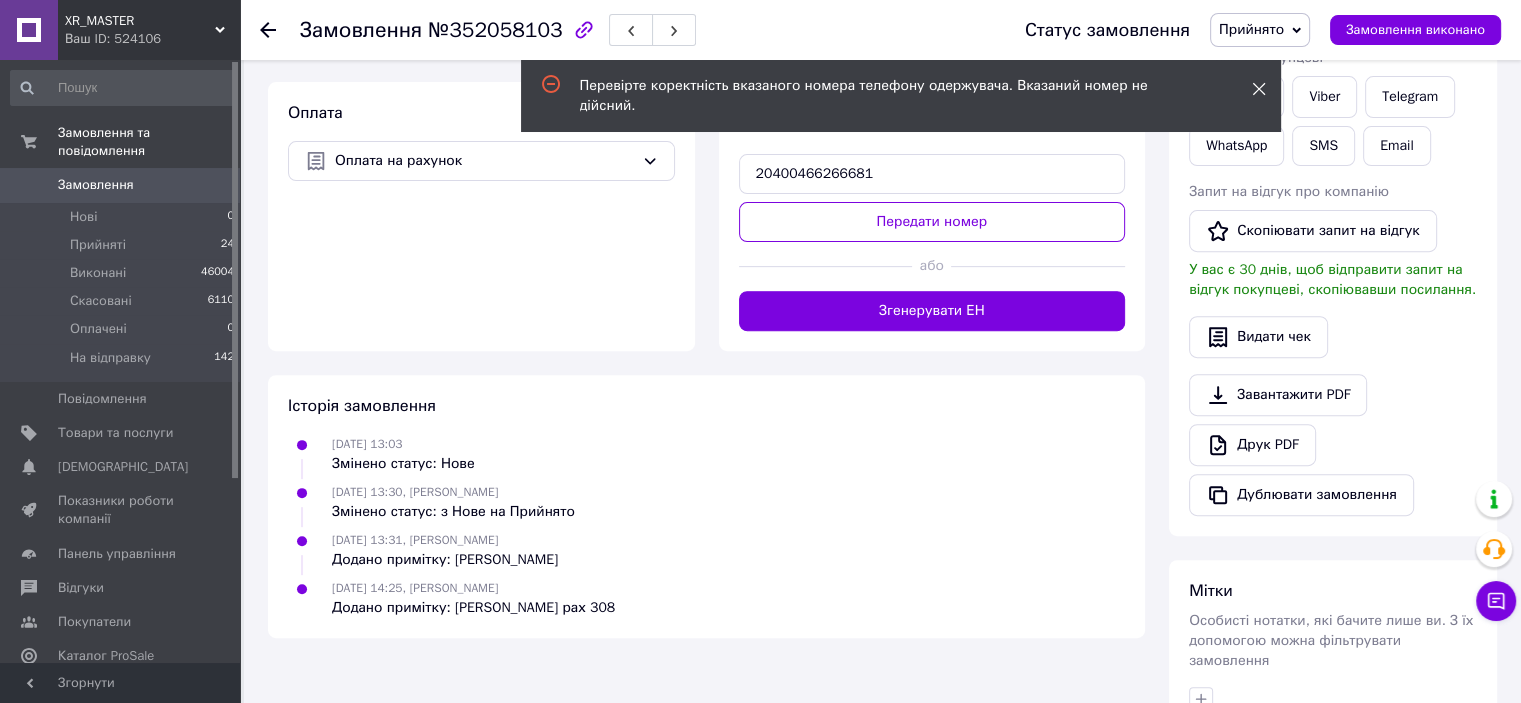 click 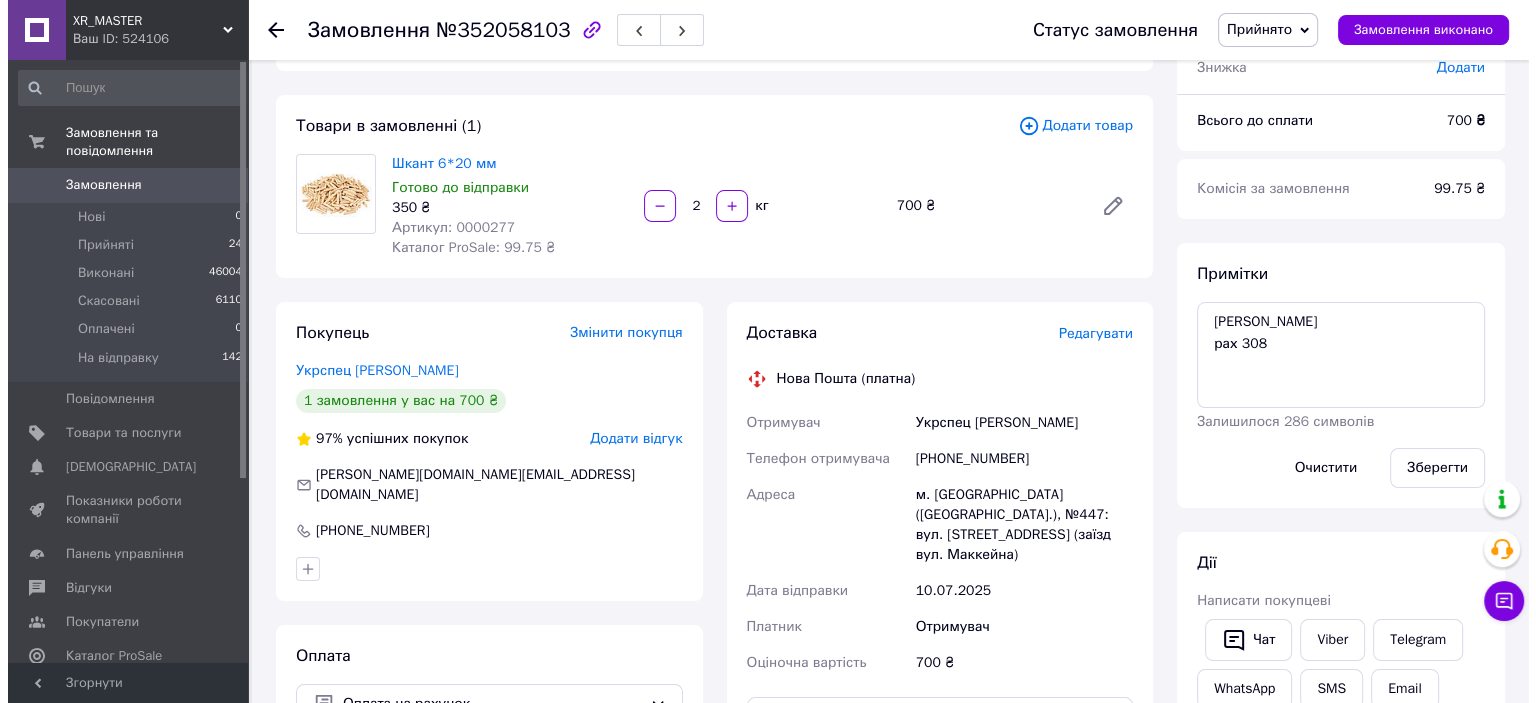 scroll, scrollTop: 0, scrollLeft: 0, axis: both 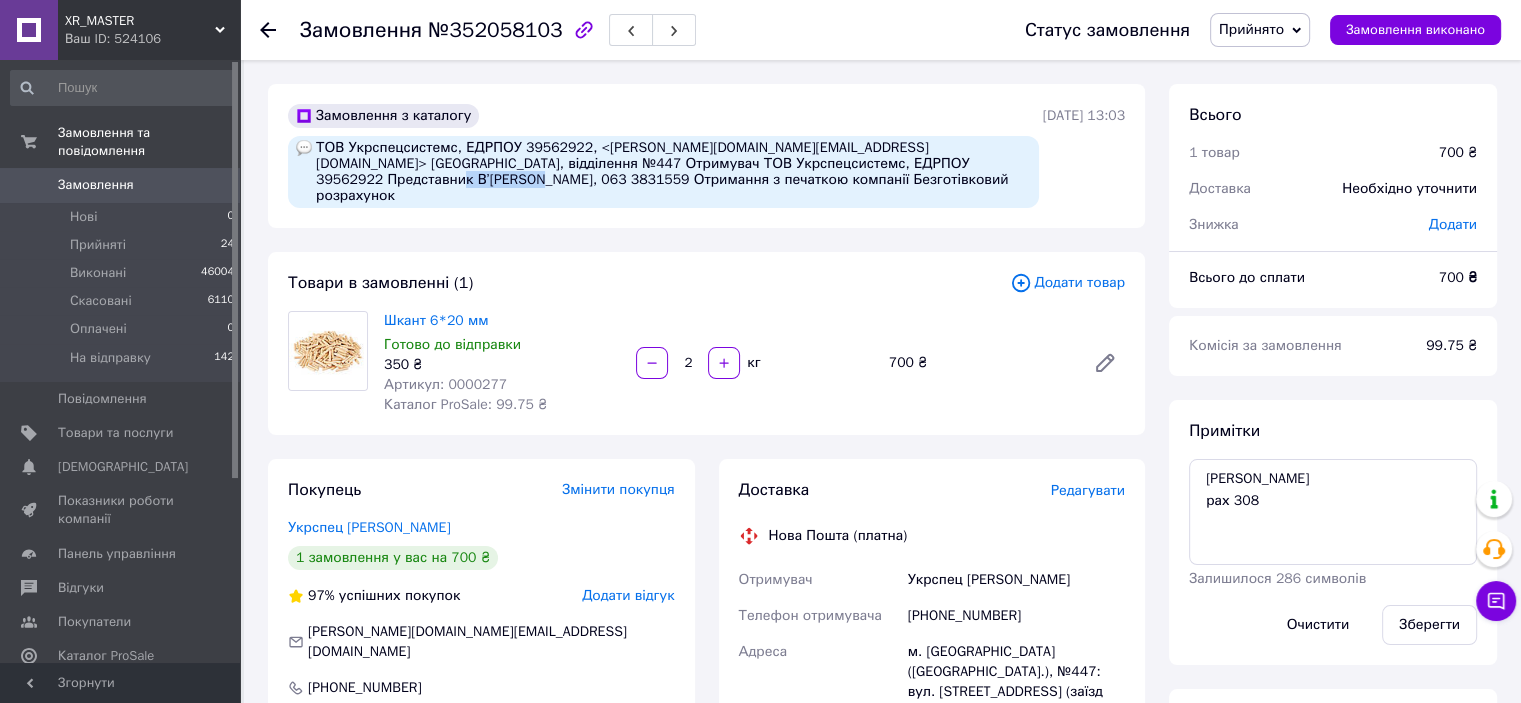 drag, startPoint x: 472, startPoint y: 182, endPoint x: 424, endPoint y: 180, distance: 48.04165 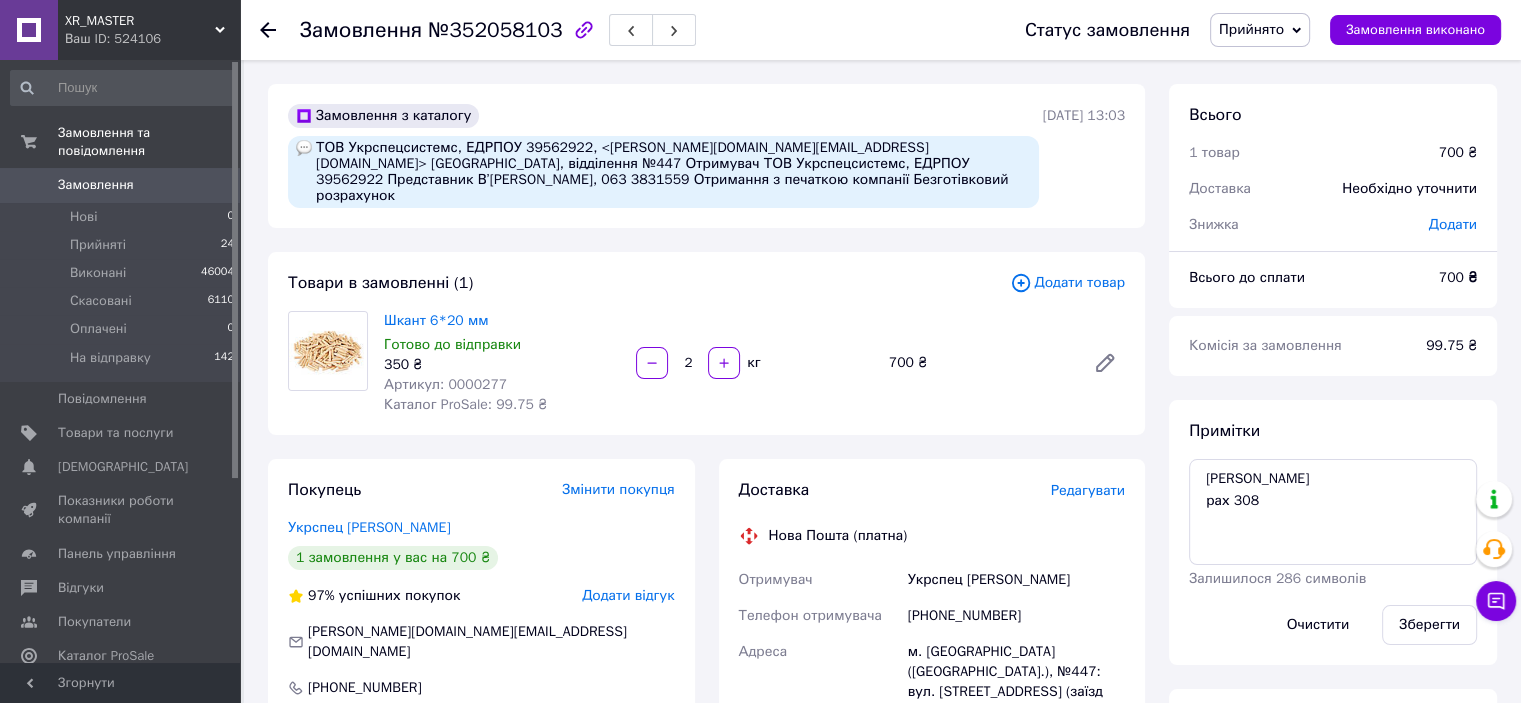 click on "Редагувати" at bounding box center (1088, 490) 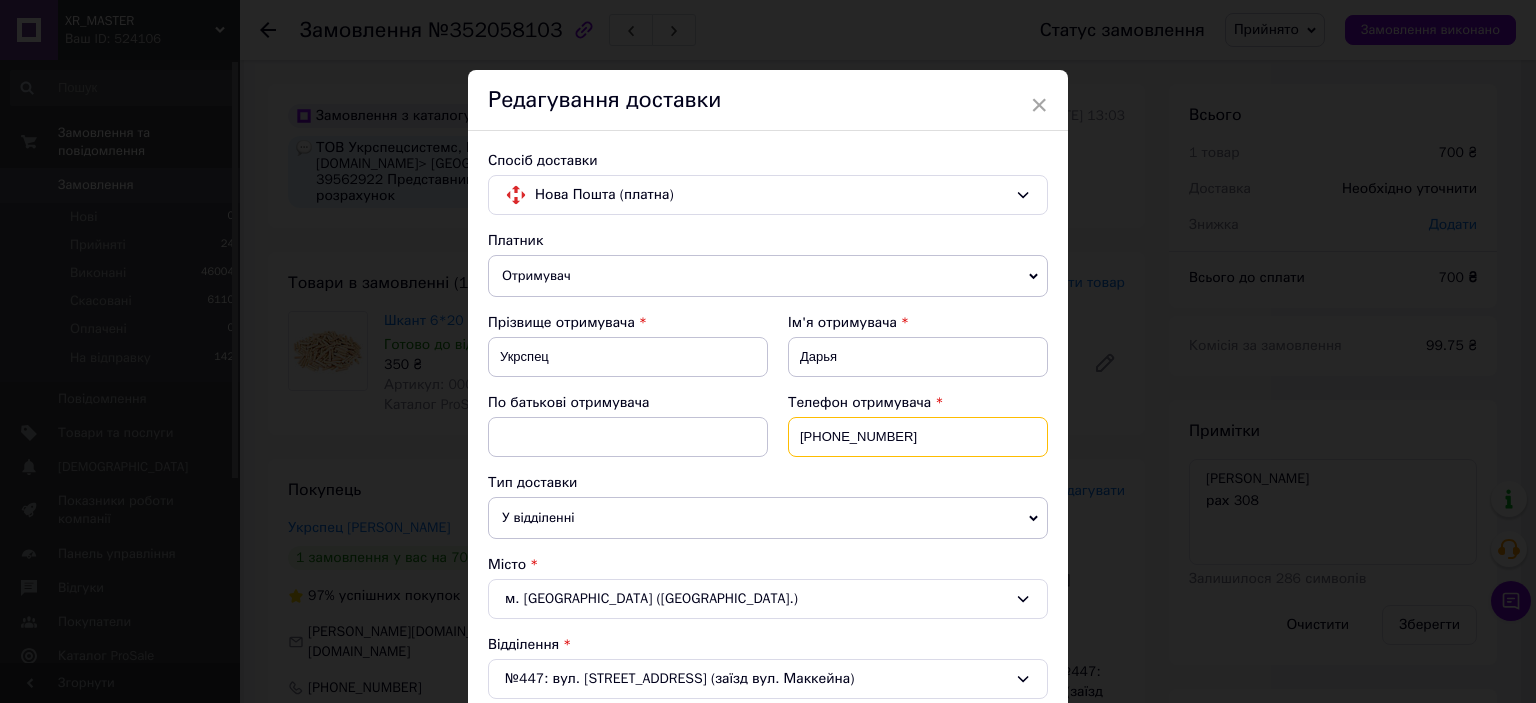 click on "[PHONE_NUMBER]" at bounding box center [918, 437] 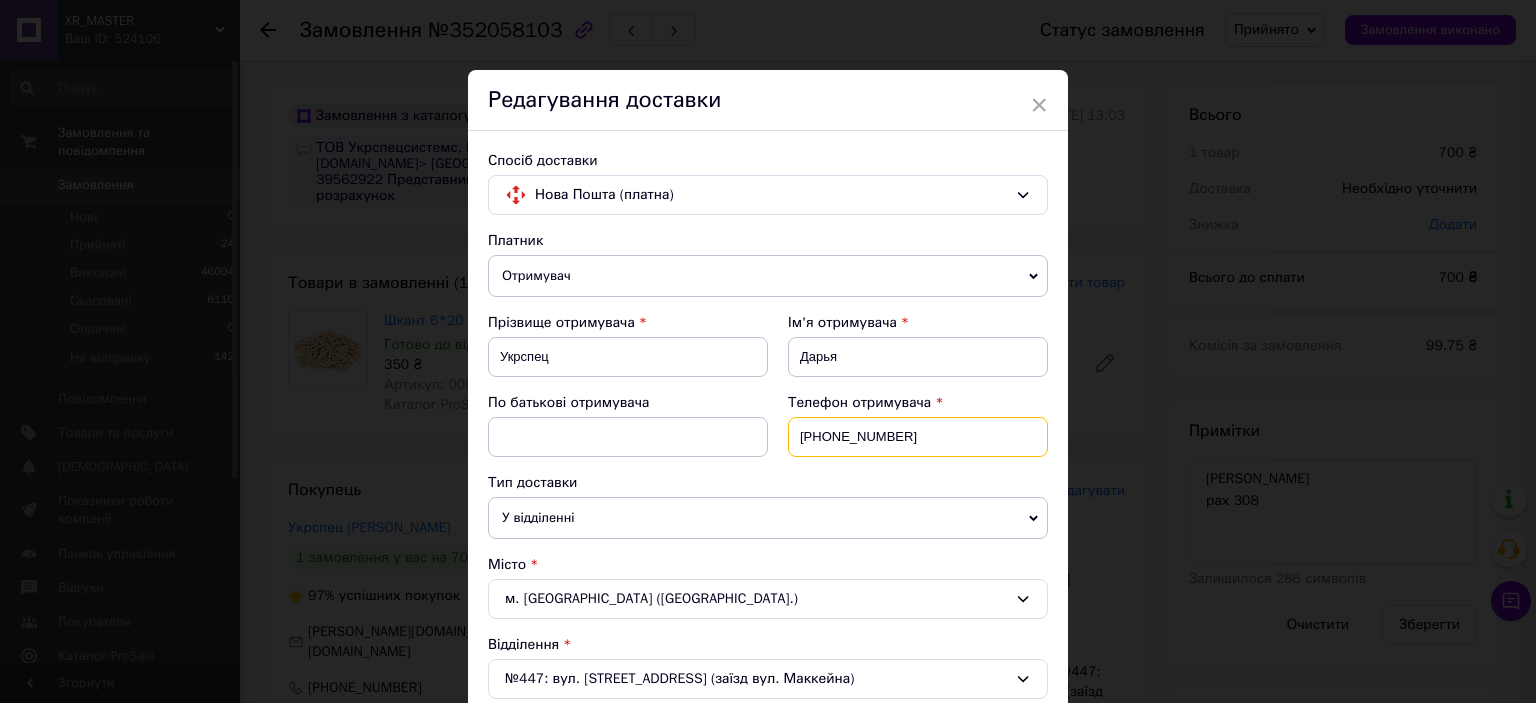 drag, startPoint x: 901, startPoint y: 431, endPoint x: 821, endPoint y: 444, distance: 81.04937 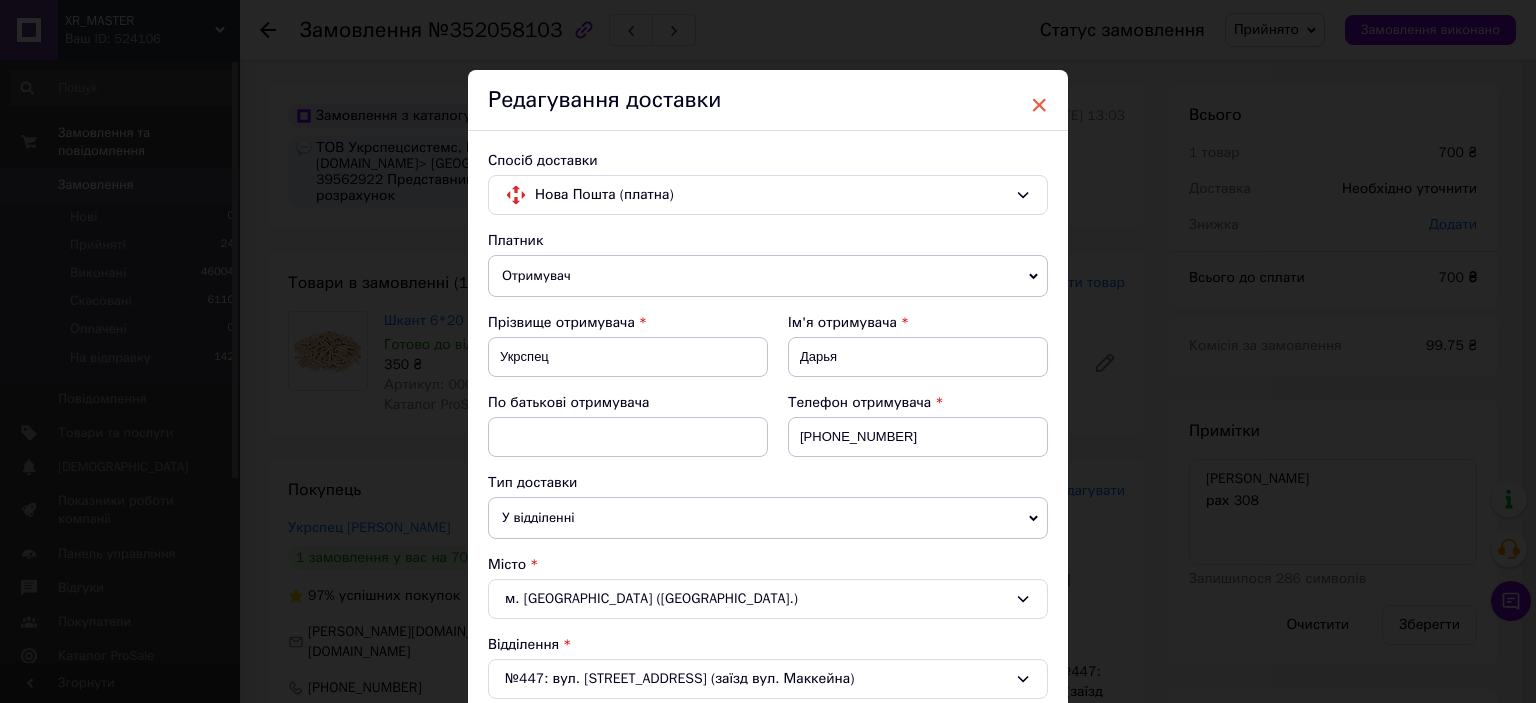 click on "×" at bounding box center [1039, 105] 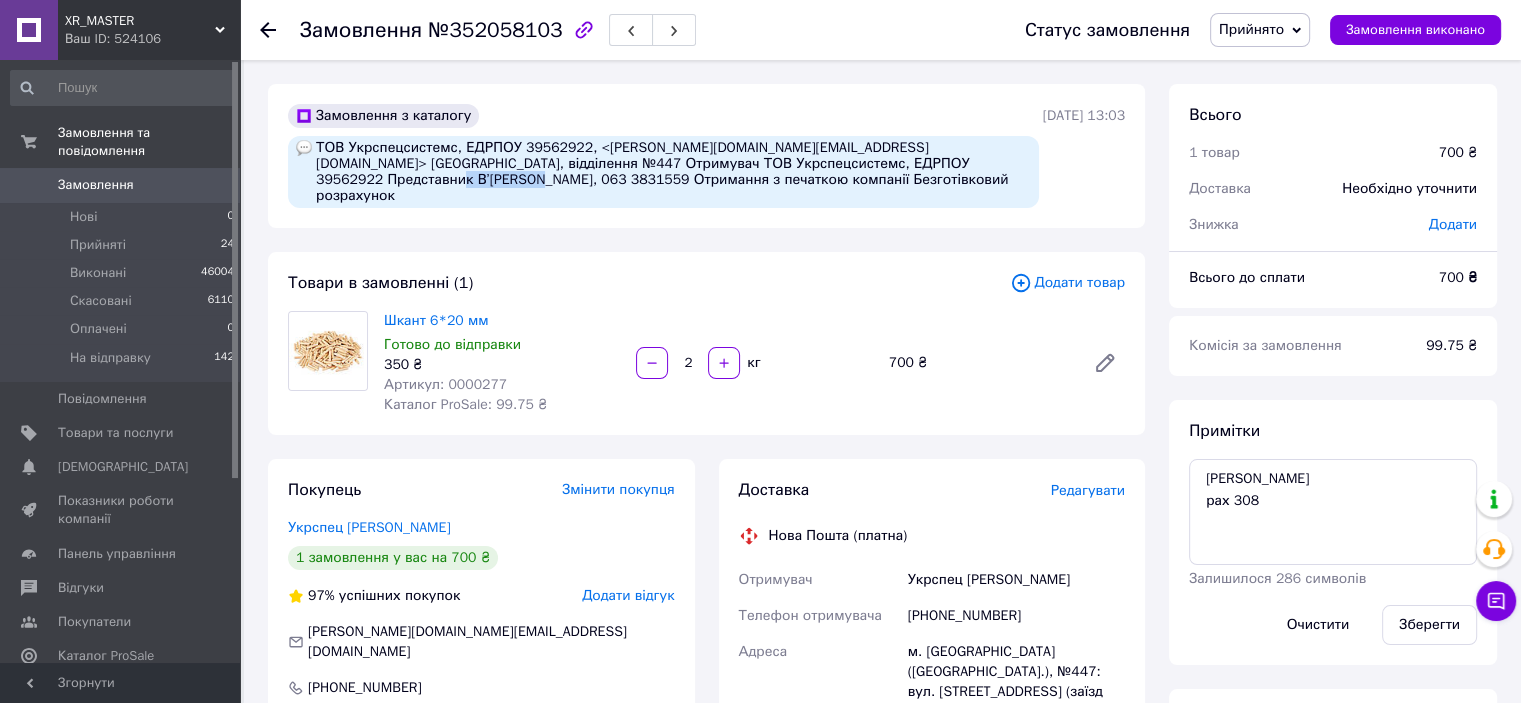drag, startPoint x: 503, startPoint y: 183, endPoint x: 422, endPoint y: 184, distance: 81.00617 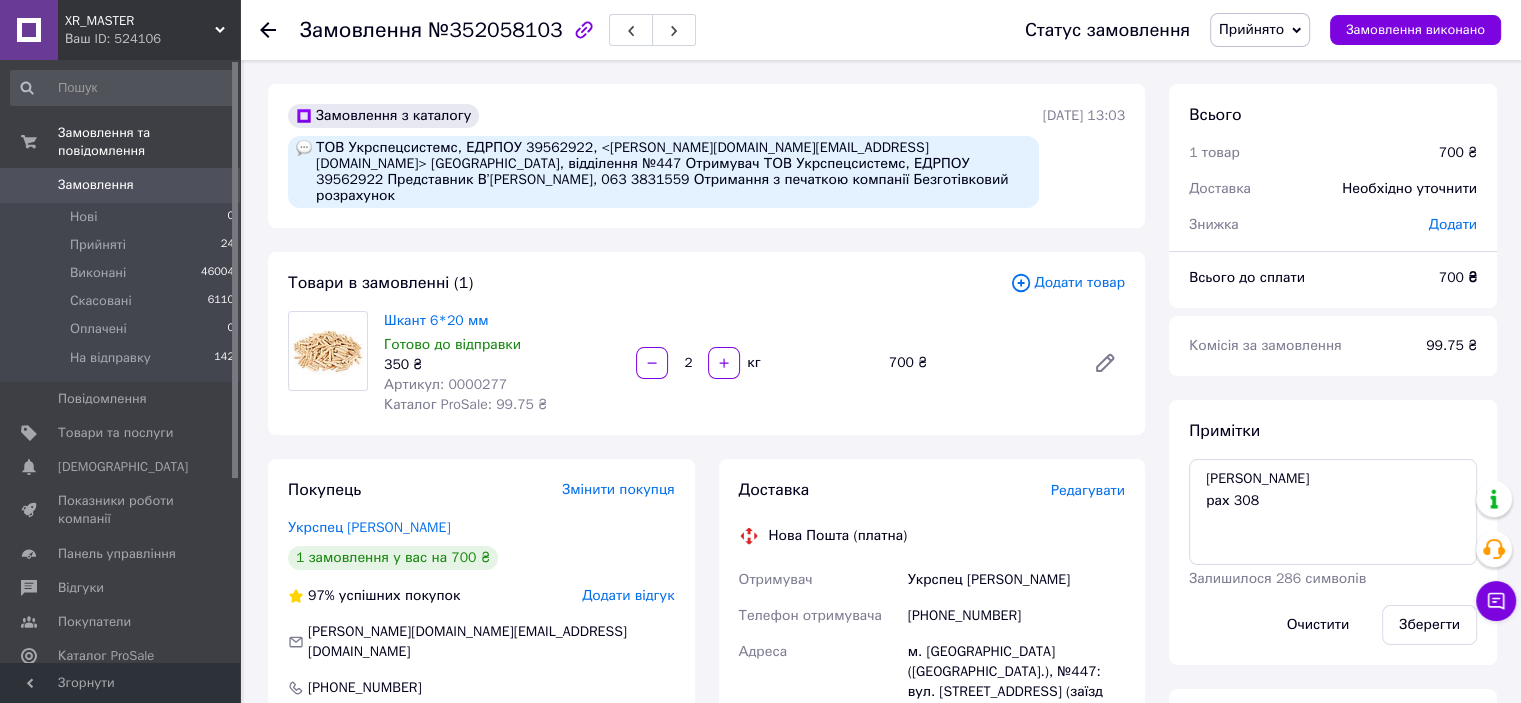 click on "Редагувати" at bounding box center [1088, 490] 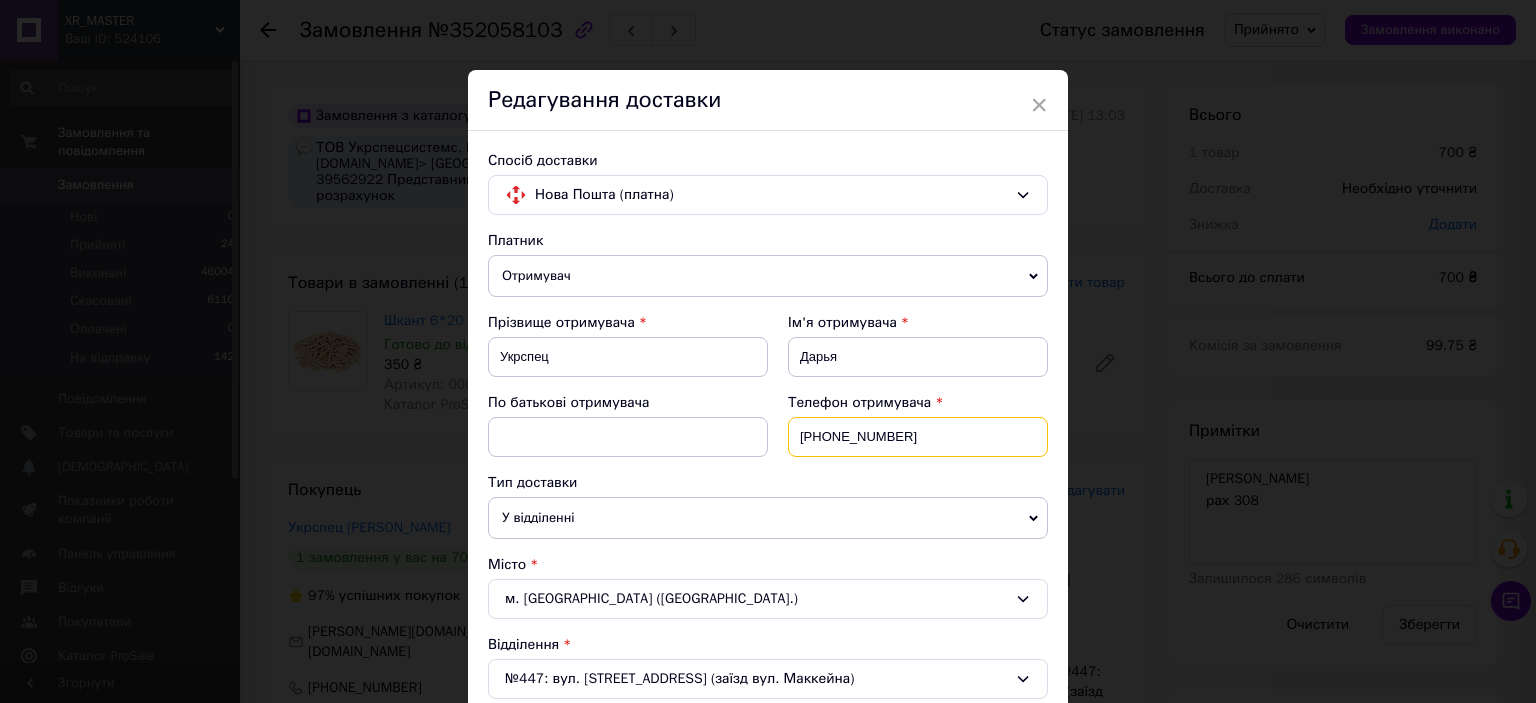 drag, startPoint x: 895, startPoint y: 437, endPoint x: 784, endPoint y: 438, distance: 111.0045 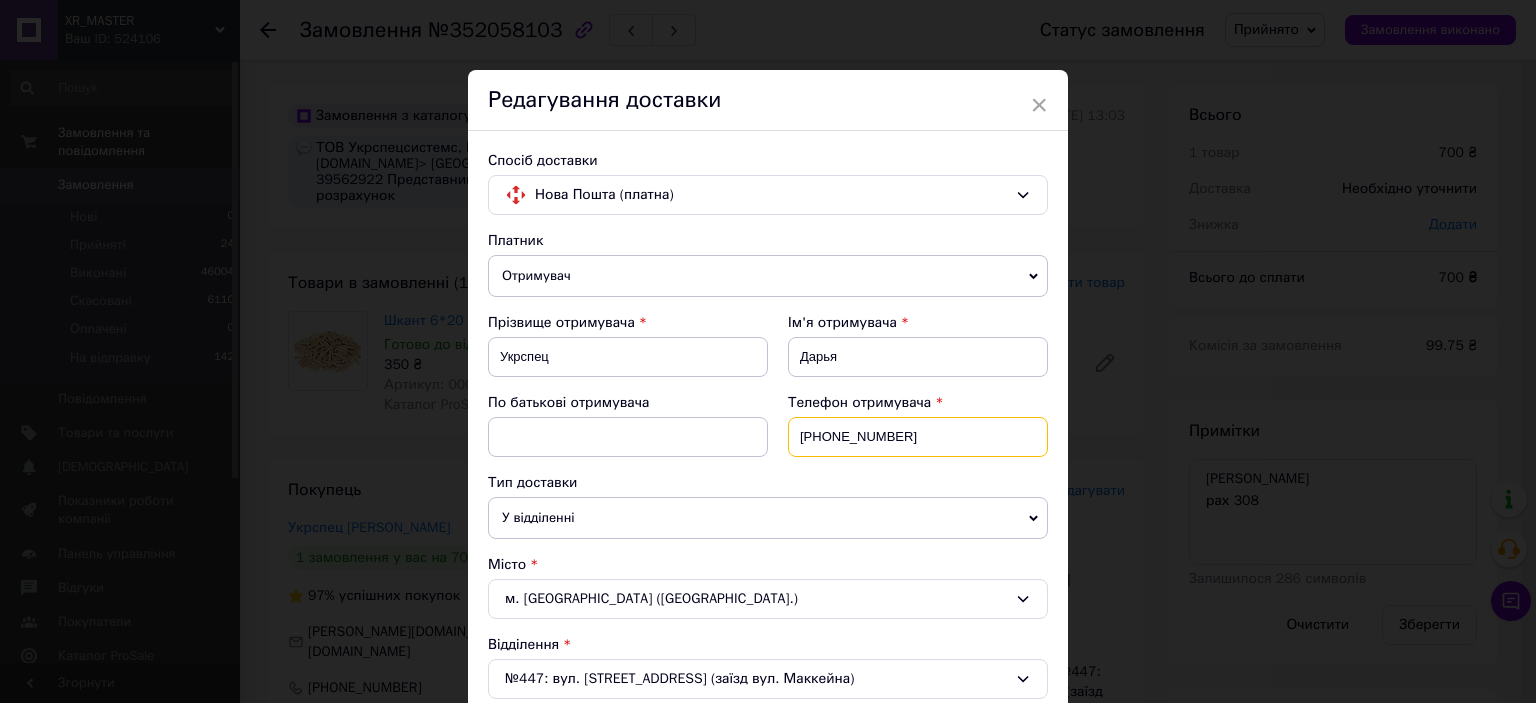 paste on "063 3831559" 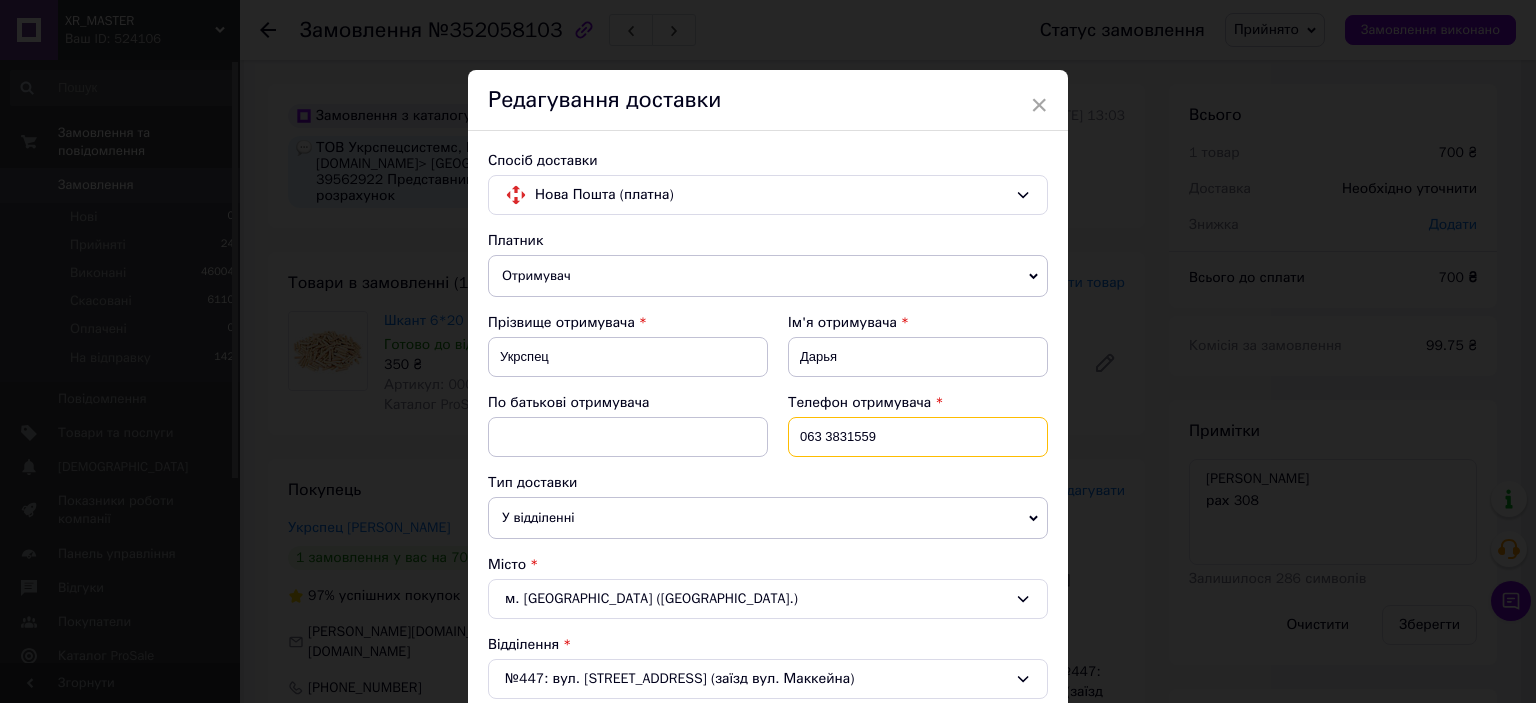 click on "063 3831559" at bounding box center [918, 437] 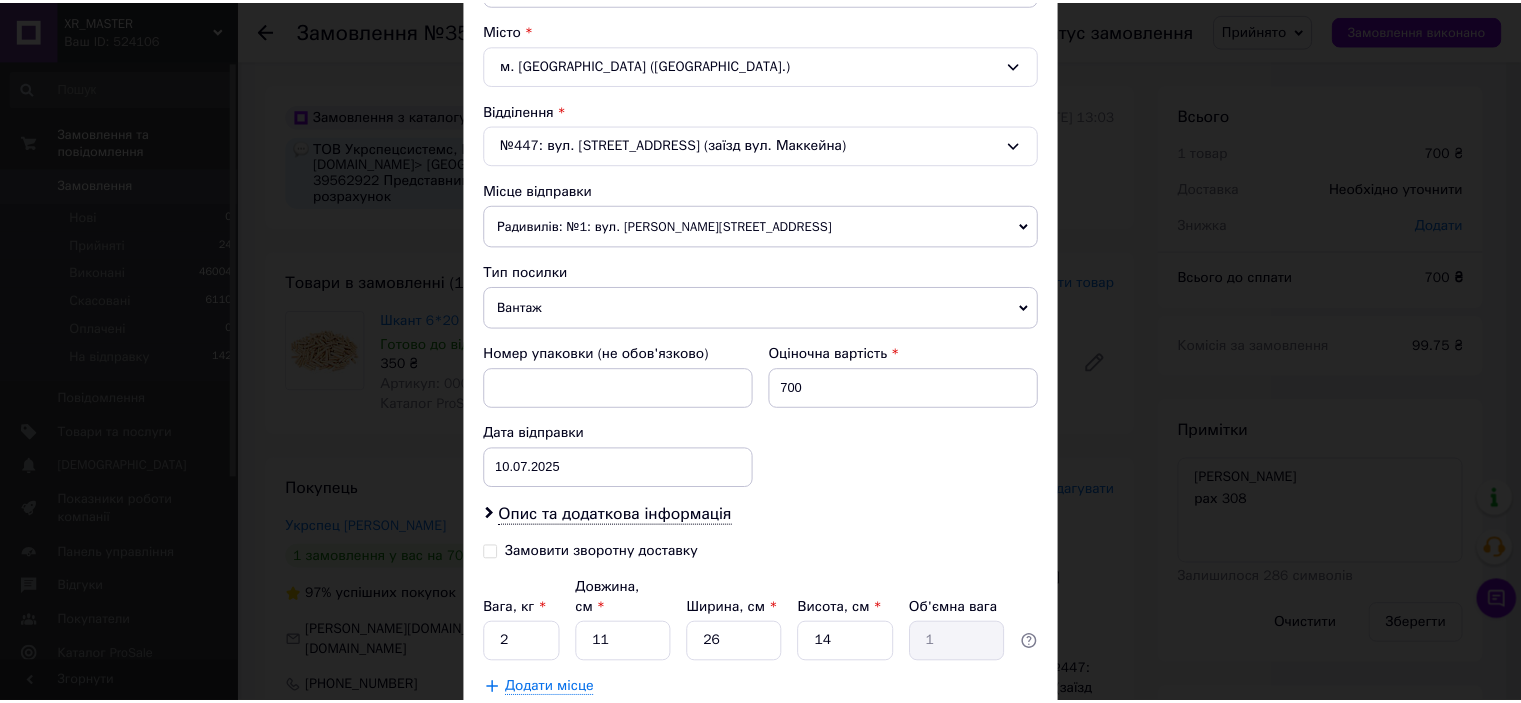 scroll, scrollTop: 655, scrollLeft: 0, axis: vertical 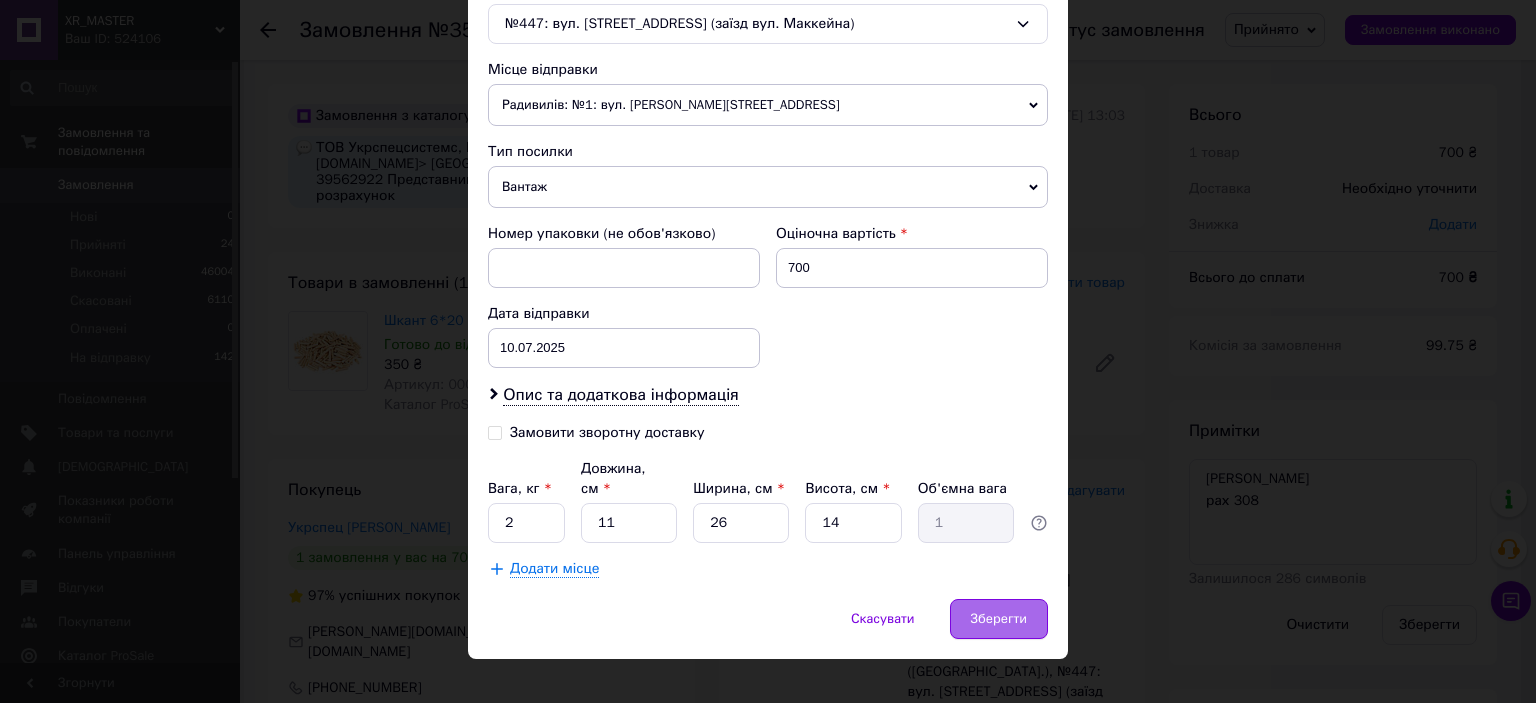 type on "+38063 3831559" 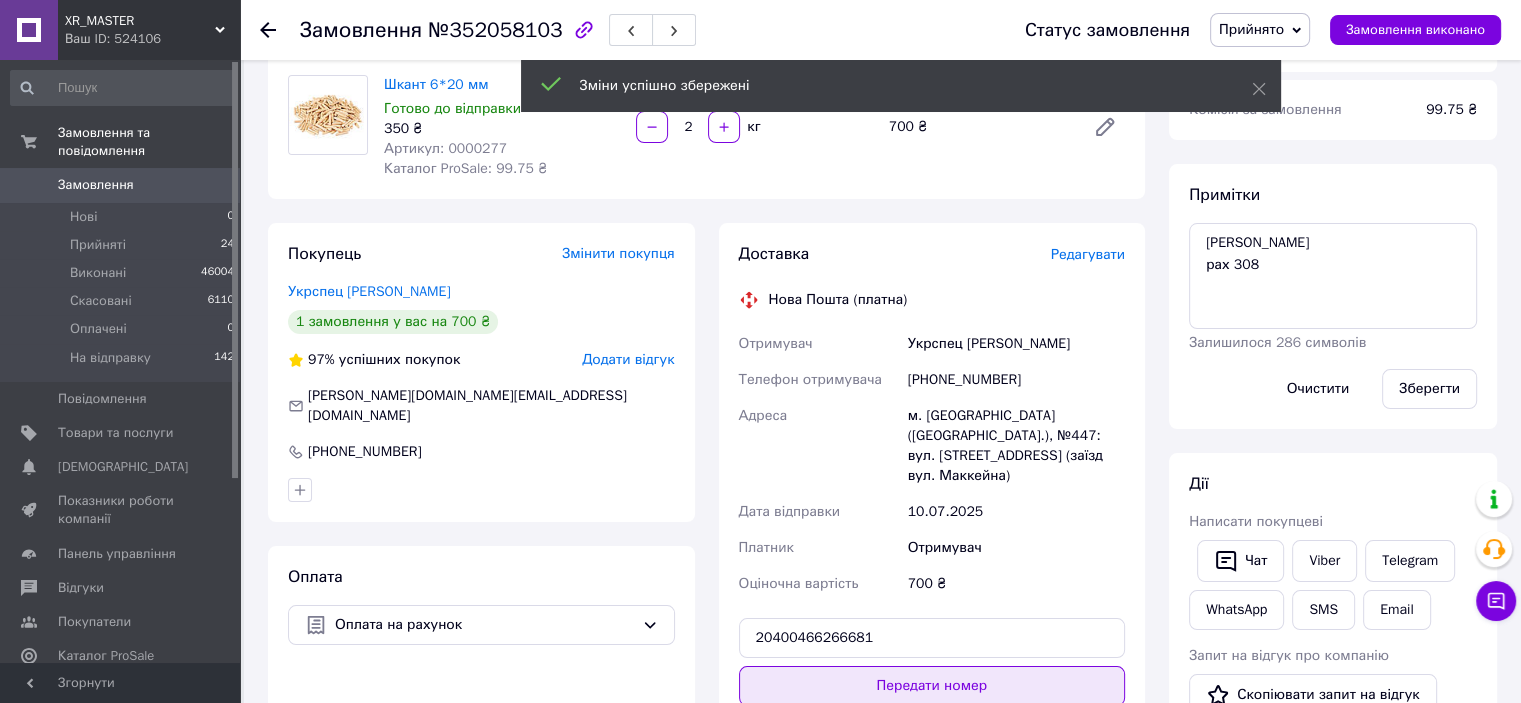 scroll, scrollTop: 400, scrollLeft: 0, axis: vertical 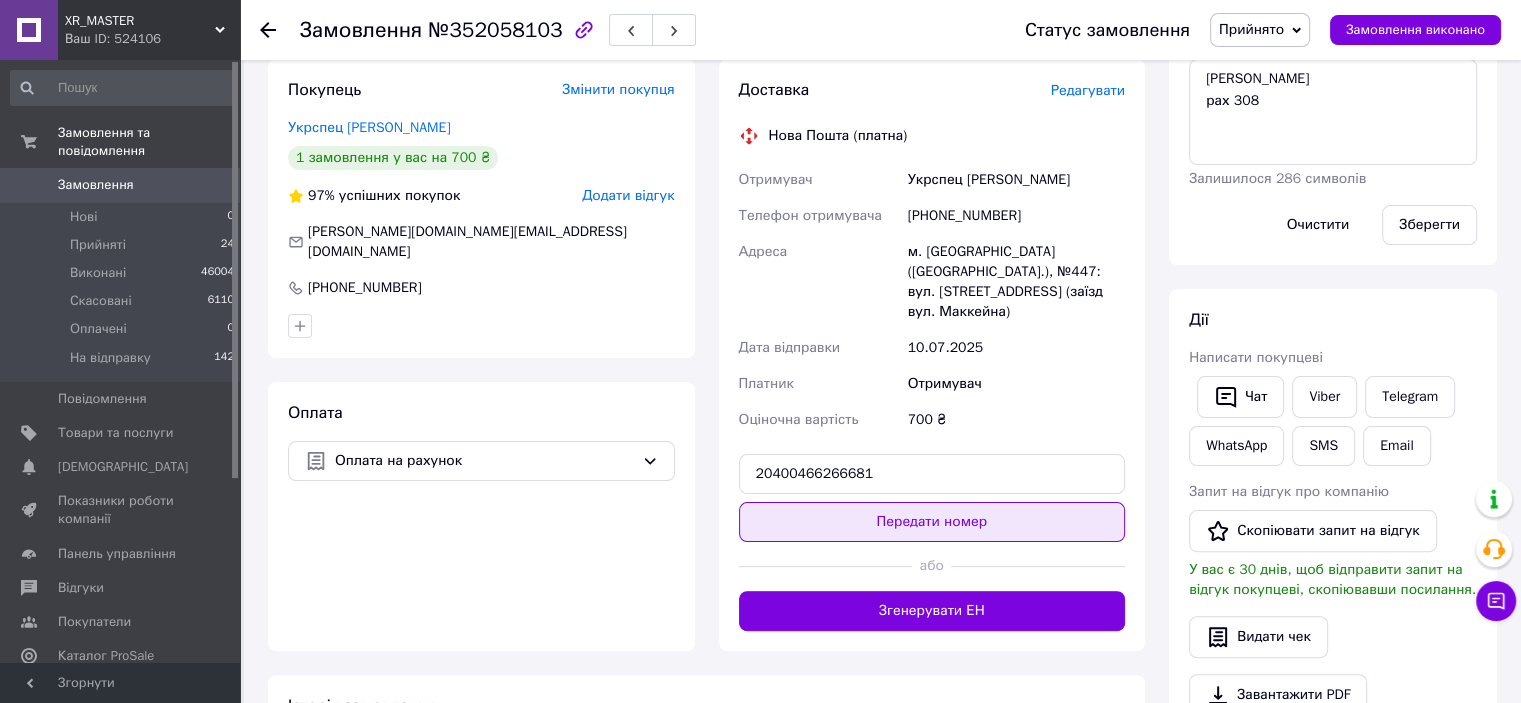 click on "Передати номер" at bounding box center [932, 522] 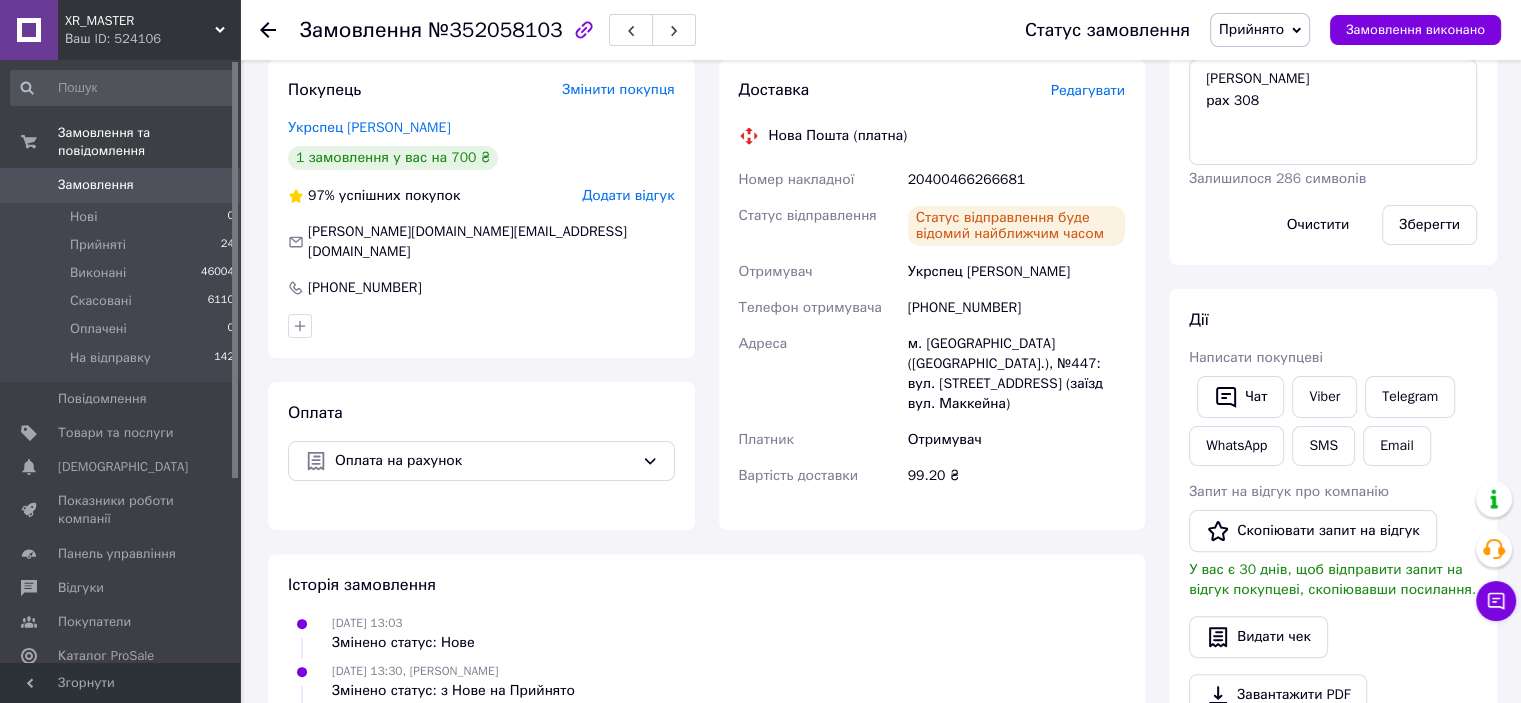 click on "Прийнято" at bounding box center [1251, 29] 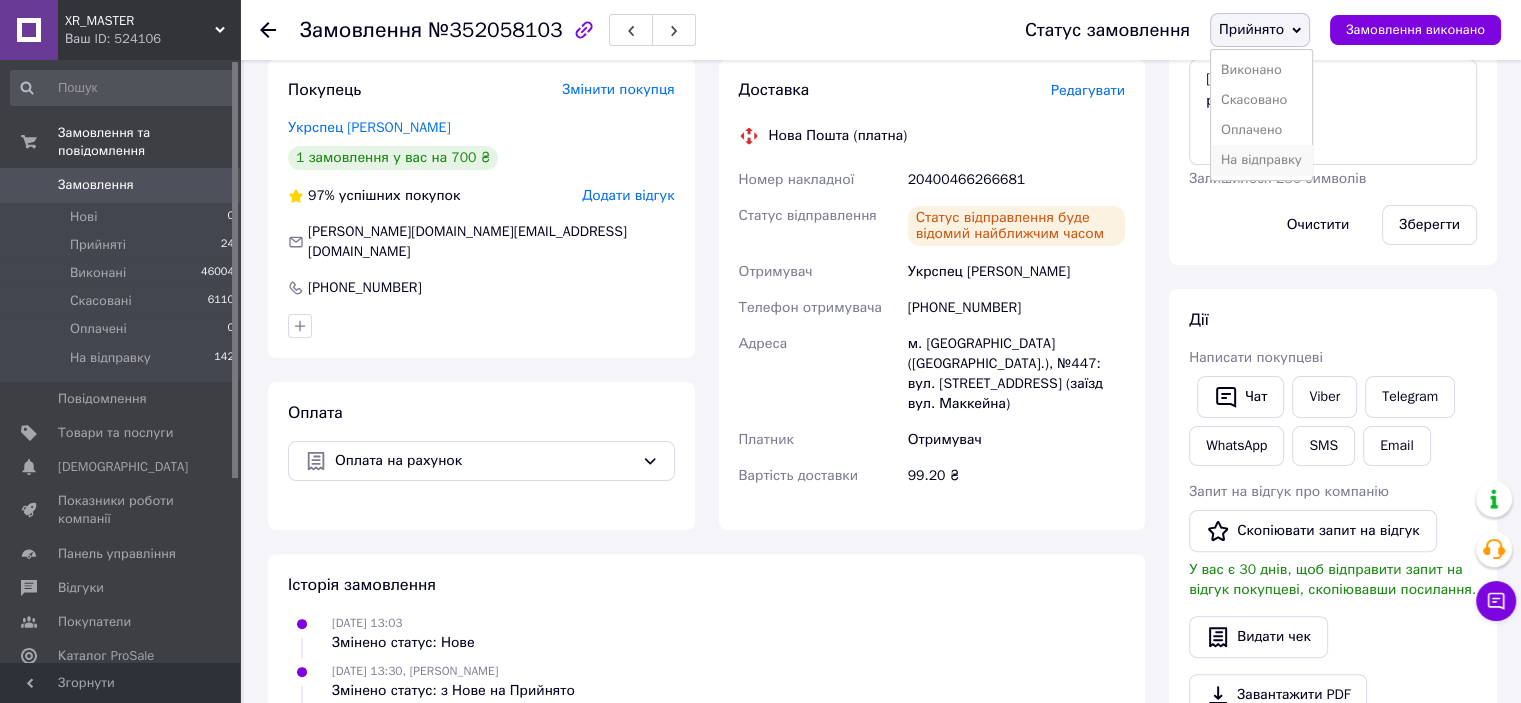 click on "На відправку" at bounding box center (1261, 160) 